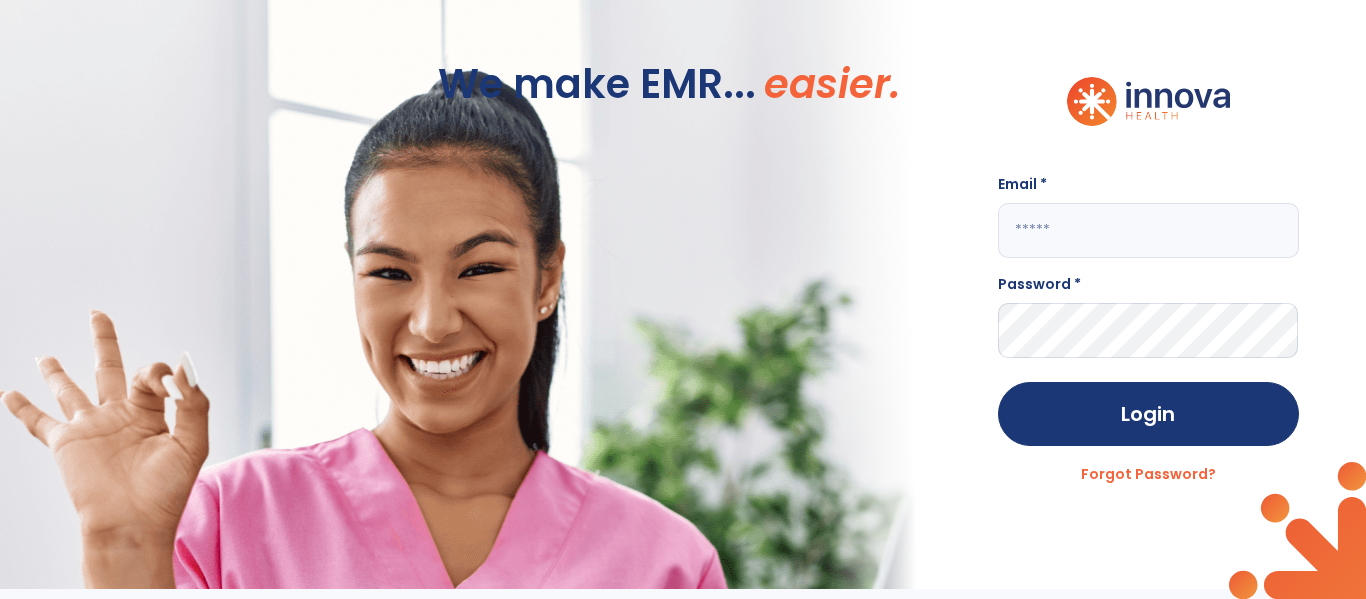 scroll, scrollTop: 0, scrollLeft: 0, axis: both 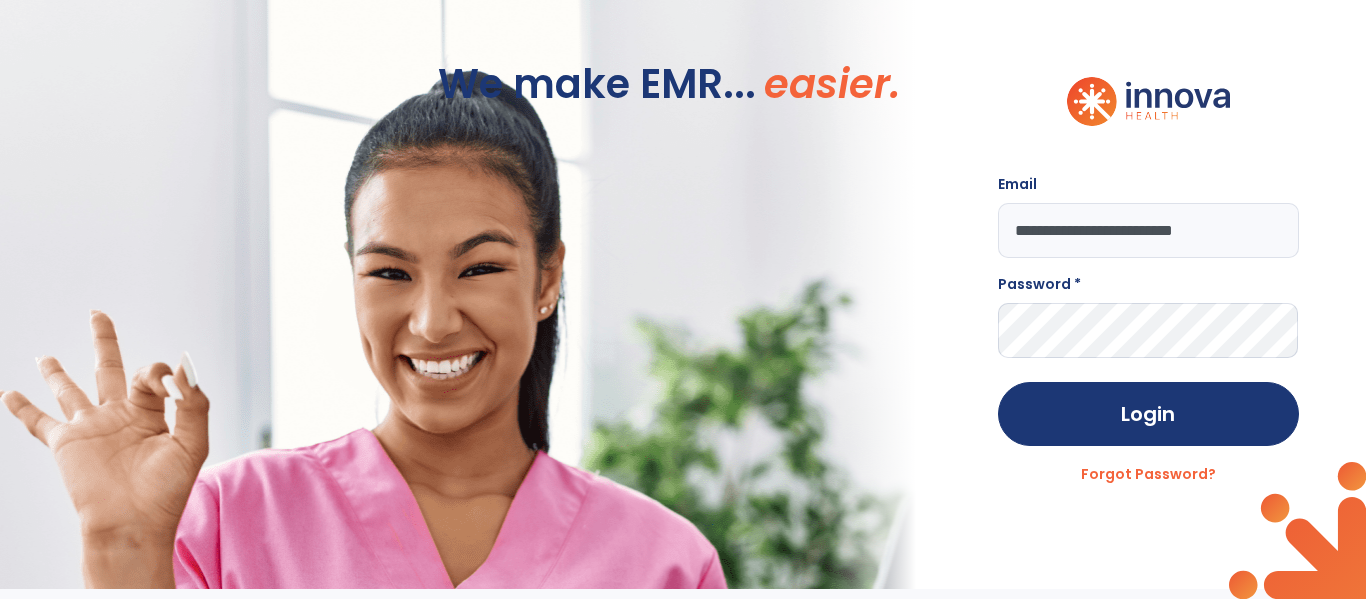 type on "**********" 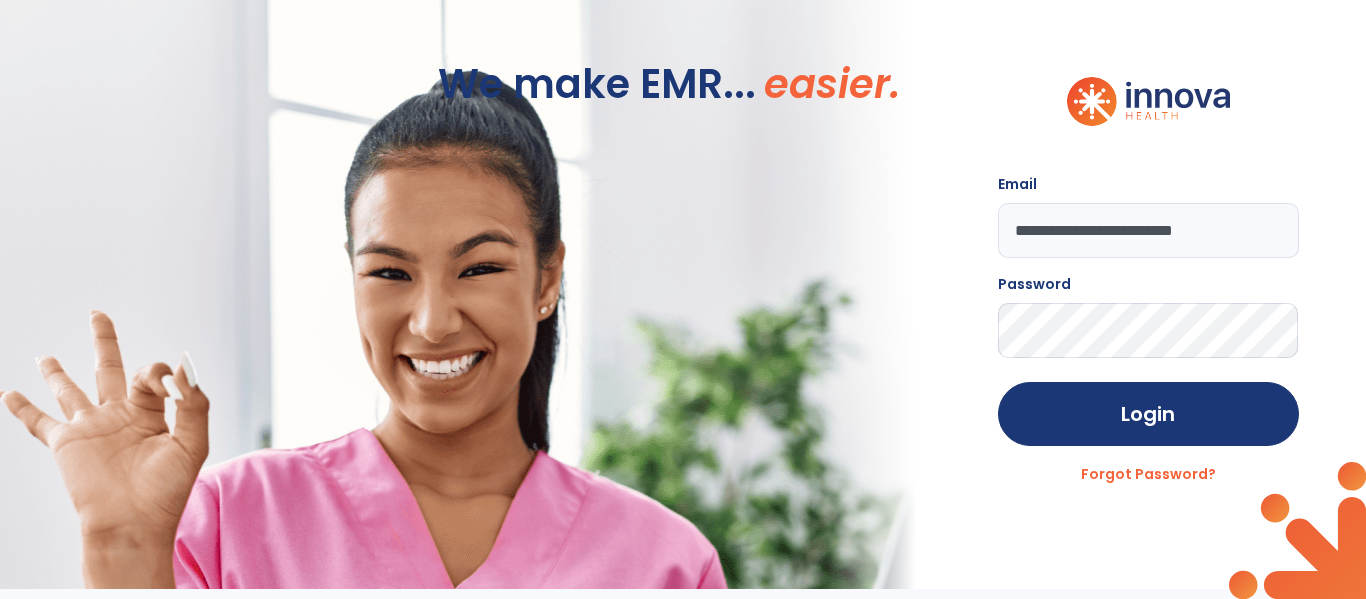 click on "Login" 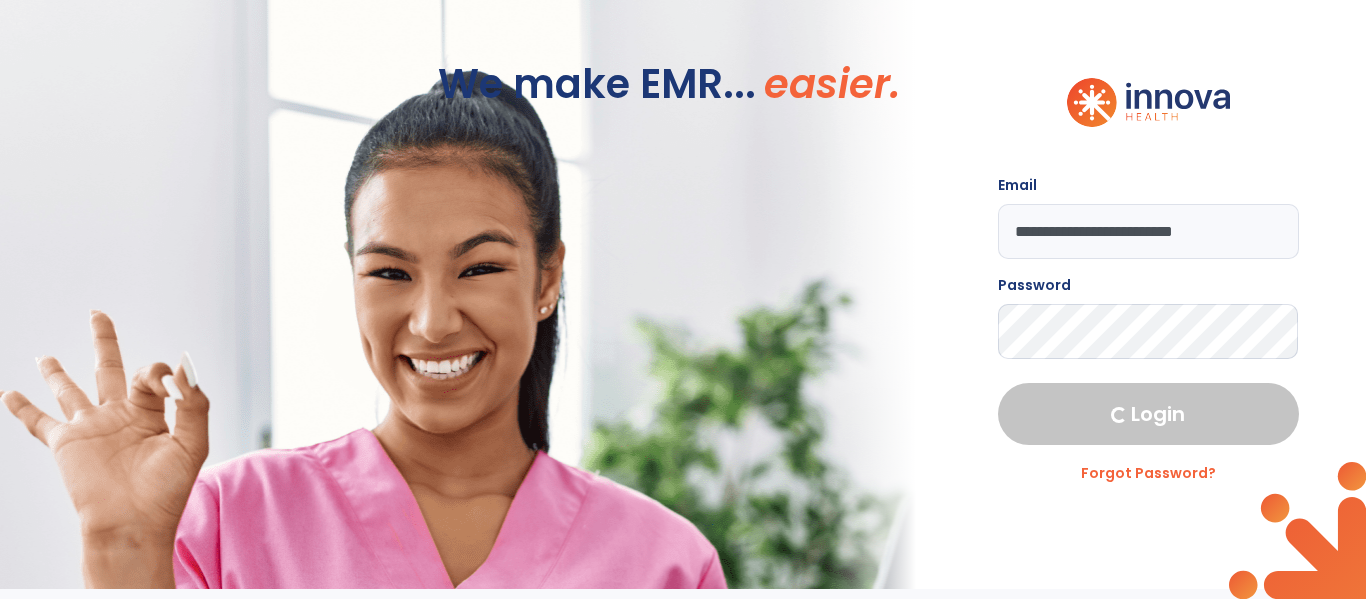 select on "****" 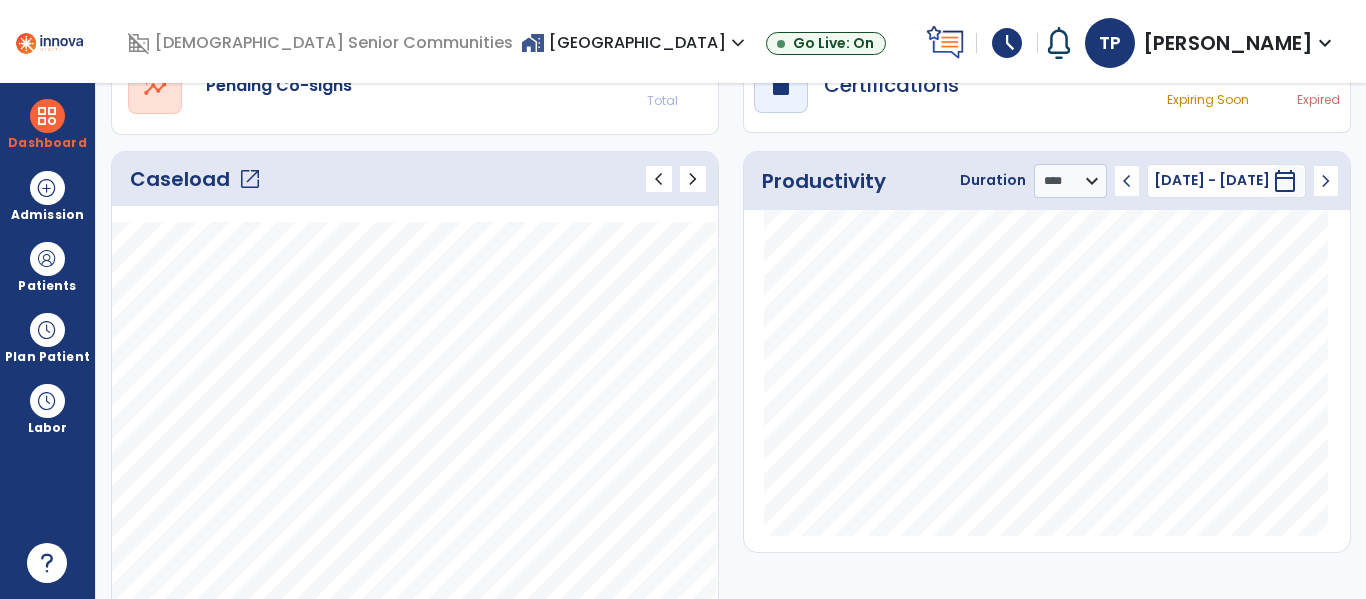 click on "open_in_new" 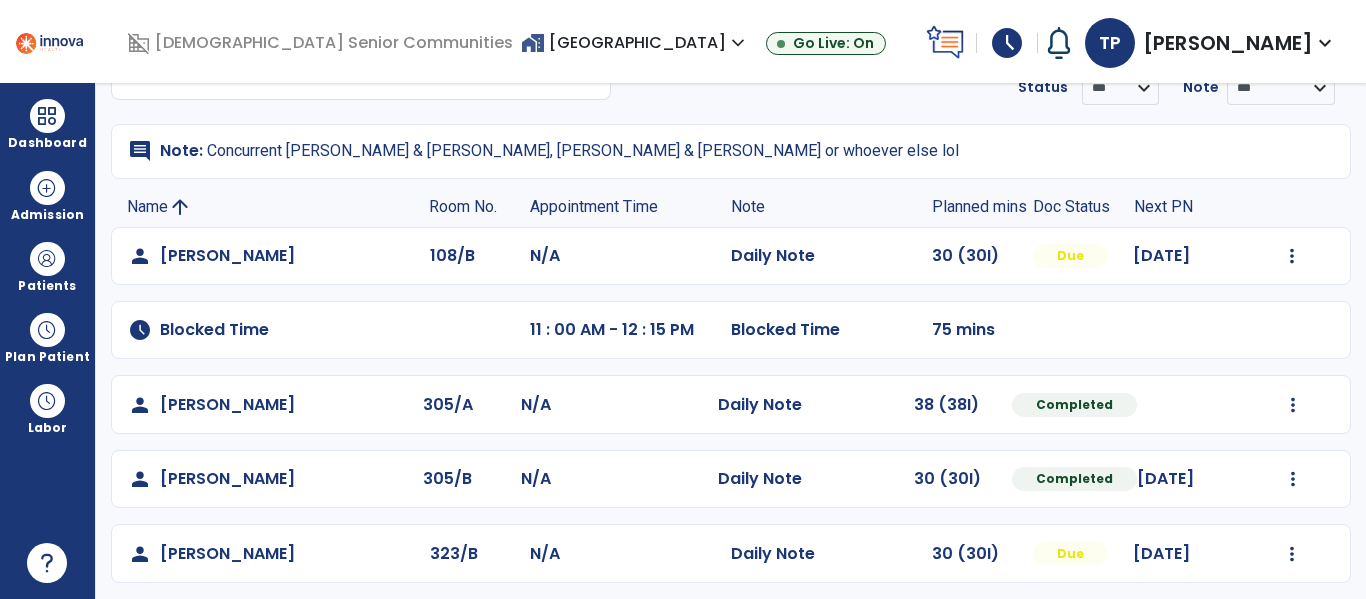 scroll, scrollTop: 79, scrollLeft: 0, axis: vertical 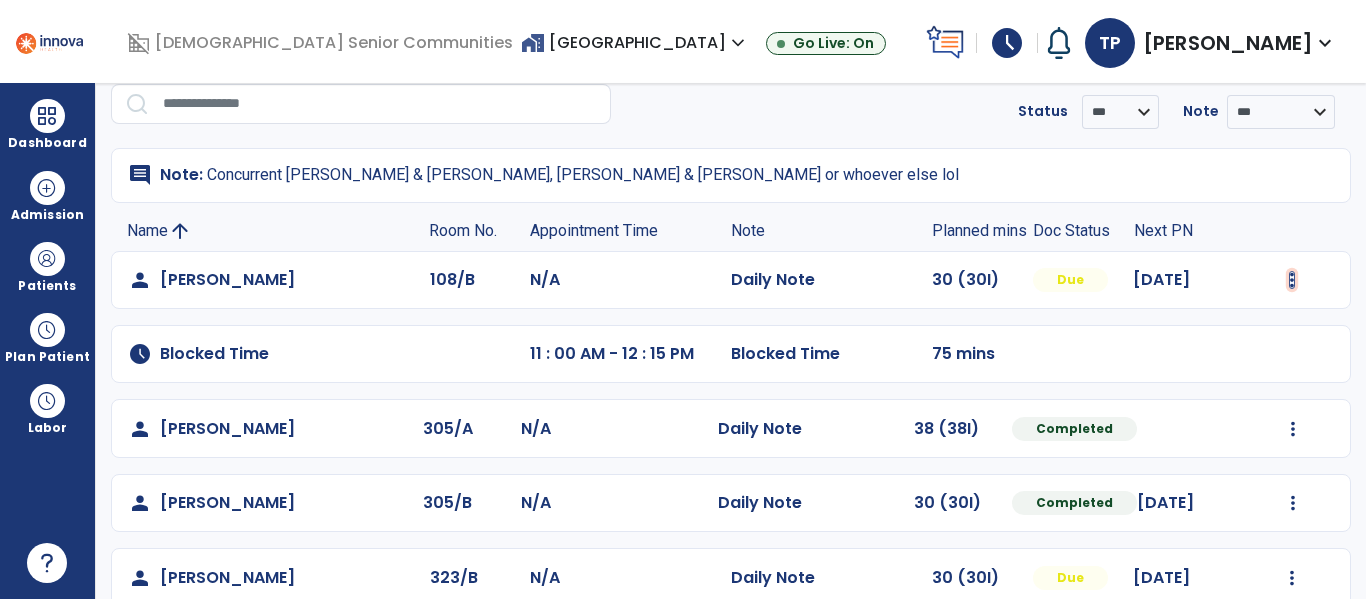 click at bounding box center (1292, 280) 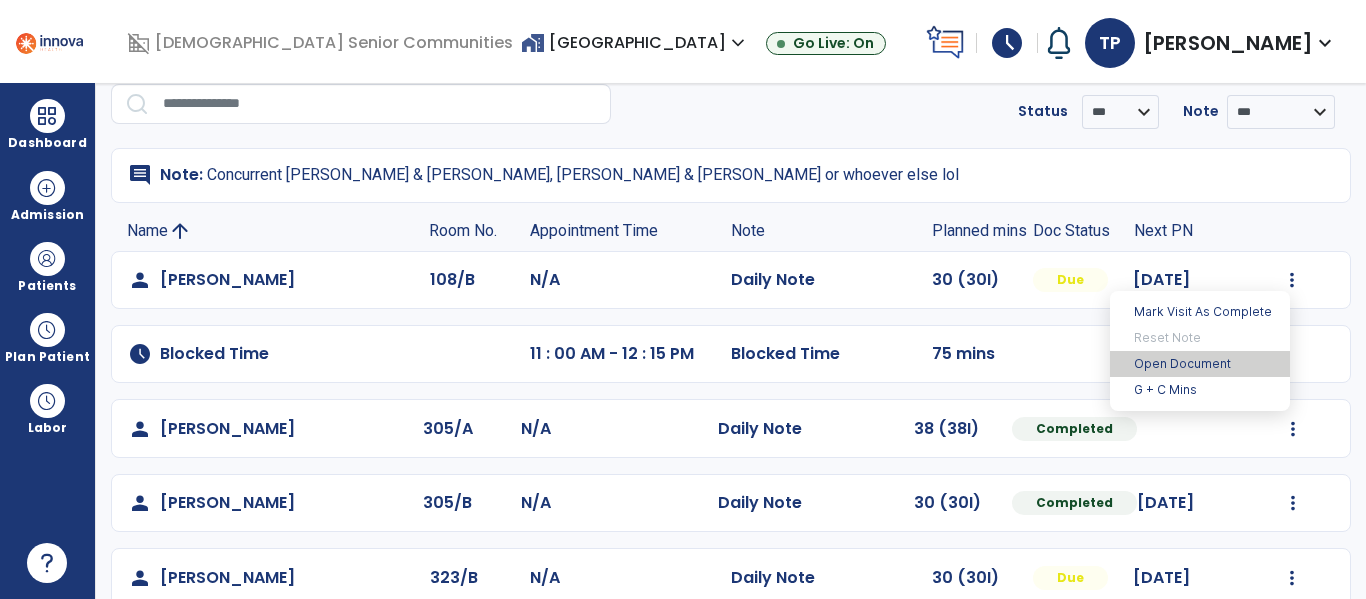 click on "Open Document" at bounding box center (1200, 364) 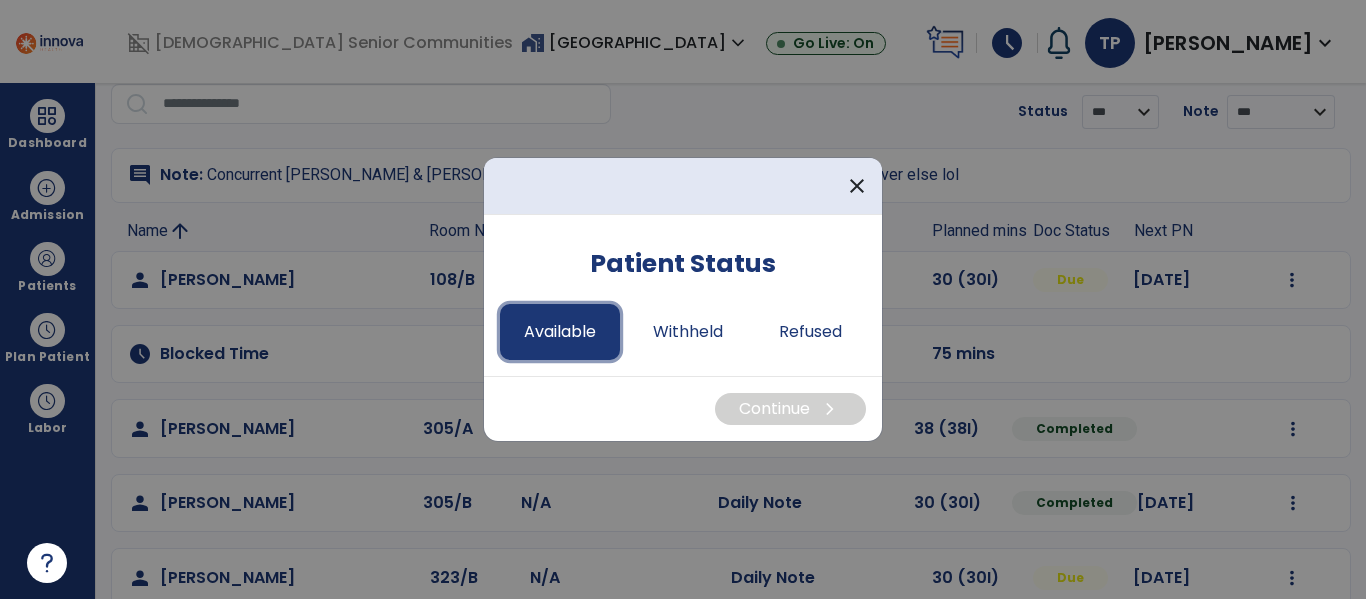 click on "Available" at bounding box center [560, 332] 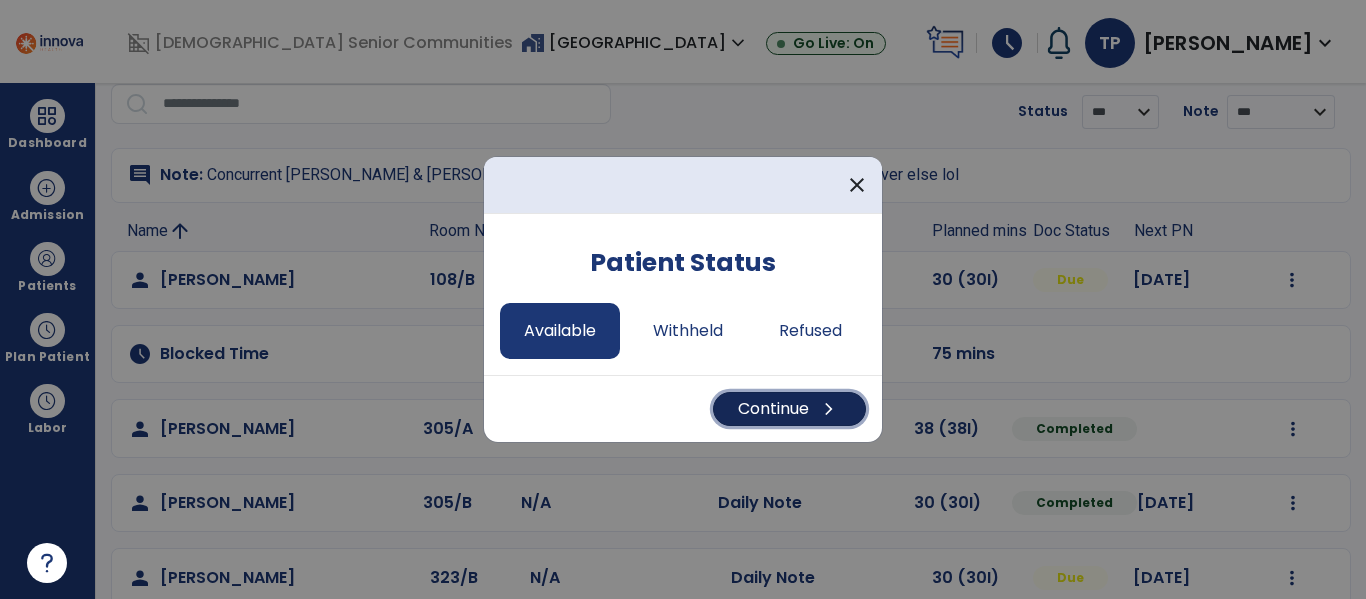 click on "chevron_right" at bounding box center (829, 409) 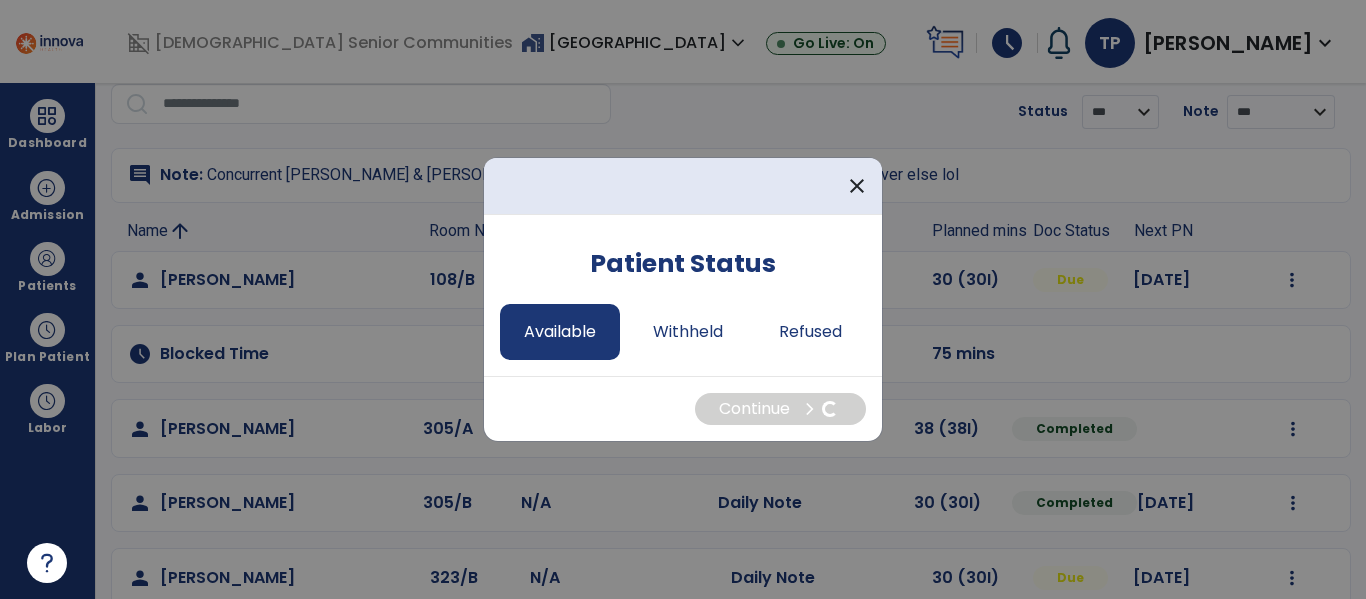select on "*" 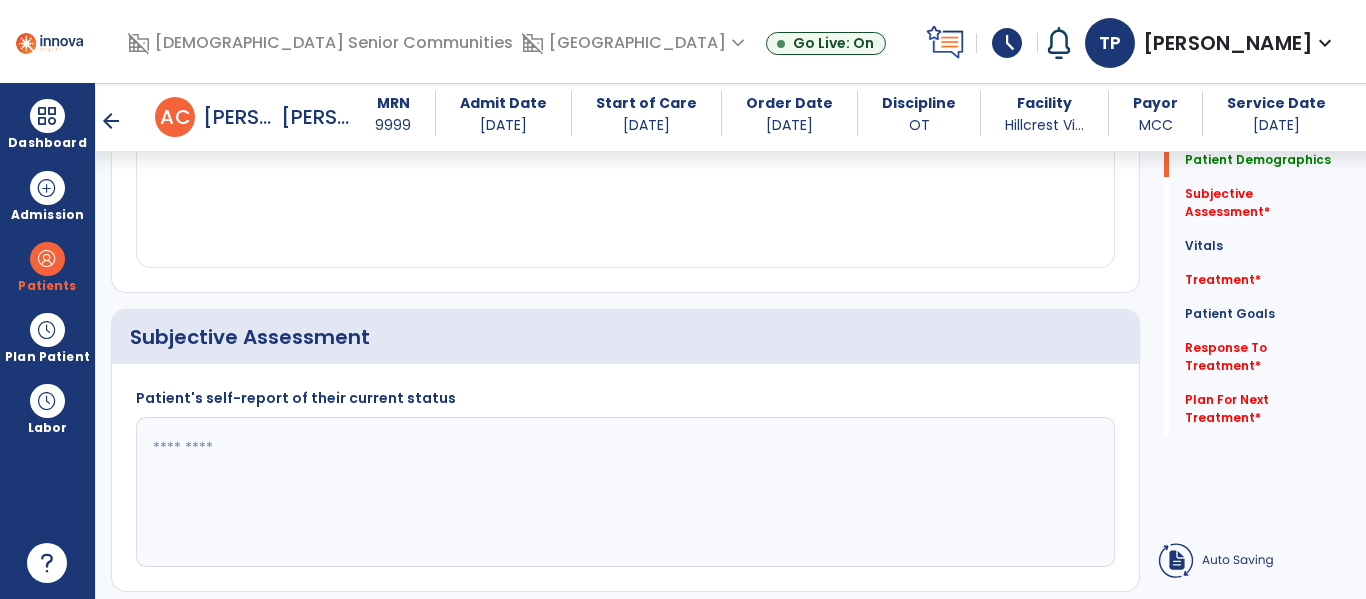 scroll, scrollTop: 331, scrollLeft: 0, axis: vertical 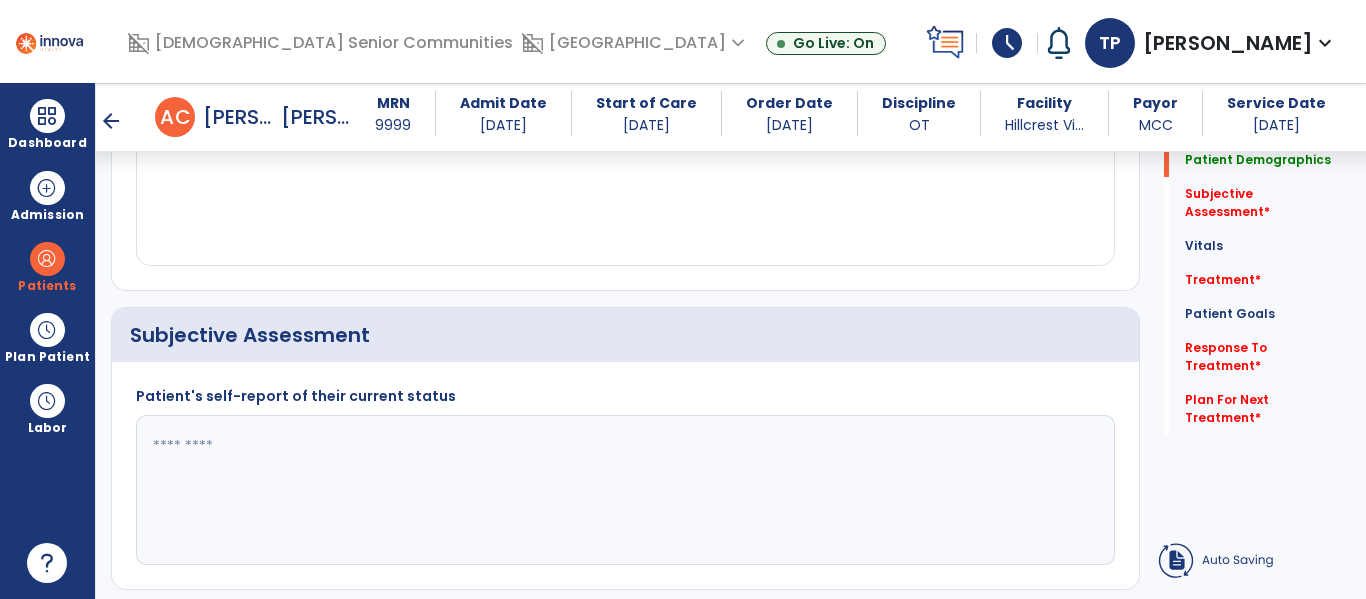 click 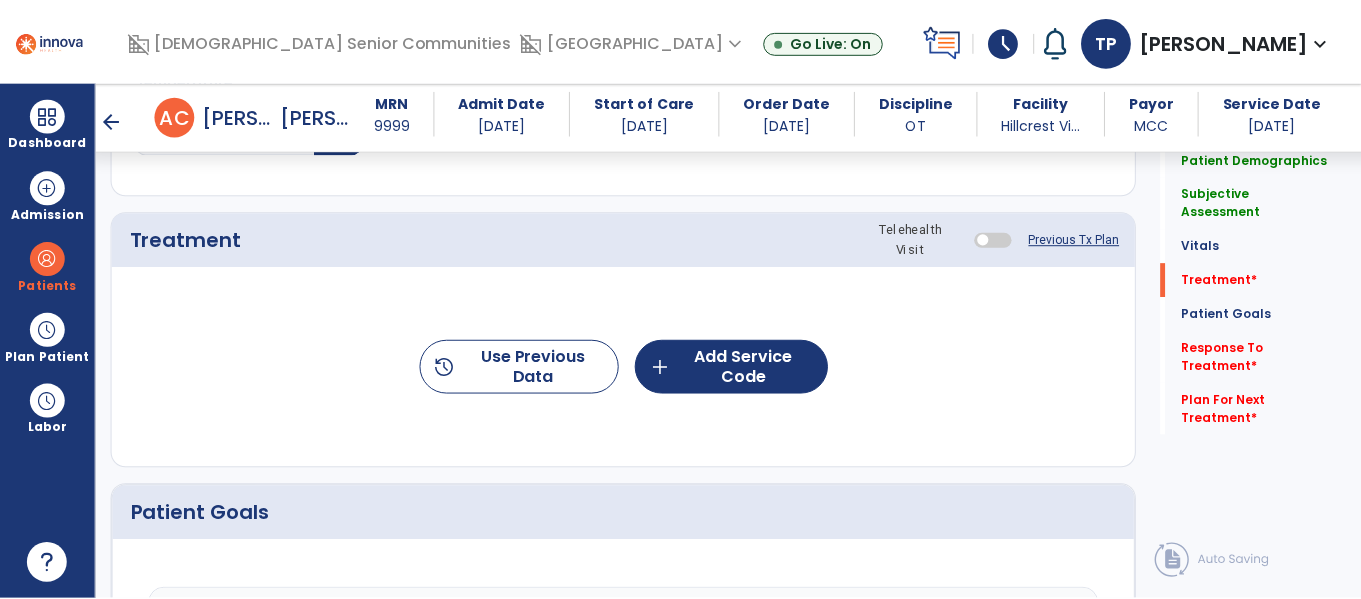 scroll, scrollTop: 1144, scrollLeft: 0, axis: vertical 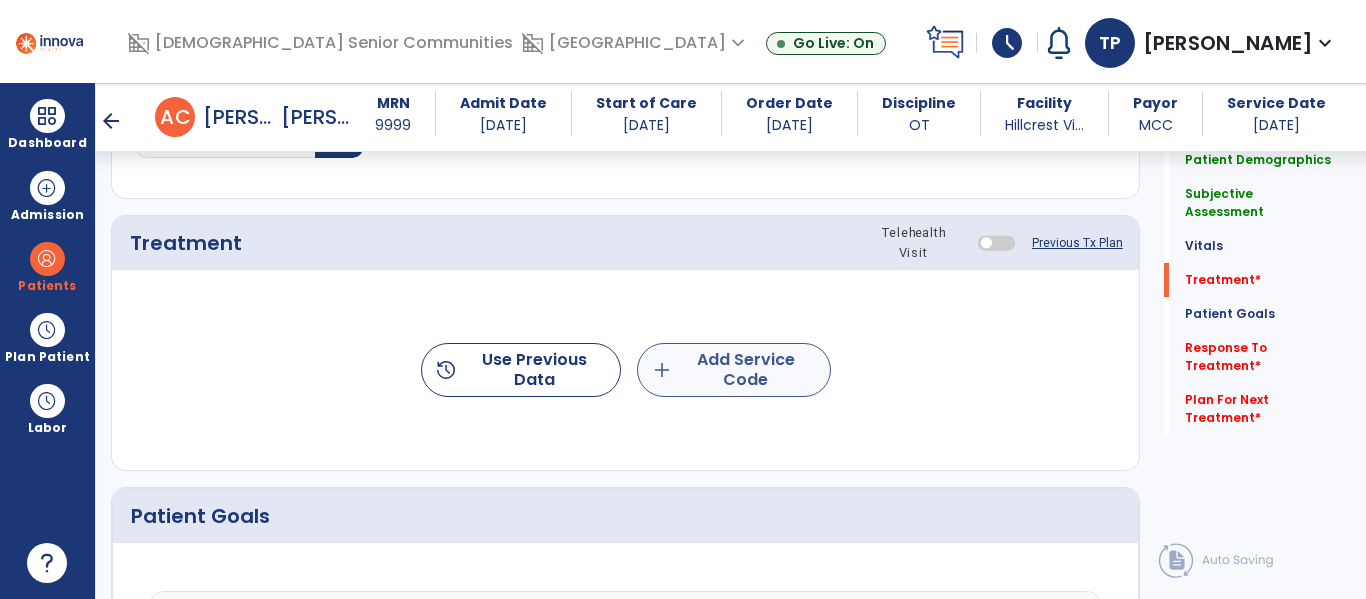 type on "**********" 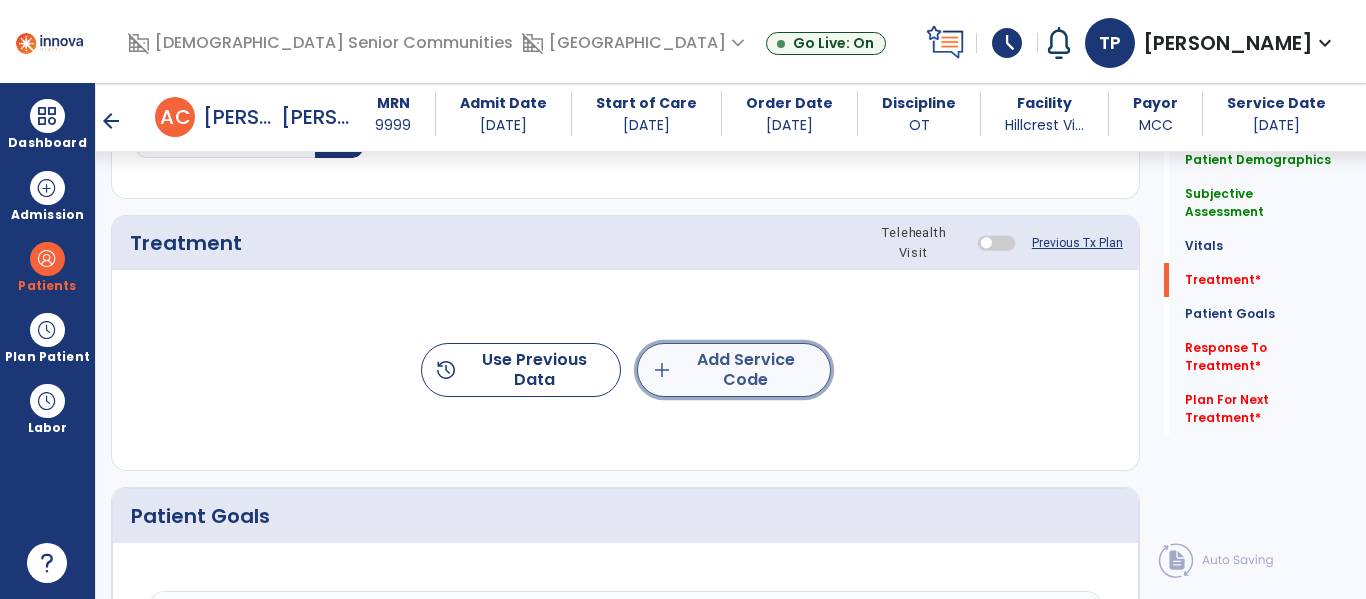 click on "add  Add Service Code" 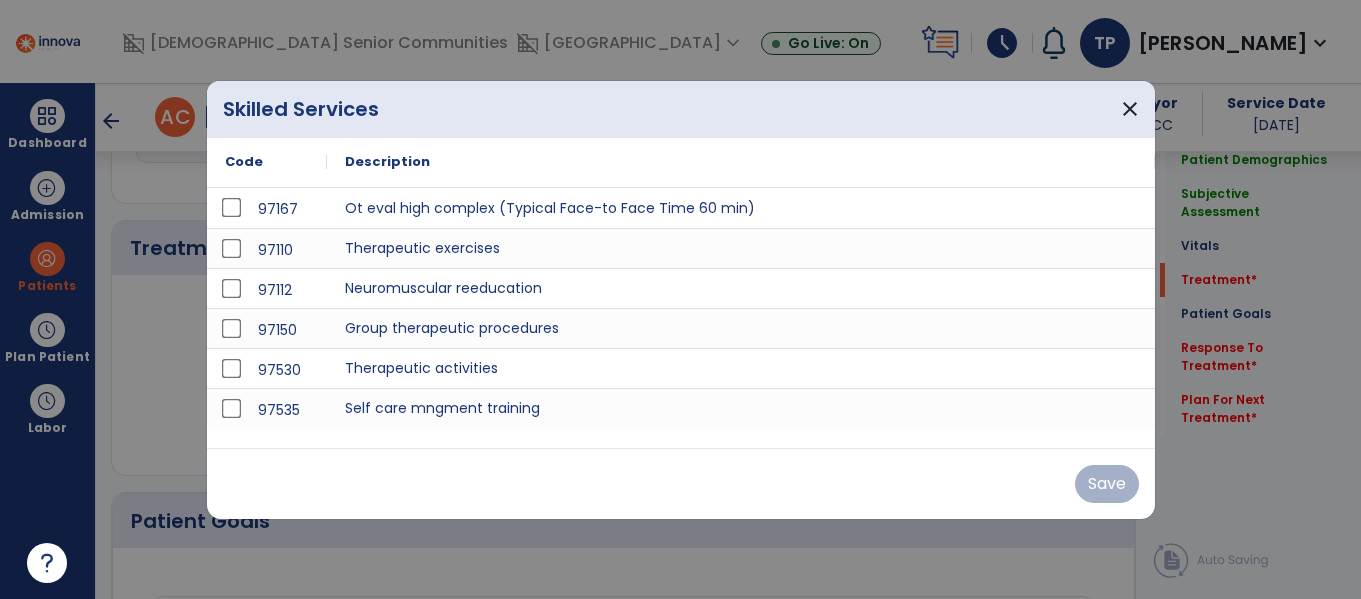 scroll, scrollTop: 1144, scrollLeft: 0, axis: vertical 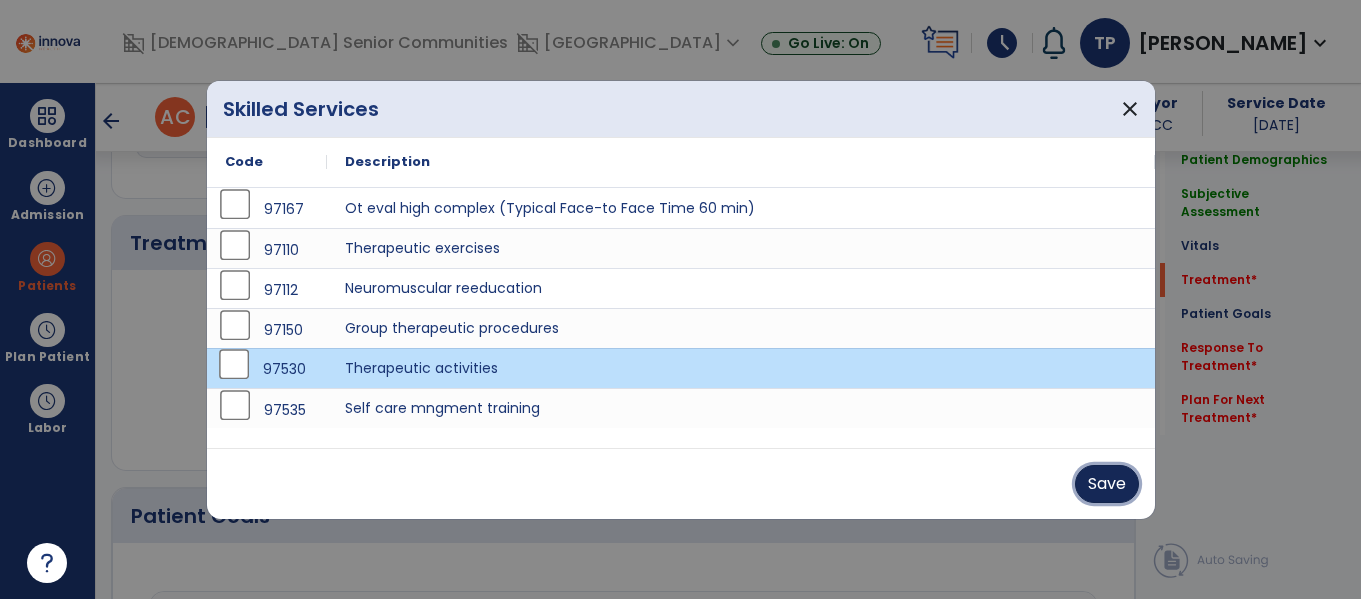click on "Save" at bounding box center [1107, 484] 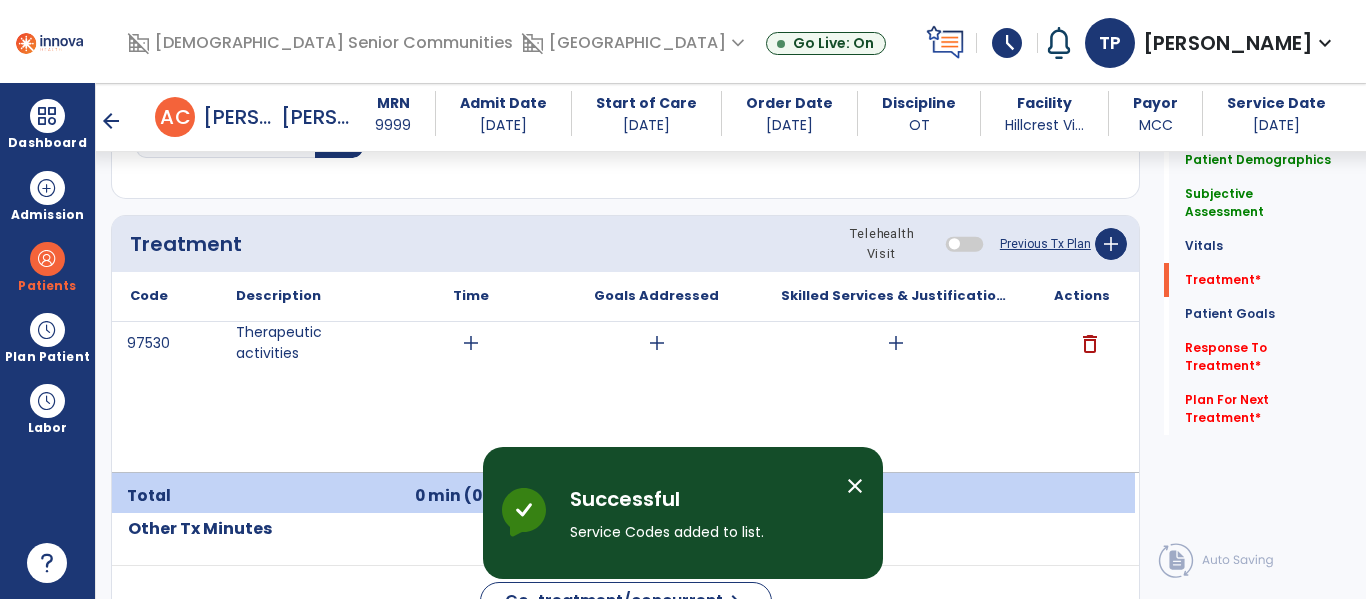 click on "add" at bounding box center [471, 343] 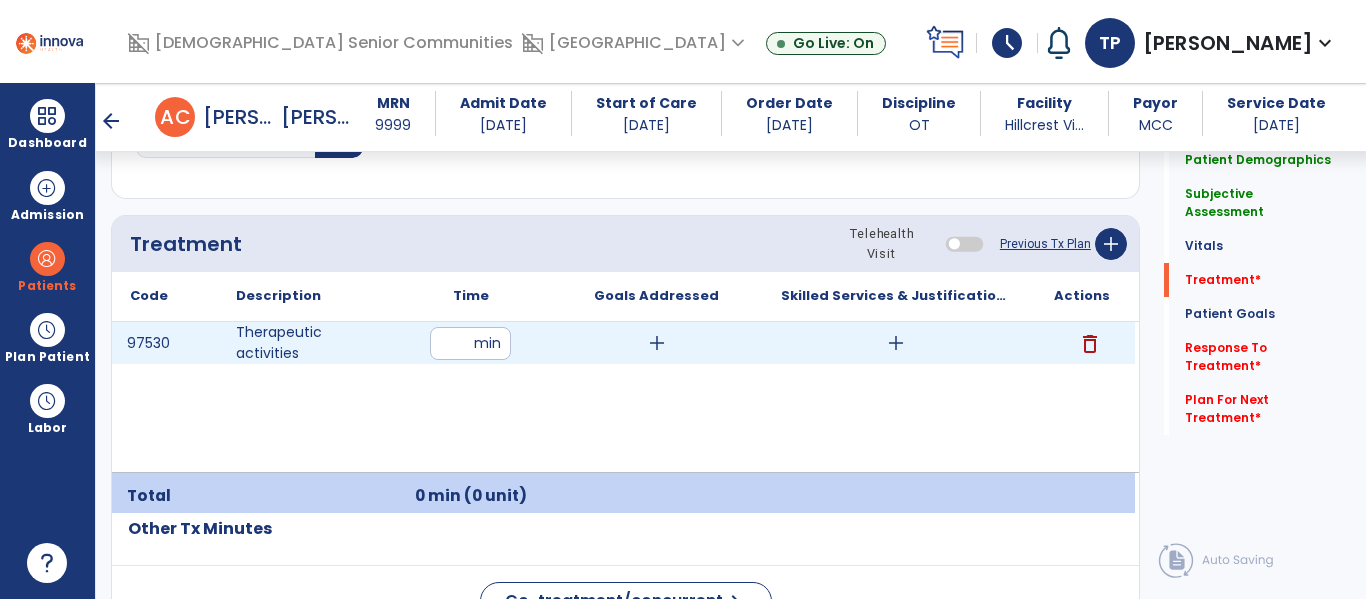 type on "**" 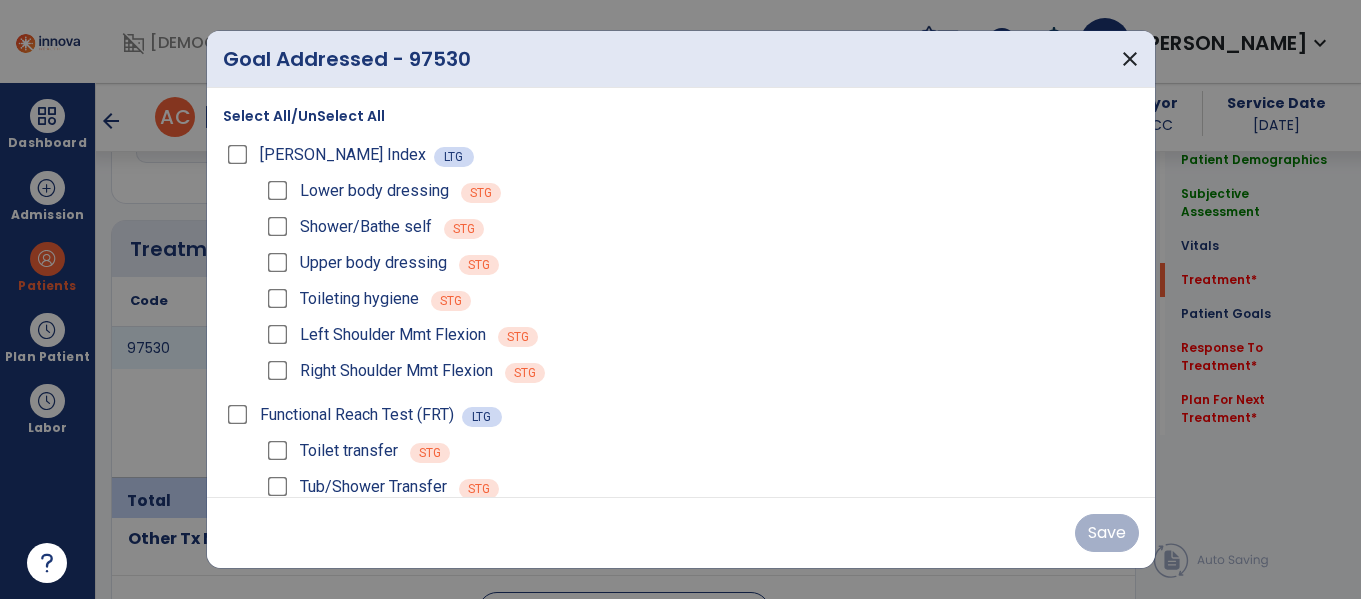 scroll, scrollTop: 1144, scrollLeft: 0, axis: vertical 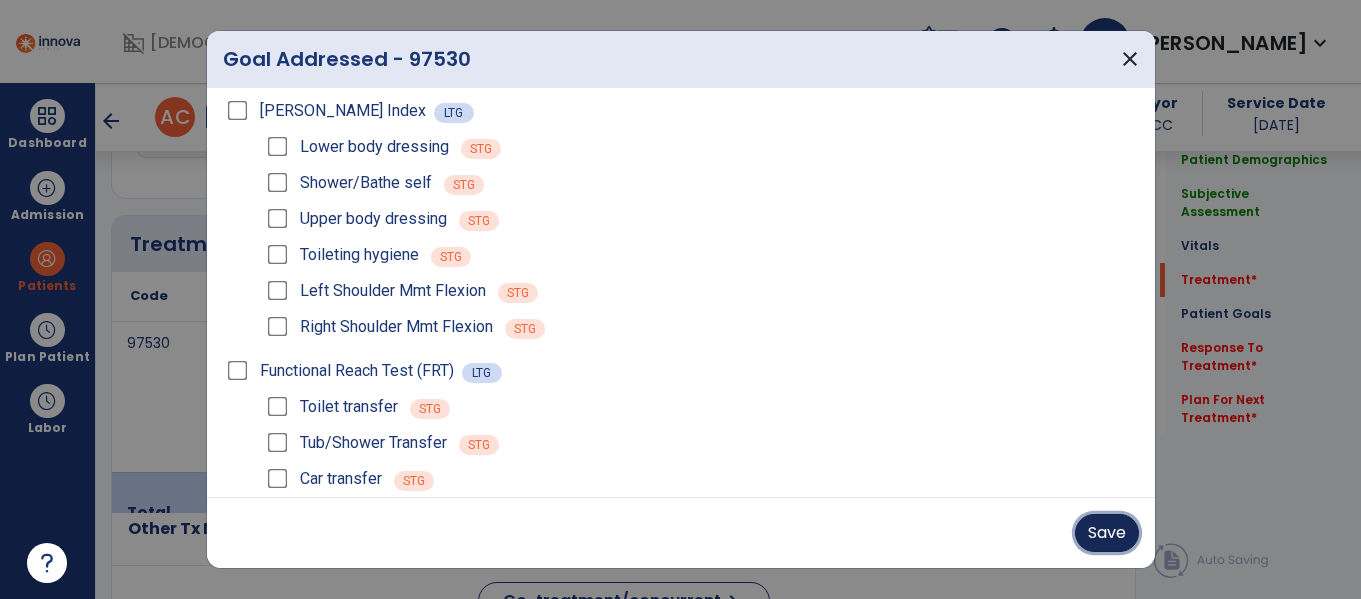 click on "Save" at bounding box center [1107, 533] 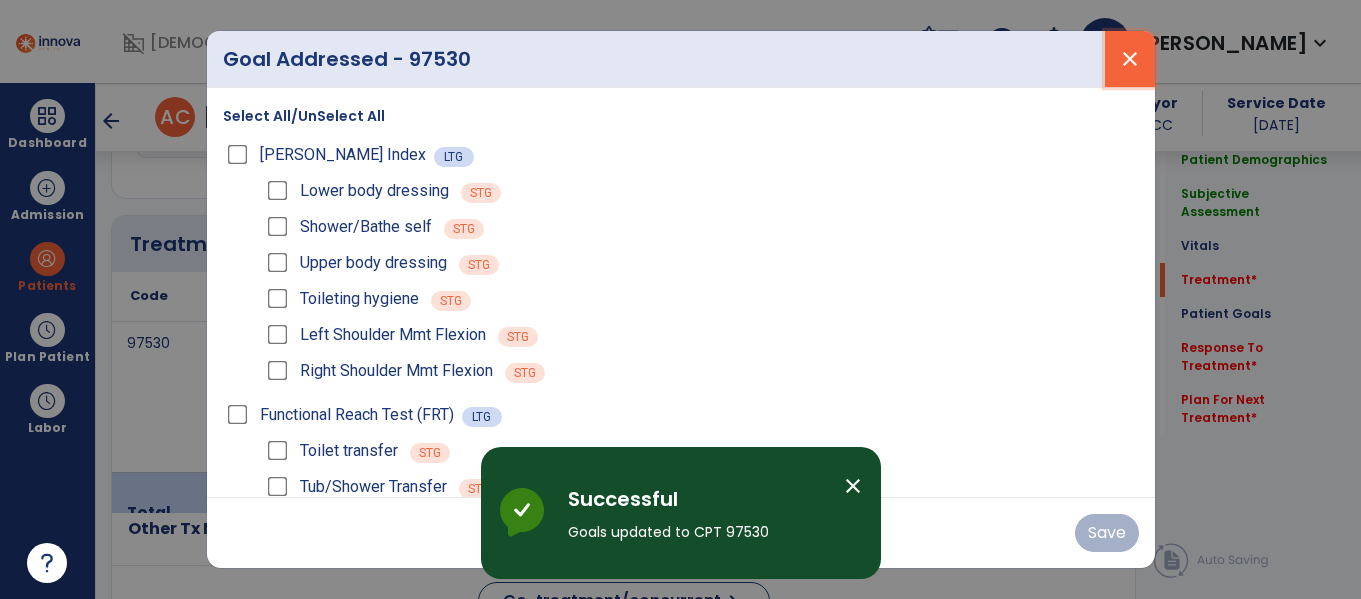 click on "close" at bounding box center [1130, 59] 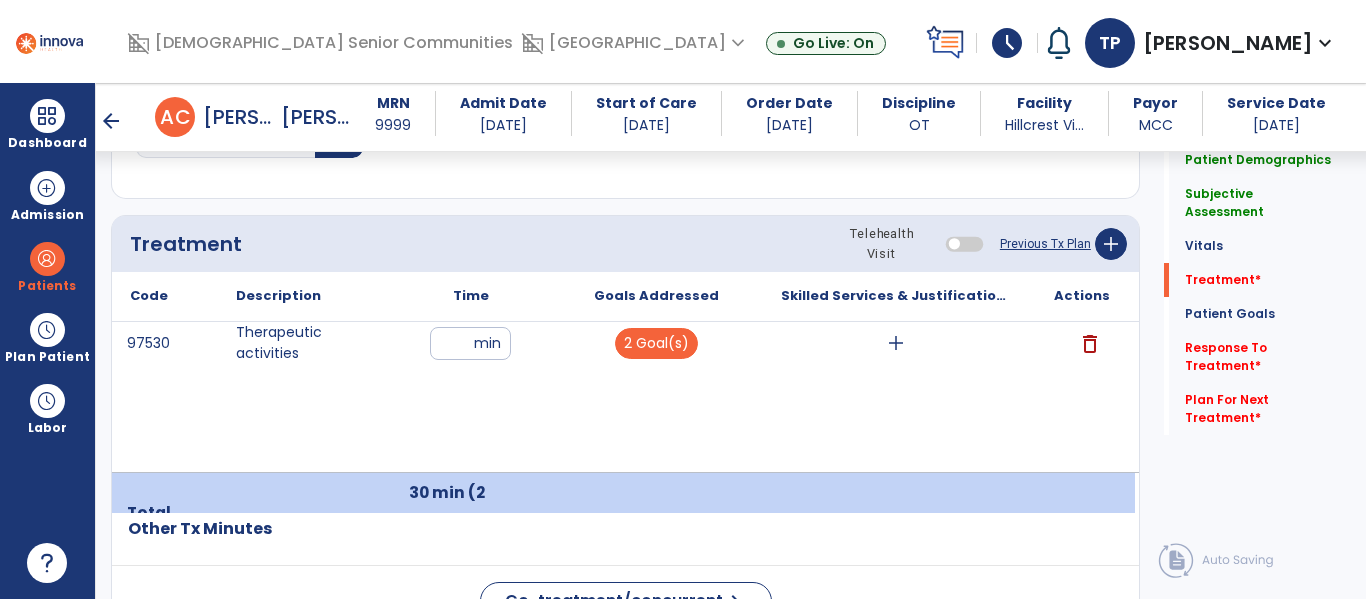 click on "add" at bounding box center [896, 343] 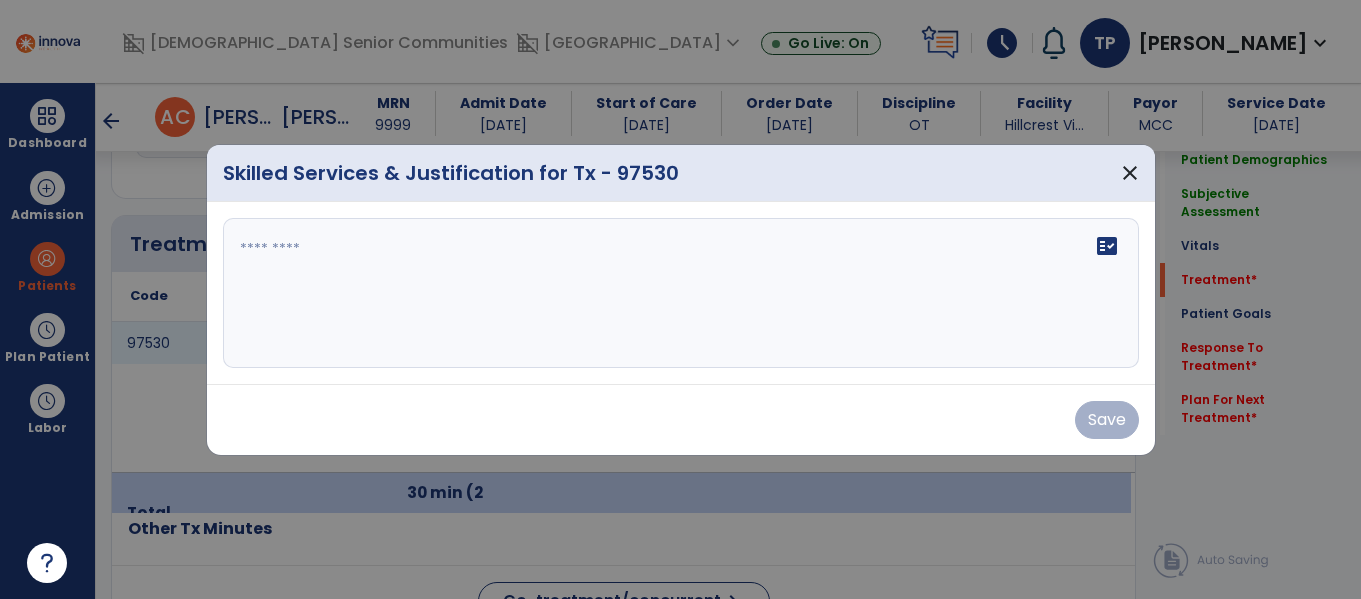 scroll, scrollTop: 1144, scrollLeft: 0, axis: vertical 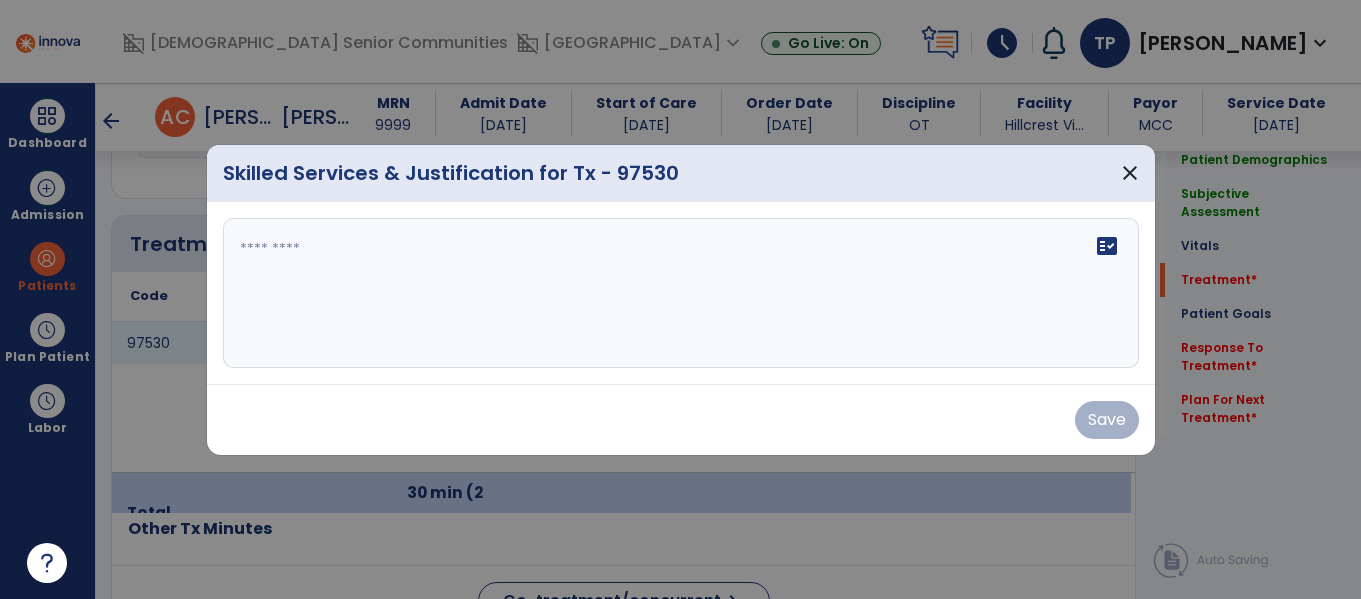 click at bounding box center (681, 293) 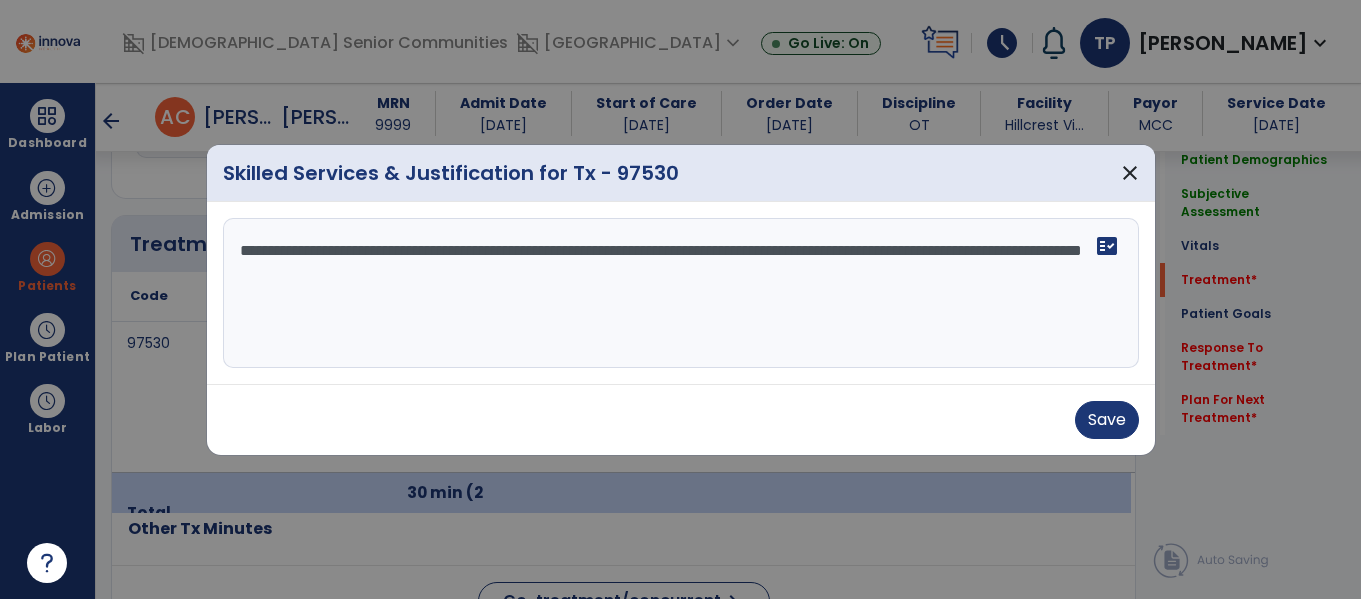 click on "**********" at bounding box center [681, 293] 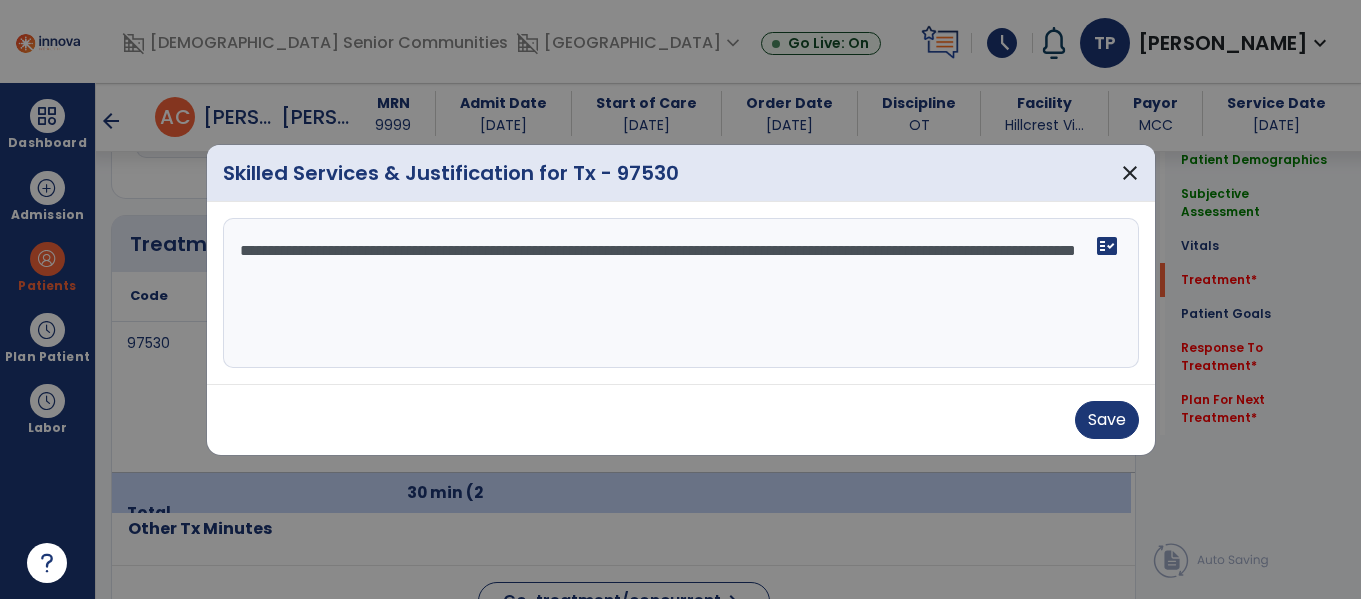 click on "**********" at bounding box center [681, 293] 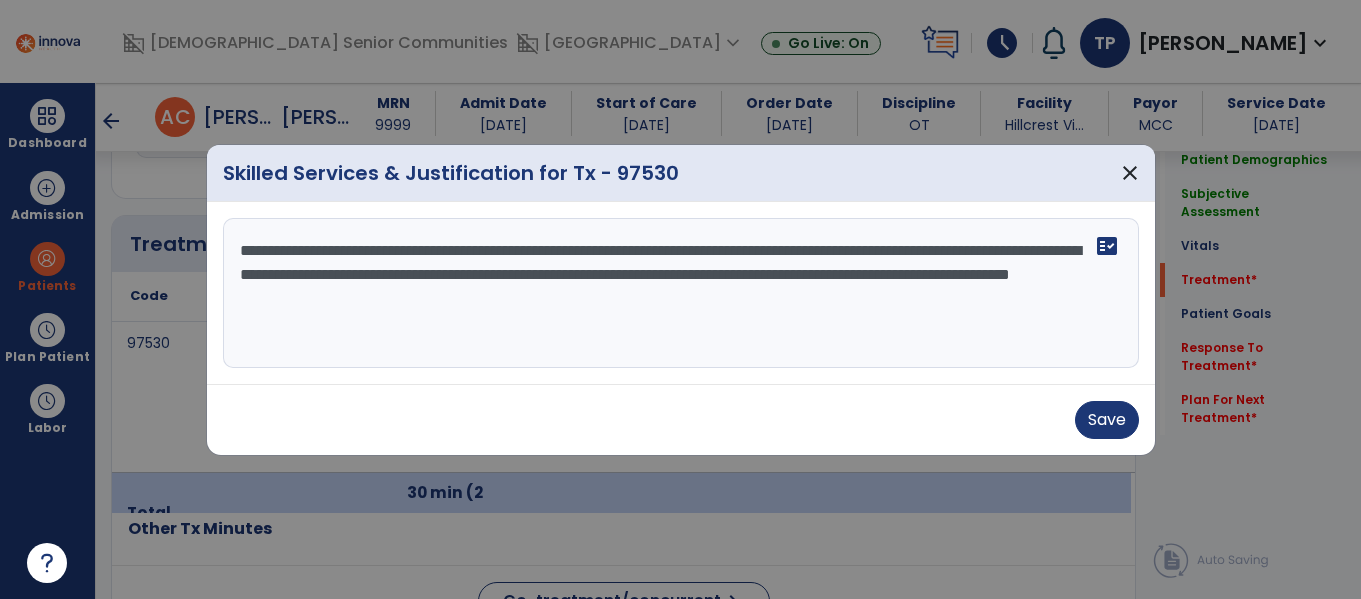 click on "**********" at bounding box center (681, 293) 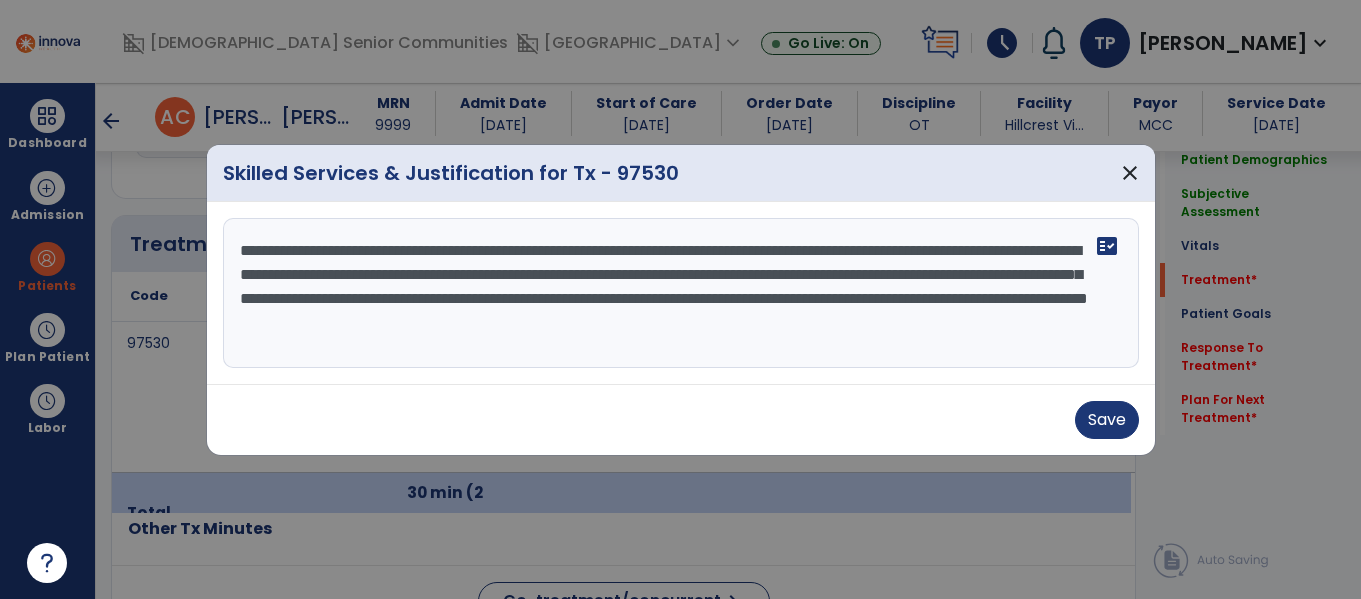 click on "**********" at bounding box center [681, 293] 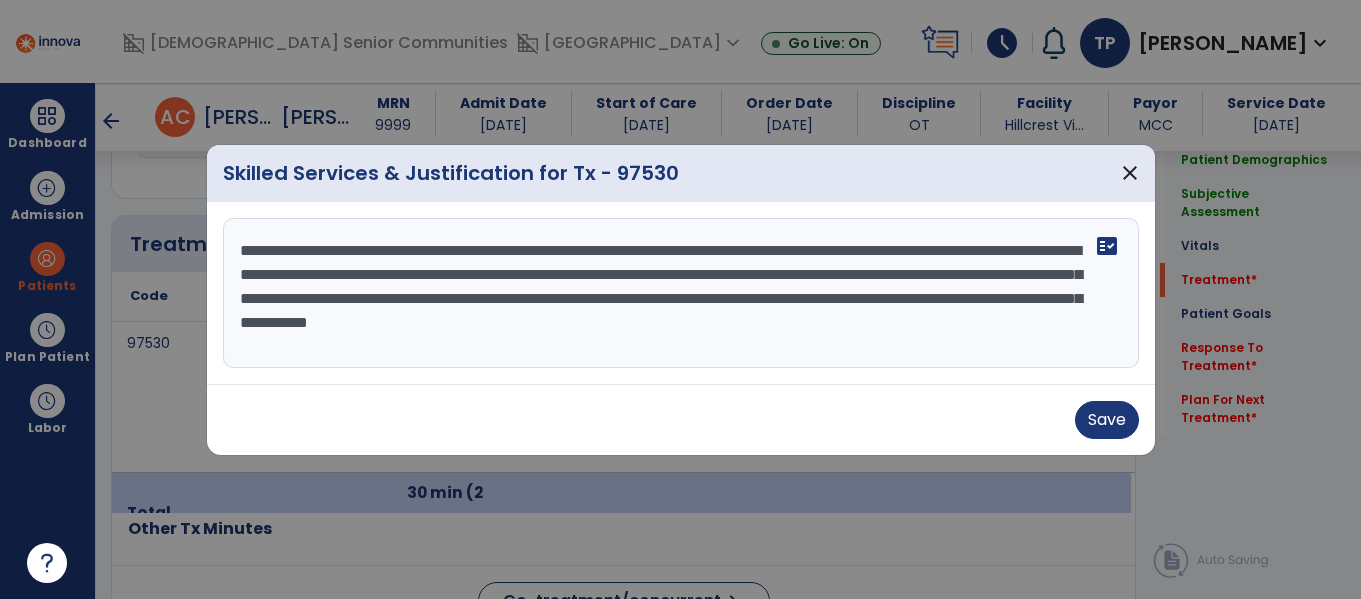click on "**********" at bounding box center [681, 293] 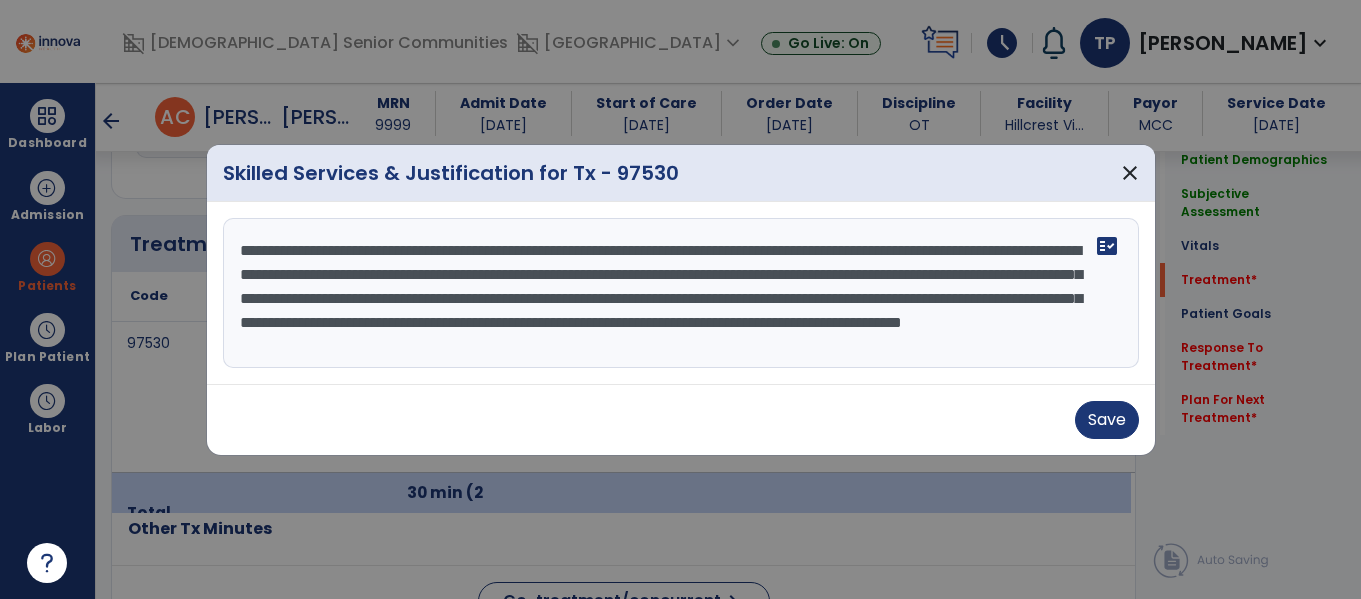 scroll, scrollTop: 16, scrollLeft: 0, axis: vertical 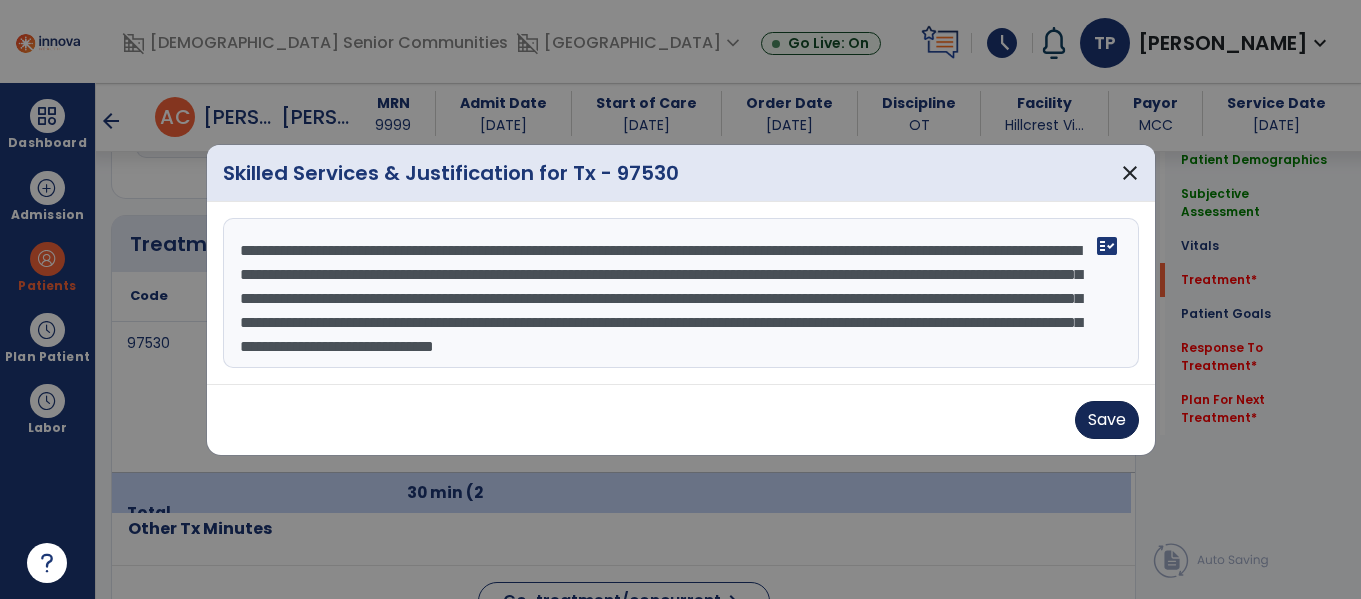 type on "**********" 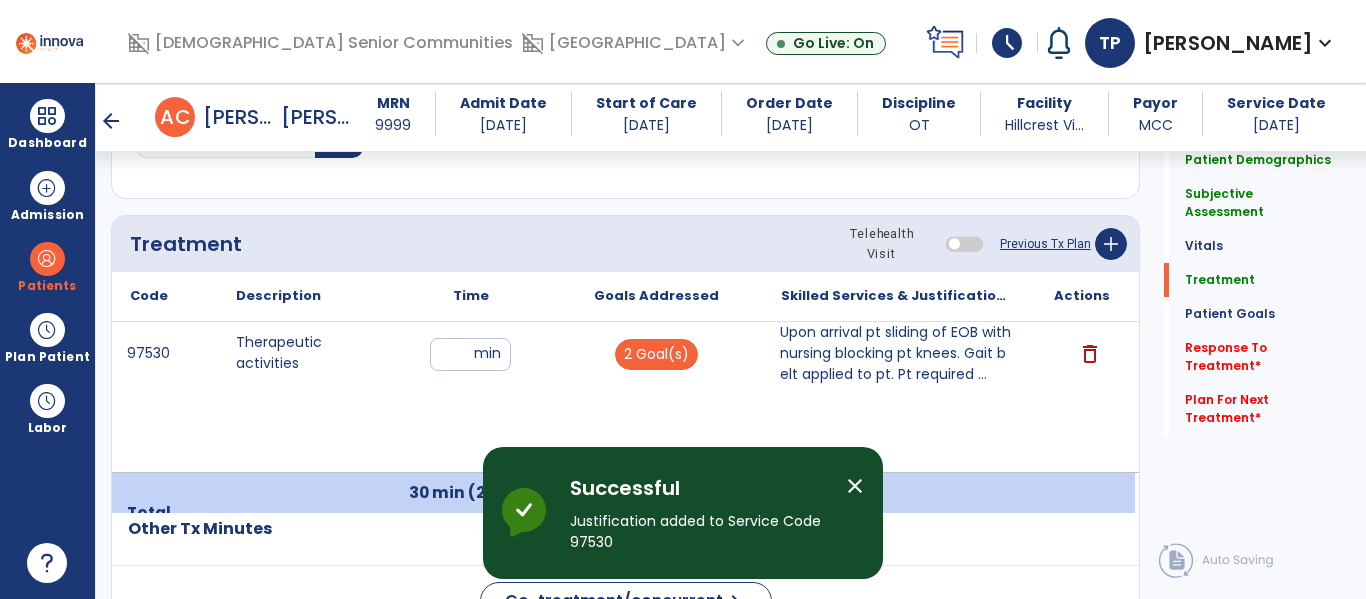 click on "Upon arrival pt sliding of EOB with nursing blocking pt knees. Gait belt applied to pt. Pt required ..." at bounding box center (896, 353) 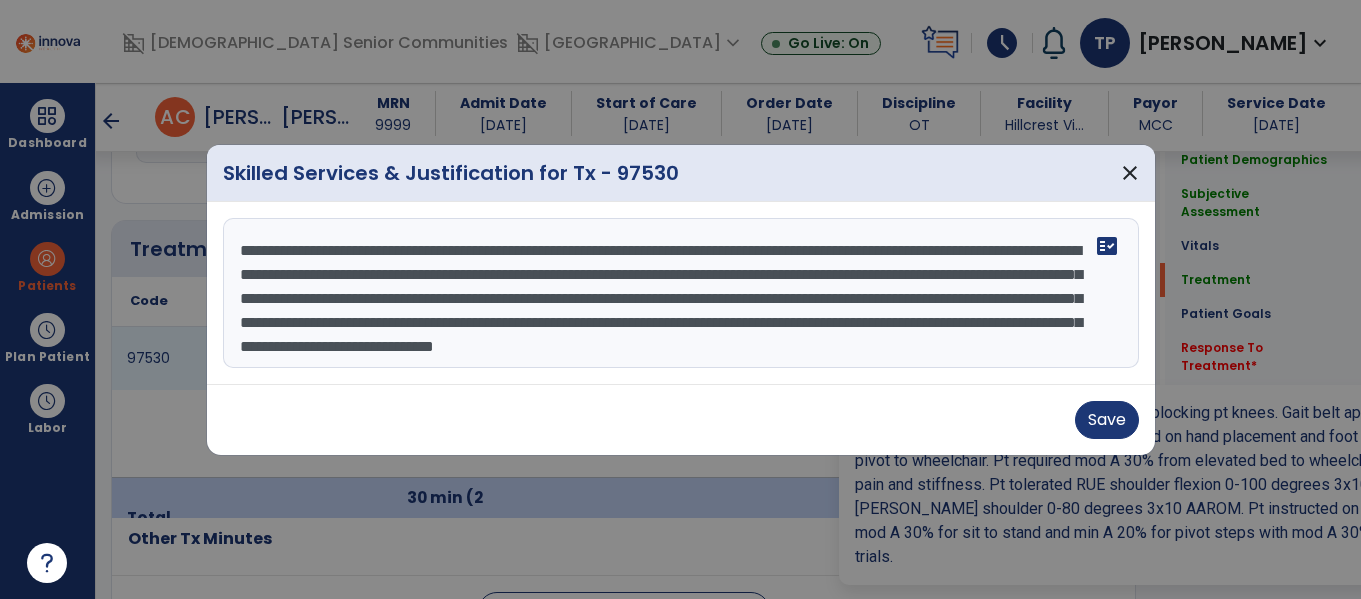scroll, scrollTop: 1144, scrollLeft: 0, axis: vertical 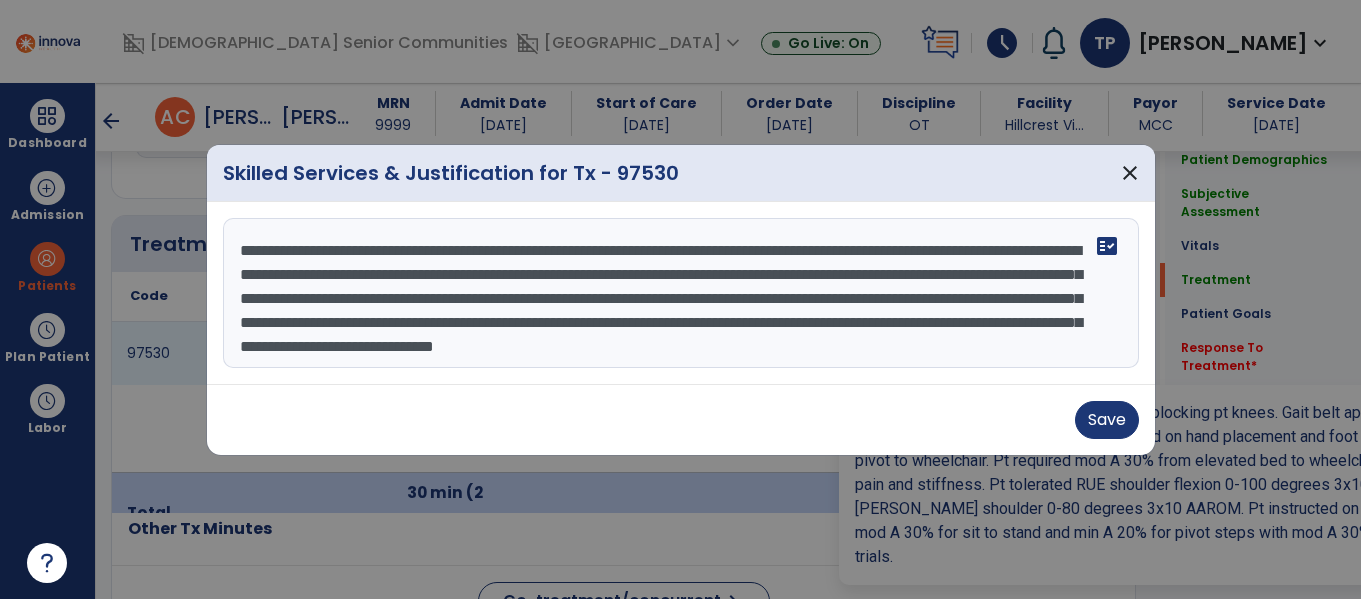 click on "**********" at bounding box center [681, 293] 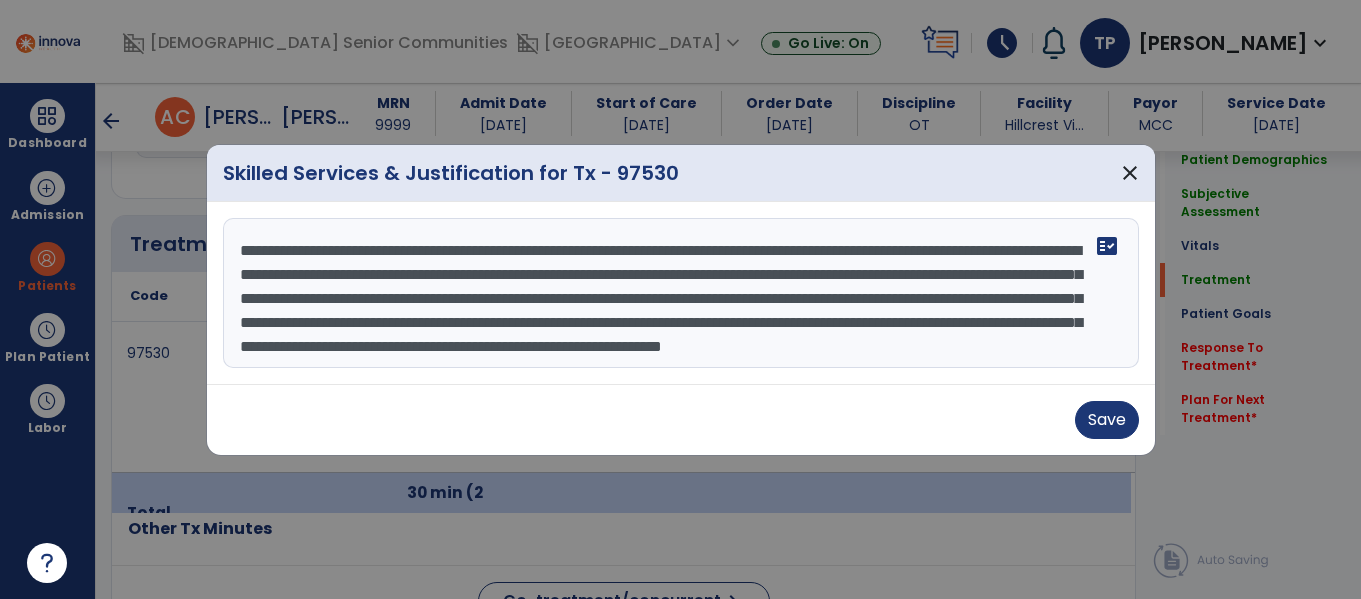 scroll, scrollTop: 40, scrollLeft: 0, axis: vertical 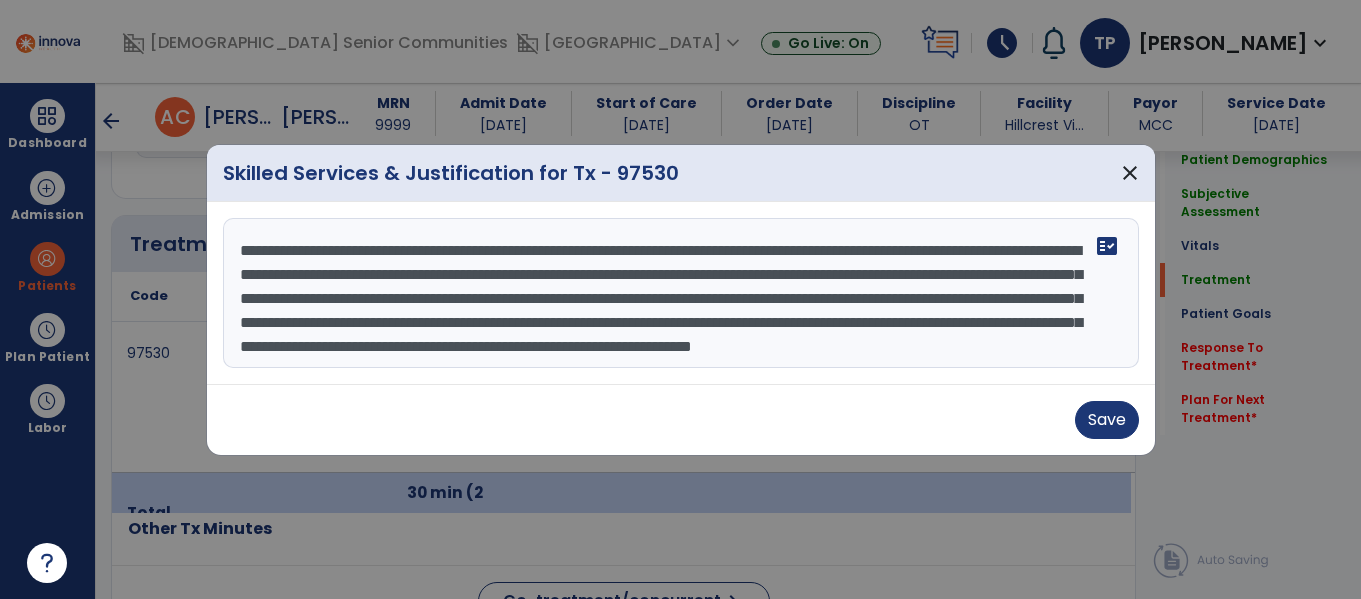click on "**********" at bounding box center [681, 293] 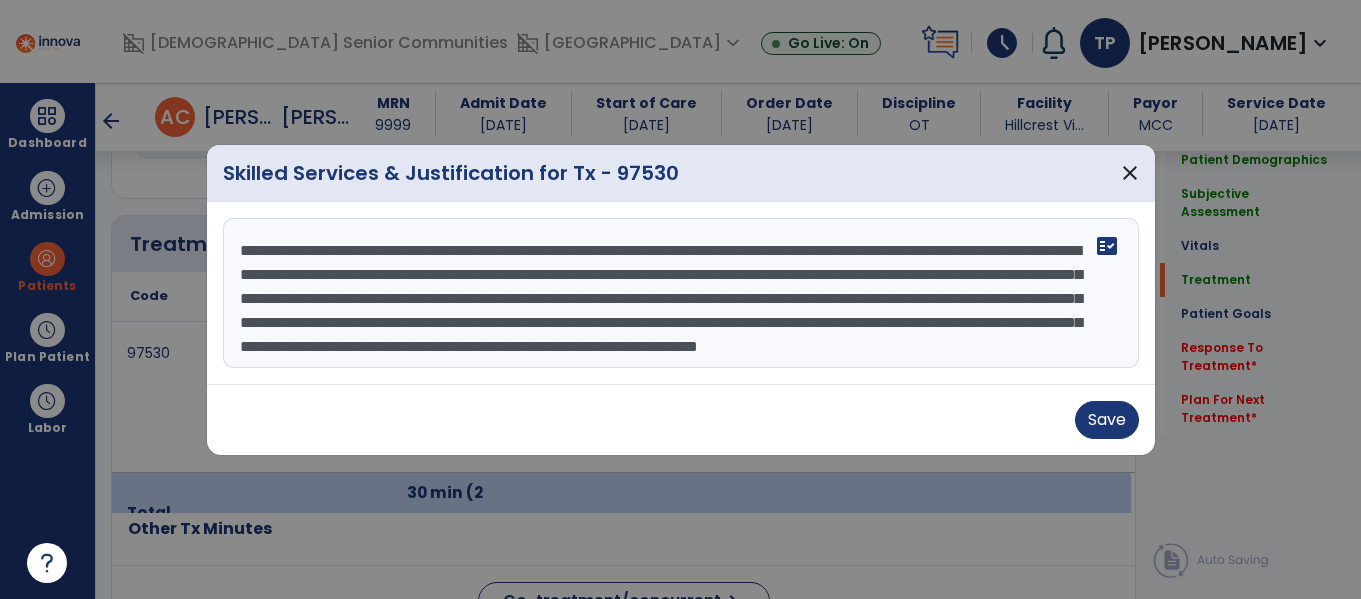 click on "**********" at bounding box center [681, 293] 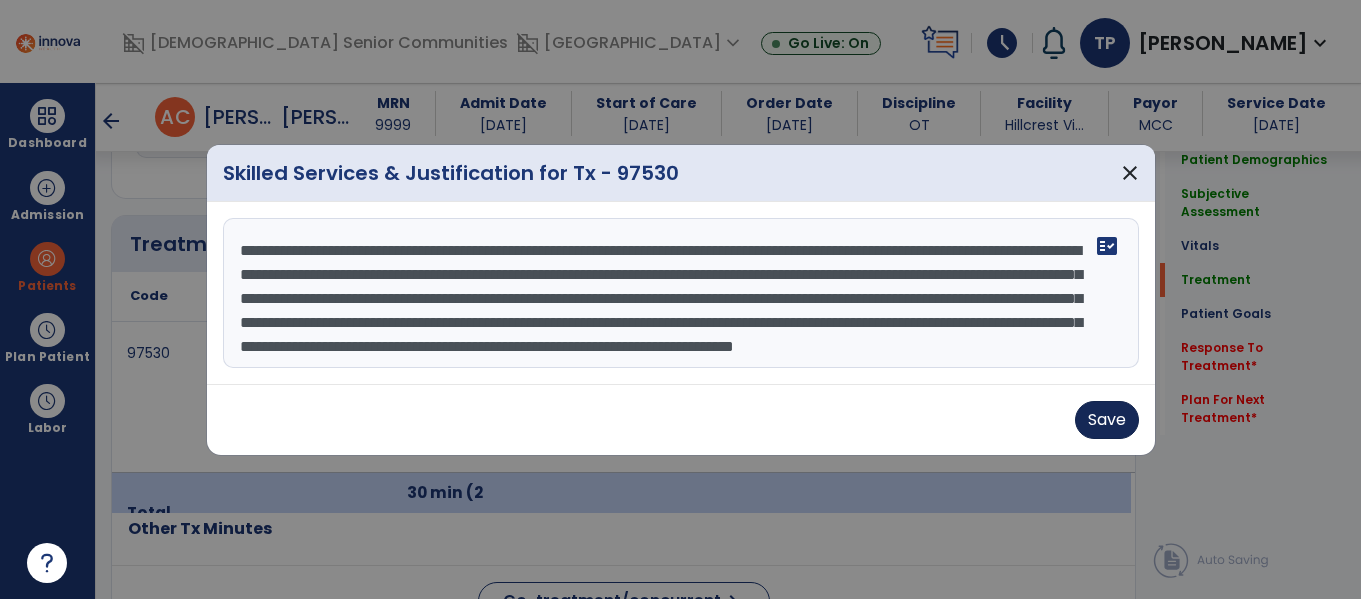 type on "**********" 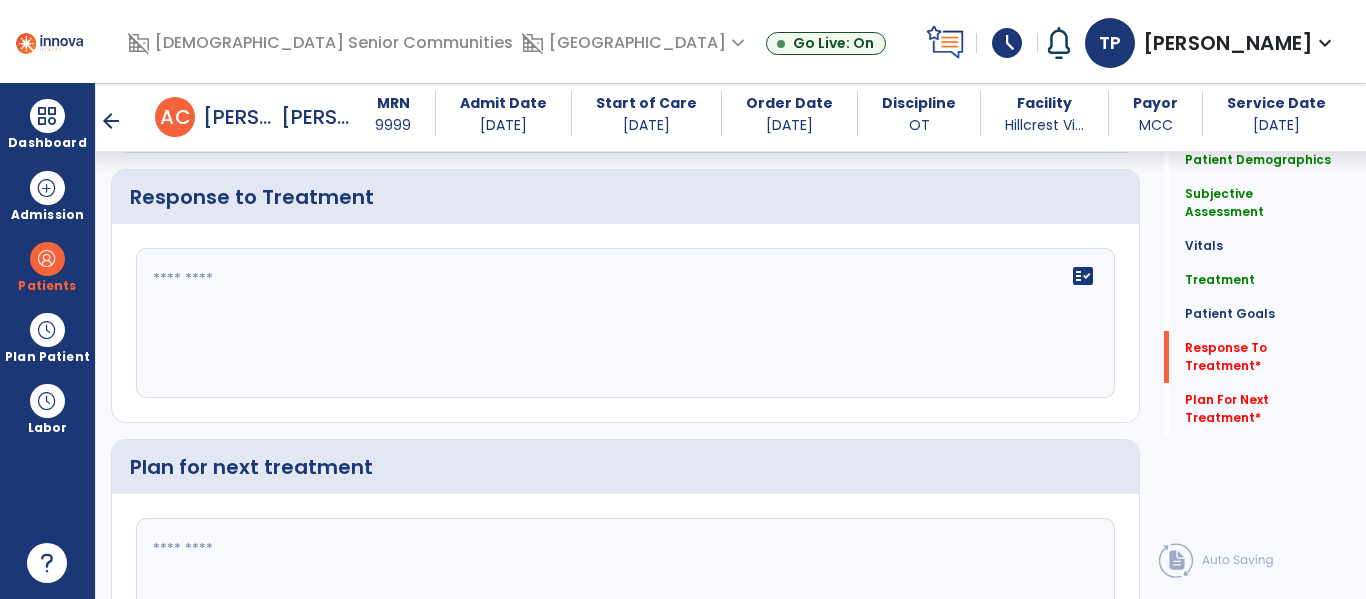 scroll, scrollTop: 3496, scrollLeft: 0, axis: vertical 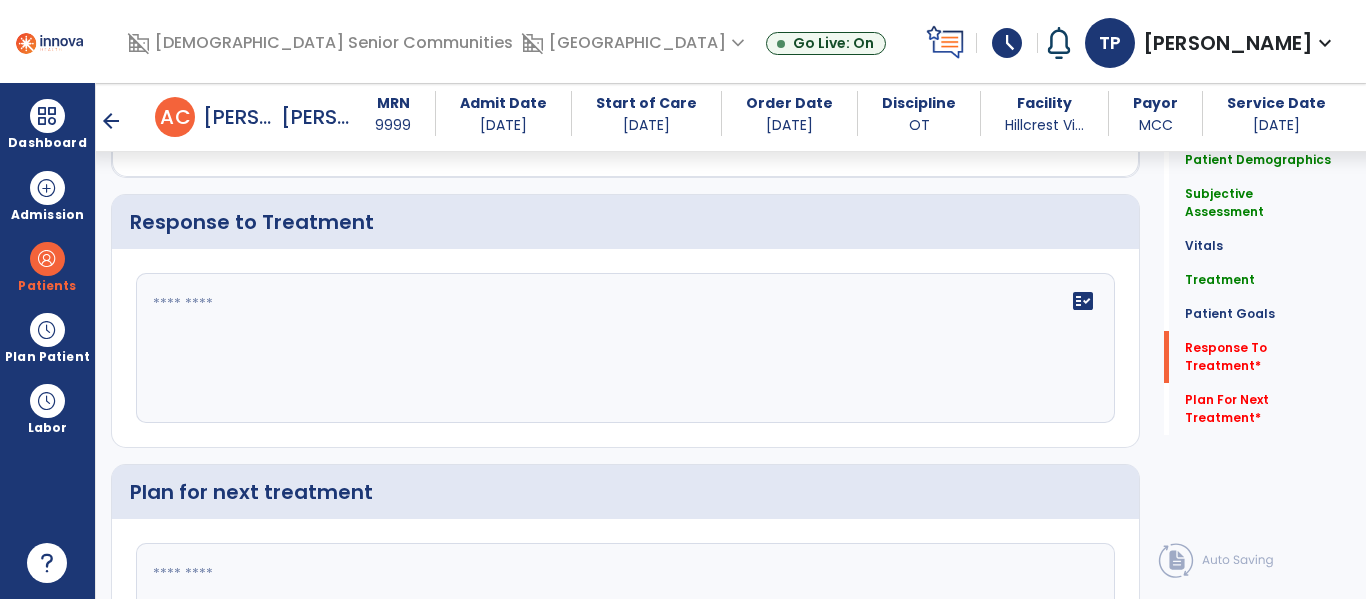 click 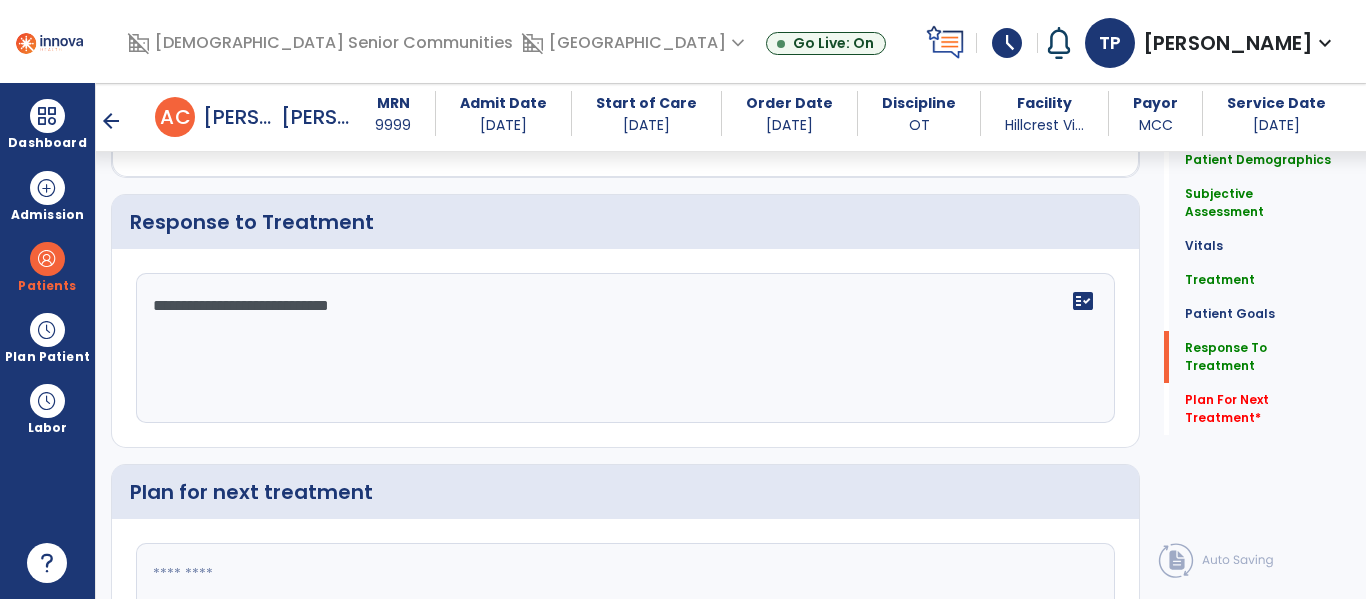 click on "**********" 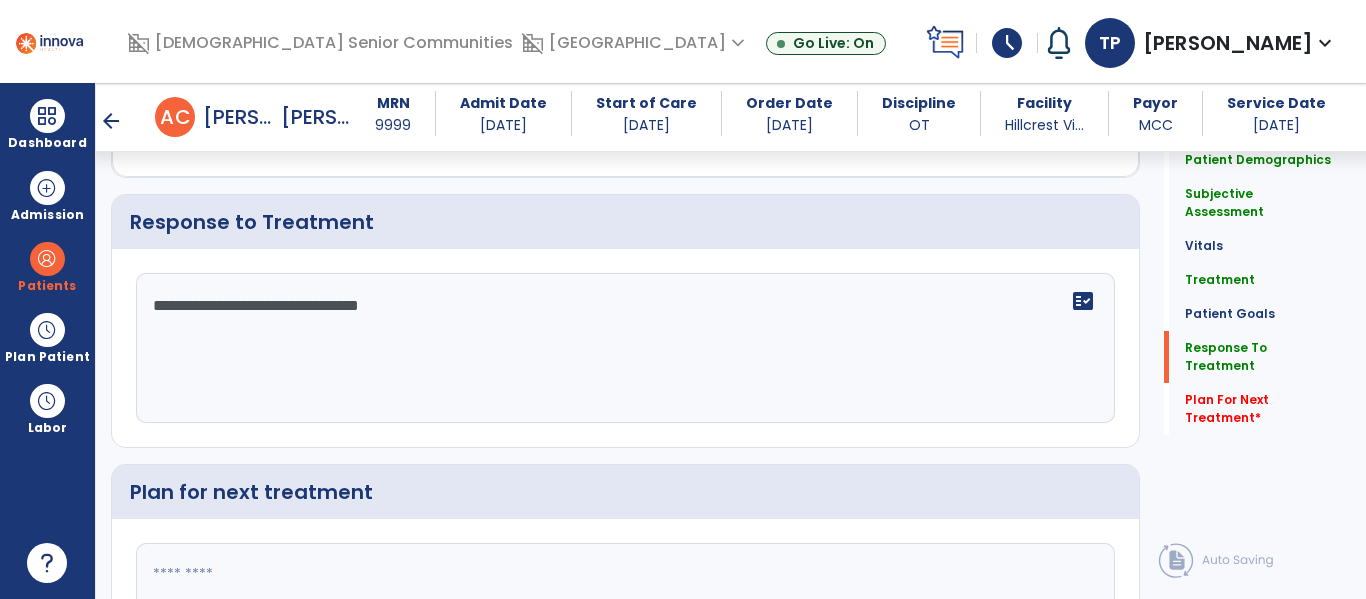 scroll, scrollTop: 3594, scrollLeft: 0, axis: vertical 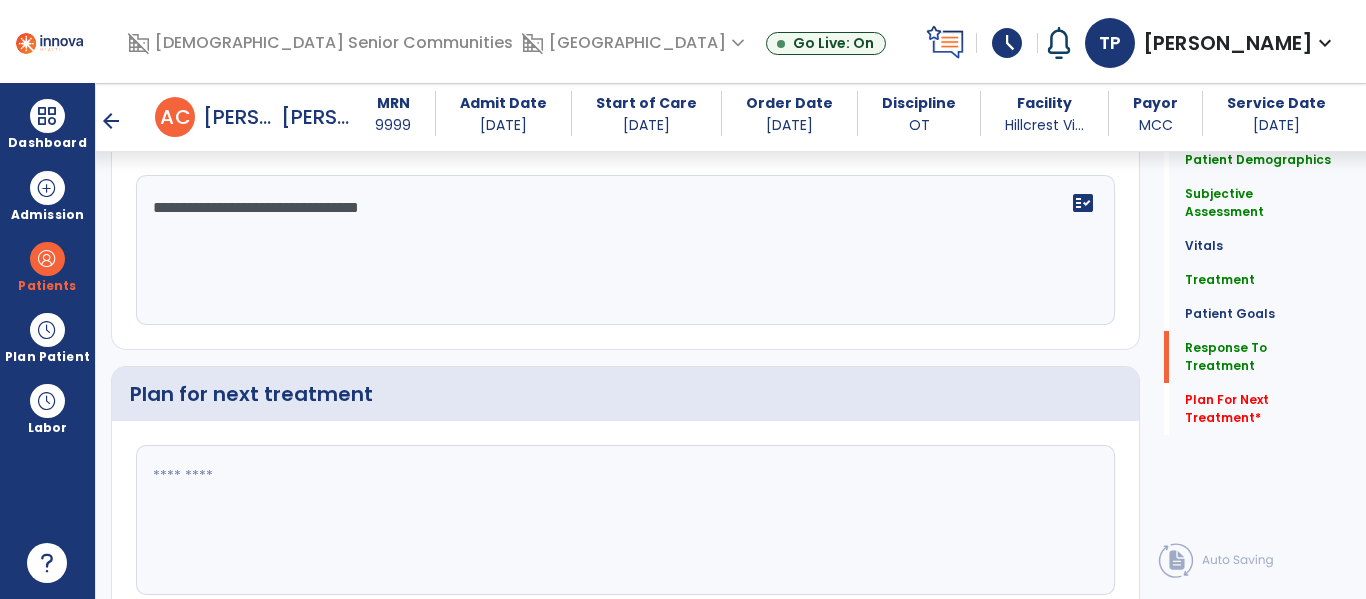 type on "**********" 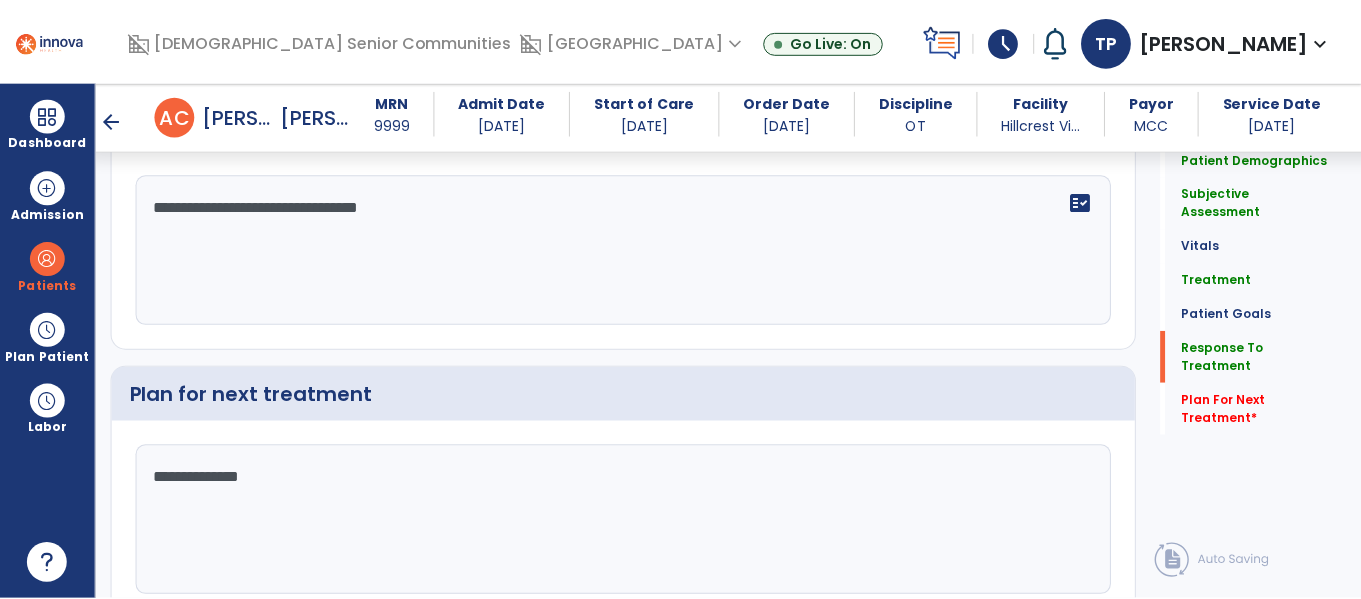 scroll, scrollTop: 3660, scrollLeft: 0, axis: vertical 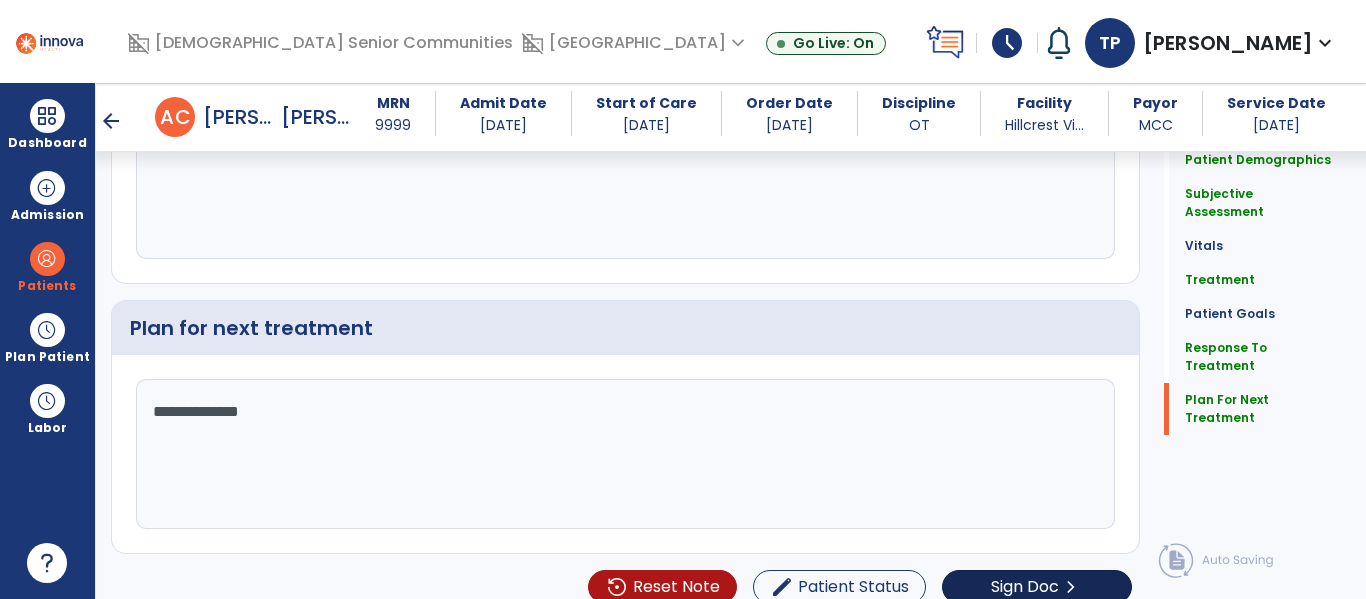 type on "**********" 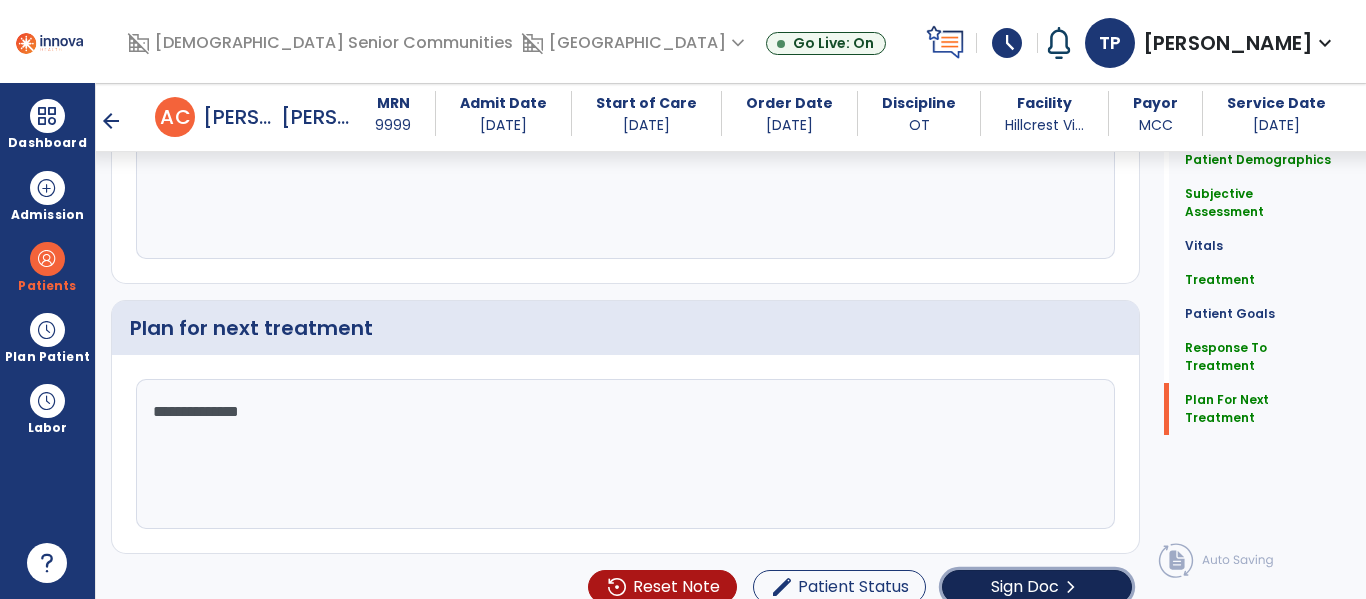 click on "chevron_right" 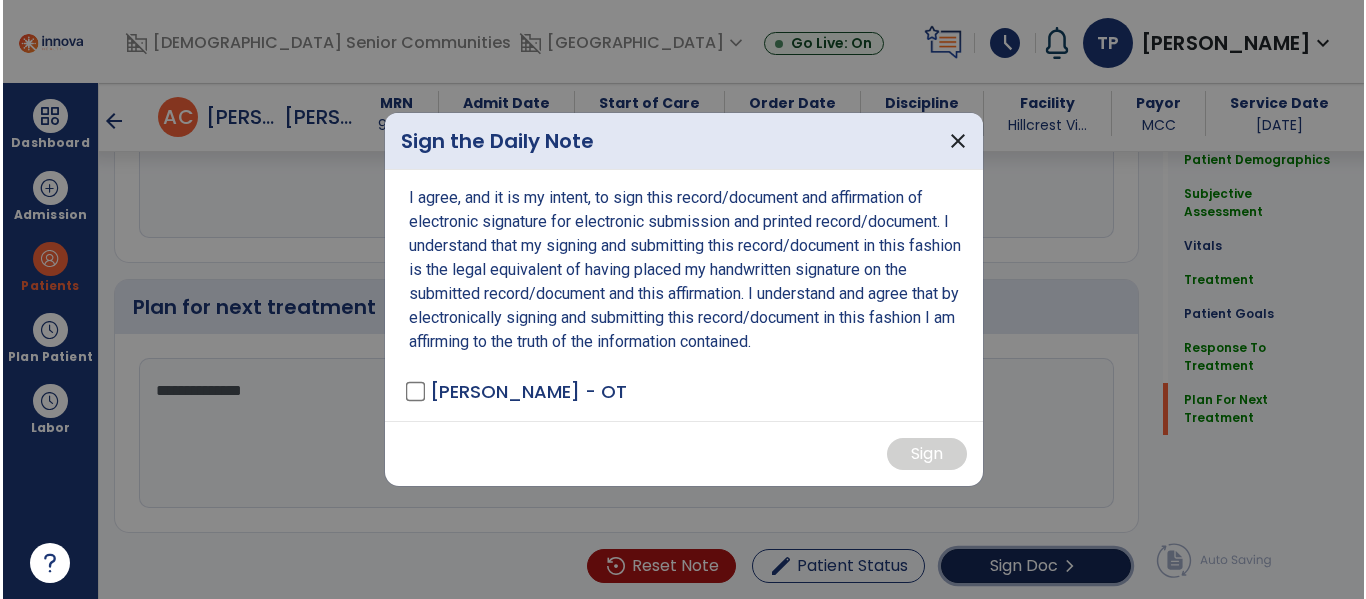 scroll, scrollTop: 3681, scrollLeft: 0, axis: vertical 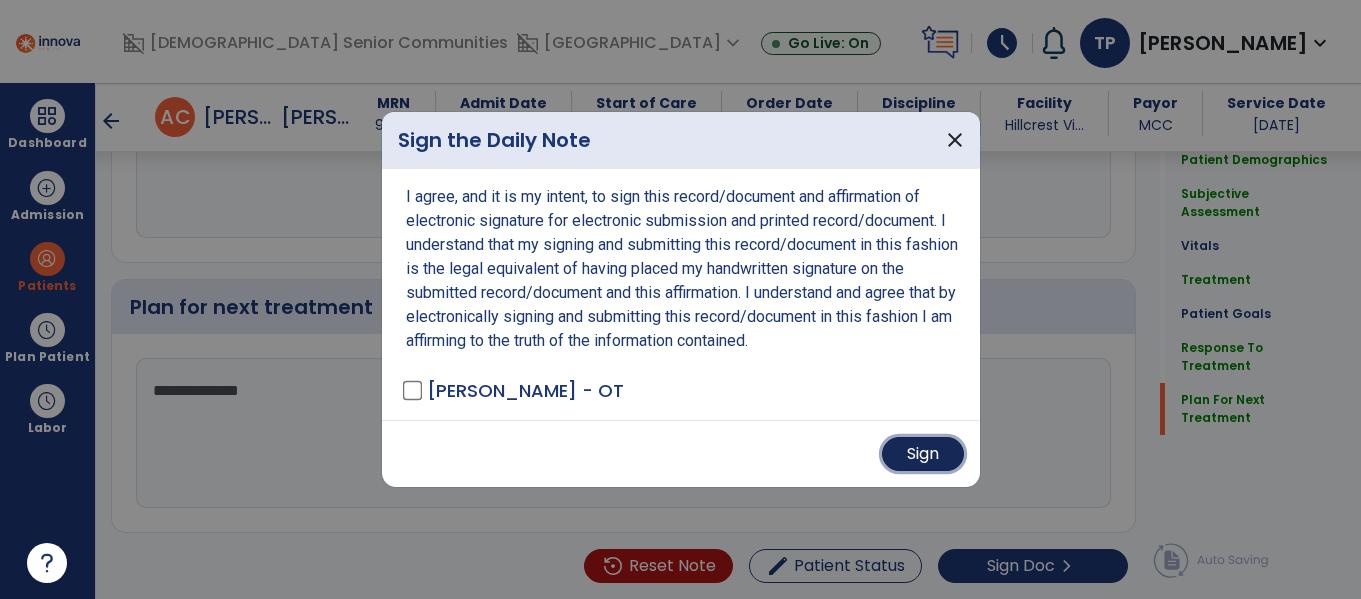 click on "Sign" at bounding box center (923, 454) 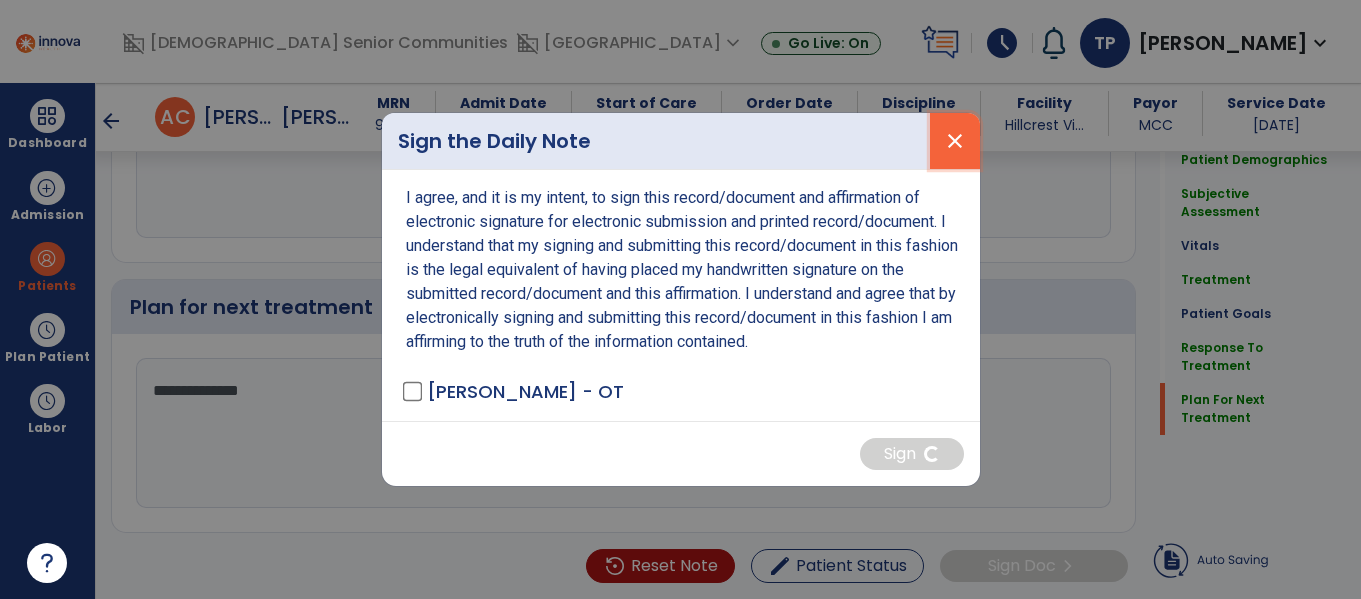 click on "close" at bounding box center (955, 141) 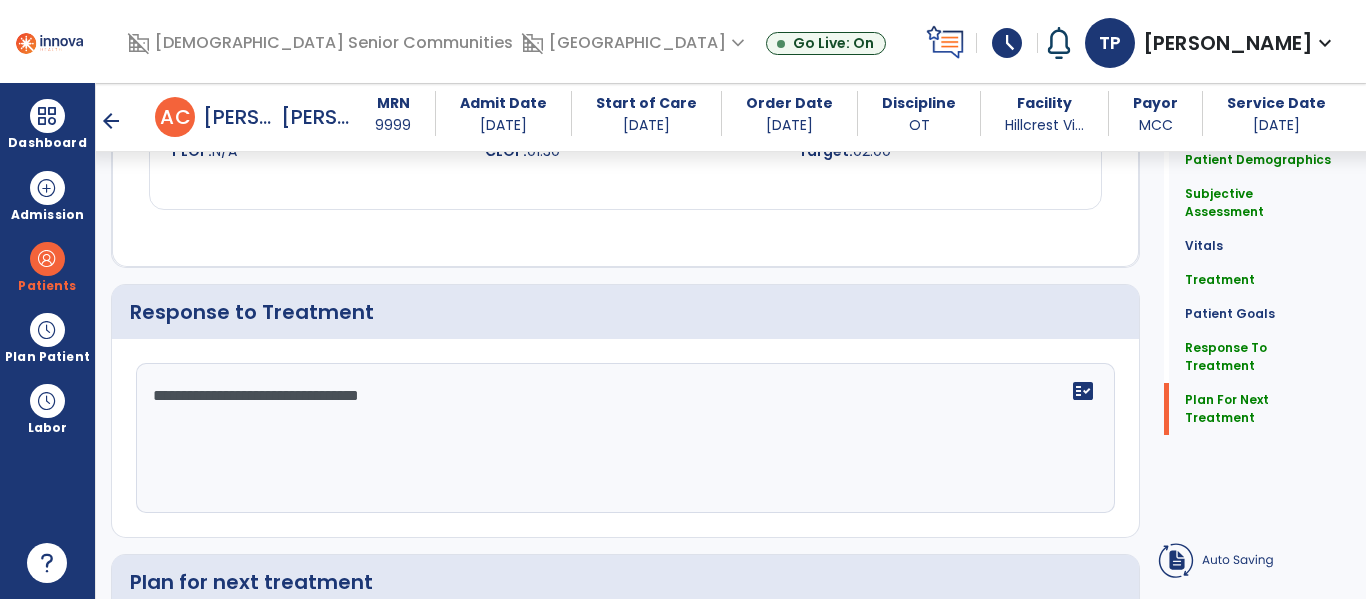 scroll, scrollTop: 3660, scrollLeft: 0, axis: vertical 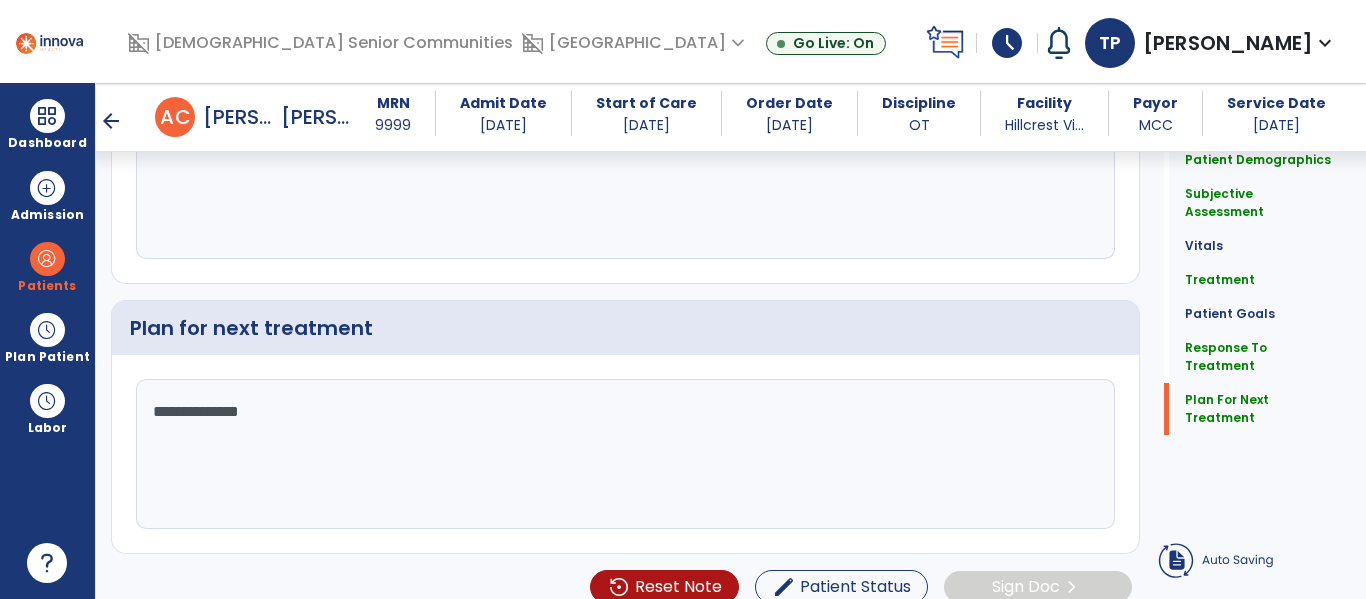 click on "arrow_back" at bounding box center (111, 121) 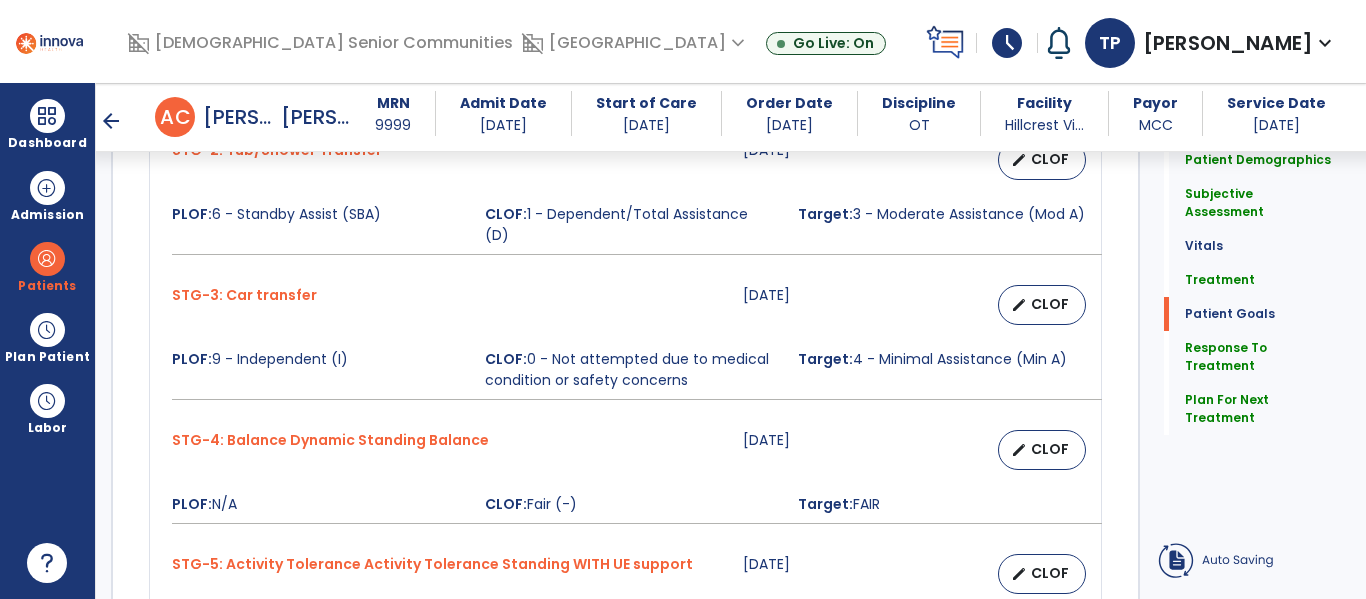 scroll, scrollTop: 2926, scrollLeft: 0, axis: vertical 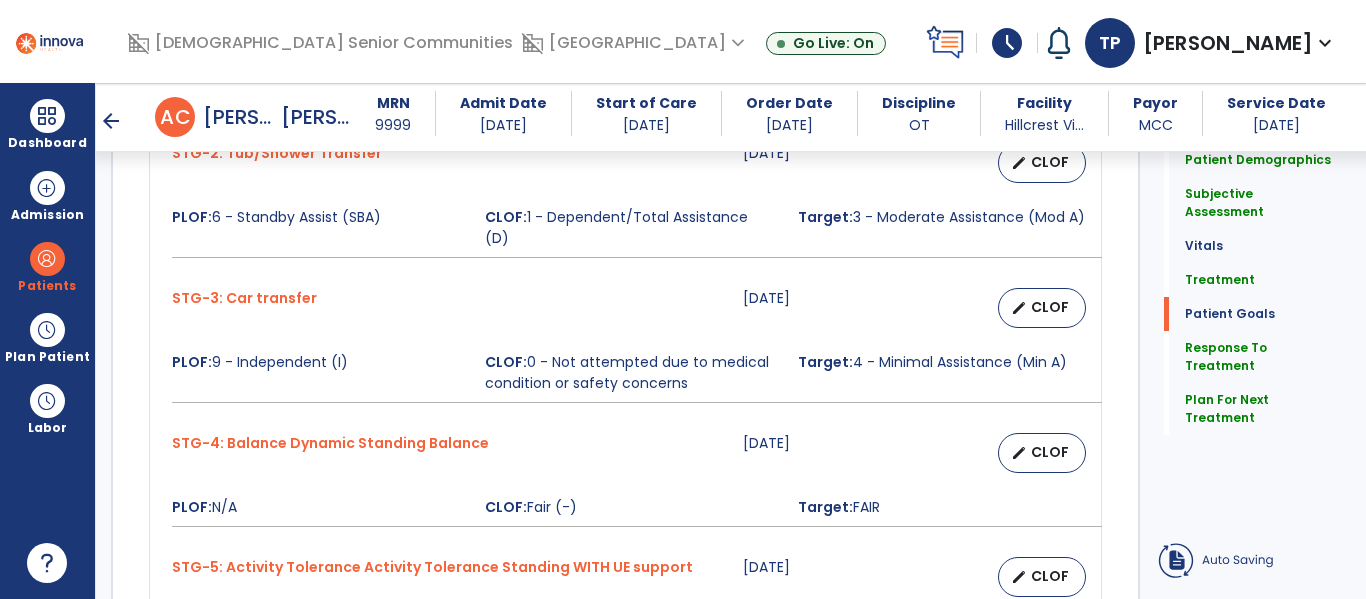 click at bounding box center (49, 40) 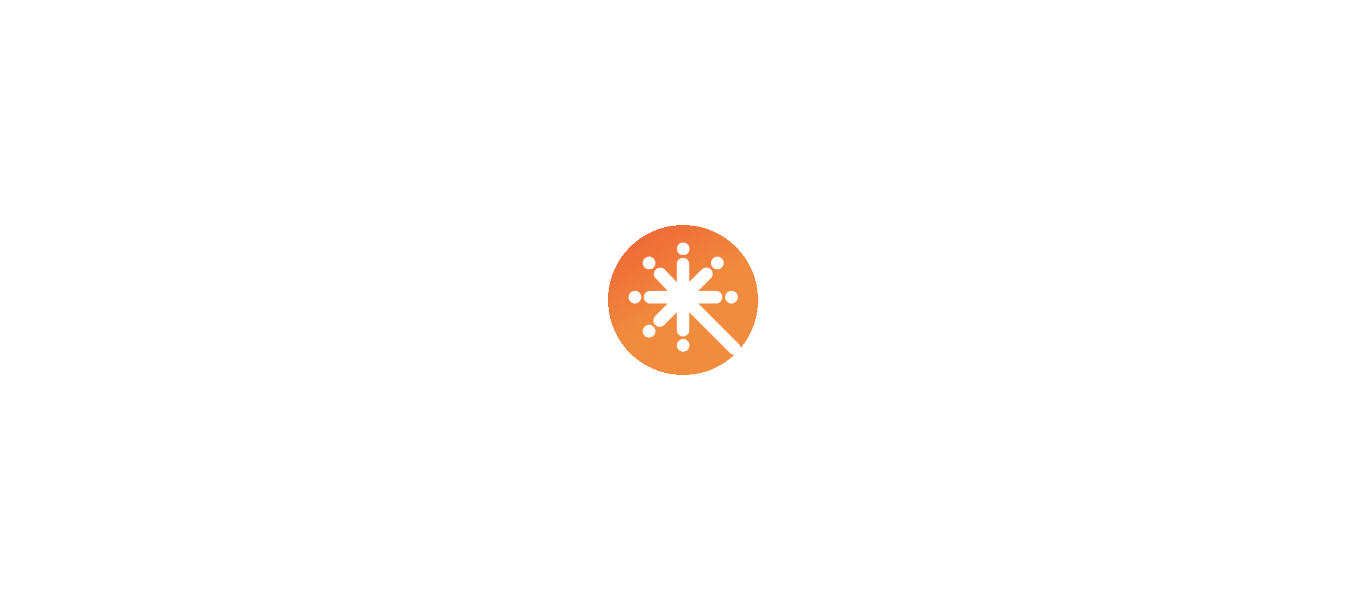 scroll, scrollTop: 0, scrollLeft: 0, axis: both 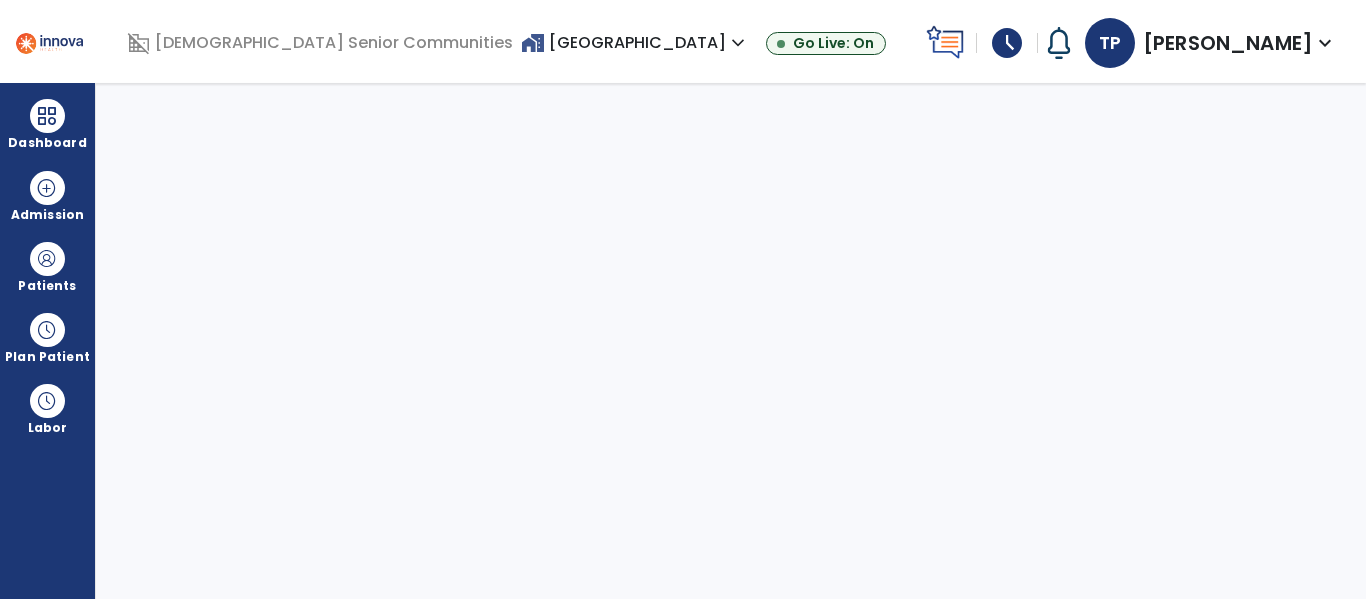 select on "****" 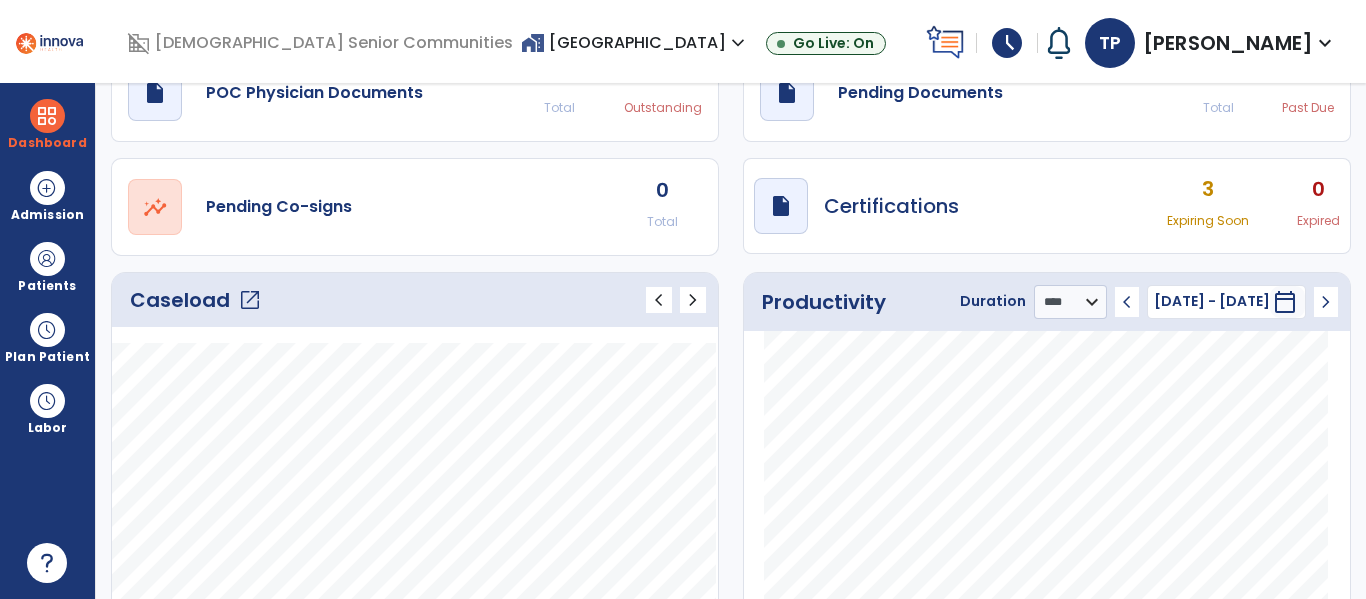 scroll, scrollTop: 66, scrollLeft: 0, axis: vertical 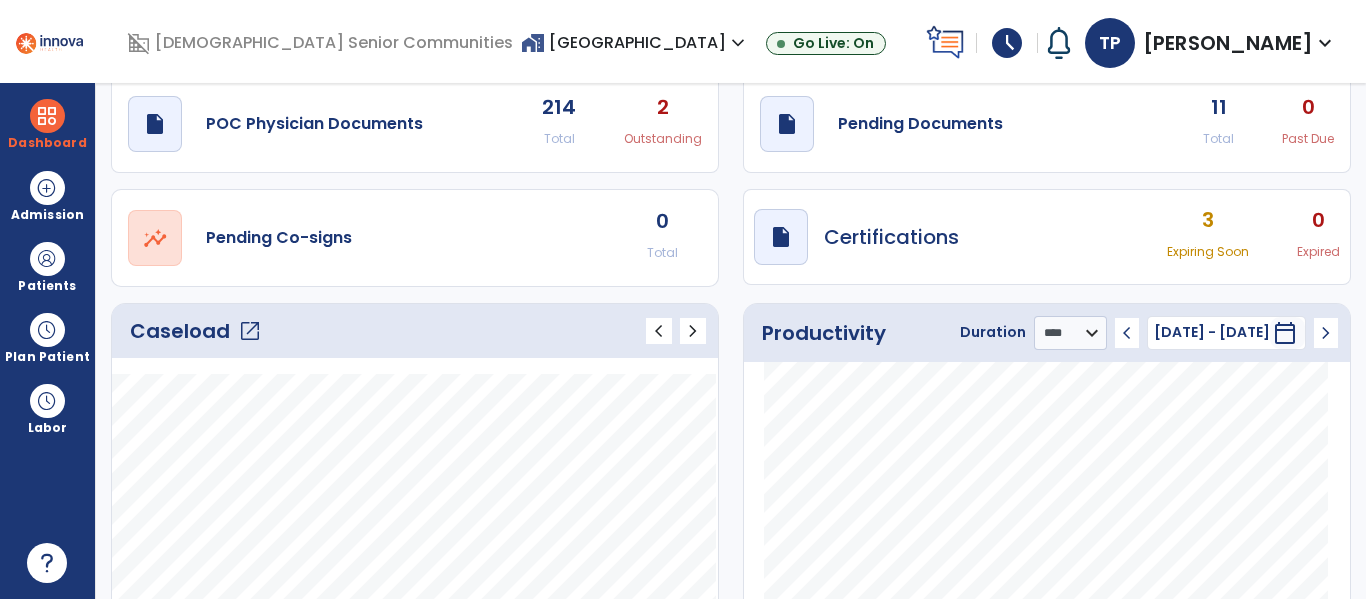 click on "open_in_new" 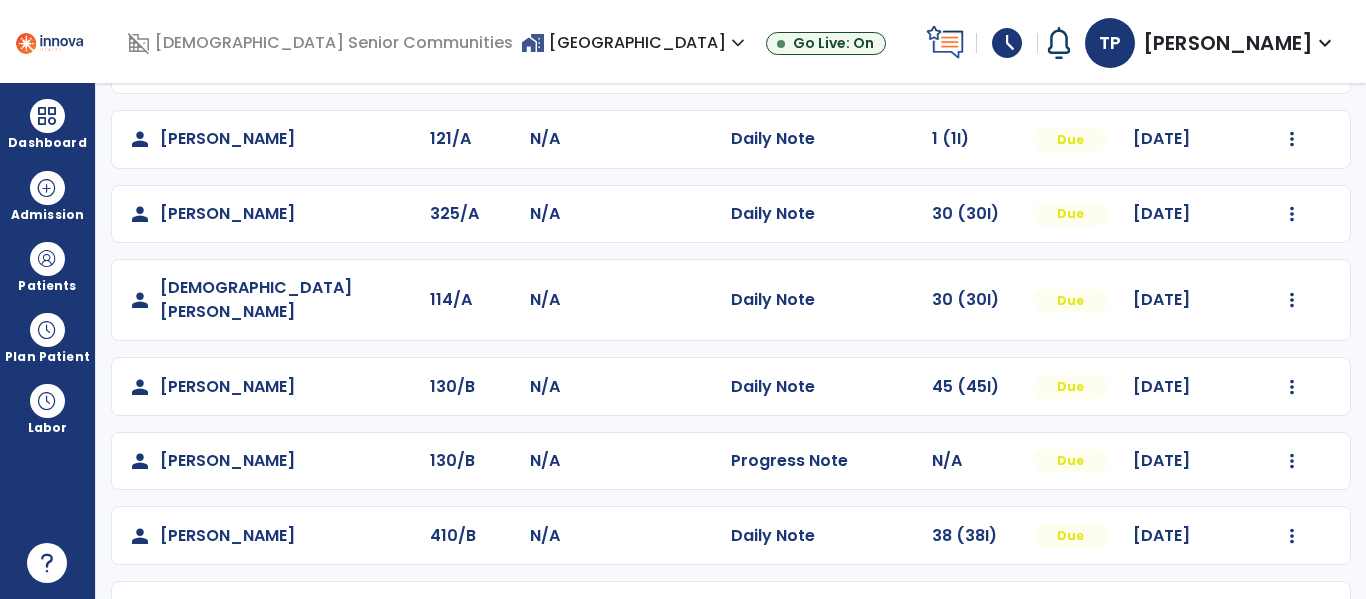 scroll, scrollTop: 857, scrollLeft: 0, axis: vertical 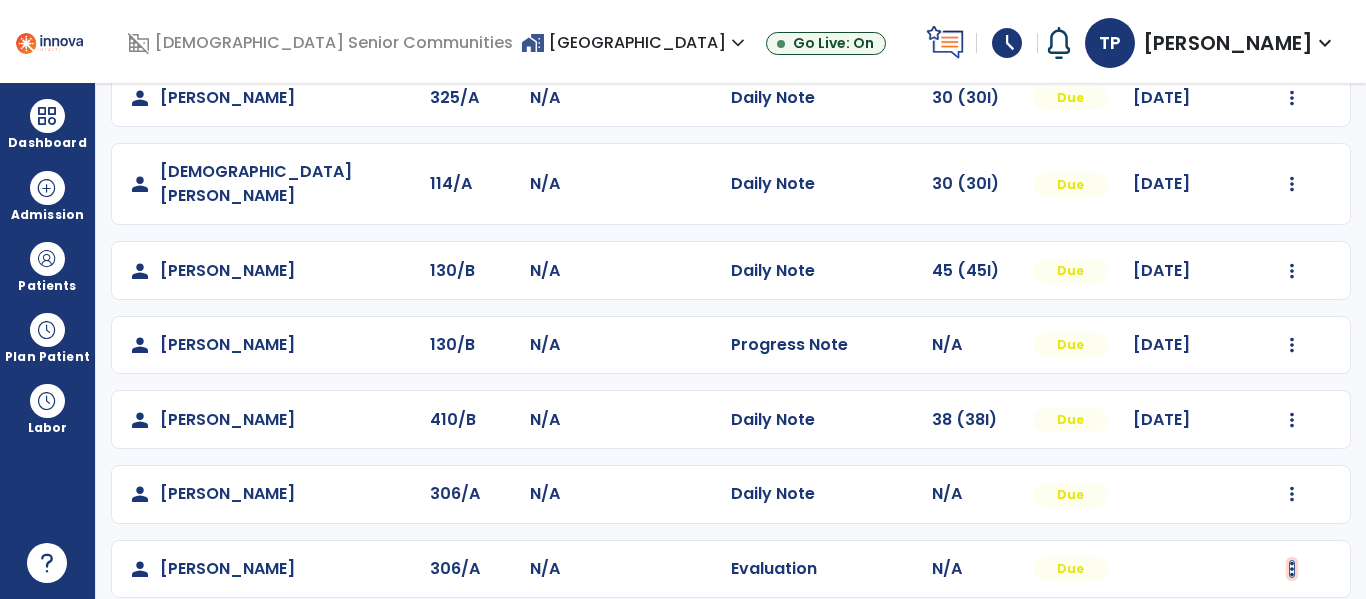 click at bounding box center [1293, -498] 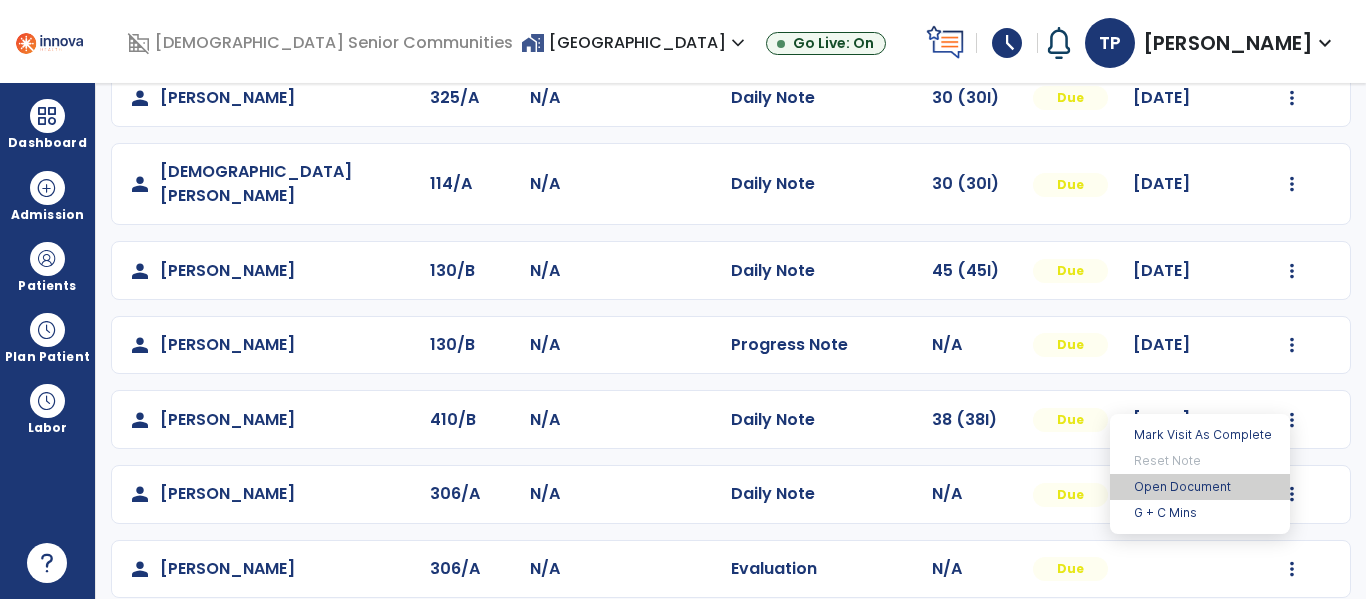 click on "Open Document" at bounding box center [1200, 487] 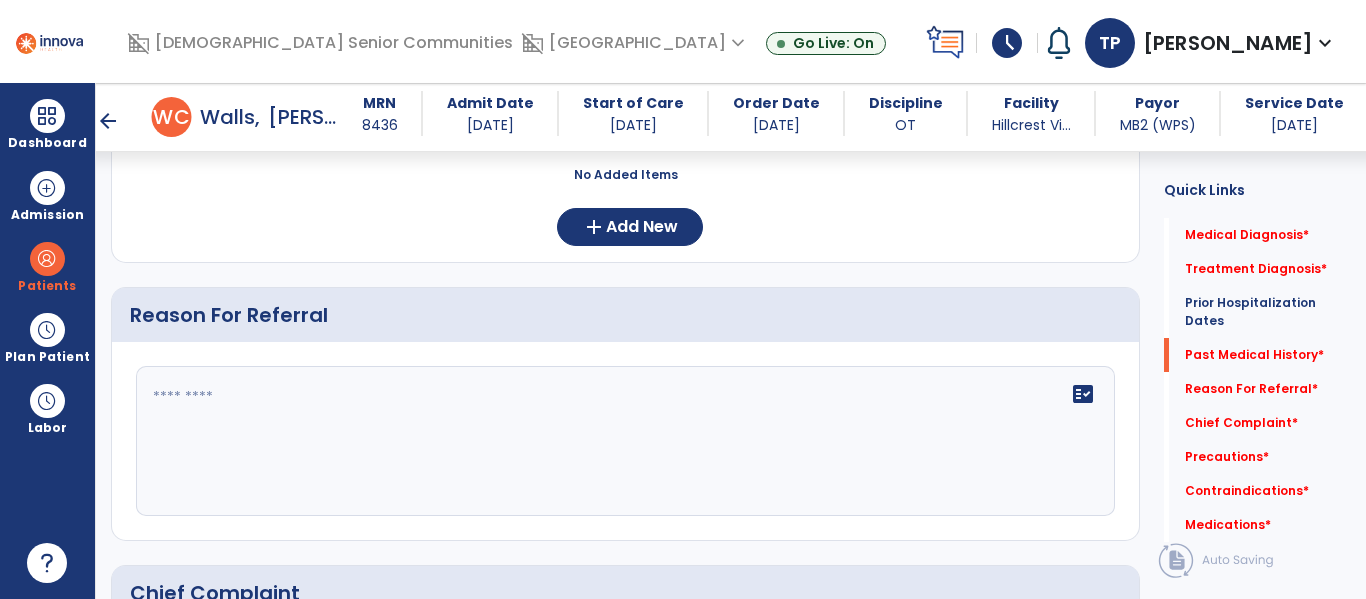 scroll, scrollTop: 835, scrollLeft: 0, axis: vertical 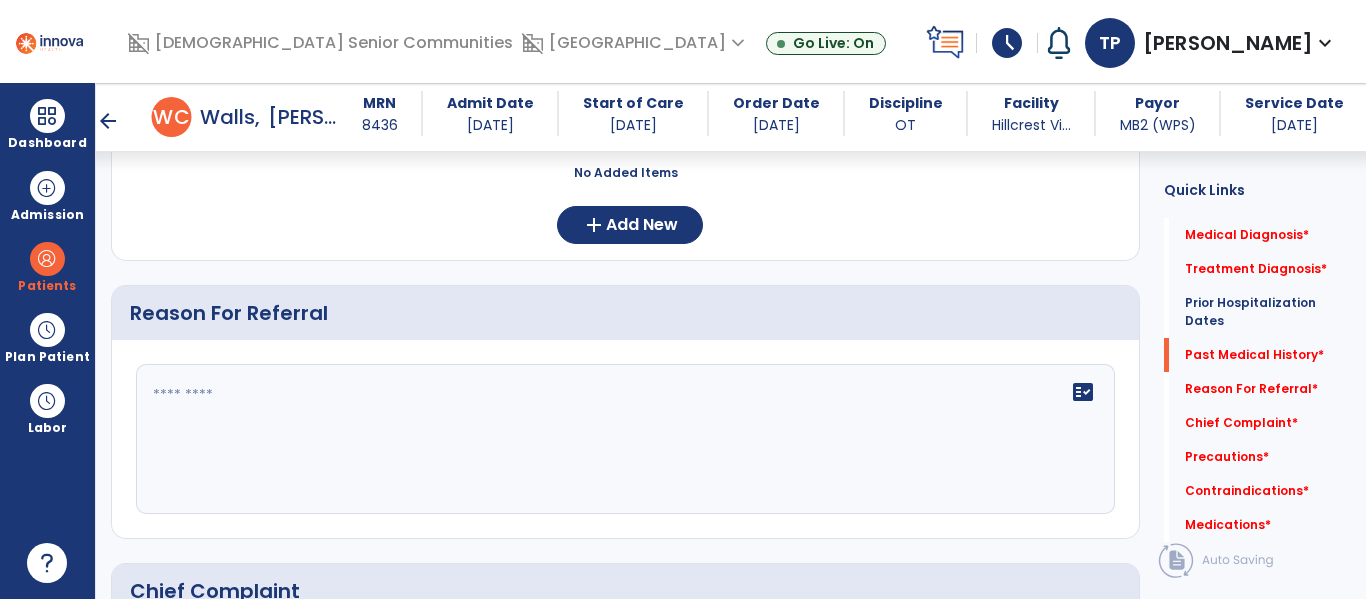 click 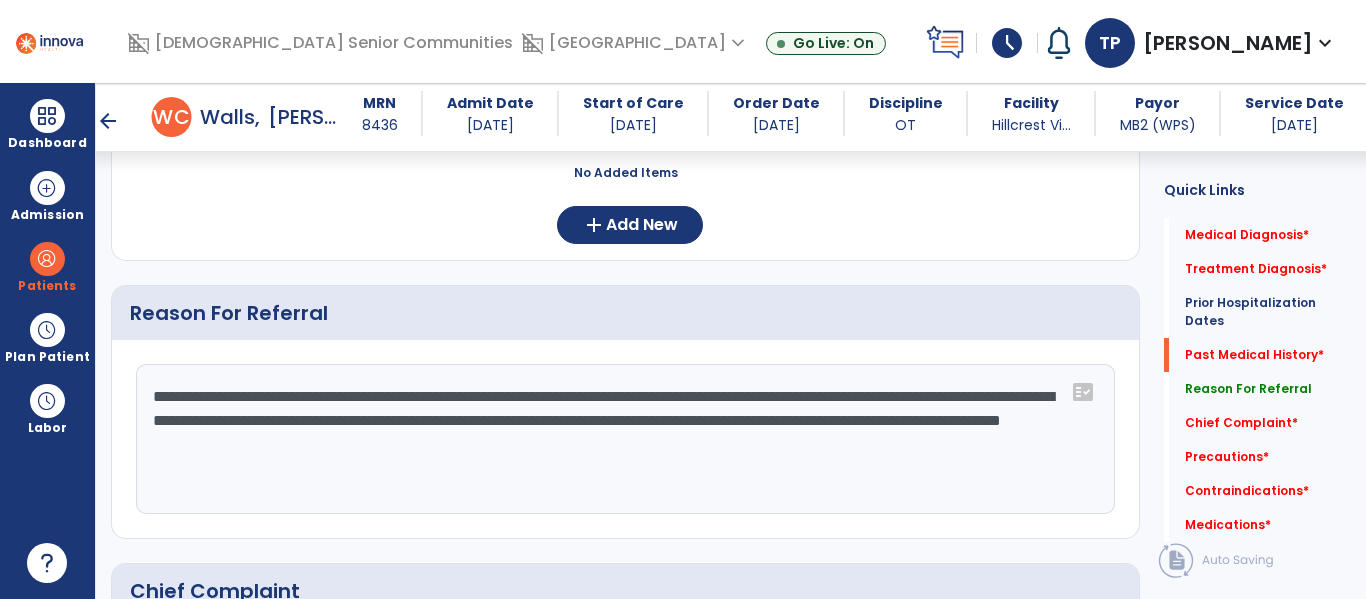 drag, startPoint x: 1006, startPoint y: 421, endPoint x: 873, endPoint y: 422, distance: 133.00375 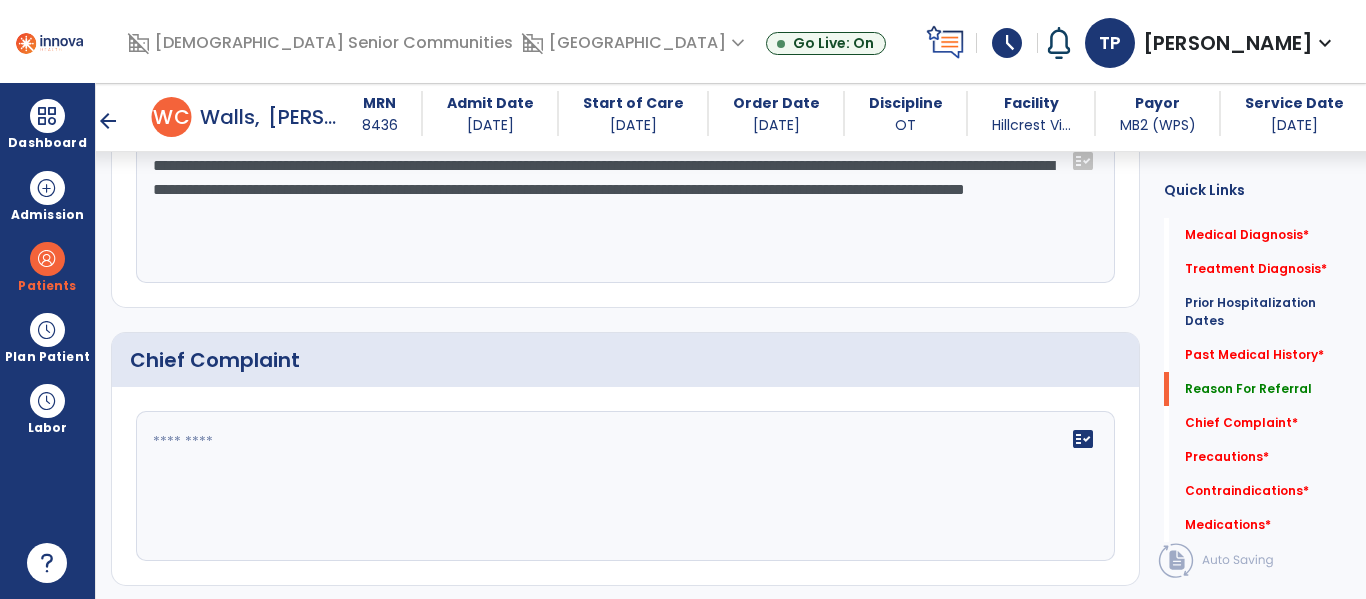 scroll, scrollTop: 1067, scrollLeft: 0, axis: vertical 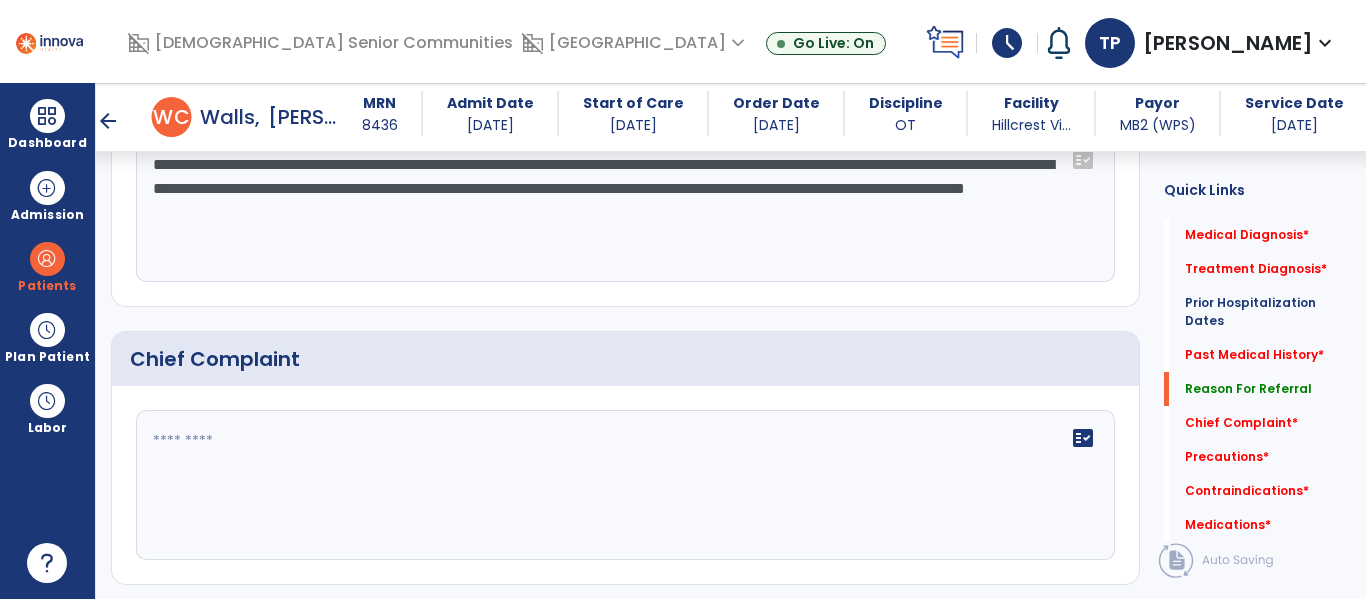 type on "**********" 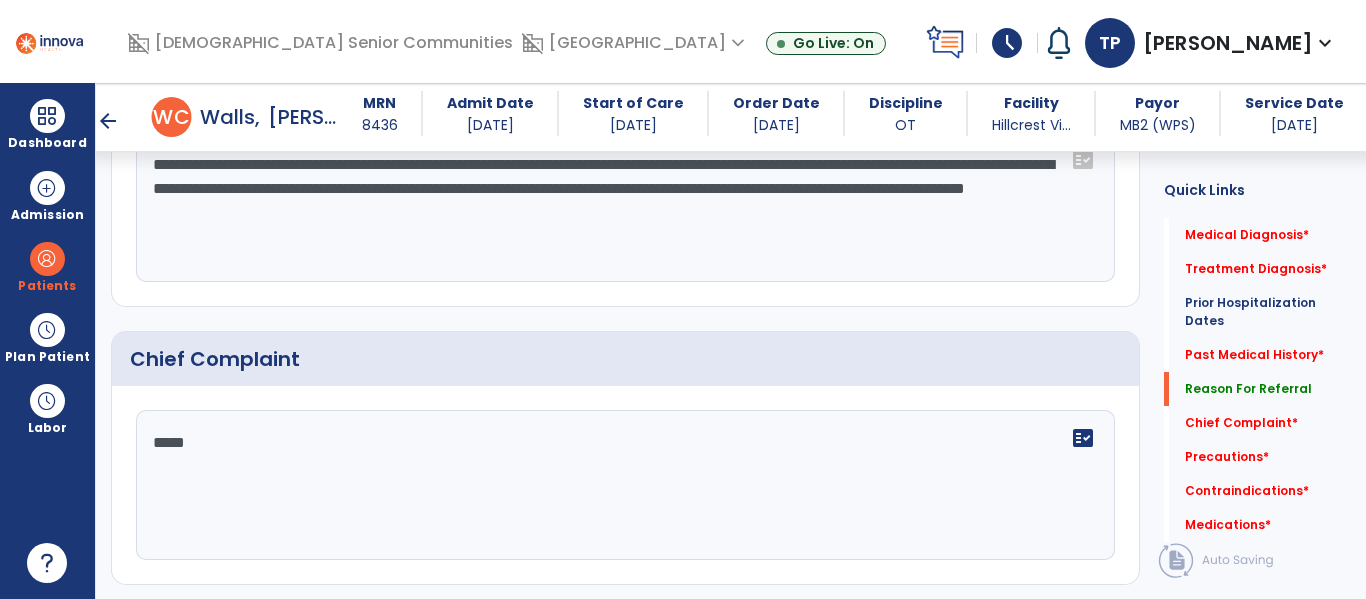 type on "******" 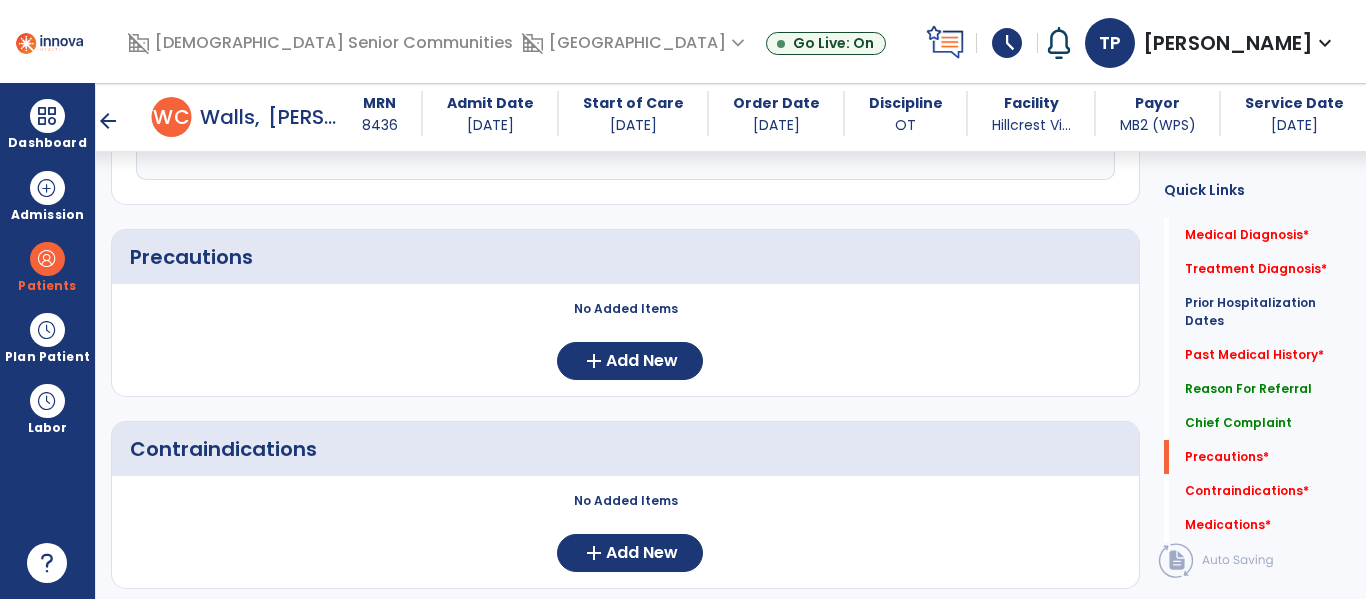 scroll, scrollTop: 1449, scrollLeft: 0, axis: vertical 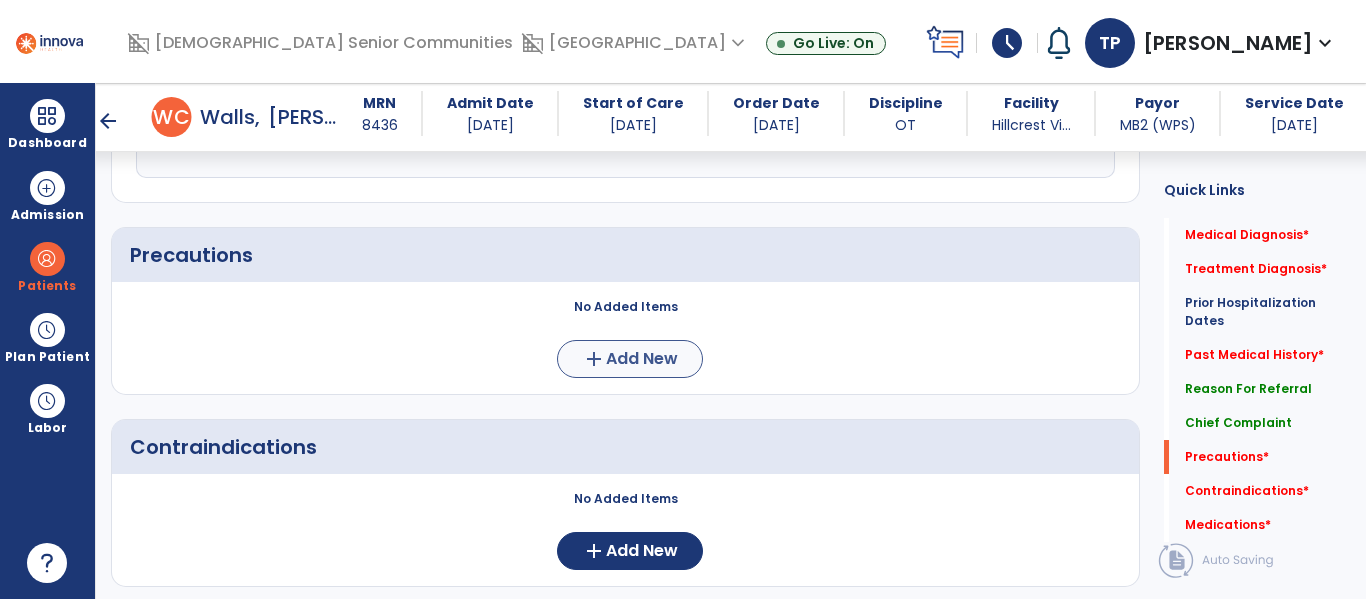 type on "**********" 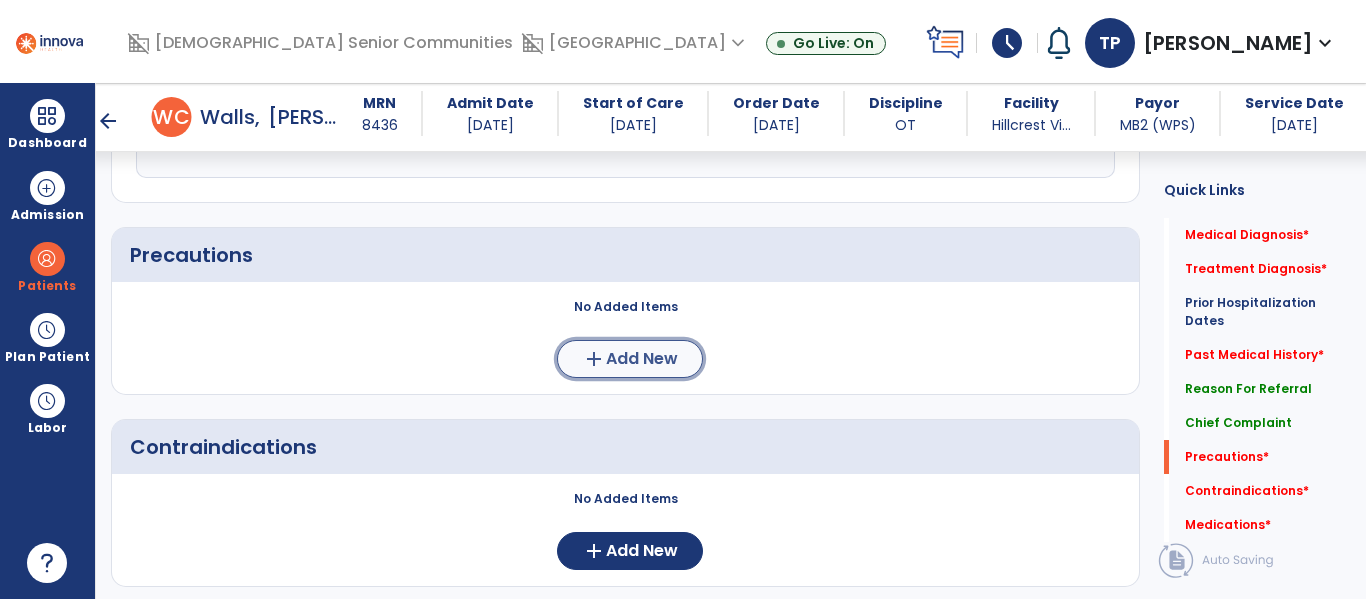 click on "Add New" 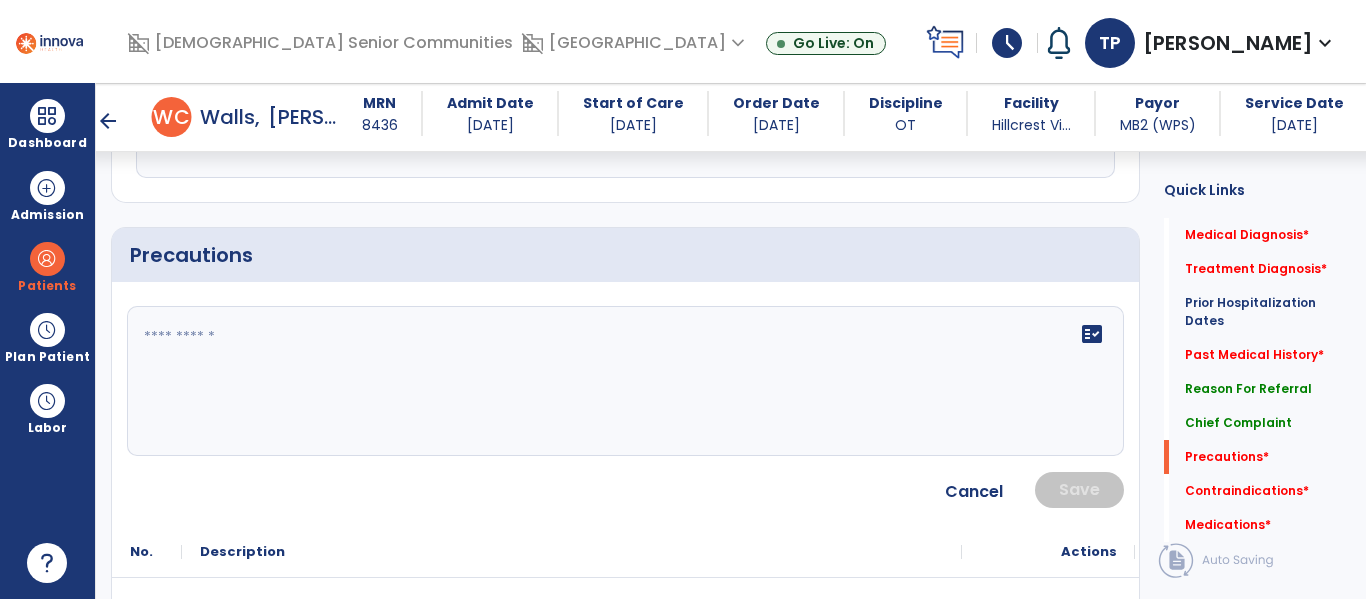 click on "fact_check" 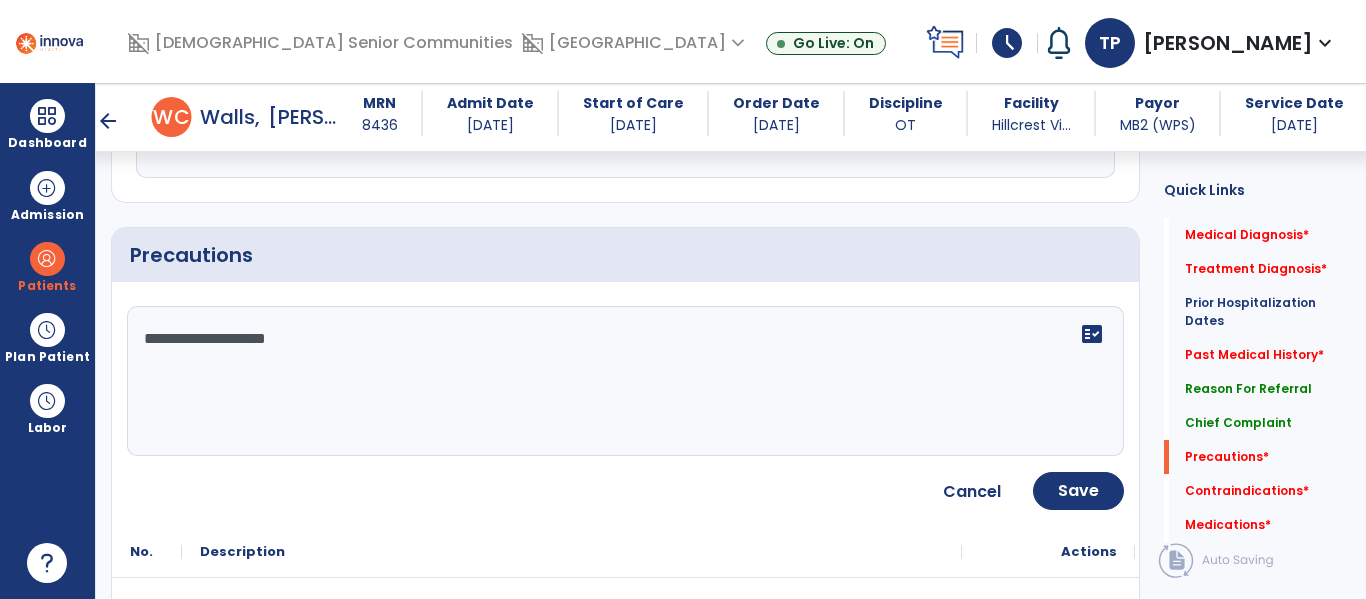 type on "**********" 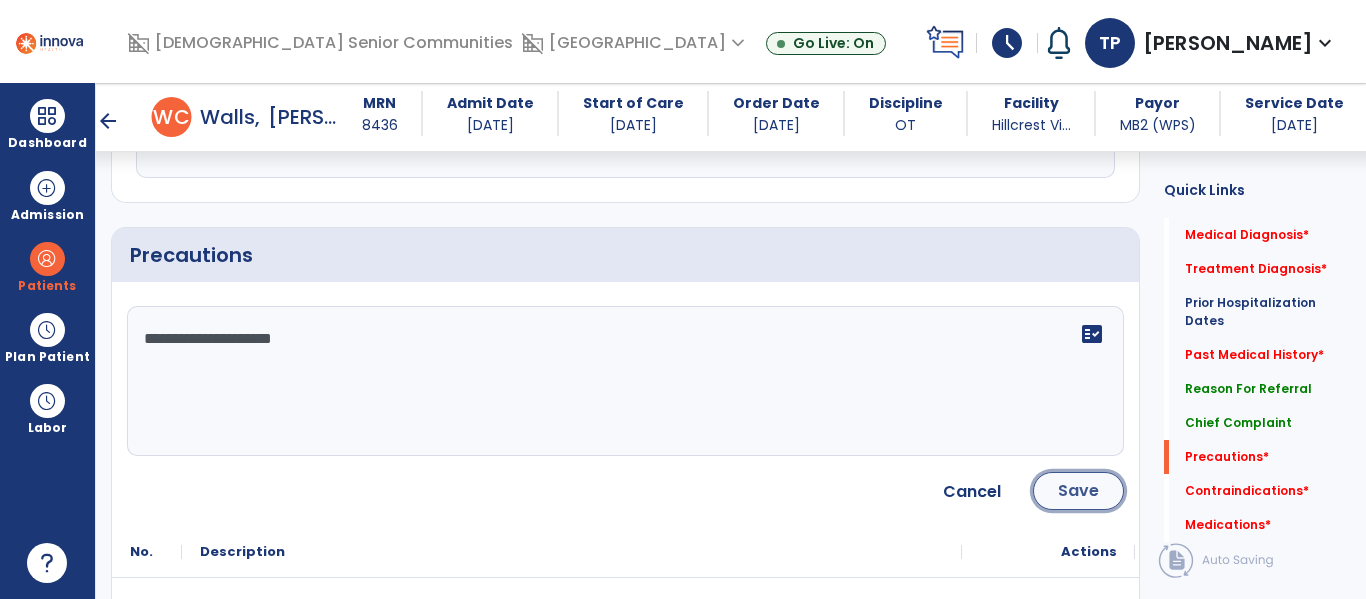 click on "Save" 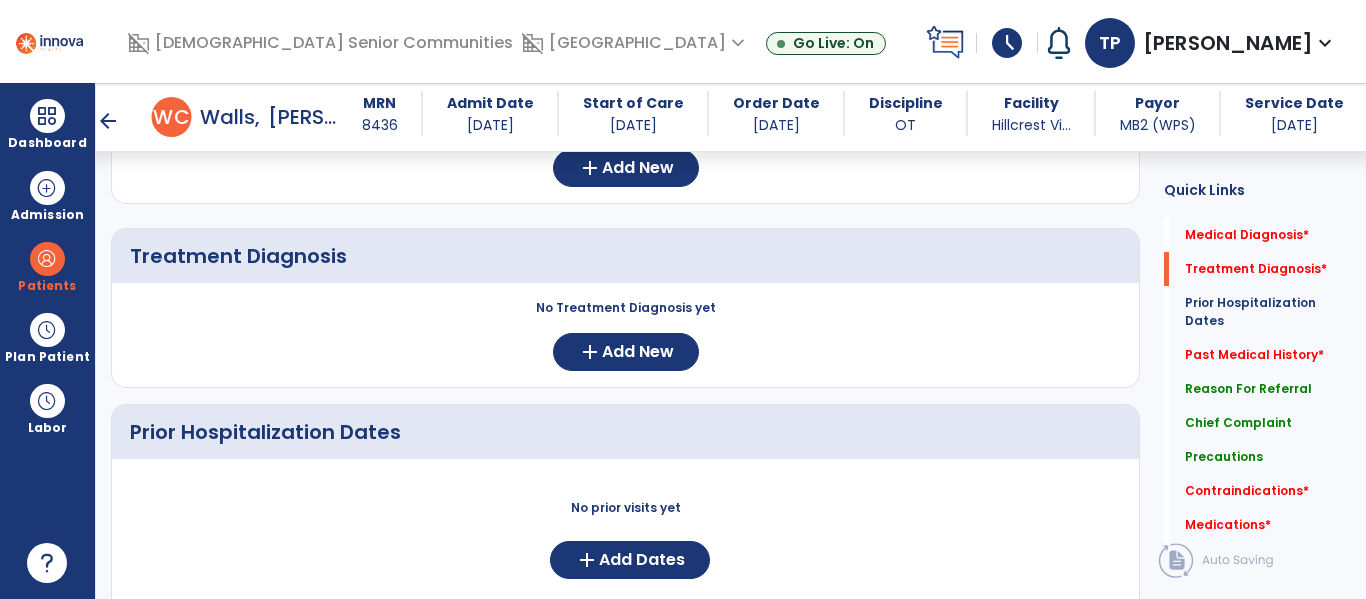 scroll, scrollTop: 289, scrollLeft: 0, axis: vertical 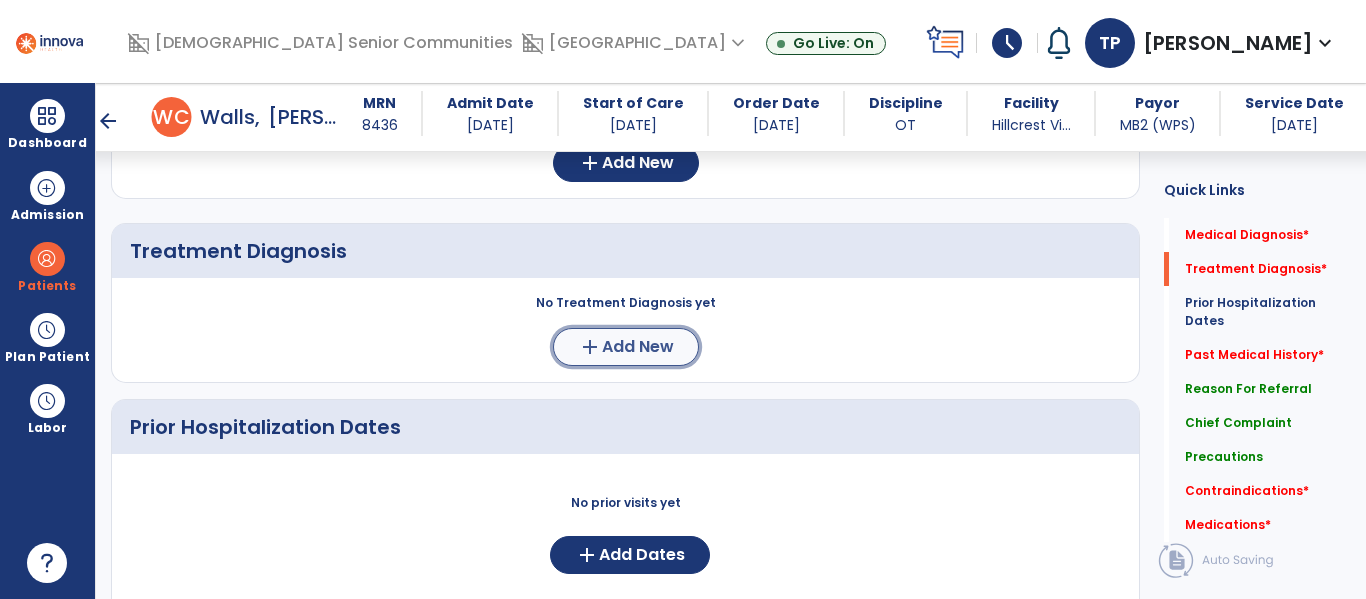 click on "Add New" 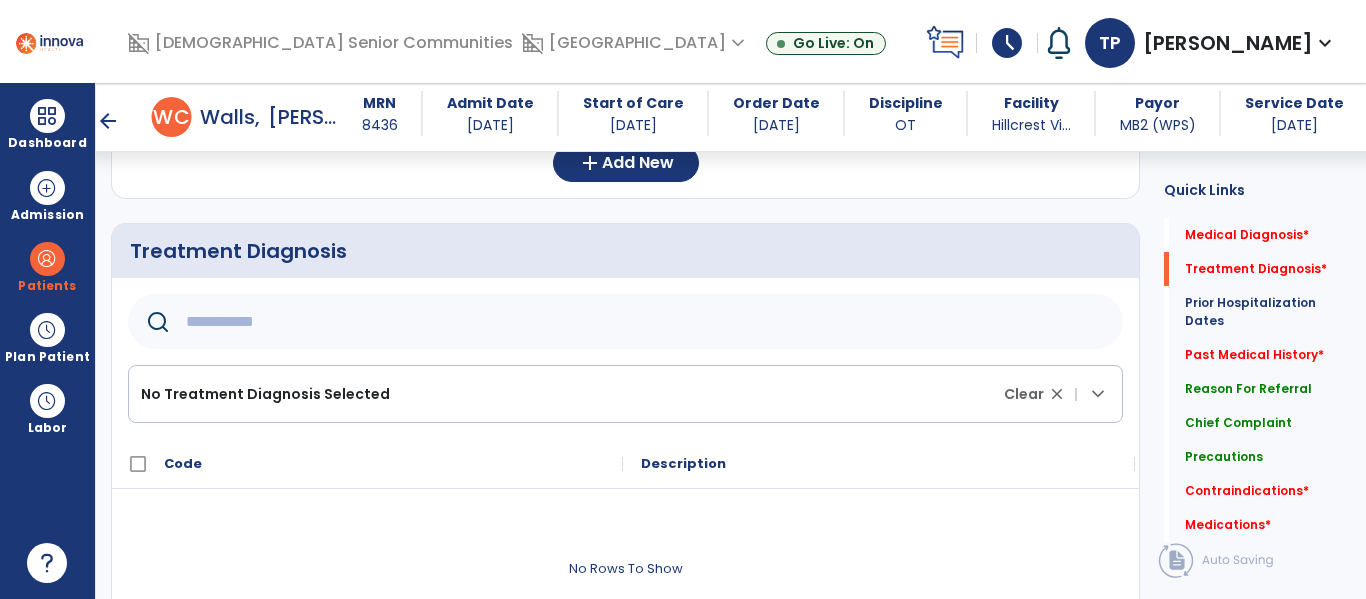 click 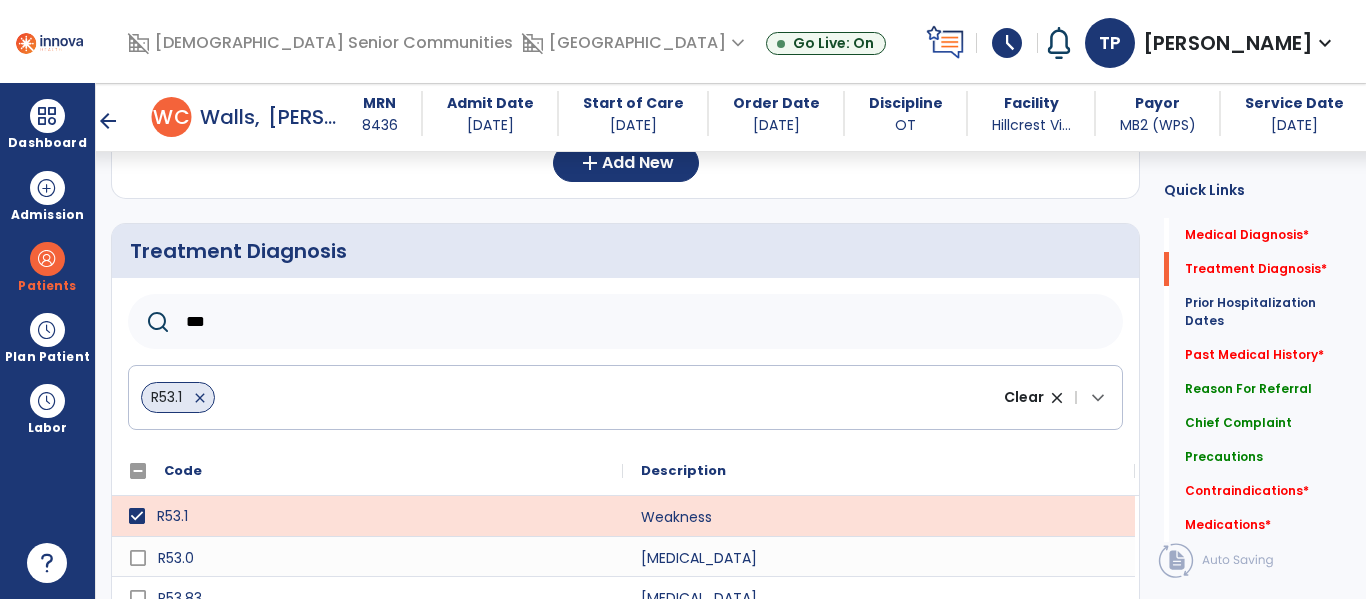 click on "***" 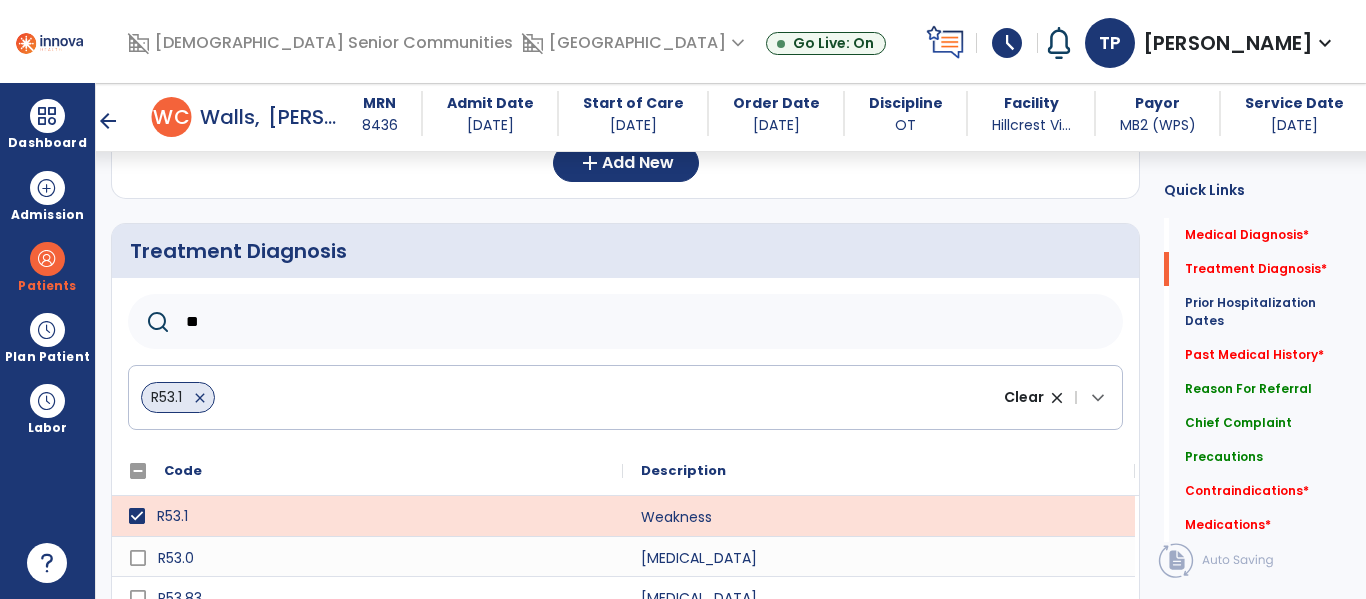 type on "*" 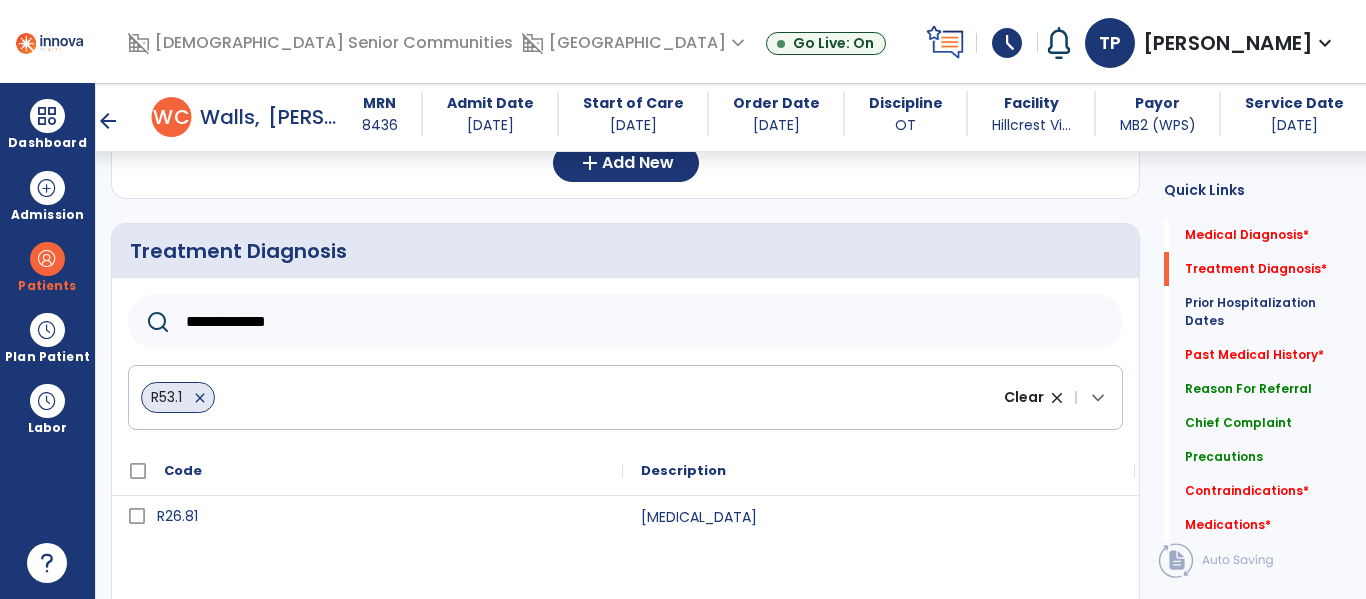 type on "**********" 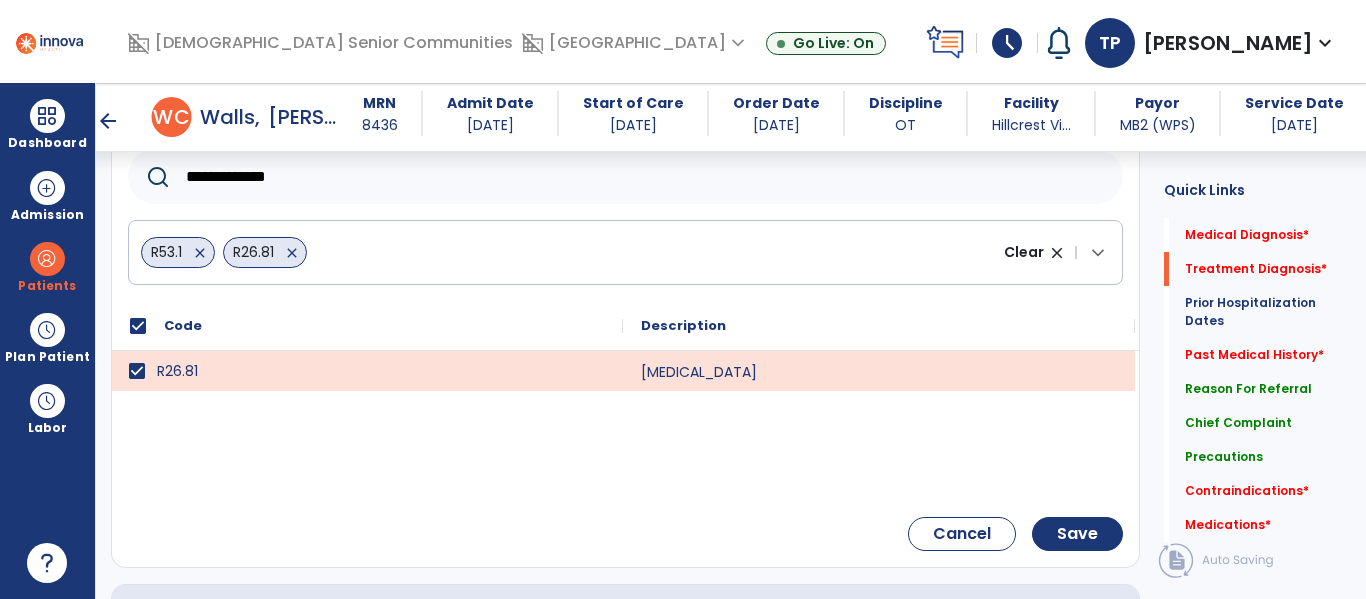 scroll, scrollTop: 435, scrollLeft: 0, axis: vertical 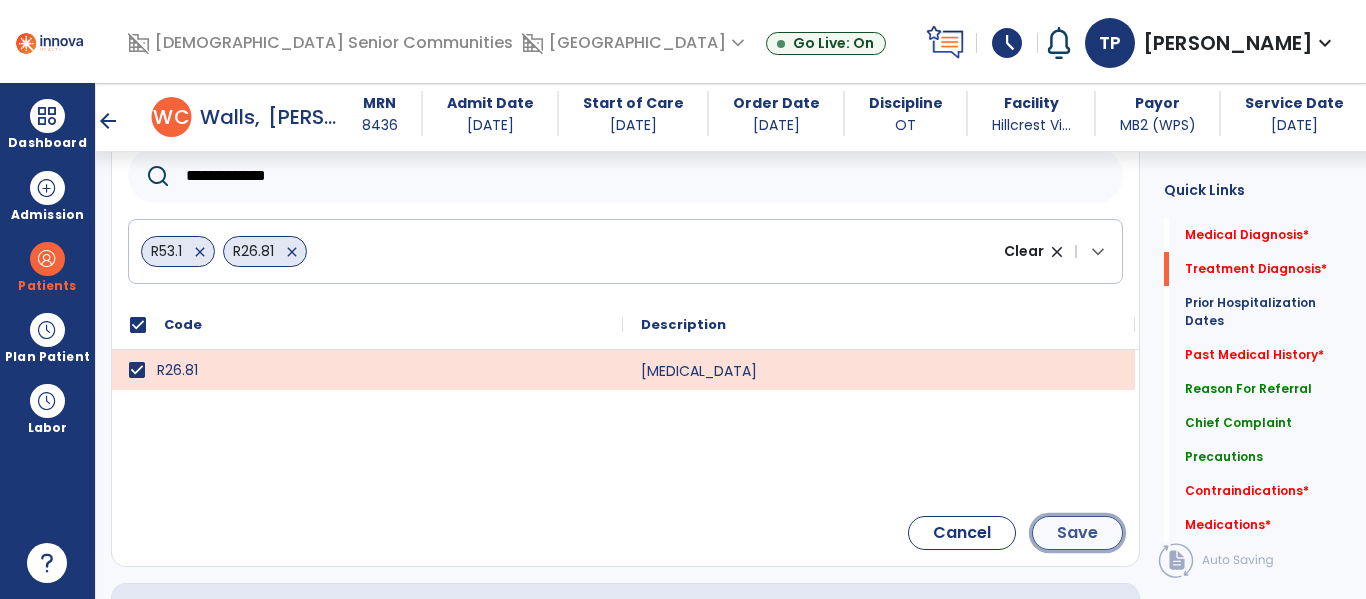 click on "Save" 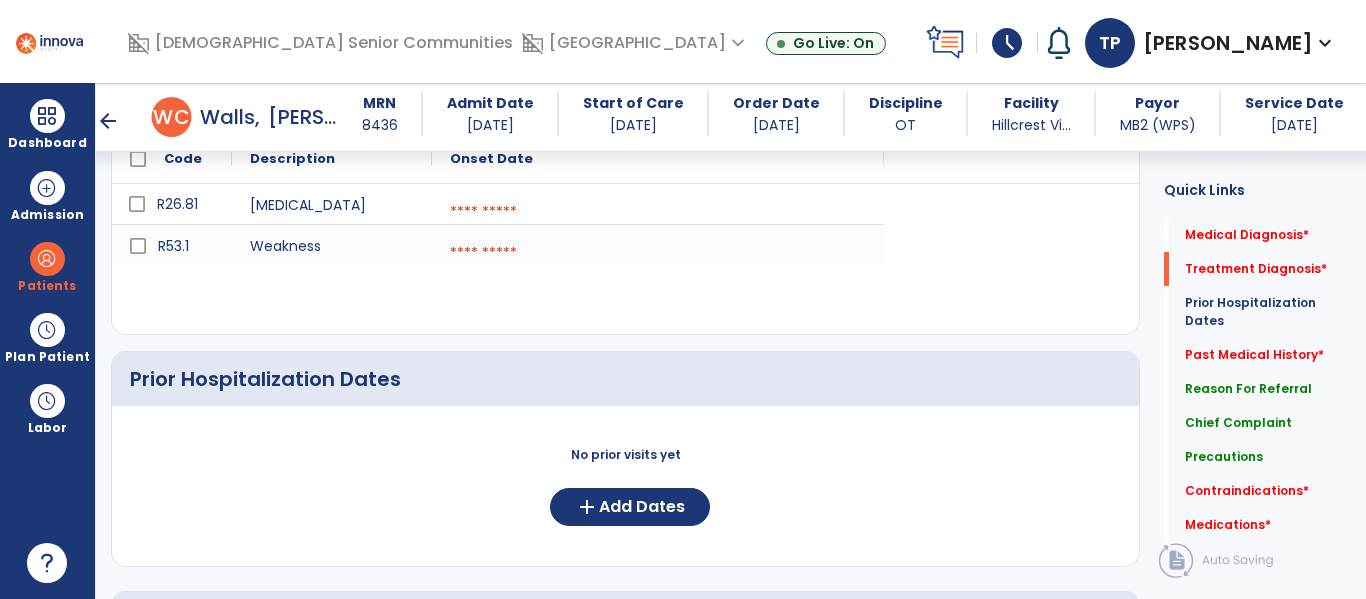 click at bounding box center (658, 212) 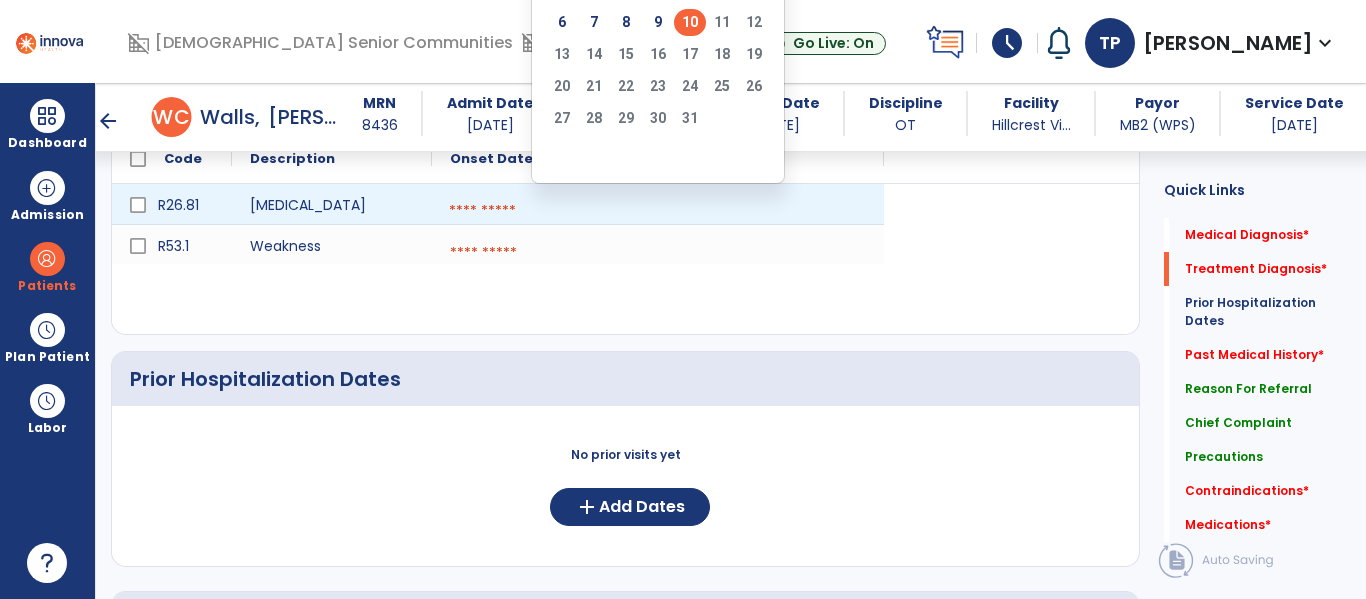 click on "10" 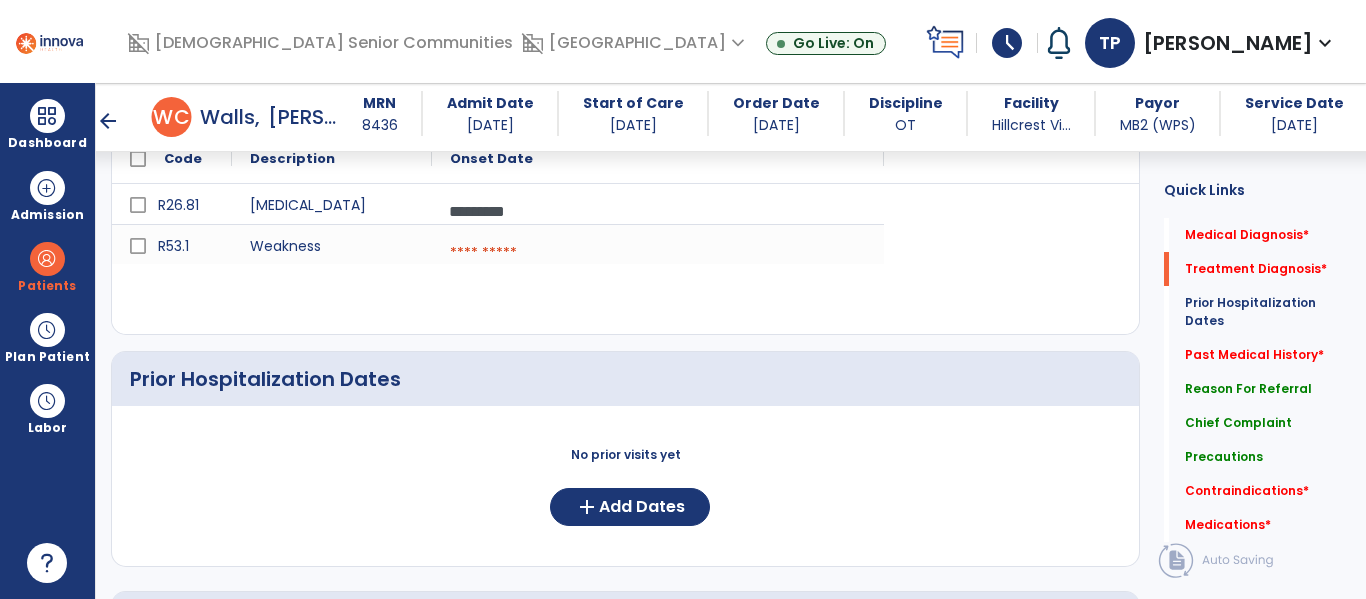 click at bounding box center [658, 253] 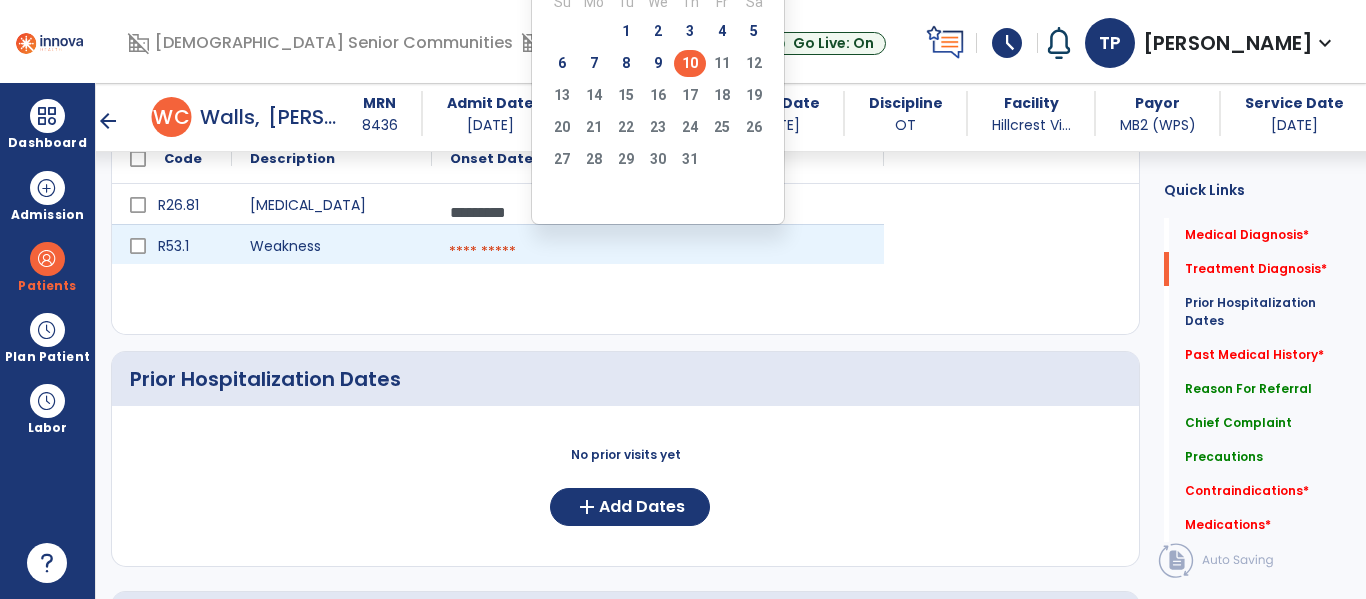 click on "10" 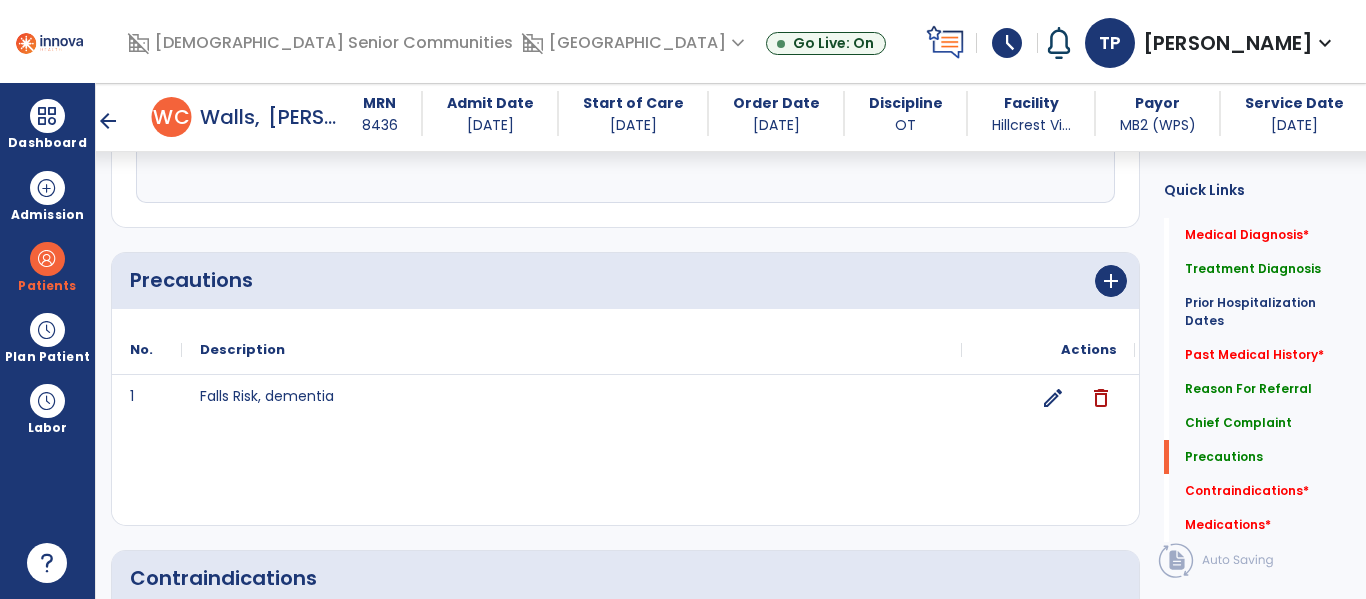 scroll, scrollTop: 1514, scrollLeft: 0, axis: vertical 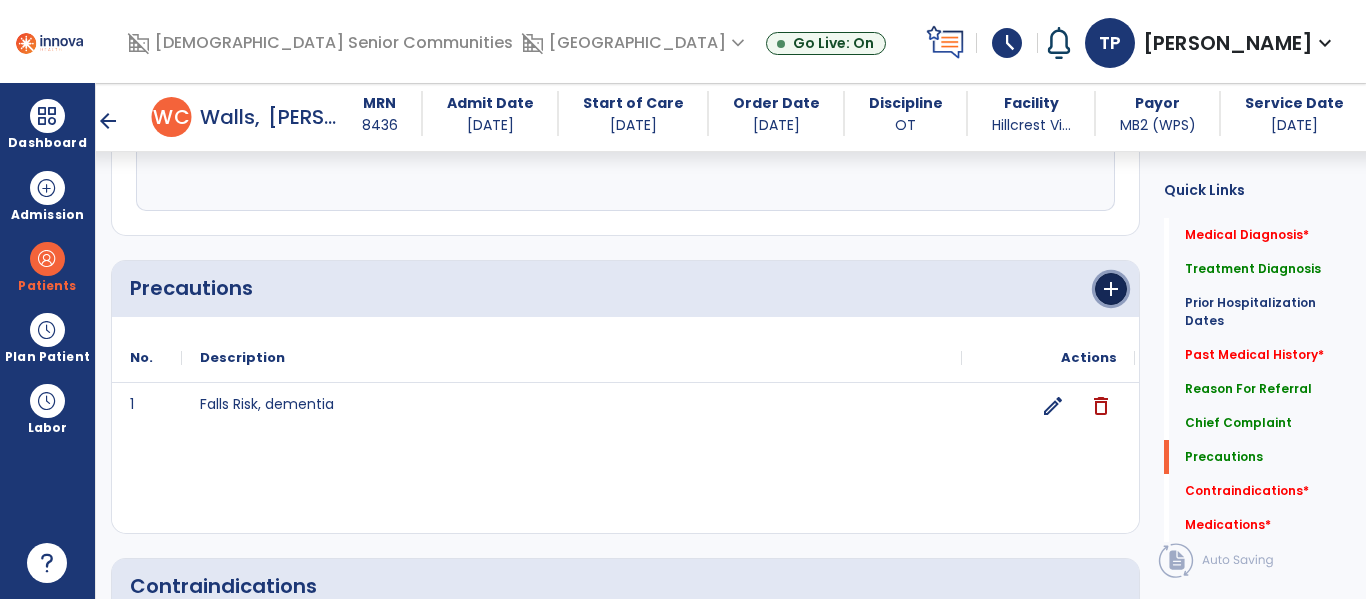 click on "add" 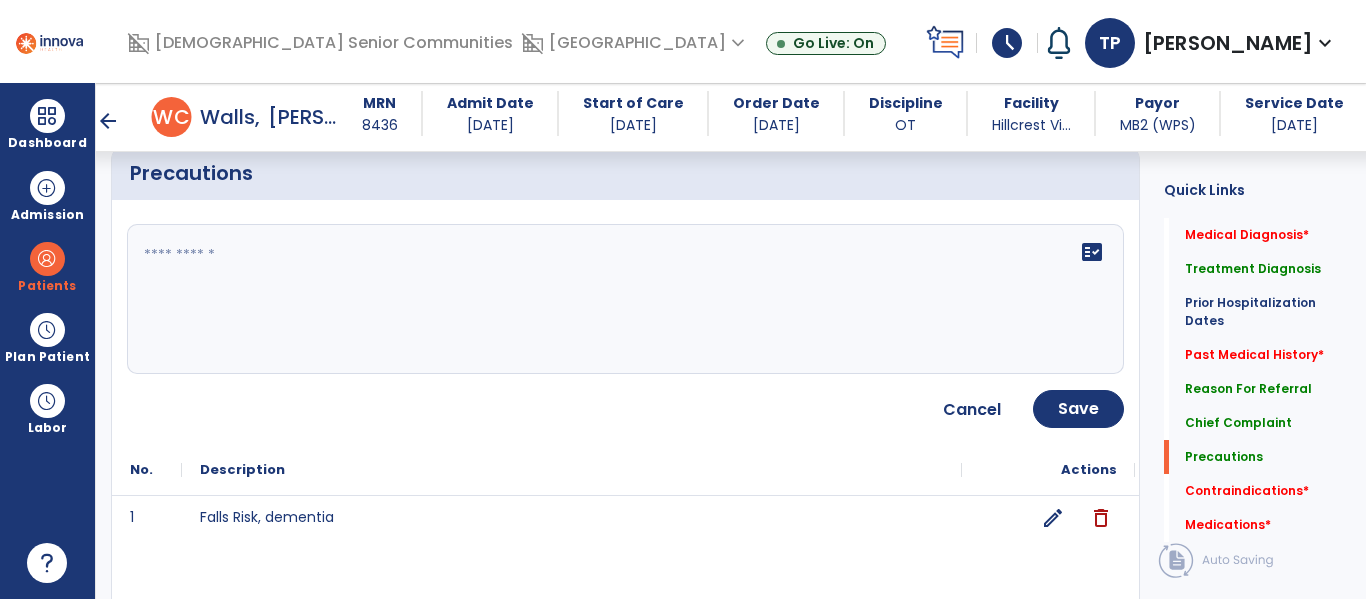 scroll, scrollTop: 1631, scrollLeft: 0, axis: vertical 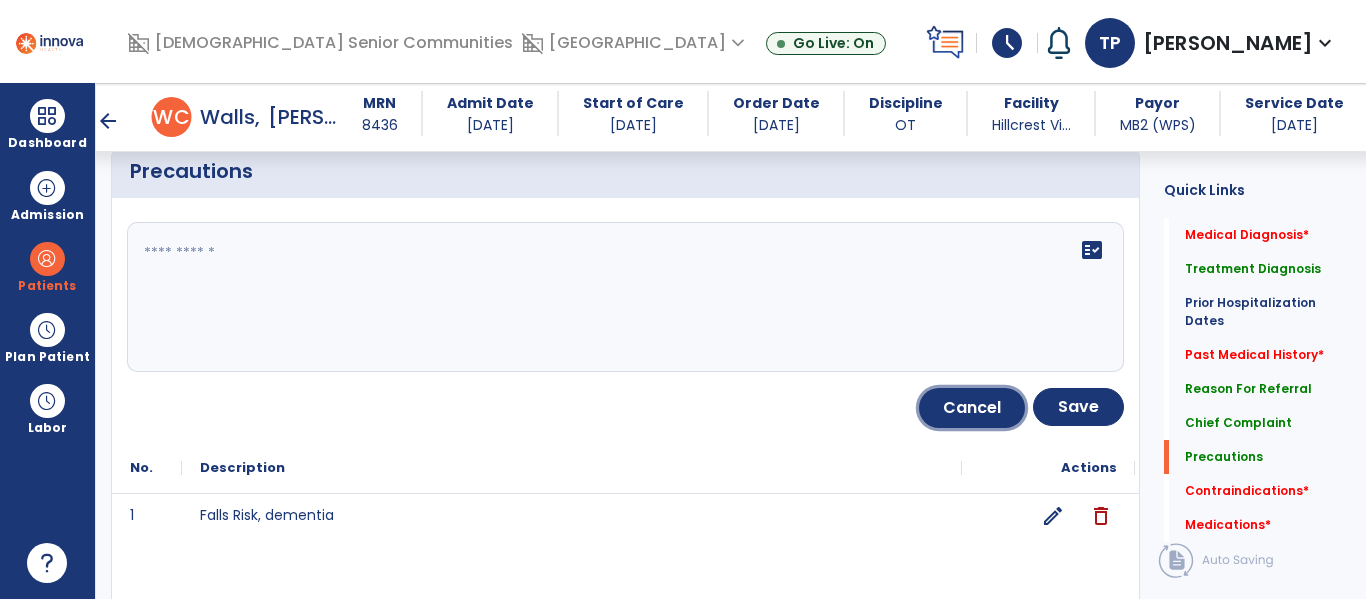 click on "Cancel" 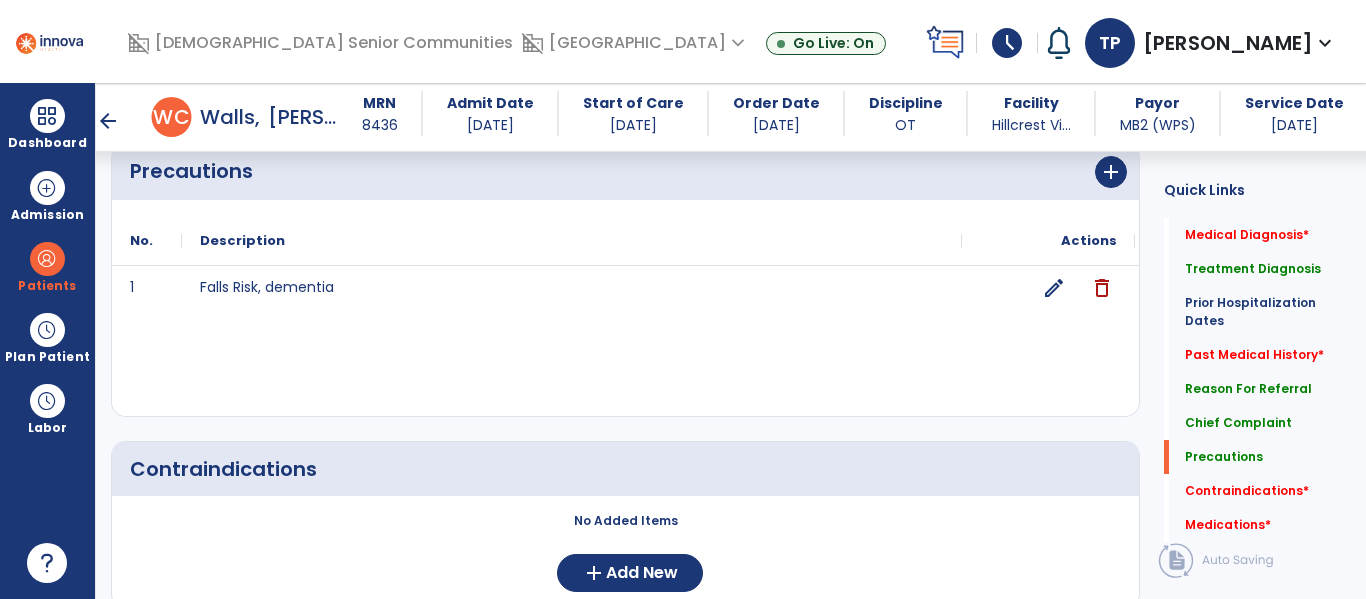 click on "edit" 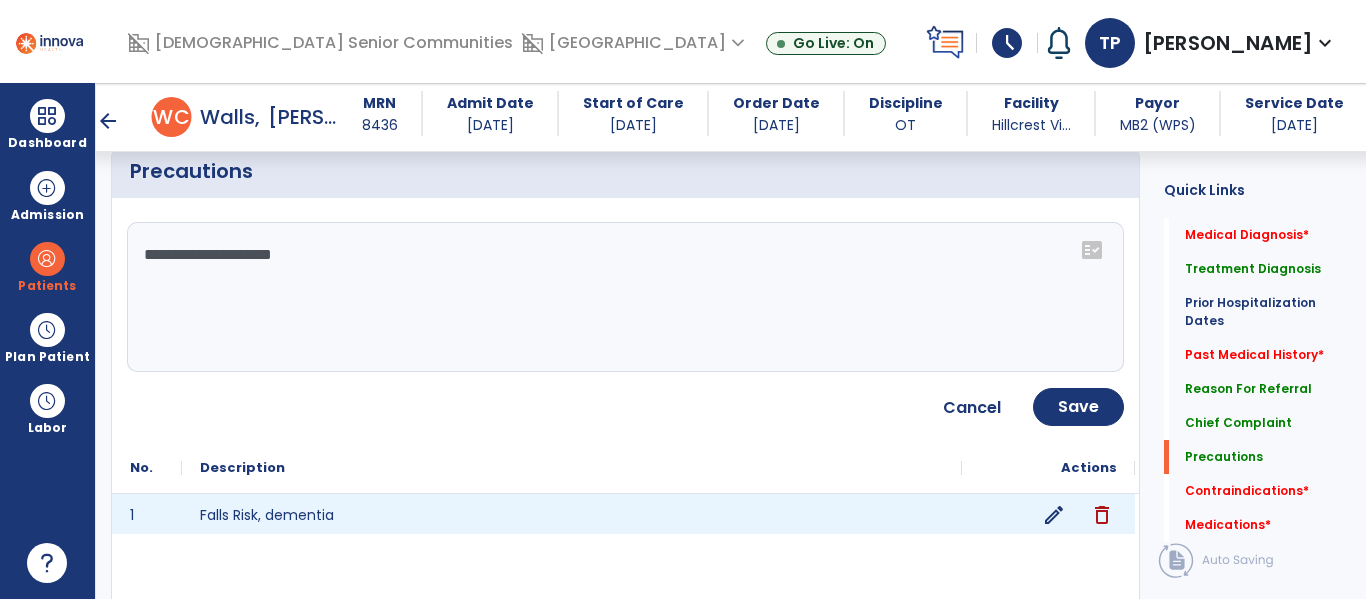 click on "**********" 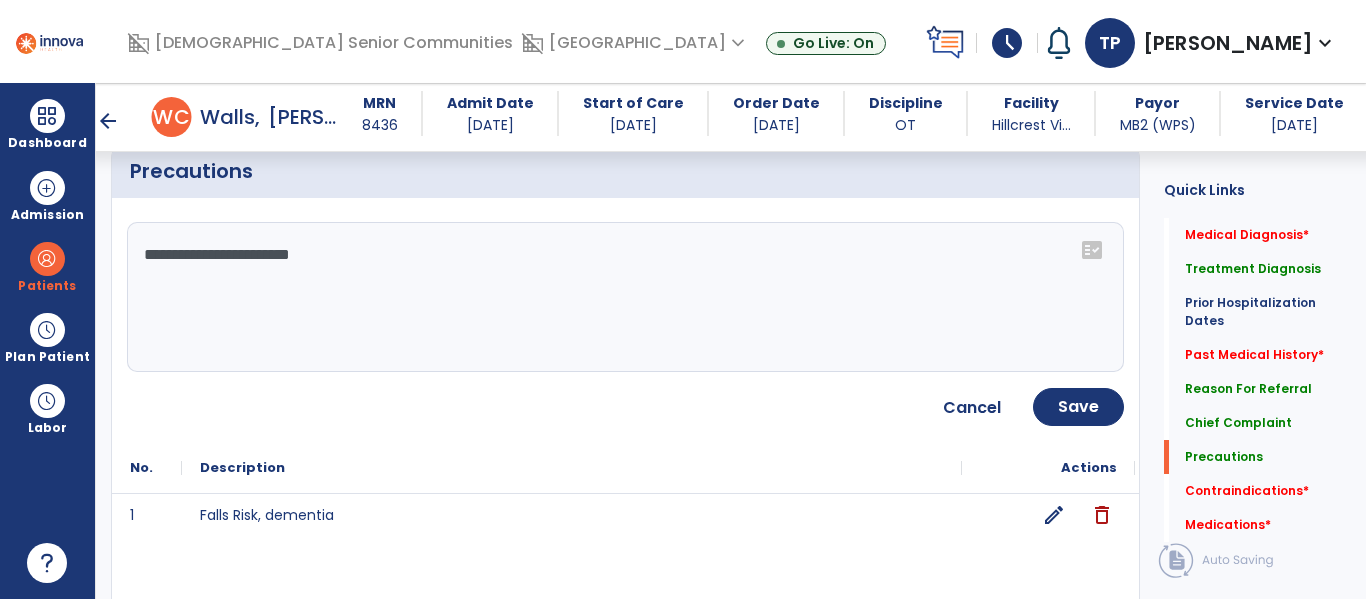 type on "**********" 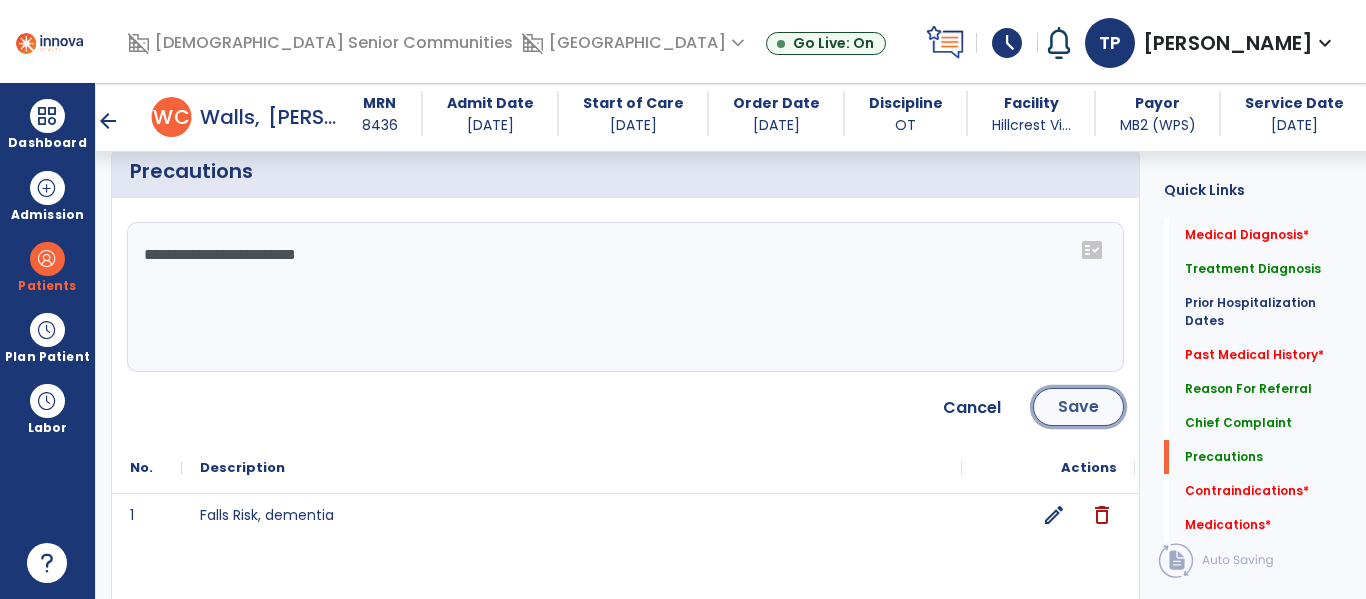 click on "Save" 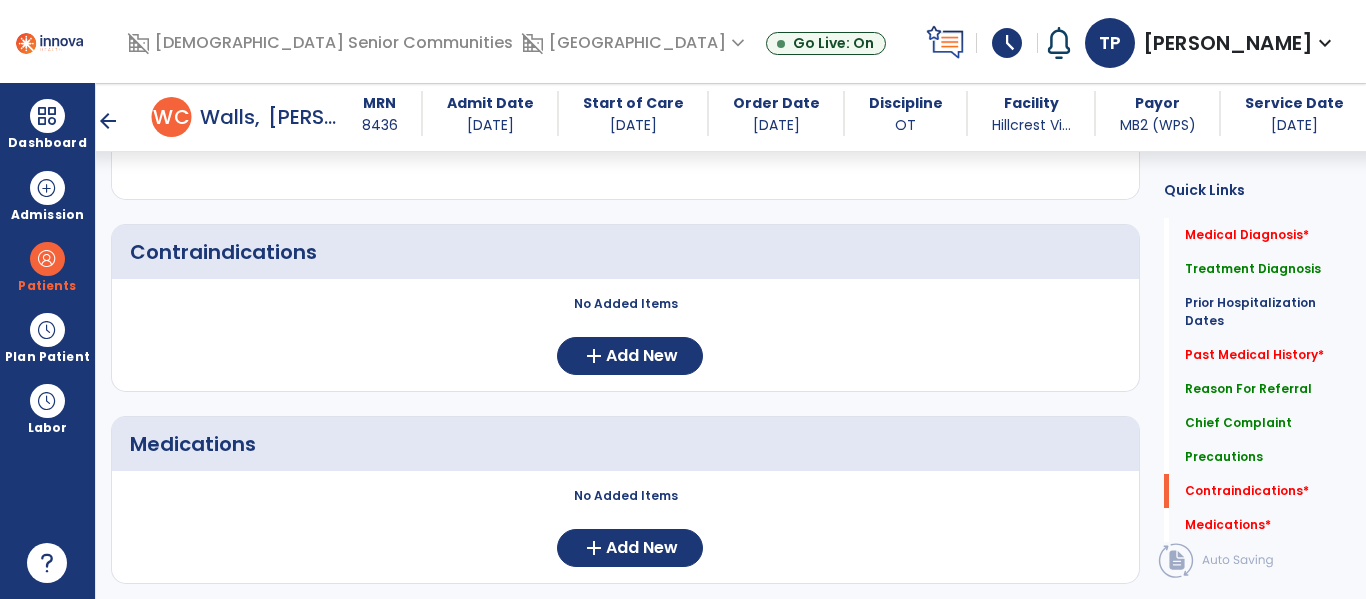 scroll, scrollTop: 1859, scrollLeft: 0, axis: vertical 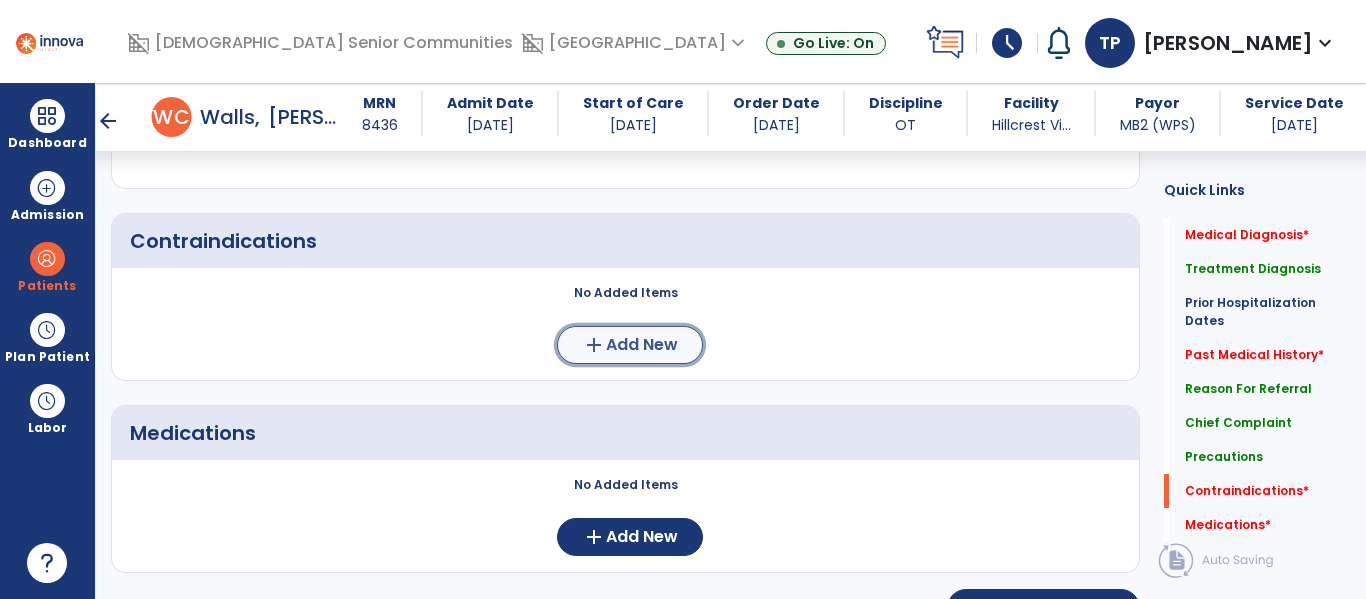 click on "Add New" 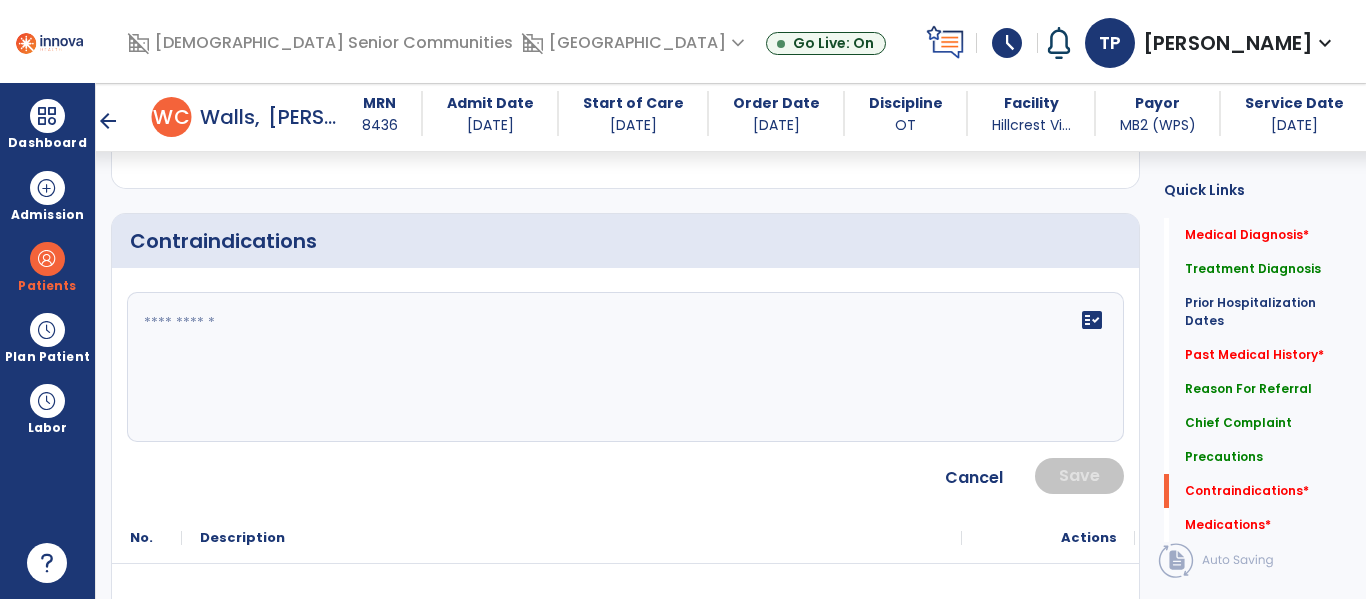 click on "fact_check" 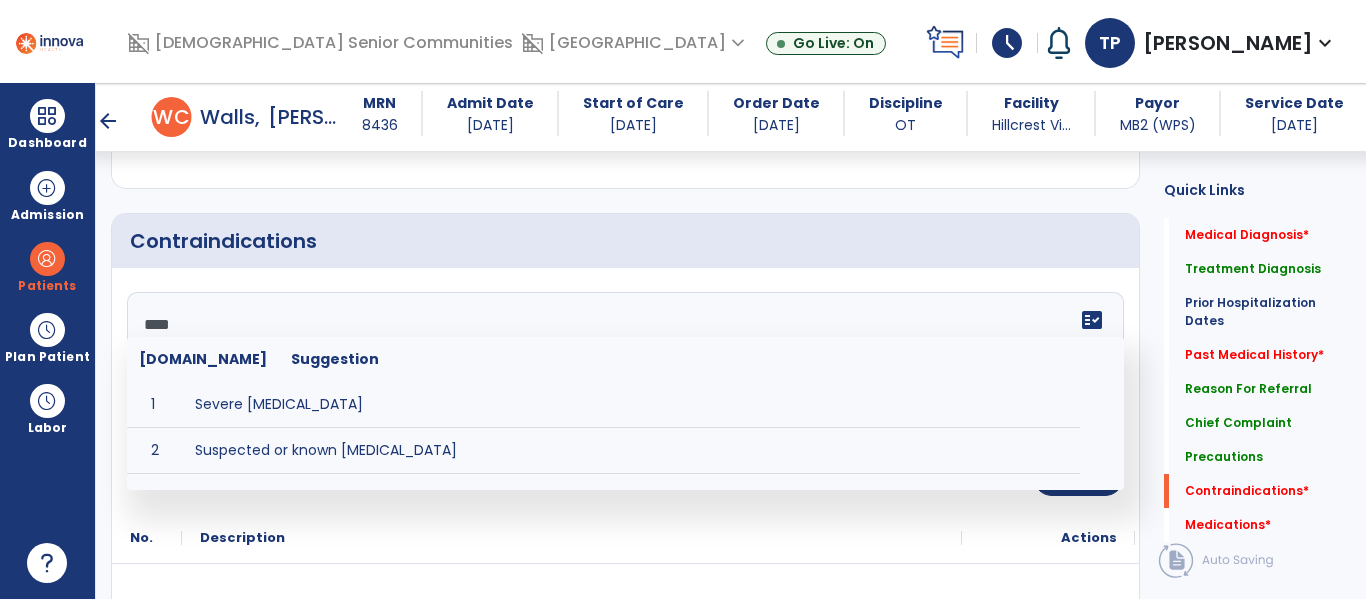type on "****" 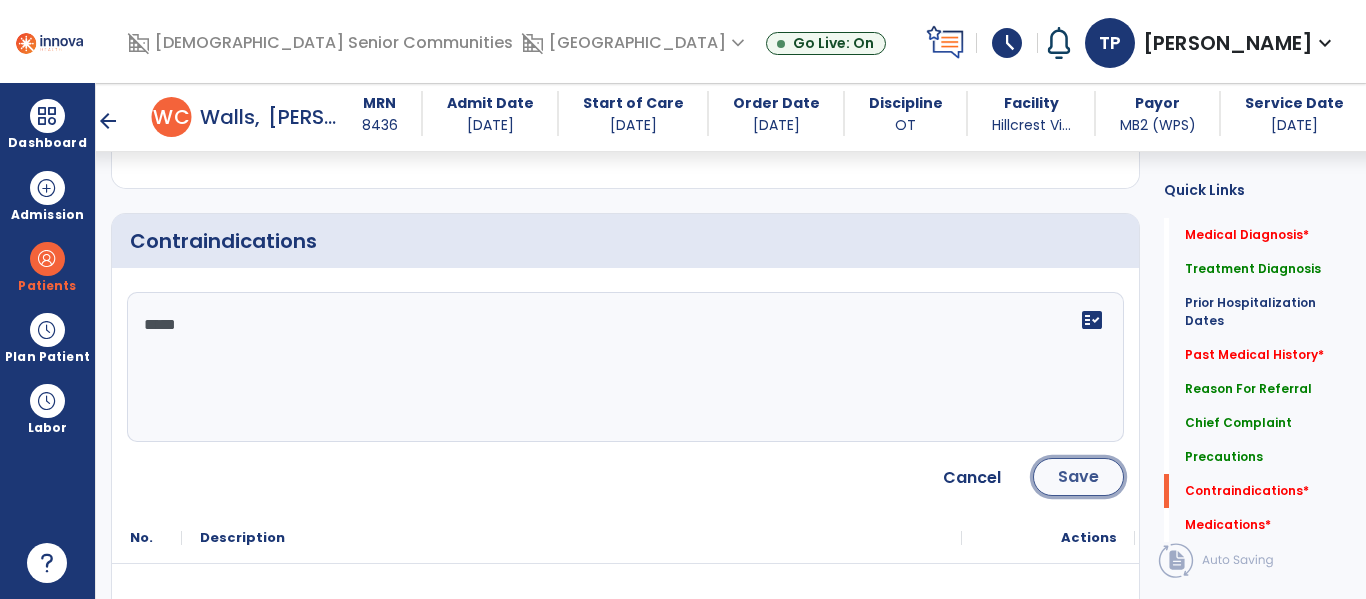 click on "Save" 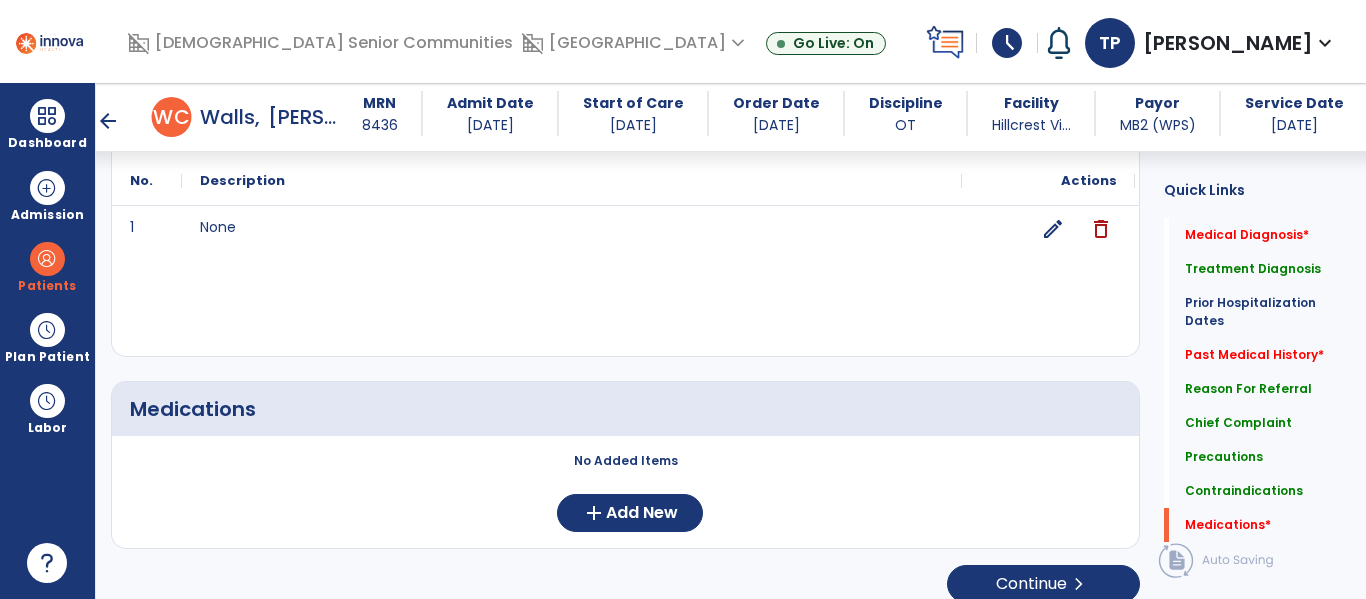 scroll, scrollTop: 2009, scrollLeft: 0, axis: vertical 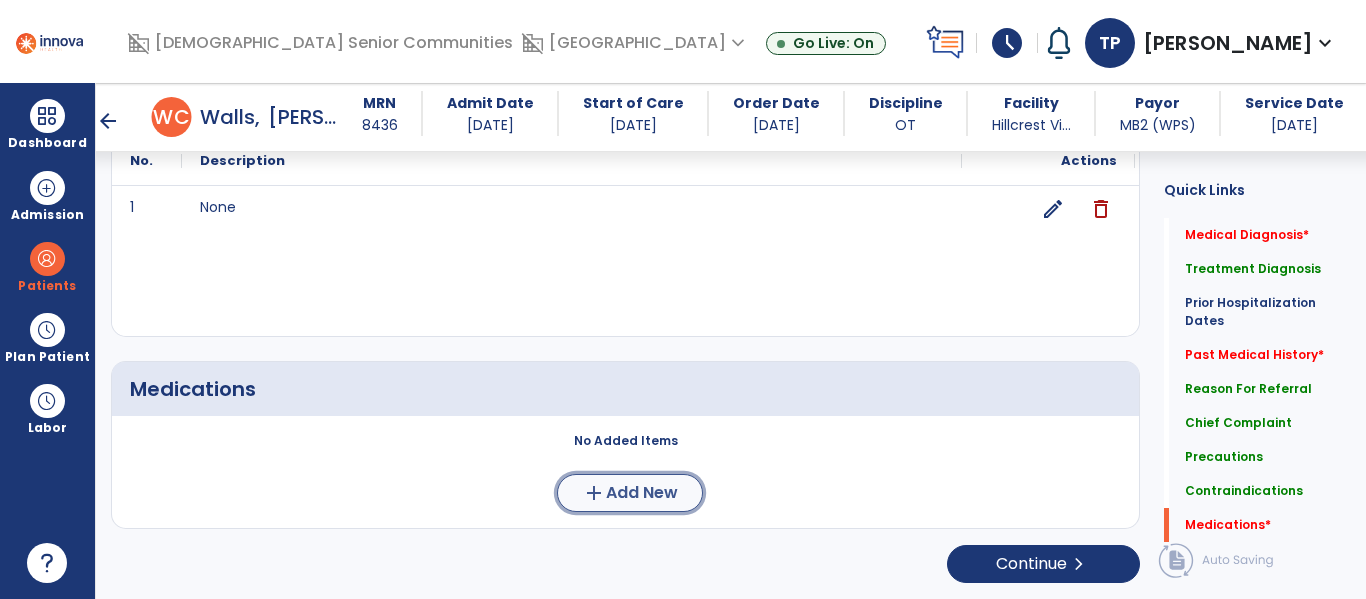 click on "Add New" 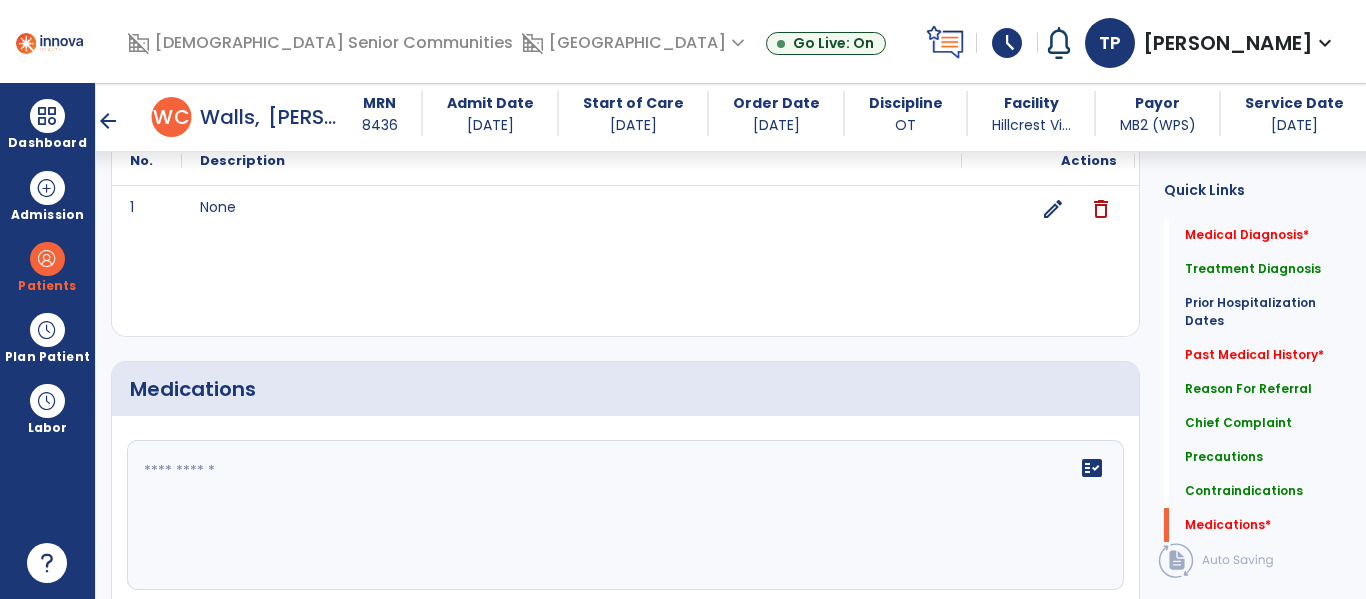 click 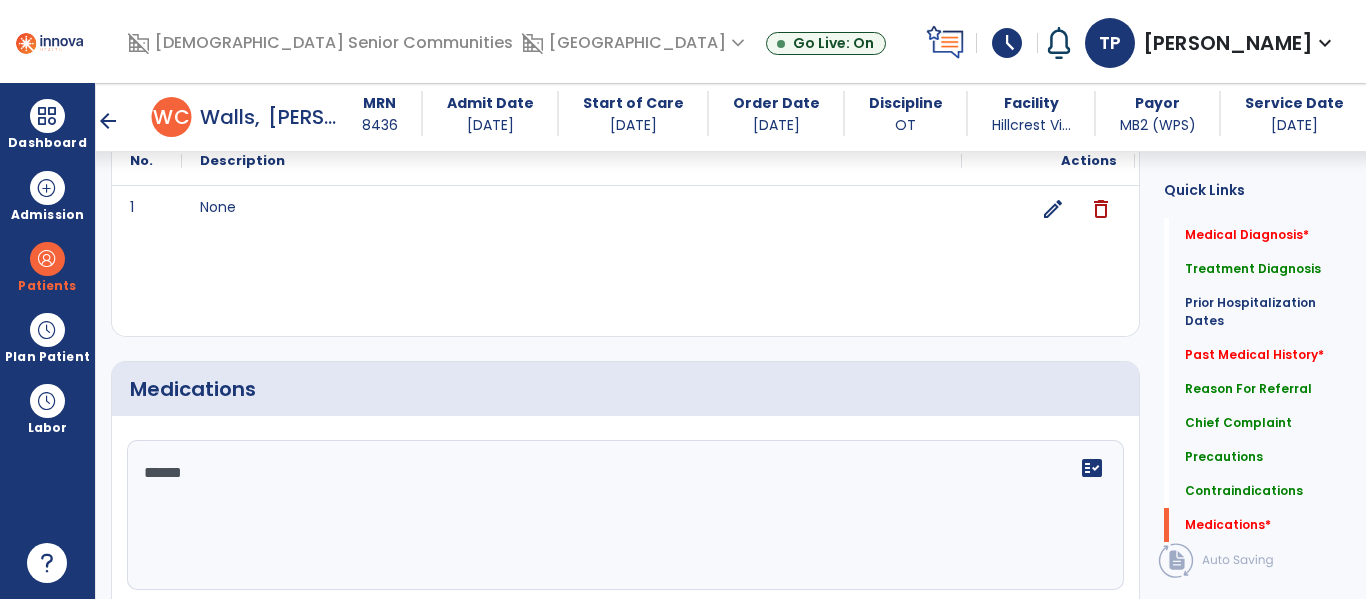 type on "*******" 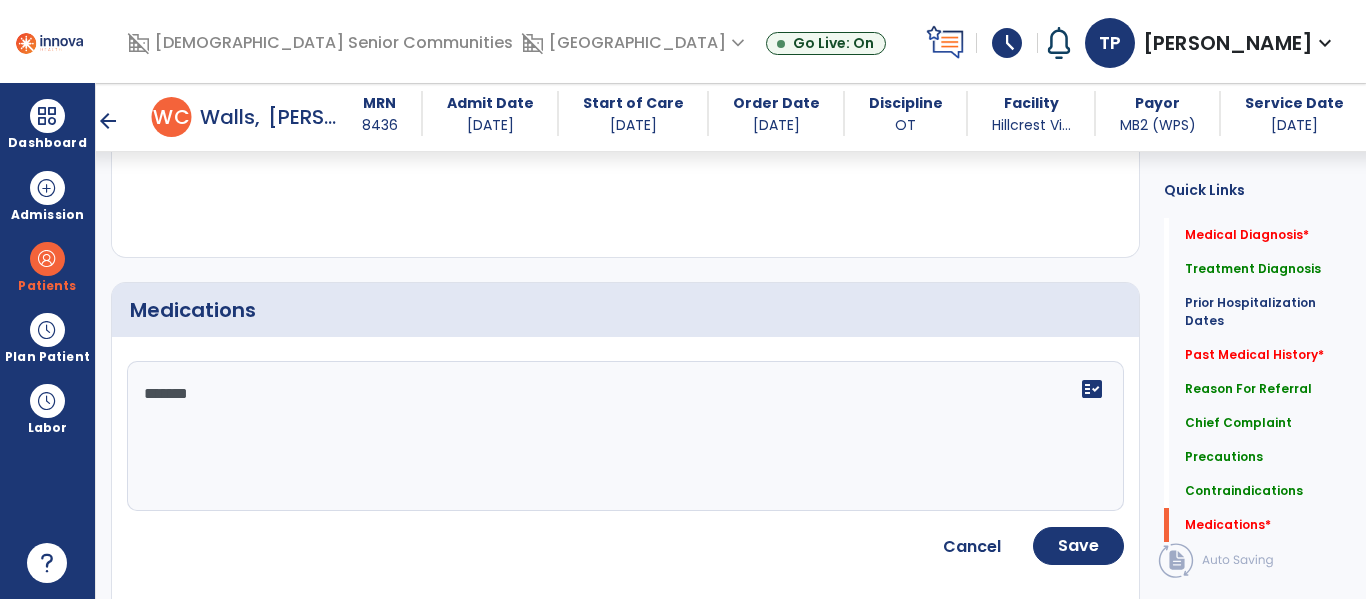 scroll, scrollTop: 2097, scrollLeft: 0, axis: vertical 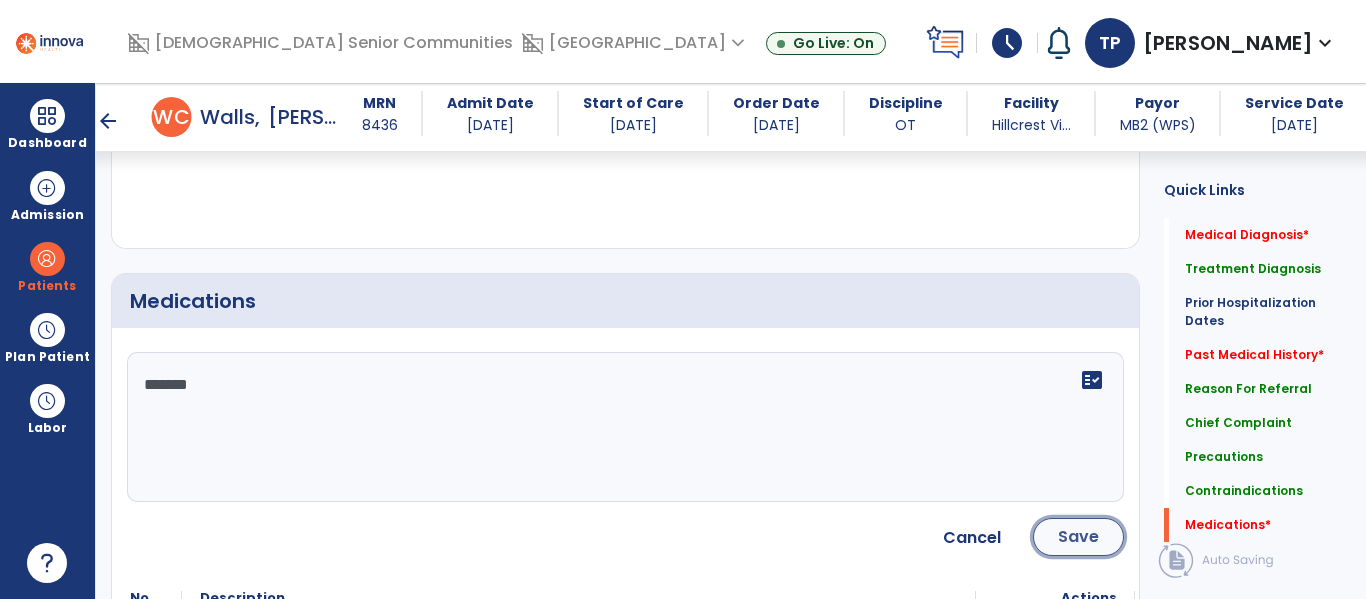 click on "Save" 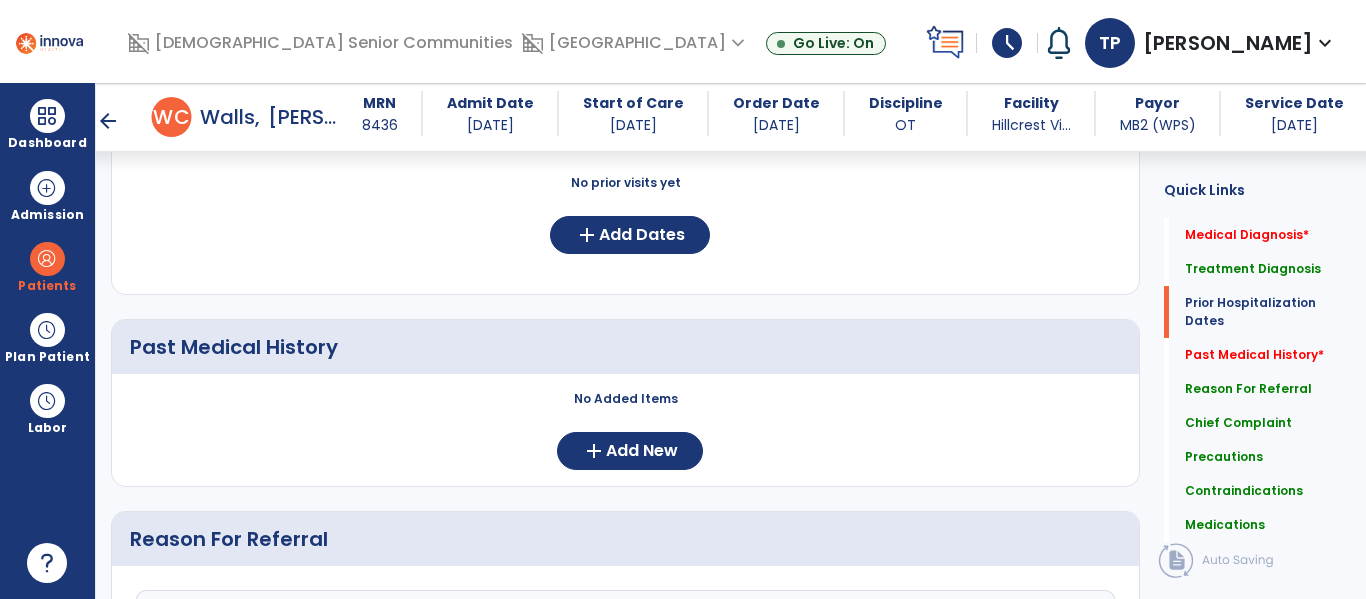 scroll, scrollTop: 713, scrollLeft: 0, axis: vertical 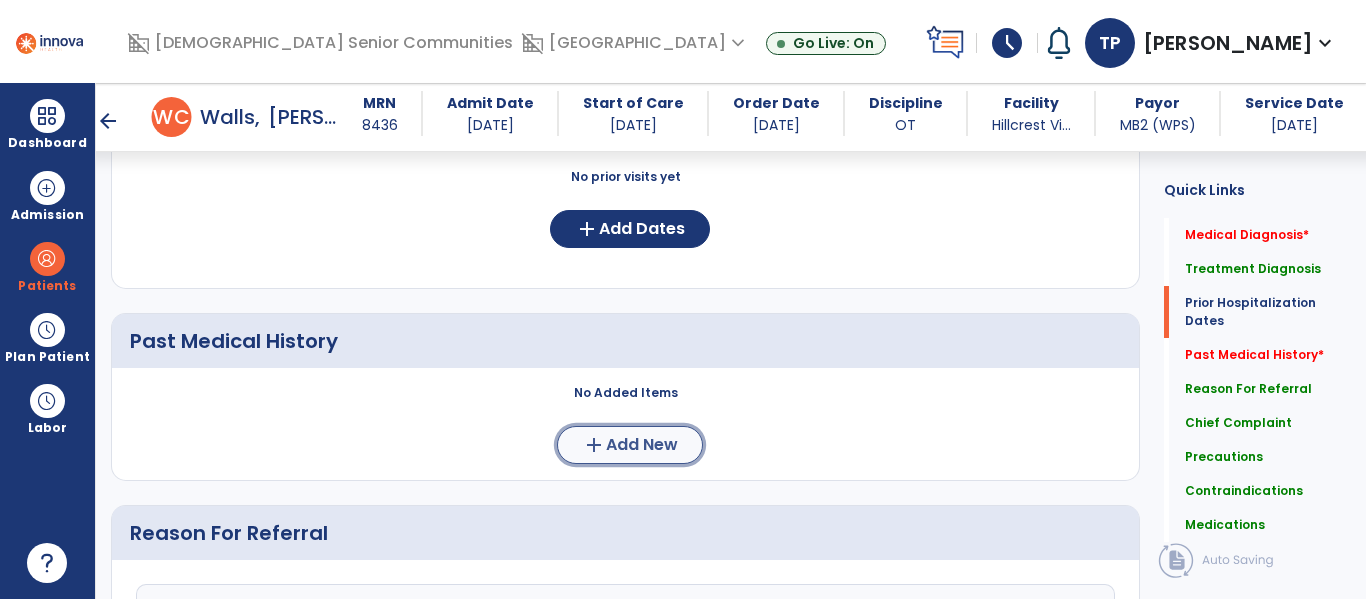 click on "Add New" 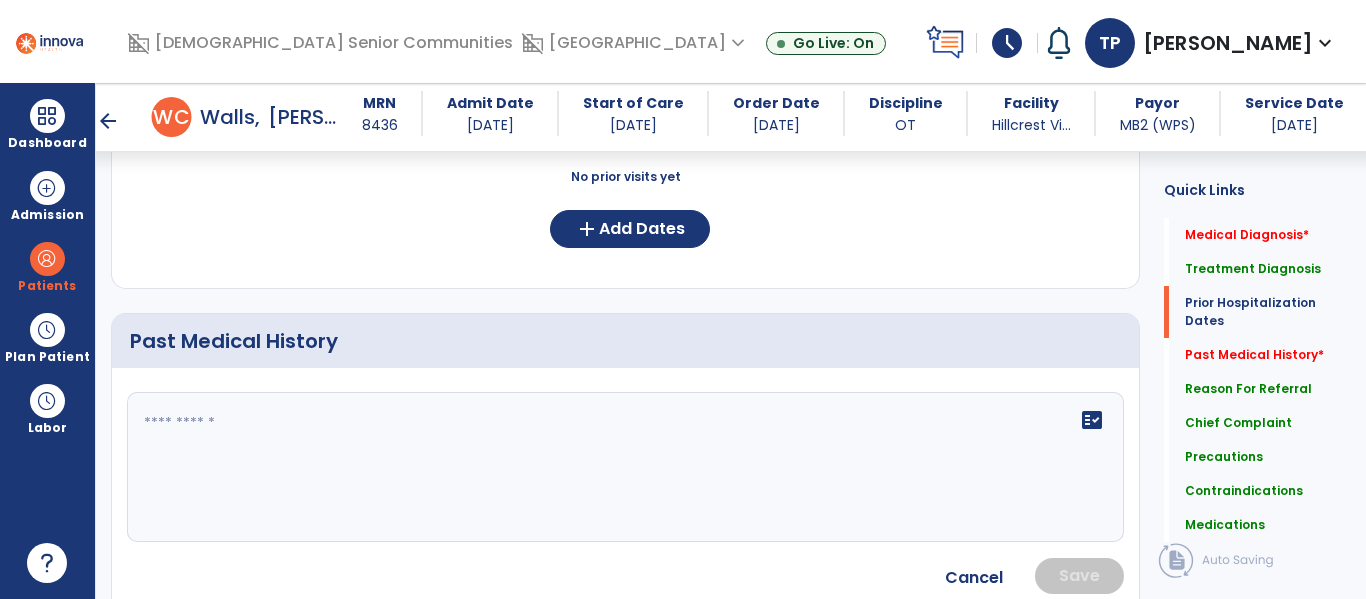 click on "fact_check" 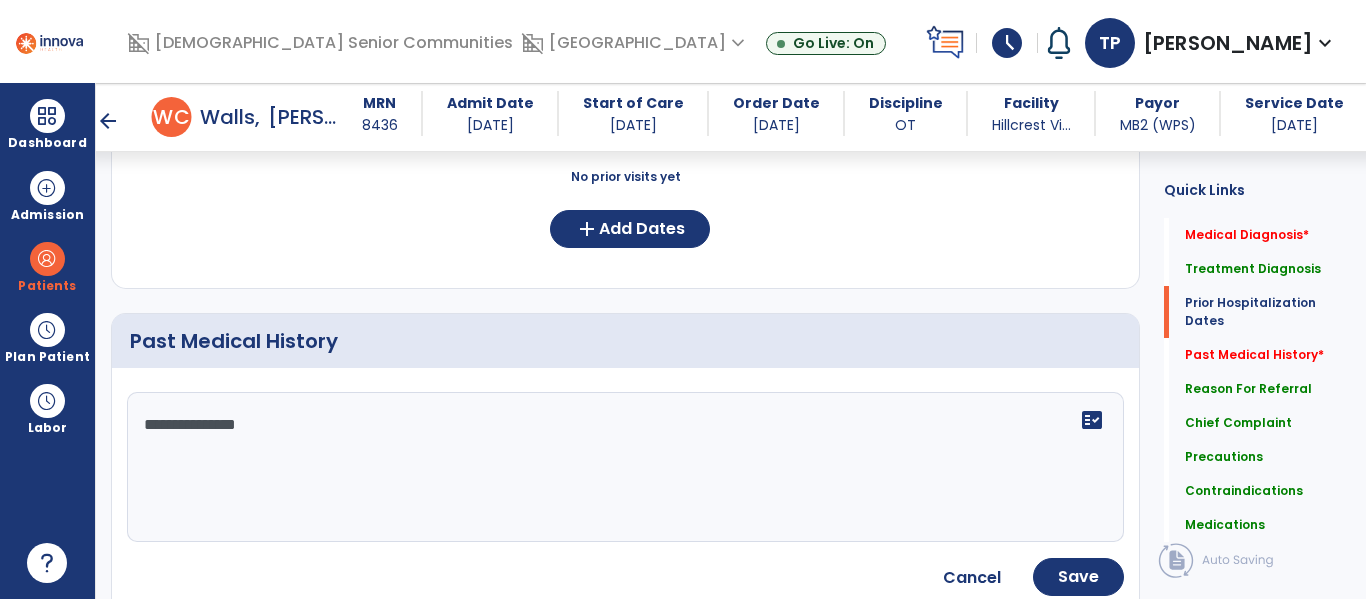 click on "**********" 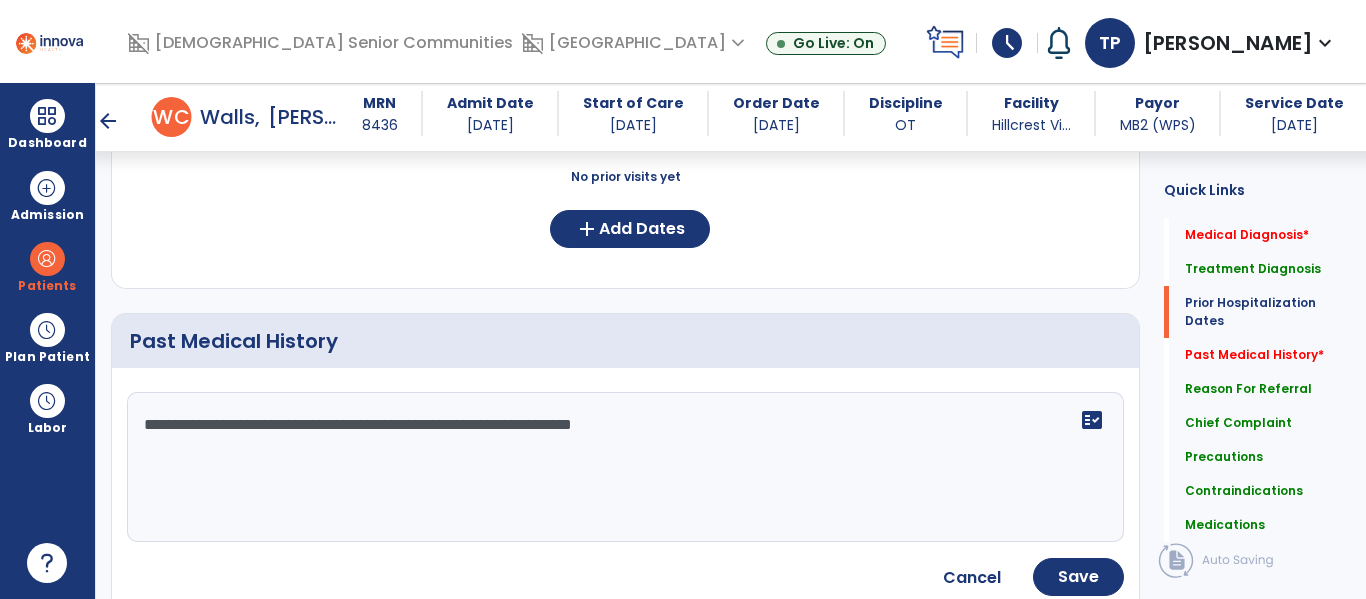 click on "**********" 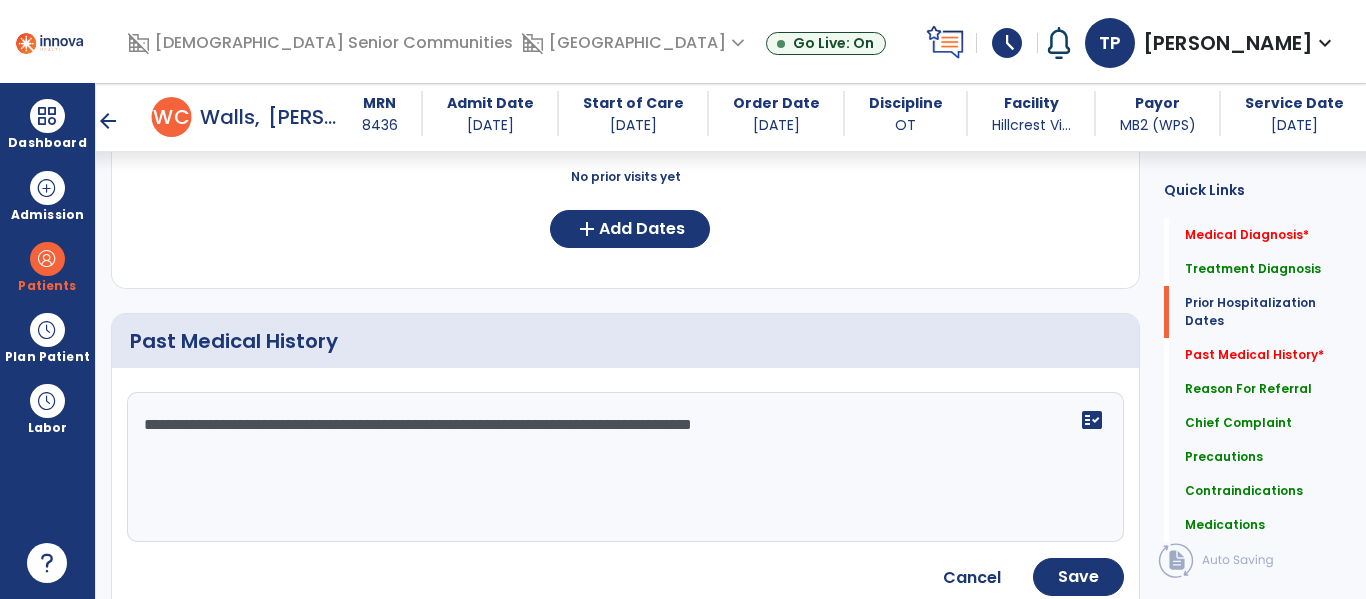 click on "**********" 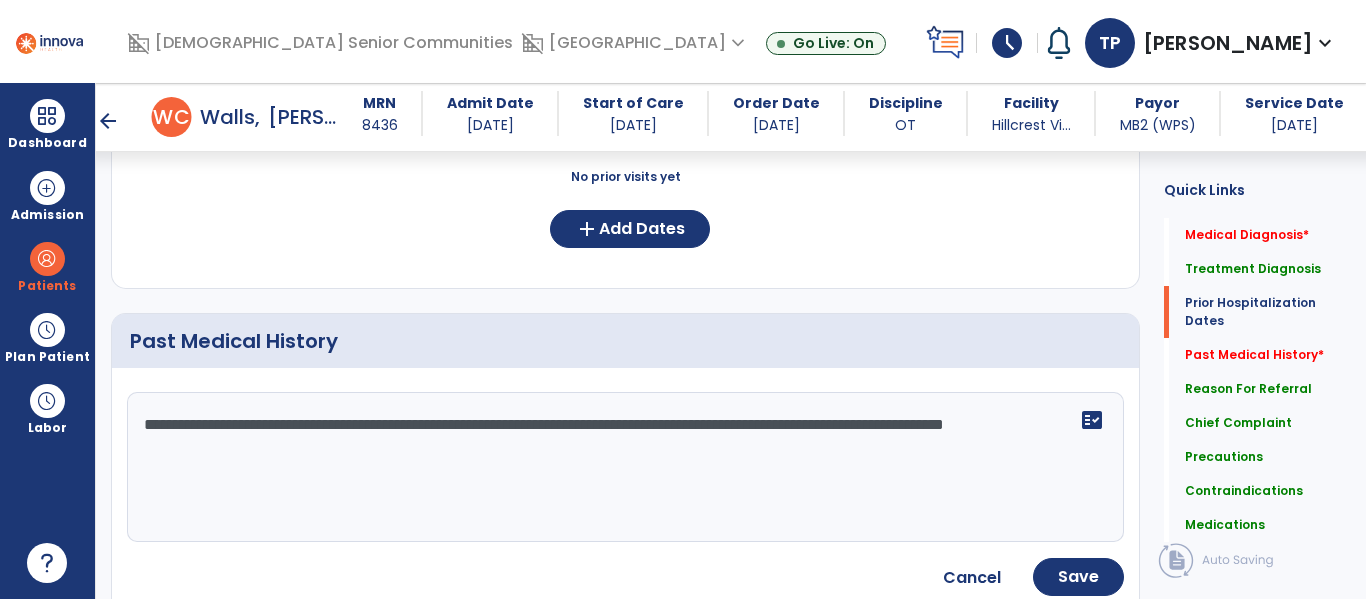 click on "**********" 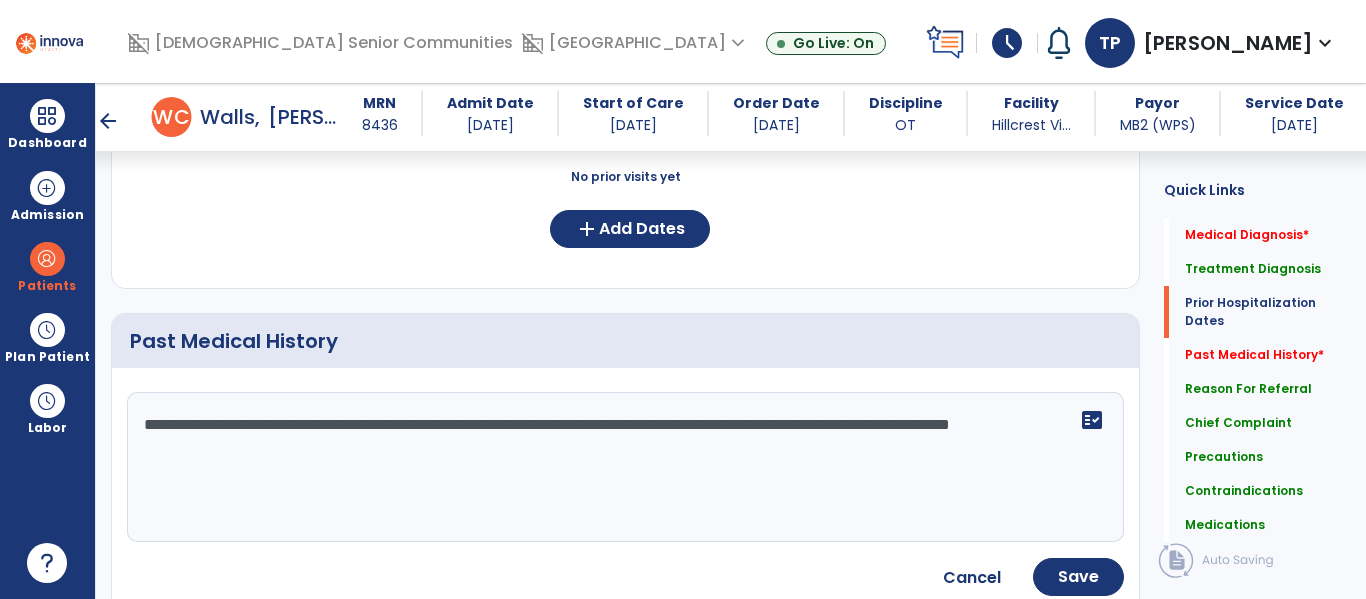 type on "**********" 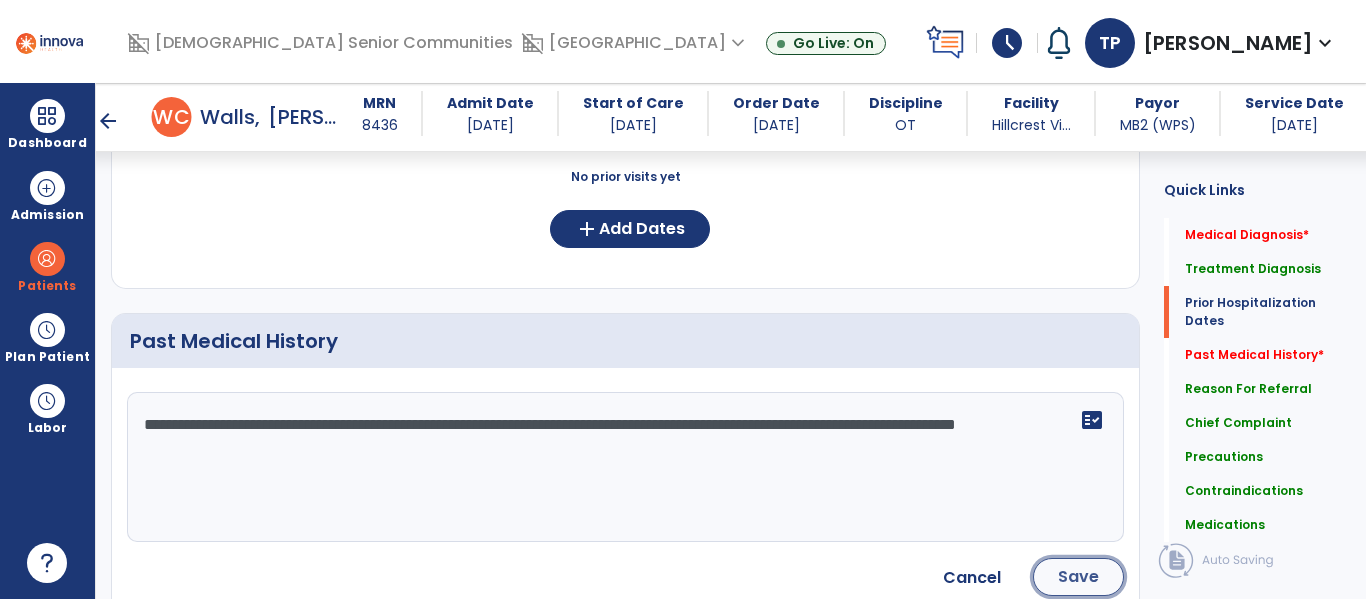 click on "Save" 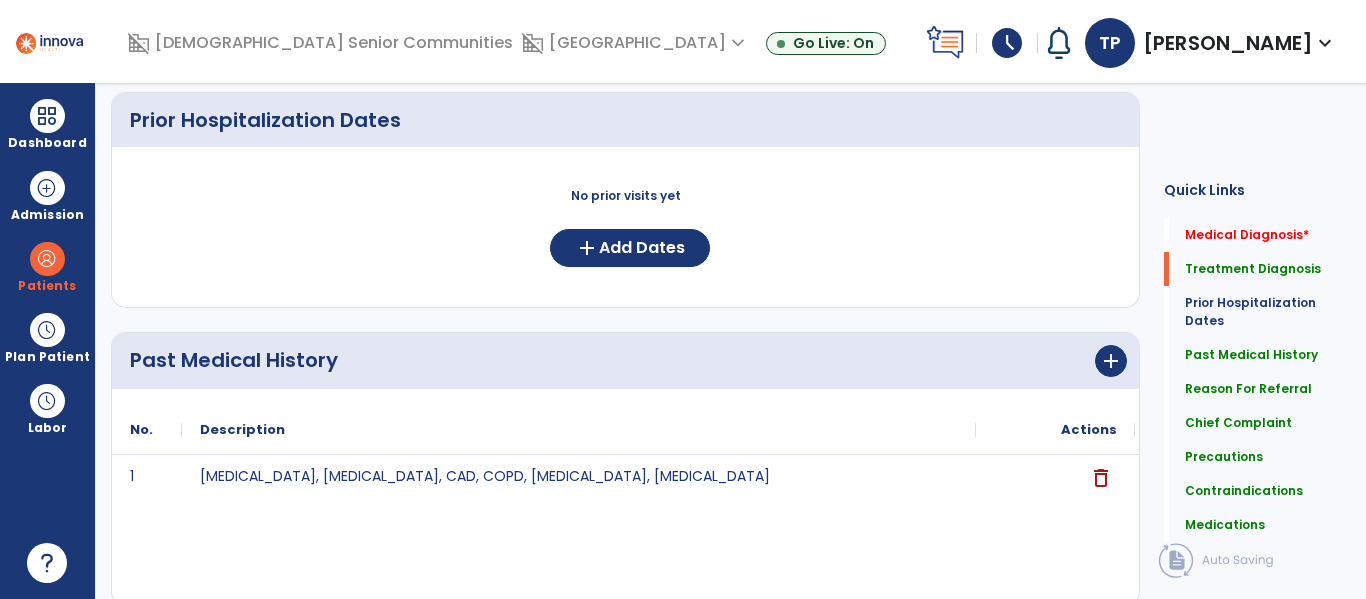 scroll, scrollTop: 0, scrollLeft: 0, axis: both 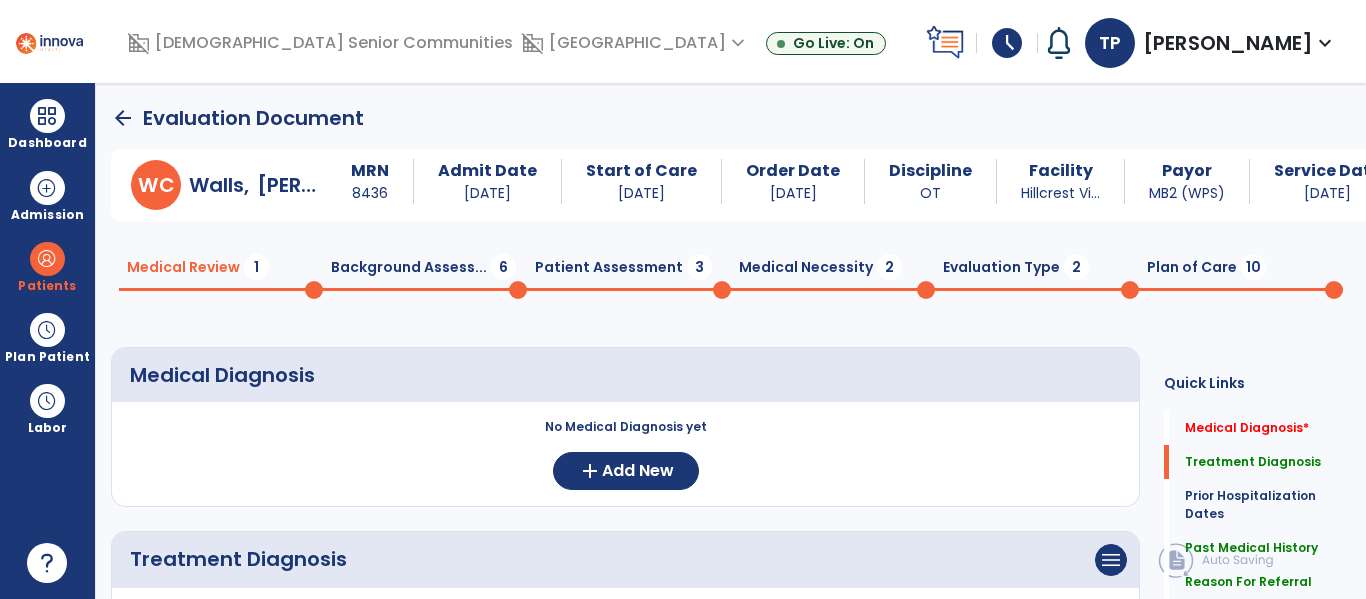 click on "arrow_back" 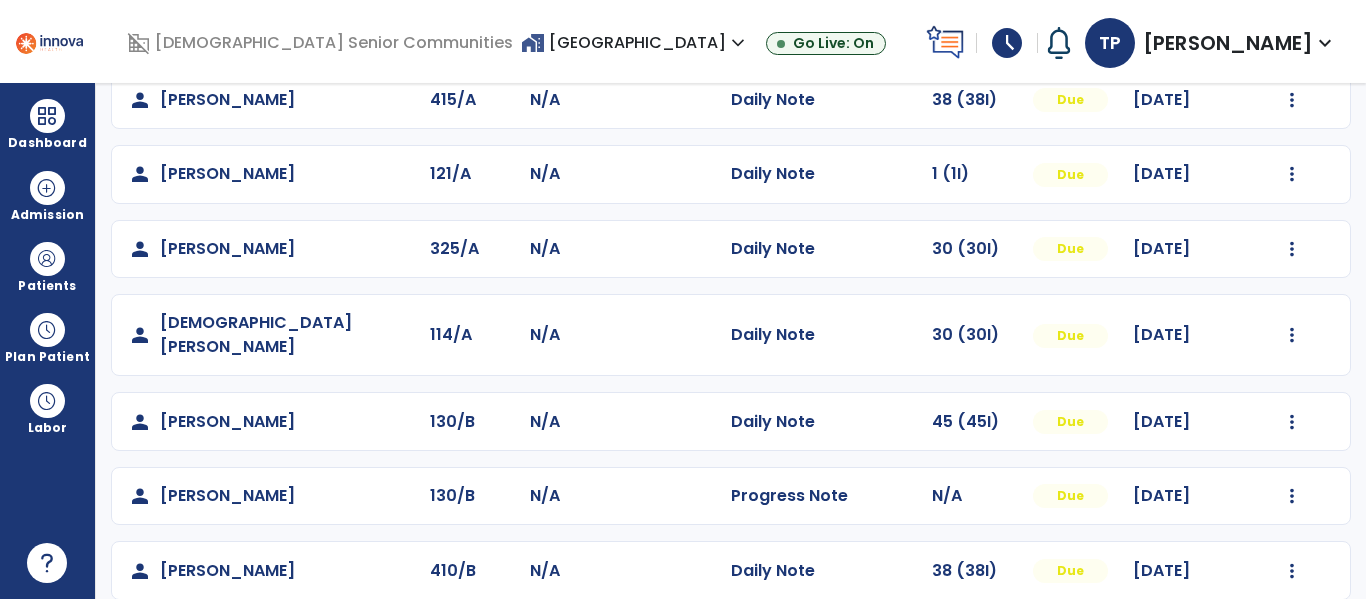 scroll, scrollTop: 857, scrollLeft: 0, axis: vertical 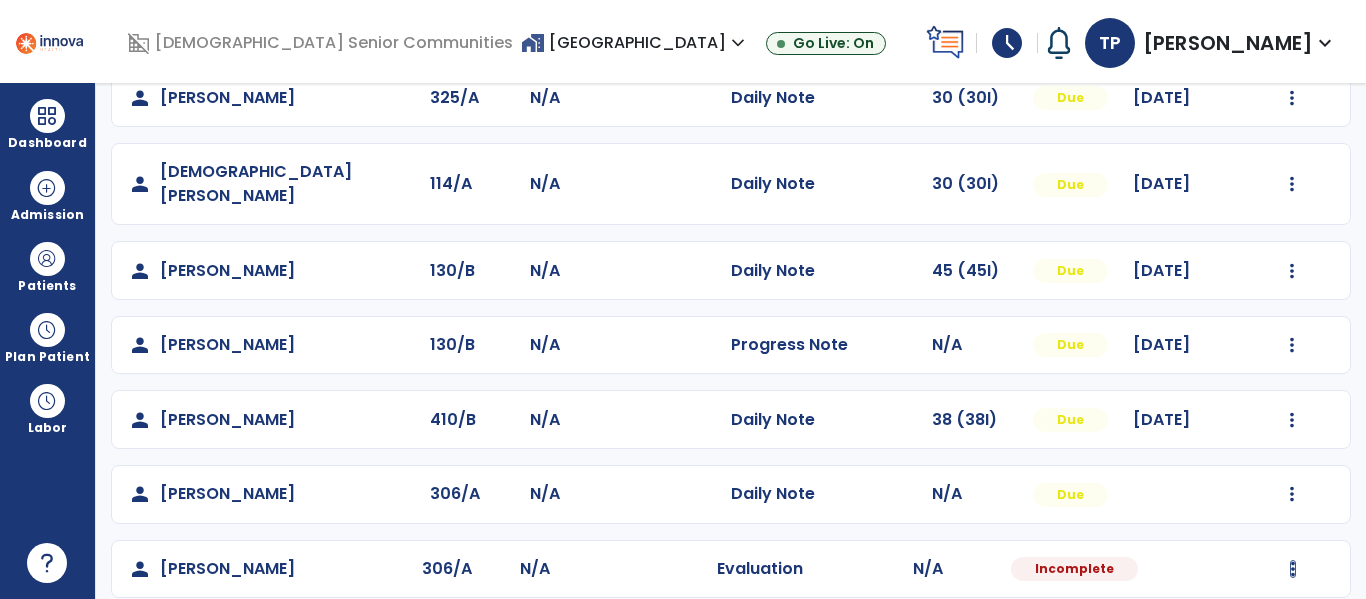 click at bounding box center [1293, -498] 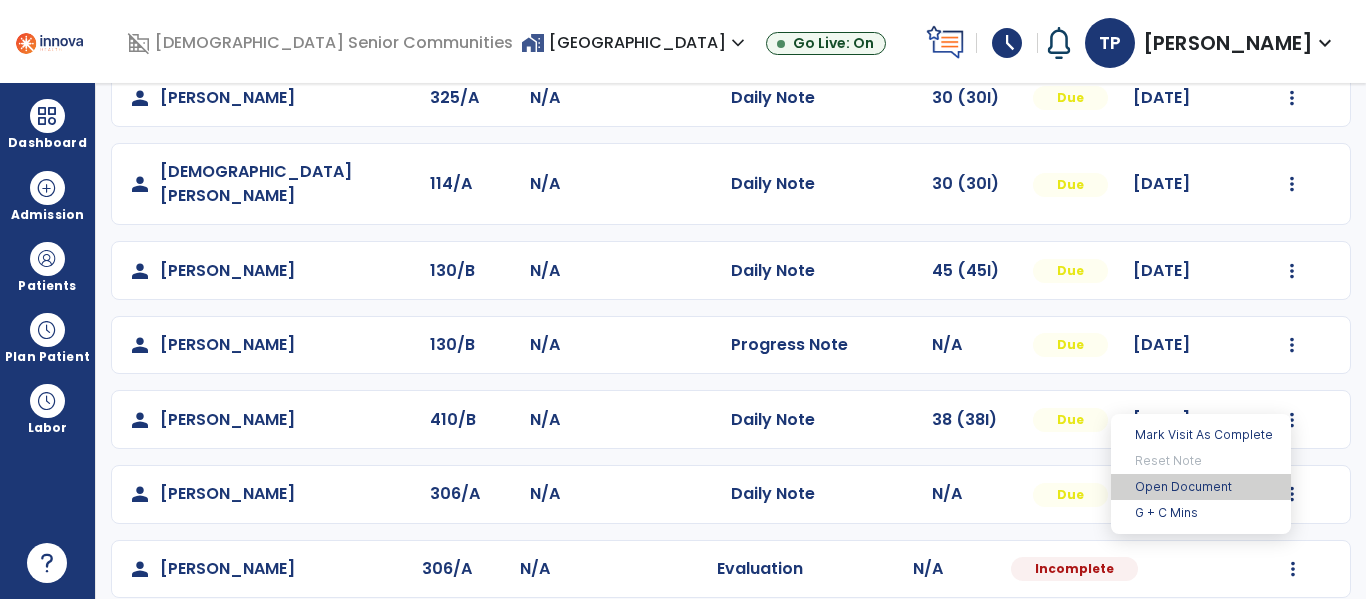 click on "Open Document" at bounding box center [1201, 487] 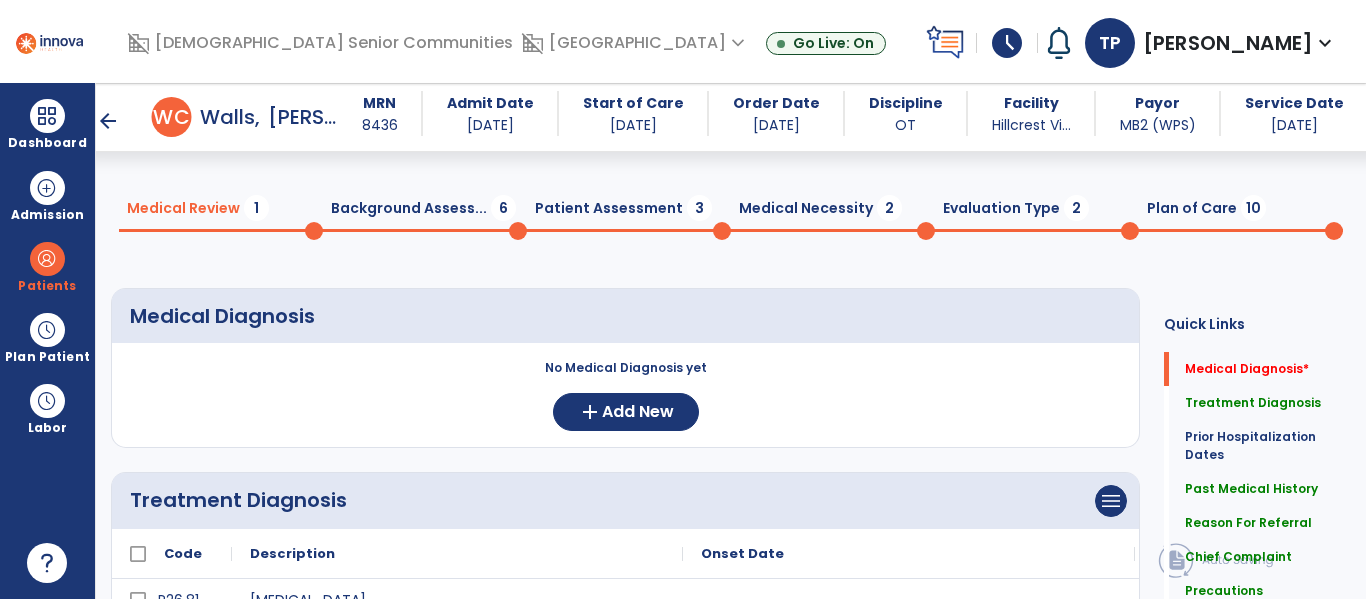 scroll, scrollTop: 0, scrollLeft: 0, axis: both 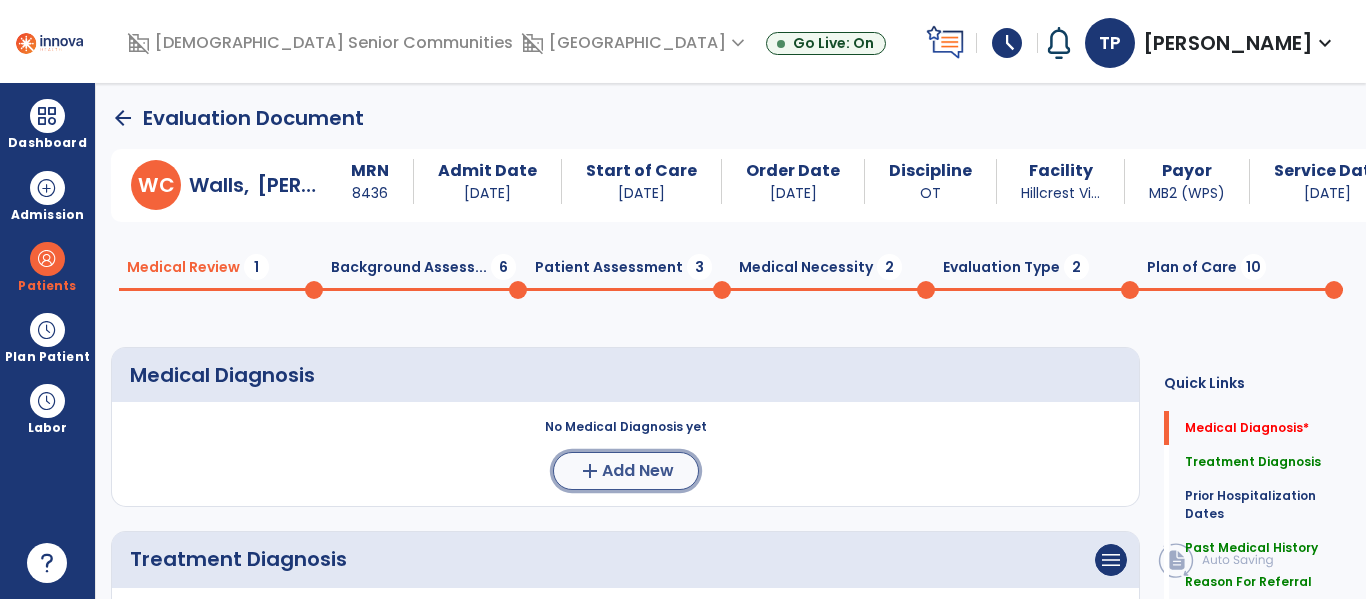 click on "Add New" 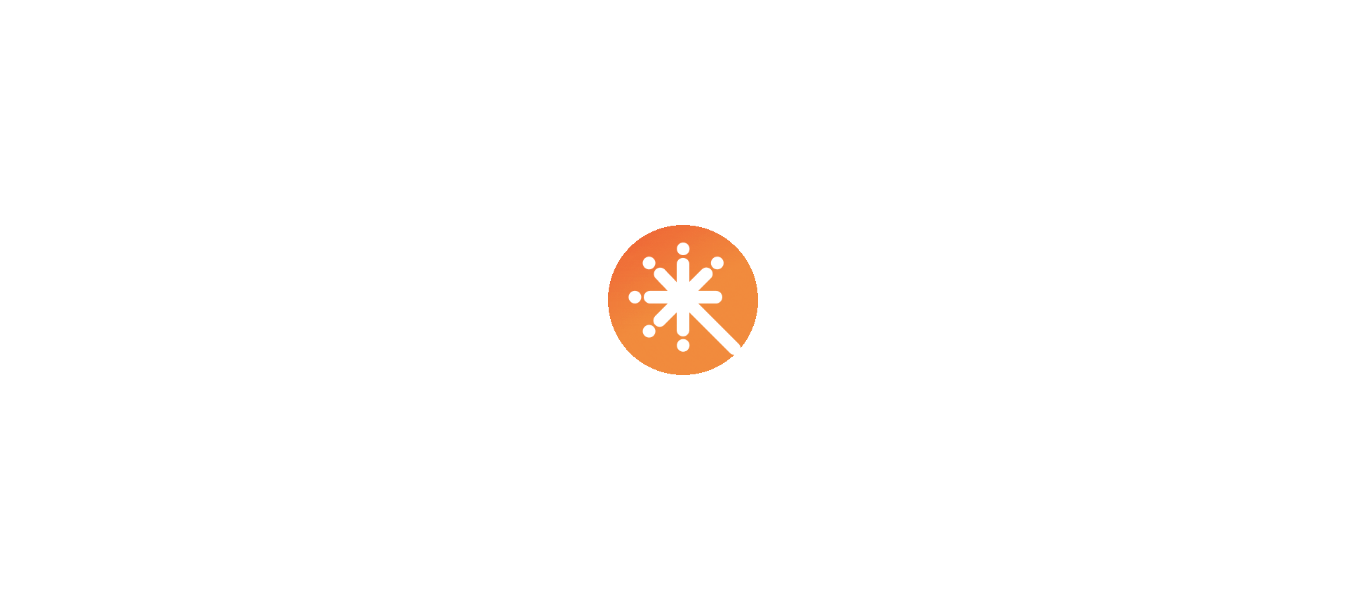 scroll, scrollTop: 0, scrollLeft: 0, axis: both 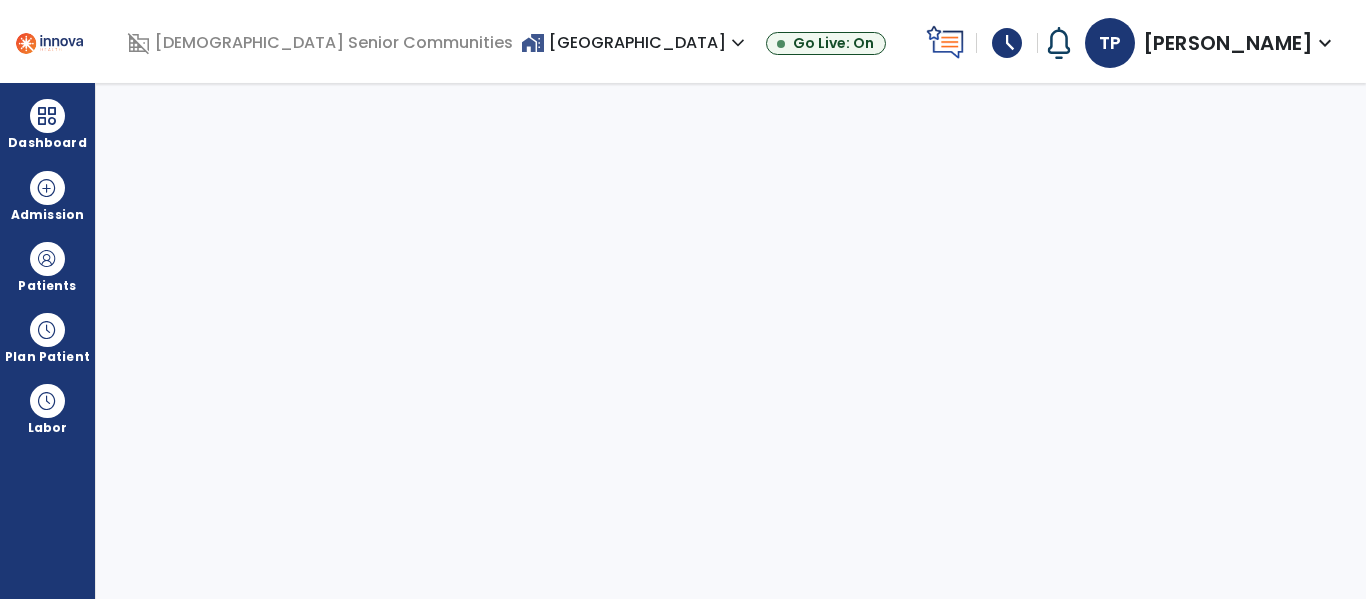 select on "****" 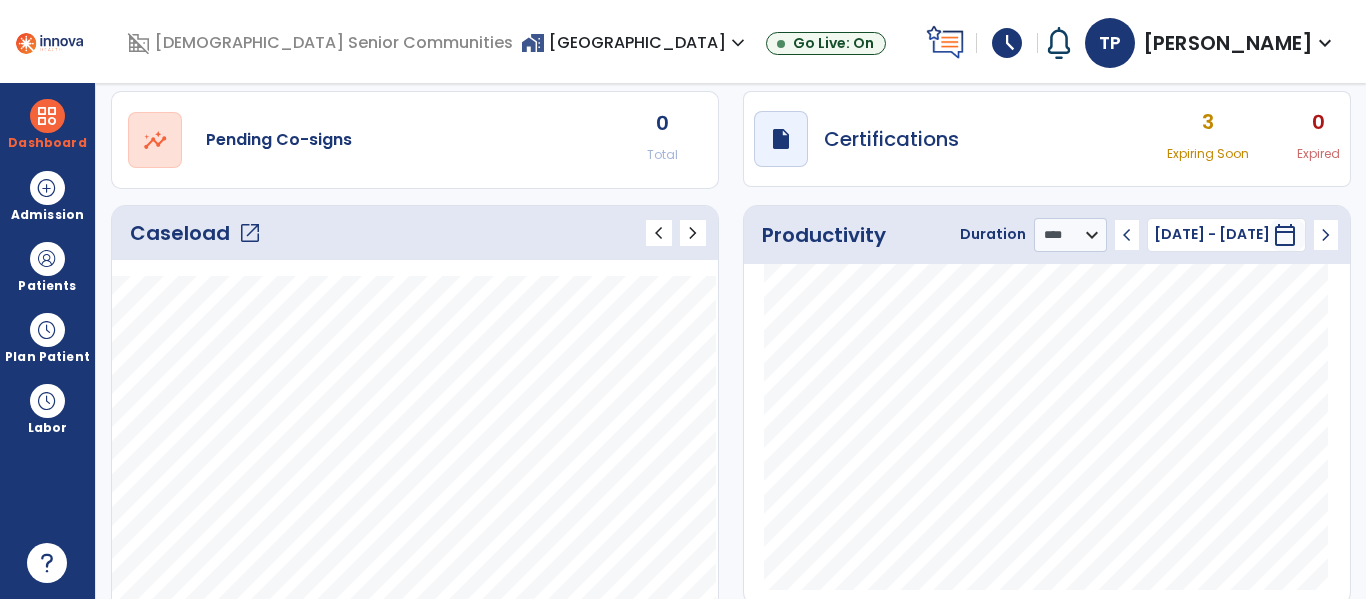 click on "open_in_new" 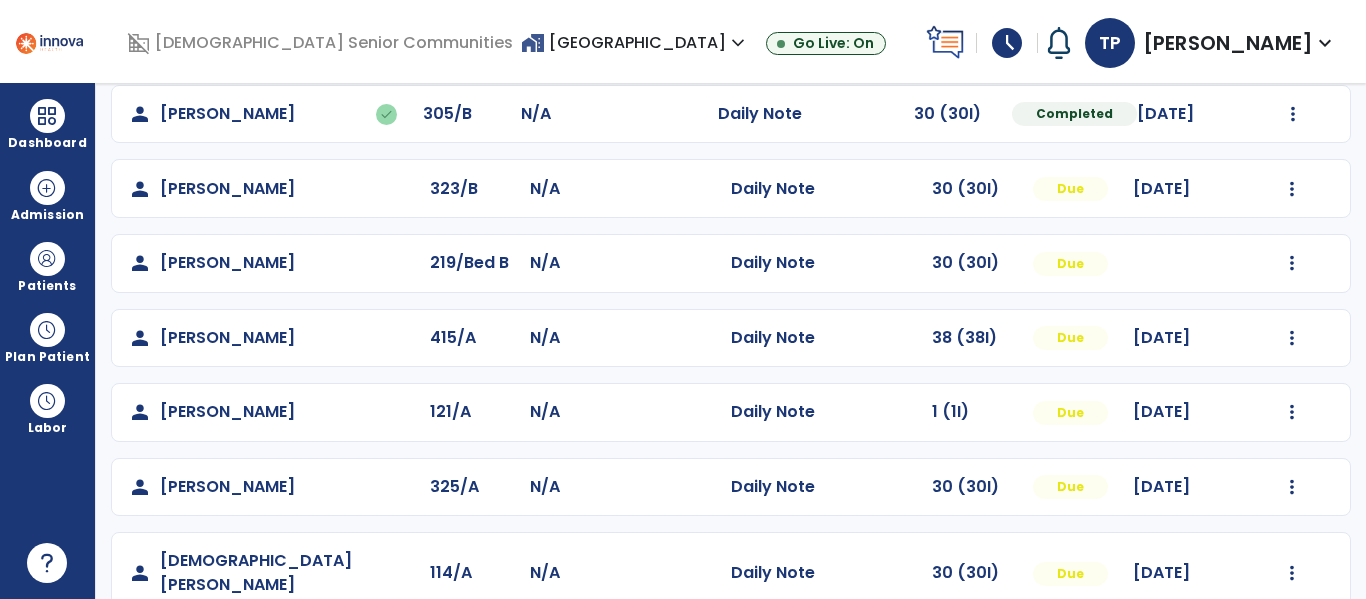 scroll, scrollTop: 857, scrollLeft: 0, axis: vertical 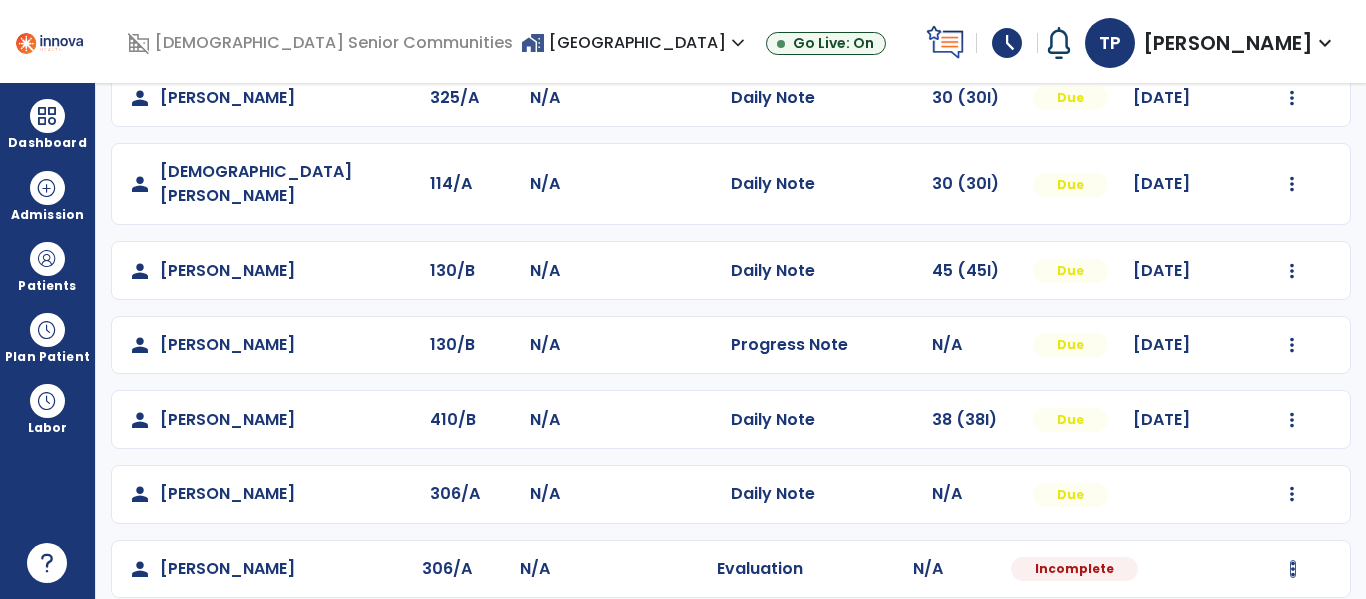 click at bounding box center [1293, -498] 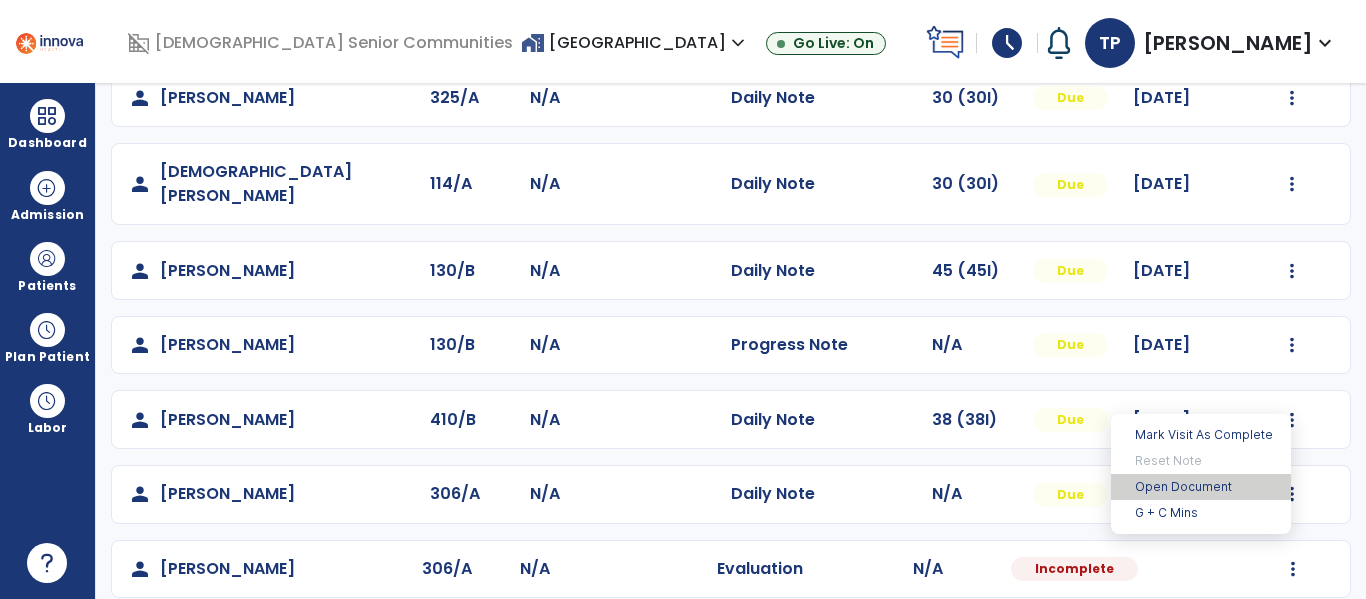 click on "Open Document" at bounding box center [1201, 487] 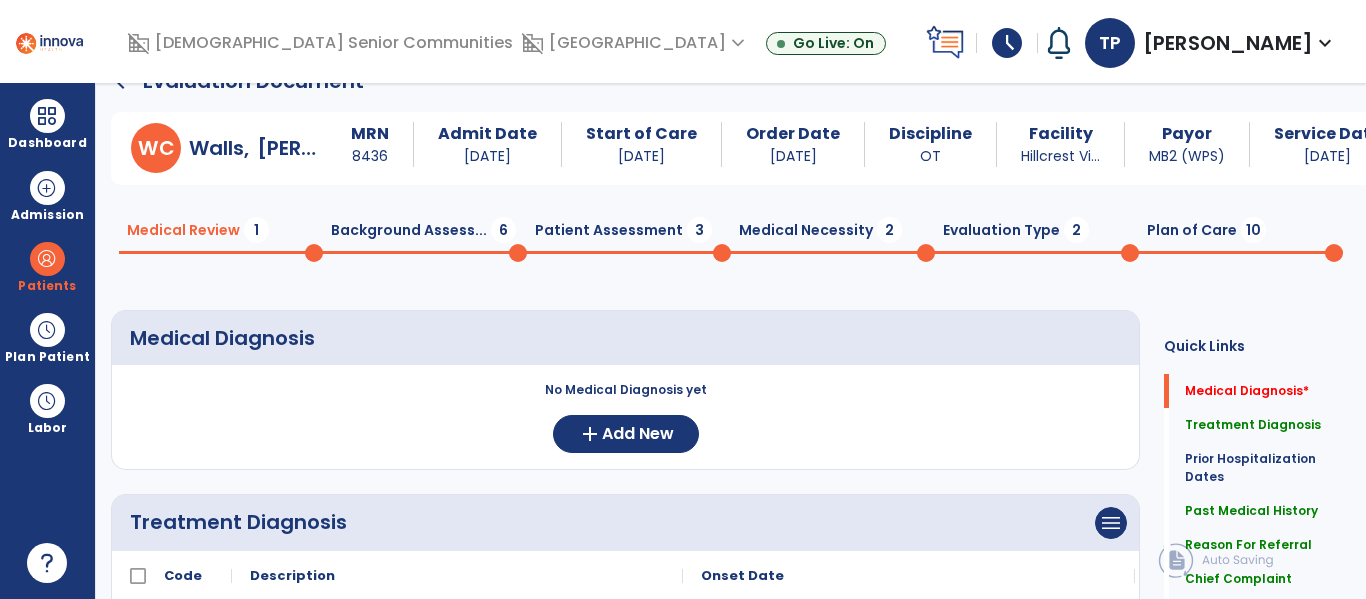 scroll, scrollTop: 33, scrollLeft: 0, axis: vertical 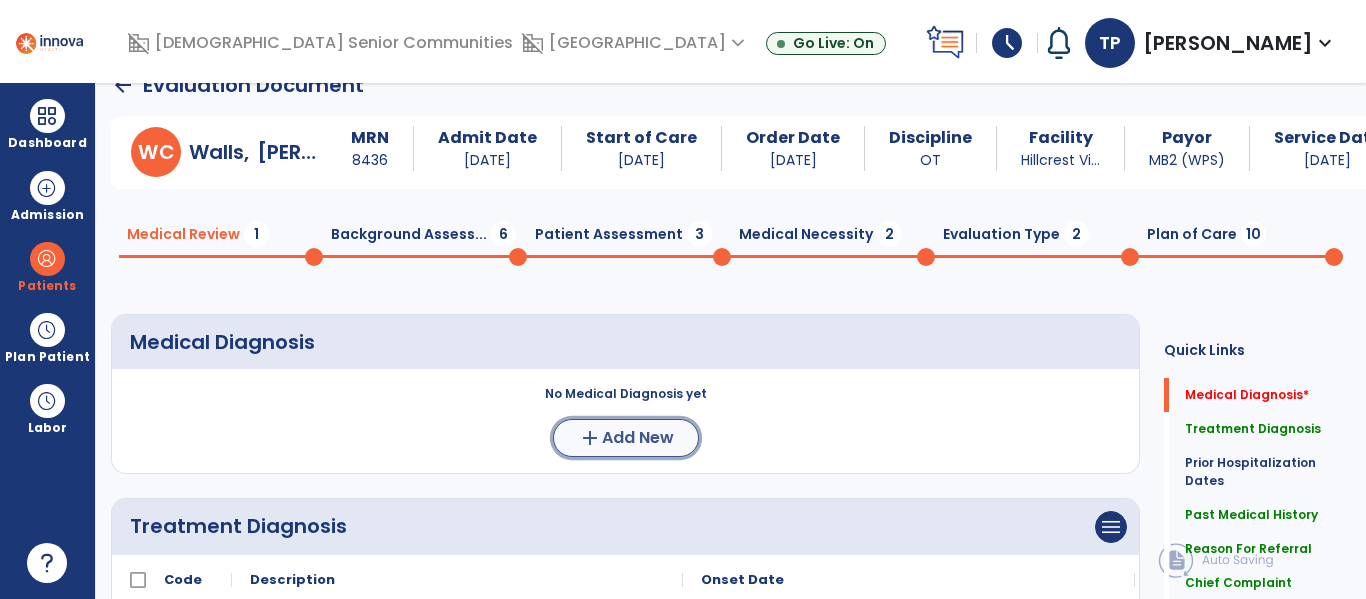 click on "Add New" 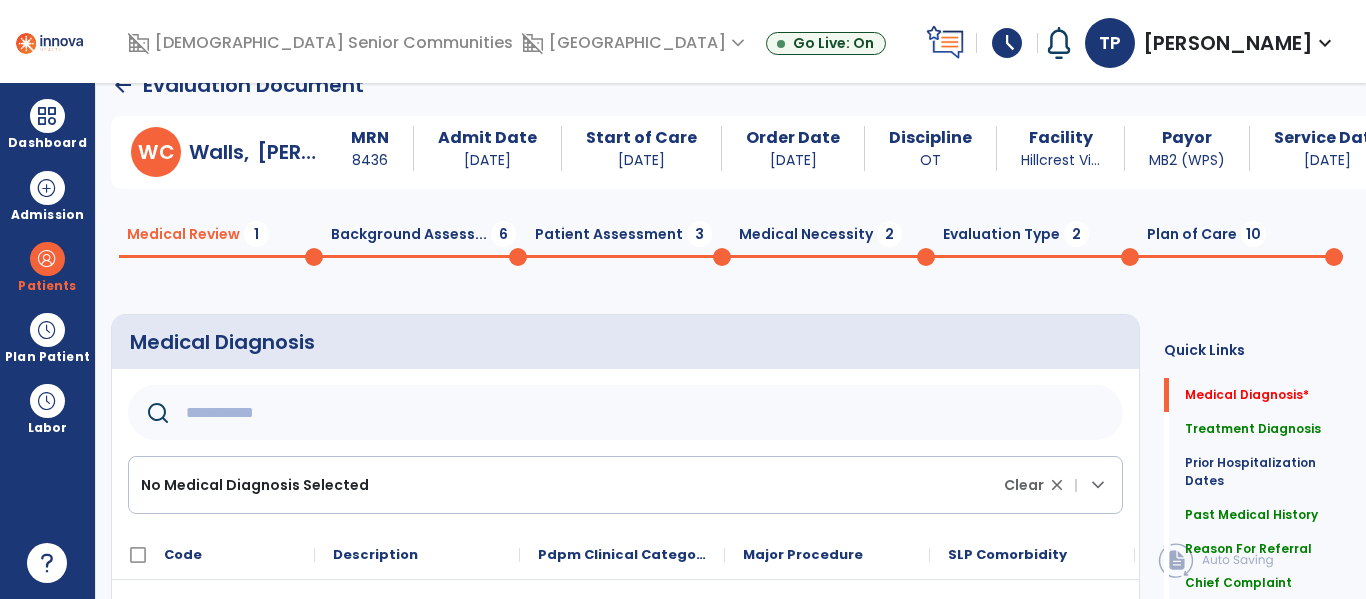 click 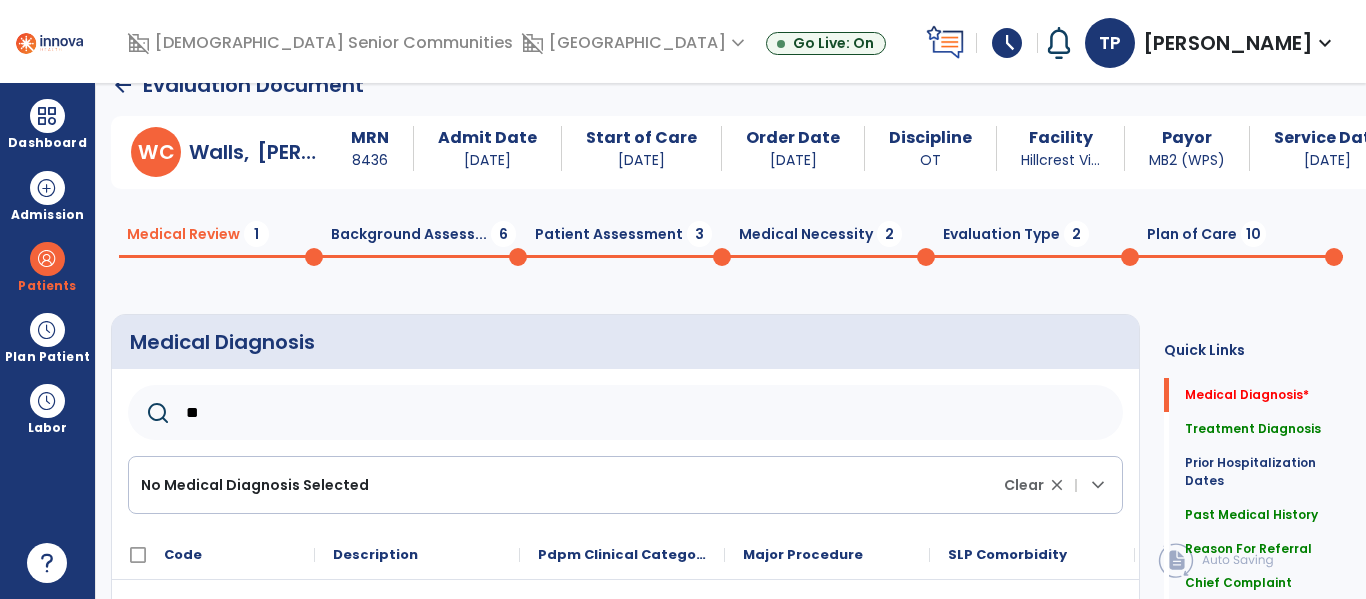 type on "*" 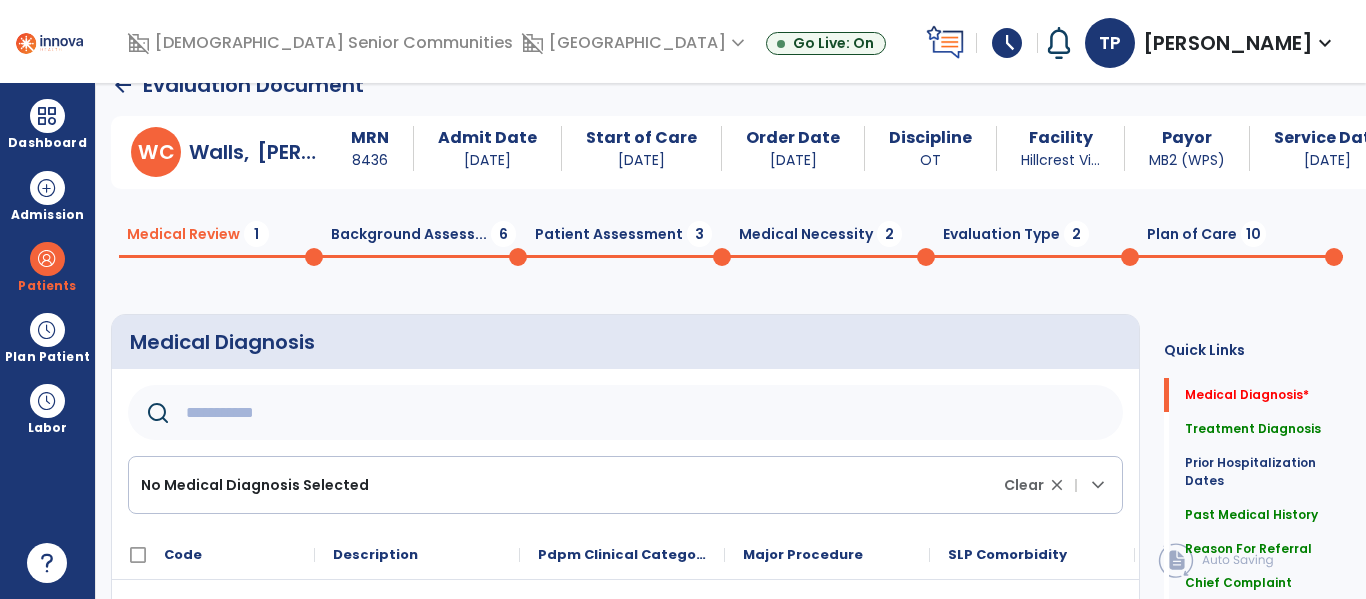 click 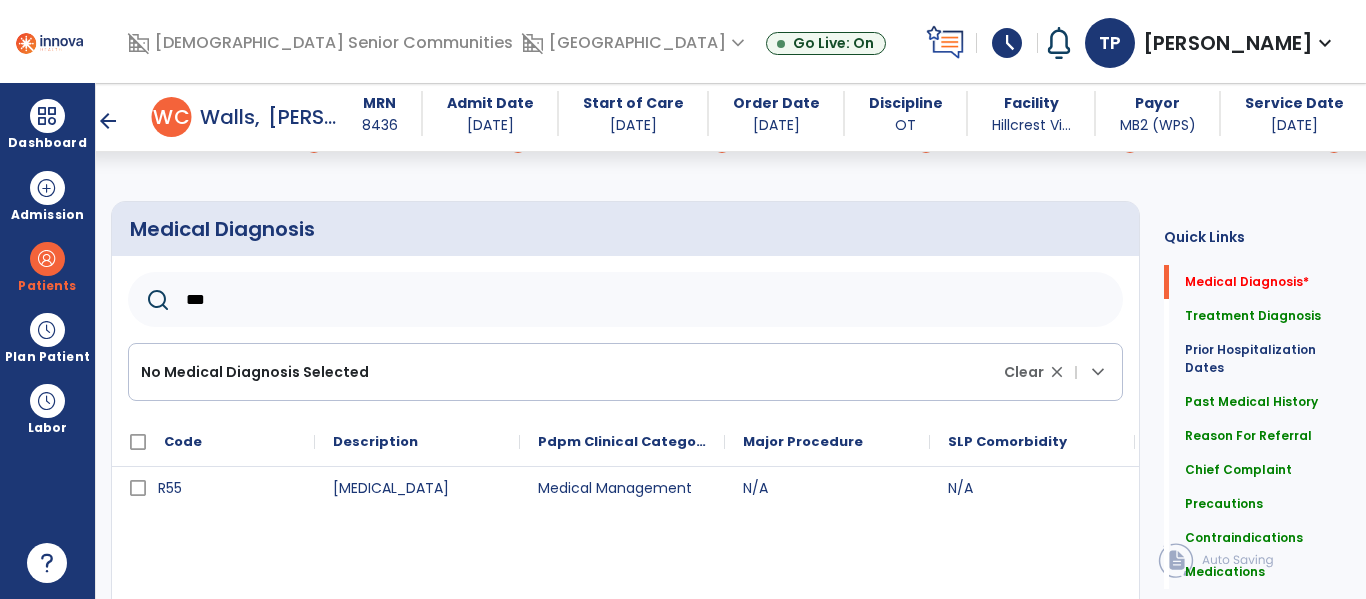 scroll, scrollTop: 132, scrollLeft: 0, axis: vertical 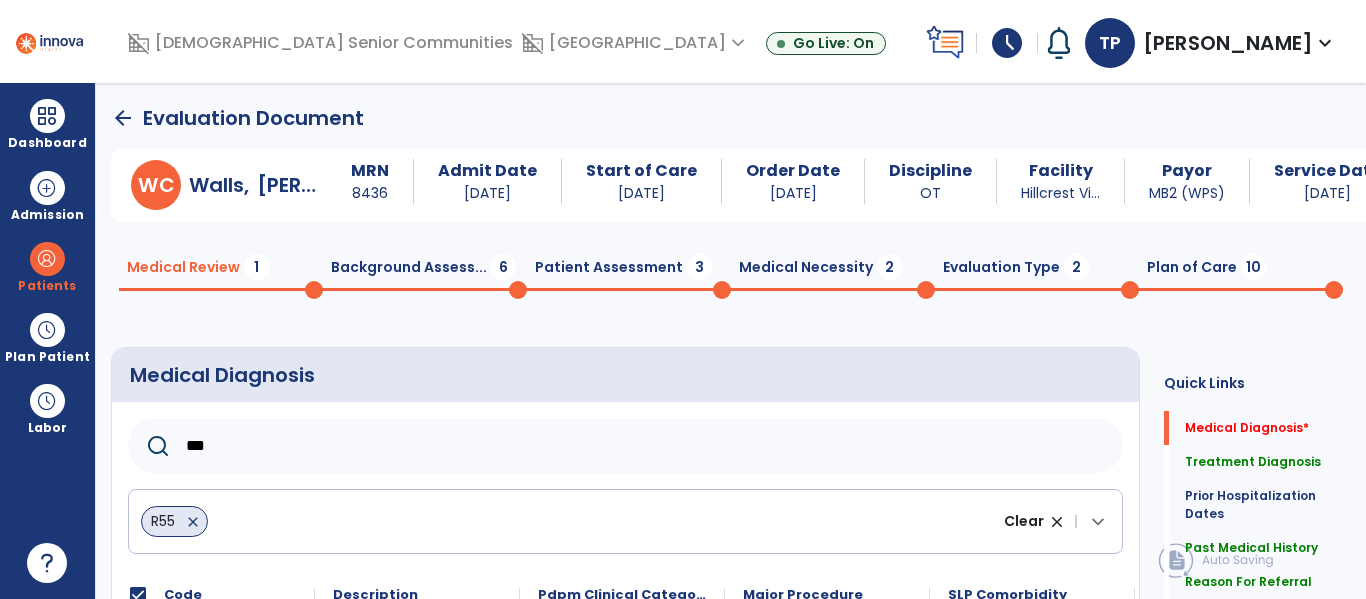 click on "***" 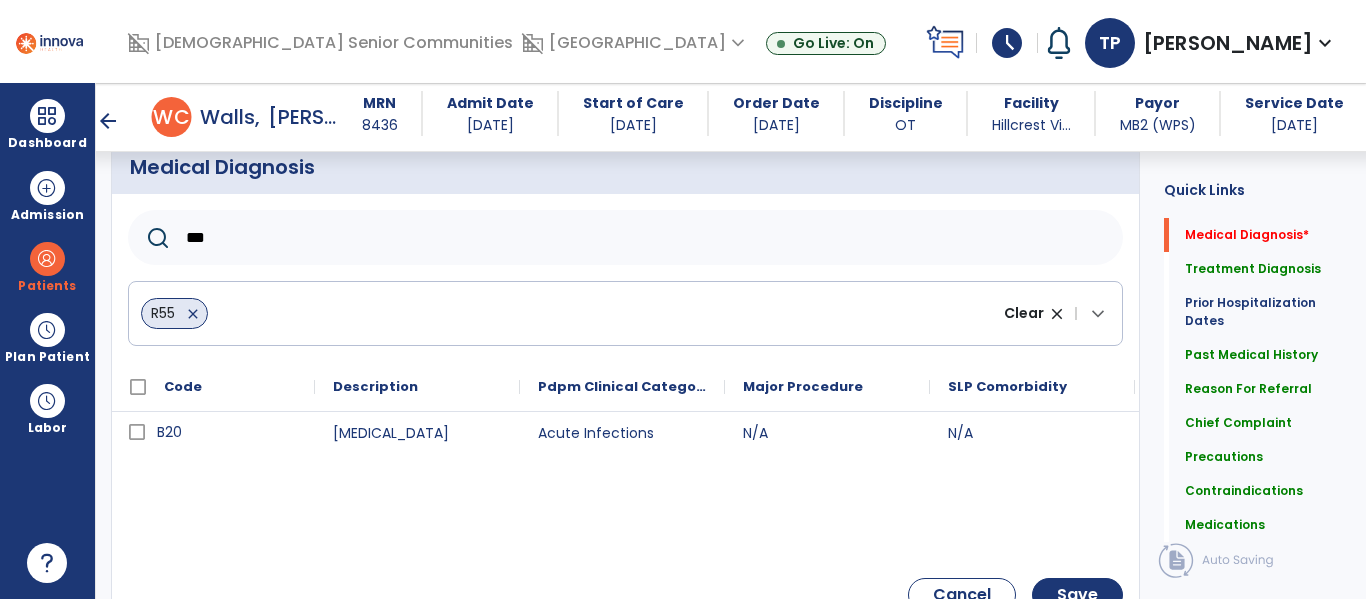 scroll, scrollTop: 179, scrollLeft: 0, axis: vertical 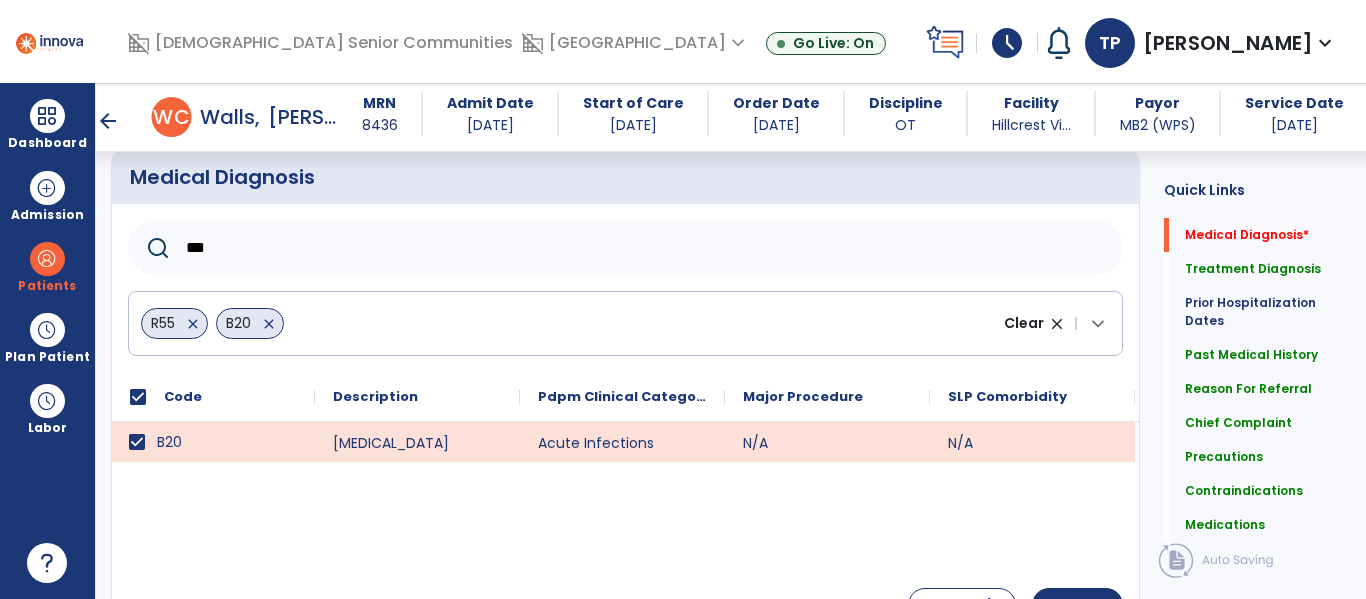 click on "***" 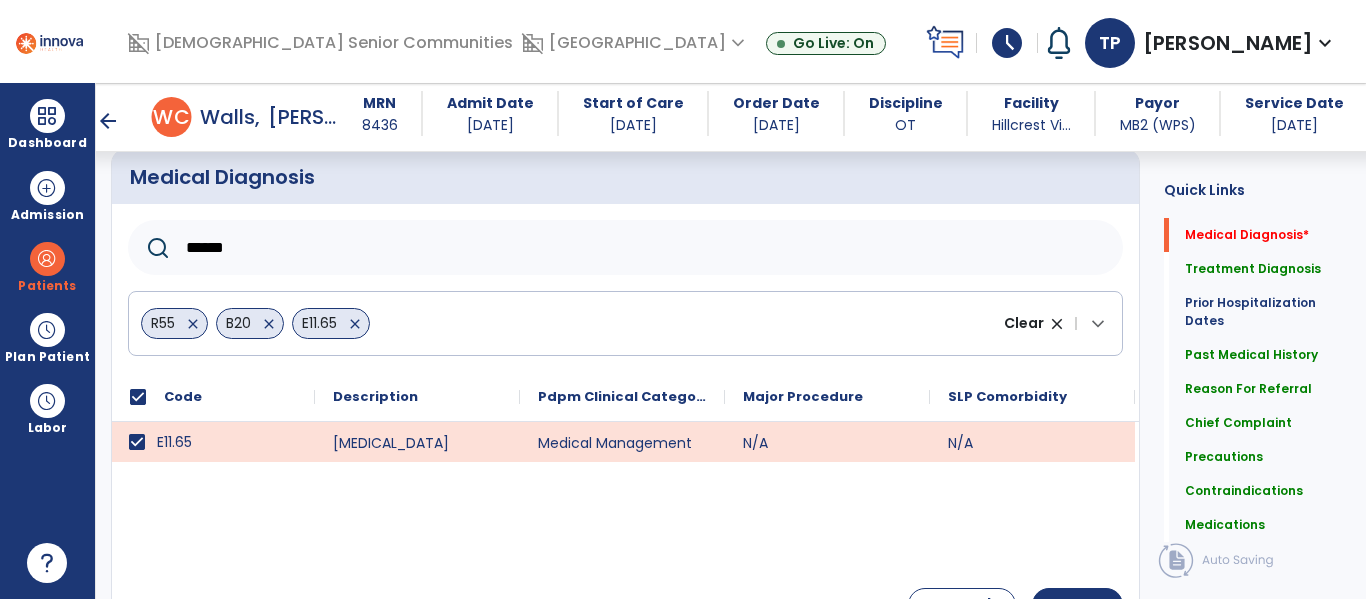 click on "******" 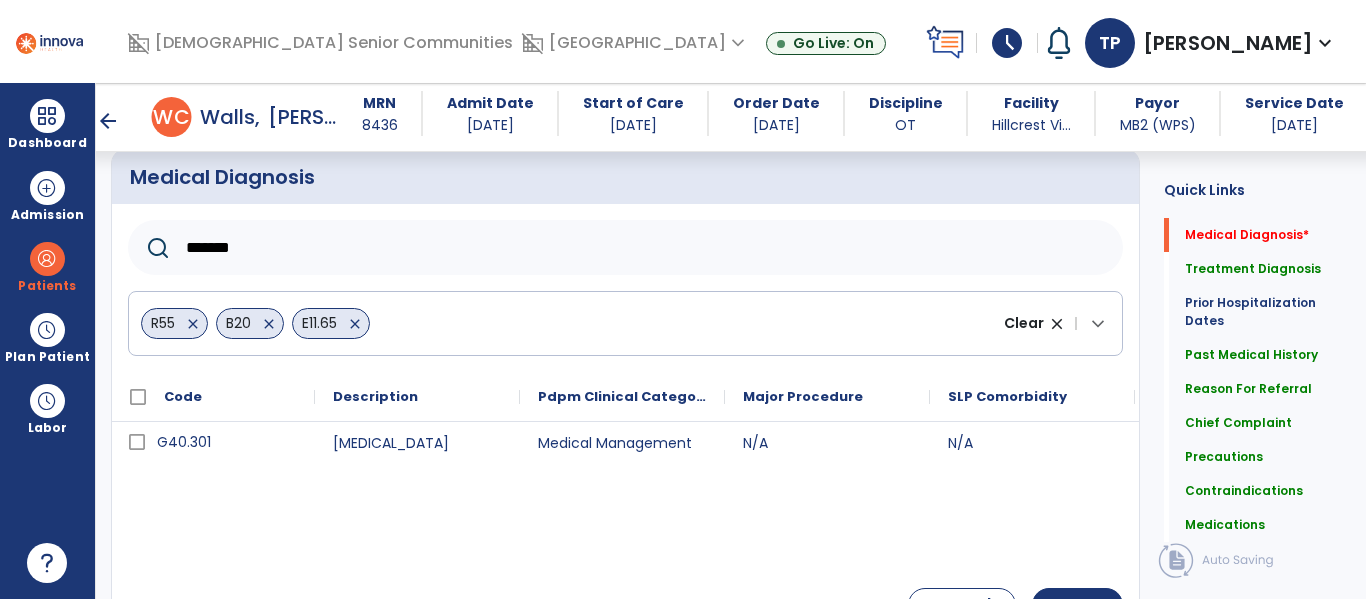type on "*******" 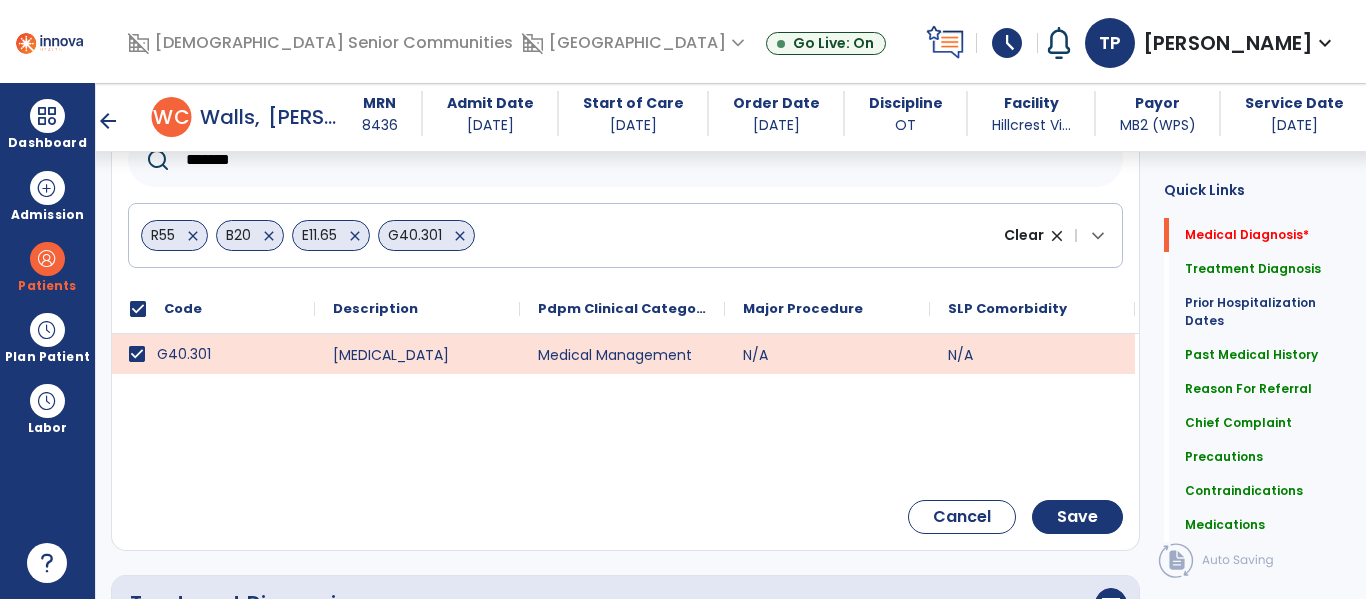 scroll, scrollTop: 284, scrollLeft: 0, axis: vertical 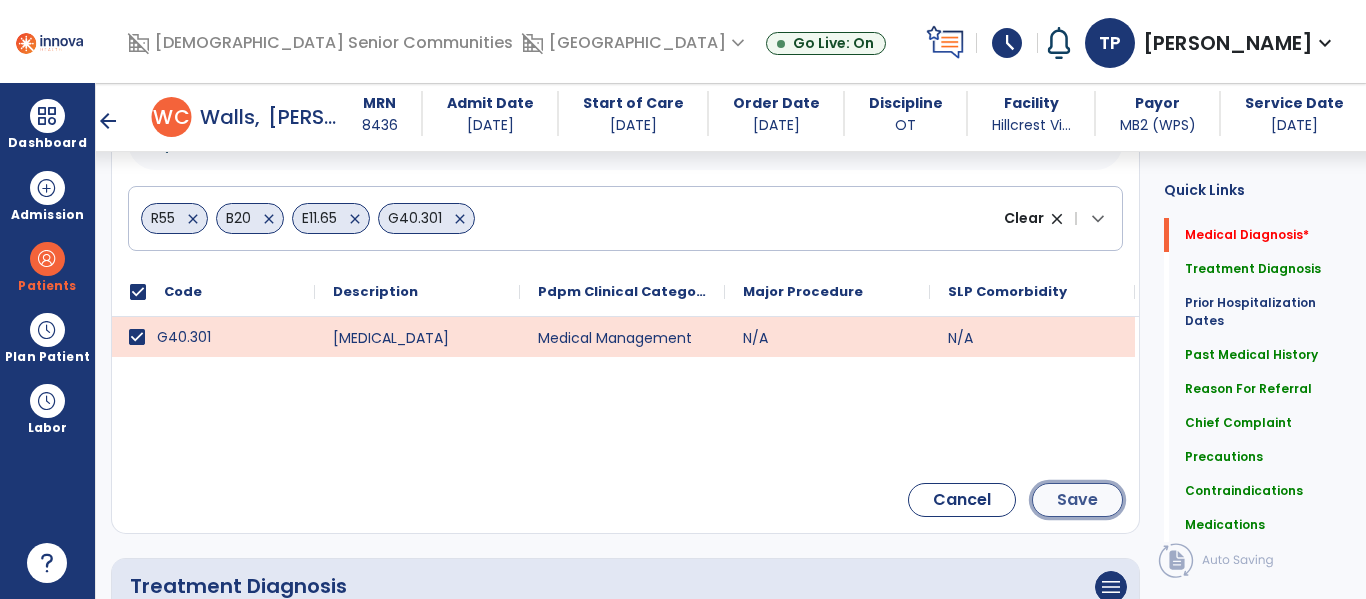 click on "Save" 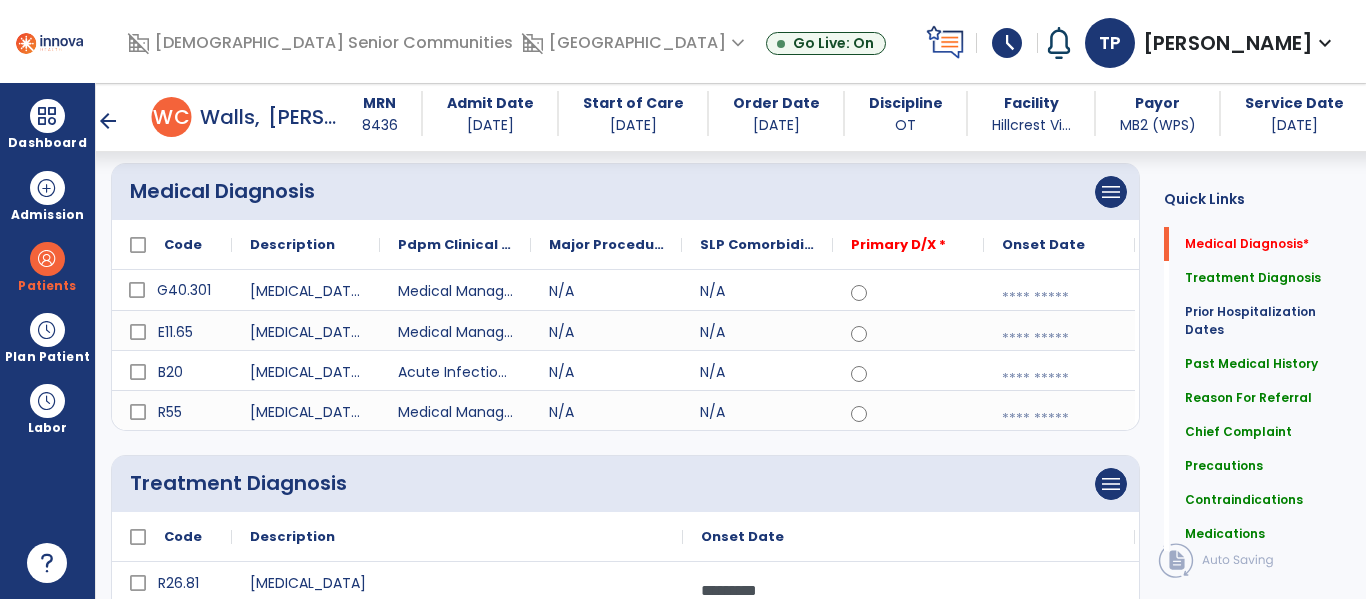scroll, scrollTop: 161, scrollLeft: 0, axis: vertical 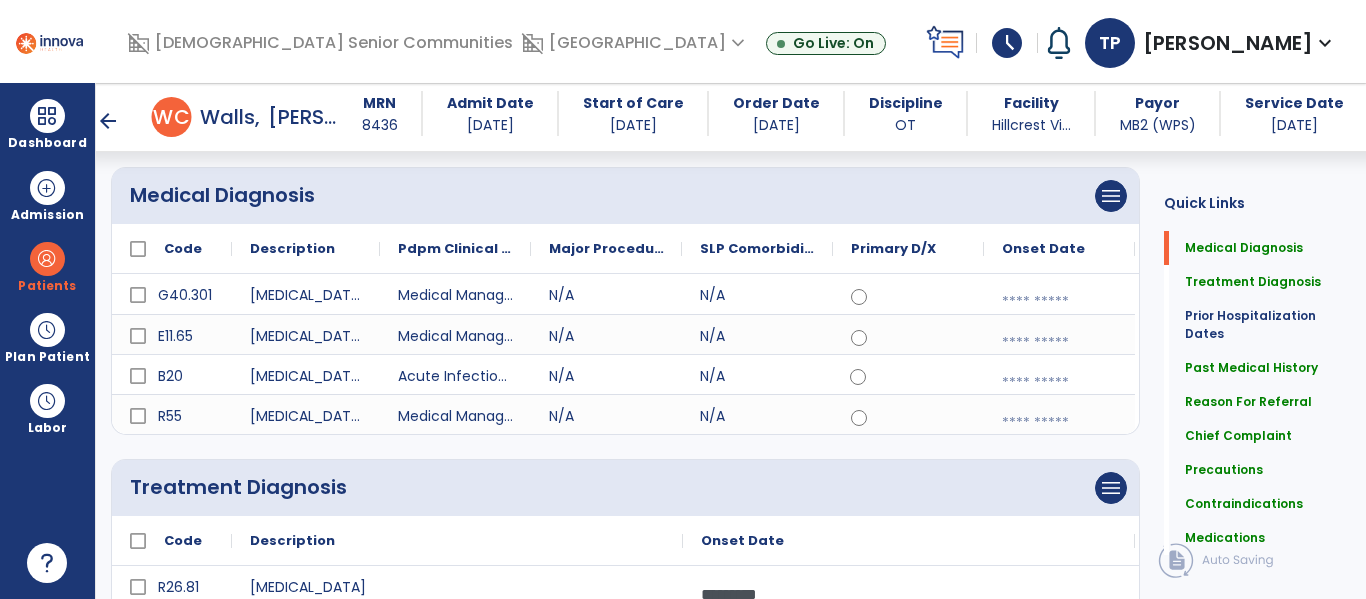 click at bounding box center (1059, 302) 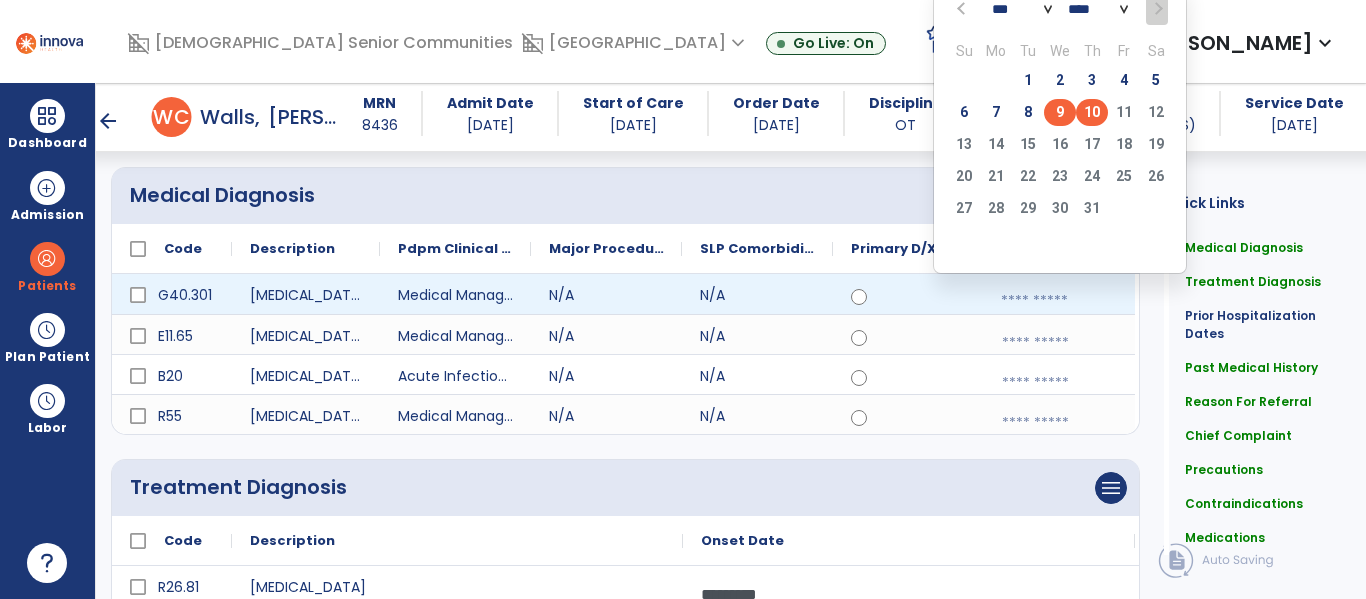click on "9" 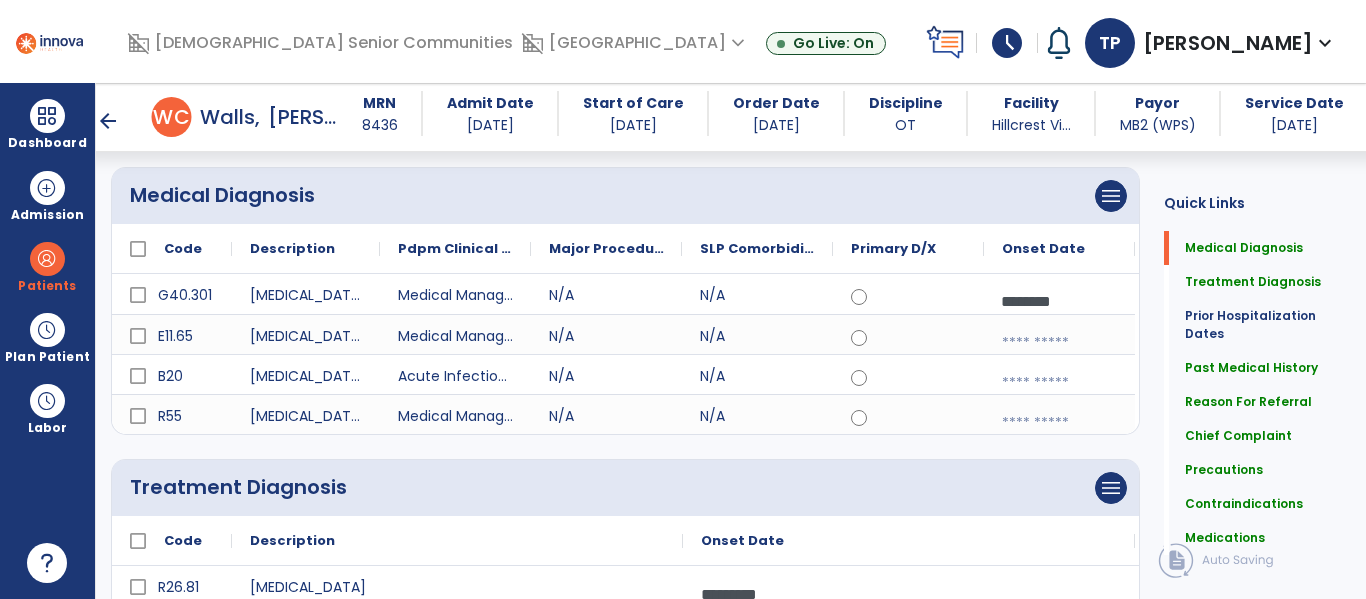 click at bounding box center (1059, 343) 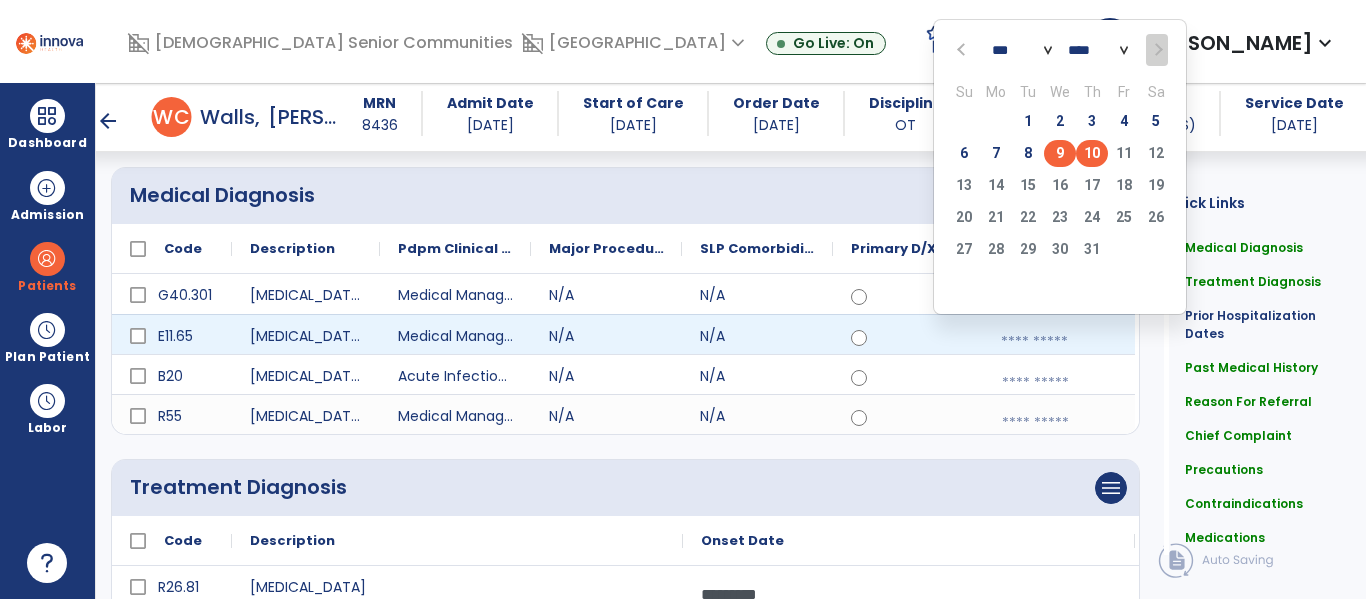 click on "9" 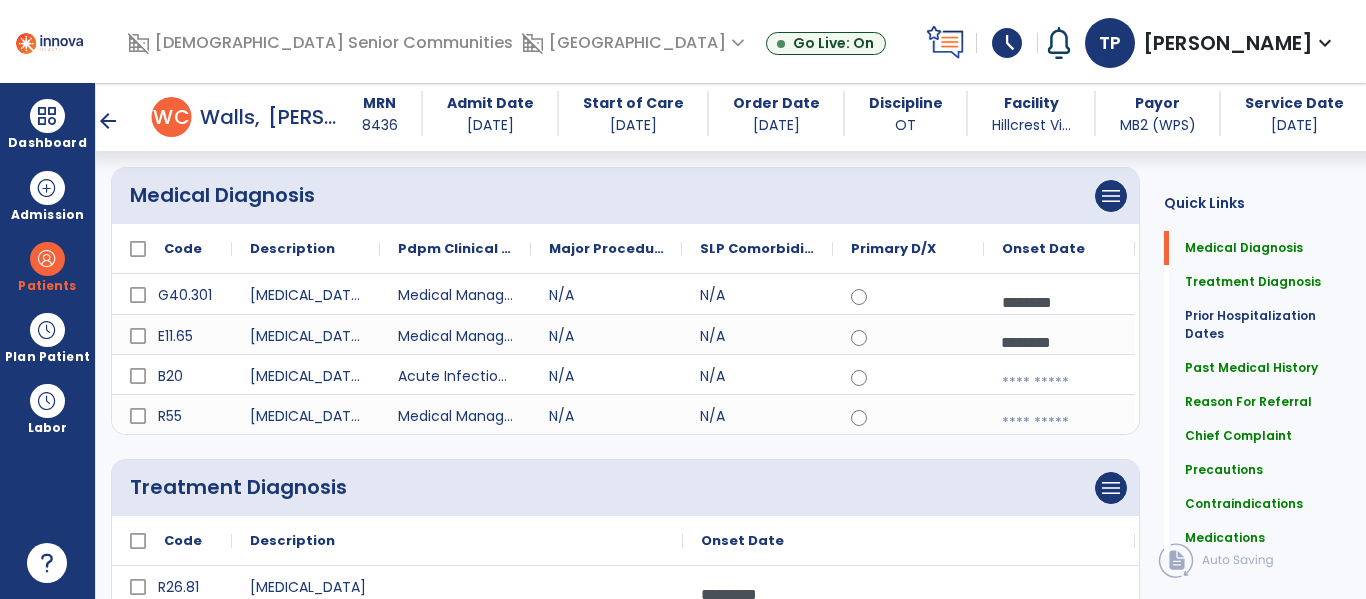 click at bounding box center (1059, 302) 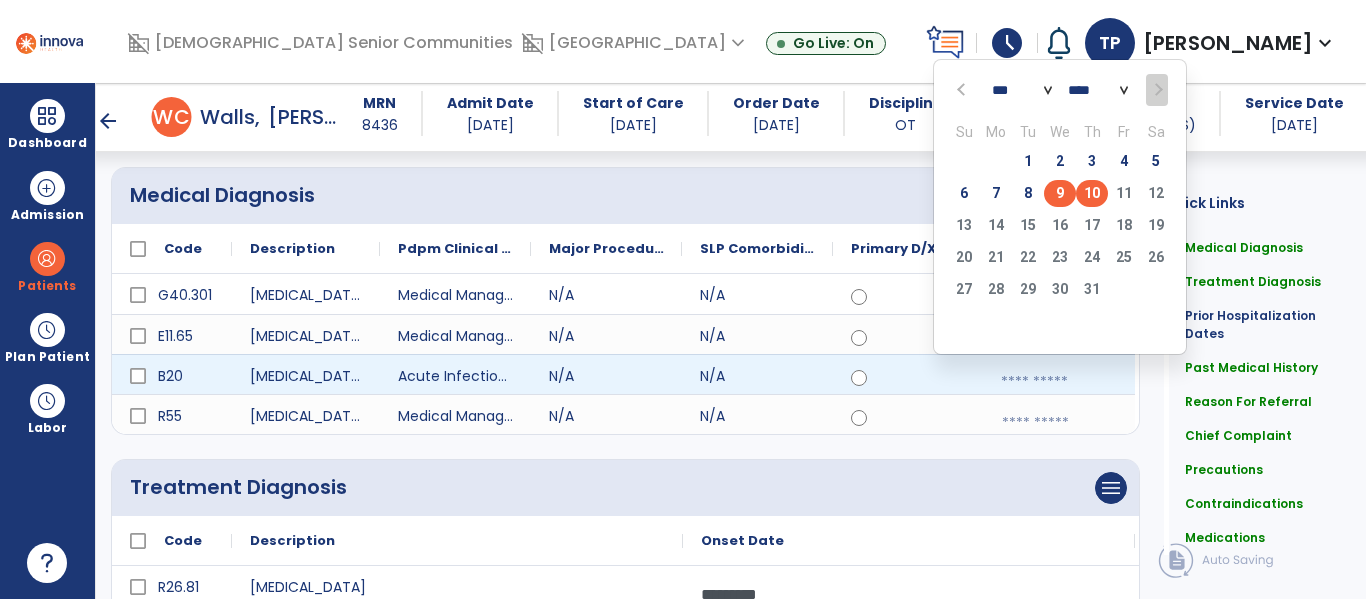 click on "9" 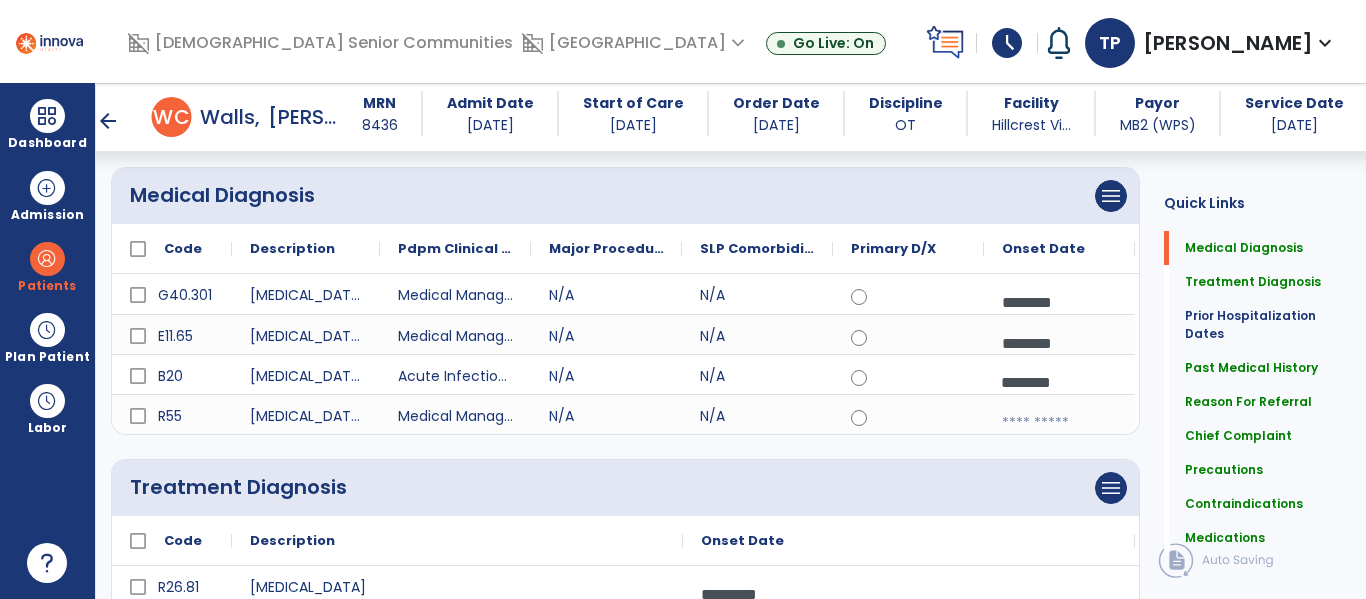 click at bounding box center [1059, 423] 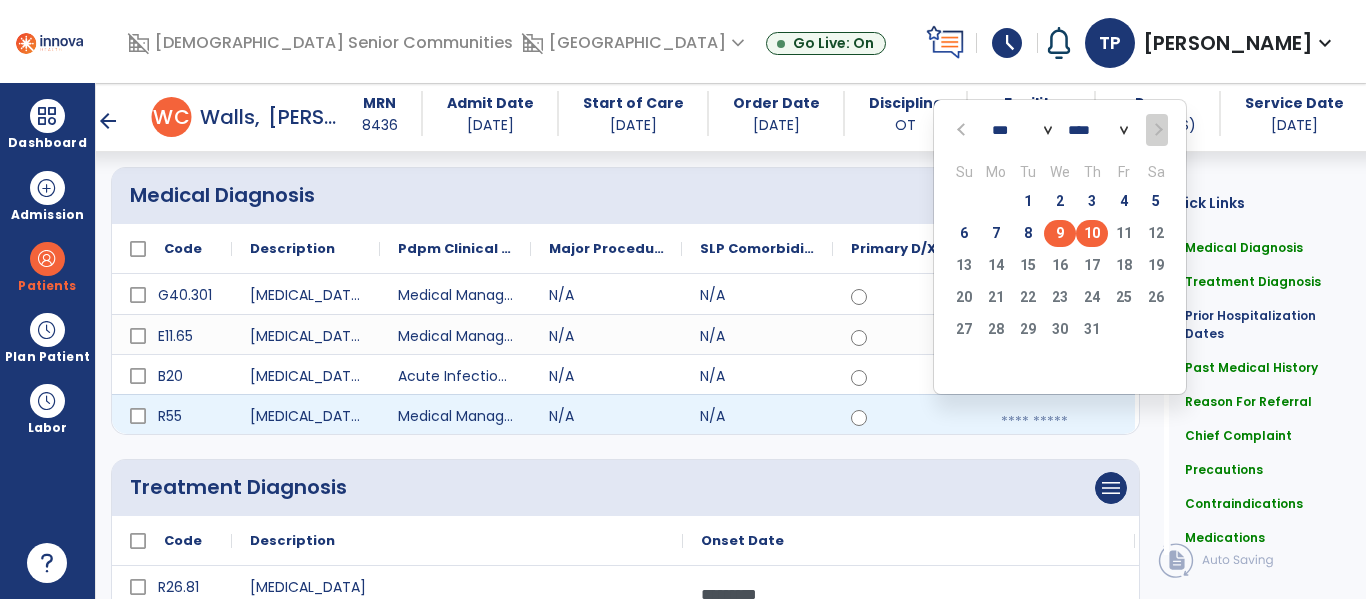 click on "9" 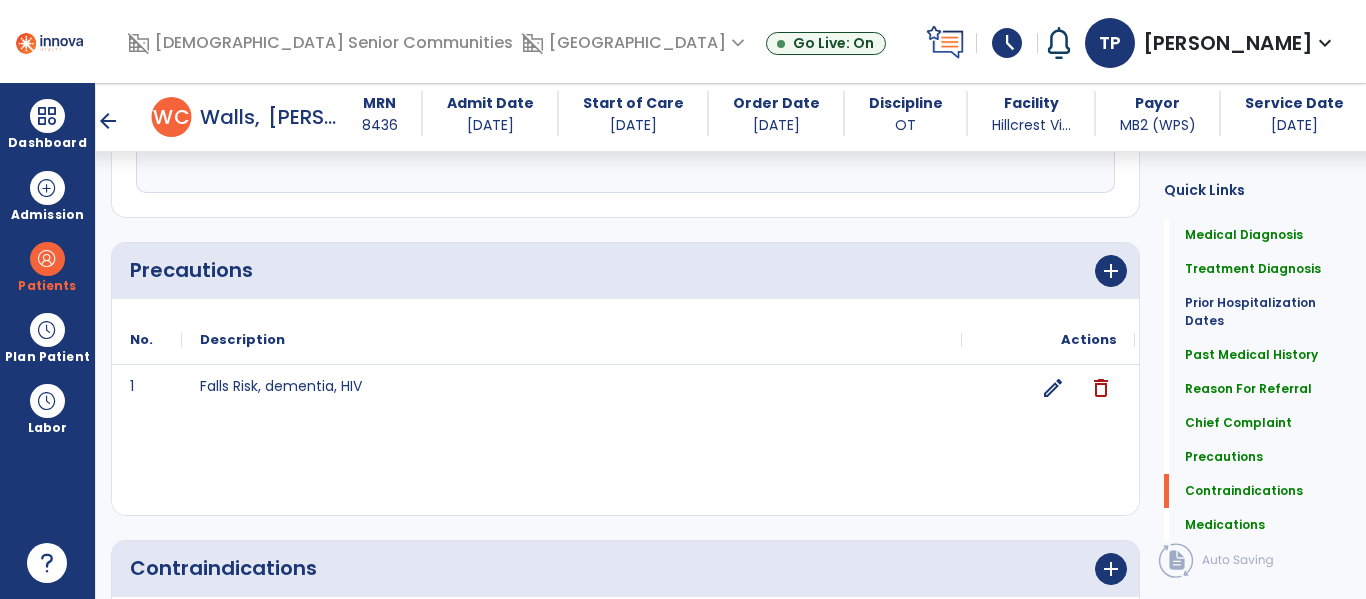 scroll, scrollTop: 2329, scrollLeft: 0, axis: vertical 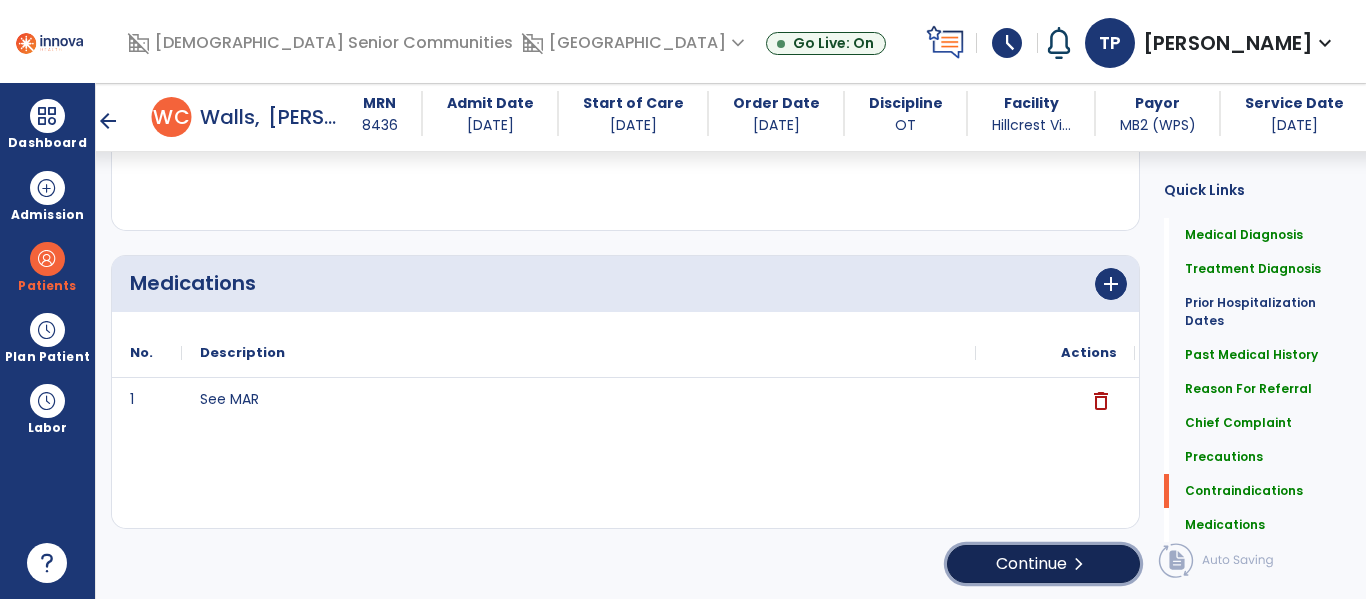 click on "chevron_right" 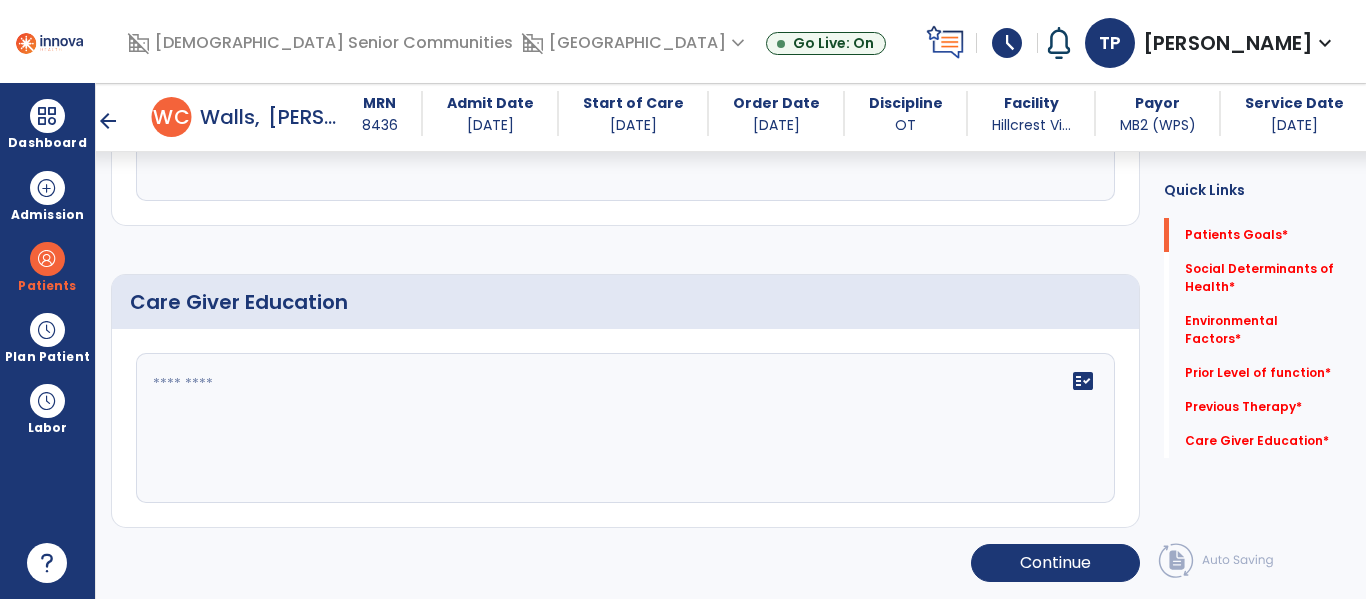 scroll, scrollTop: 105, scrollLeft: 0, axis: vertical 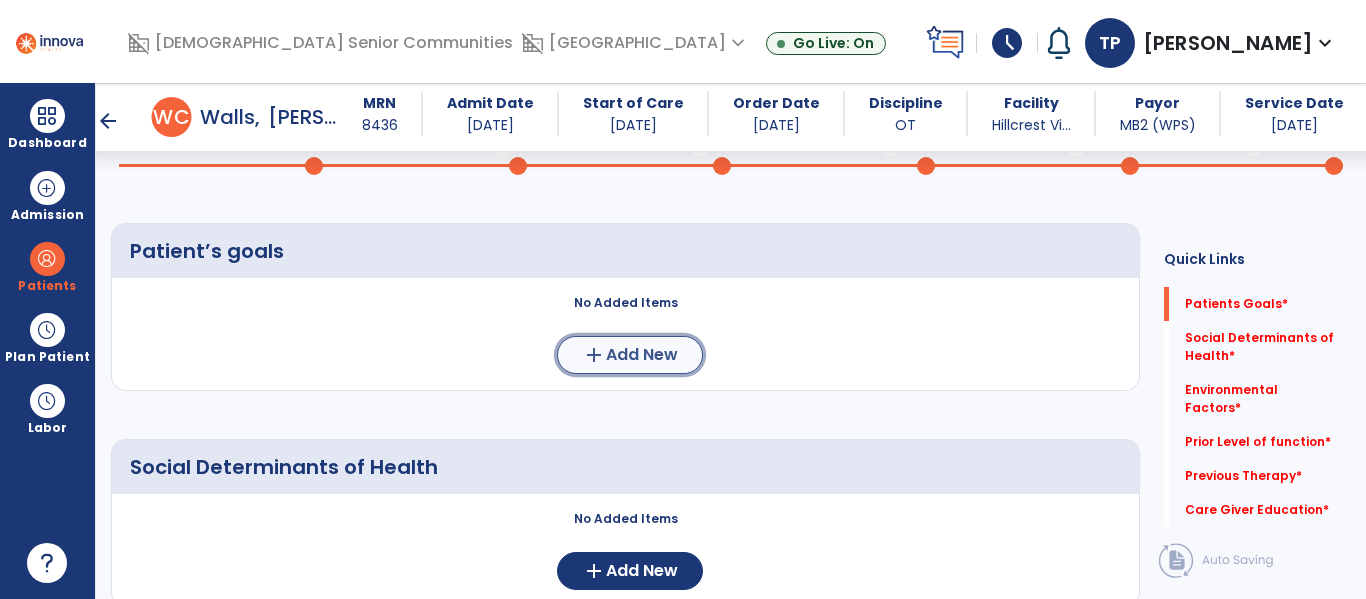 click on "Add New" 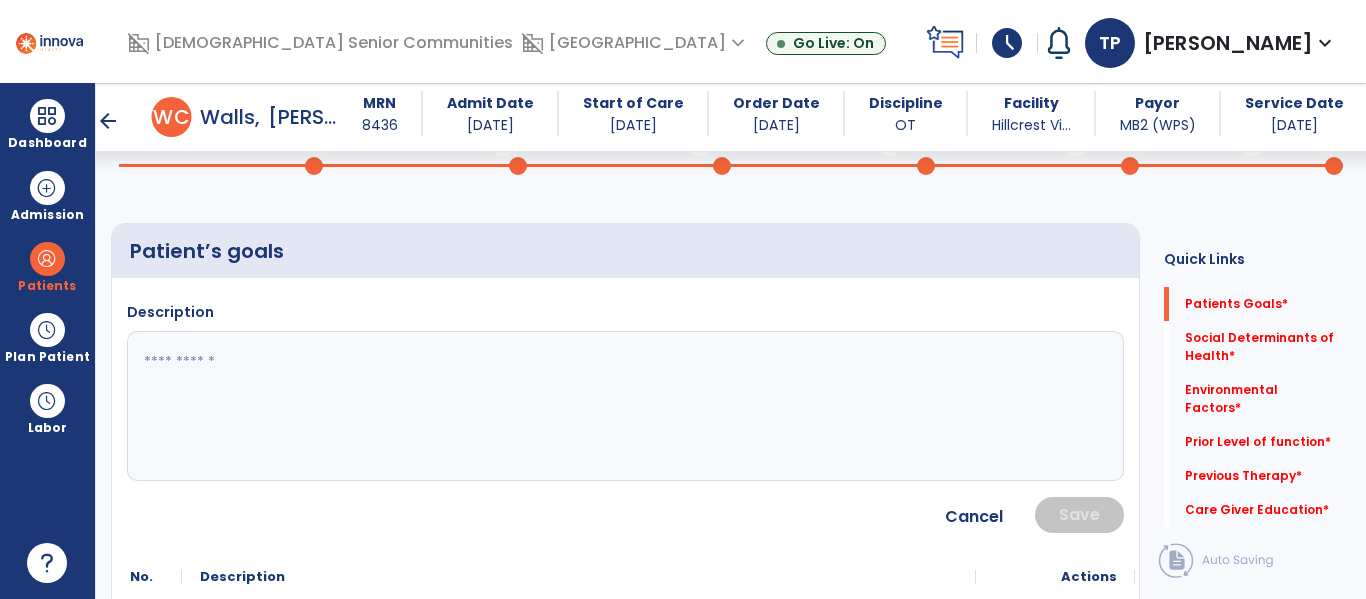 click 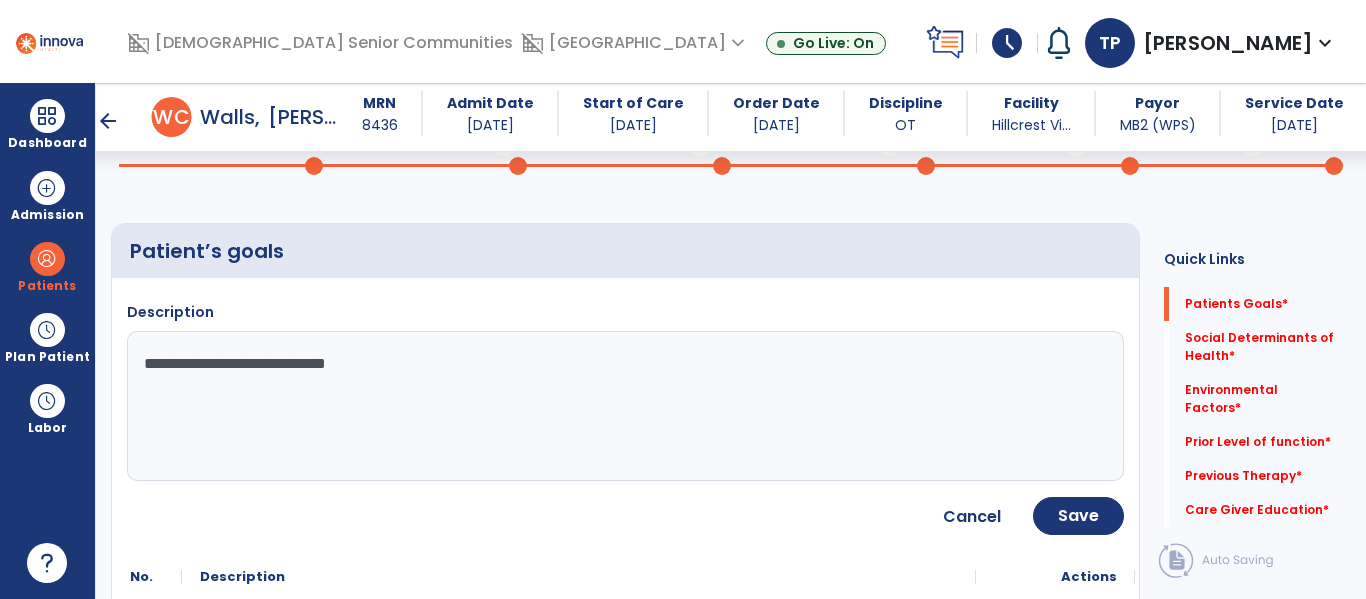 type on "**********" 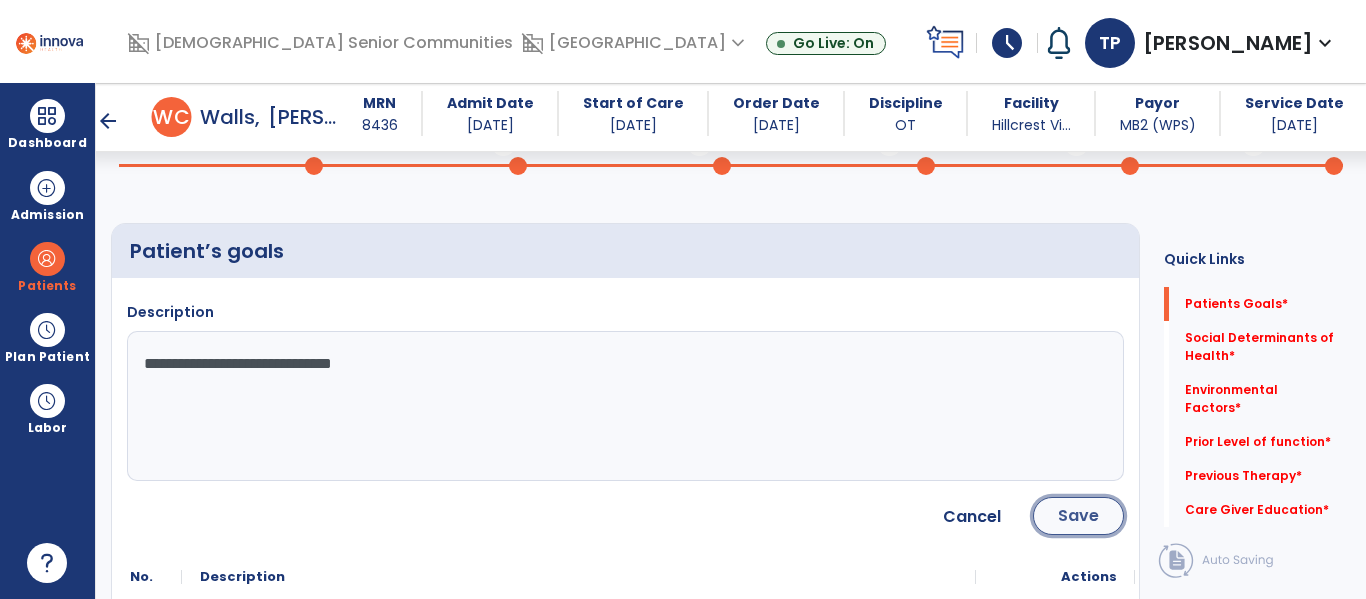 click on "Save" 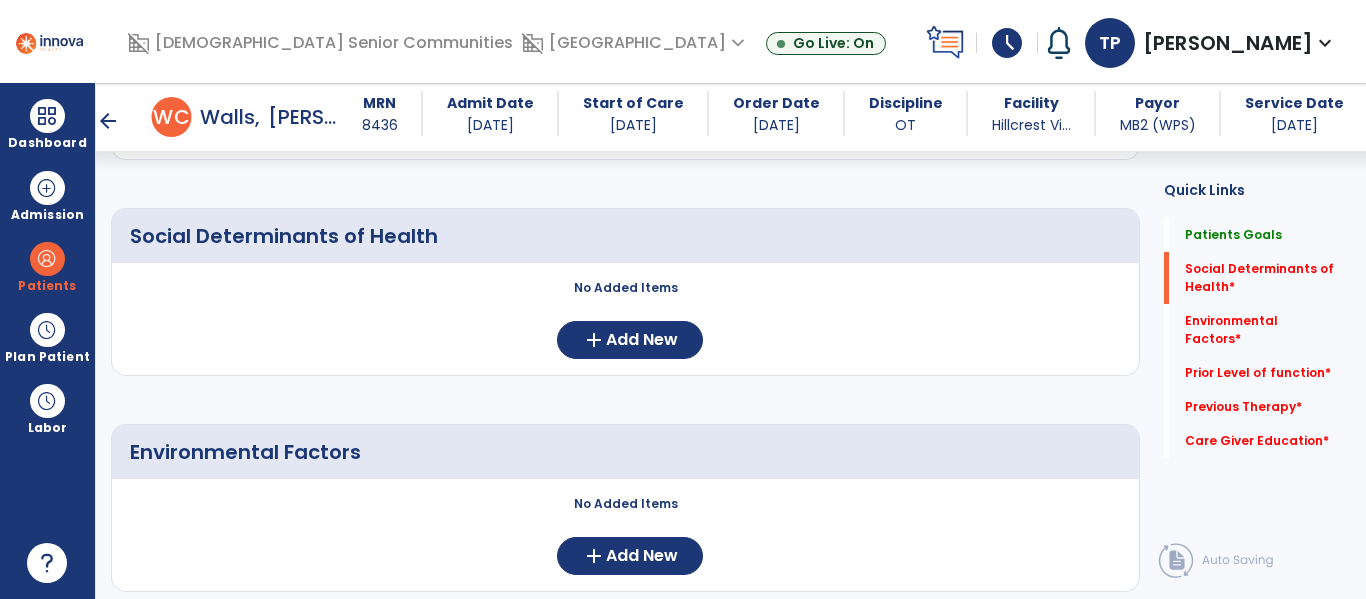 scroll, scrollTop: 431, scrollLeft: 0, axis: vertical 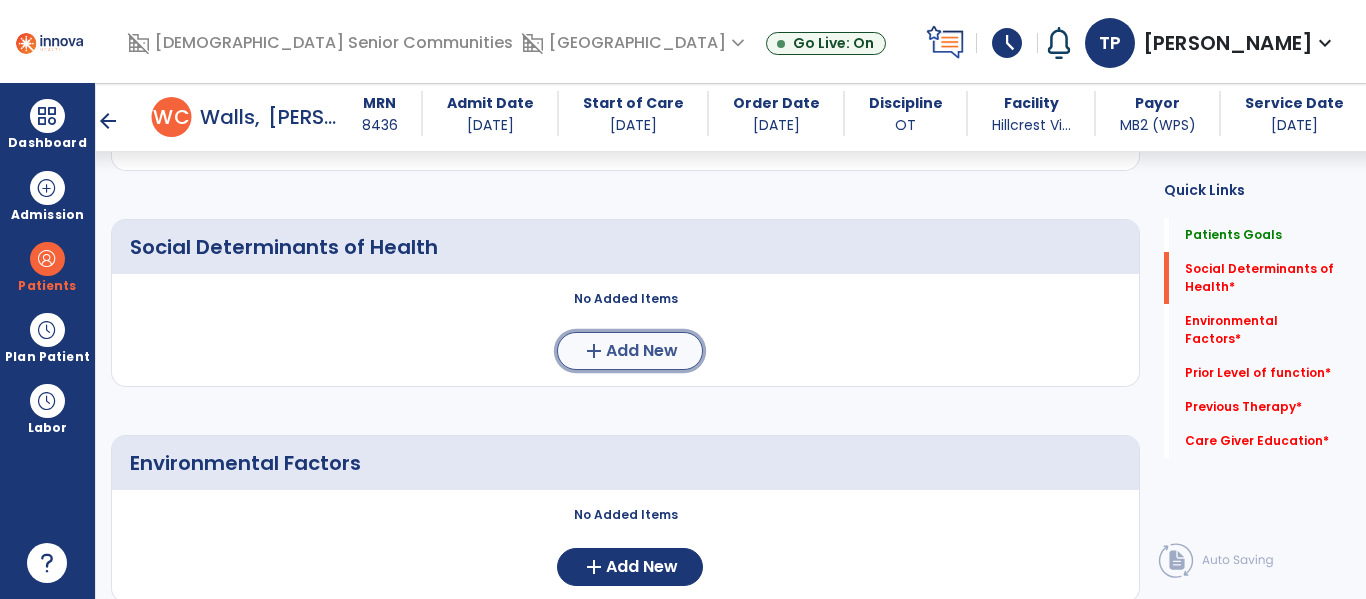 click on "Add New" 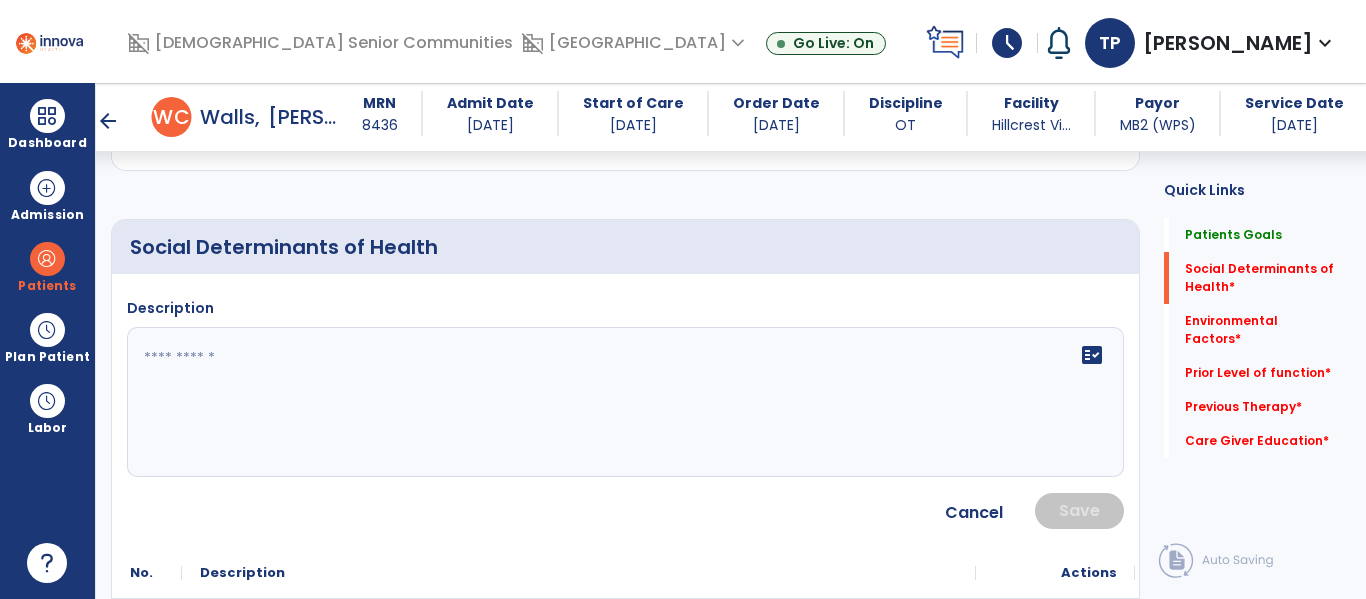 click on "fact_check" 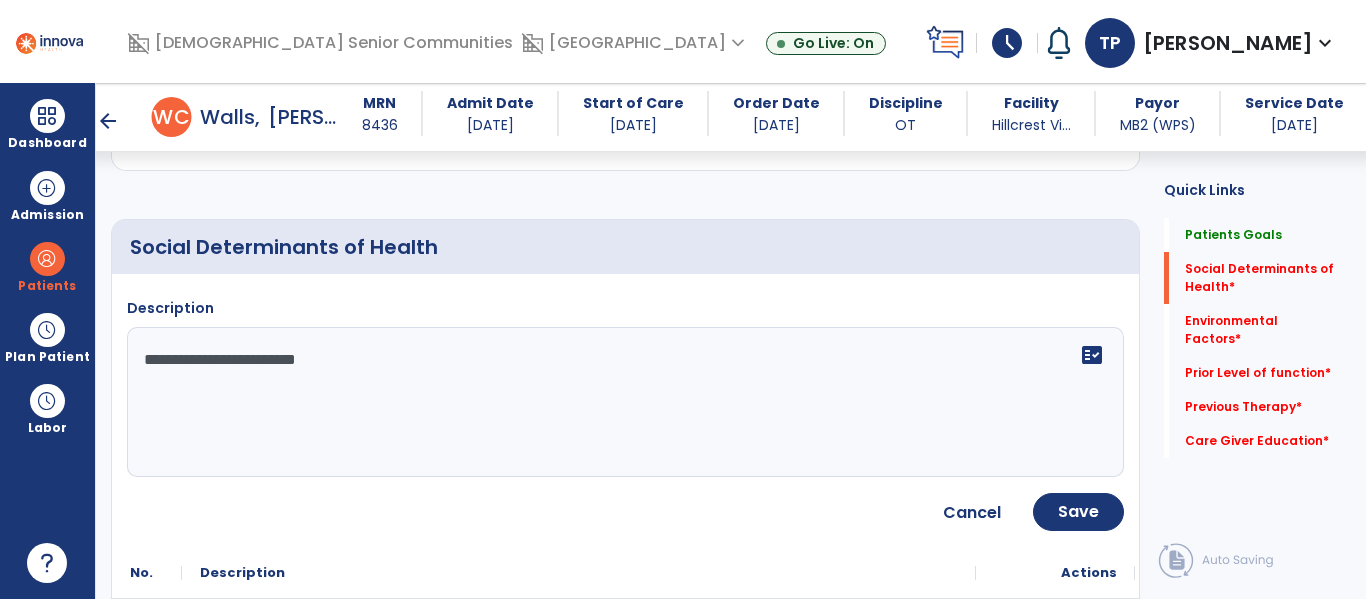 type on "**********" 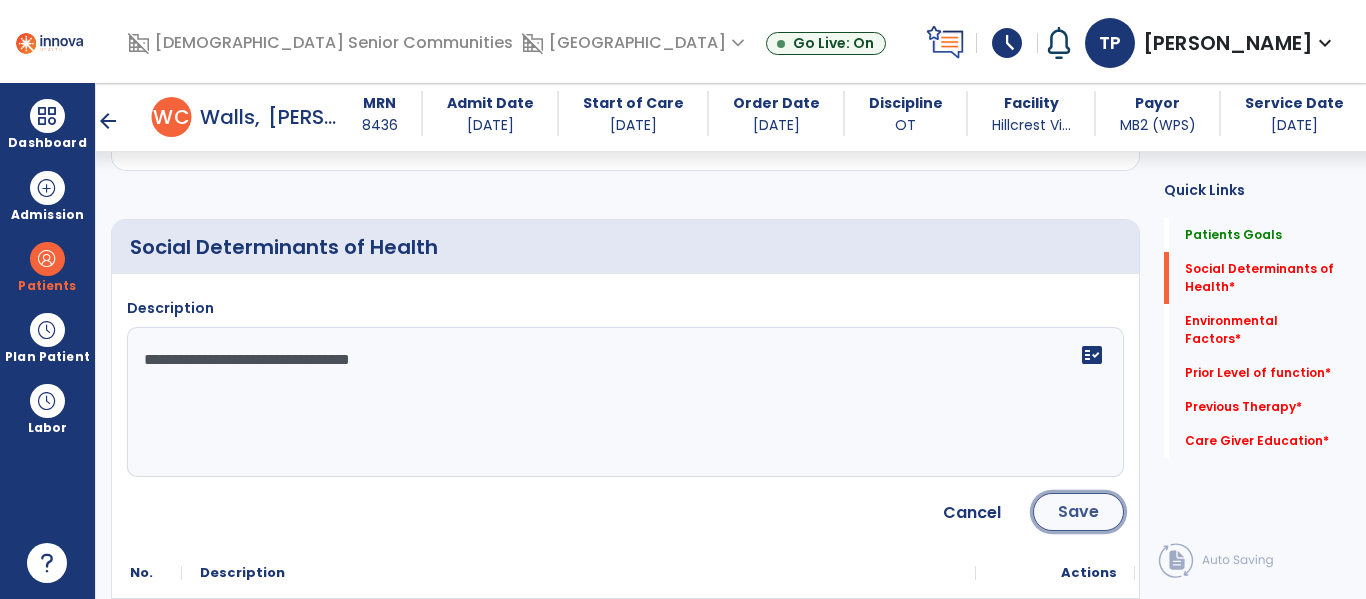 click on "Save" 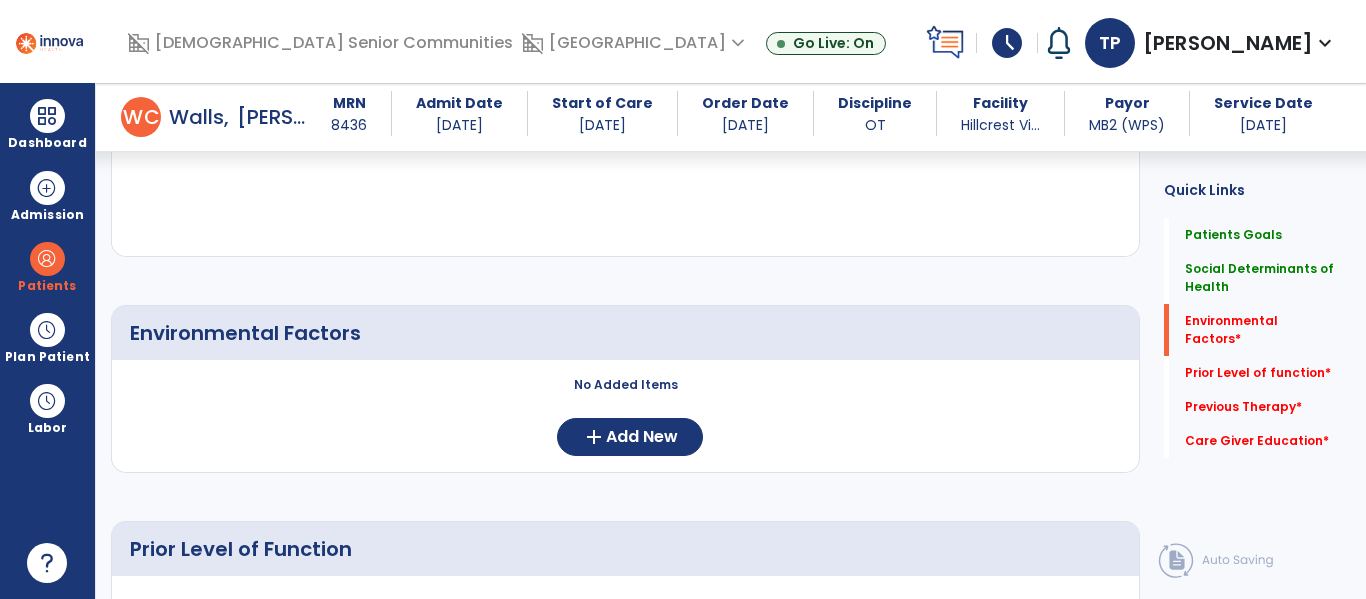 scroll, scrollTop: 669, scrollLeft: 0, axis: vertical 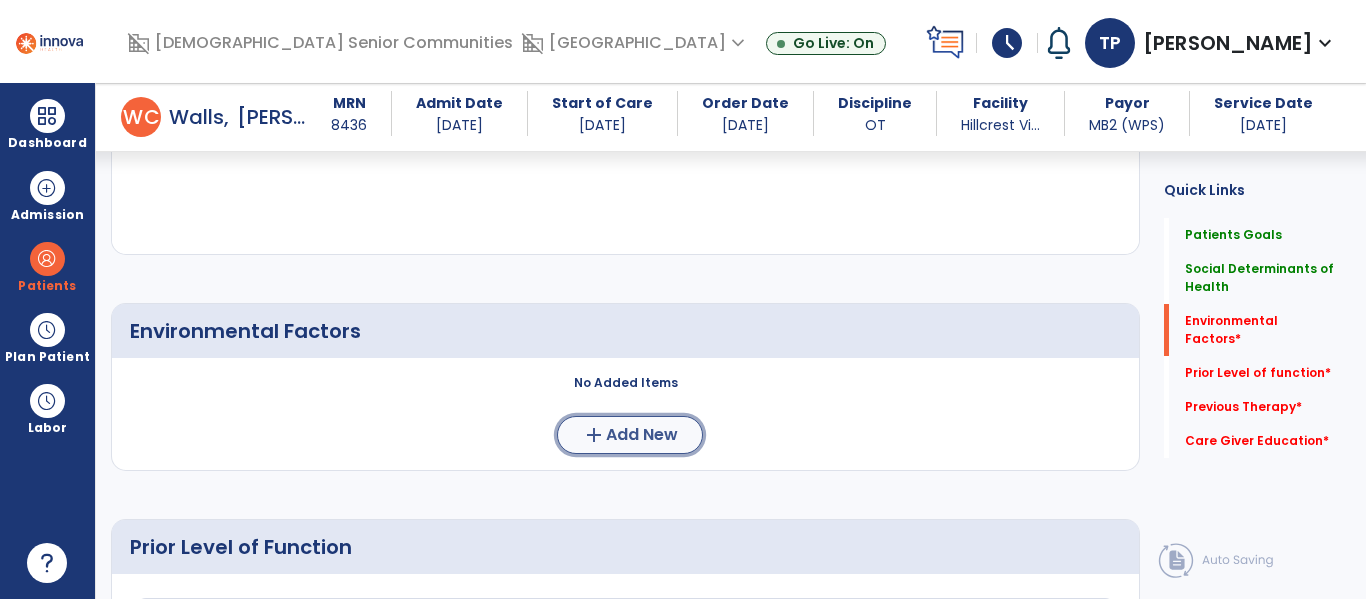click on "Add New" 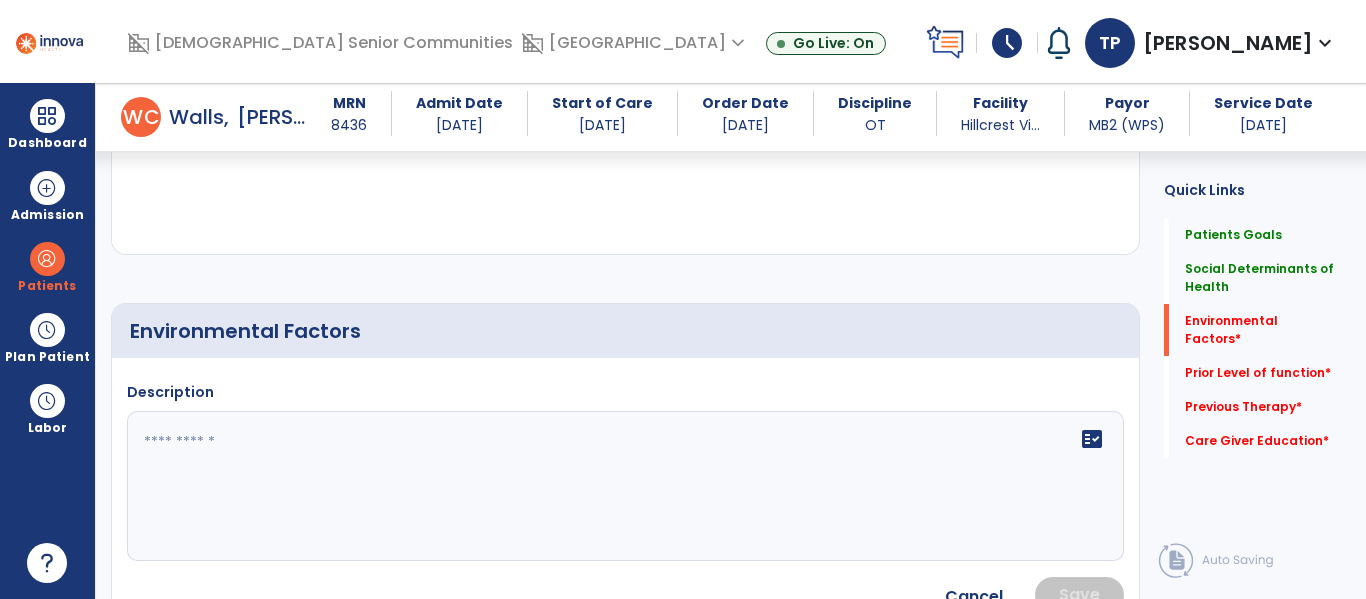 click 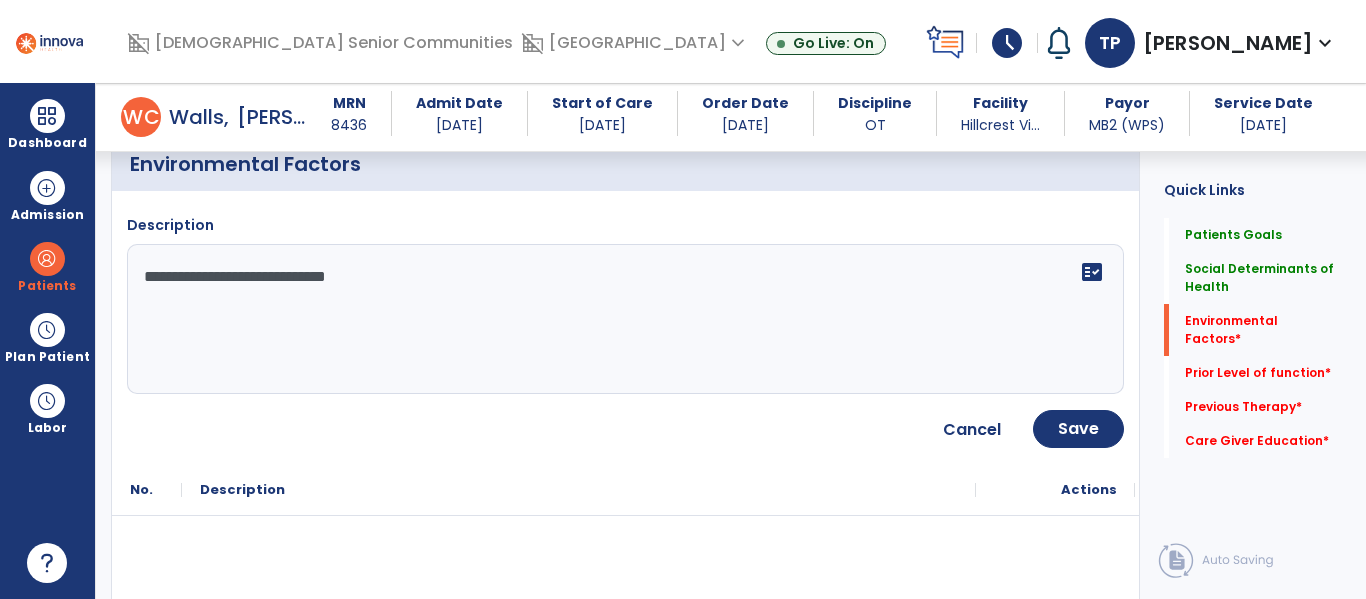 scroll, scrollTop: 839, scrollLeft: 0, axis: vertical 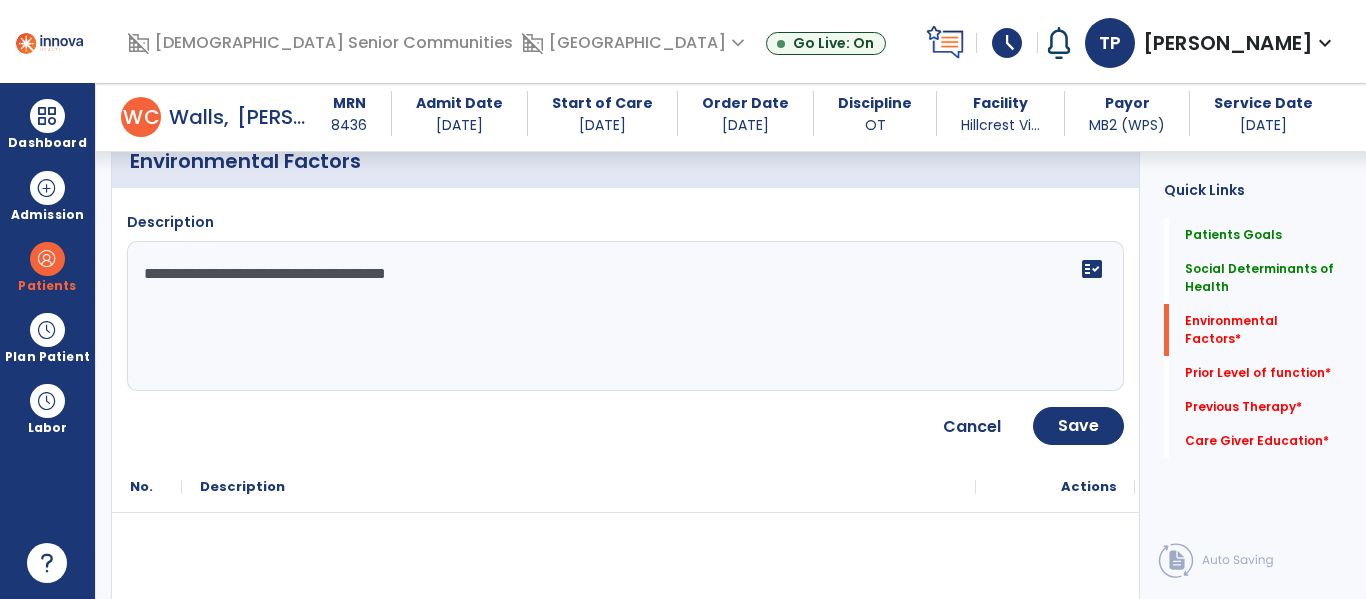 type on "**********" 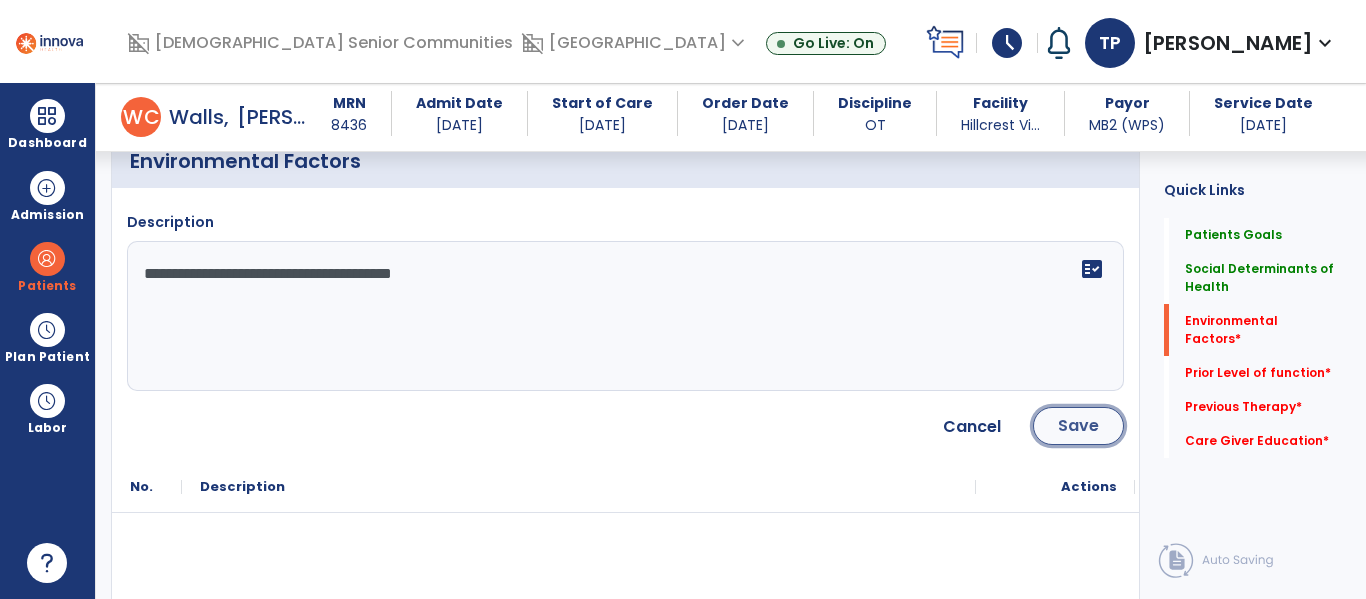 click on "Save" 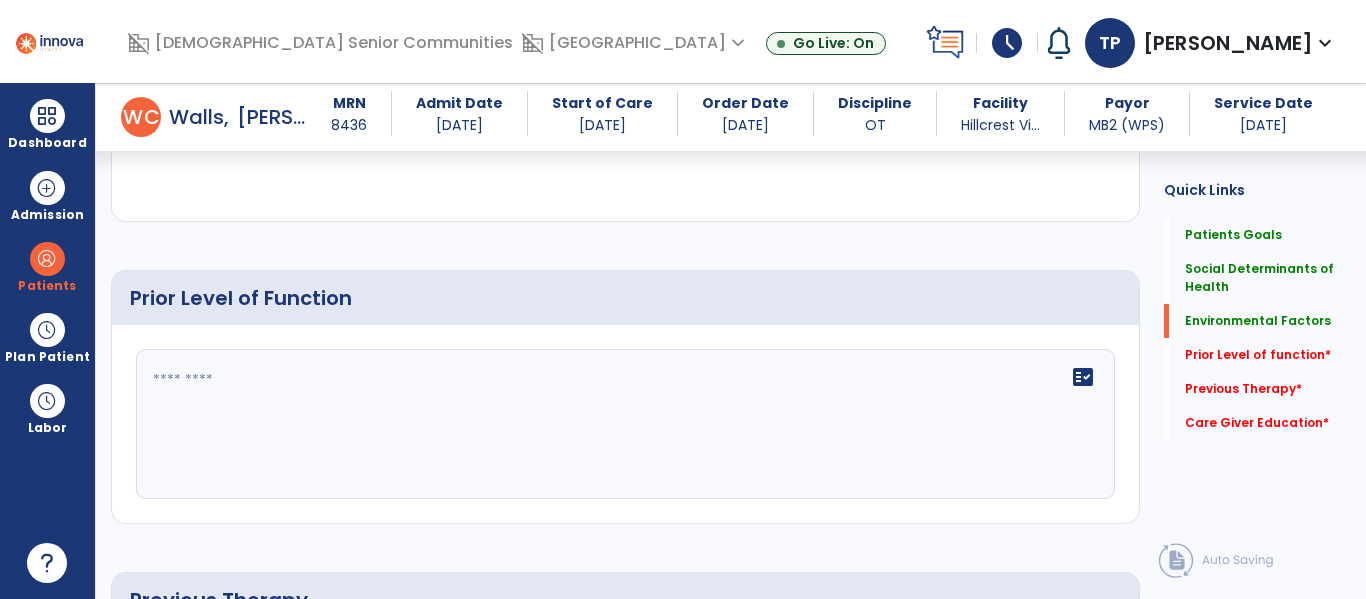 scroll, scrollTop: 1027, scrollLeft: 0, axis: vertical 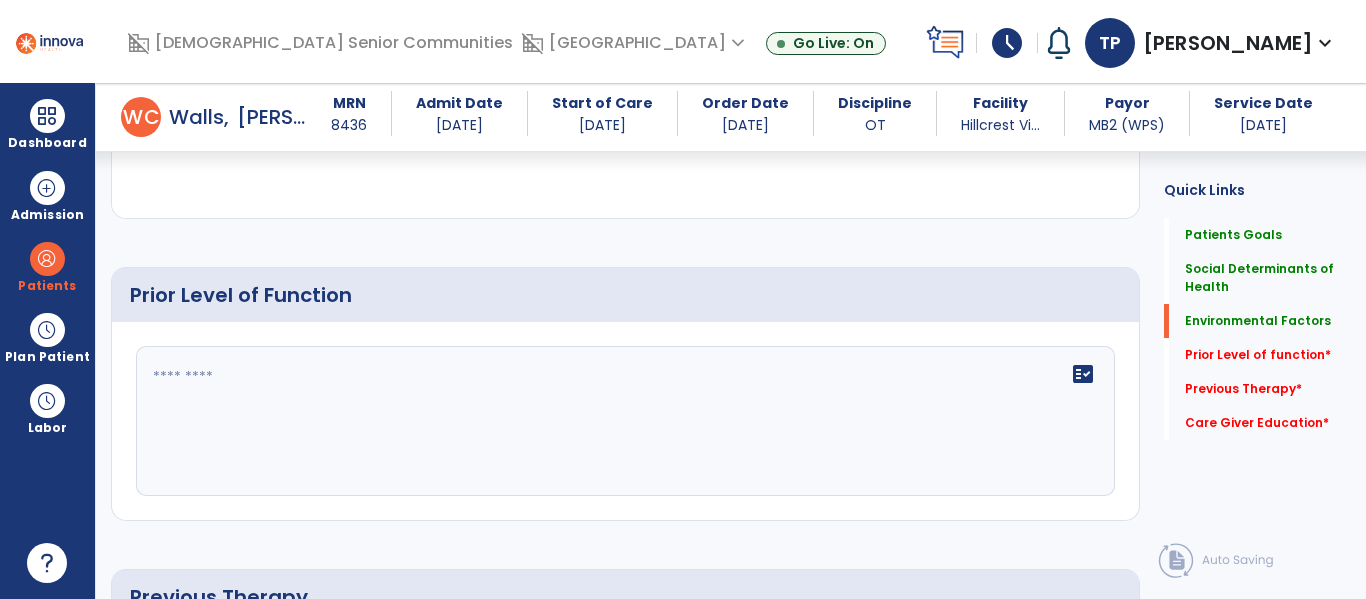 click 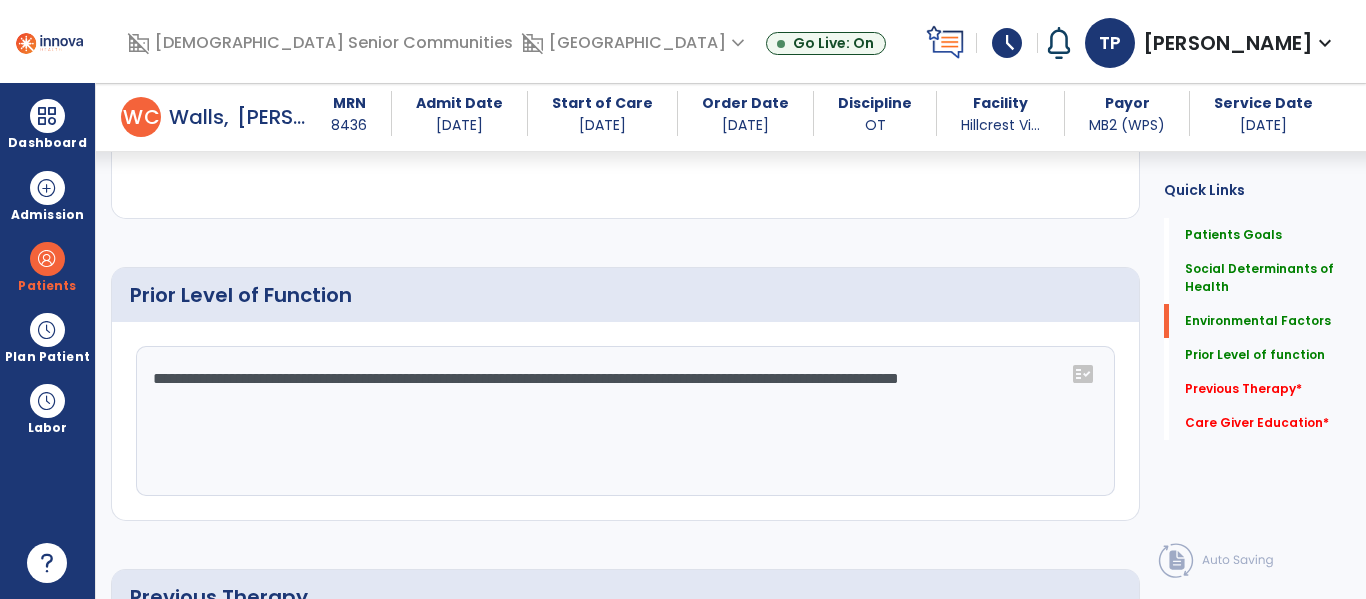 click on "**********" 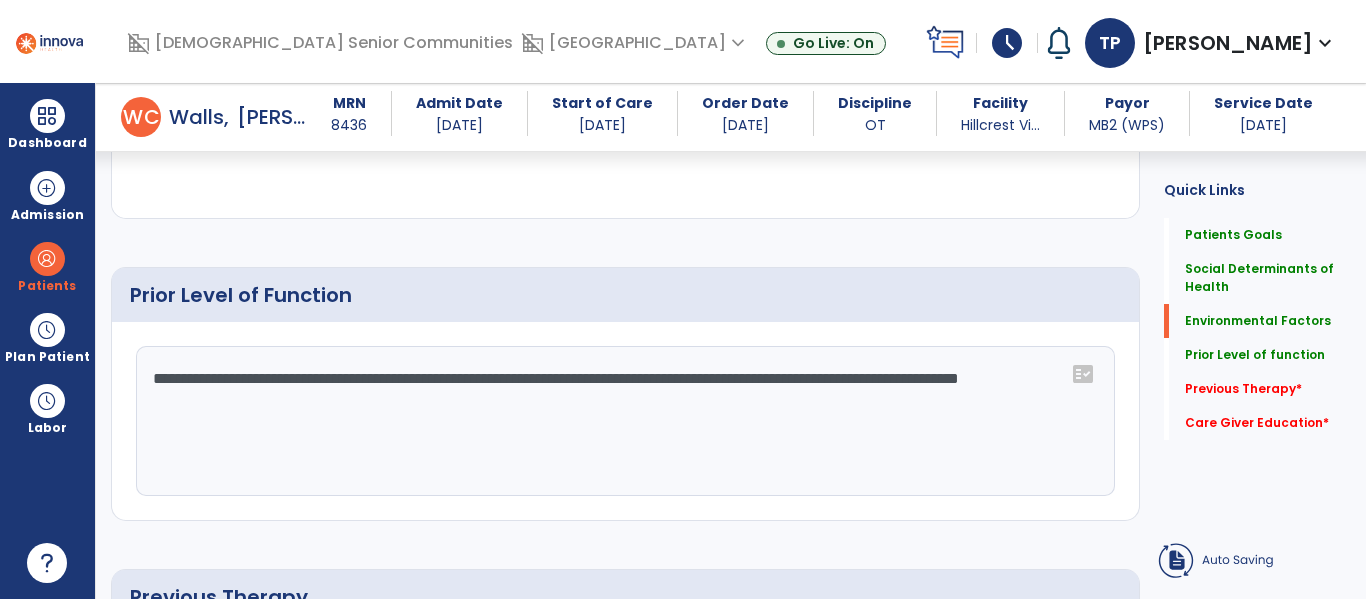click on "**********" 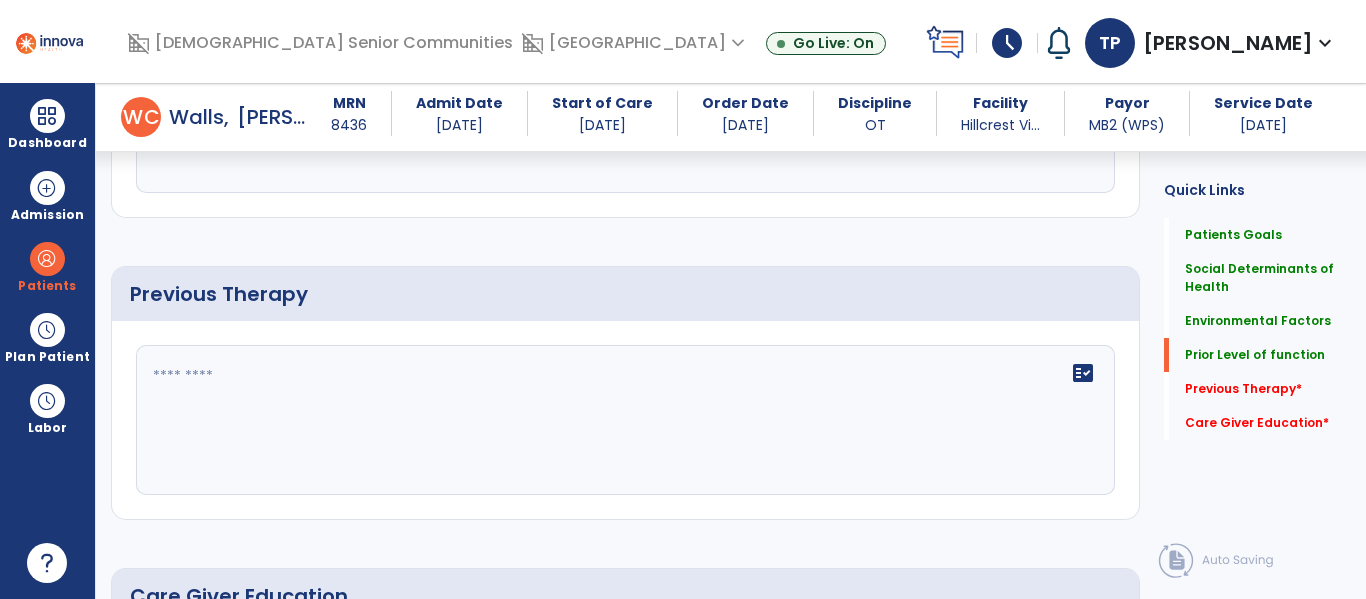 scroll, scrollTop: 1299, scrollLeft: 0, axis: vertical 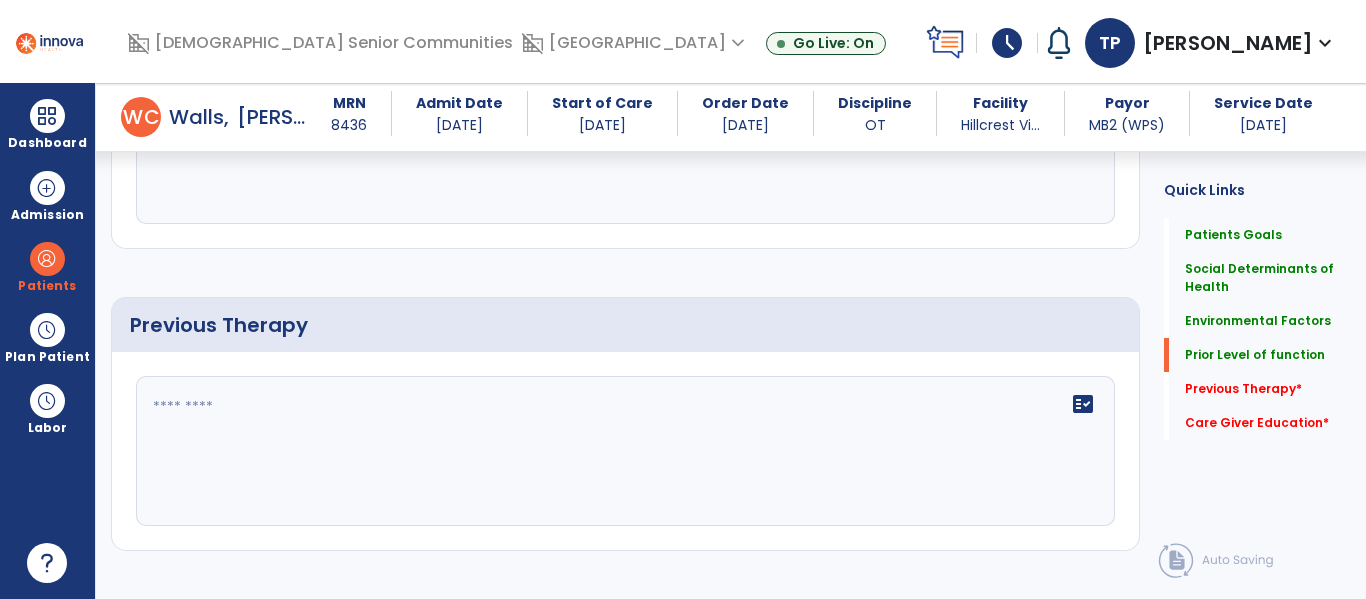 type on "**********" 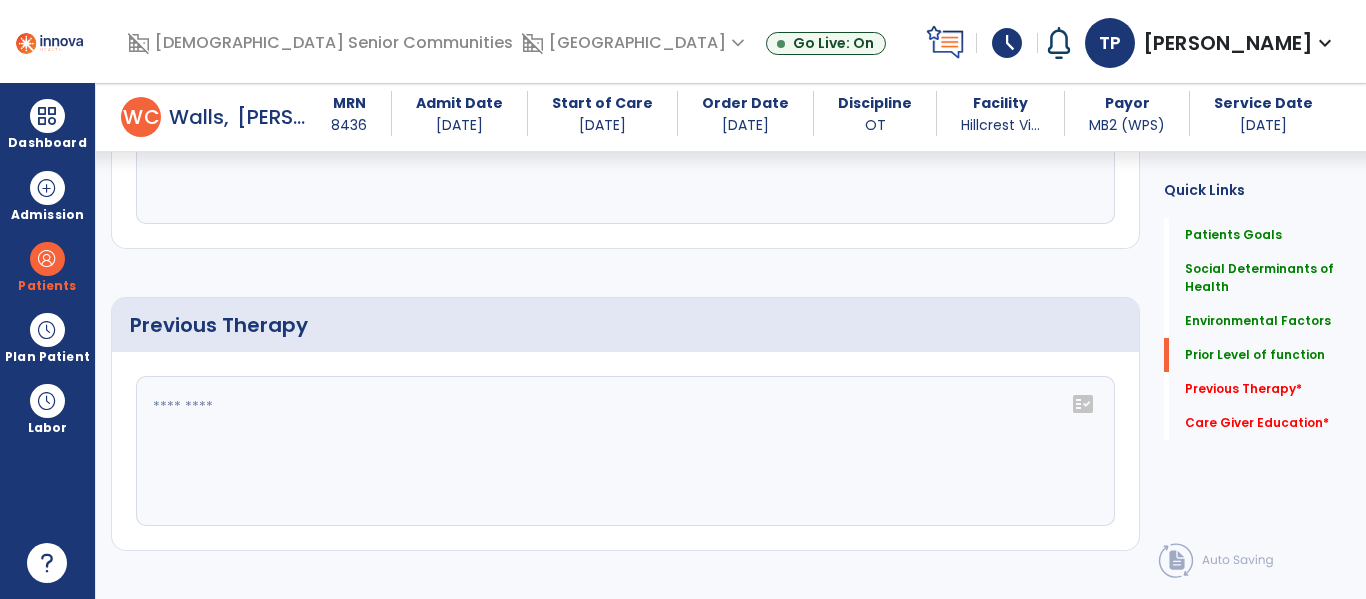 click on "fact_check" 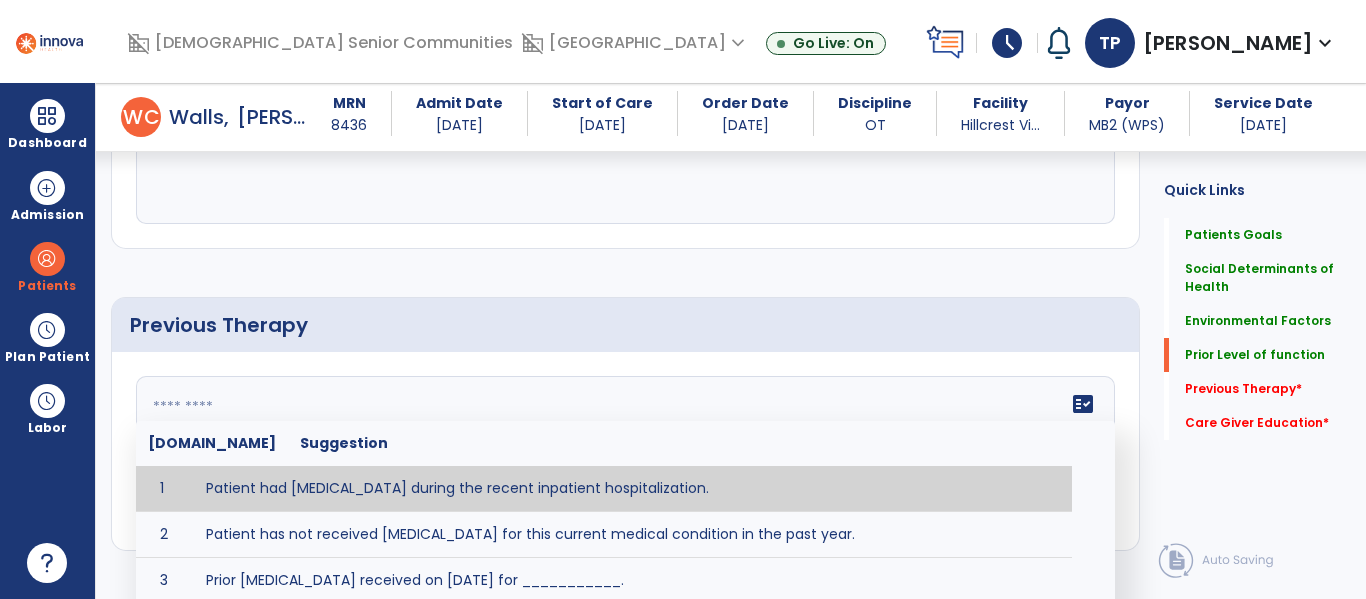 type on "**********" 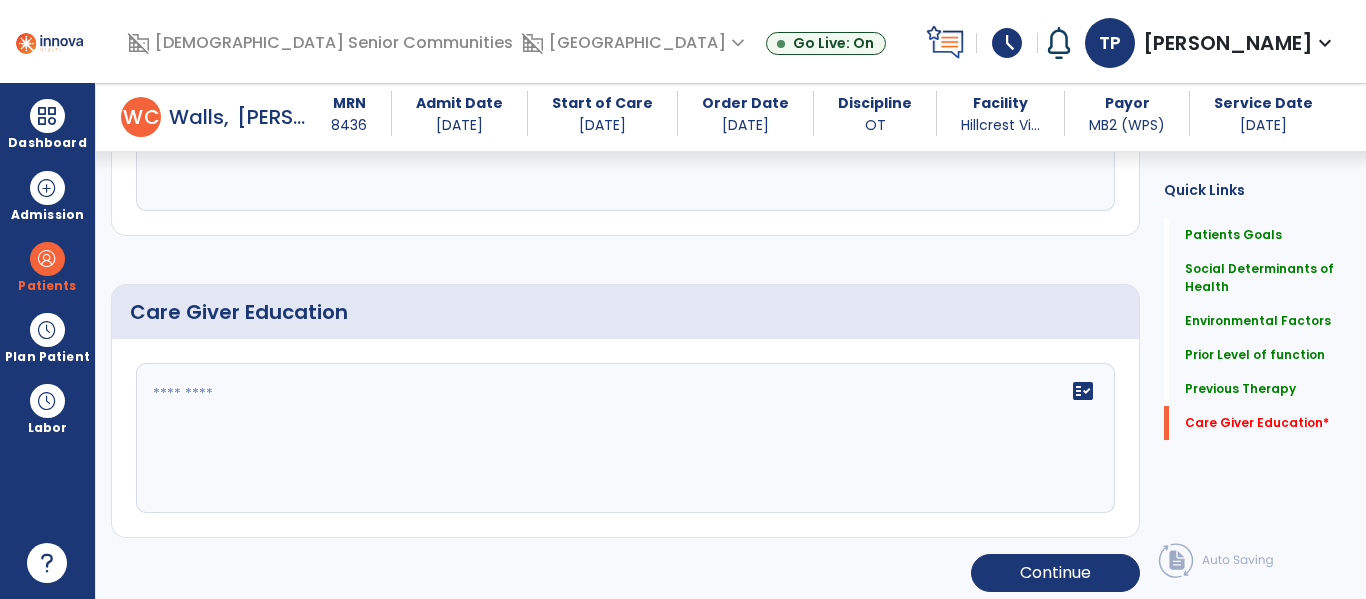 scroll, scrollTop: 1613, scrollLeft: 0, axis: vertical 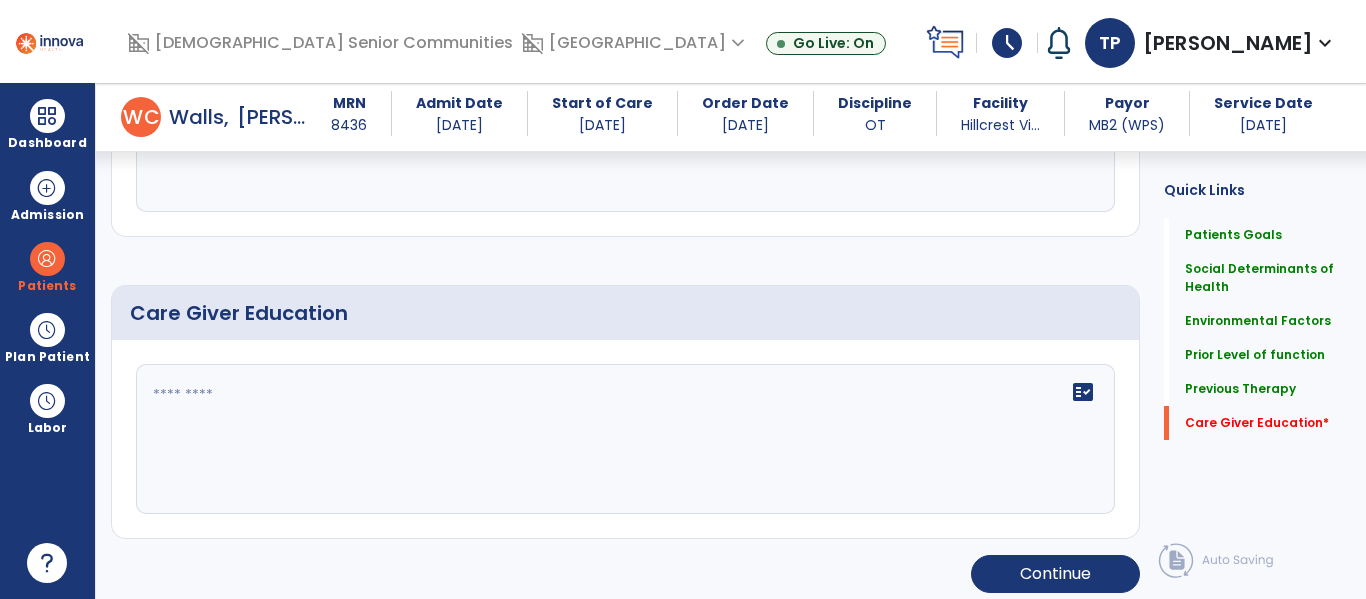 click on "fact_check" 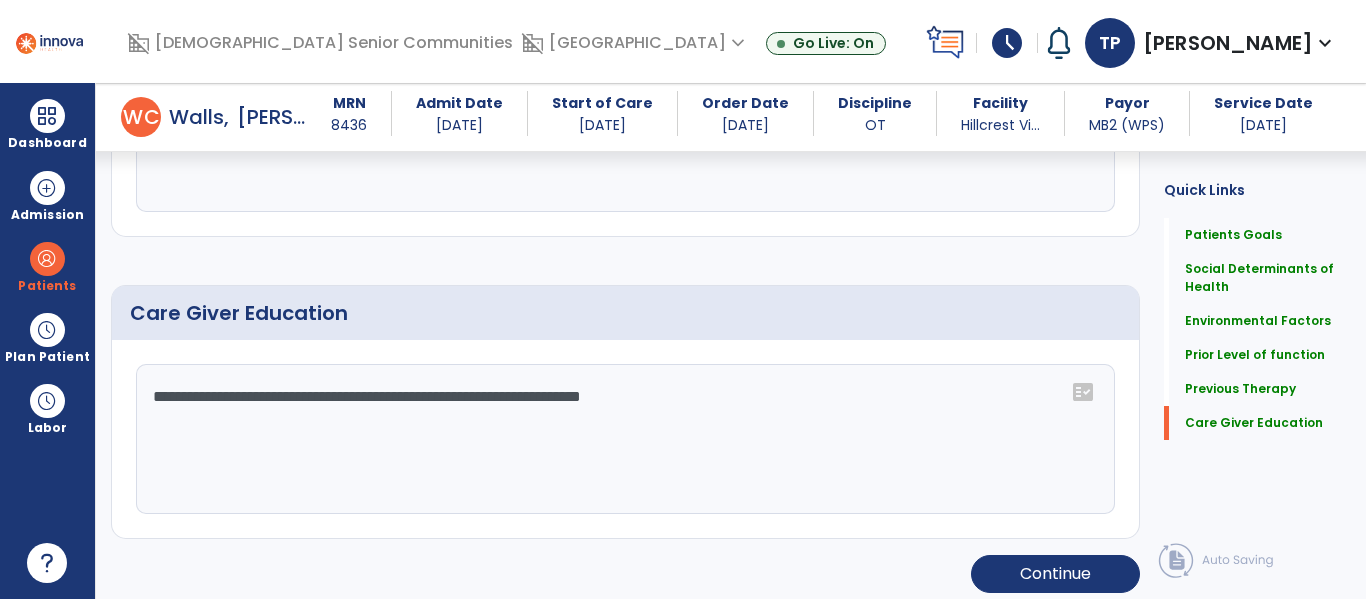 click on "**********" 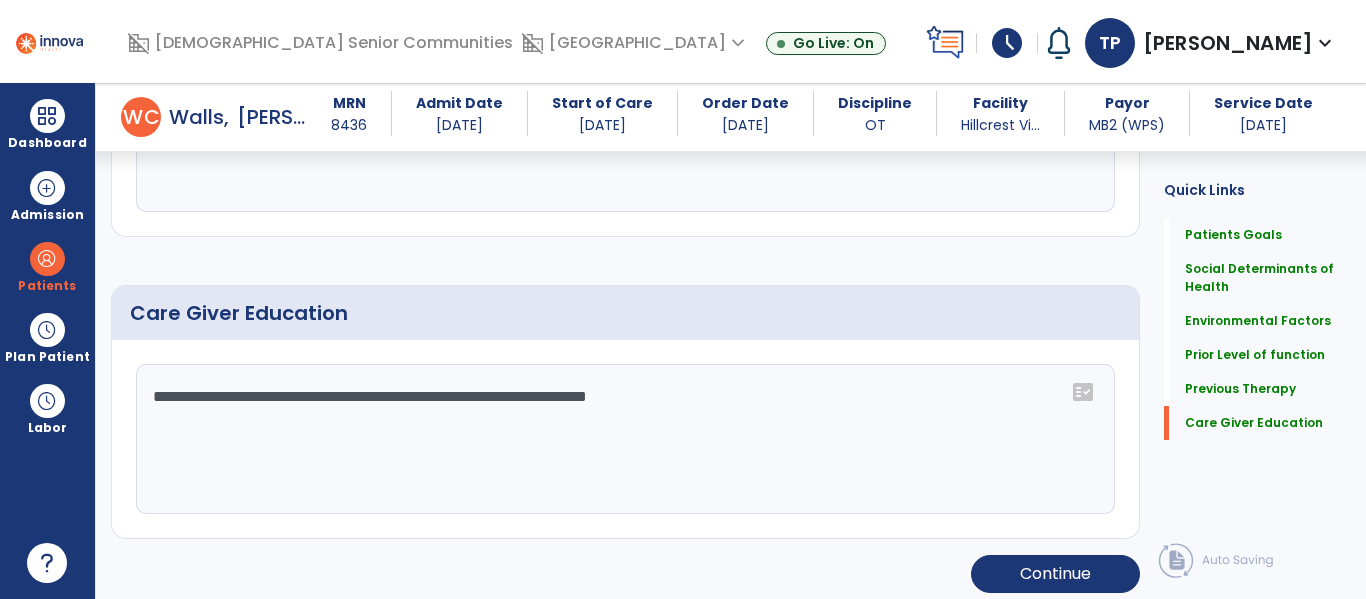 type on "**********" 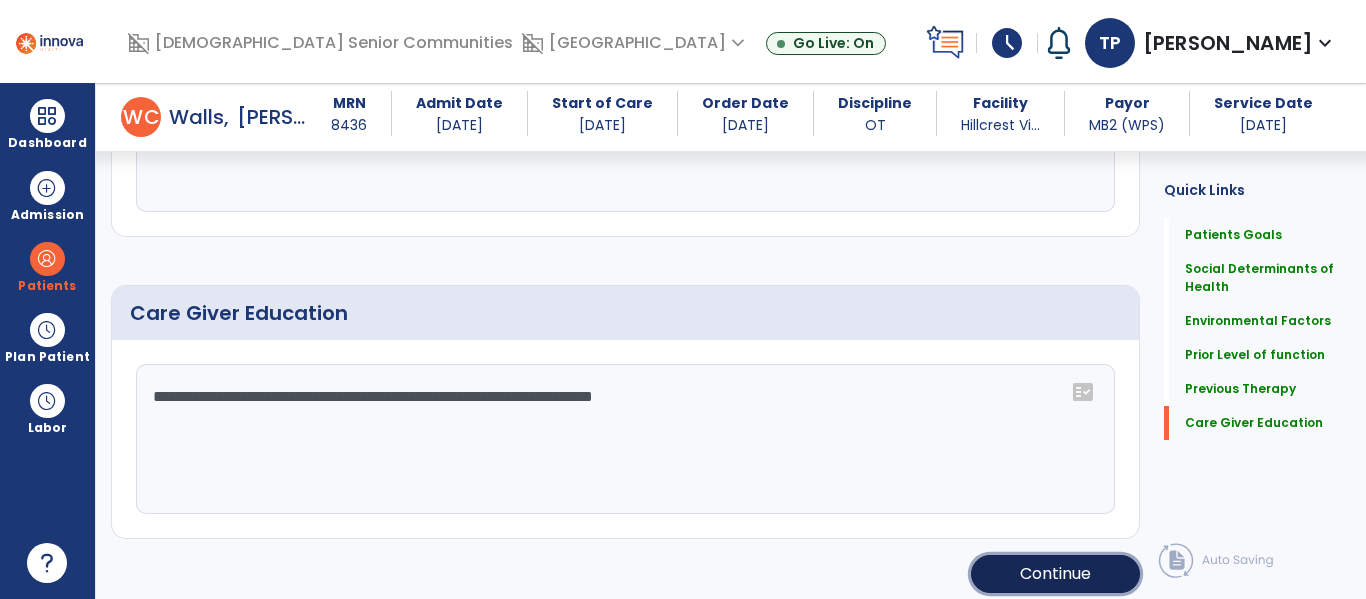 click on "Continue" 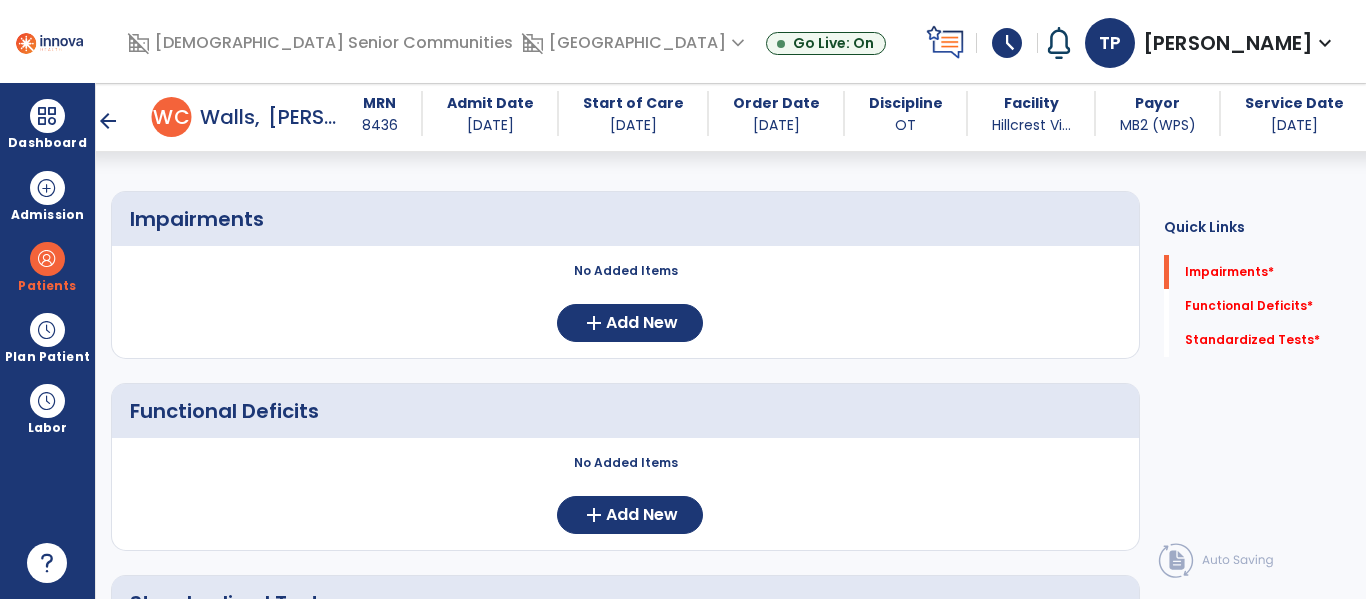 scroll, scrollTop: 138, scrollLeft: 0, axis: vertical 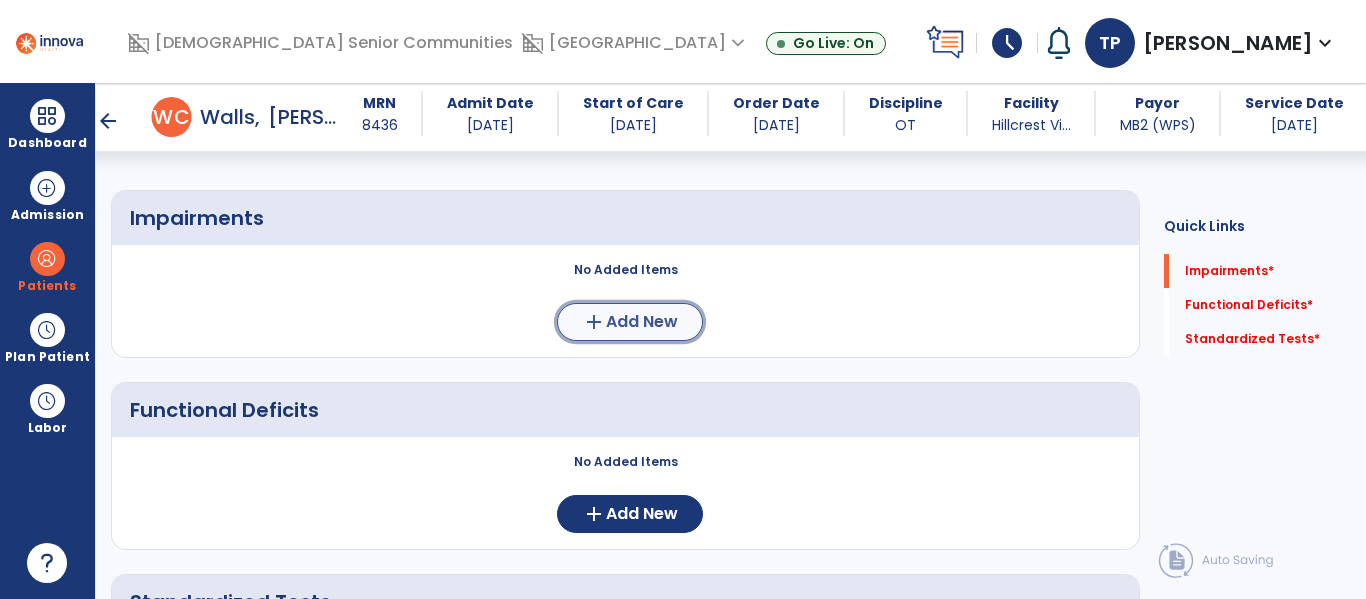 click on "Add New" 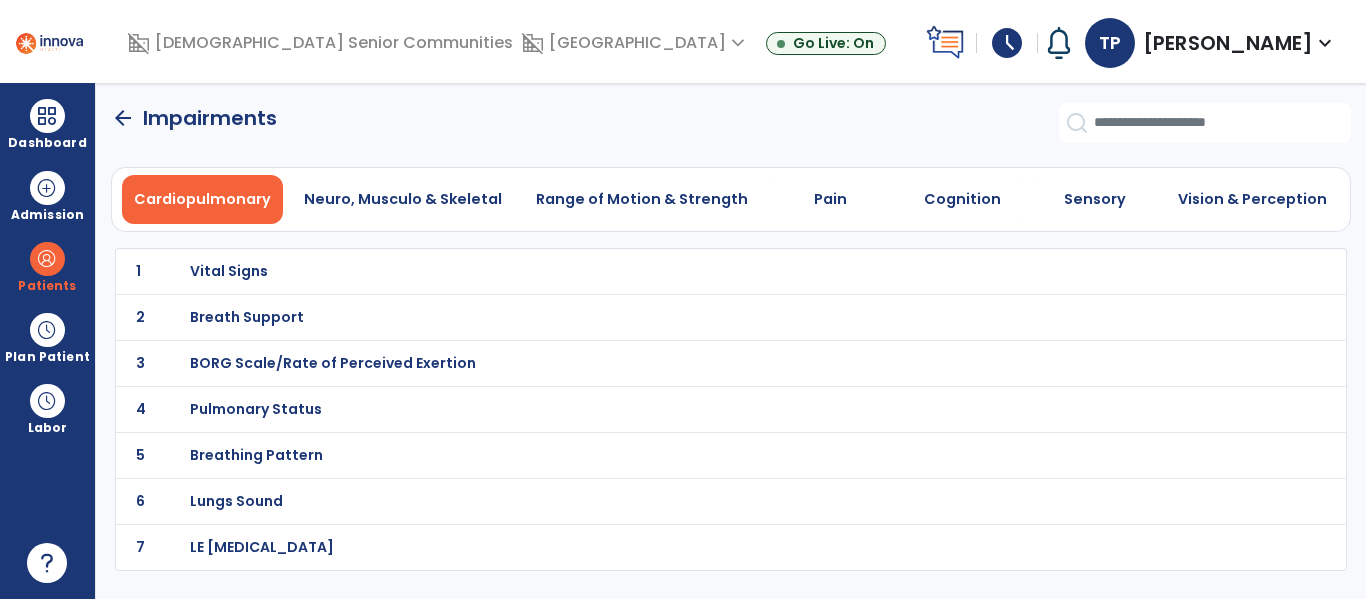 scroll, scrollTop: 0, scrollLeft: 0, axis: both 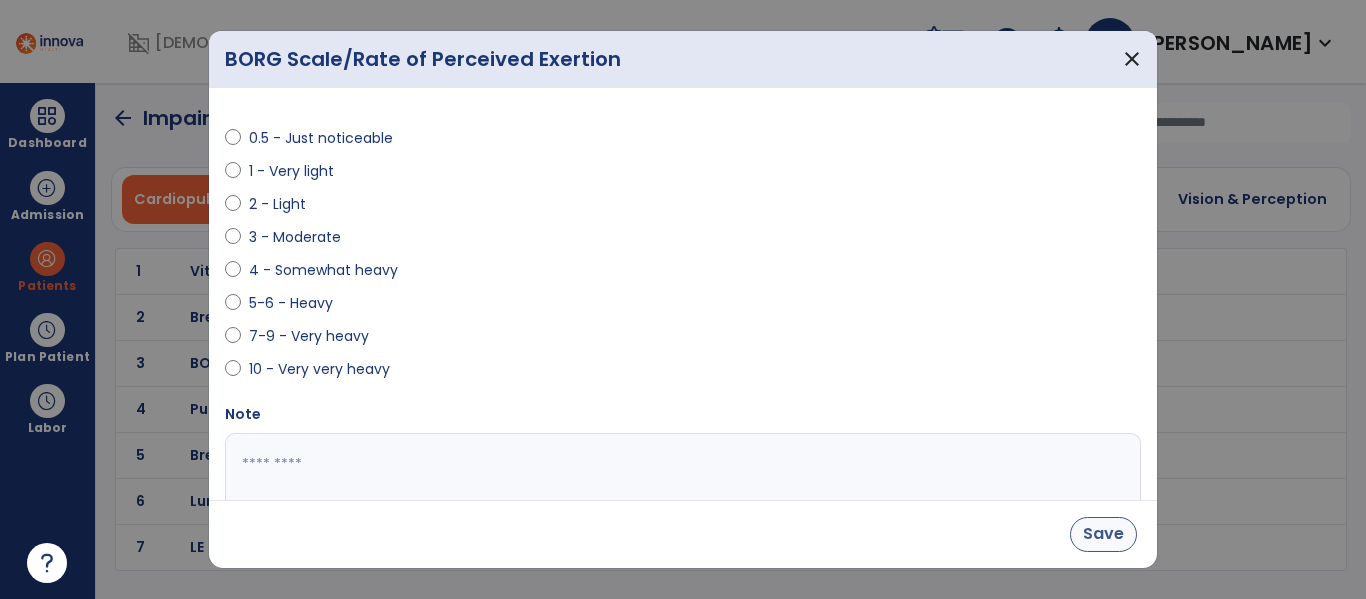 click on "Save" at bounding box center [1103, 534] 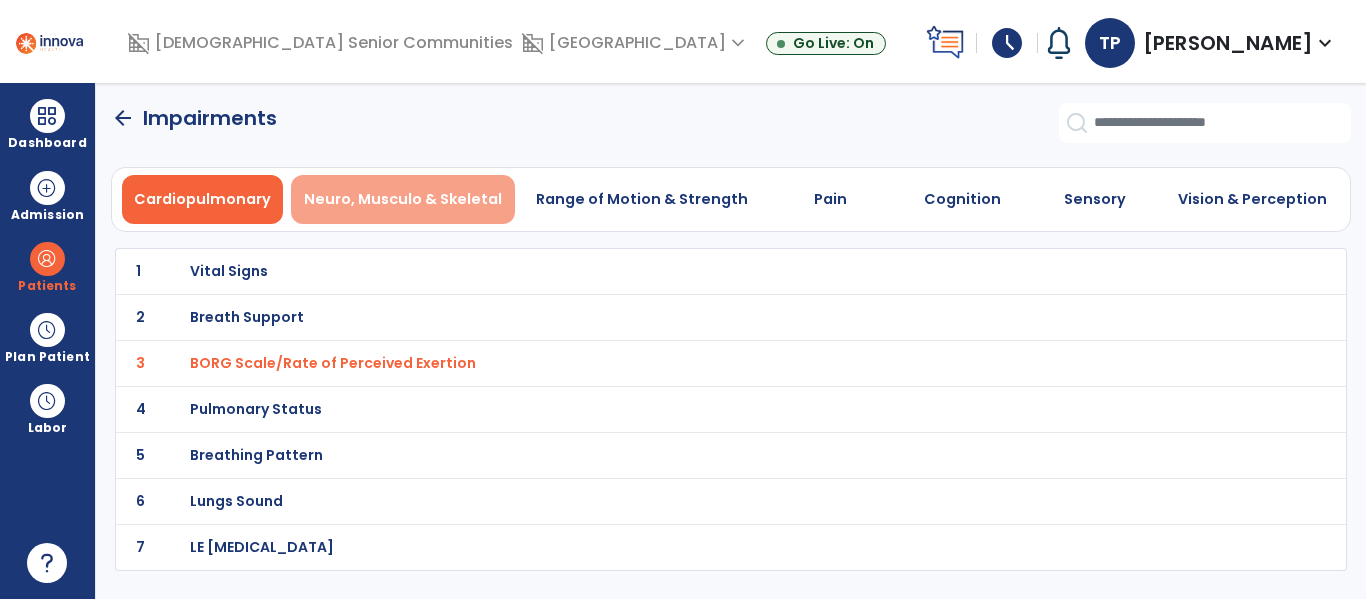 click on "Neuro, Musculo & Skeletal" at bounding box center [403, 199] 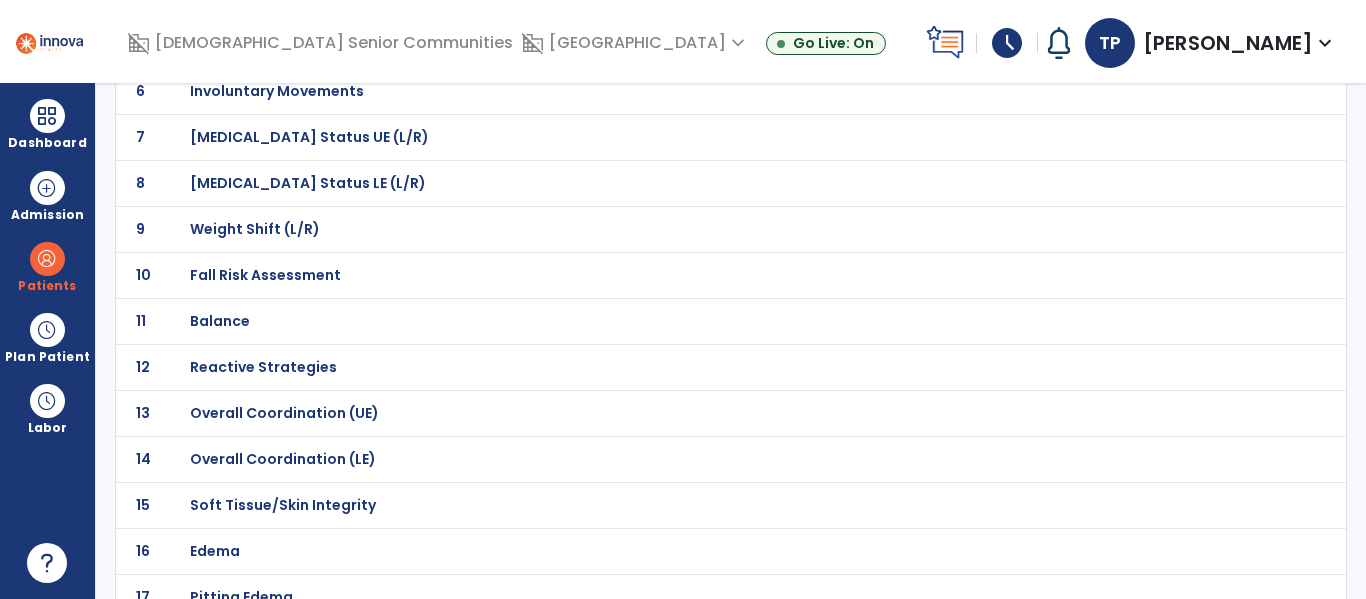scroll, scrollTop: 412, scrollLeft: 0, axis: vertical 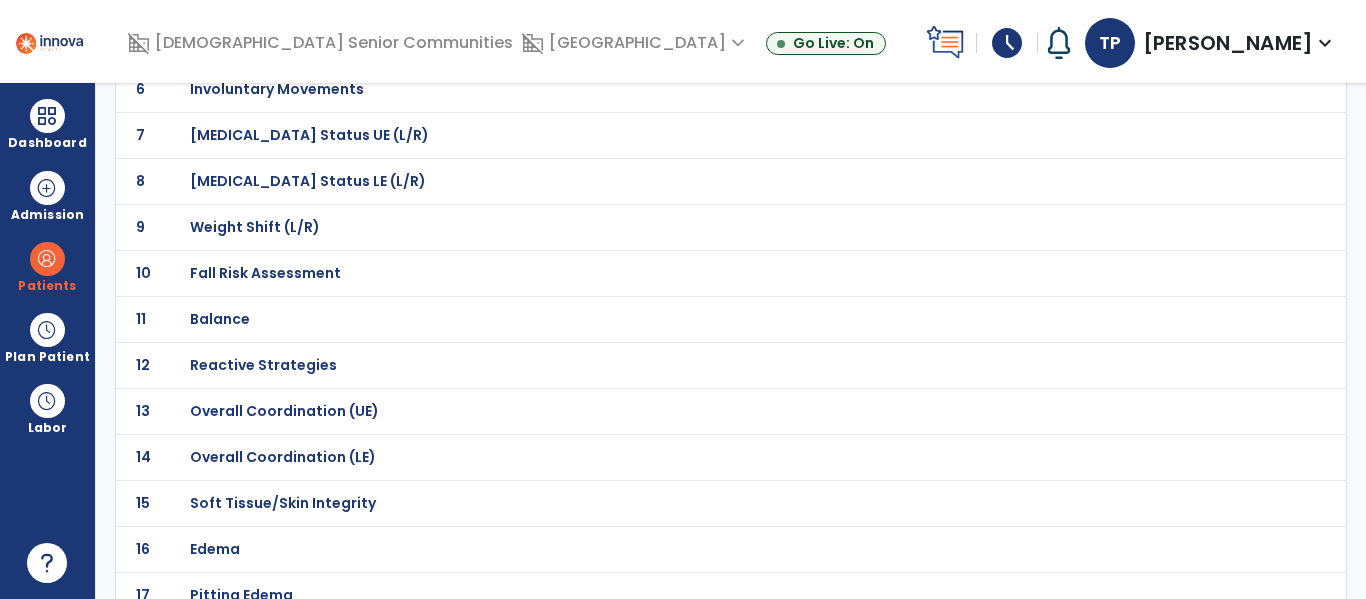 click on "Balance" at bounding box center [261, -141] 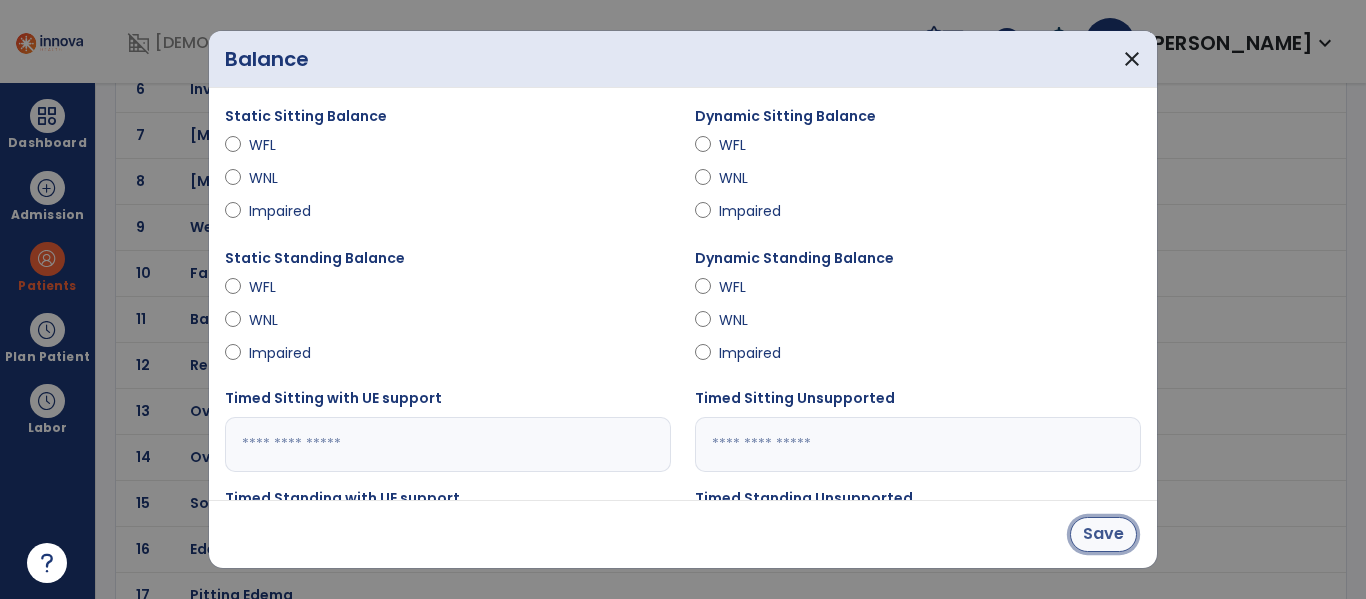 click on "Save" at bounding box center [1103, 534] 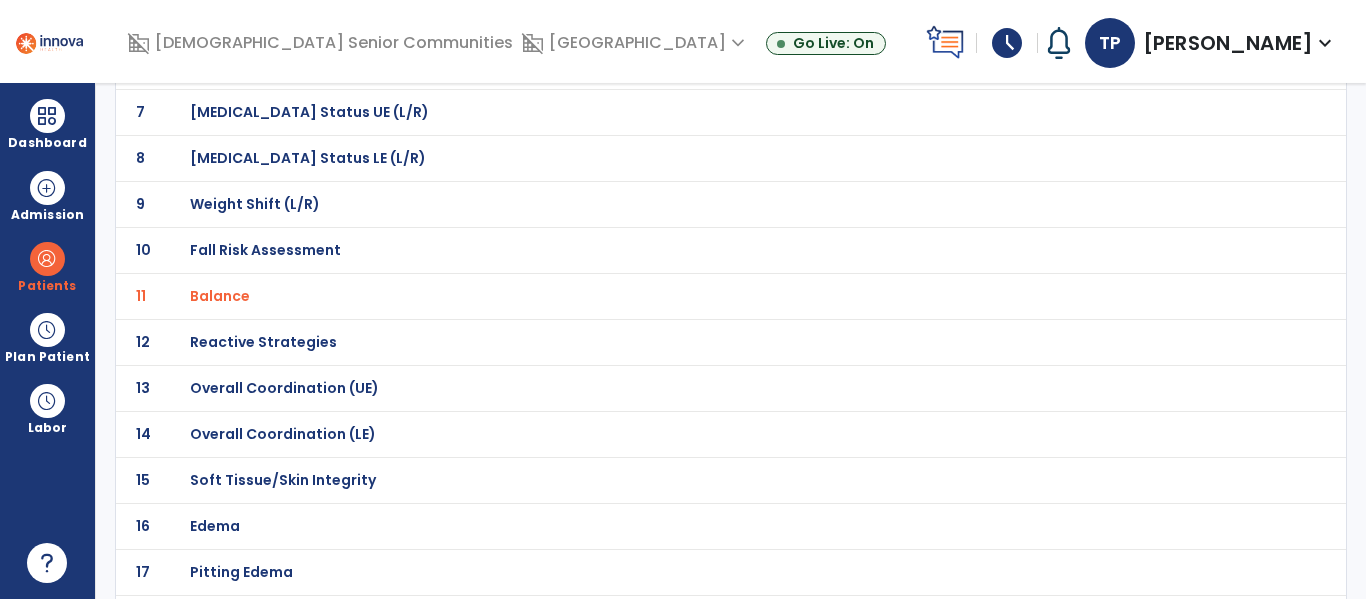 scroll, scrollTop: 429, scrollLeft: 0, axis: vertical 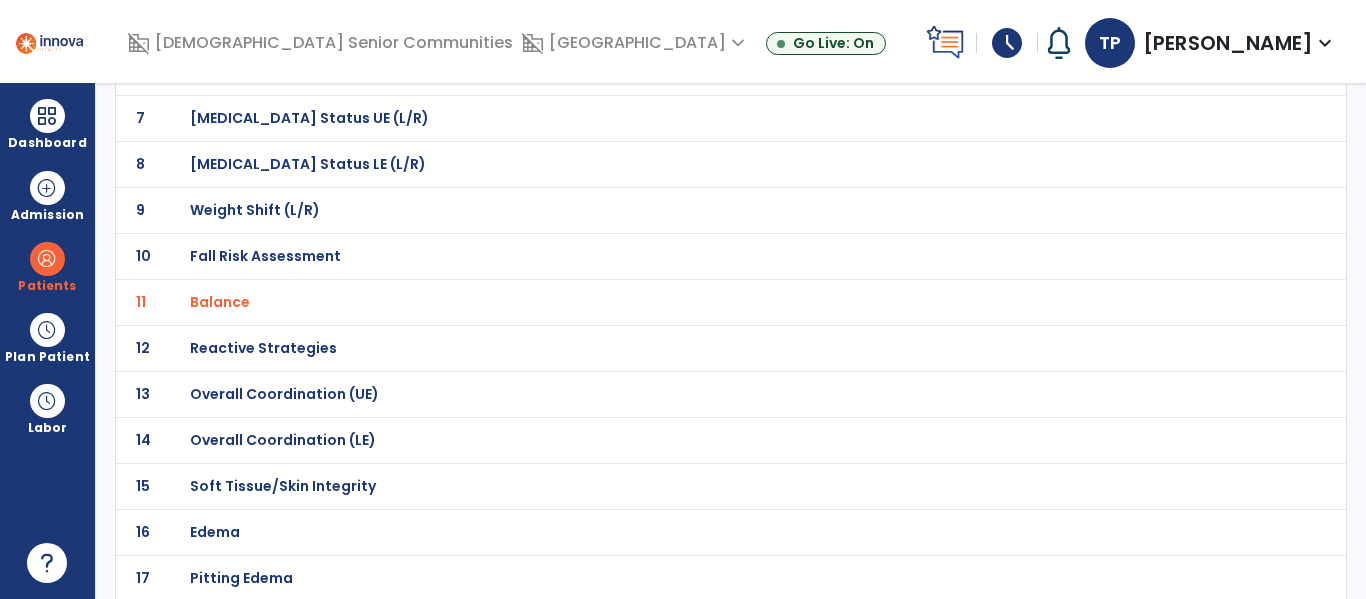 click on "10 Fall Risk Assessment" 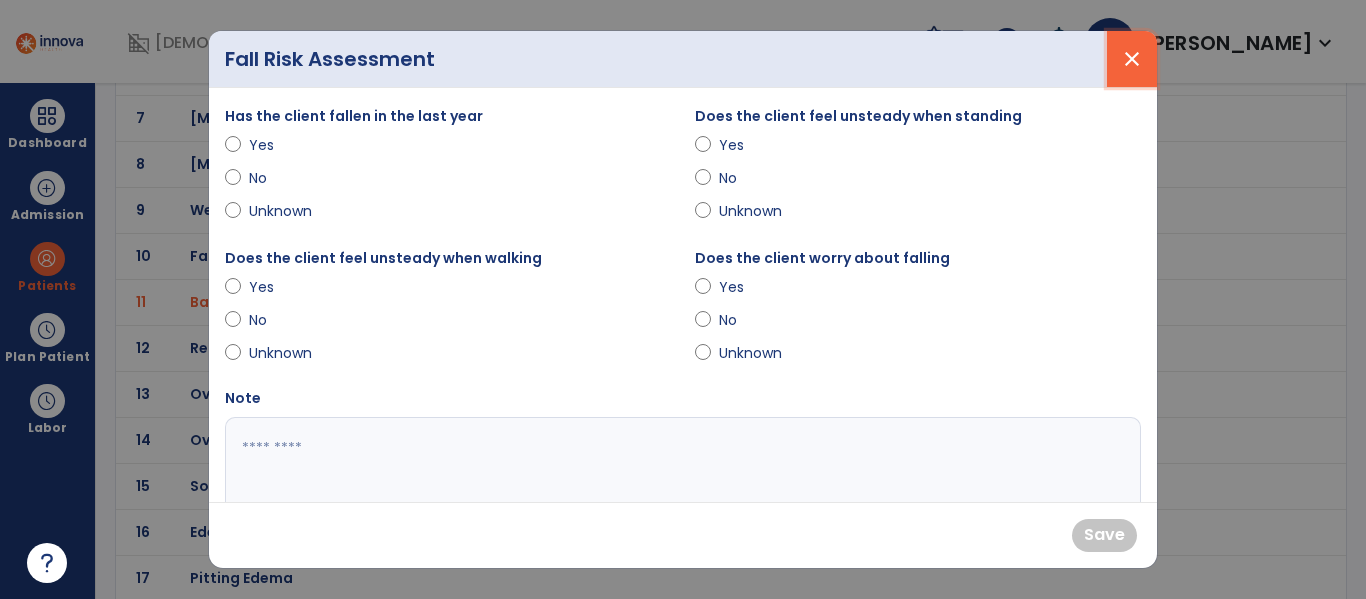click on "close" at bounding box center [1132, 59] 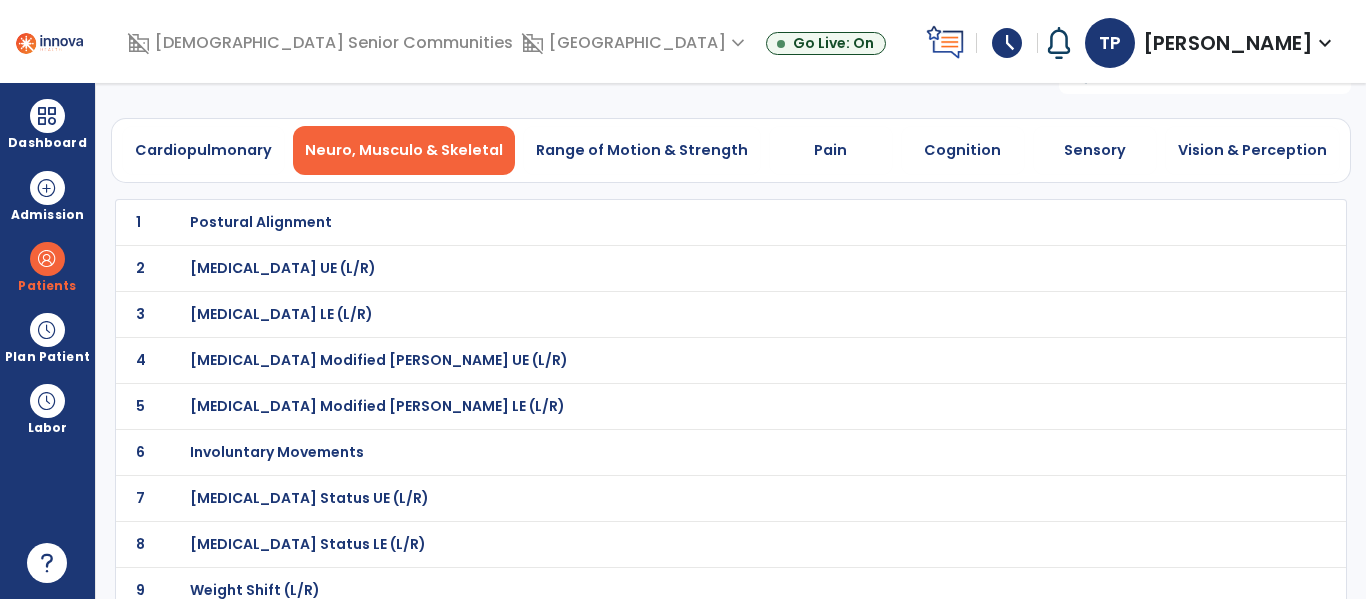 scroll, scrollTop: 46, scrollLeft: 0, axis: vertical 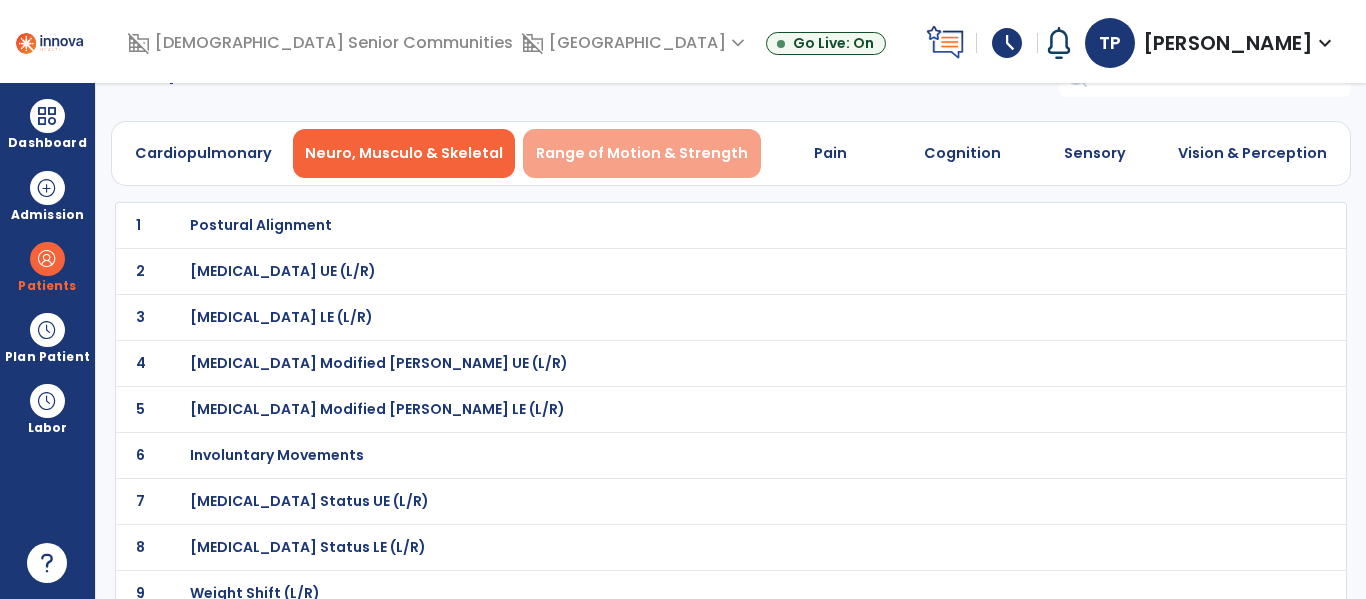click on "Range of Motion & Strength" at bounding box center (642, 153) 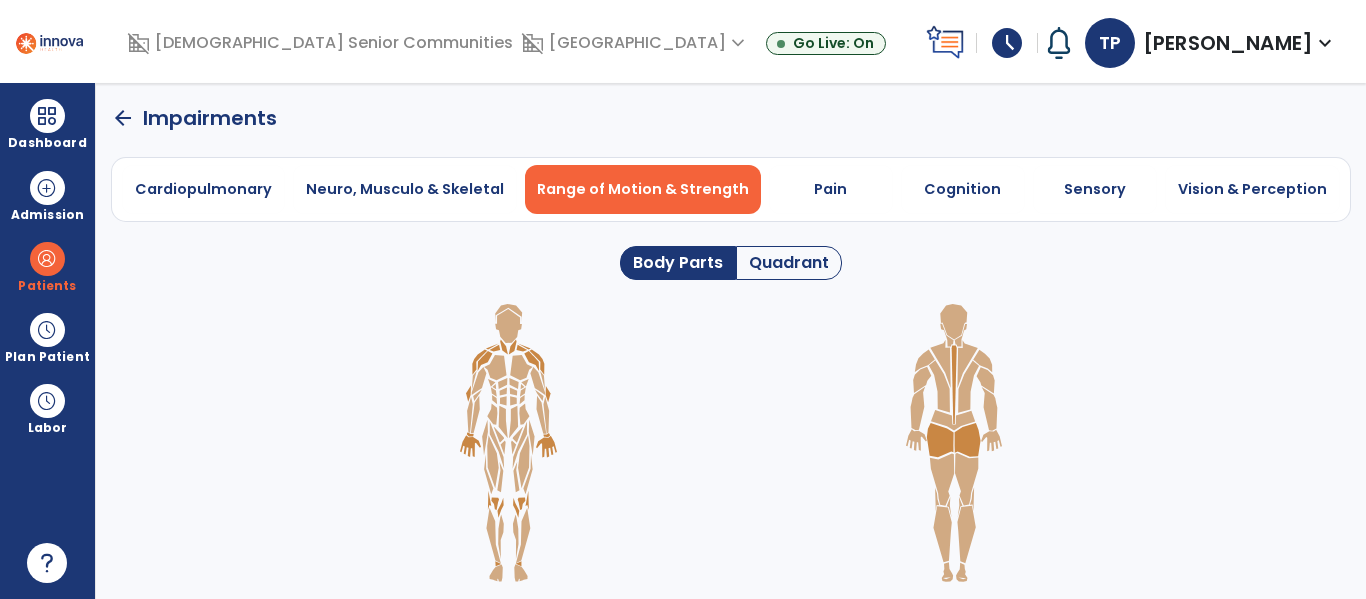 scroll, scrollTop: 0, scrollLeft: 0, axis: both 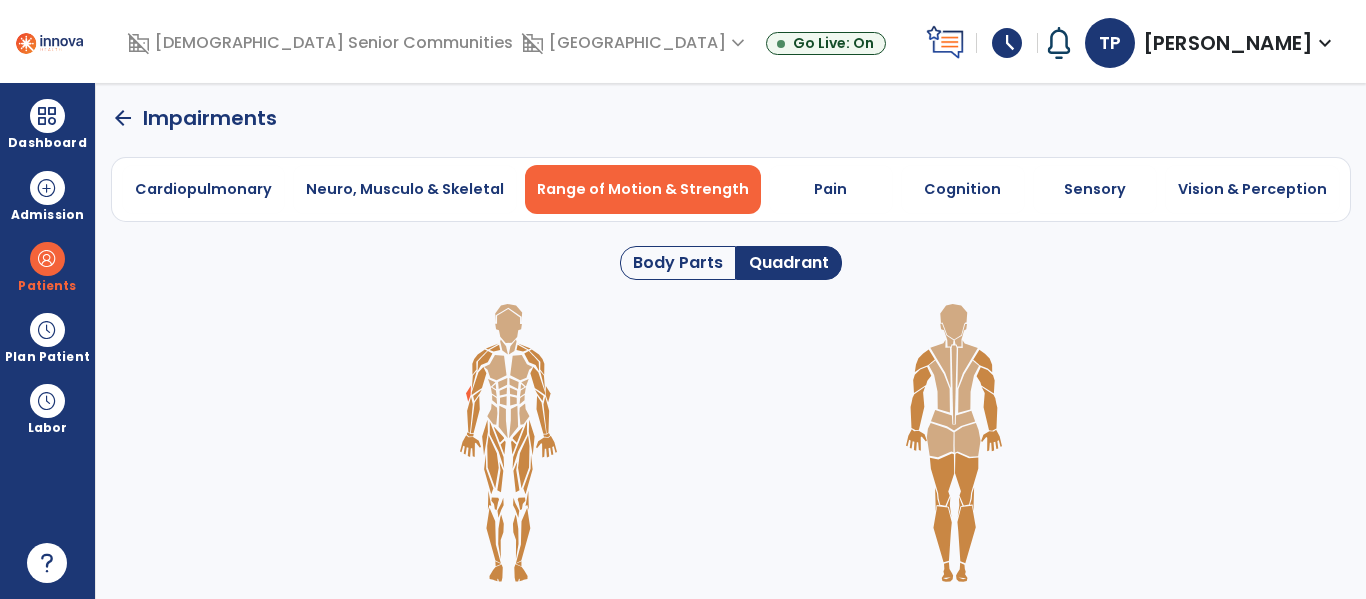 click 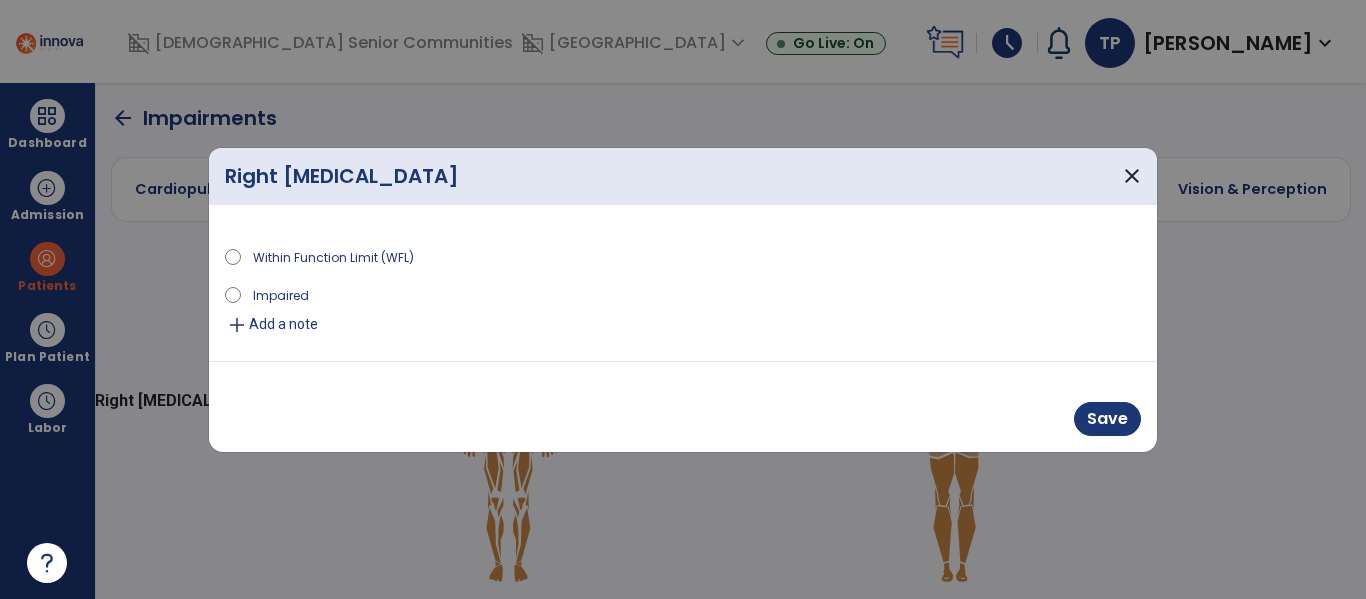 click on "Impaired" at bounding box center (281, 294) 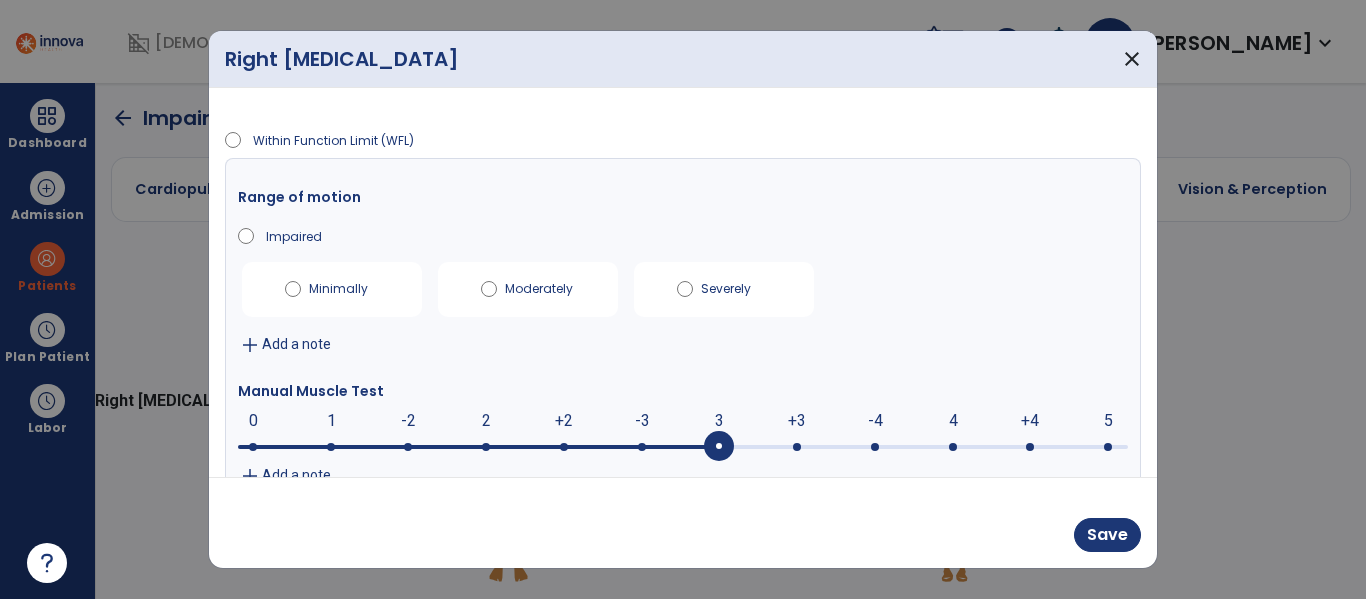 click at bounding box center (719, 447) 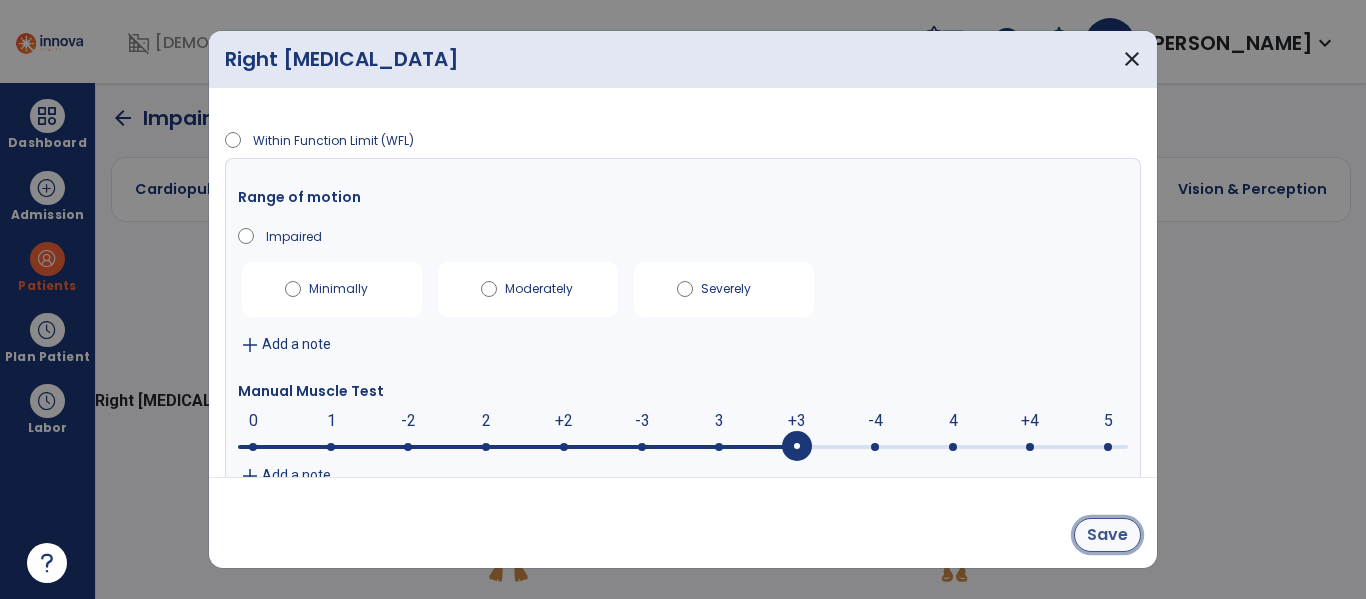 click on "Save" at bounding box center [1107, 535] 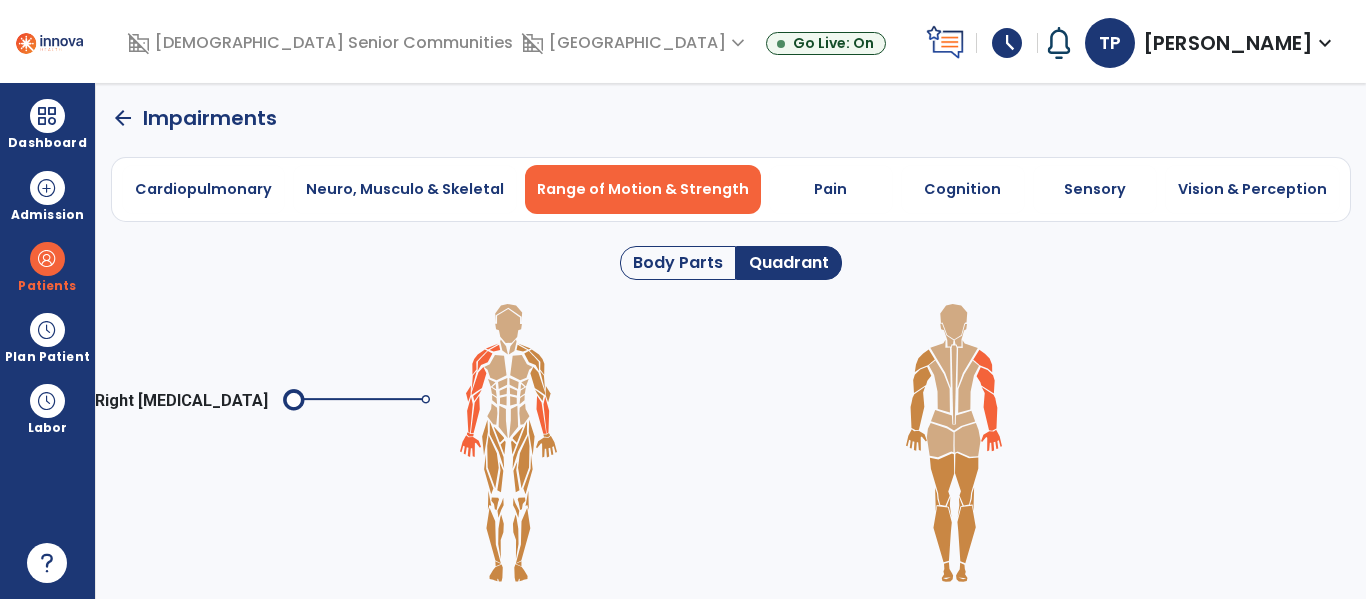 click 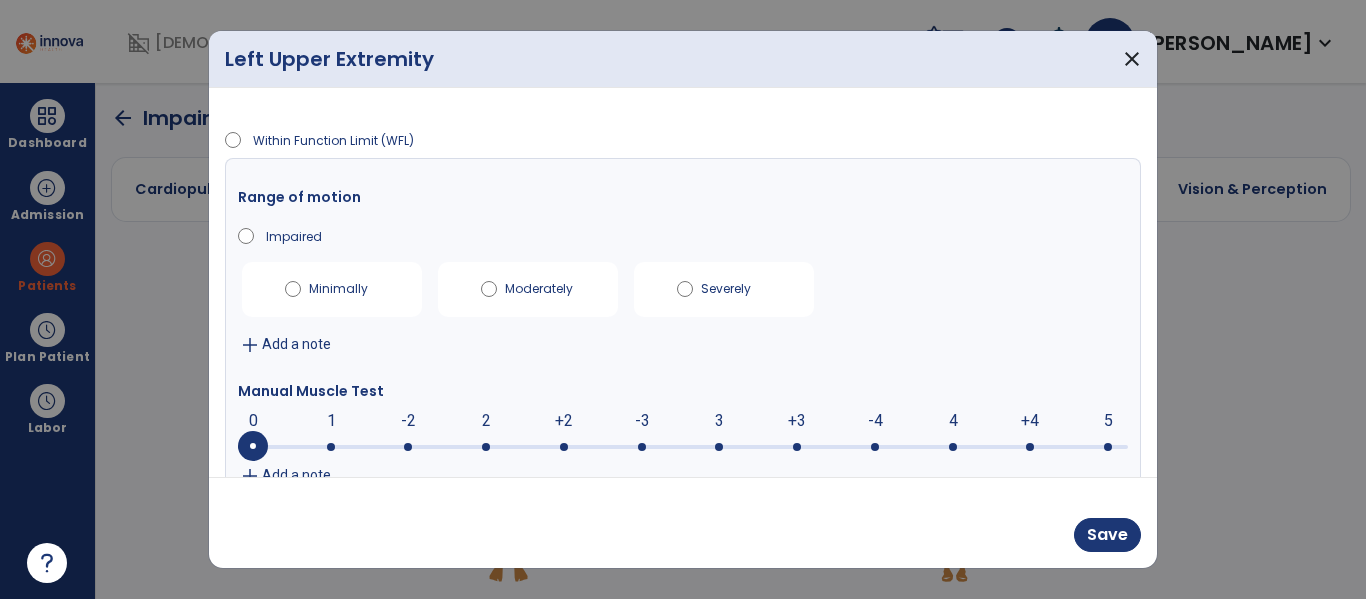 click at bounding box center [797, 447] 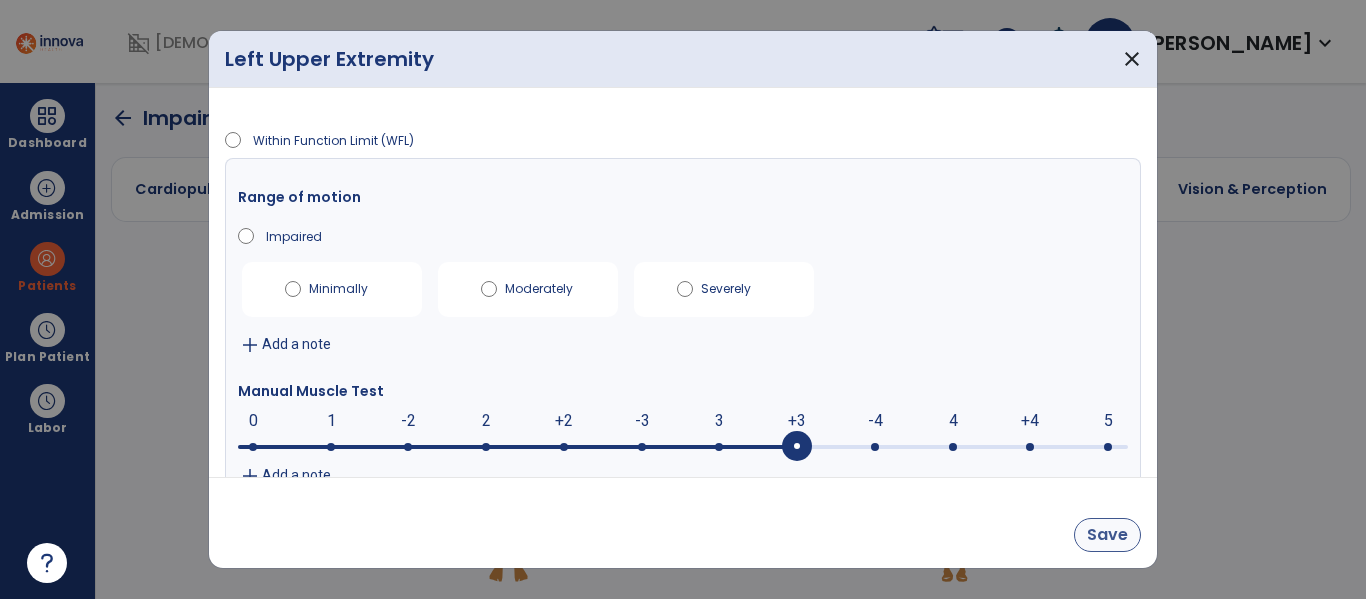 click on "Save" at bounding box center (1107, 535) 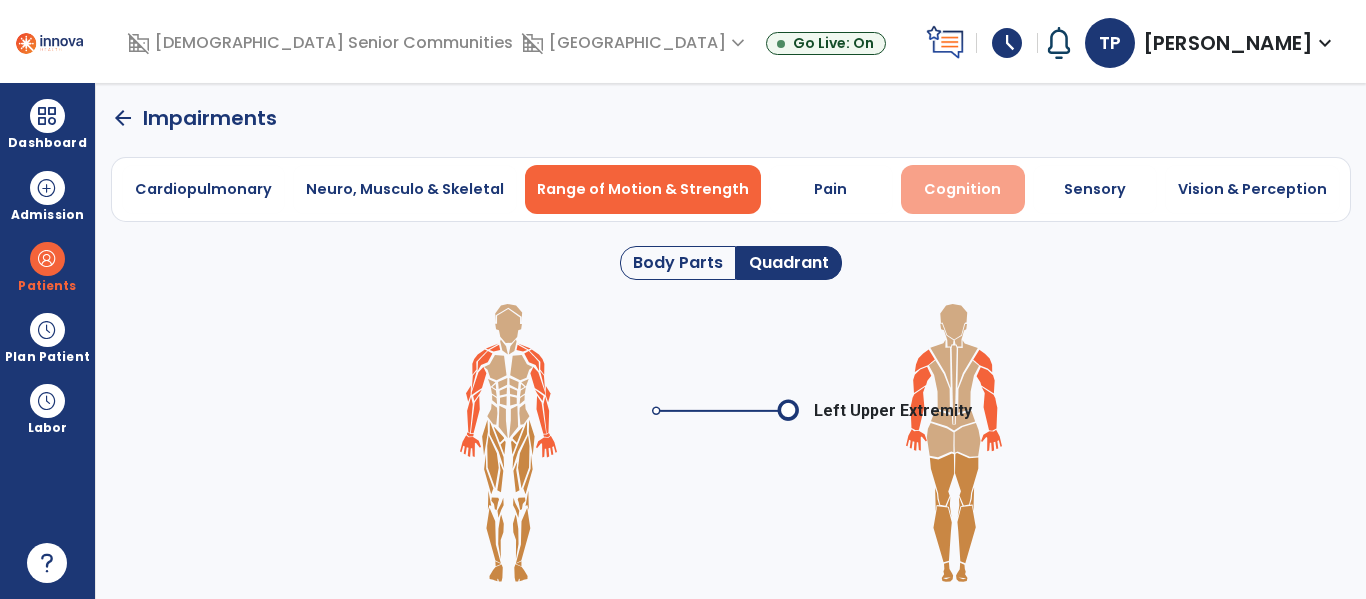 click on "Cognition" at bounding box center (962, 189) 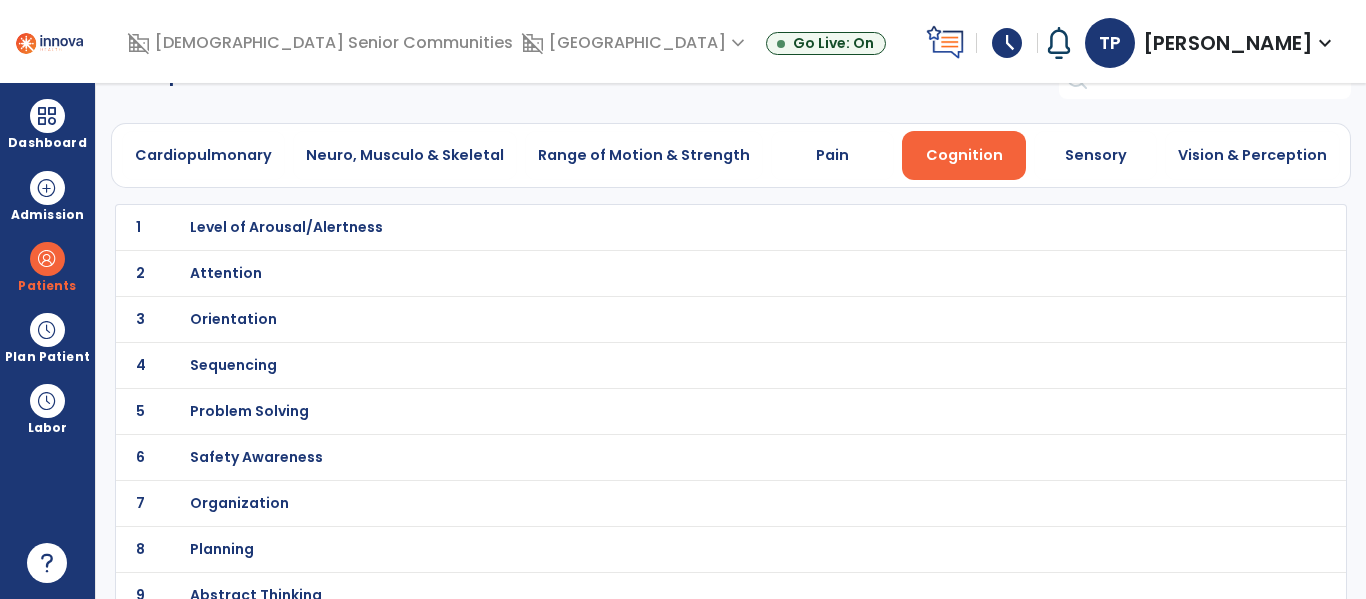 scroll, scrollTop: 59, scrollLeft: 0, axis: vertical 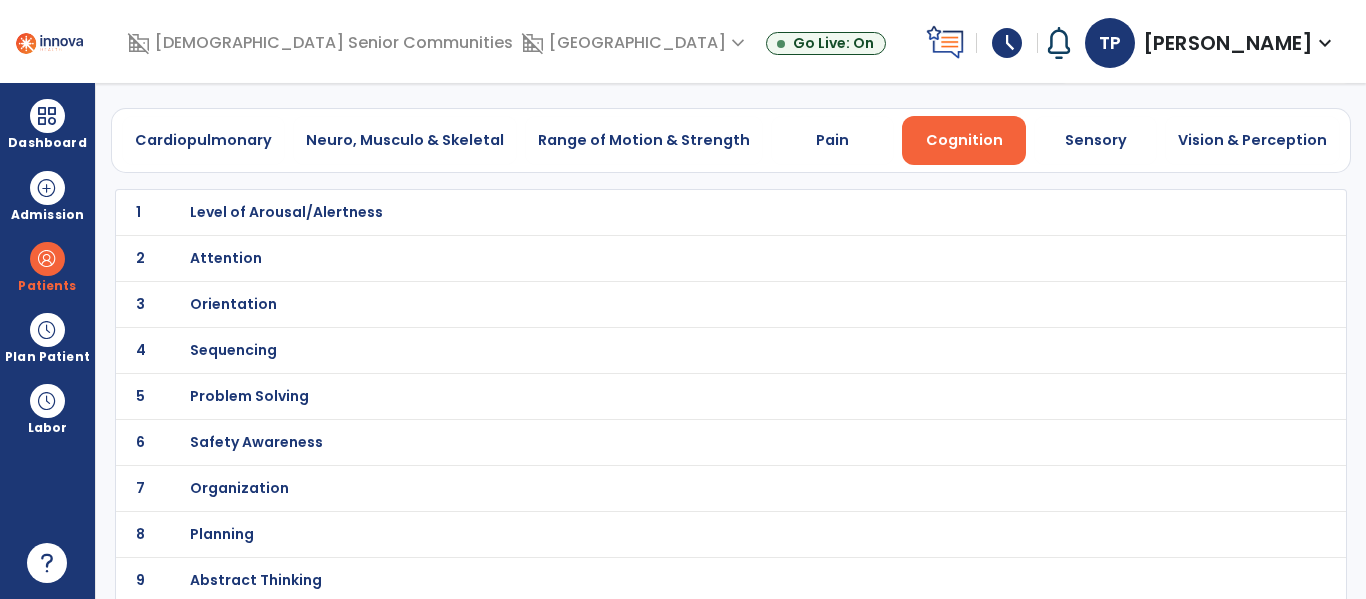 click on "Safety Awareness" at bounding box center (286, 212) 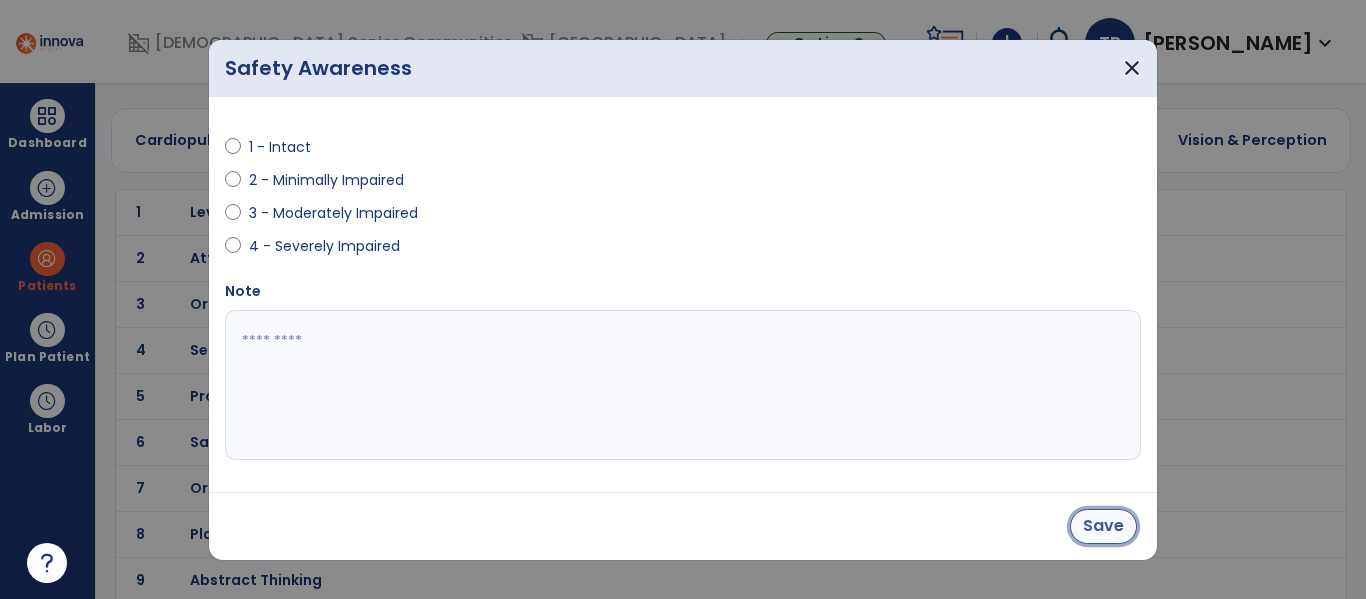 click on "Save" at bounding box center [1103, 526] 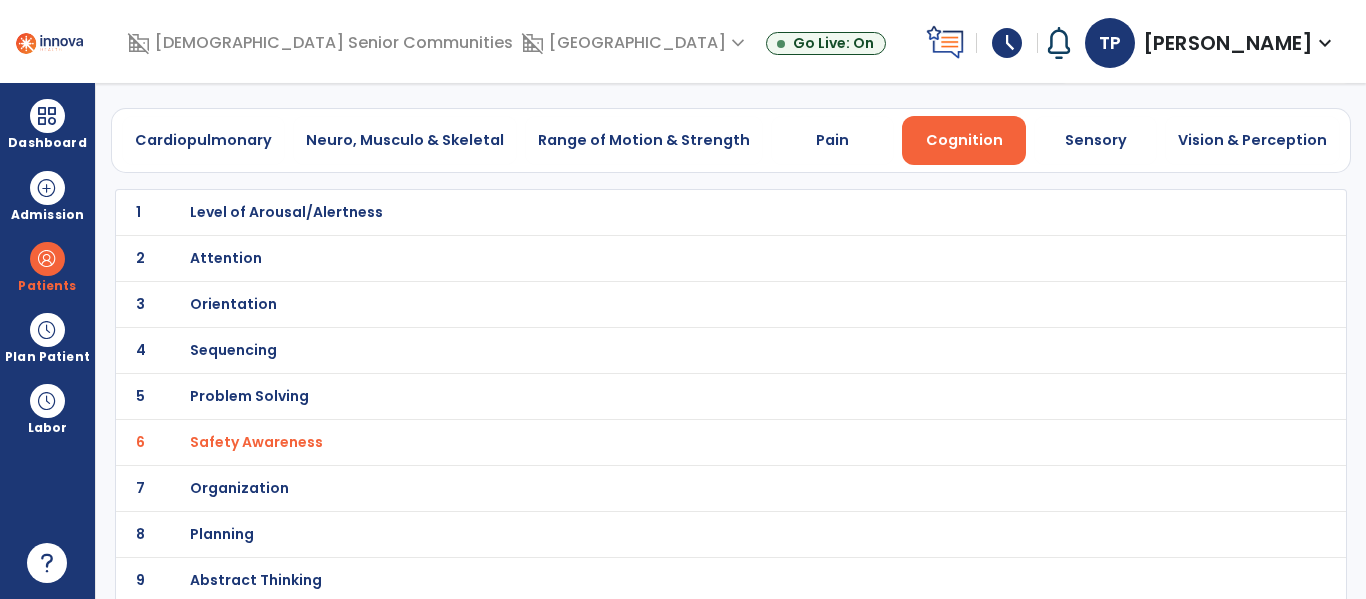scroll, scrollTop: 0, scrollLeft: 0, axis: both 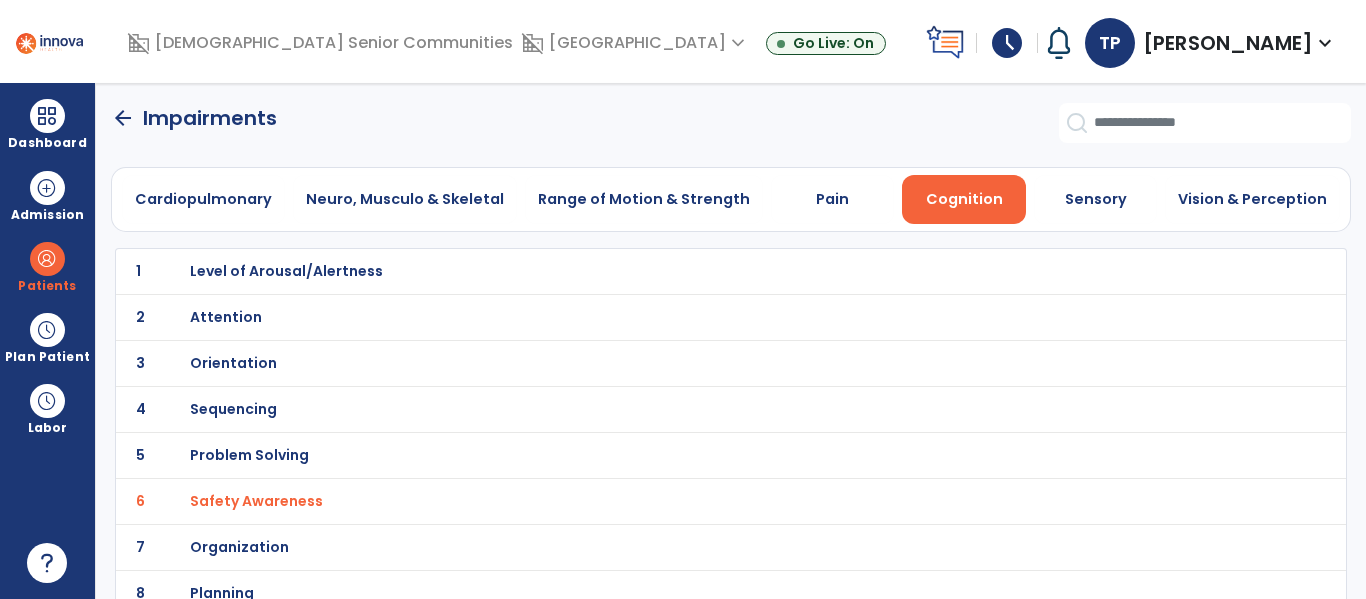 click on "arrow_back" 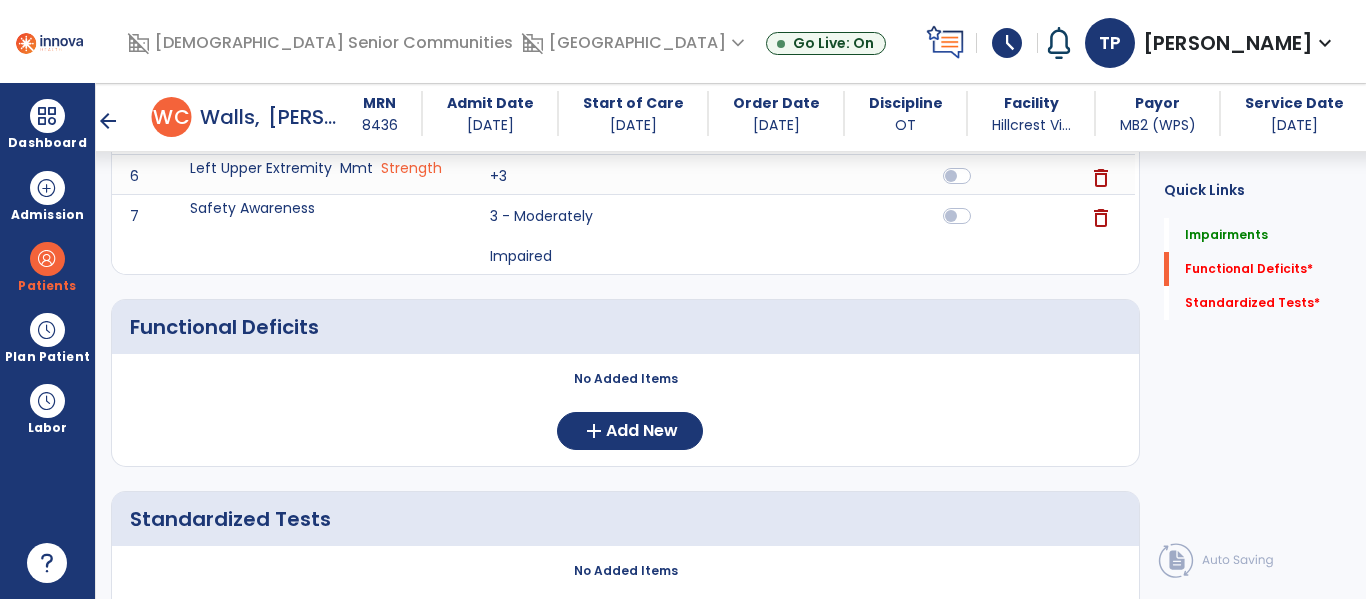 scroll, scrollTop: 513, scrollLeft: 0, axis: vertical 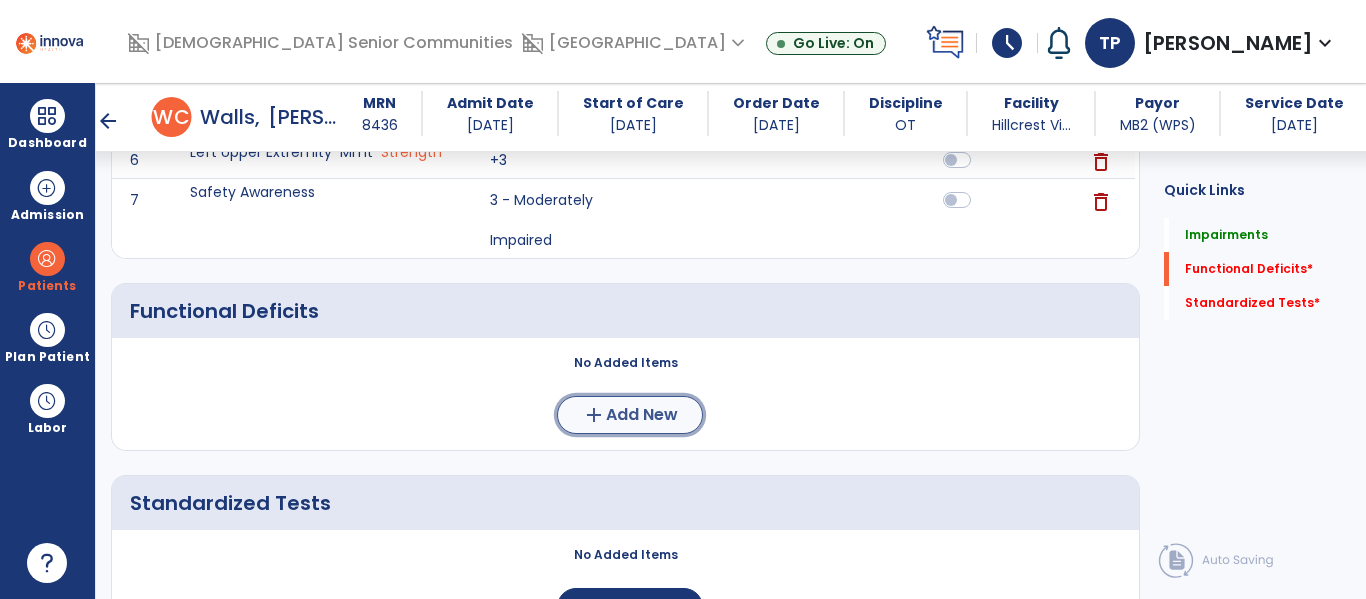 click on "Add New" 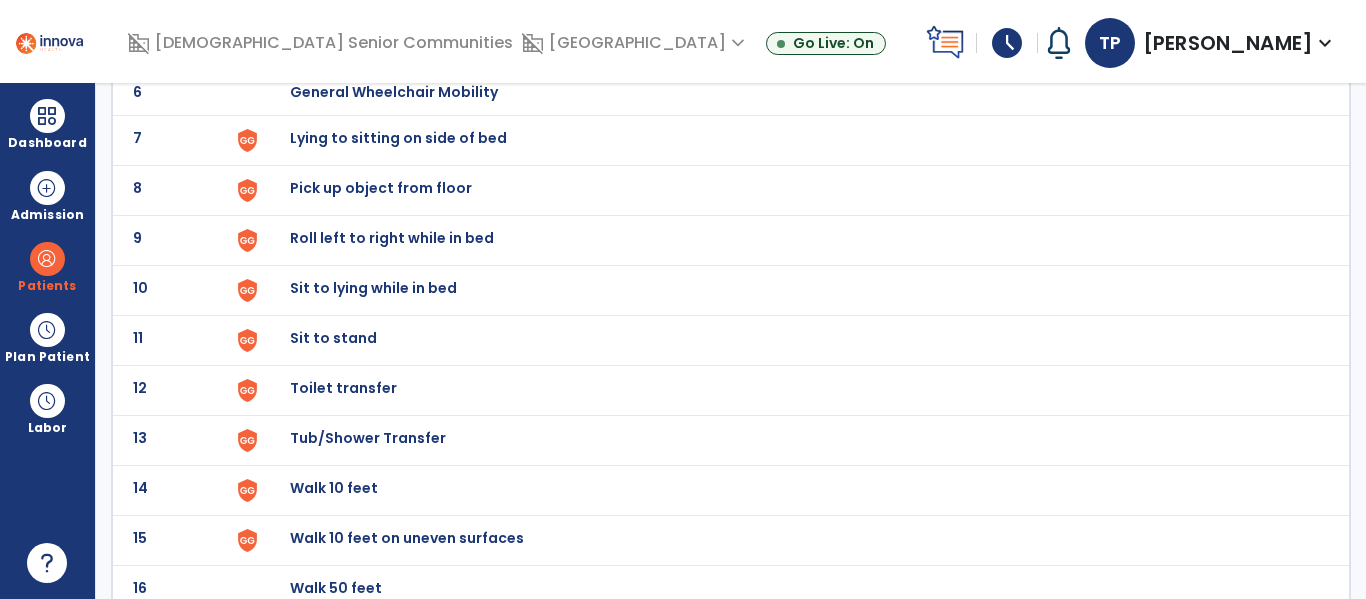 scroll, scrollTop: 430, scrollLeft: 0, axis: vertical 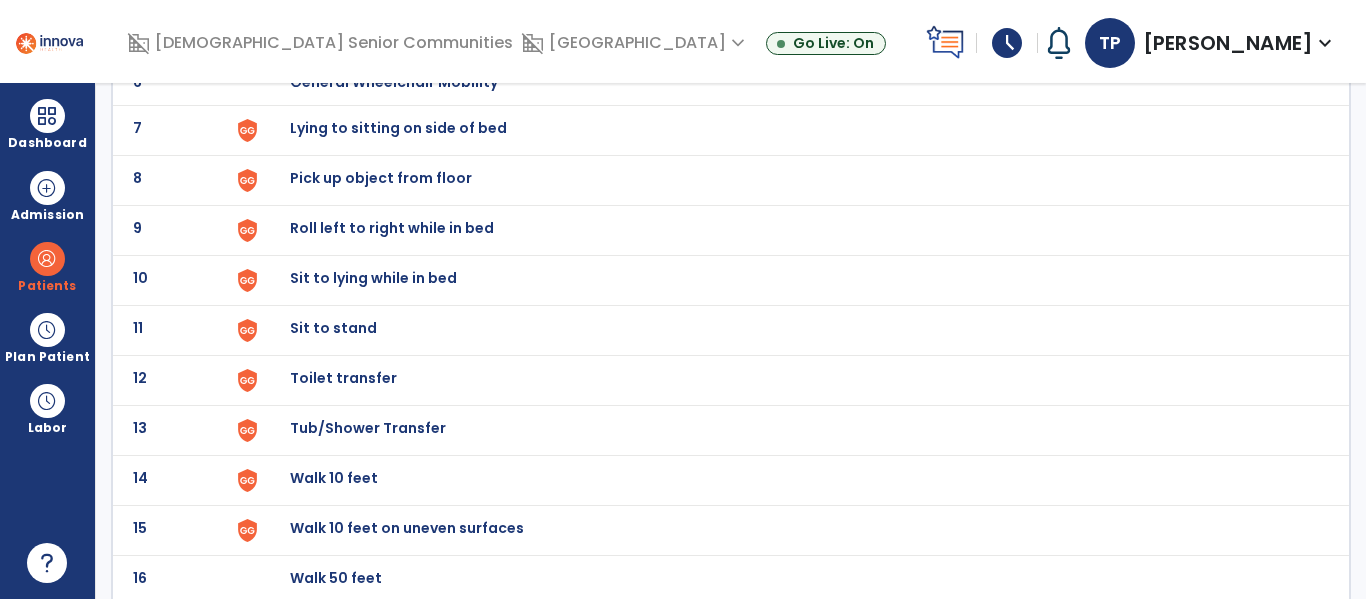 click on "Toilet transfer" at bounding box center (336, -168) 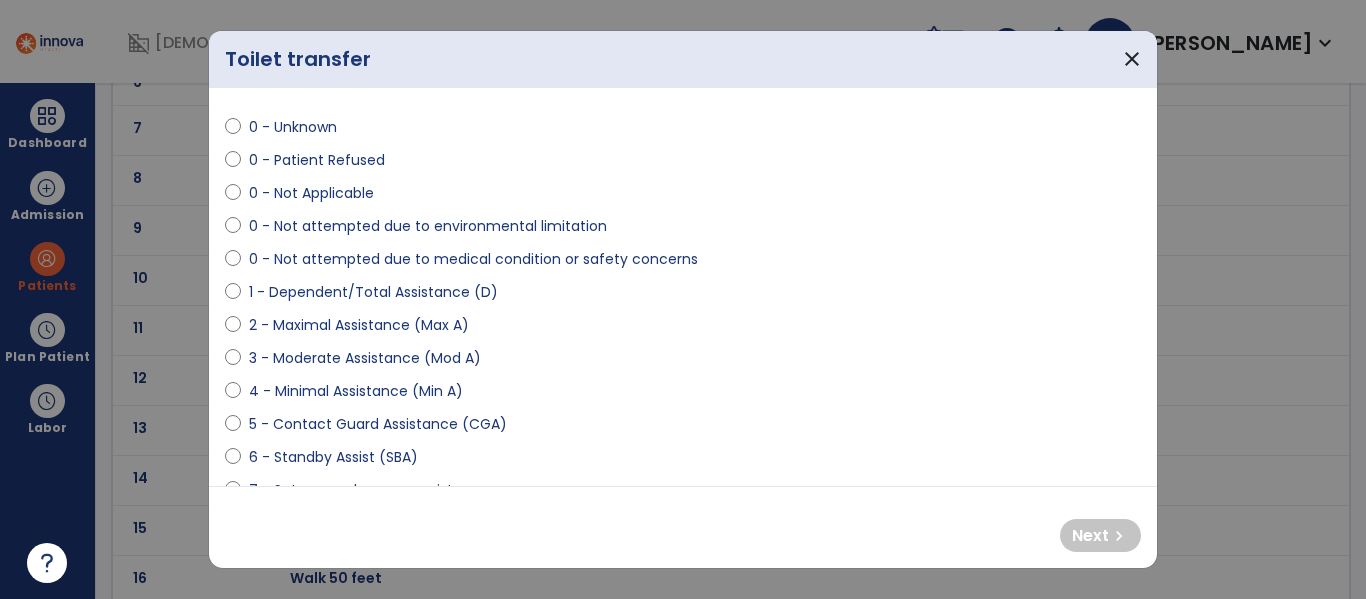 scroll, scrollTop: 50, scrollLeft: 0, axis: vertical 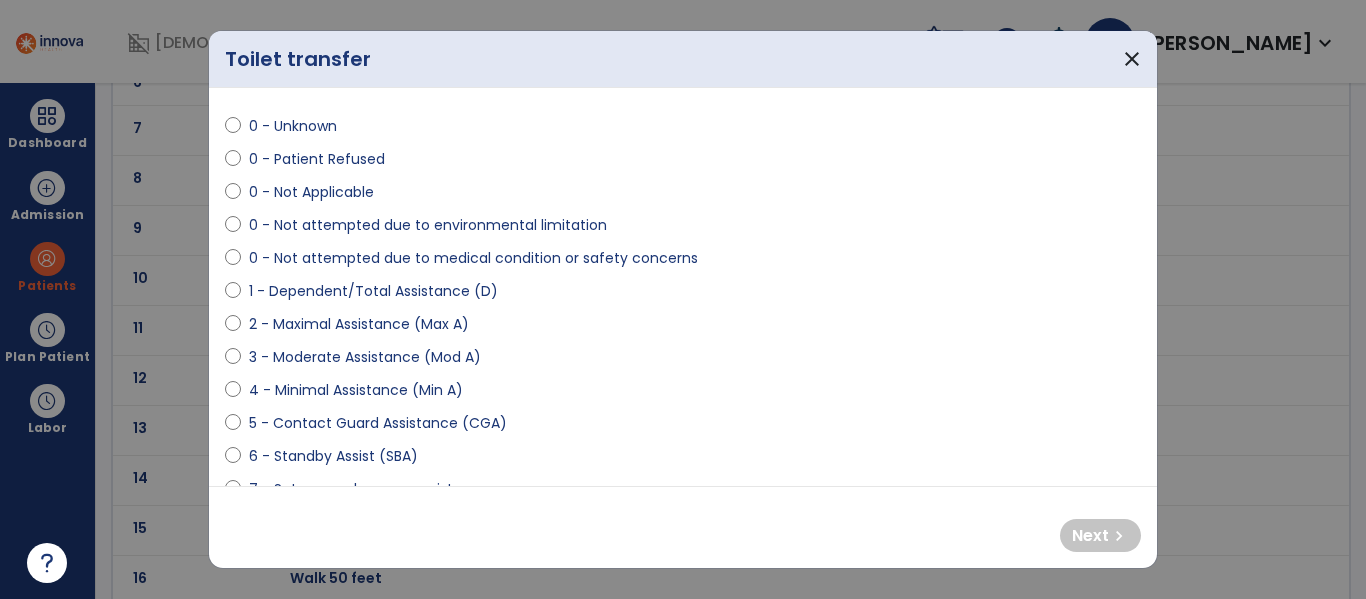 select on "**********" 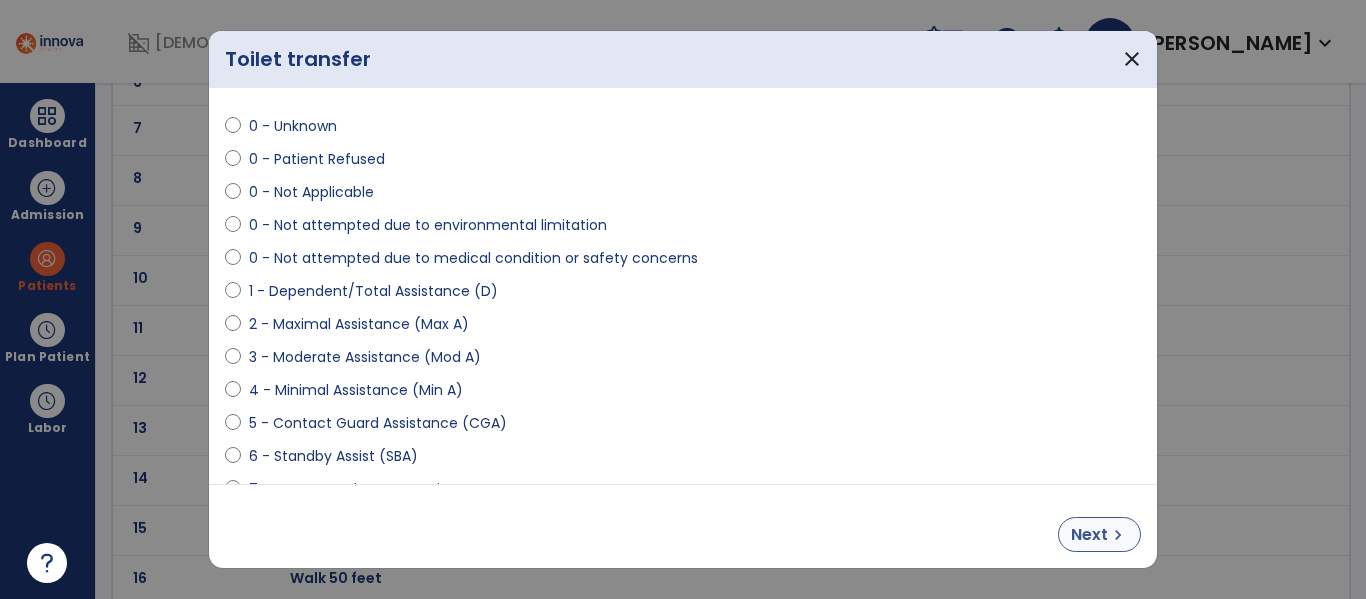 click on "chevron_right" at bounding box center (1118, 535) 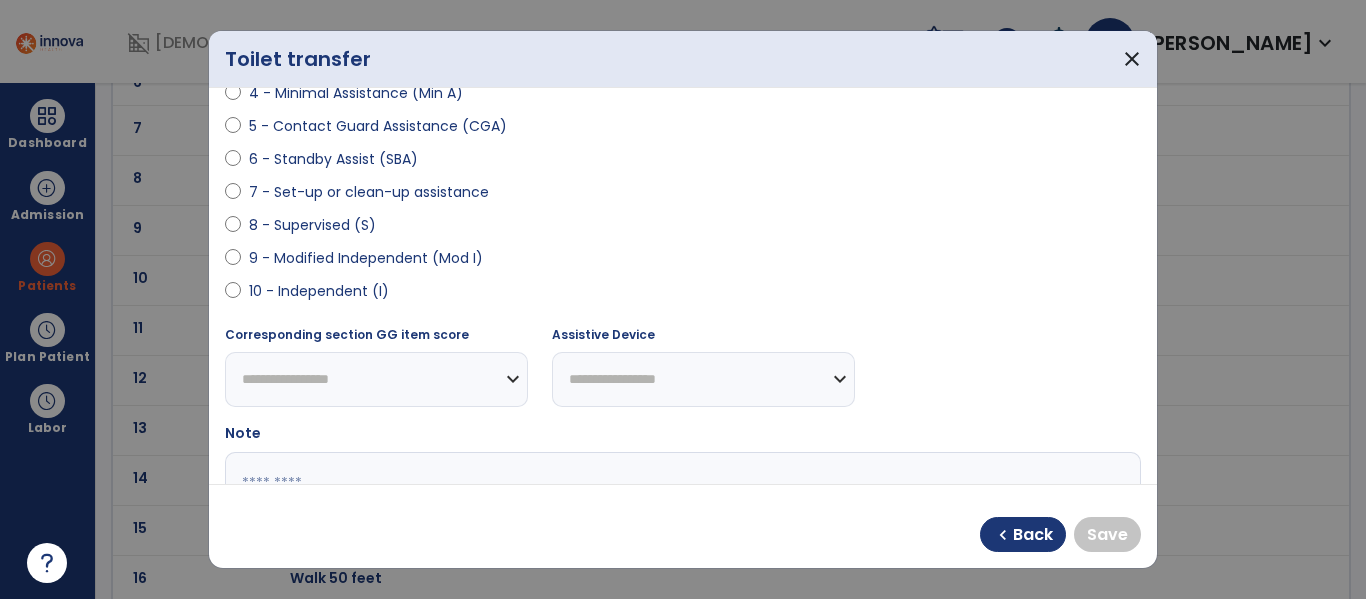 scroll, scrollTop: 348, scrollLeft: 0, axis: vertical 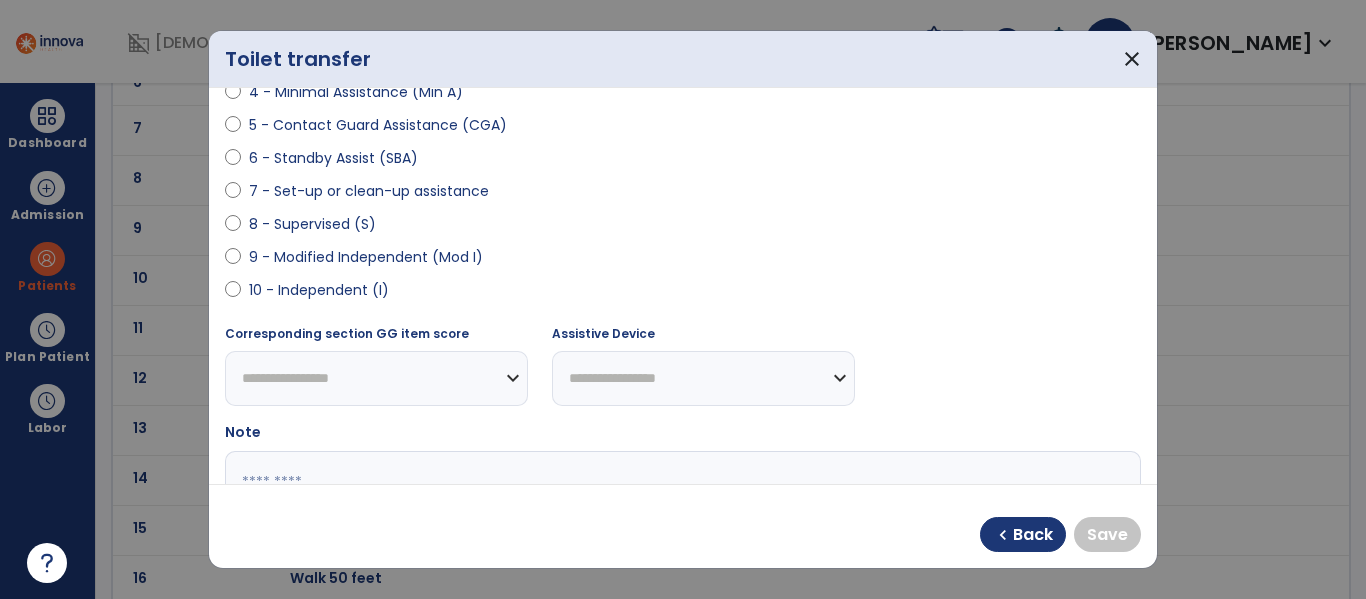 select on "**********" 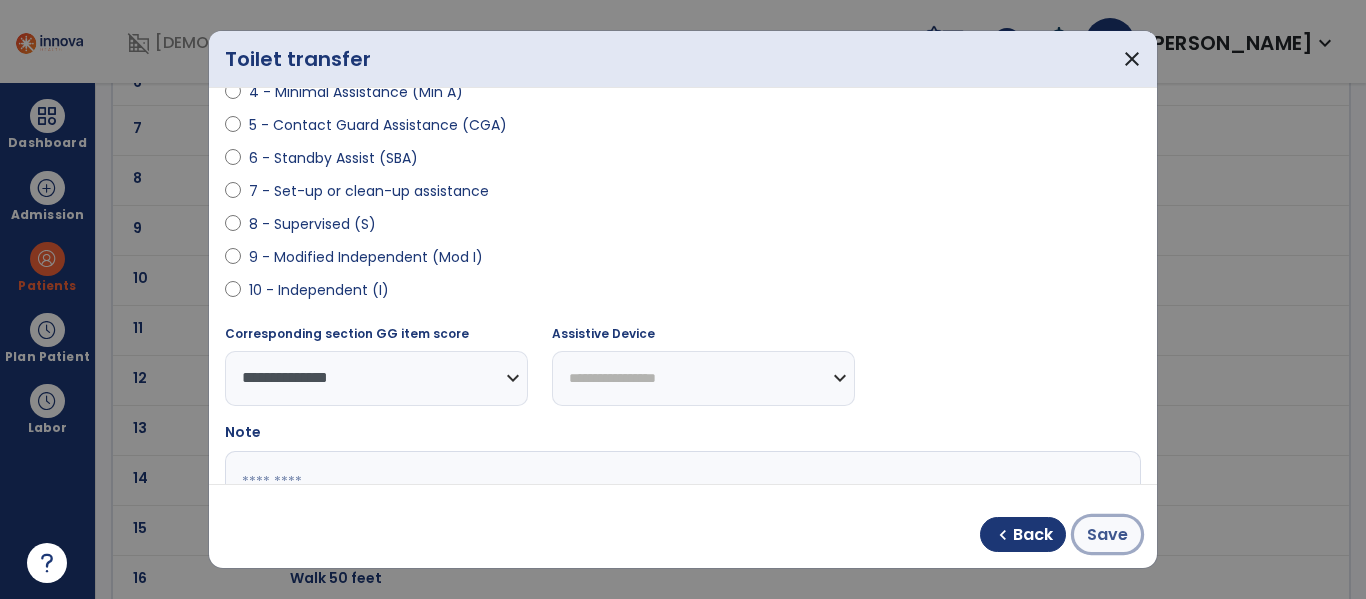 click on "Save" at bounding box center (1107, 535) 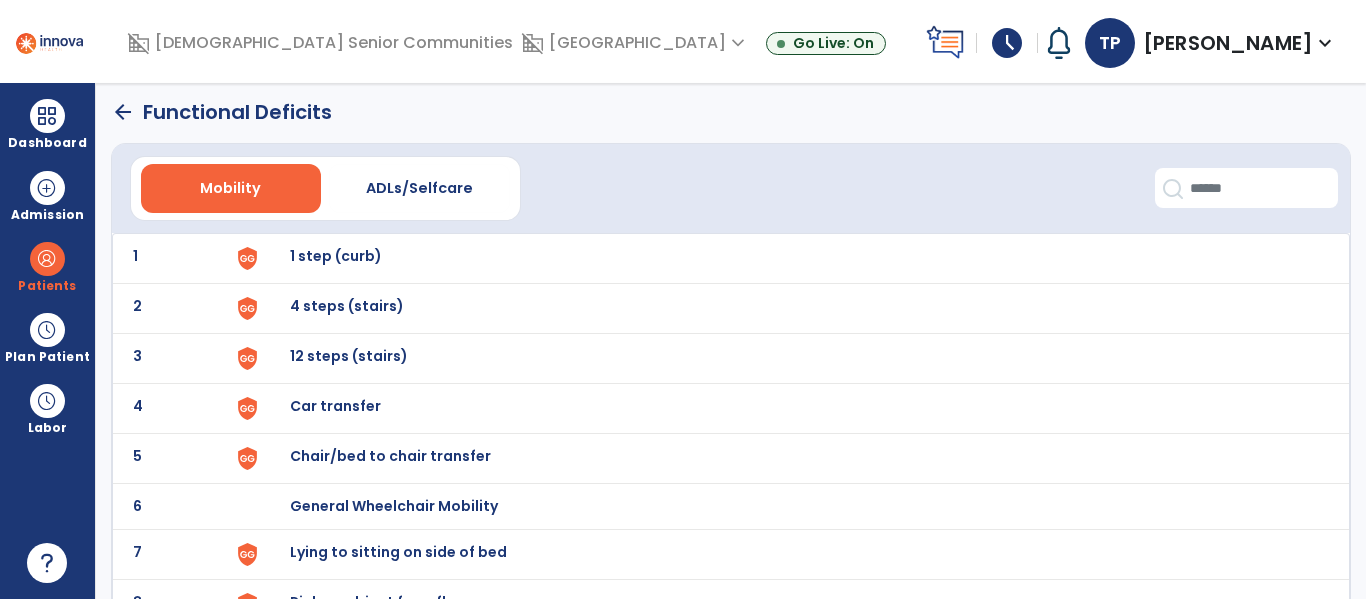 scroll, scrollTop: 4, scrollLeft: 0, axis: vertical 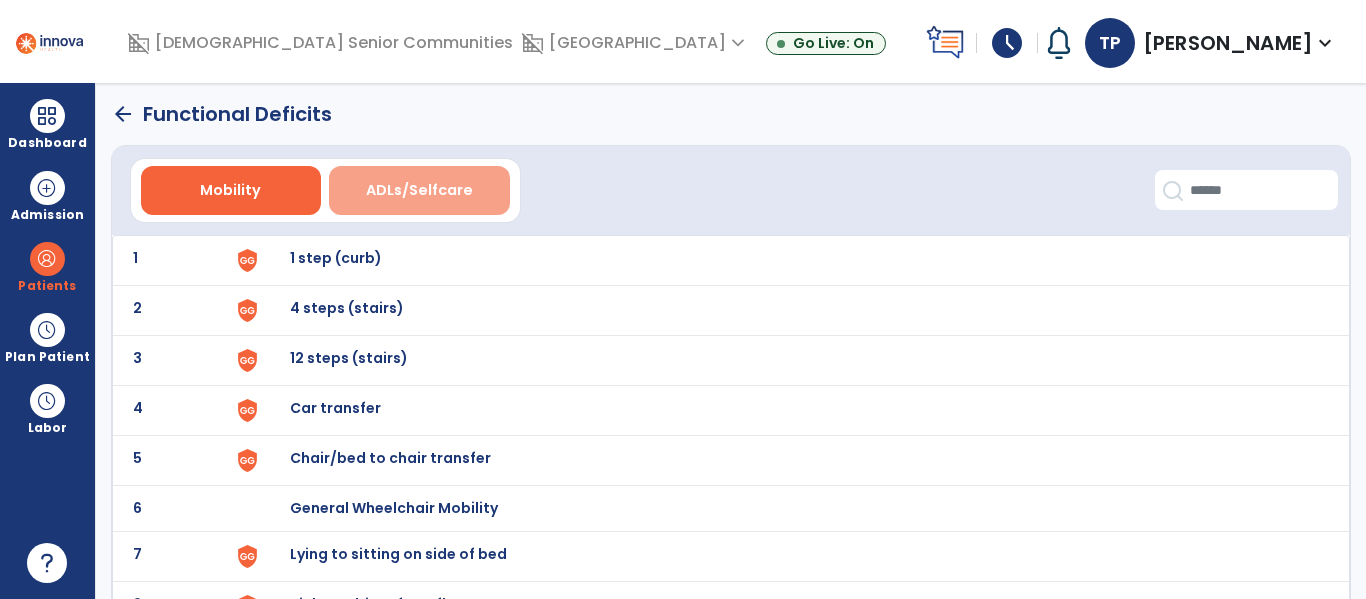 click on "ADLs/Selfcare" at bounding box center [419, 190] 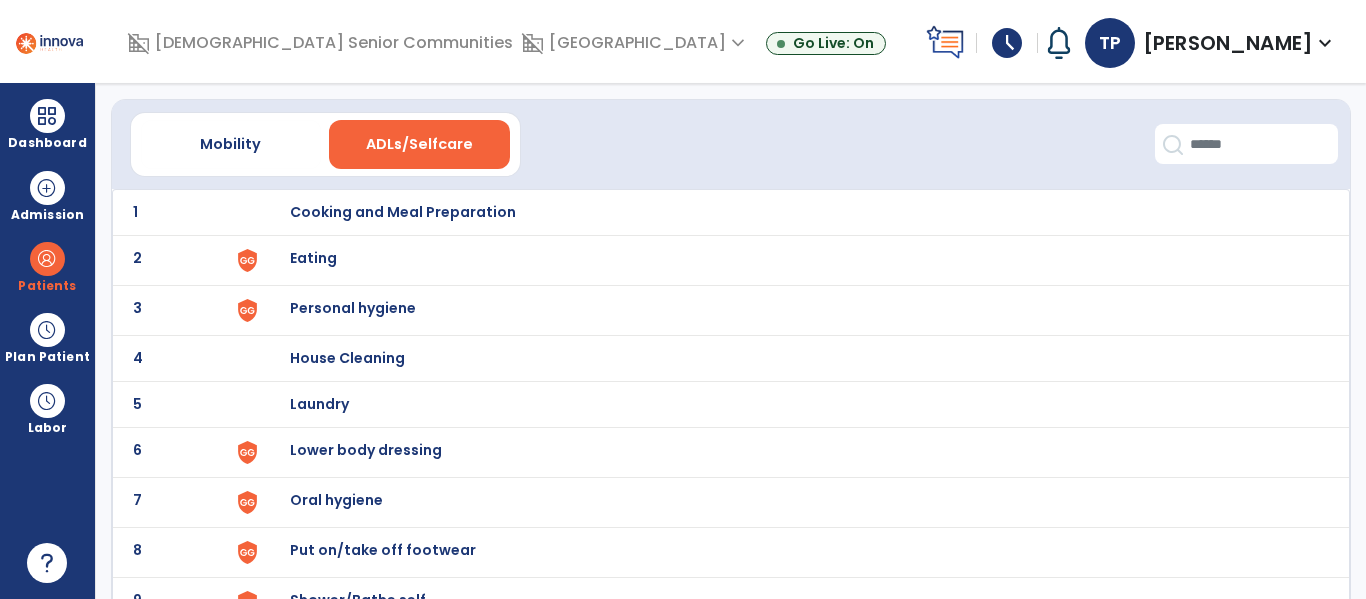 scroll, scrollTop: 54, scrollLeft: 0, axis: vertical 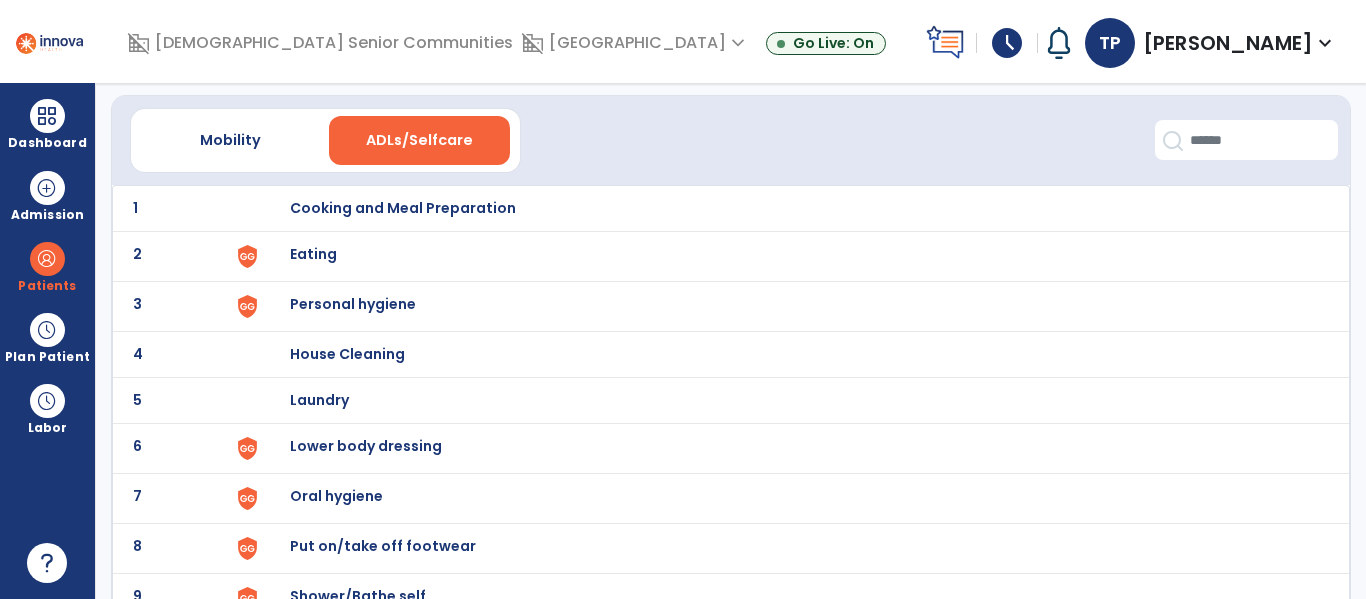 click on "Eating" at bounding box center [403, 208] 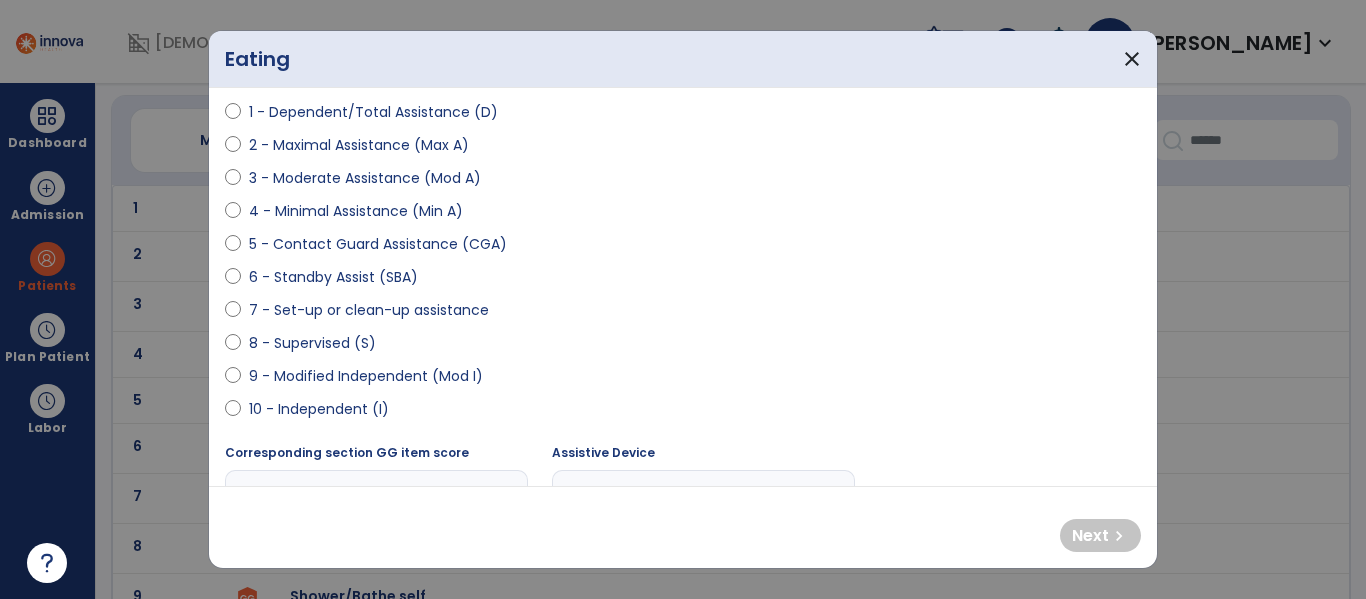 scroll, scrollTop: 227, scrollLeft: 0, axis: vertical 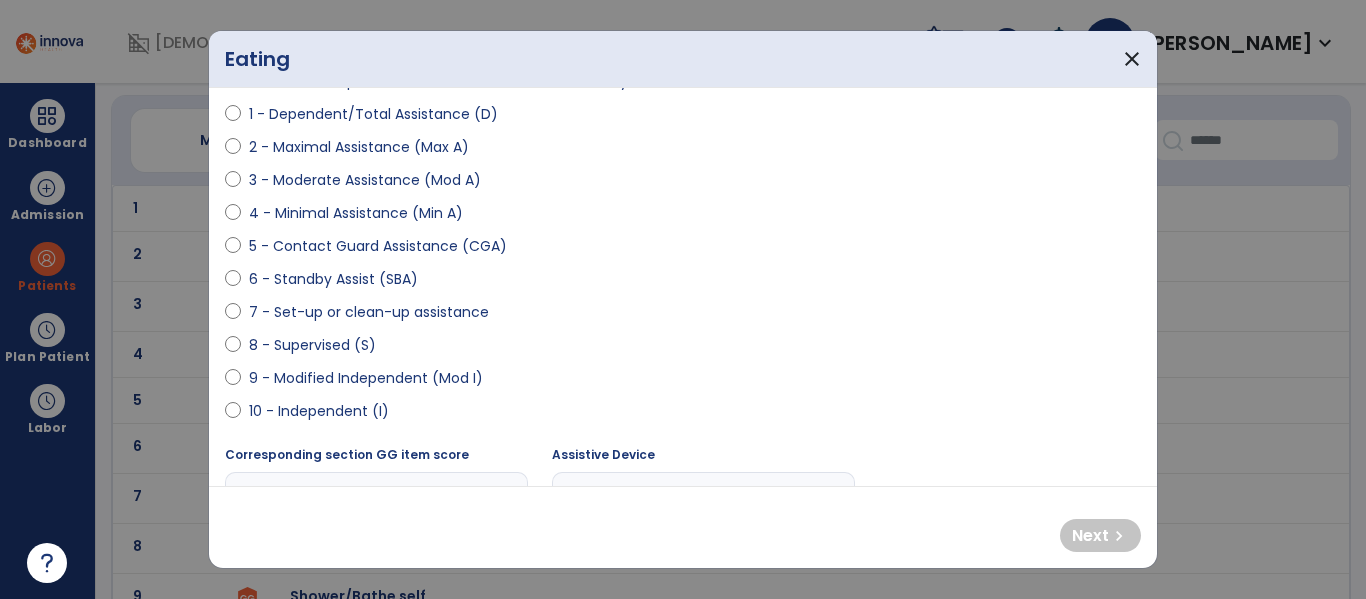 select on "**********" 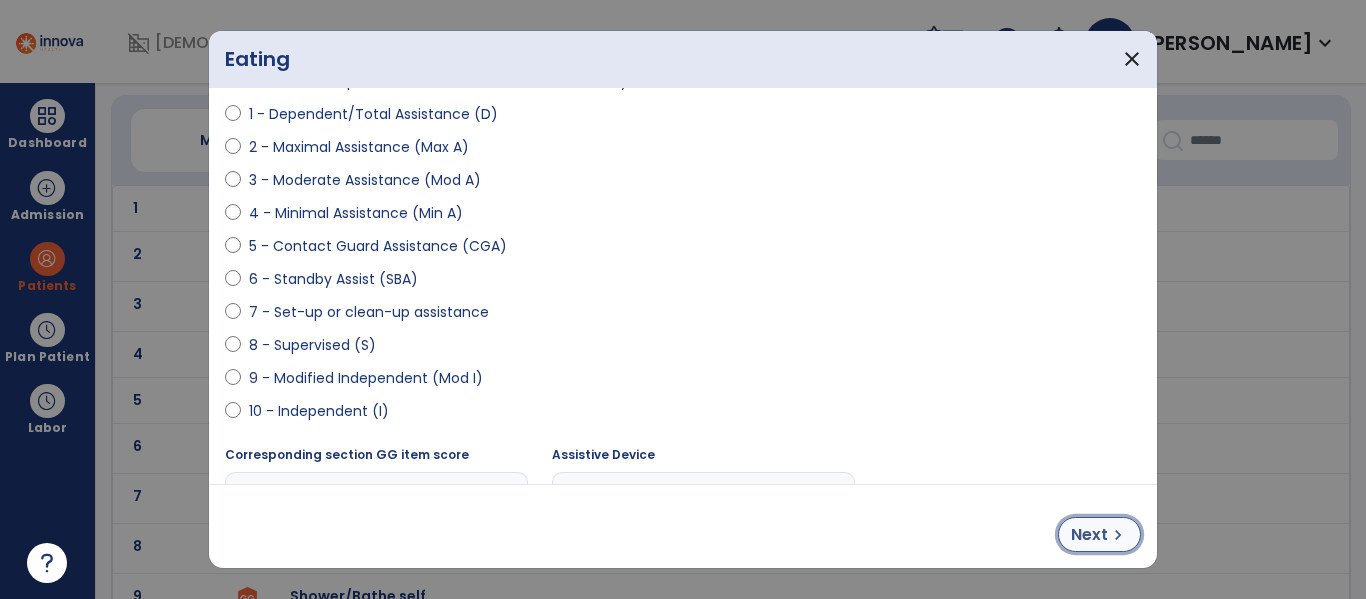 click on "Next" at bounding box center [1089, 535] 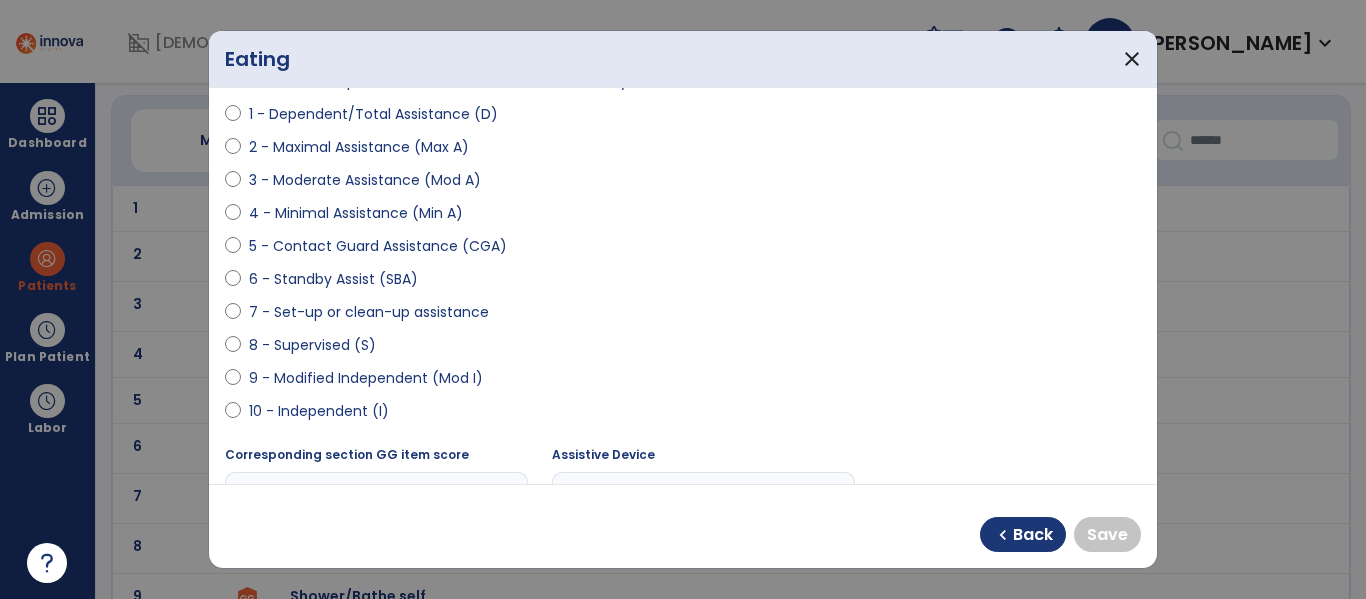 select on "**********" 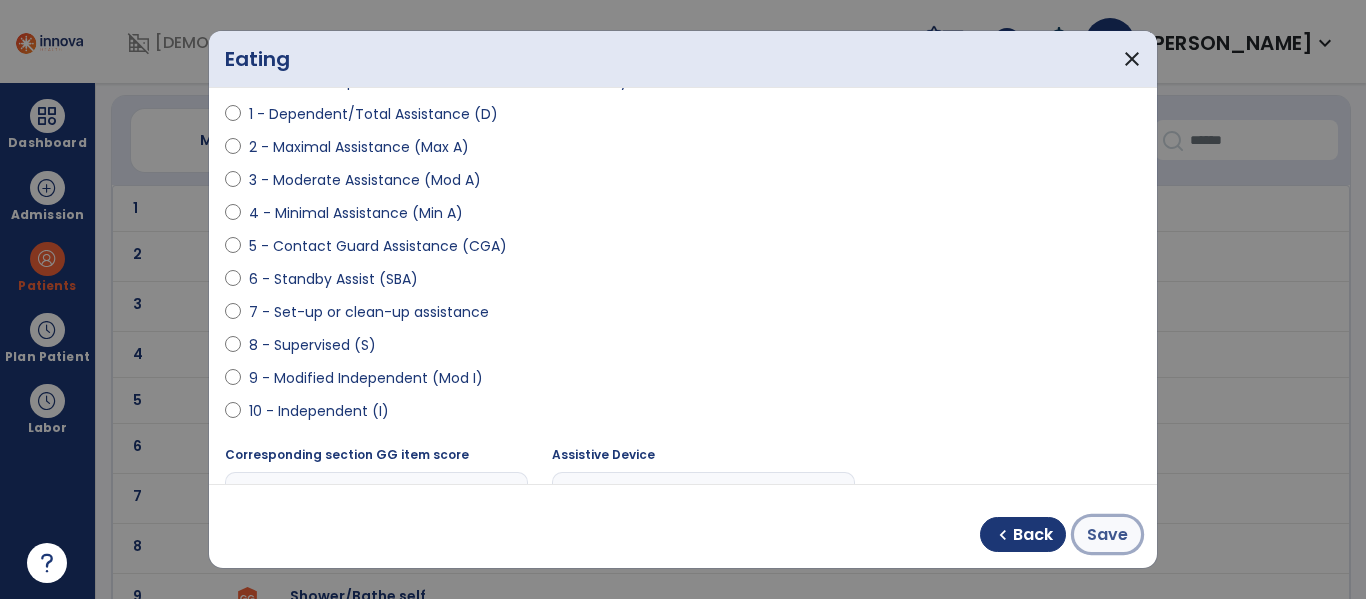 click on "Save" at bounding box center [1107, 535] 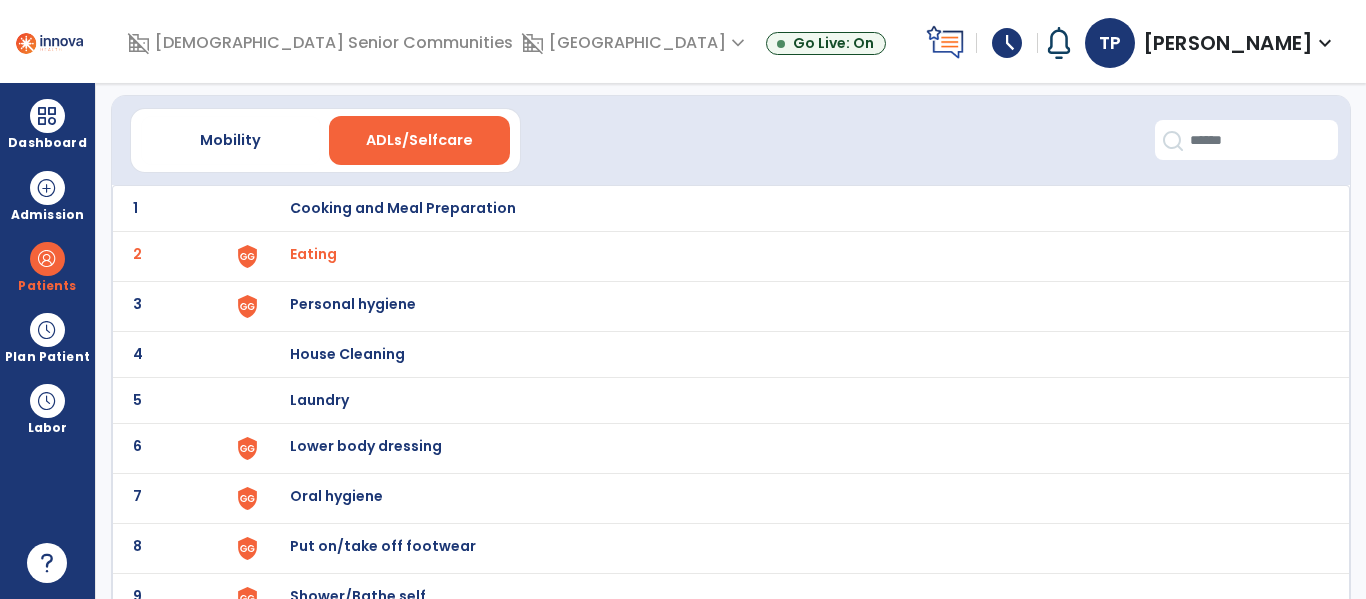 click on "Personal hygiene" at bounding box center (403, 208) 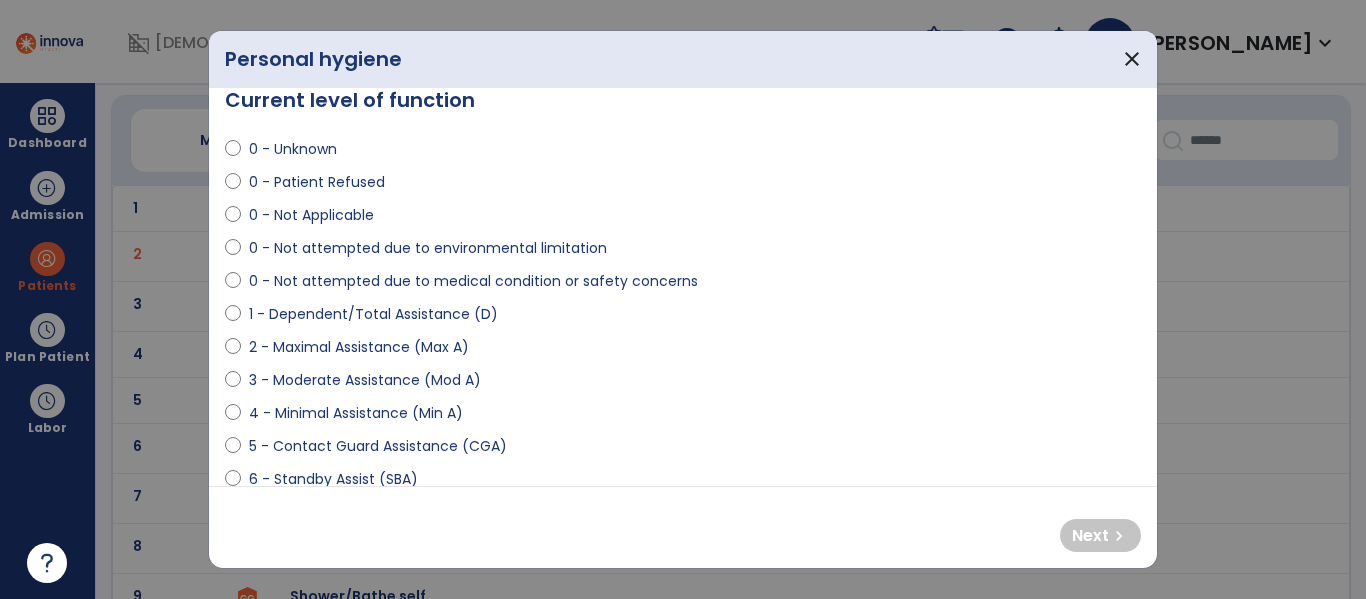 scroll, scrollTop: 44, scrollLeft: 0, axis: vertical 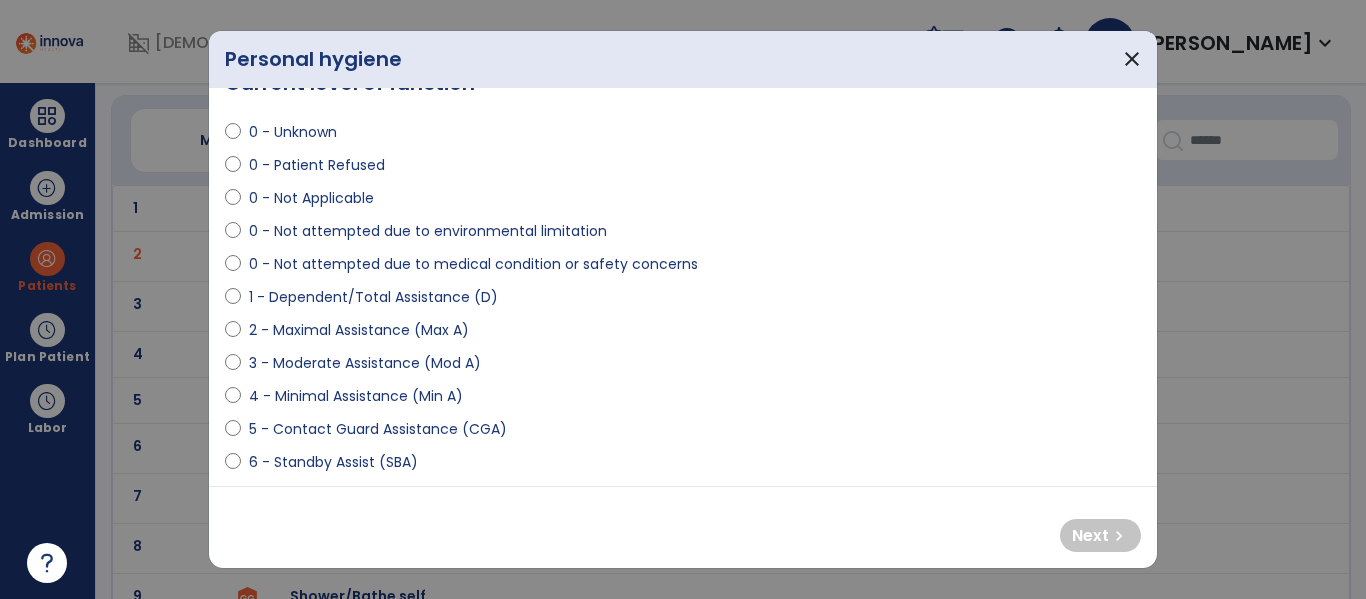 select on "**********" 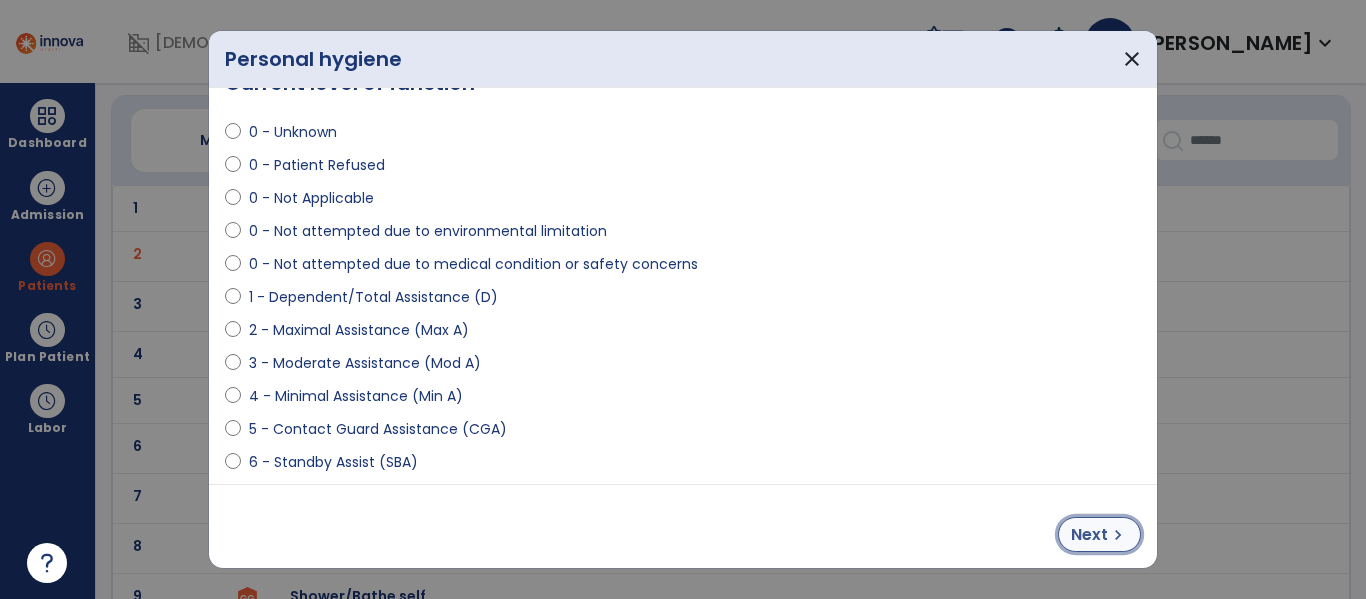 click on "chevron_right" at bounding box center [1118, 535] 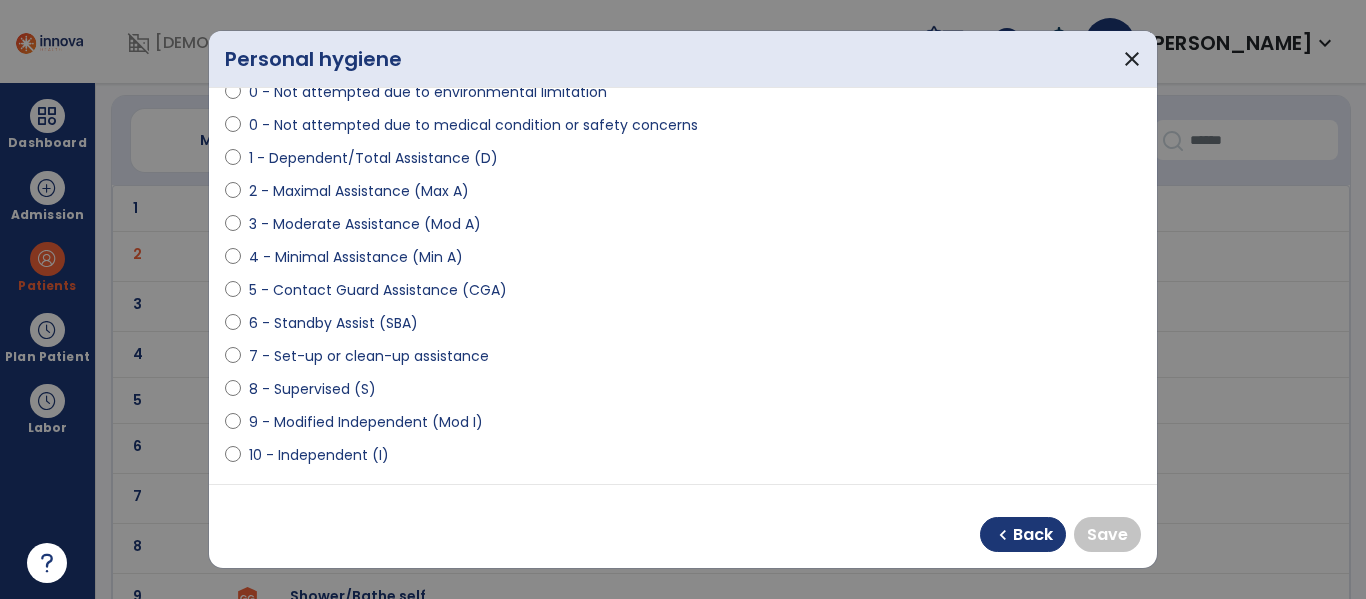 scroll, scrollTop: 186, scrollLeft: 0, axis: vertical 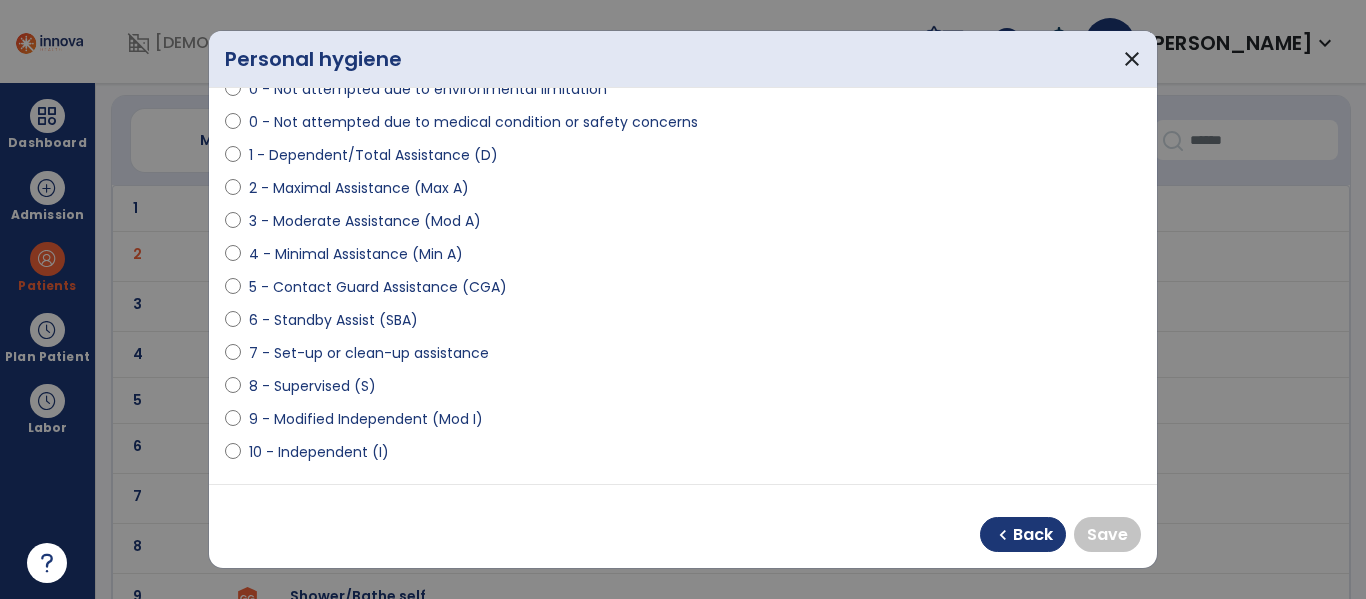 select on "**********" 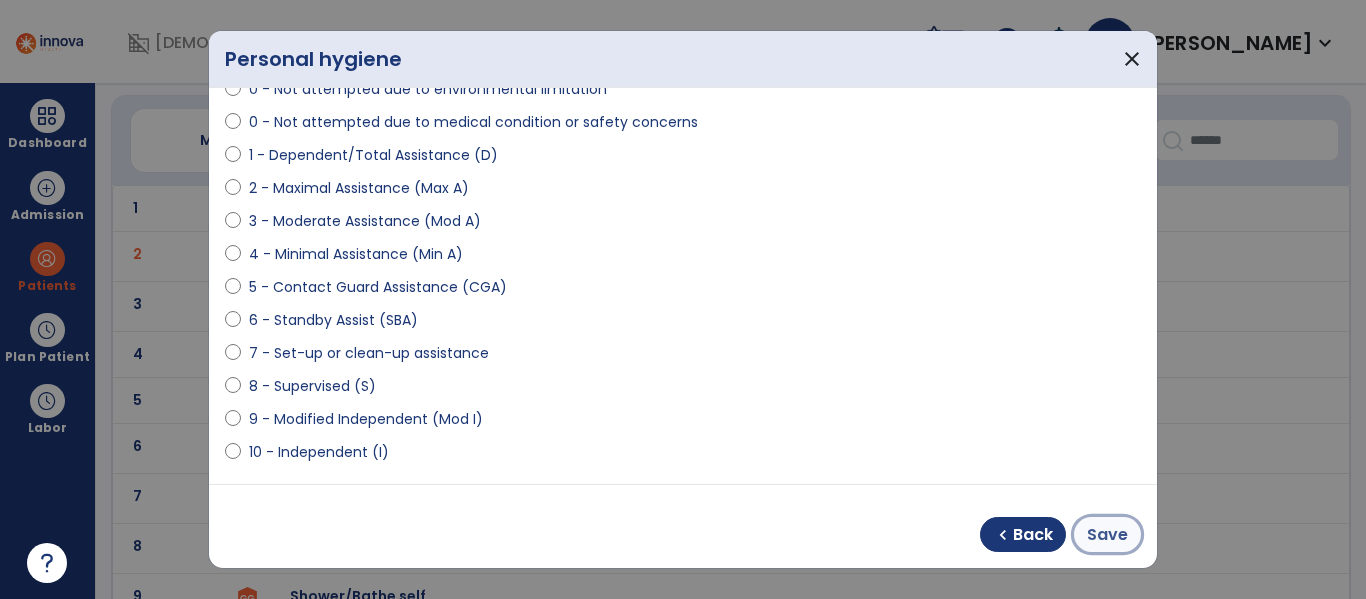 click on "Save" at bounding box center (1107, 535) 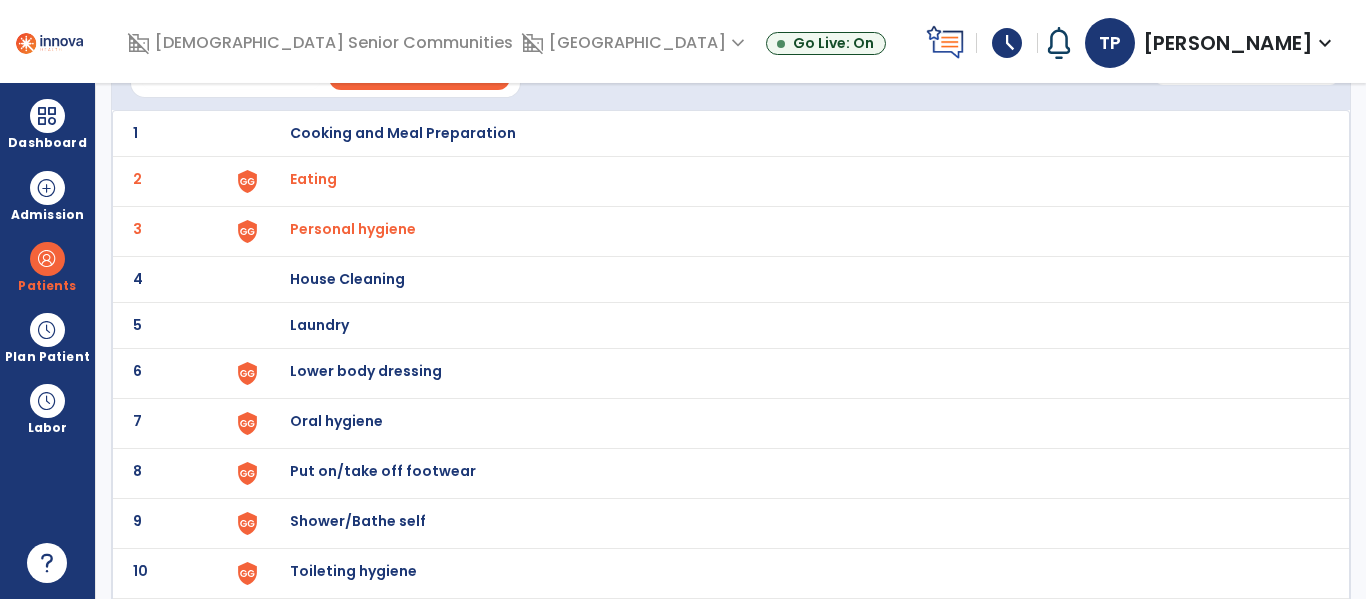 scroll, scrollTop: 130, scrollLeft: 0, axis: vertical 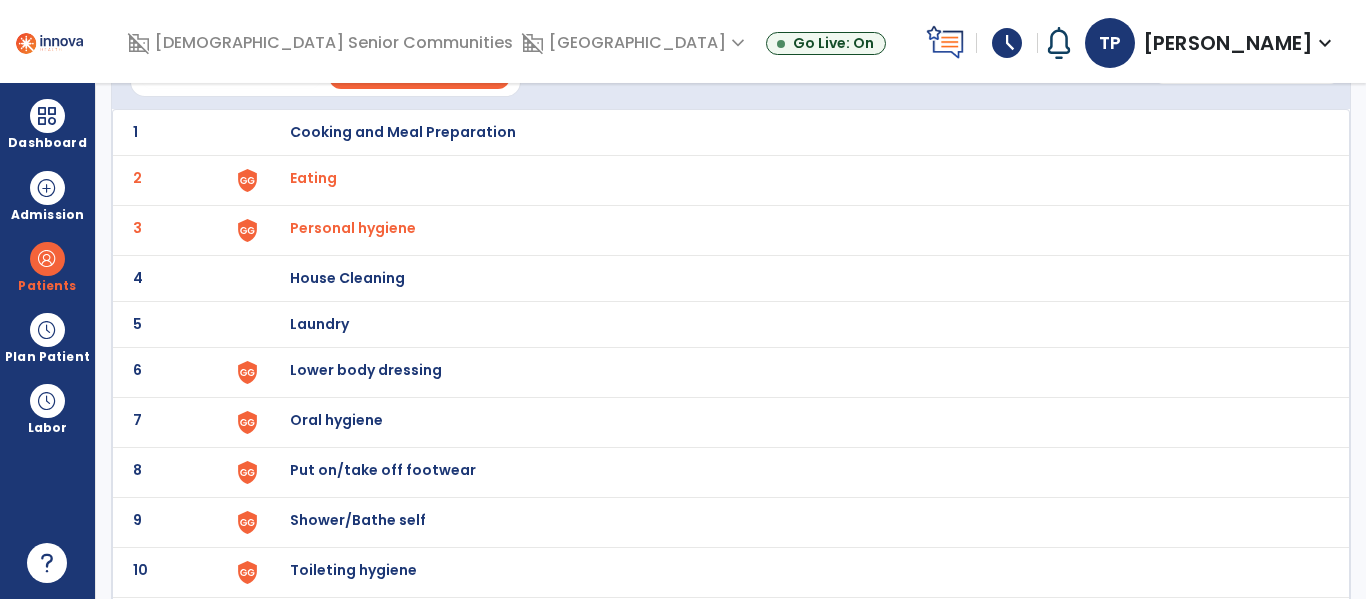 click on "Lower body dressing" at bounding box center (403, 132) 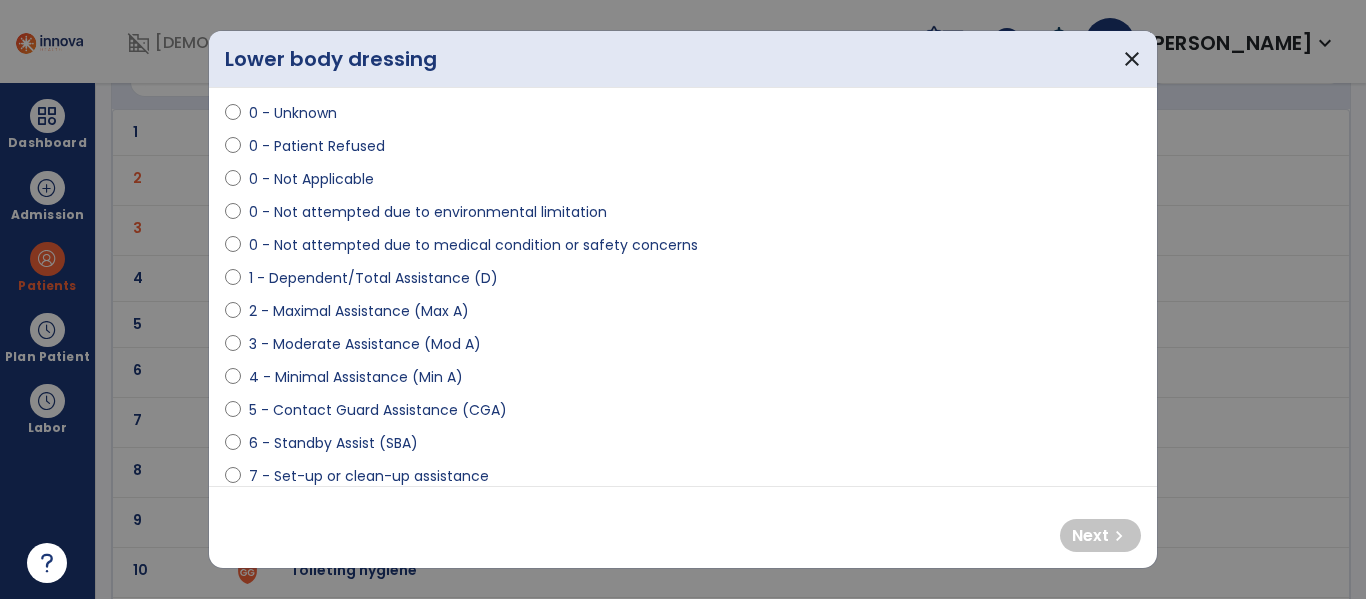 scroll, scrollTop: 64, scrollLeft: 0, axis: vertical 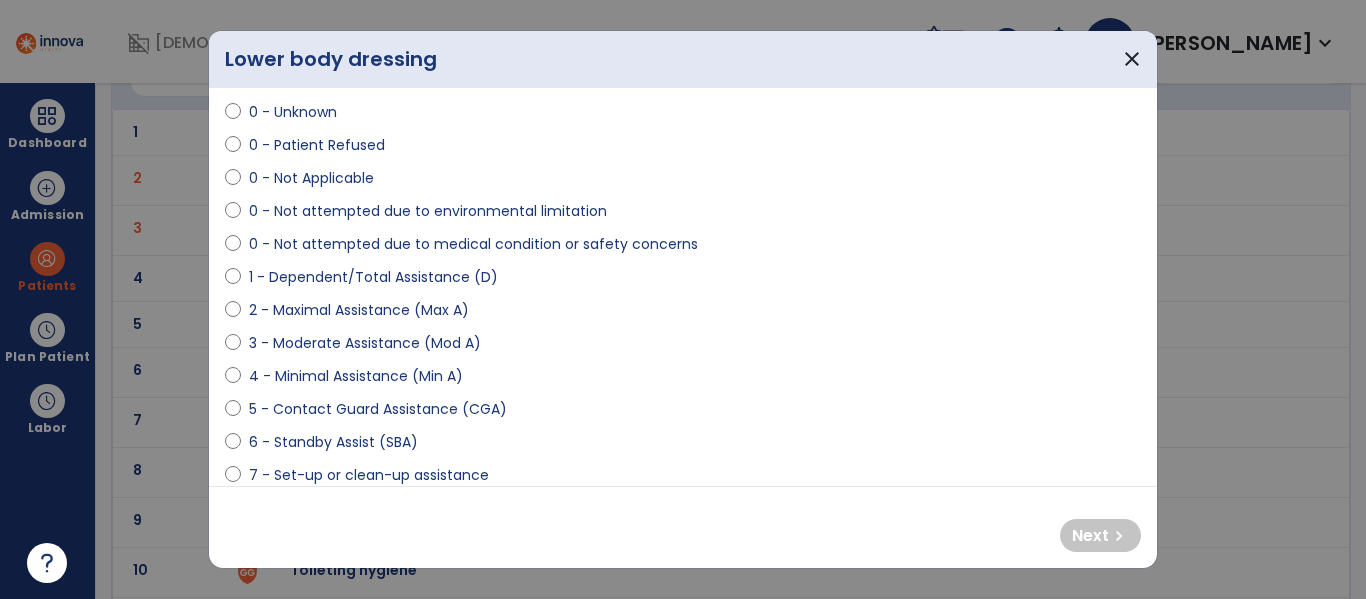 select on "**********" 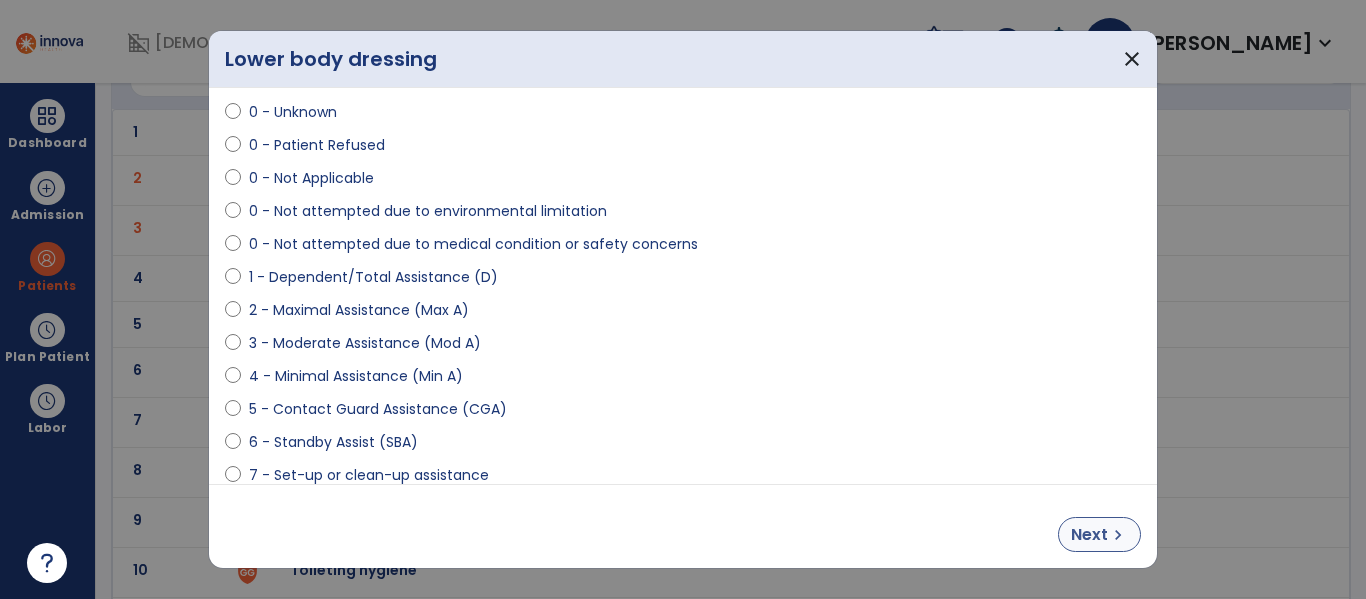 click on "Next" at bounding box center [1089, 535] 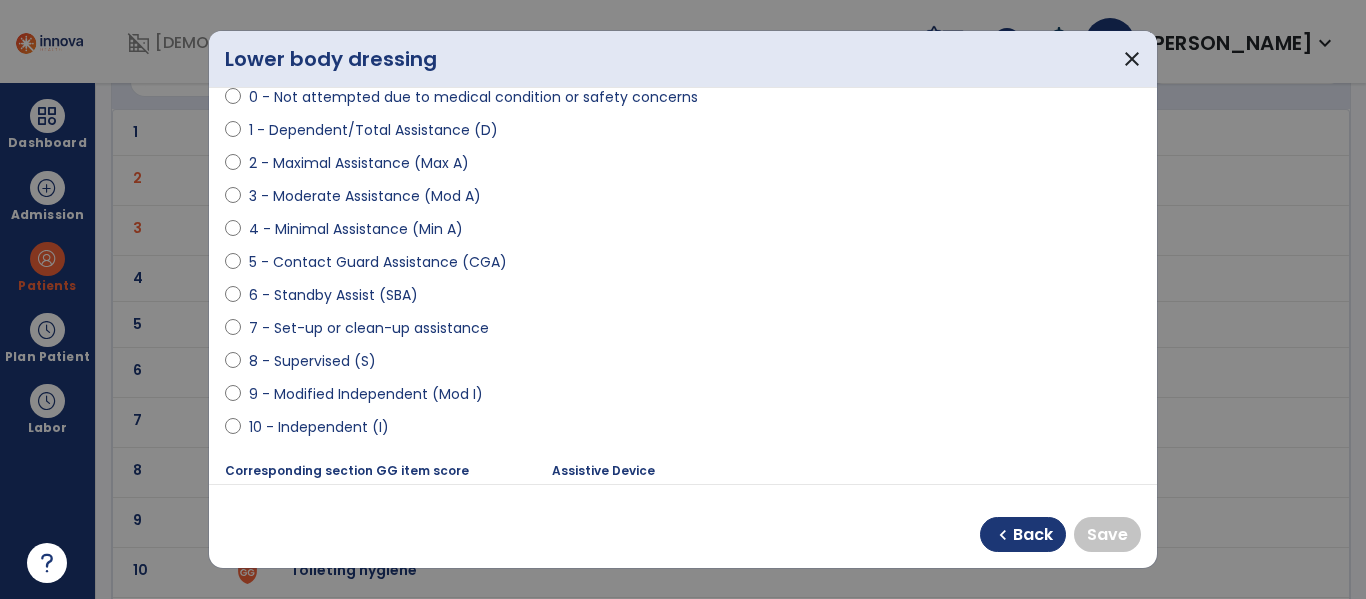 scroll, scrollTop: 208, scrollLeft: 0, axis: vertical 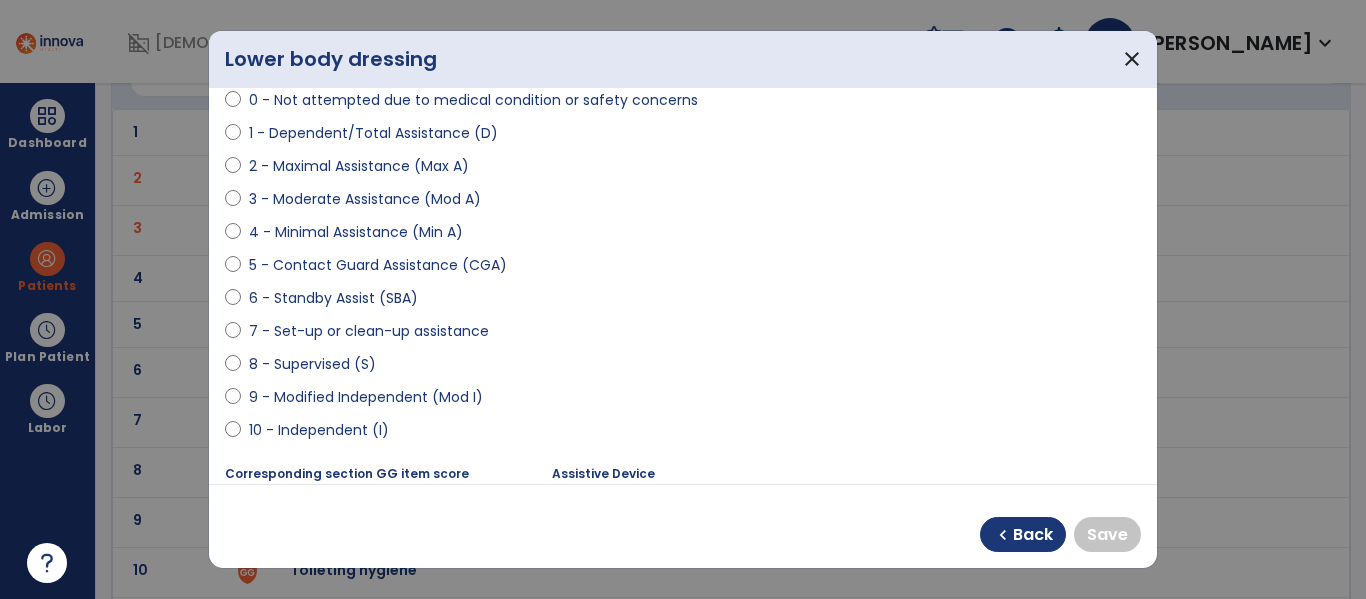 select on "**********" 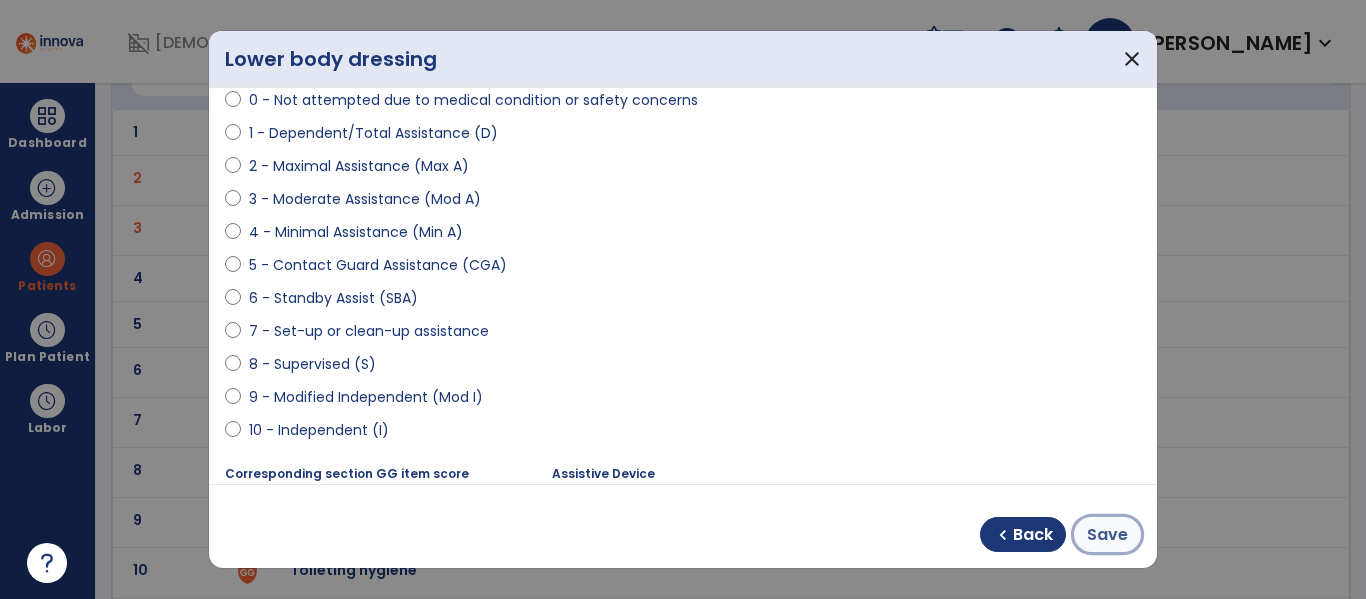 click on "Save" at bounding box center [1107, 535] 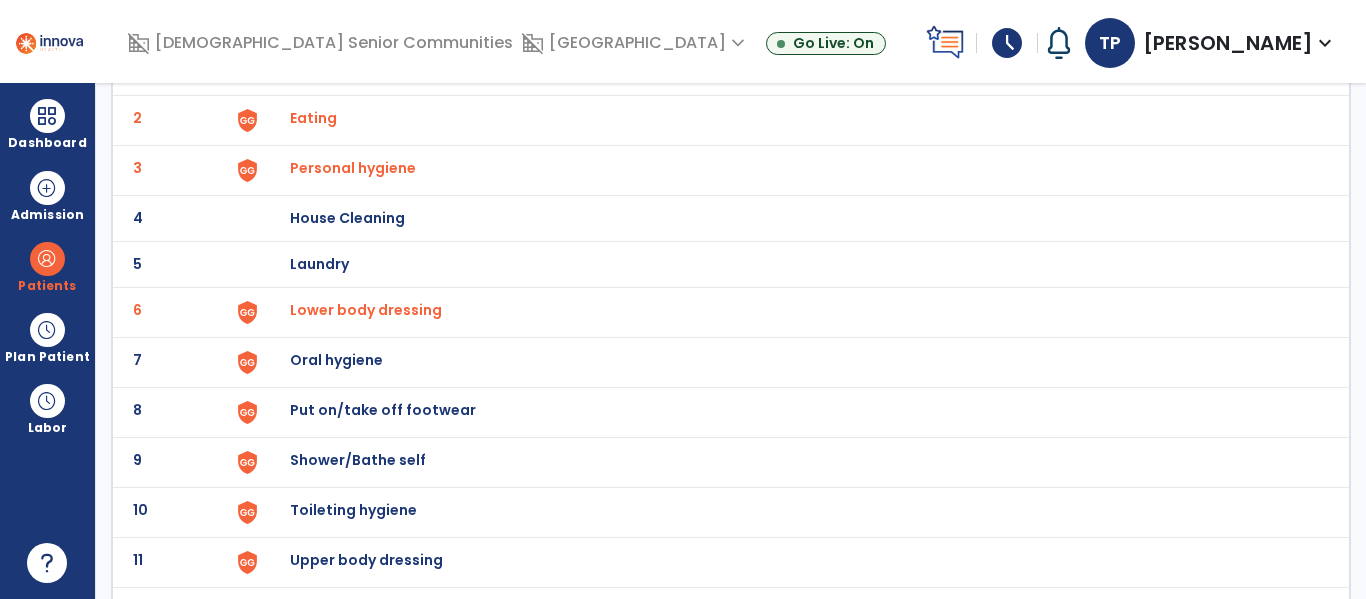scroll, scrollTop: 195, scrollLeft: 0, axis: vertical 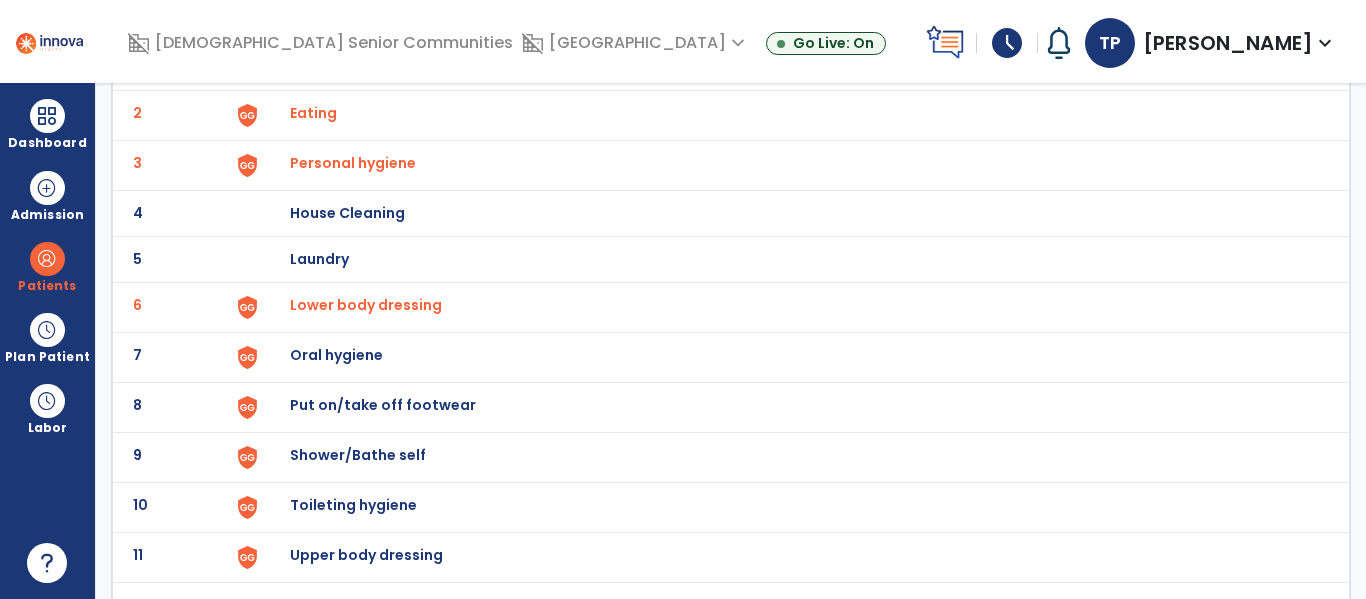 click on "Oral hygiene" at bounding box center [403, 67] 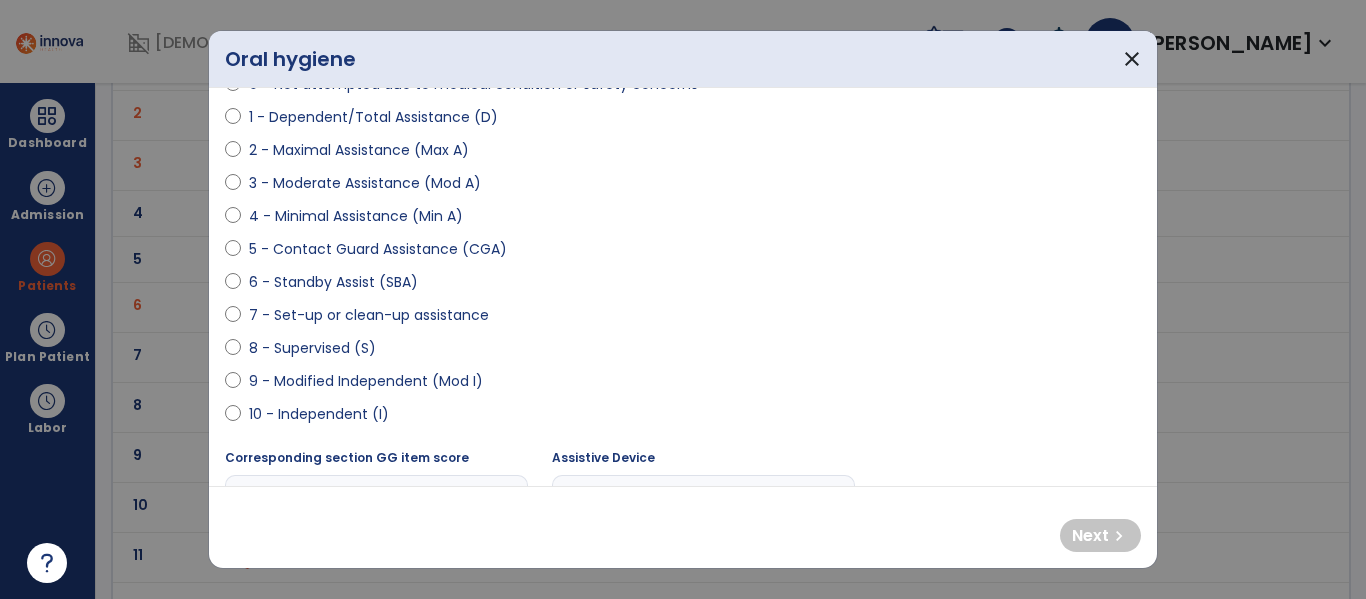 scroll, scrollTop: 227, scrollLeft: 0, axis: vertical 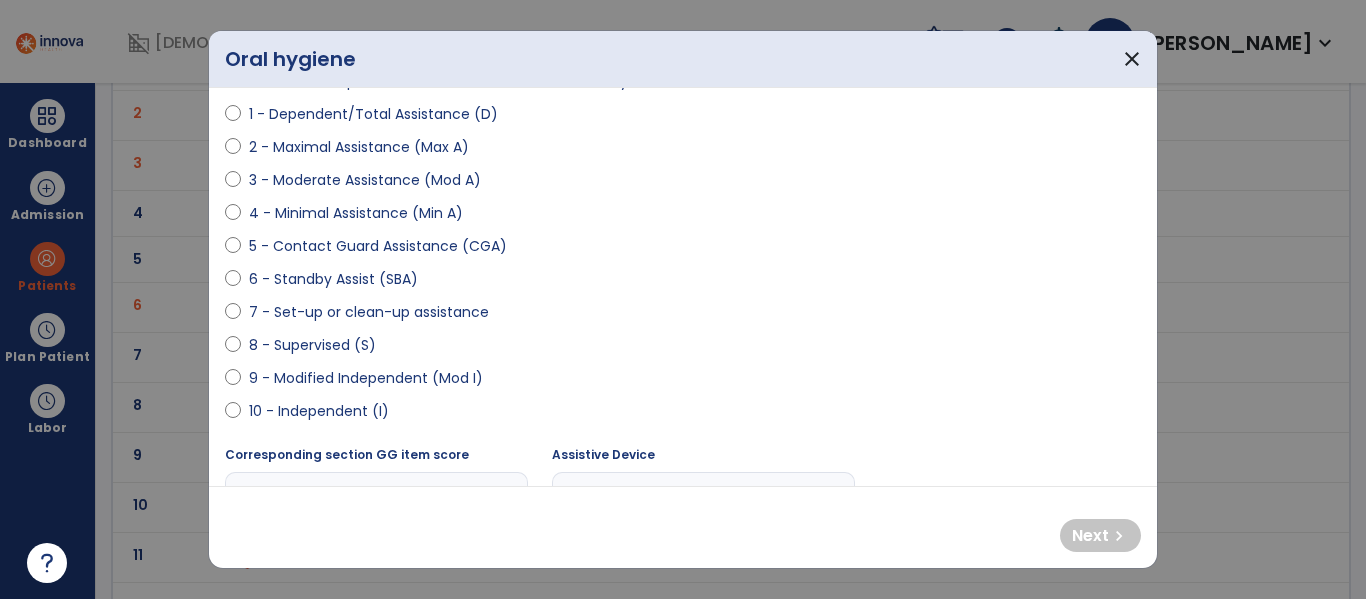 select on "**********" 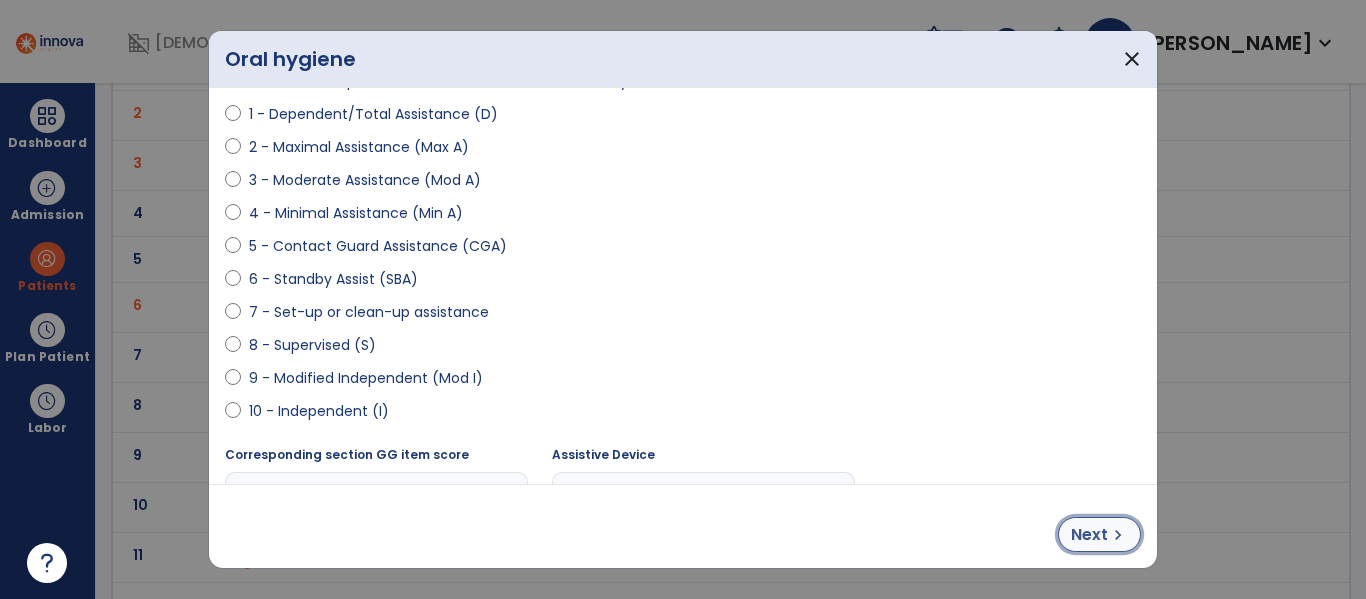 click on "chevron_right" at bounding box center (1118, 535) 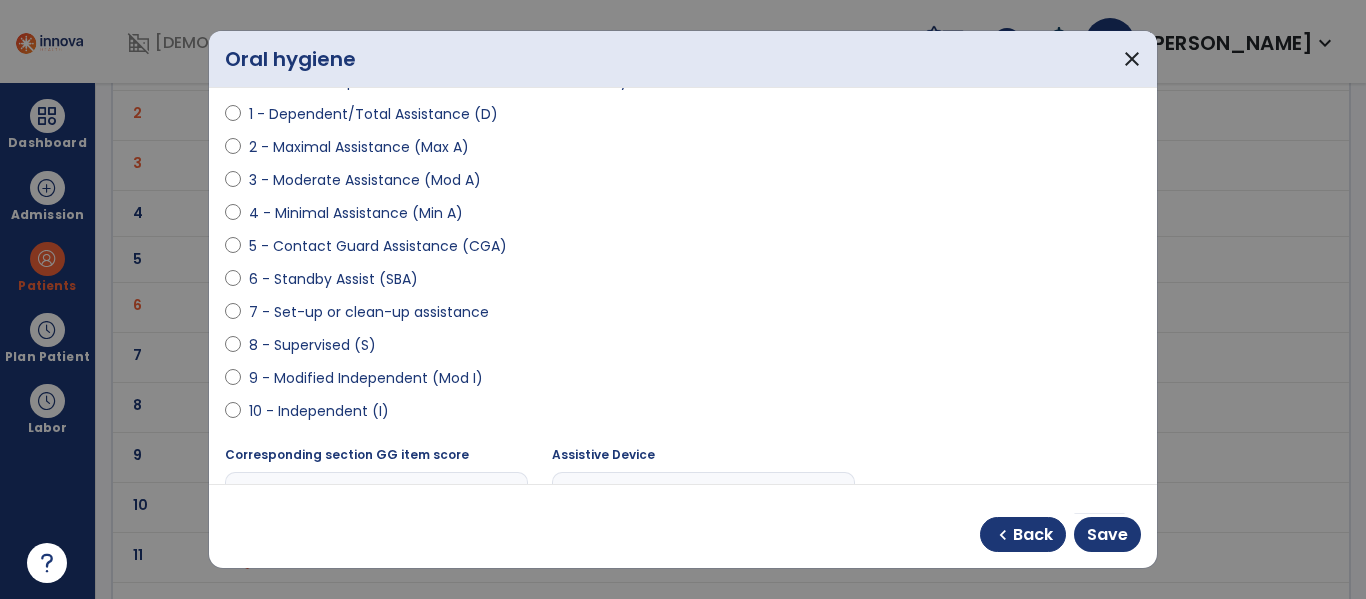 select on "**********" 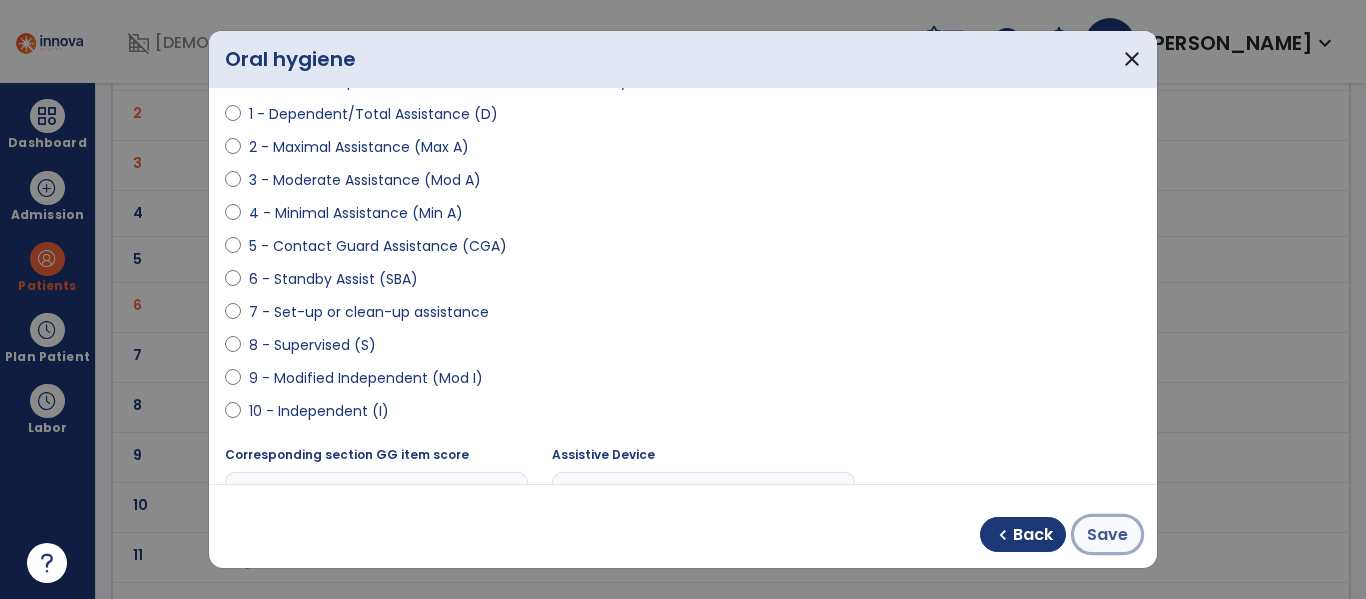 click on "Save" at bounding box center [1107, 535] 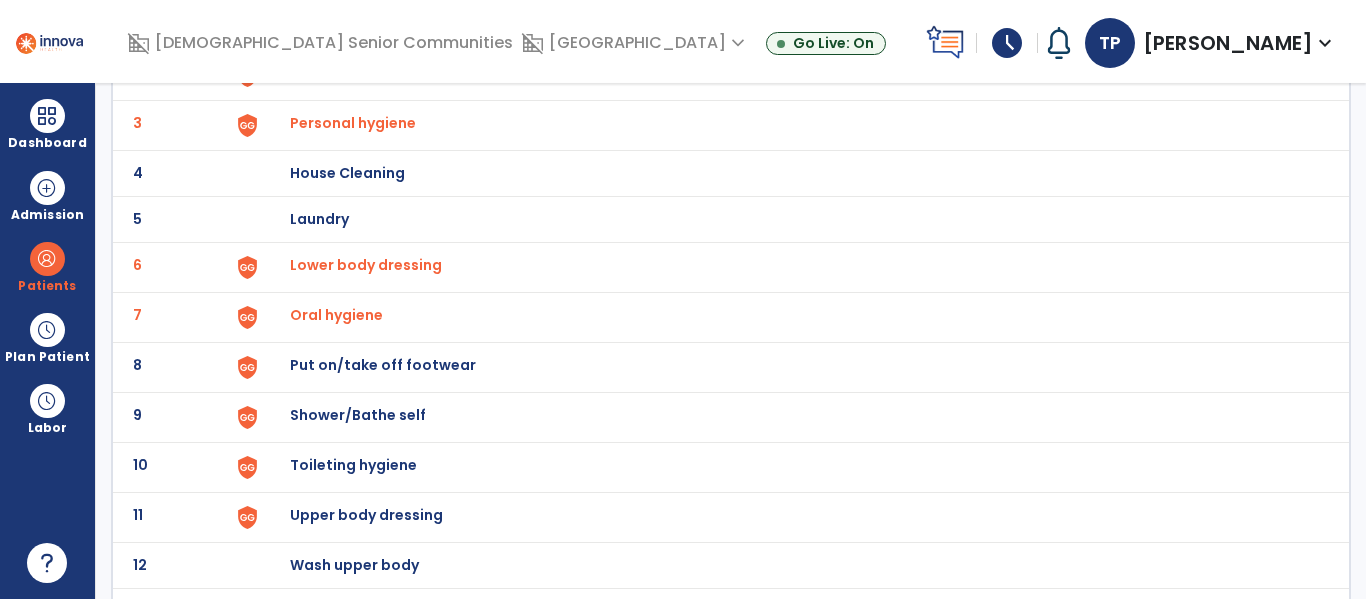 scroll, scrollTop: 255, scrollLeft: 0, axis: vertical 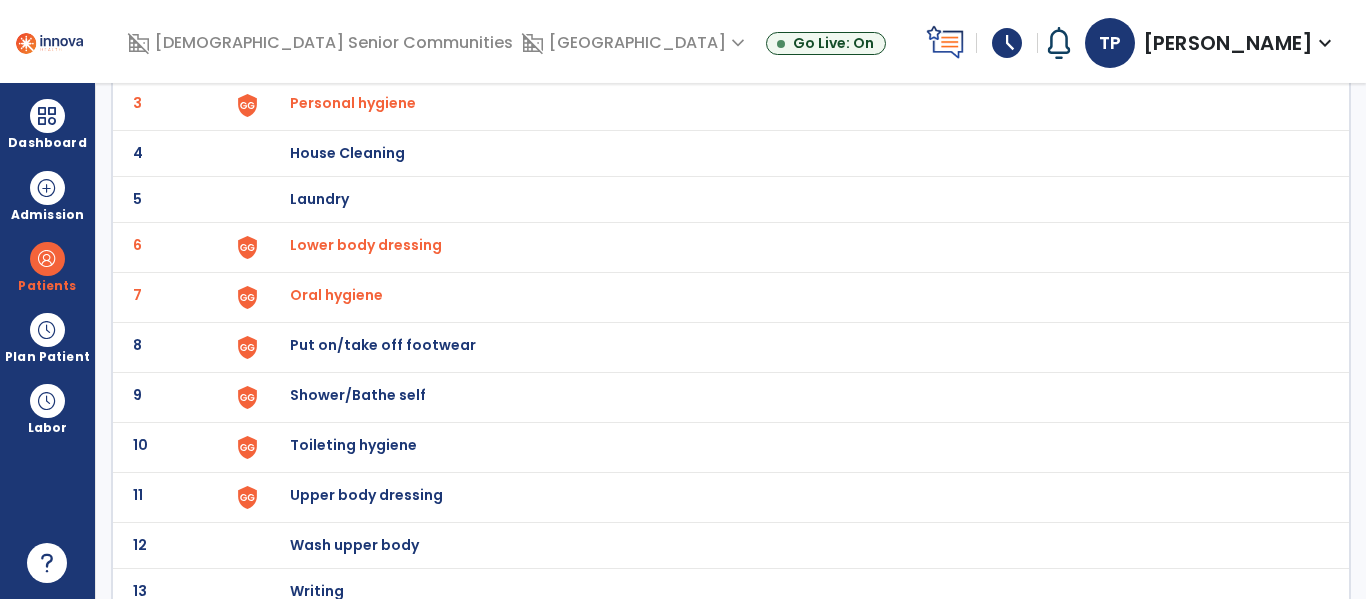 click on "Put on/take off footwear" at bounding box center [403, 7] 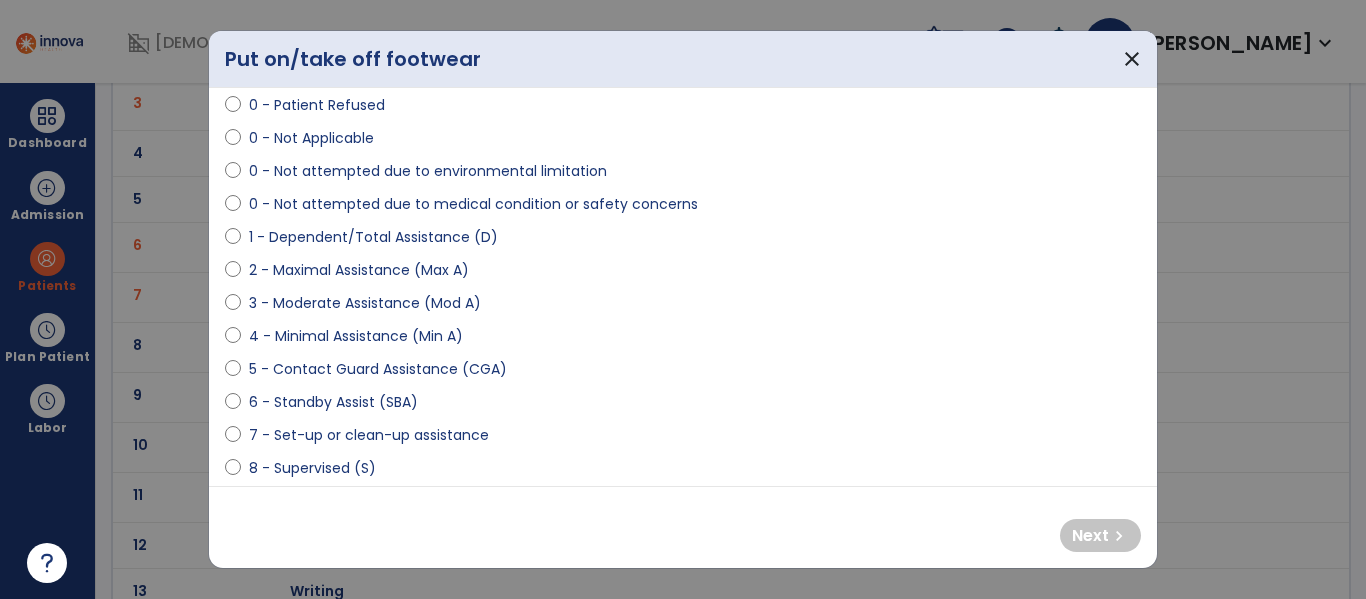 scroll, scrollTop: 105, scrollLeft: 0, axis: vertical 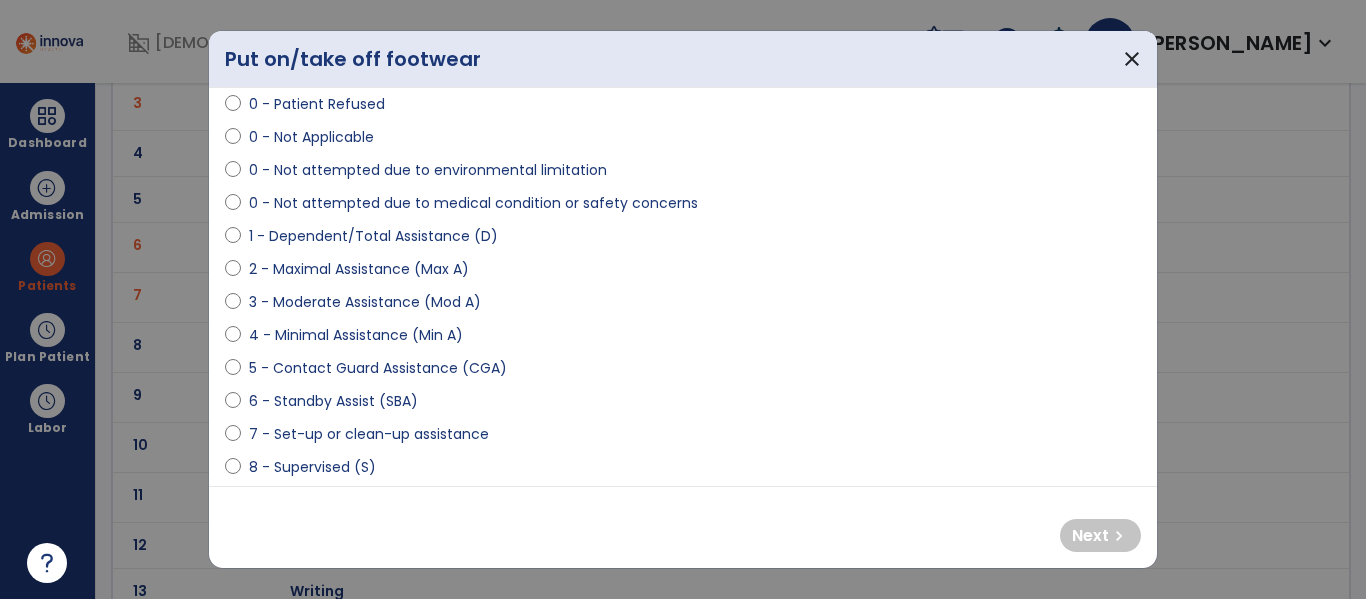 select on "**********" 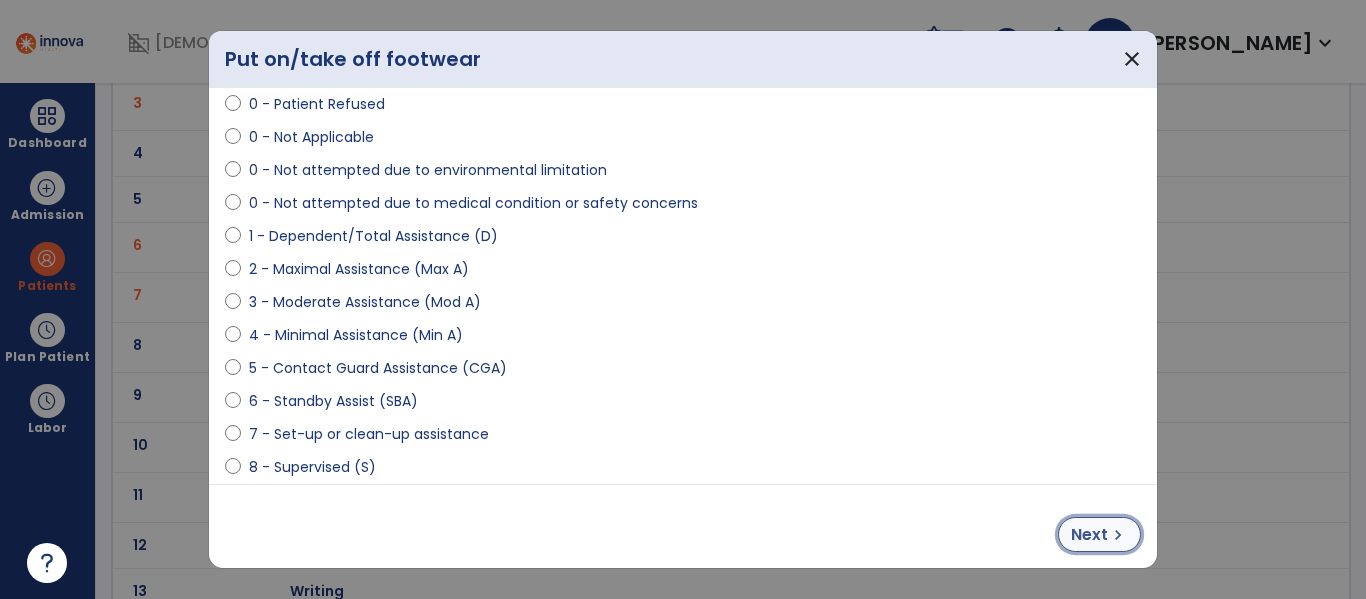 click on "Next" at bounding box center [1089, 535] 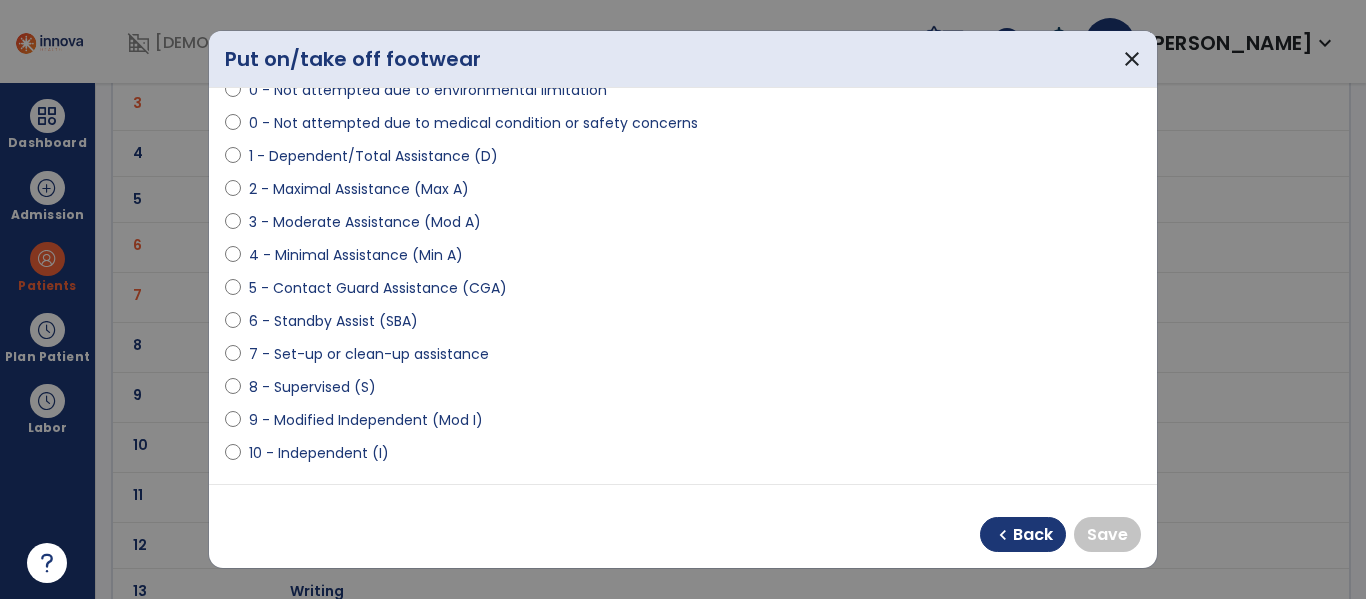 scroll, scrollTop: 189, scrollLeft: 0, axis: vertical 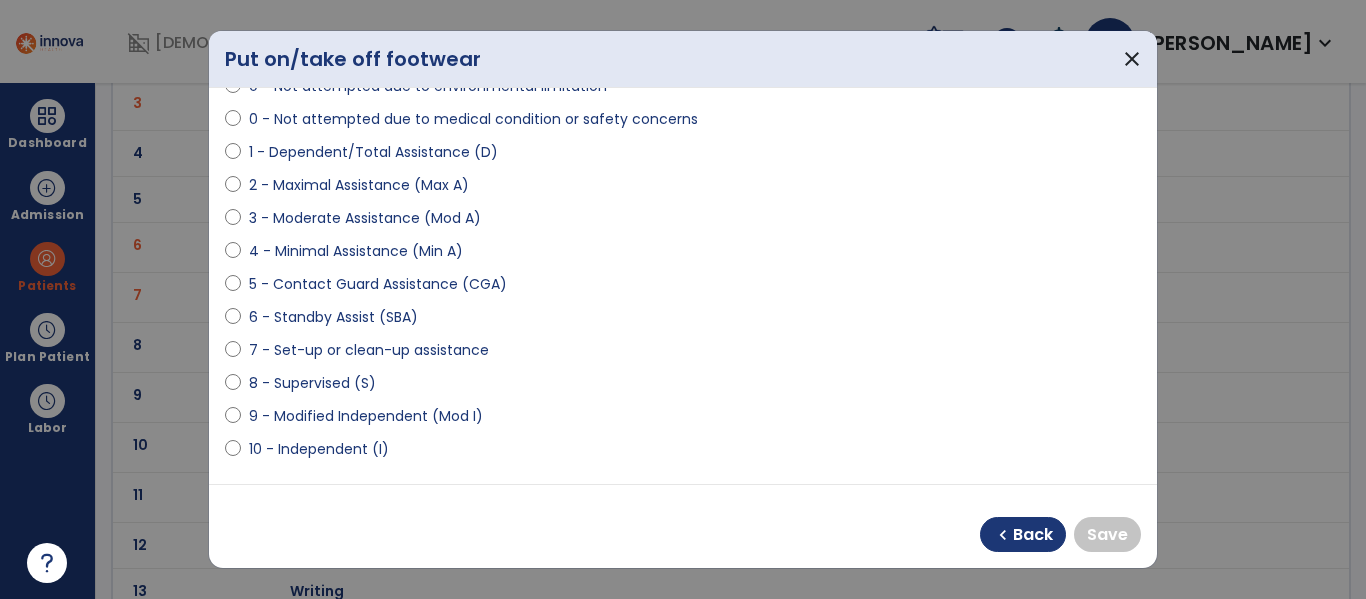 select on "**********" 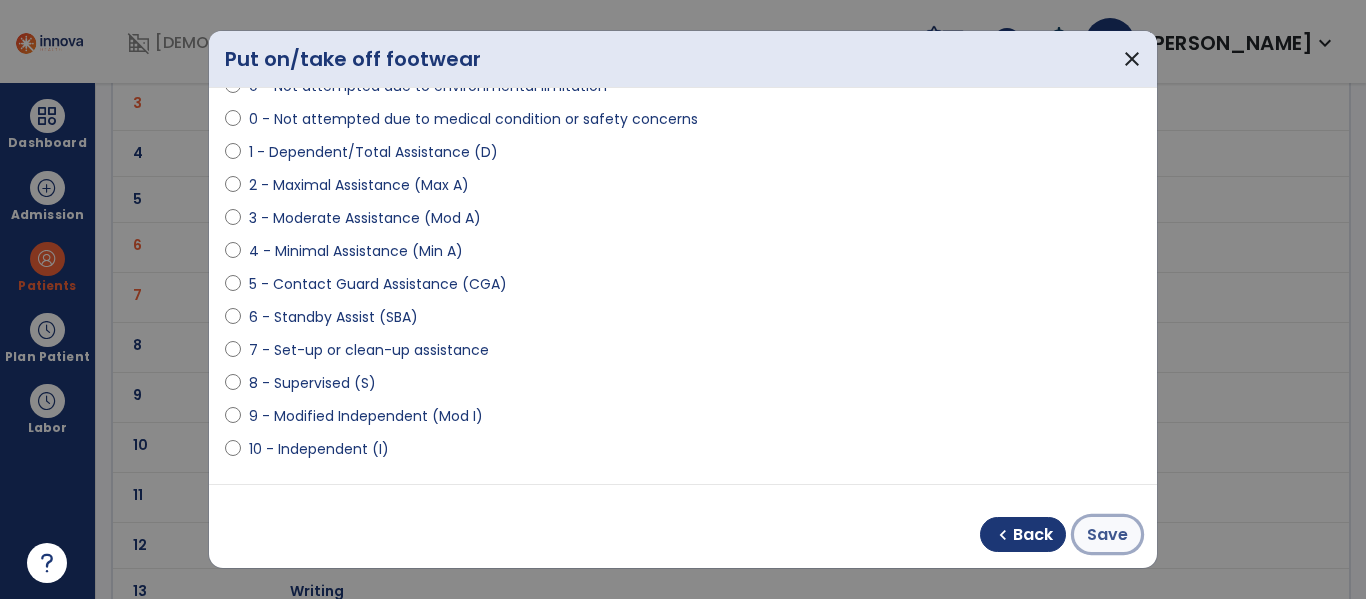 click on "Save" at bounding box center [1107, 535] 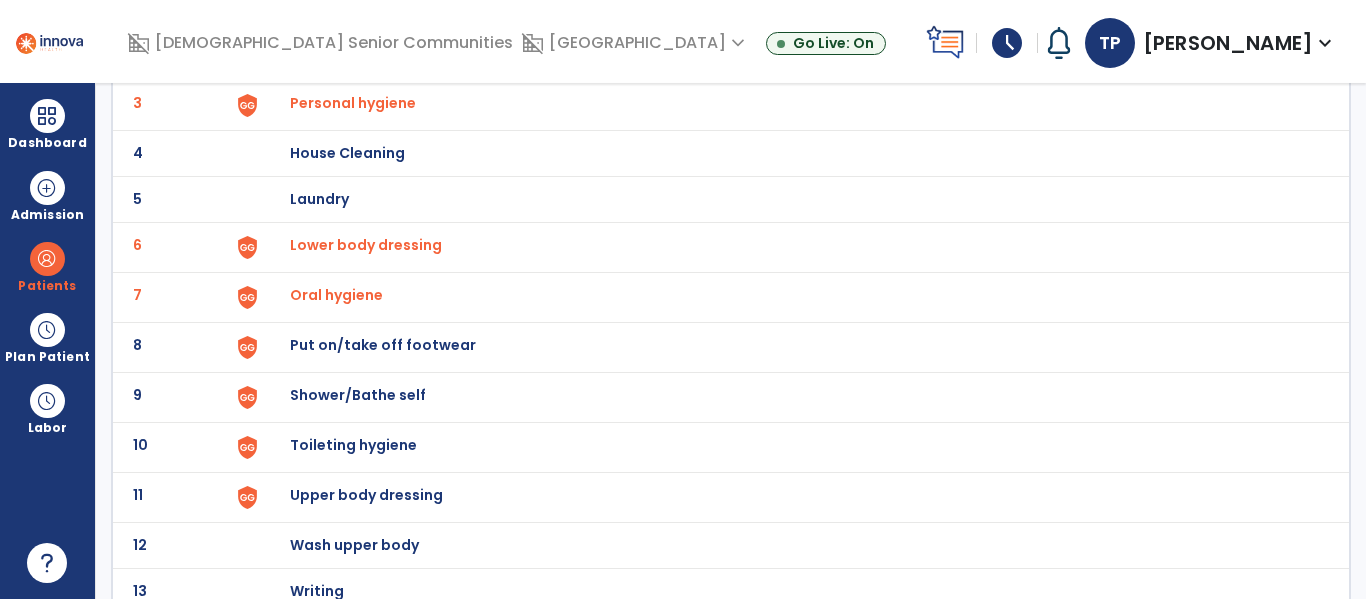 click on "Put on/take off footwear" at bounding box center (403, 7) 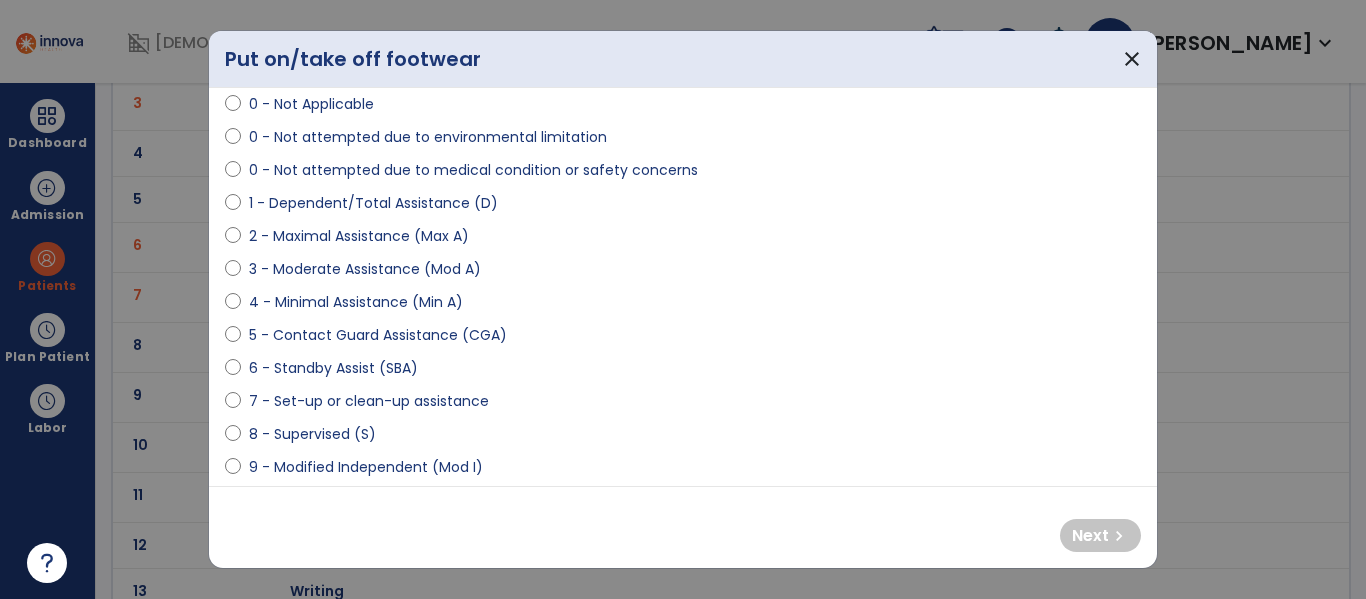 scroll, scrollTop: 139, scrollLeft: 0, axis: vertical 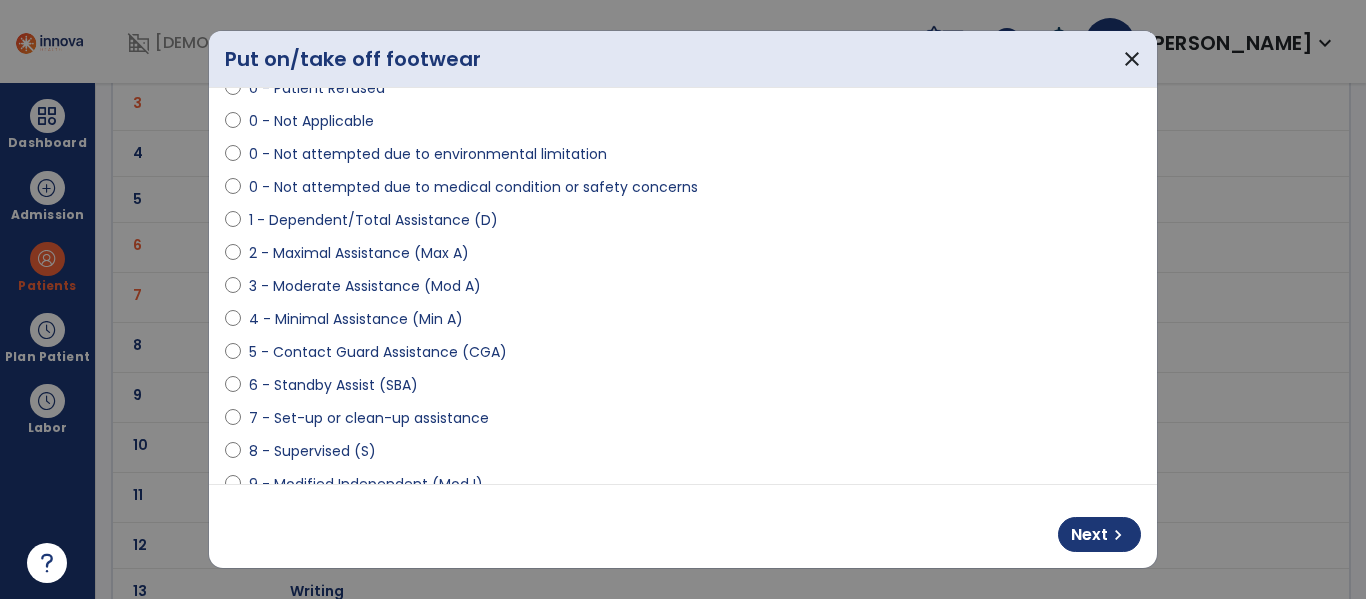select on "**********" 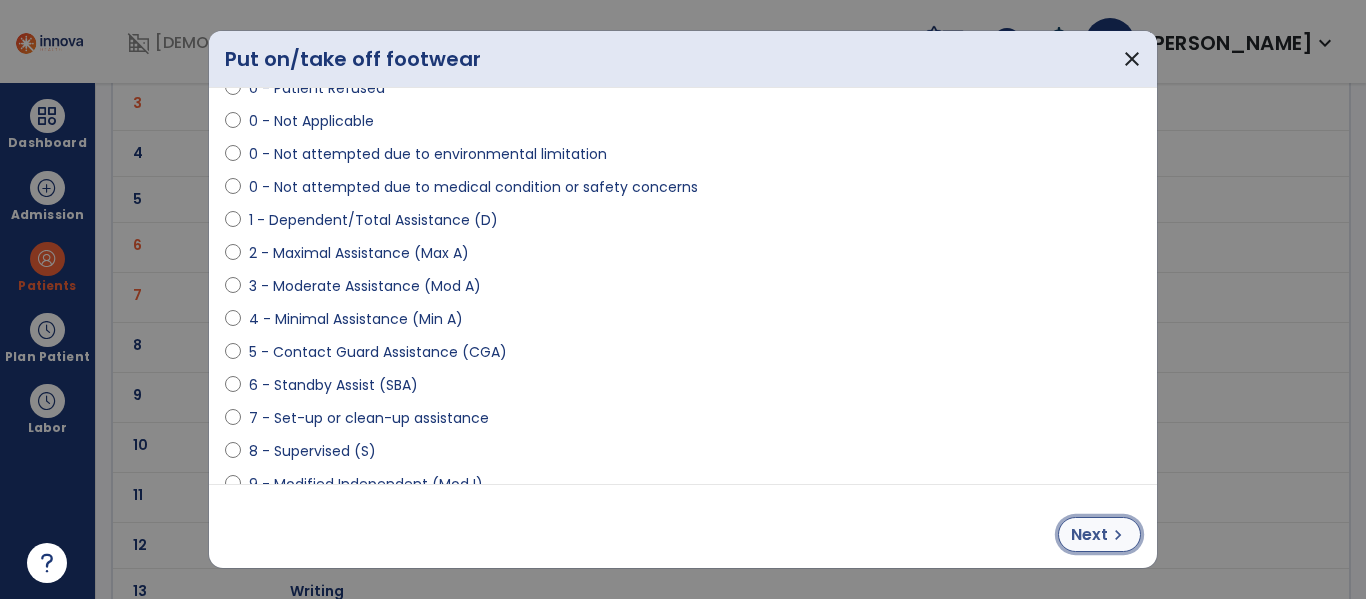 click on "Next" at bounding box center (1089, 535) 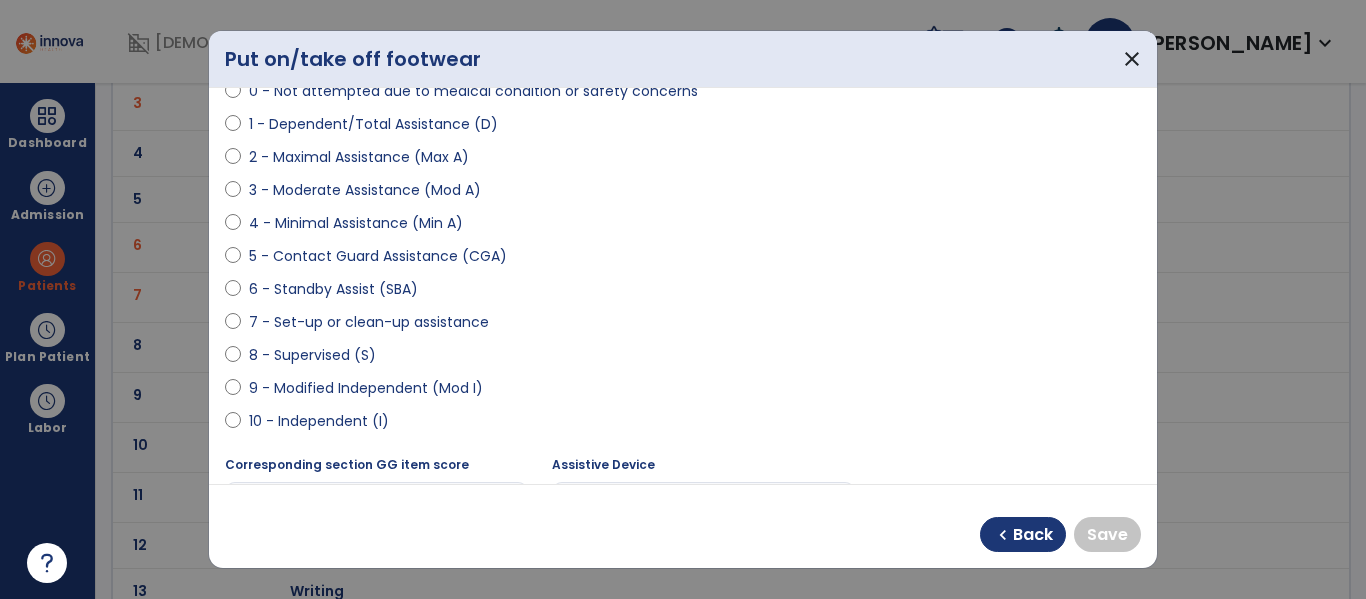 scroll, scrollTop: 222, scrollLeft: 0, axis: vertical 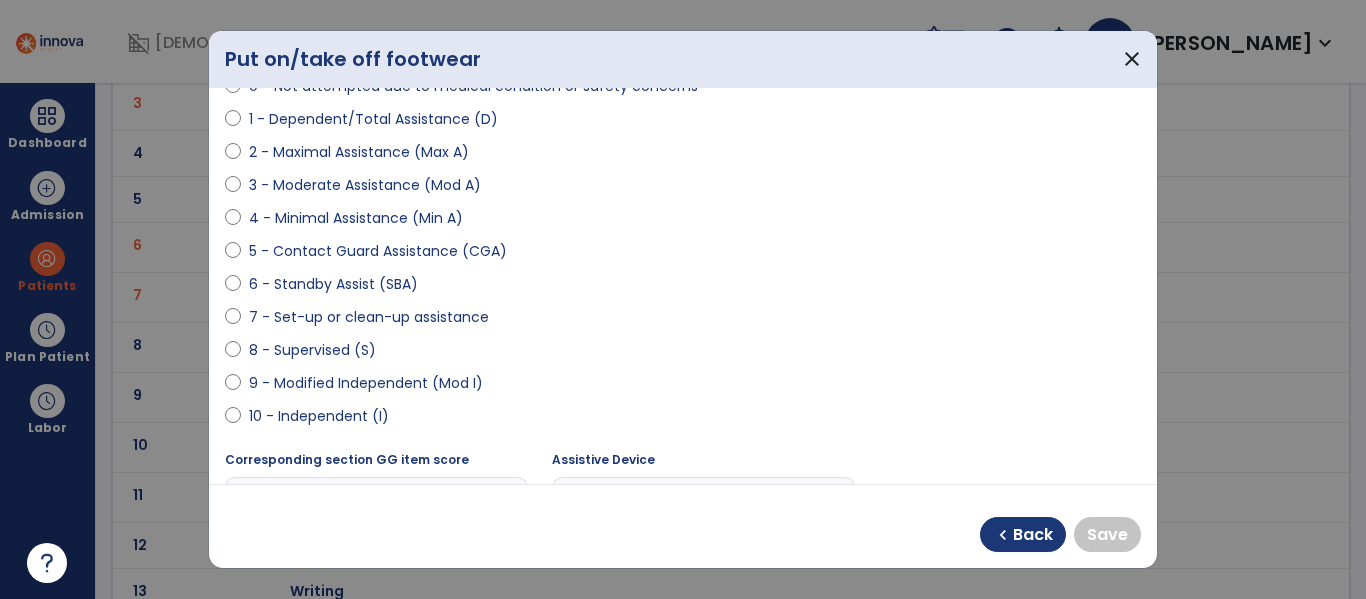select on "**********" 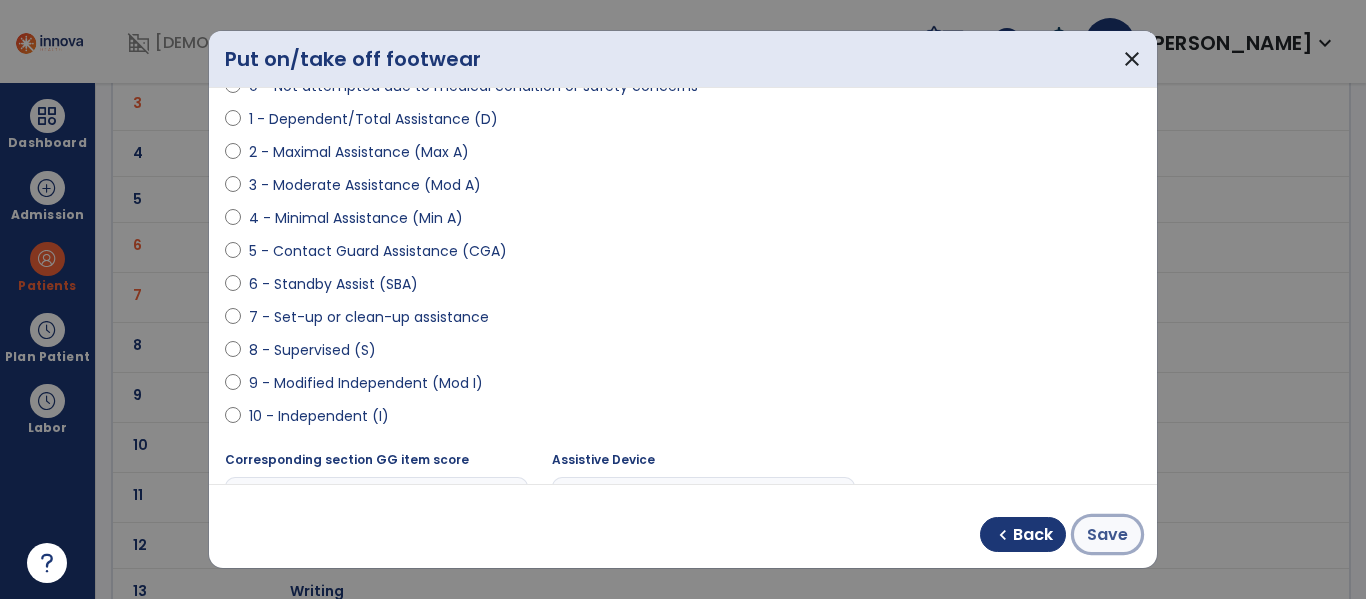 click on "Save" at bounding box center (1107, 535) 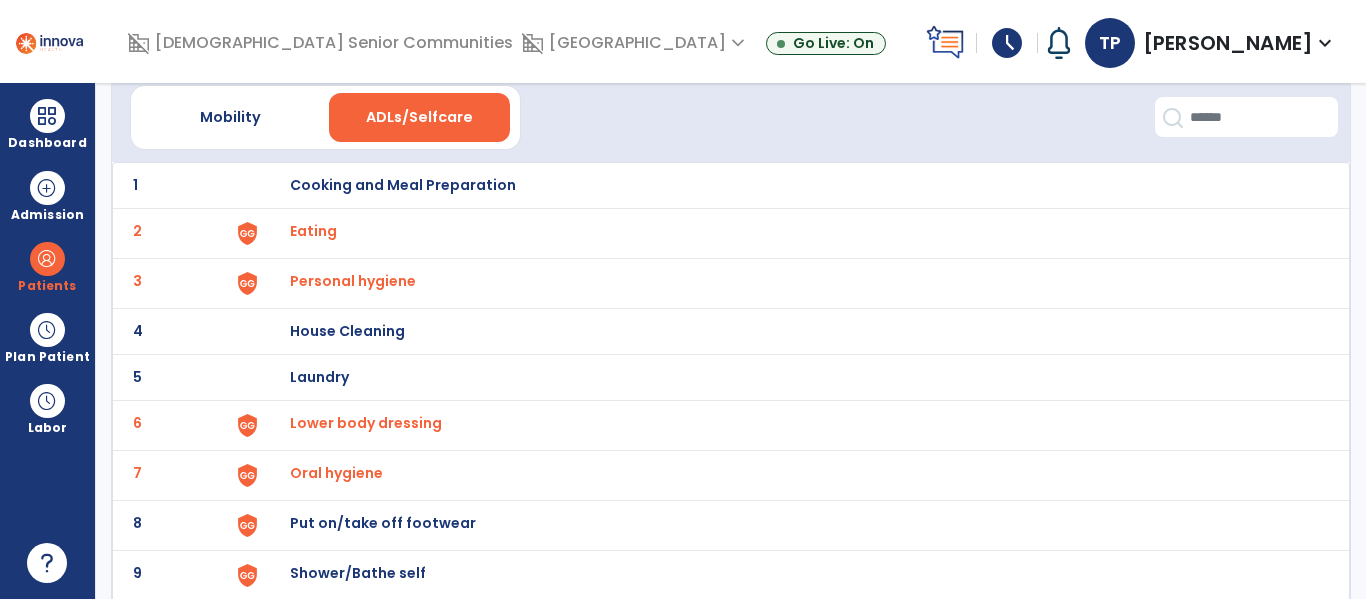 scroll, scrollTop: 71, scrollLeft: 0, axis: vertical 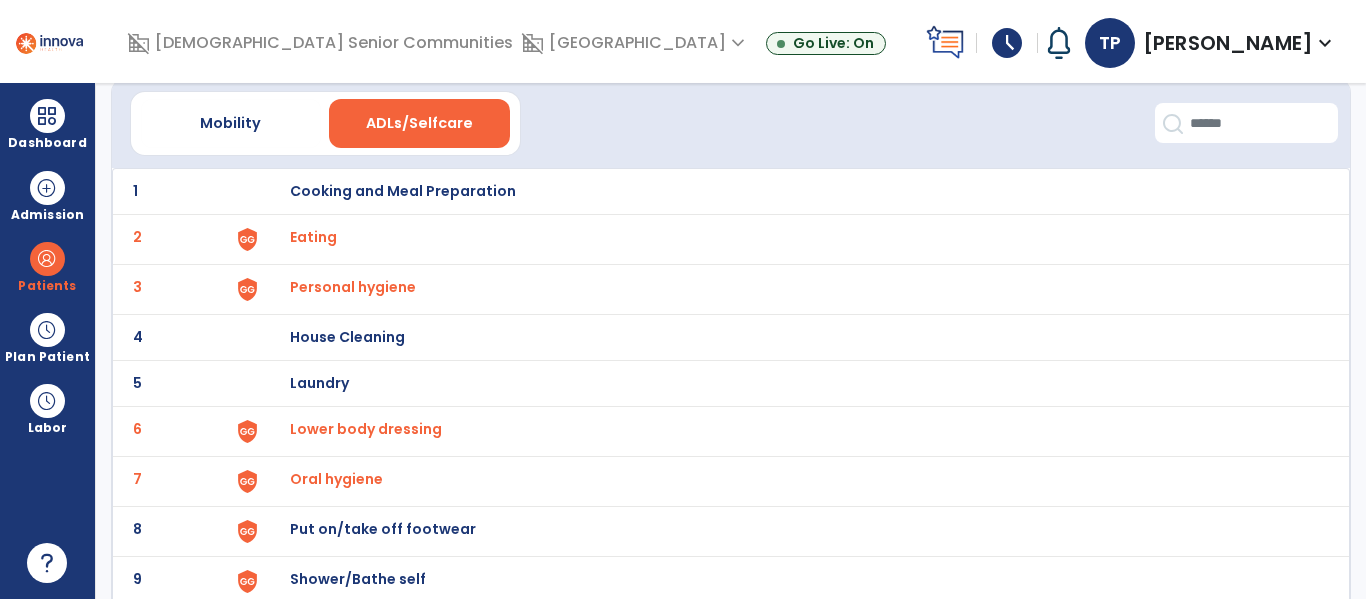 click on "Personal hygiene" at bounding box center [313, 237] 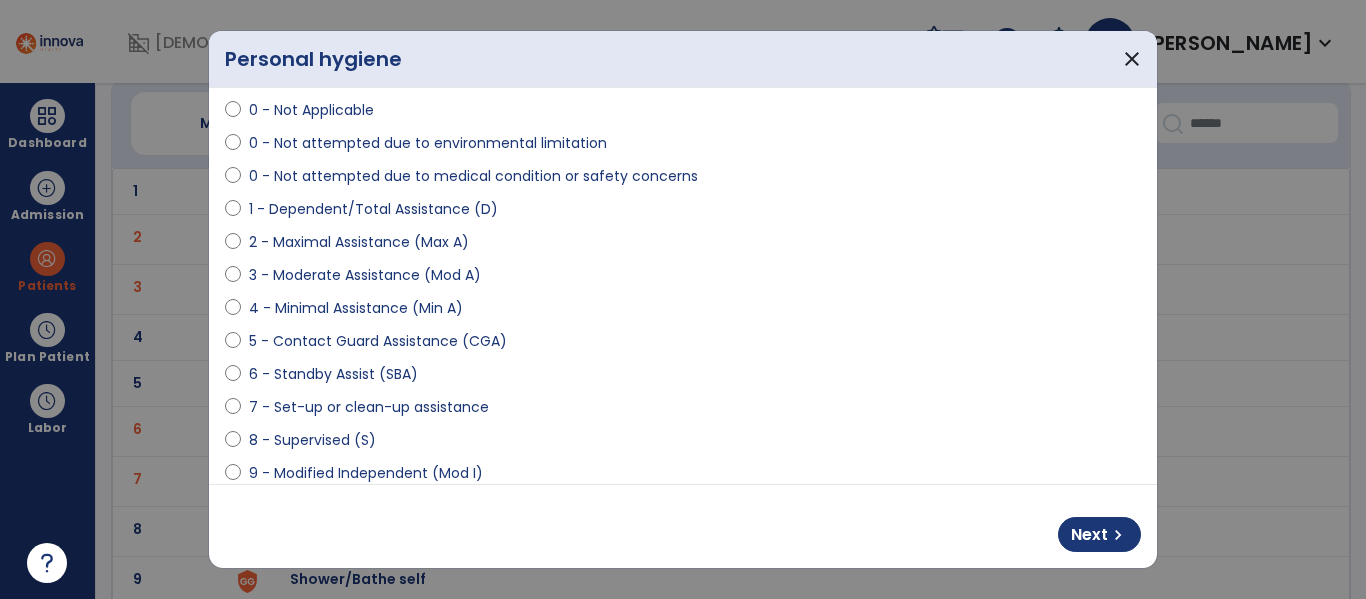 scroll, scrollTop: 142, scrollLeft: 0, axis: vertical 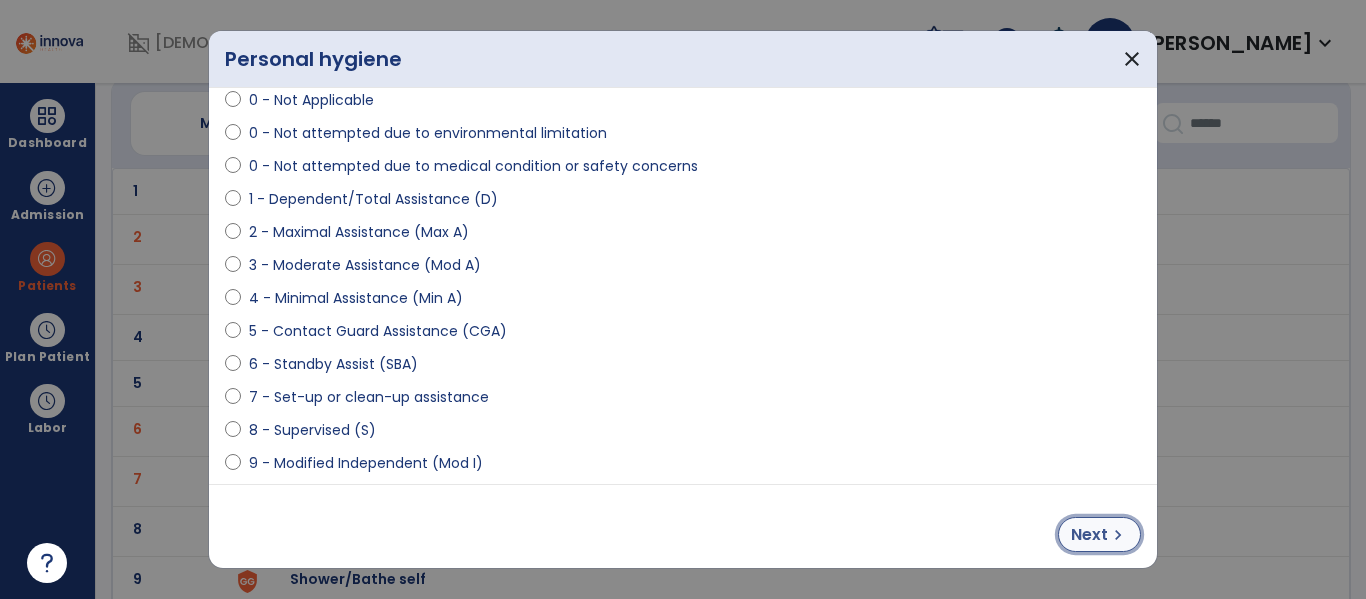 click on "Next" at bounding box center [1089, 535] 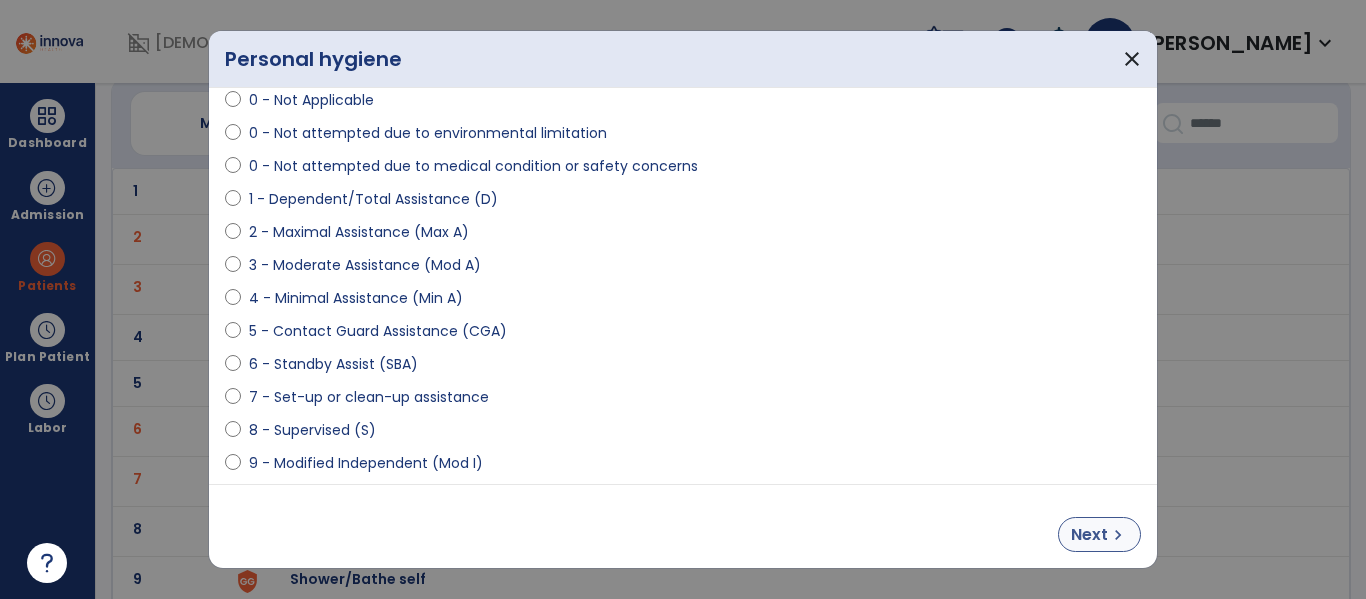 select on "**********" 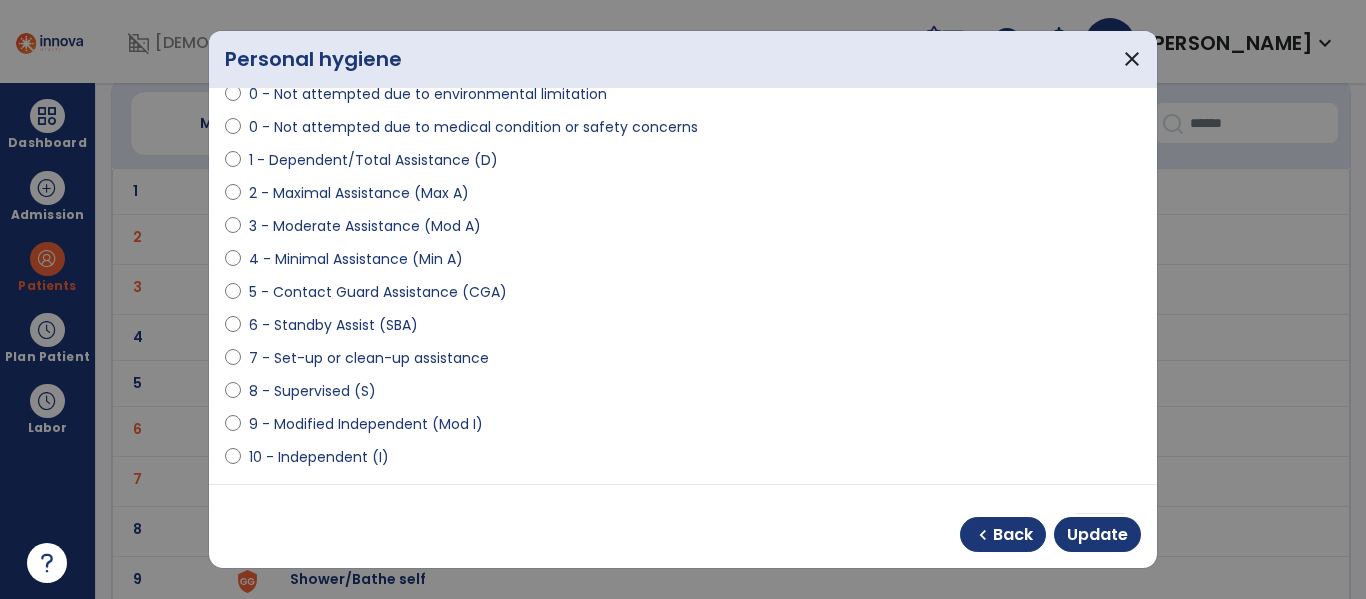 scroll, scrollTop: 195, scrollLeft: 0, axis: vertical 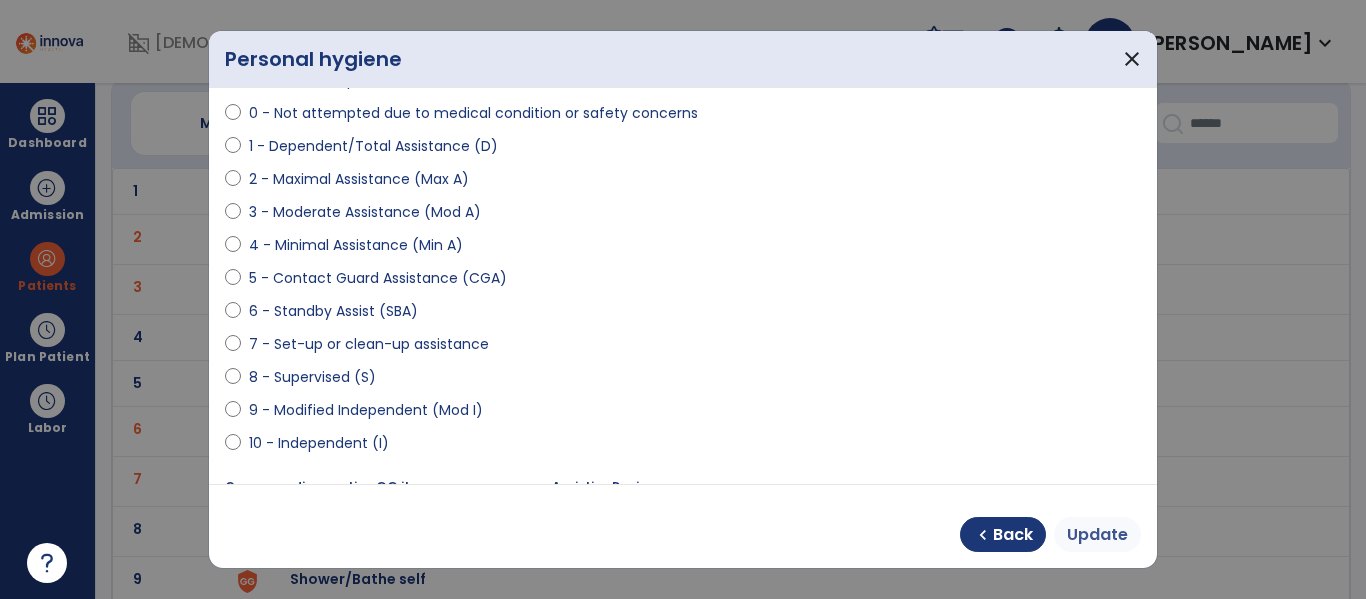 click on "Update" at bounding box center (1097, 535) 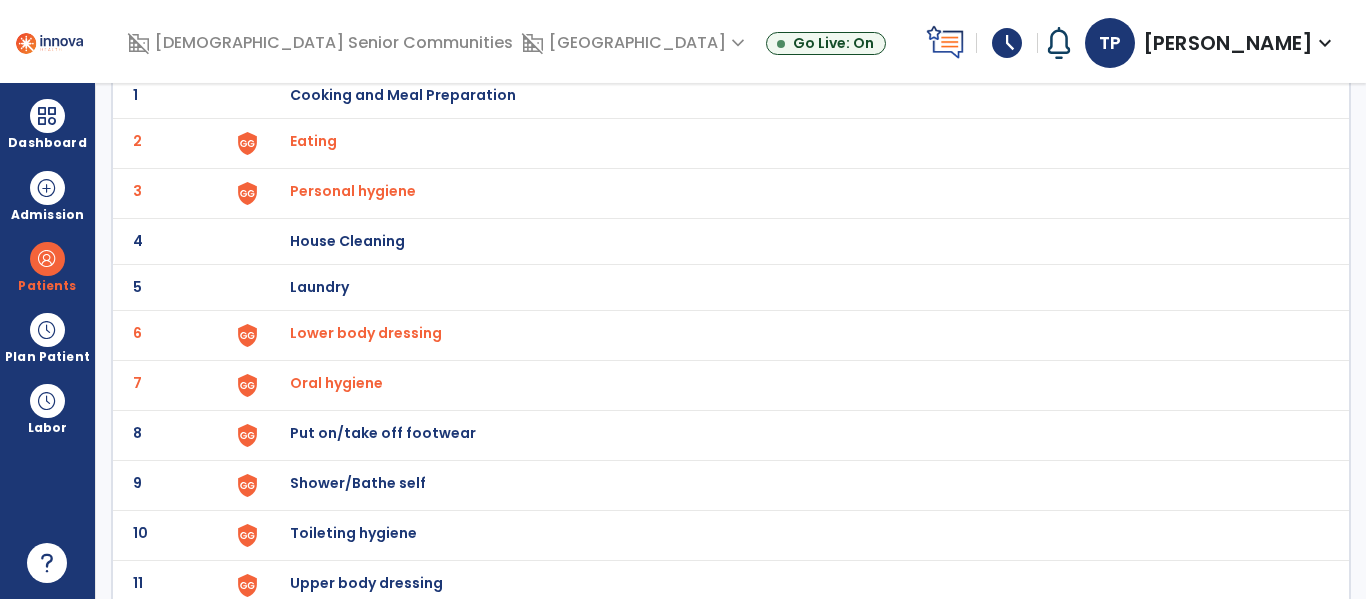 scroll, scrollTop: 186, scrollLeft: 0, axis: vertical 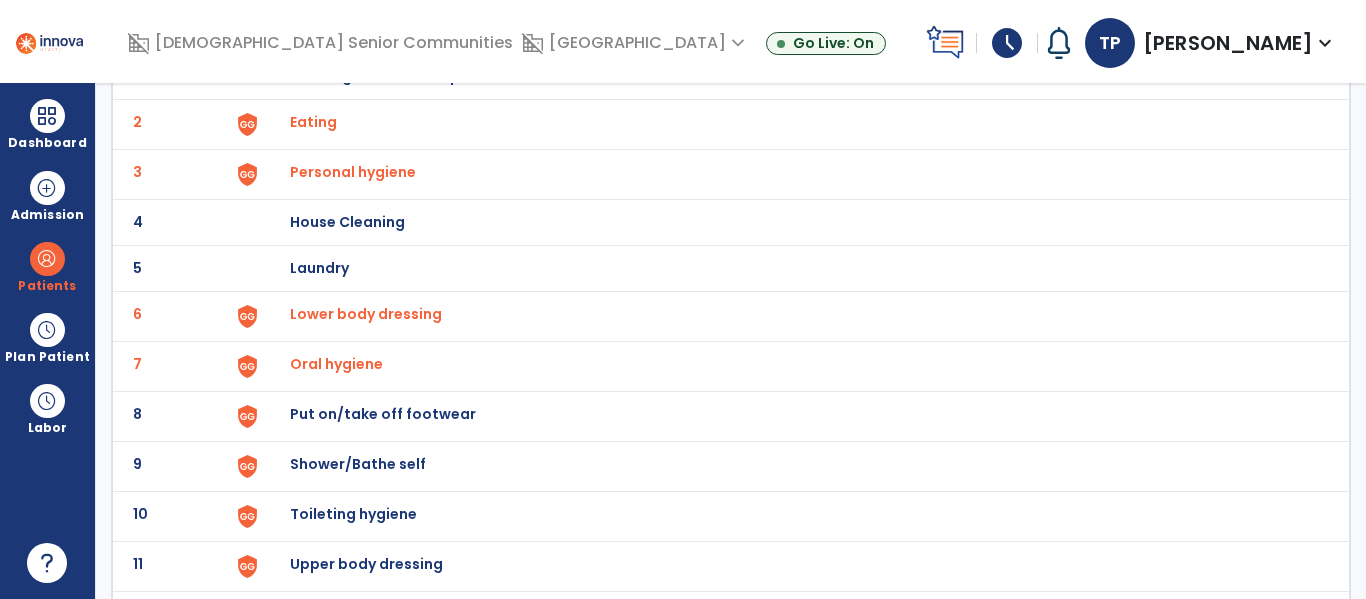 click on "Lower body dressing" at bounding box center (313, 122) 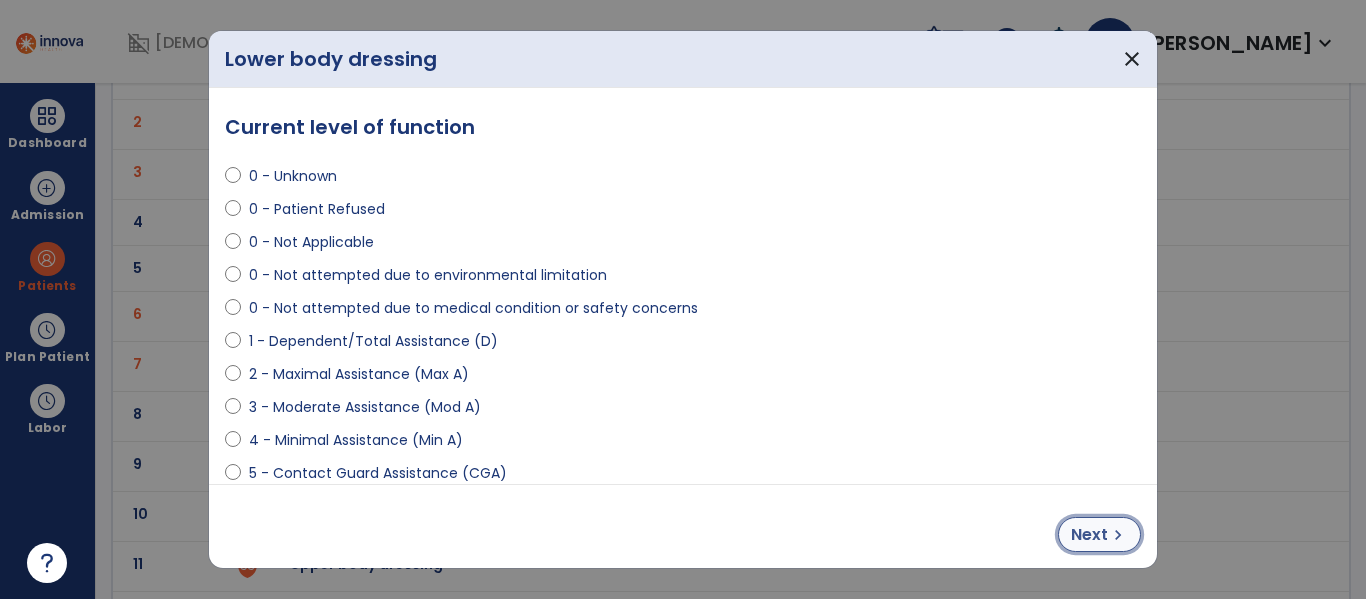 click on "chevron_right" at bounding box center (1118, 535) 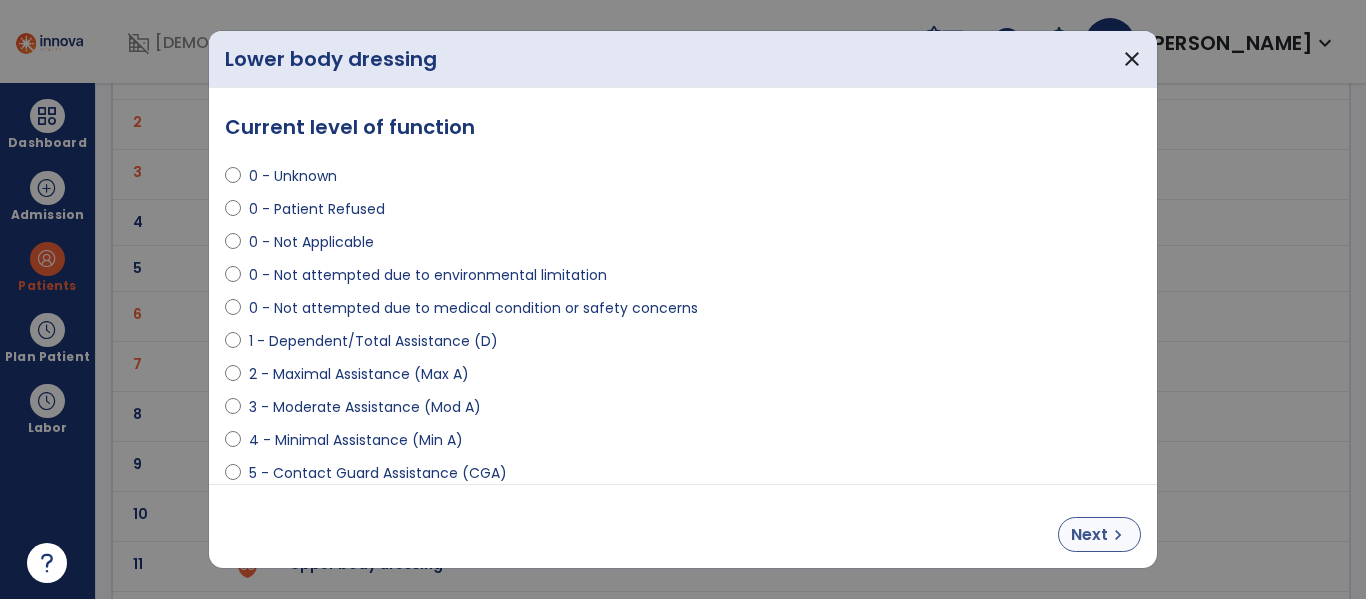 select on "**********" 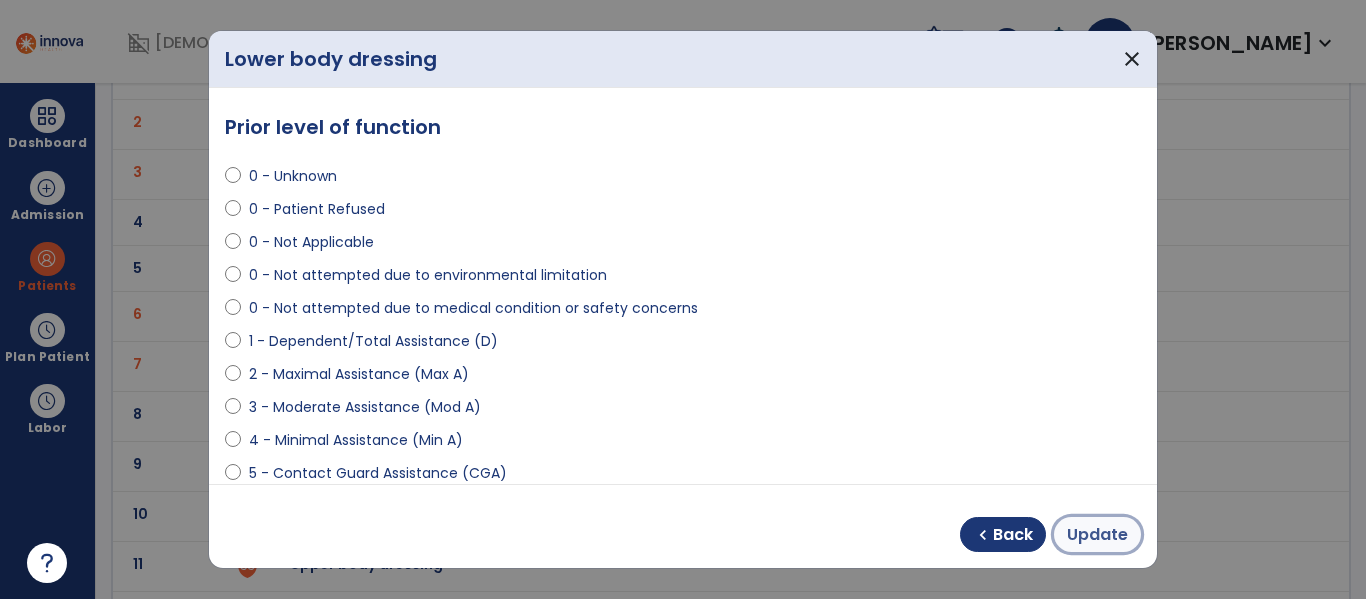 click on "Update" at bounding box center [1097, 535] 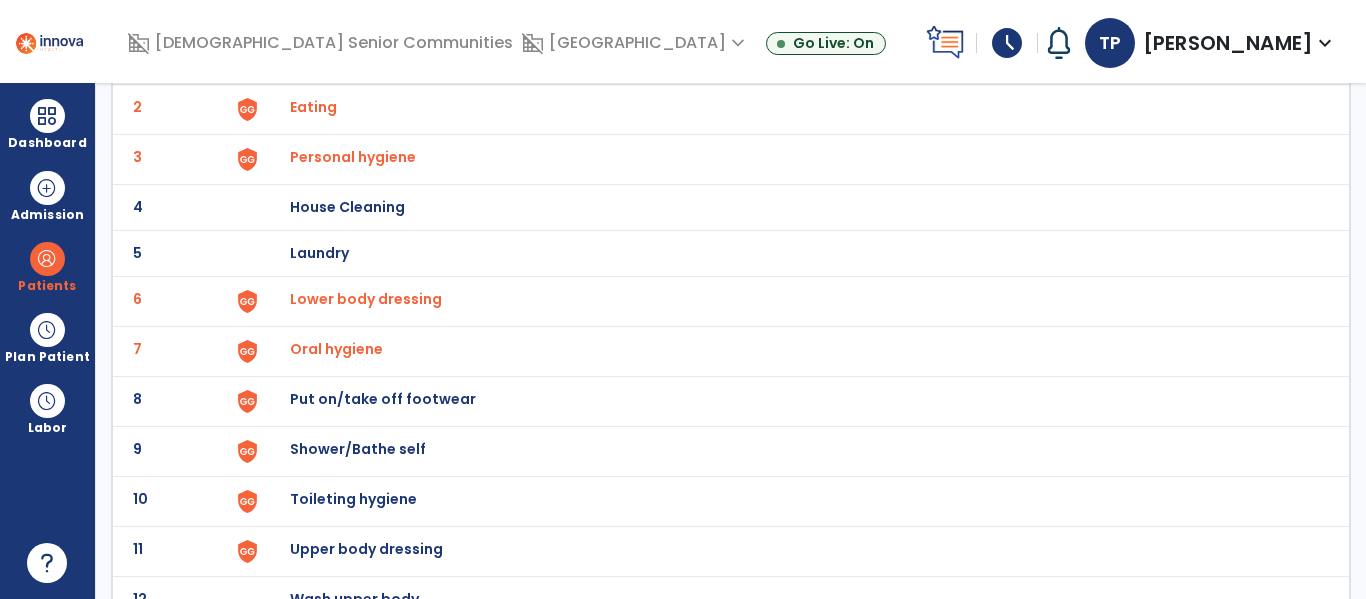 scroll, scrollTop: 195, scrollLeft: 0, axis: vertical 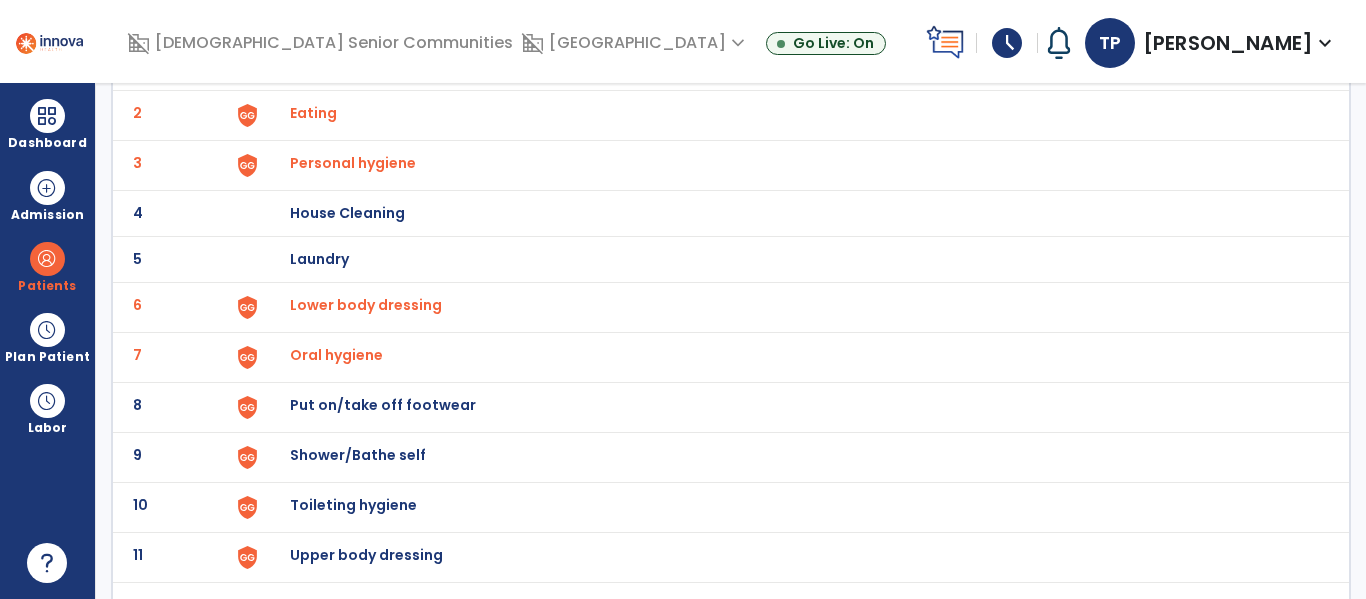 click on "Lower body dressing" at bounding box center [313, 113] 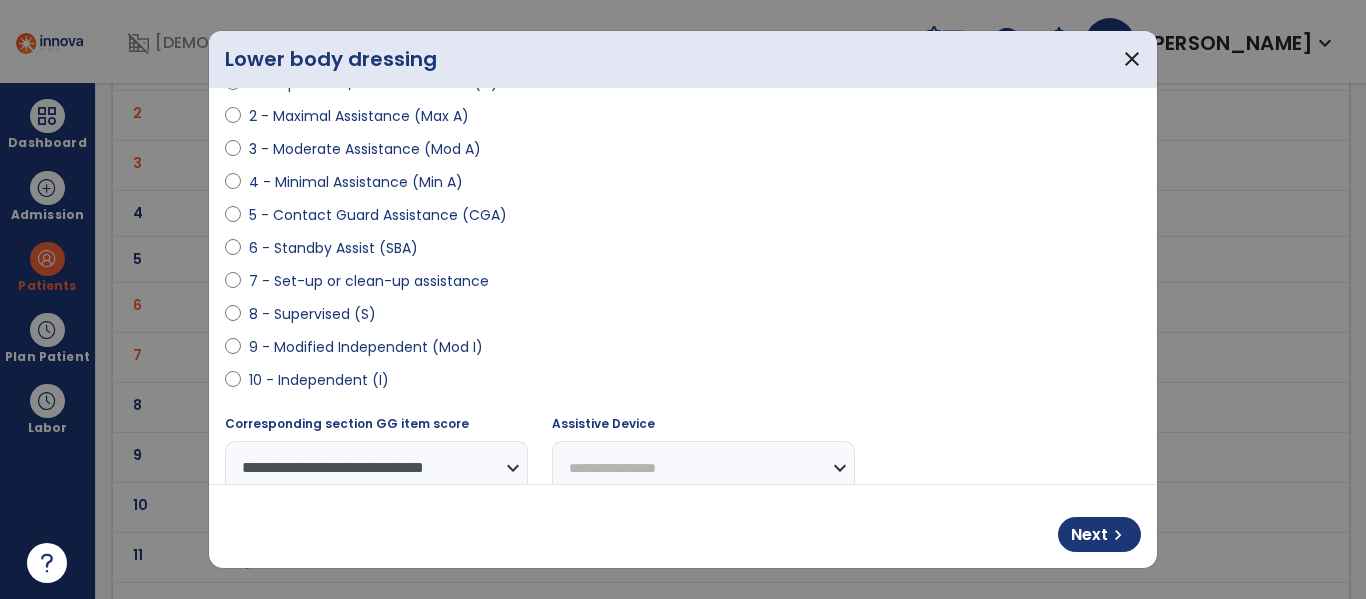 scroll, scrollTop: 259, scrollLeft: 0, axis: vertical 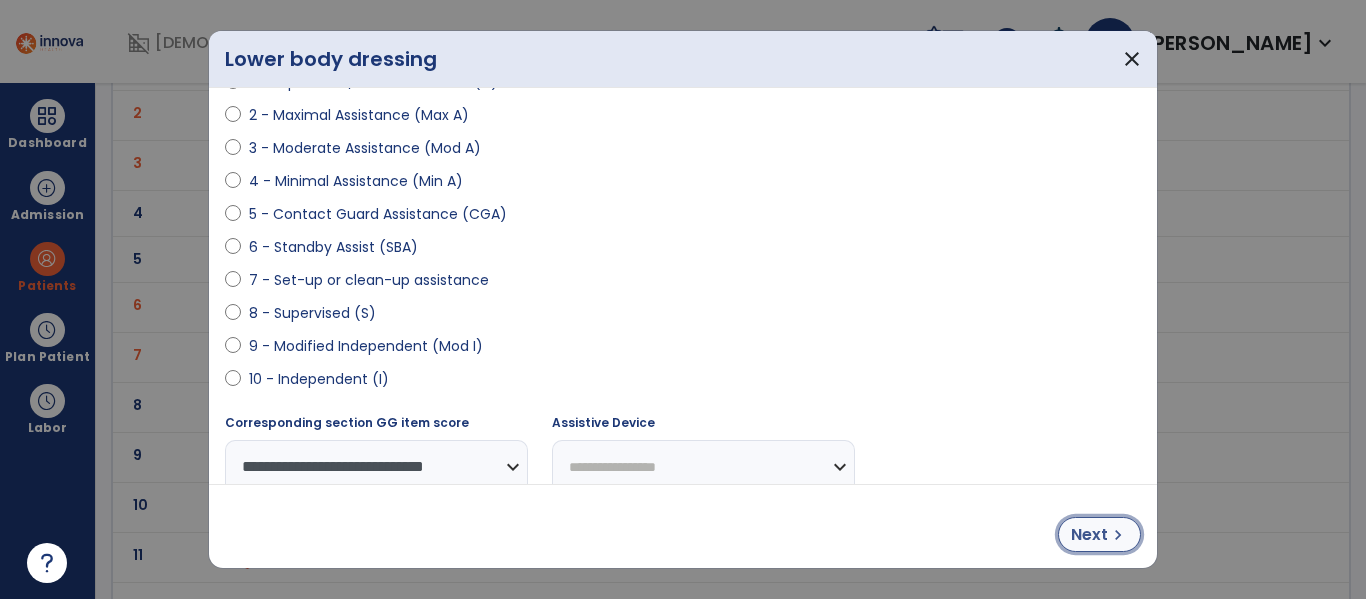 click on "chevron_right" at bounding box center [1118, 535] 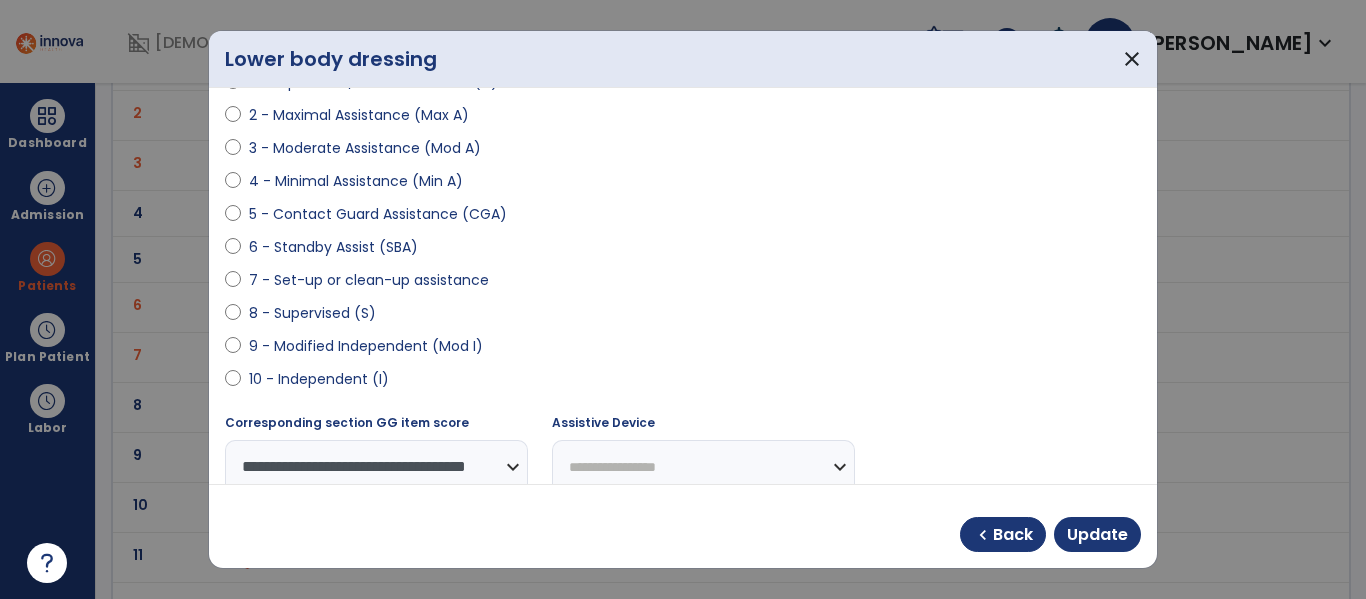 select on "**********" 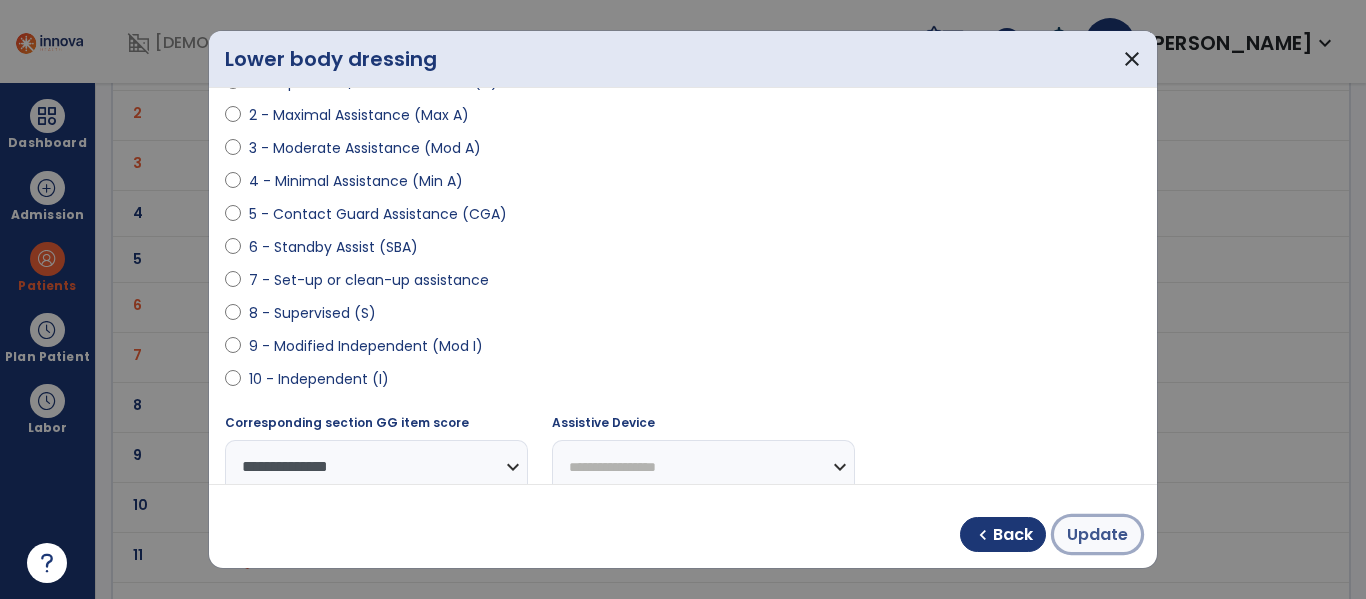 click on "Update" at bounding box center [1097, 535] 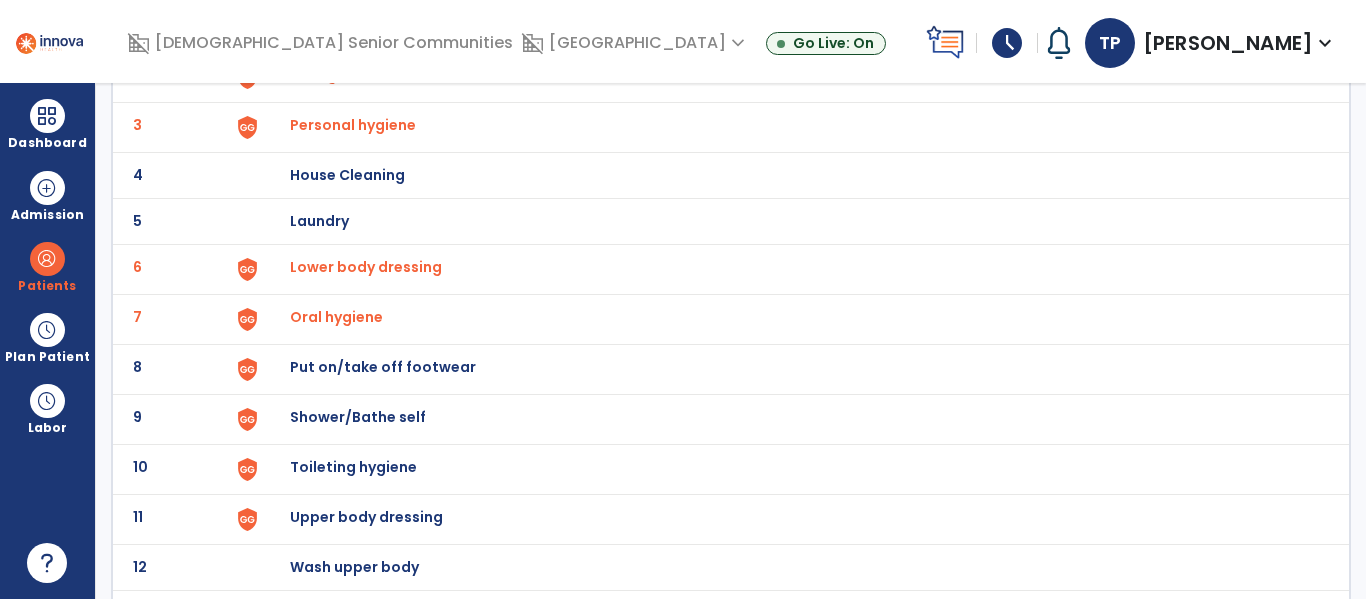 scroll, scrollTop: 251, scrollLeft: 0, axis: vertical 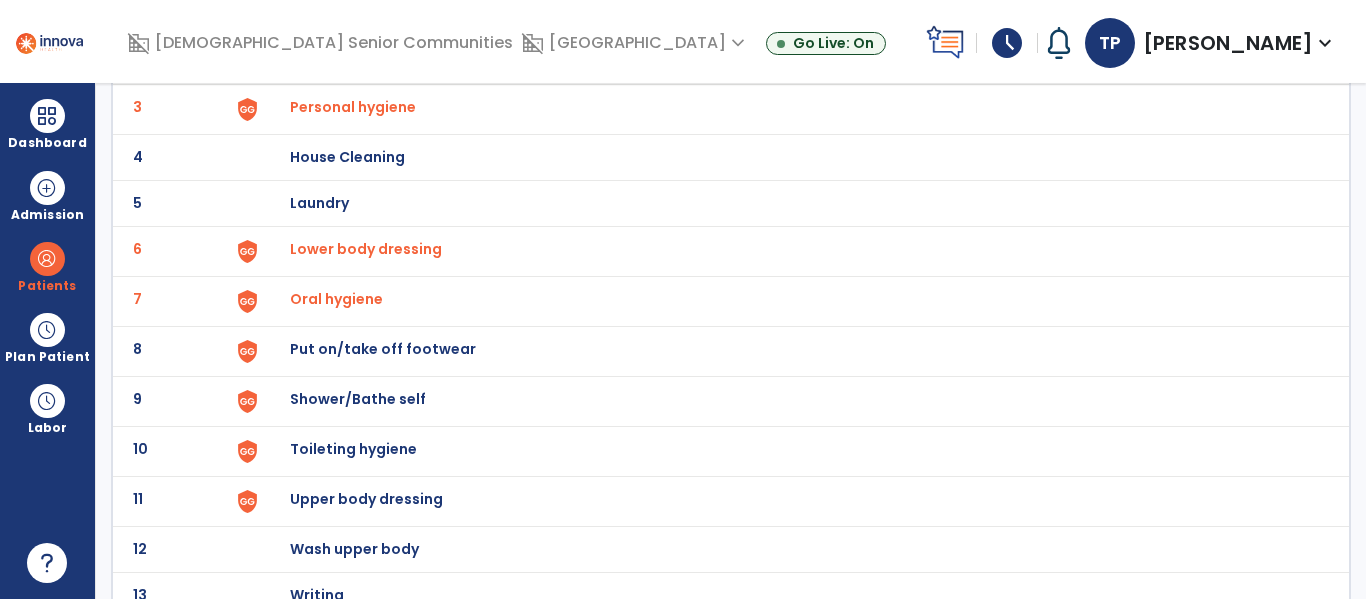 click on "Put on/take off footwear" at bounding box center [403, 11] 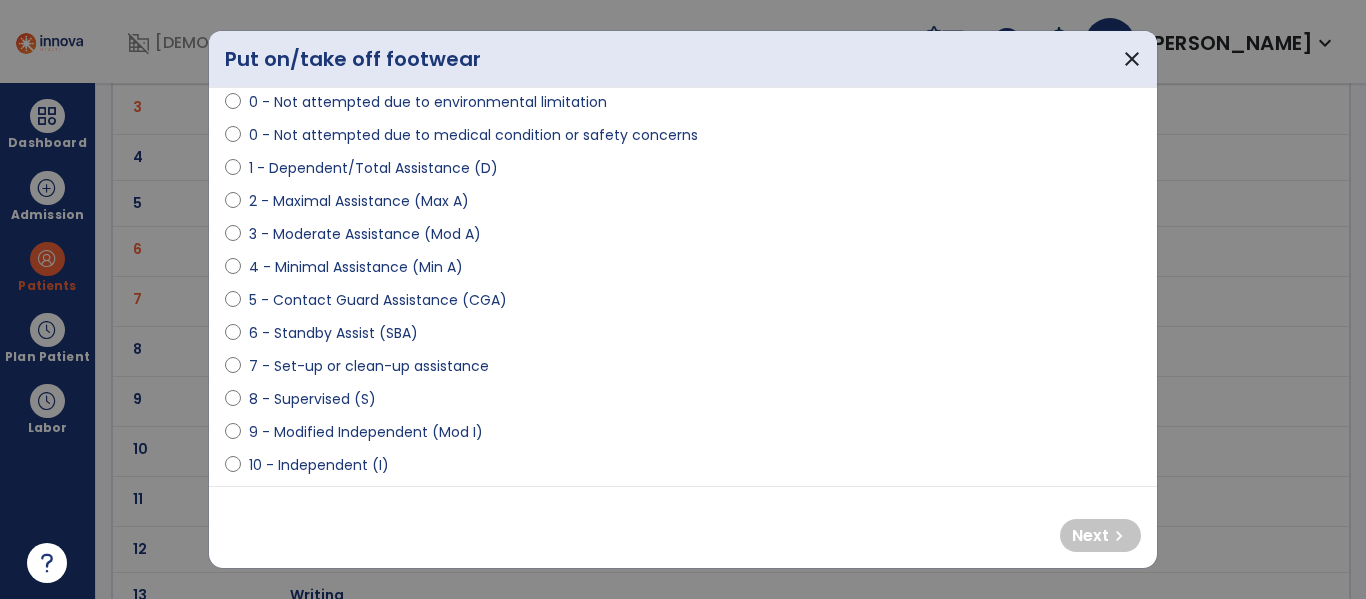 scroll, scrollTop: 159, scrollLeft: 0, axis: vertical 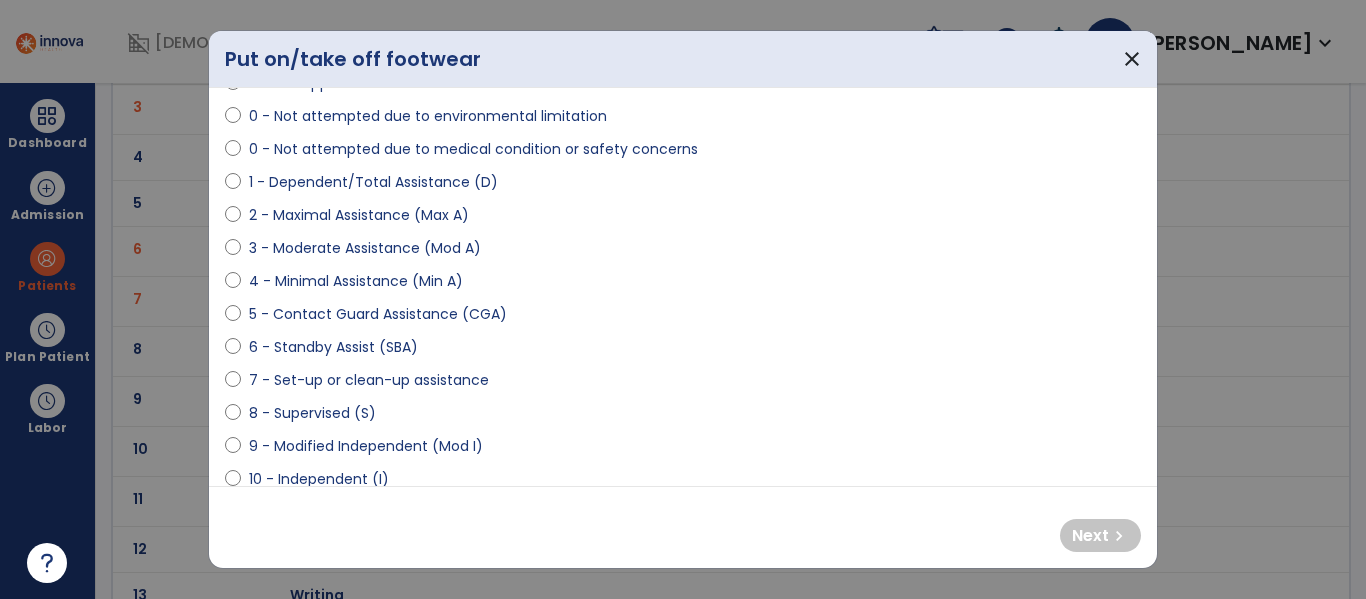 select on "**********" 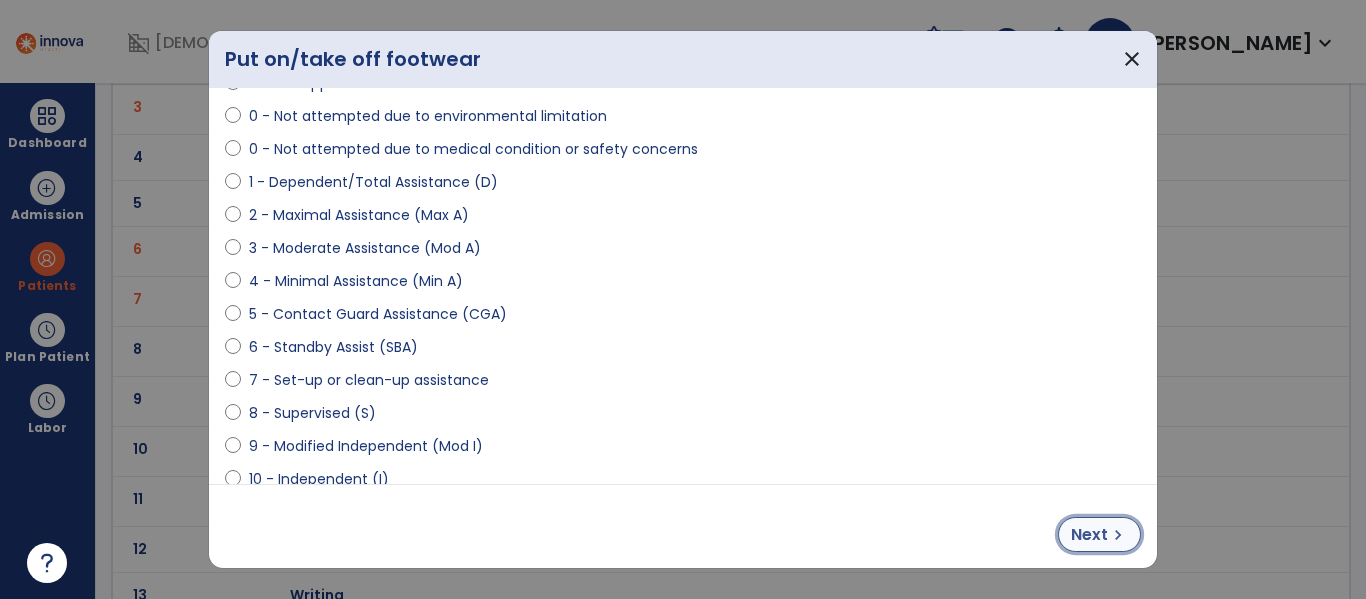 click on "chevron_right" at bounding box center (1118, 535) 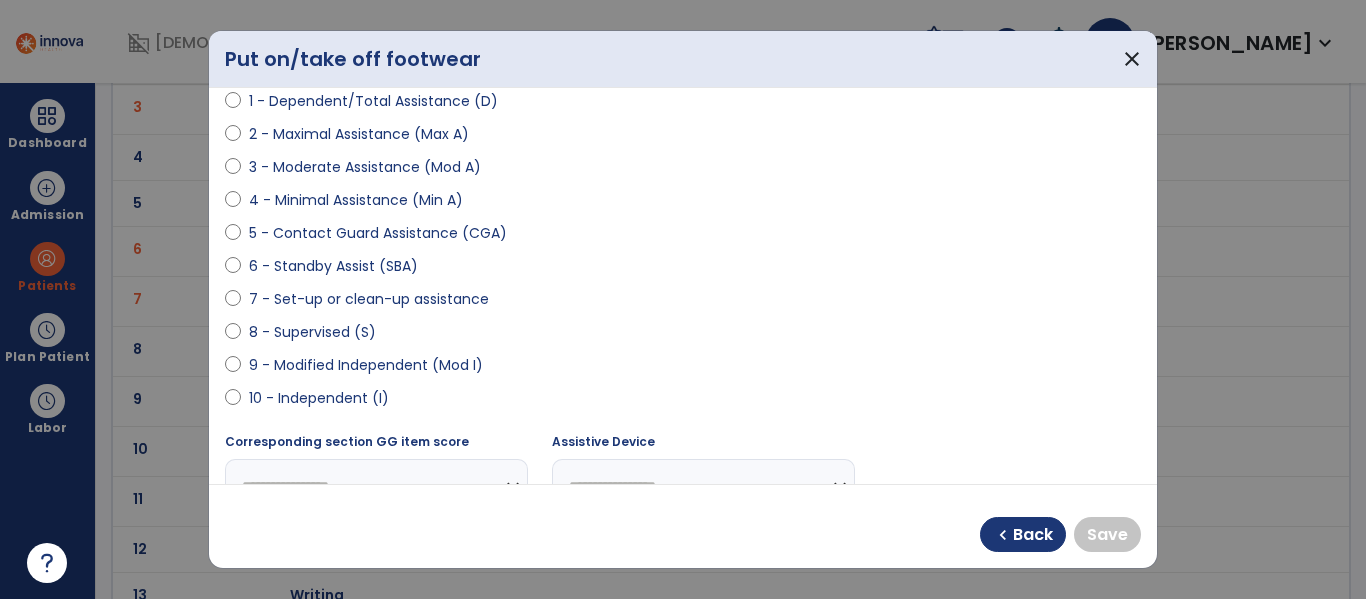 scroll, scrollTop: 249, scrollLeft: 0, axis: vertical 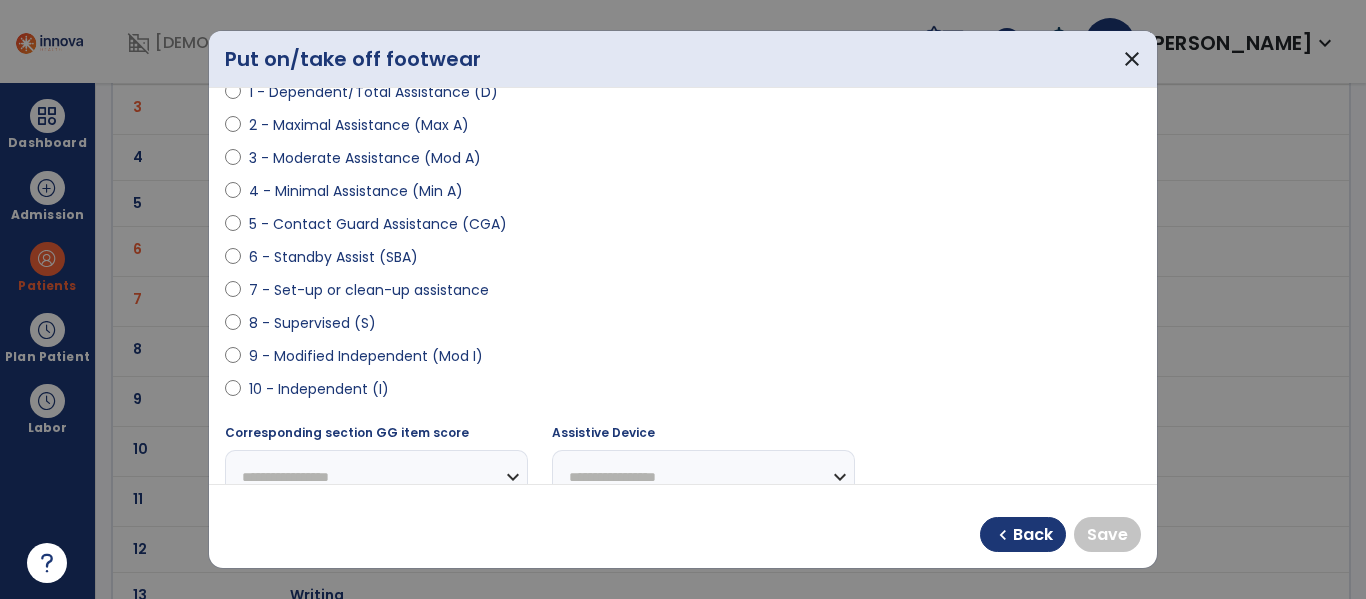 select on "**********" 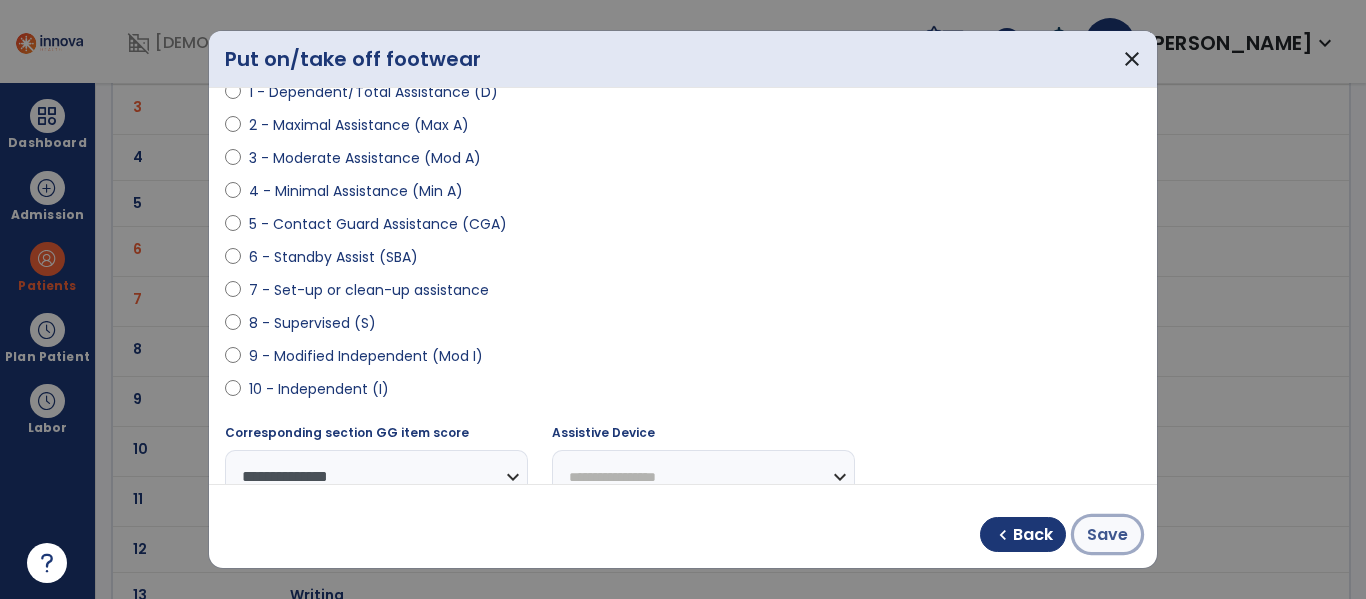 click on "Save" at bounding box center (1107, 535) 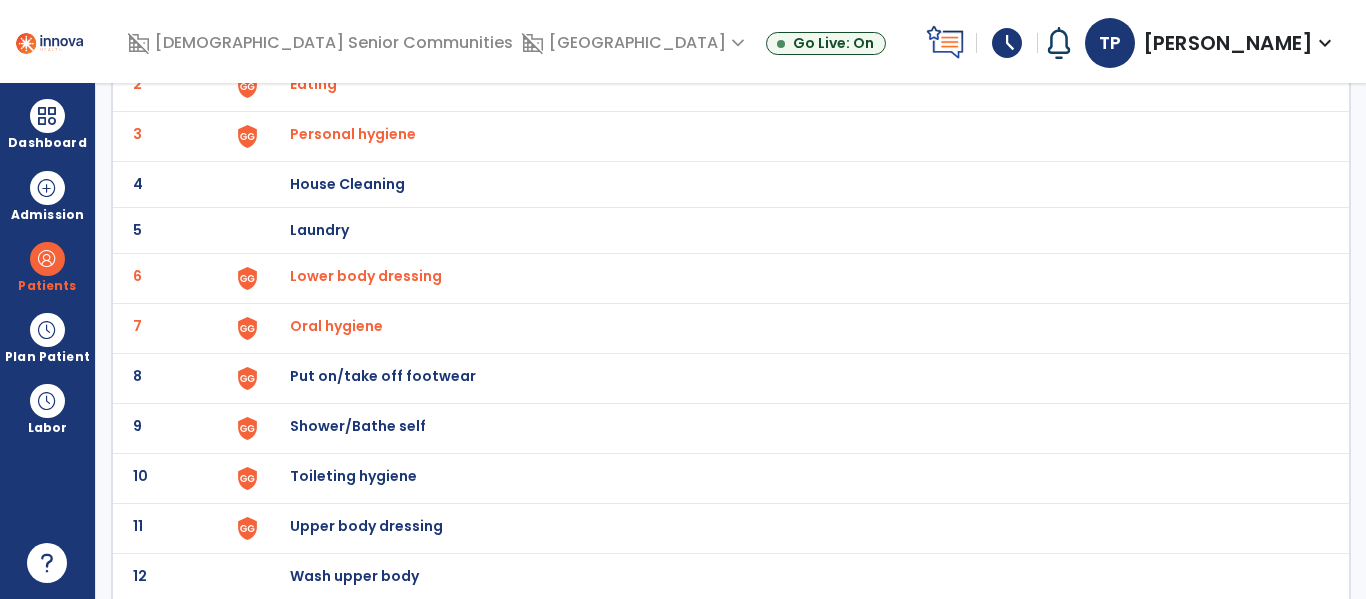 scroll, scrollTop: 229, scrollLeft: 0, axis: vertical 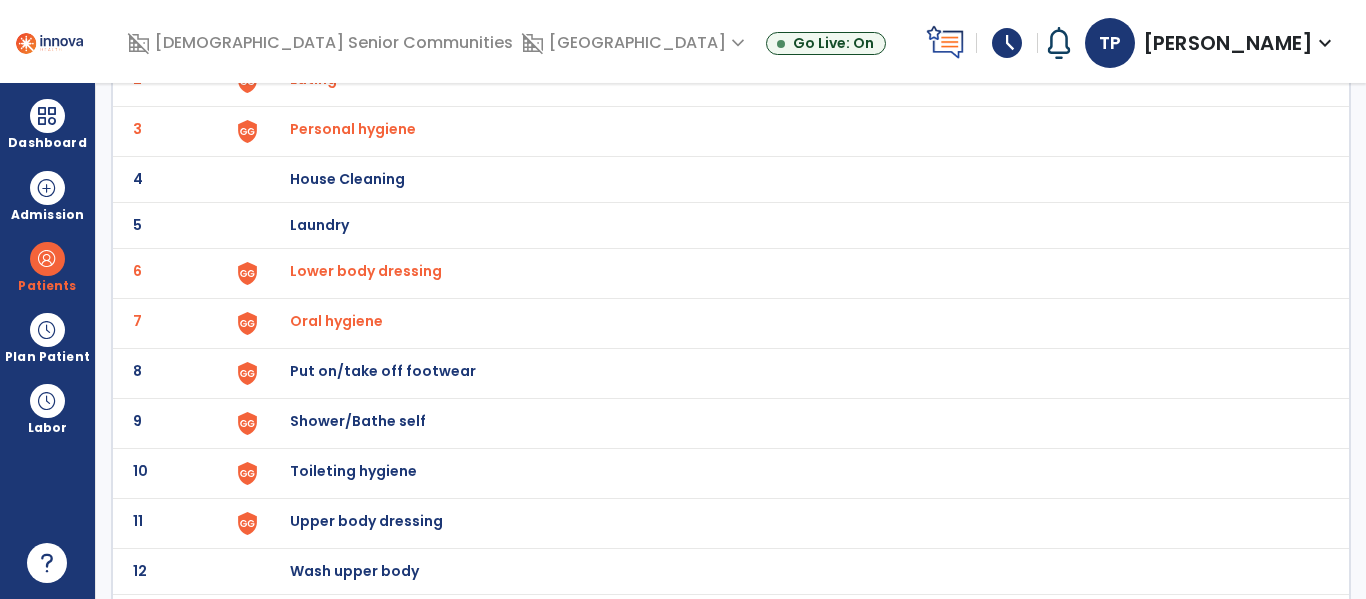 click on "Put on/take off footwear" at bounding box center [403, 33] 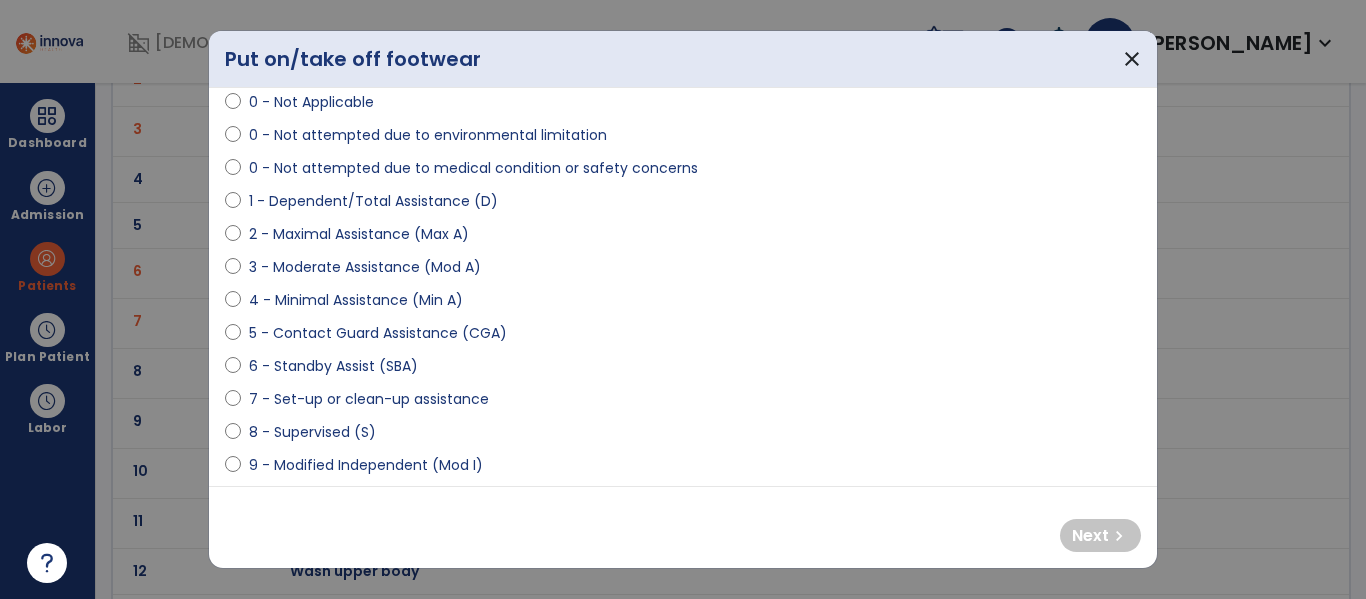 scroll, scrollTop: 141, scrollLeft: 0, axis: vertical 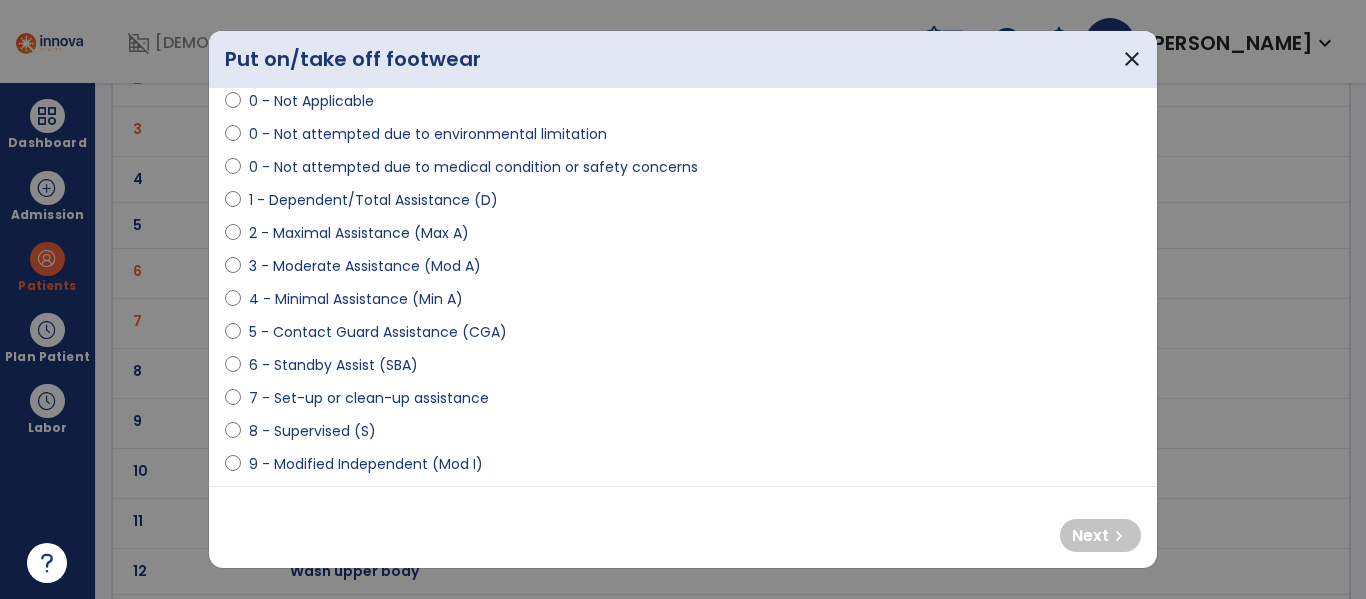 select on "**********" 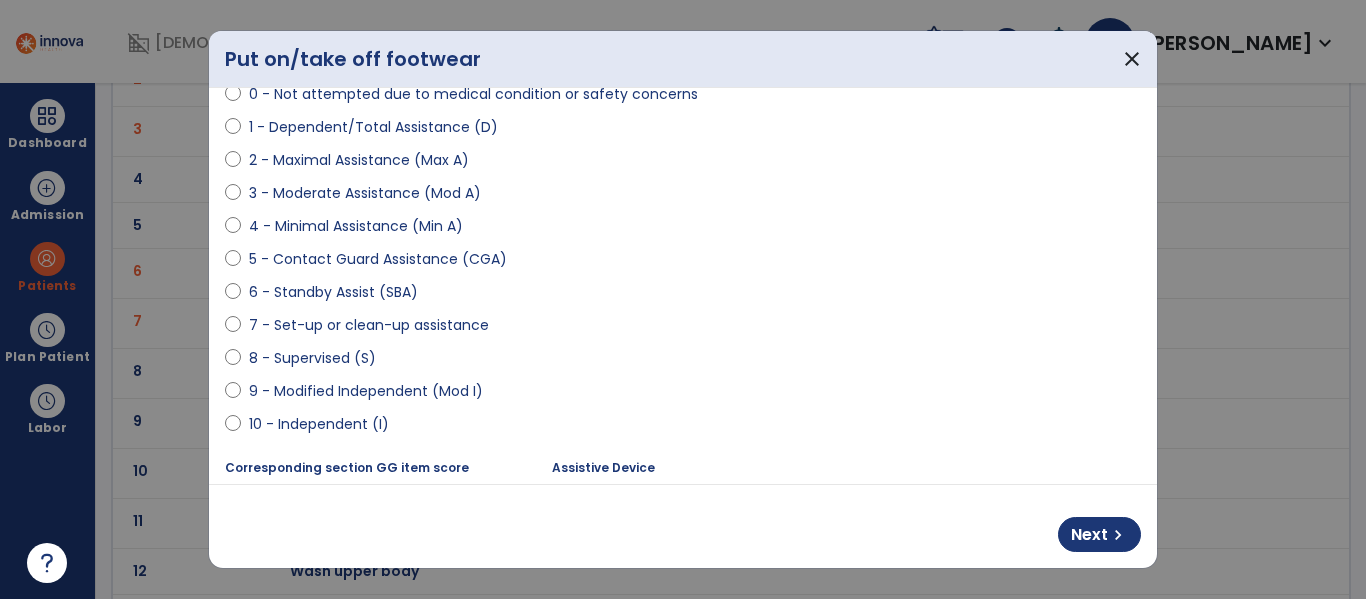 scroll, scrollTop: 218, scrollLeft: 0, axis: vertical 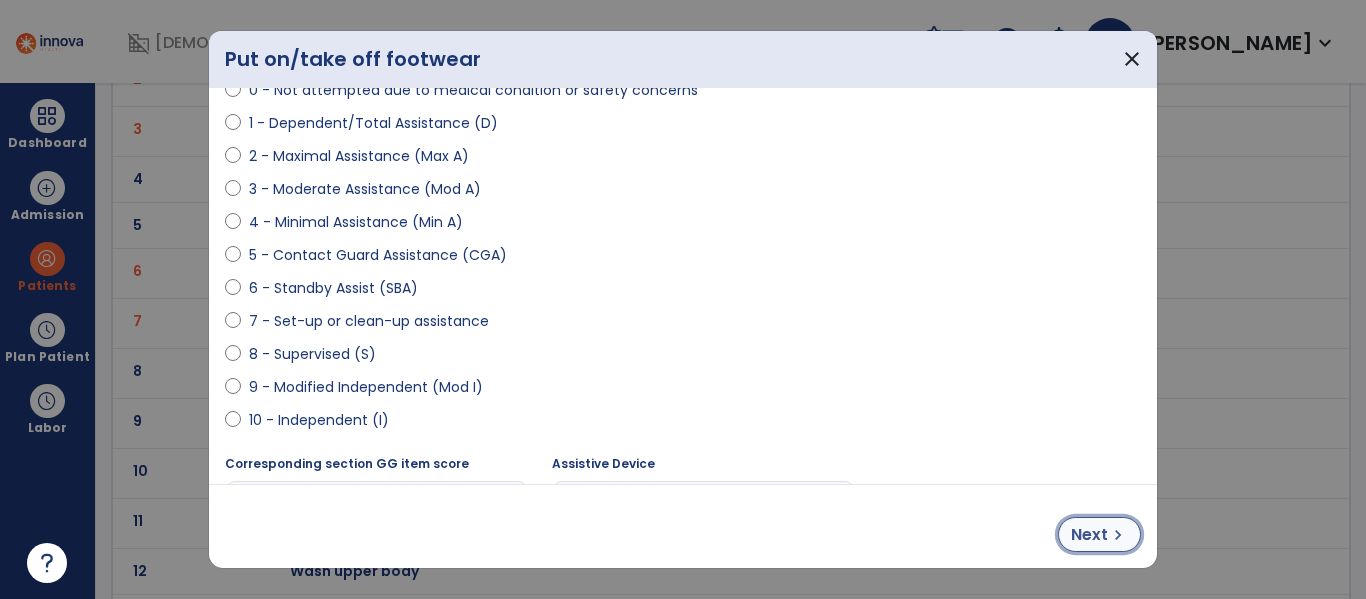 click on "chevron_right" at bounding box center [1118, 535] 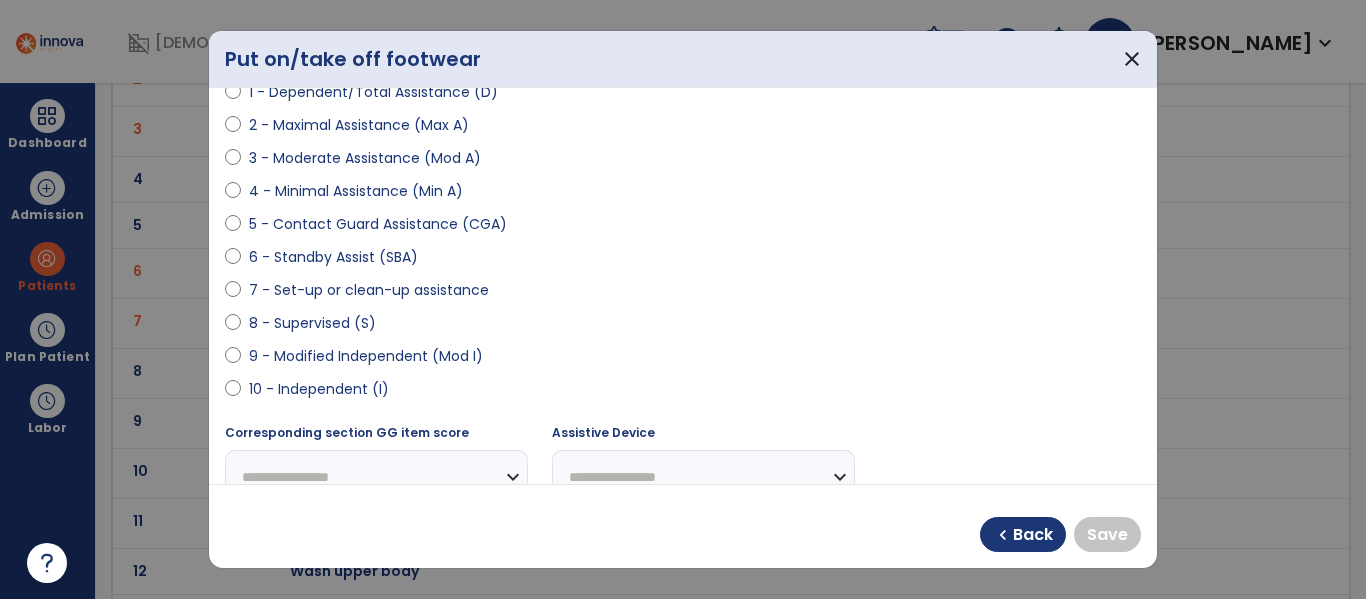 scroll, scrollTop: 253, scrollLeft: 0, axis: vertical 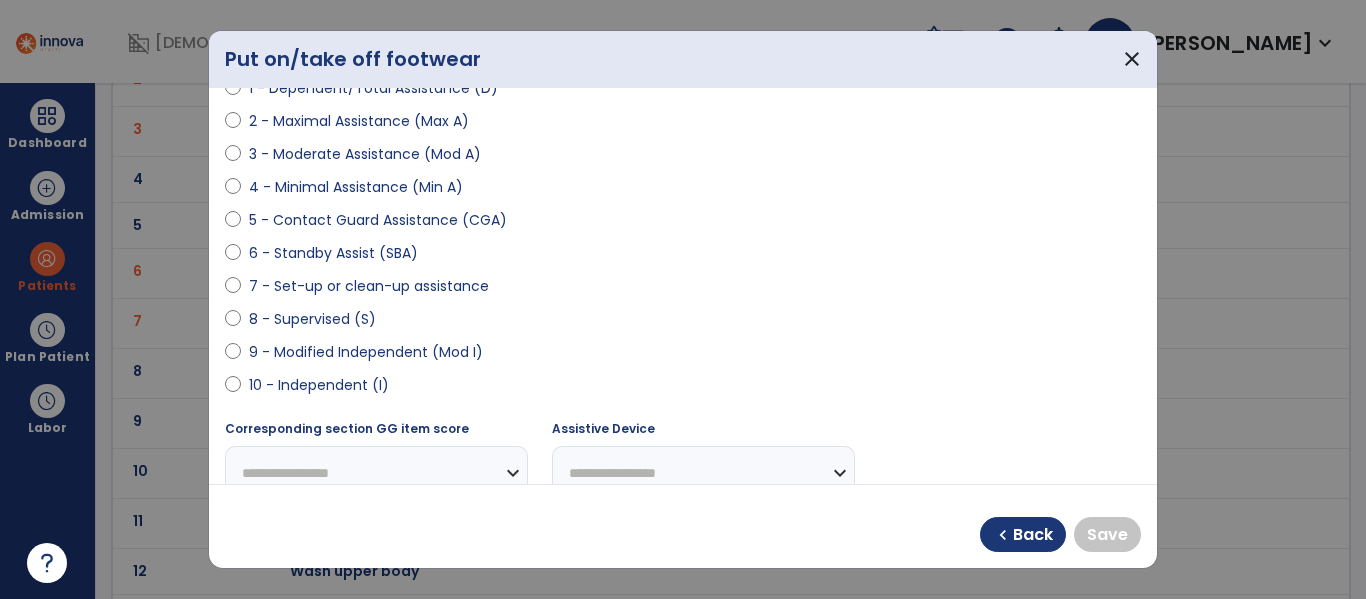 select on "**********" 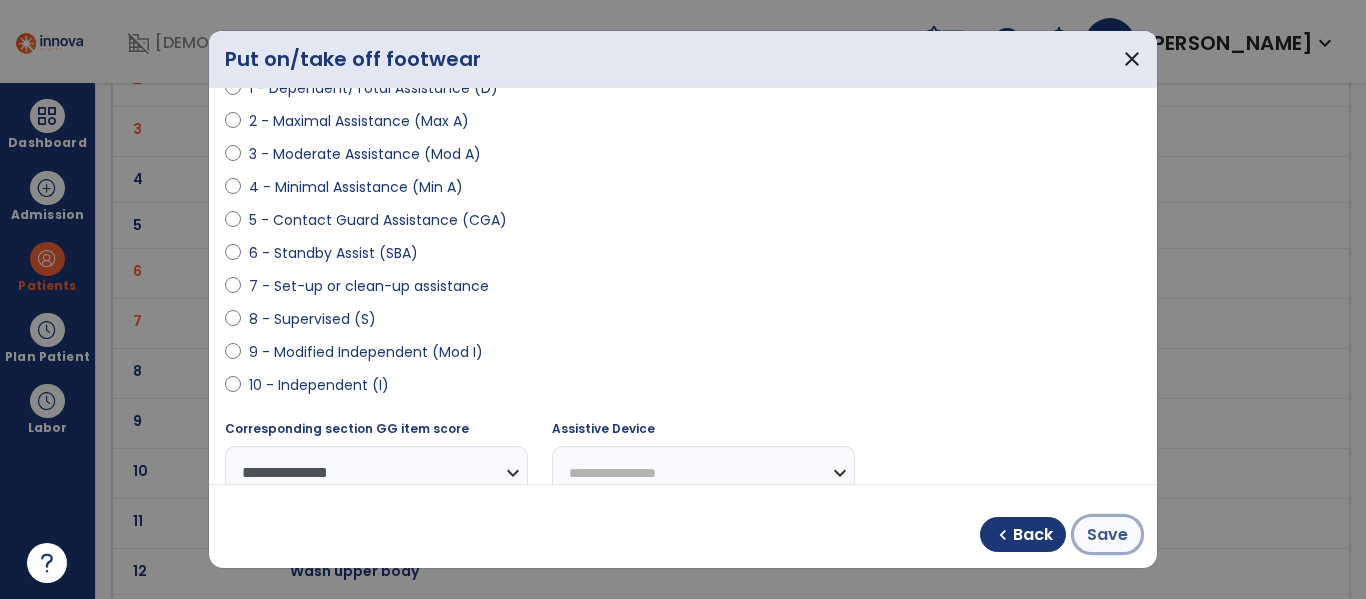 click on "Save" at bounding box center (1107, 535) 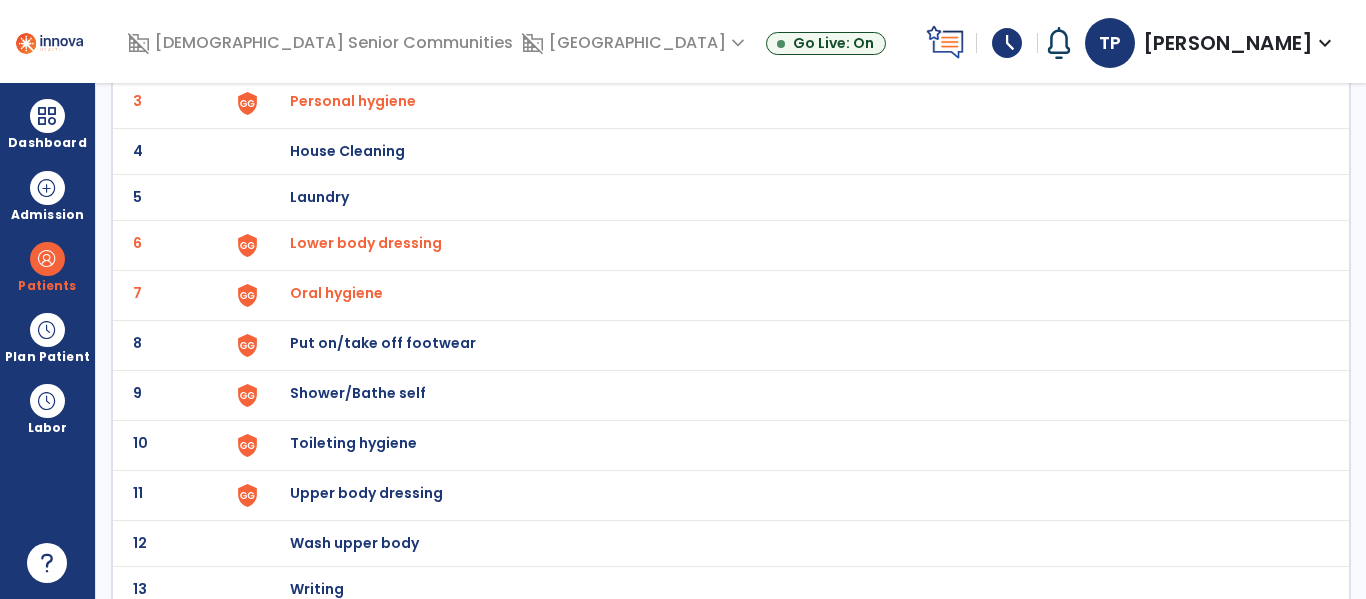 scroll, scrollTop: 251, scrollLeft: 0, axis: vertical 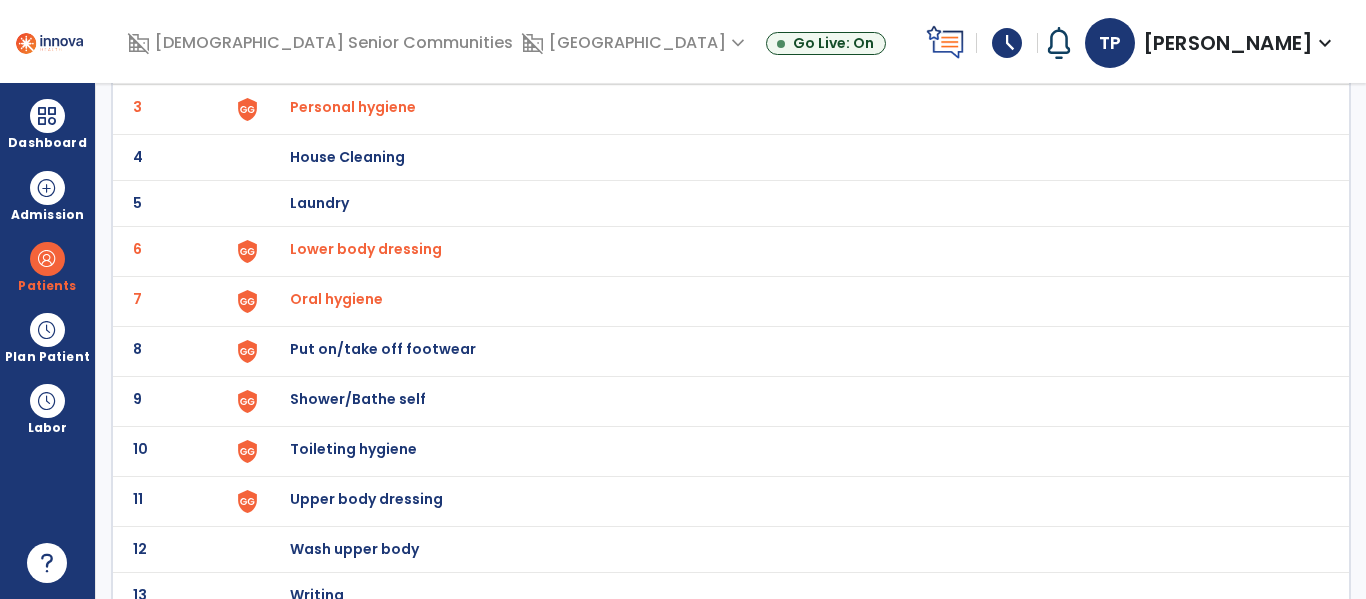 click on "Shower/Bathe self" at bounding box center [403, 11] 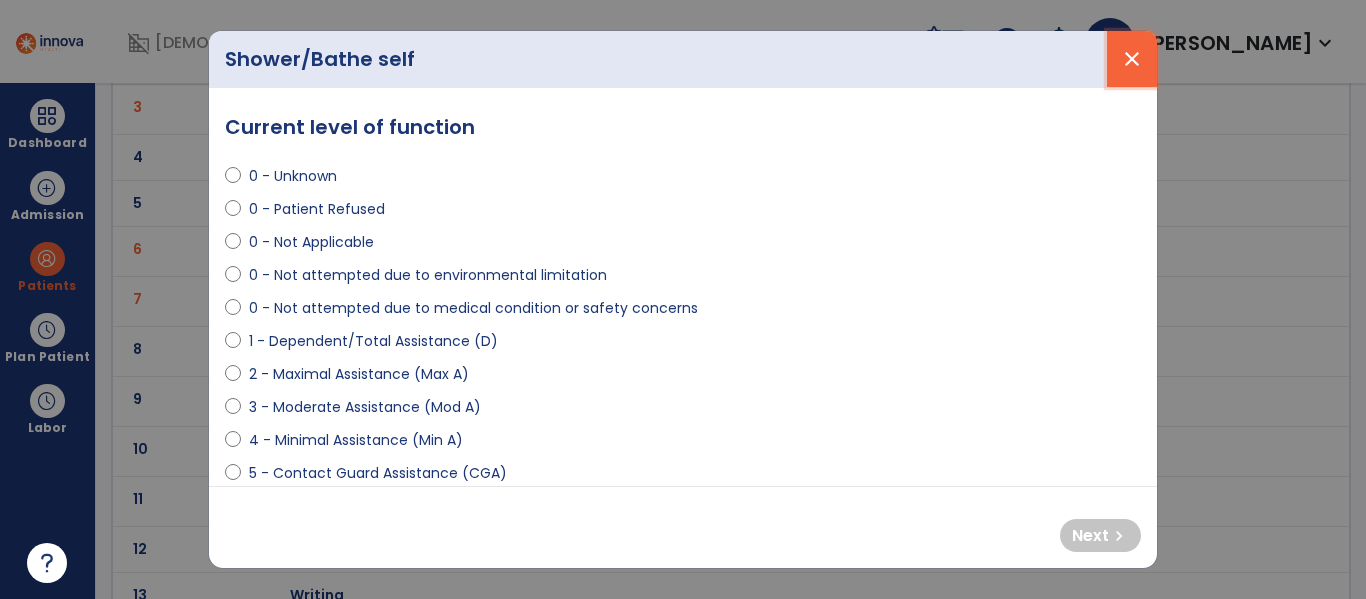 click on "close" at bounding box center (1132, 59) 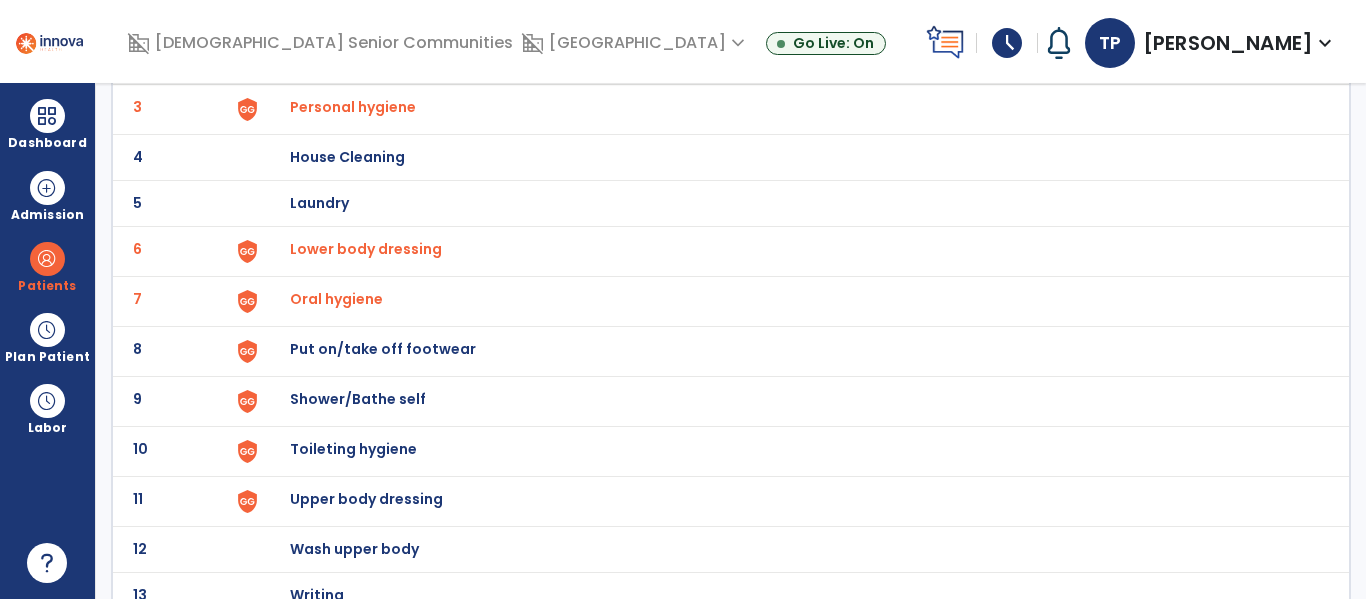 click on "Lower body dressing" at bounding box center [313, 57] 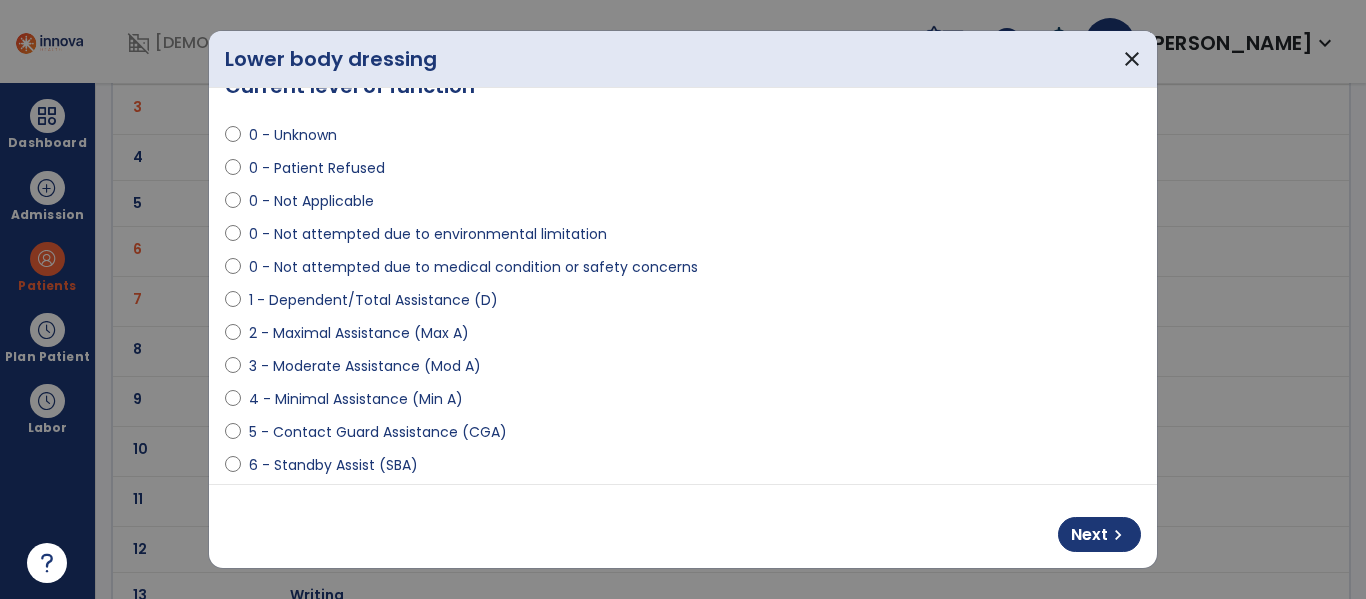scroll, scrollTop: 42, scrollLeft: 0, axis: vertical 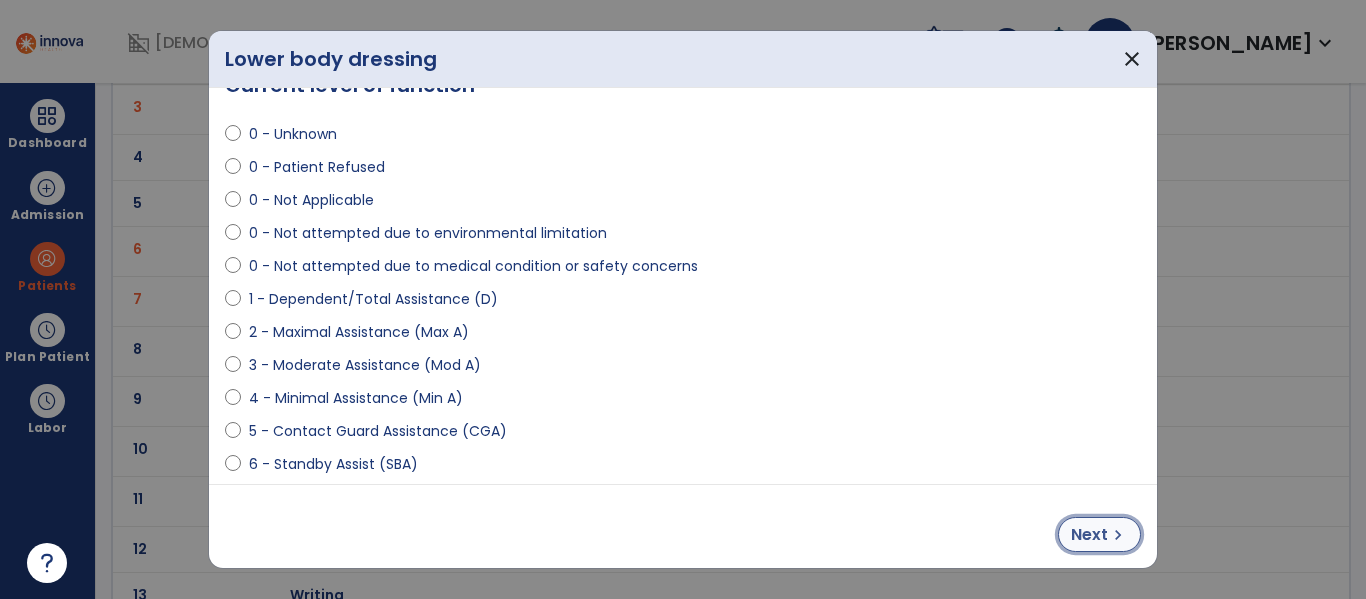 click on "chevron_right" at bounding box center [1118, 535] 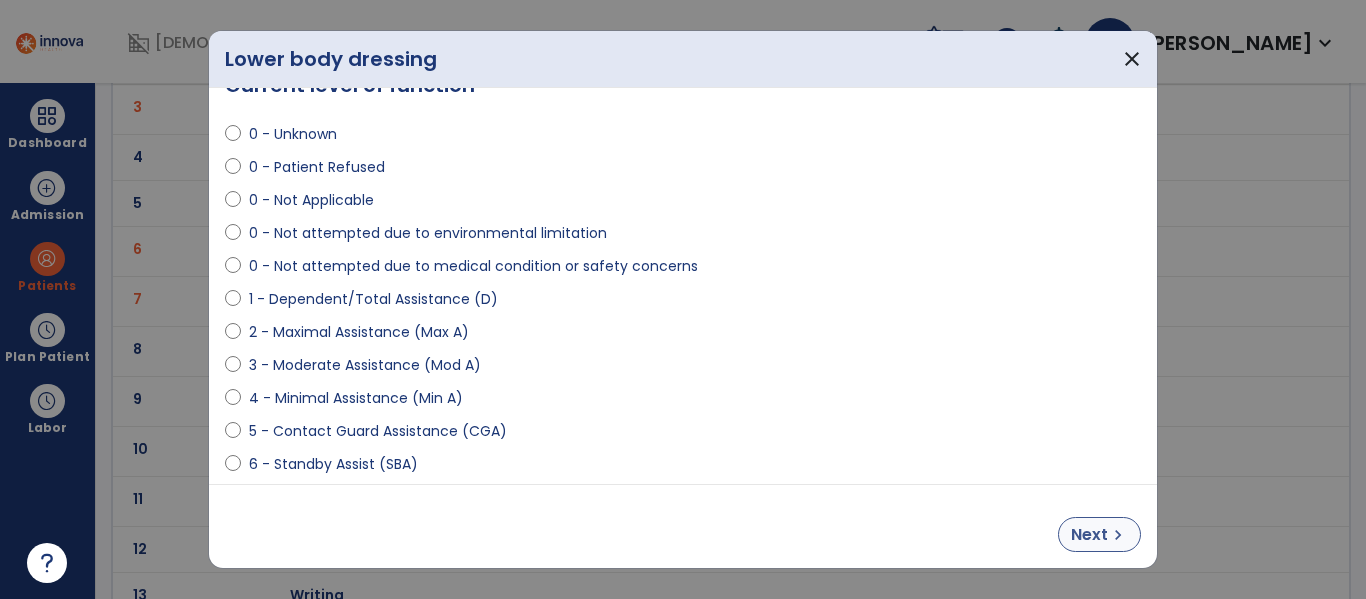 select on "**********" 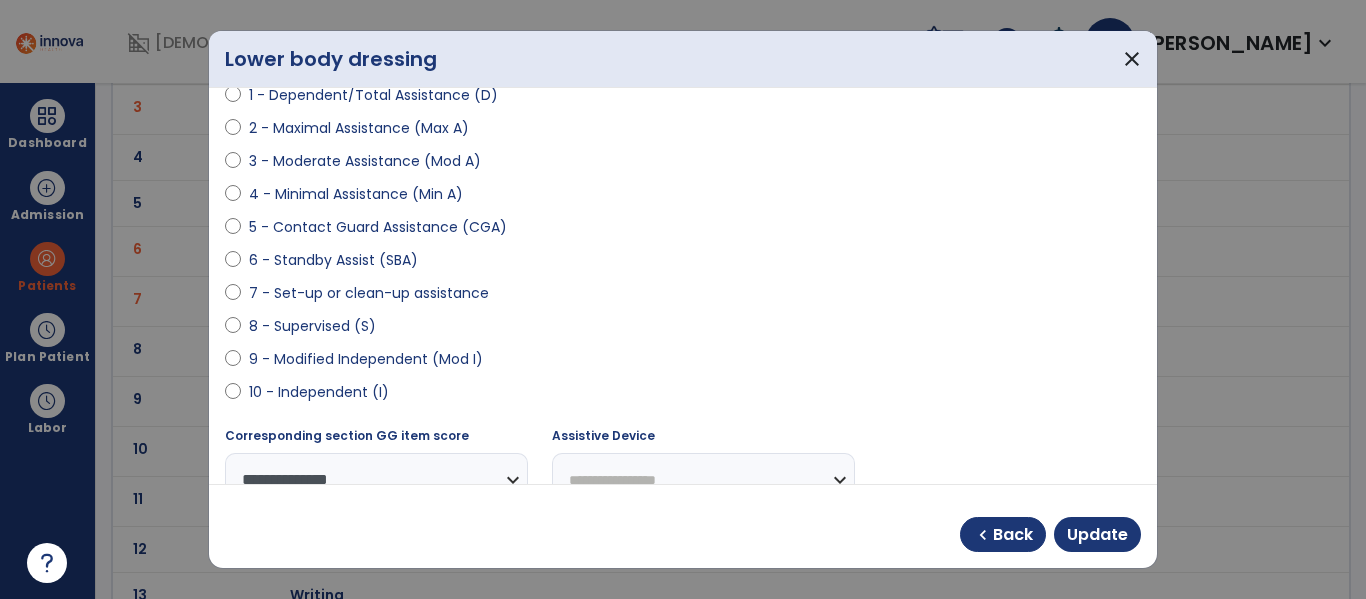 scroll, scrollTop: 250, scrollLeft: 0, axis: vertical 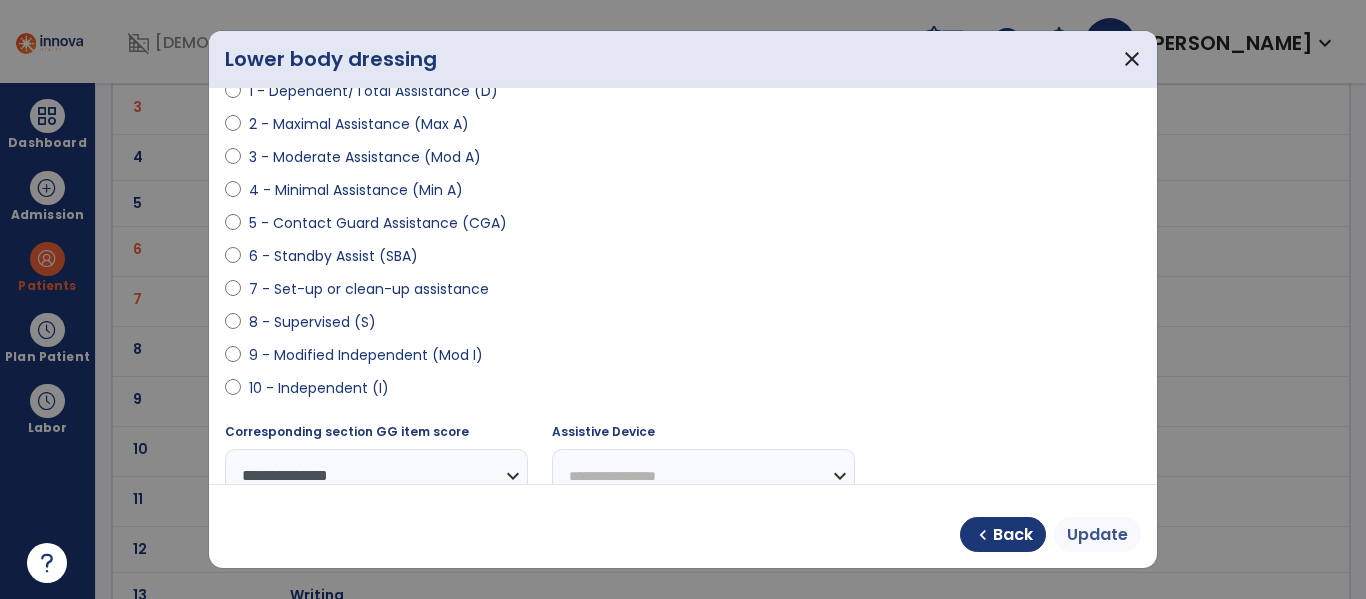 click on "Update" at bounding box center (1097, 535) 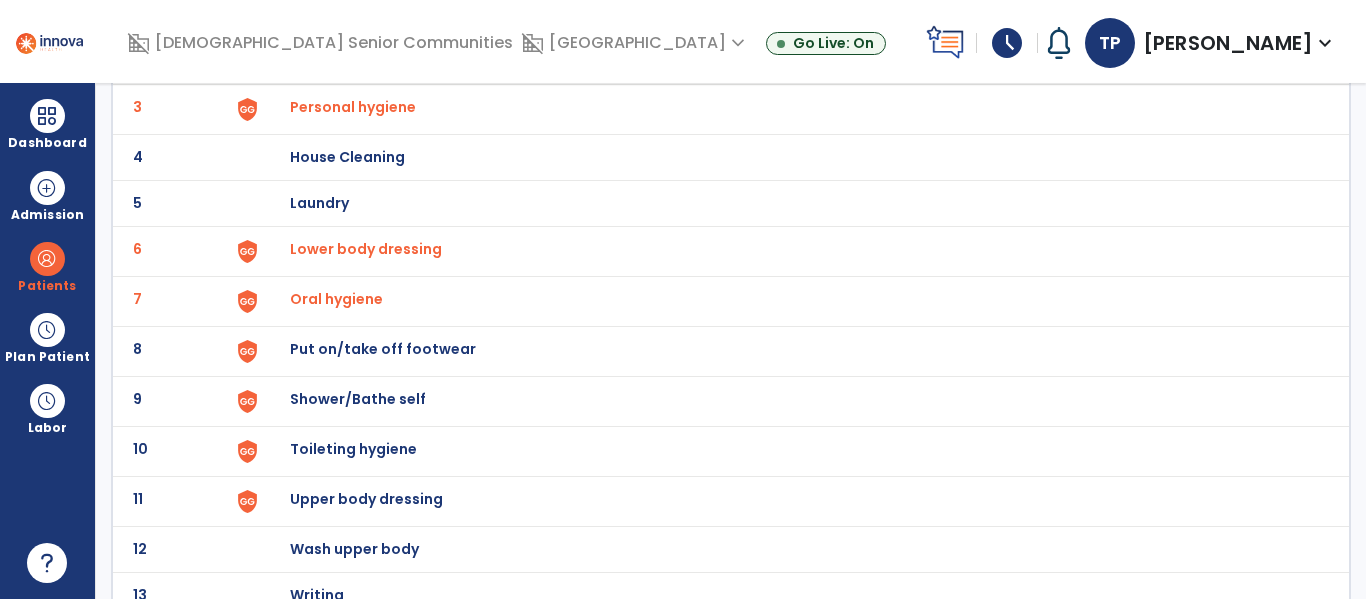 scroll, scrollTop: 272, scrollLeft: 0, axis: vertical 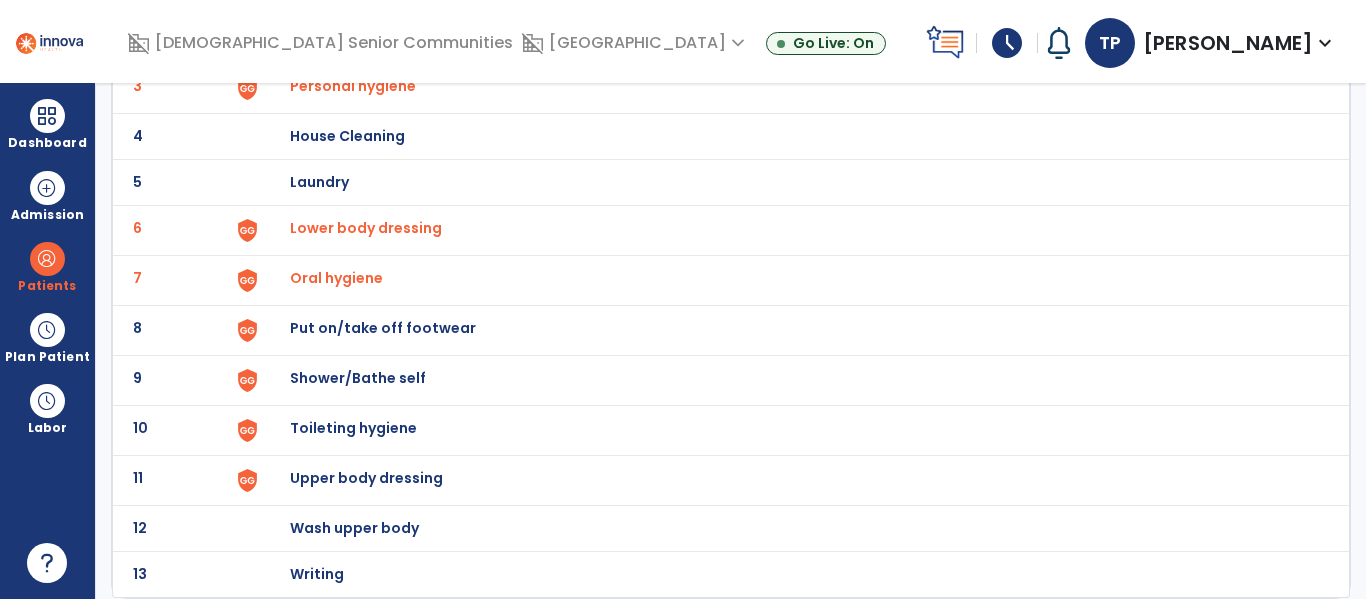 click on "Put on/take off footwear" at bounding box center [403, -10] 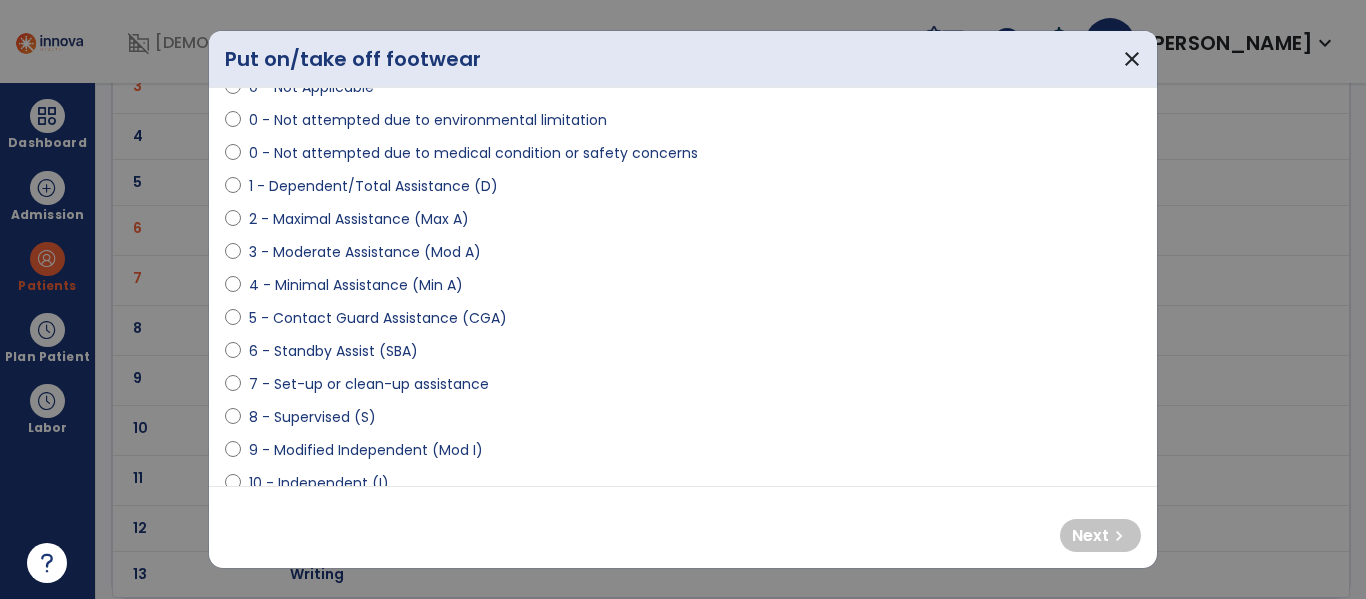 scroll, scrollTop: 153, scrollLeft: 0, axis: vertical 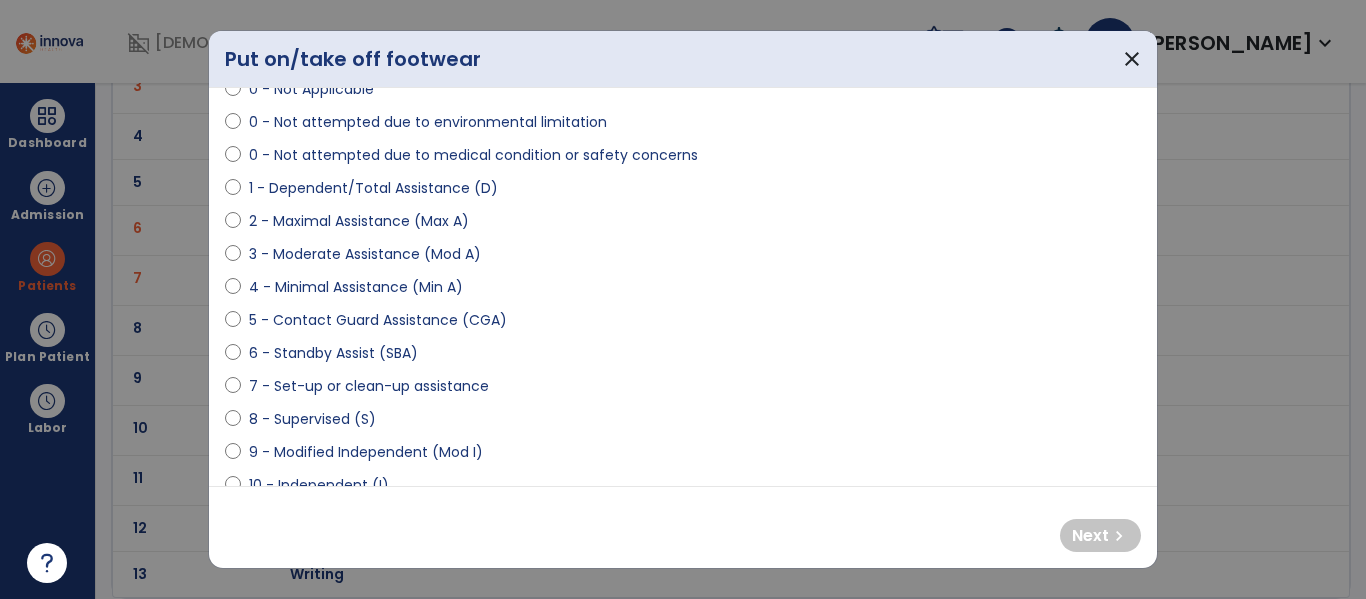 select on "**********" 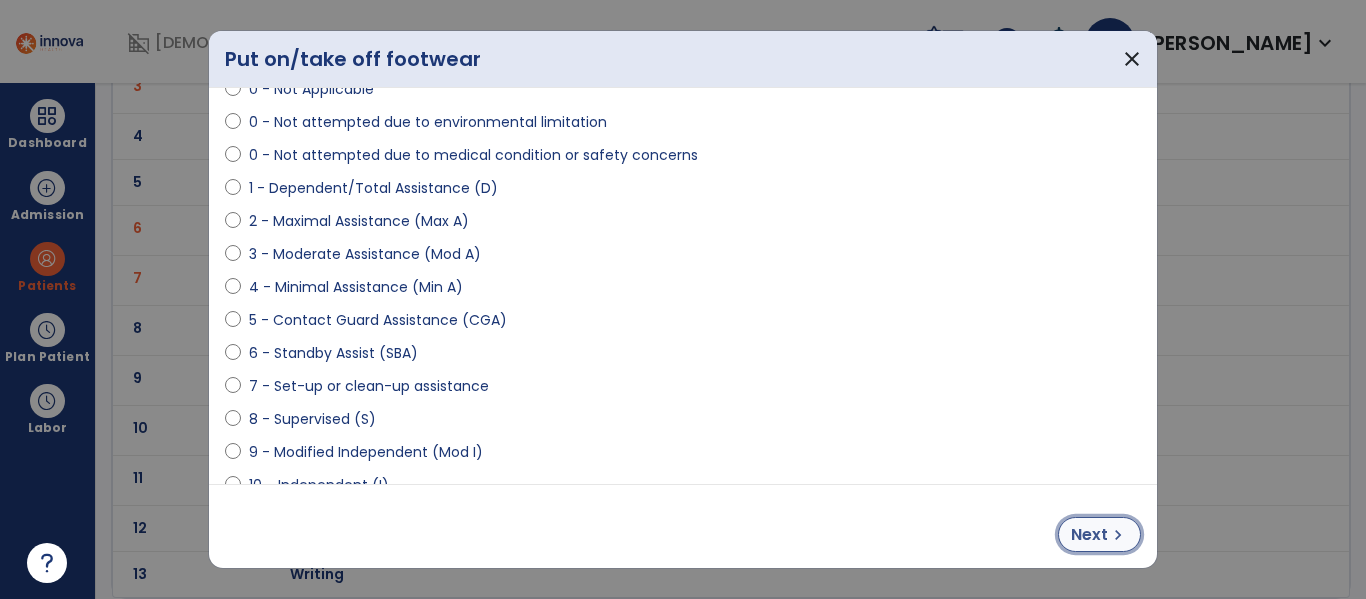 click on "chevron_right" at bounding box center (1118, 535) 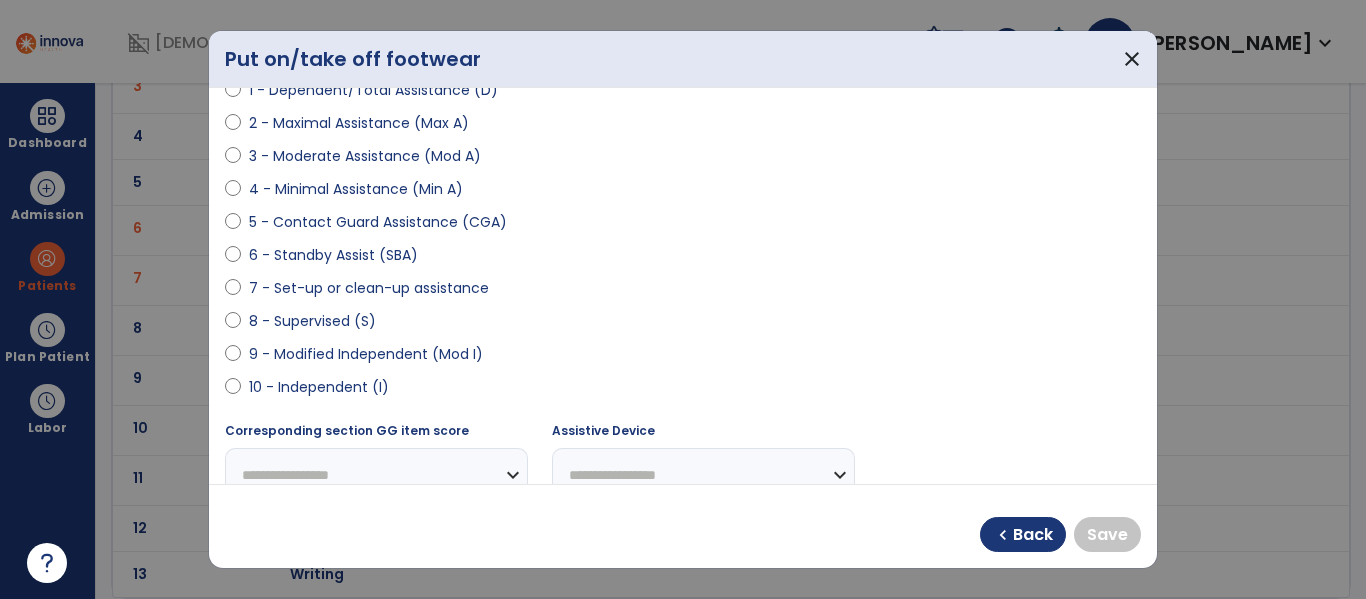 scroll, scrollTop: 259, scrollLeft: 0, axis: vertical 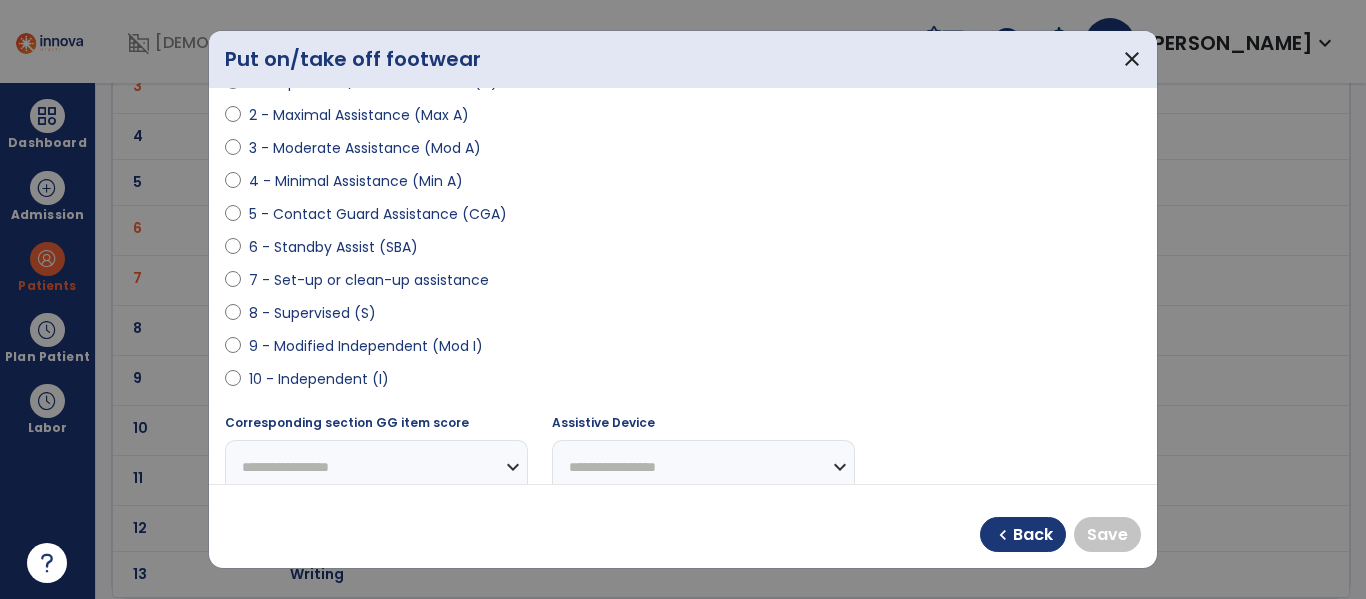 select on "**********" 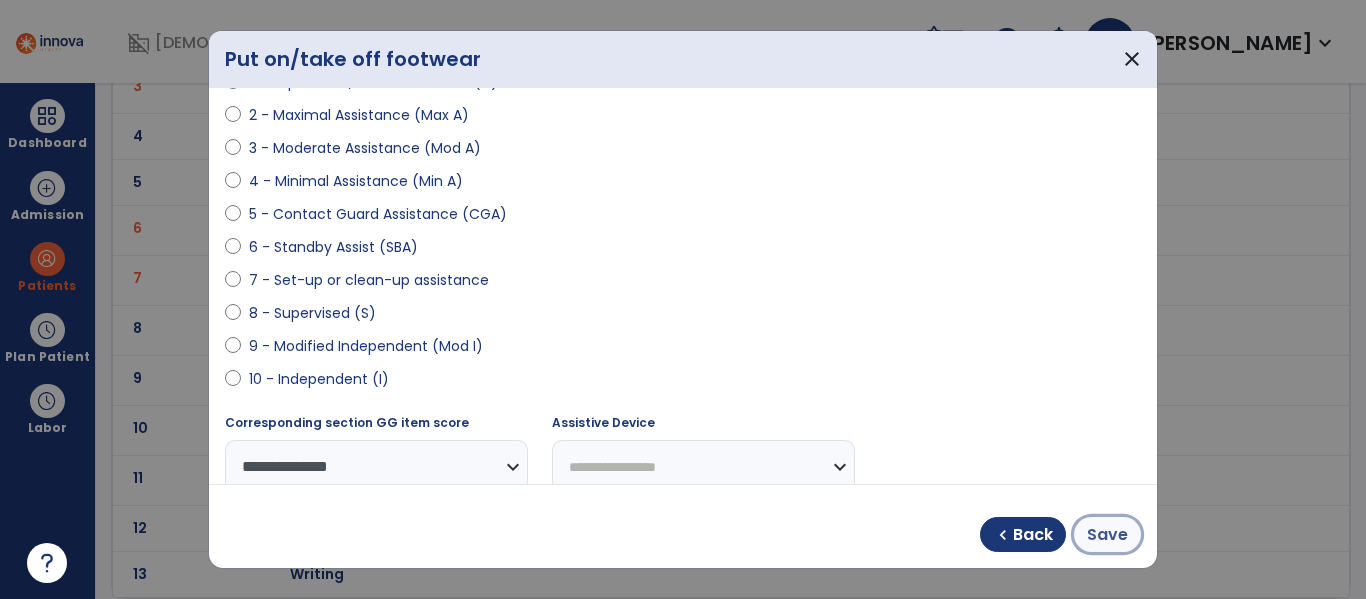 click on "Save" at bounding box center [1107, 535] 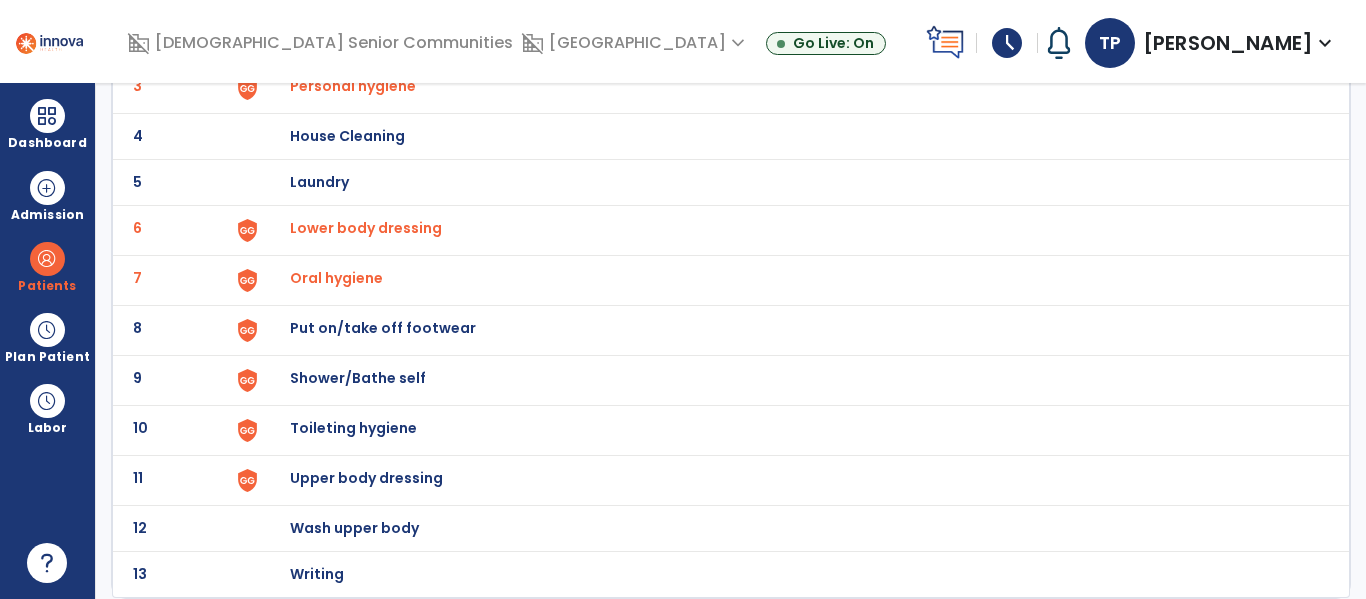 click on "Shower/Bathe self" at bounding box center [403, -10] 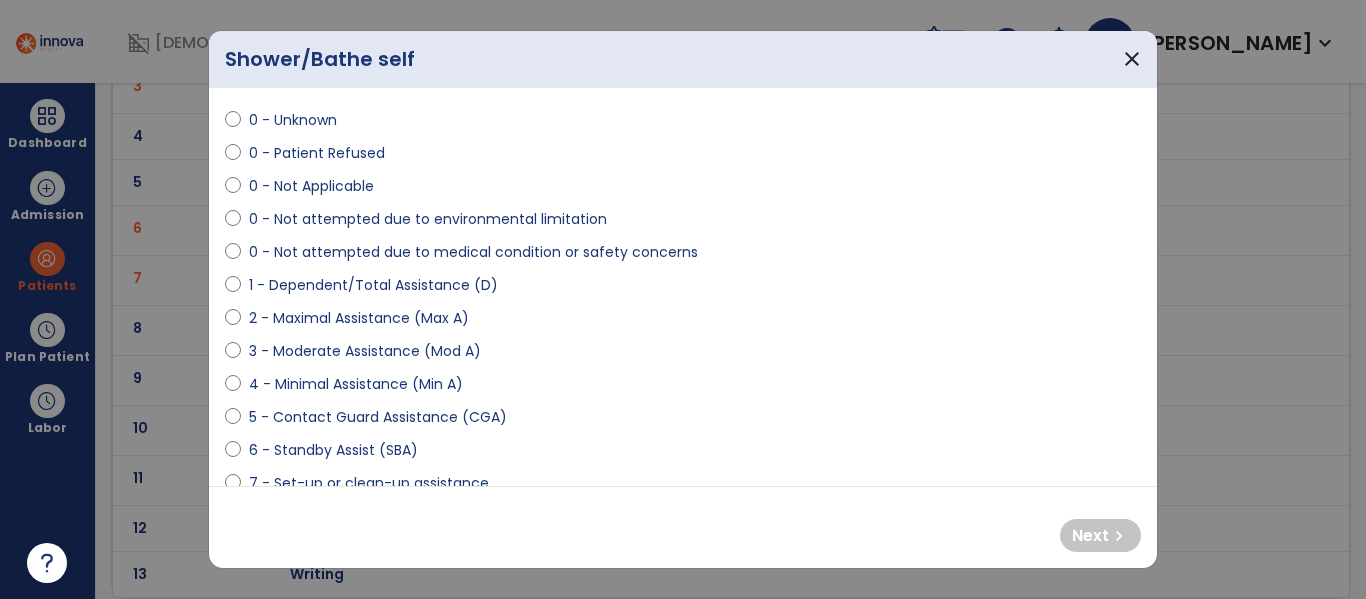 scroll, scrollTop: 57, scrollLeft: 0, axis: vertical 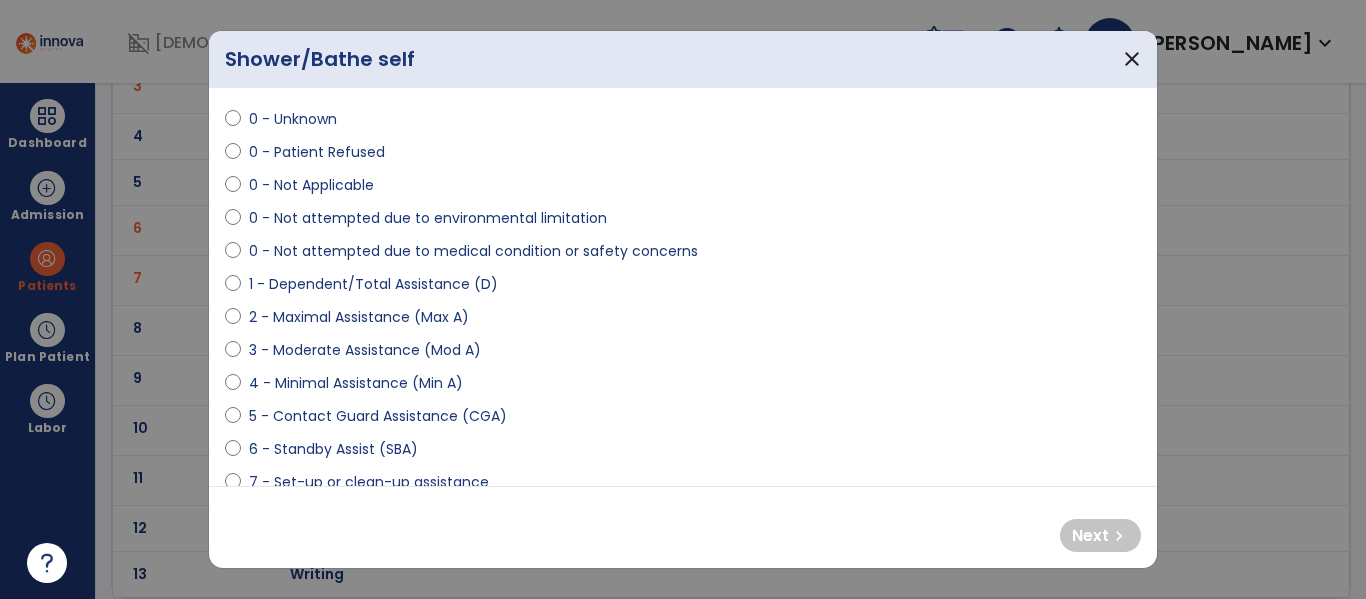 select on "**********" 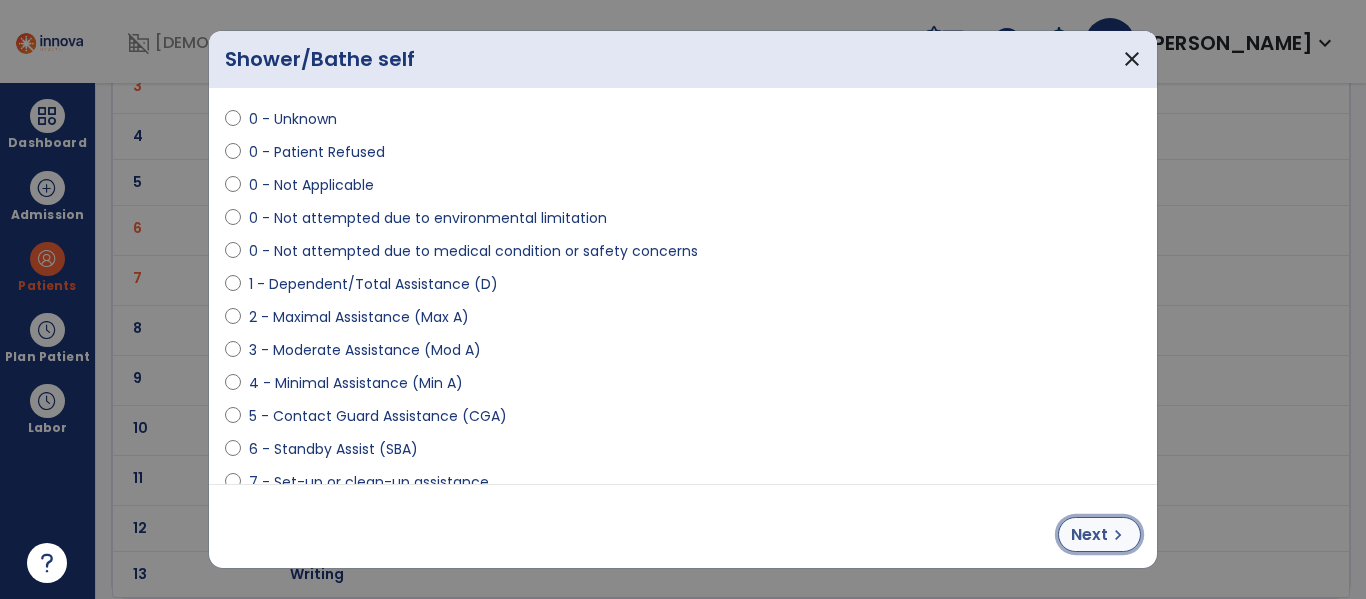 click on "Next" at bounding box center (1089, 535) 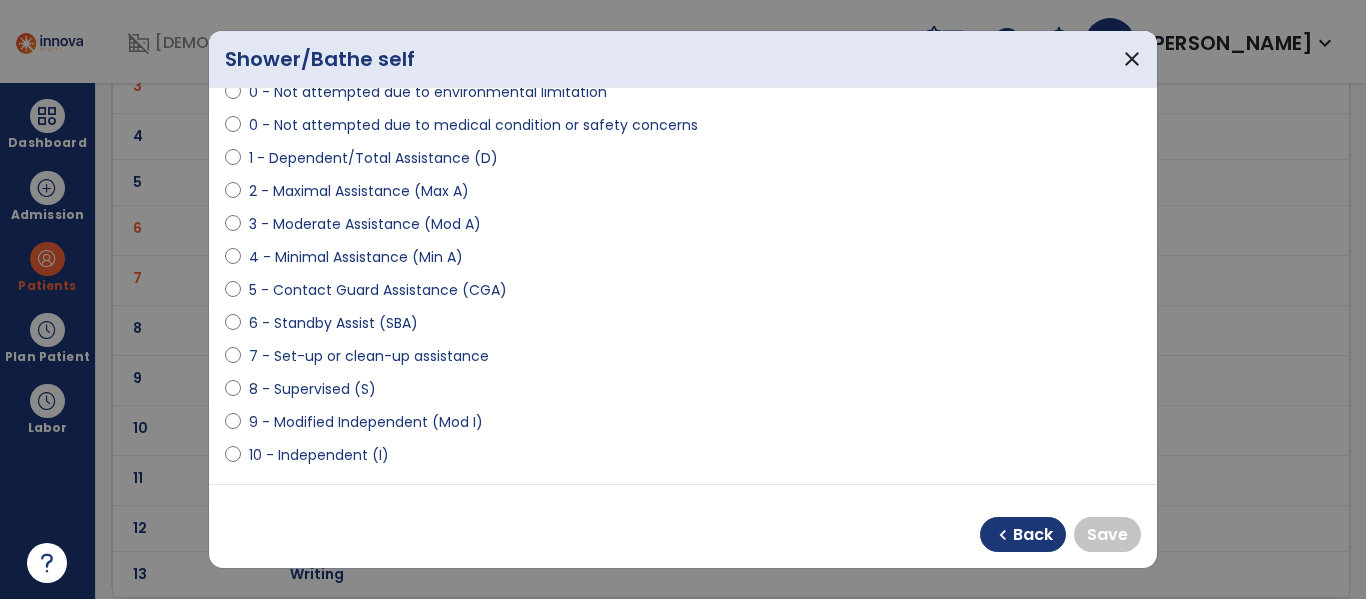 scroll, scrollTop: 190, scrollLeft: 0, axis: vertical 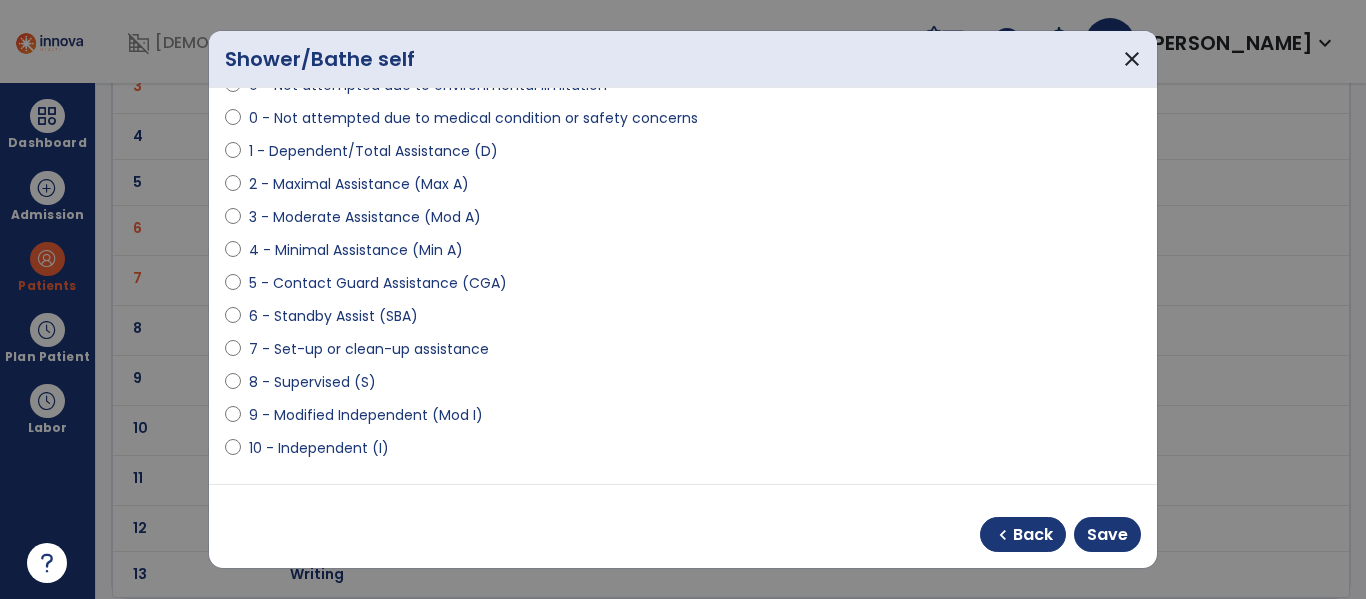select on "**********" 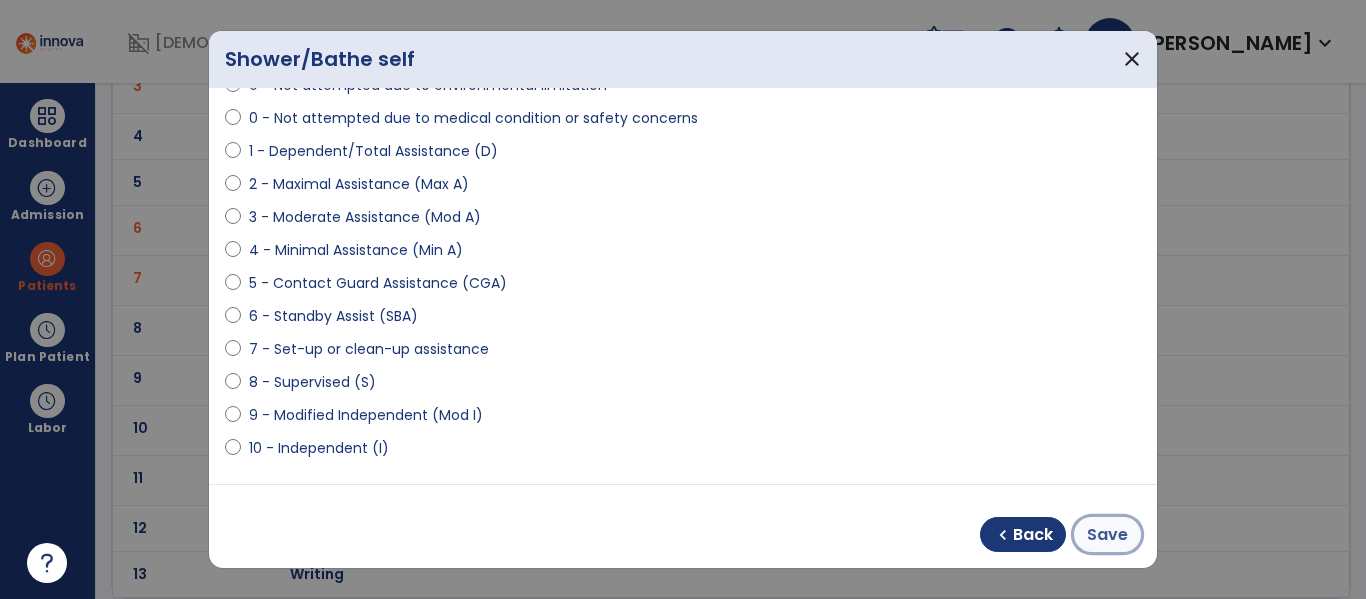 click on "Save" at bounding box center (1107, 535) 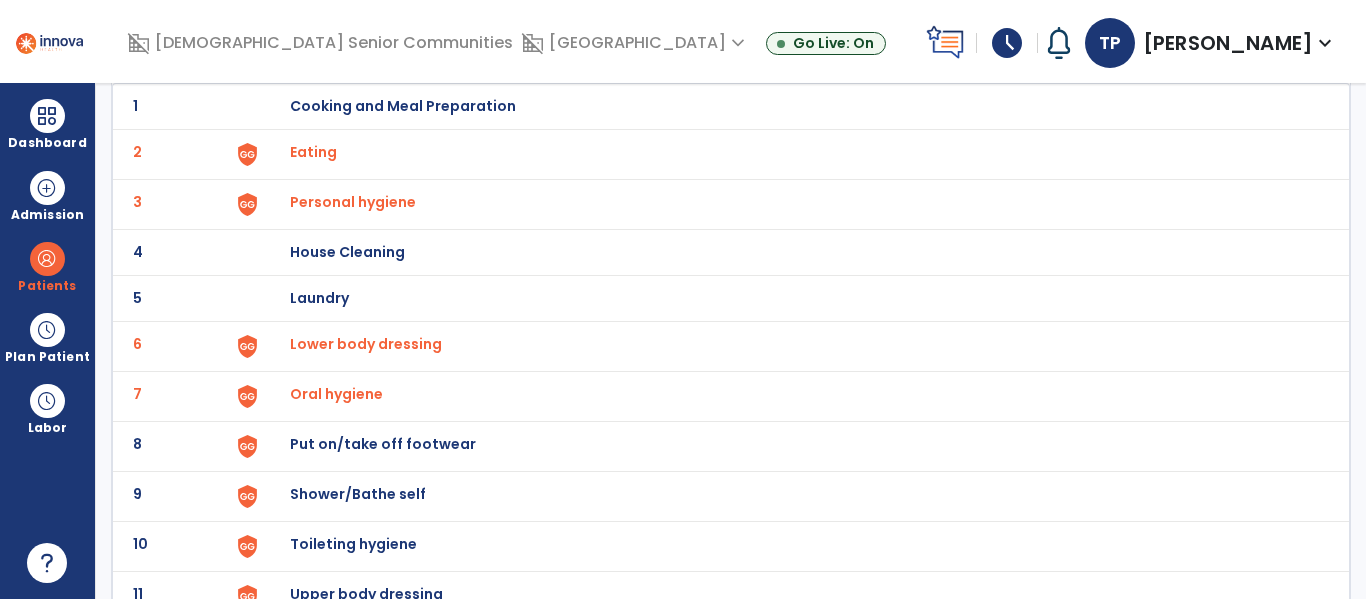scroll, scrollTop: 0, scrollLeft: 0, axis: both 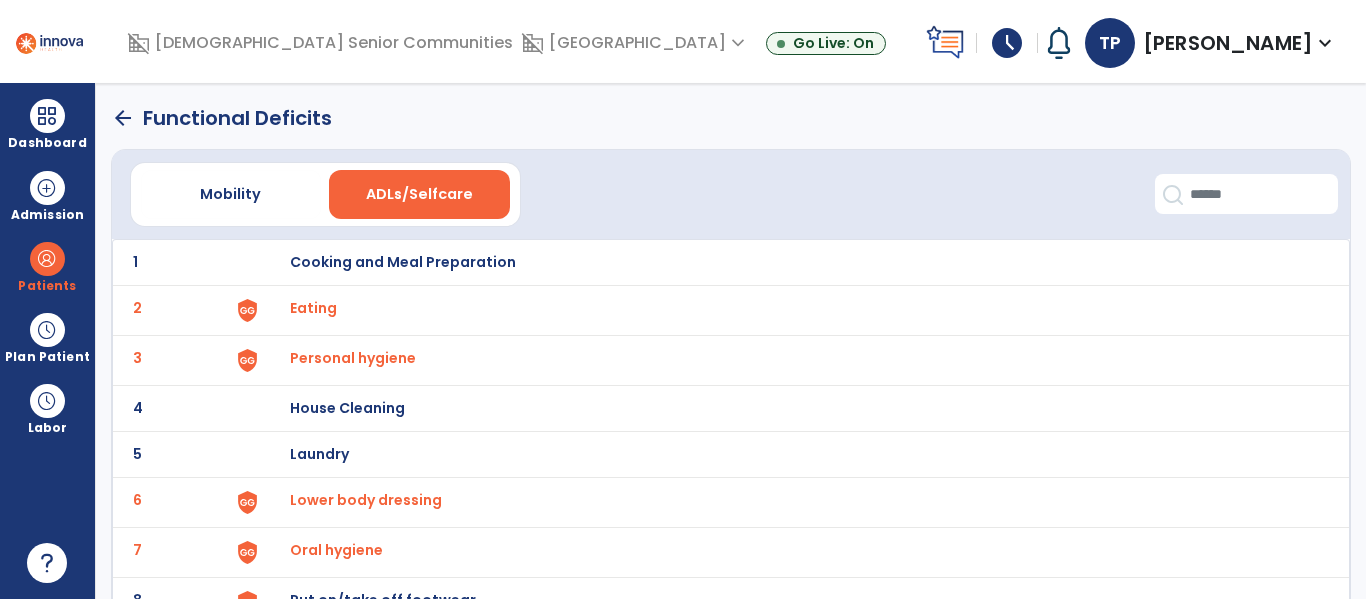 click on "arrow_back" 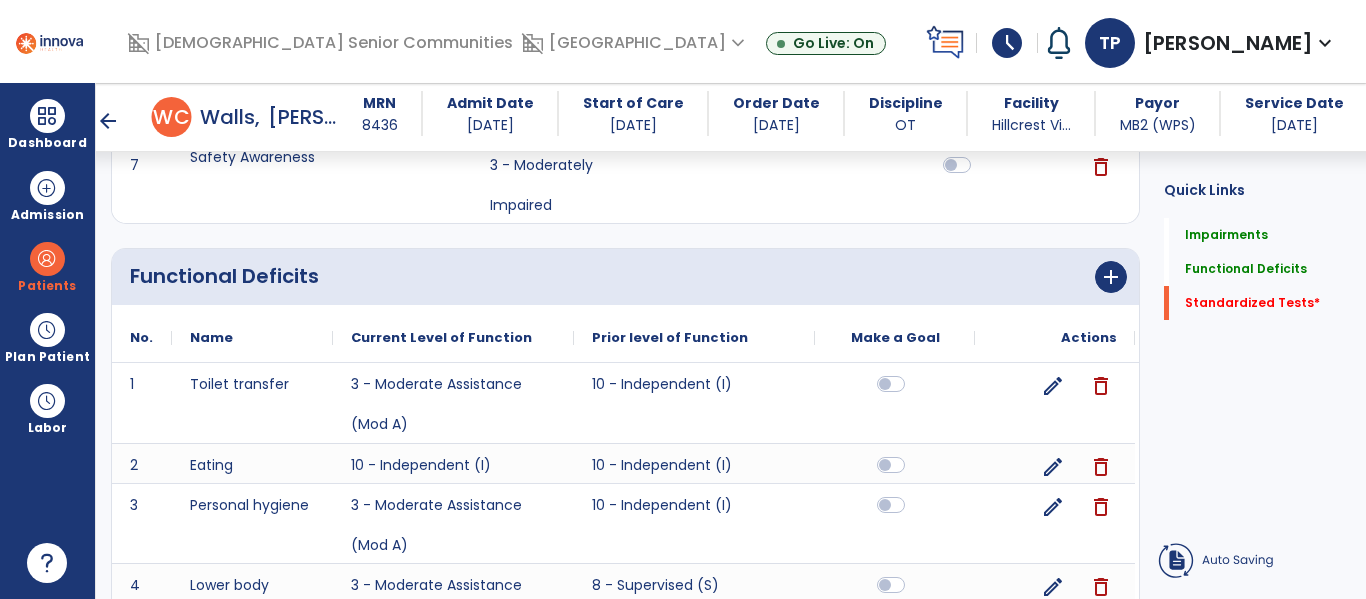 scroll, scrollTop: 546, scrollLeft: 0, axis: vertical 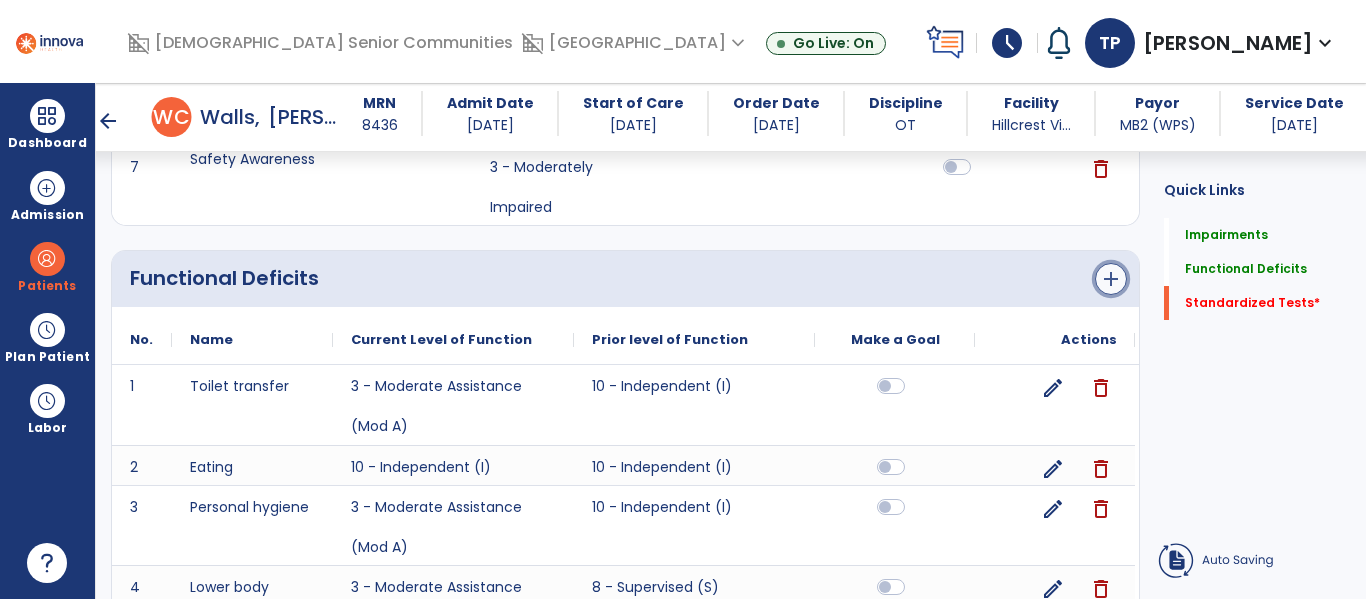 click on "add" 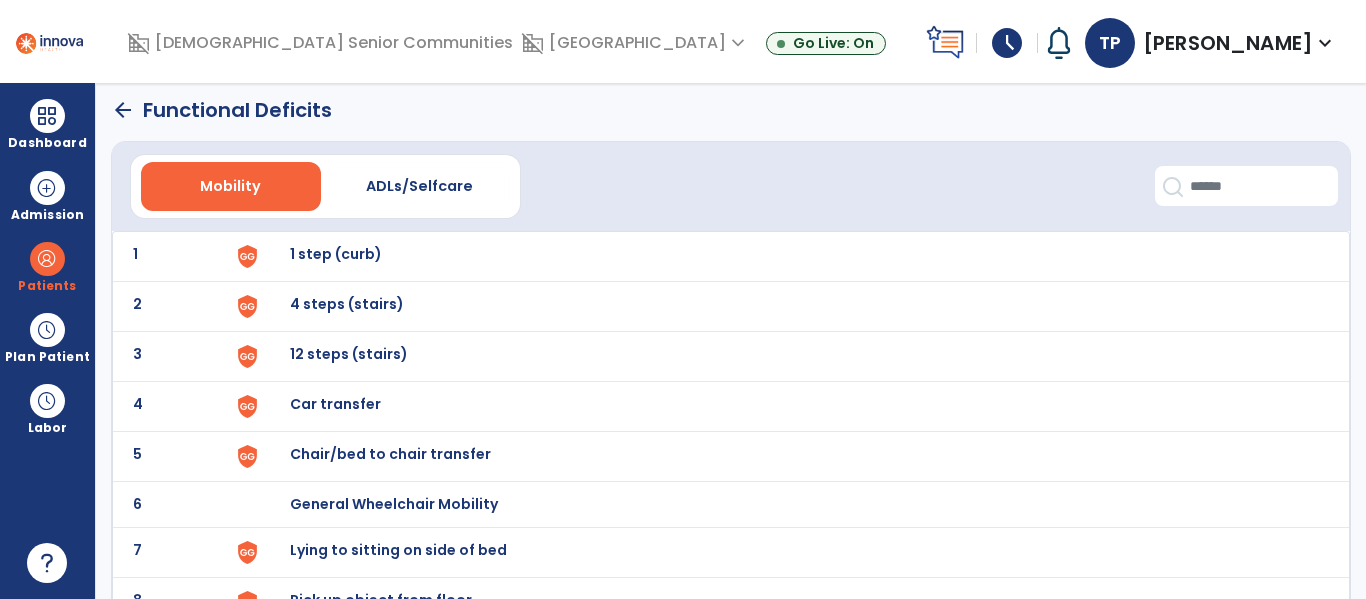 scroll, scrollTop: 5, scrollLeft: 0, axis: vertical 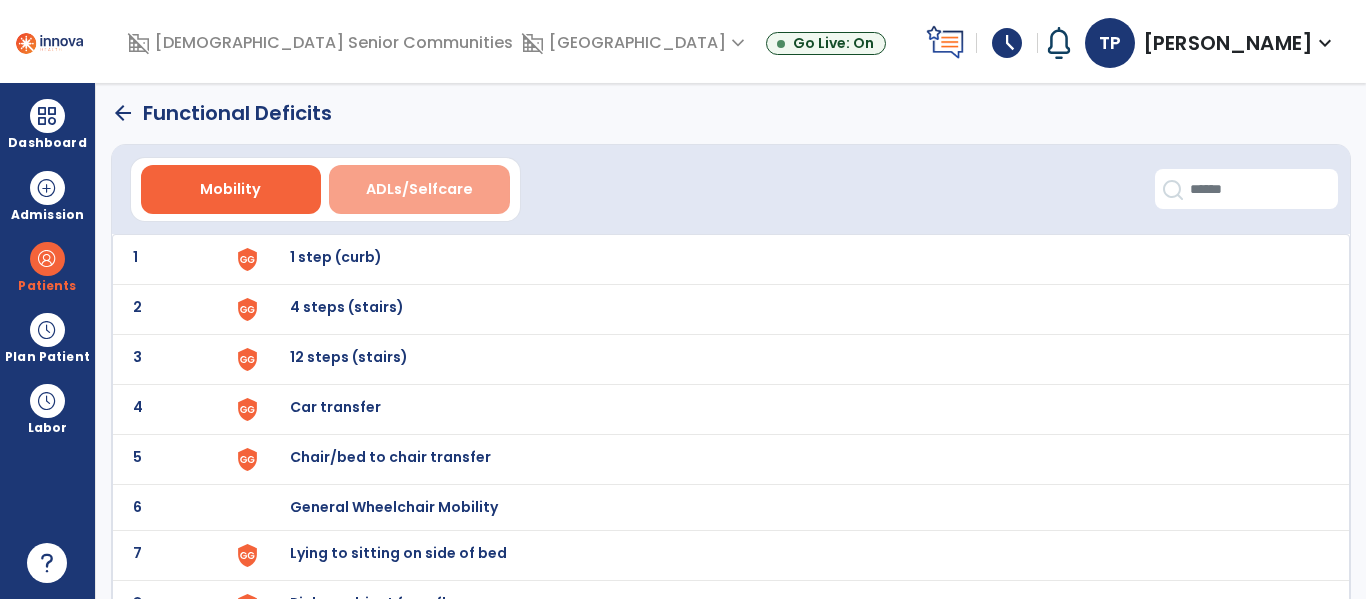 click on "ADLs/Selfcare" at bounding box center [419, 189] 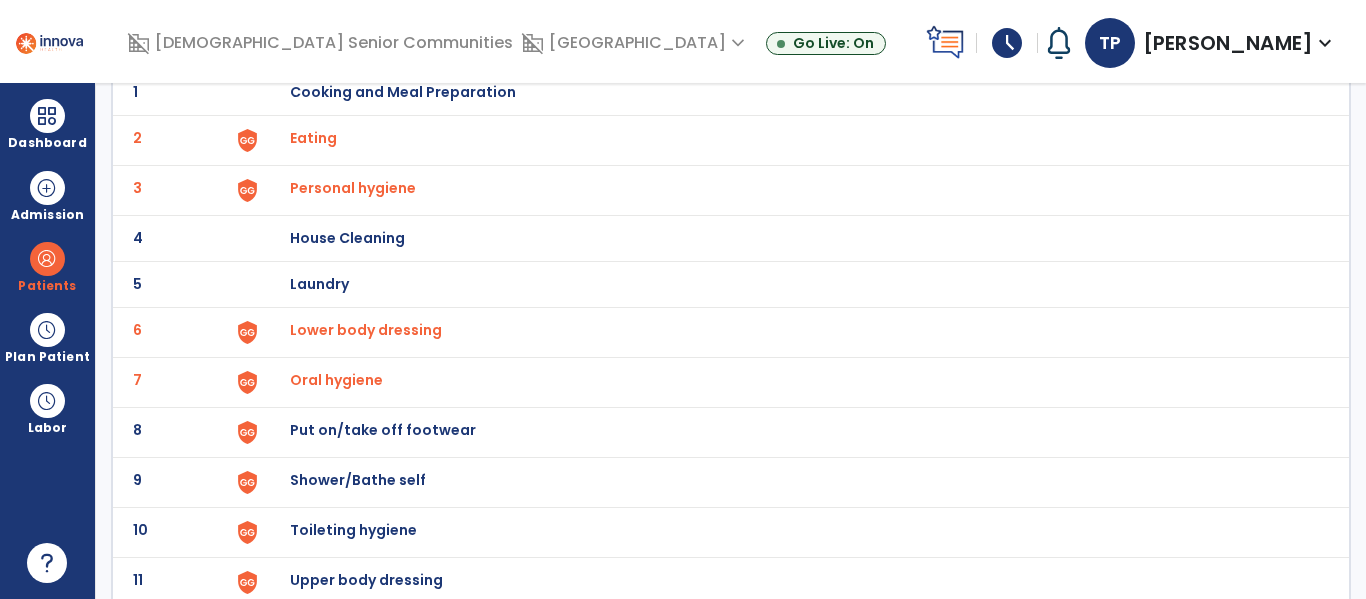 scroll, scrollTop: 171, scrollLeft: 0, axis: vertical 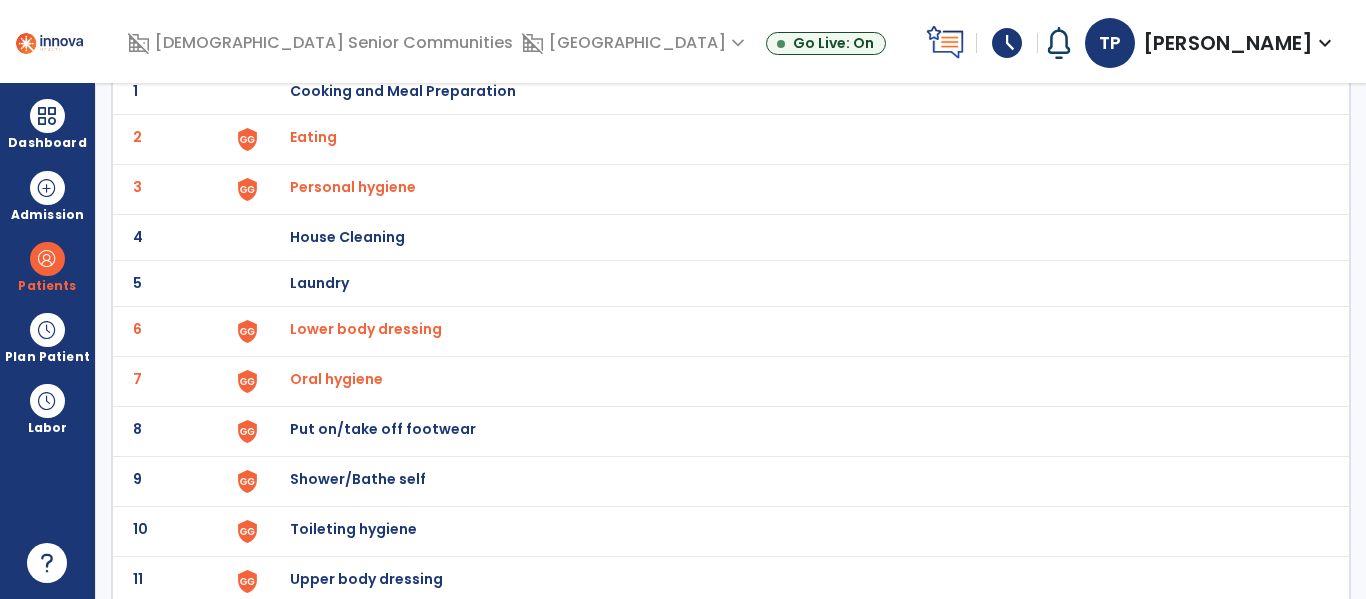 click on "Lower body dressing" at bounding box center (313, 137) 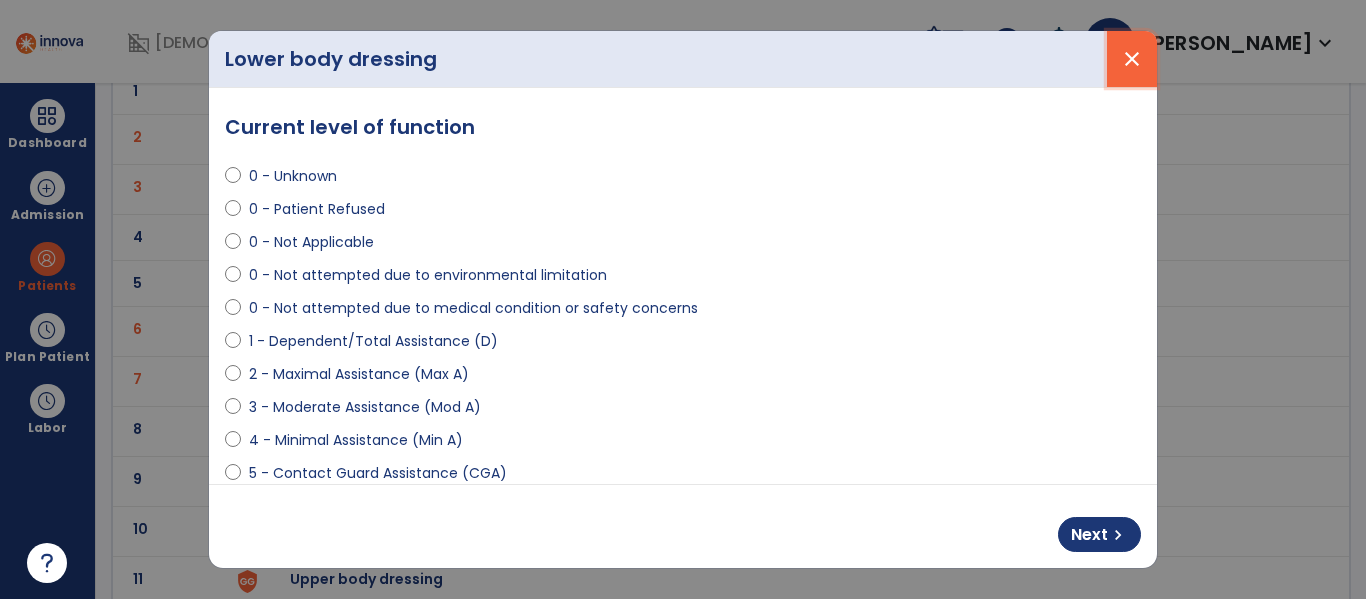click on "close" at bounding box center [1132, 59] 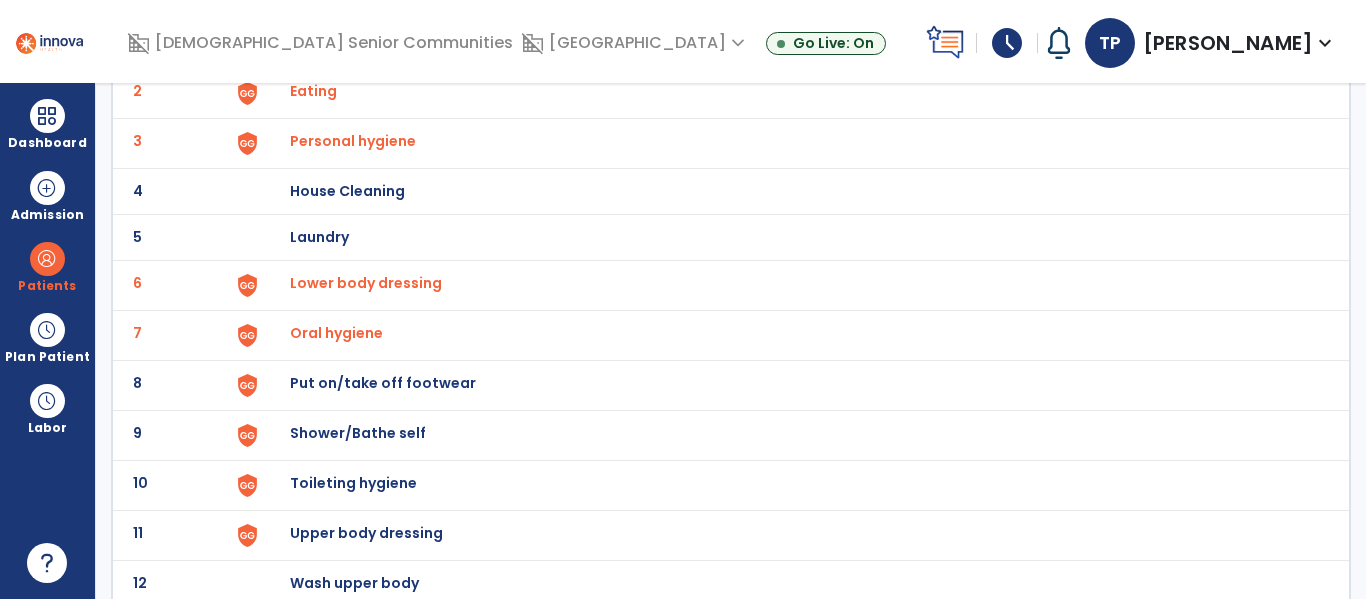 scroll, scrollTop: 203, scrollLeft: 0, axis: vertical 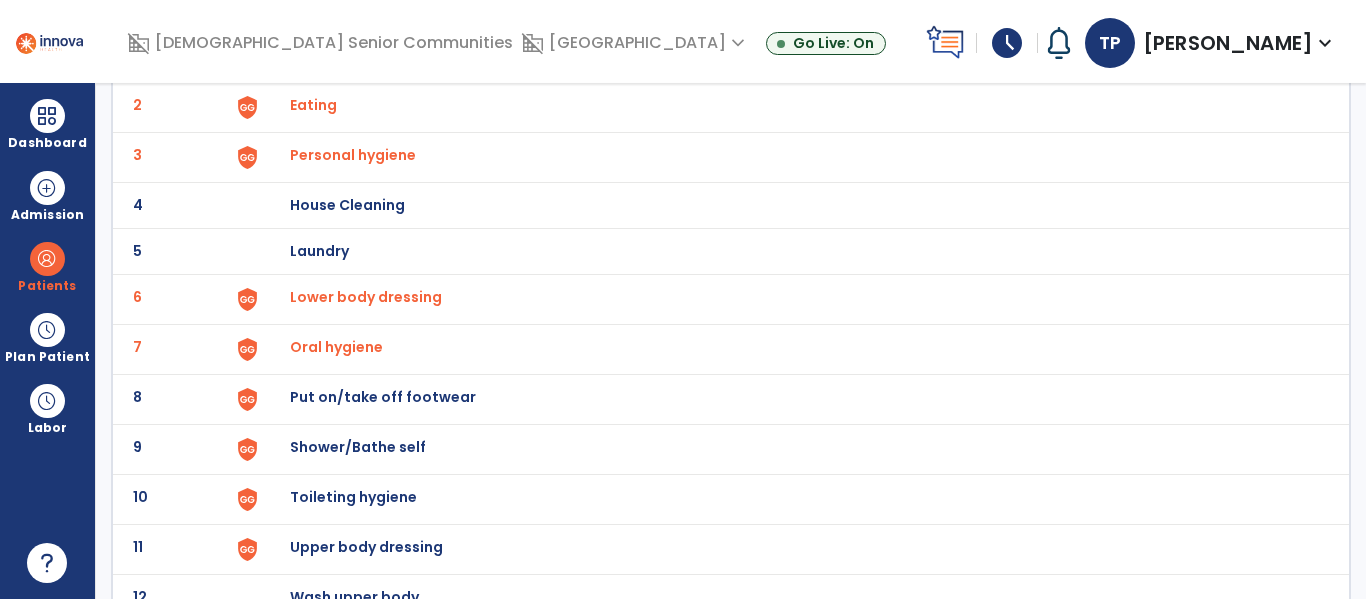click on "Put on/take off footwear" at bounding box center (403, 59) 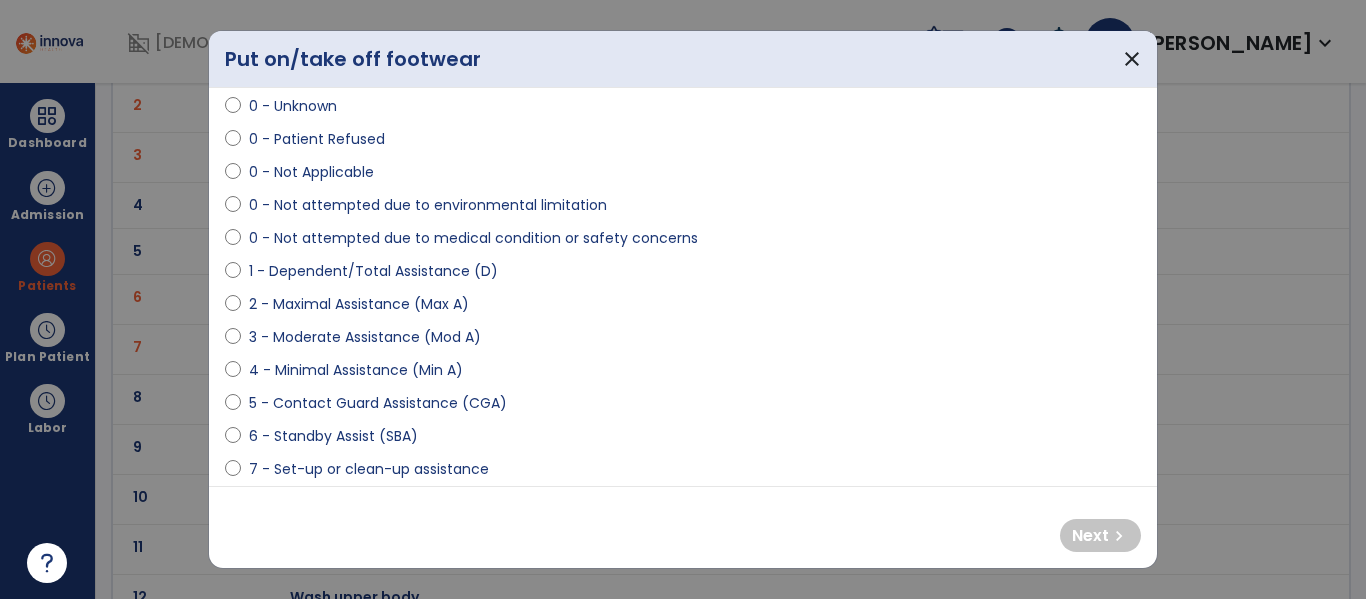 scroll, scrollTop: 71, scrollLeft: 0, axis: vertical 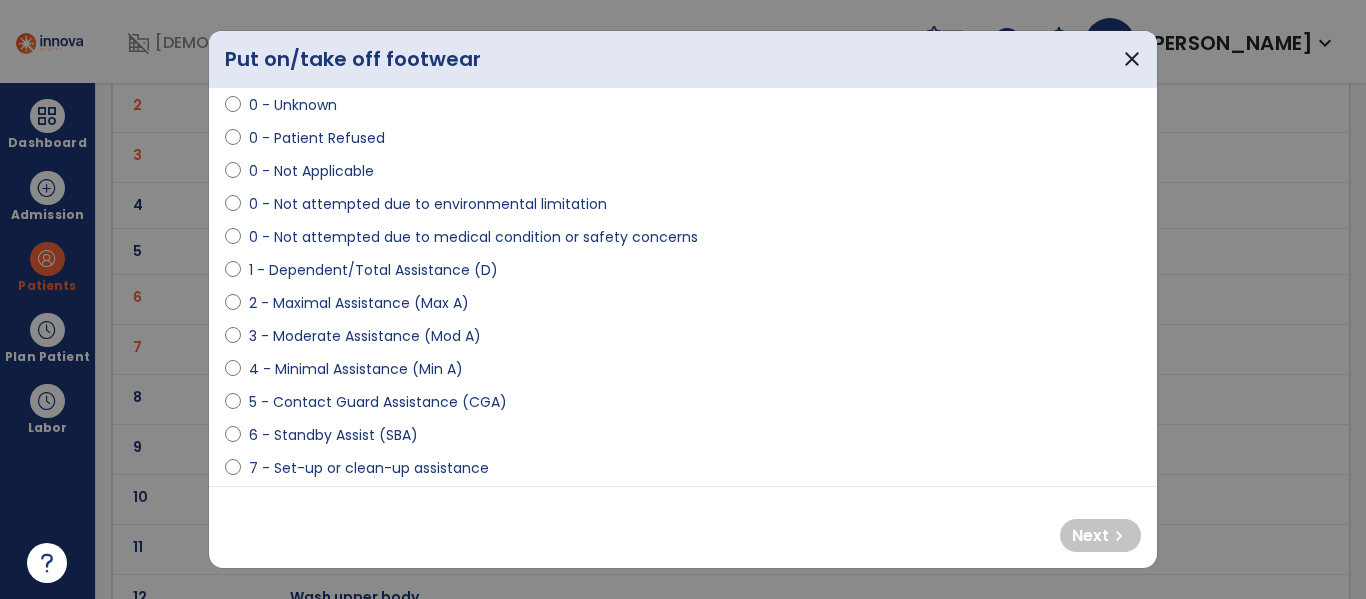 select on "**********" 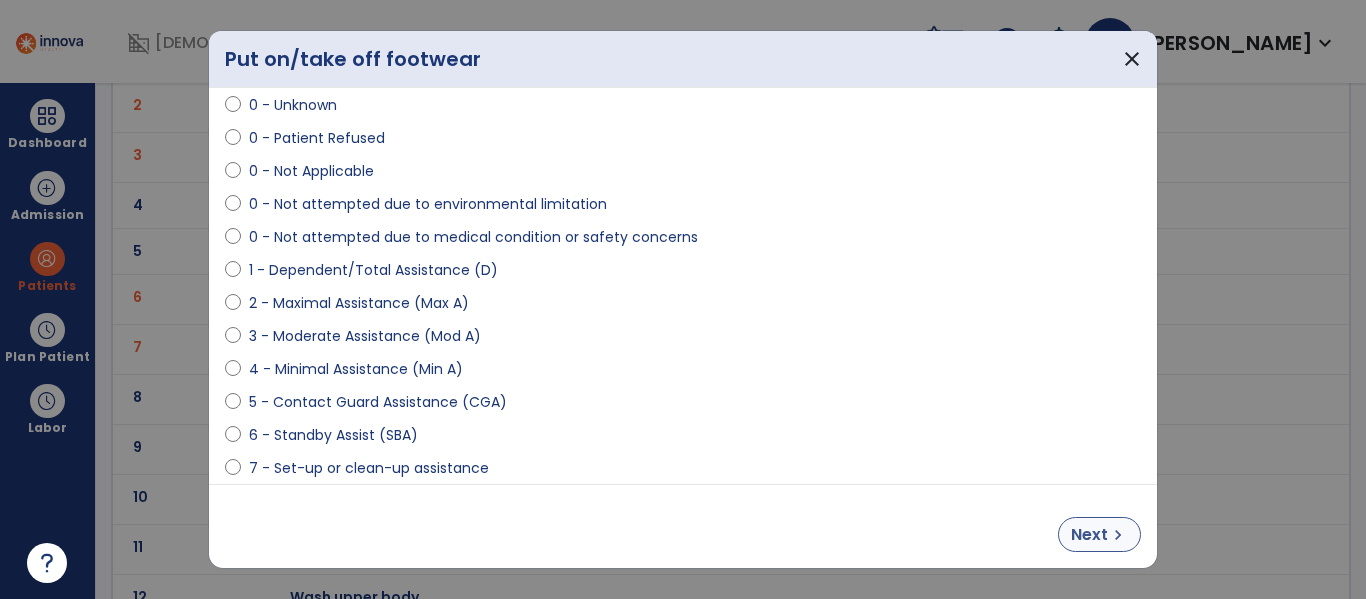 click on "Next" at bounding box center [1089, 535] 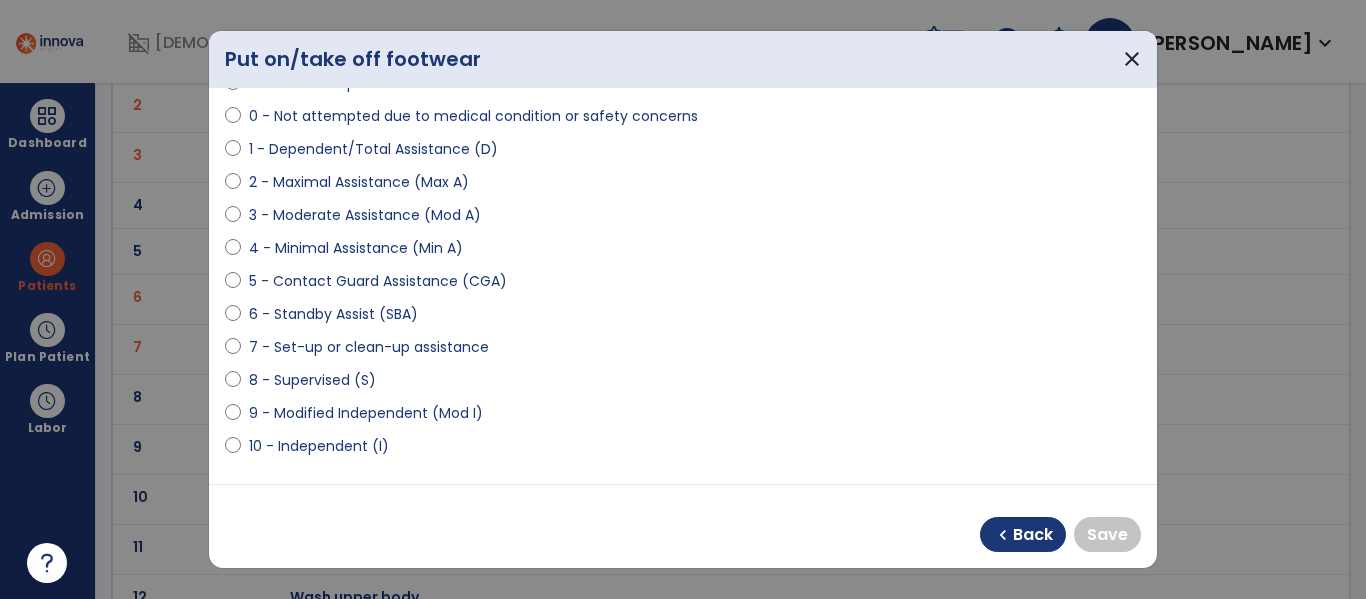 scroll, scrollTop: 198, scrollLeft: 0, axis: vertical 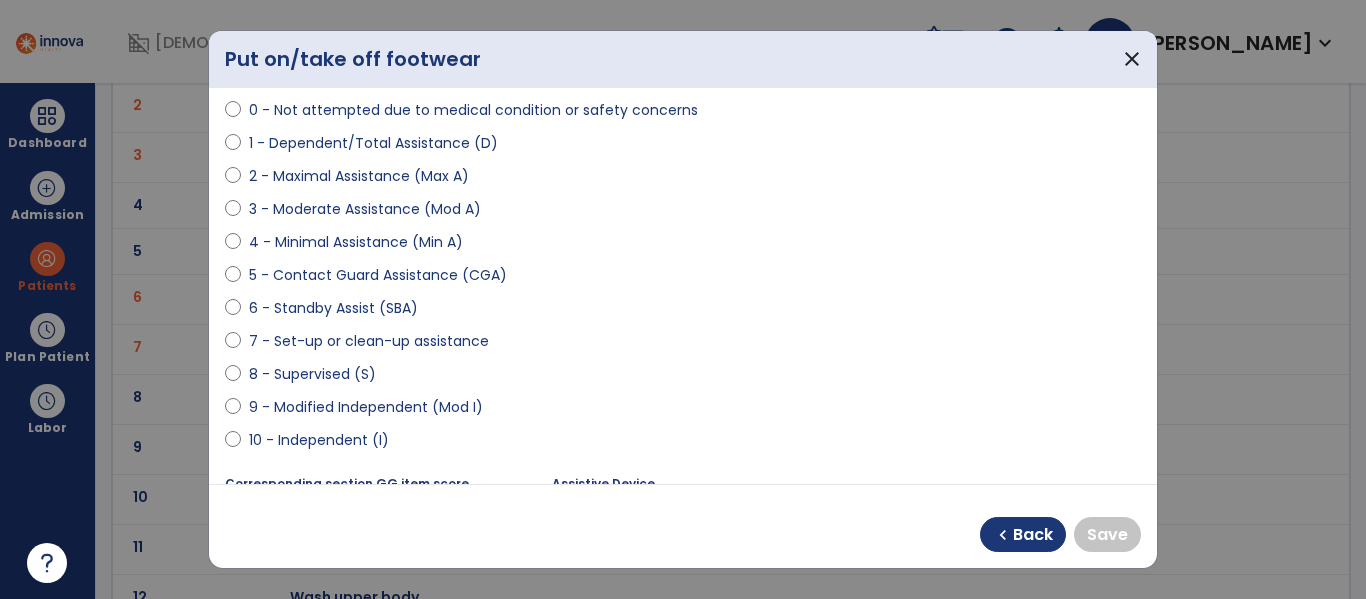 select on "**********" 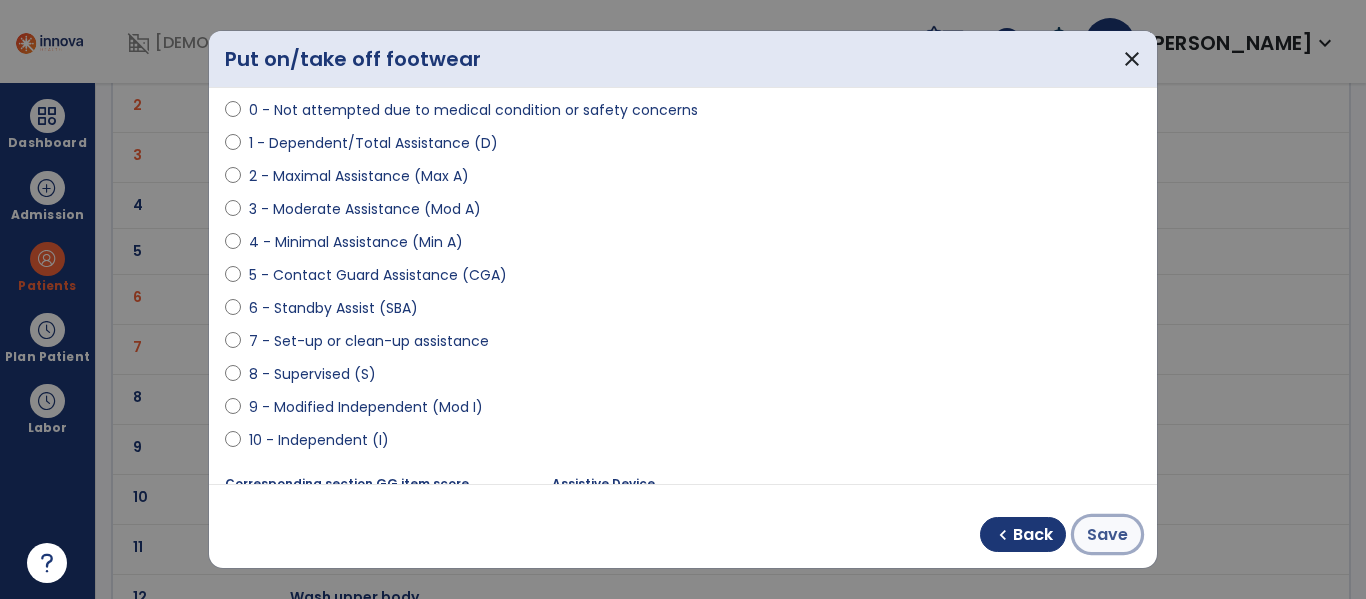 click on "Save" at bounding box center (1107, 534) 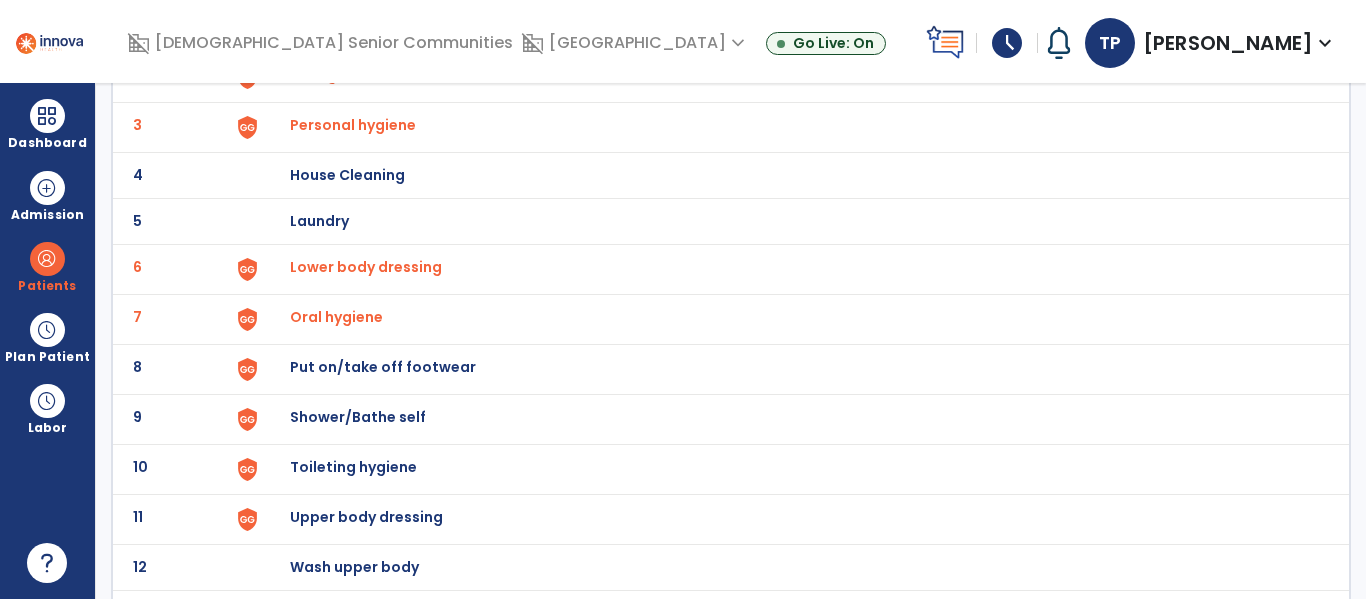 scroll, scrollTop: 272, scrollLeft: 0, axis: vertical 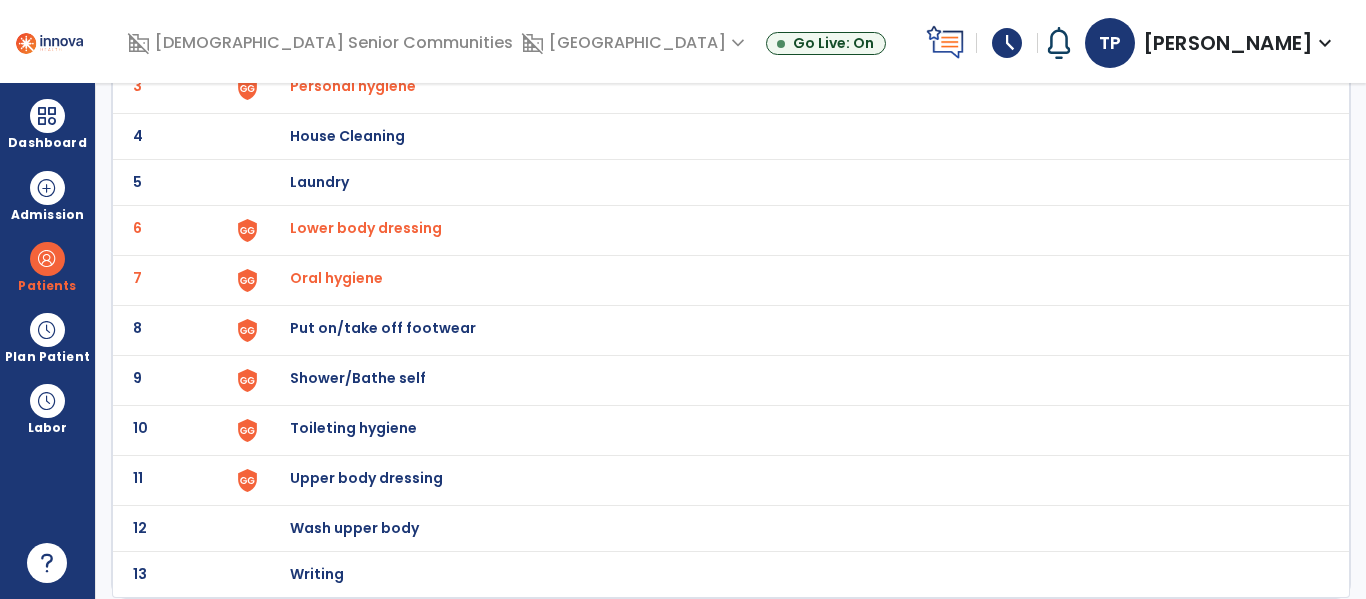 click on "Shower/Bathe self" at bounding box center (403, -10) 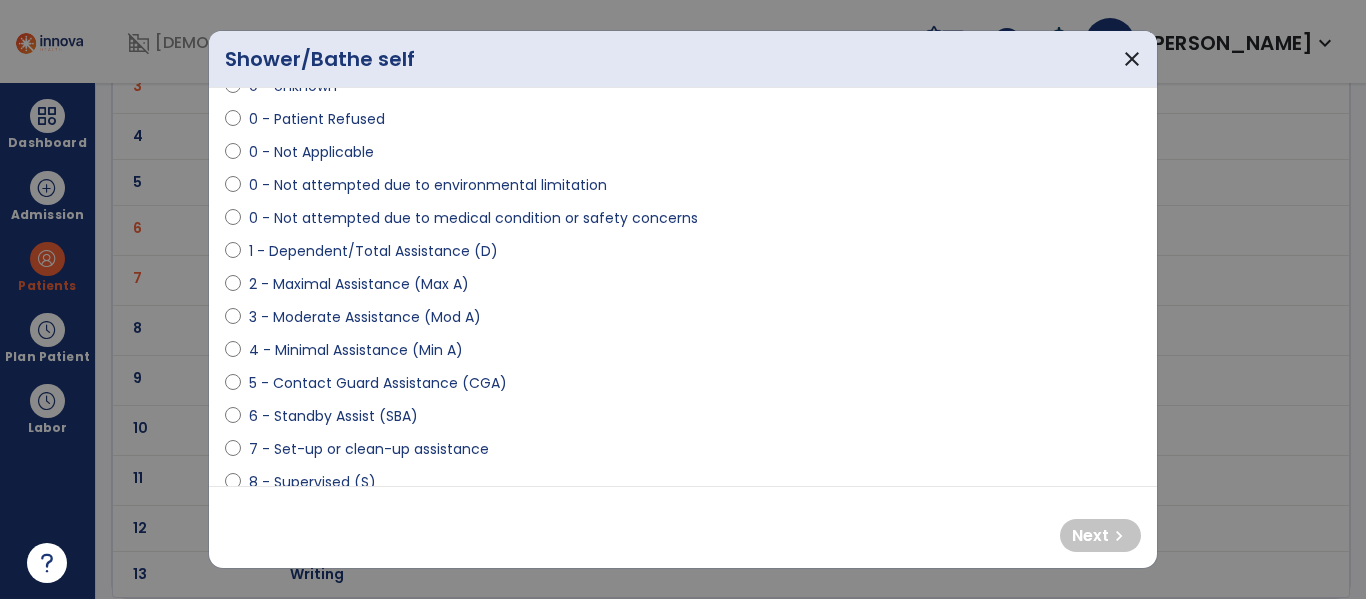 scroll, scrollTop: 89, scrollLeft: 0, axis: vertical 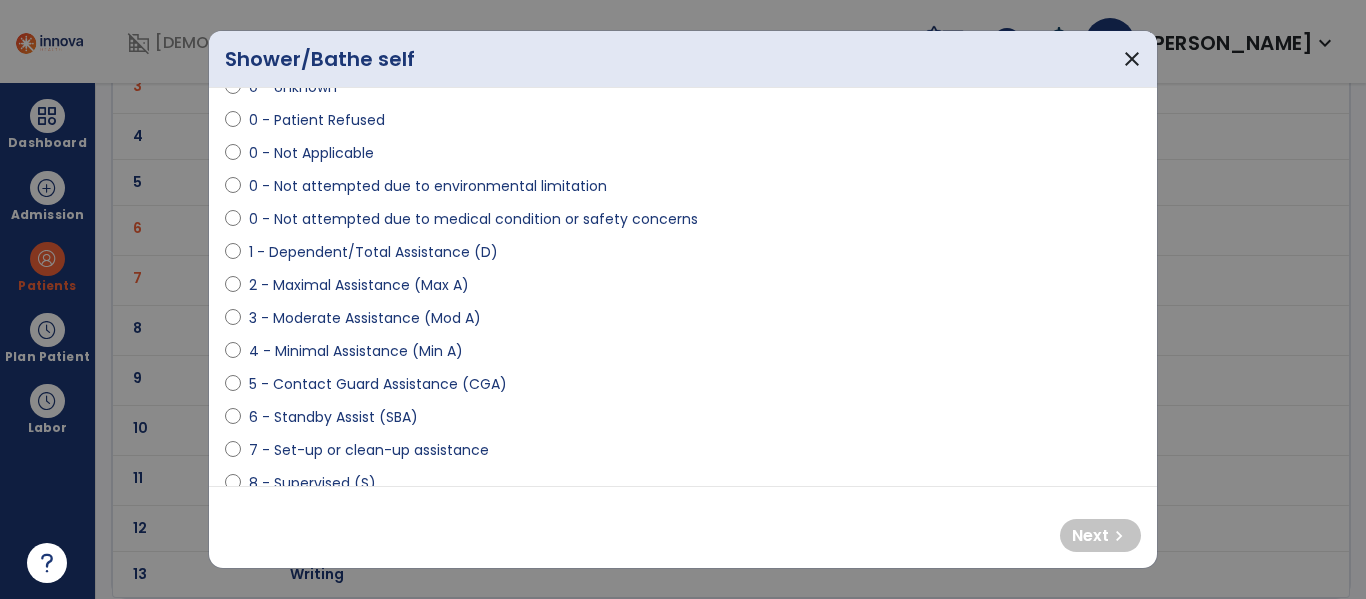 select on "**********" 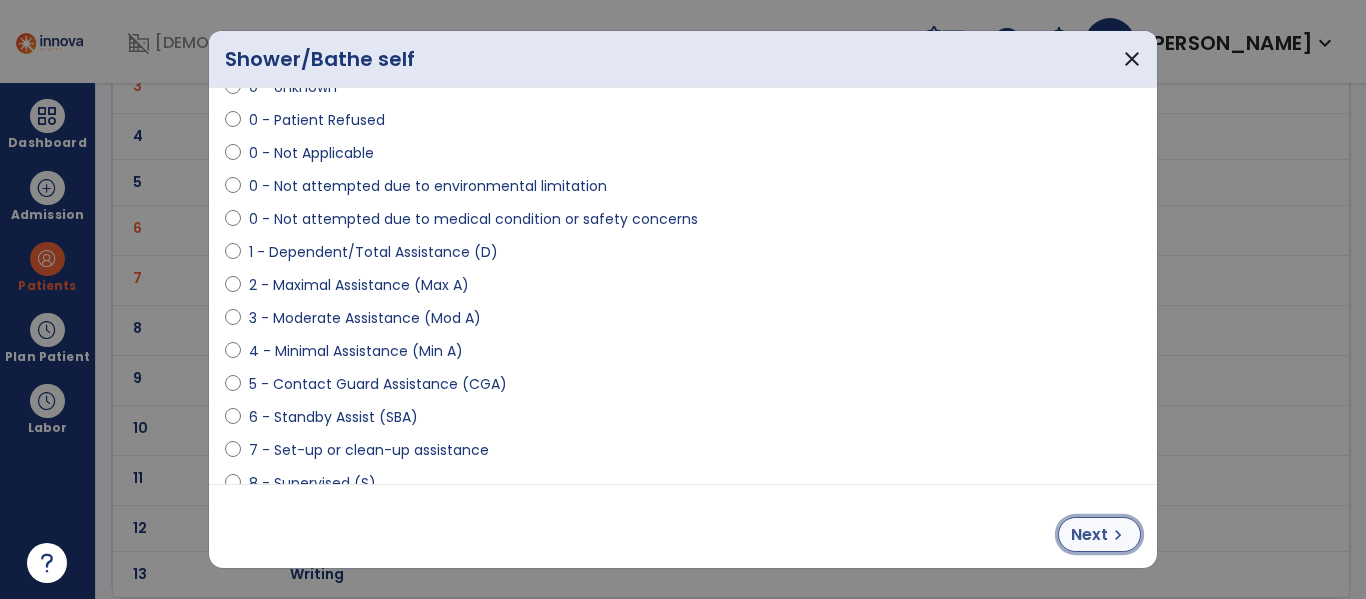 click on "Next  chevron_right" at bounding box center [1099, 534] 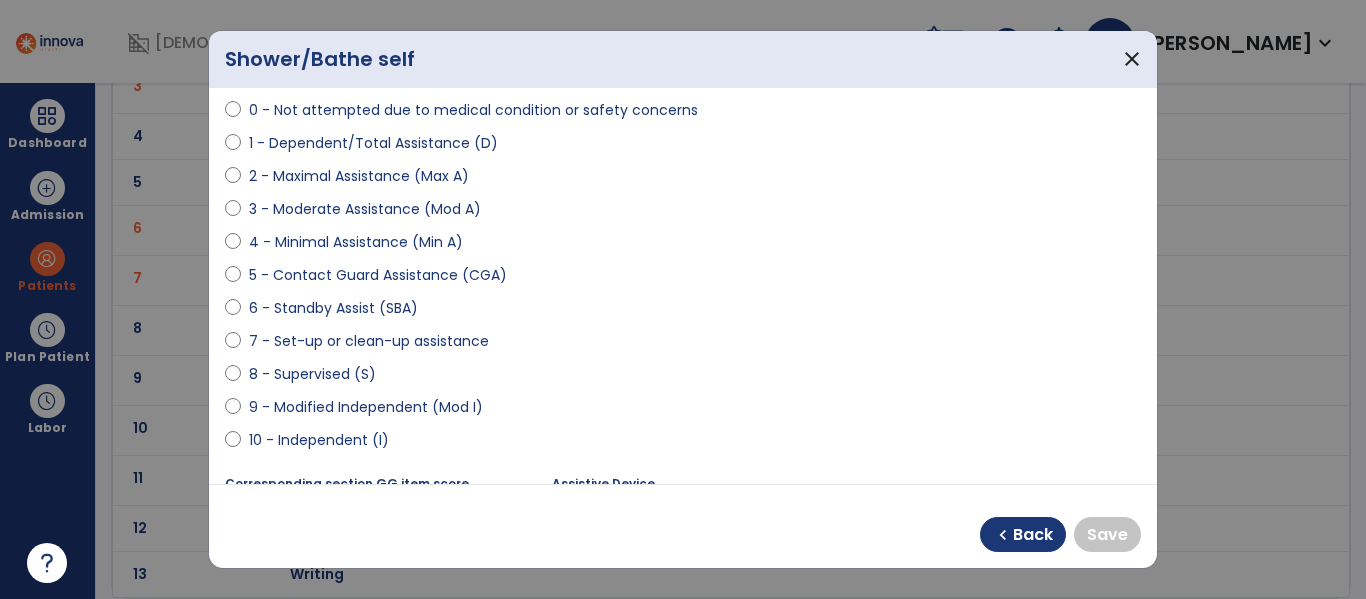 scroll, scrollTop: 197, scrollLeft: 0, axis: vertical 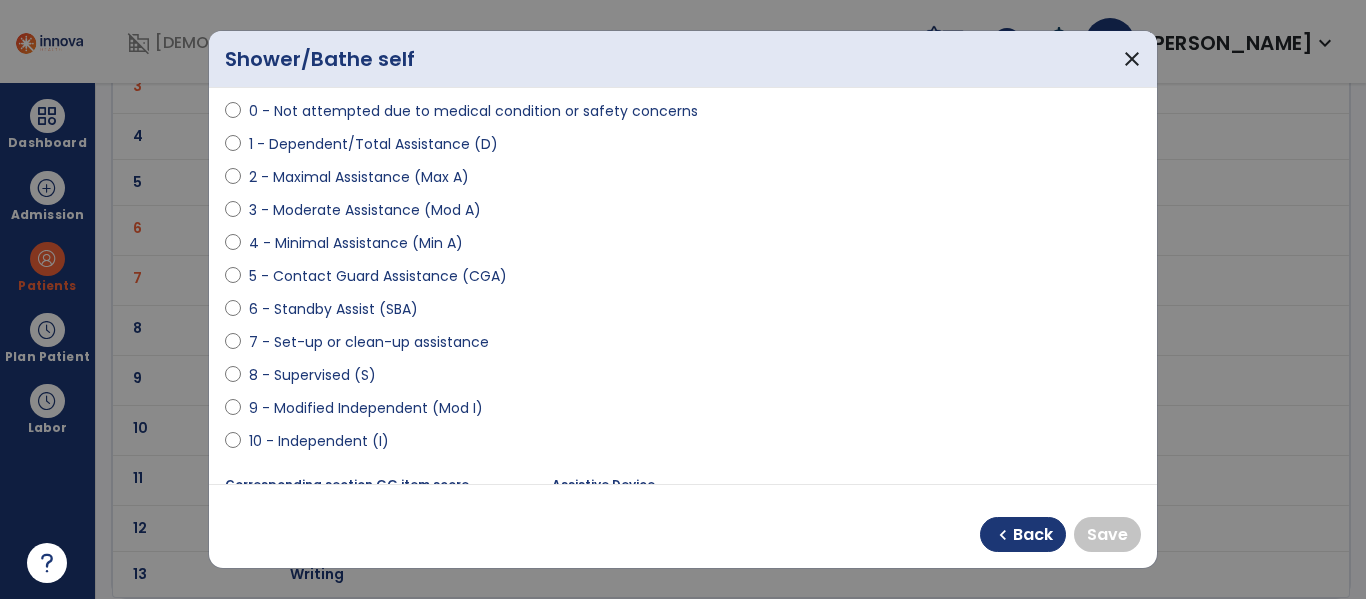 select on "**********" 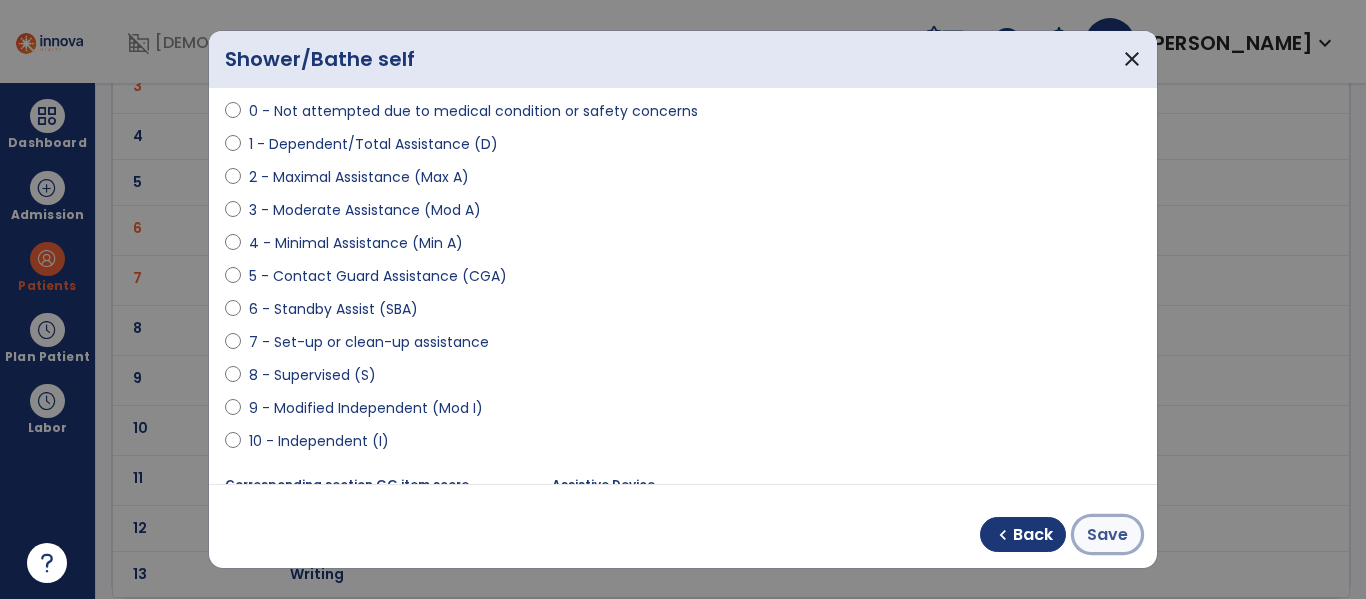 click on "Save" at bounding box center (1107, 535) 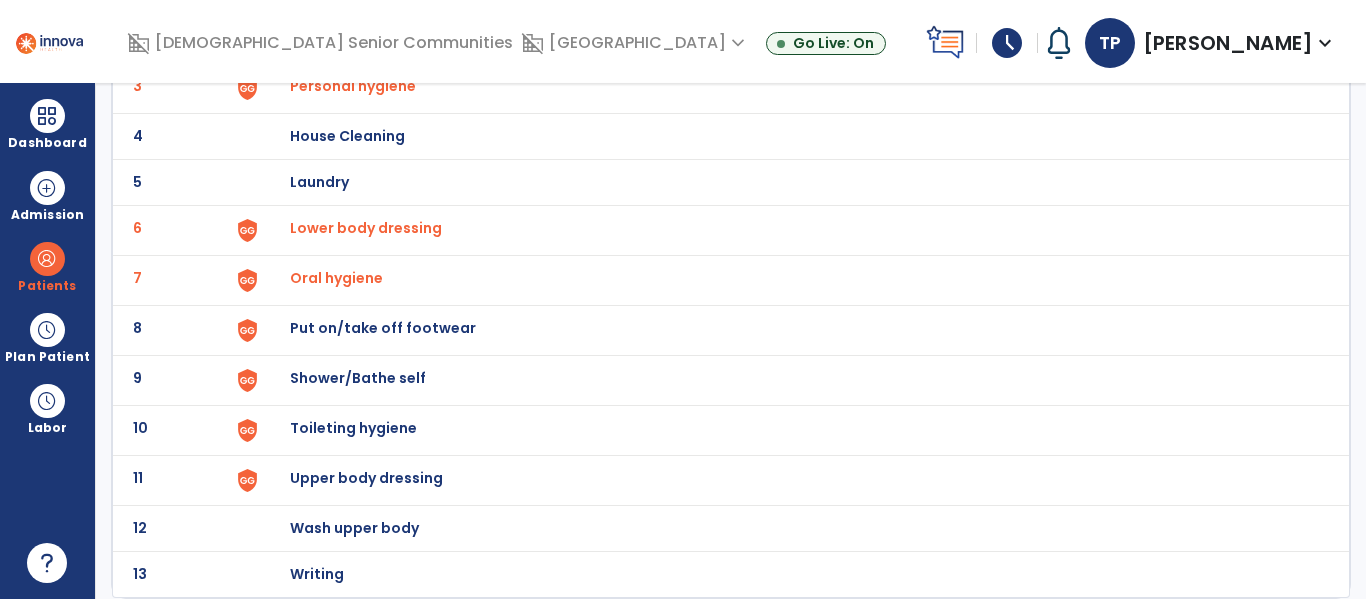 click on "Toileting hygiene" at bounding box center [403, -10] 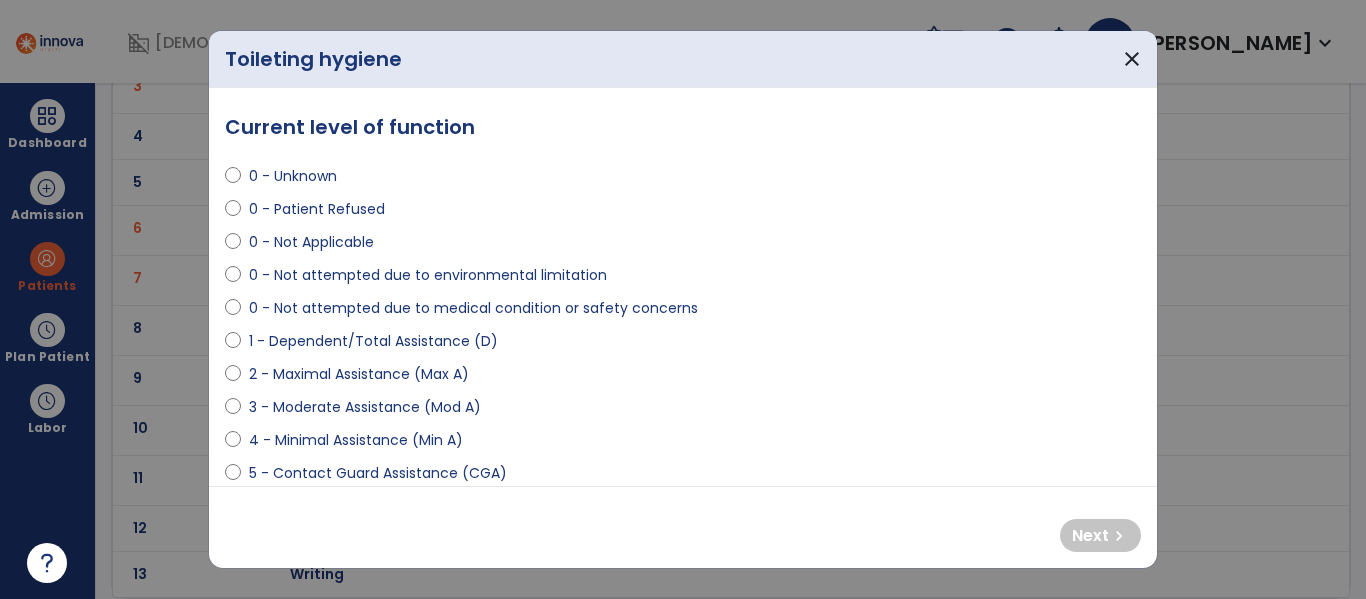 select on "**********" 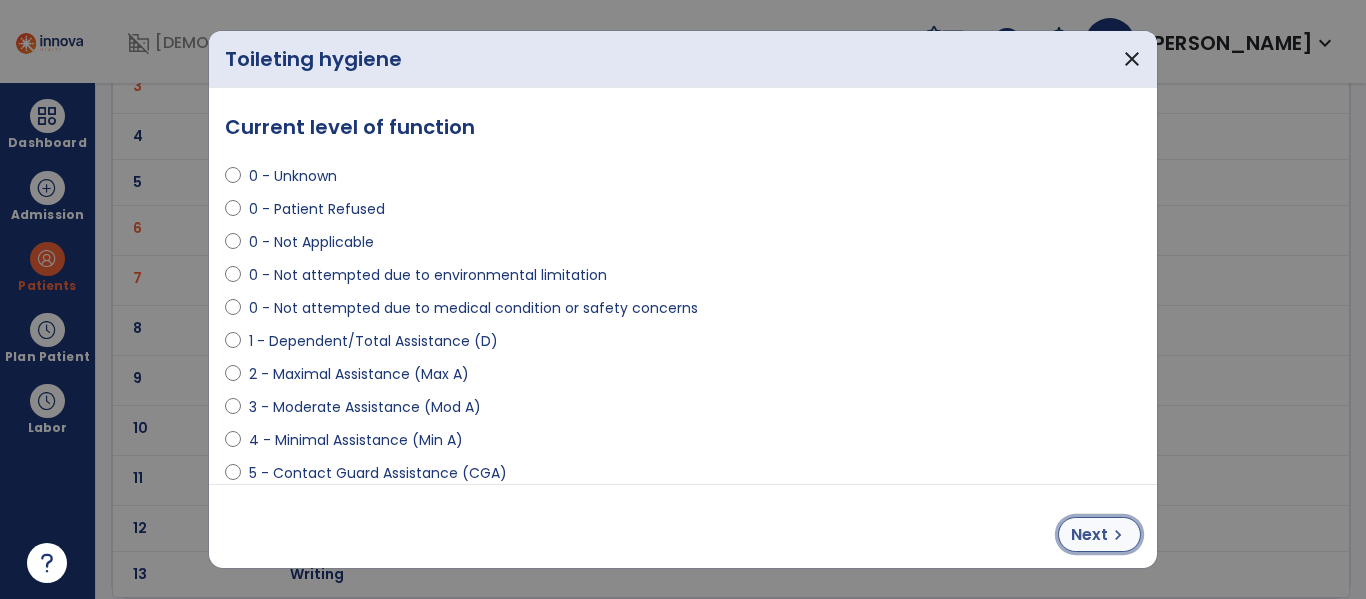 click on "chevron_right" at bounding box center (1118, 535) 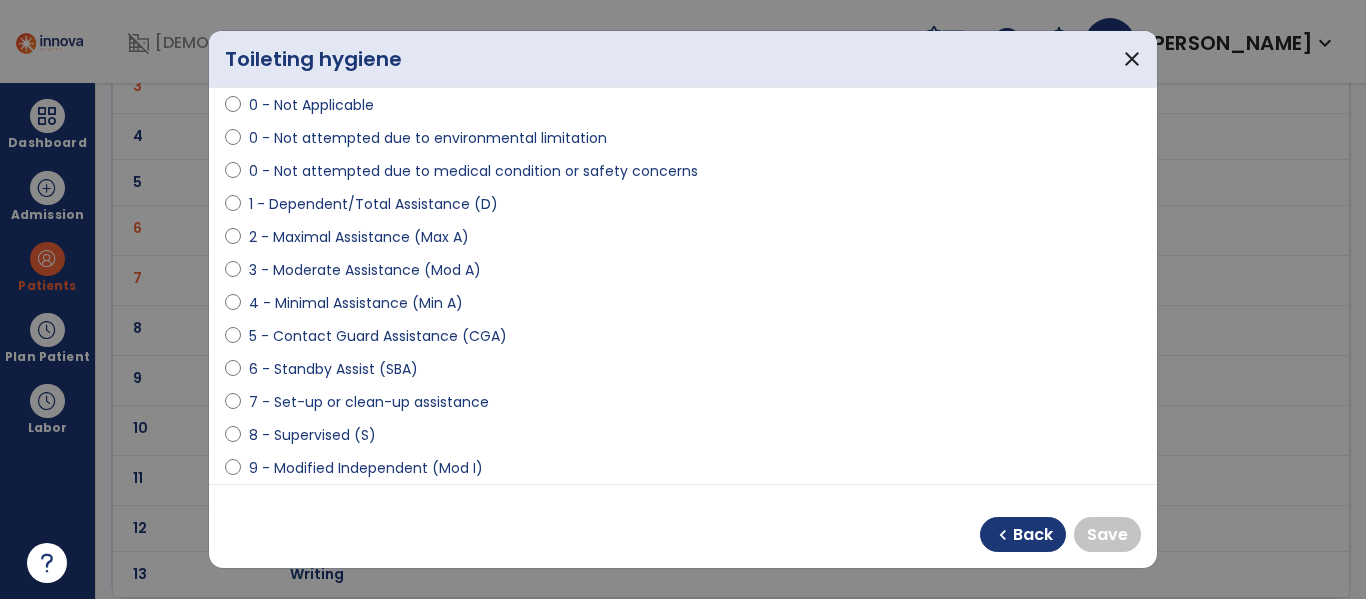 scroll, scrollTop: 135, scrollLeft: 0, axis: vertical 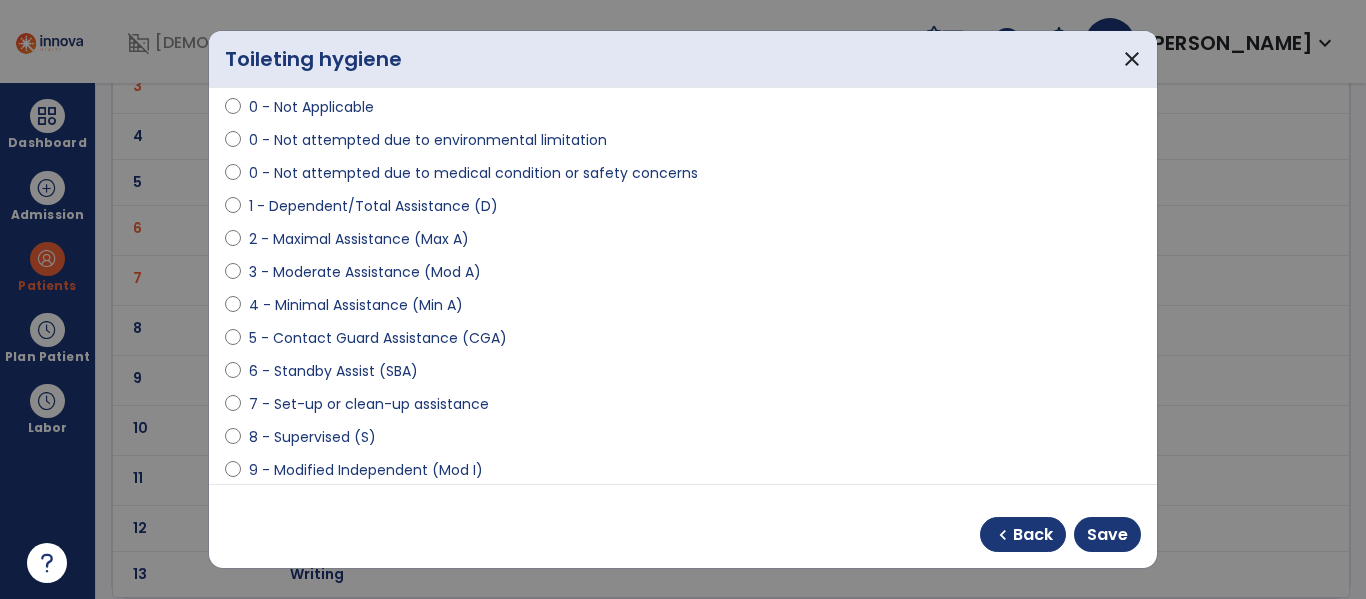 select on "**********" 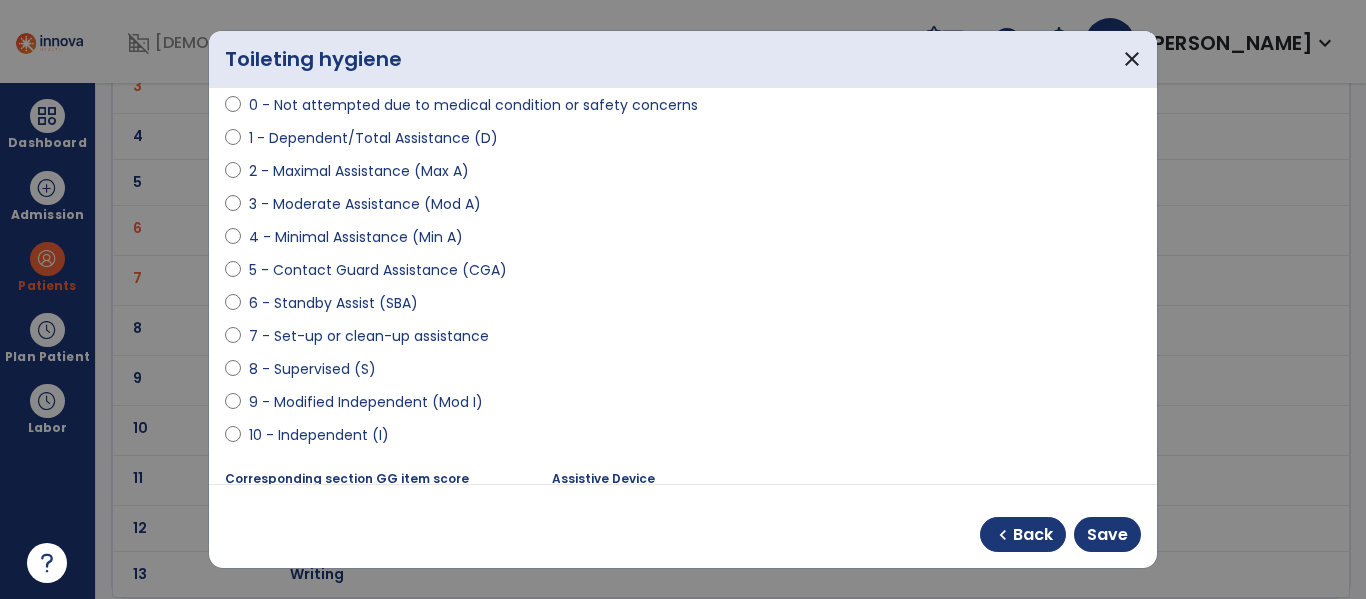 scroll, scrollTop: 208, scrollLeft: 0, axis: vertical 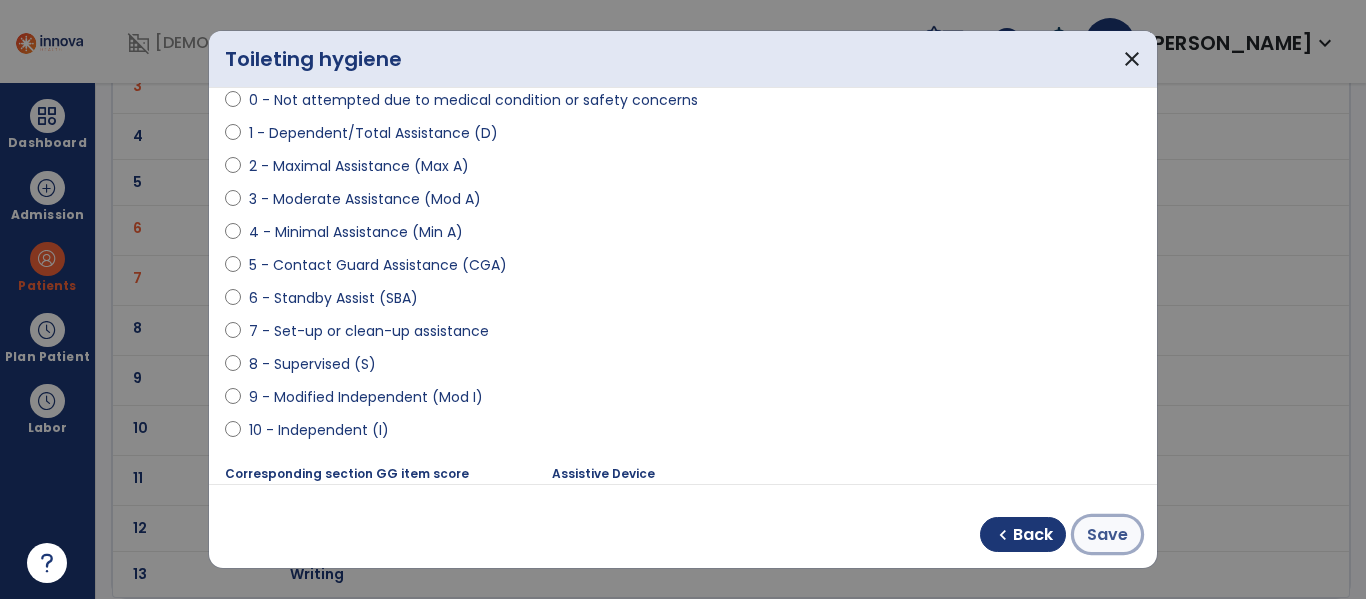 click on "Save" at bounding box center [1107, 535] 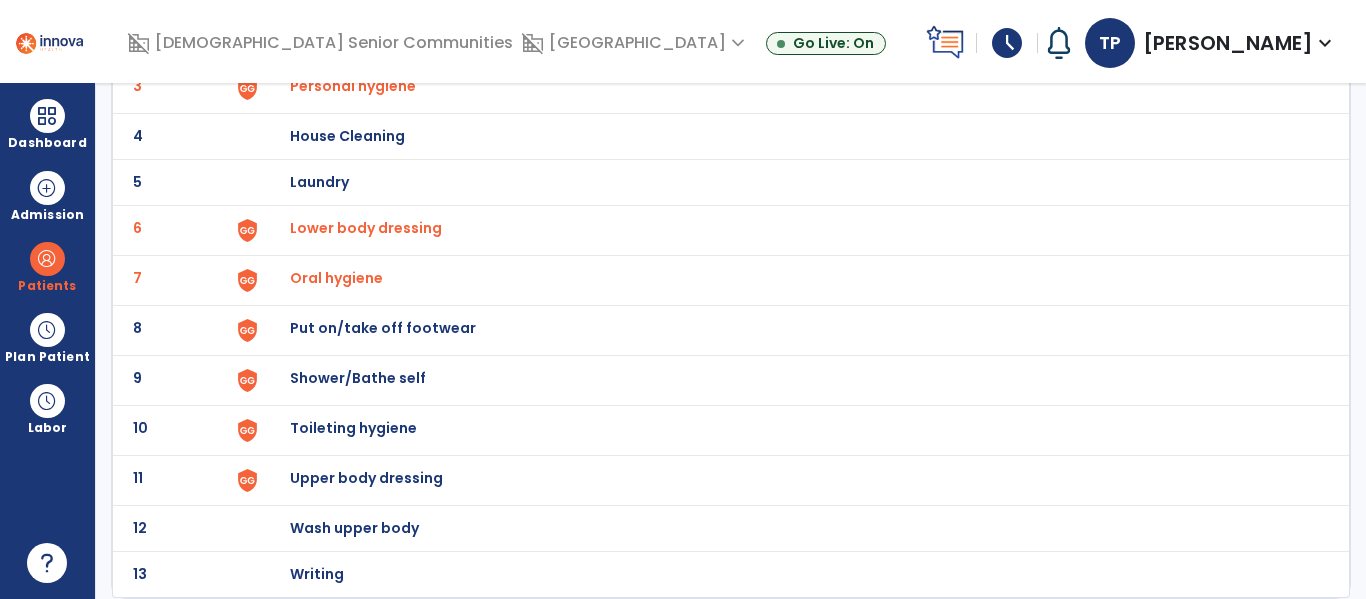 click on "11 Upper body dressing" 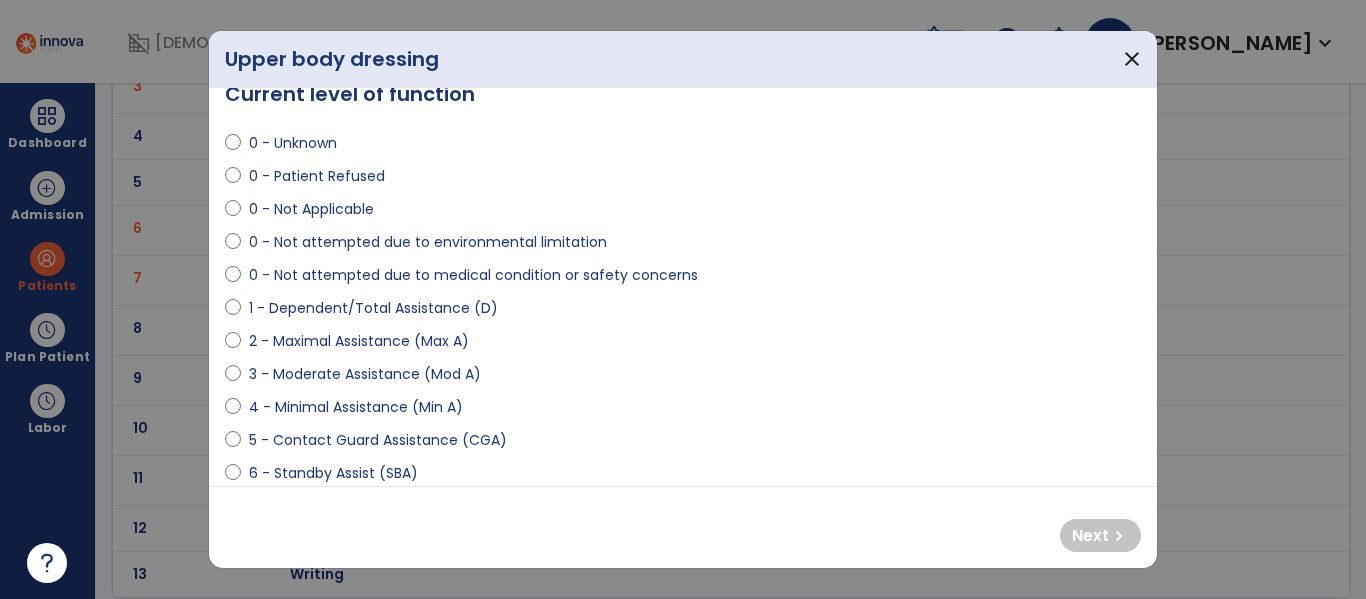 scroll, scrollTop: 40, scrollLeft: 0, axis: vertical 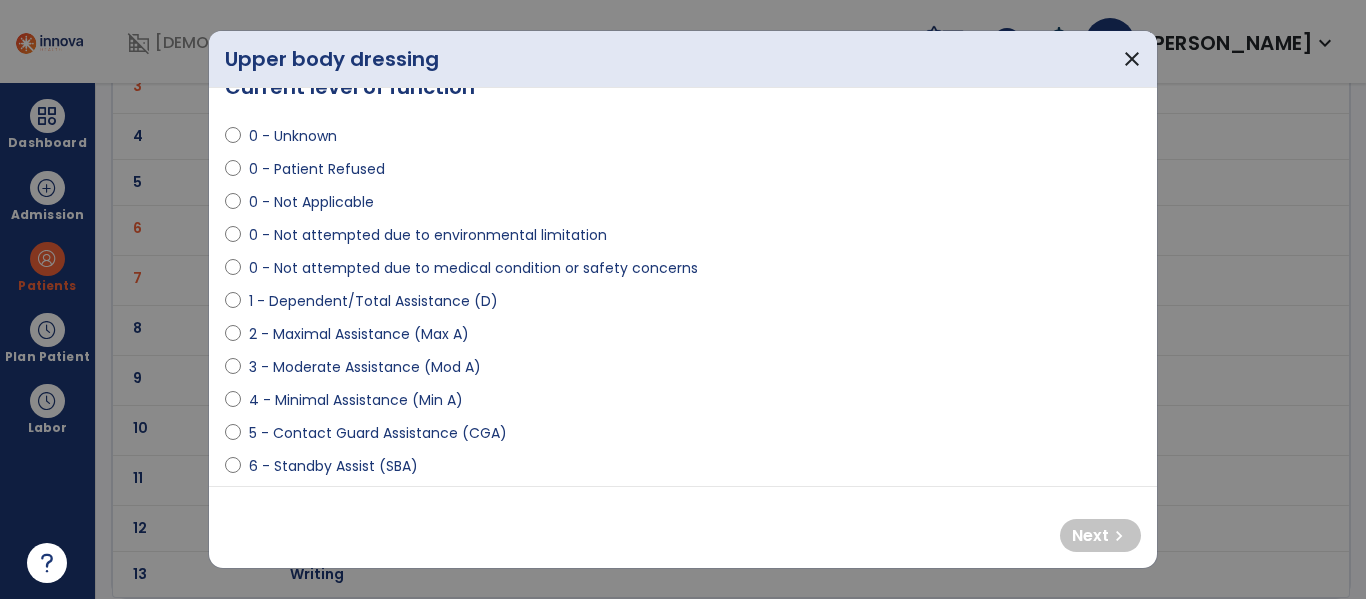 select on "**********" 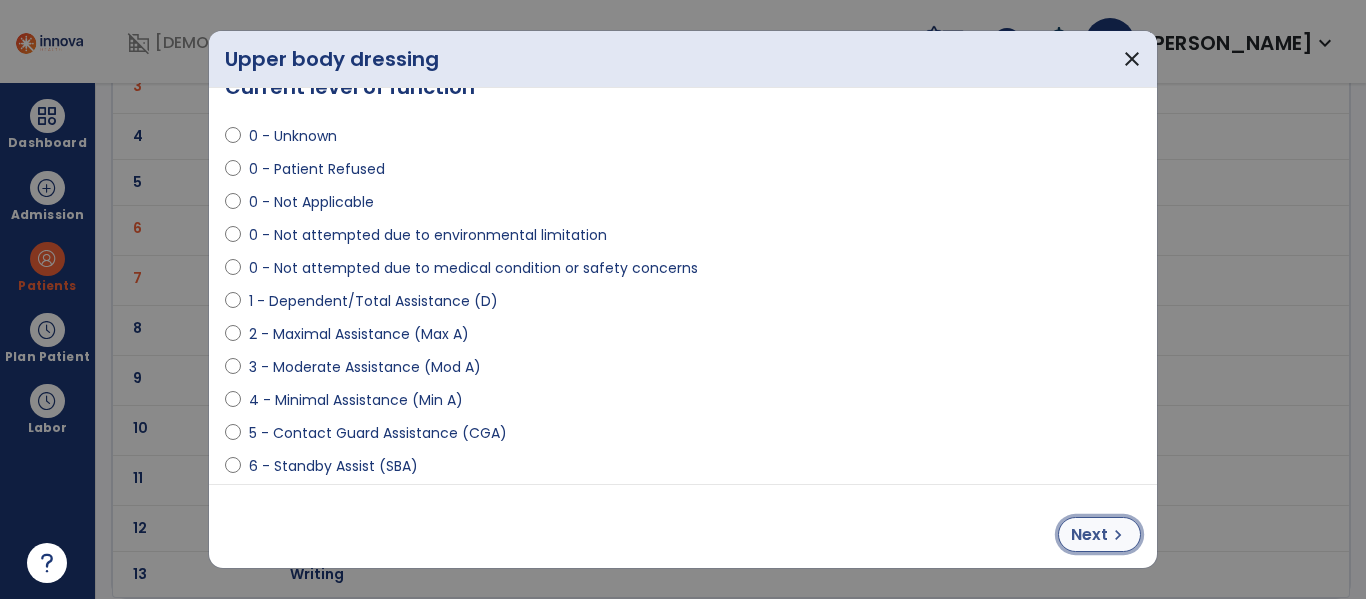 click on "Next" at bounding box center [1089, 535] 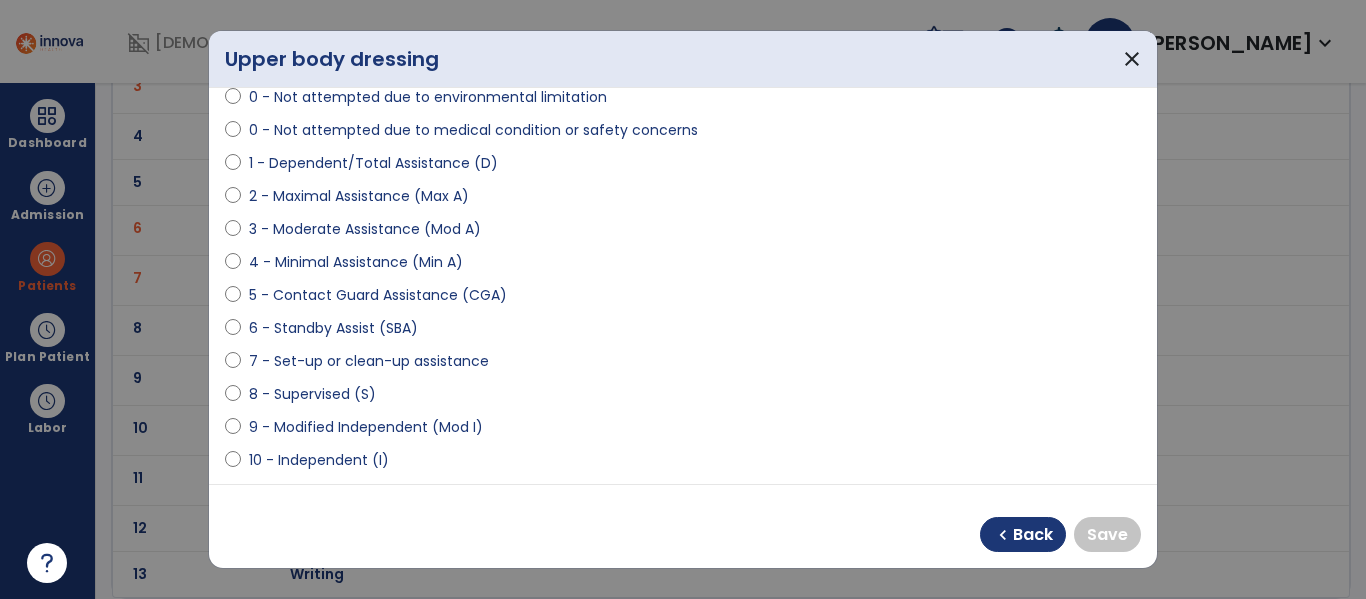 scroll, scrollTop: 221, scrollLeft: 0, axis: vertical 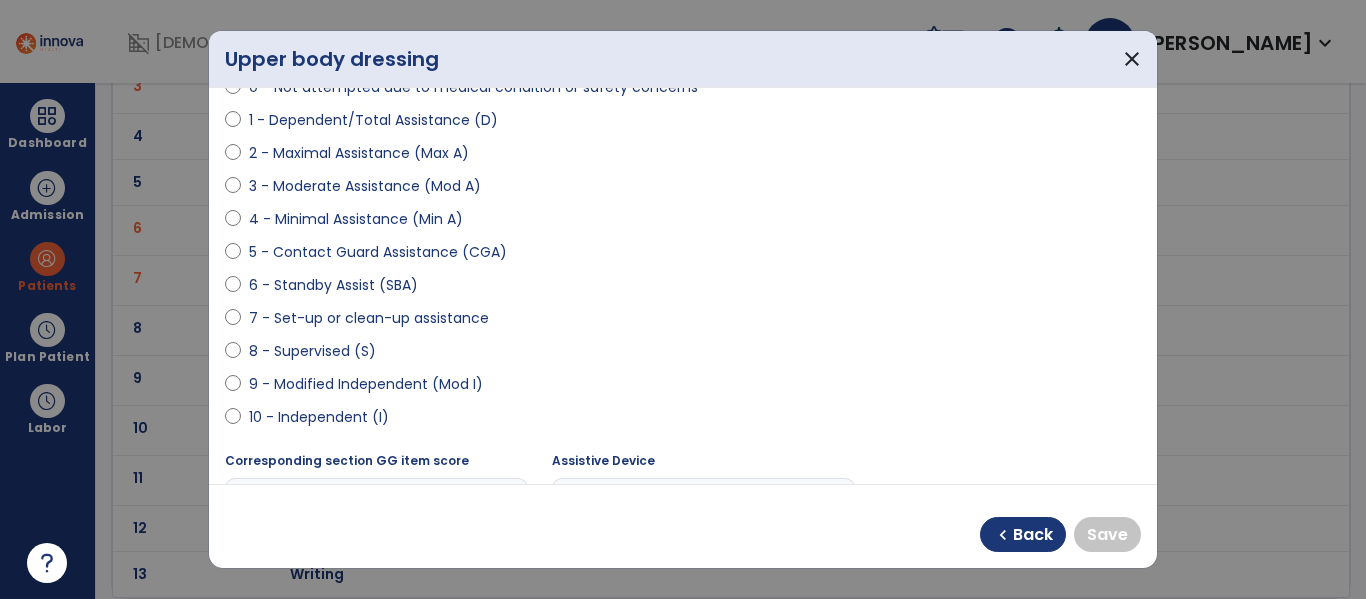 select on "**********" 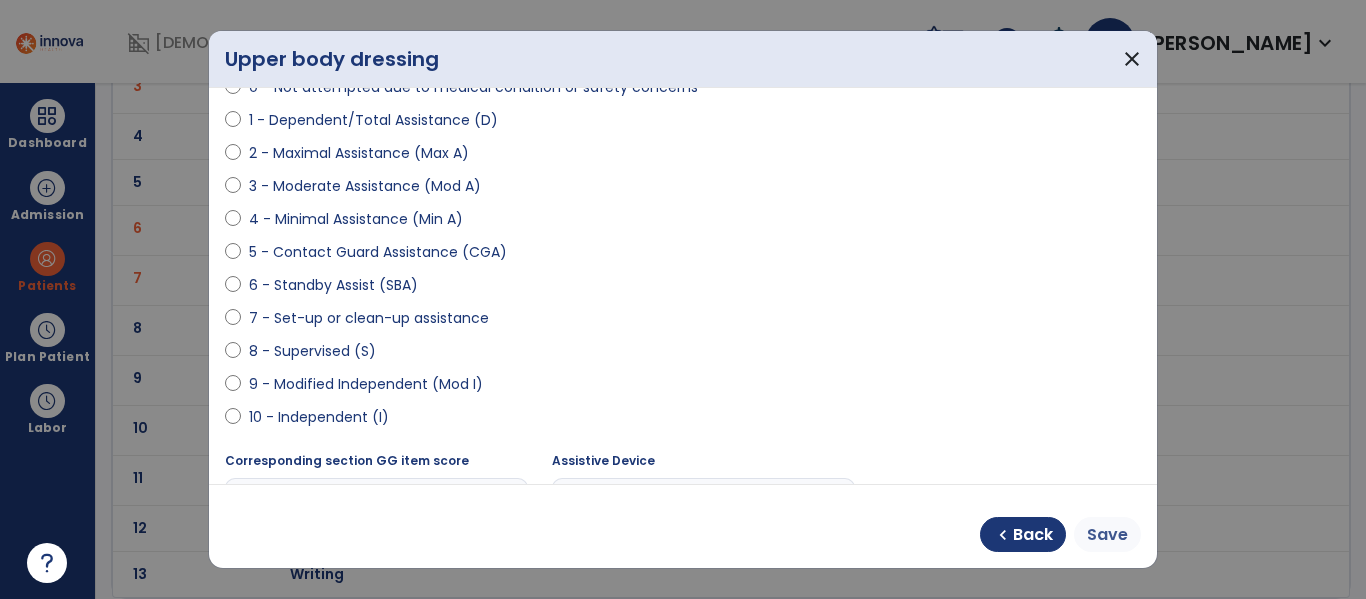 click on "Save" at bounding box center [1107, 535] 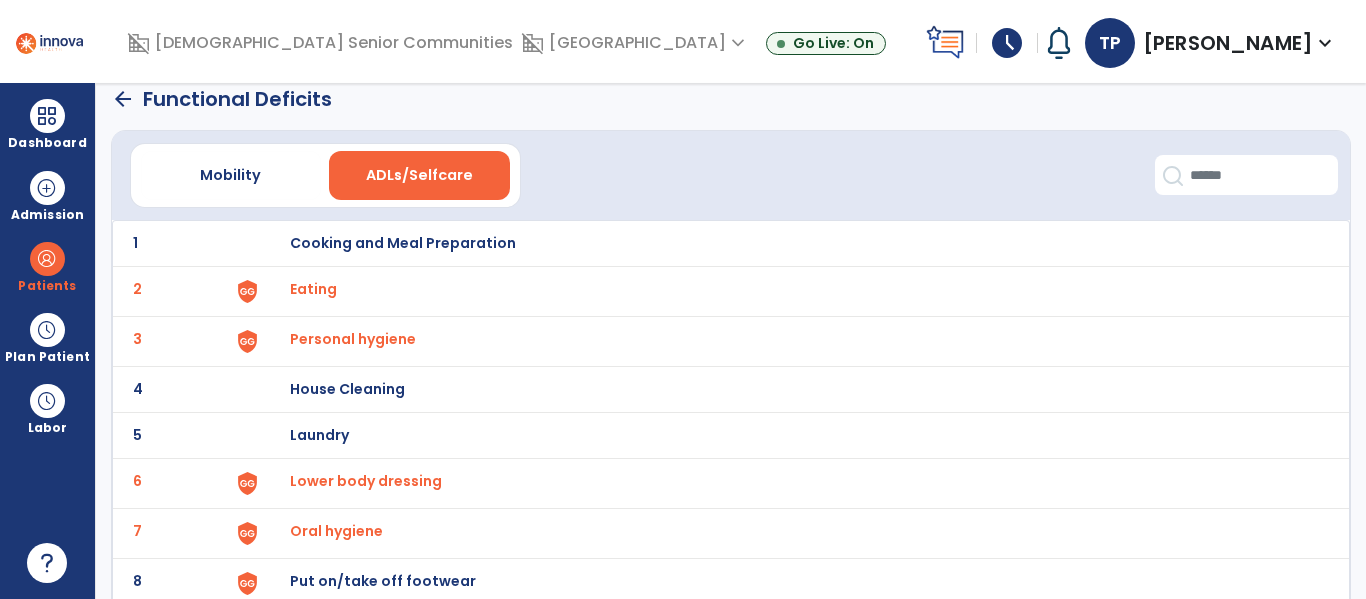 scroll, scrollTop: 16, scrollLeft: 0, axis: vertical 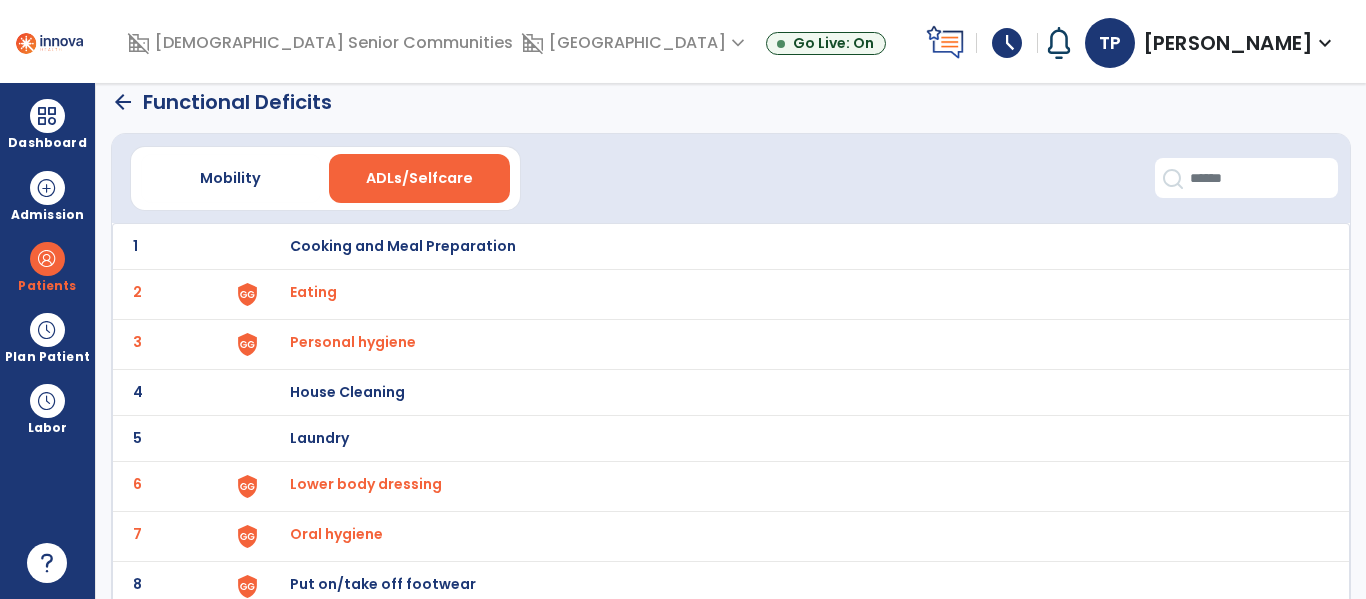 click on "Mobility   ADLs/Selfcare" 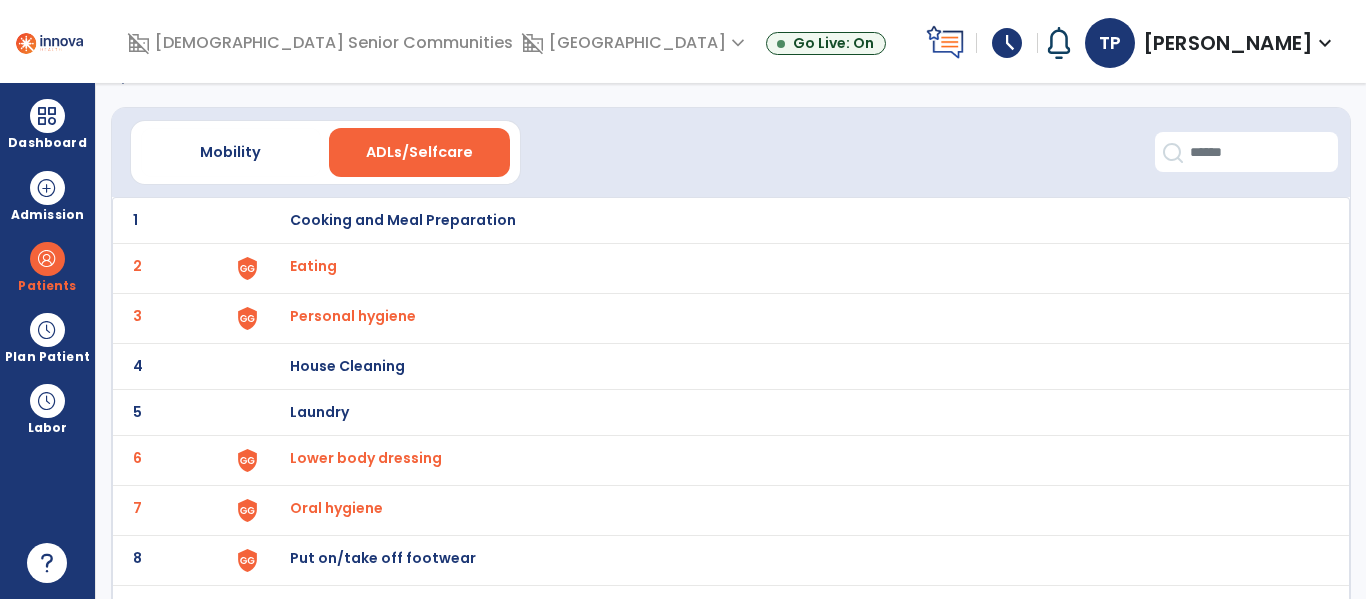 scroll, scrollTop: 0, scrollLeft: 0, axis: both 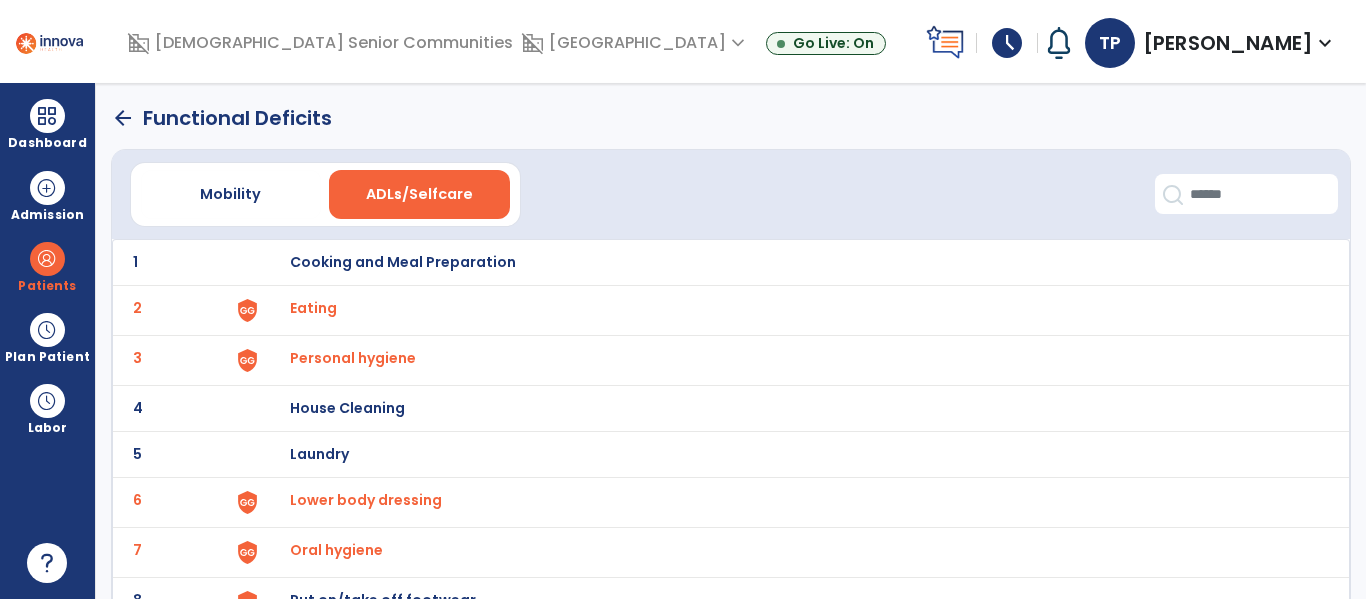 click on "arrow_back" 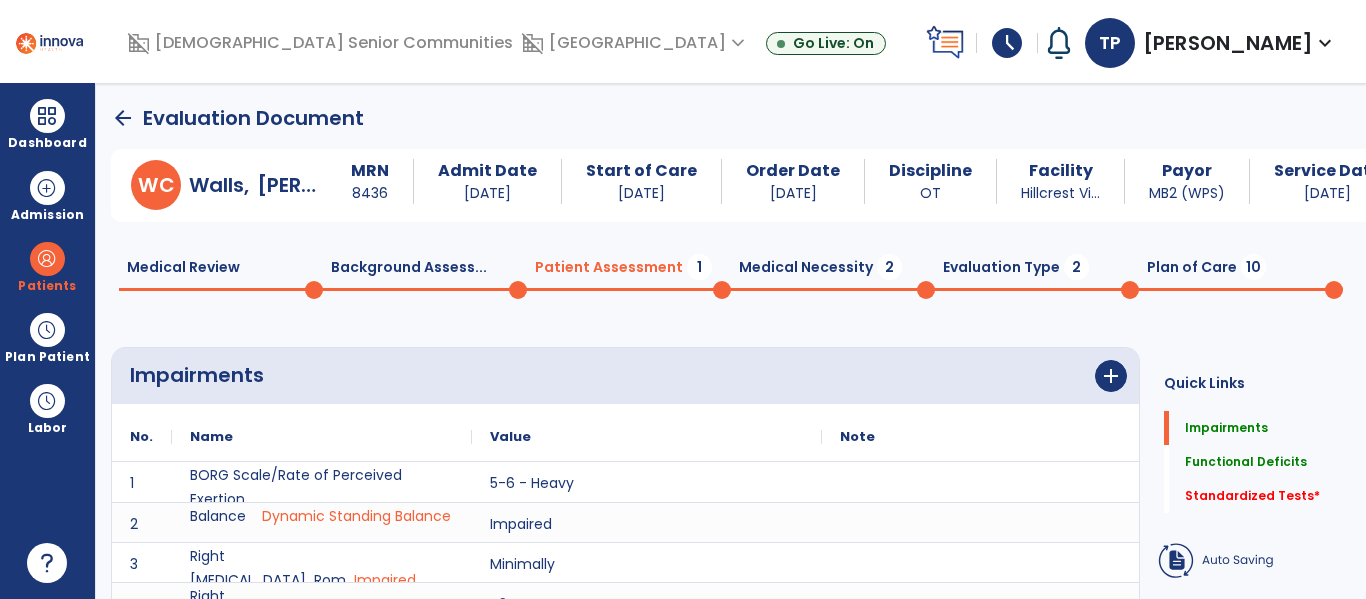 scroll, scrollTop: 20, scrollLeft: 0, axis: vertical 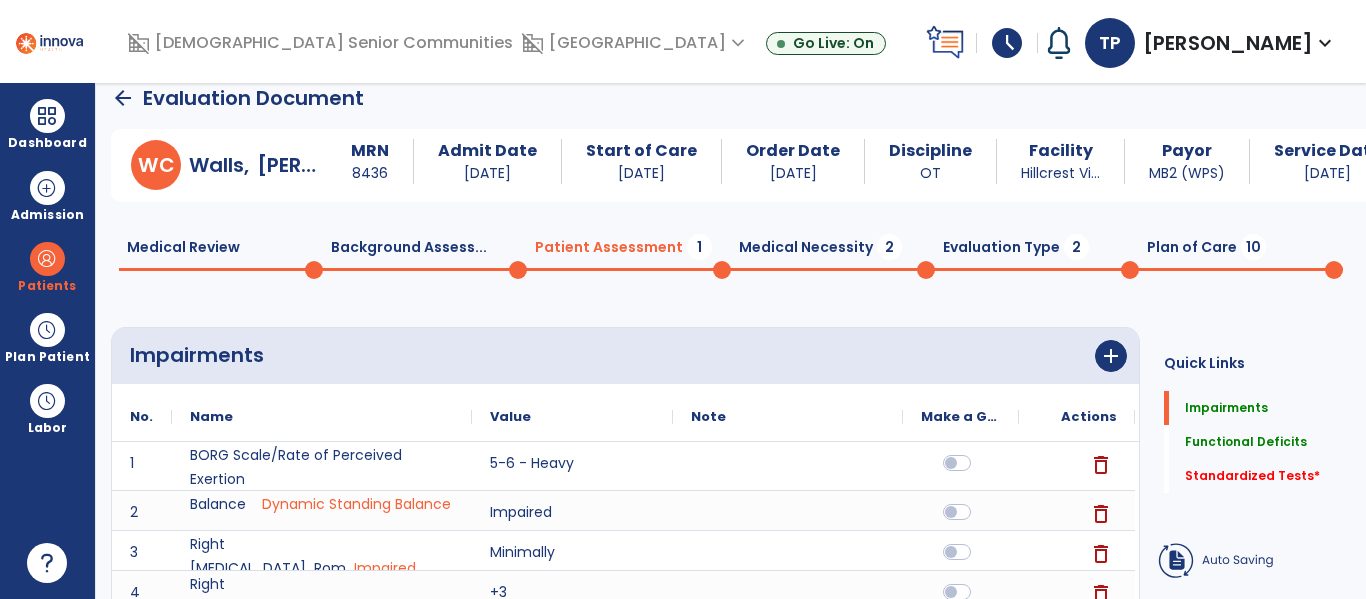 click on "arrow_back" 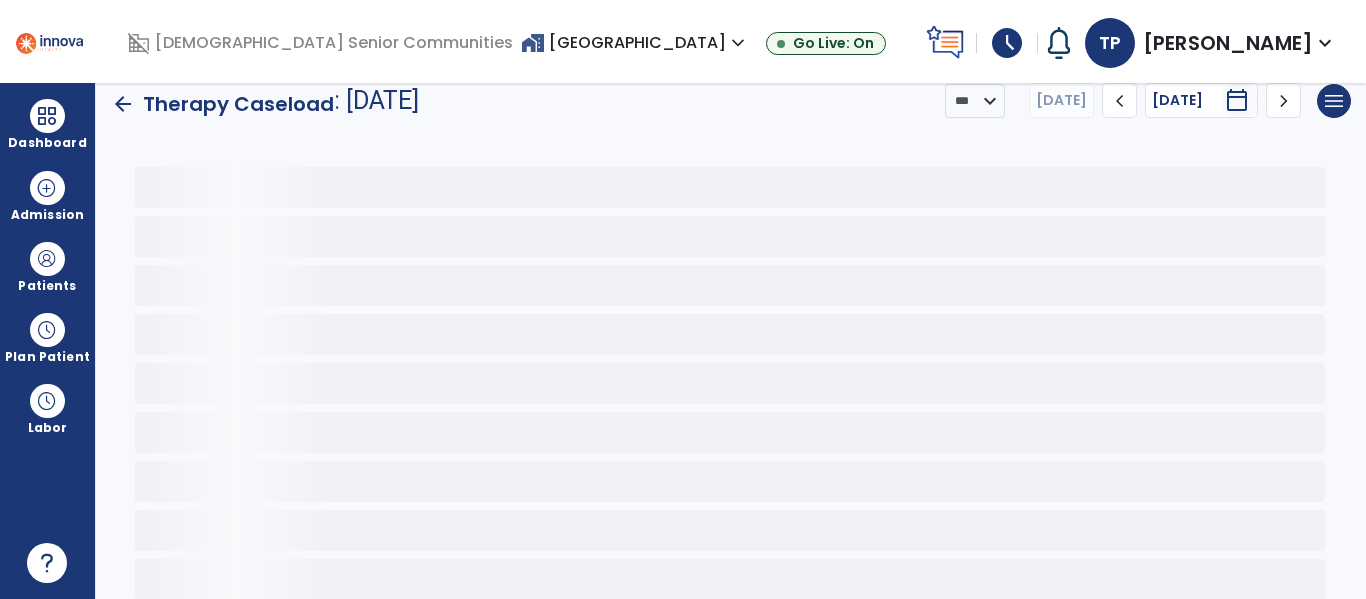 click at bounding box center (49, 40) 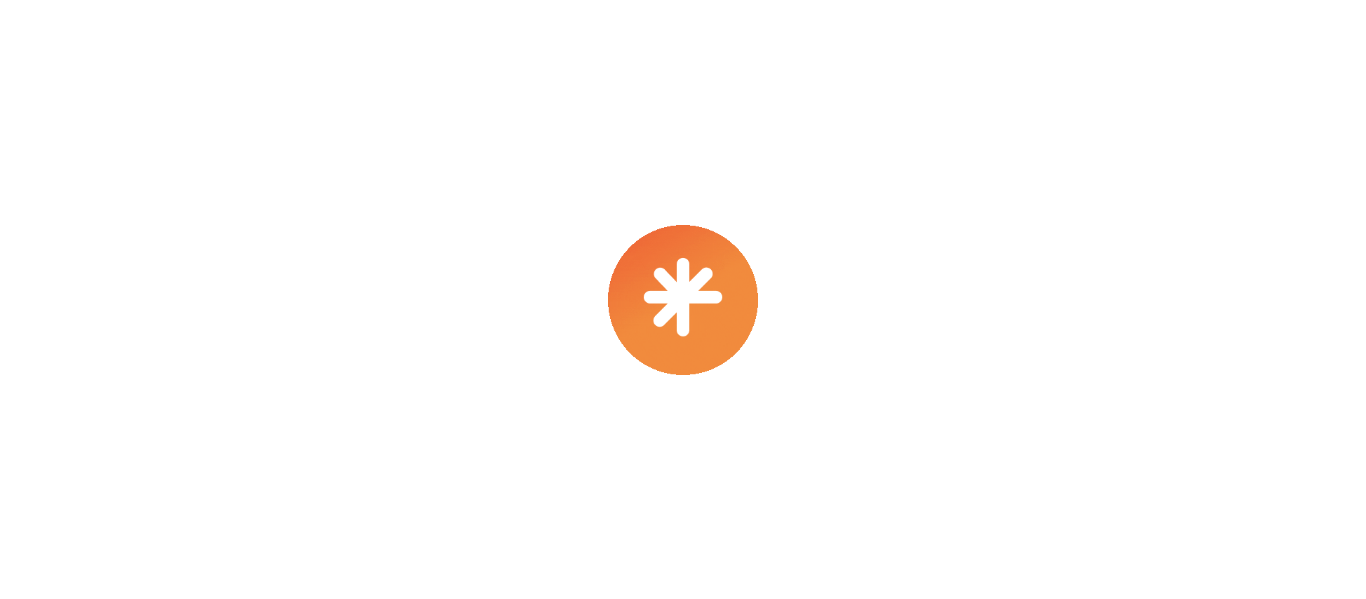 scroll, scrollTop: 0, scrollLeft: 0, axis: both 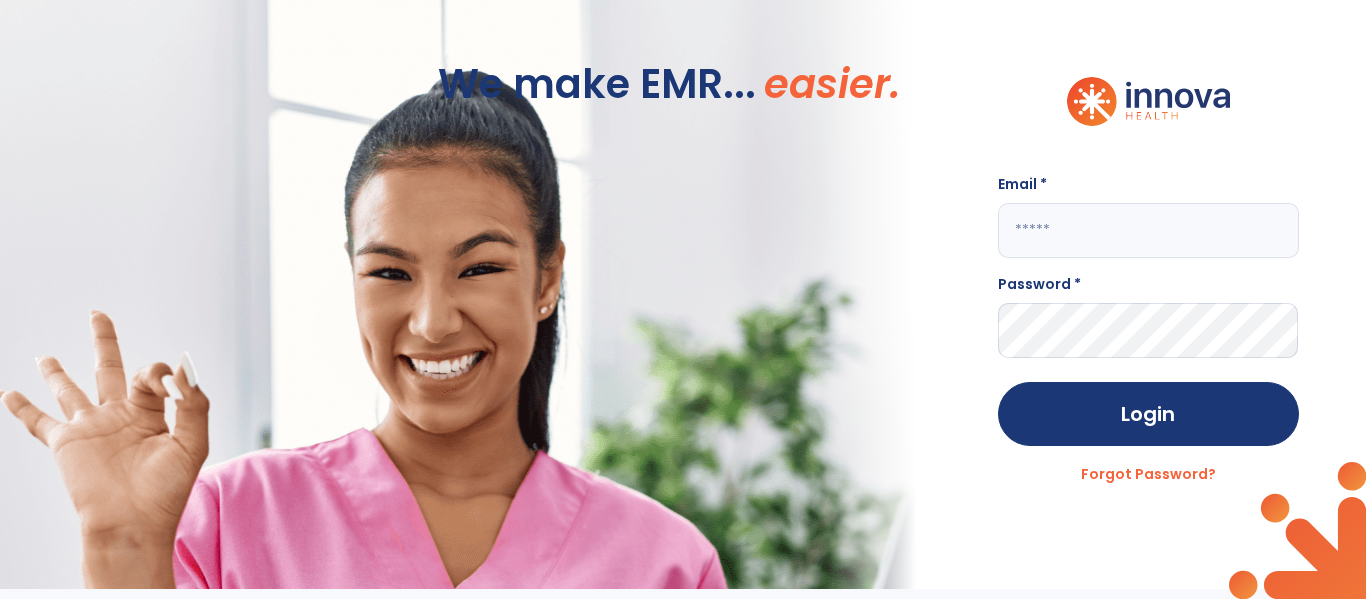 click 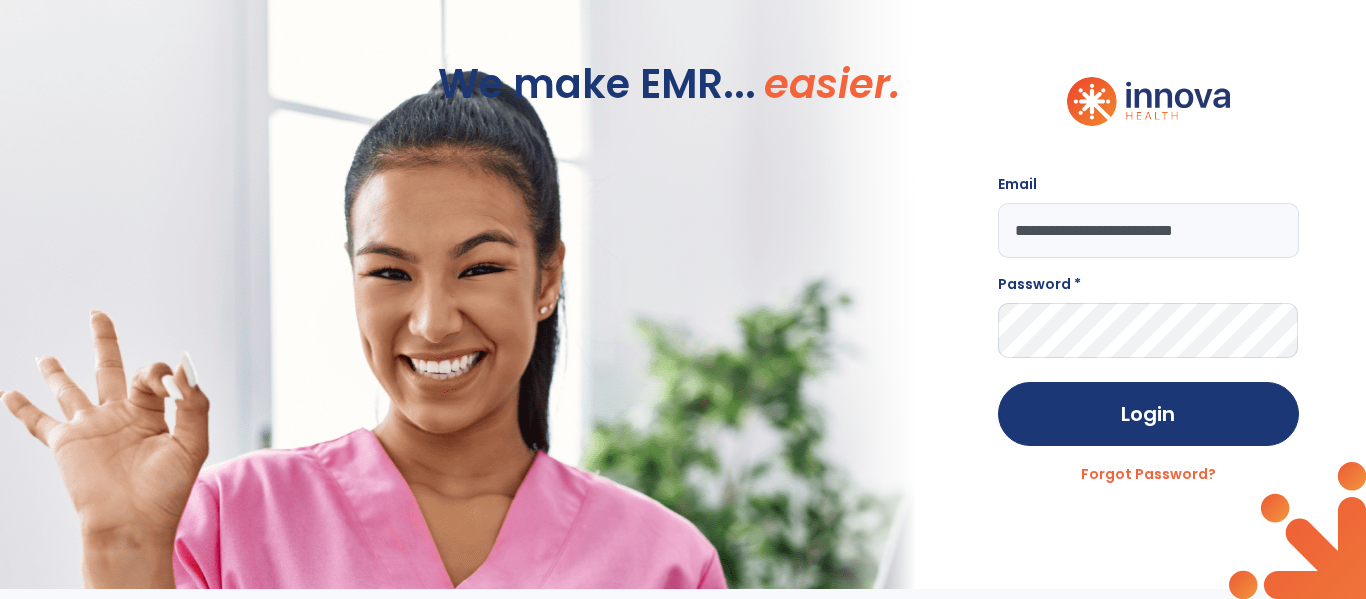 type on "**********" 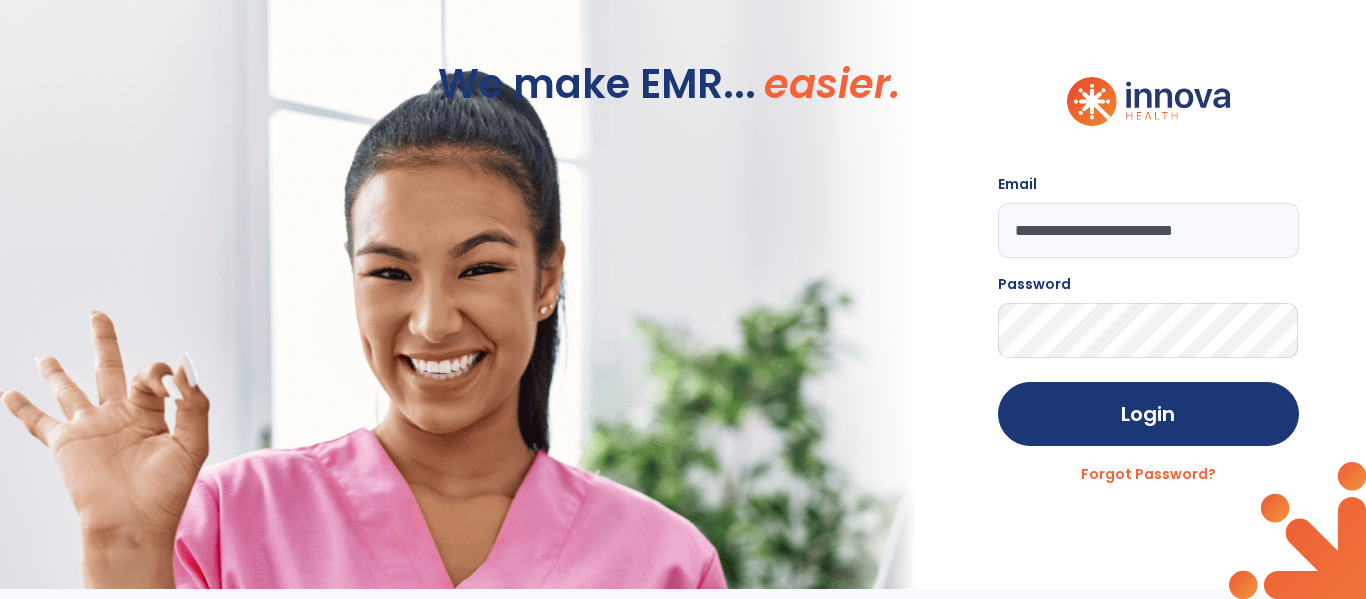 click on "Login" 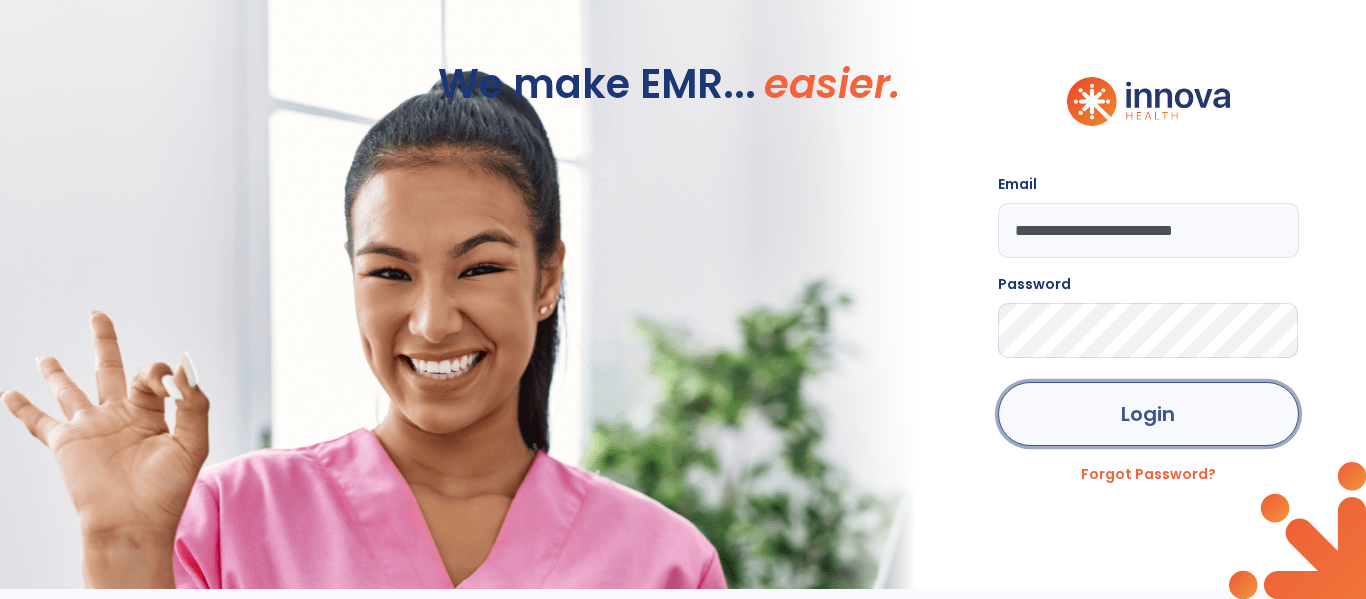 click on "Login" 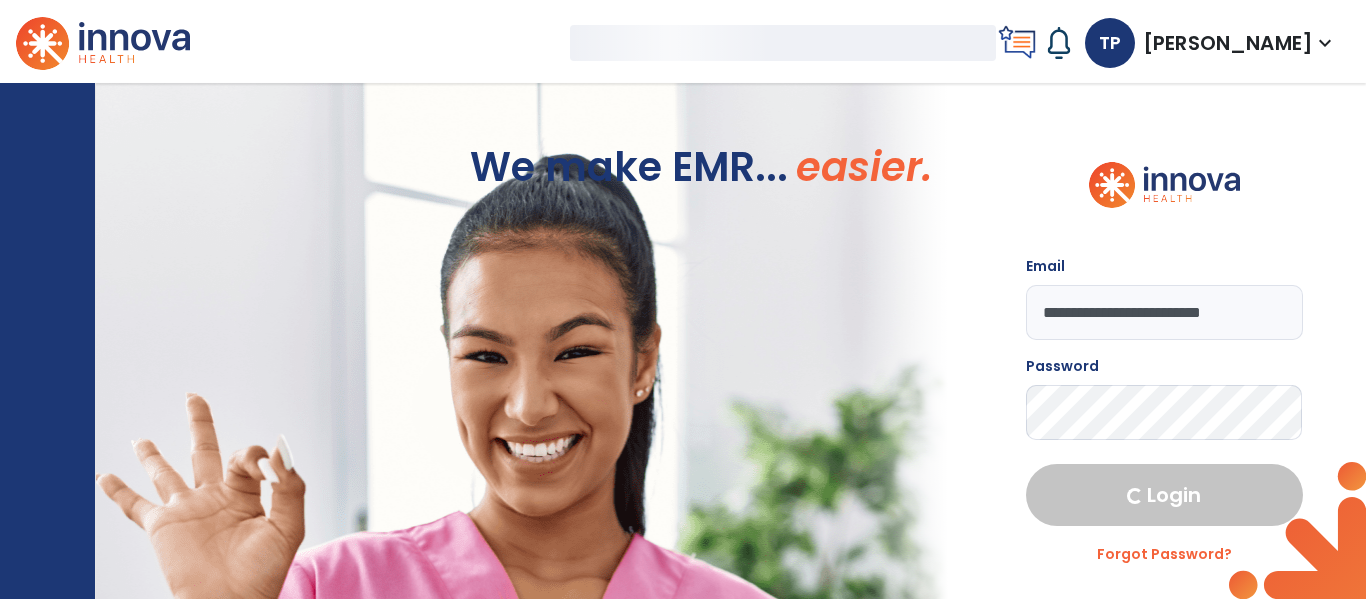 select on "****" 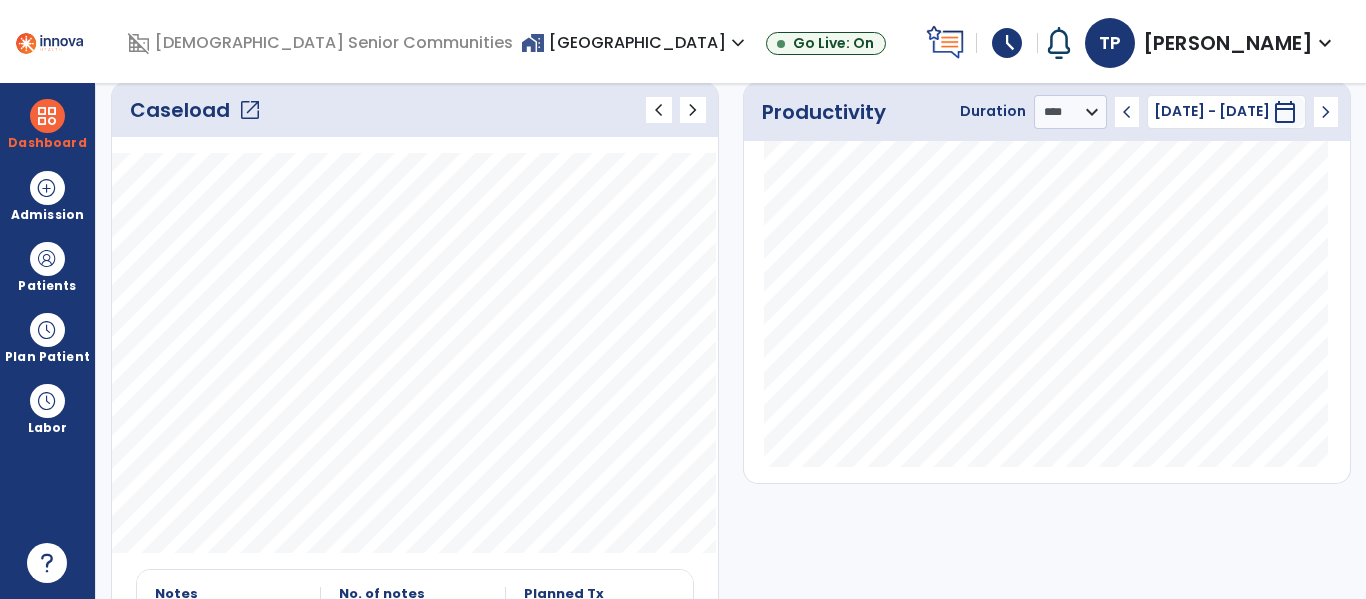 scroll, scrollTop: 289, scrollLeft: 0, axis: vertical 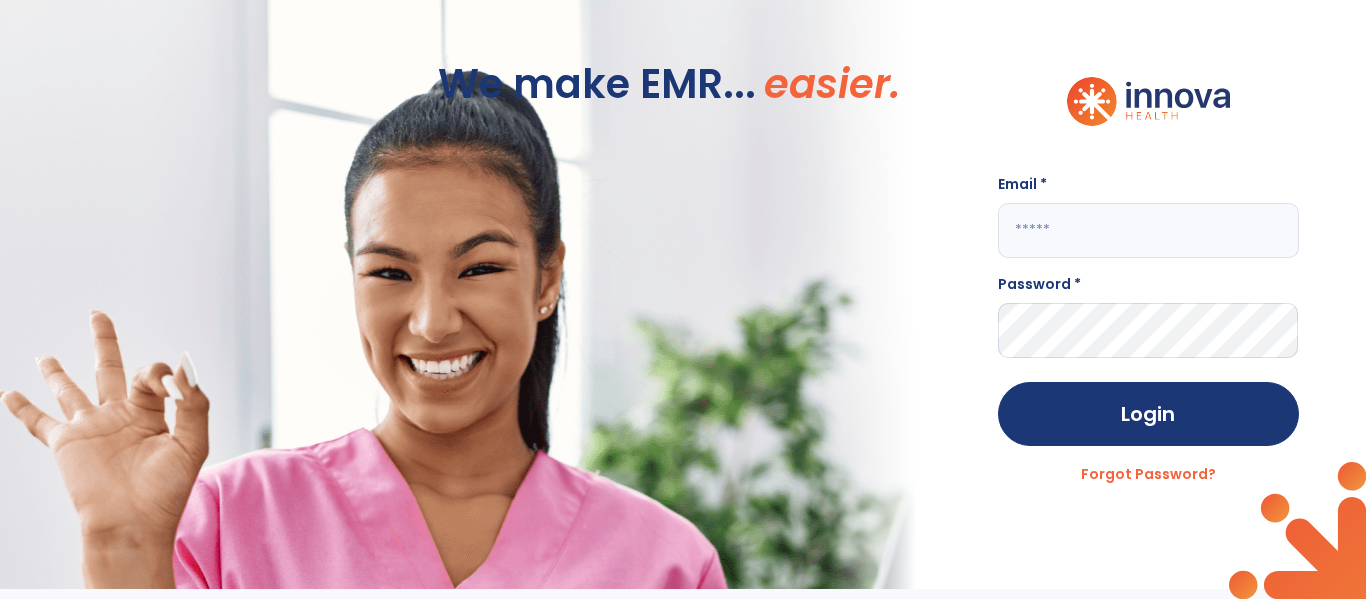 click 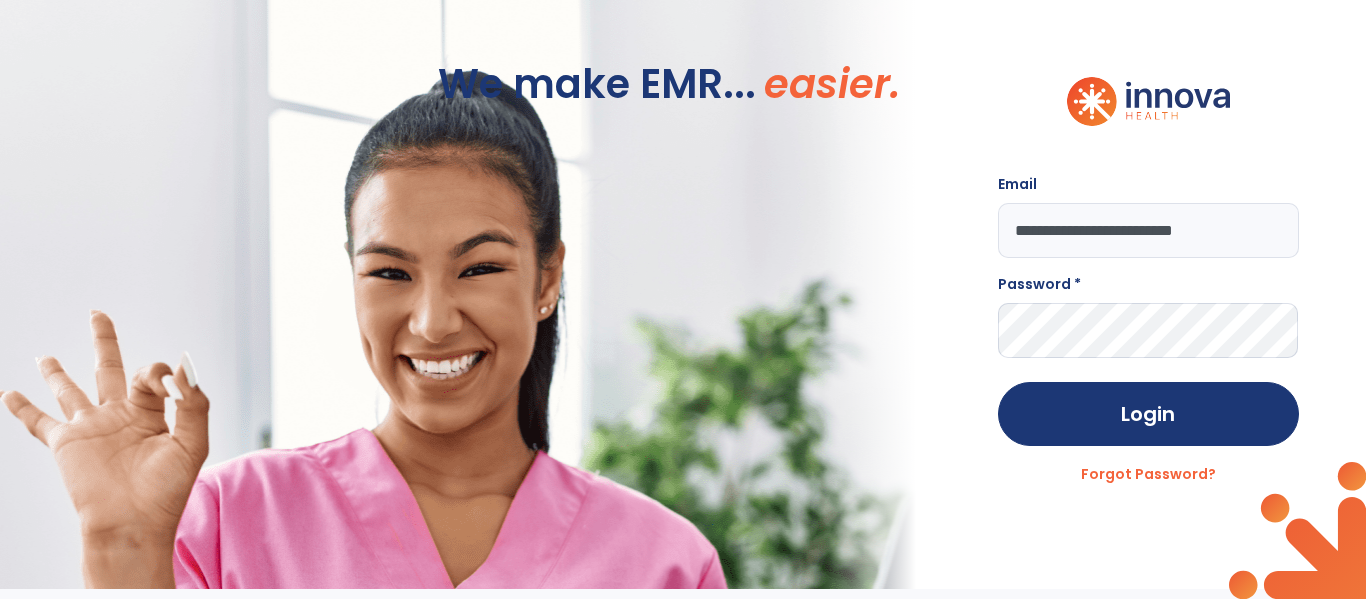 type on "**********" 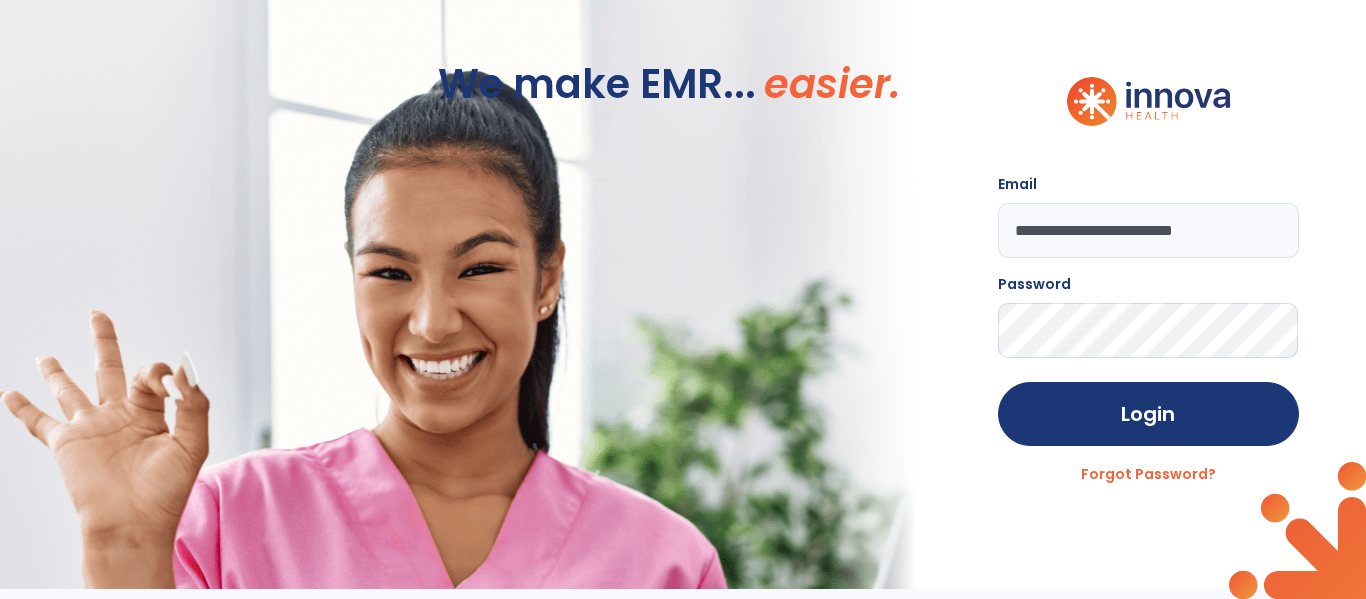 click on "Login" 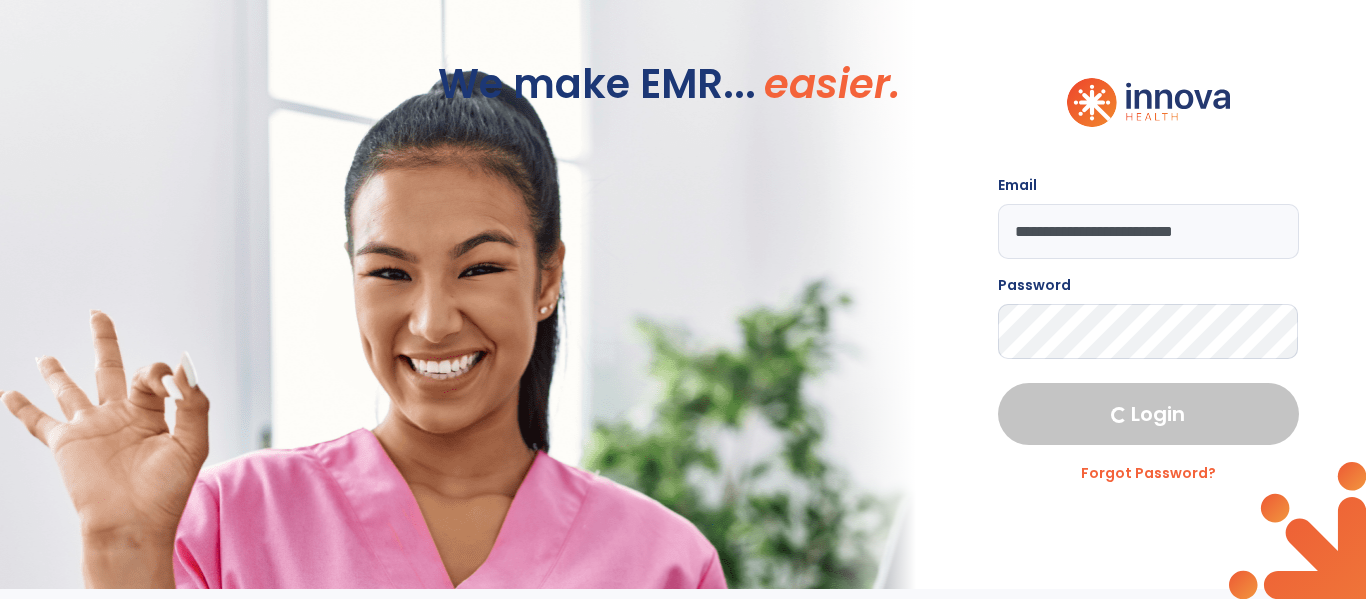 select on "****" 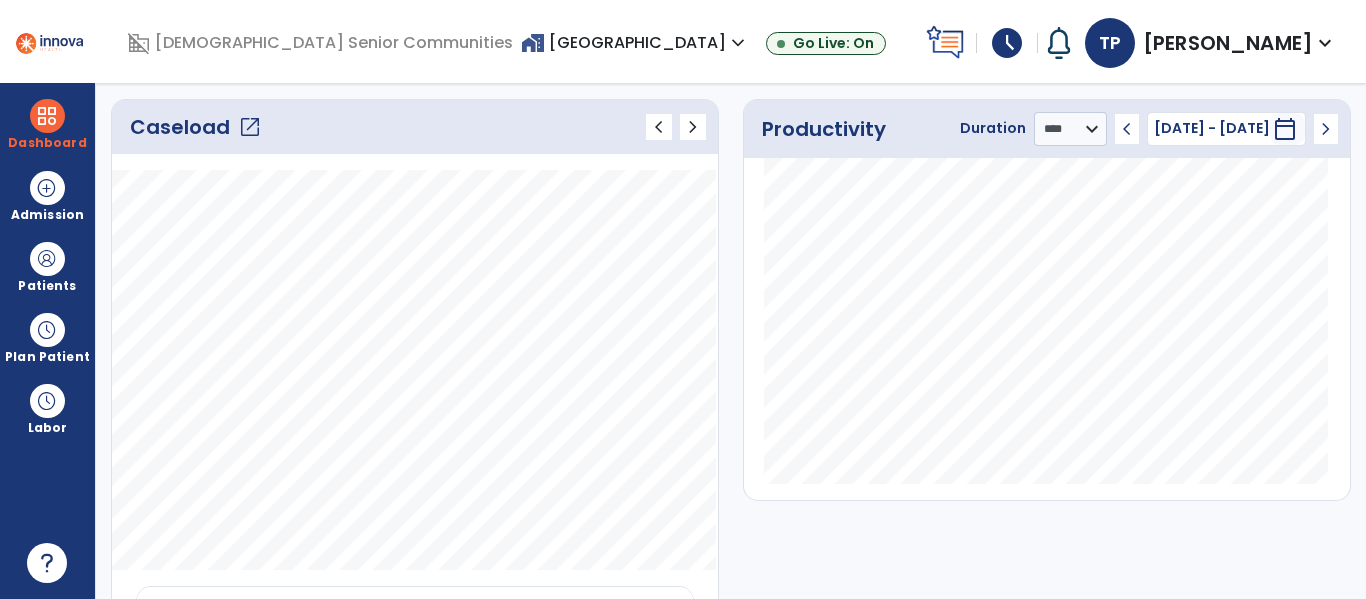 click on "open_in_new" 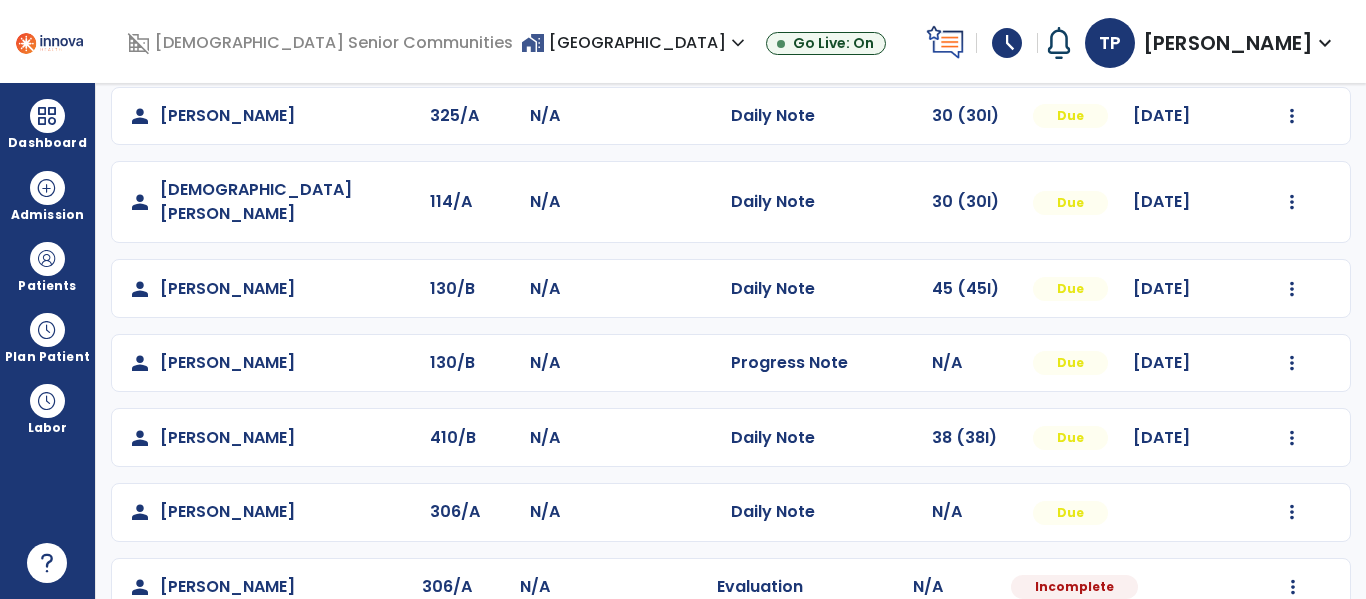 scroll, scrollTop: 857, scrollLeft: 0, axis: vertical 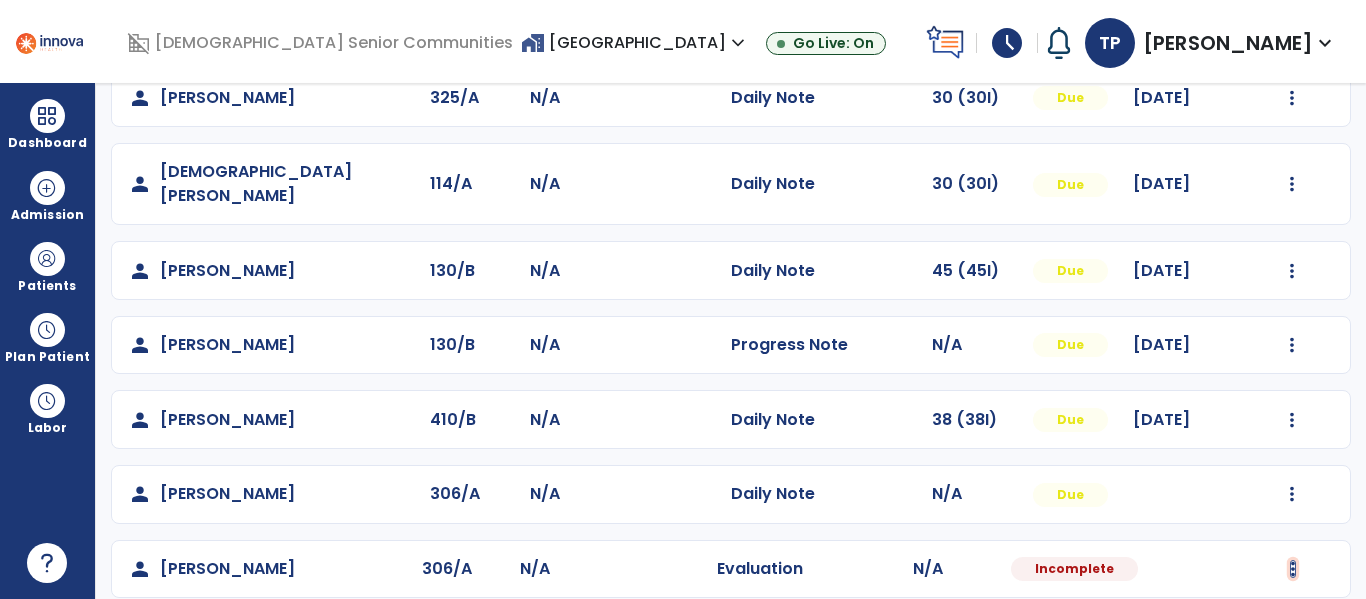 click at bounding box center [1293, -498] 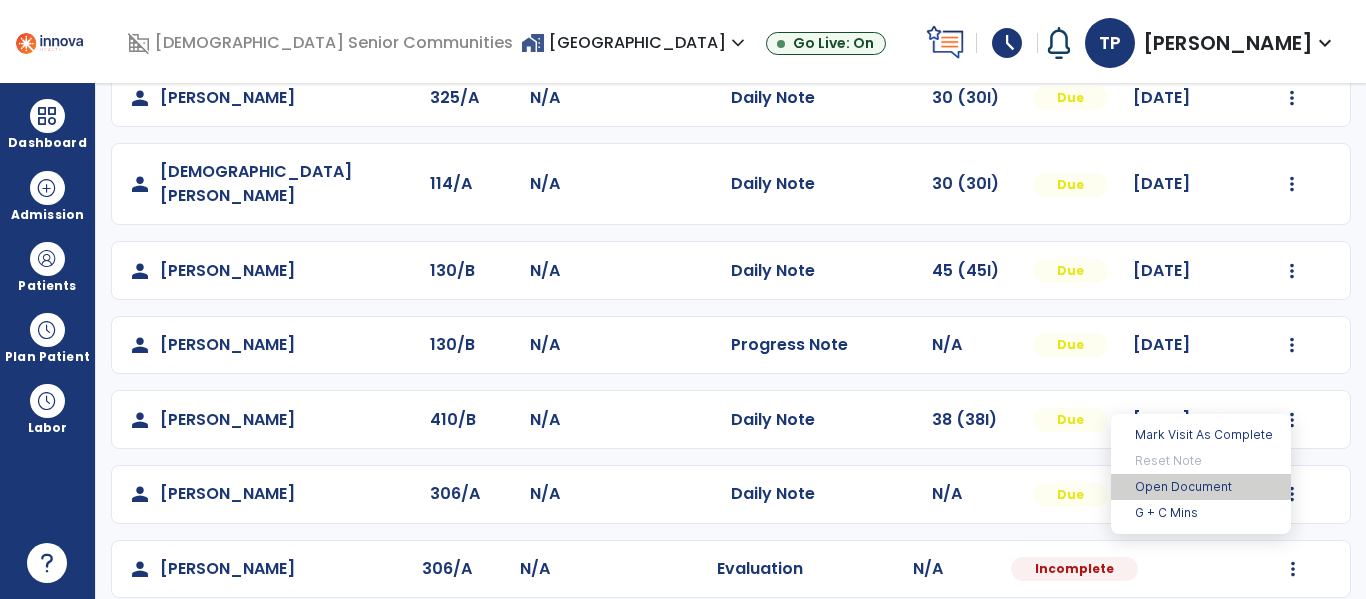 click on "Open Document" at bounding box center (1201, 487) 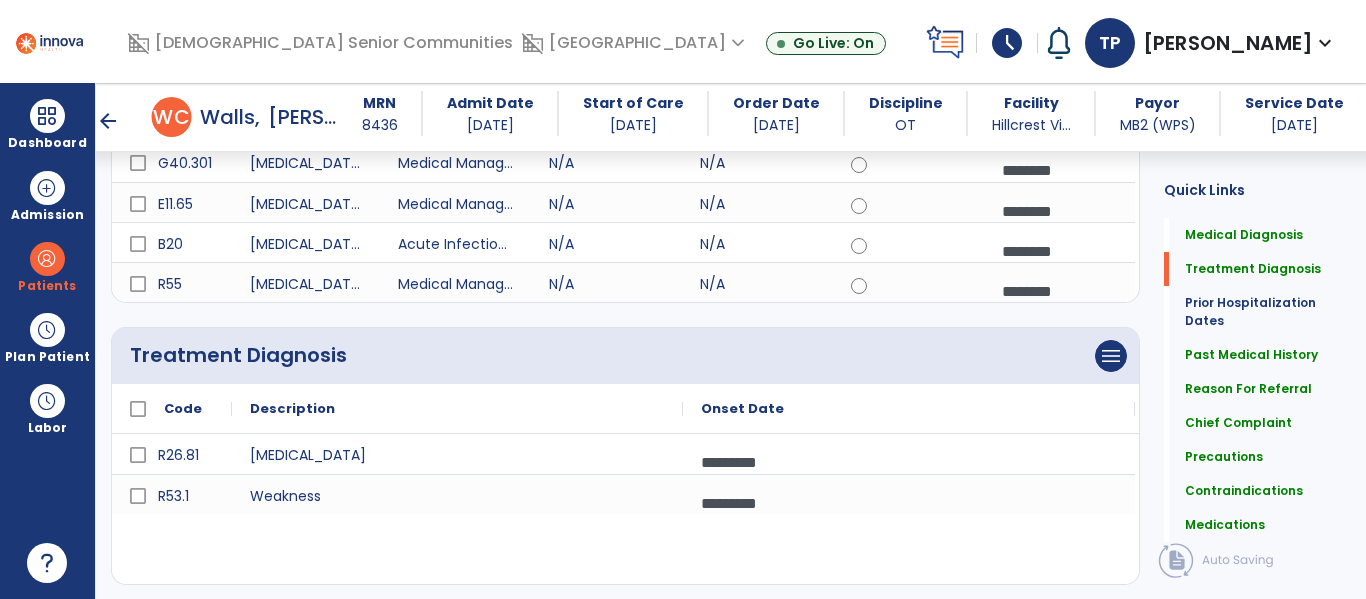 scroll, scrollTop: 0, scrollLeft: 0, axis: both 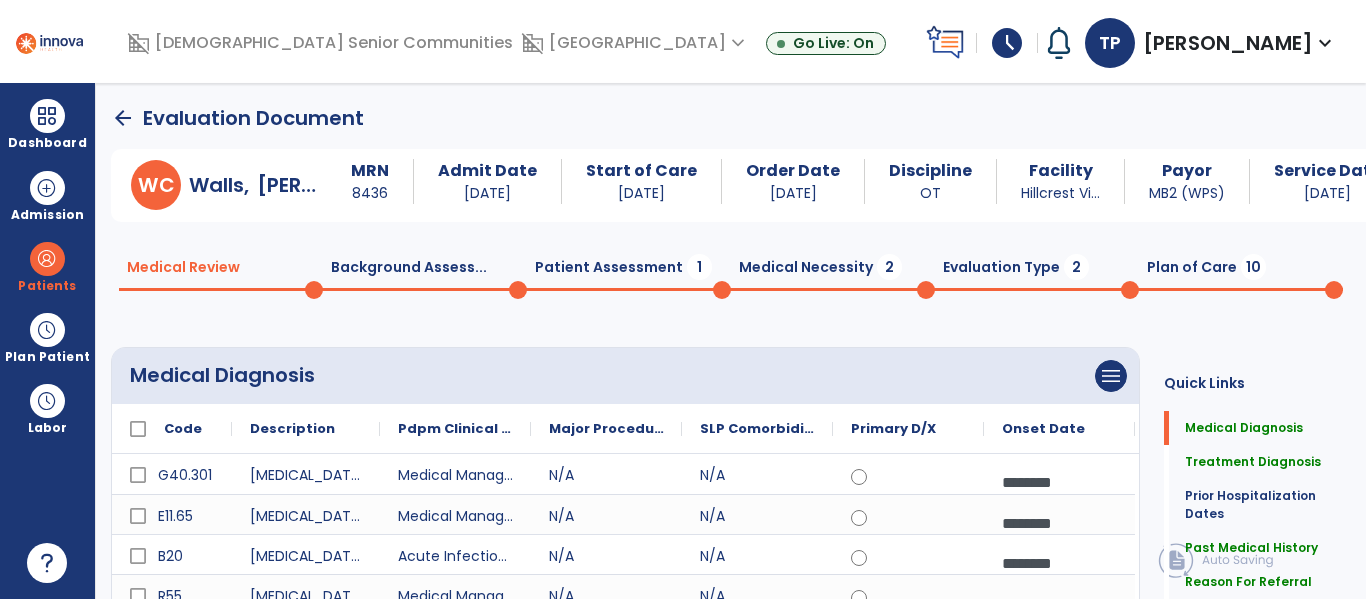click on "Patient Assessment  1" 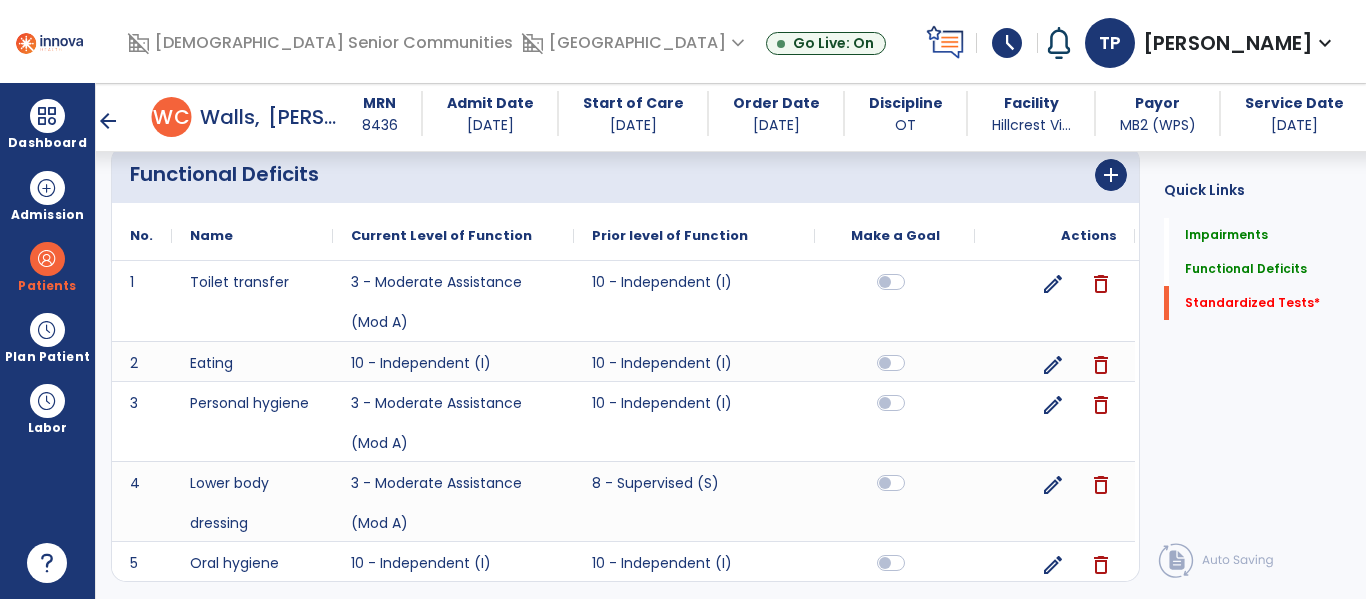 scroll, scrollTop: 637, scrollLeft: 0, axis: vertical 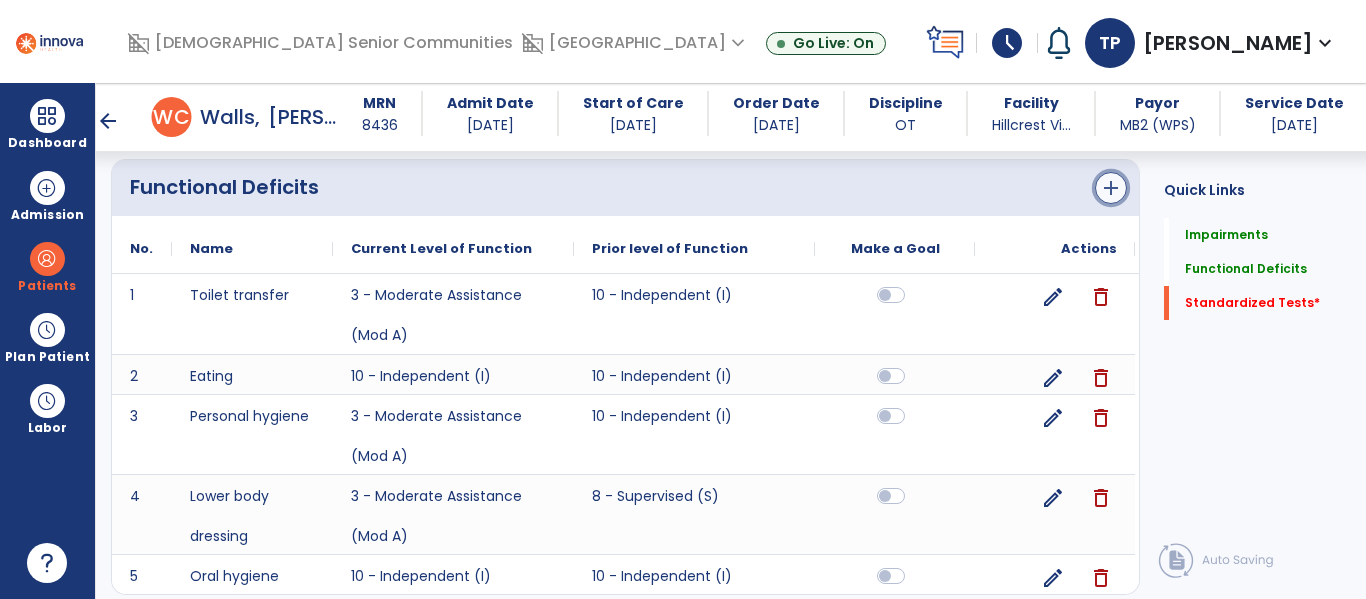 click on "add" 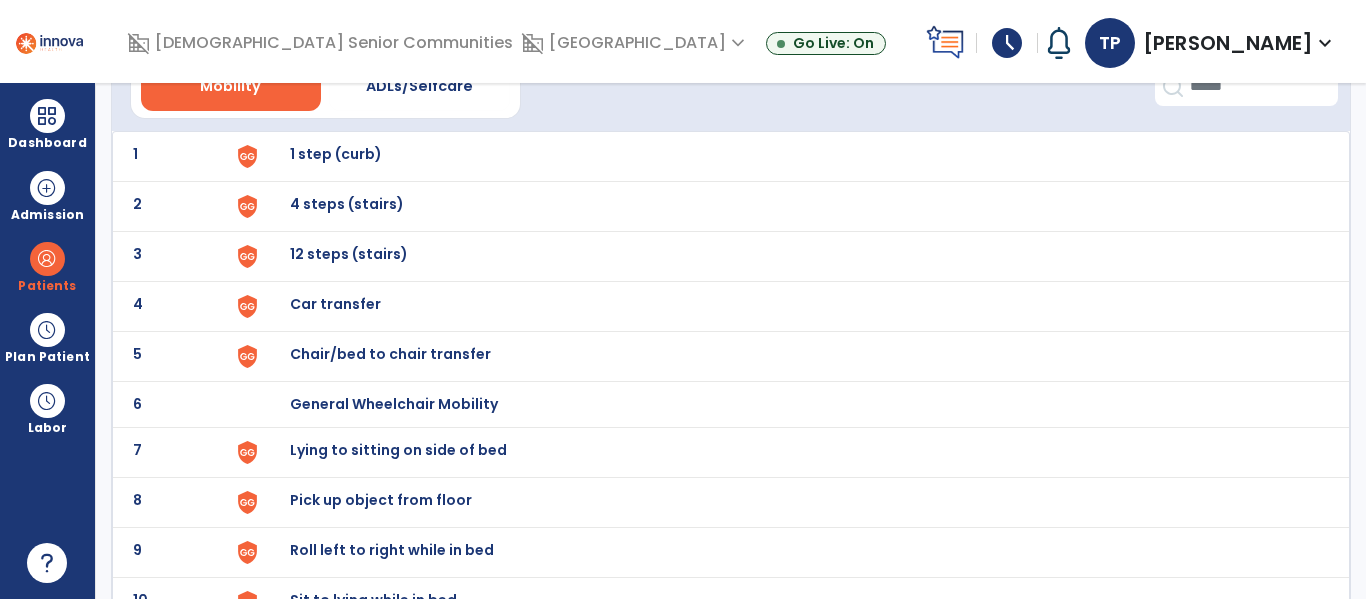 scroll, scrollTop: 0, scrollLeft: 0, axis: both 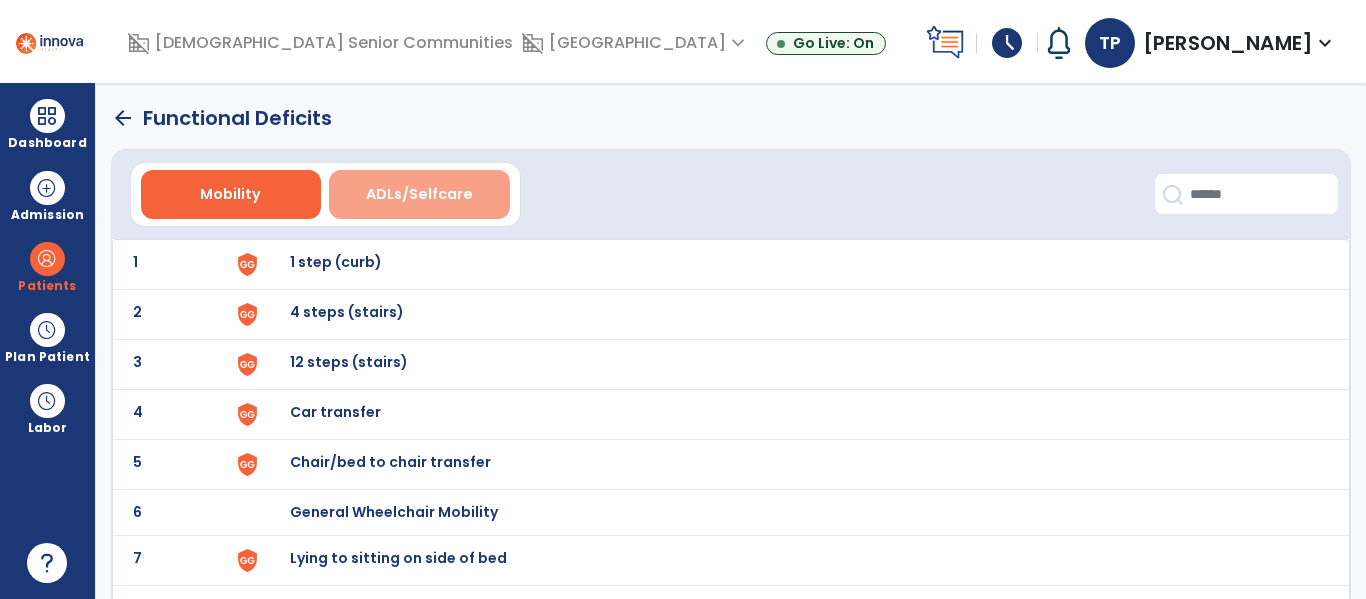 click on "ADLs/Selfcare" at bounding box center [419, 194] 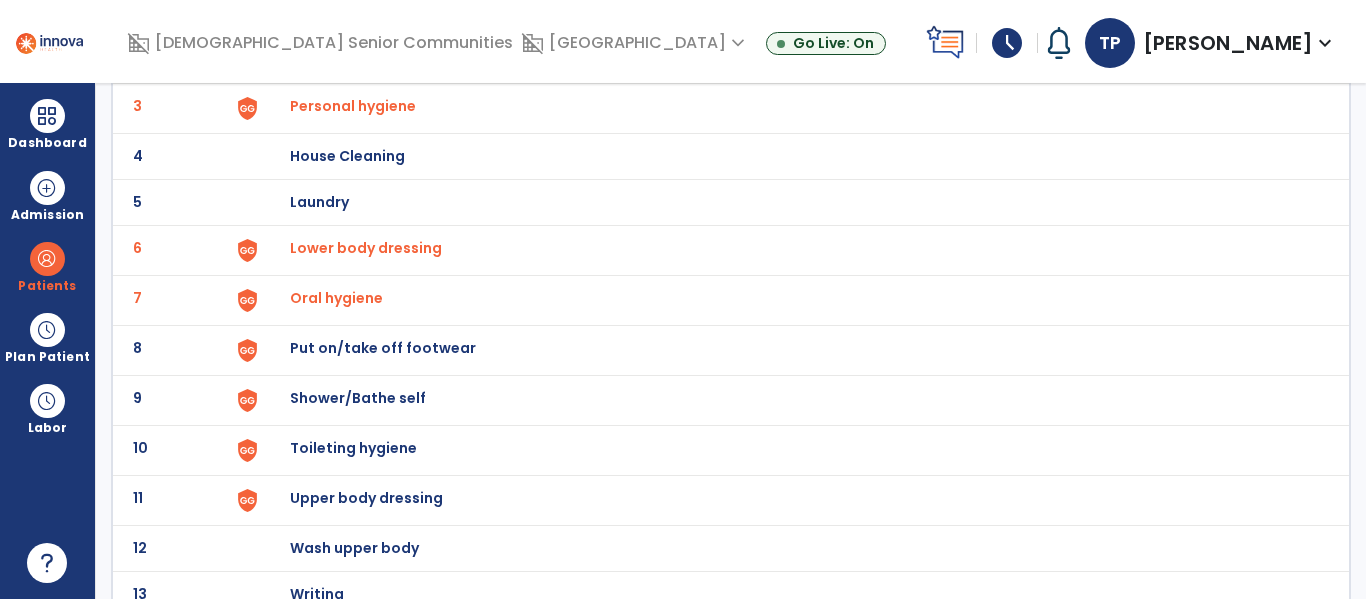 scroll, scrollTop: 245, scrollLeft: 0, axis: vertical 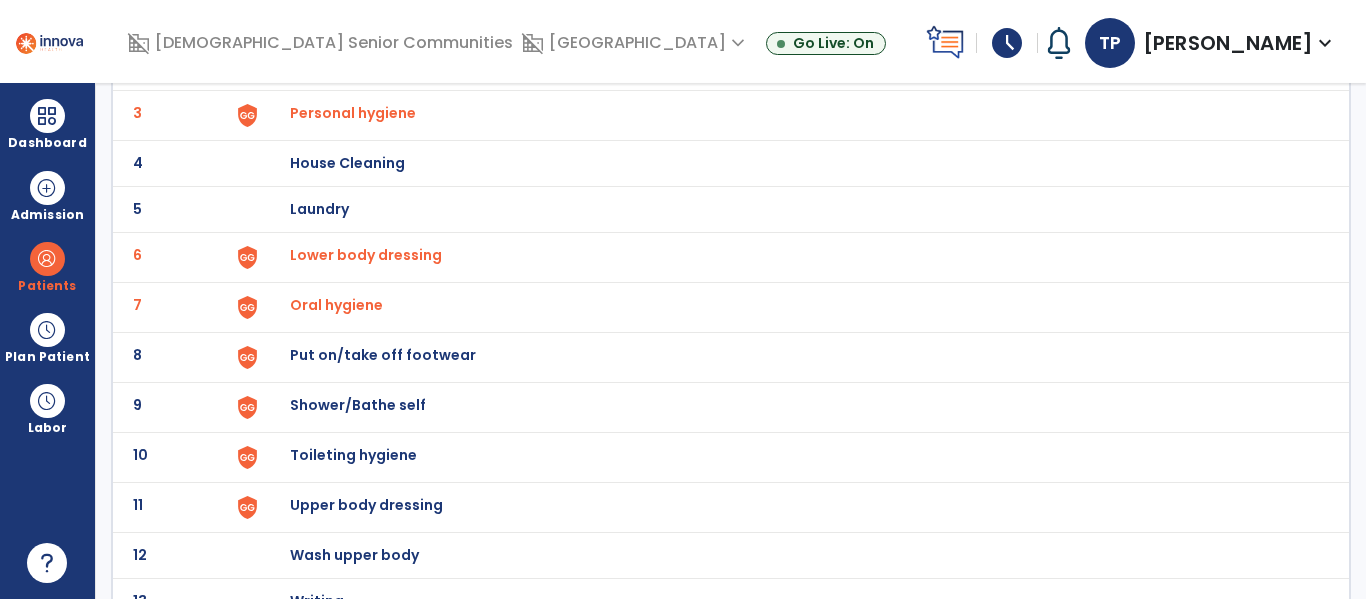 click on "Put on/take off footwear" at bounding box center (403, 17) 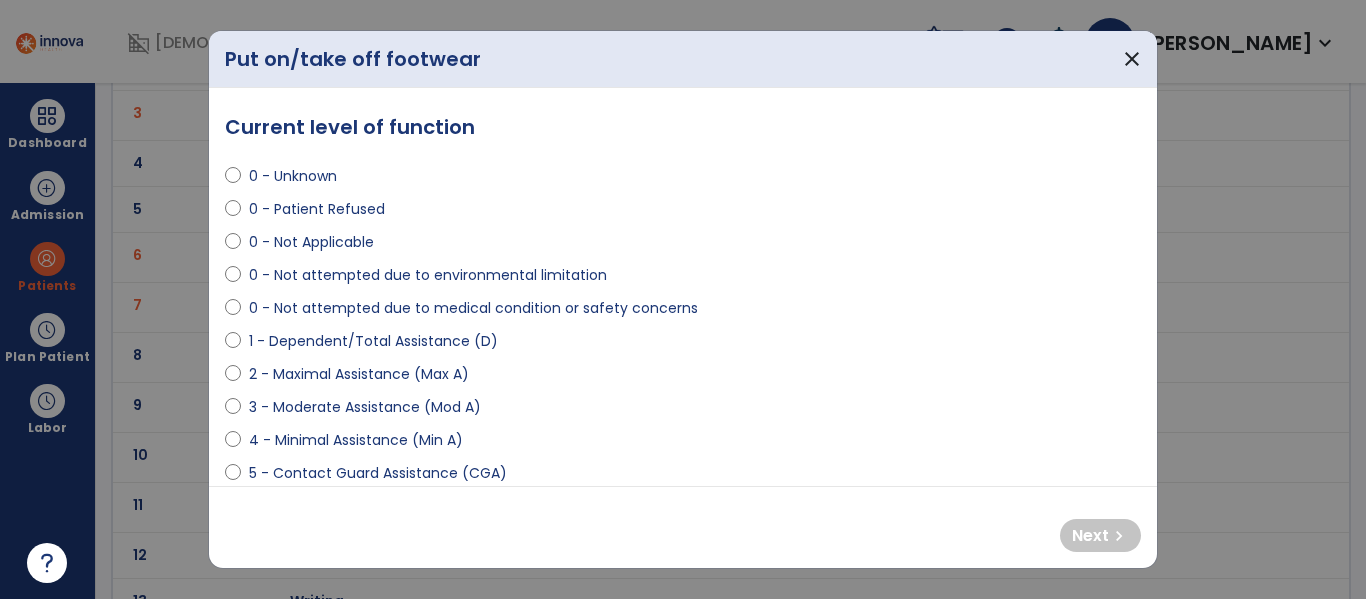 select on "**********" 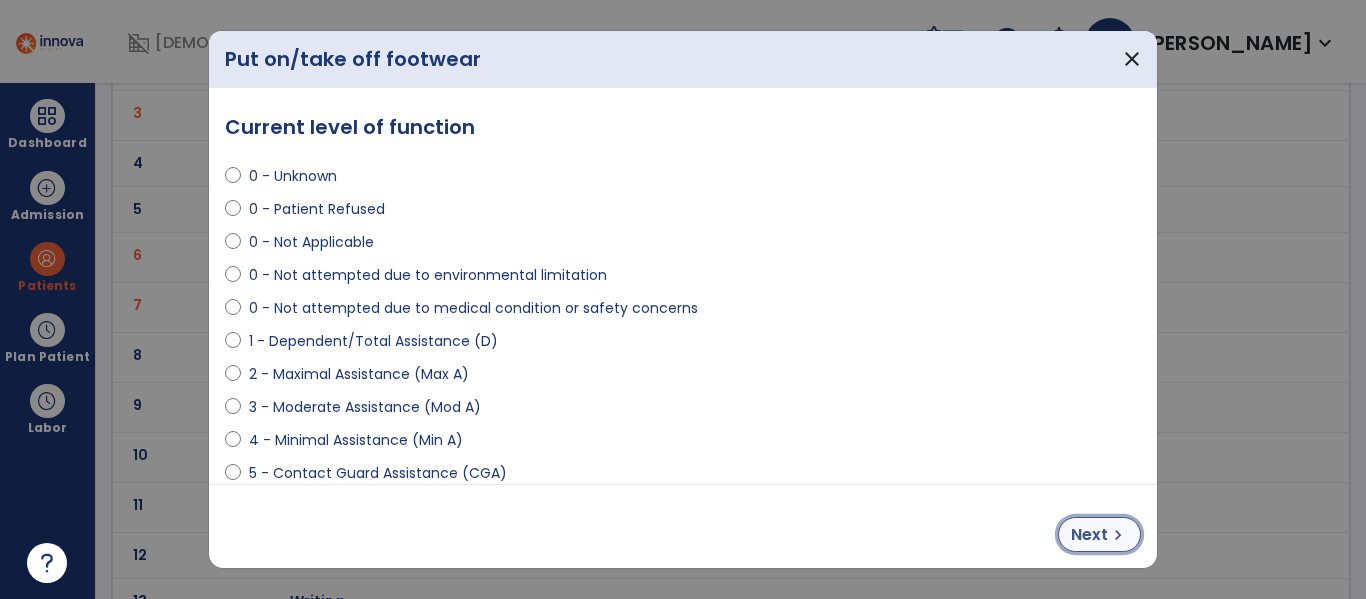 click on "chevron_right" at bounding box center [1118, 535] 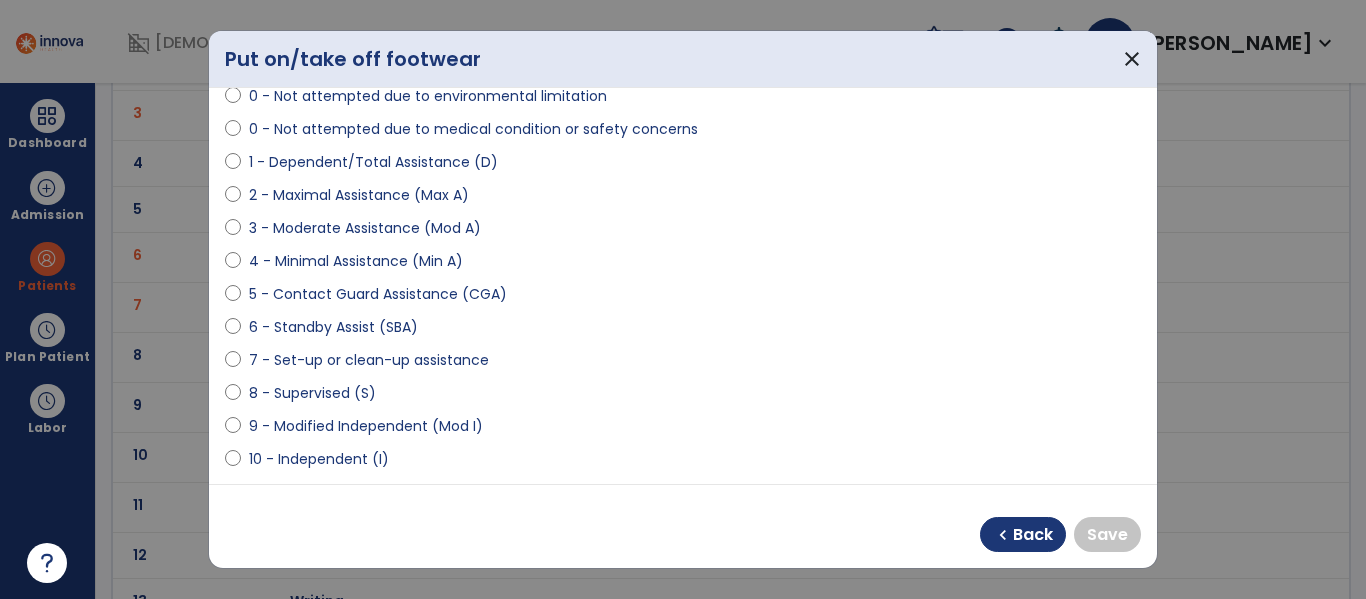scroll, scrollTop: 190, scrollLeft: 0, axis: vertical 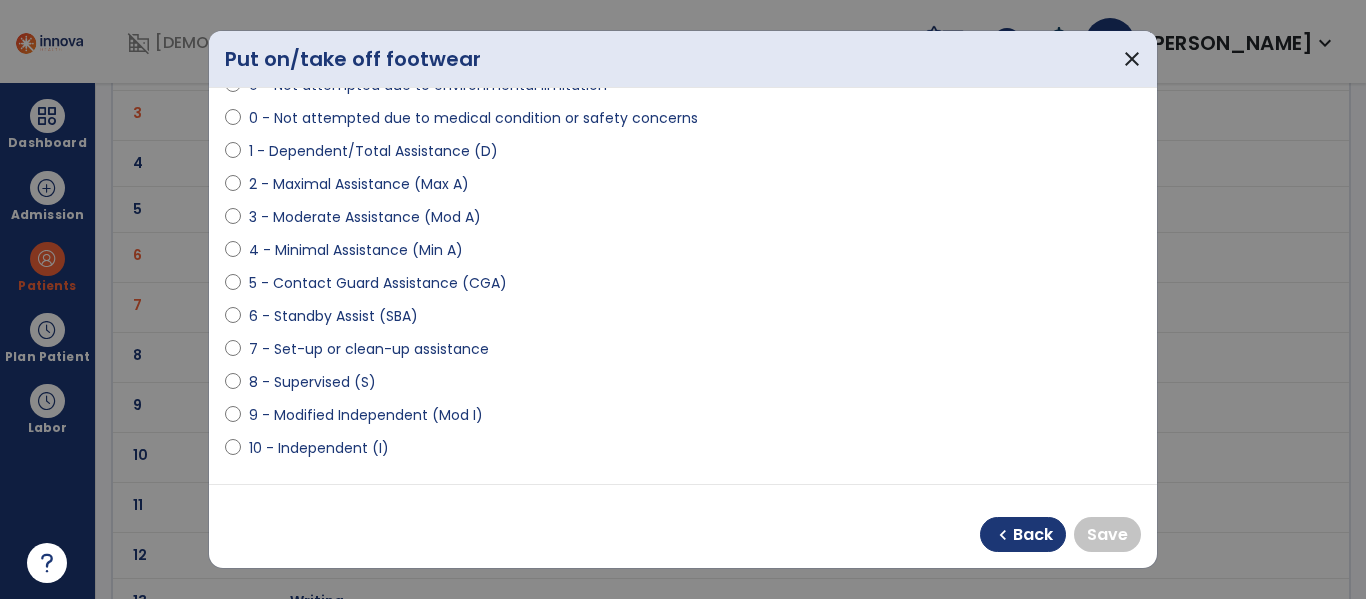 select on "**********" 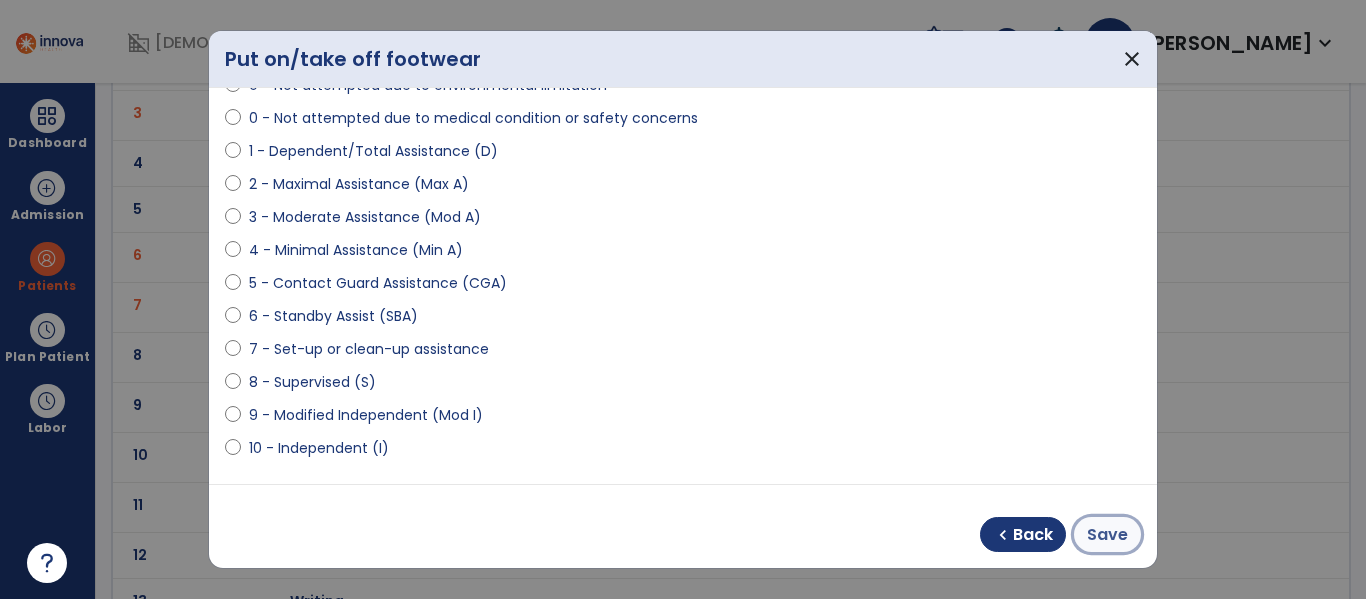 click on "Save" at bounding box center (1107, 534) 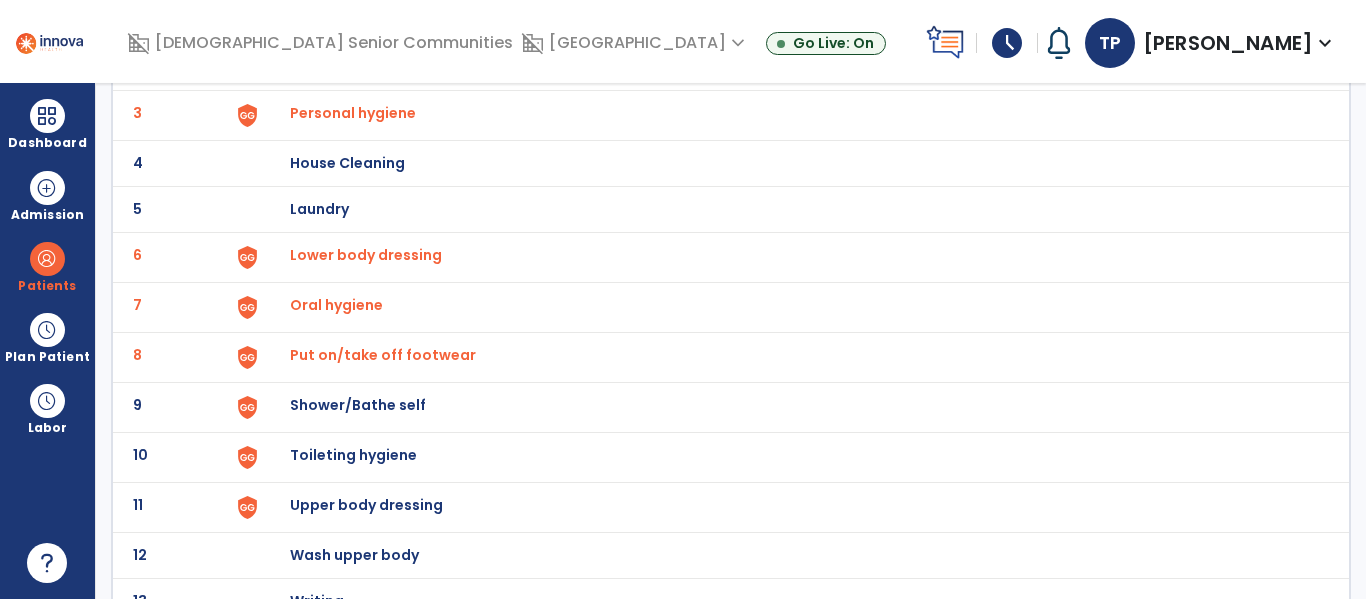 click on "Shower/Bathe self" at bounding box center [403, 17] 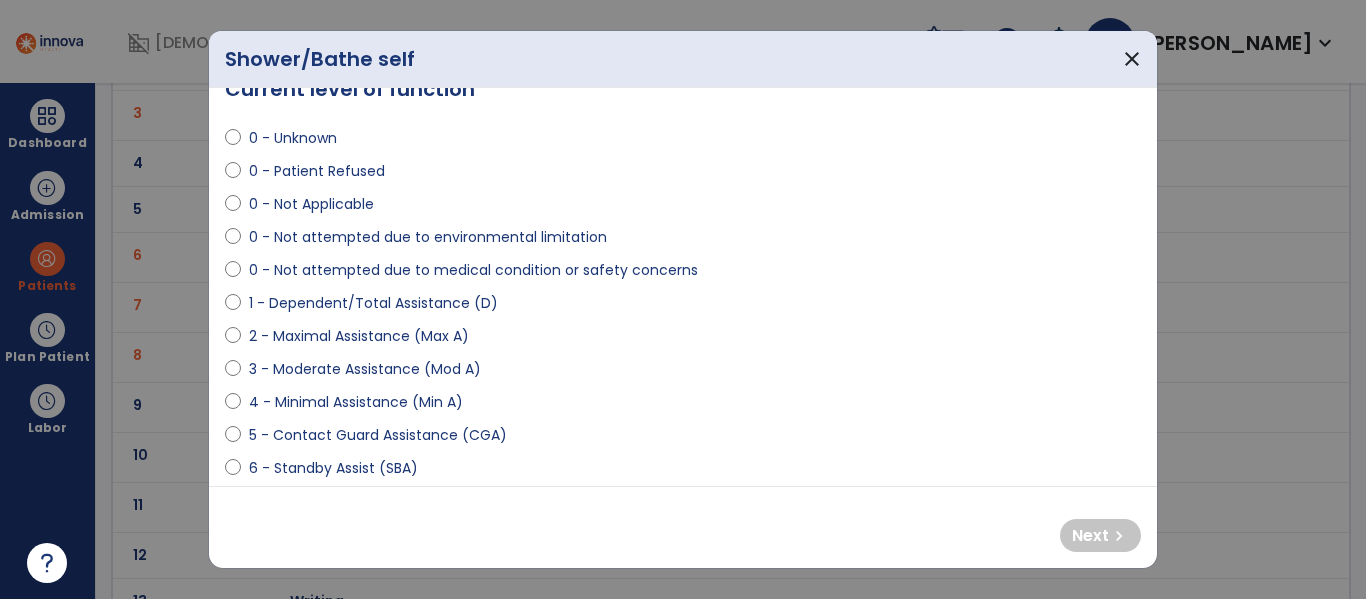 scroll, scrollTop: 39, scrollLeft: 0, axis: vertical 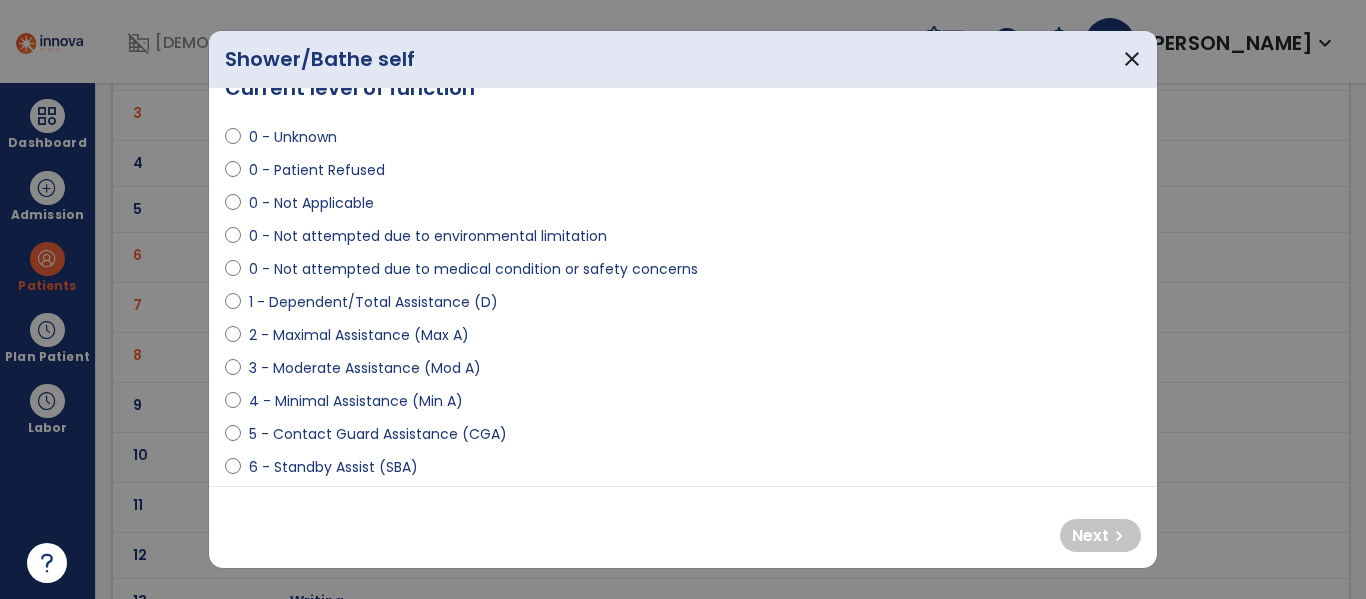 select on "**********" 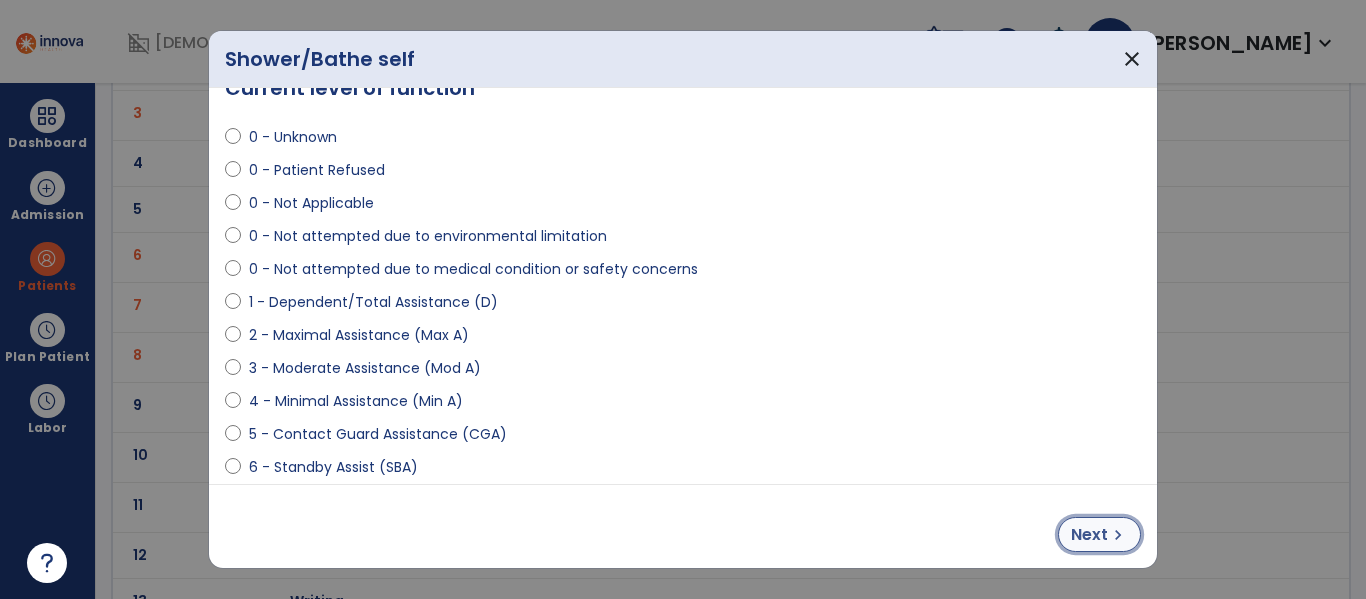 click on "chevron_right" at bounding box center [1118, 535] 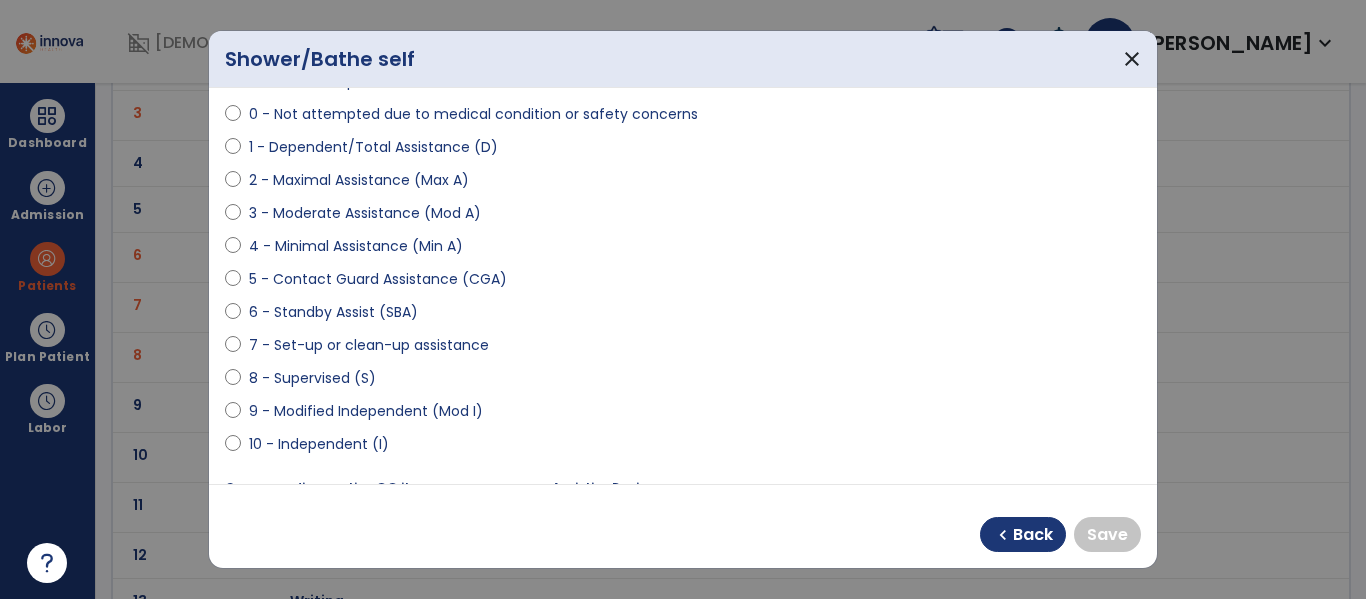 scroll, scrollTop: 195, scrollLeft: 0, axis: vertical 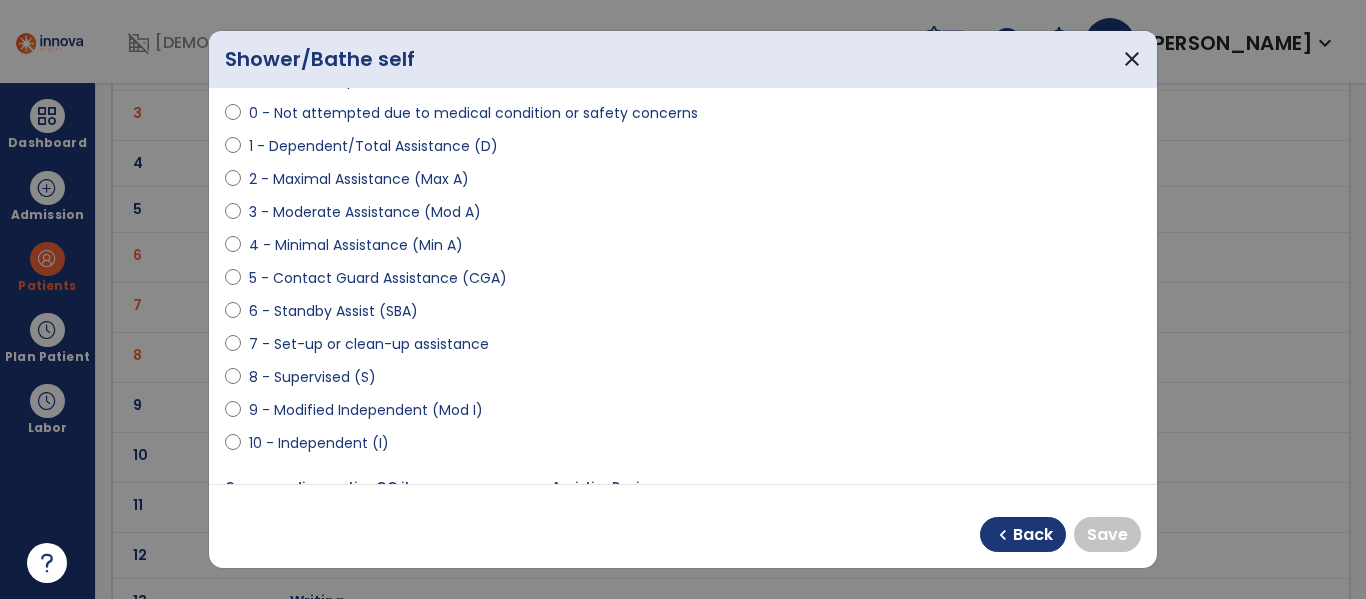 select on "**********" 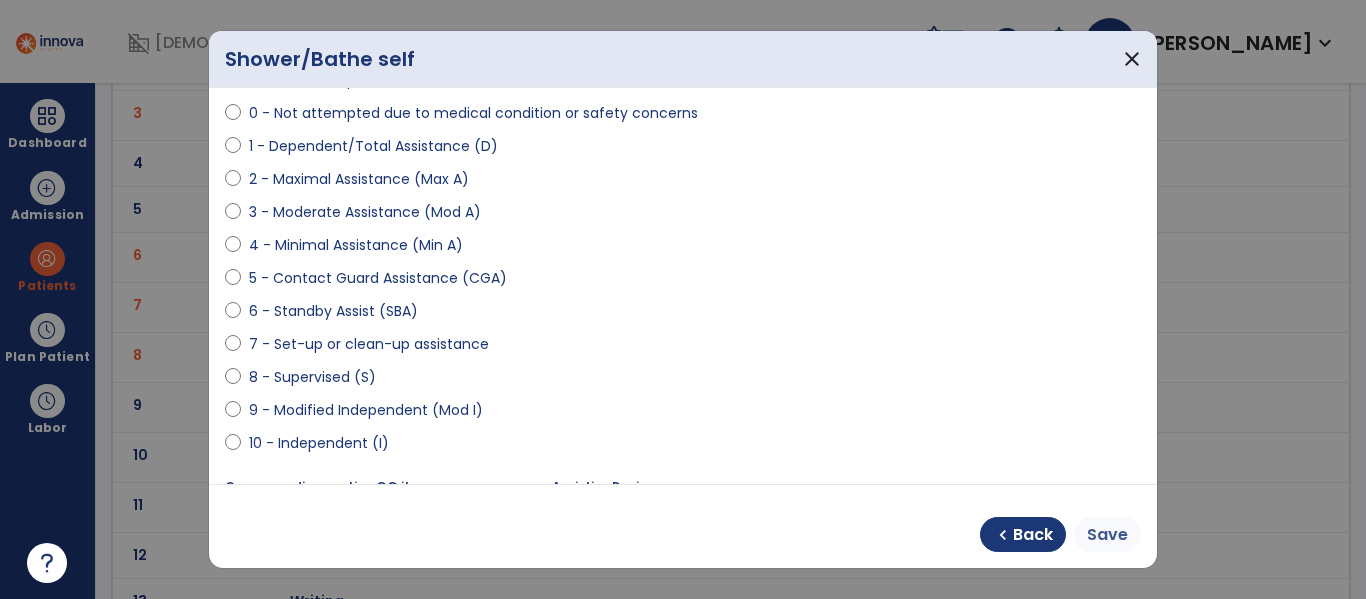 click on "Save" at bounding box center [1107, 535] 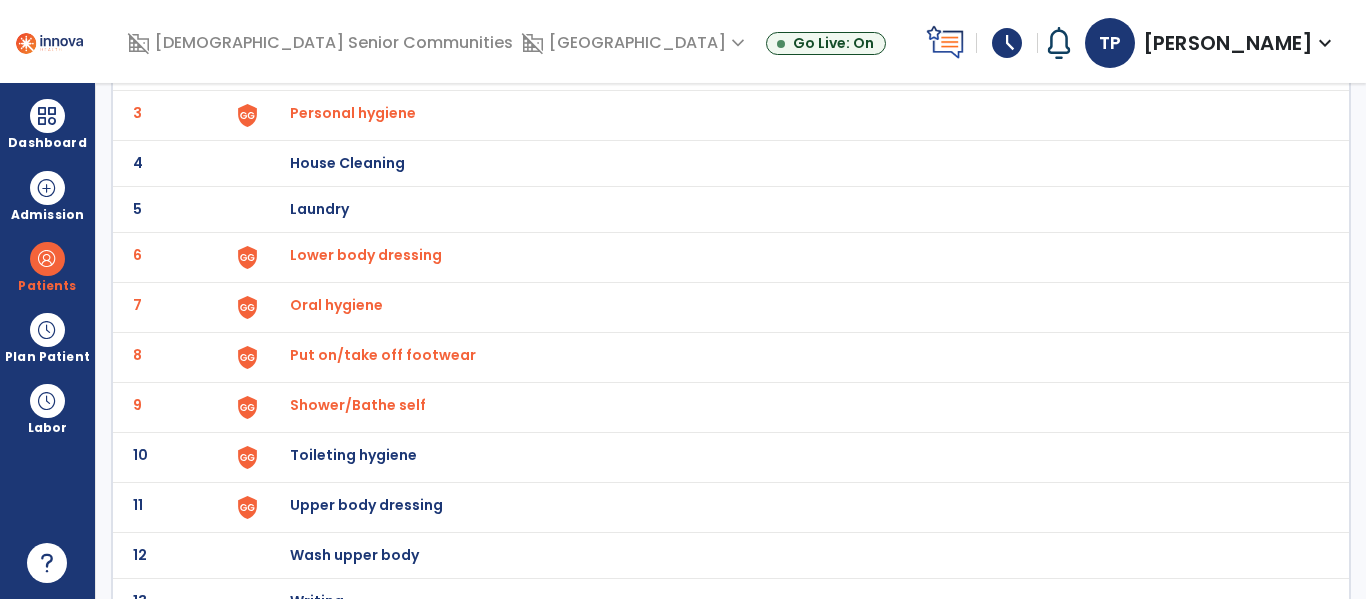 scroll, scrollTop: 272, scrollLeft: 0, axis: vertical 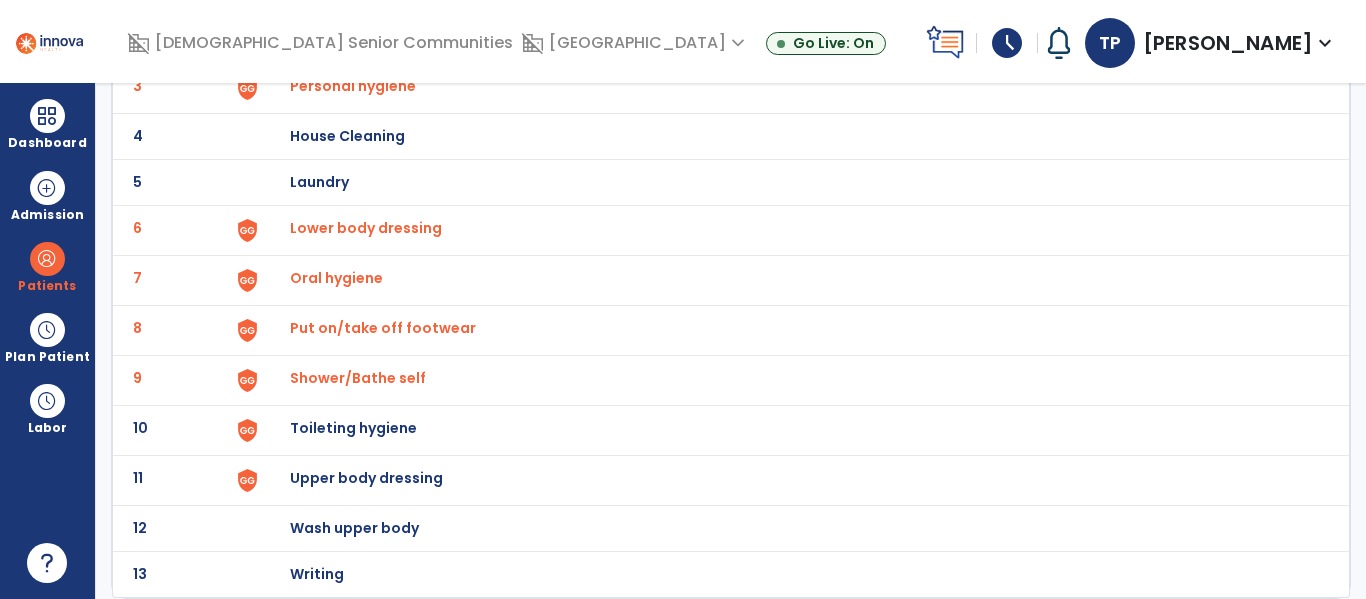 click on "Toileting hygiene" at bounding box center (403, -10) 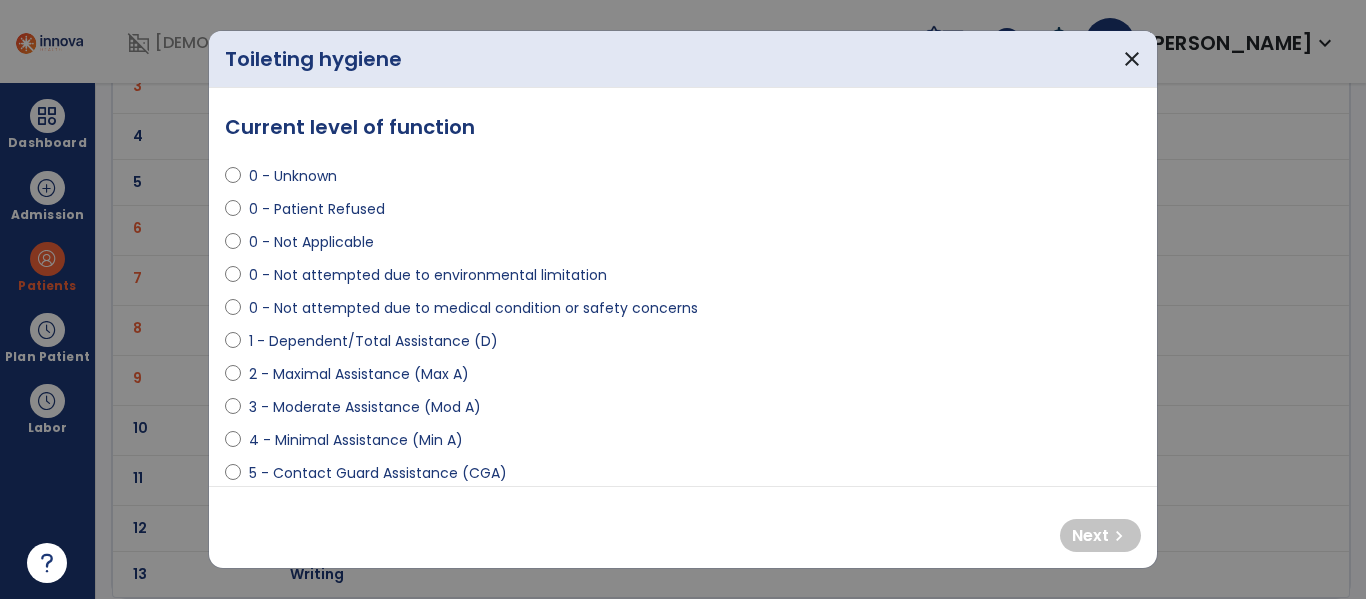 click on "3 - Moderate Assistance (Mod A)" at bounding box center [365, 407] 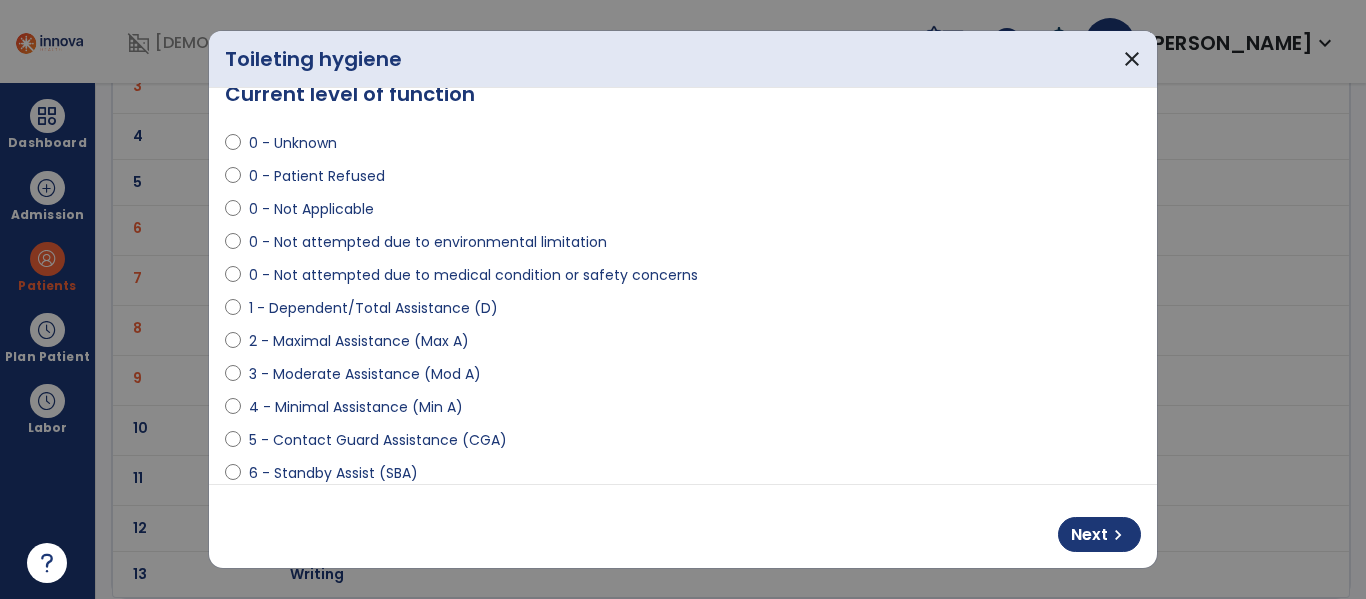 scroll, scrollTop: 36, scrollLeft: 0, axis: vertical 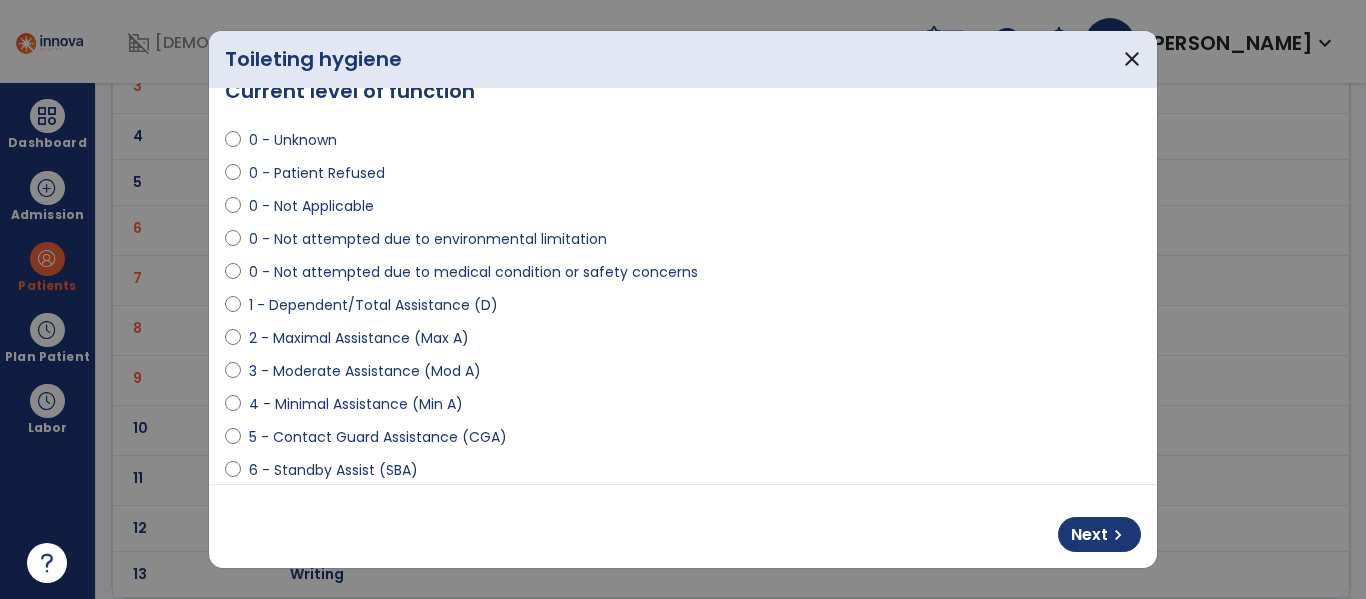 select on "**********" 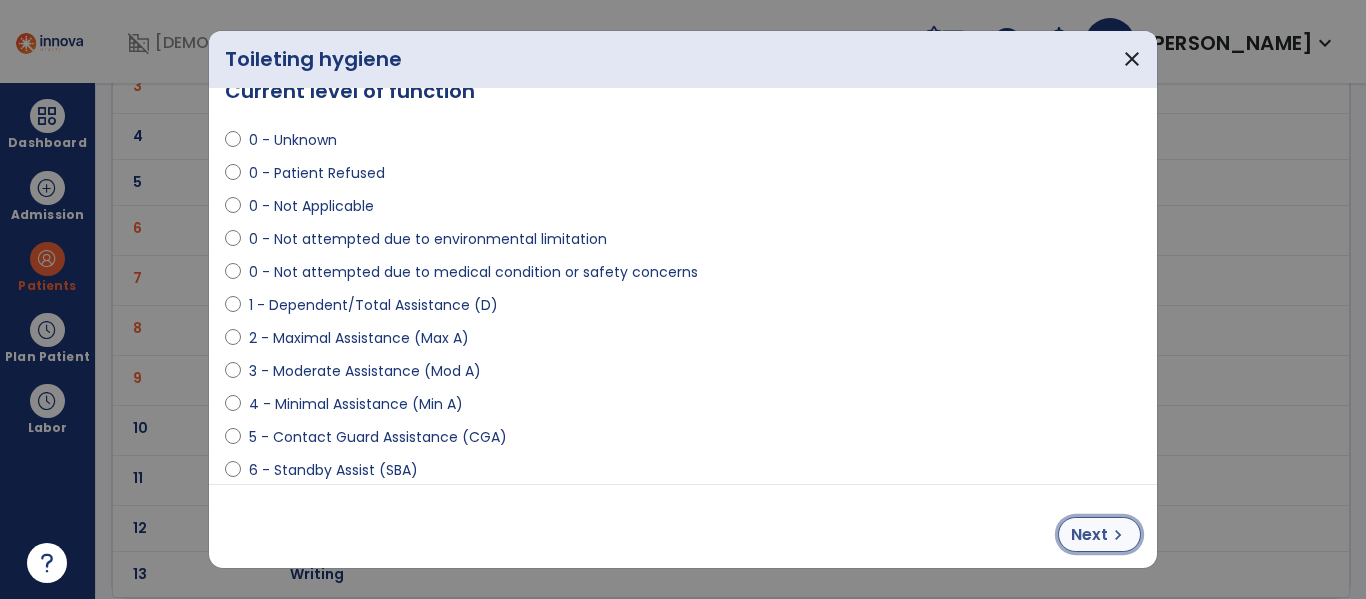 click on "Next" at bounding box center (1089, 535) 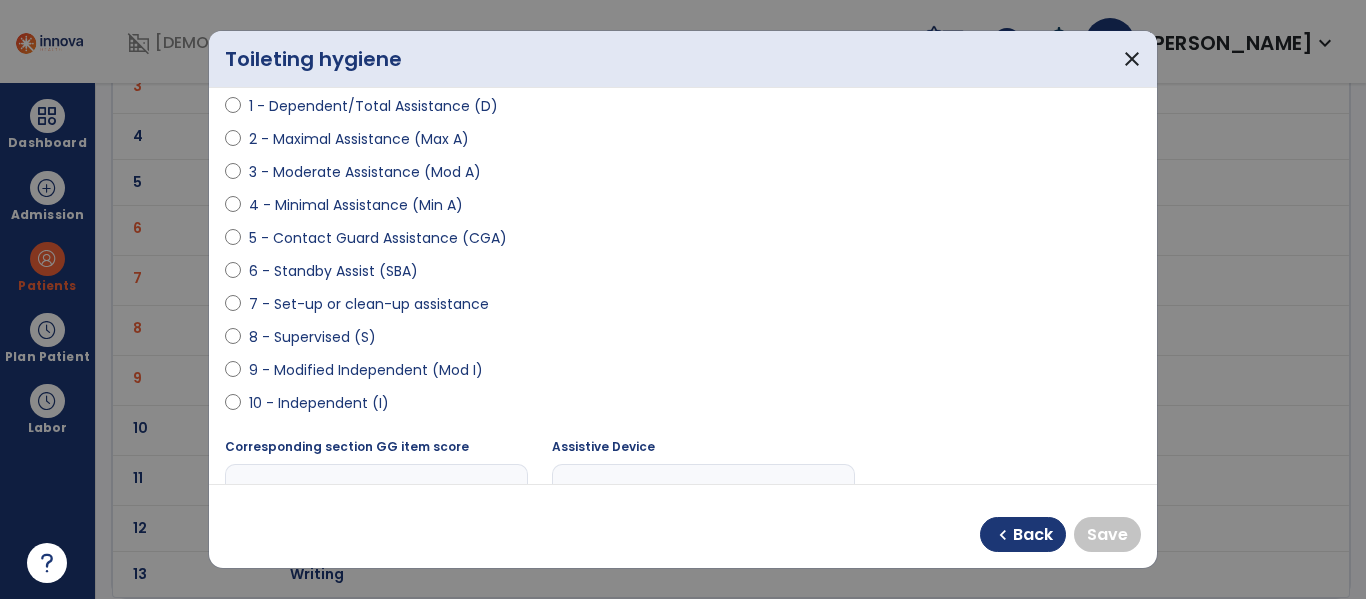 scroll, scrollTop: 232, scrollLeft: 0, axis: vertical 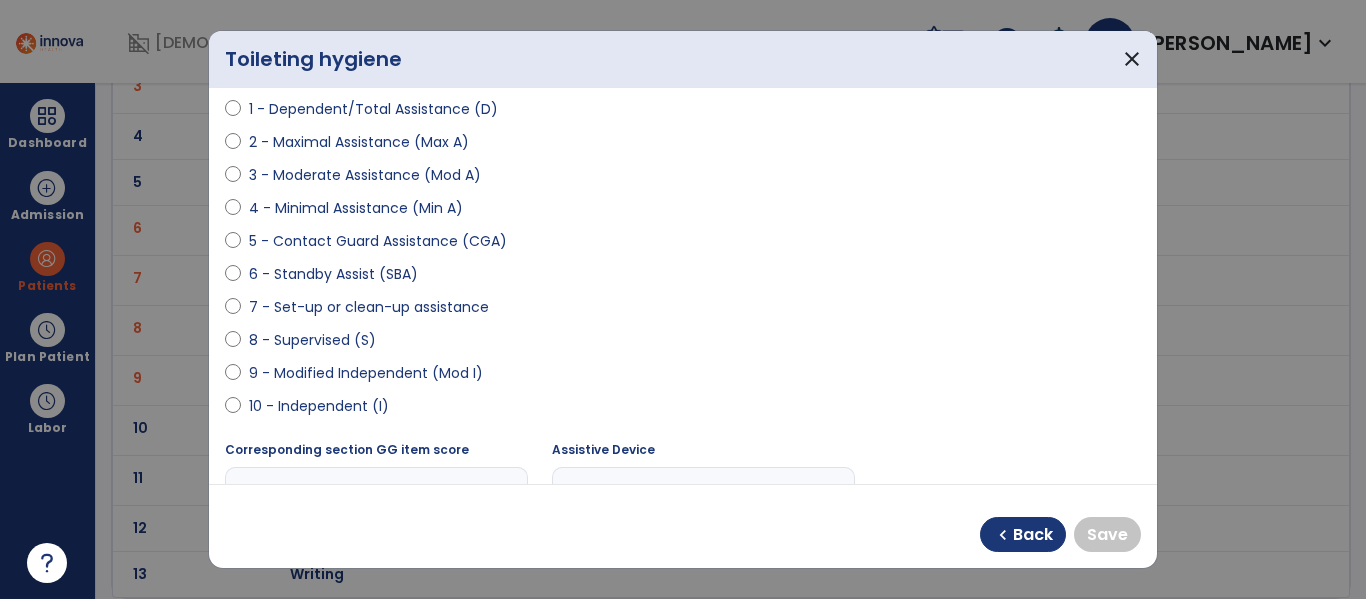 select on "**********" 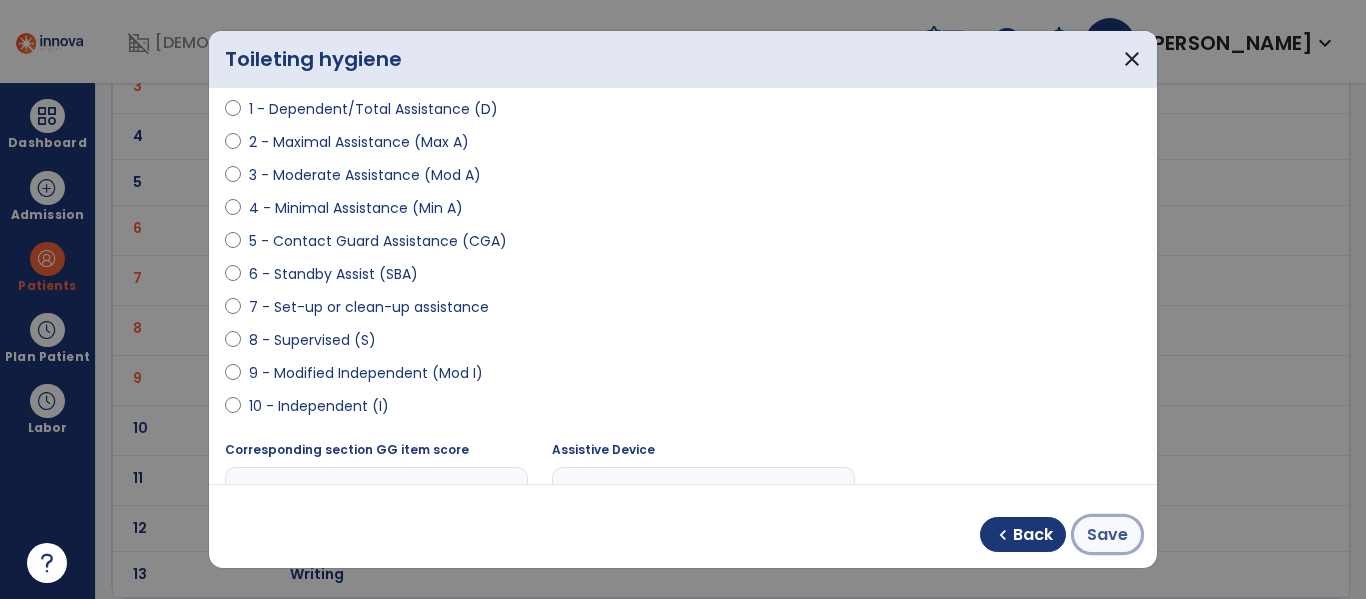 click on "Save" at bounding box center [1107, 535] 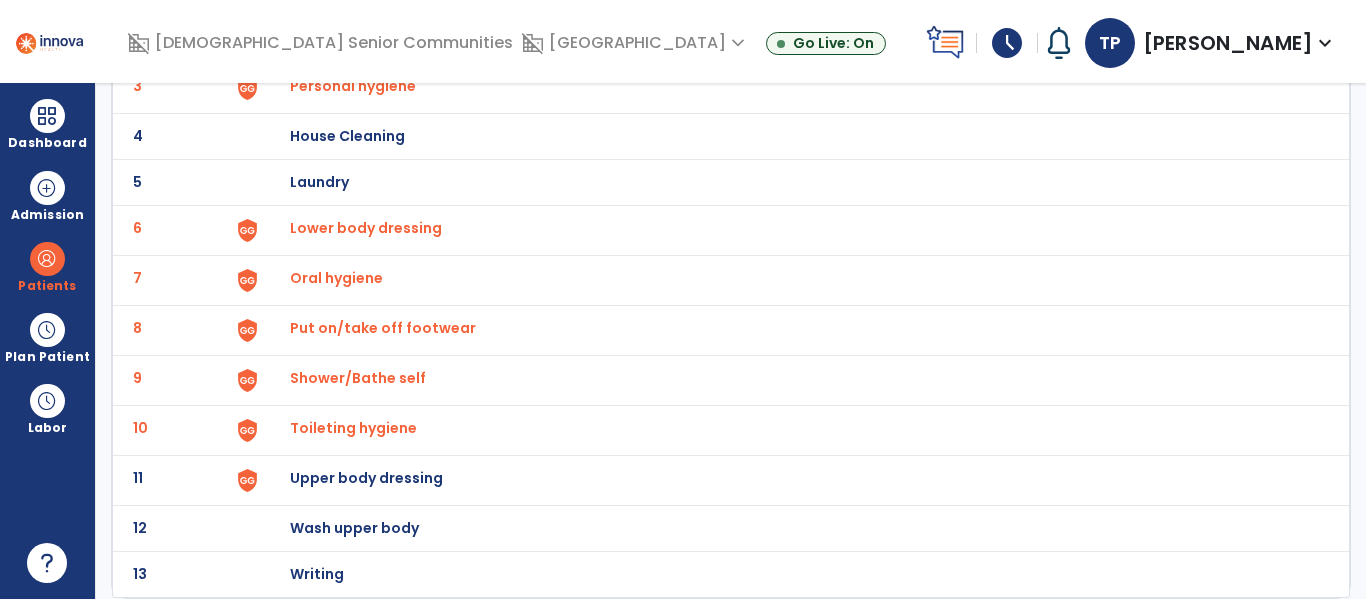 click on "Upper body dressing" at bounding box center (403, -10) 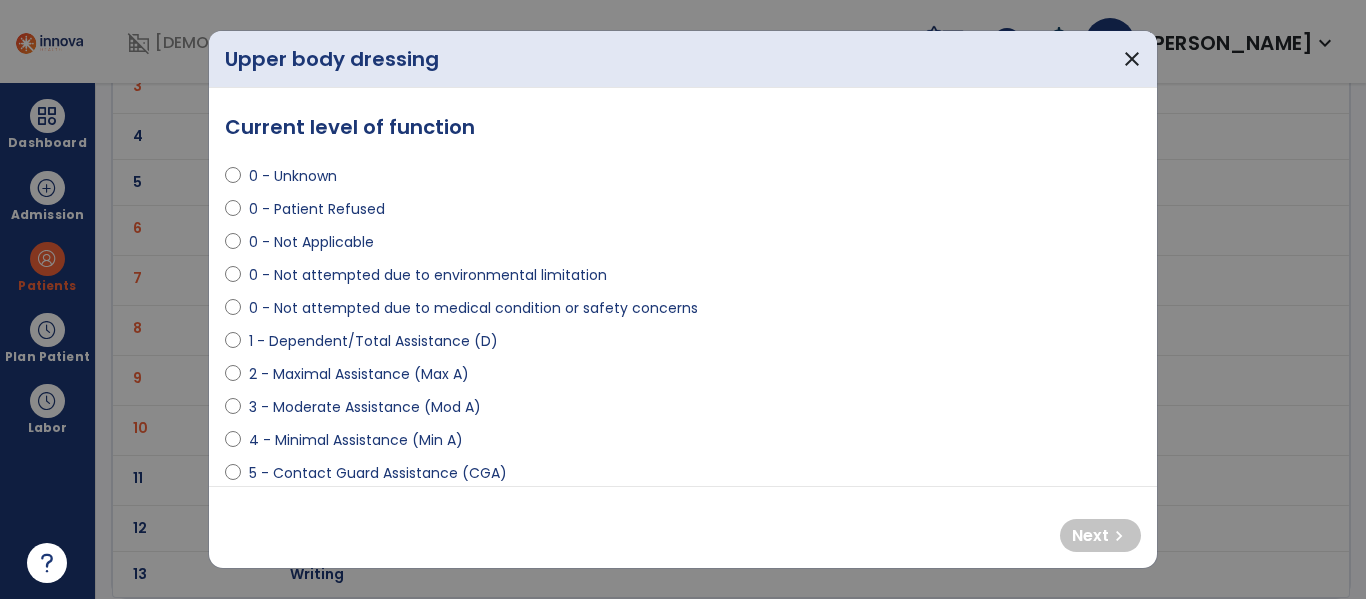 select on "**********" 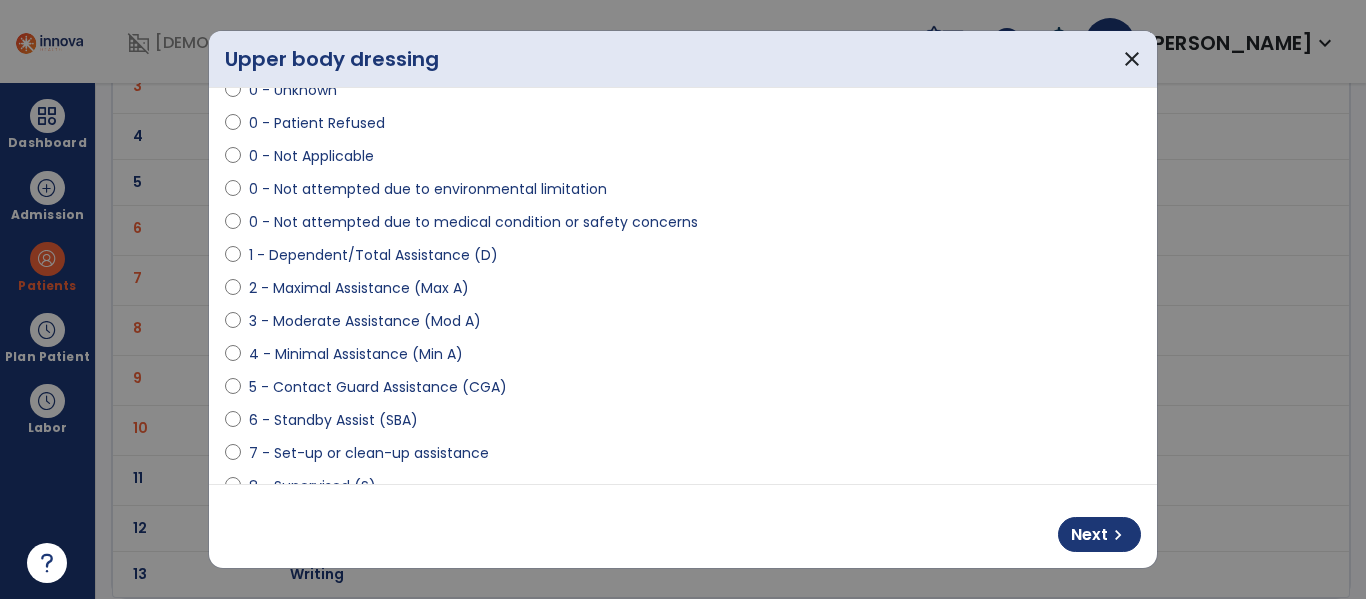 scroll, scrollTop: 89, scrollLeft: 0, axis: vertical 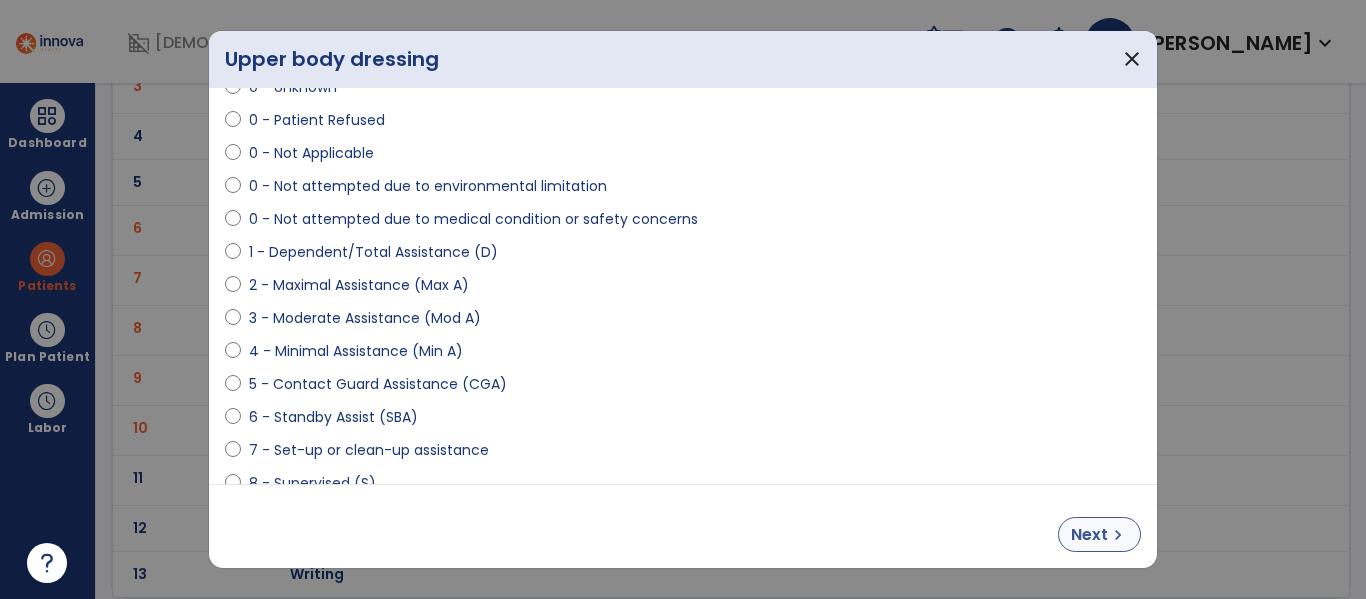 click on "chevron_right" at bounding box center (1118, 535) 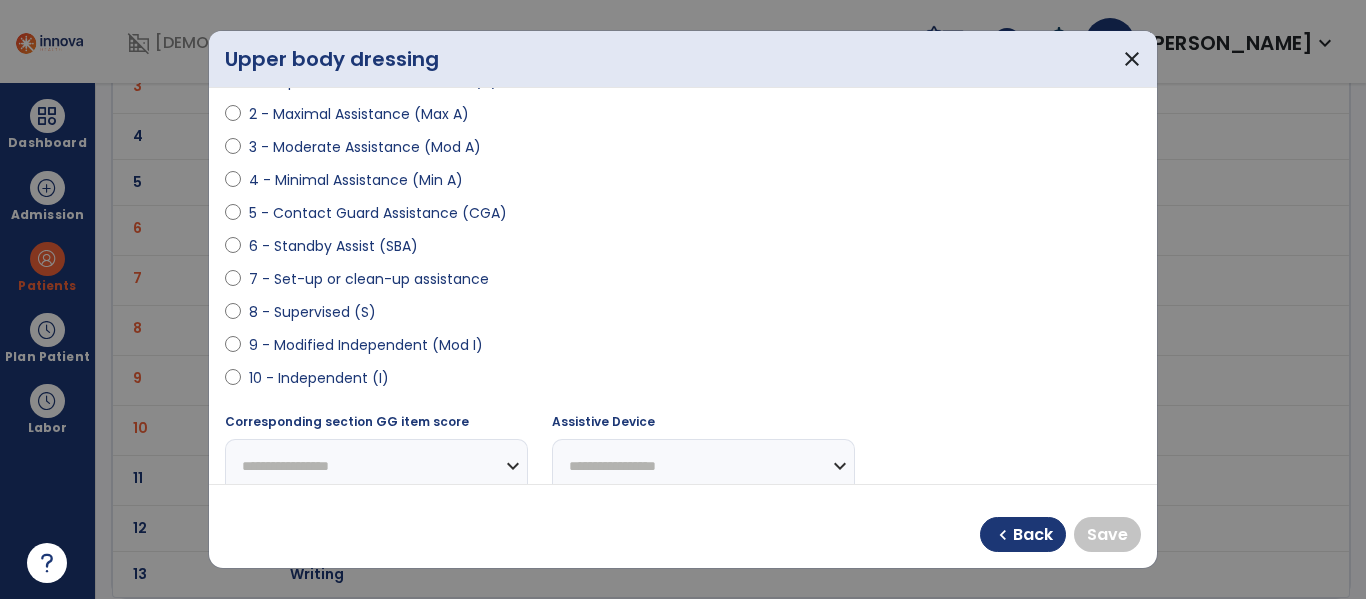scroll, scrollTop: 260, scrollLeft: 0, axis: vertical 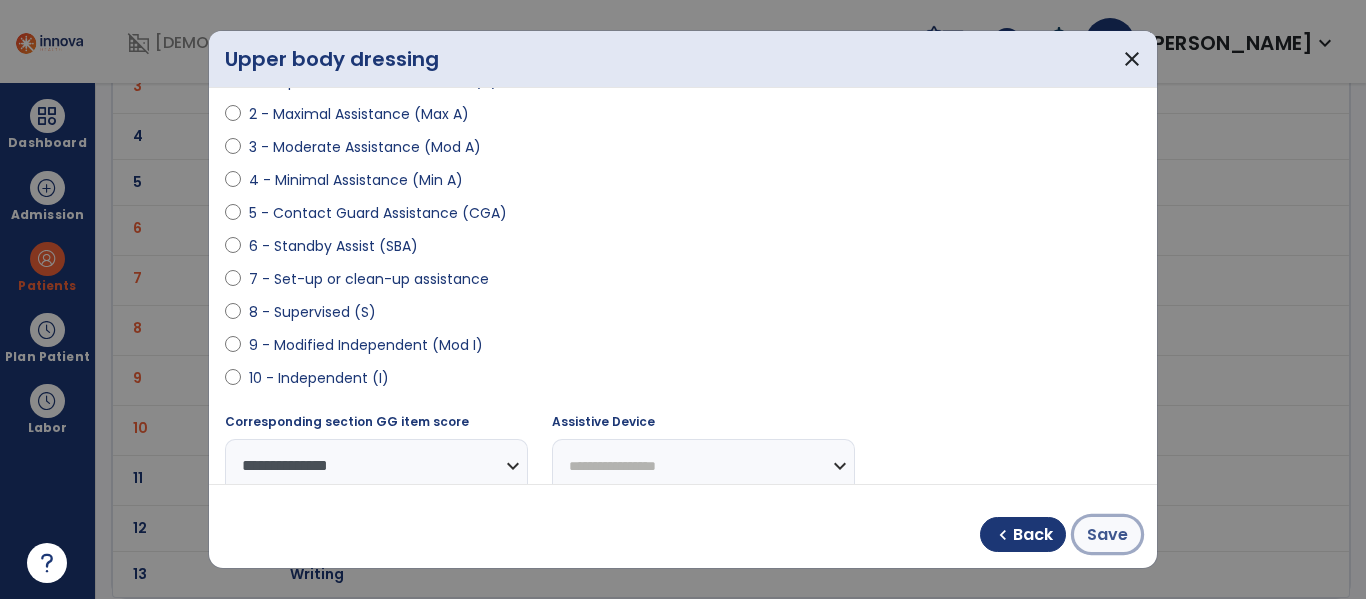 click on "Save" at bounding box center [1107, 535] 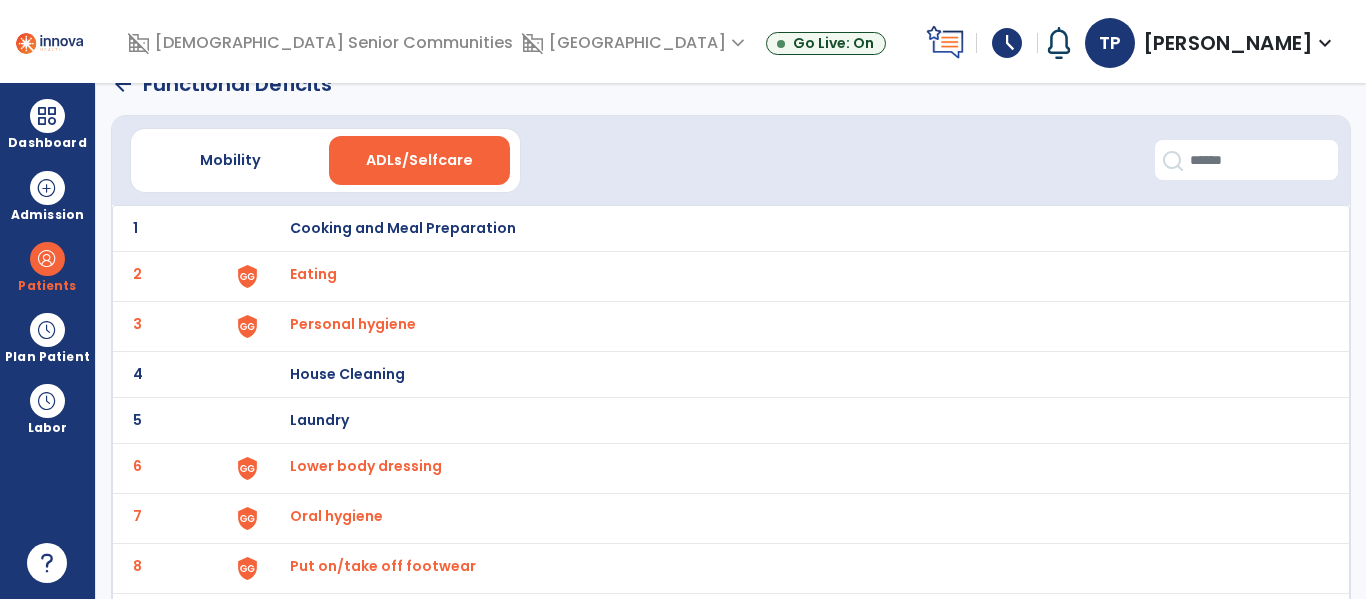 scroll, scrollTop: 0, scrollLeft: 0, axis: both 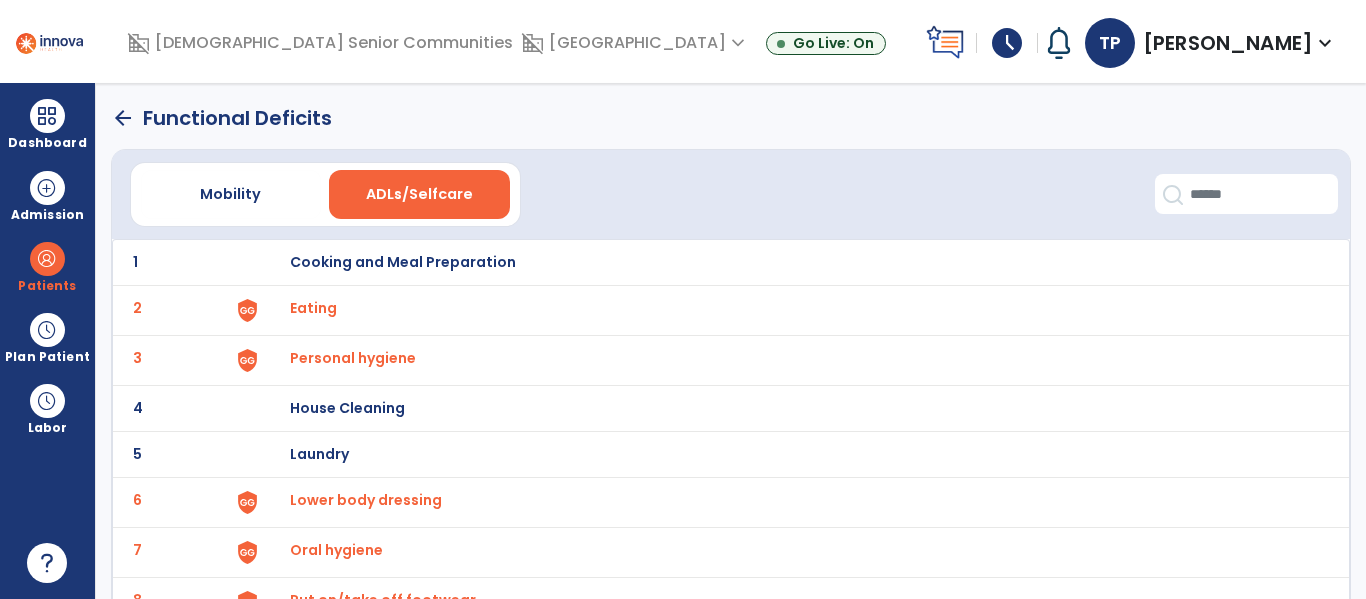 click on "arrow_back" 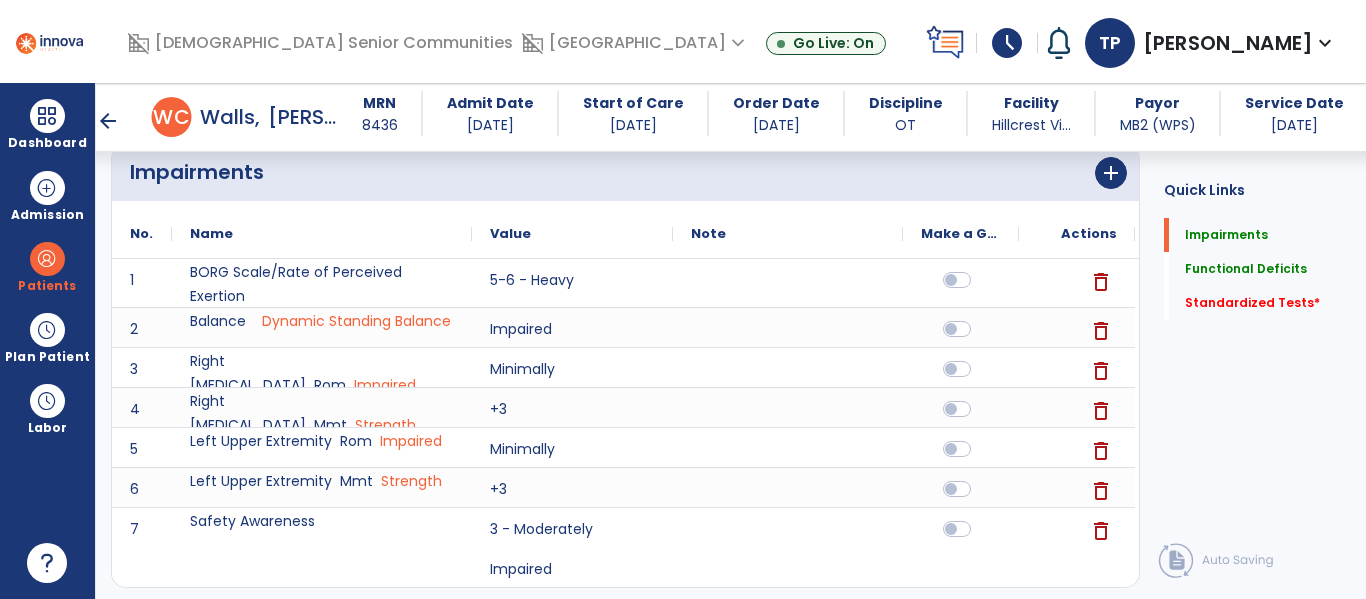 scroll, scrollTop: 167, scrollLeft: 0, axis: vertical 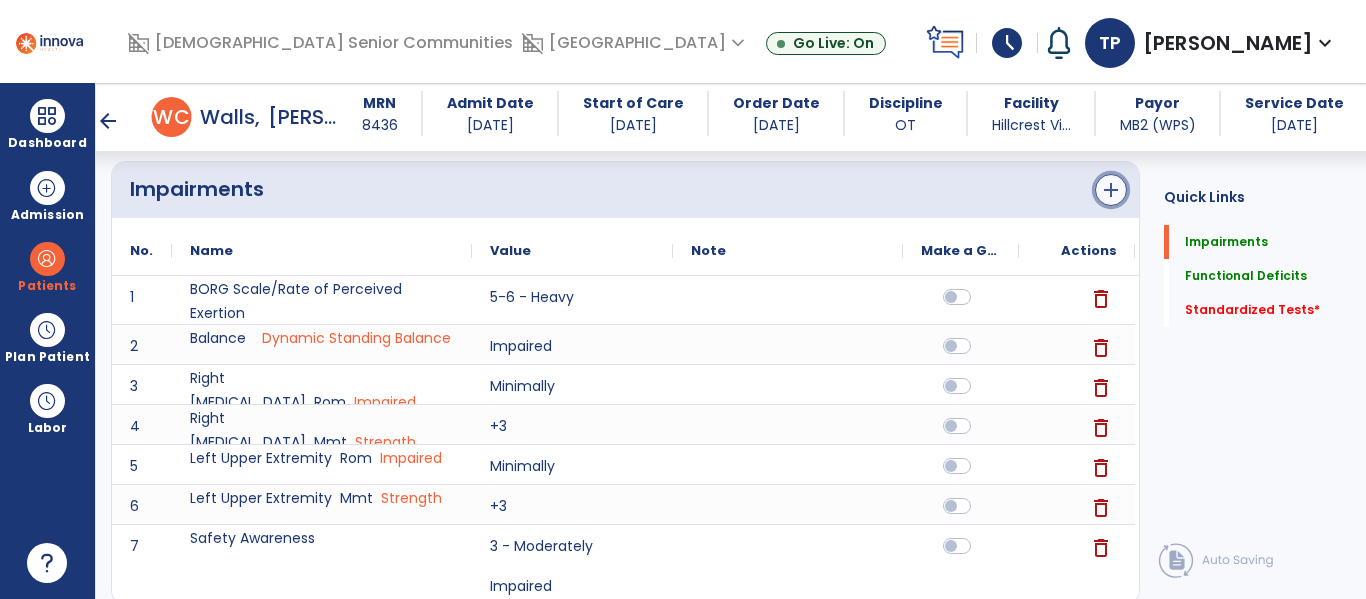 click on "add" 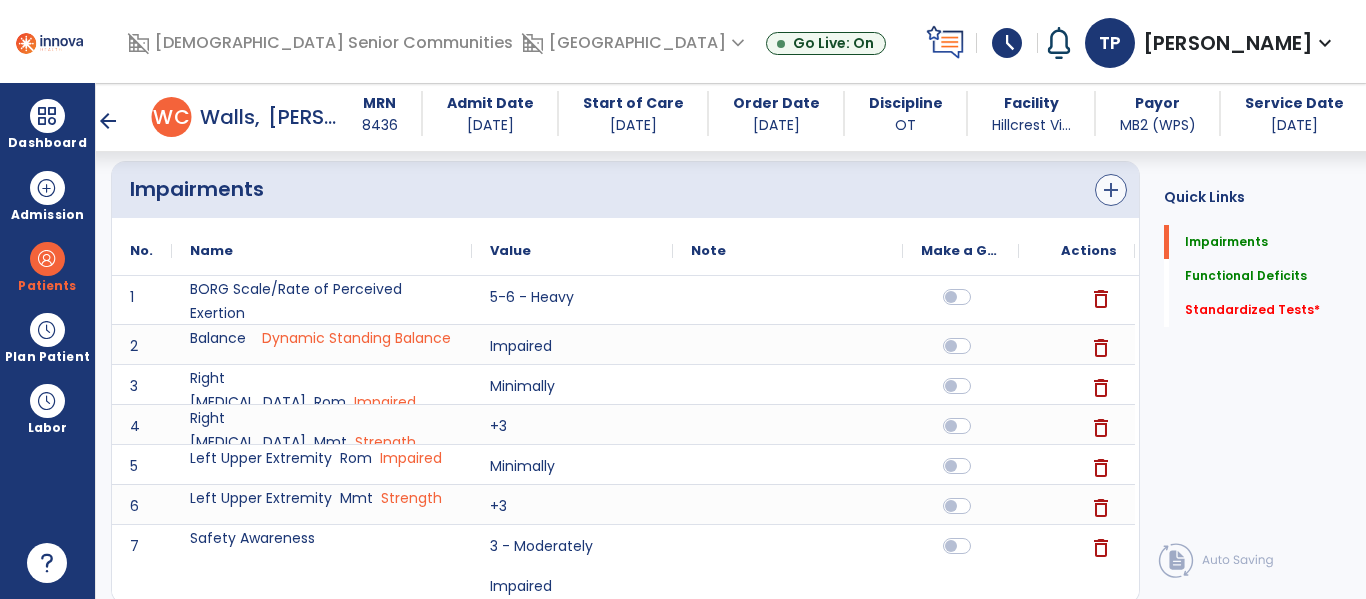 scroll, scrollTop: 0, scrollLeft: 0, axis: both 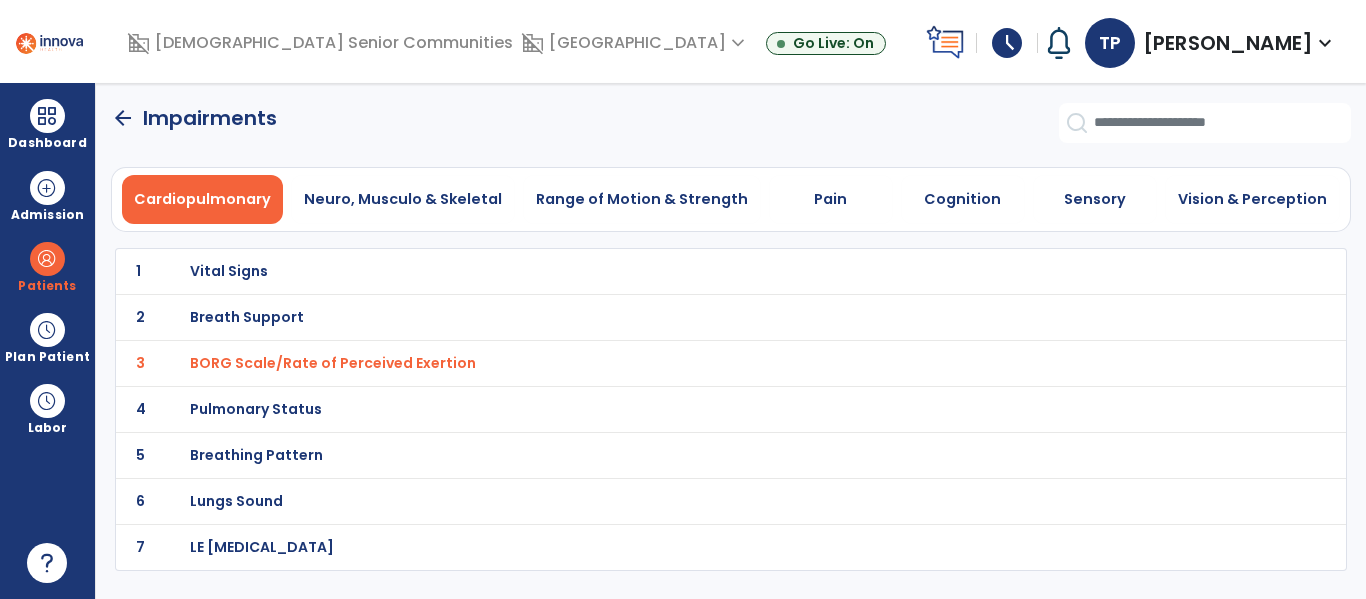 click on "BORG Scale/Rate of Perceived Exertion" at bounding box center [333, 363] 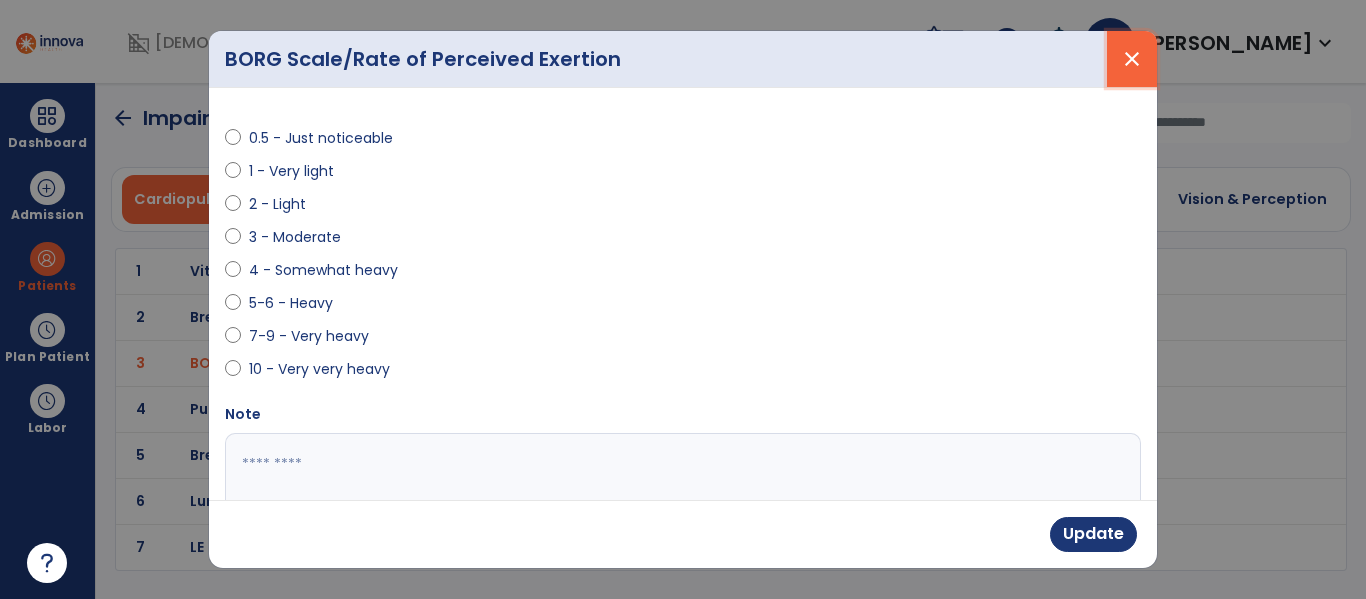 click on "close" at bounding box center (1132, 59) 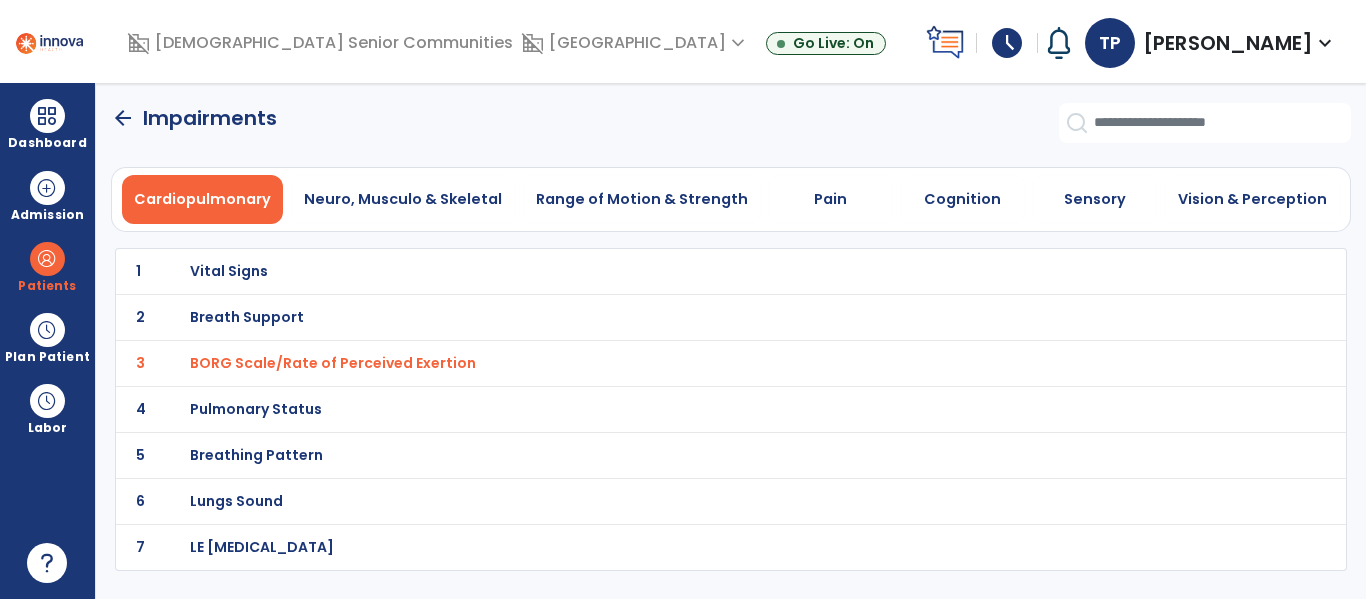 click on "arrow_back" 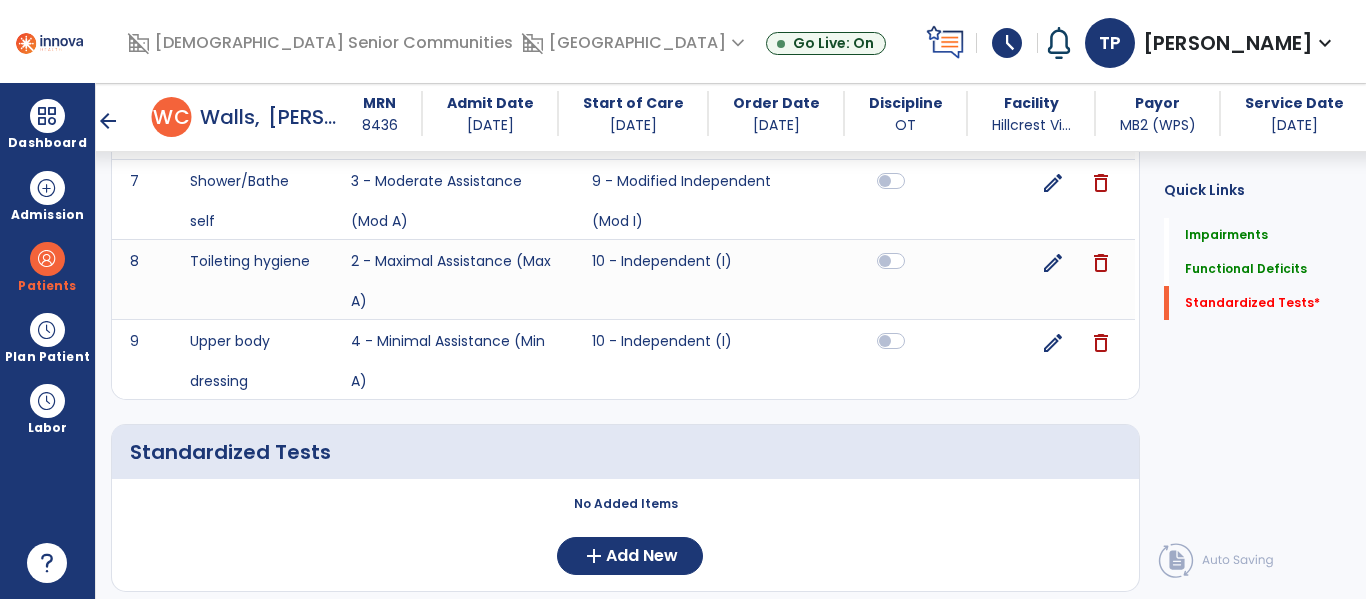 scroll, scrollTop: 1128, scrollLeft: 0, axis: vertical 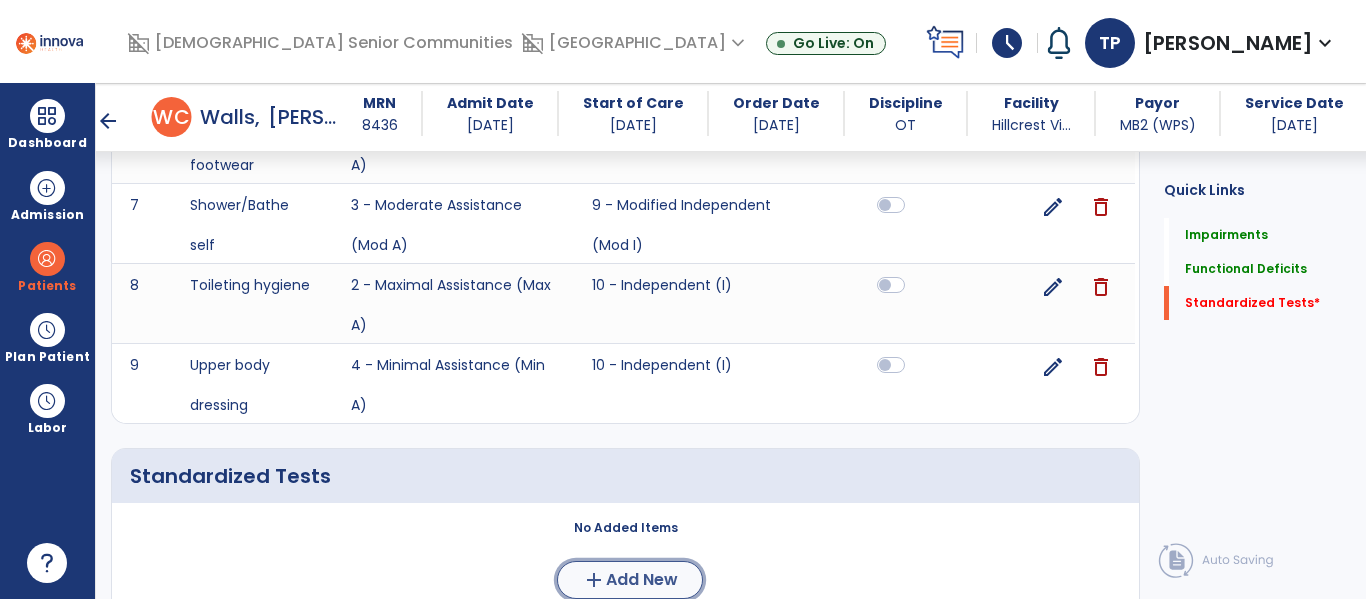 click on "add  Add New" 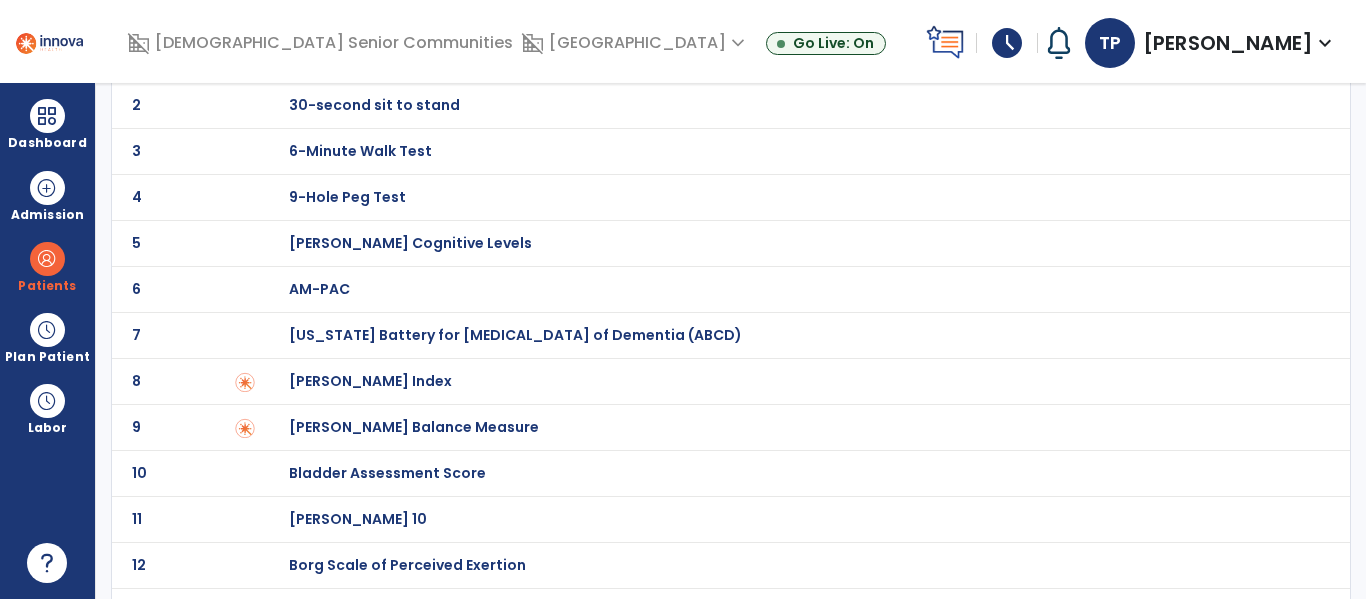 scroll, scrollTop: 143, scrollLeft: 0, axis: vertical 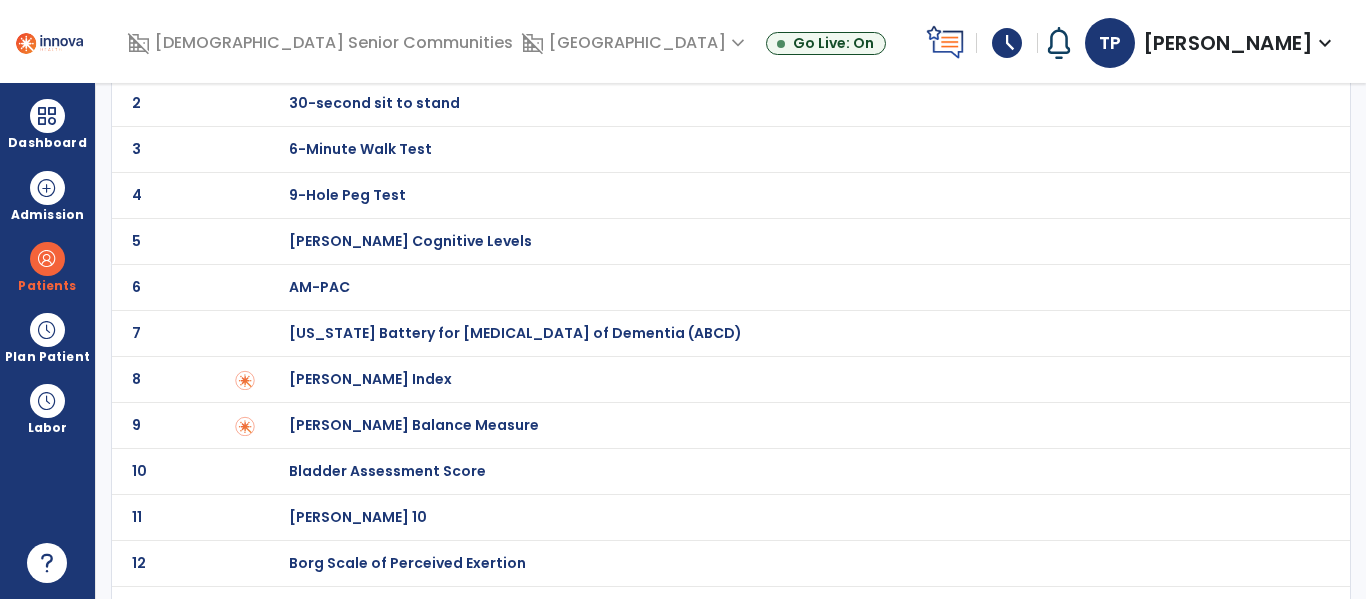 click on "[PERSON_NAME] Index" at bounding box center [360, 57] 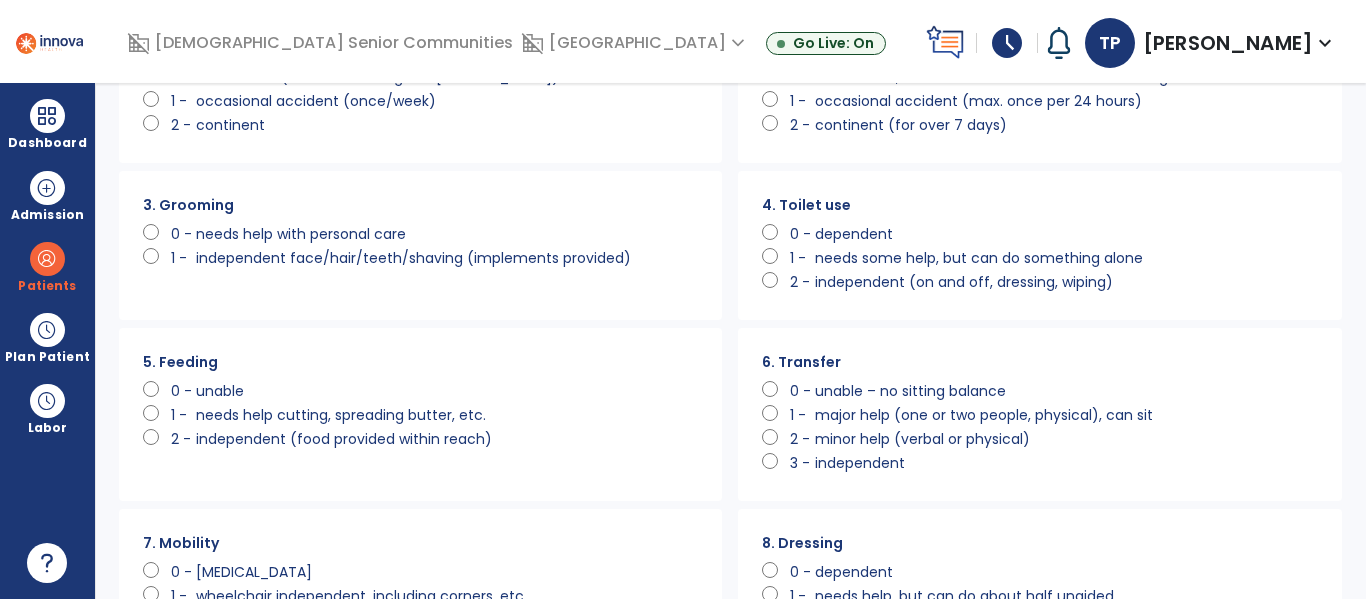 scroll, scrollTop: 0, scrollLeft: 0, axis: both 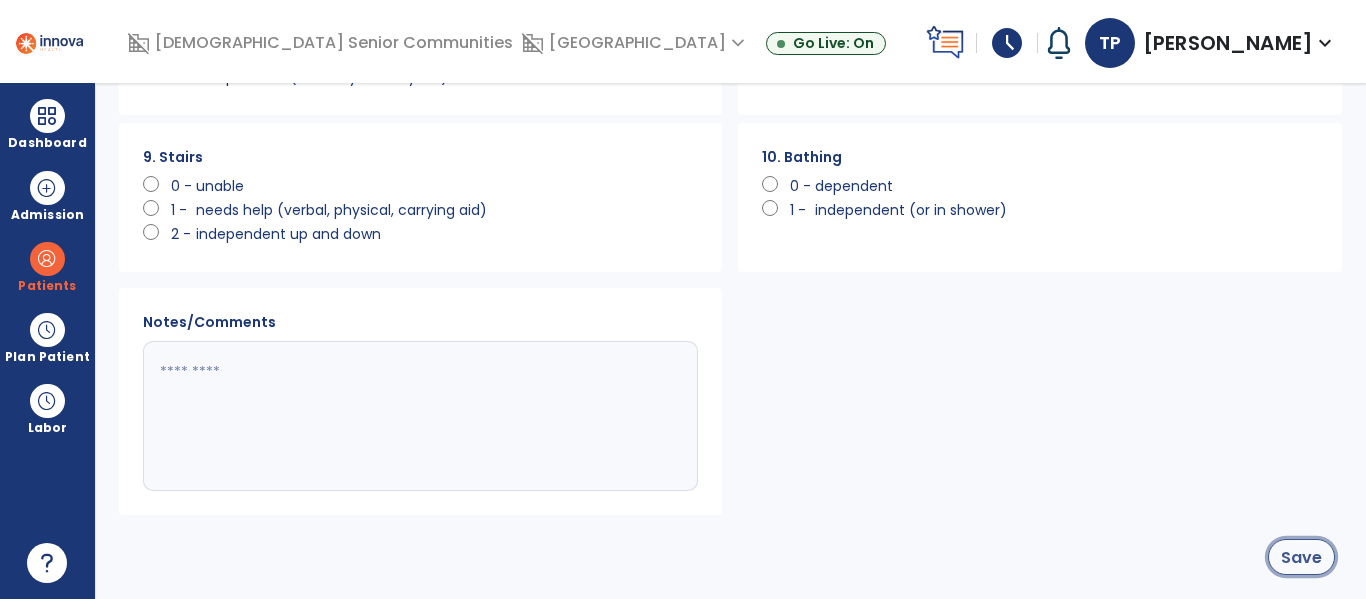 click on "Save" 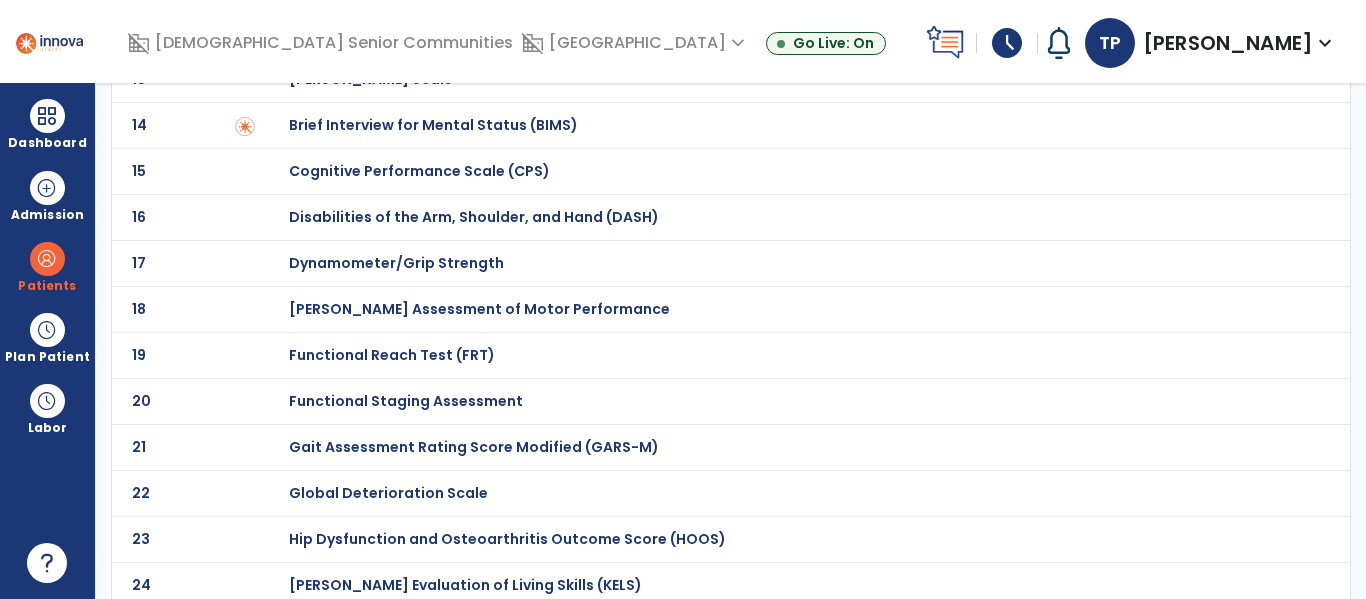 scroll, scrollTop: 0, scrollLeft: 0, axis: both 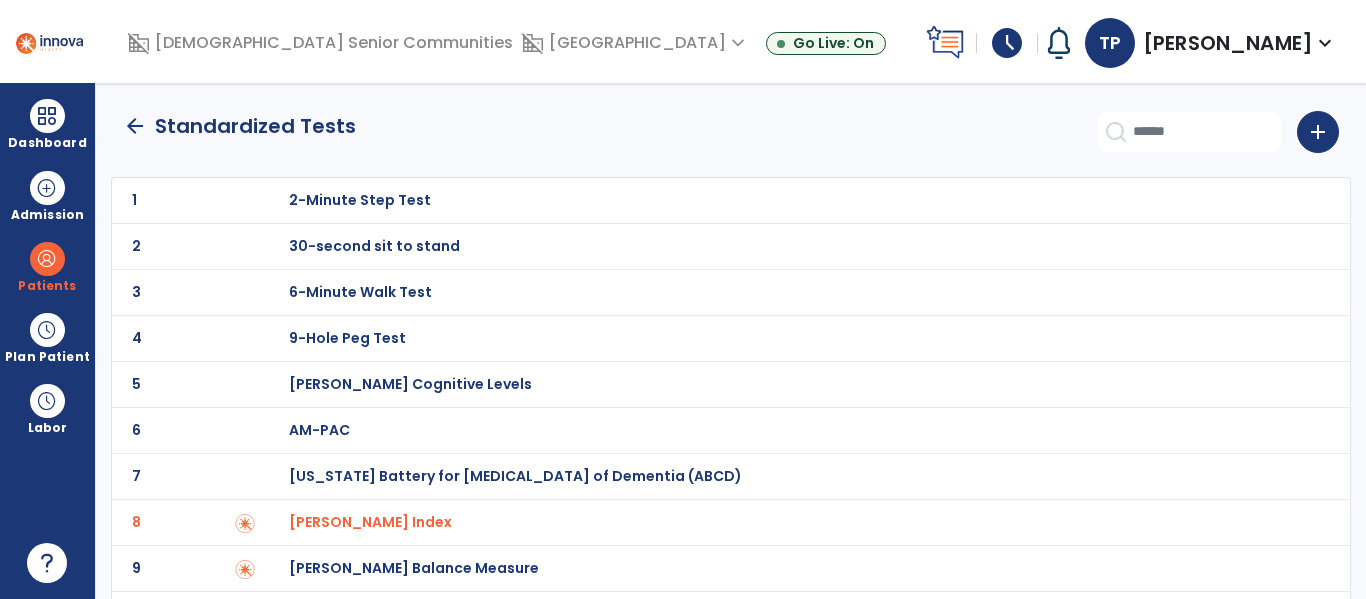 click on "arrow_back" 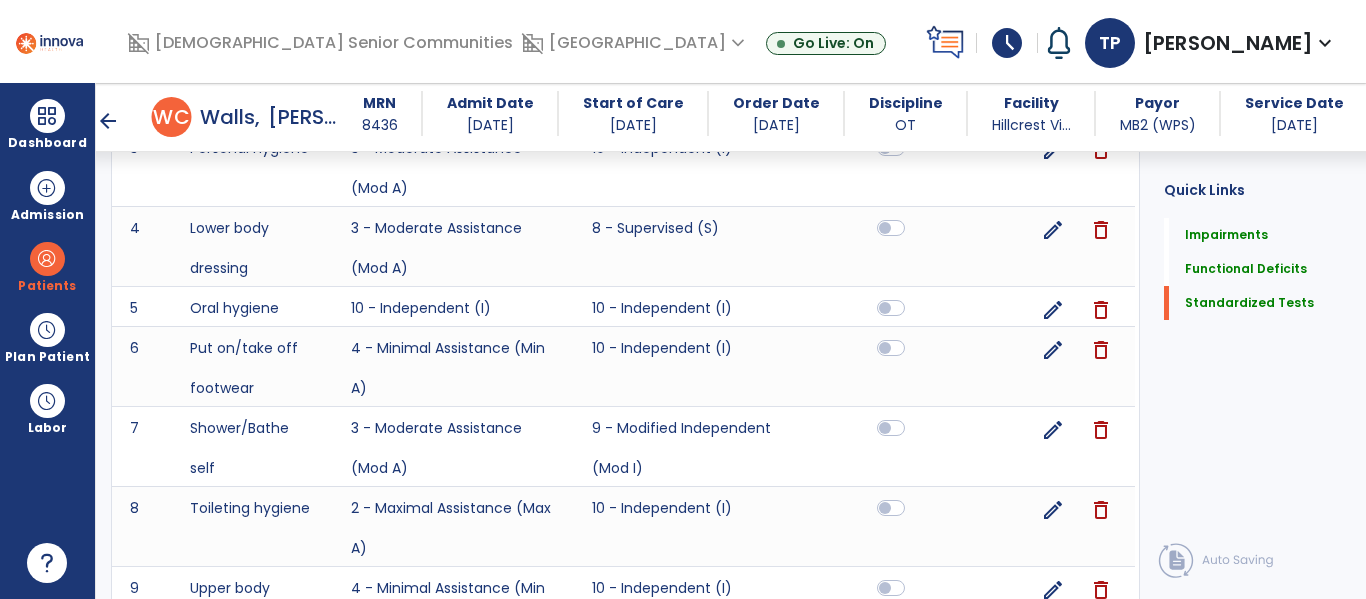 scroll, scrollTop: 1313, scrollLeft: 0, axis: vertical 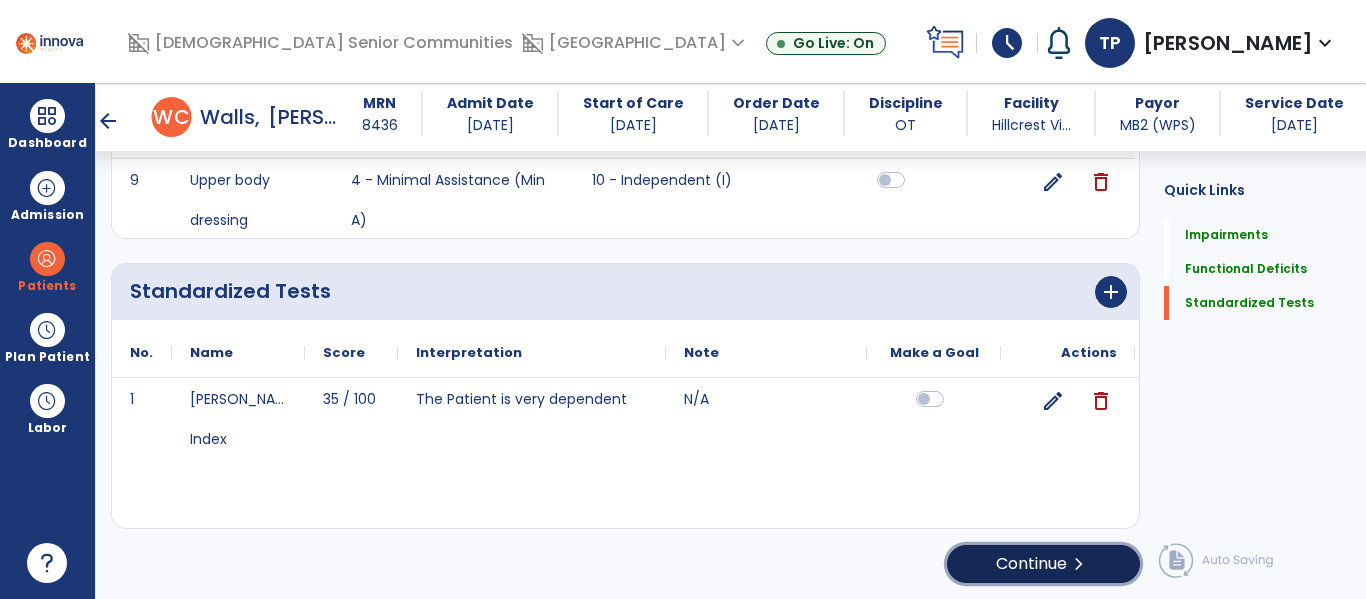 click on "chevron_right" 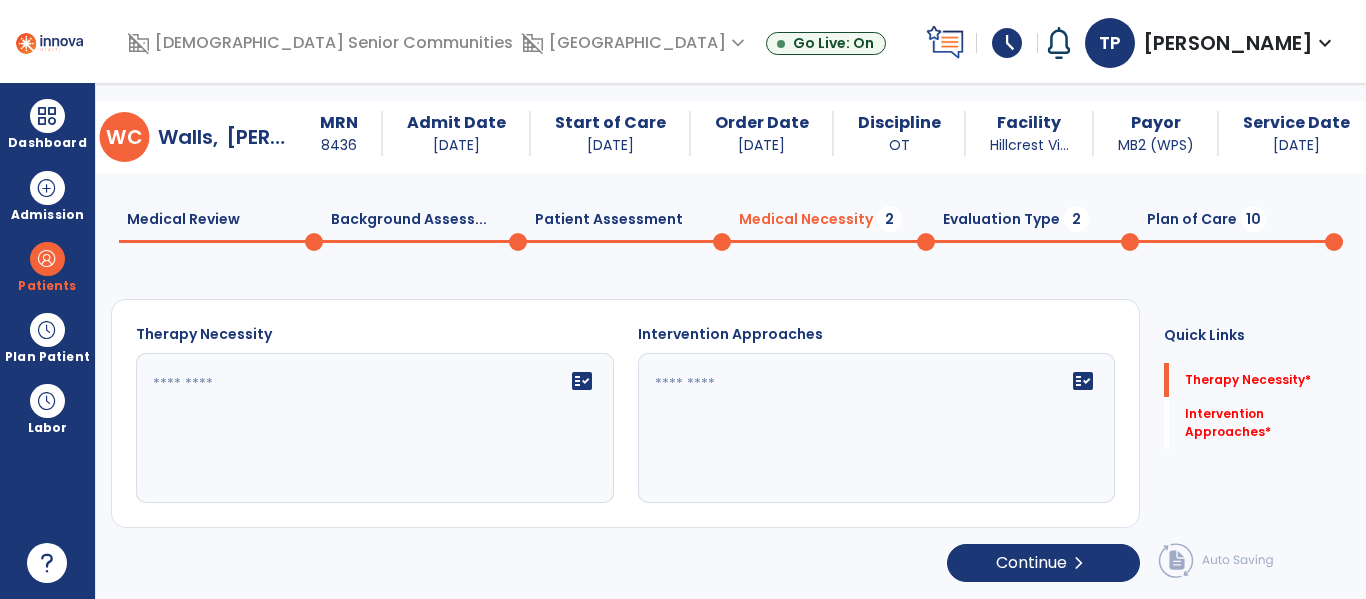 scroll, scrollTop: 29, scrollLeft: 0, axis: vertical 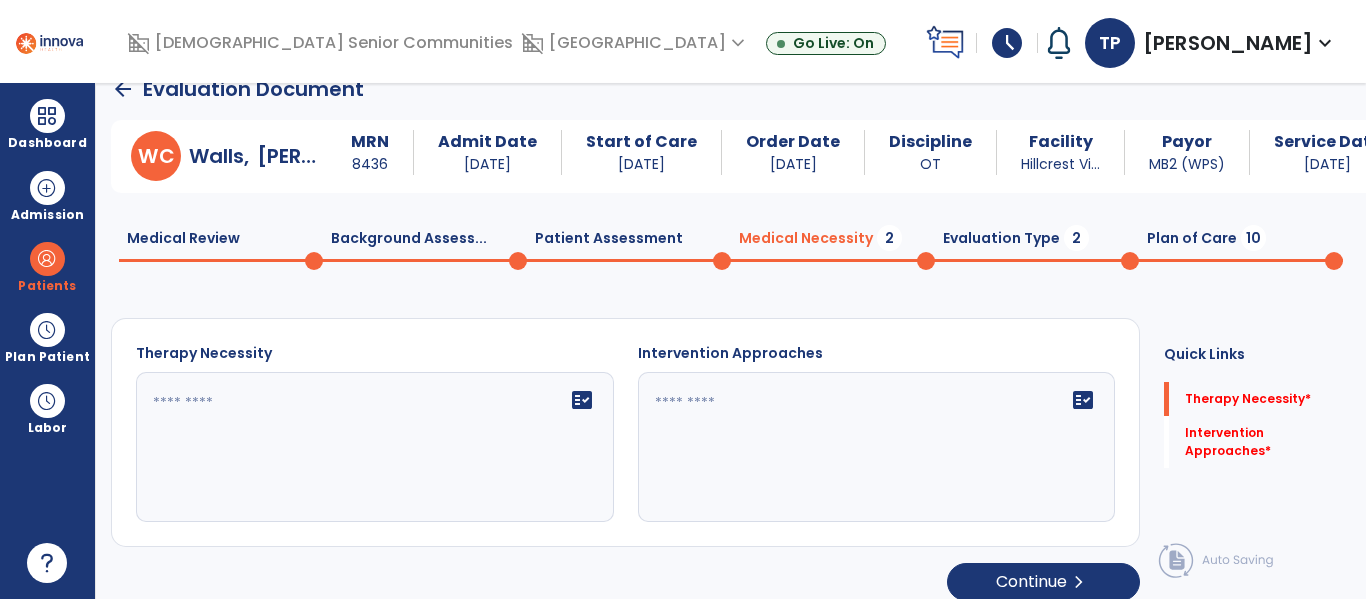click 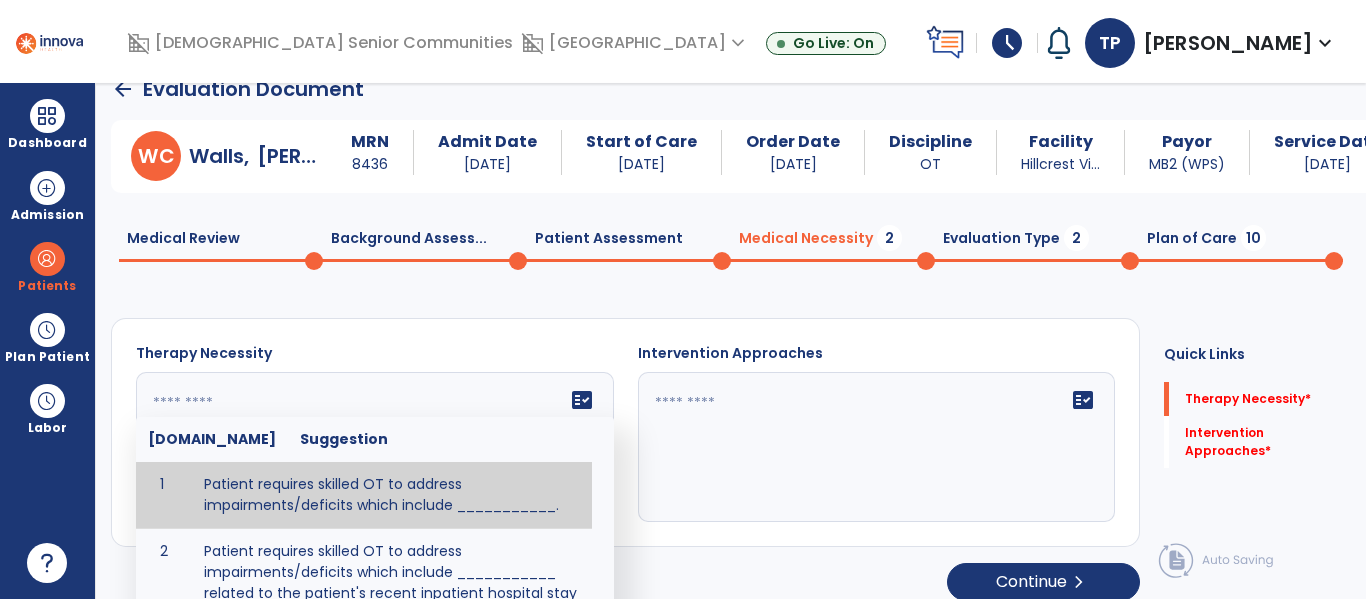 click on "Medical Review  0" 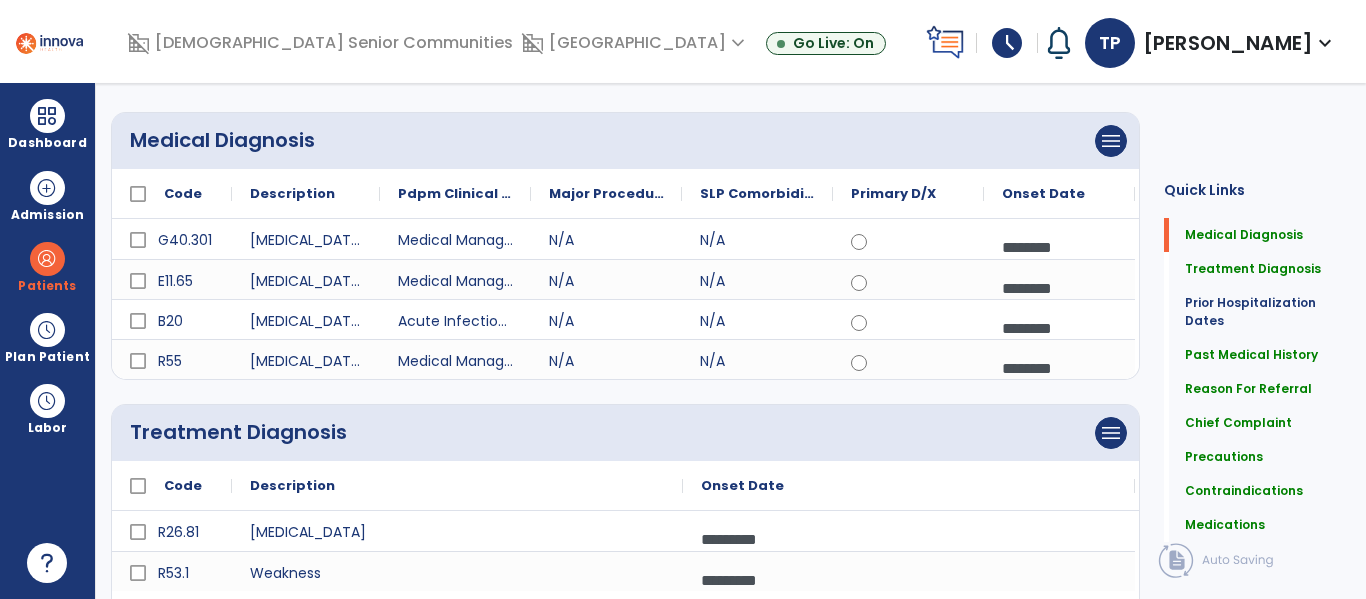 scroll, scrollTop: 0, scrollLeft: 0, axis: both 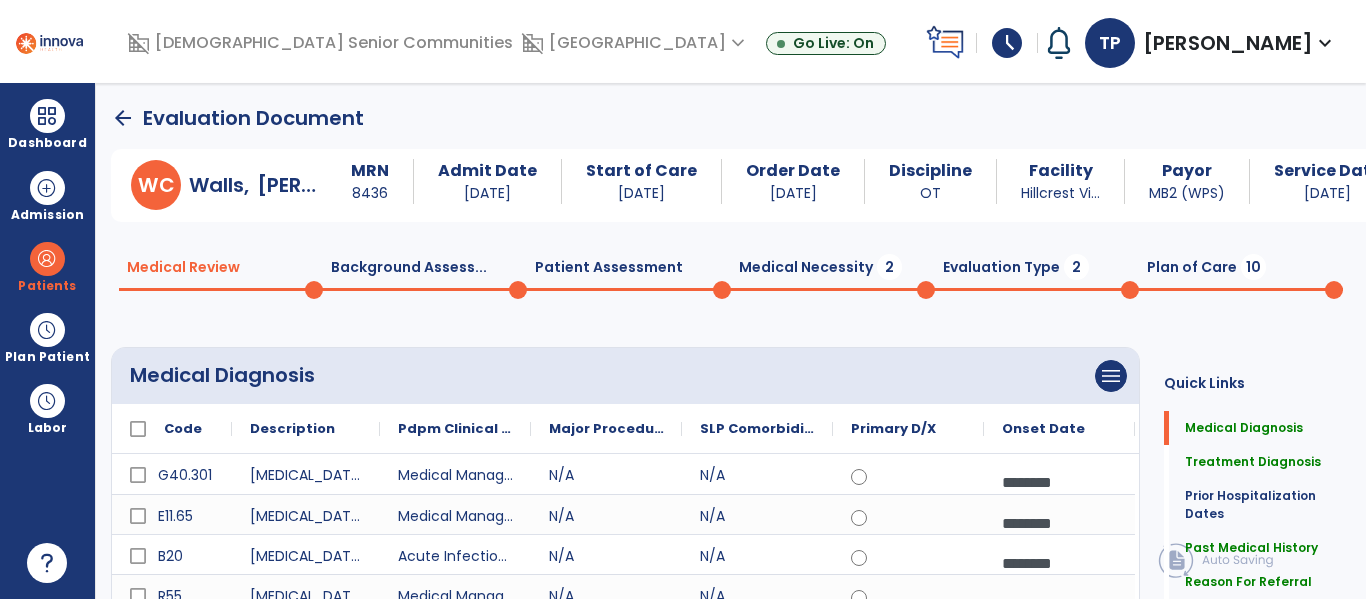 click on "Medical Necessity  2" 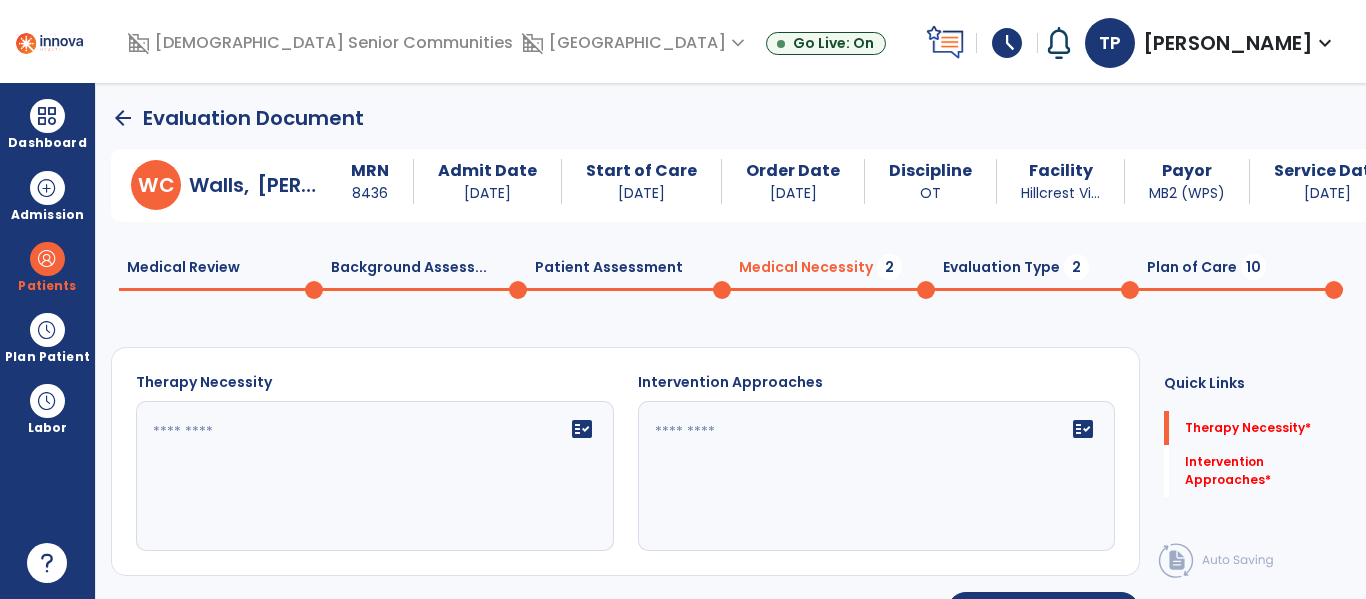 click 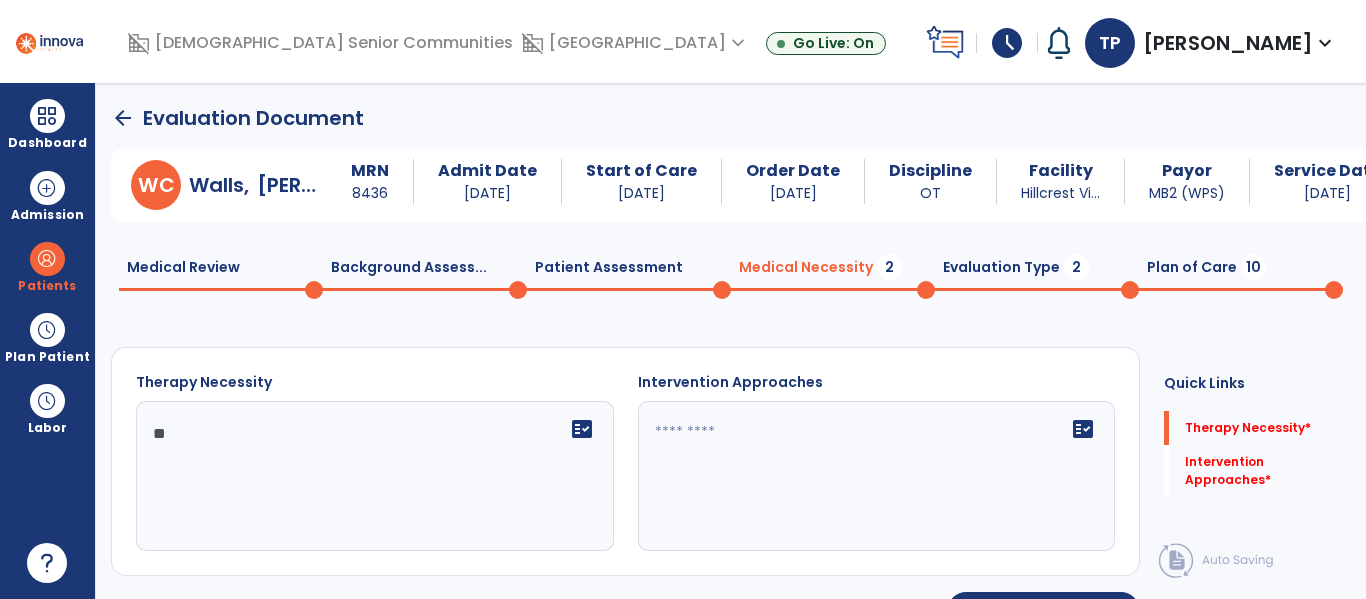 type on "*" 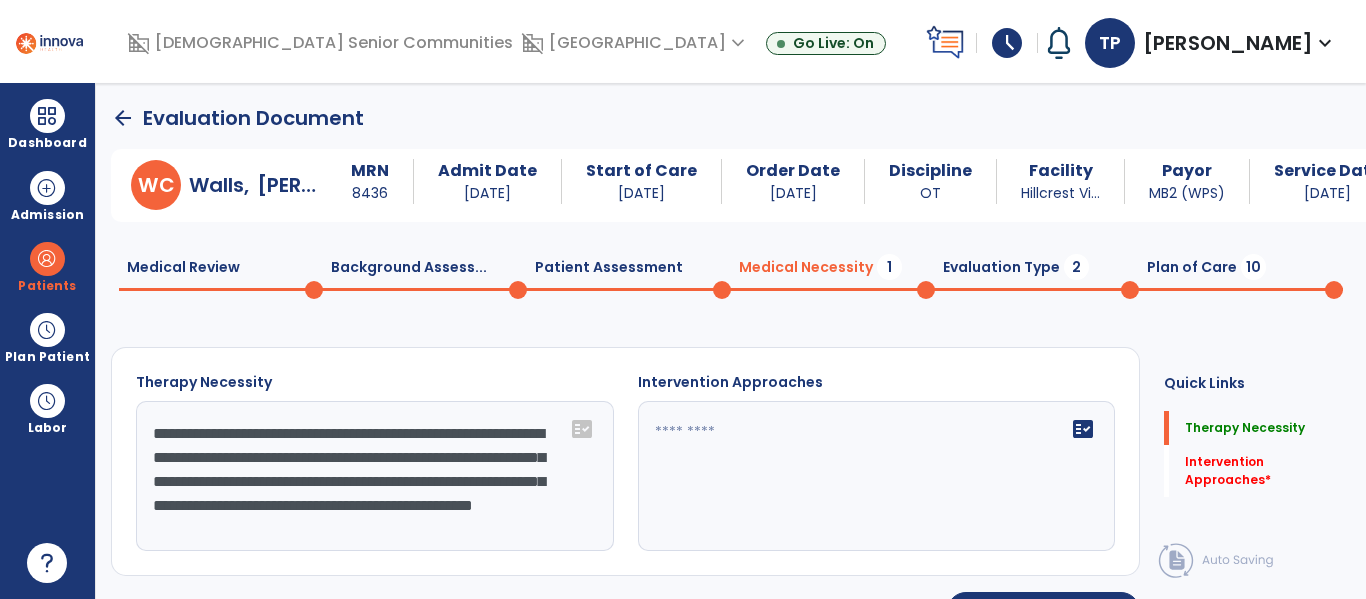 scroll, scrollTop: 16, scrollLeft: 0, axis: vertical 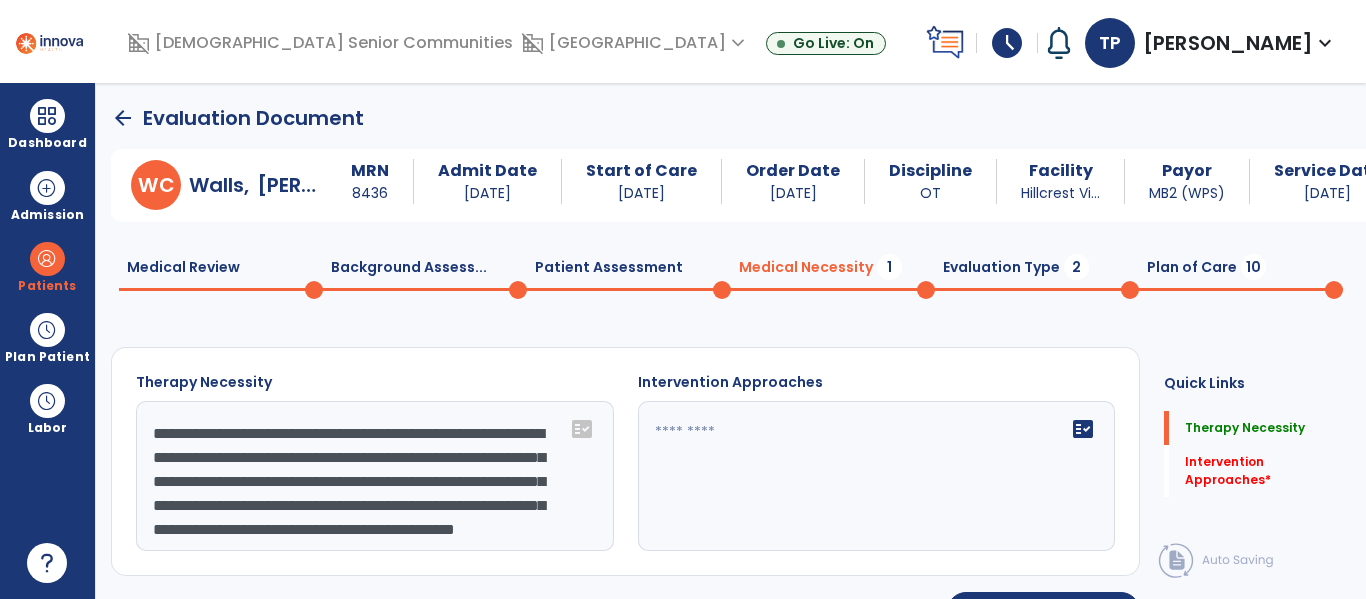 click on "**********" 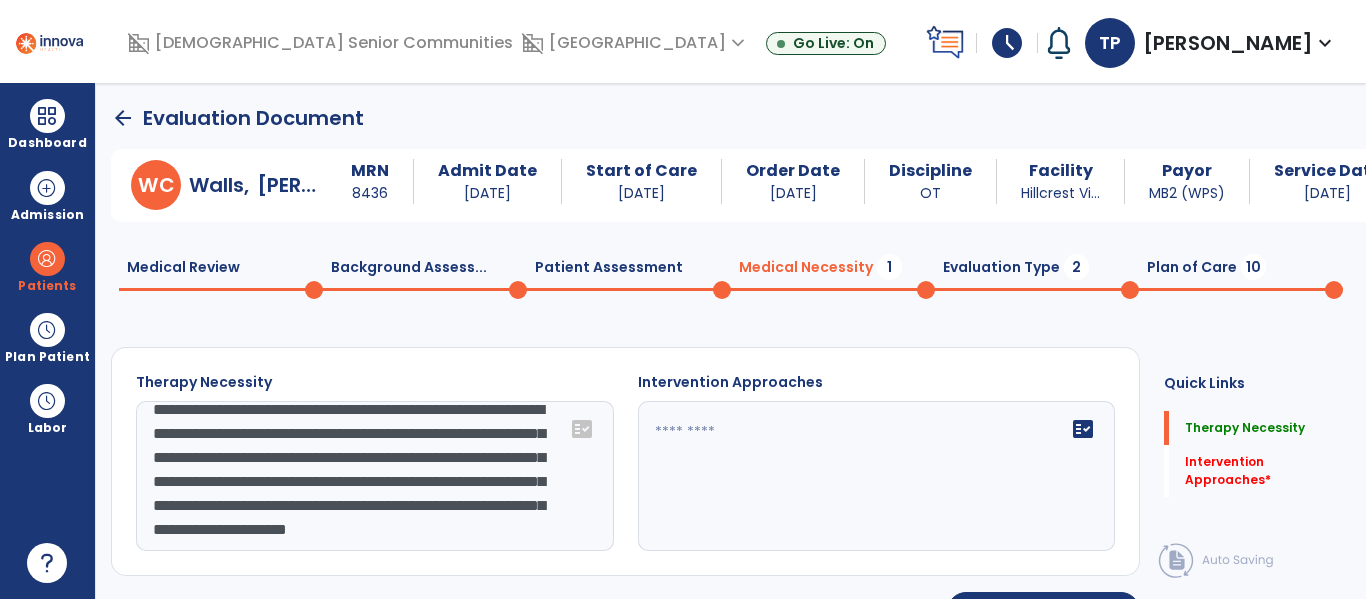 scroll, scrollTop: 64, scrollLeft: 0, axis: vertical 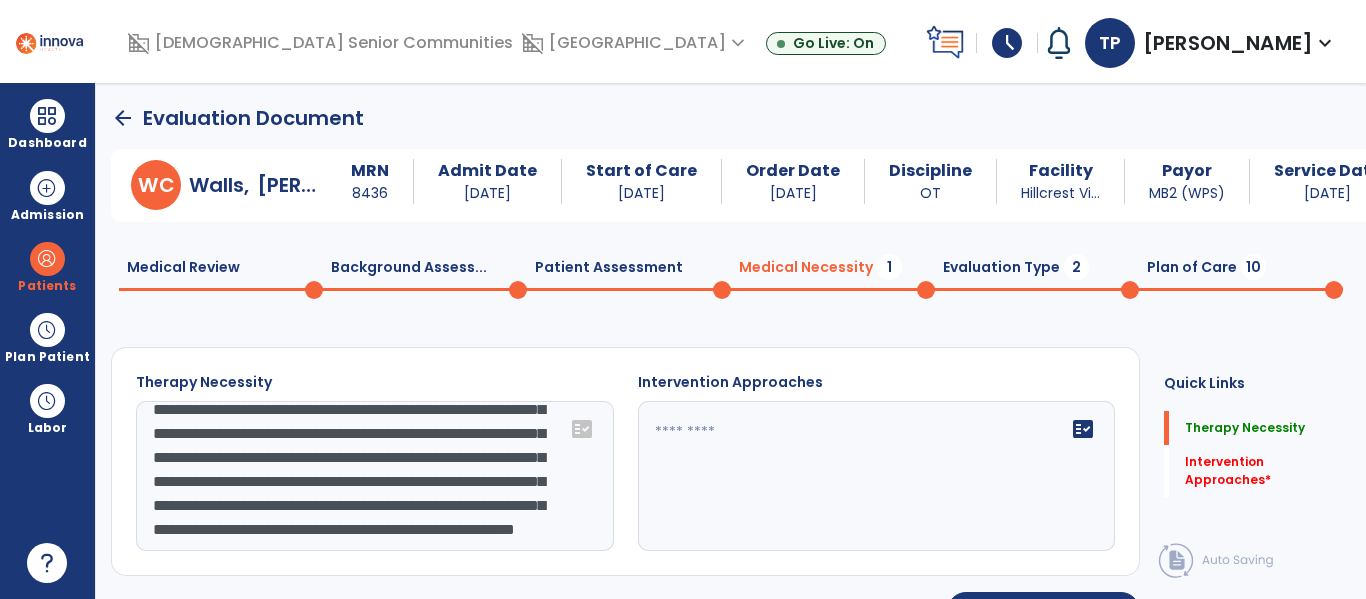 click on "**********" 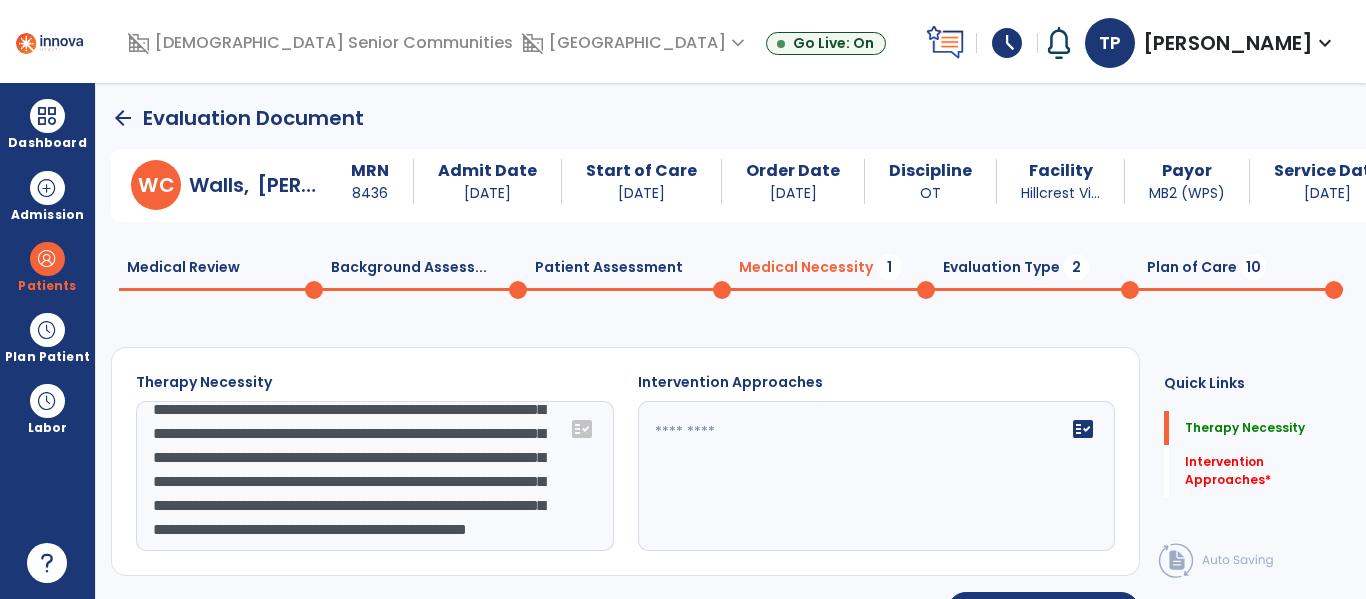 scroll, scrollTop: 168, scrollLeft: 0, axis: vertical 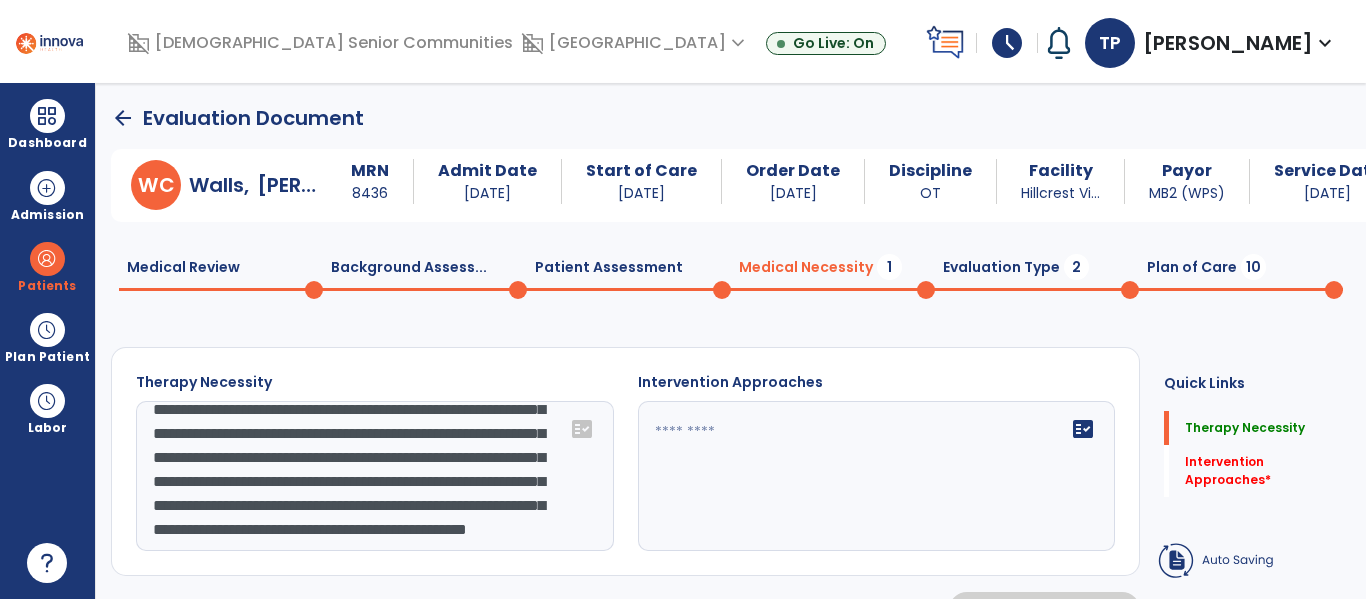 click on "**********" 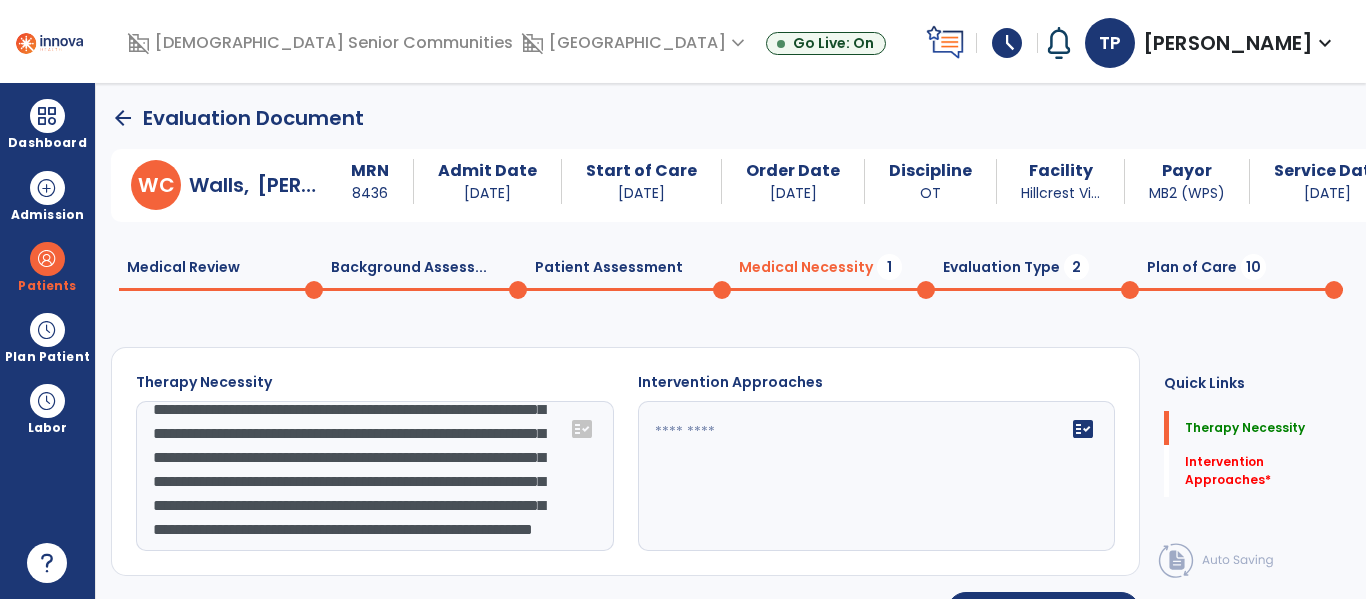 scroll, scrollTop: 184, scrollLeft: 0, axis: vertical 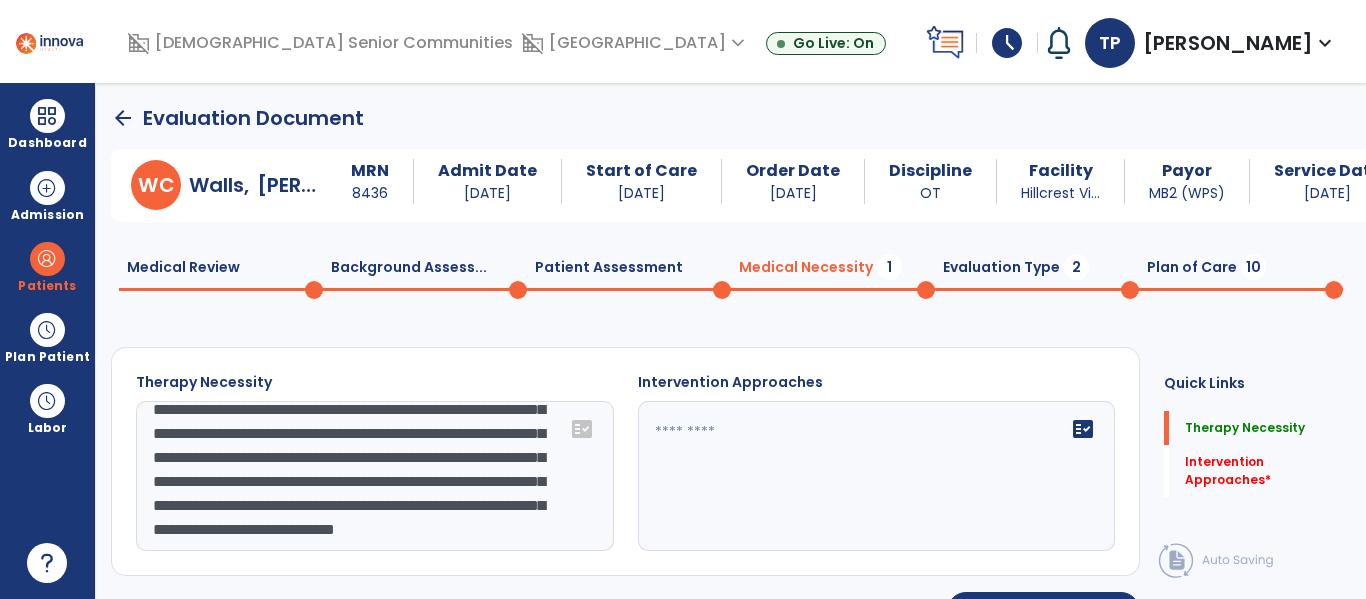 type on "**********" 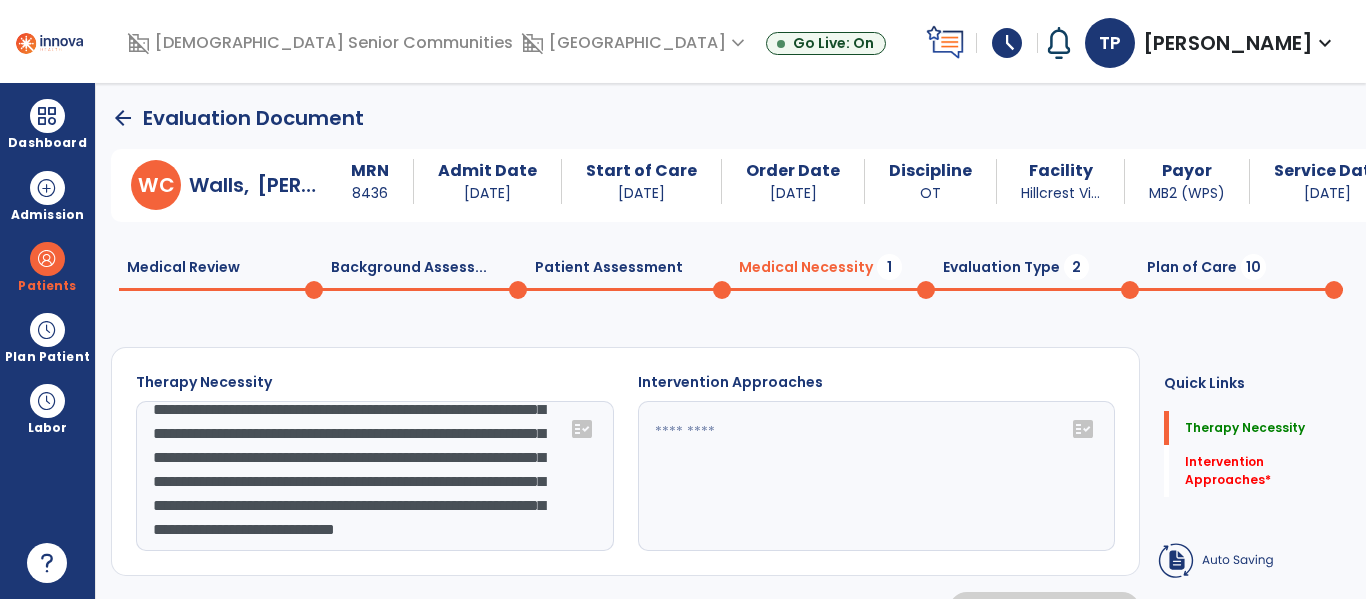 click on "fact_check" 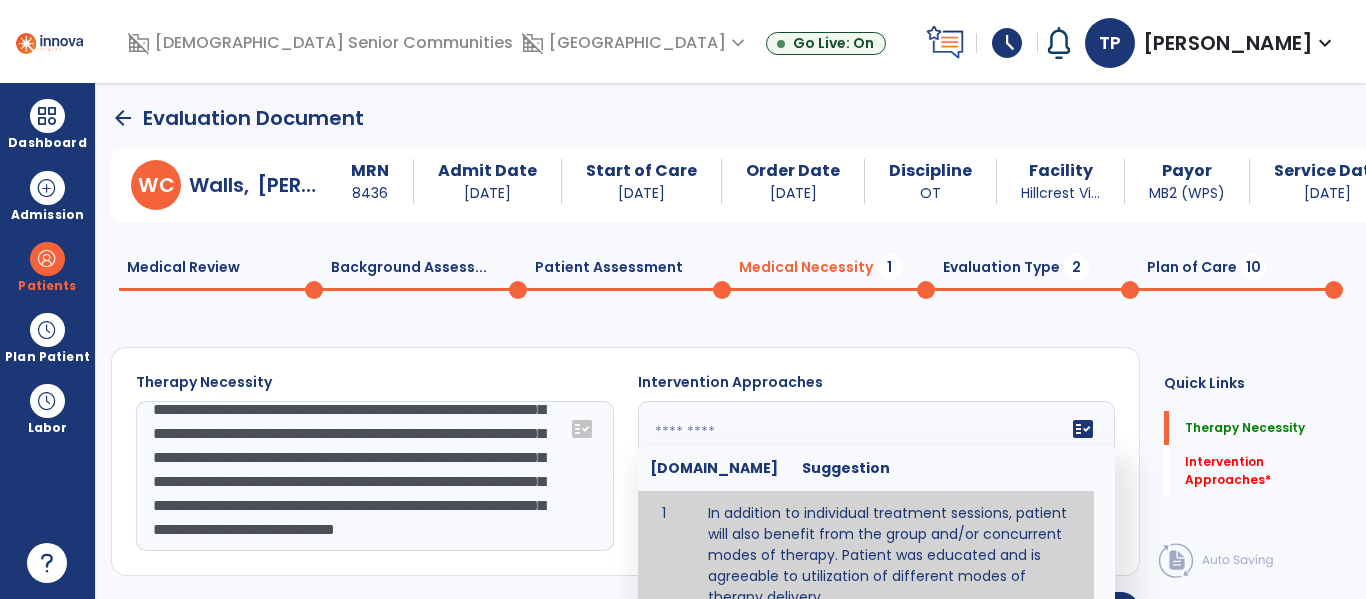 type on "**********" 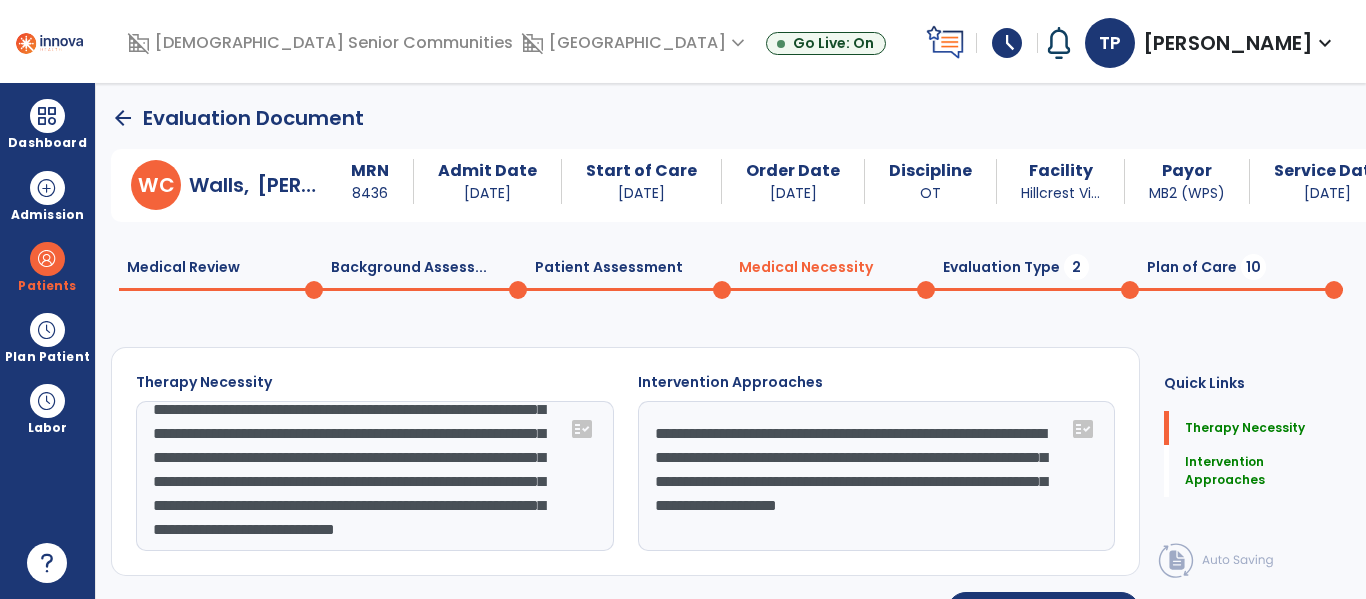 scroll, scrollTop: 47, scrollLeft: 0, axis: vertical 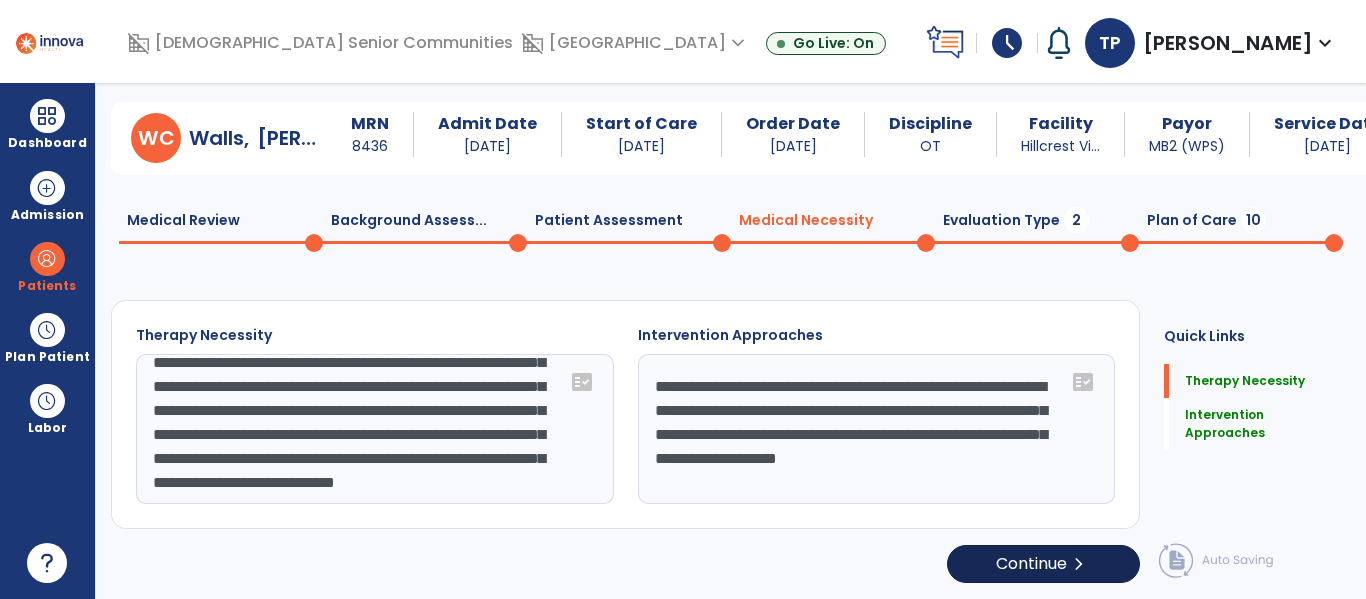 click on "Continue  chevron_right" 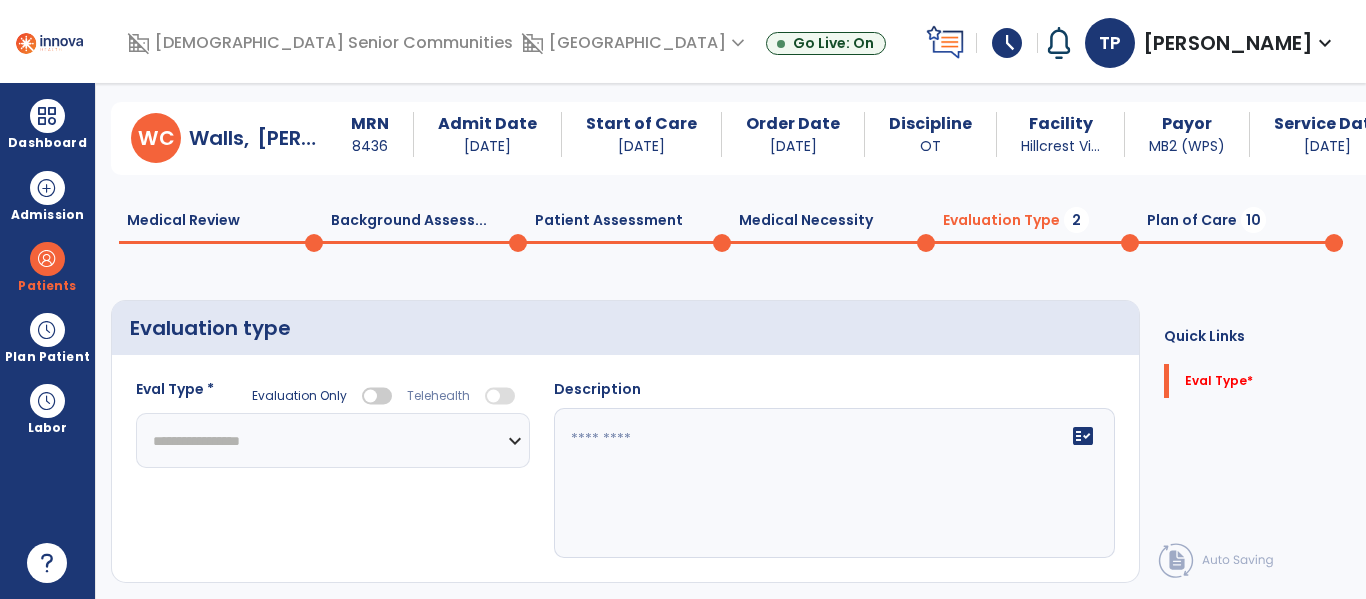 click on "**********" 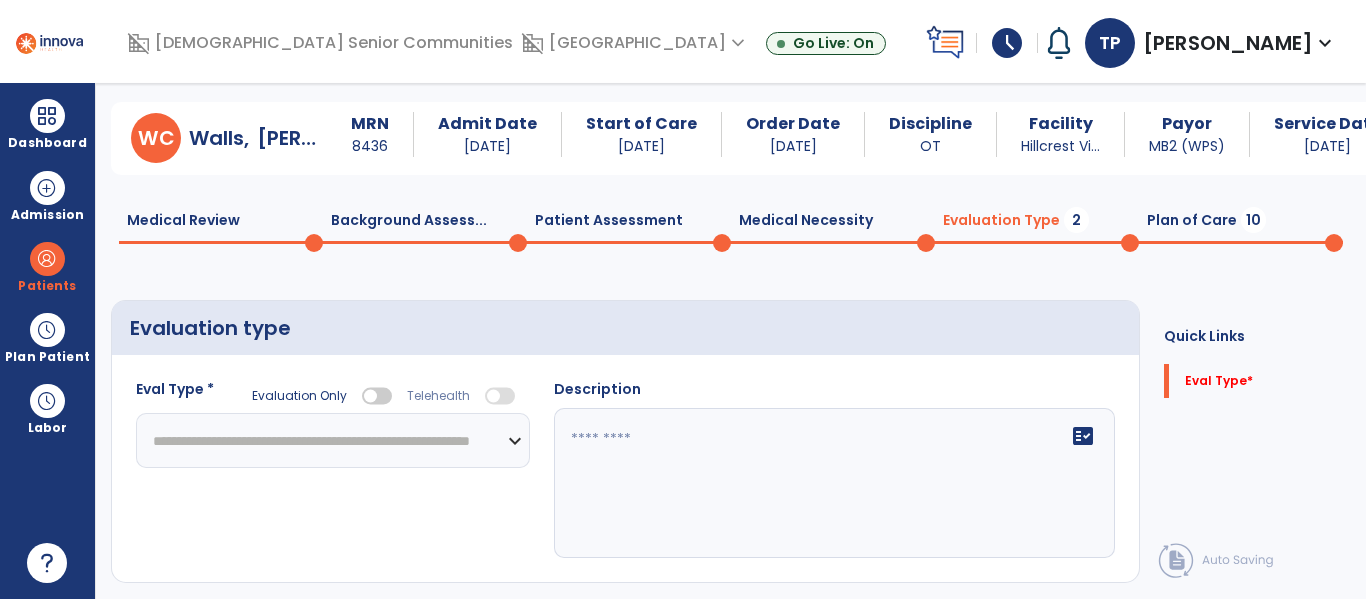 click on "**********" 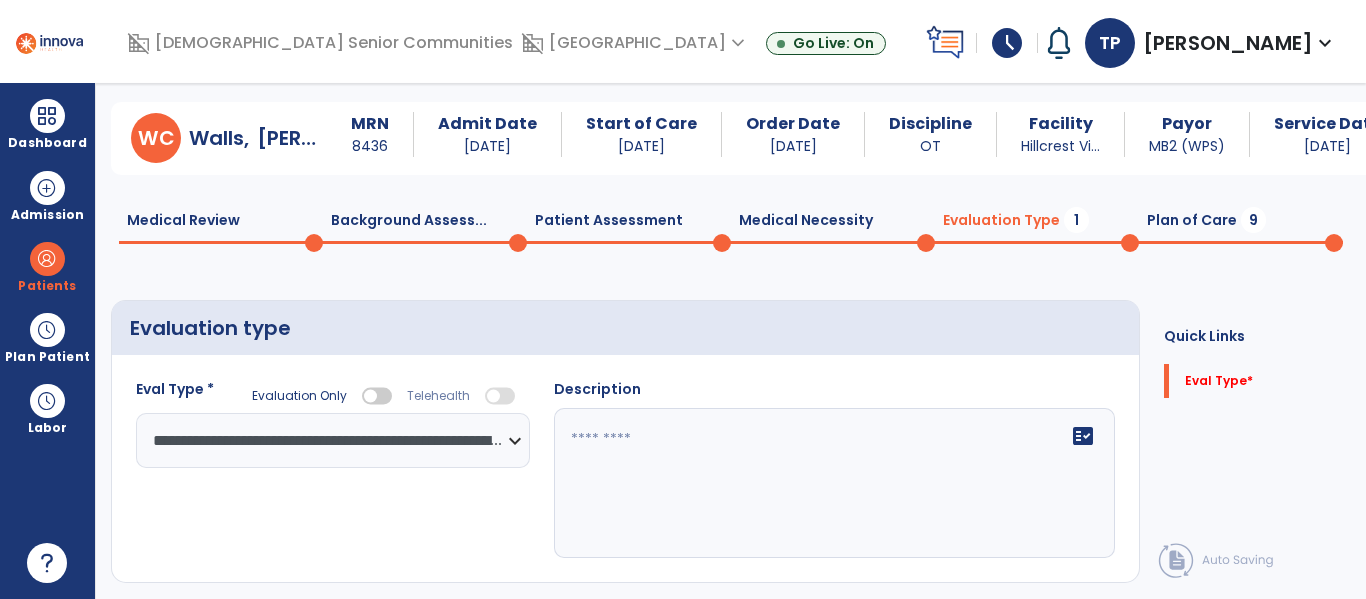 click on "fact_check" 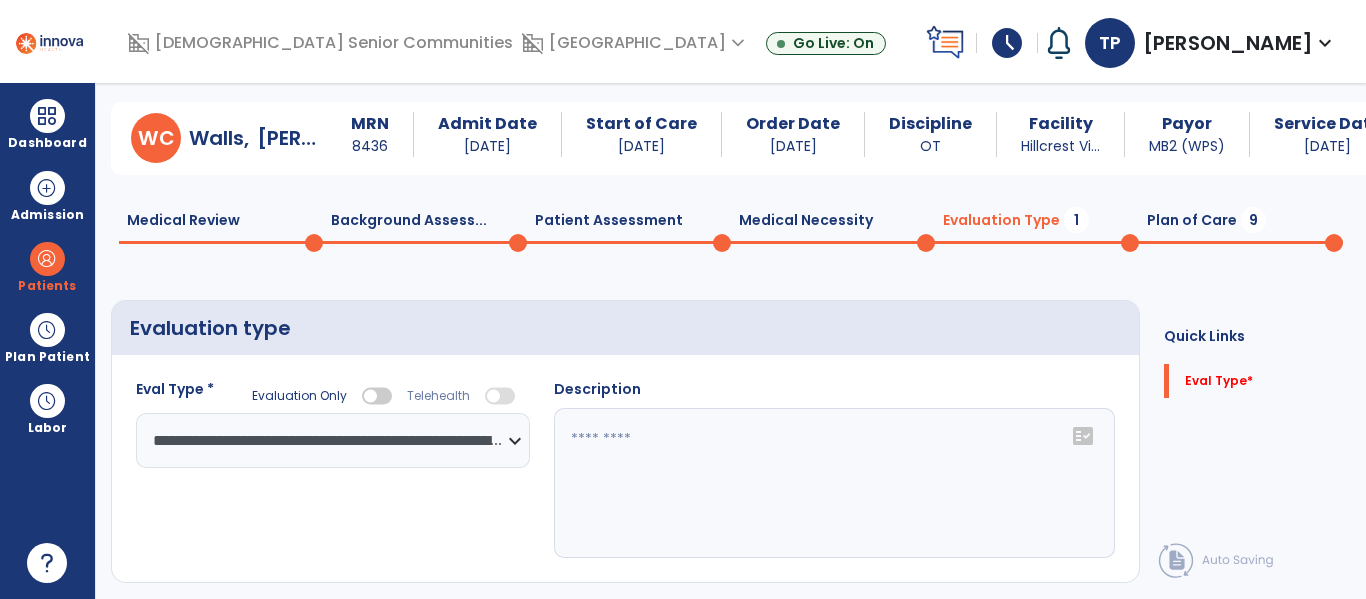click on "fact_check" 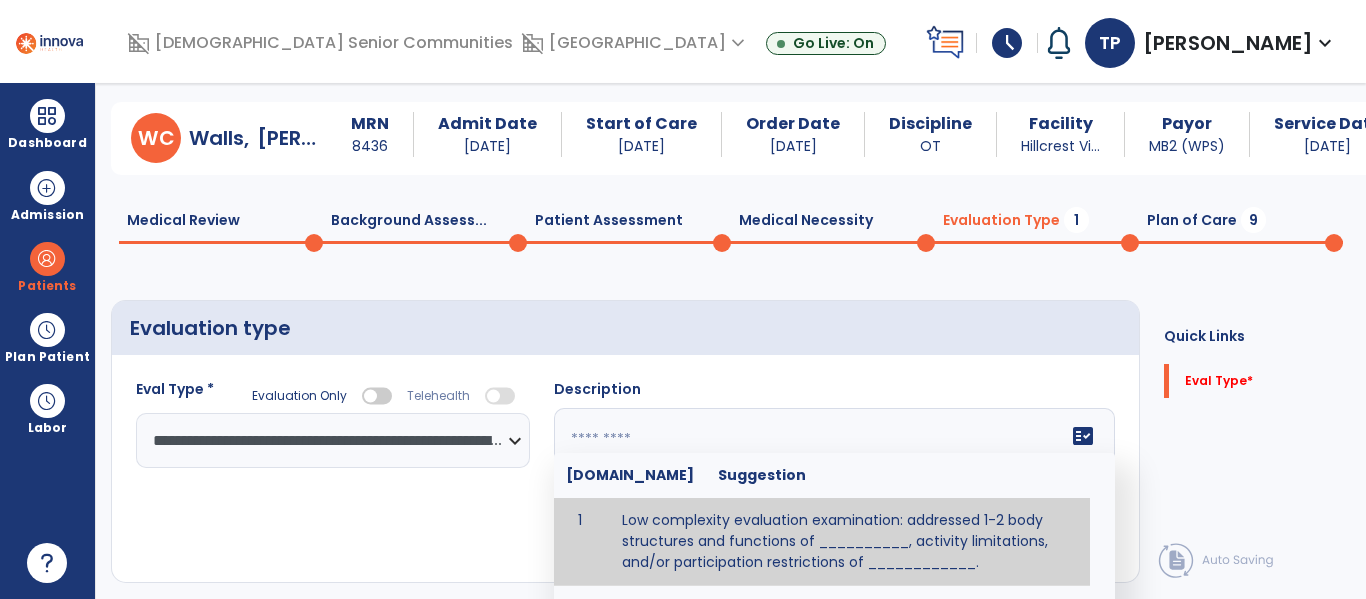 scroll, scrollTop: 14, scrollLeft: 0, axis: vertical 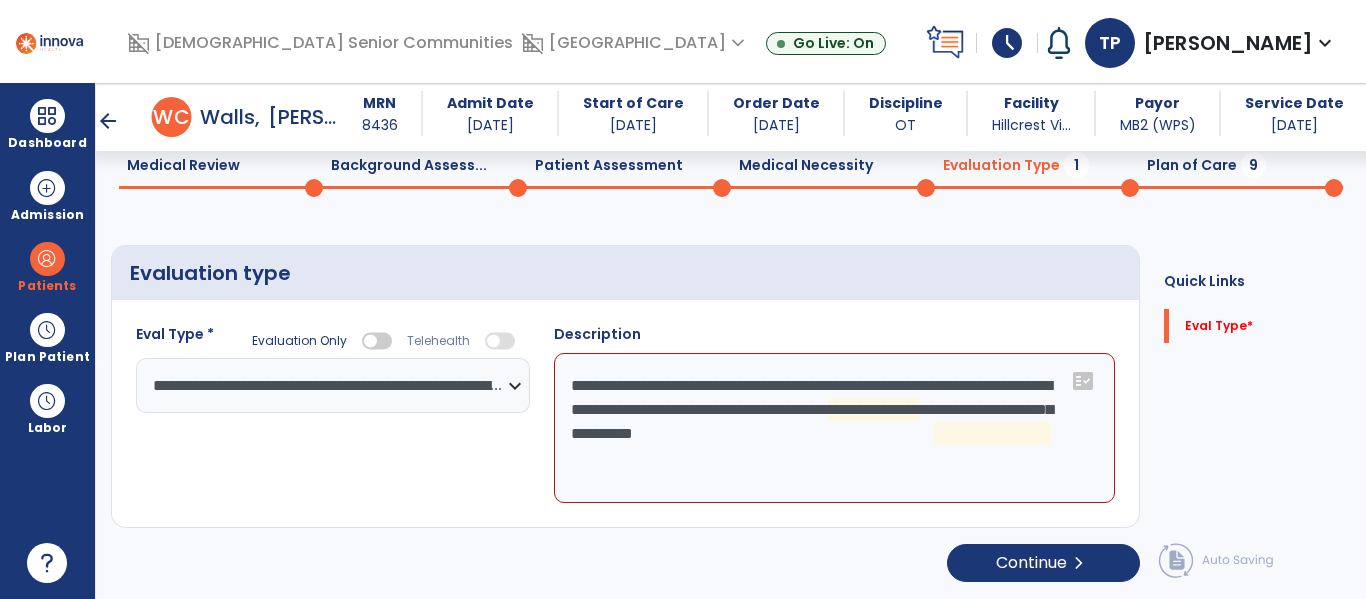 click on "**********" 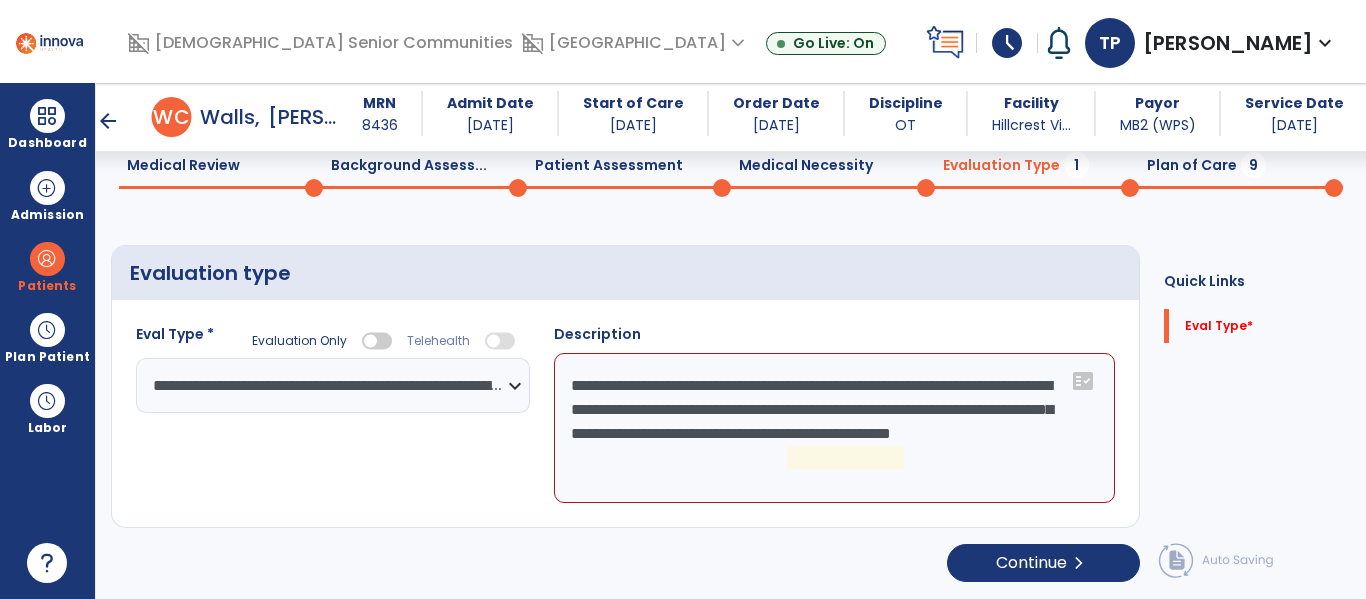 click on "**********" 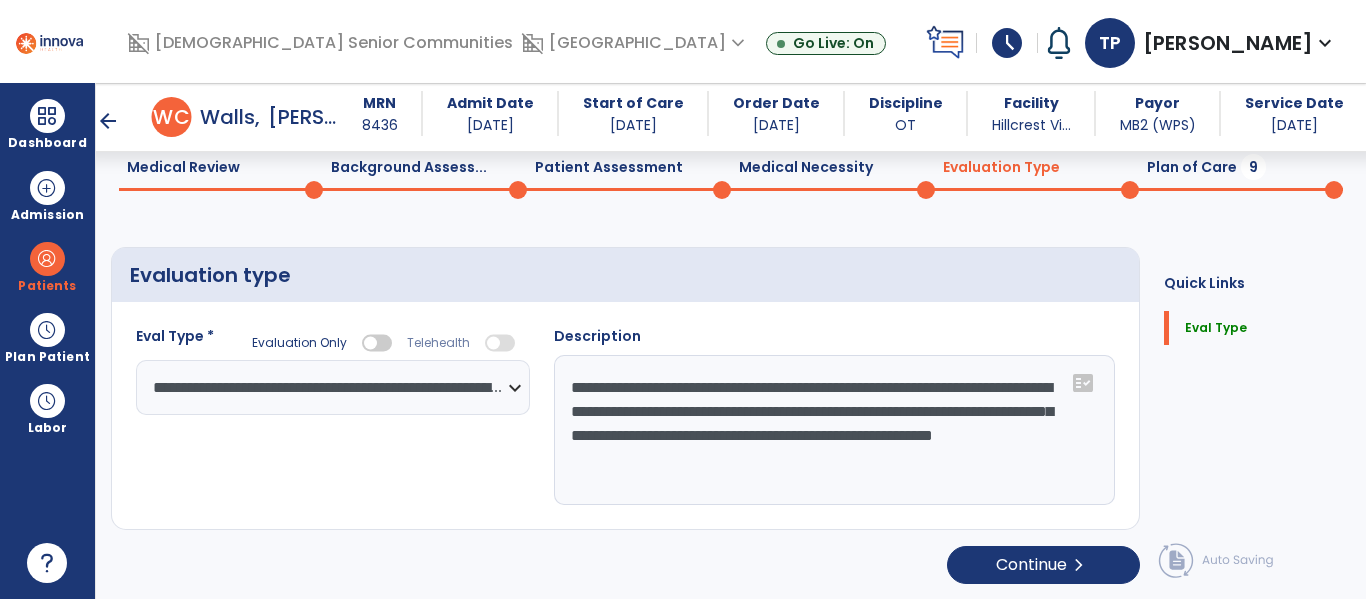scroll, scrollTop: 83, scrollLeft: 0, axis: vertical 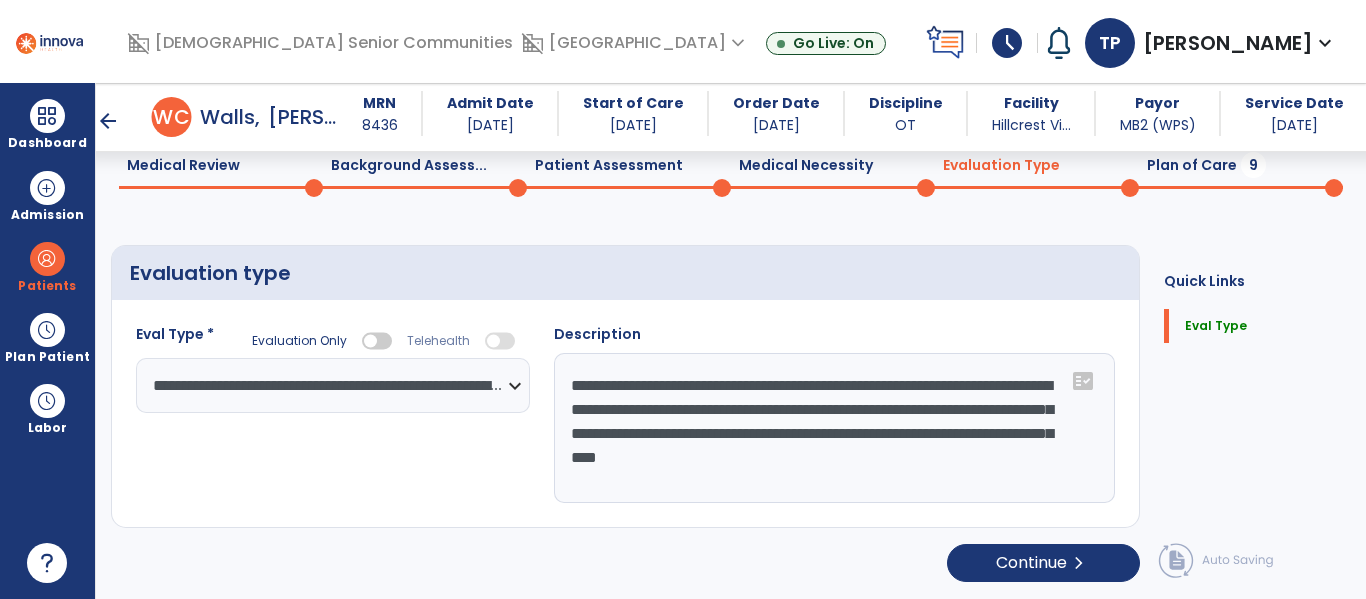 type on "**********" 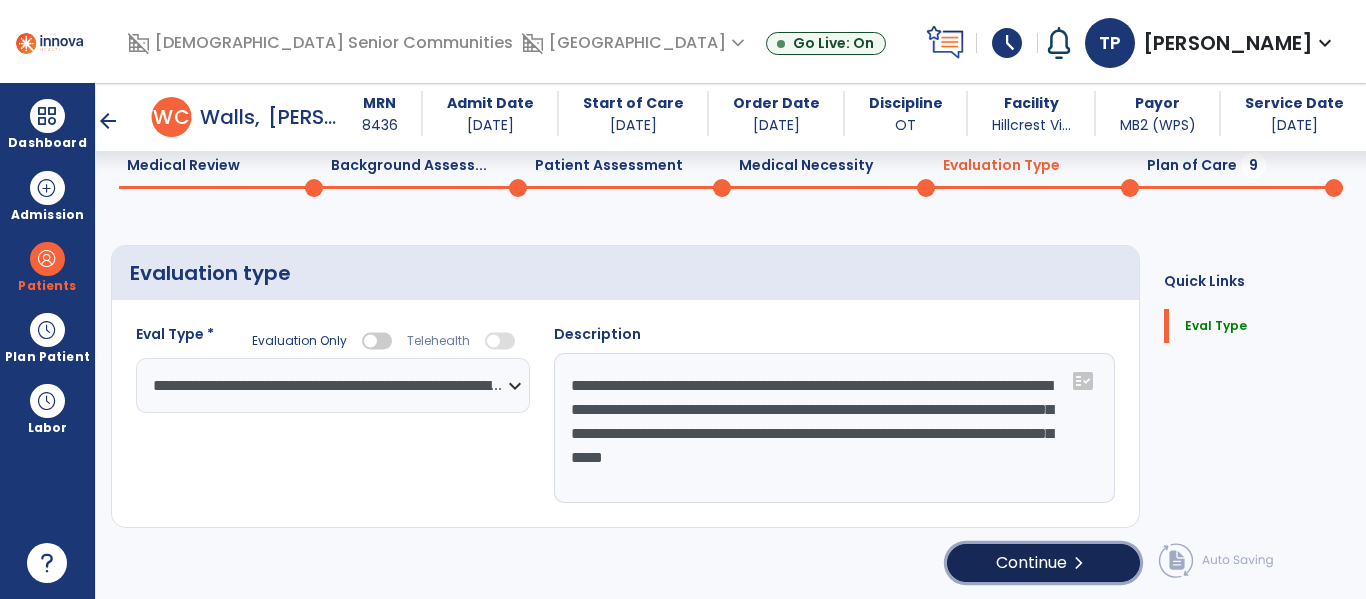 click on "chevron_right" 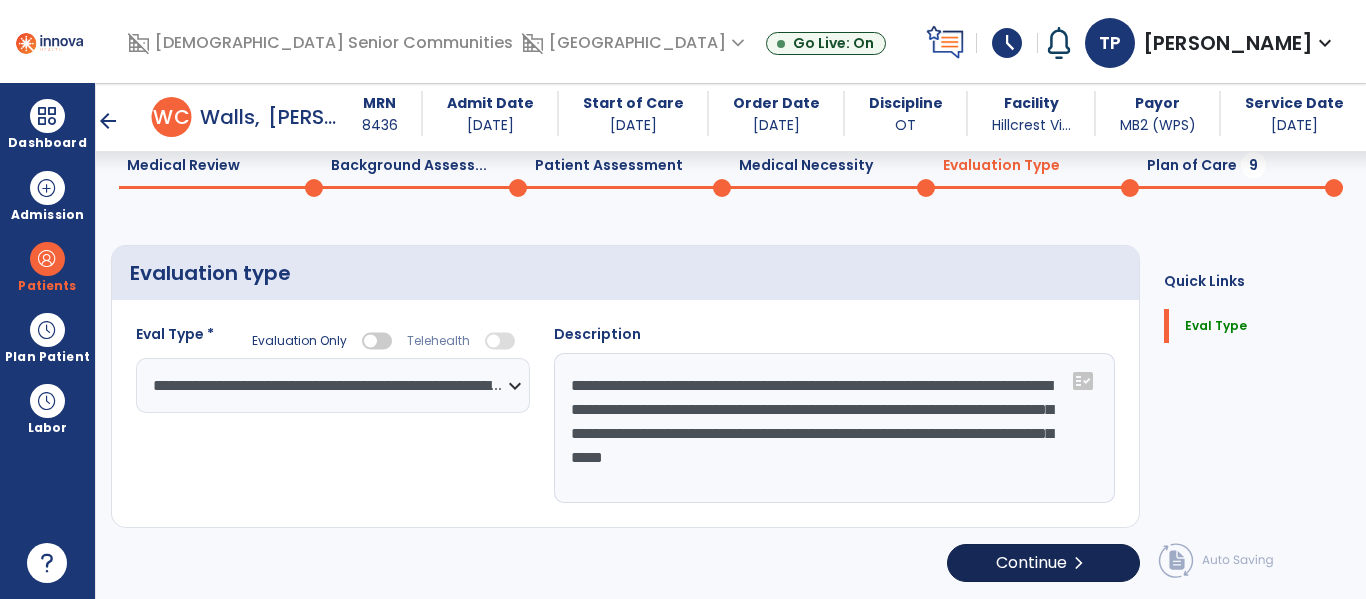 select on "*****" 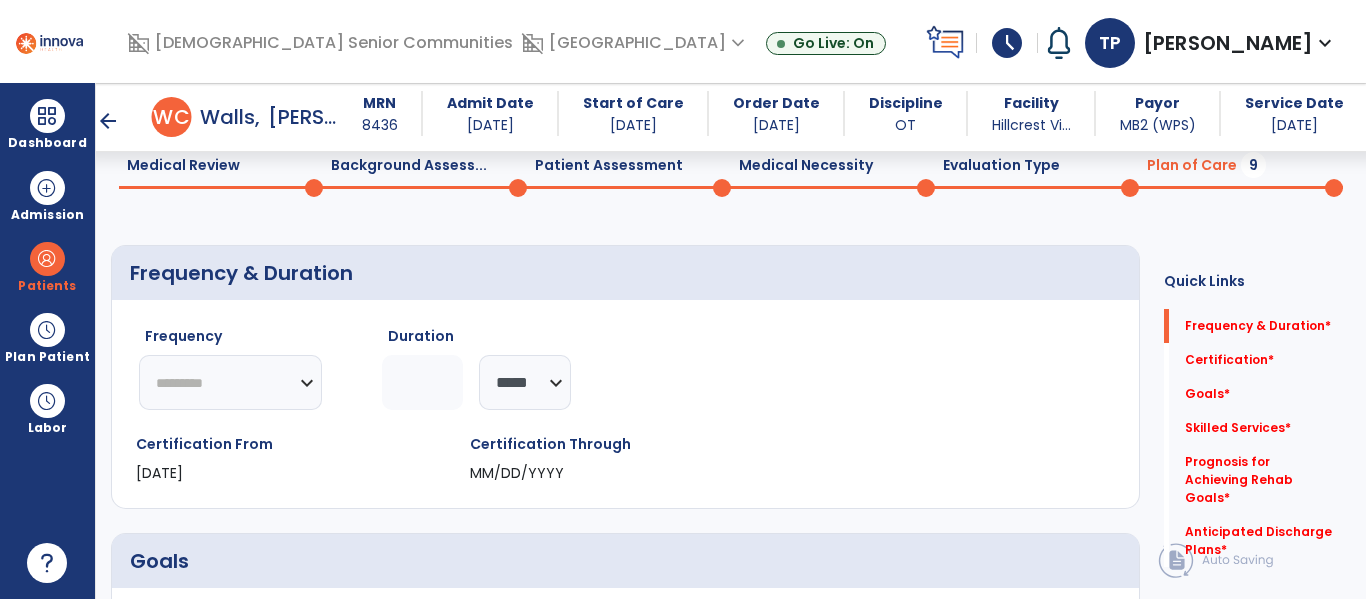 click on "********* ** ** ** ** ** ** **" 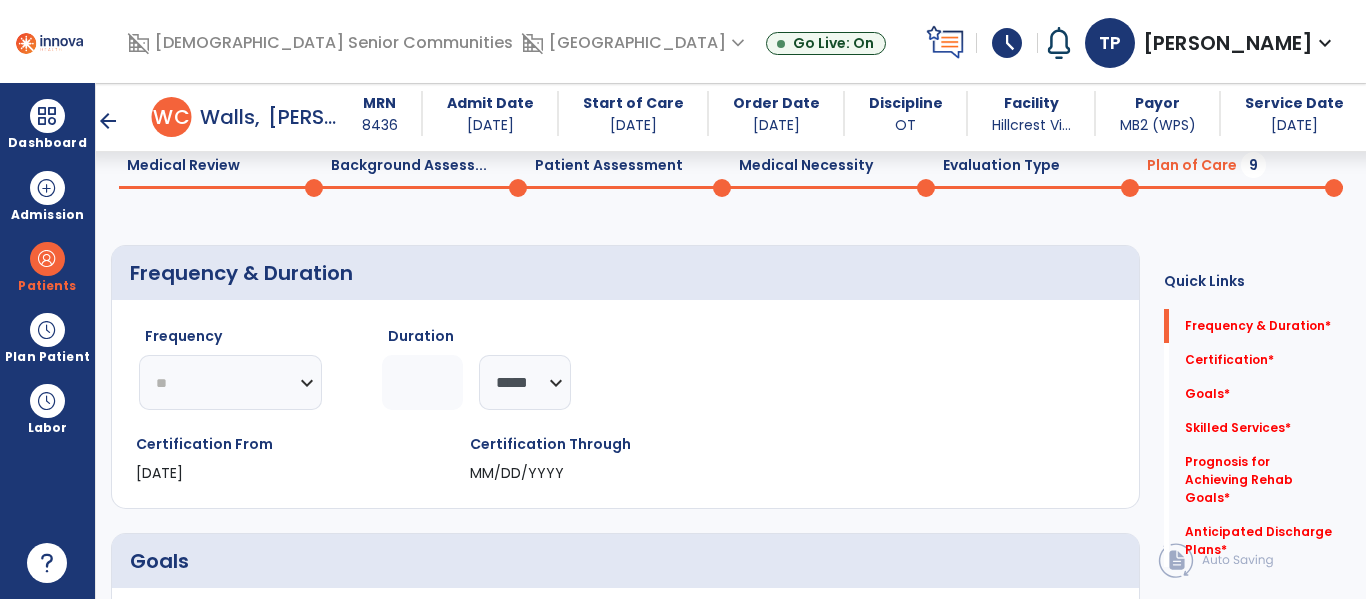 click on "********* ** ** ** ** ** ** **" 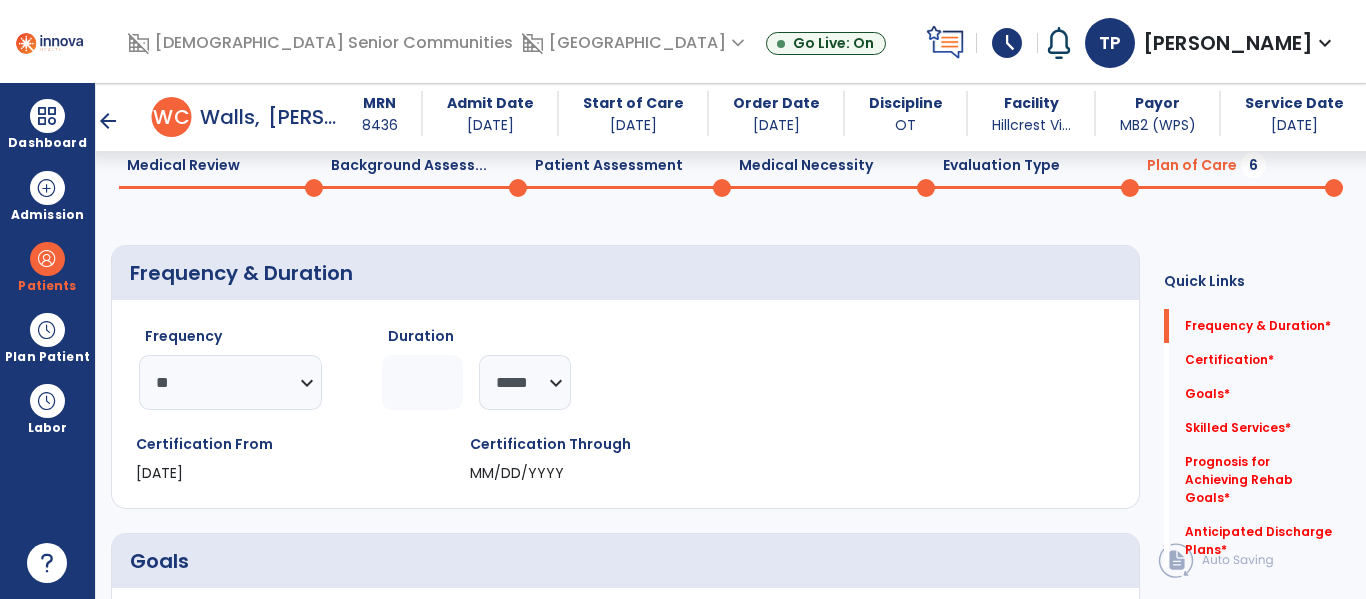 click 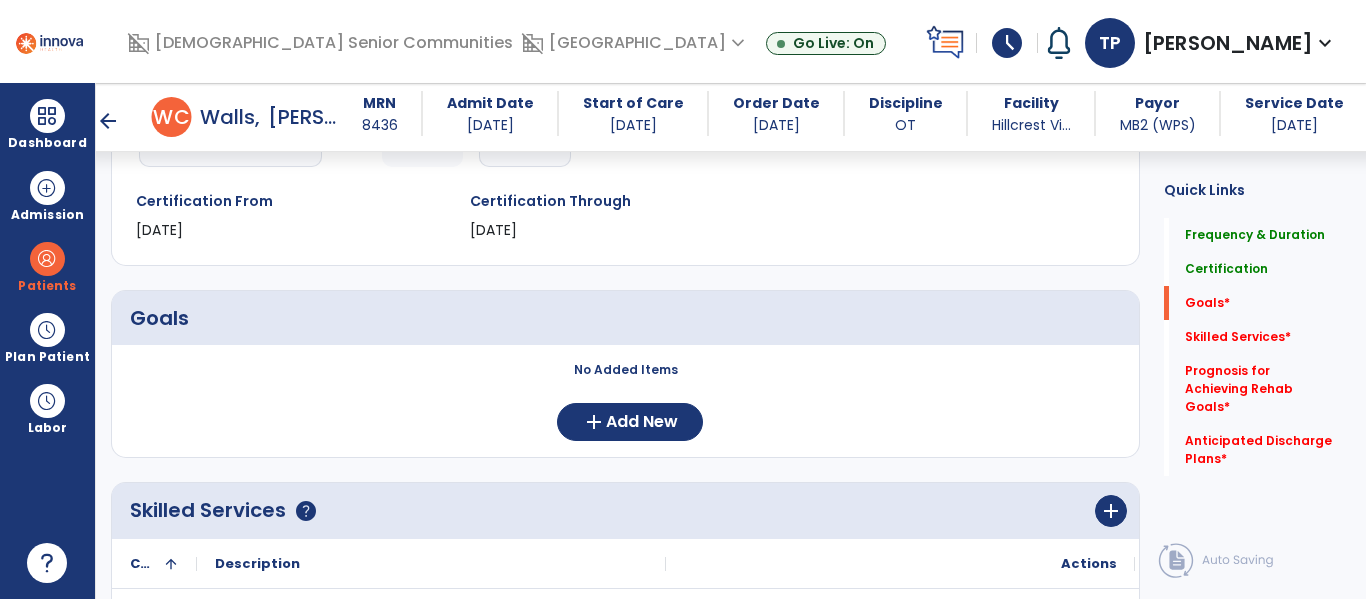 scroll, scrollTop: 333, scrollLeft: 0, axis: vertical 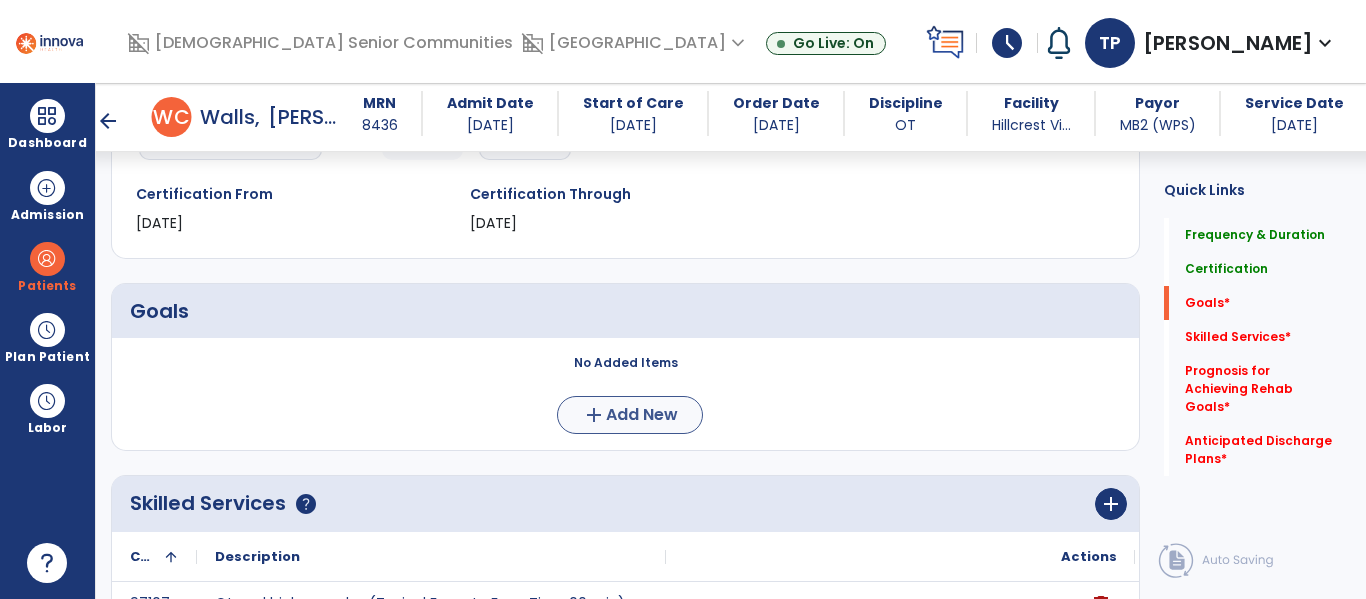 type on "*" 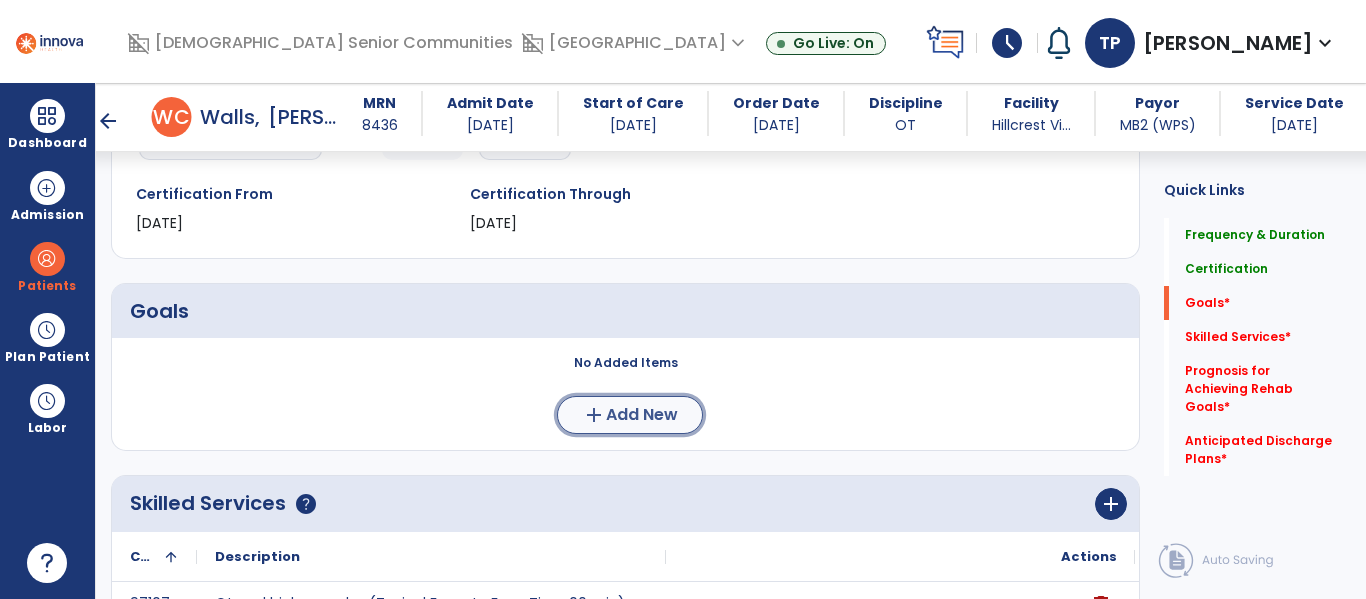 click on "Add New" at bounding box center (642, 415) 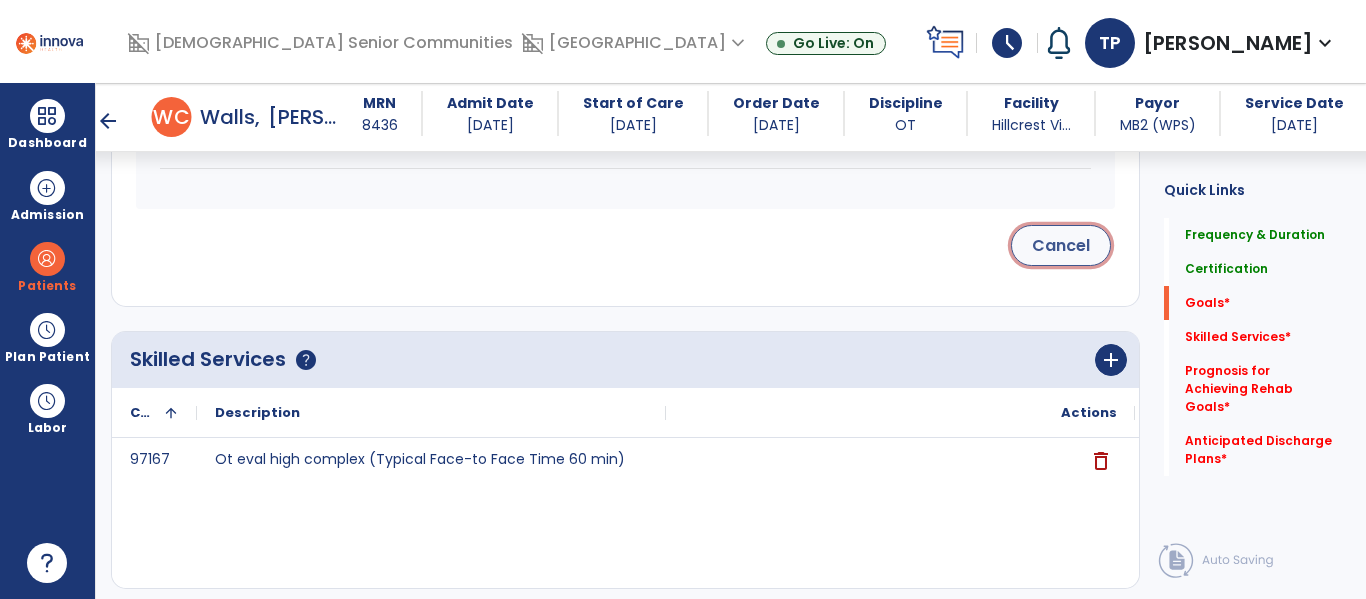 click on "Cancel" at bounding box center (1061, 245) 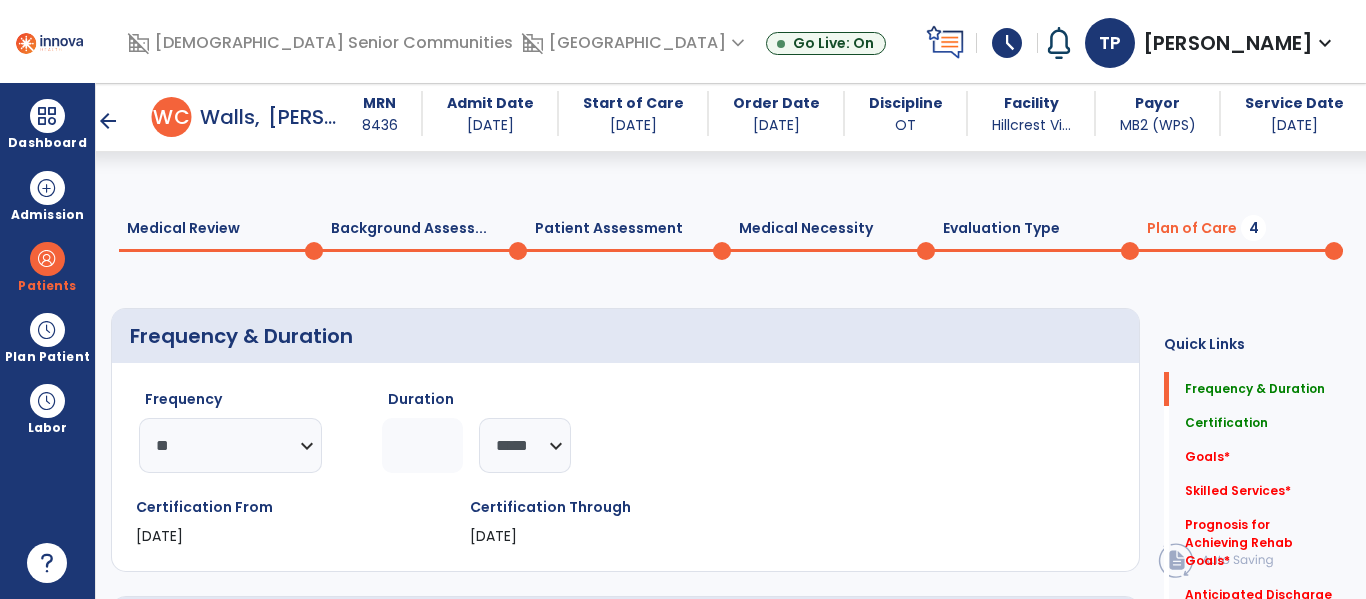 scroll, scrollTop: 0, scrollLeft: 0, axis: both 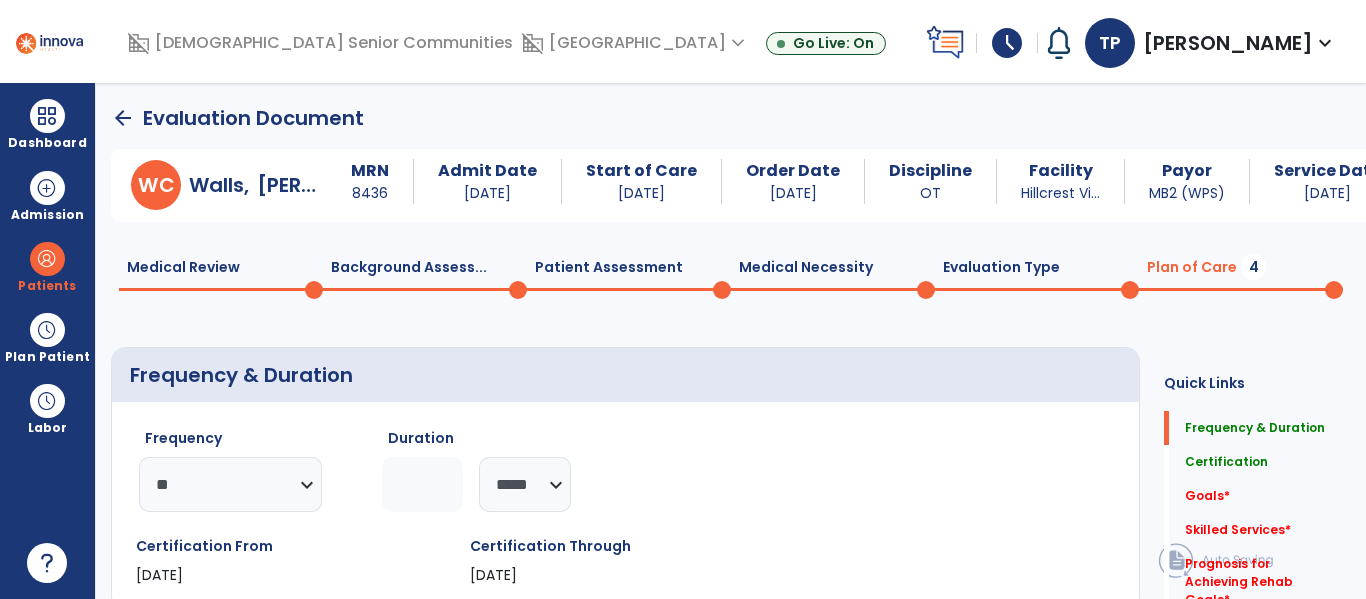 click on "Patient Assessment  0" 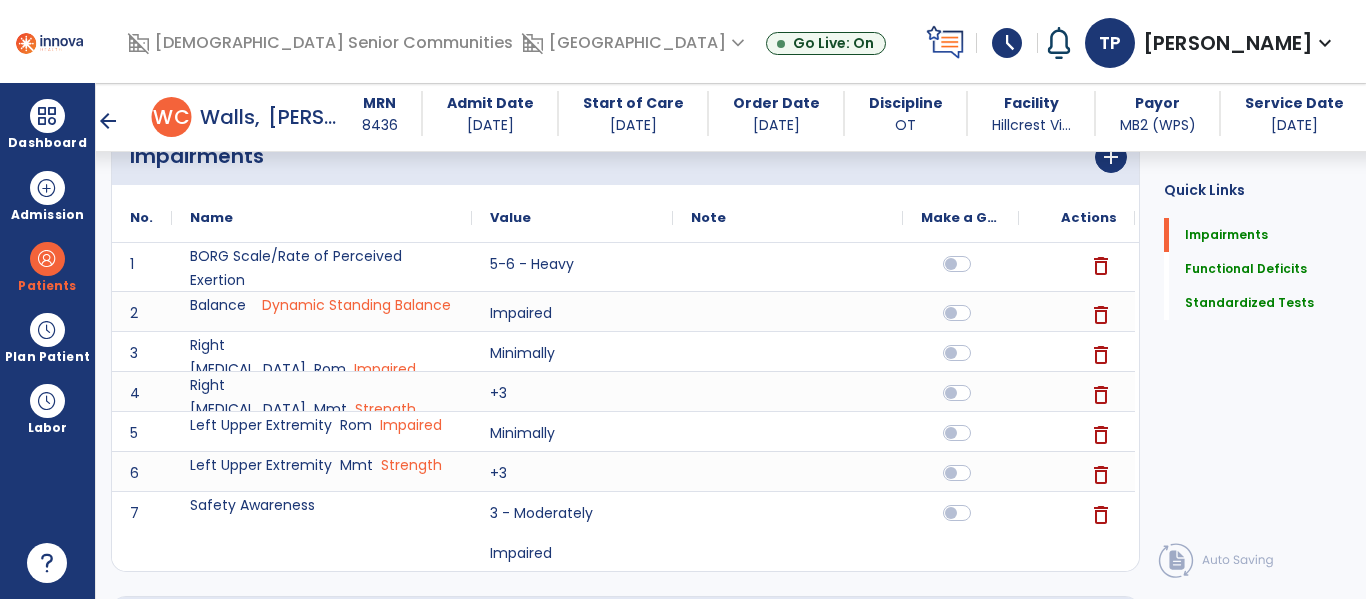 scroll, scrollTop: 196, scrollLeft: 0, axis: vertical 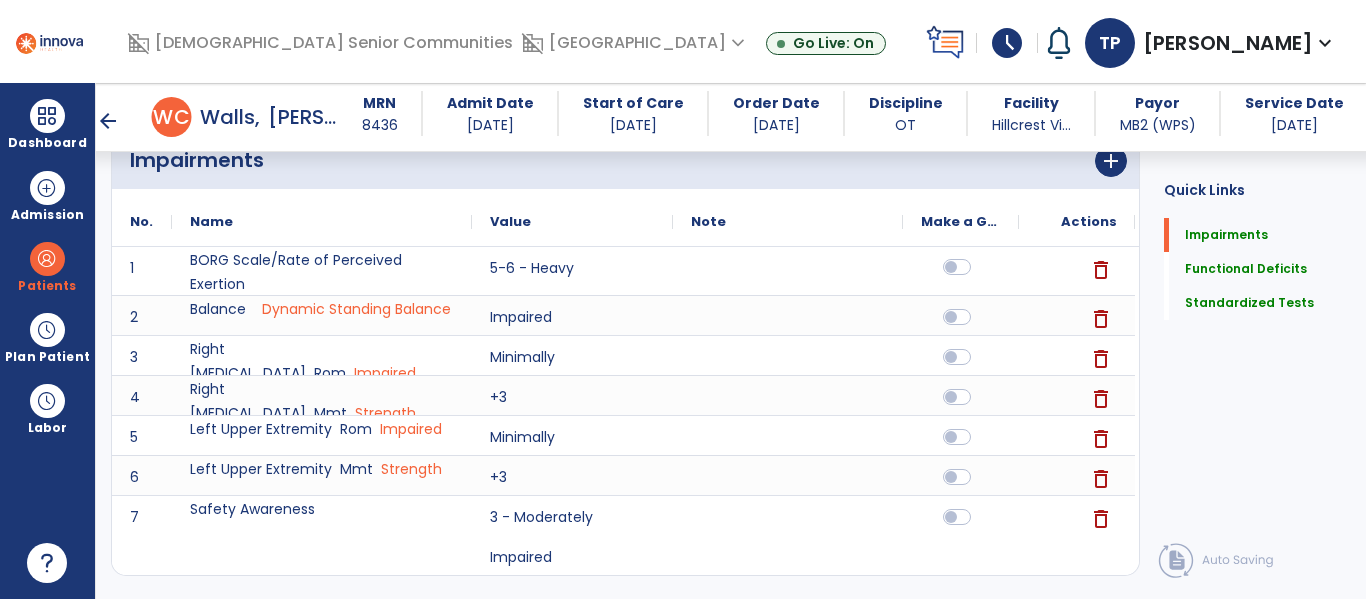 click 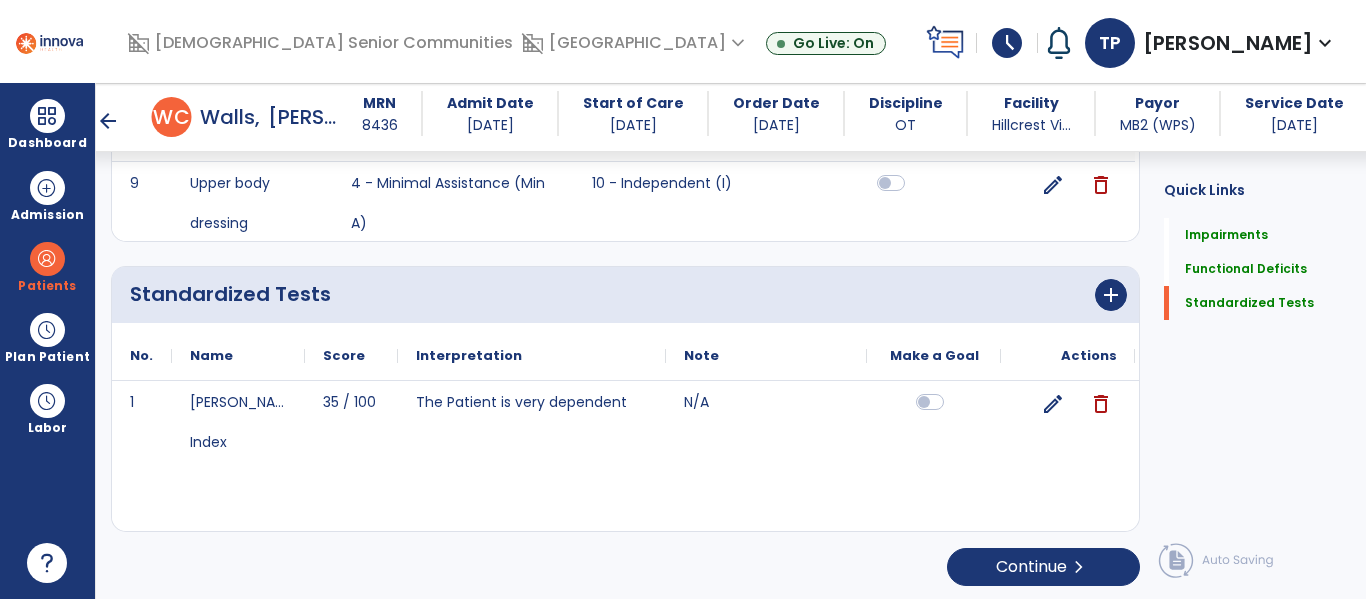scroll, scrollTop: 1309, scrollLeft: 0, axis: vertical 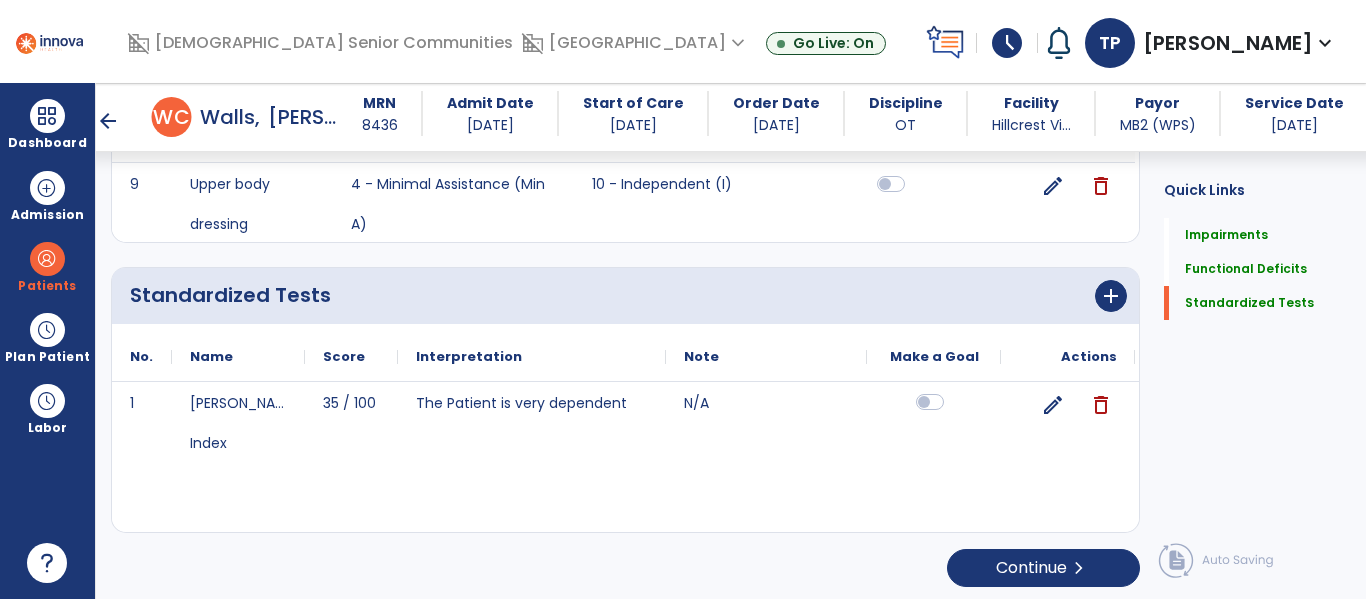 click 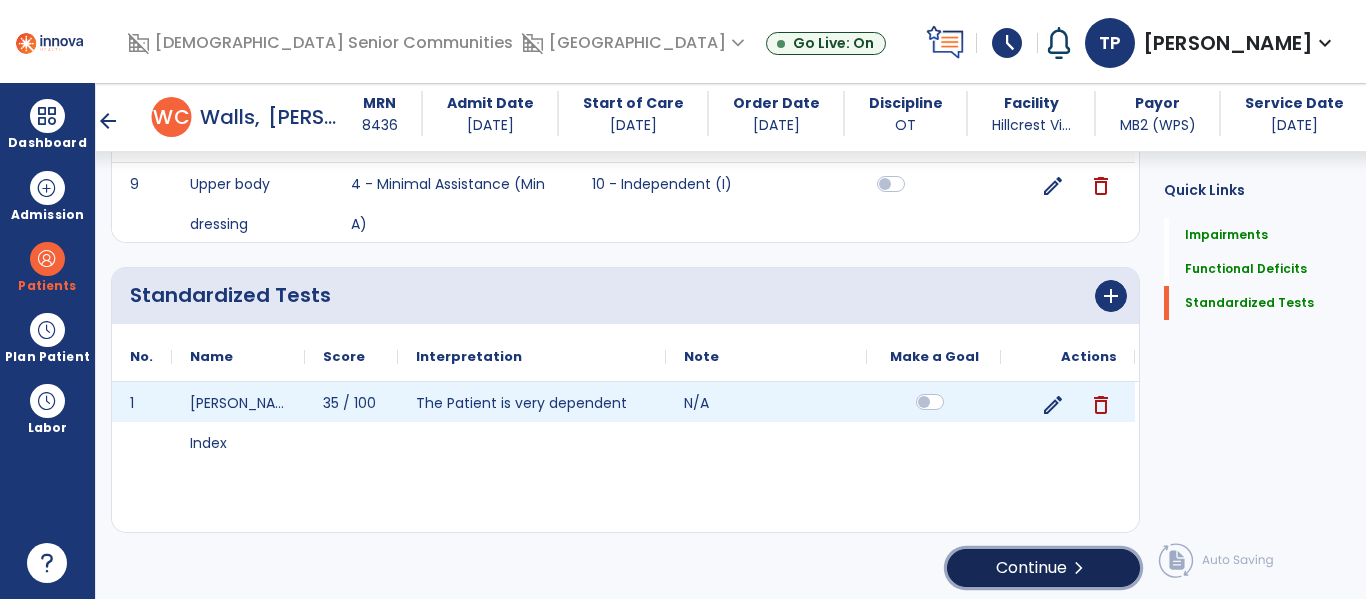 click on "chevron_right" 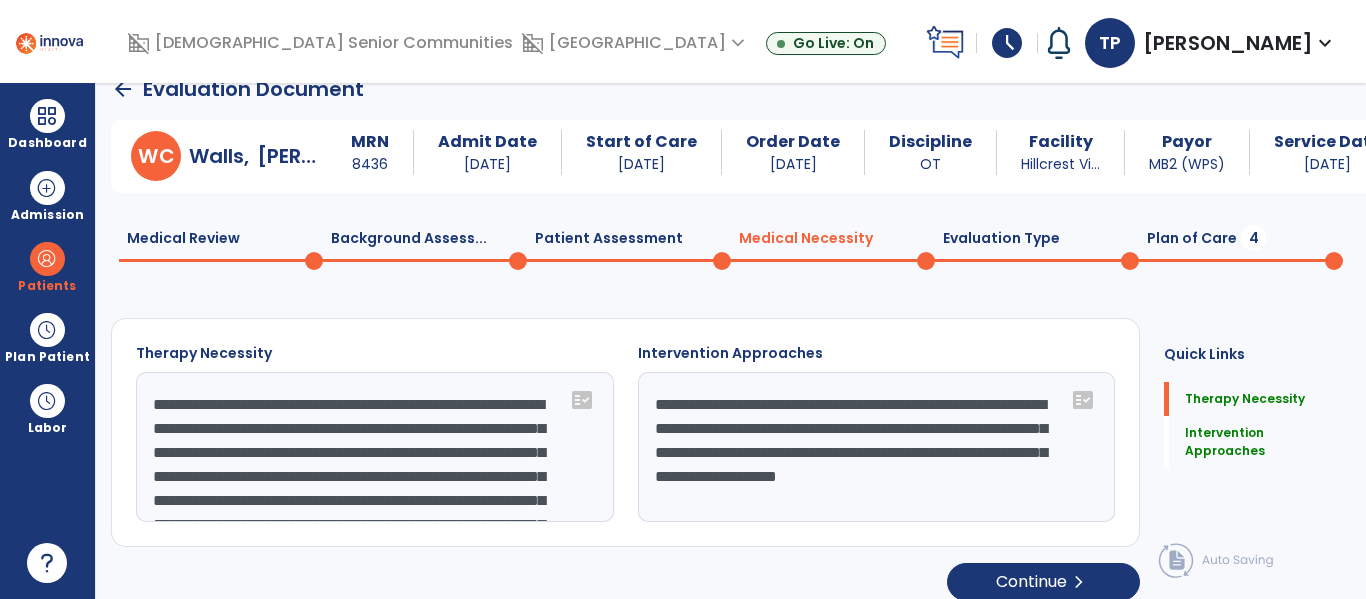 scroll, scrollTop: 47, scrollLeft: 0, axis: vertical 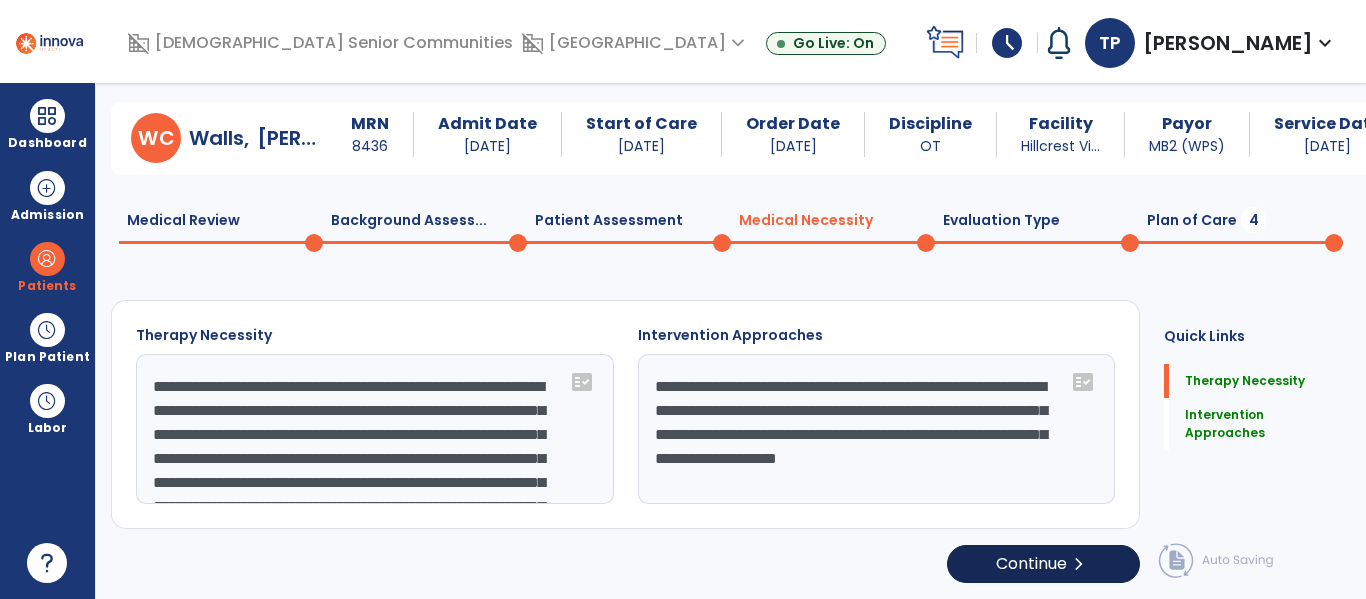 click on "Continue  chevron_right" 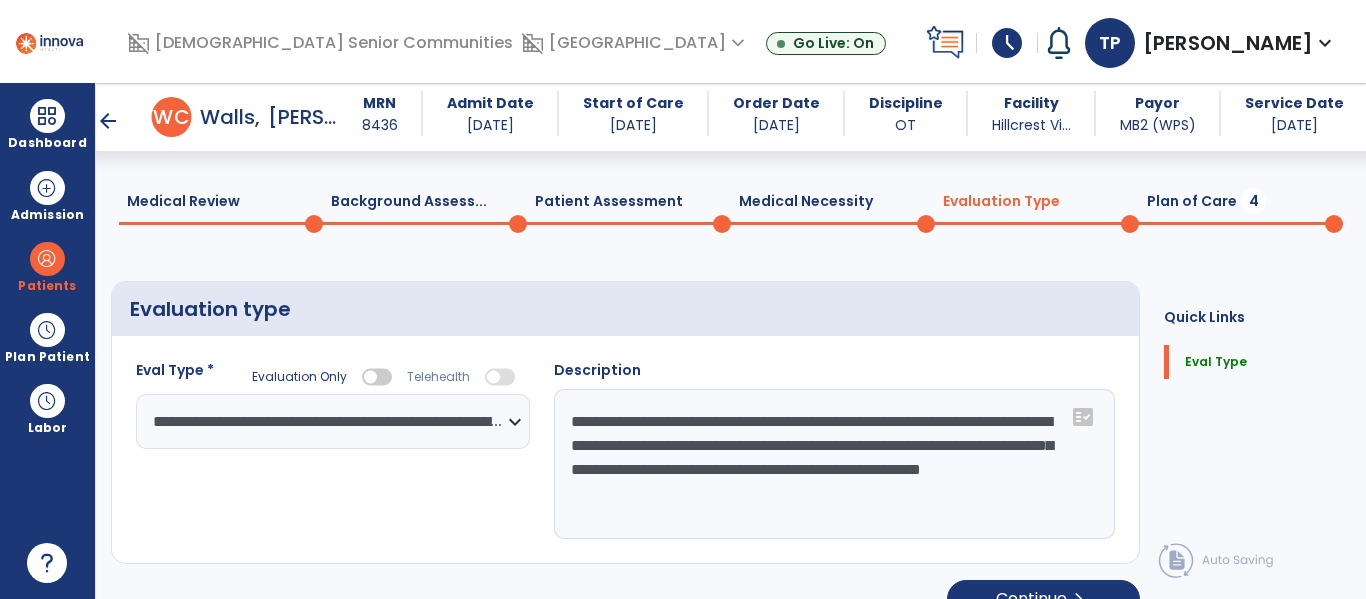 scroll, scrollTop: 82, scrollLeft: 0, axis: vertical 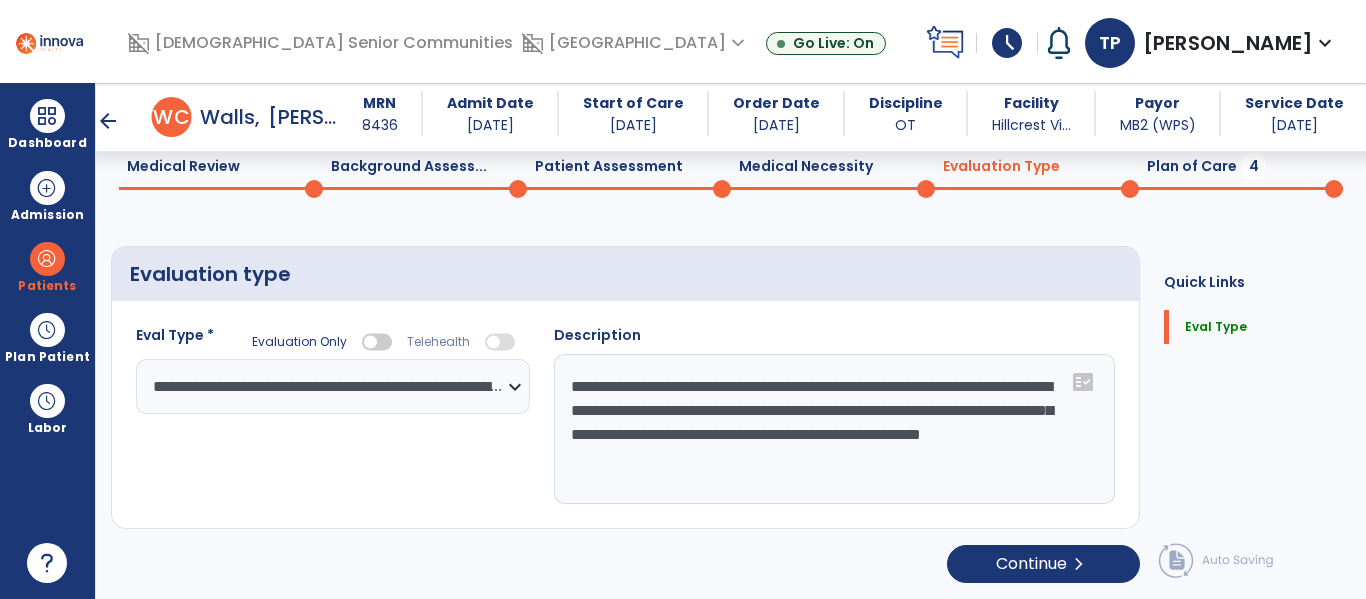 click on "Quick Links  Eval Type   Eval Type" 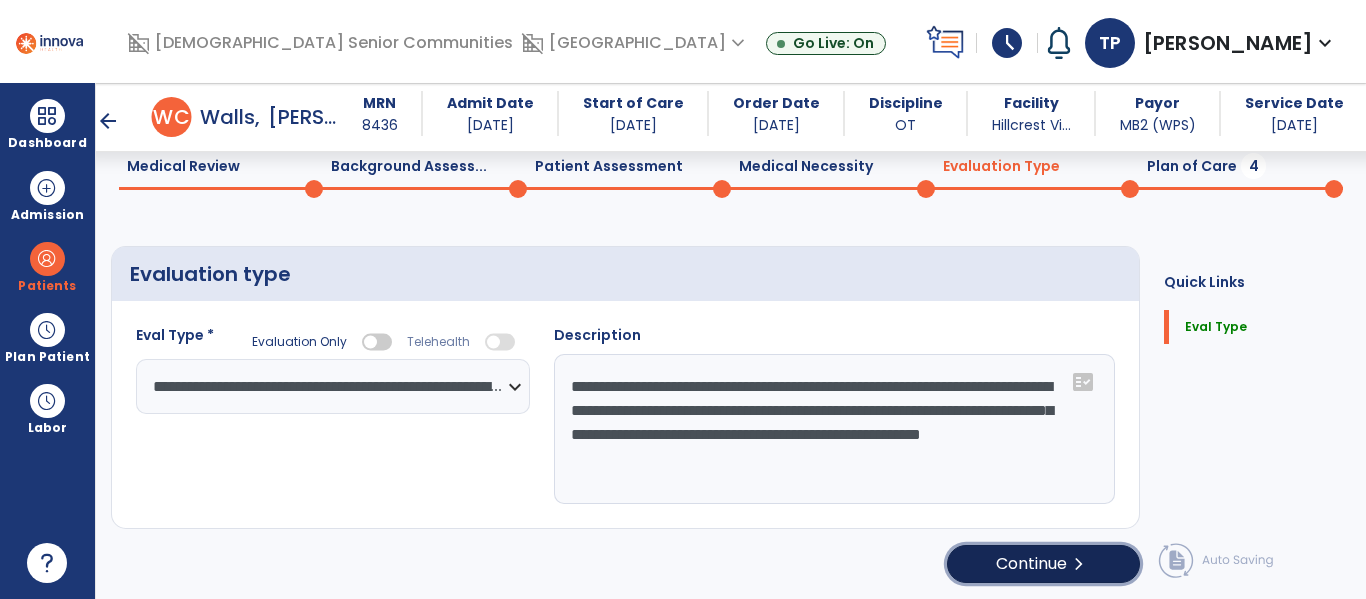 click on "chevron_right" 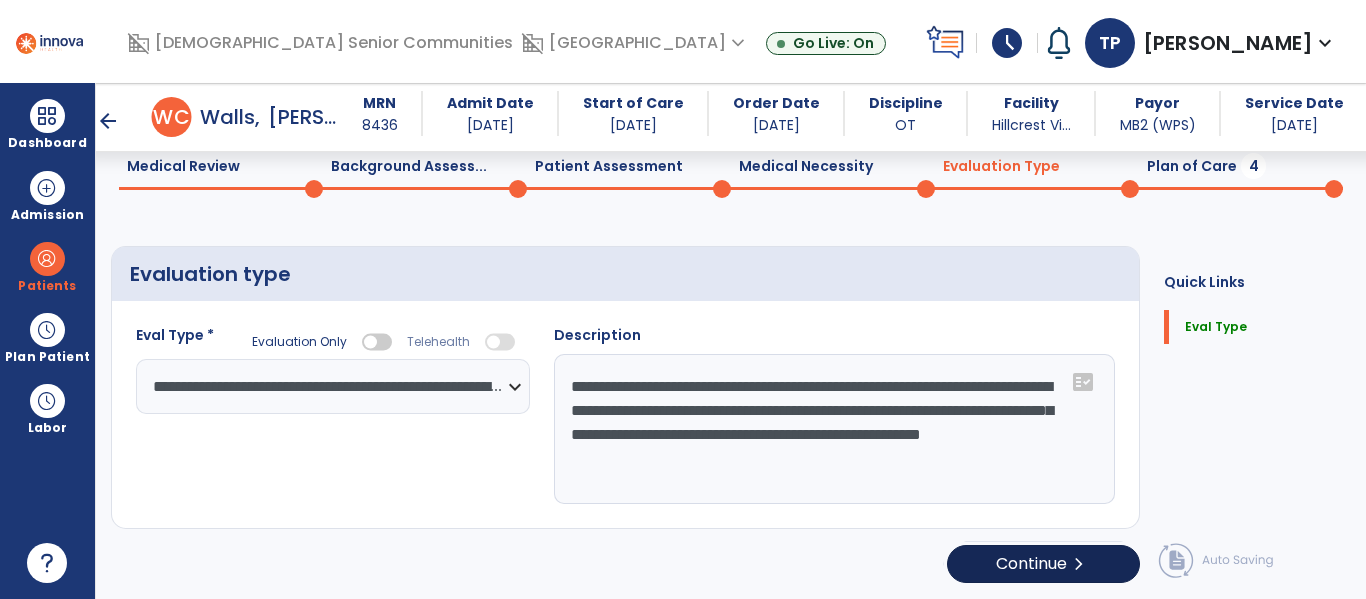 select on "**" 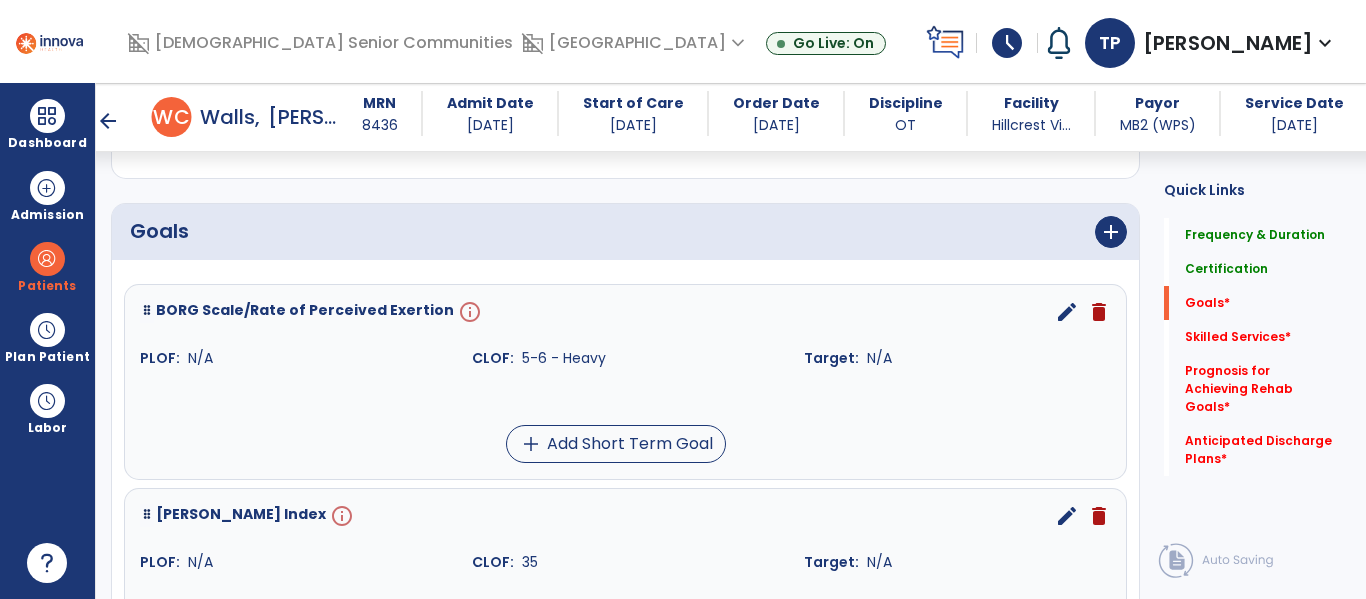 scroll, scrollTop: 408, scrollLeft: 0, axis: vertical 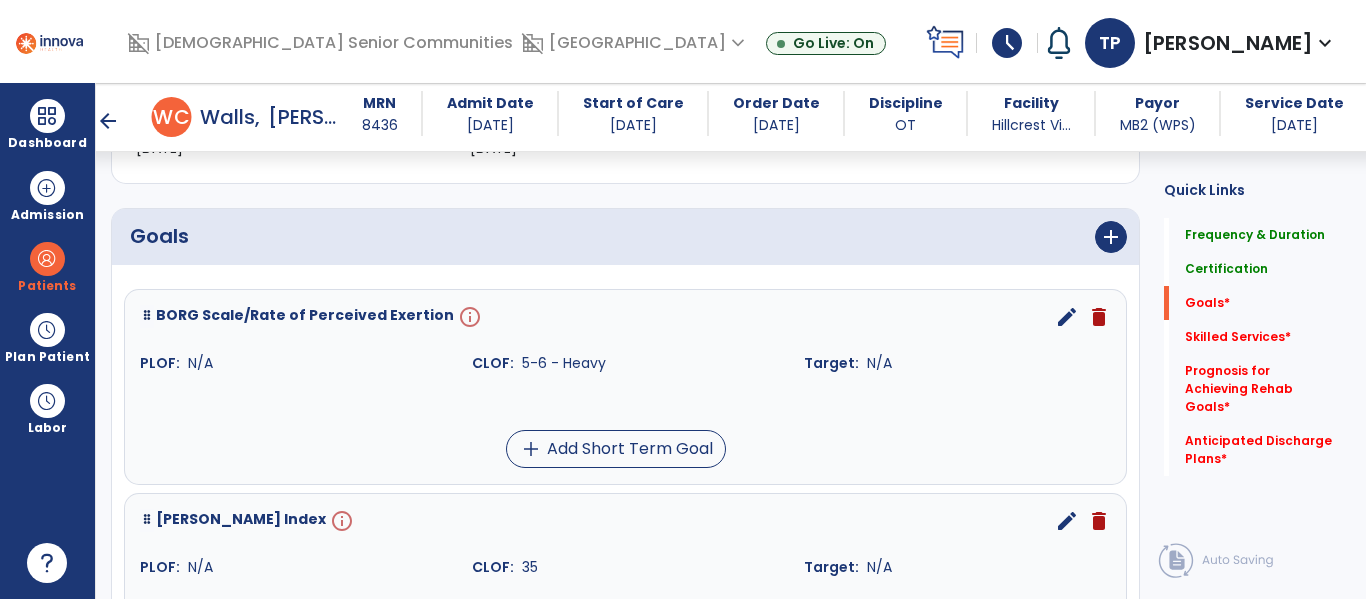 click on "edit" at bounding box center (1067, 317) 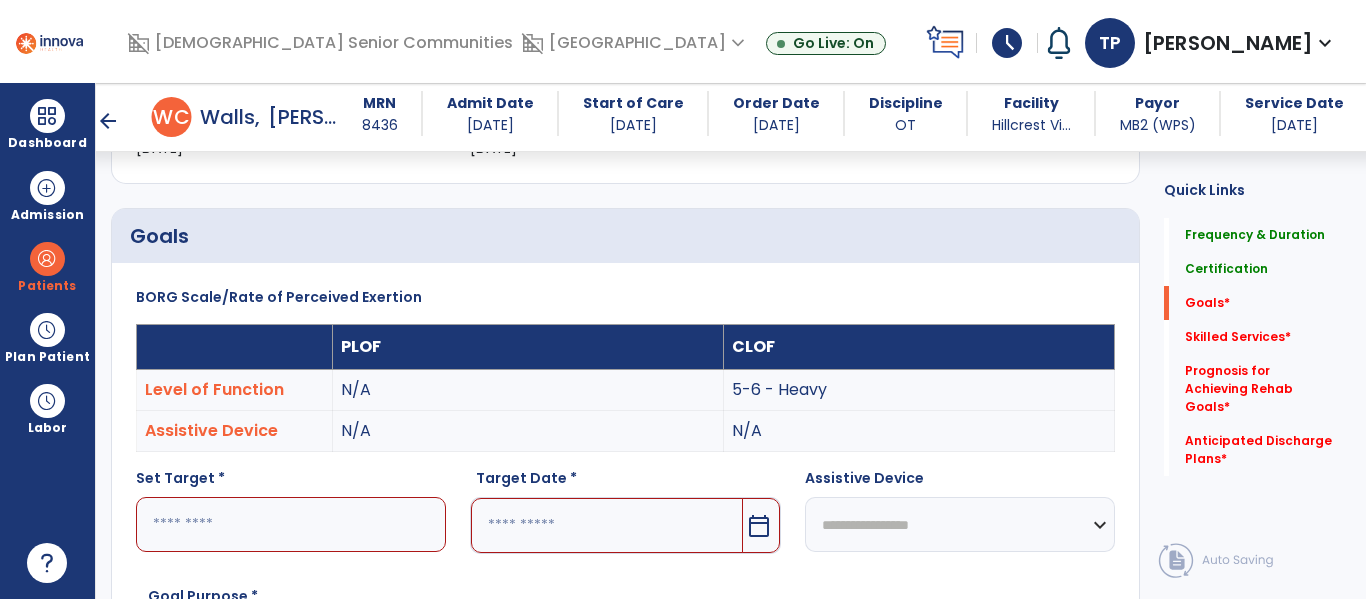 scroll, scrollTop: 534, scrollLeft: 0, axis: vertical 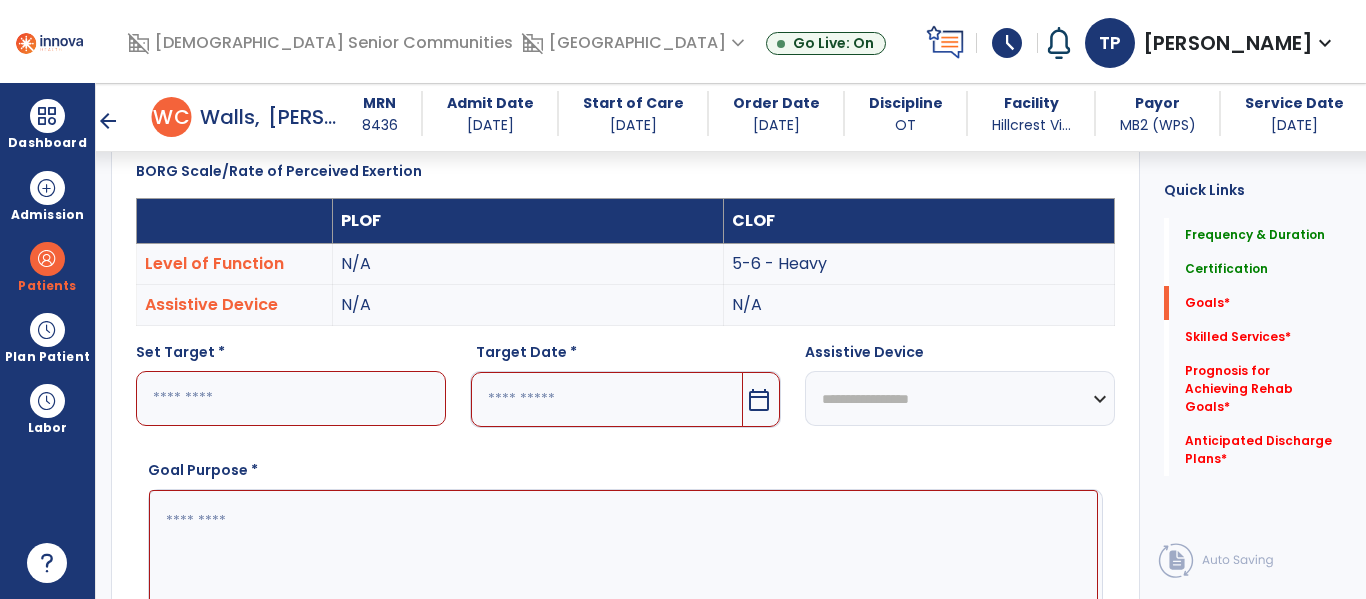 click at bounding box center [623, 565] 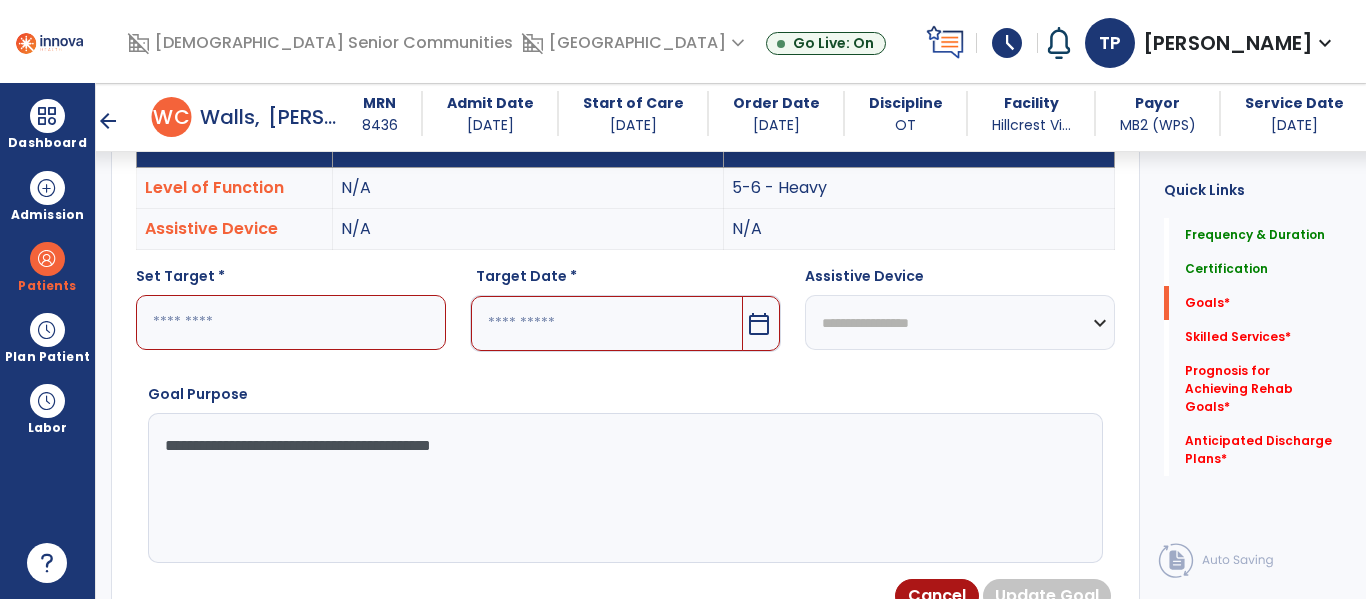 scroll, scrollTop: 633, scrollLeft: 0, axis: vertical 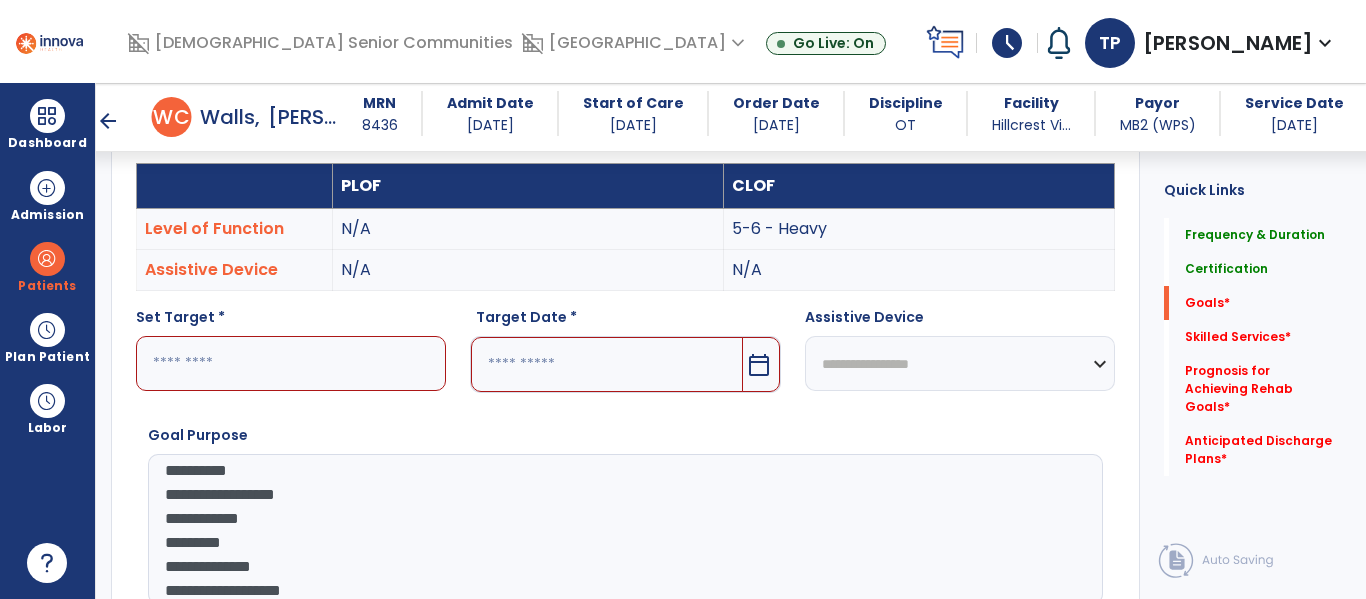 type on "**********" 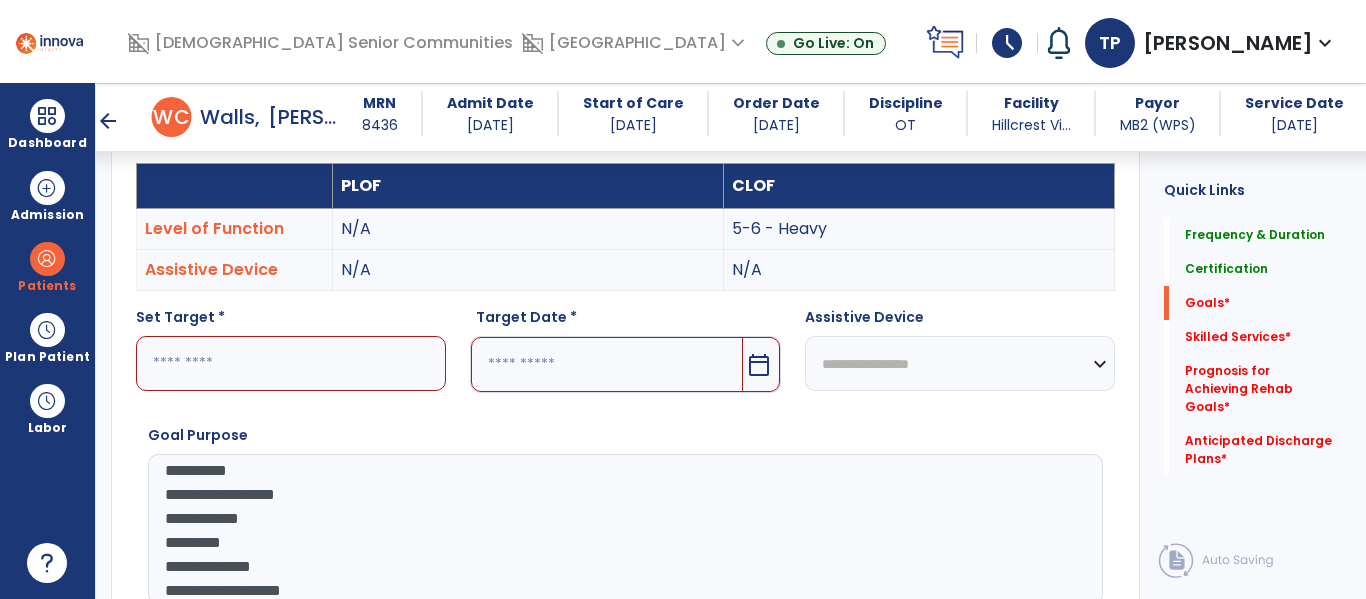 scroll, scrollTop: 72, scrollLeft: 0, axis: vertical 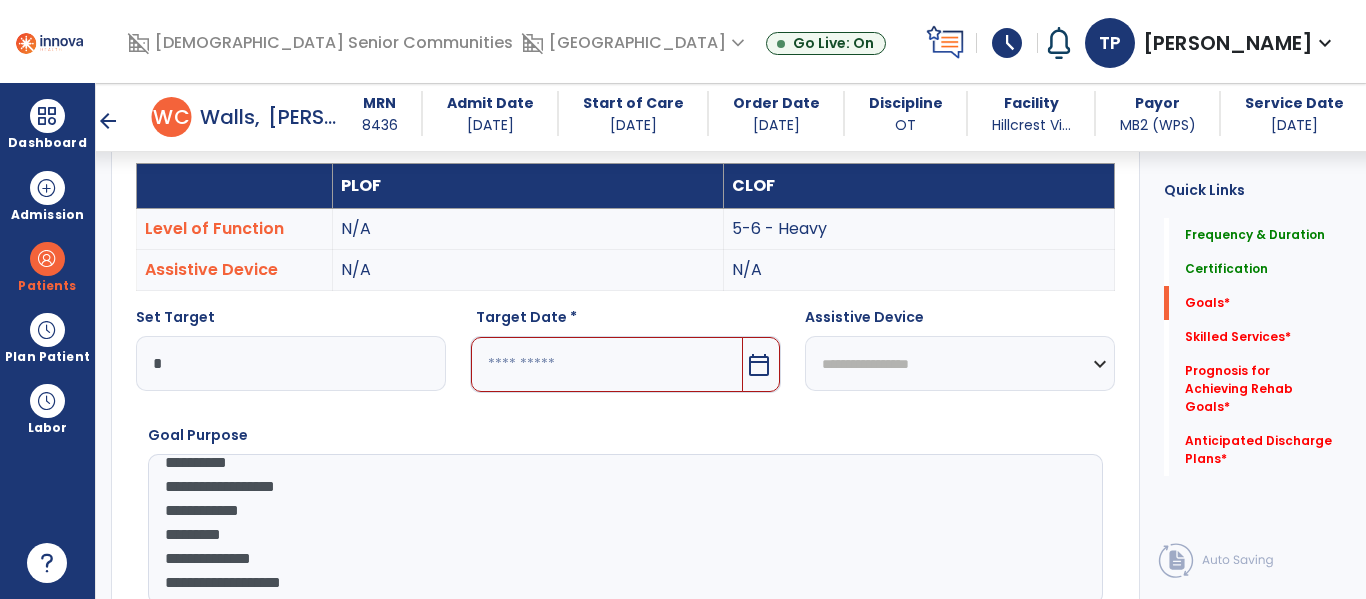 type on "*" 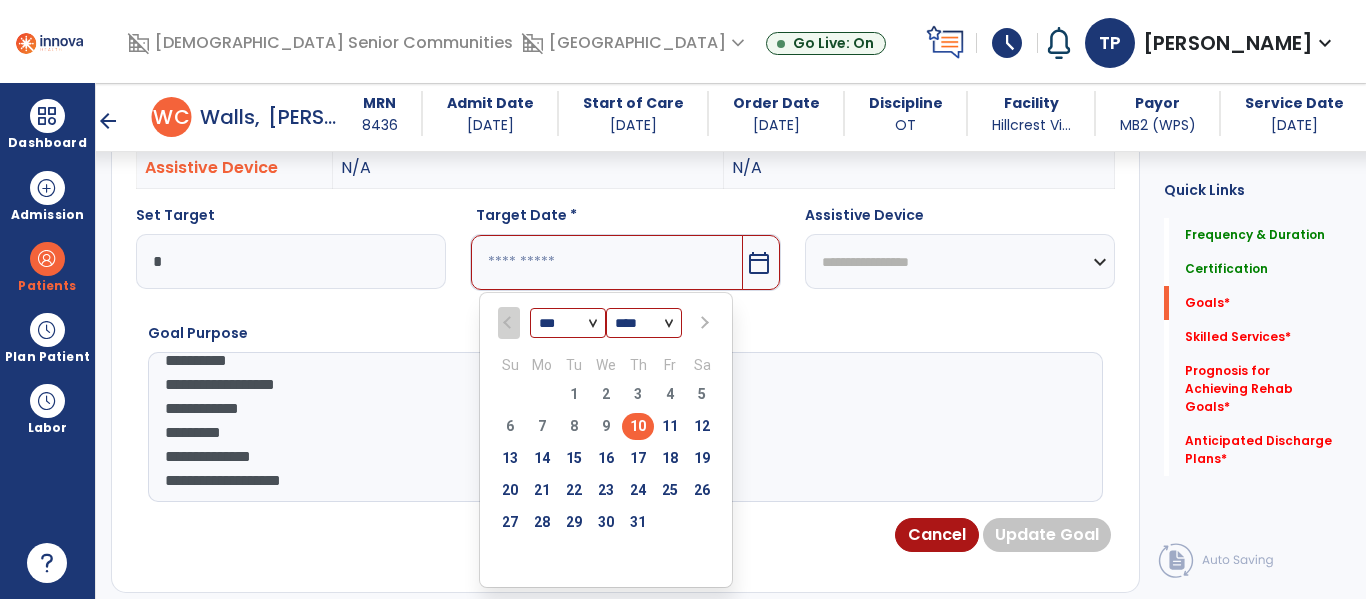scroll, scrollTop: 670, scrollLeft: 0, axis: vertical 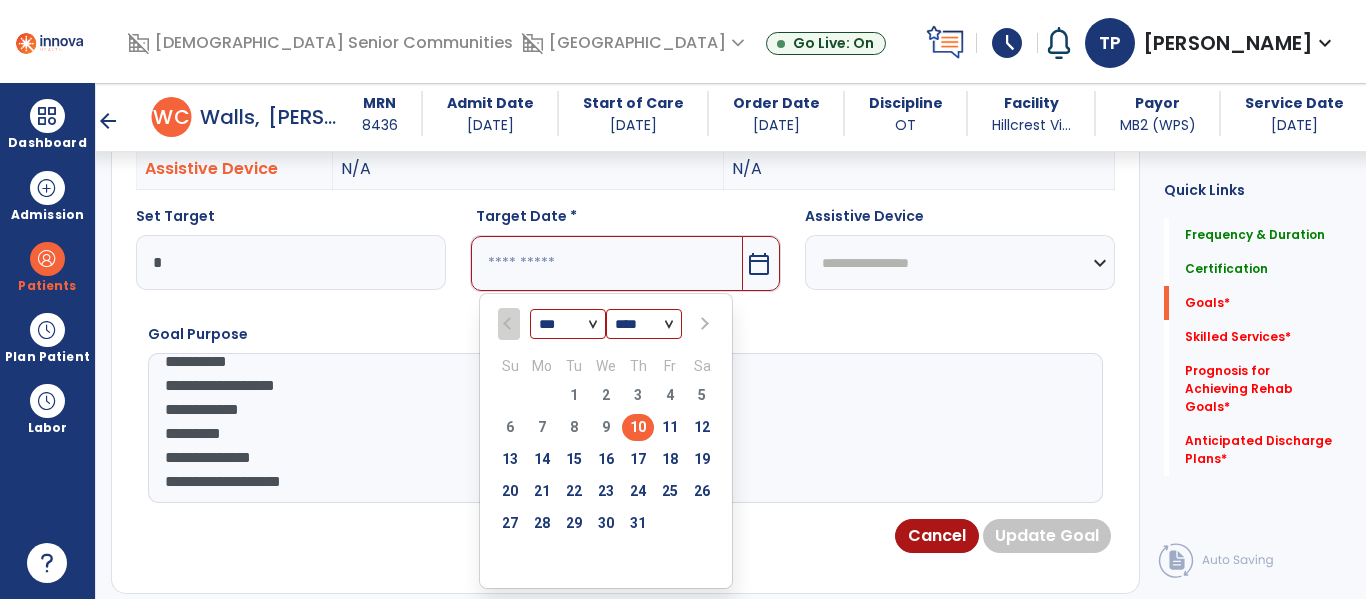 click at bounding box center (703, 324) 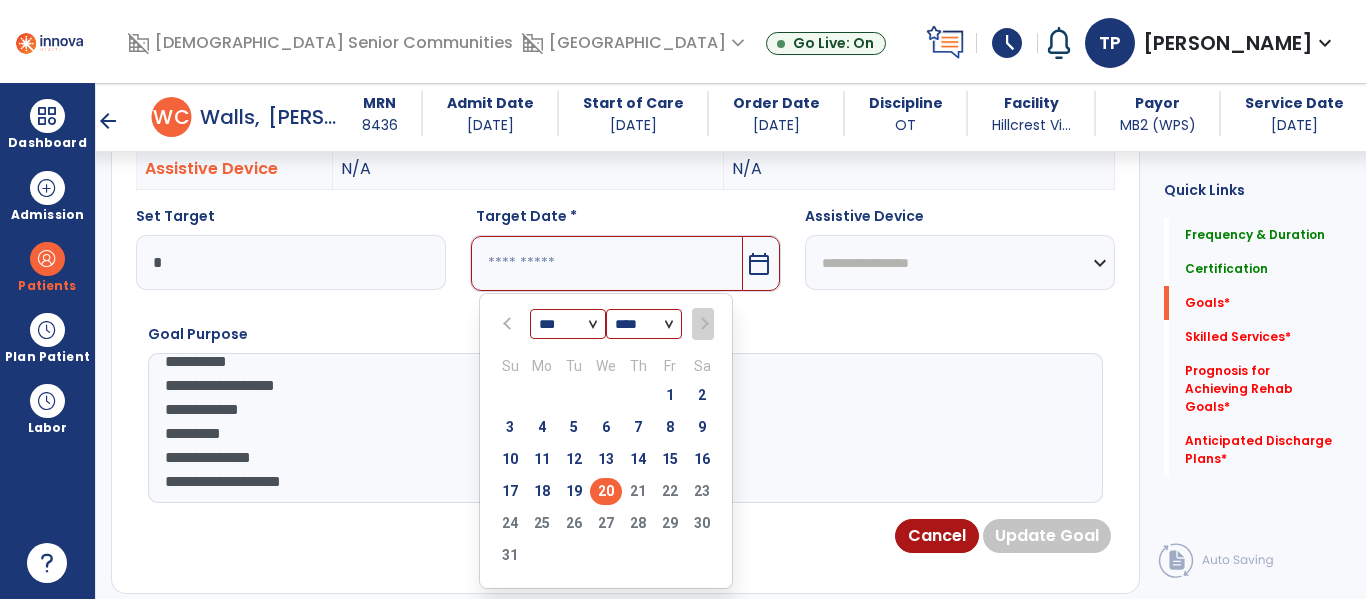 click on "20" at bounding box center (606, 491) 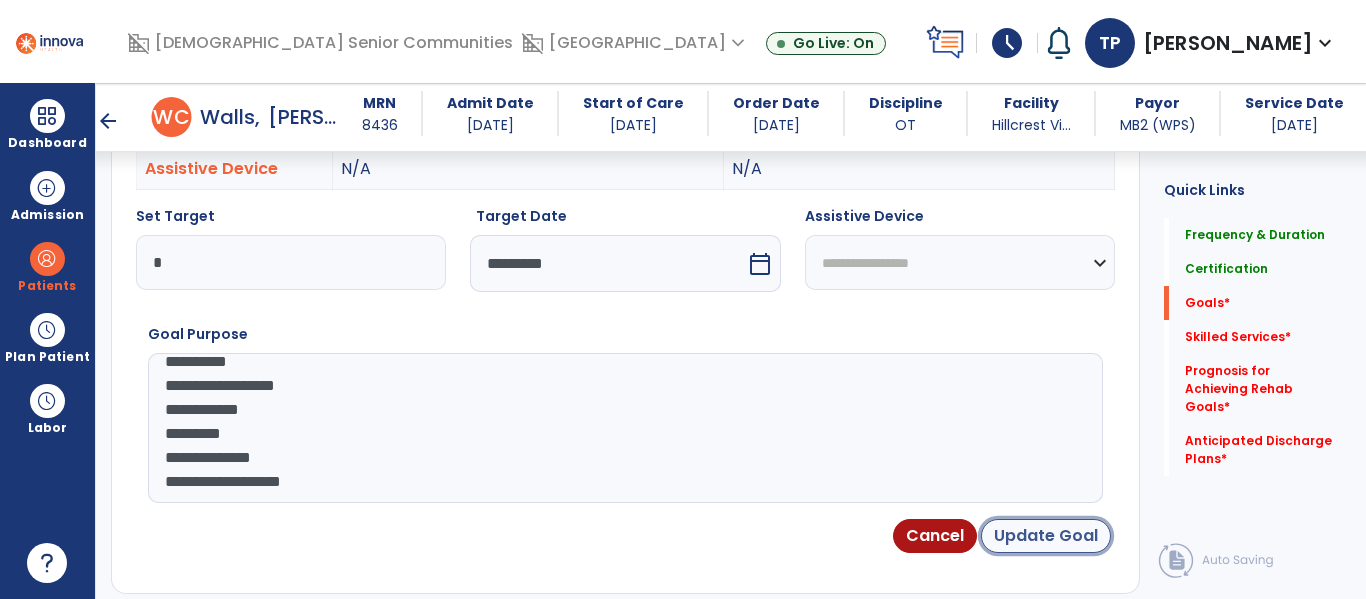 click on "Update Goal" at bounding box center (1046, 536) 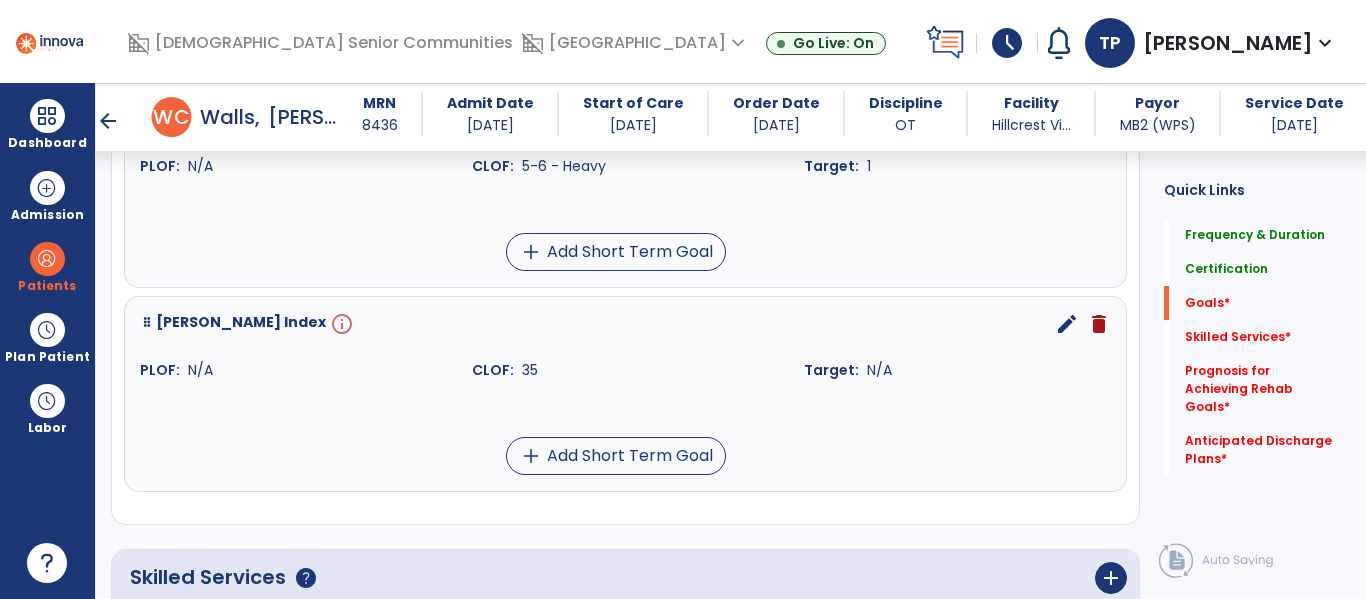 click on "edit" at bounding box center (1067, 324) 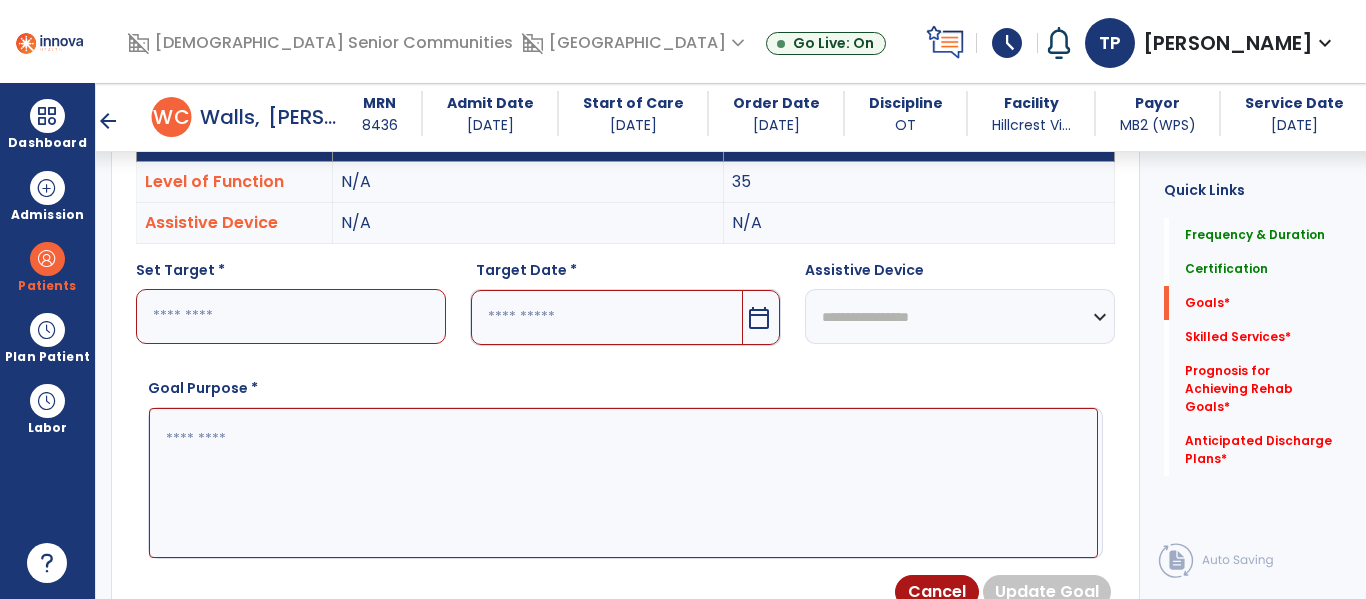 scroll, scrollTop: 621, scrollLeft: 0, axis: vertical 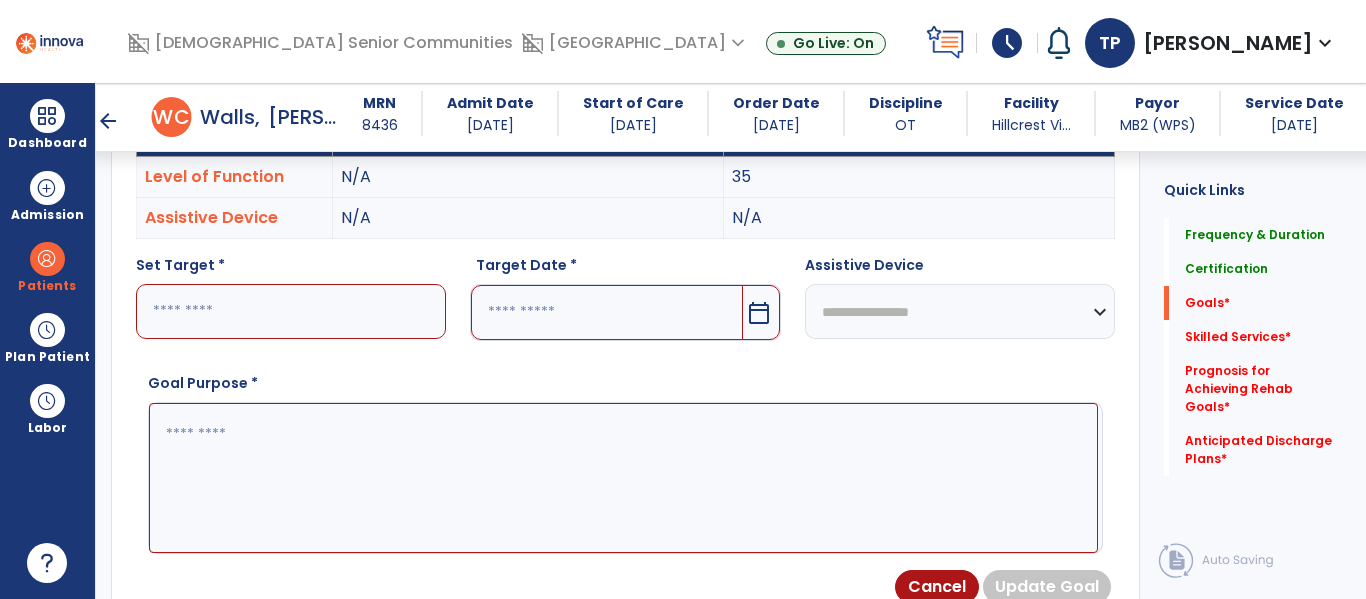 click at bounding box center (291, 311) 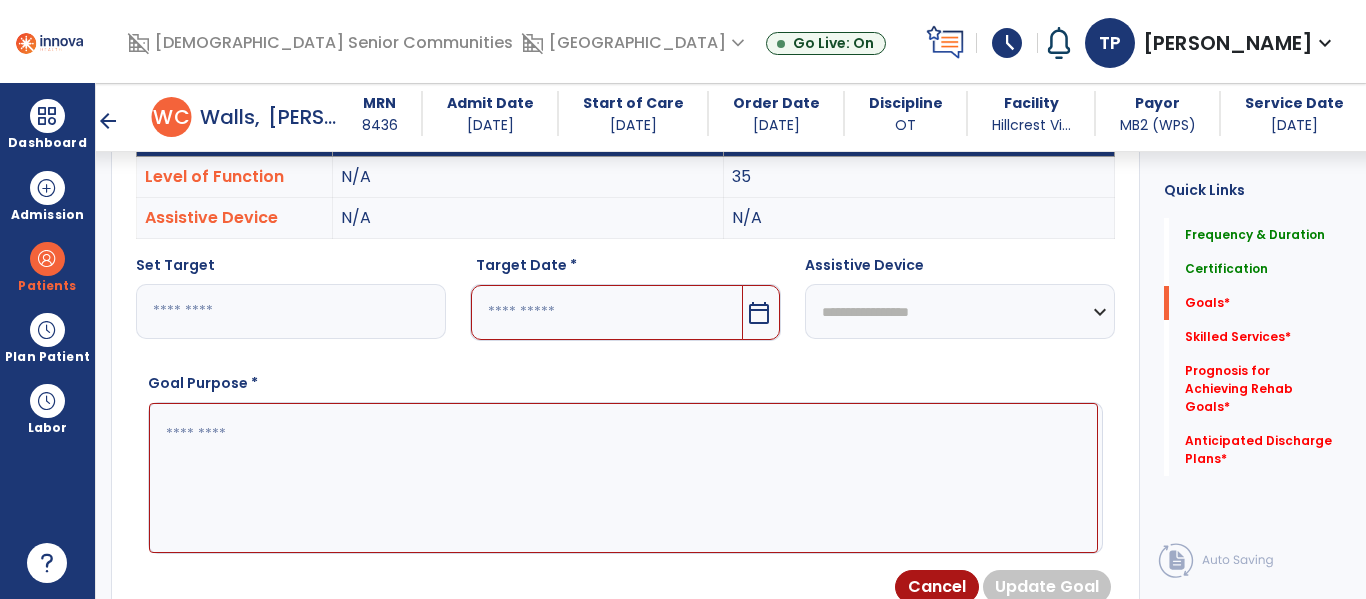 type on "**" 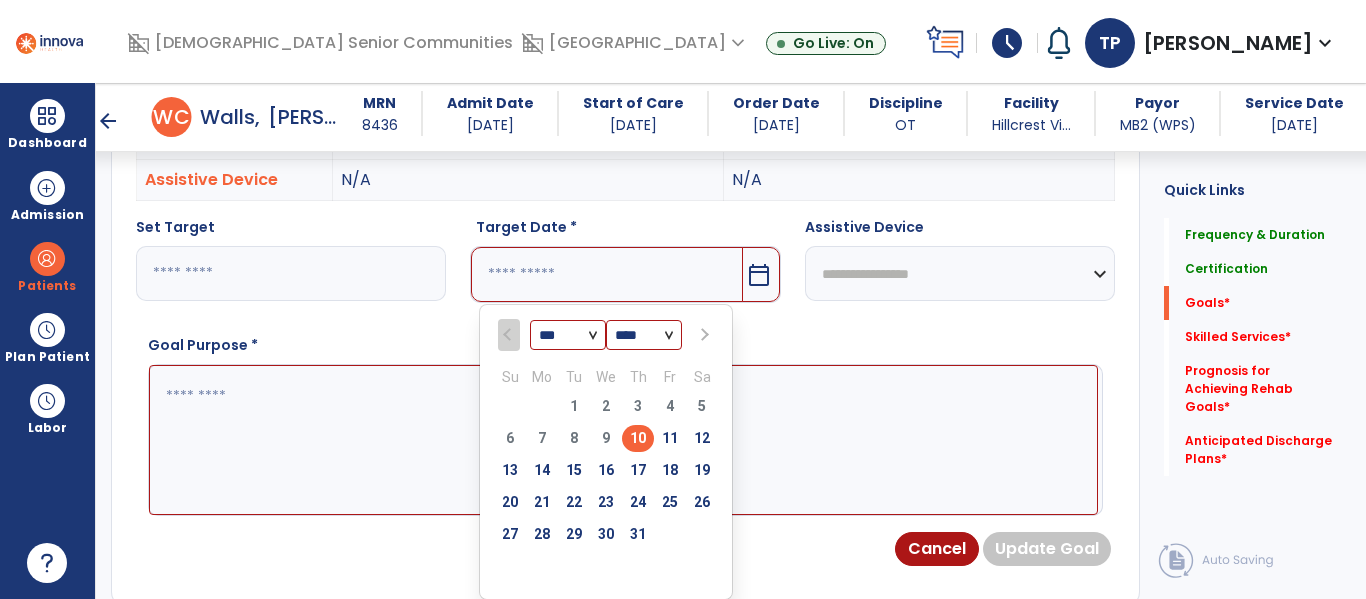scroll, scrollTop: 670, scrollLeft: 0, axis: vertical 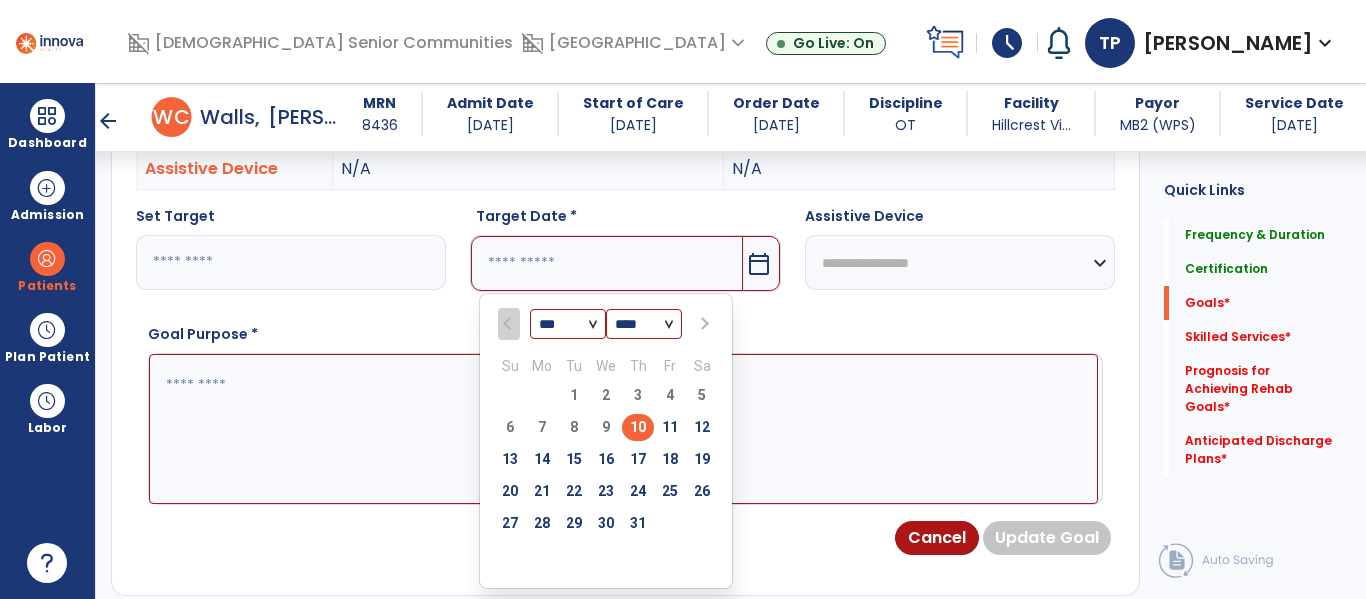 click at bounding box center [703, 324] 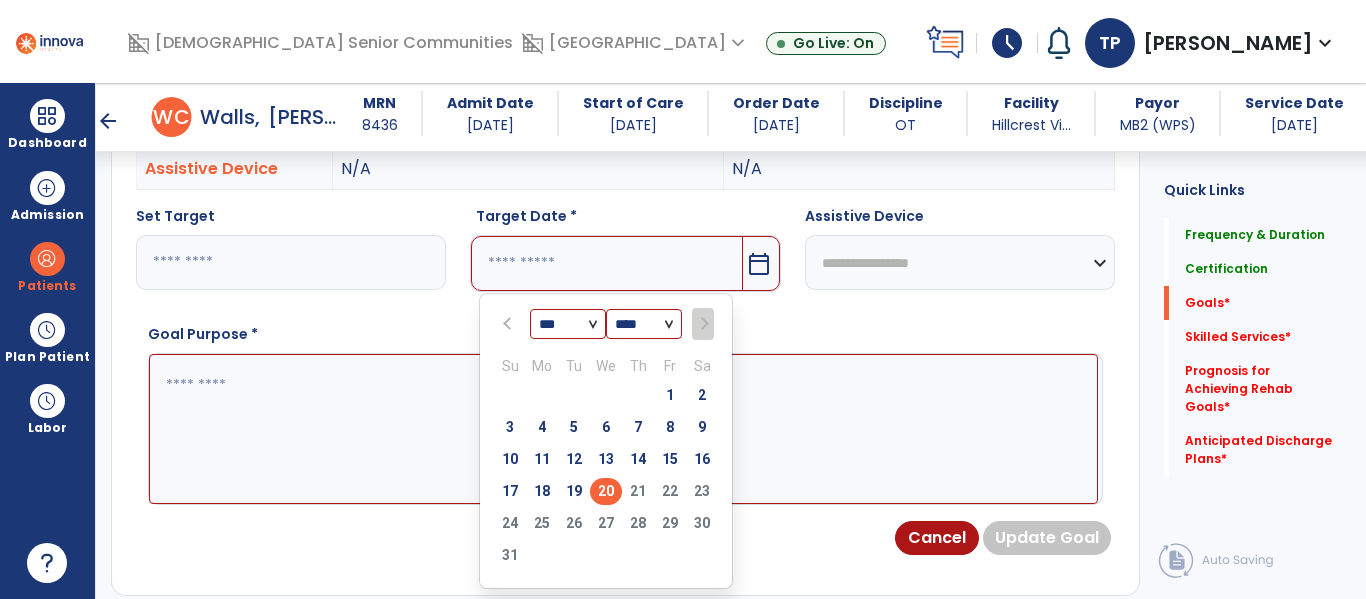 click on "20" at bounding box center [606, 491] 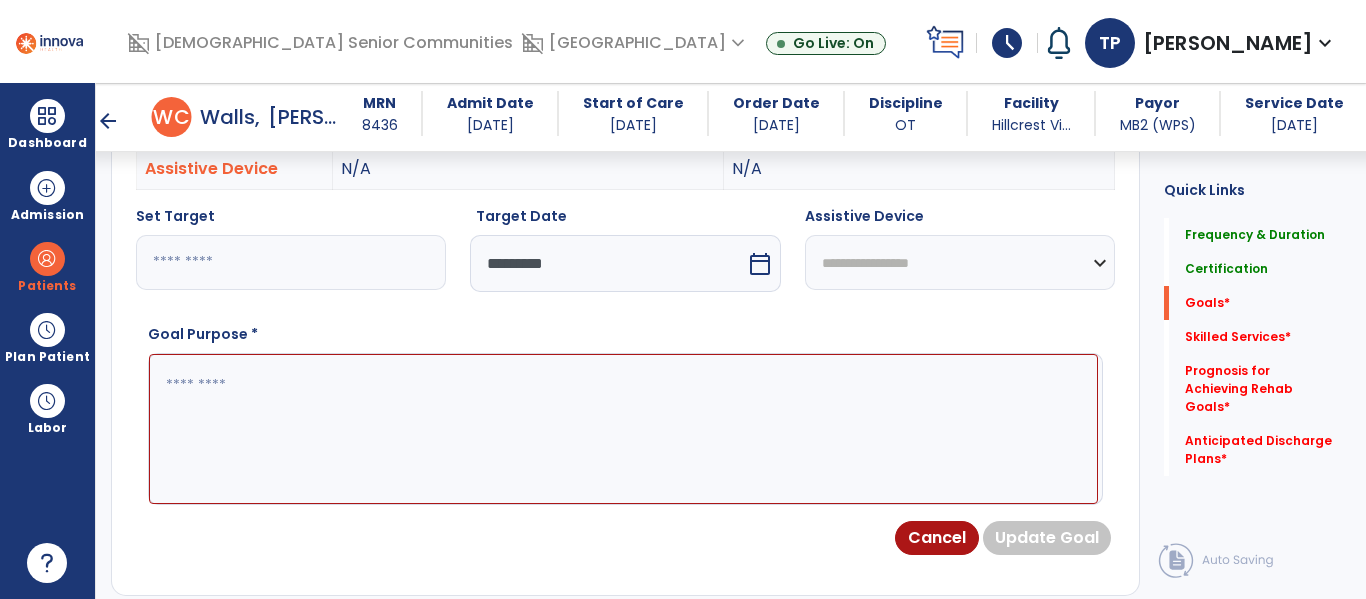click at bounding box center [623, 429] 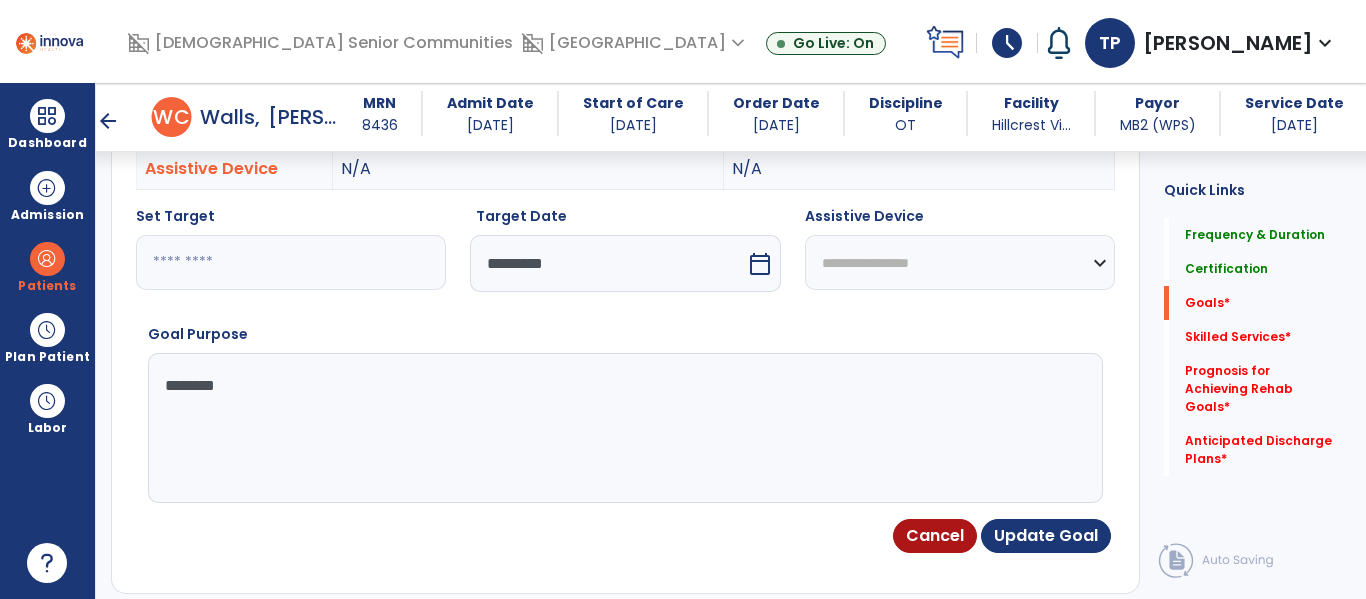 type on "*********" 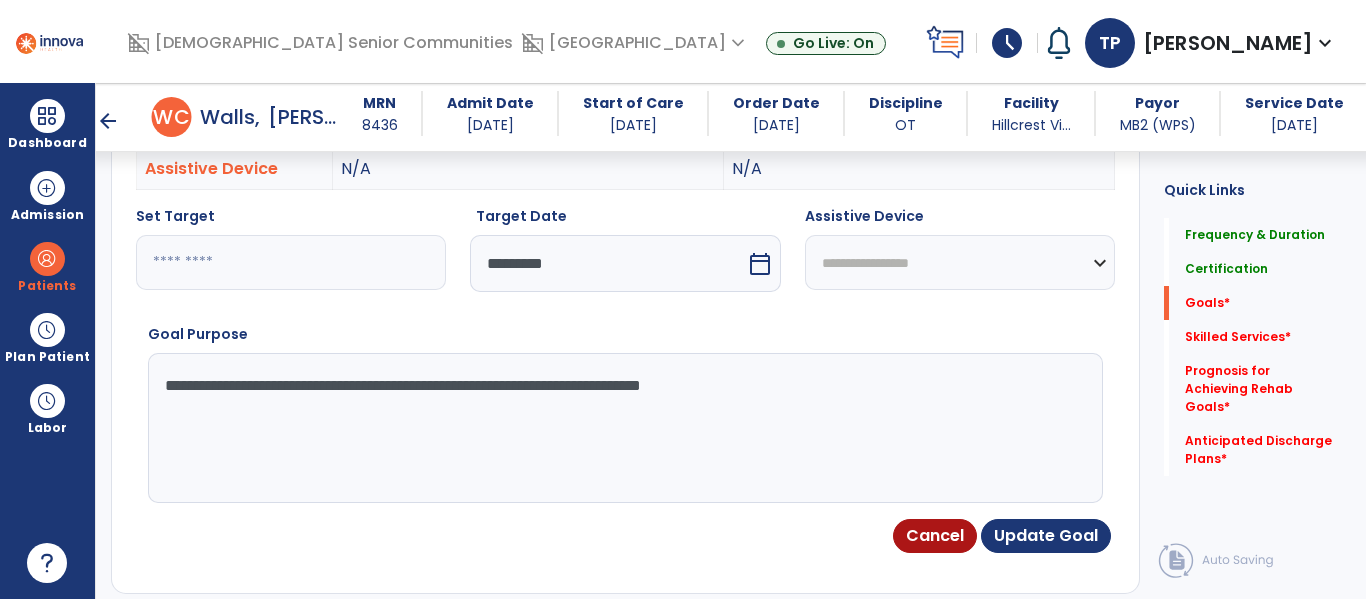 click on "**********" at bounding box center [623, 428] 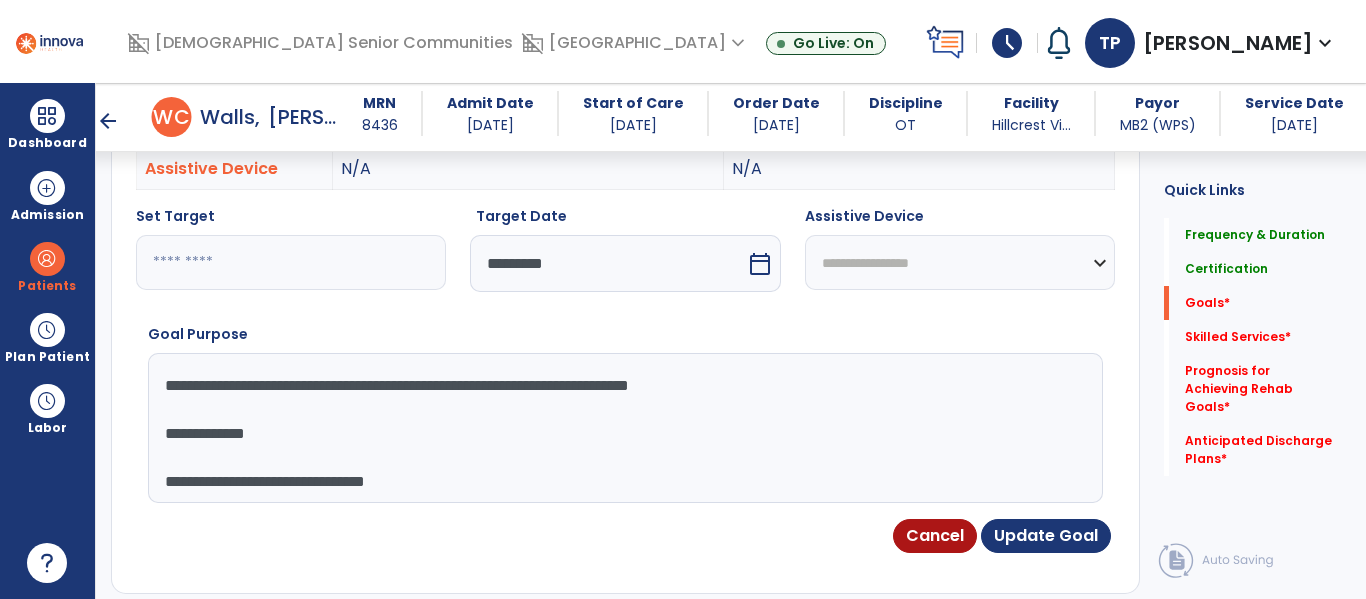 scroll, scrollTop: 472, scrollLeft: 0, axis: vertical 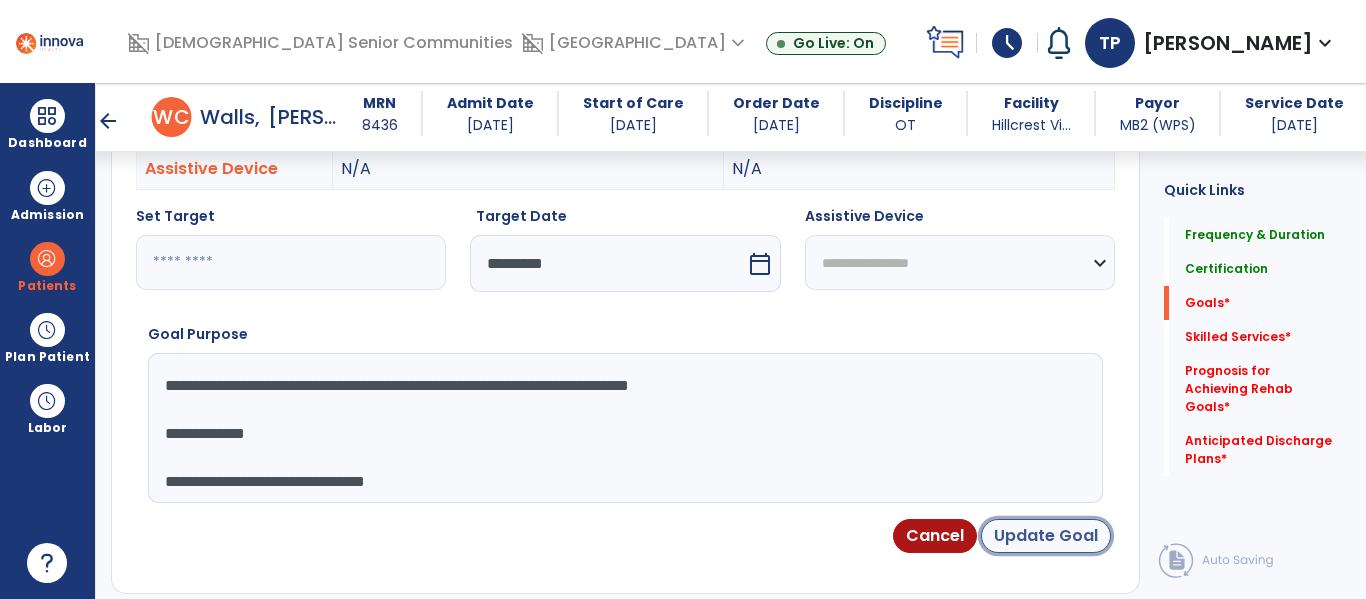 click on "Update Goal" at bounding box center [1046, 536] 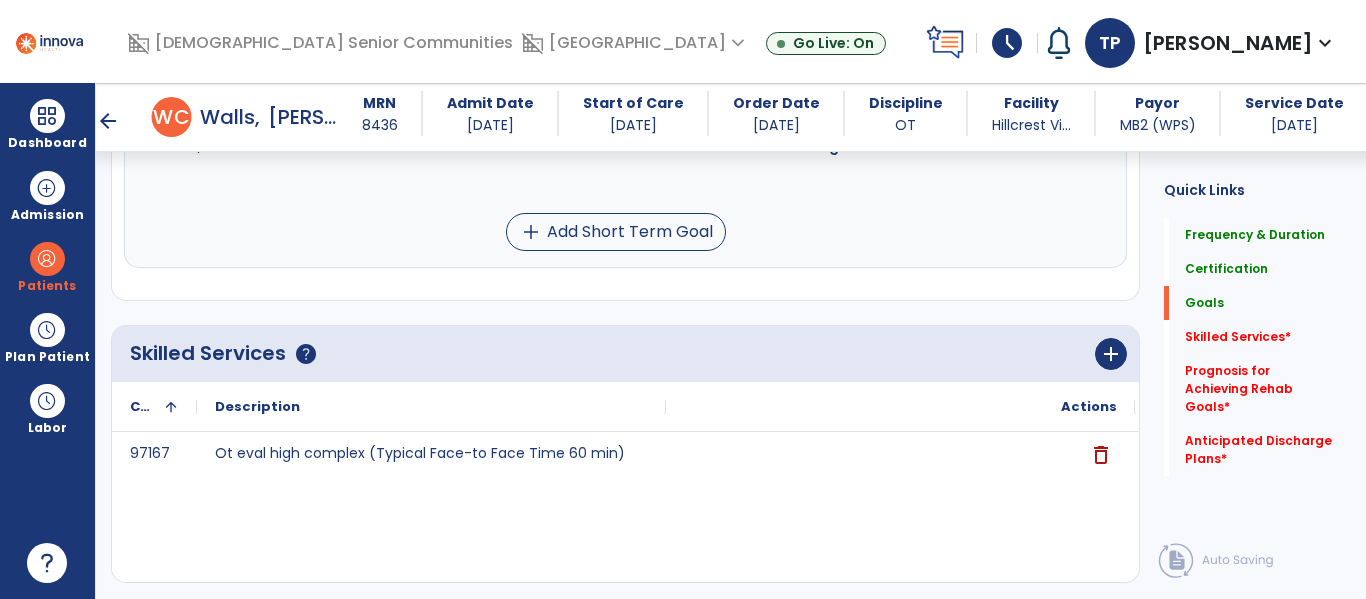 scroll, scrollTop: 828, scrollLeft: 0, axis: vertical 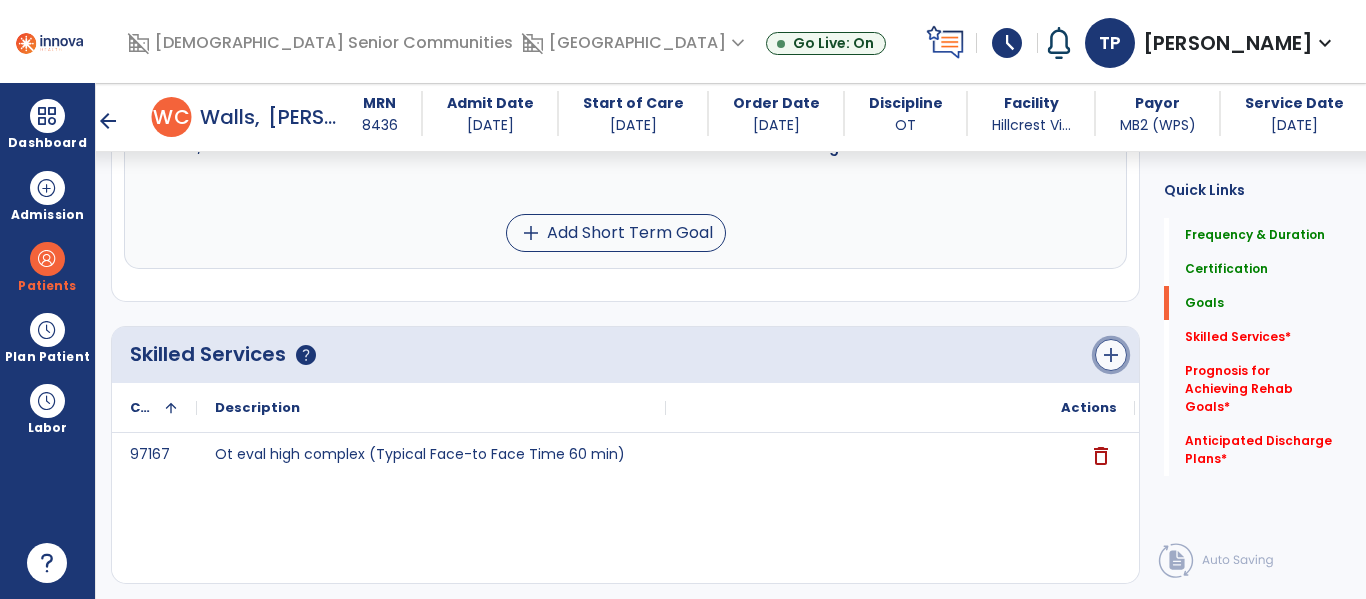 click on "add" 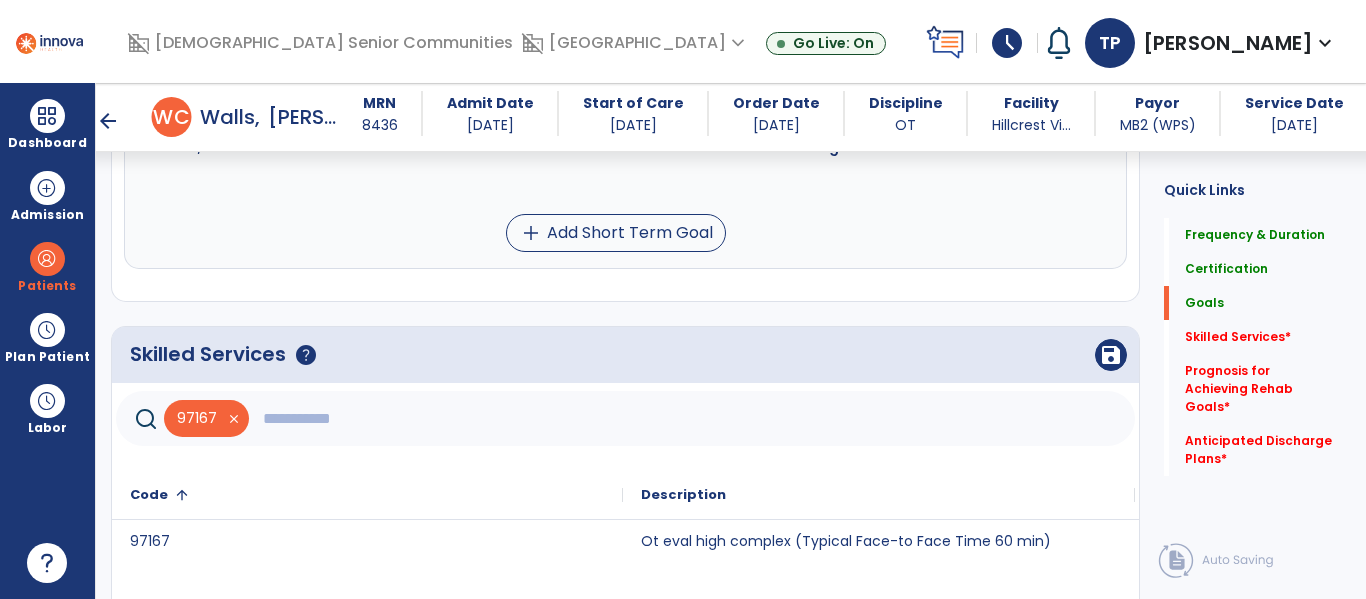 click 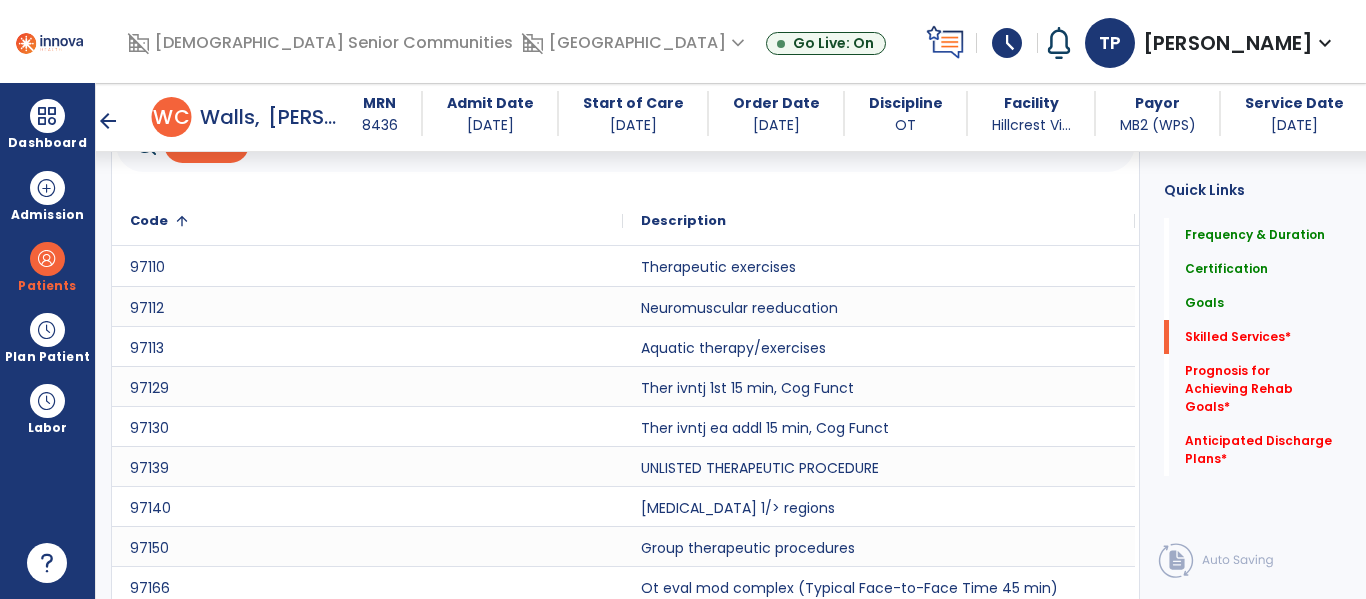 scroll, scrollTop: 1045, scrollLeft: 0, axis: vertical 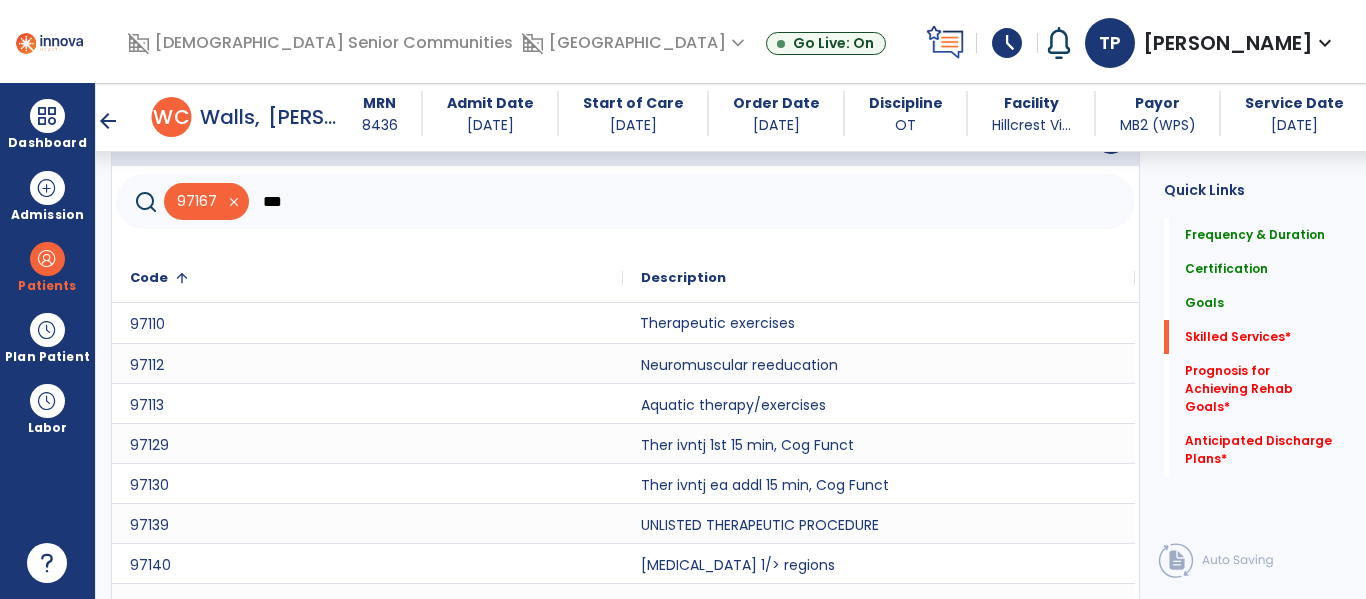 click on "Therapeutic exercises" 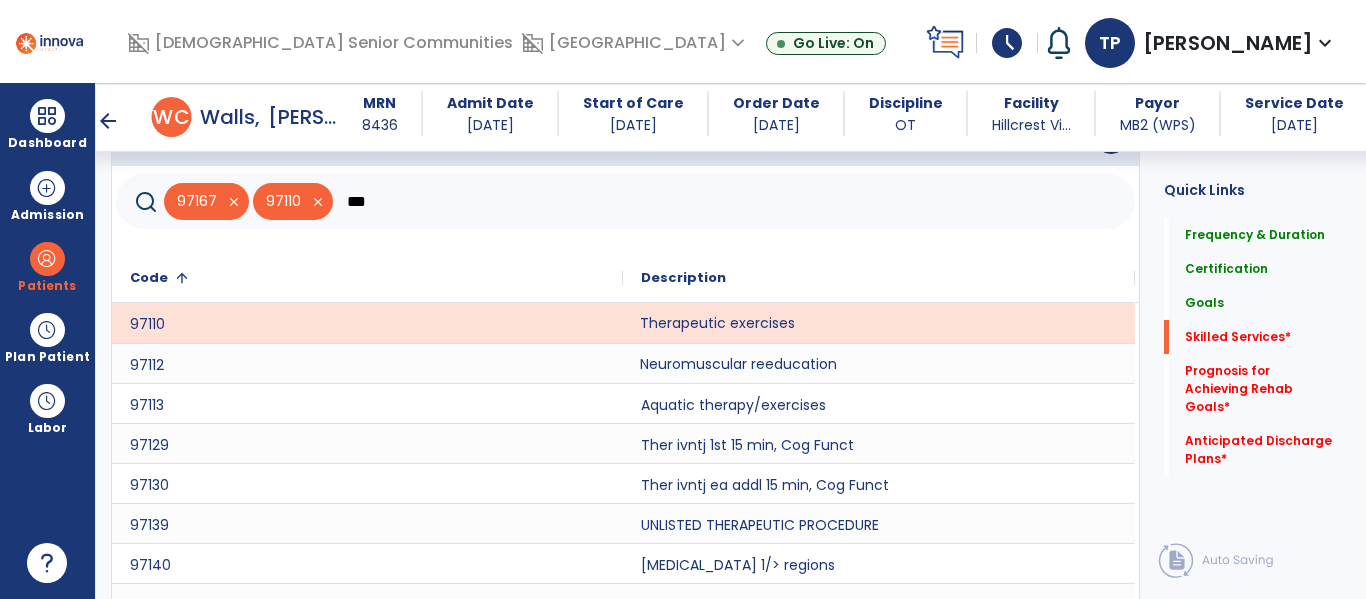 click on "Neuromuscular reeducation" 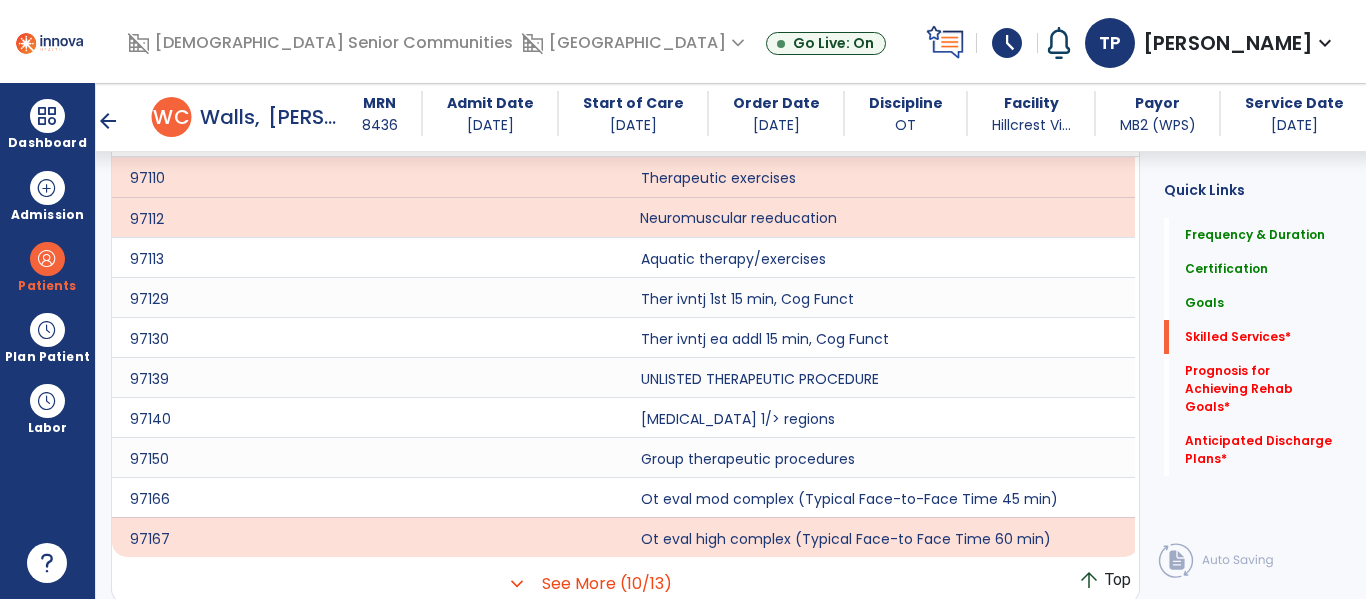 scroll, scrollTop: 1193, scrollLeft: 0, axis: vertical 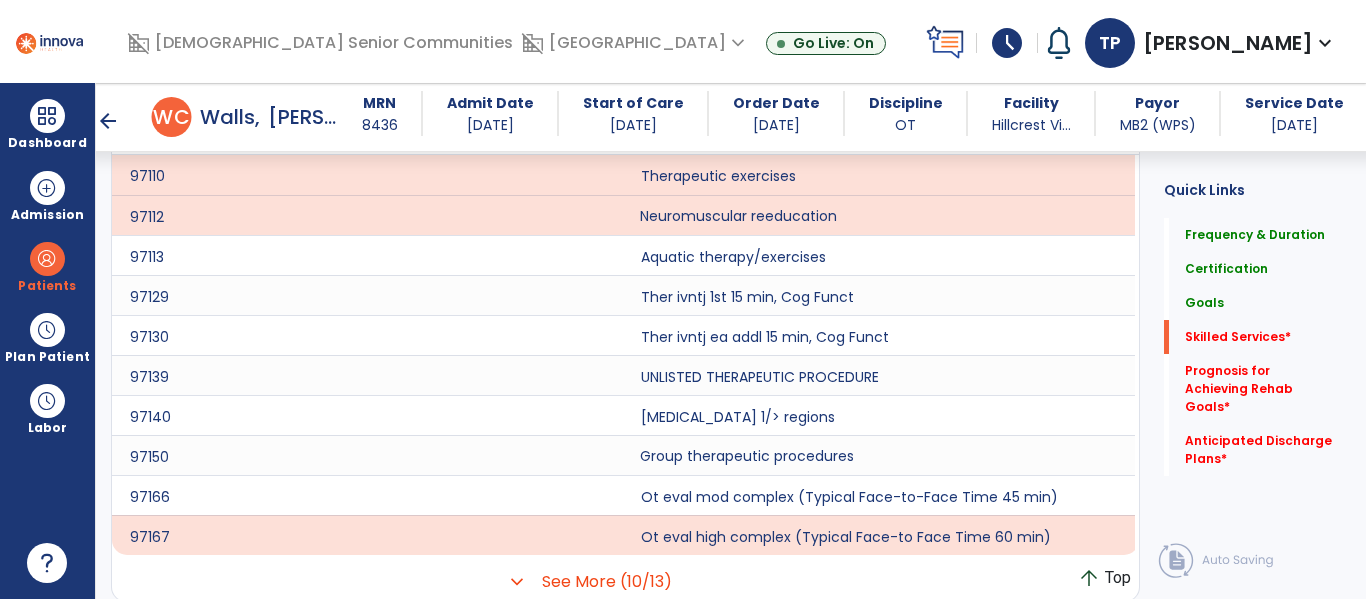 click on "Group therapeutic procedures" 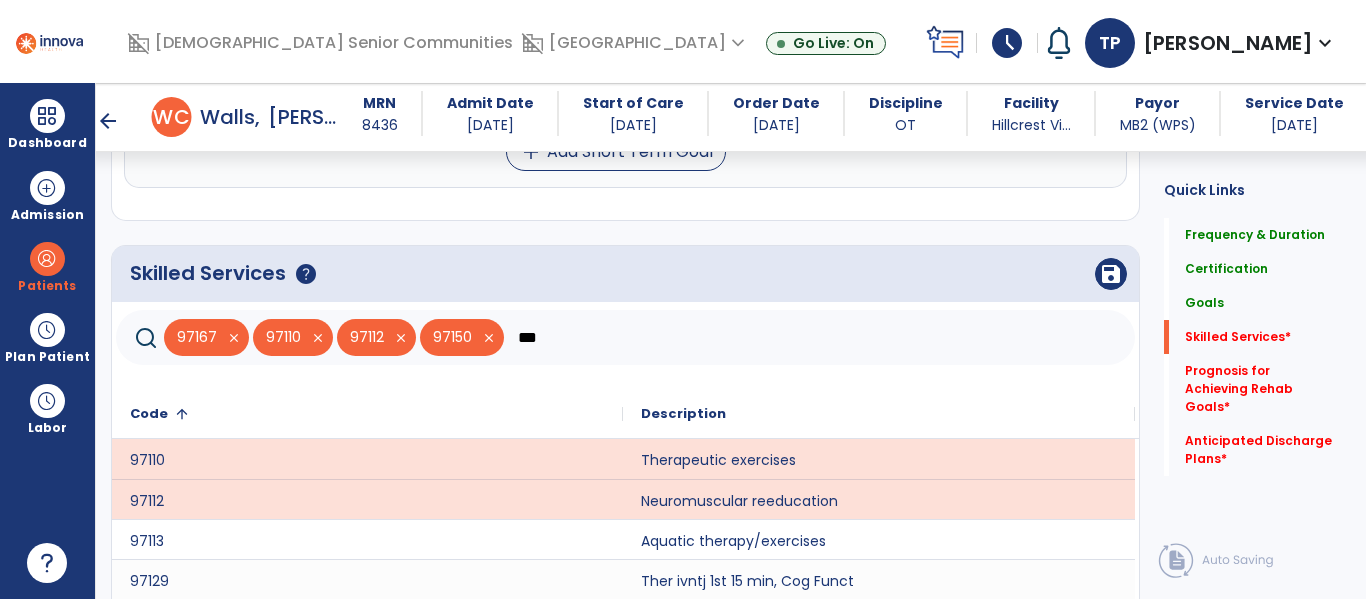 scroll, scrollTop: 908, scrollLeft: 0, axis: vertical 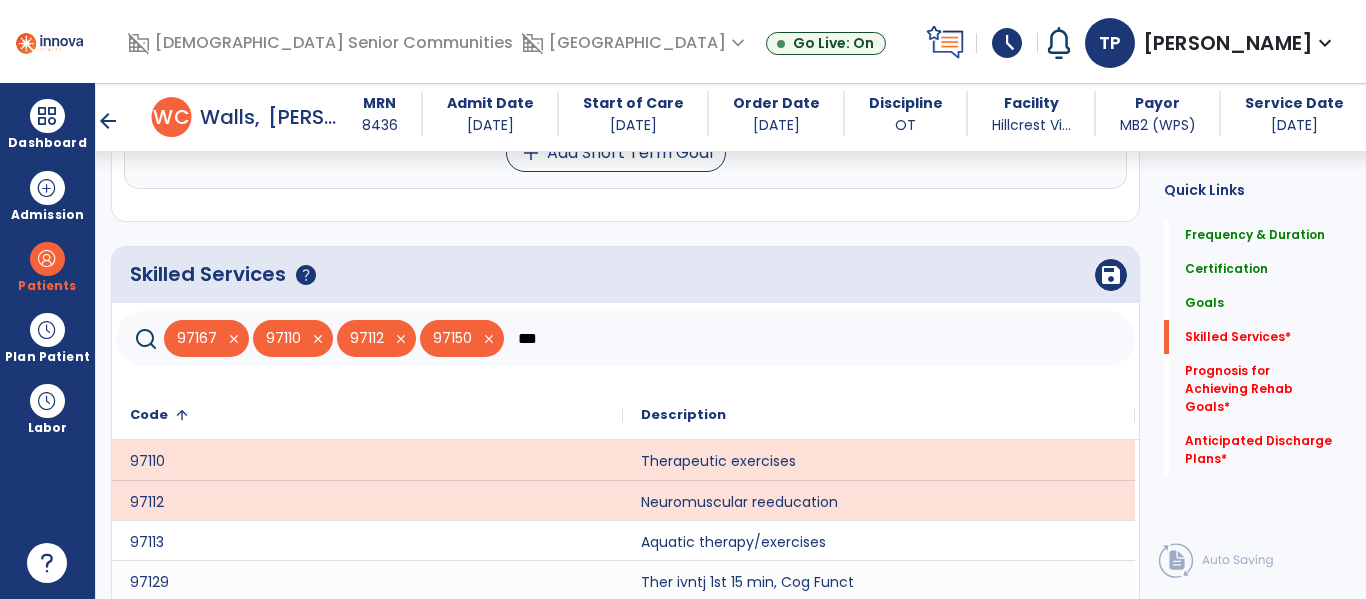 click on "***" 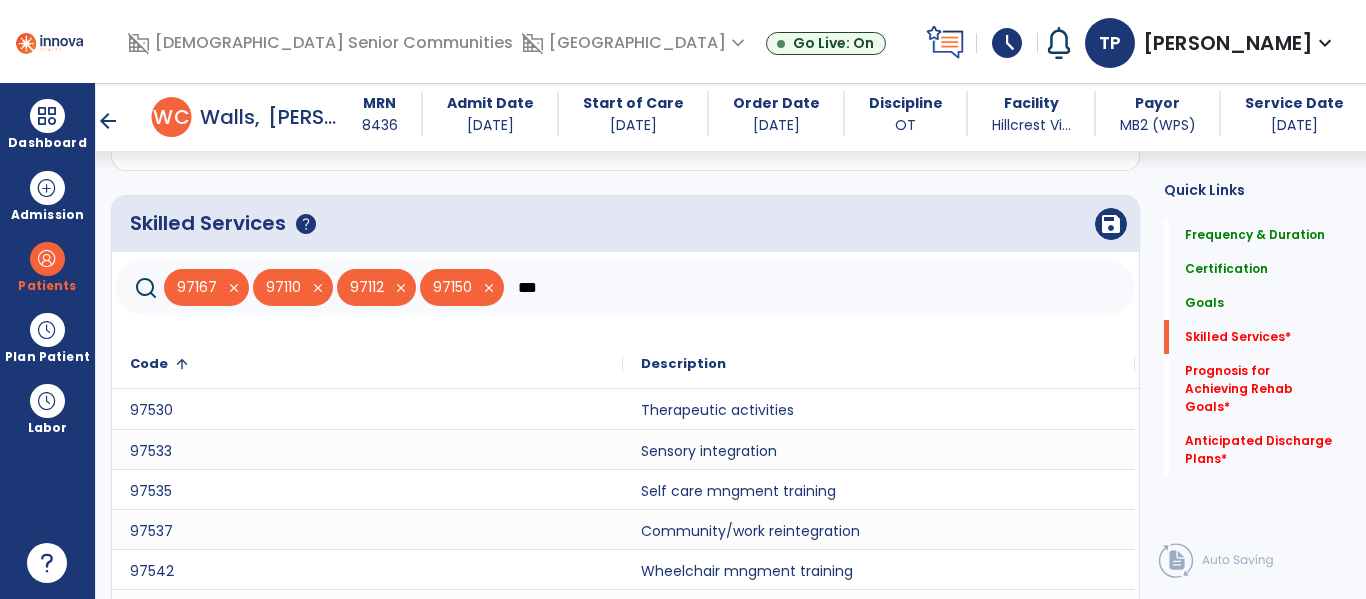 scroll, scrollTop: 980, scrollLeft: 0, axis: vertical 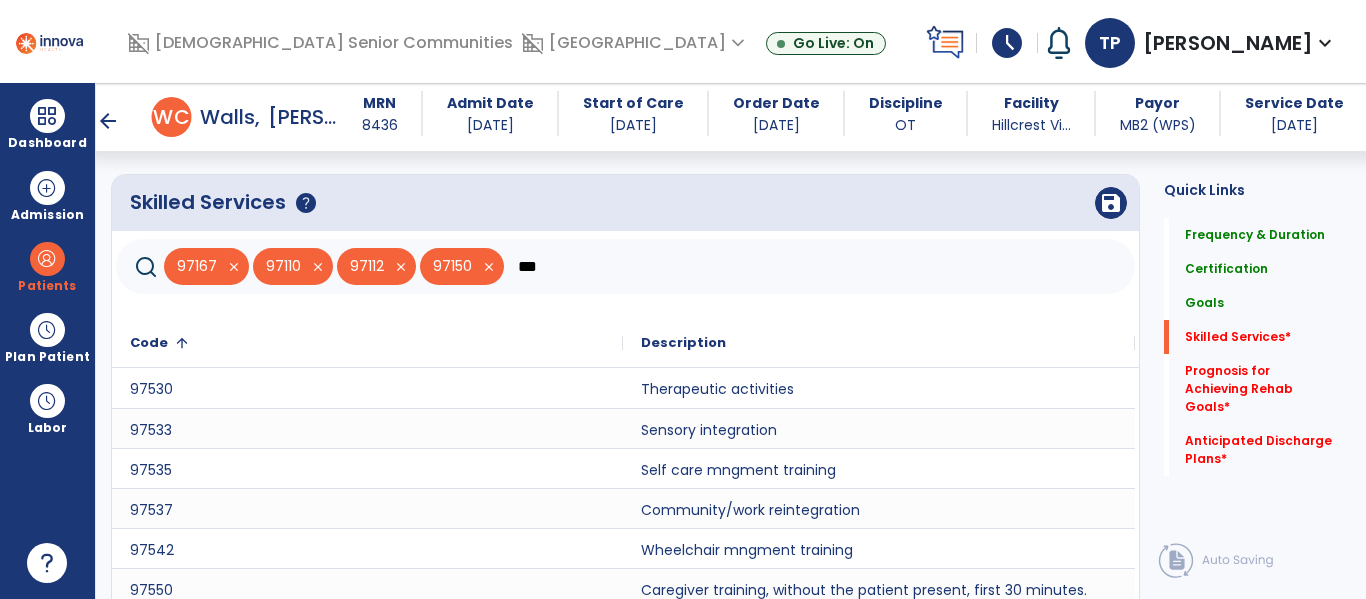 type on "***" 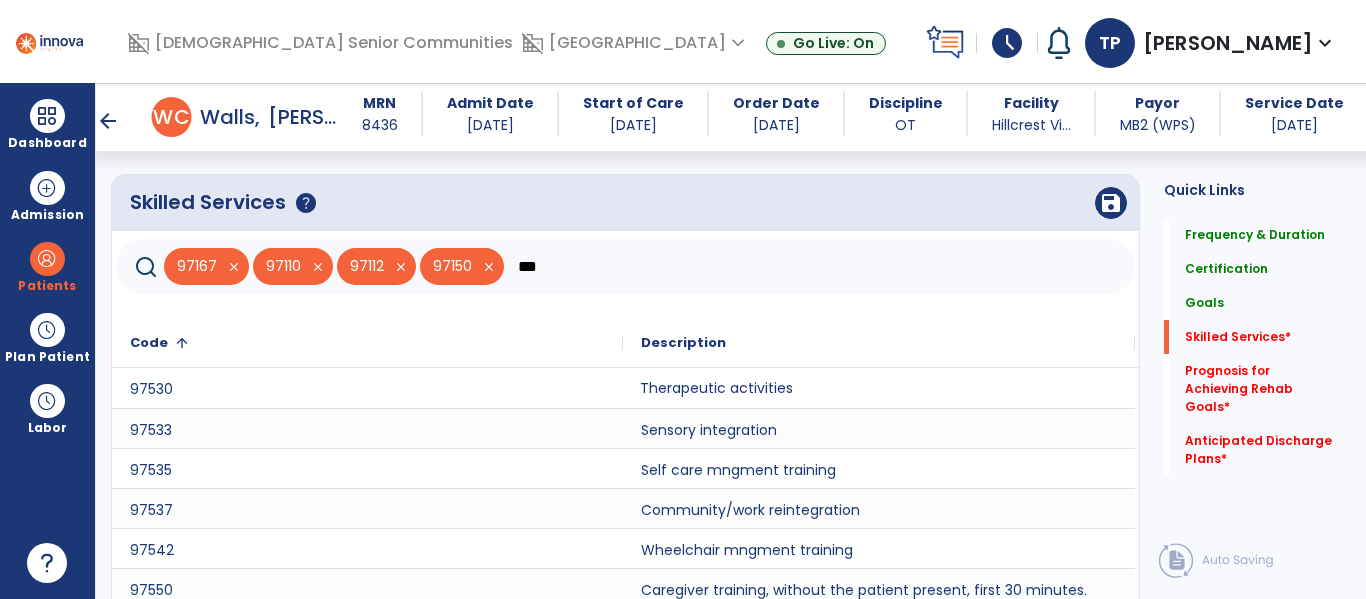 click on "Therapeutic activities" 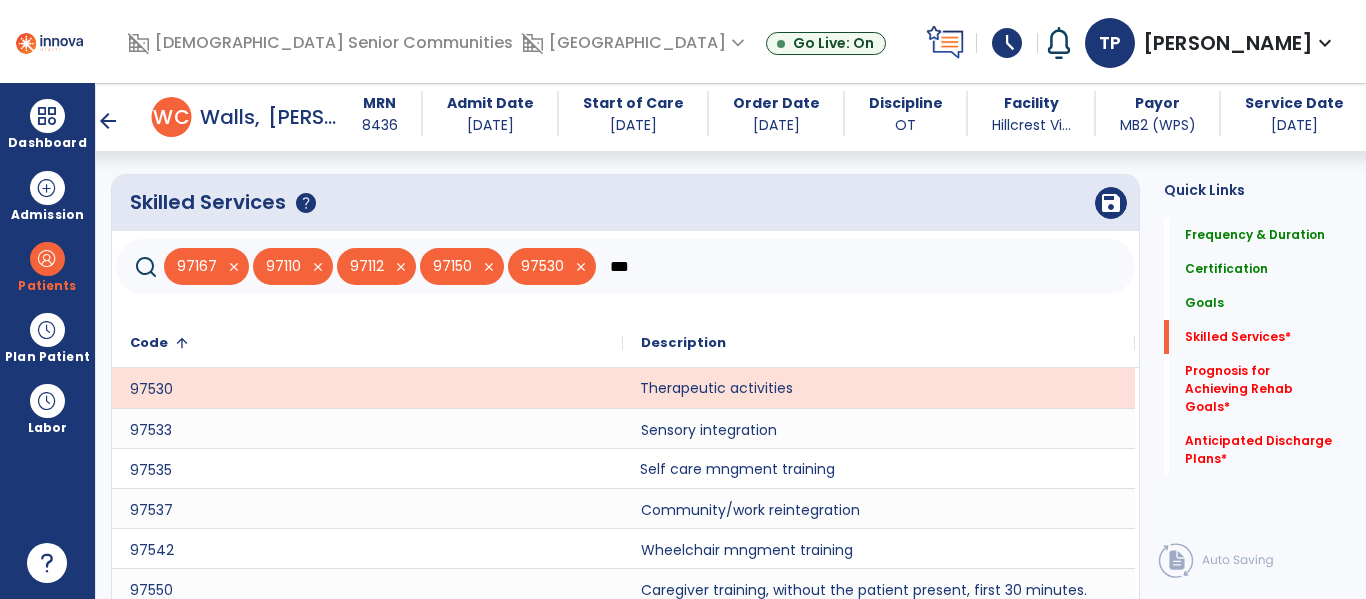 click on "Self care mngment training" 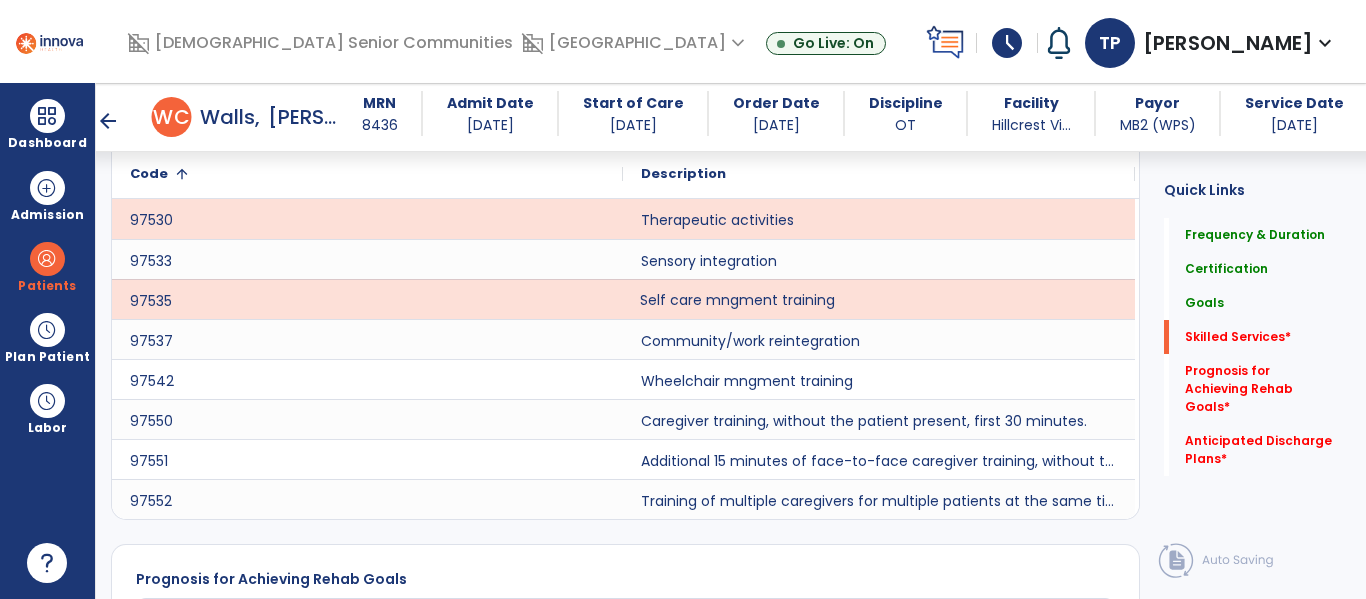 scroll, scrollTop: 1148, scrollLeft: 0, axis: vertical 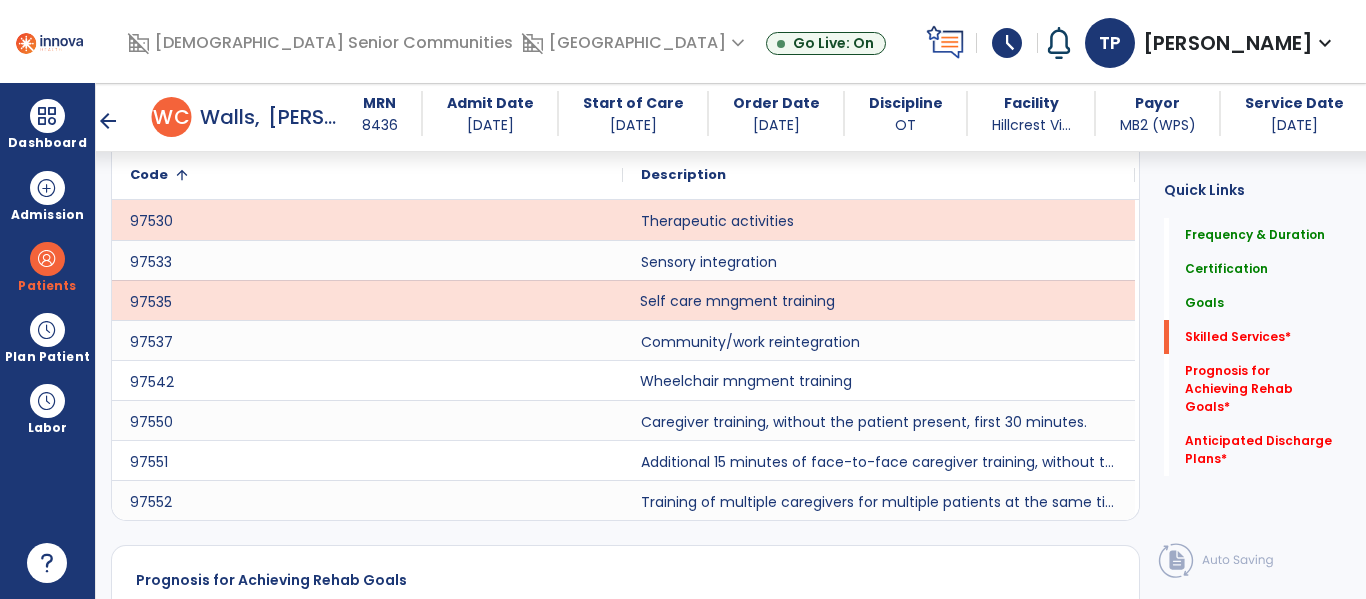 click on "Wheelchair mngment training" 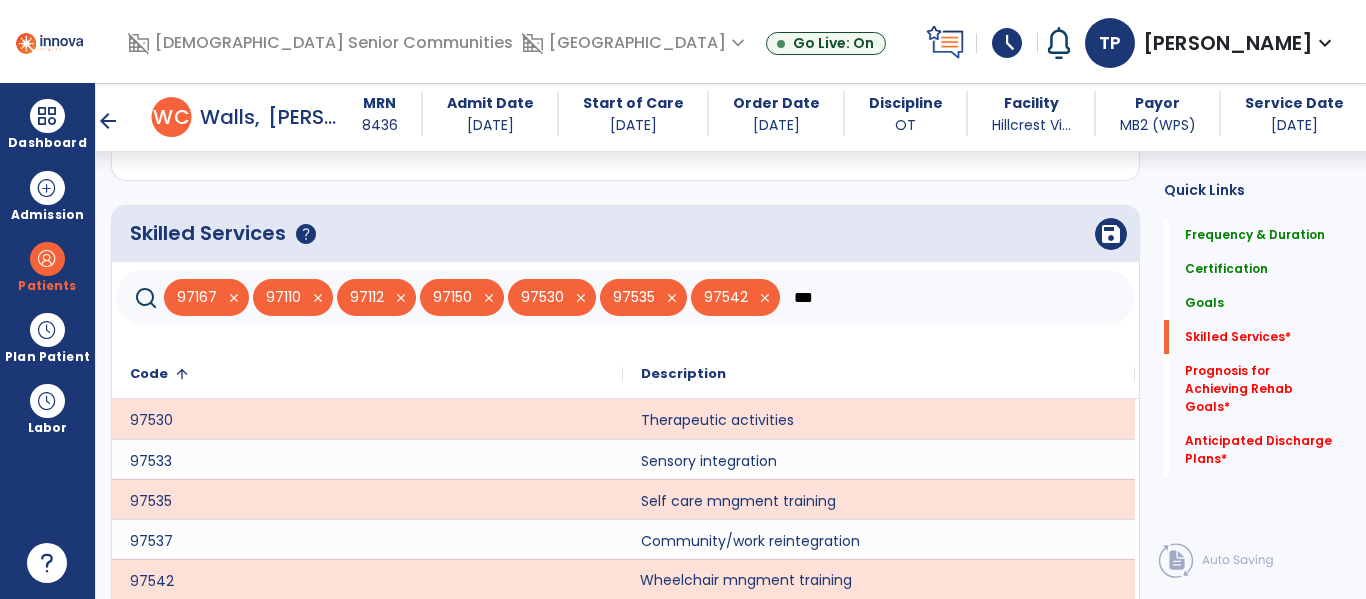 scroll, scrollTop: 950, scrollLeft: 0, axis: vertical 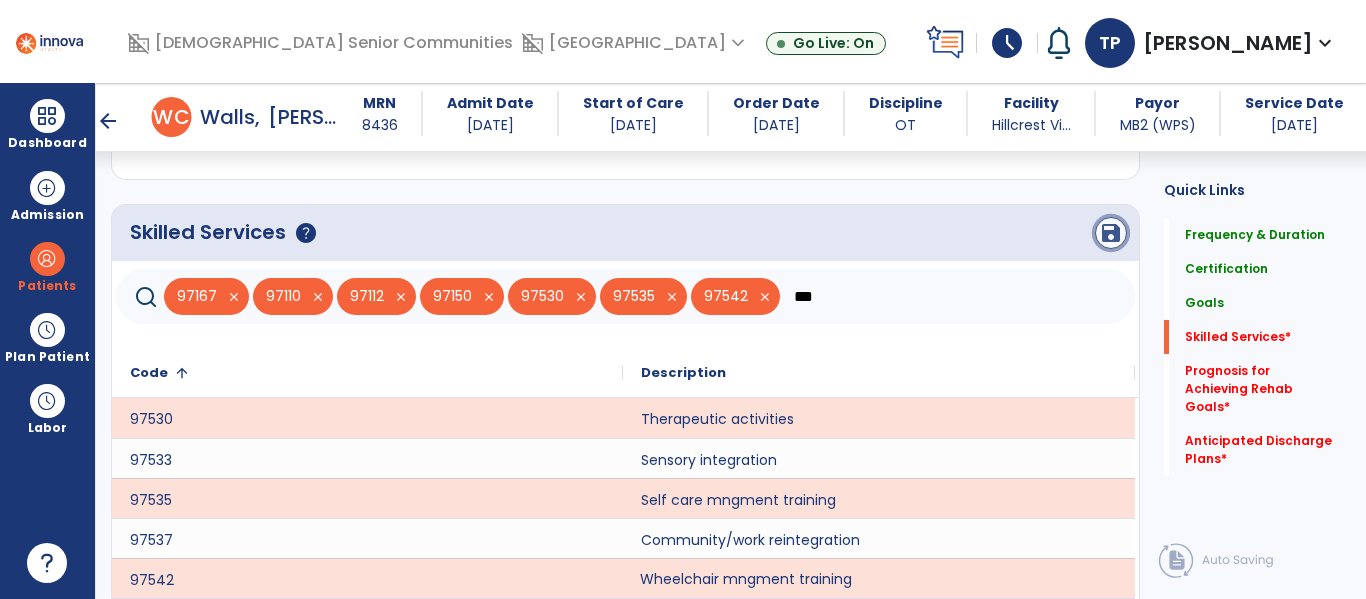 click on "save" 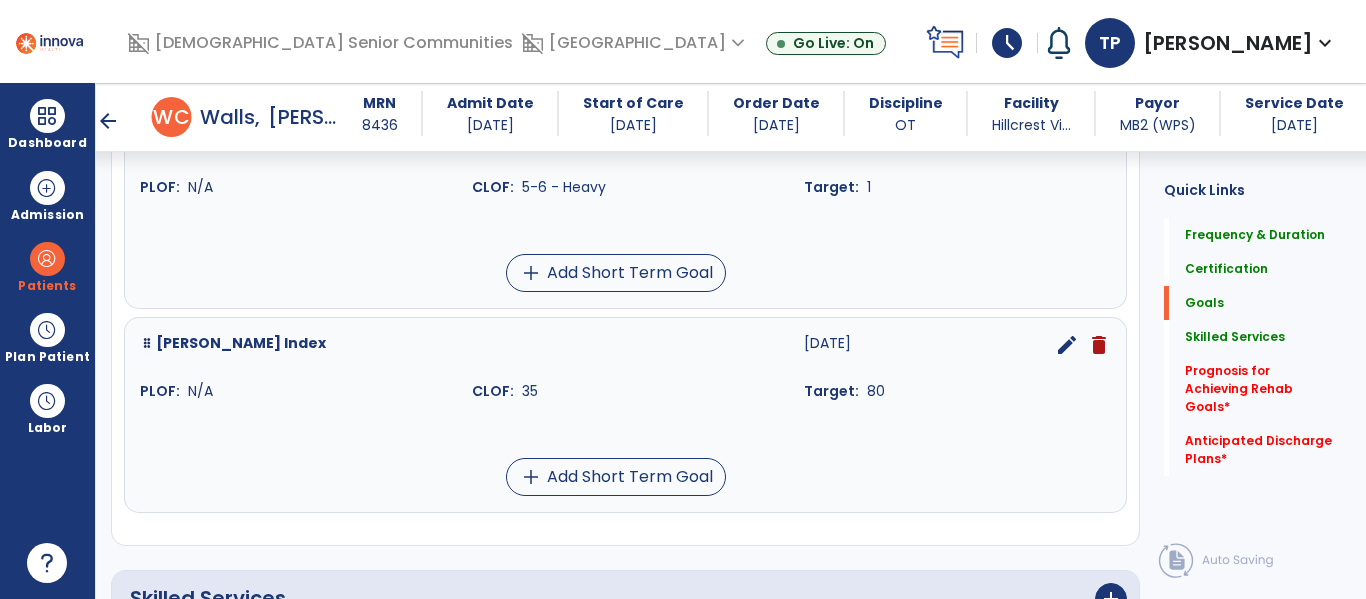 scroll, scrollTop: 588, scrollLeft: 0, axis: vertical 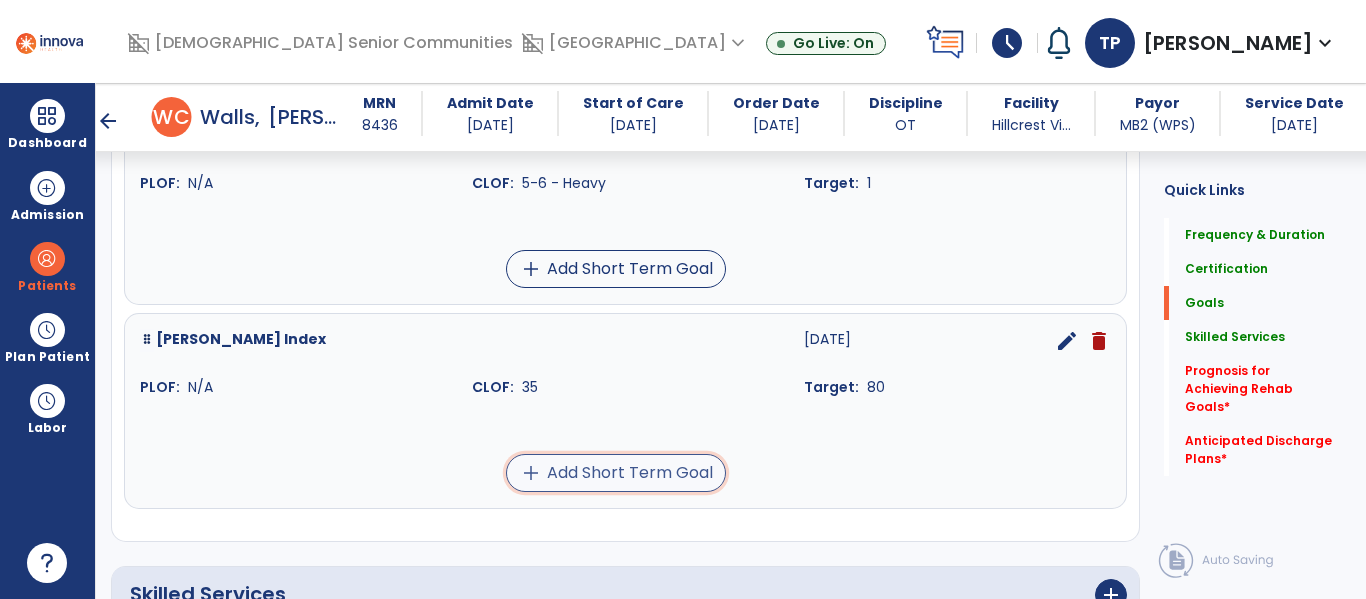 click on "add  Add Short Term Goal" at bounding box center (616, 473) 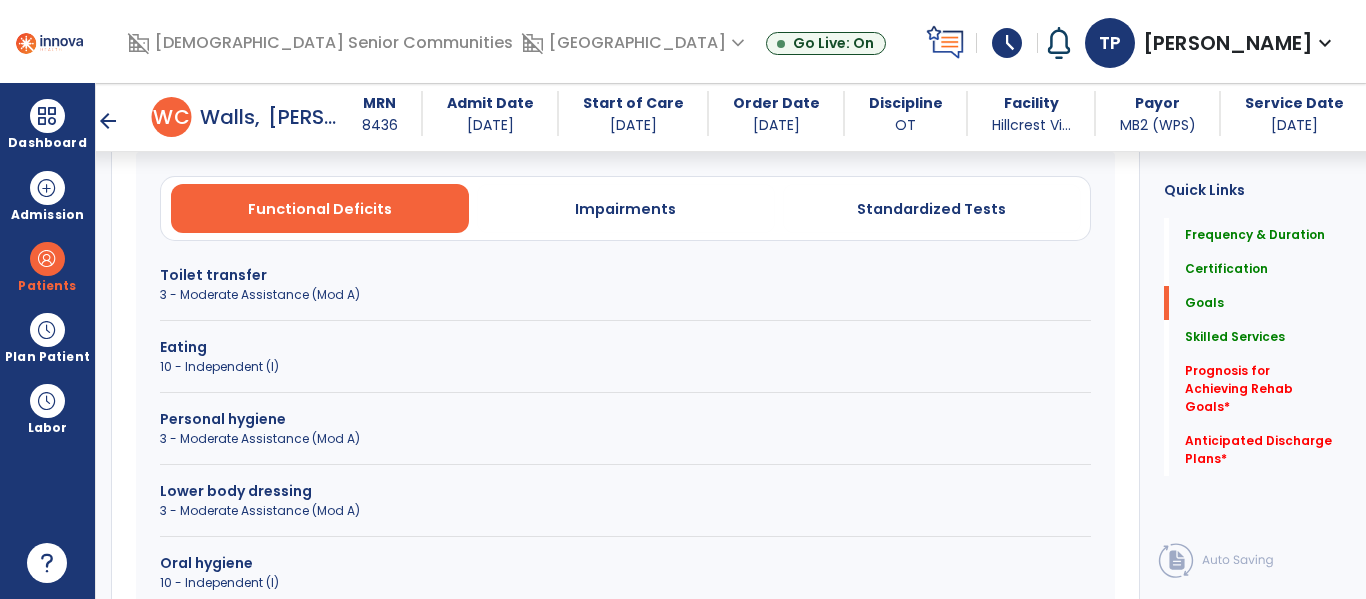click on "Toilet transfer" at bounding box center [625, 275] 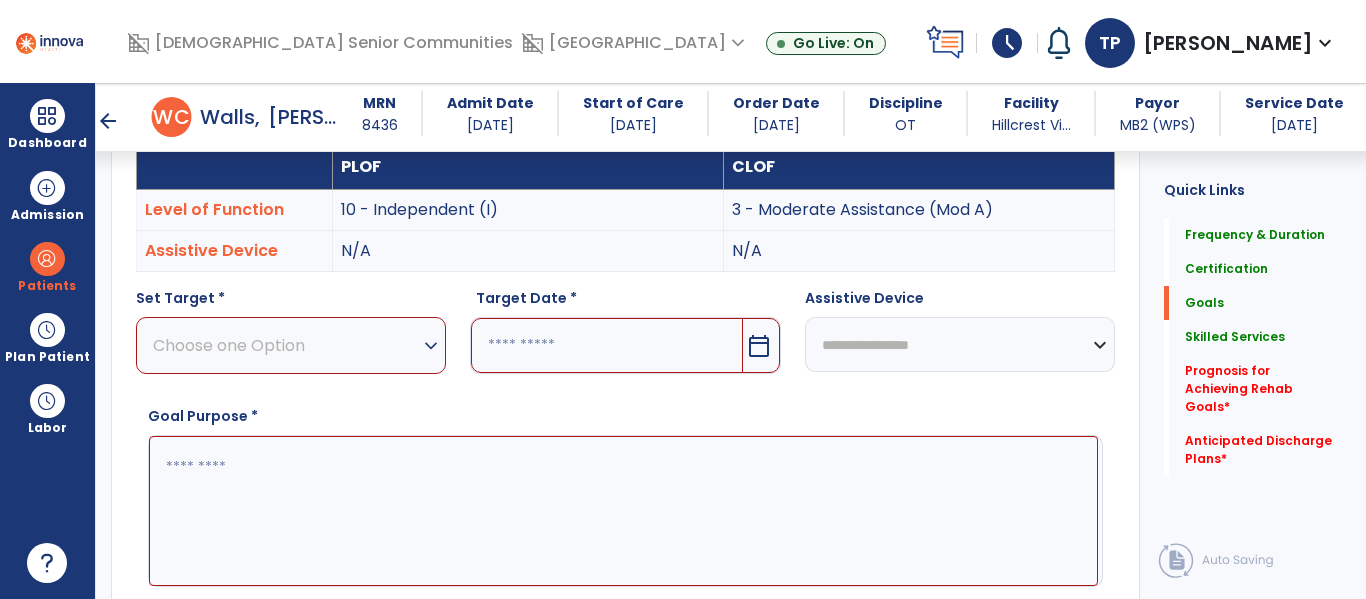click on "Choose one Option   expand_more" at bounding box center (291, 345) 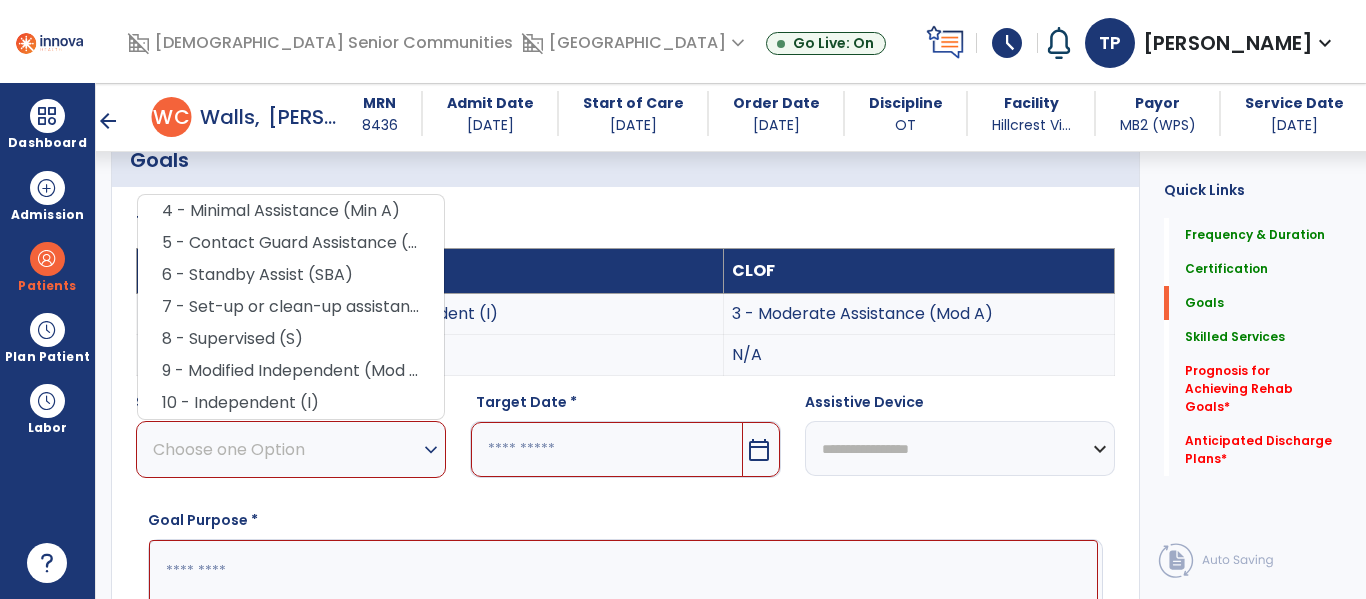 scroll, scrollTop: 466, scrollLeft: 0, axis: vertical 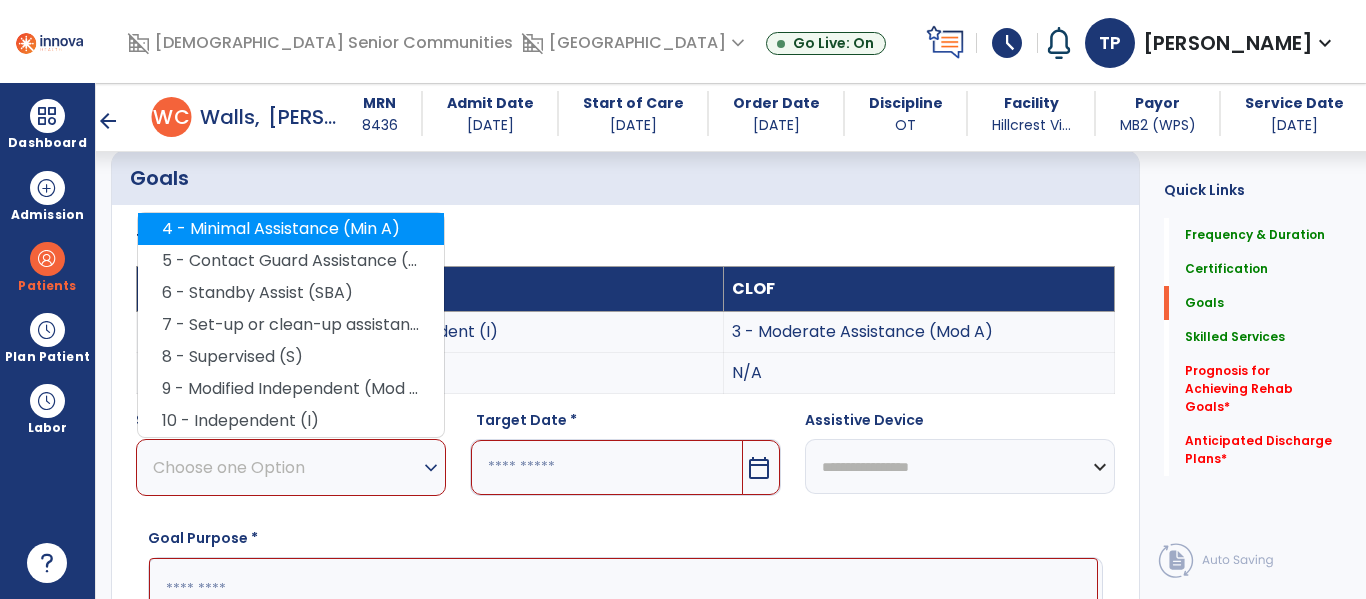 click on "4 - Minimal Assistance (Min A)" at bounding box center [291, 229] 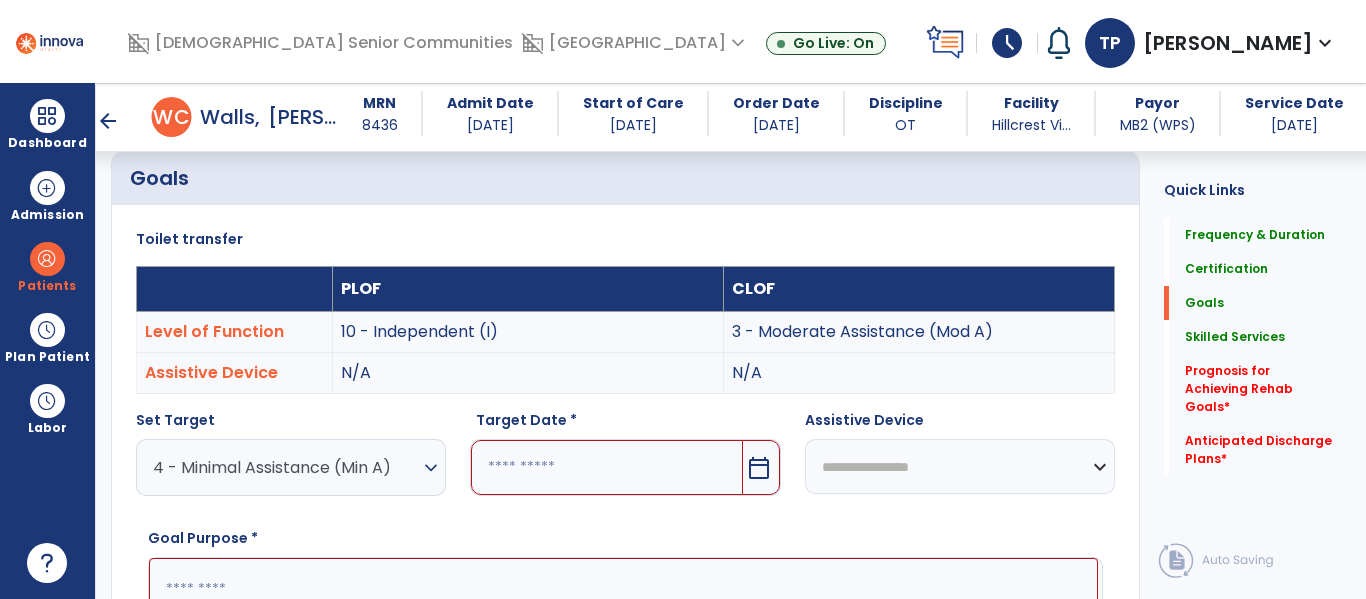 click on "calendar_today" at bounding box center [759, 468] 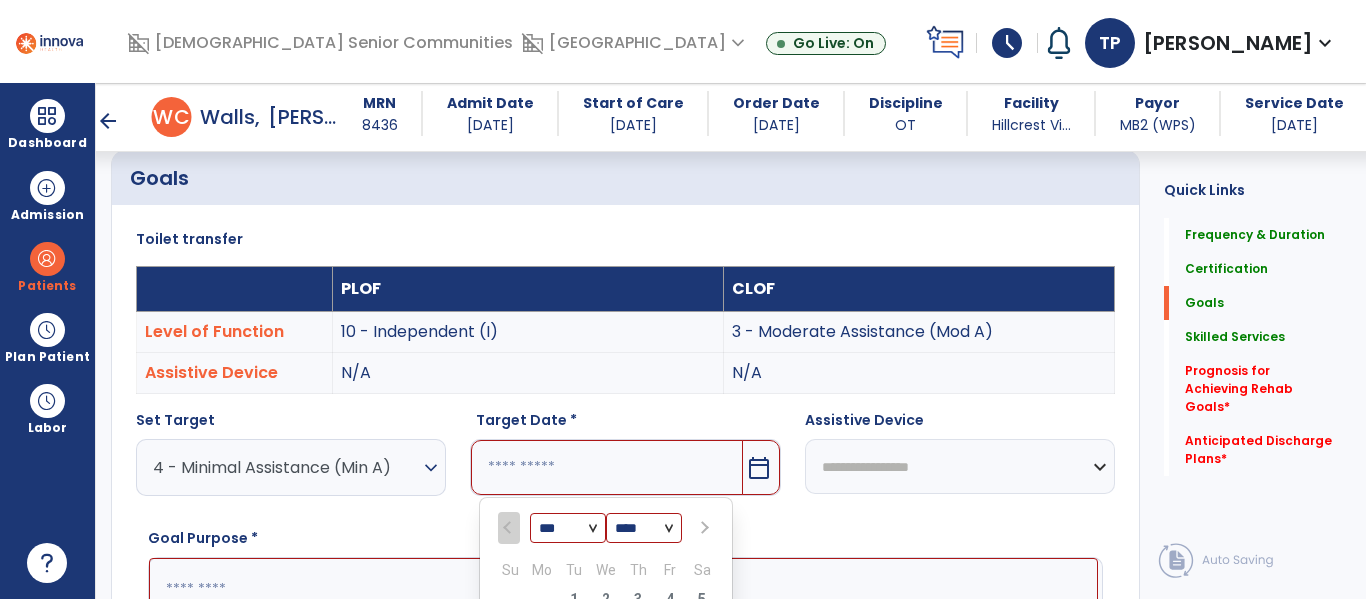 scroll, scrollTop: 760, scrollLeft: 0, axis: vertical 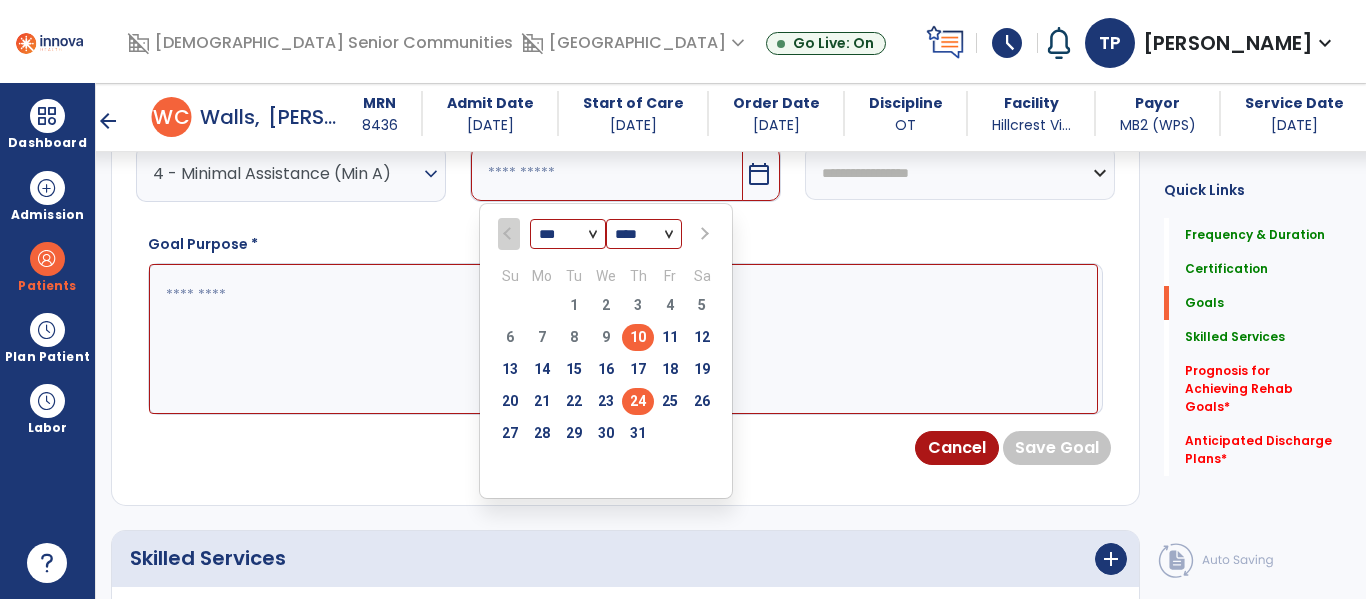 click on "24" at bounding box center (638, 401) 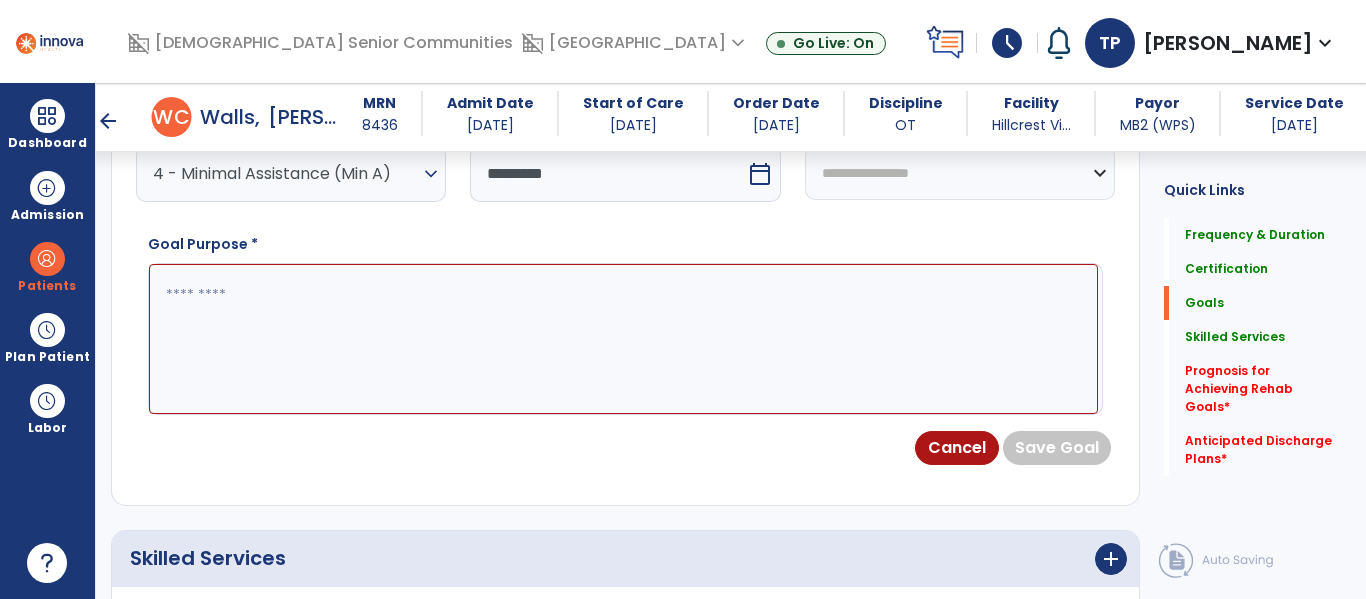 click at bounding box center (623, 339) 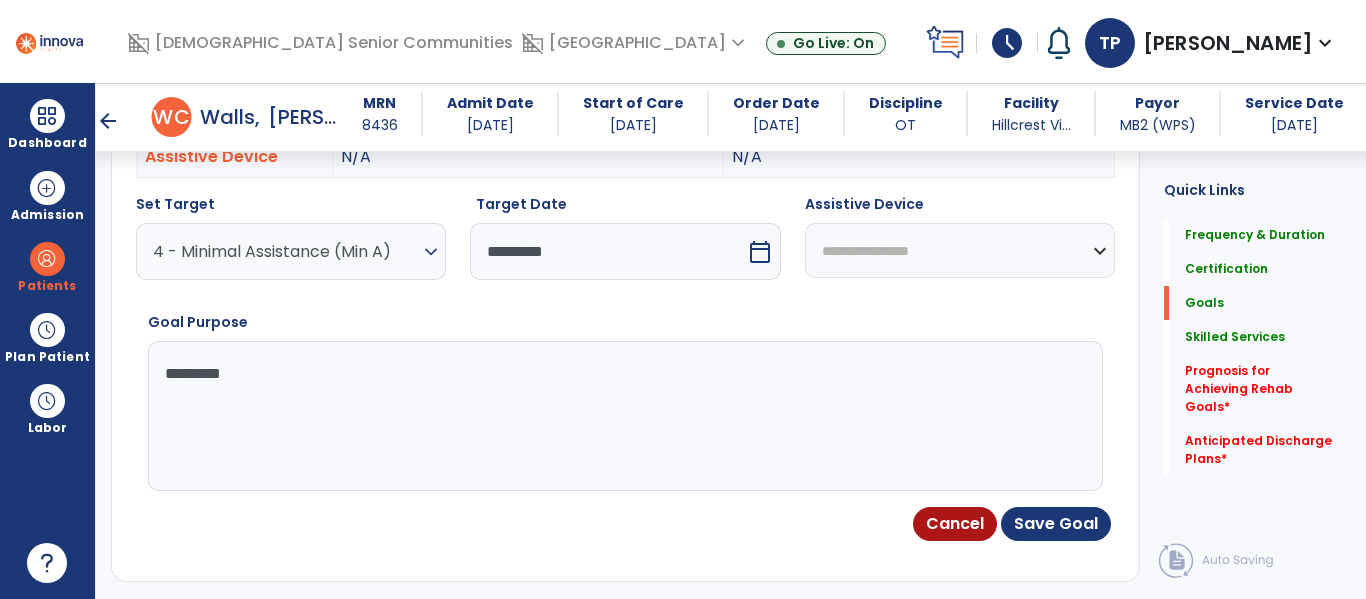 scroll, scrollTop: 690, scrollLeft: 0, axis: vertical 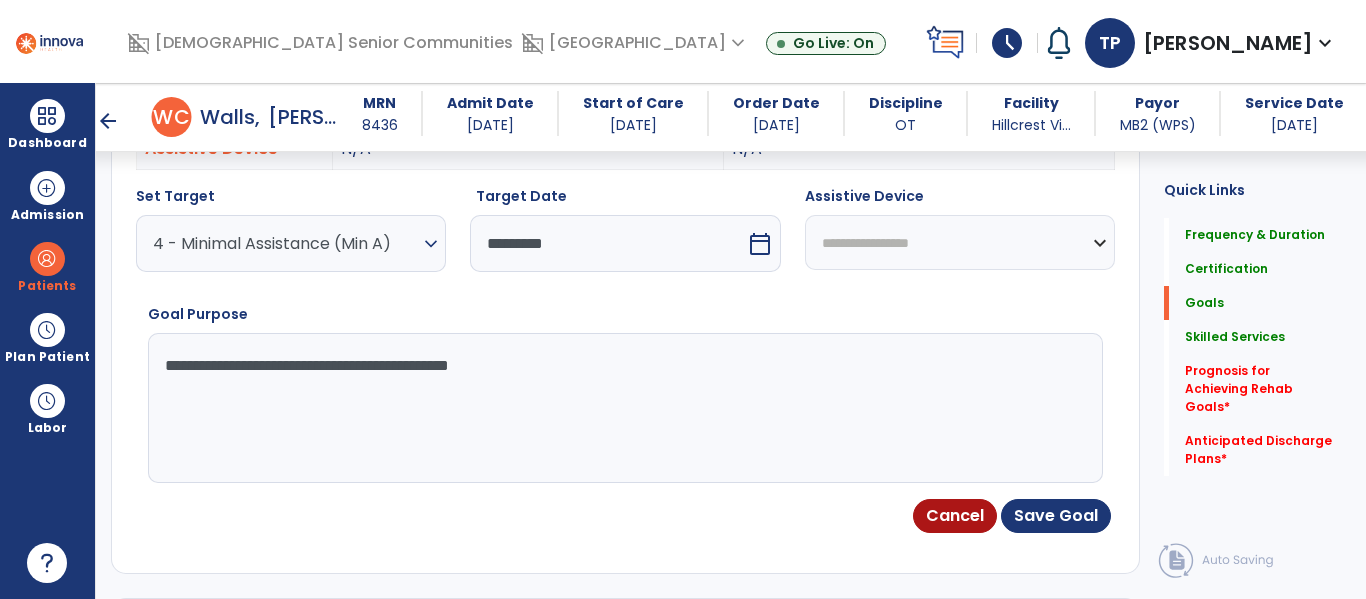 type on "**********" 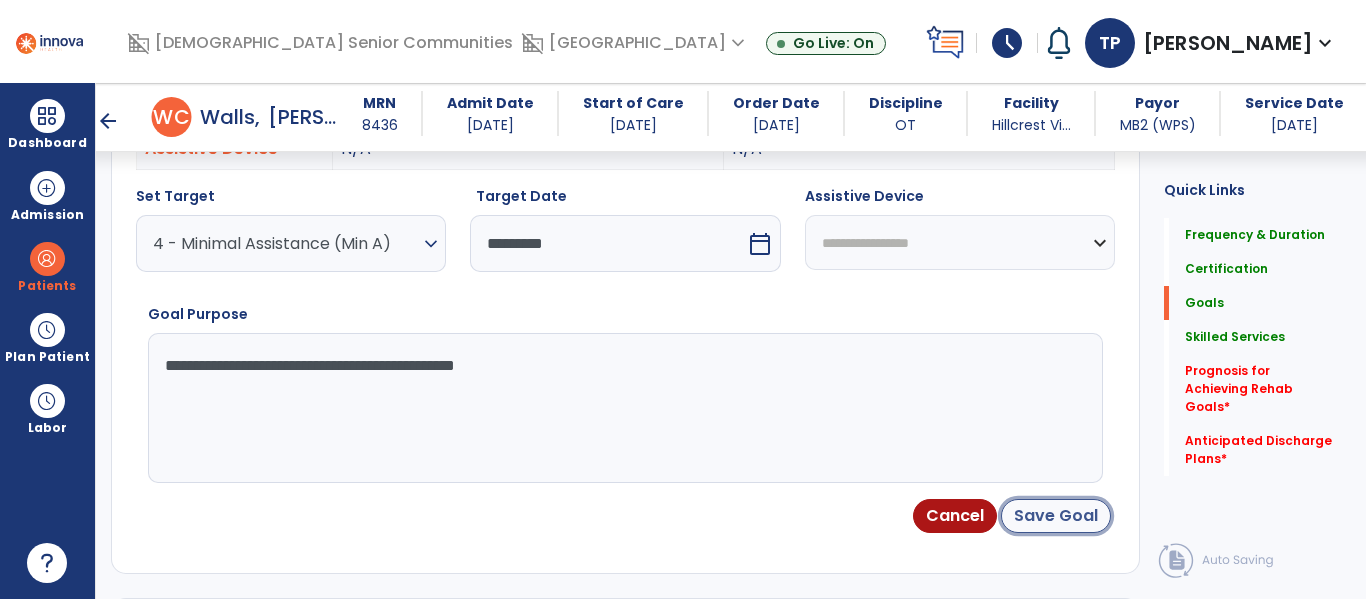 click on "Save Goal" at bounding box center [1056, 516] 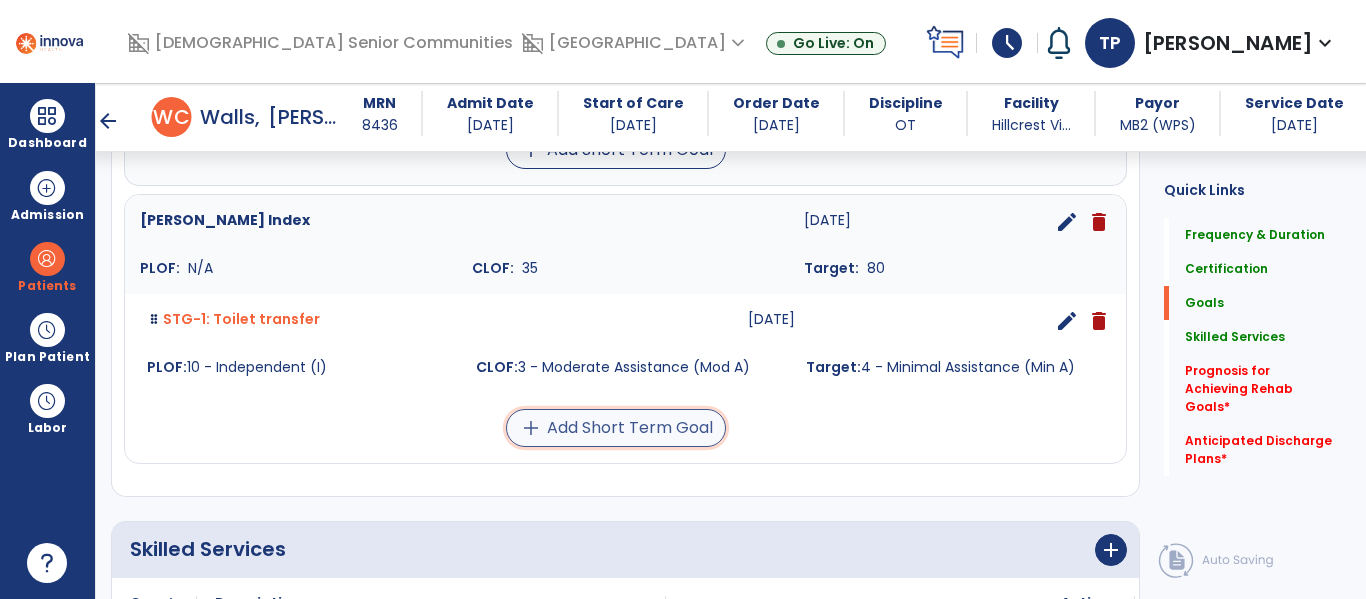 click on "add  Add Short Term Goal" at bounding box center [616, 428] 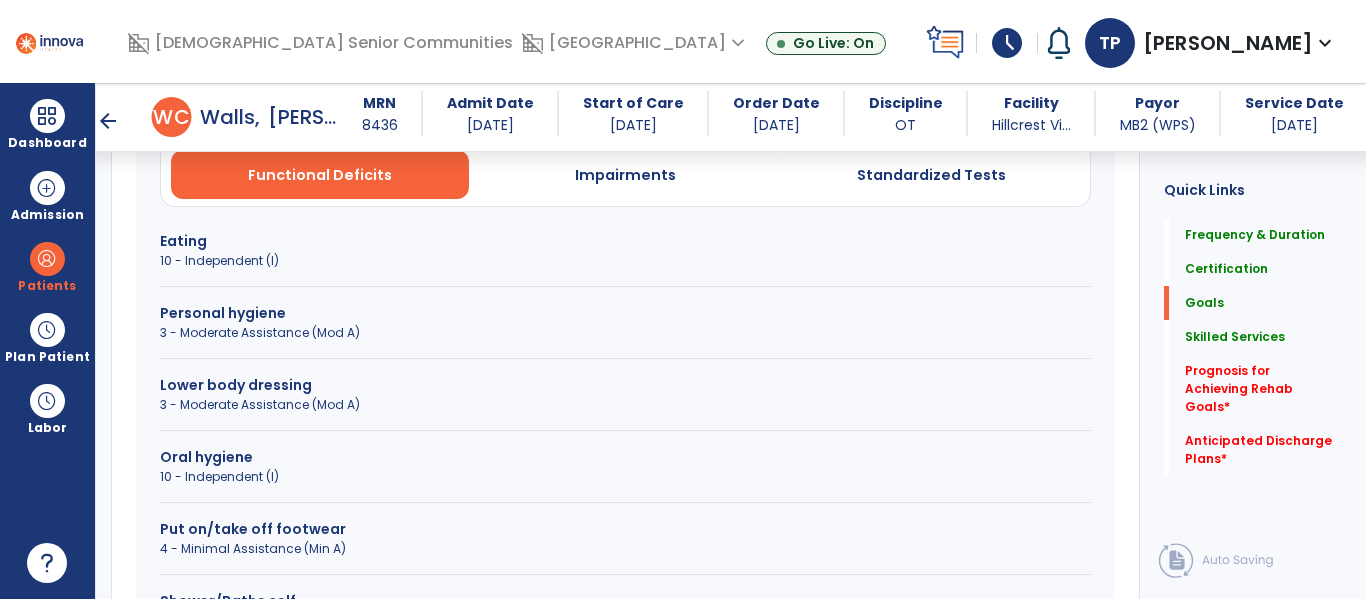 click on "3 - Moderate Assistance (Mod A)" at bounding box center (625, 405) 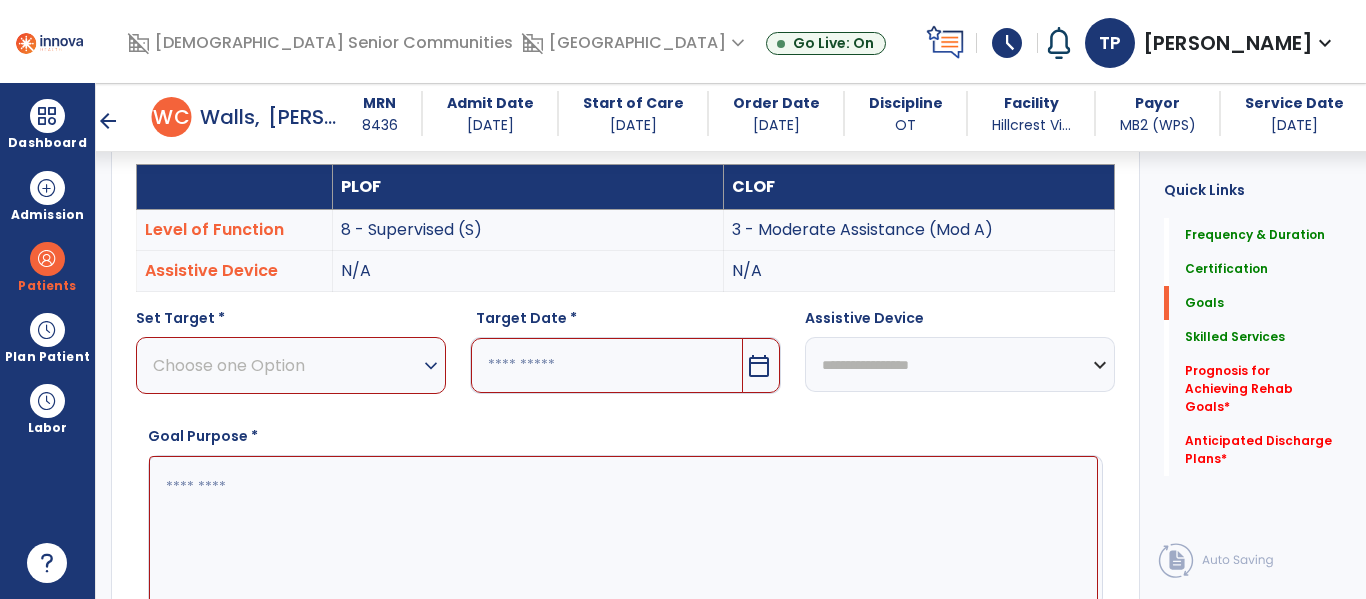 scroll, scrollTop: 567, scrollLeft: 0, axis: vertical 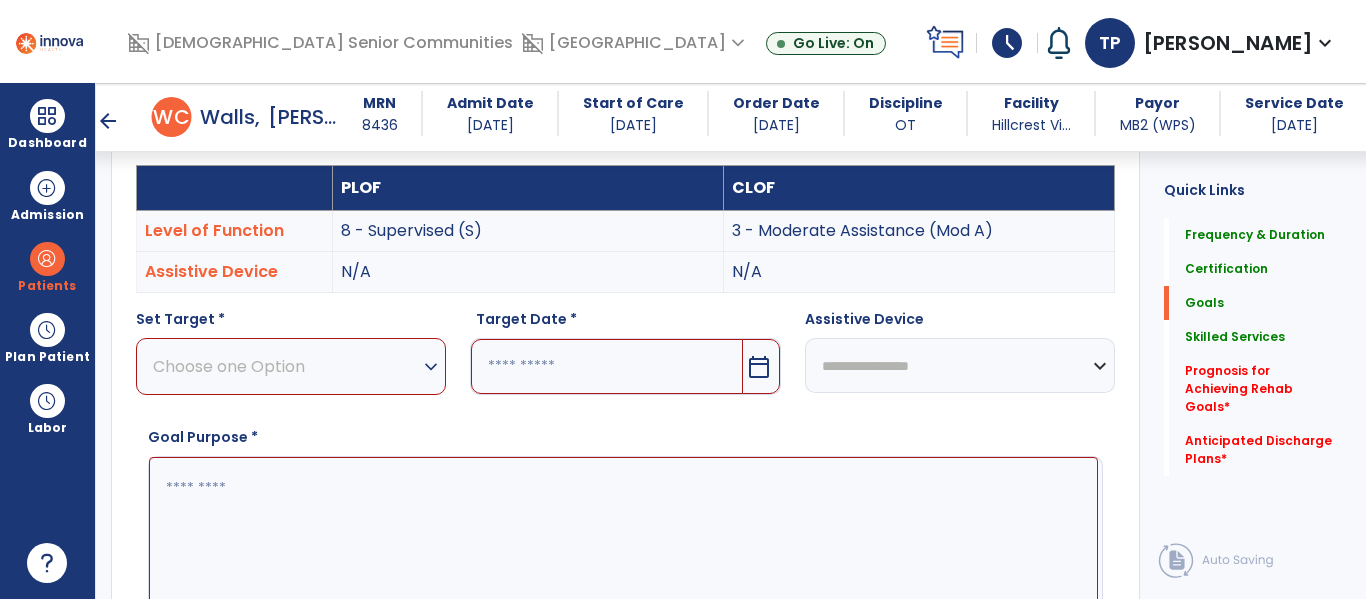 click on "Choose one Option" at bounding box center [286, 366] 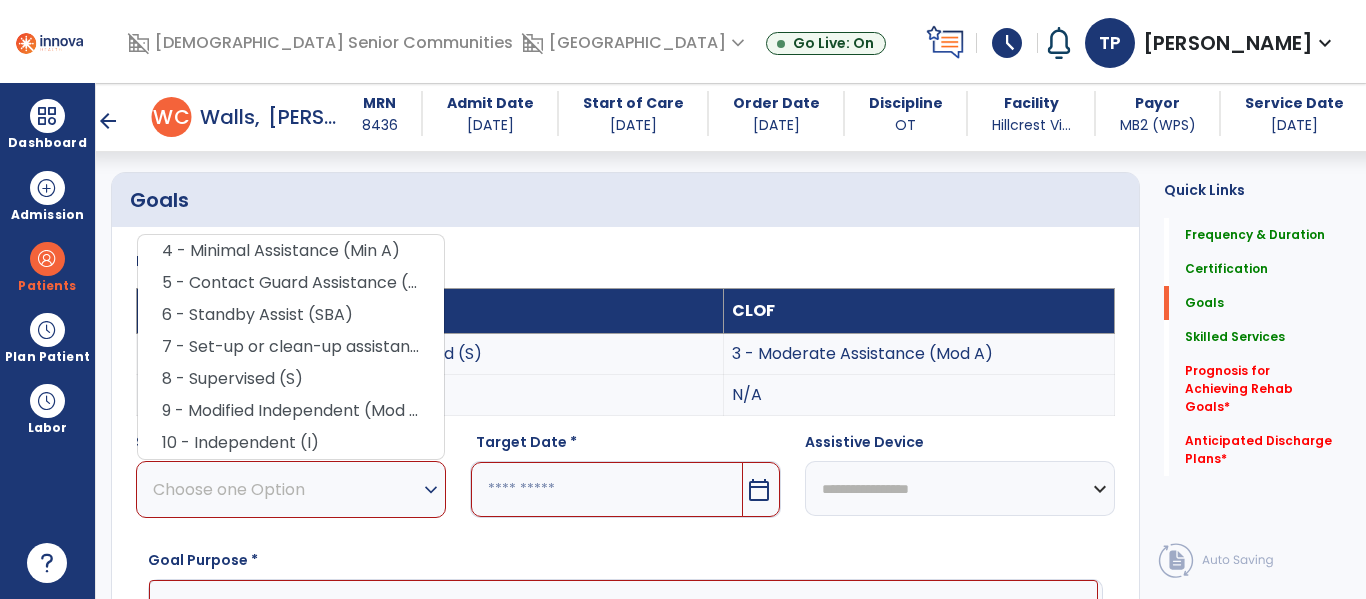 scroll, scrollTop: 447, scrollLeft: 0, axis: vertical 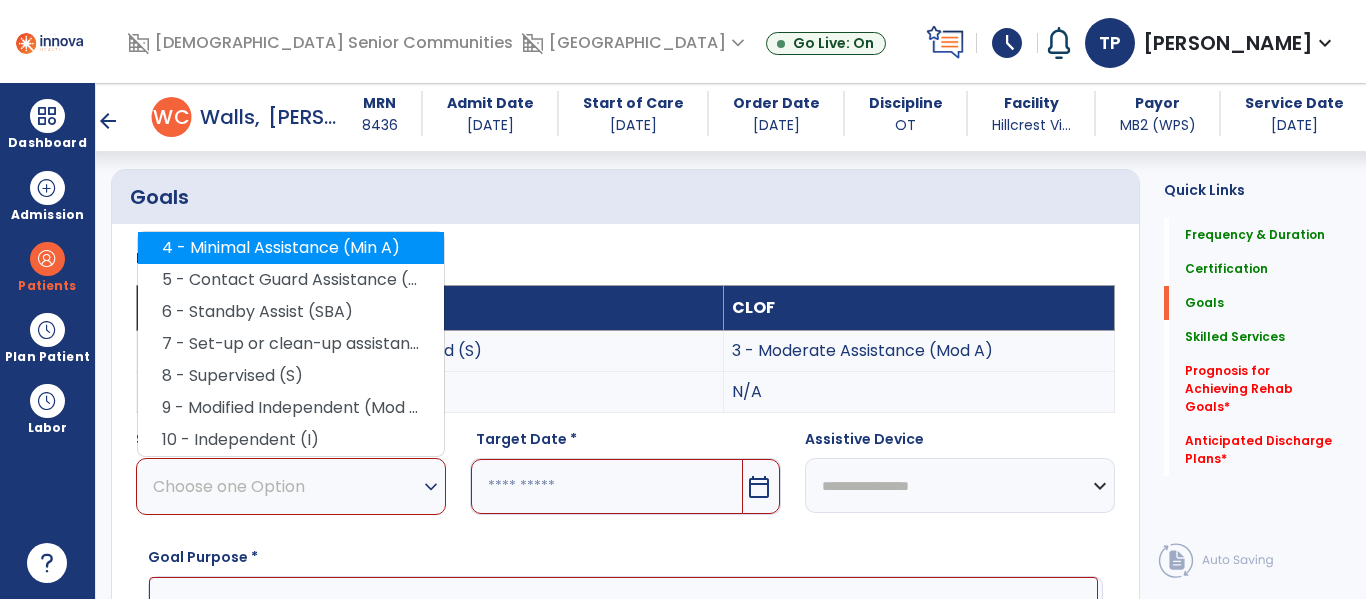 click on "4 - Minimal Assistance (Min A)" at bounding box center (291, 248) 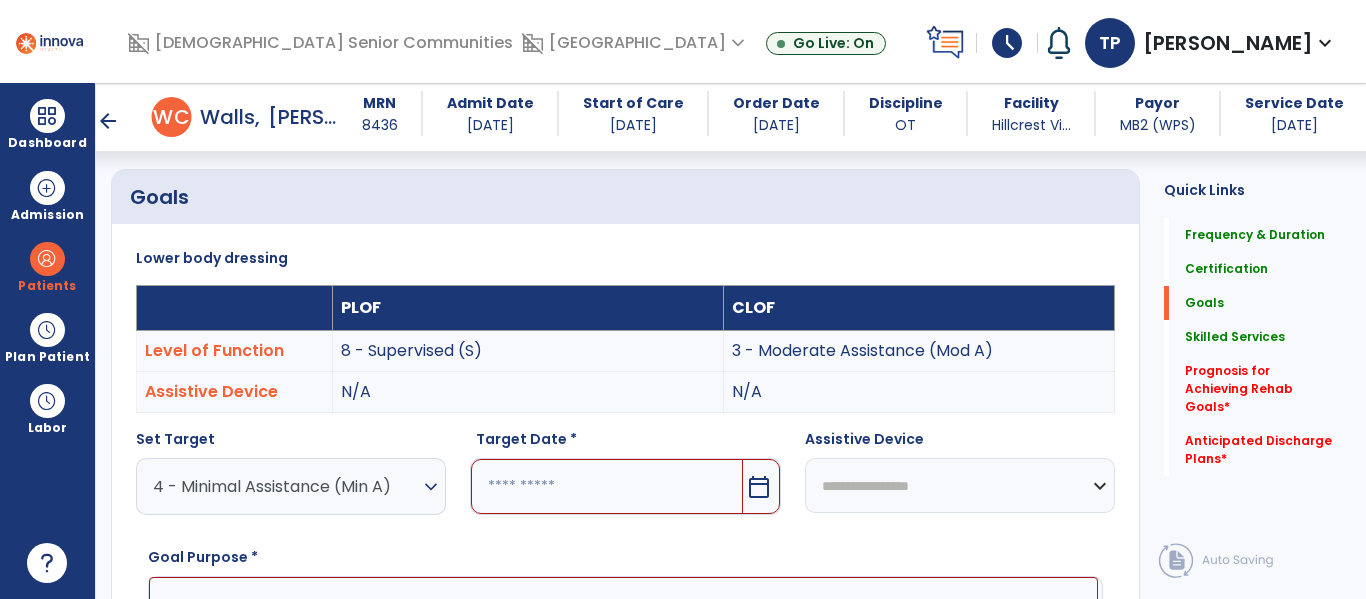 click on "calendar_today" at bounding box center (759, 487) 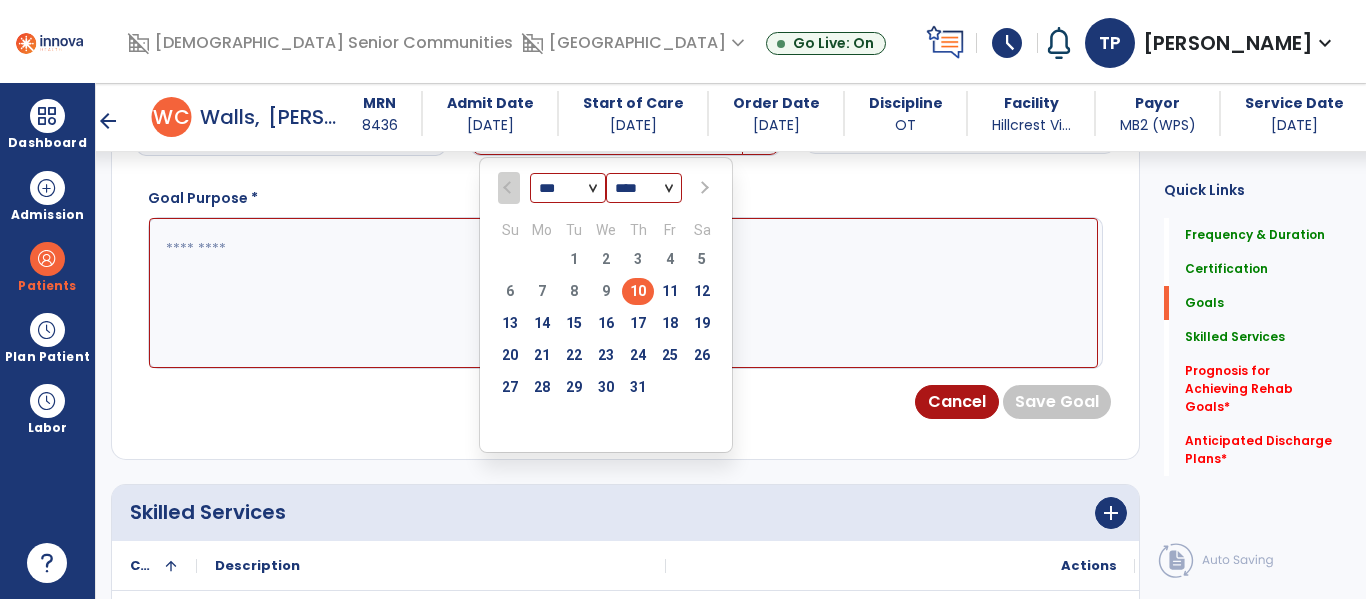 scroll, scrollTop: 813, scrollLeft: 0, axis: vertical 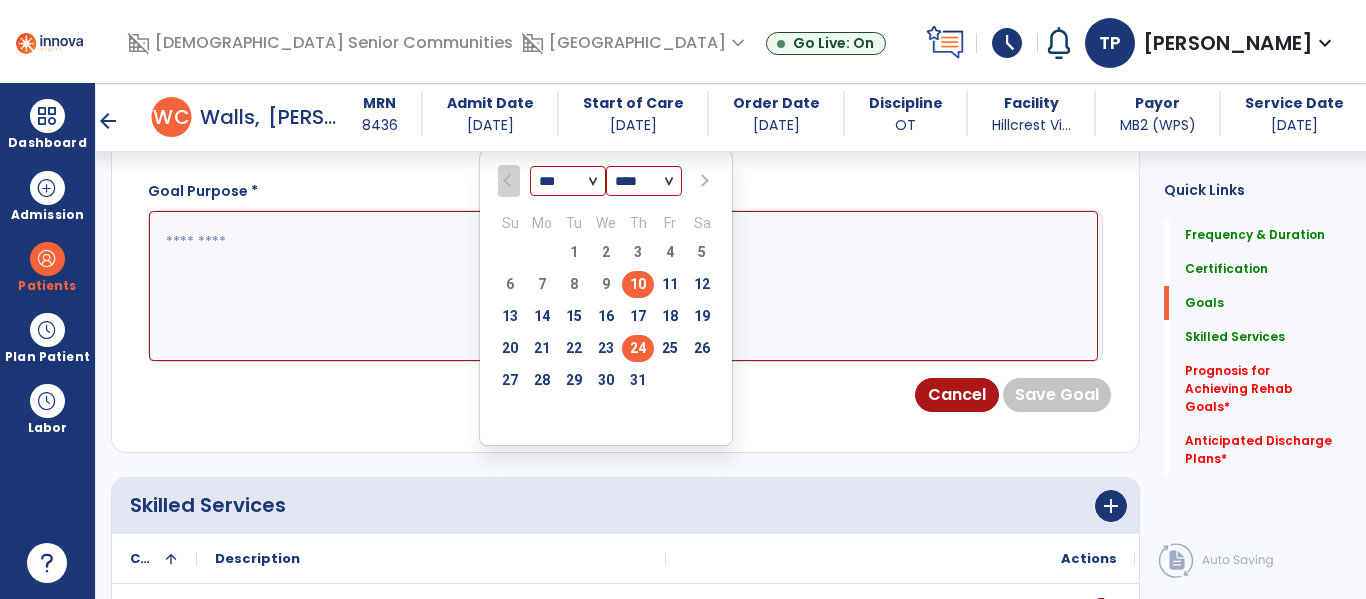 click on "24" at bounding box center [638, 348] 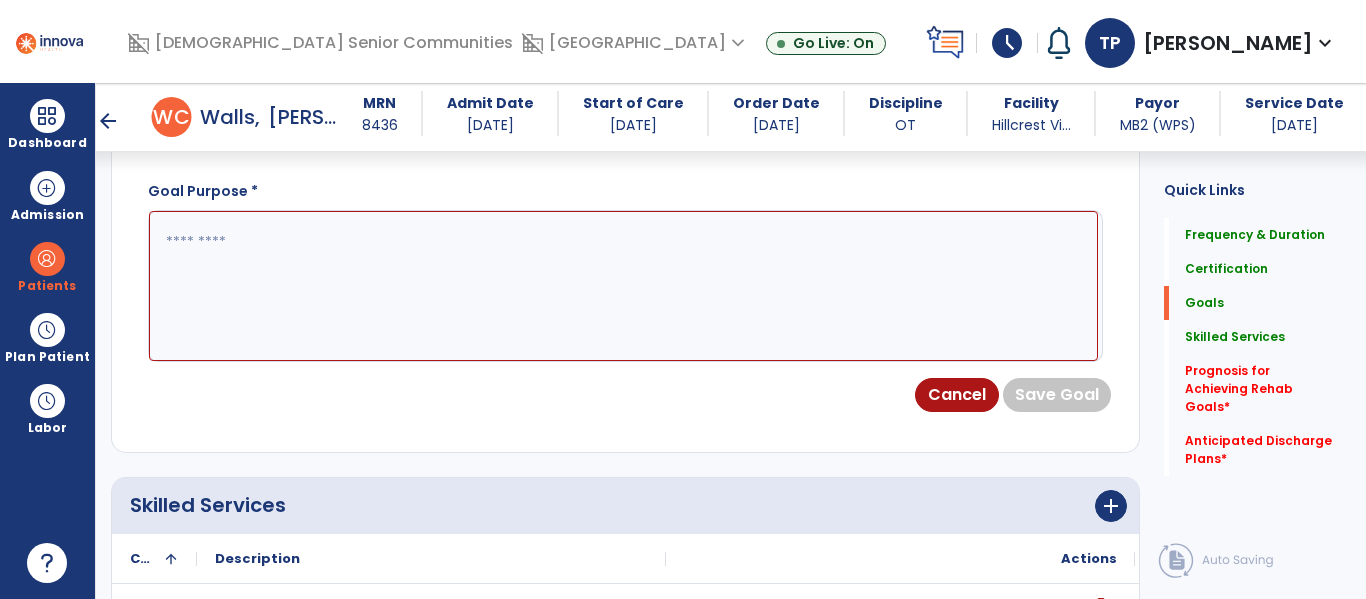 click at bounding box center (623, 286) 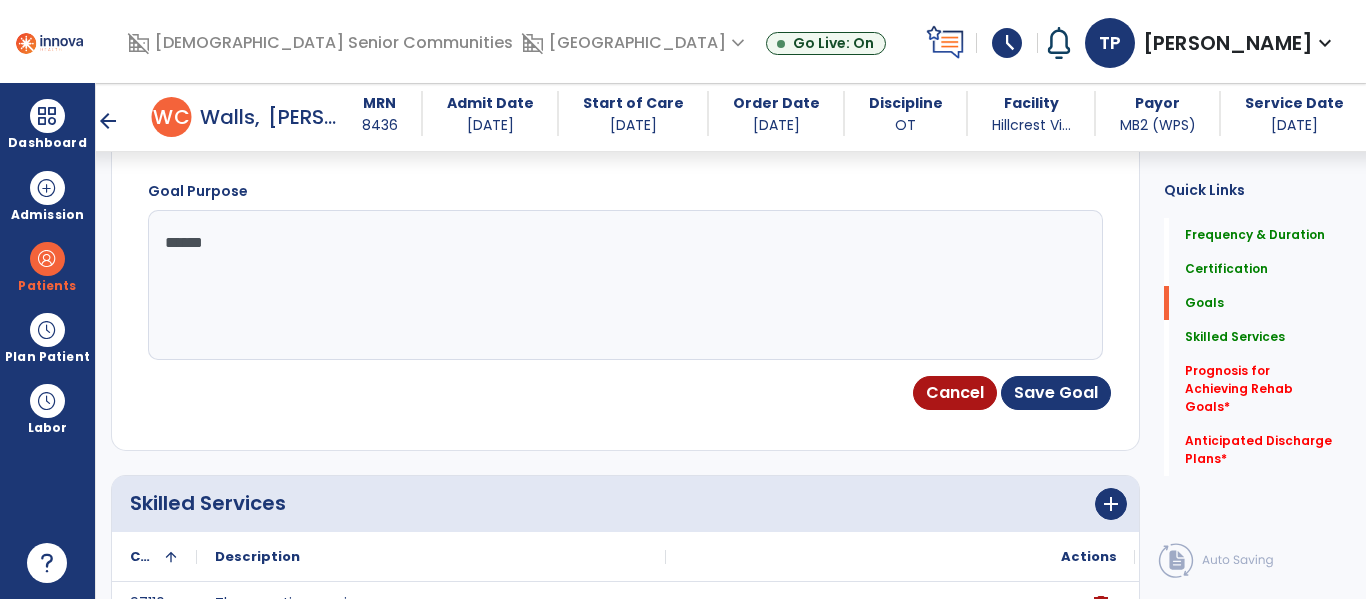 type on "*******" 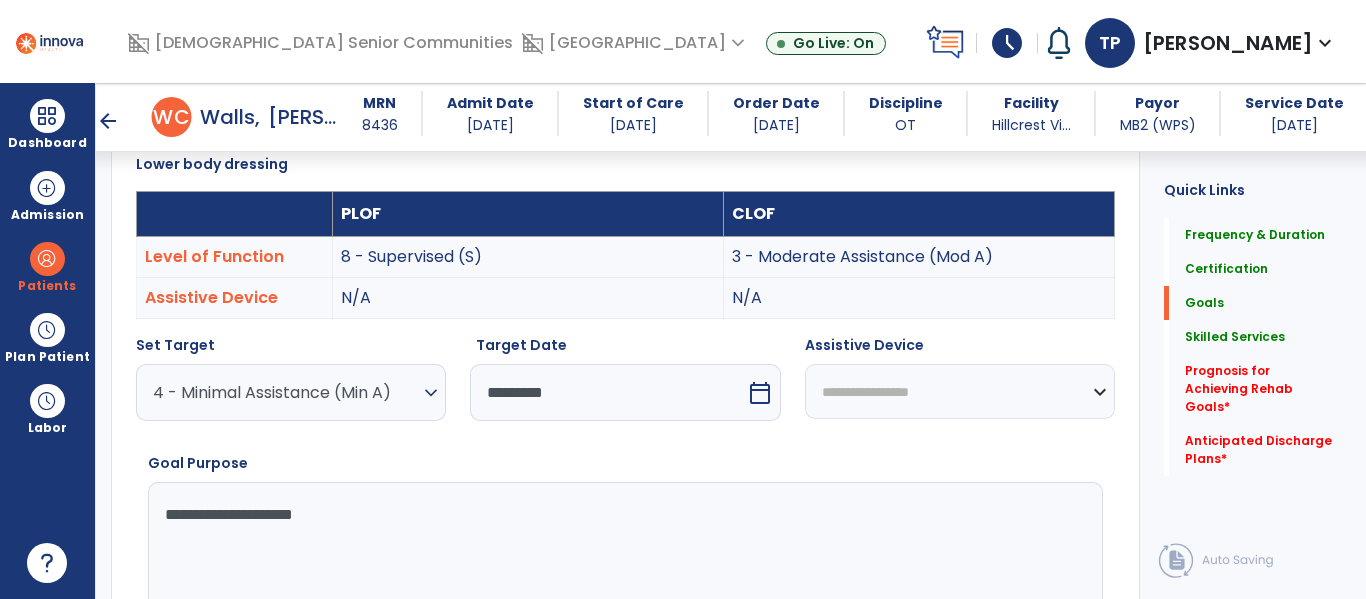 scroll, scrollTop: 549, scrollLeft: 0, axis: vertical 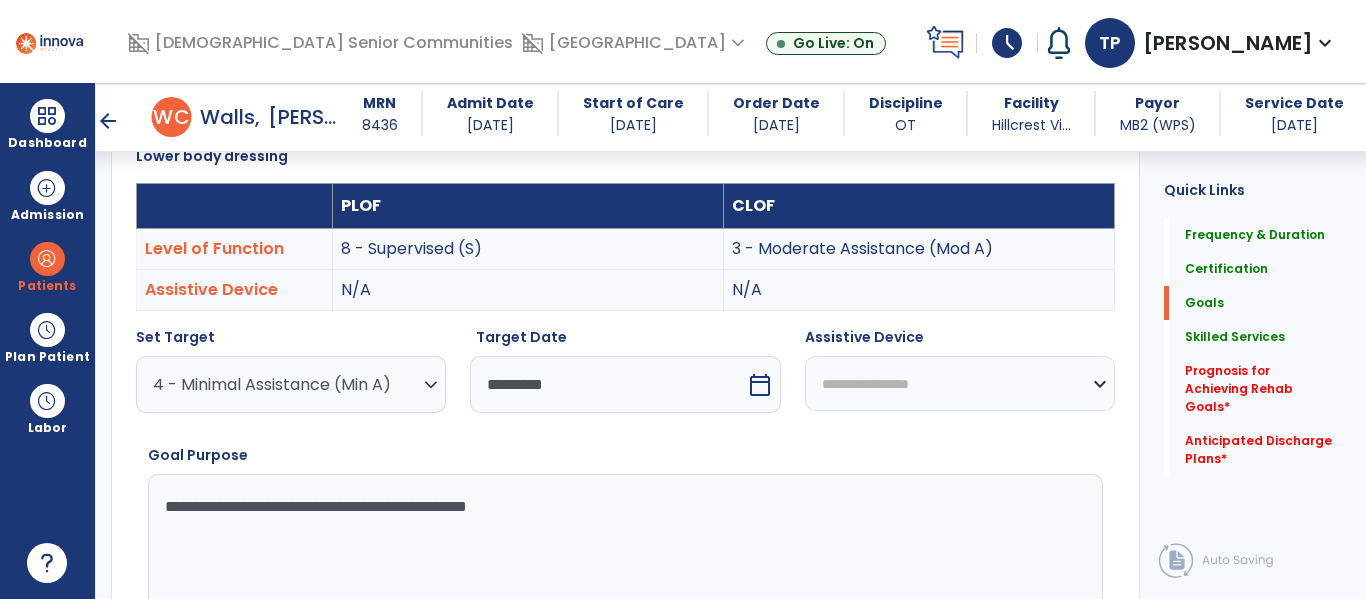 type on "**********" 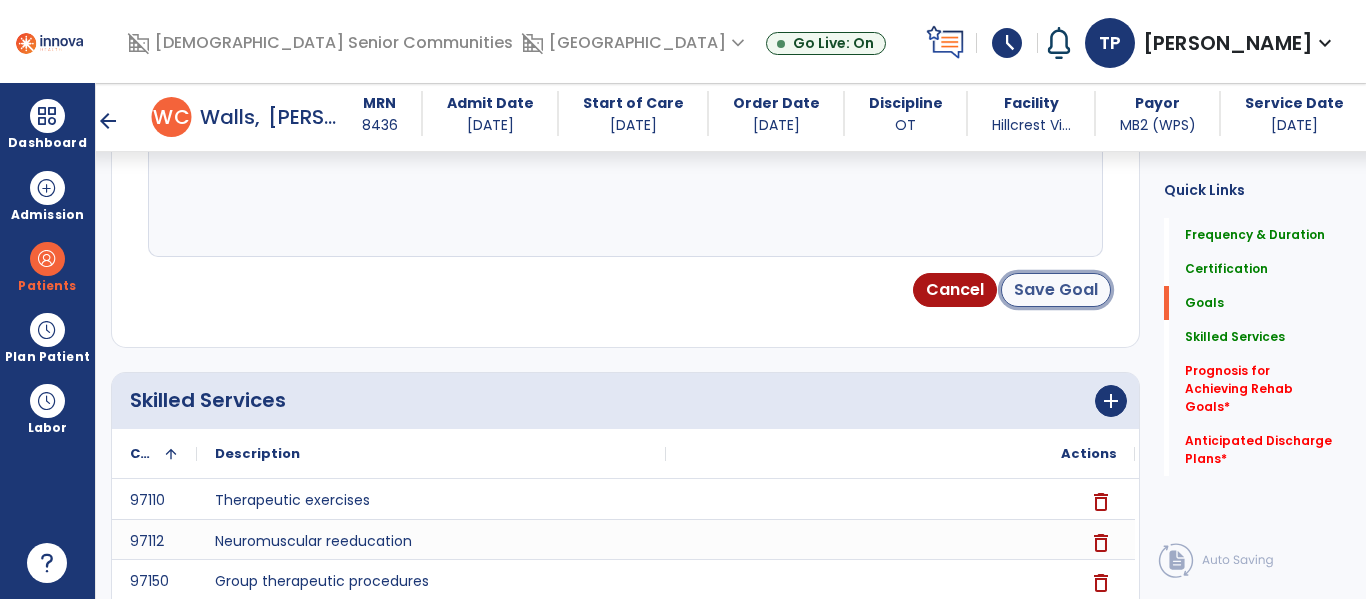 click on "Save Goal" at bounding box center [1056, 290] 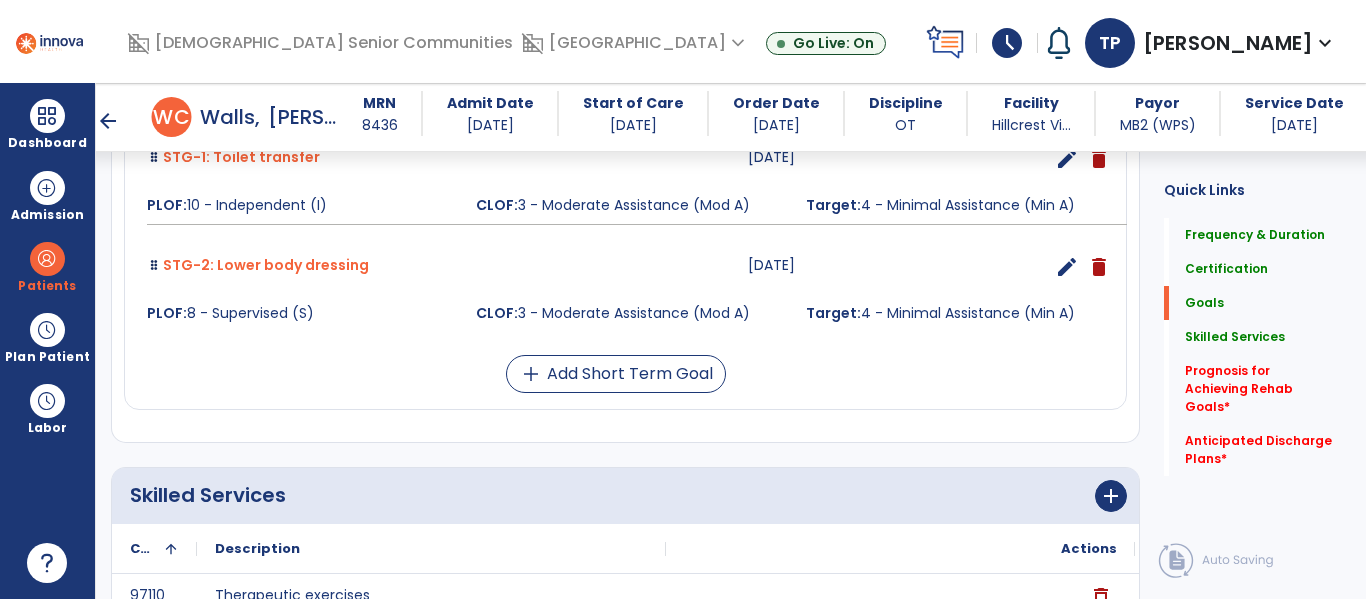 scroll, scrollTop: 864, scrollLeft: 0, axis: vertical 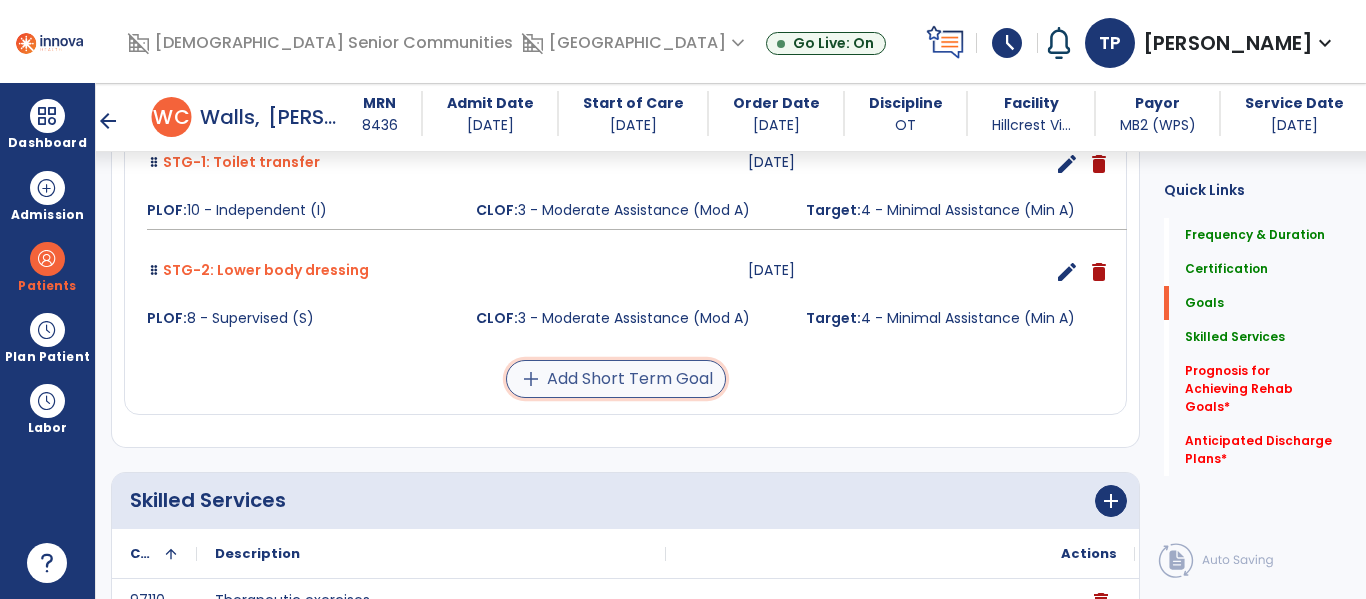 click on "add  Add Short Term Goal" at bounding box center [616, 379] 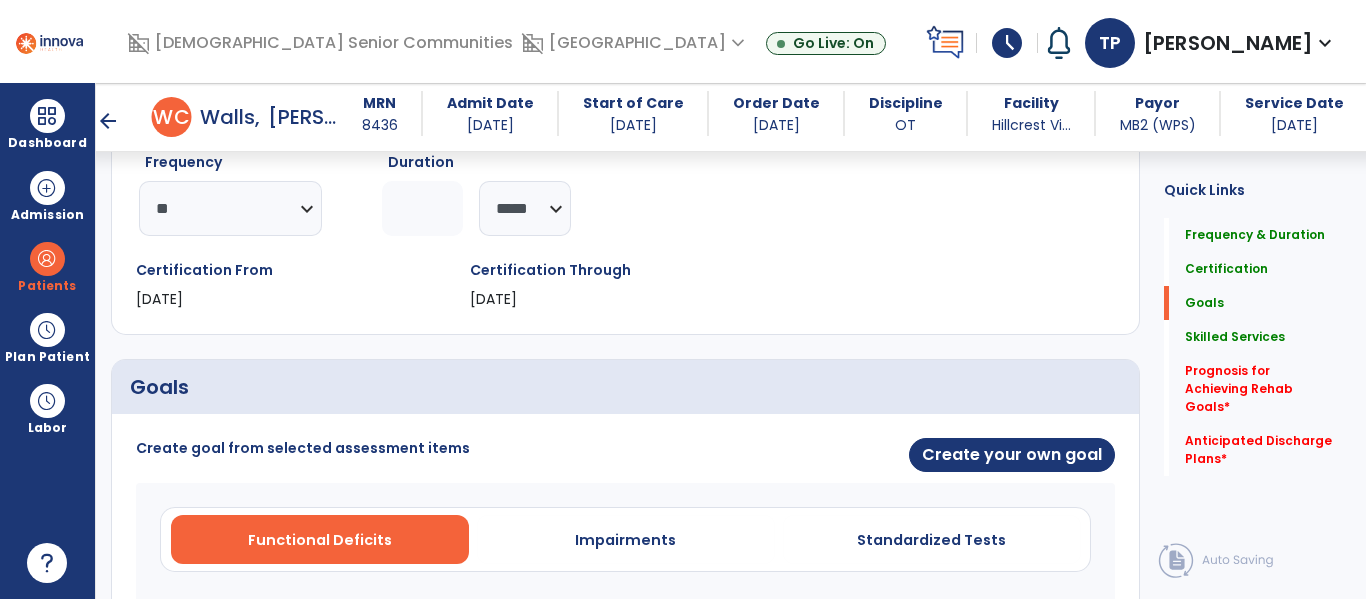 scroll, scrollTop: 0, scrollLeft: 0, axis: both 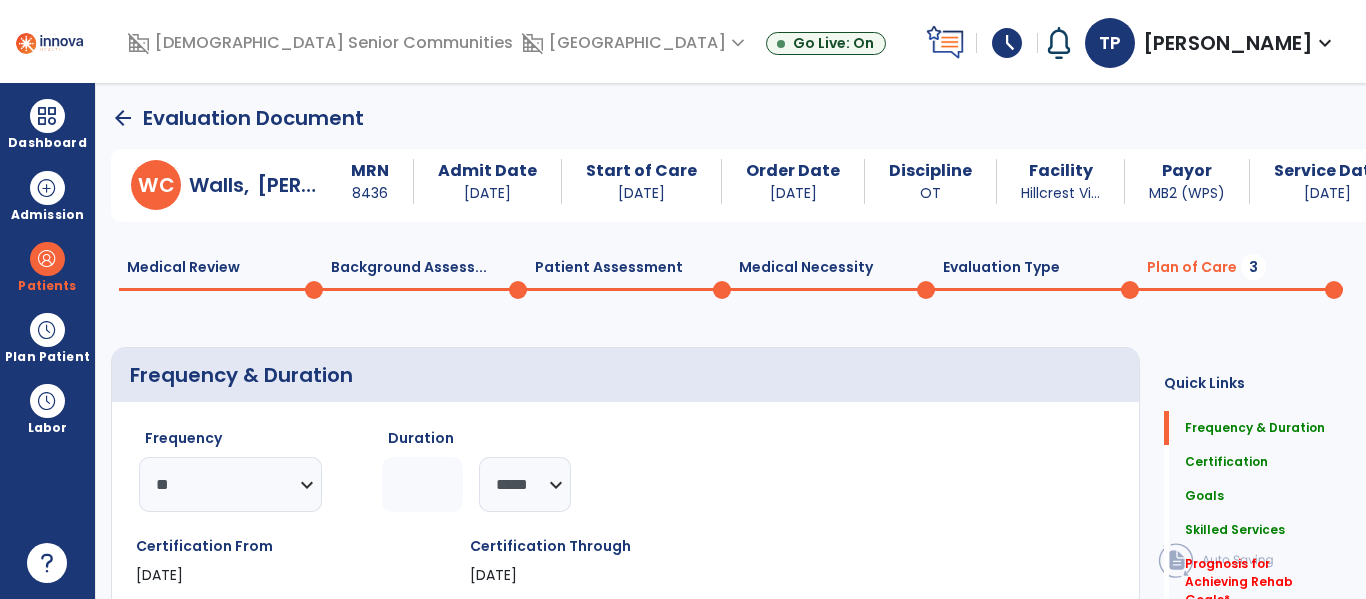 click on "arrow_back" 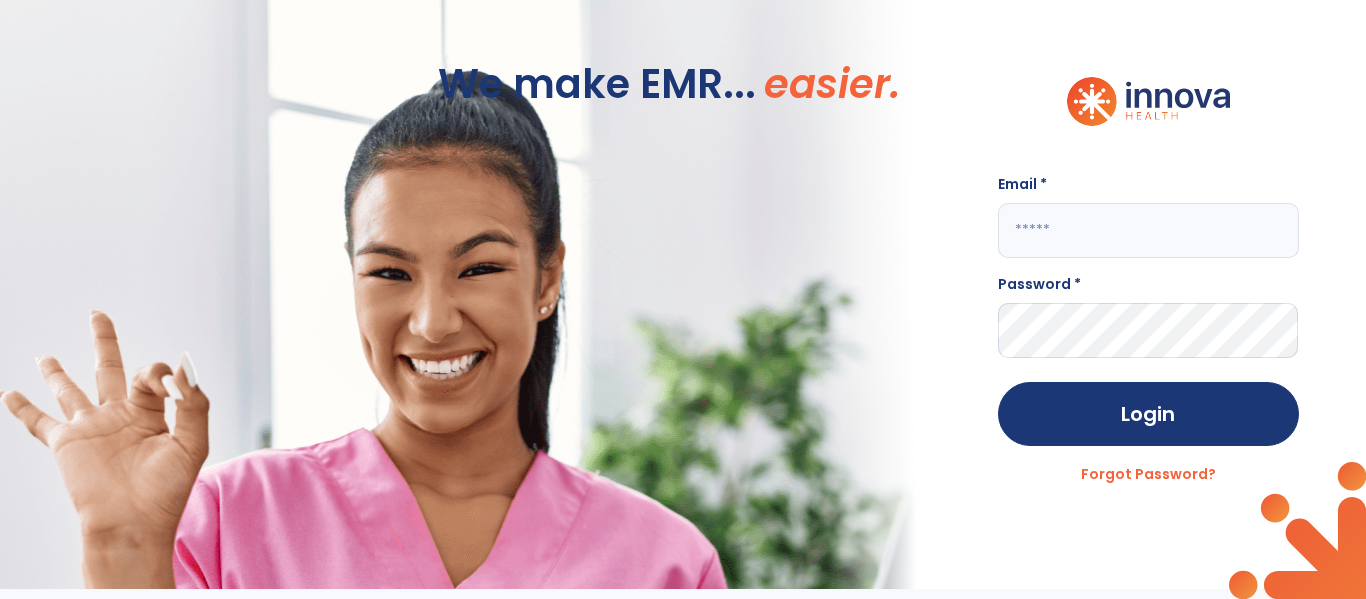 click 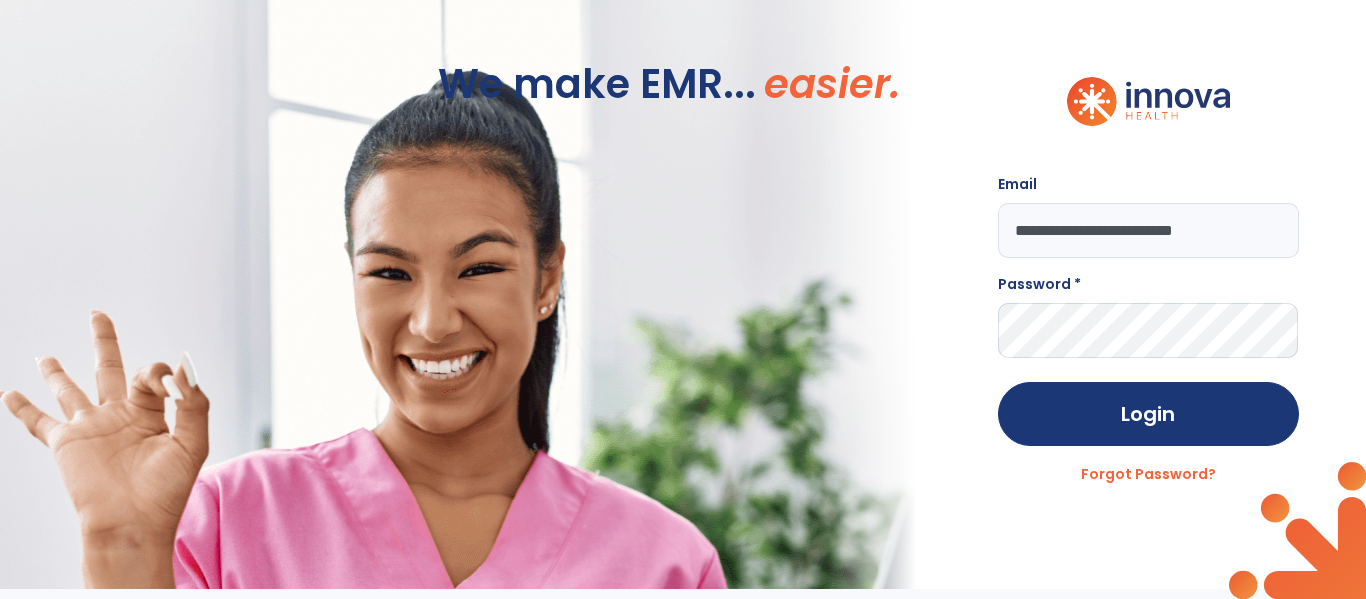 type on "**********" 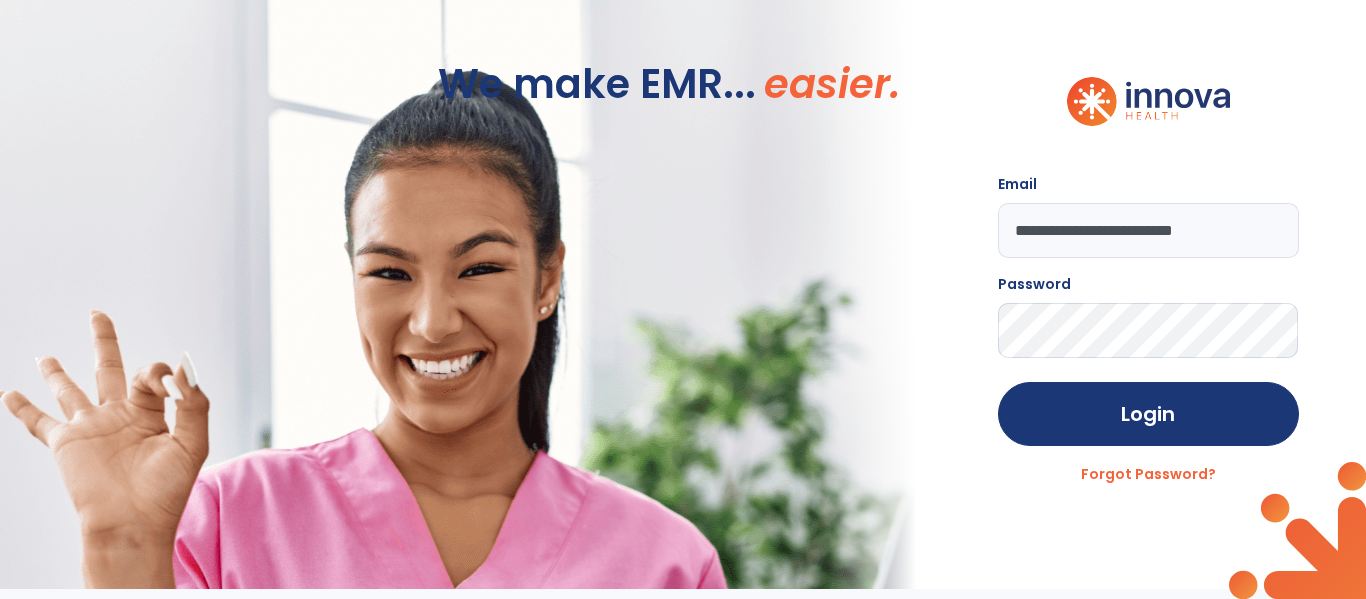 click on "Login" 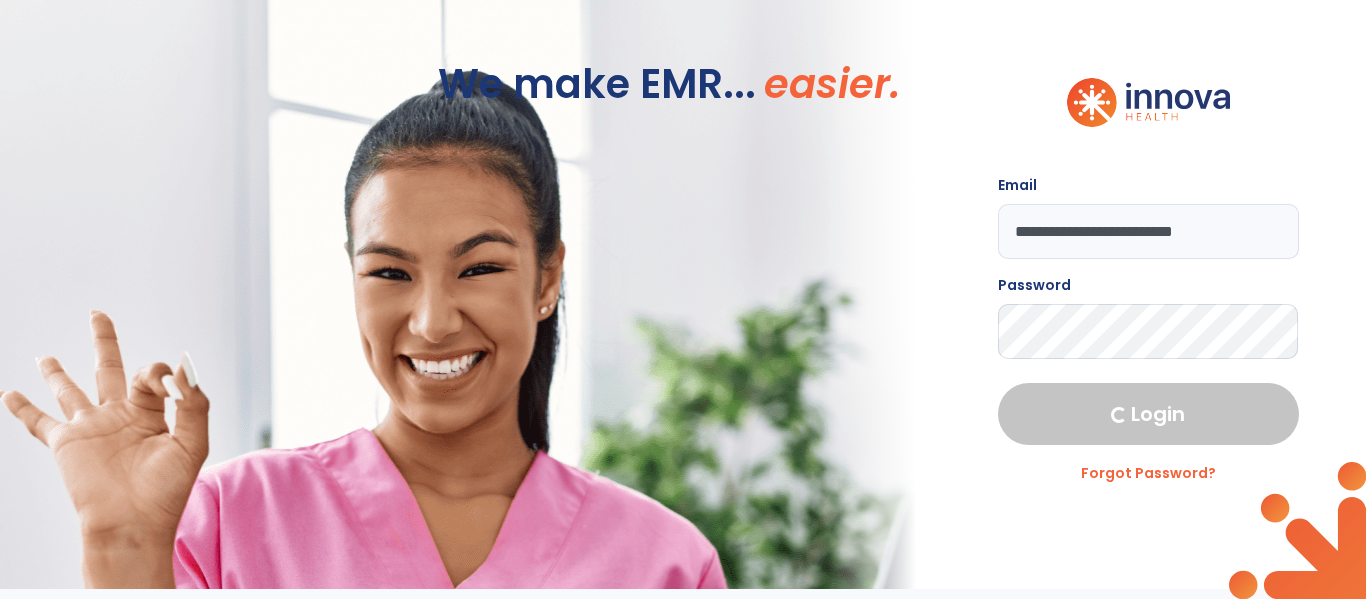 select on "****" 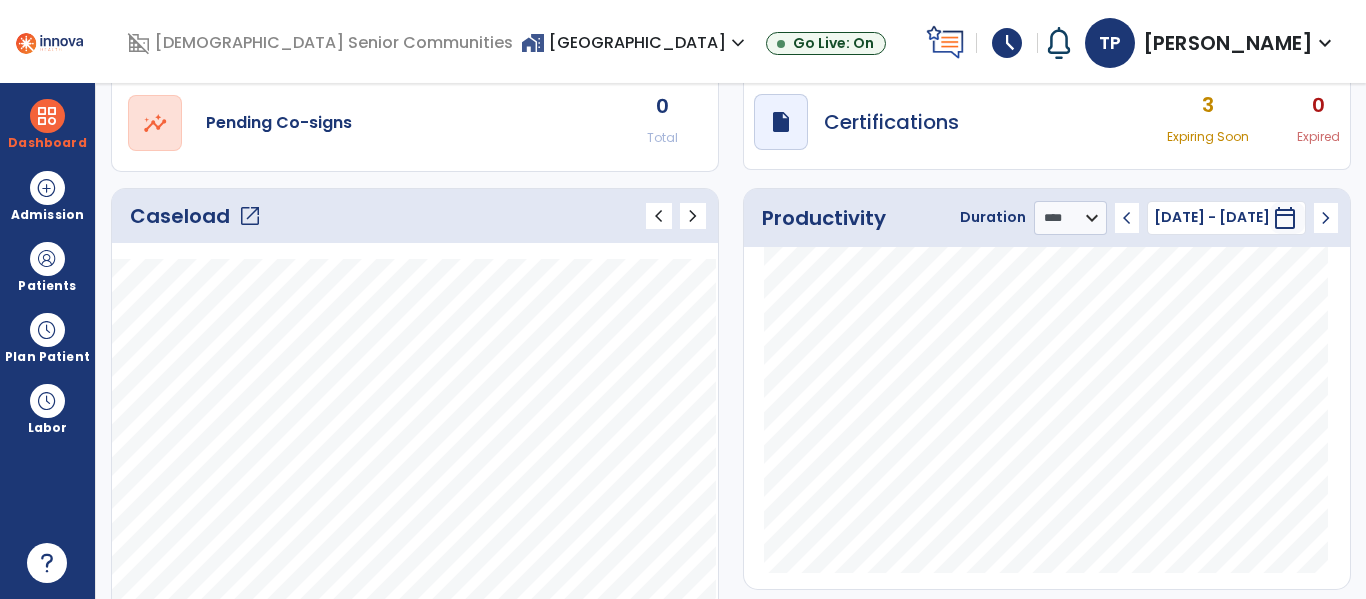 click on "open_in_new" 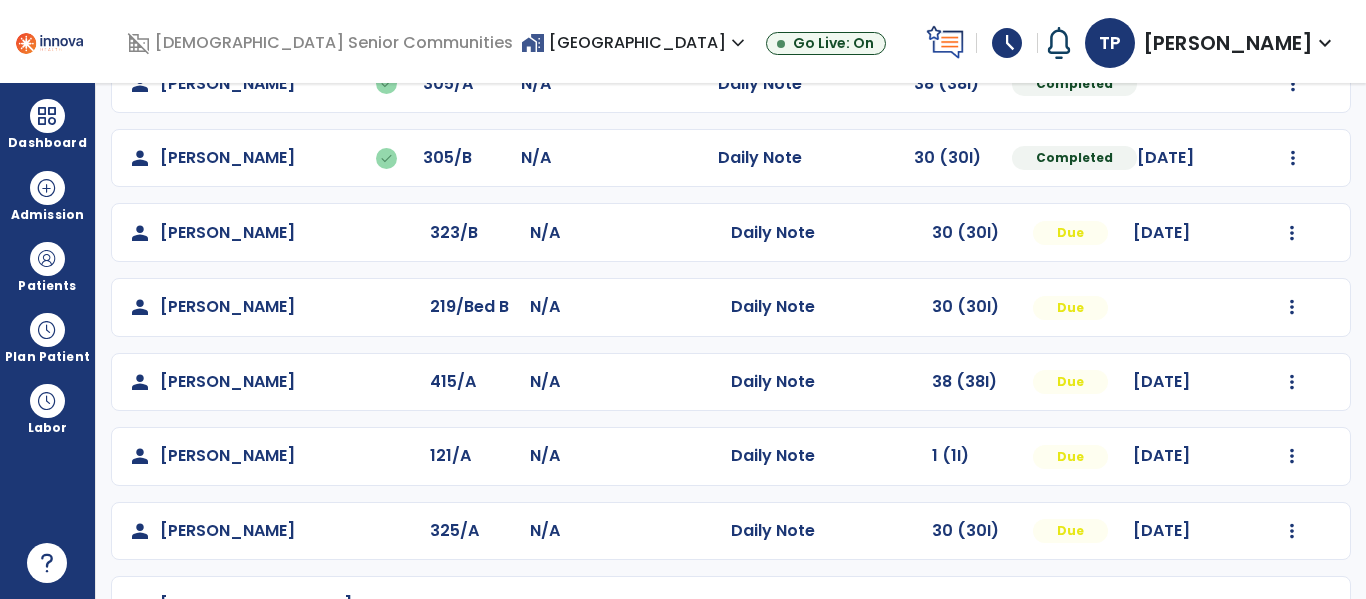 scroll, scrollTop: 857, scrollLeft: 0, axis: vertical 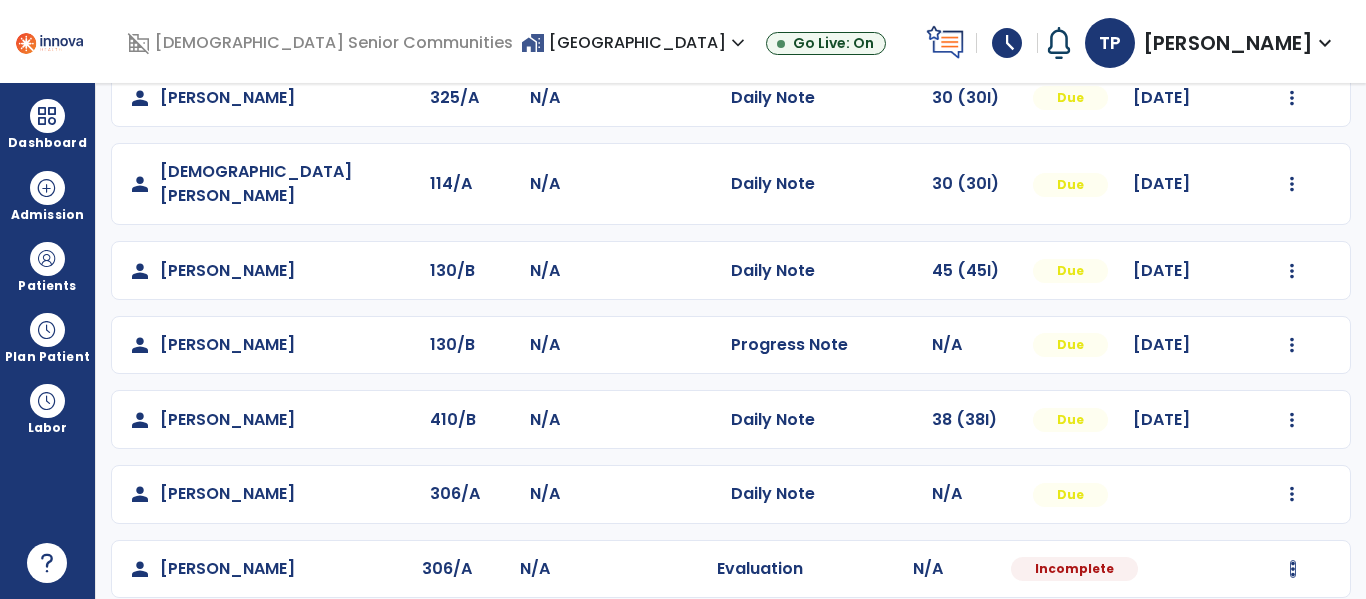 click at bounding box center [1293, -498] 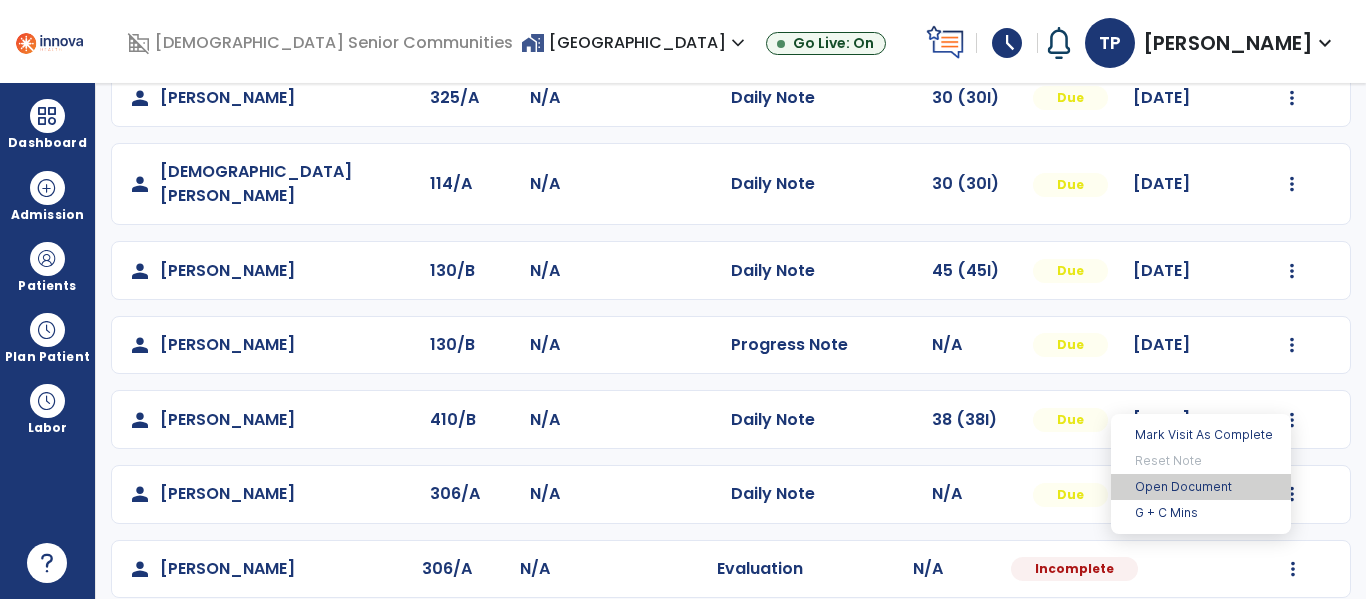 click on "Open Document" at bounding box center [1201, 487] 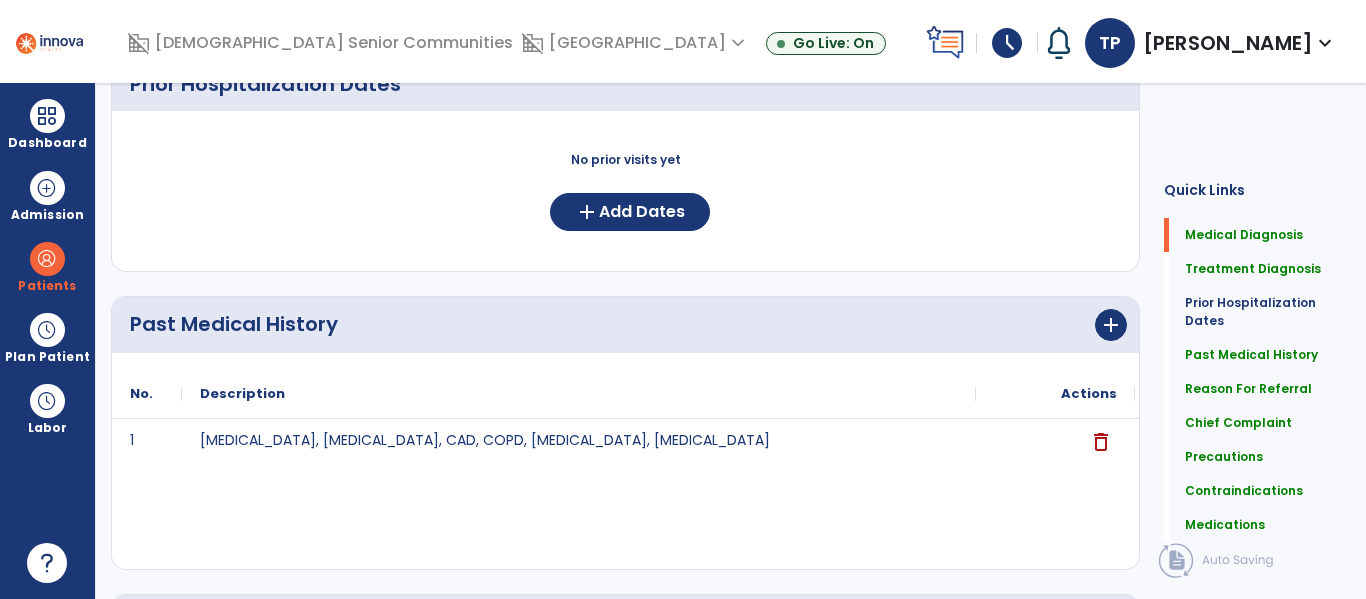 scroll, scrollTop: 0, scrollLeft: 0, axis: both 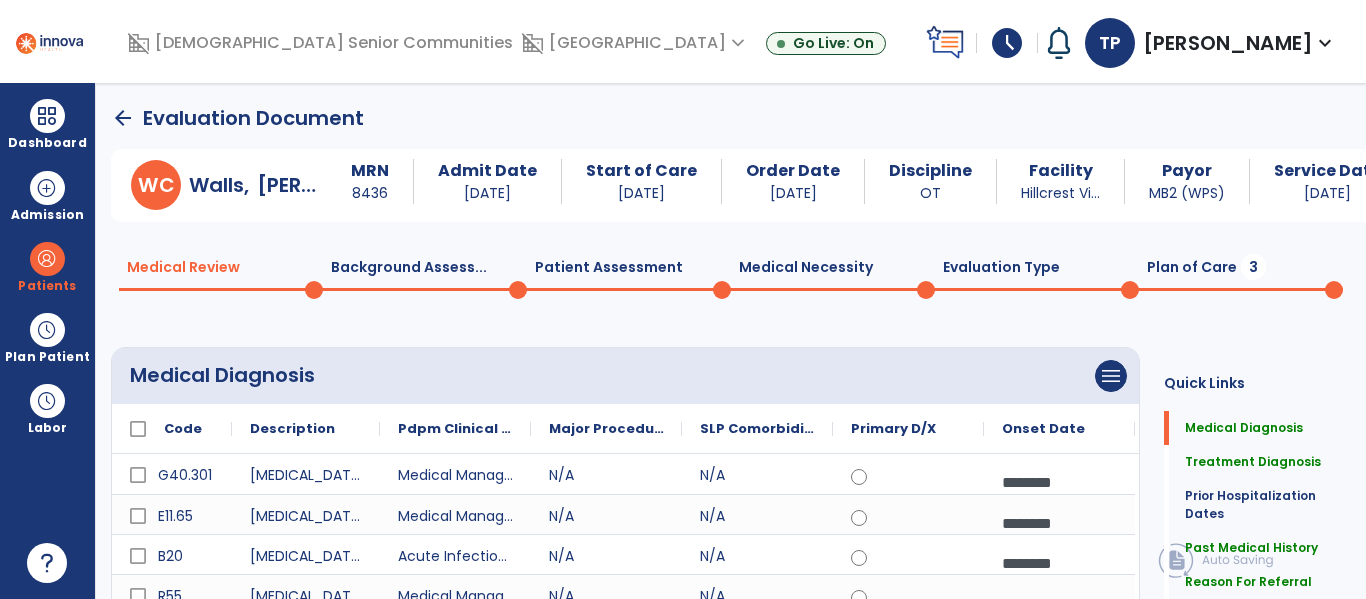 click on "Plan of Care  3" 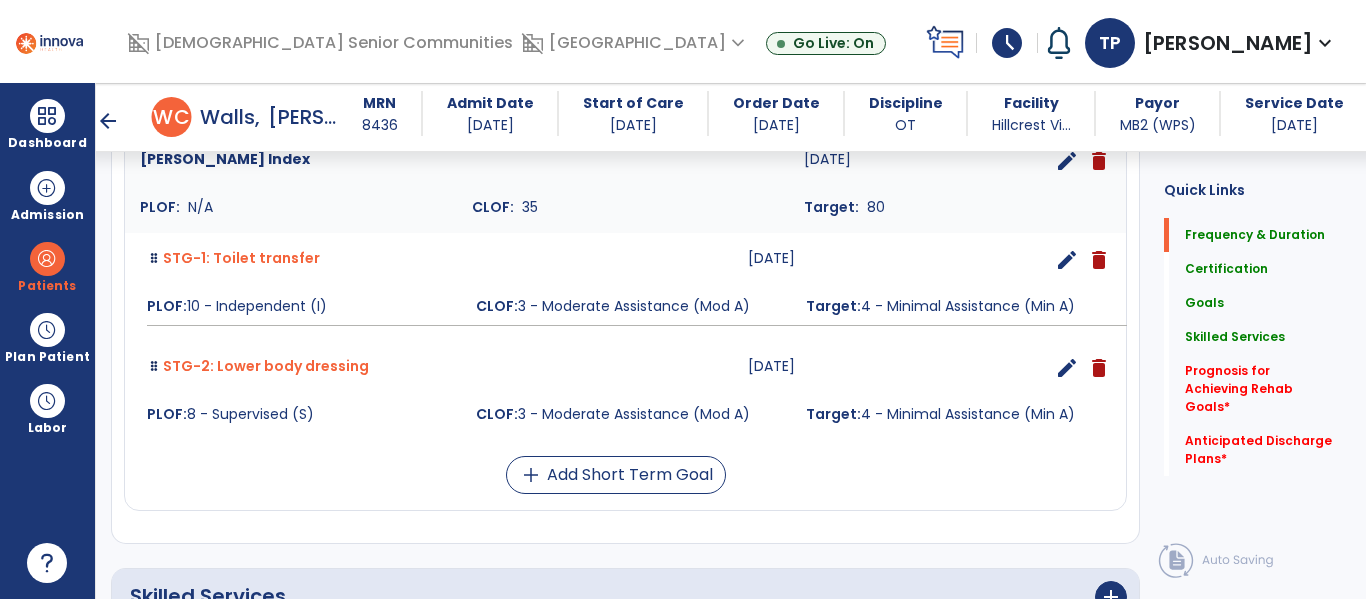 scroll, scrollTop: 762, scrollLeft: 0, axis: vertical 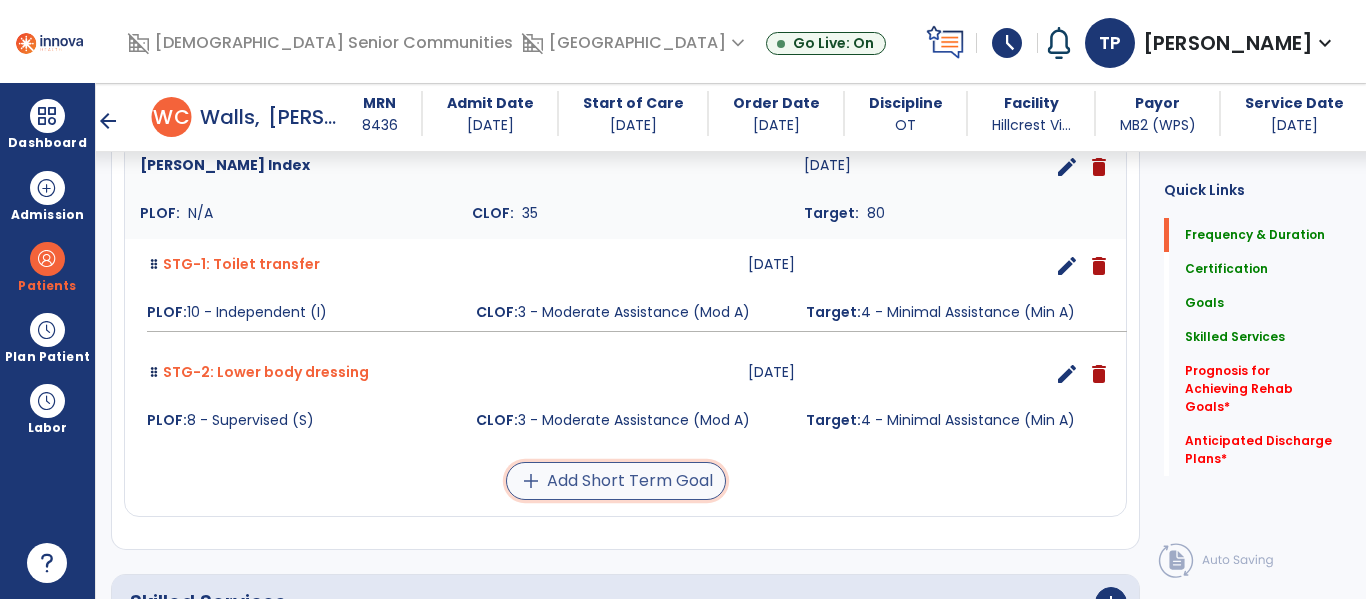 click on "add  Add Short Term Goal" at bounding box center (616, 481) 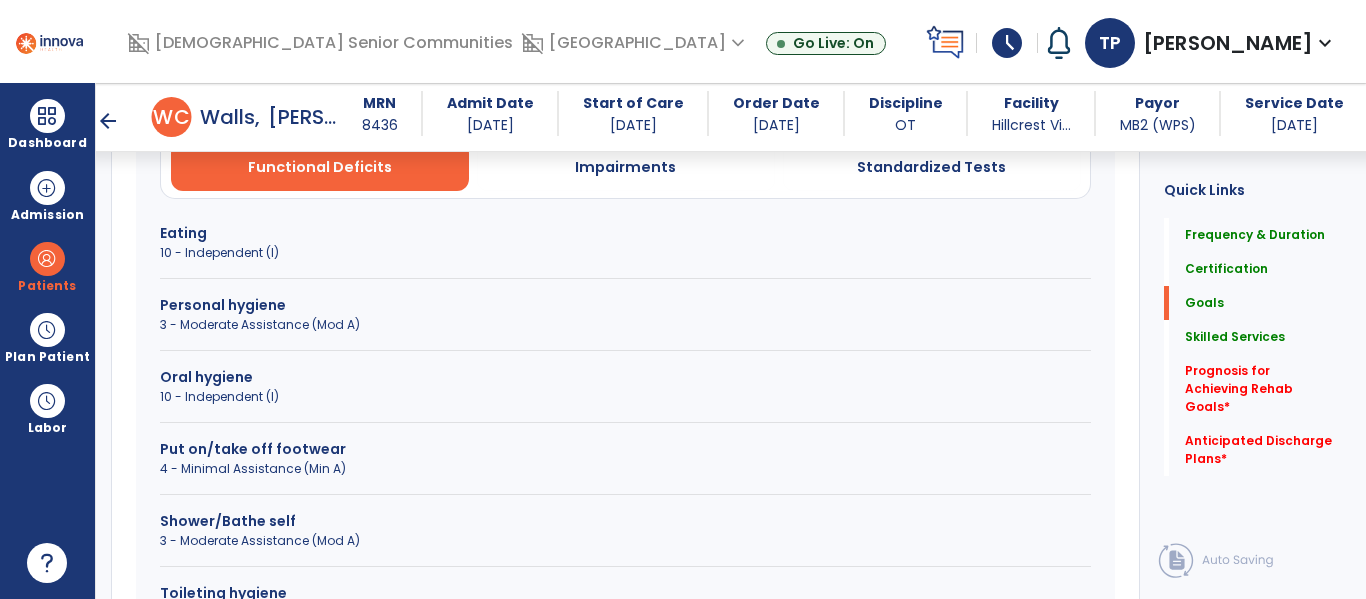scroll, scrollTop: 631, scrollLeft: 0, axis: vertical 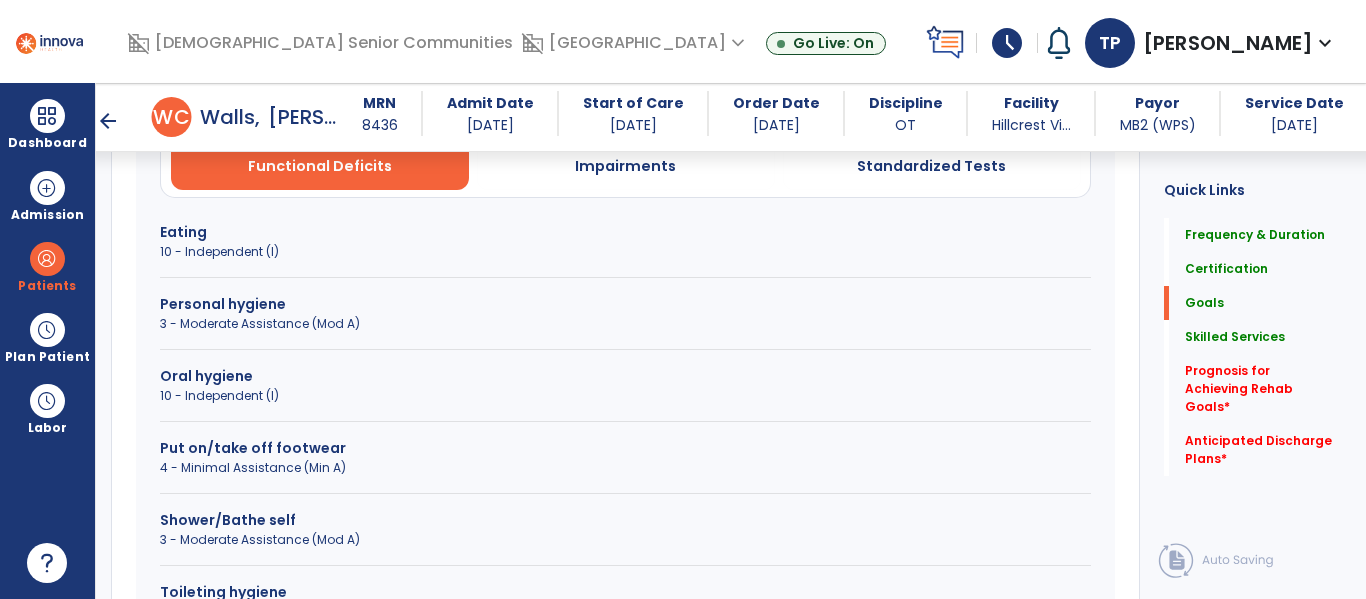 click on "3 - Moderate Assistance (Mod A)" at bounding box center [625, 324] 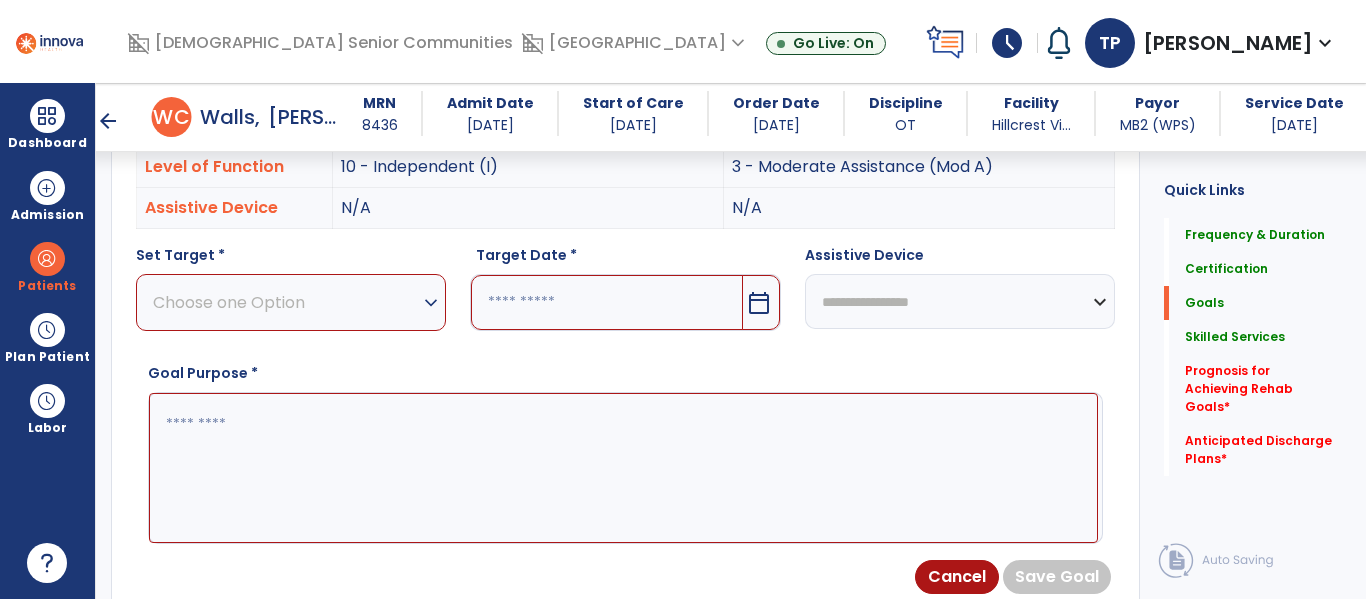 click on "expand_more" at bounding box center (431, 303) 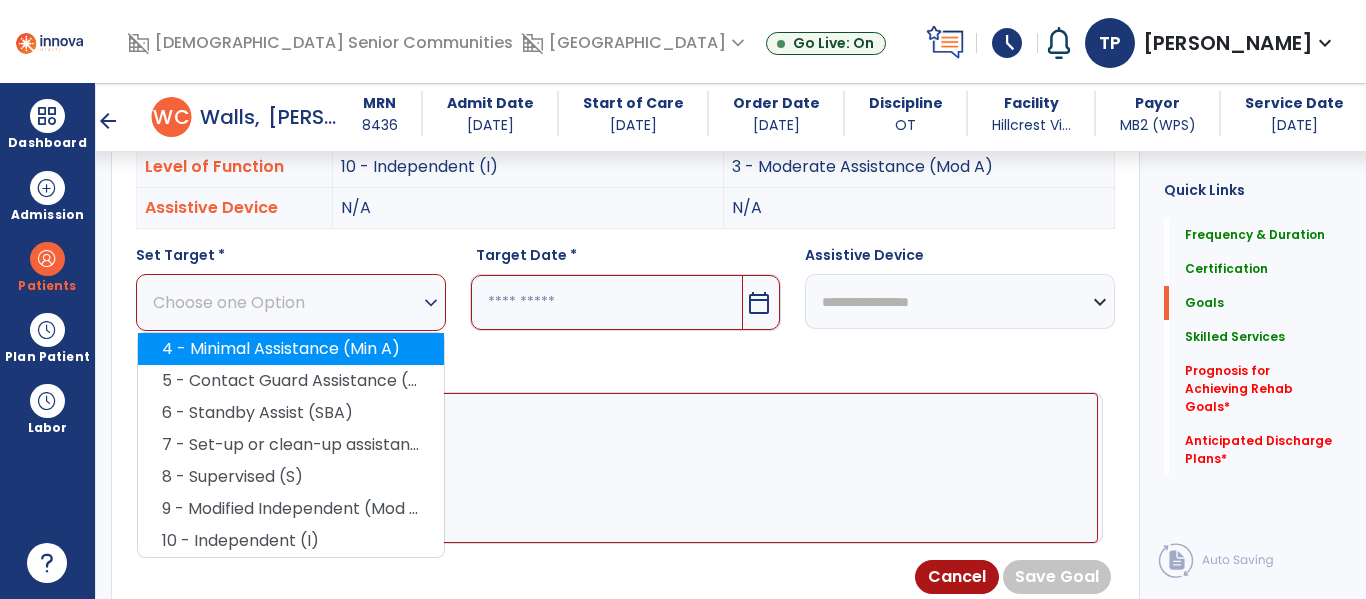 click on "4 - Minimal Assistance (Min A)" at bounding box center (291, 349) 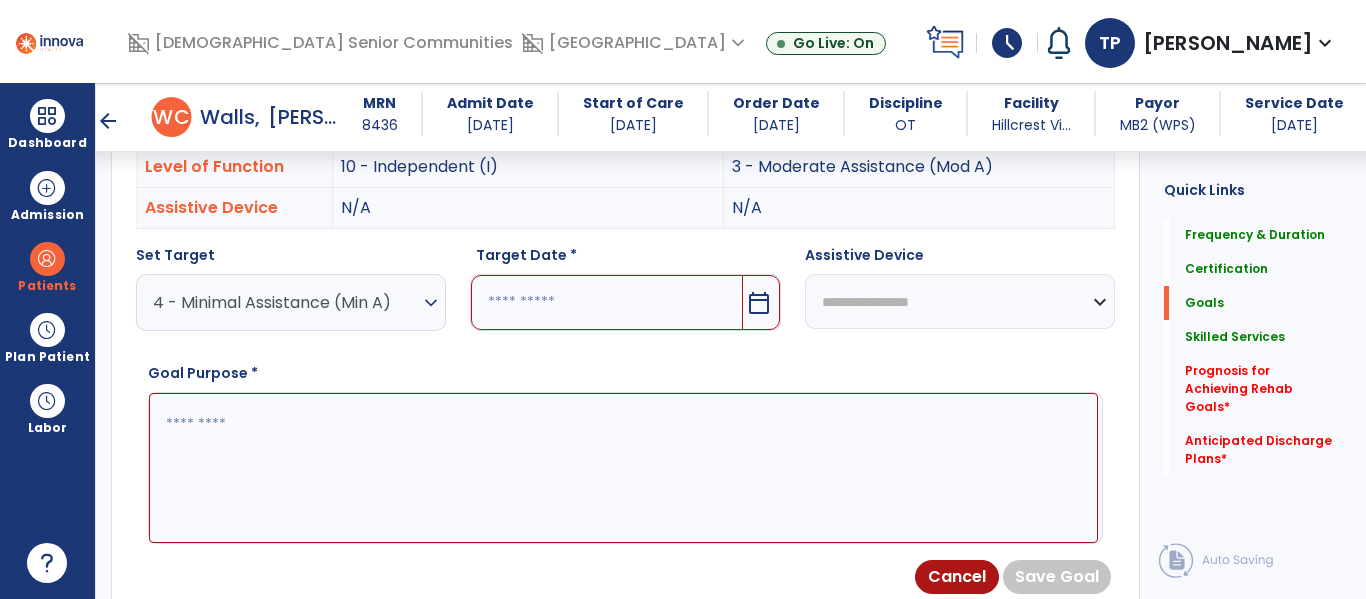 click on "calendar_today" at bounding box center (761, 302) 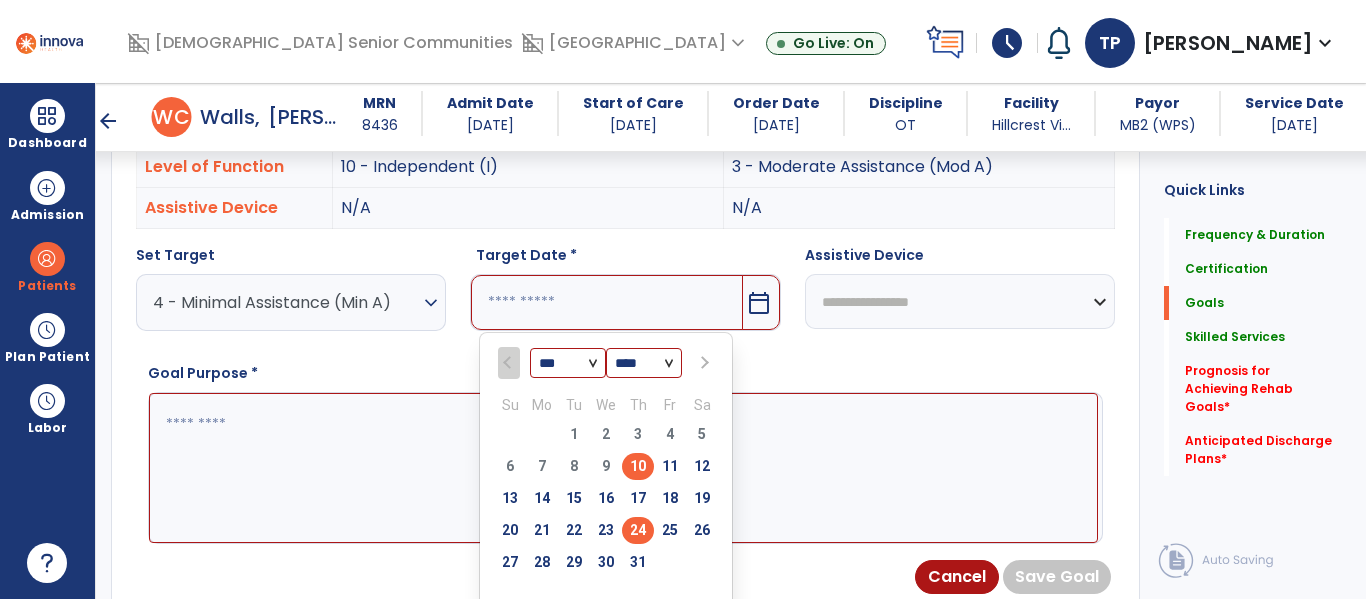 click on "24" at bounding box center (638, 530) 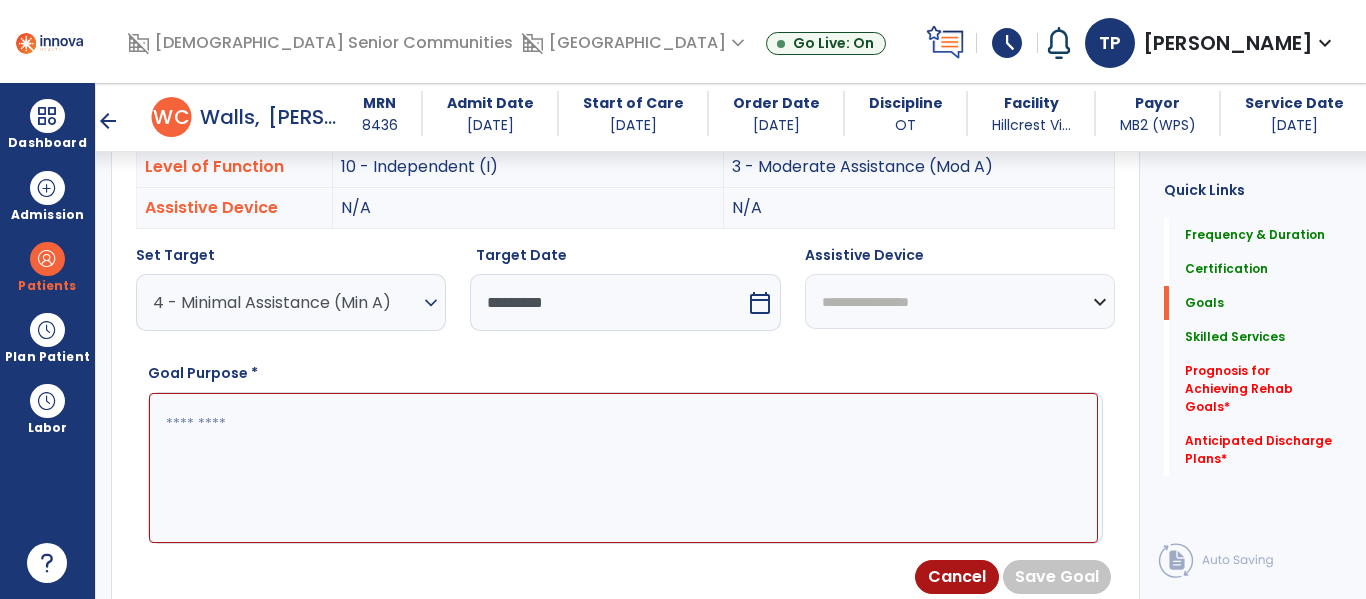 click at bounding box center (623, 468) 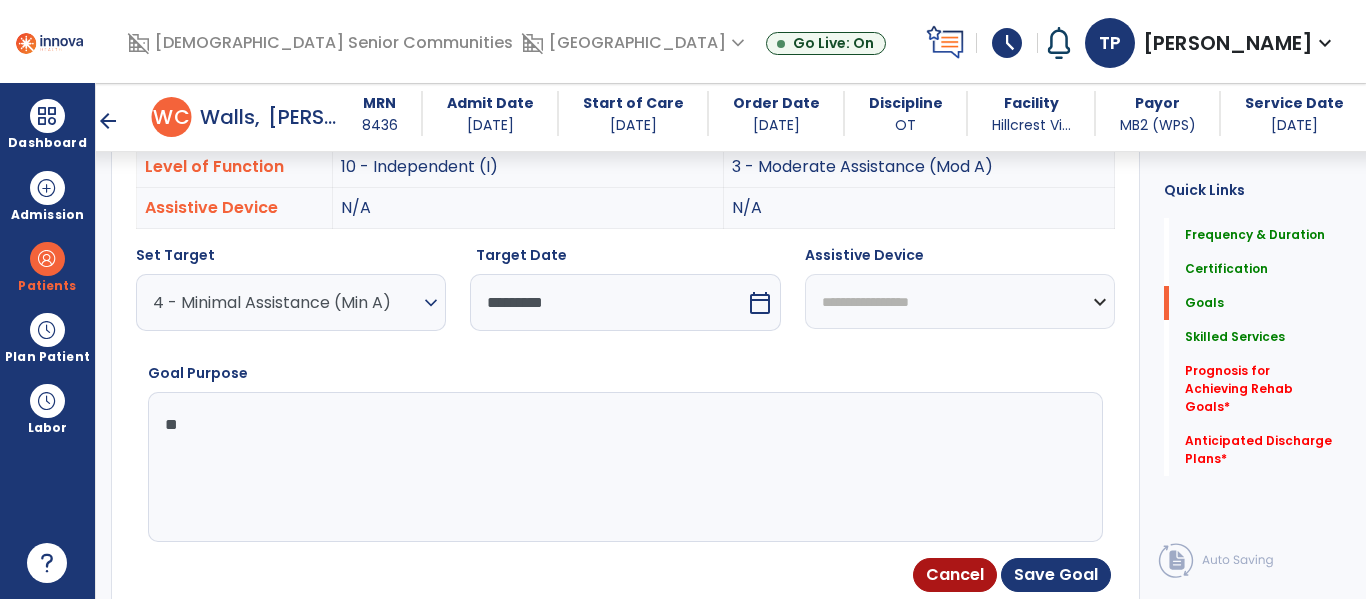 type on "*" 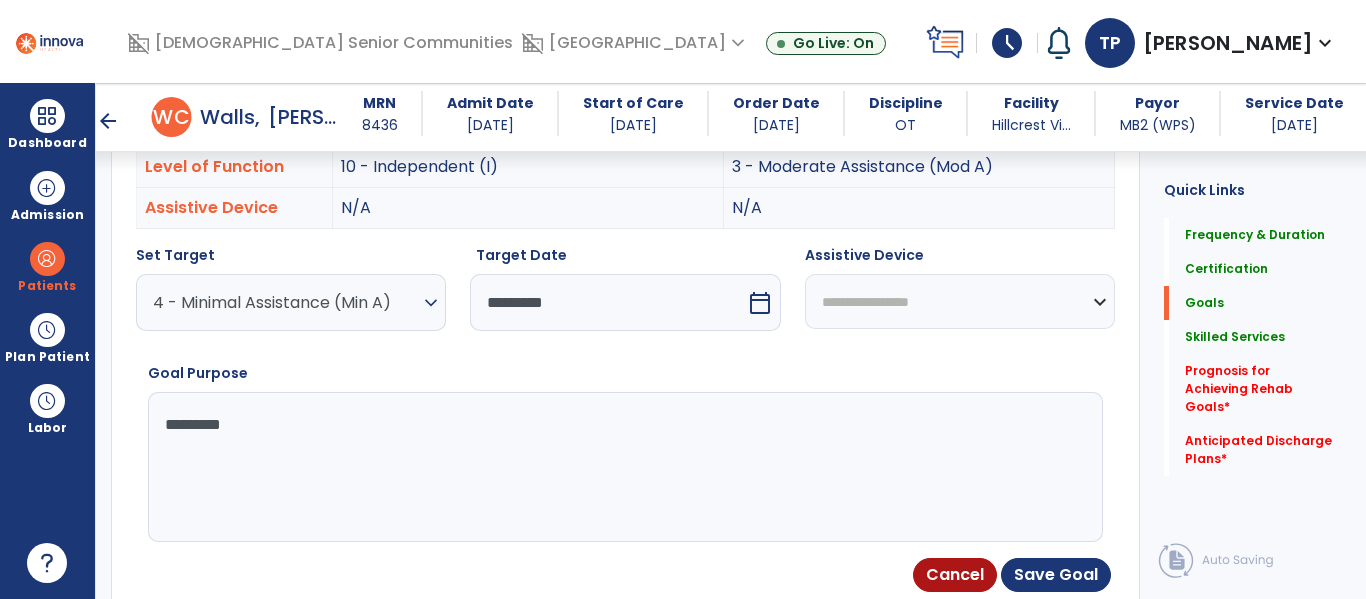 type on "**********" 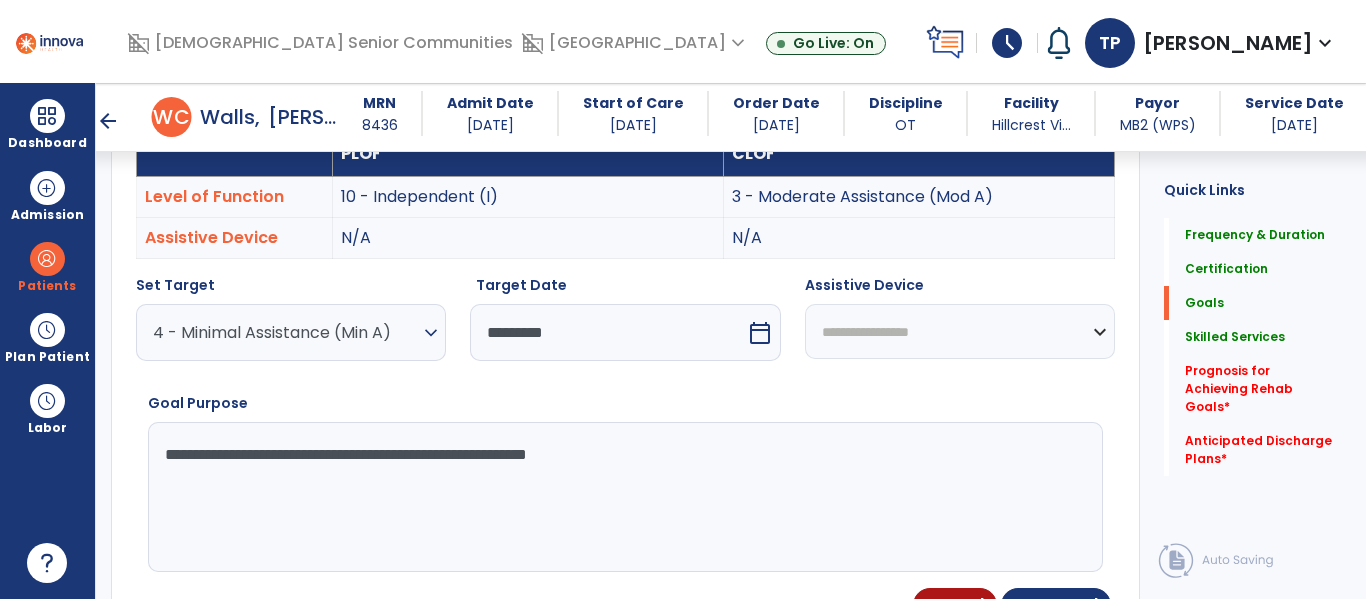 scroll, scrollTop: 614, scrollLeft: 0, axis: vertical 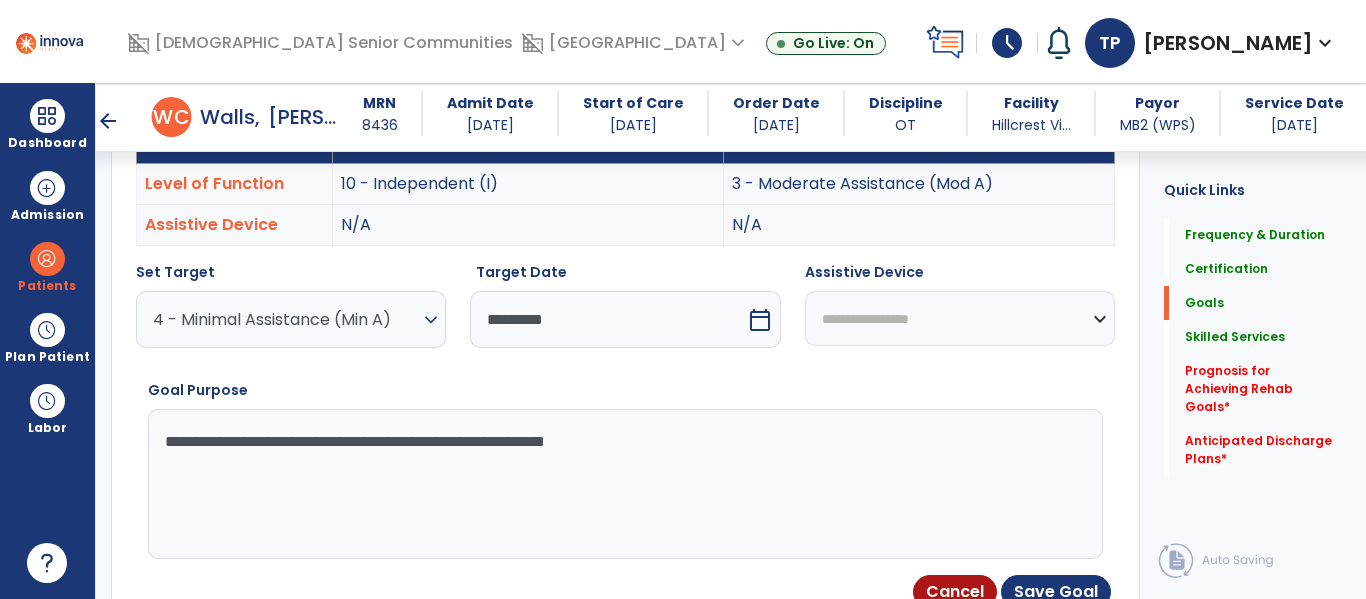 type on "**********" 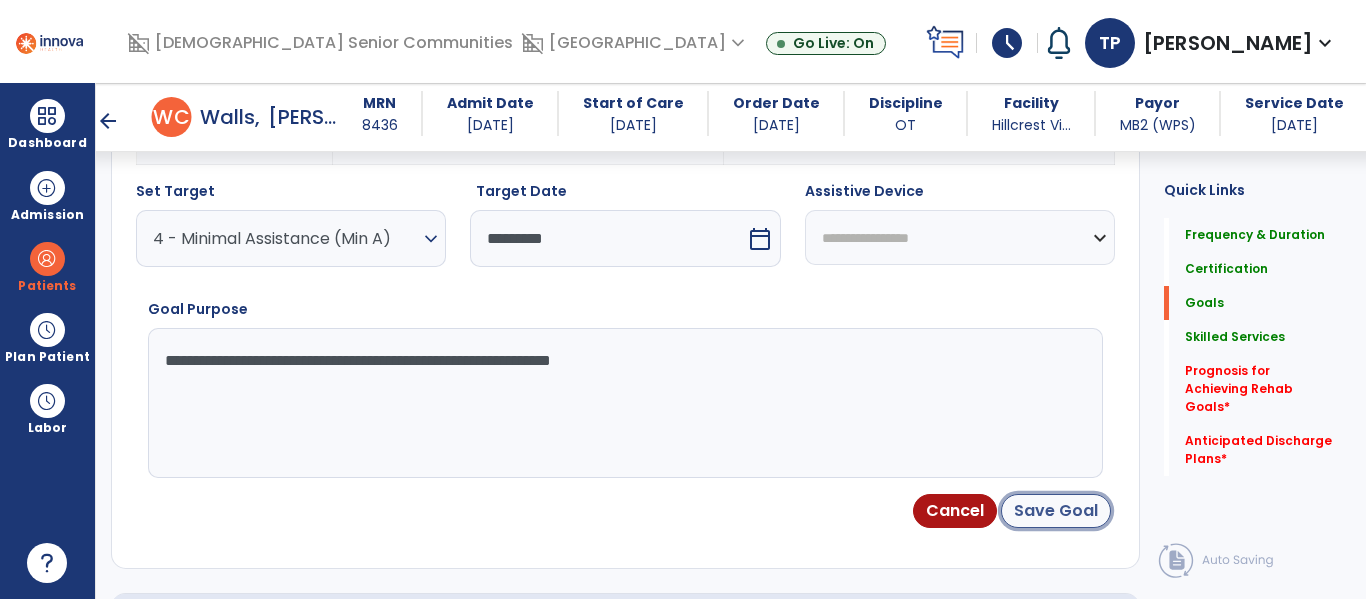 click on "Save Goal" at bounding box center (1056, 511) 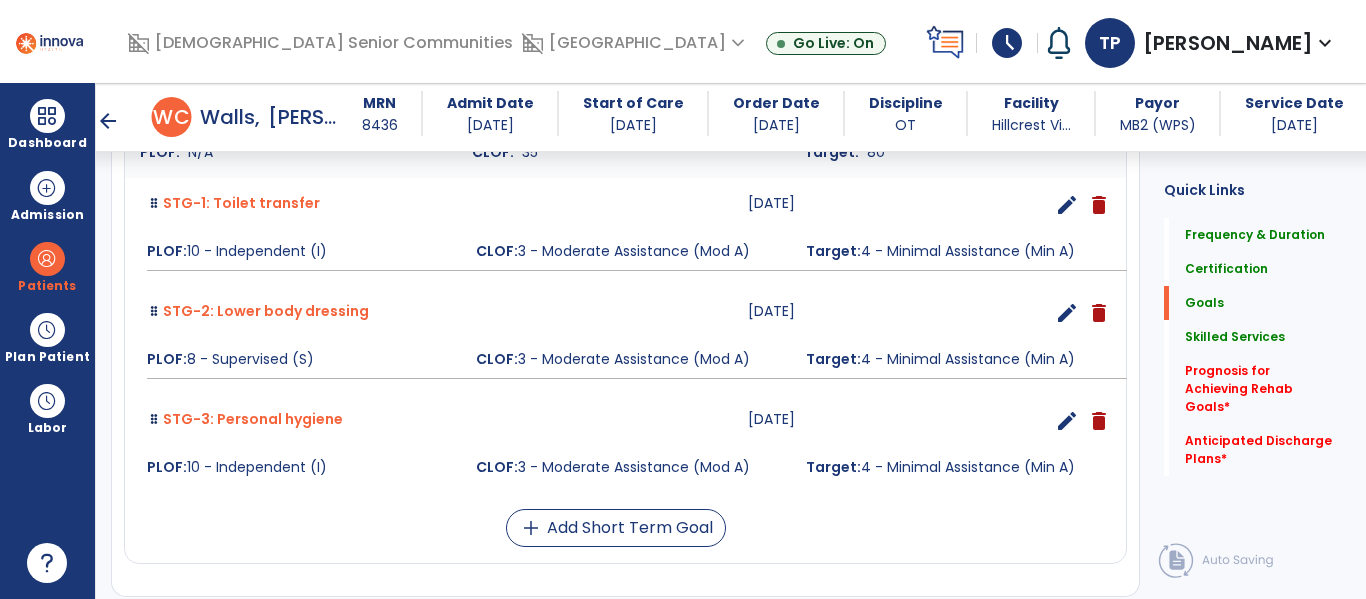 scroll, scrollTop: 821, scrollLeft: 0, axis: vertical 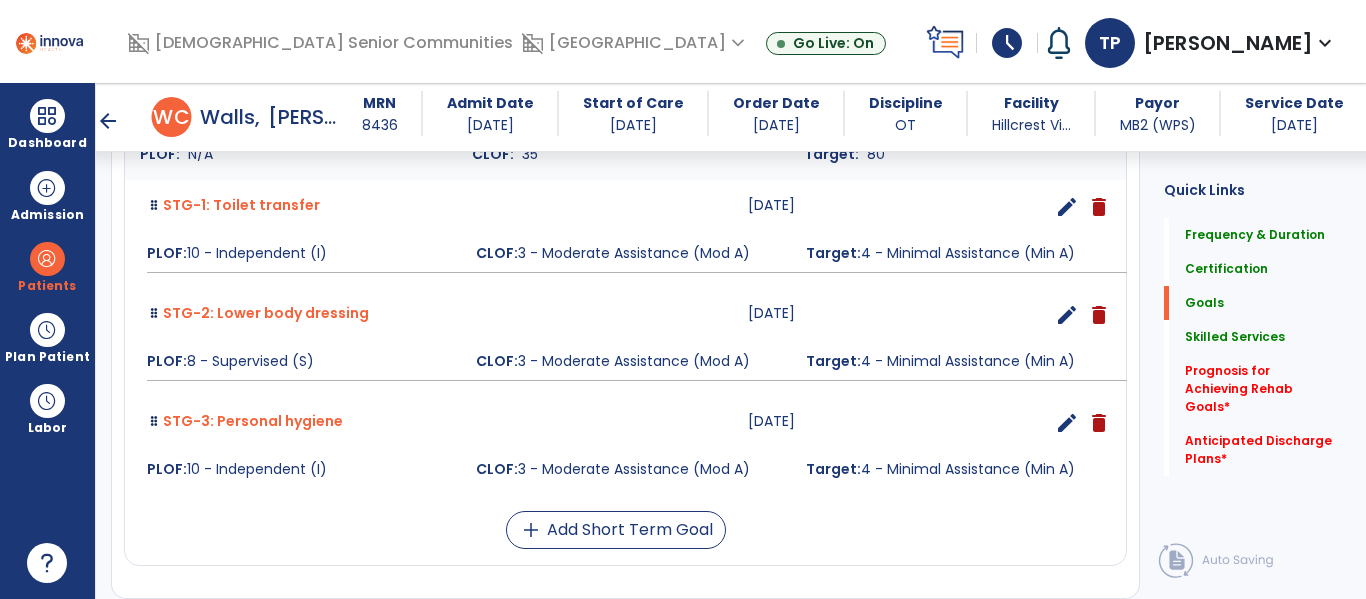 click on "edit" at bounding box center [1067, 315] 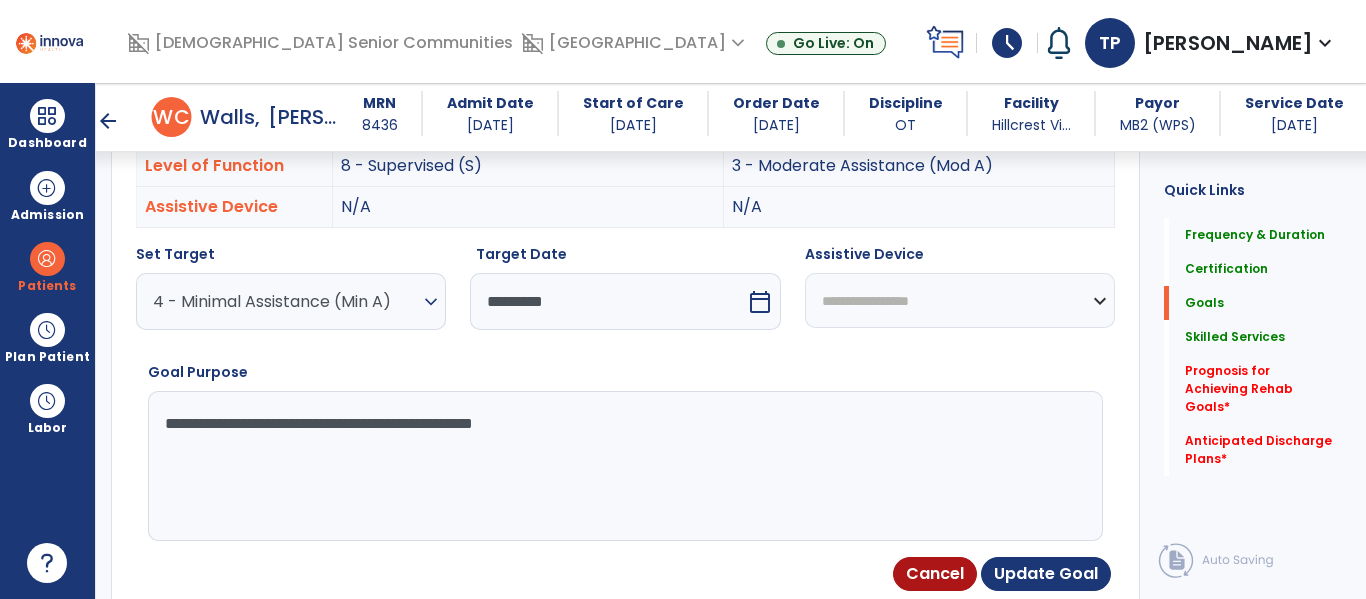 scroll, scrollTop: 534, scrollLeft: 0, axis: vertical 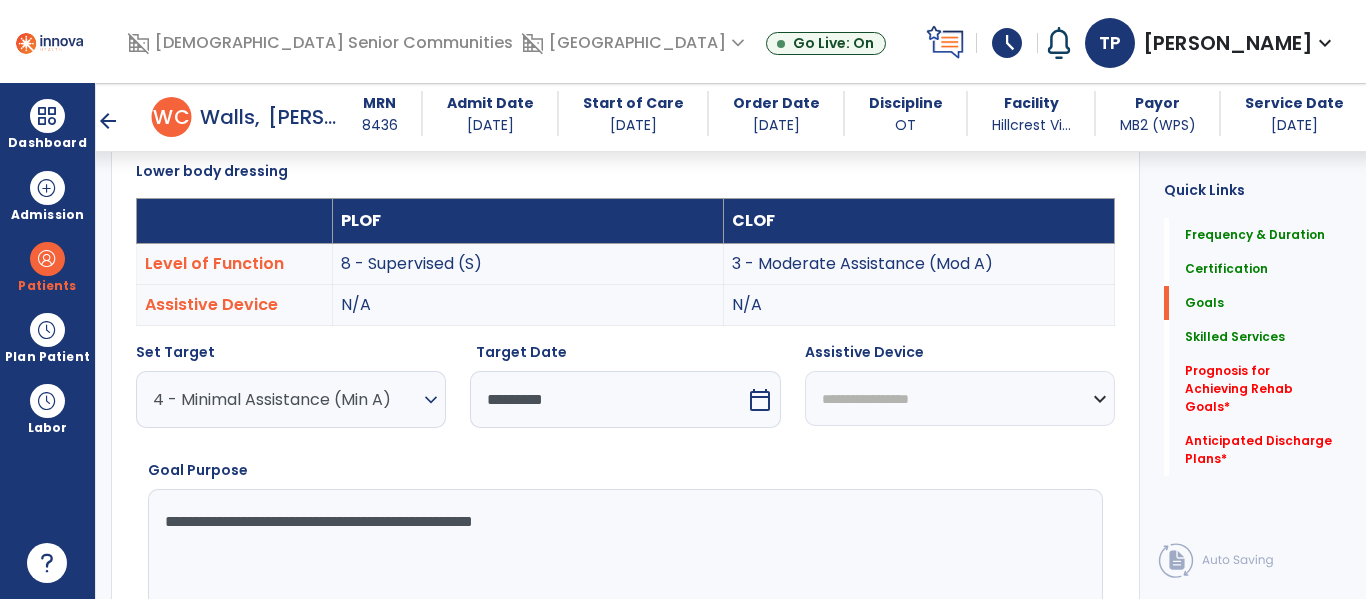 click on "**********" at bounding box center [623, 564] 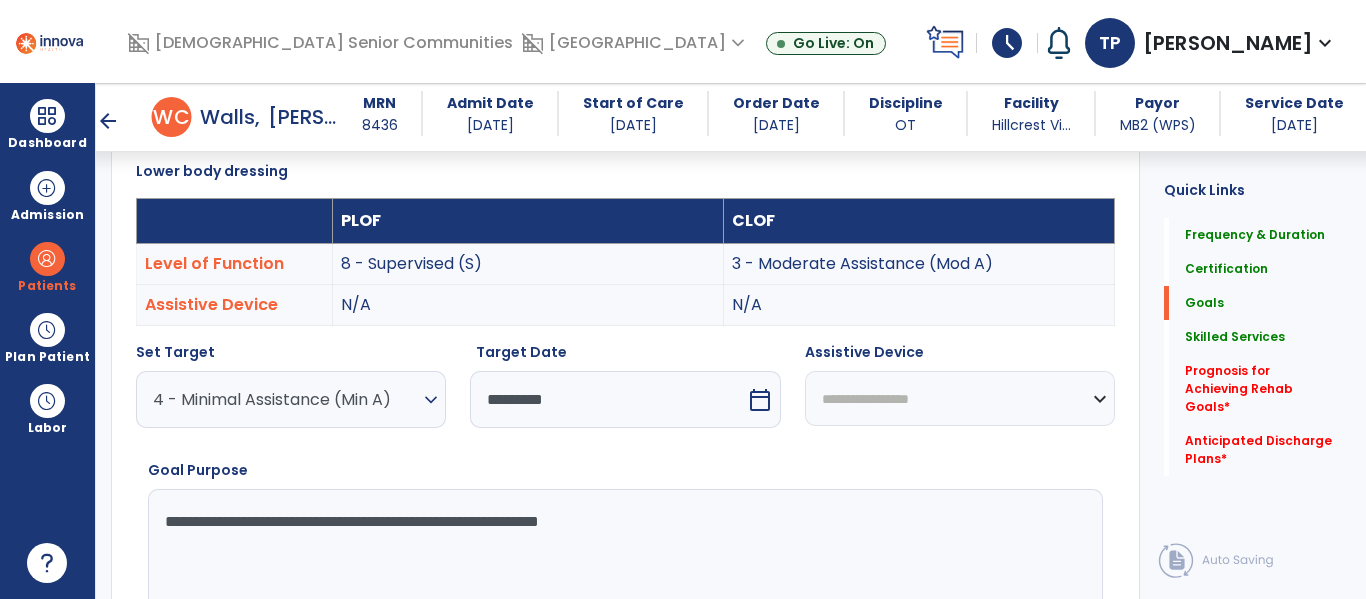 click on "**********" at bounding box center (623, 564) 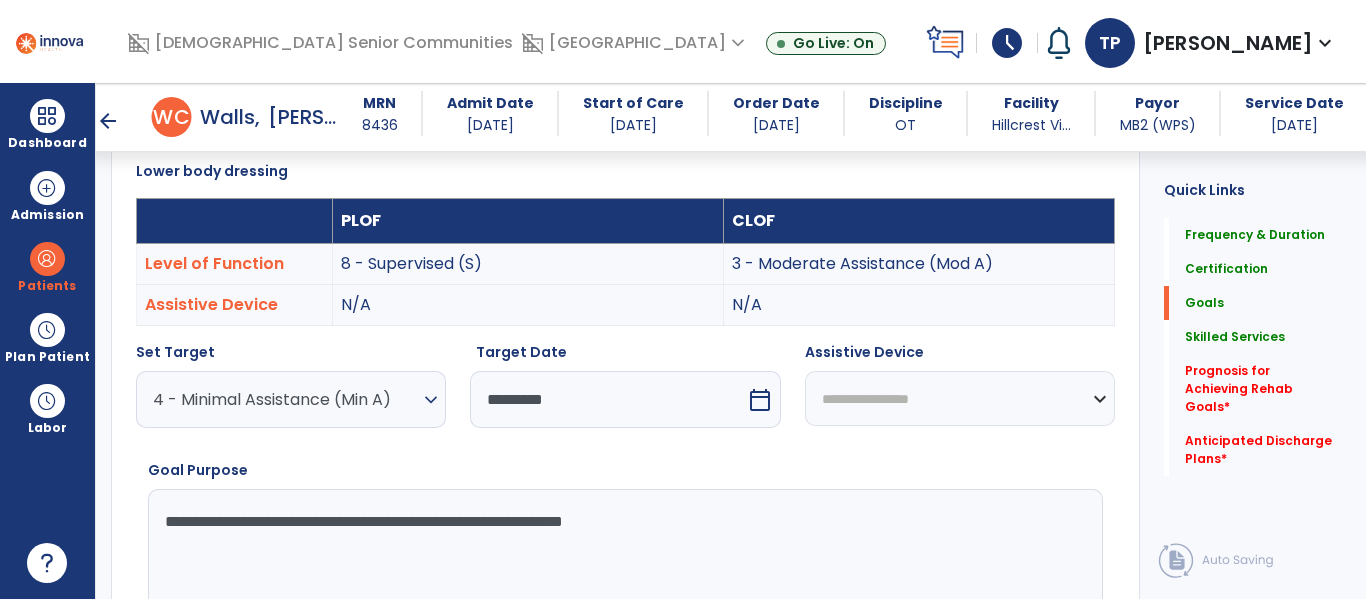 type on "**********" 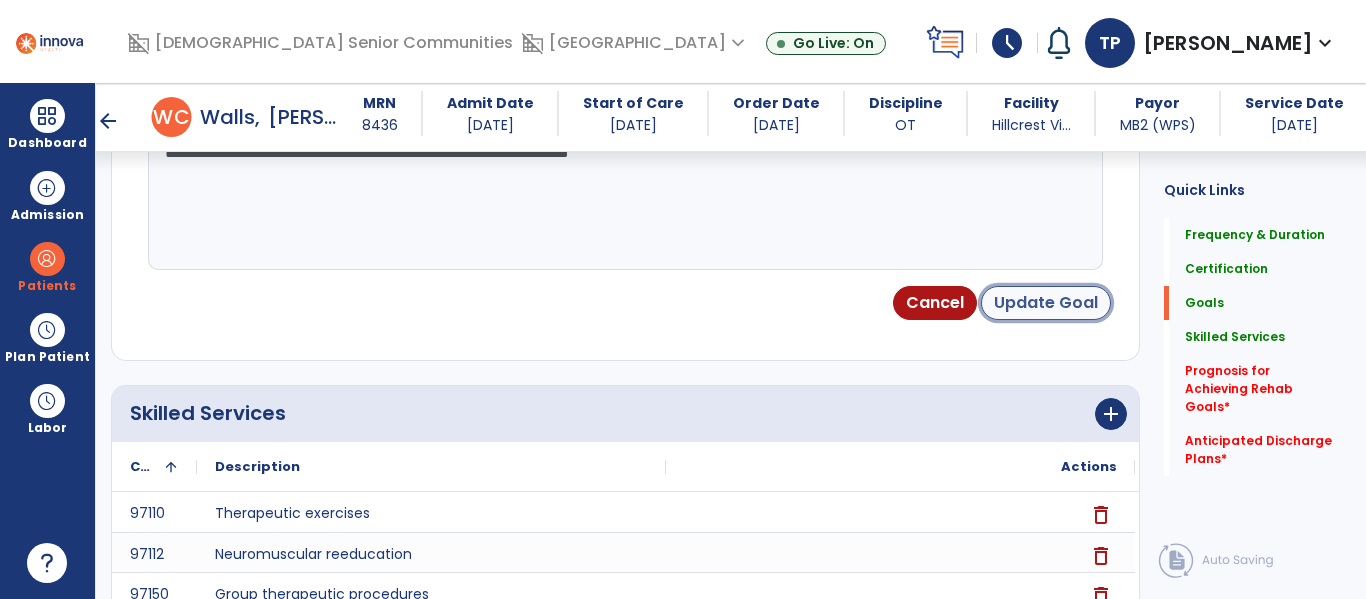click on "Update Goal" at bounding box center (1046, 303) 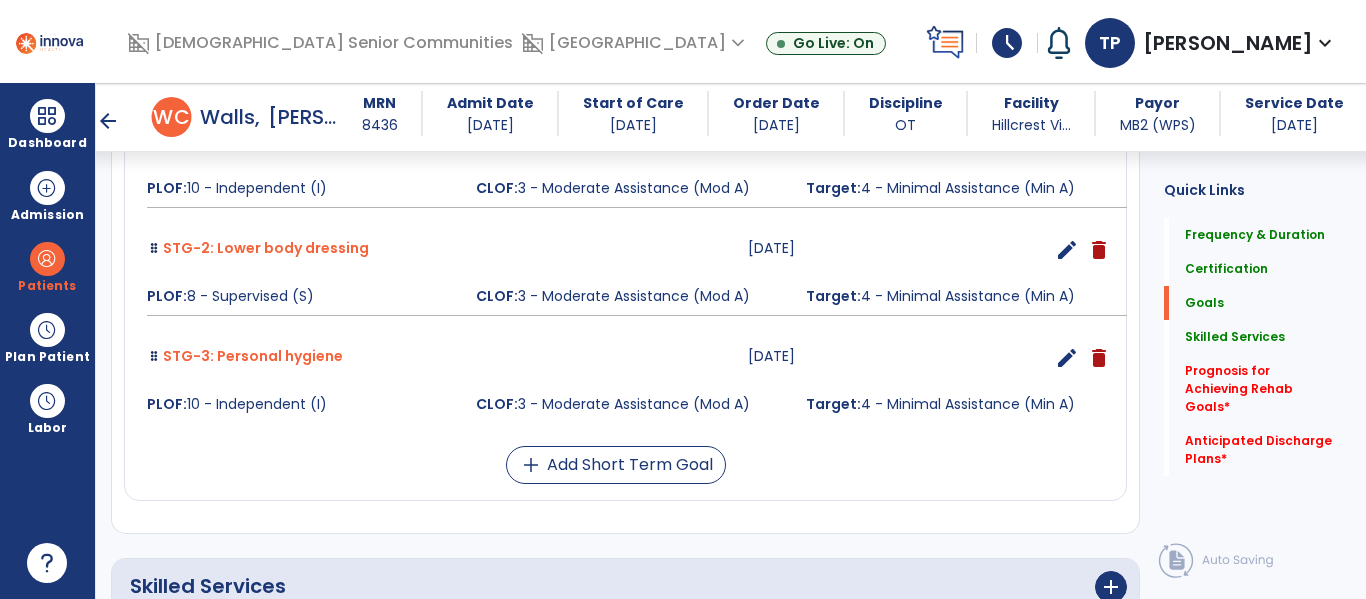 scroll, scrollTop: 887, scrollLeft: 0, axis: vertical 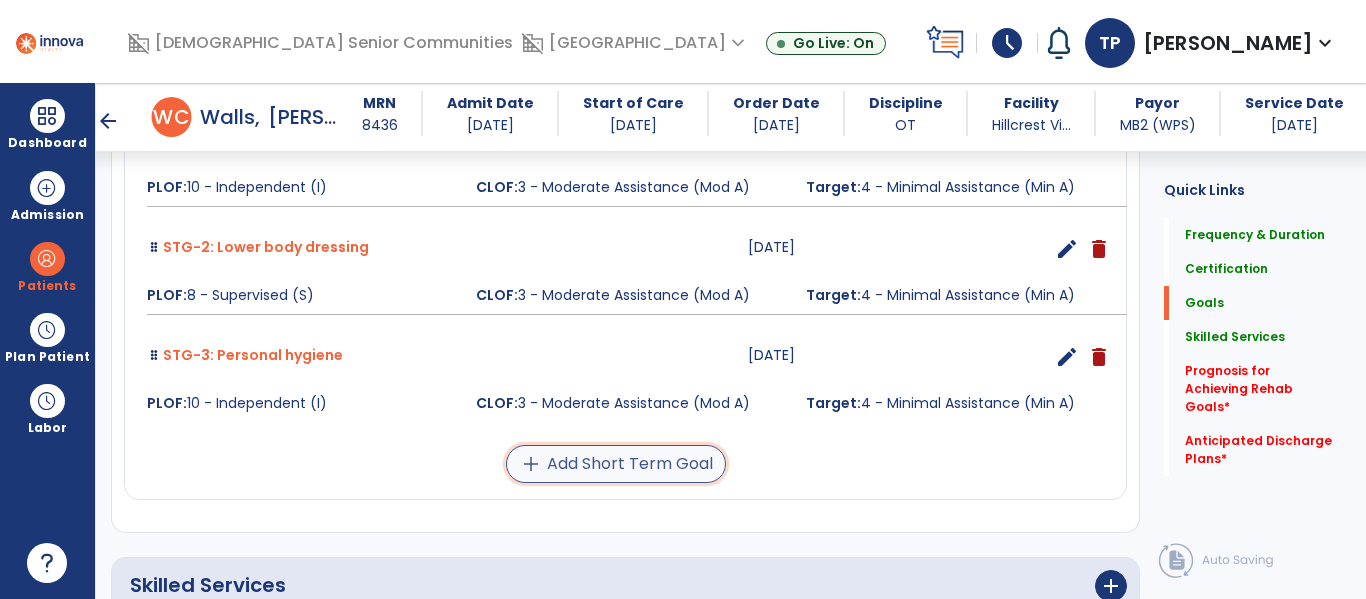 click on "add  Add Short Term Goal" at bounding box center (616, 464) 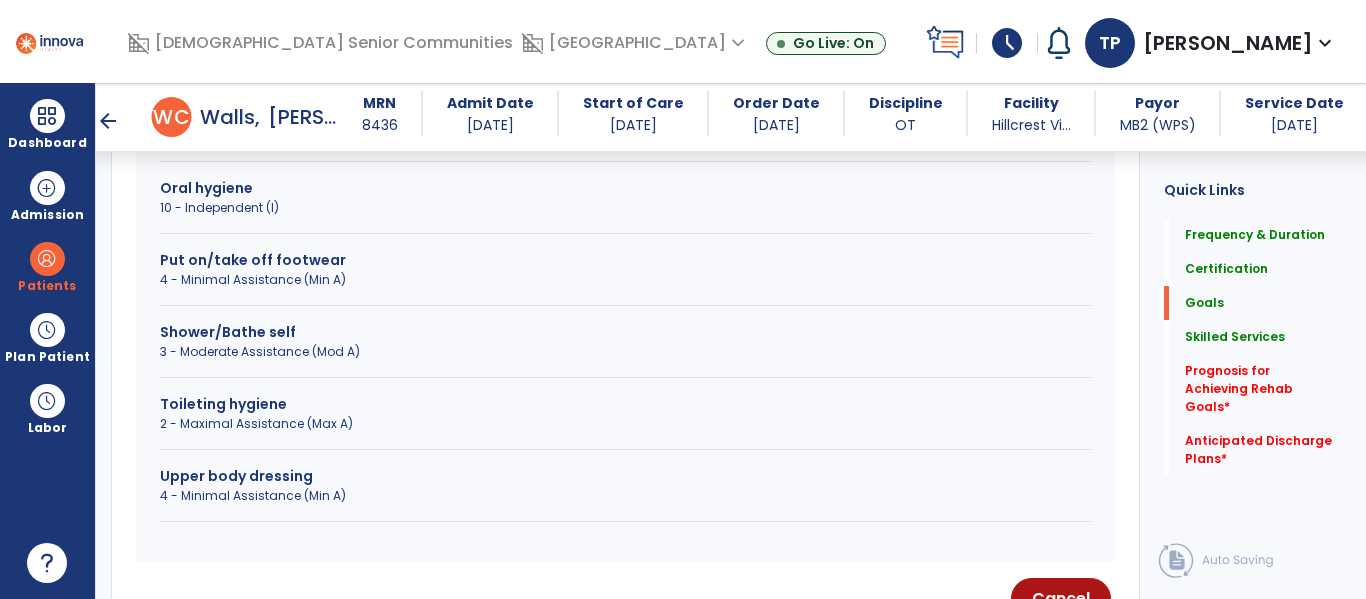 scroll, scrollTop: 752, scrollLeft: 0, axis: vertical 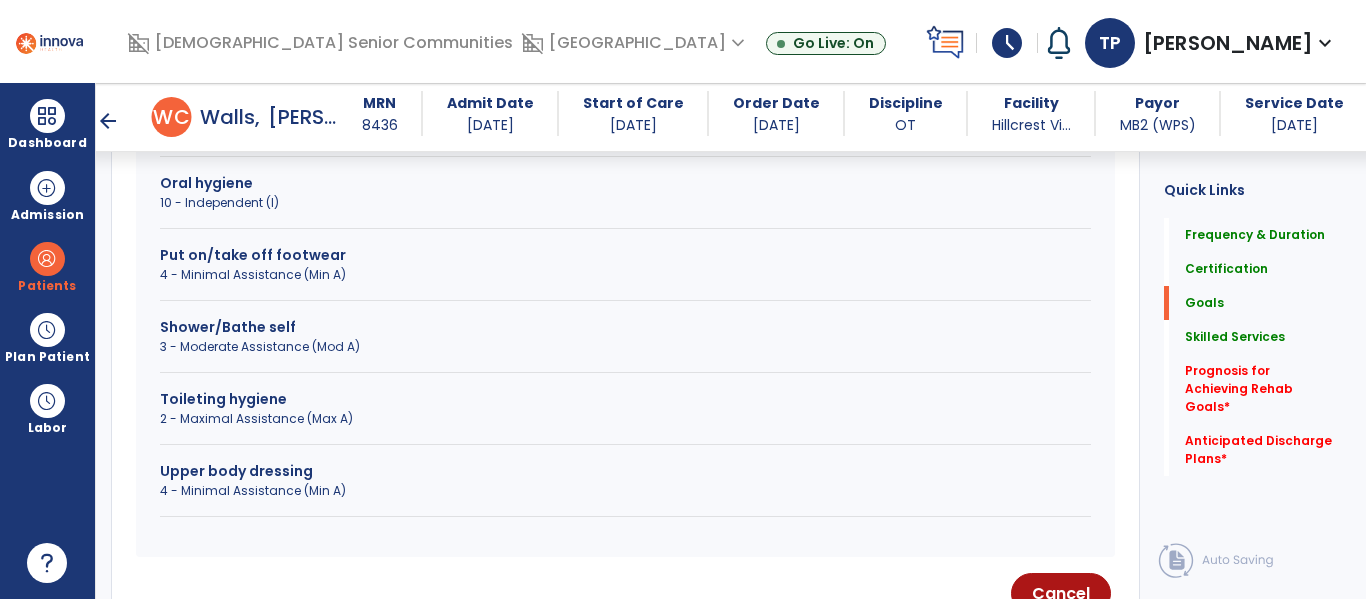 click on "2 - Maximal Assistance (Max A)" at bounding box center [625, 419] 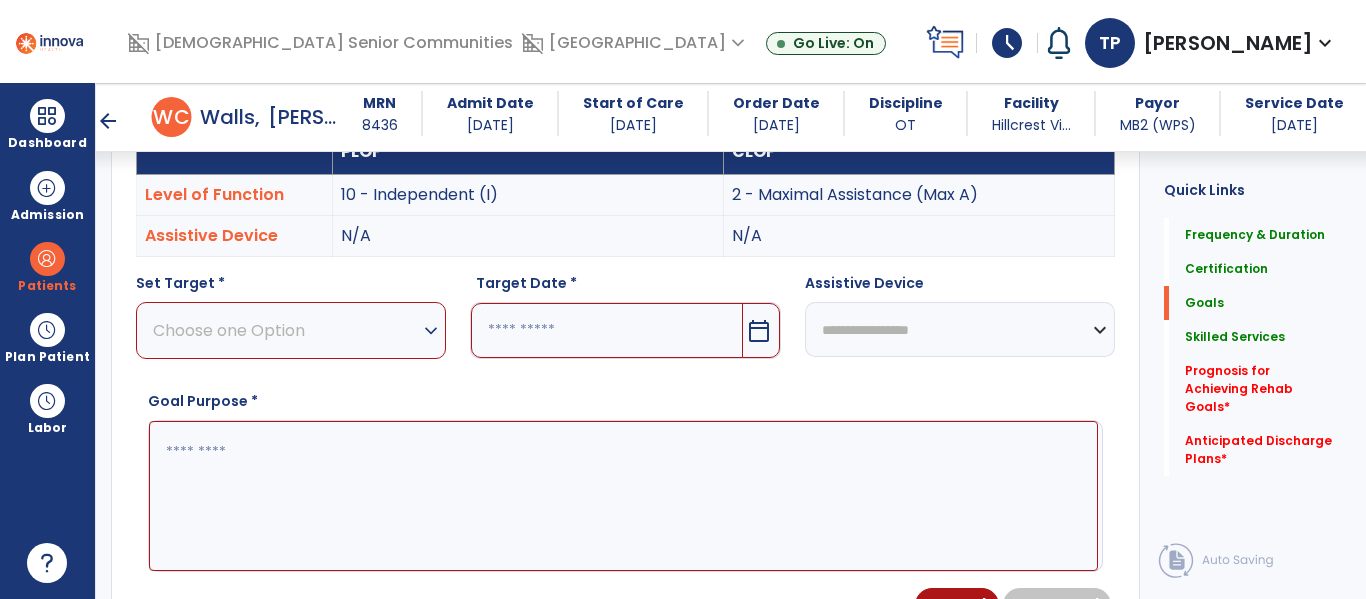 scroll, scrollTop: 589, scrollLeft: 0, axis: vertical 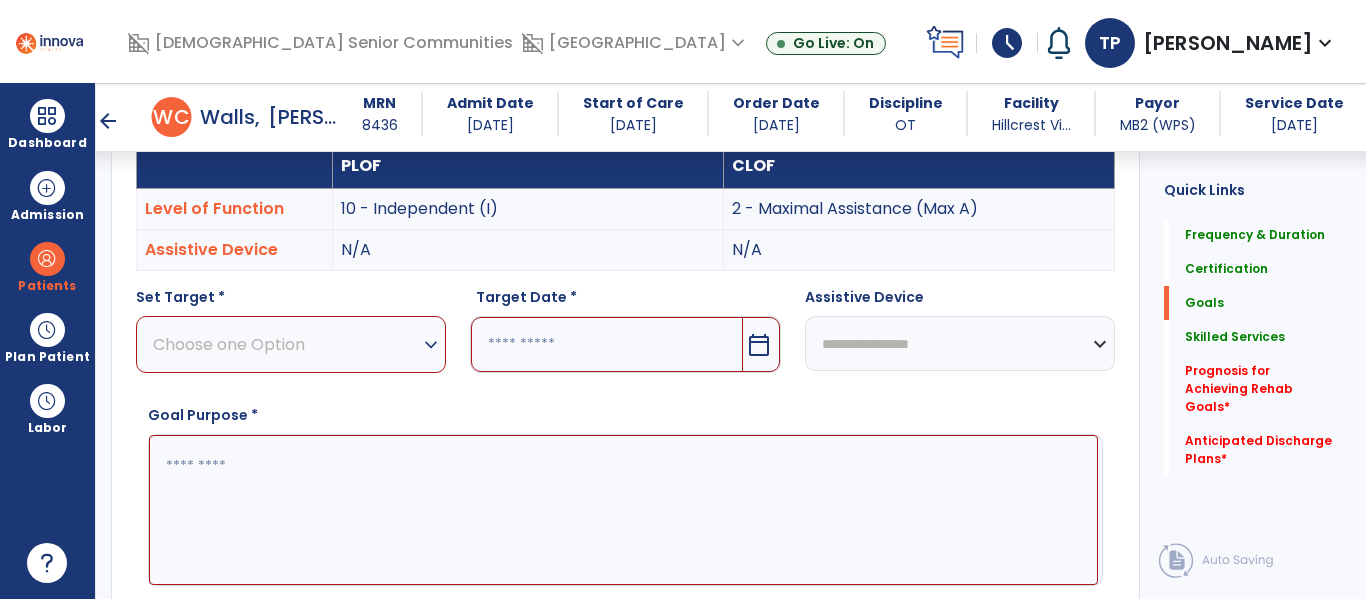 click on "expand_more" at bounding box center [431, 345] 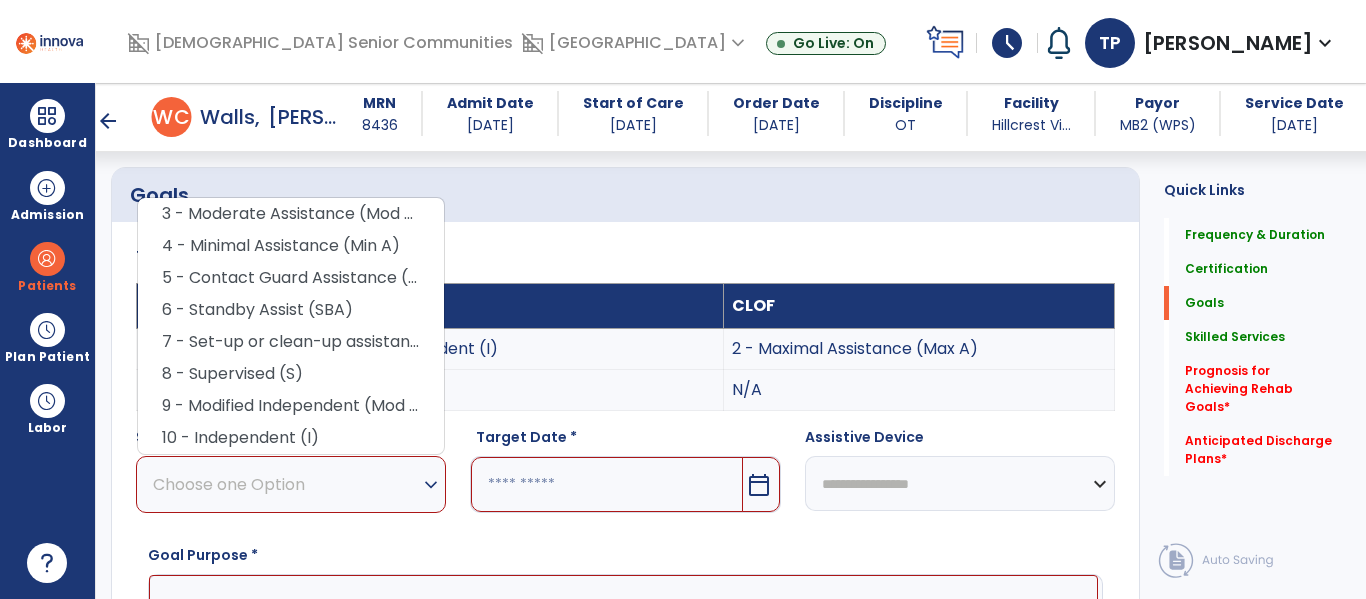 scroll, scrollTop: 445, scrollLeft: 0, axis: vertical 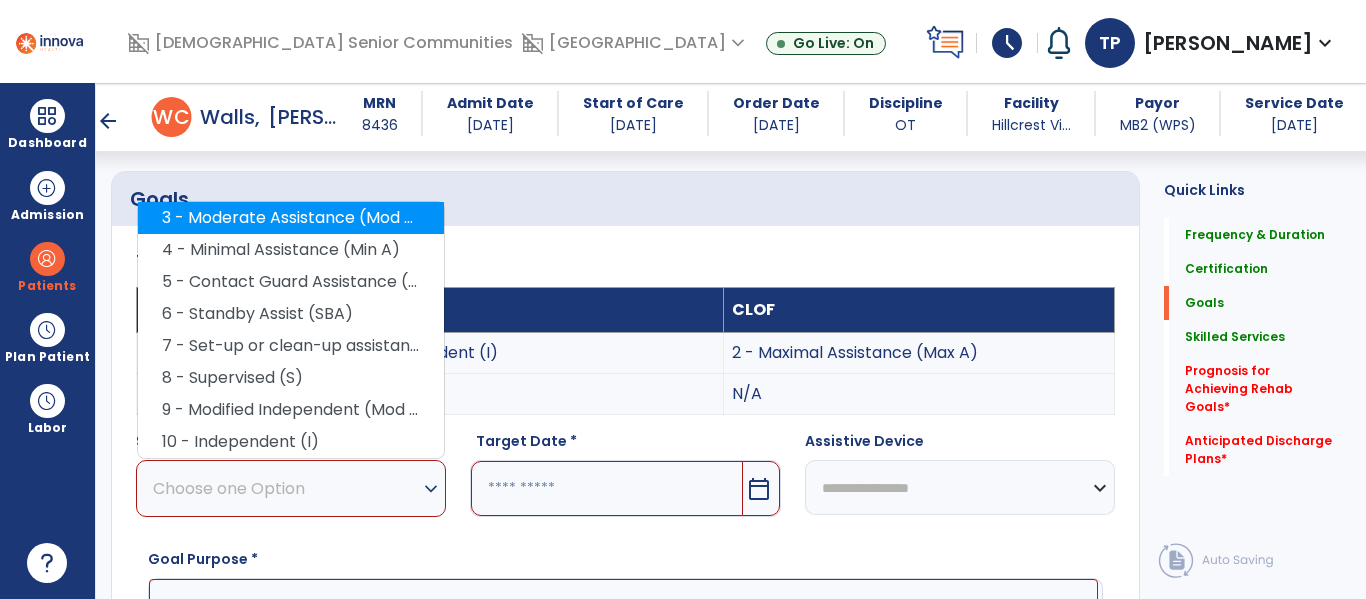 click on "3 - Moderate Assistance (Mod A)" at bounding box center [291, 218] 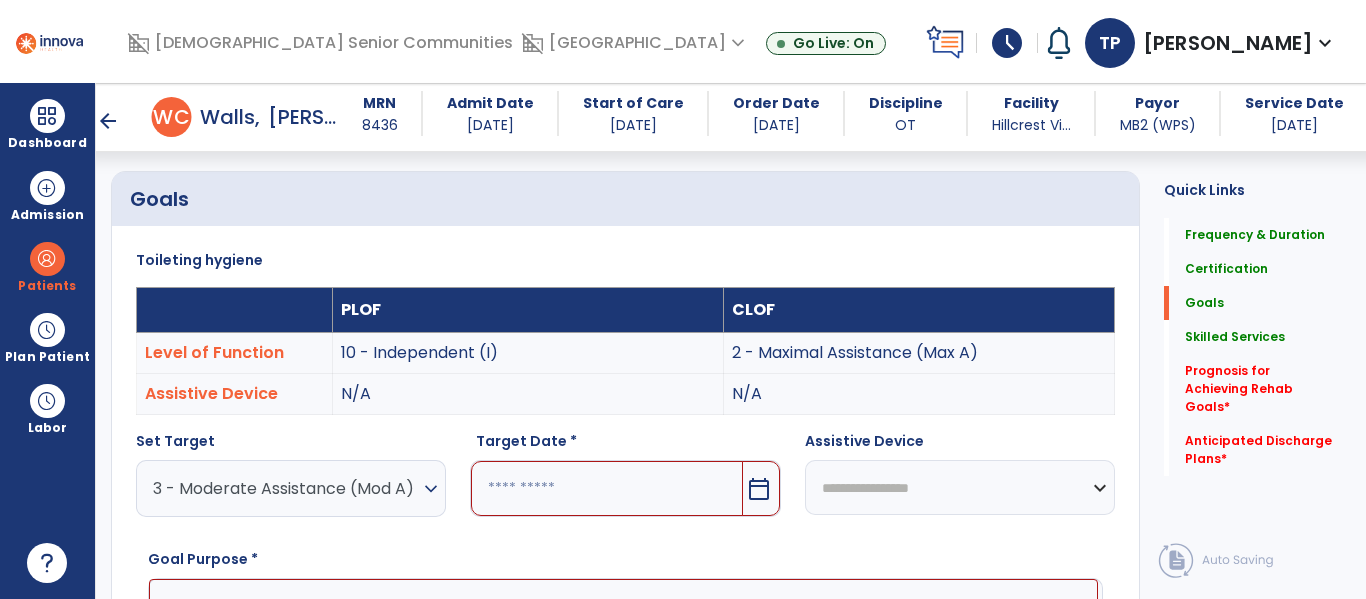 click on "calendar_today" at bounding box center (759, 489) 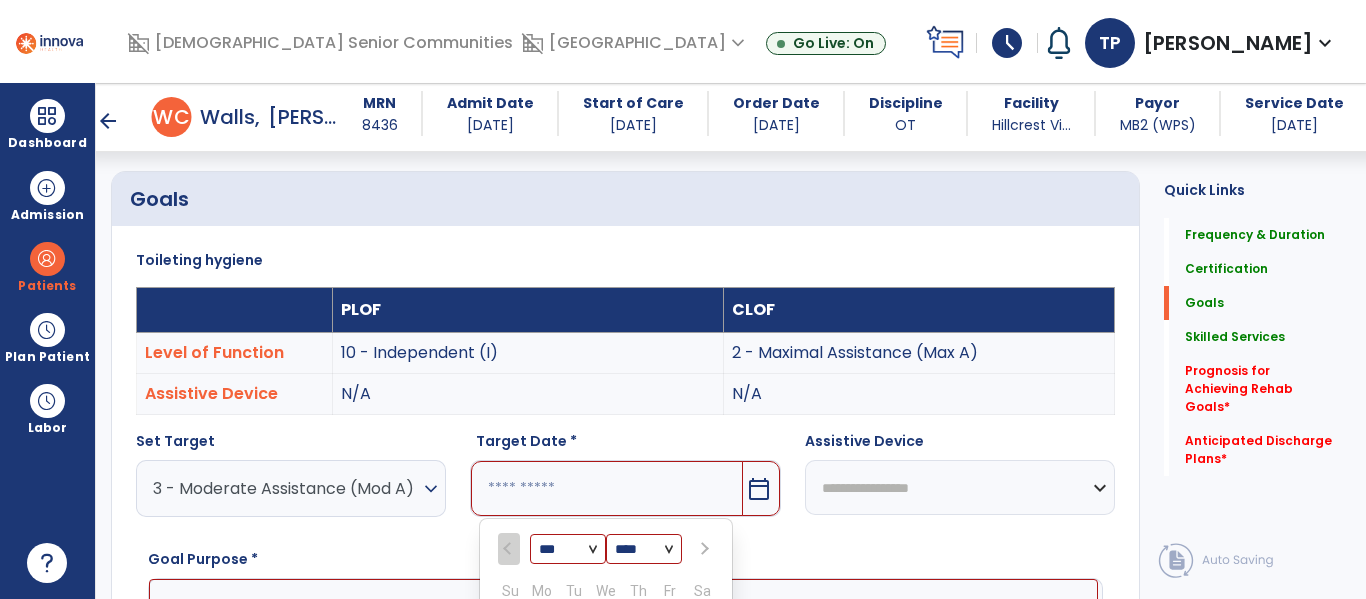 scroll, scrollTop: 760, scrollLeft: 0, axis: vertical 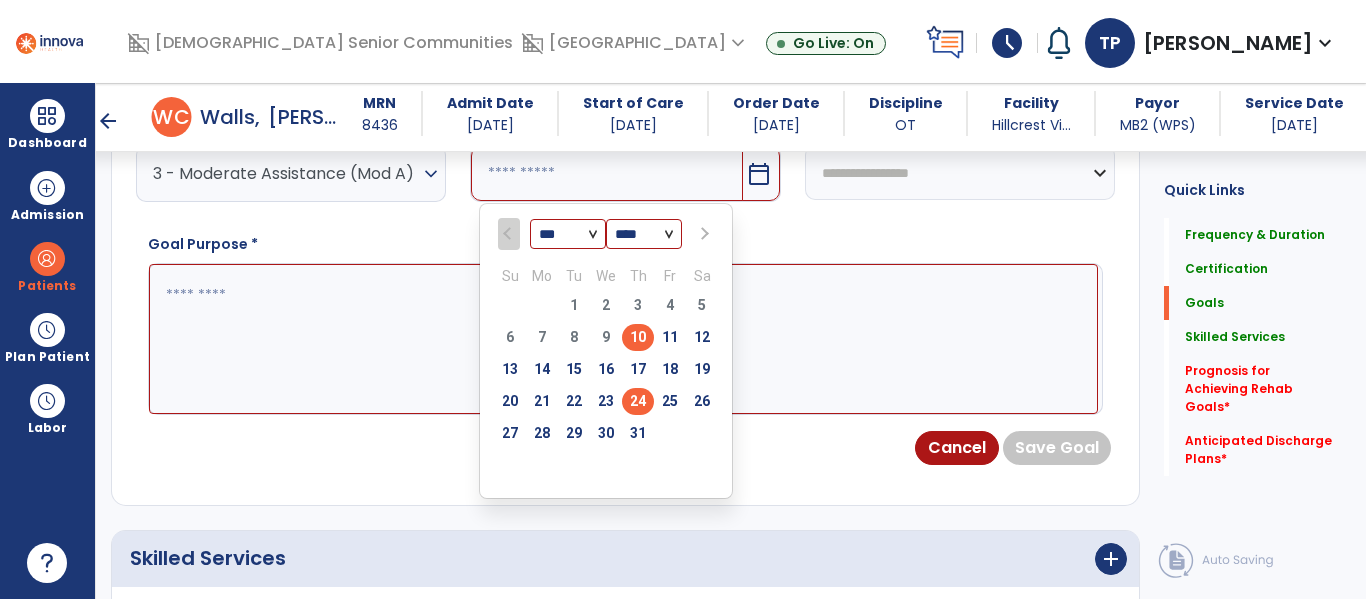 click on "24" at bounding box center (638, 401) 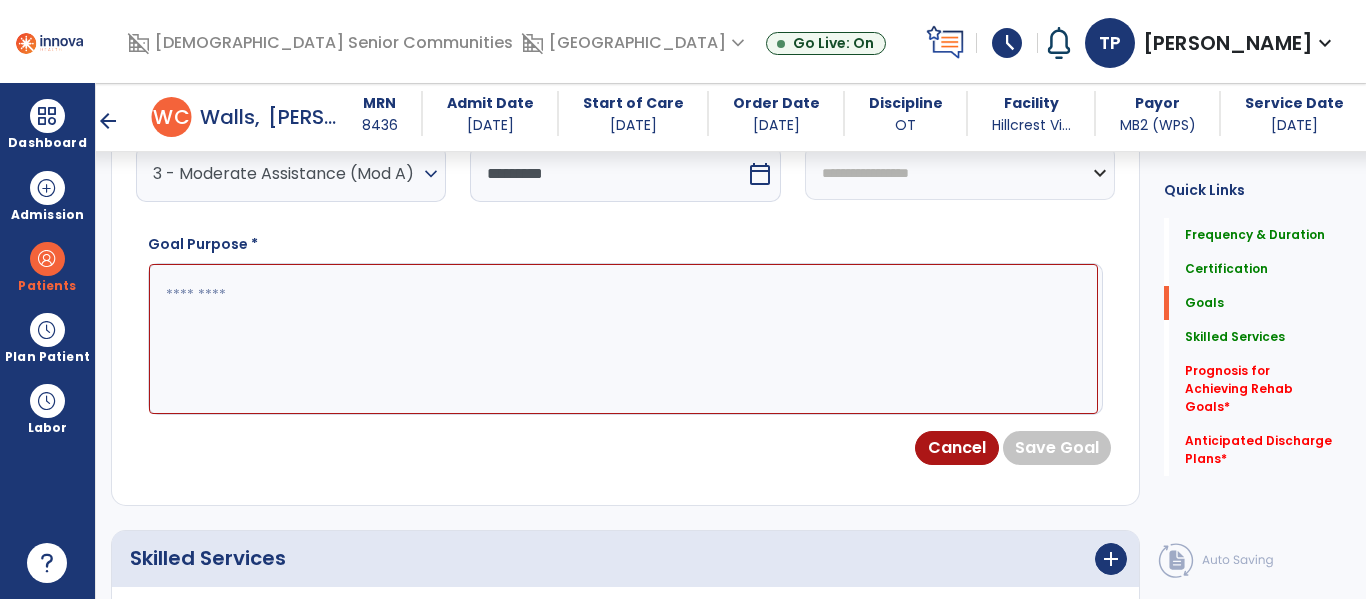 click at bounding box center [623, 339] 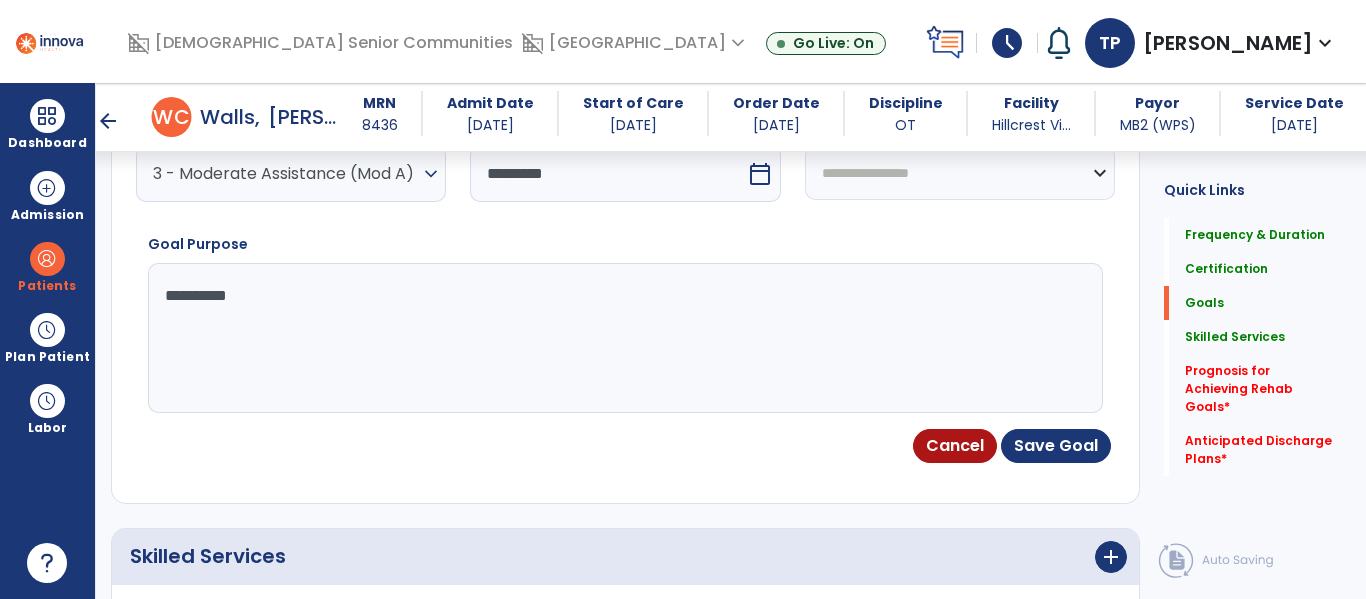 type on "**********" 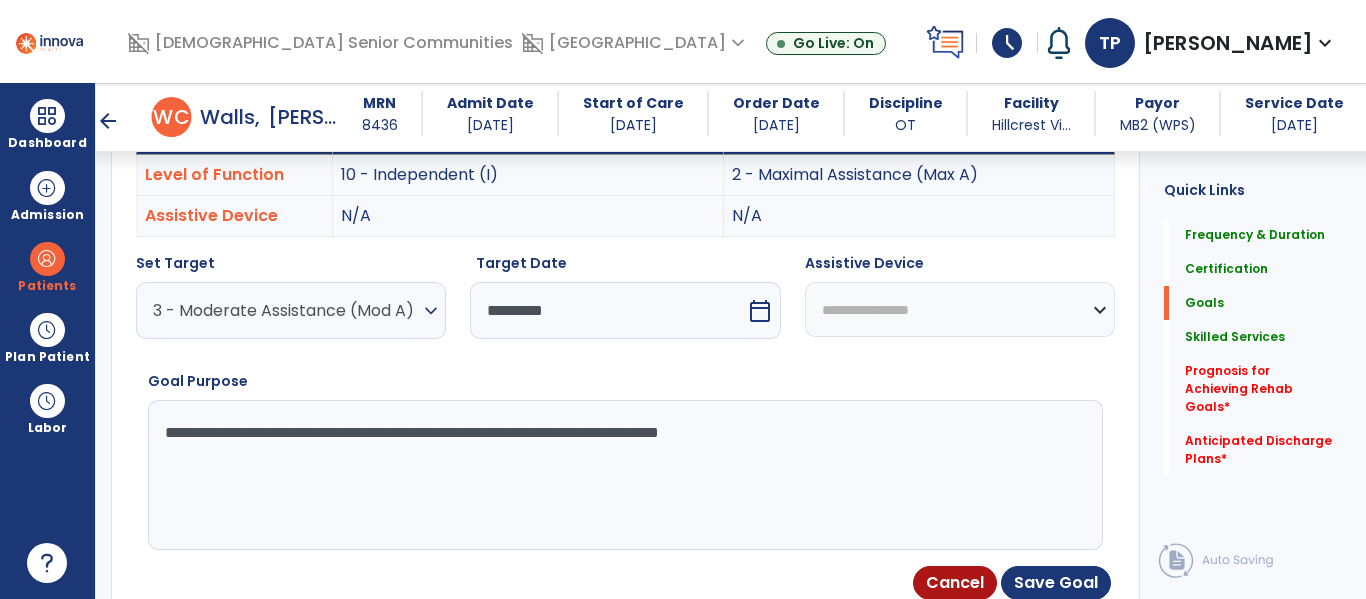 scroll, scrollTop: 627, scrollLeft: 0, axis: vertical 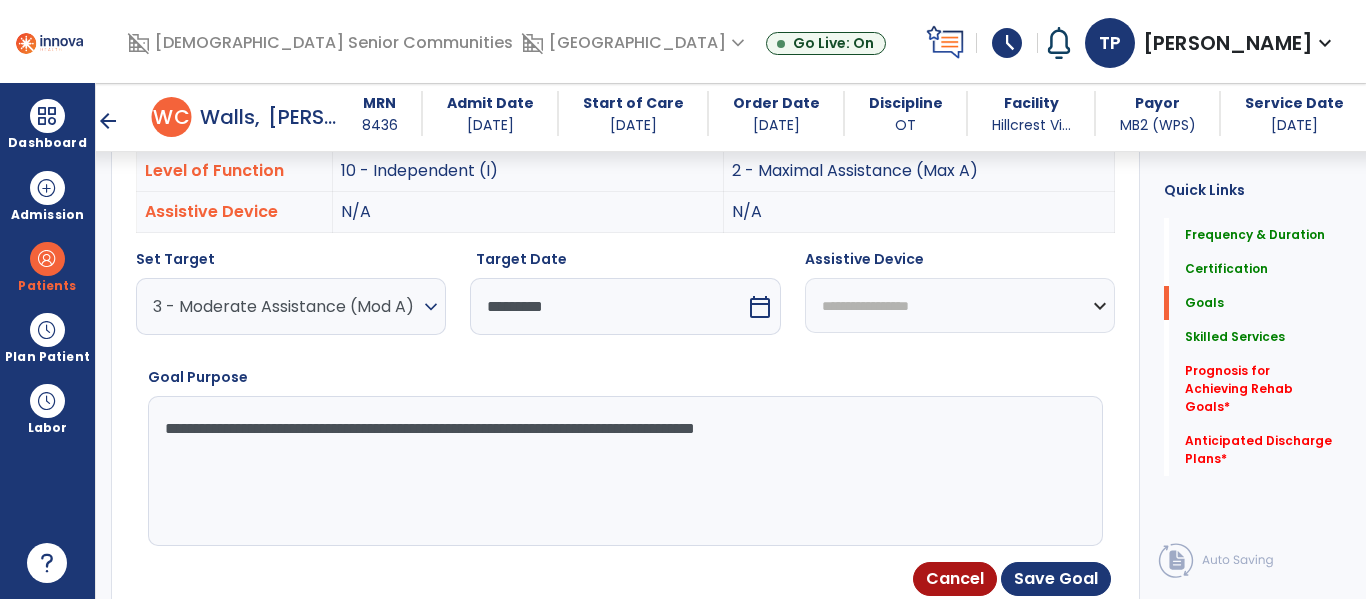type on "**********" 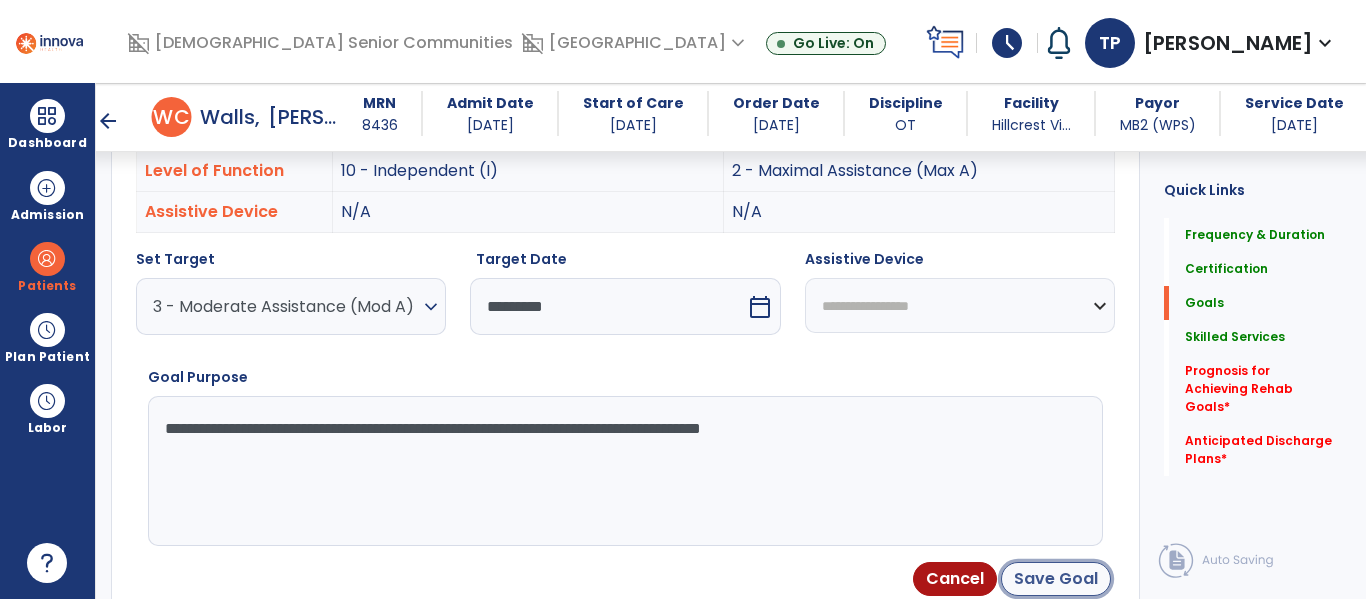 click on "Save Goal" at bounding box center (1056, 579) 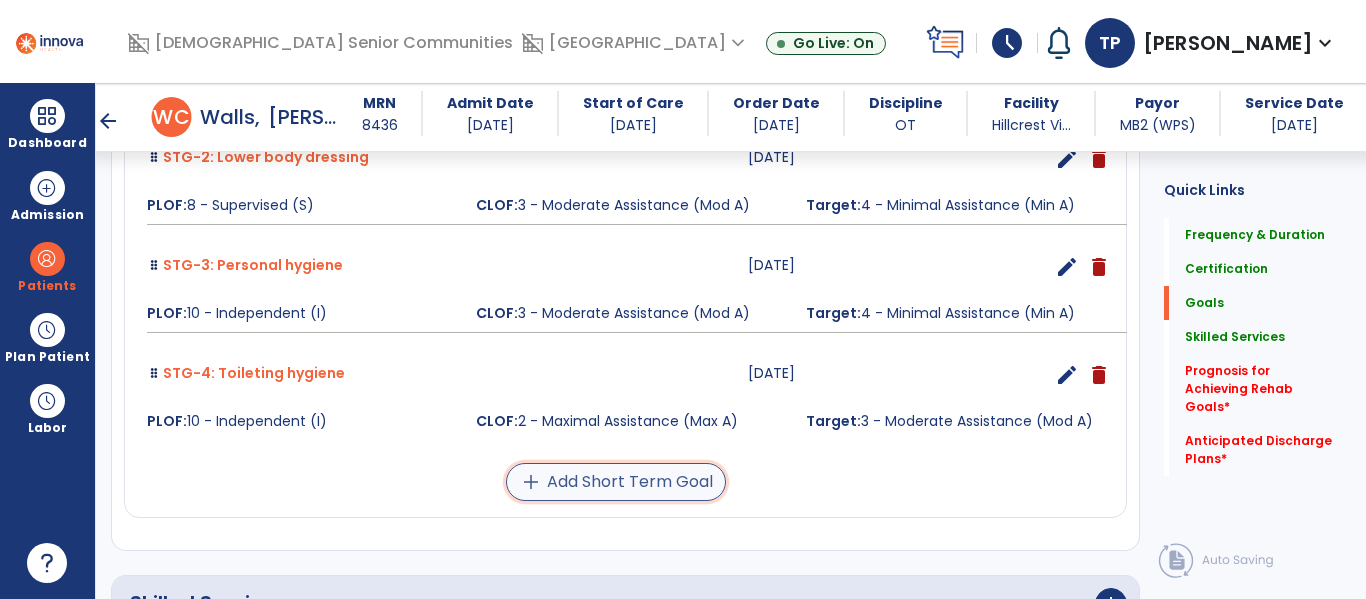 click on "add  Add Short Term Goal" at bounding box center (616, 482) 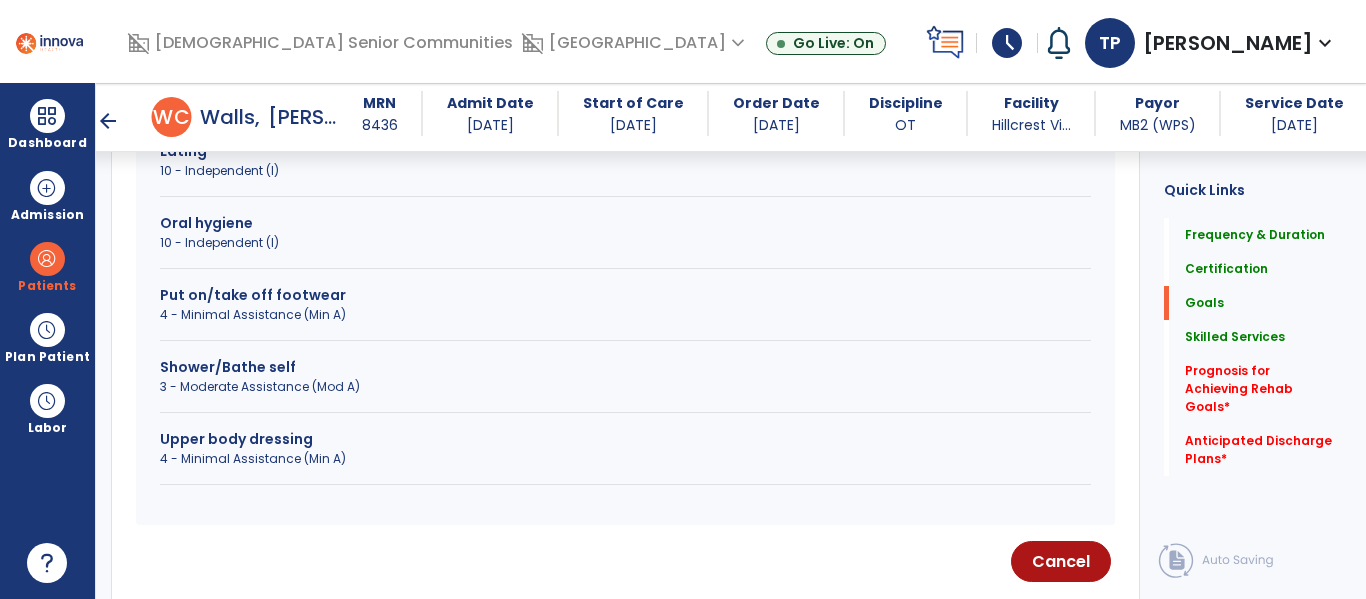 scroll, scrollTop: 711, scrollLeft: 0, axis: vertical 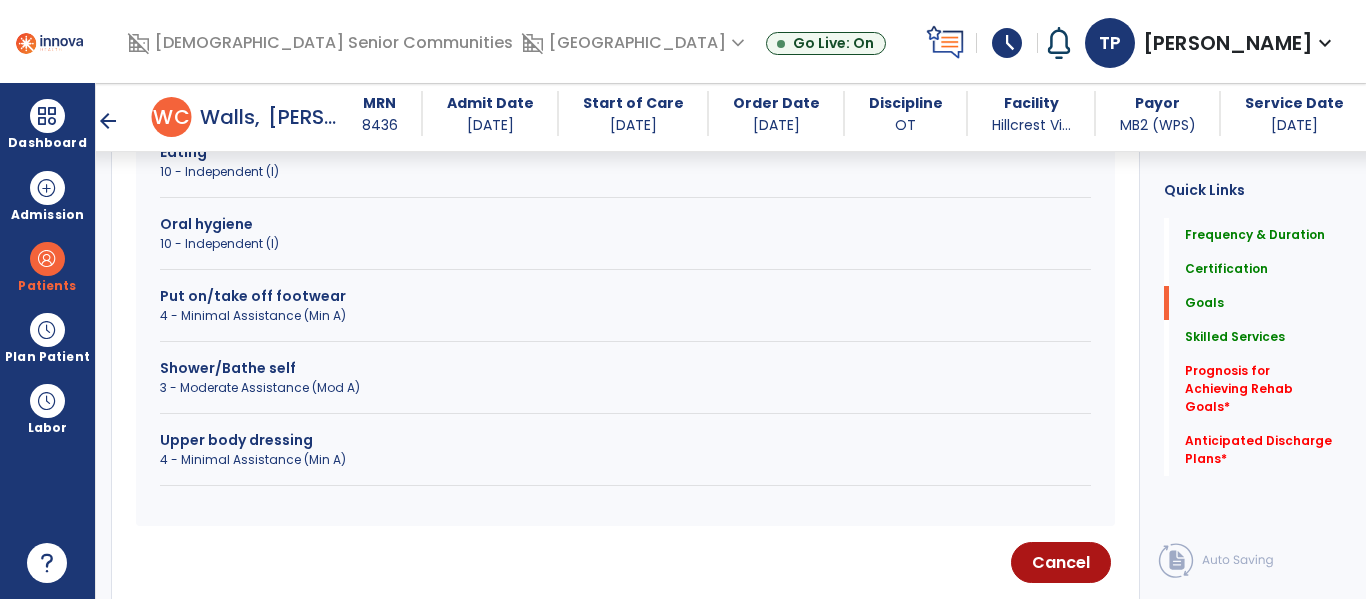click on "4 - Minimal Assistance (Min A)" at bounding box center (625, 460) 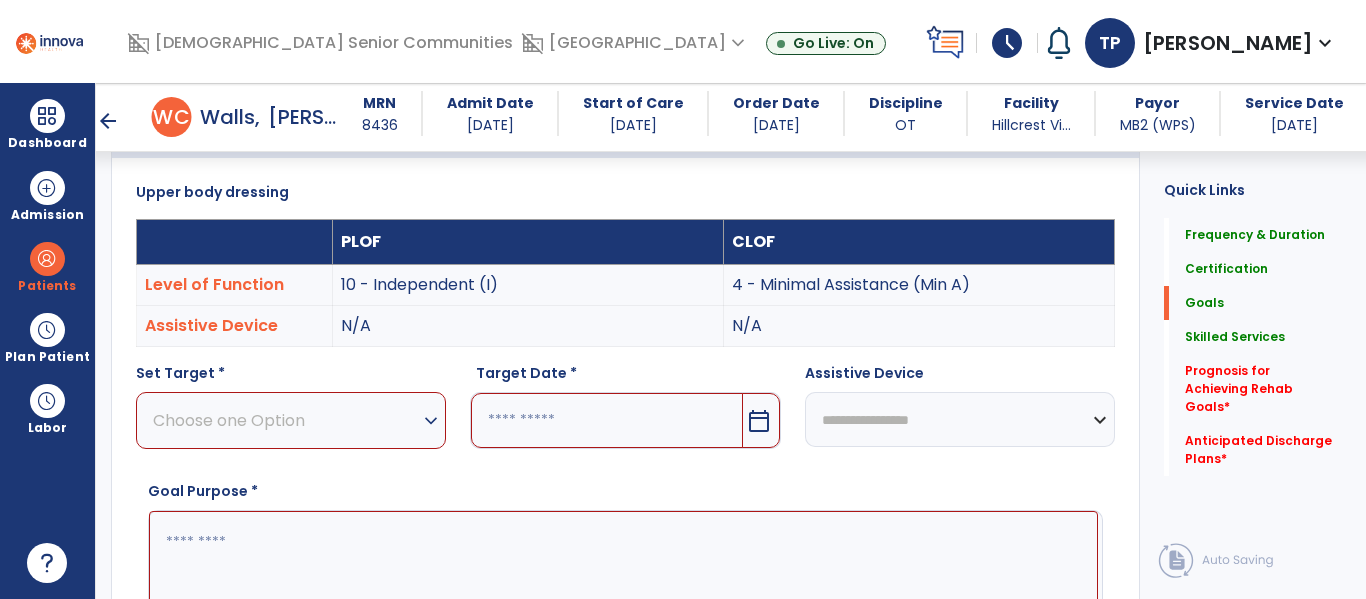 scroll, scrollTop: 498, scrollLeft: 0, axis: vertical 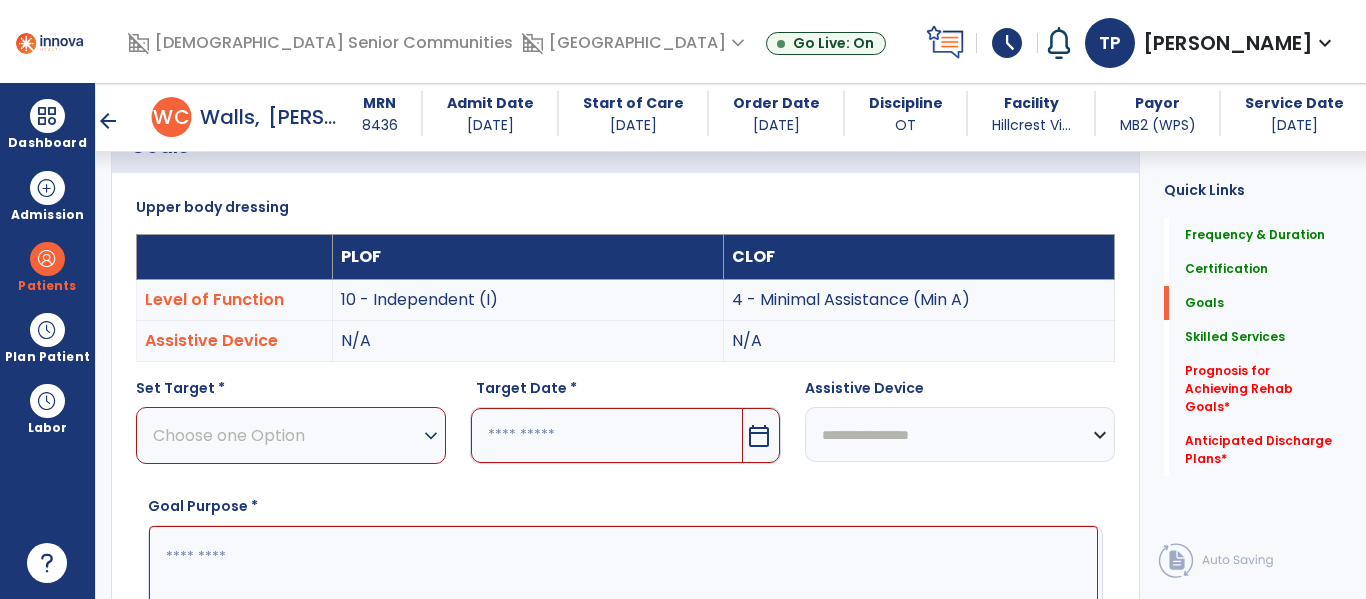 click on "Choose one Option   expand_more" at bounding box center (291, 435) 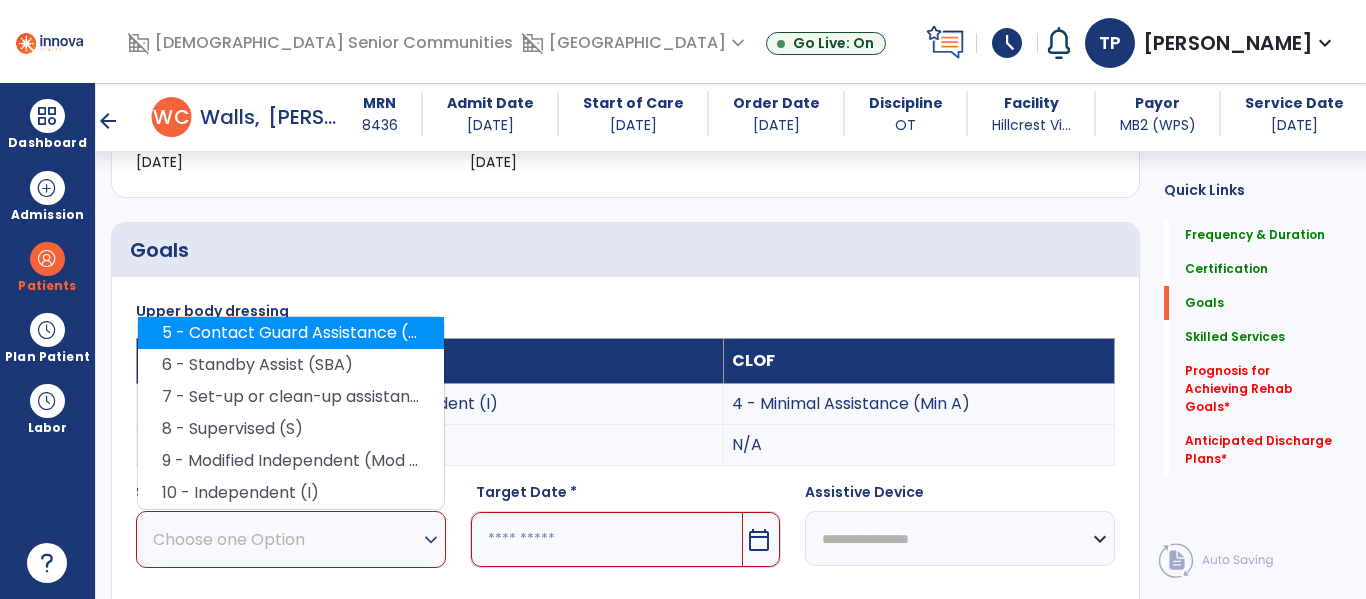 click on "5 - Contact Guard Assistance (CGA)" at bounding box center (291, 333) 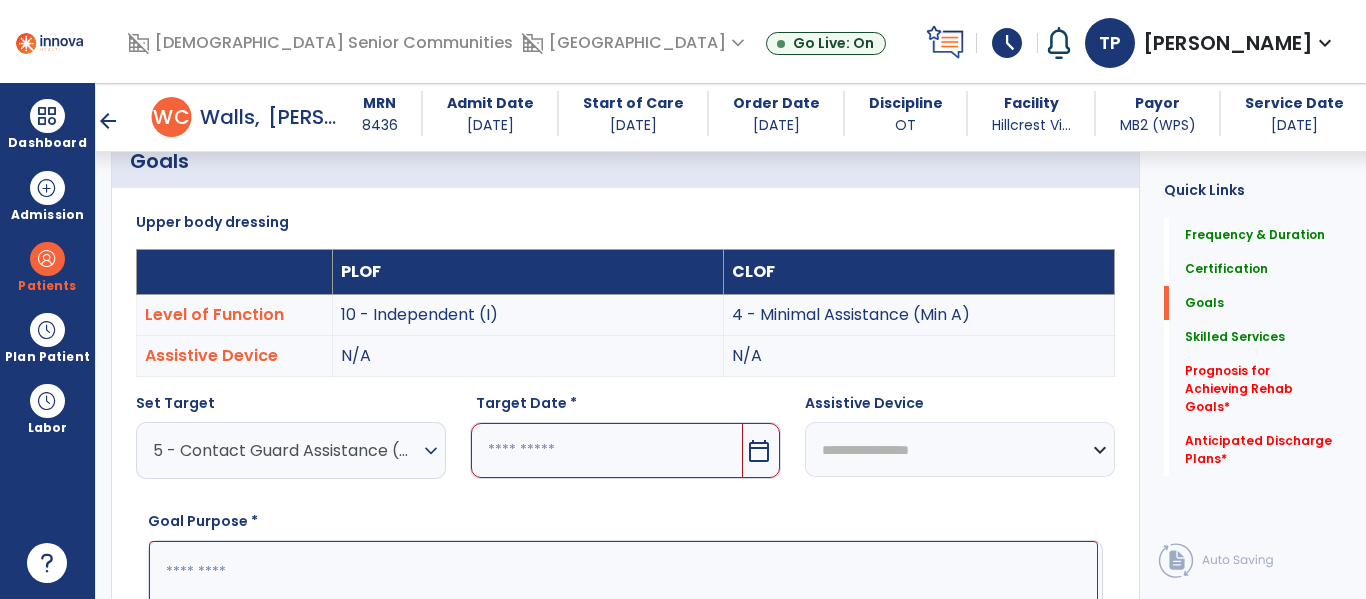 click on "calendar_today" at bounding box center [759, 451] 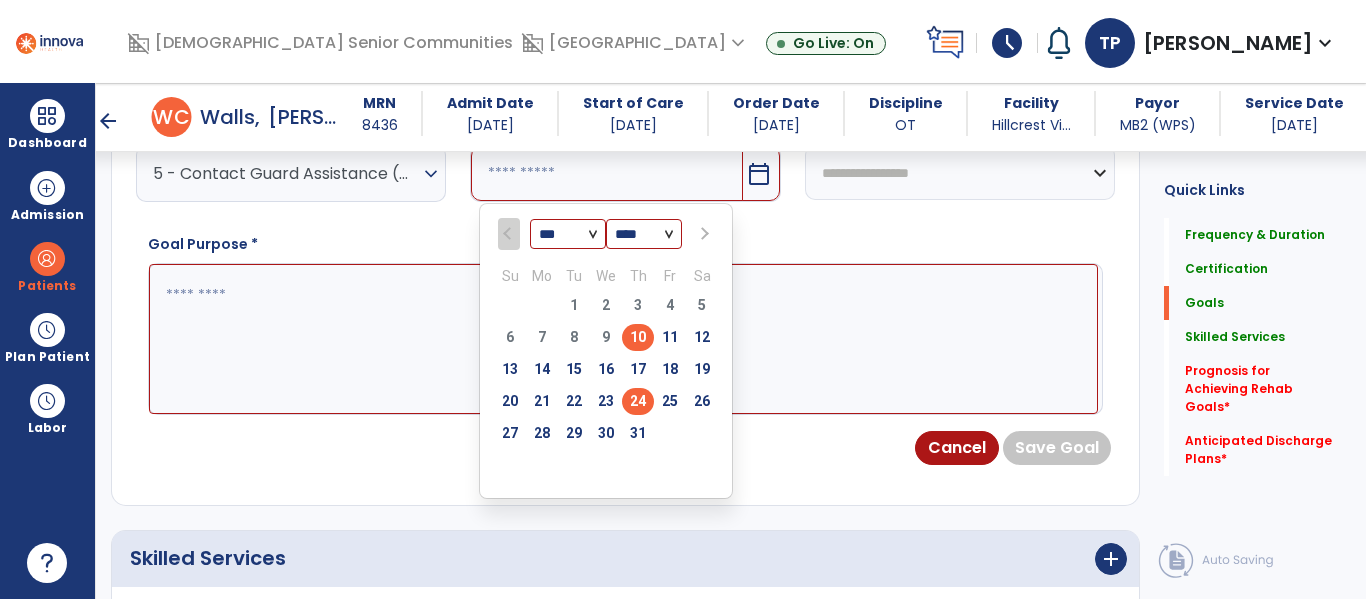 click on "24" at bounding box center [638, 401] 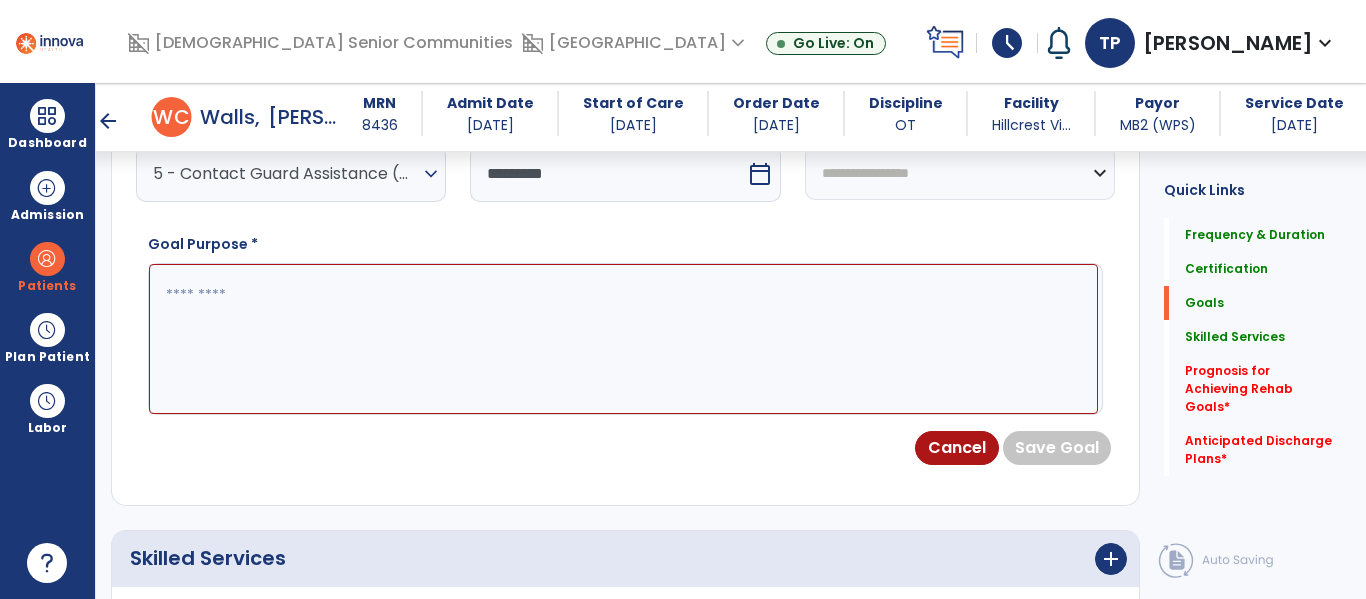 click at bounding box center (623, 339) 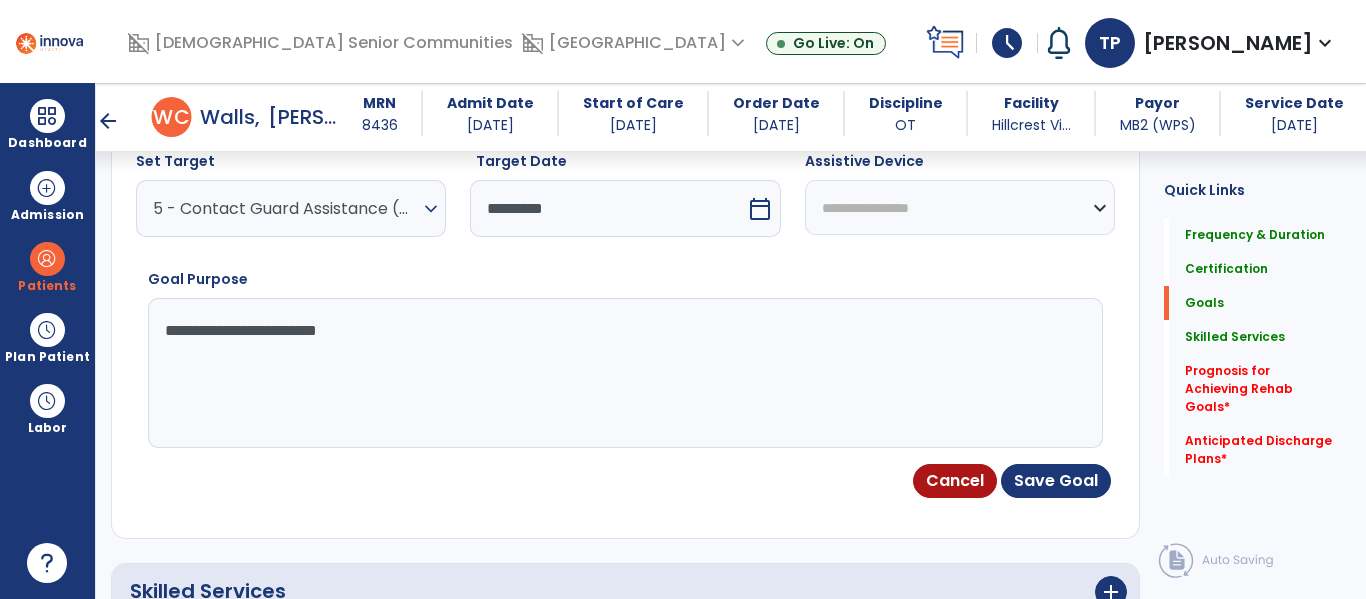 scroll, scrollTop: 727, scrollLeft: 0, axis: vertical 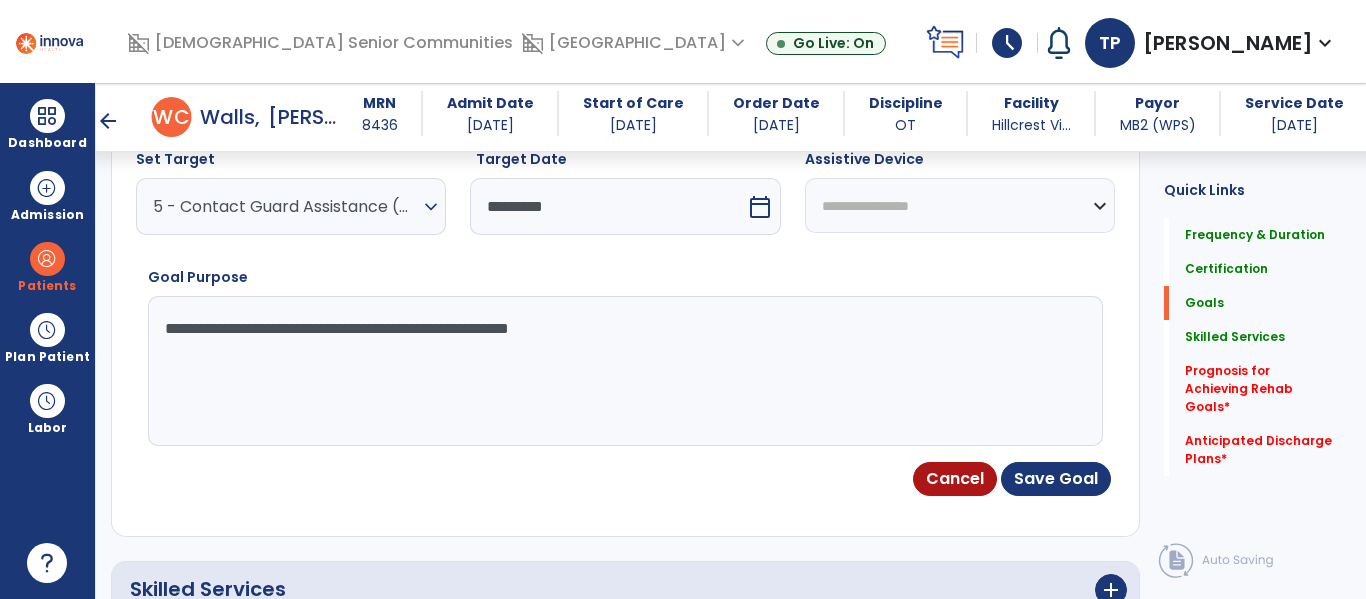 type on "**********" 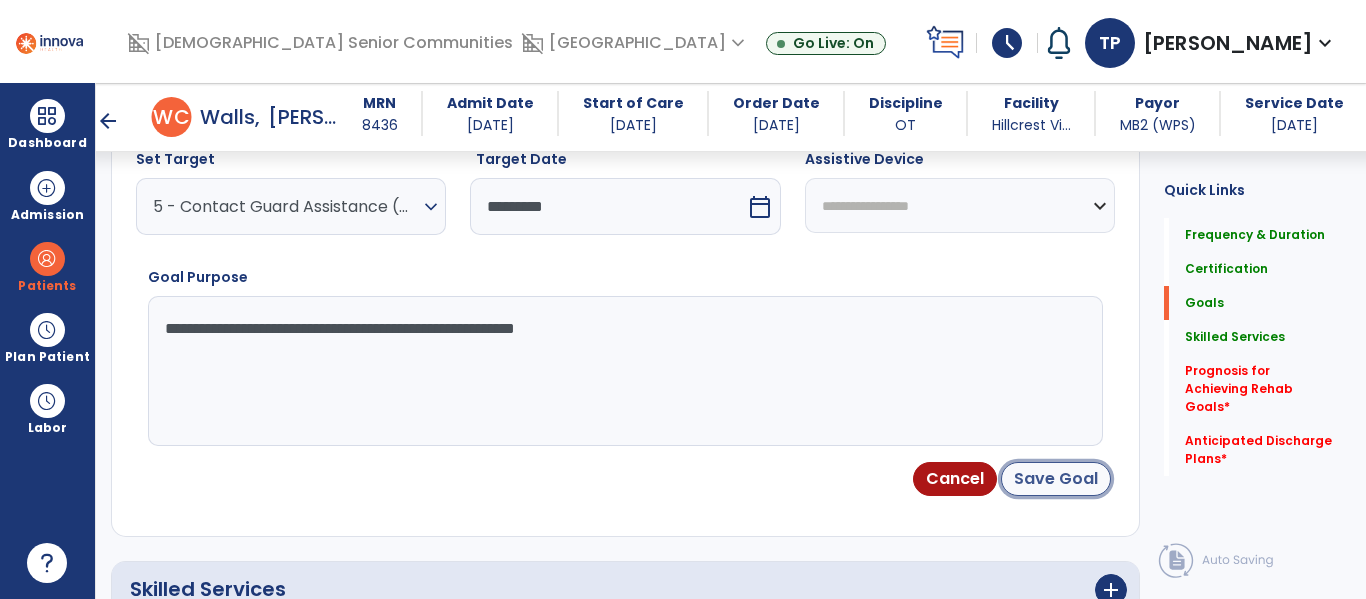 click on "Save Goal" at bounding box center [1056, 479] 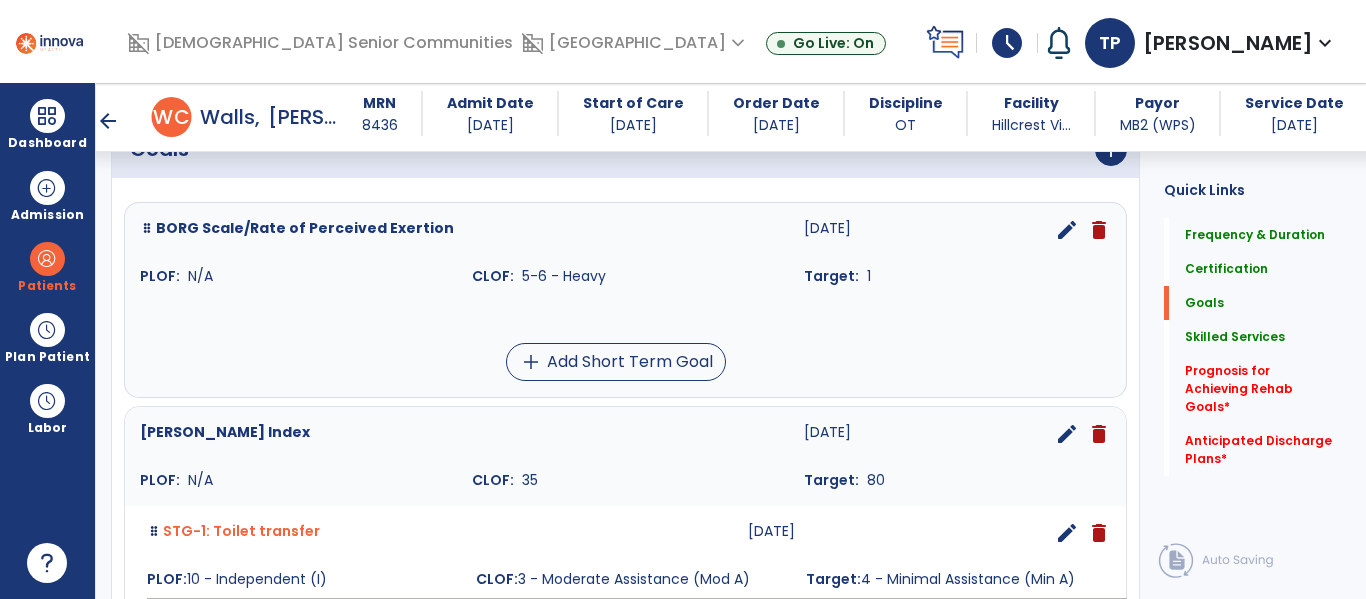 scroll, scrollTop: 494, scrollLeft: 0, axis: vertical 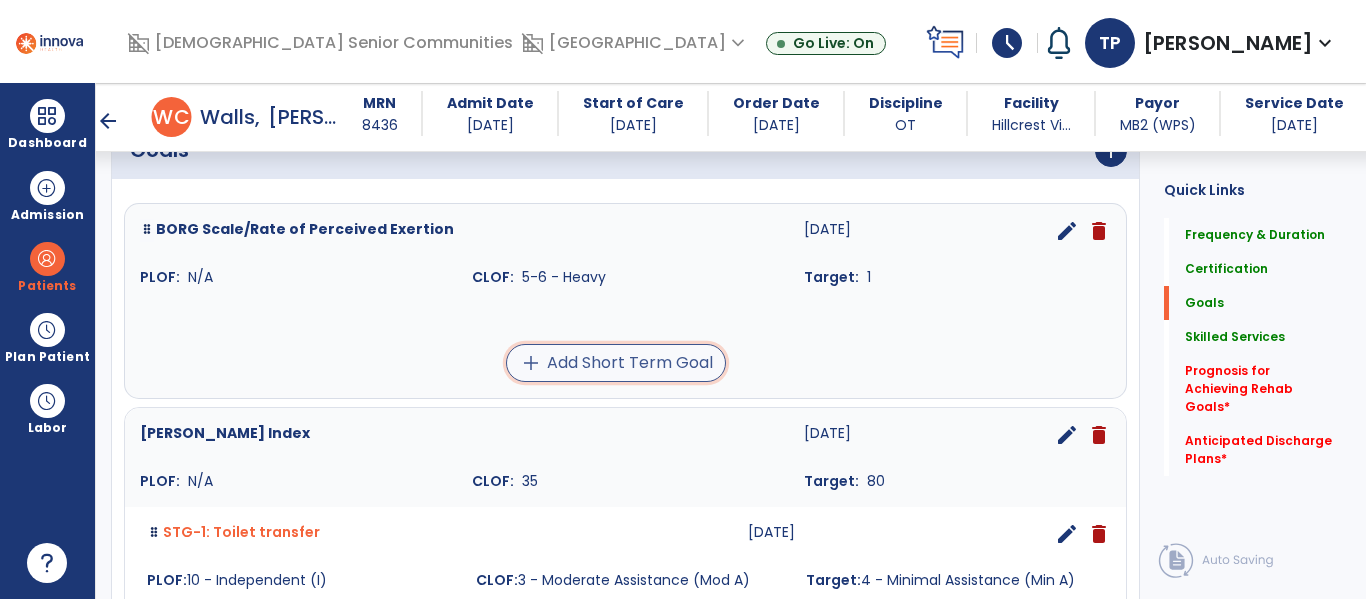 click on "add  Add Short Term Goal" at bounding box center [616, 363] 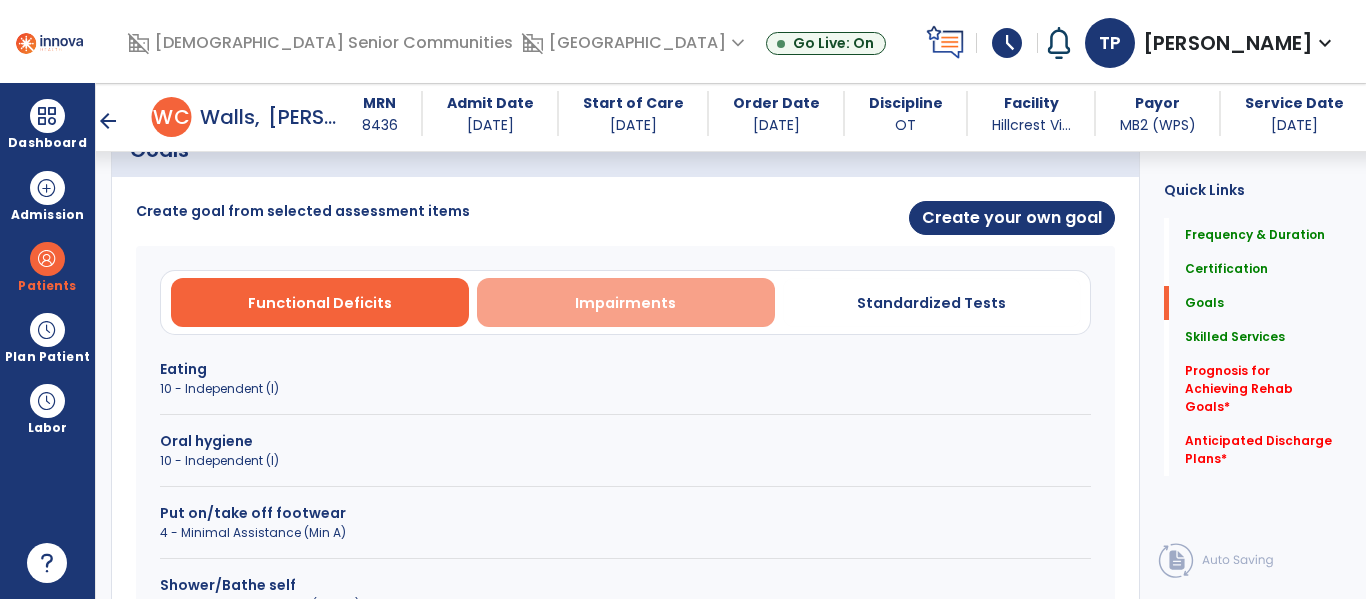 click on "Impairments" at bounding box center [625, 303] 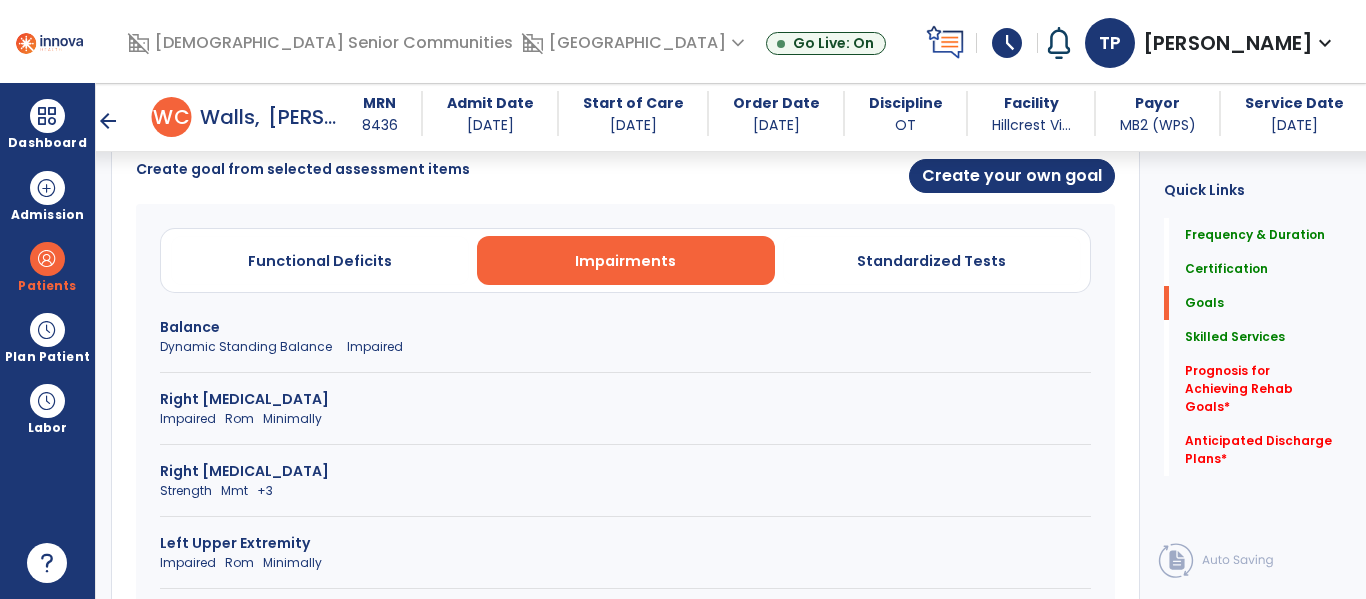 scroll, scrollTop: 537, scrollLeft: 0, axis: vertical 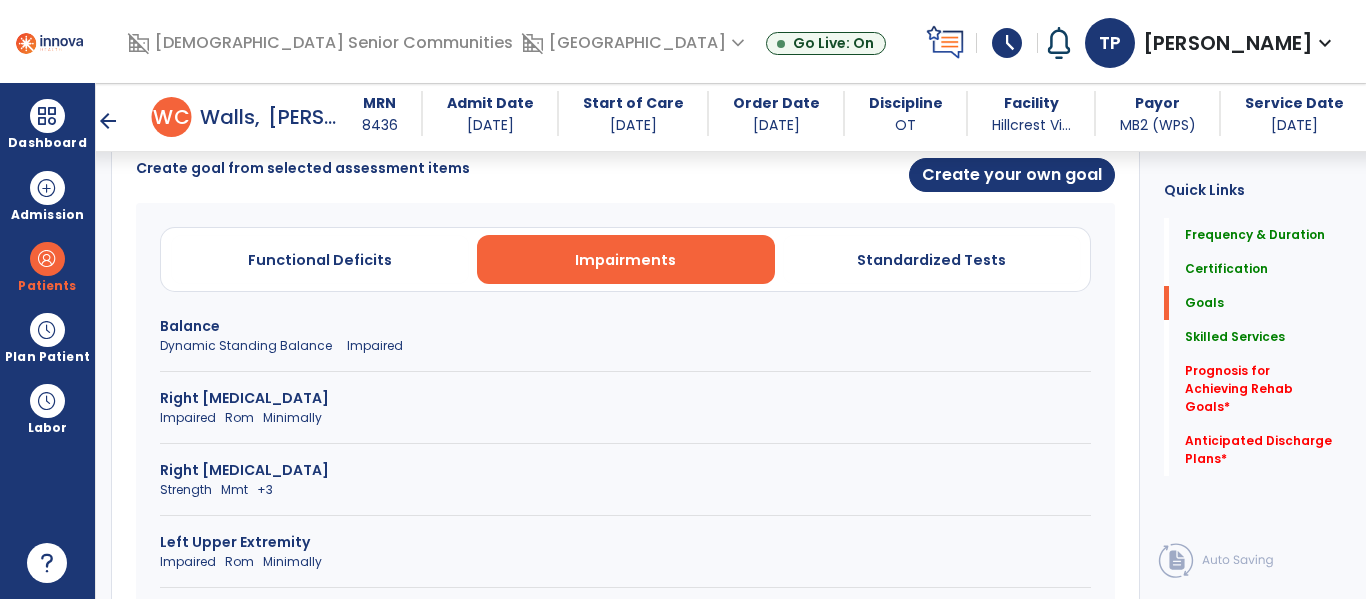 click on "Balance" at bounding box center [625, 326] 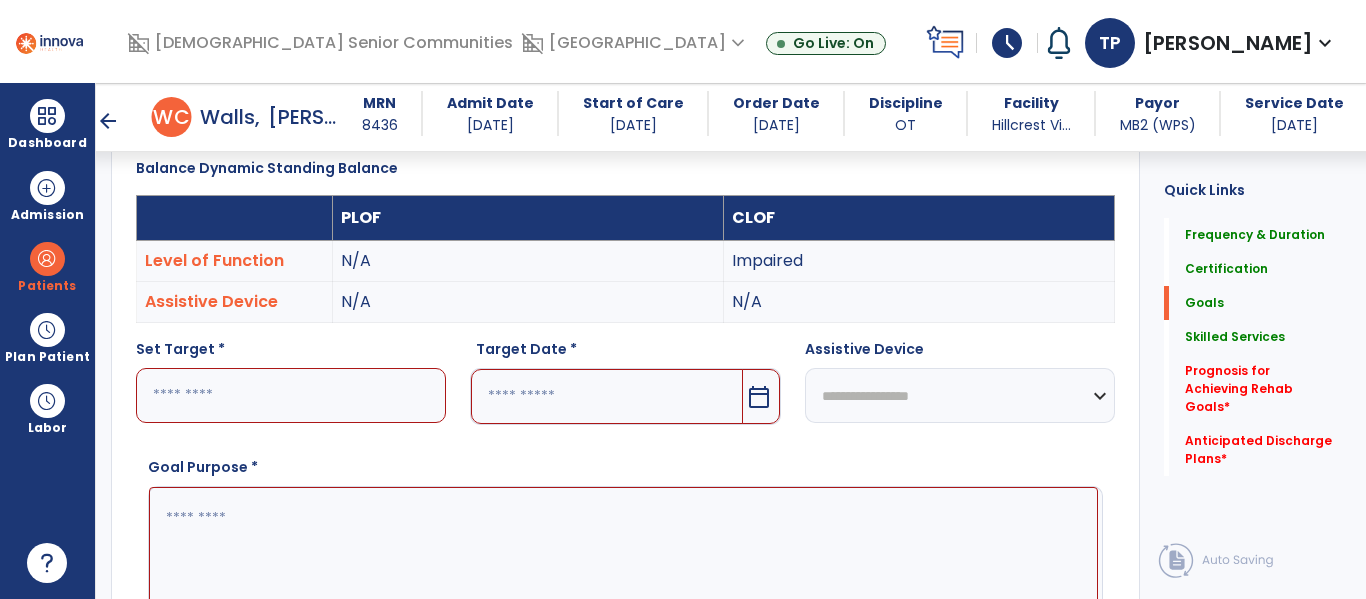 click at bounding box center (291, 395) 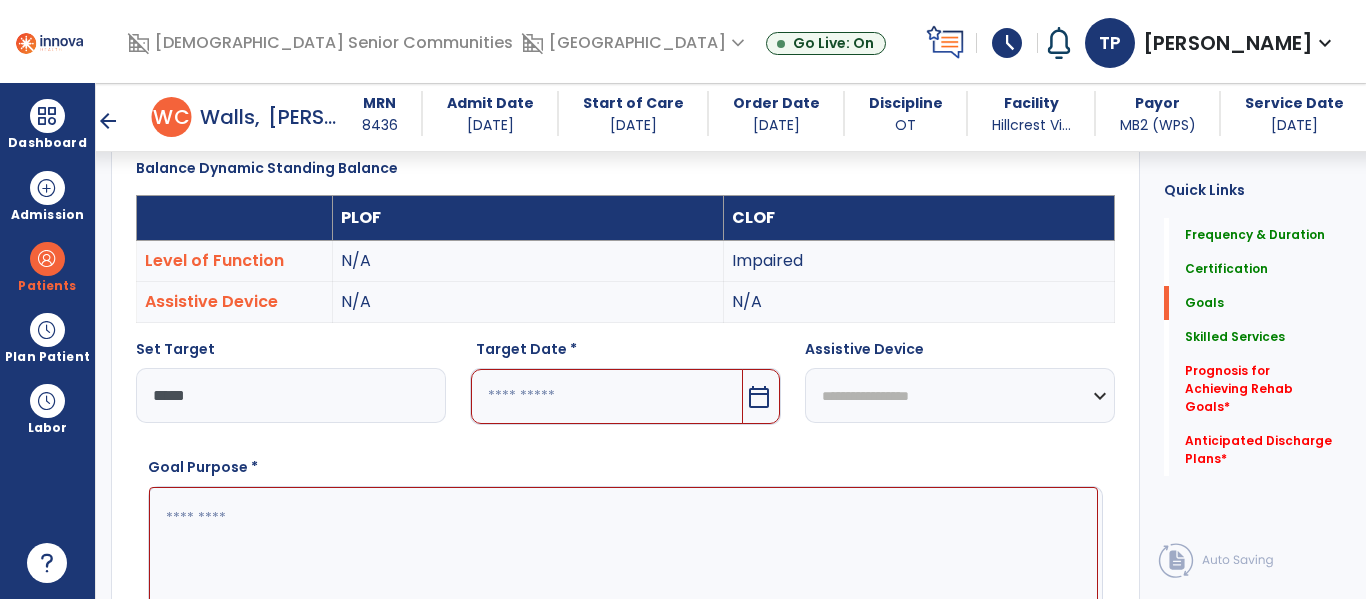 type on "****" 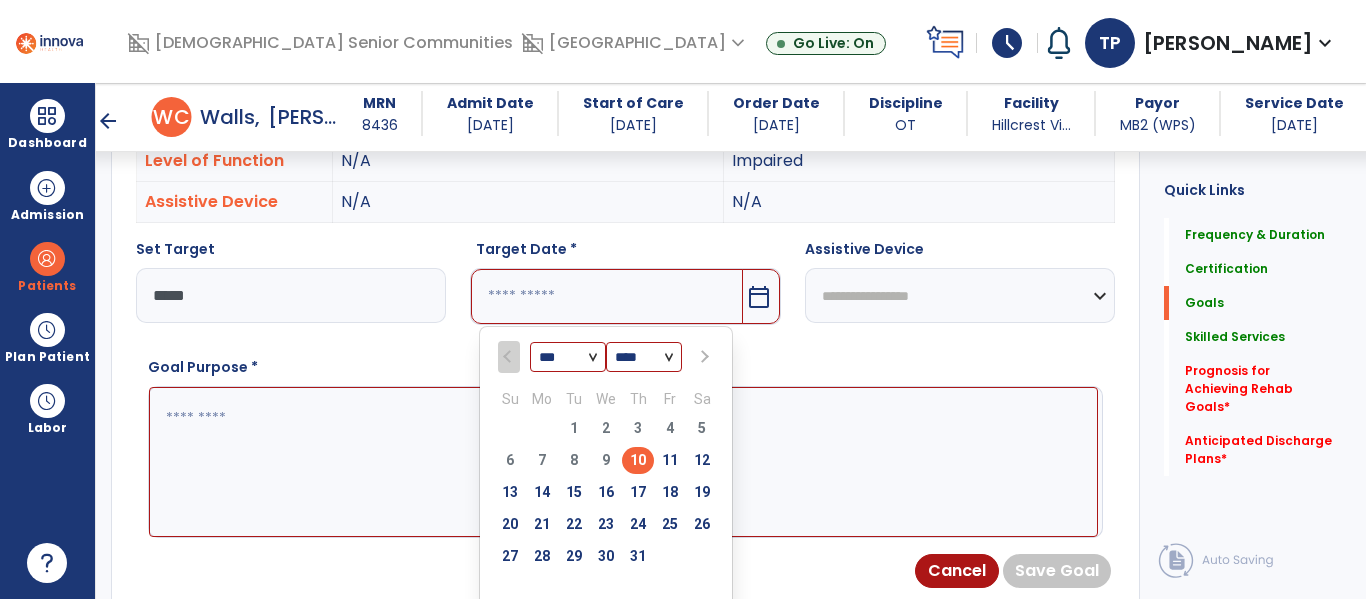 scroll, scrollTop: 636, scrollLeft: 0, axis: vertical 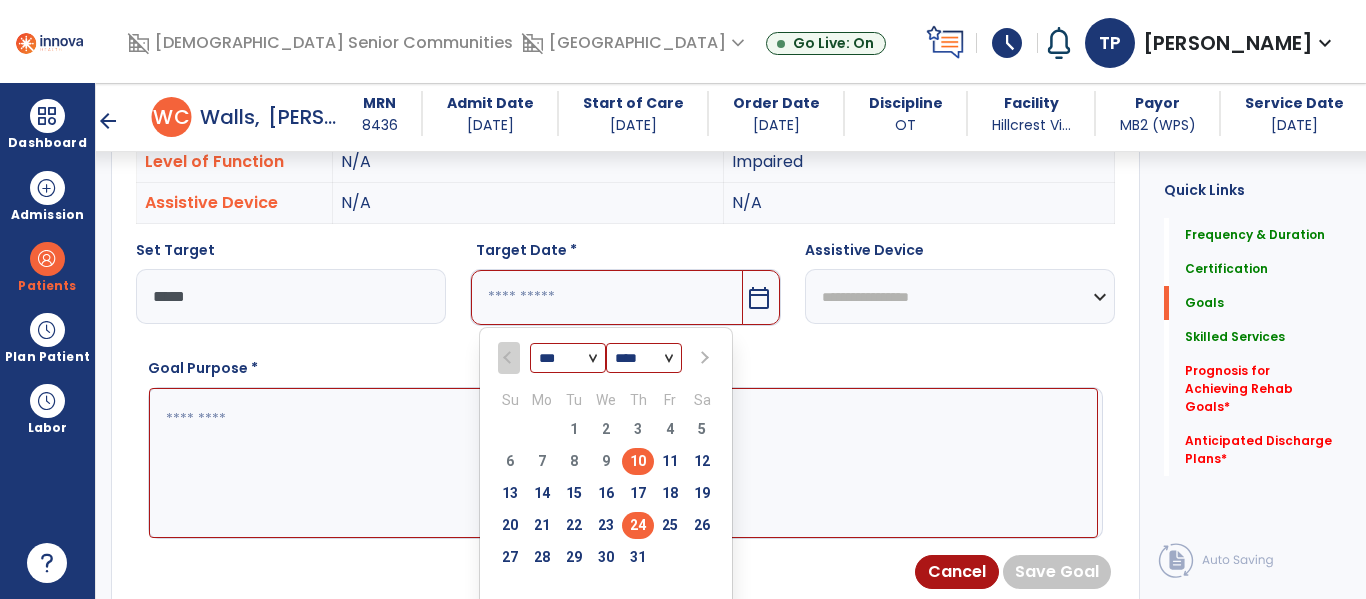 click on "24" at bounding box center [638, 525] 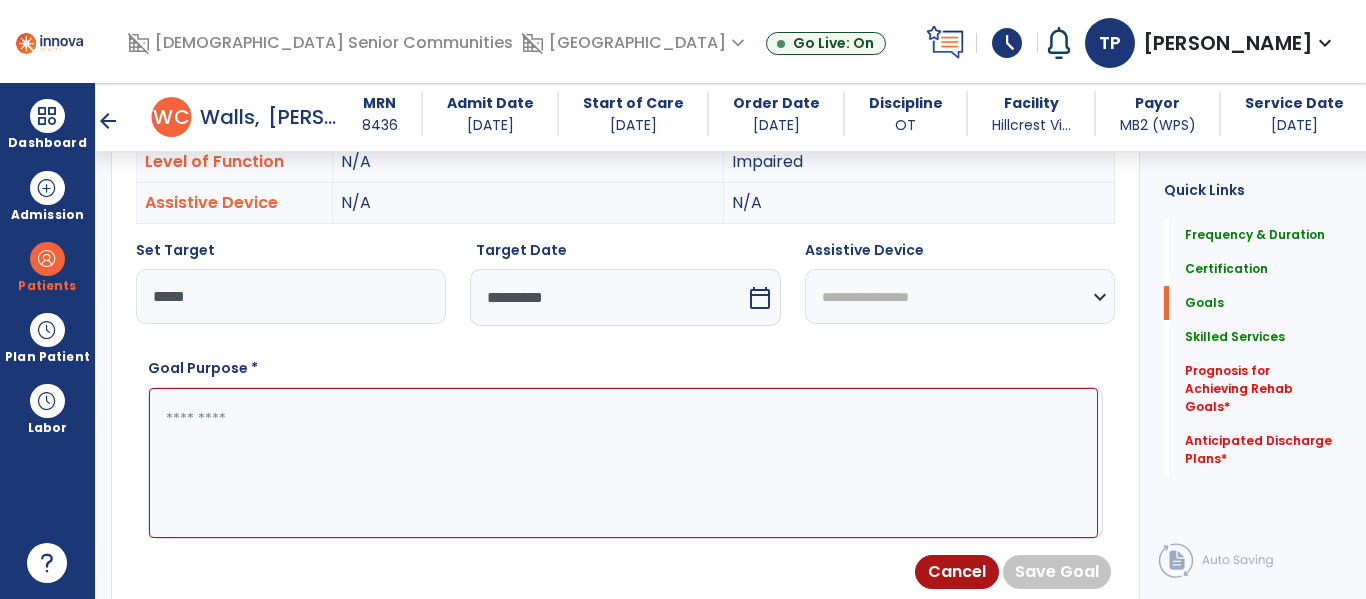 click at bounding box center [623, 463] 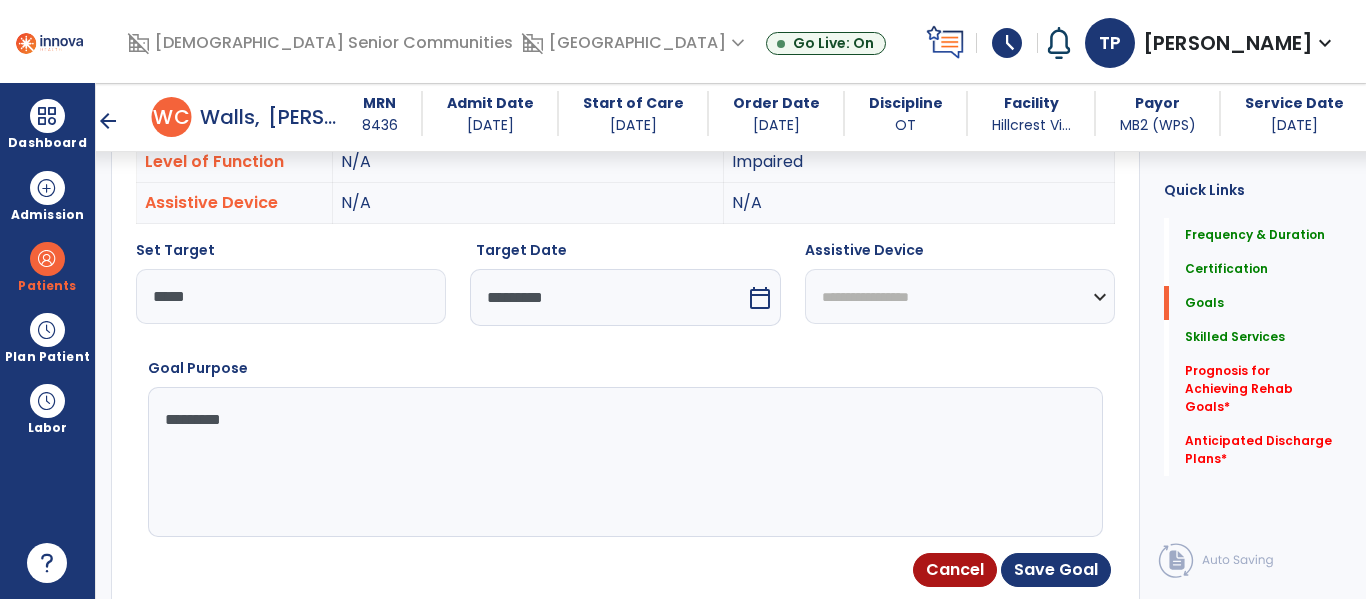 type on "**********" 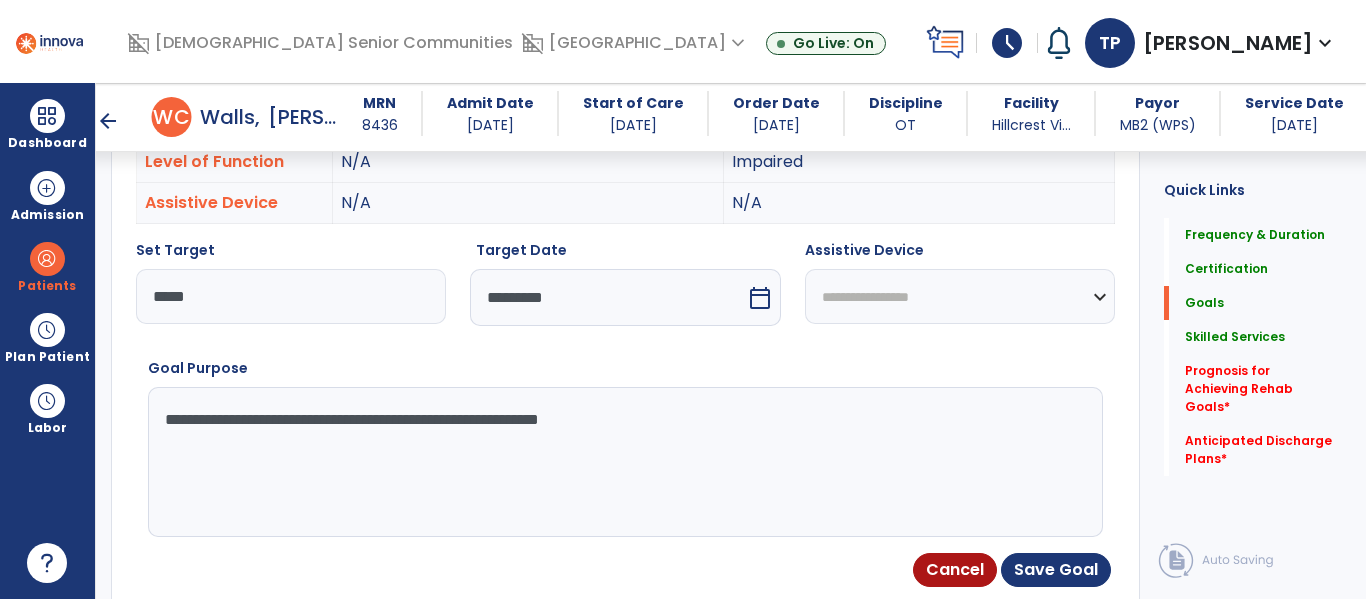 type on "**********" 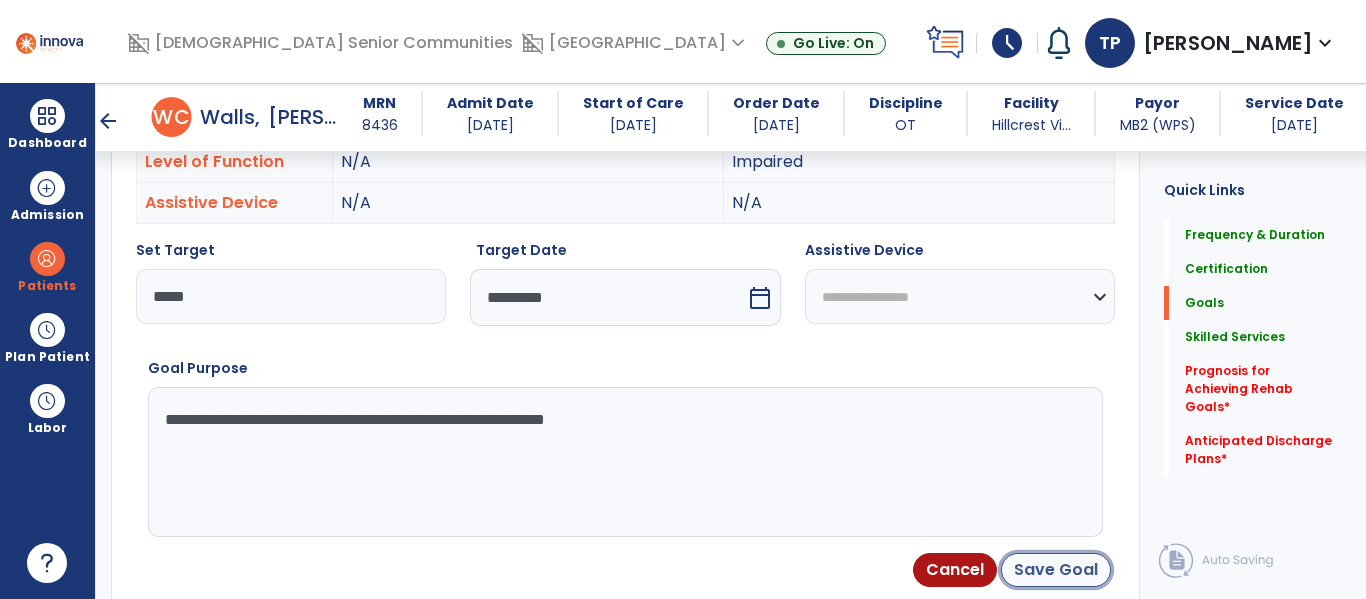 click on "Save Goal" at bounding box center [1056, 570] 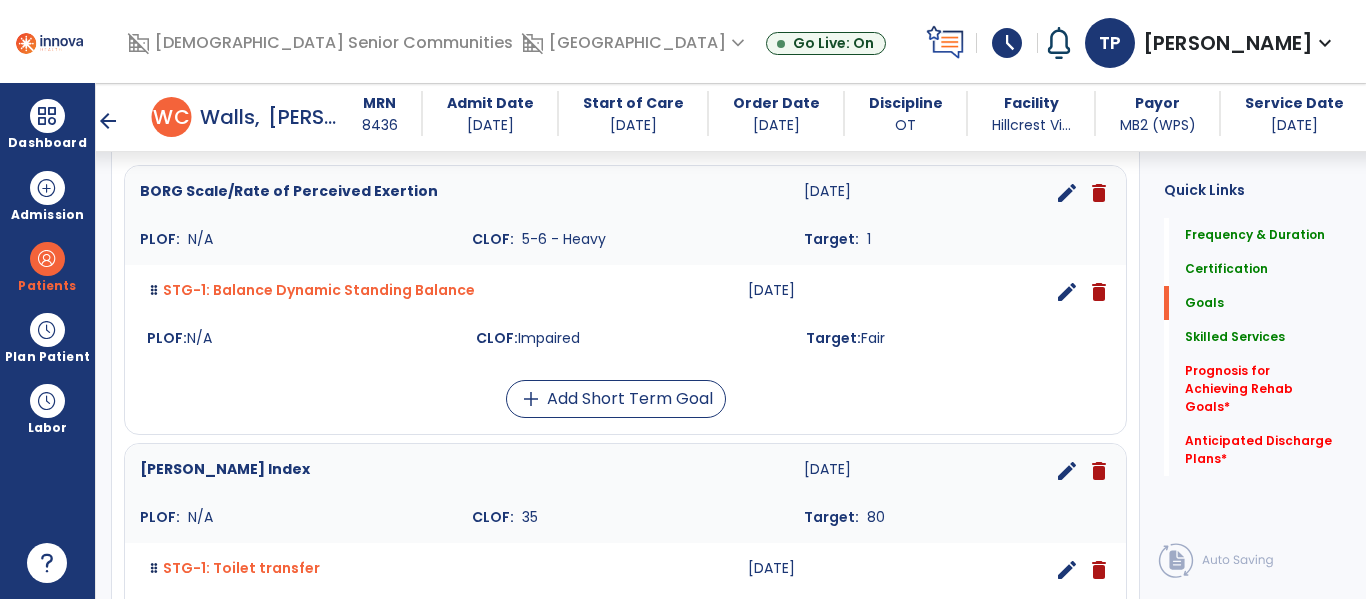 scroll, scrollTop: 516, scrollLeft: 0, axis: vertical 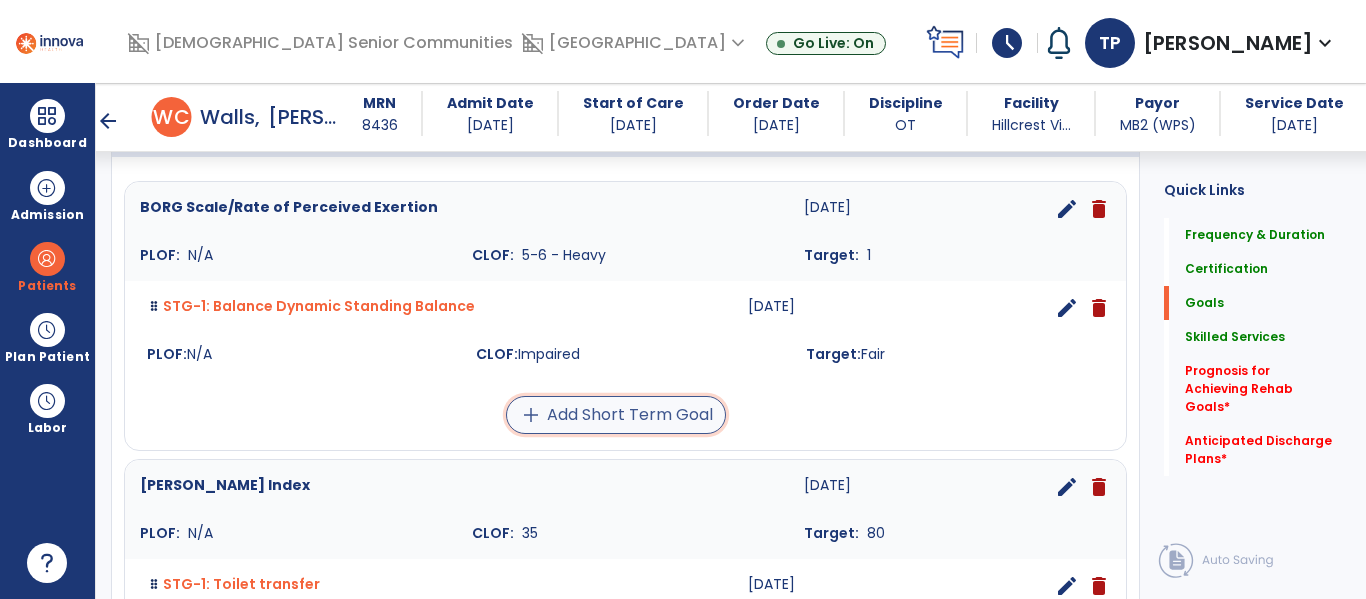click on "add  Add Short Term Goal" at bounding box center [616, 415] 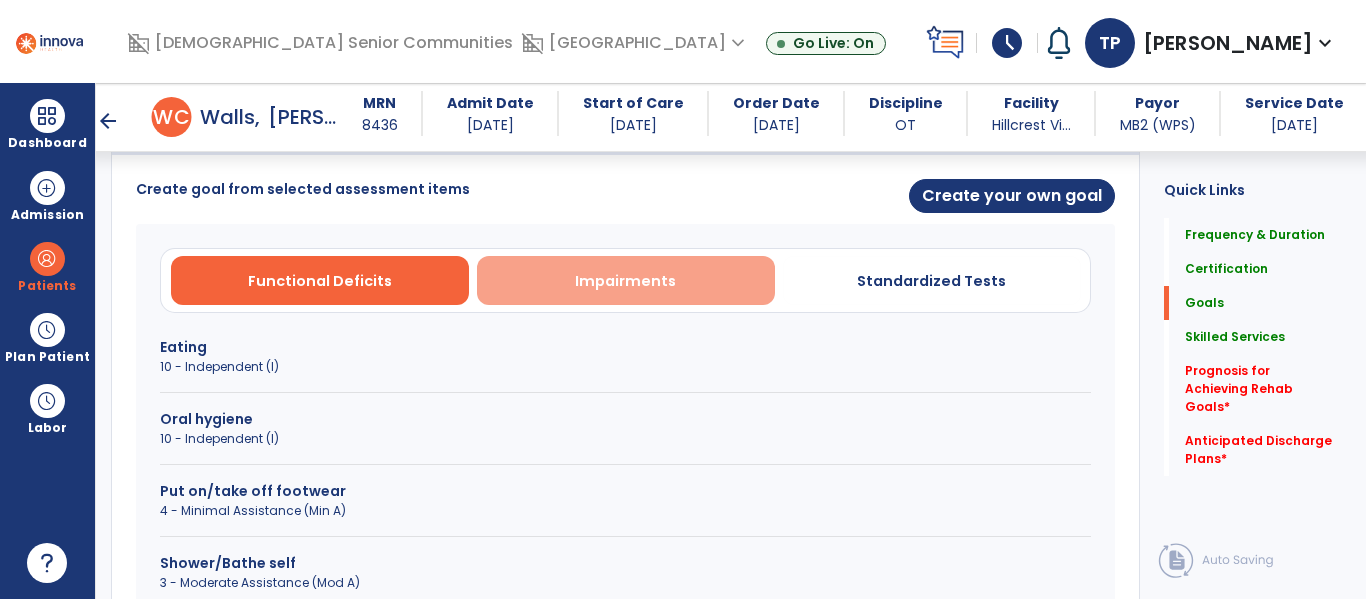 click on "Impairments" at bounding box center [625, 281] 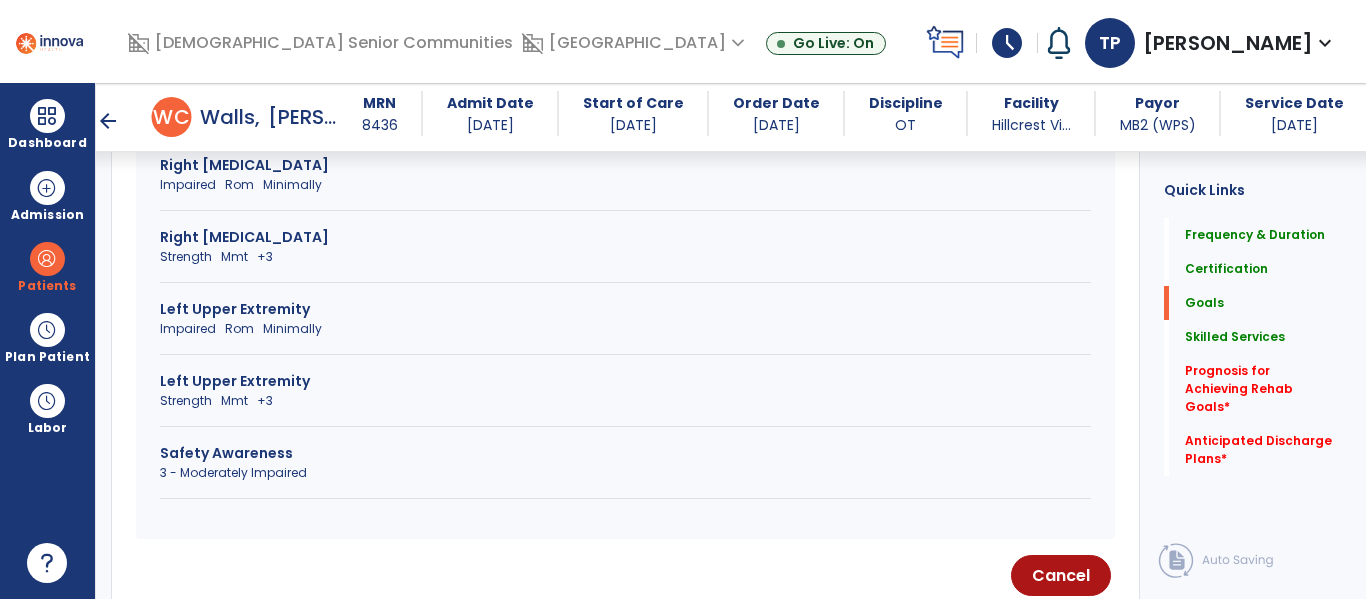 click on "Safety Awareness" at bounding box center (625, 453) 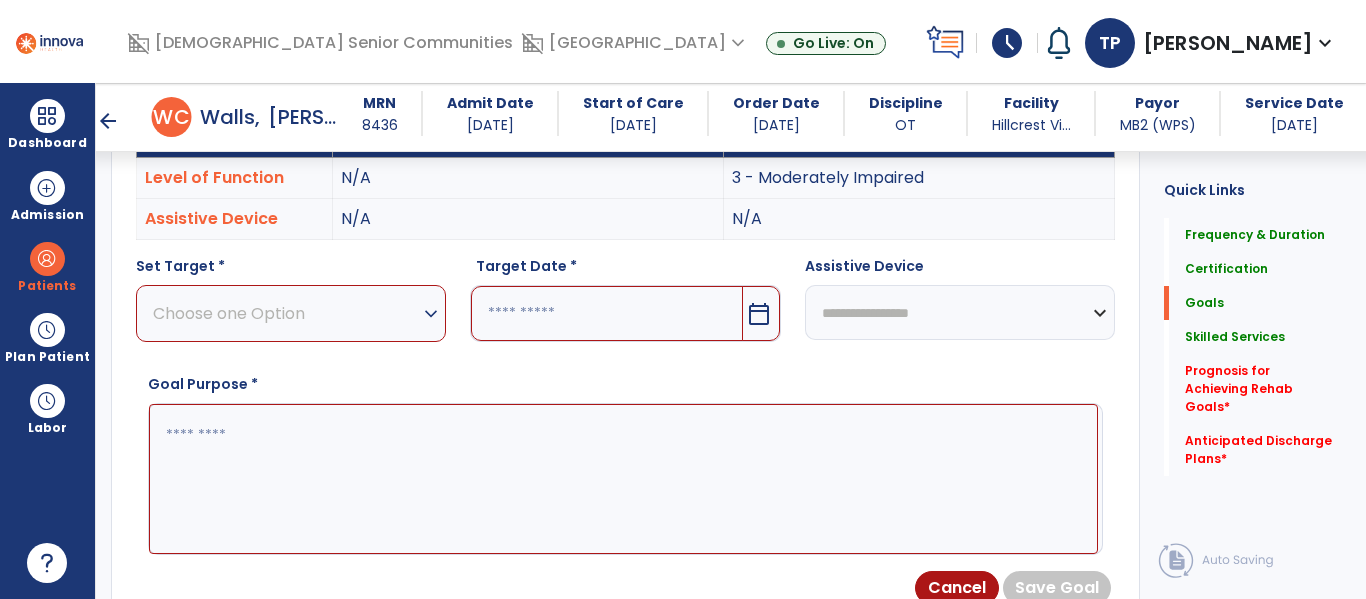 scroll, scrollTop: 618, scrollLeft: 0, axis: vertical 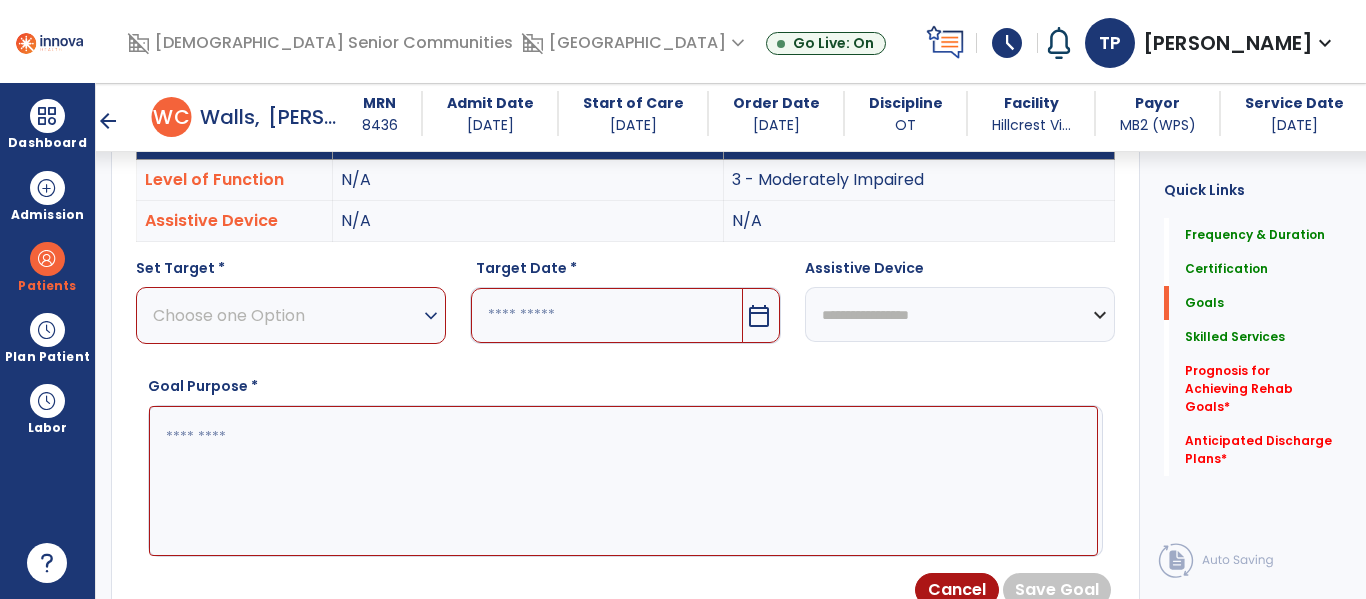 click on "expand_more" at bounding box center [431, 316] 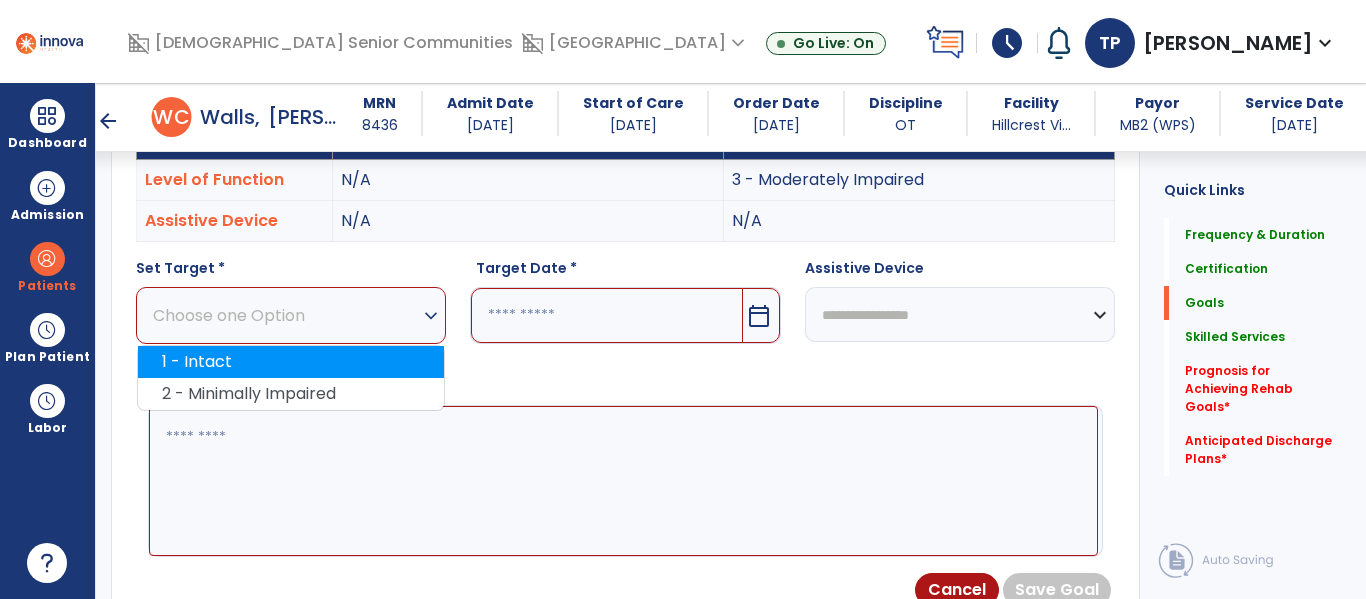 click on "1 - Intact" at bounding box center (291, 362) 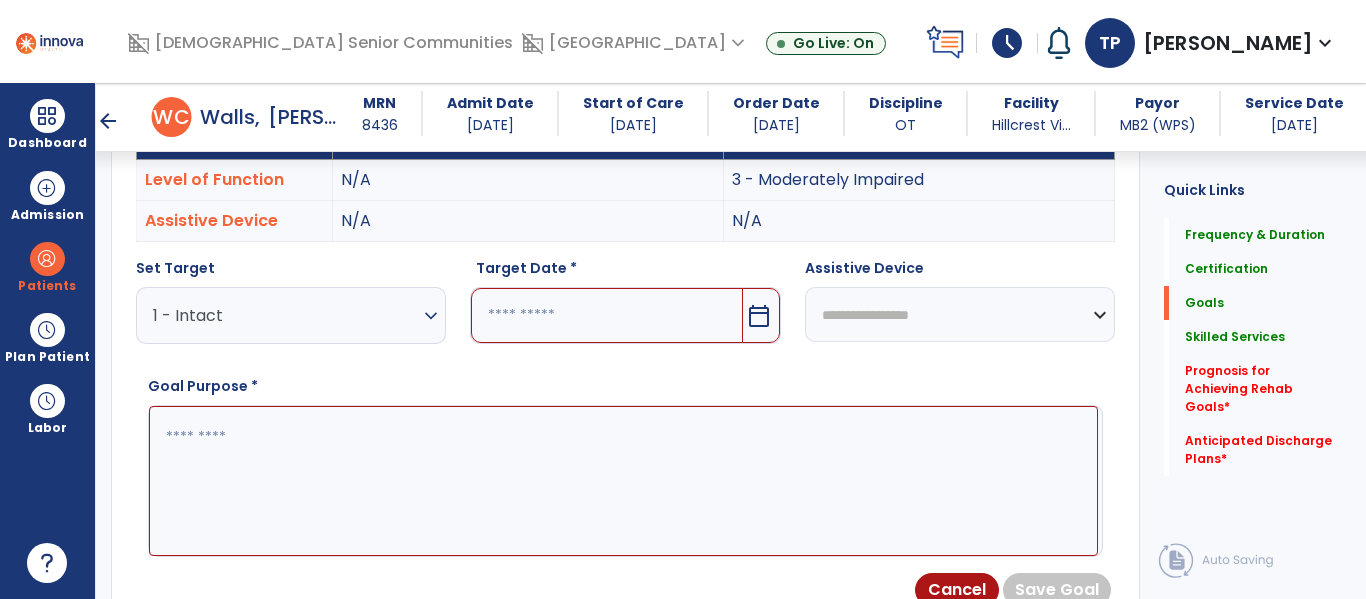 click on "expand_more" at bounding box center [431, 316] 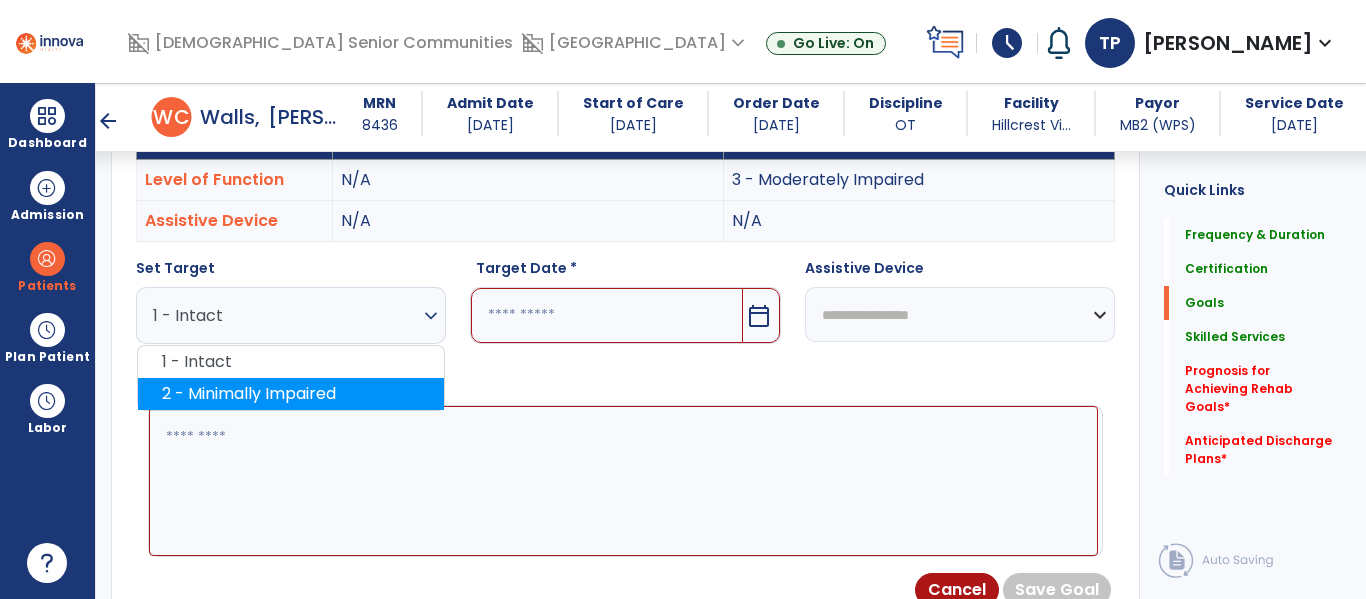 click on "2 - Minimally Impaired" at bounding box center [291, 394] 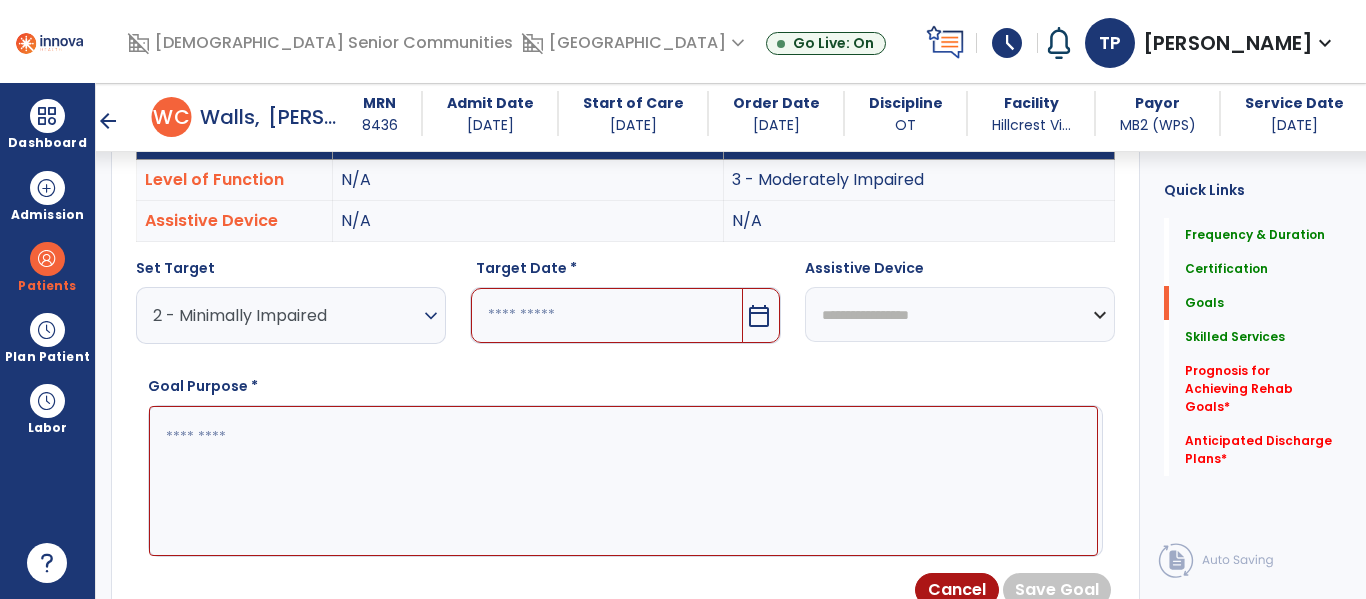 click on "calendar_today" at bounding box center (759, 316) 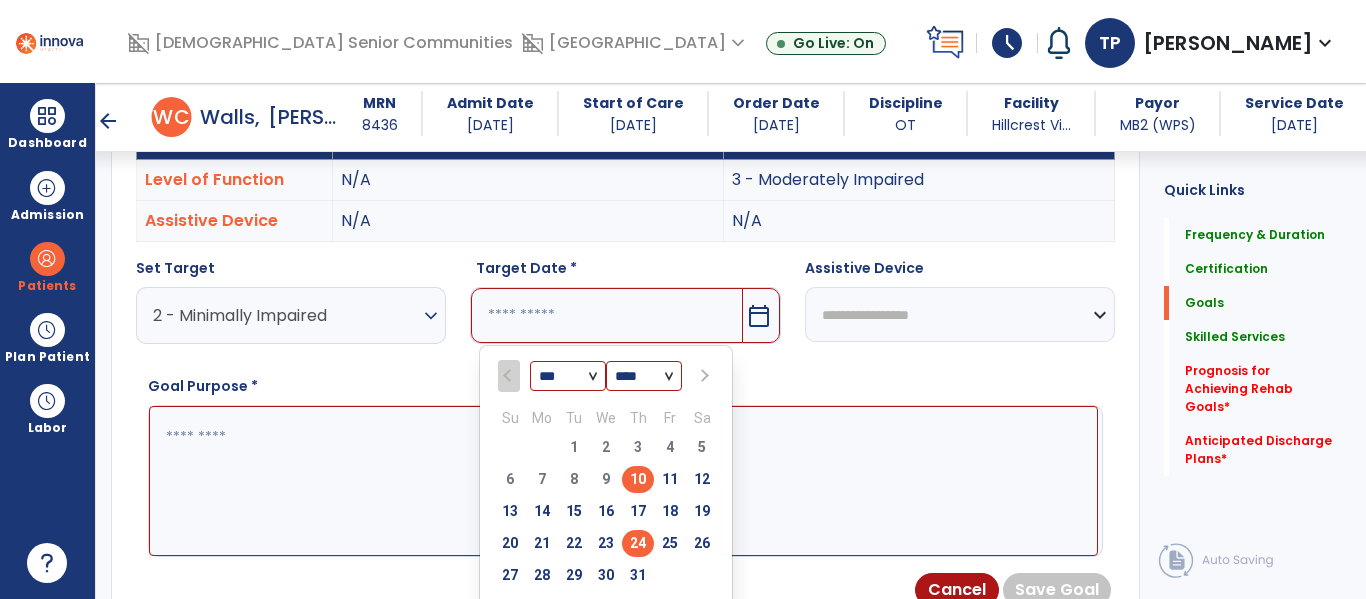 click on "24" at bounding box center (638, 543) 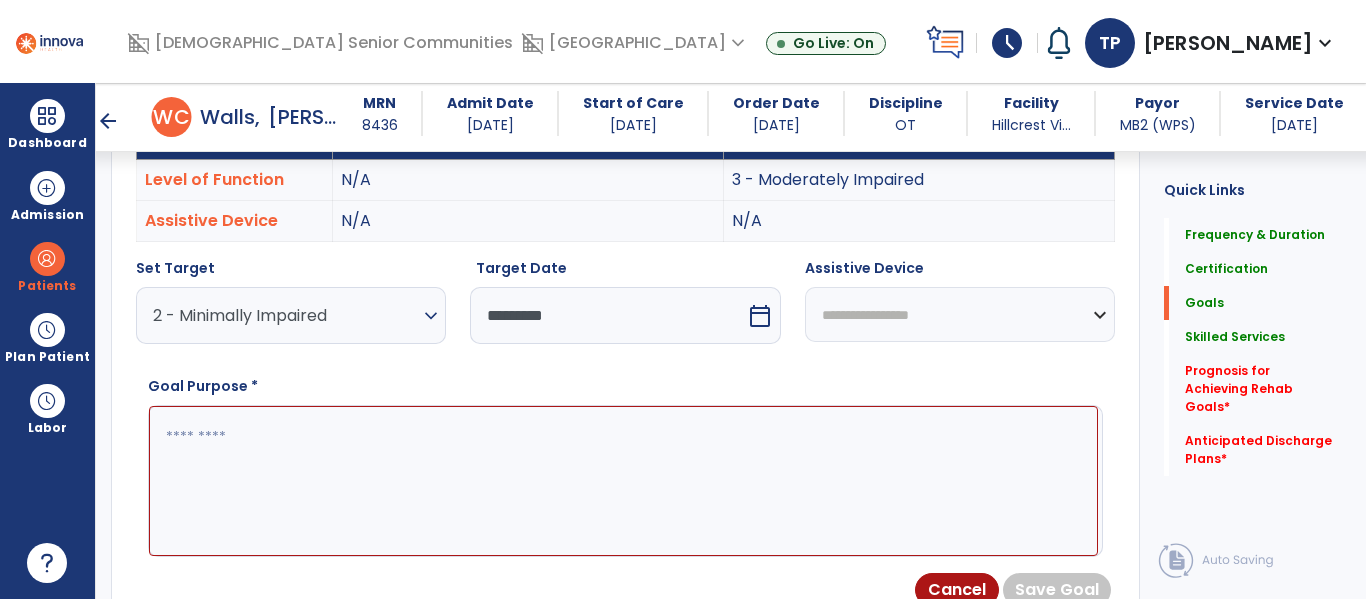 click at bounding box center [623, 481] 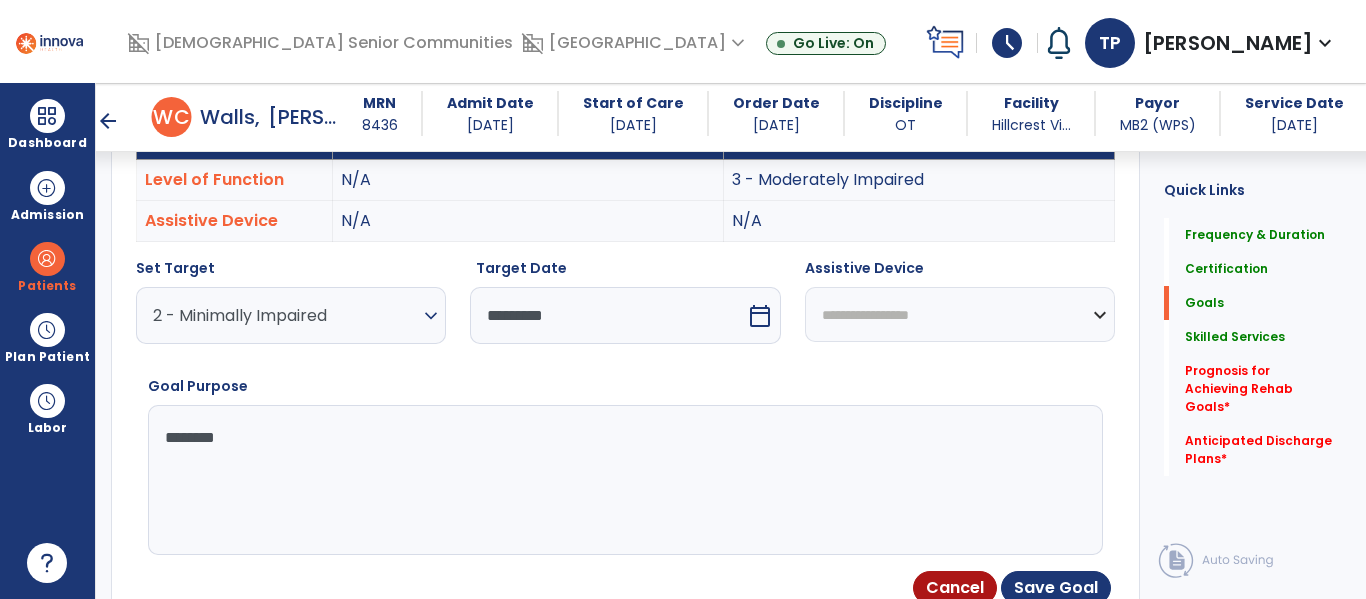 type on "*********" 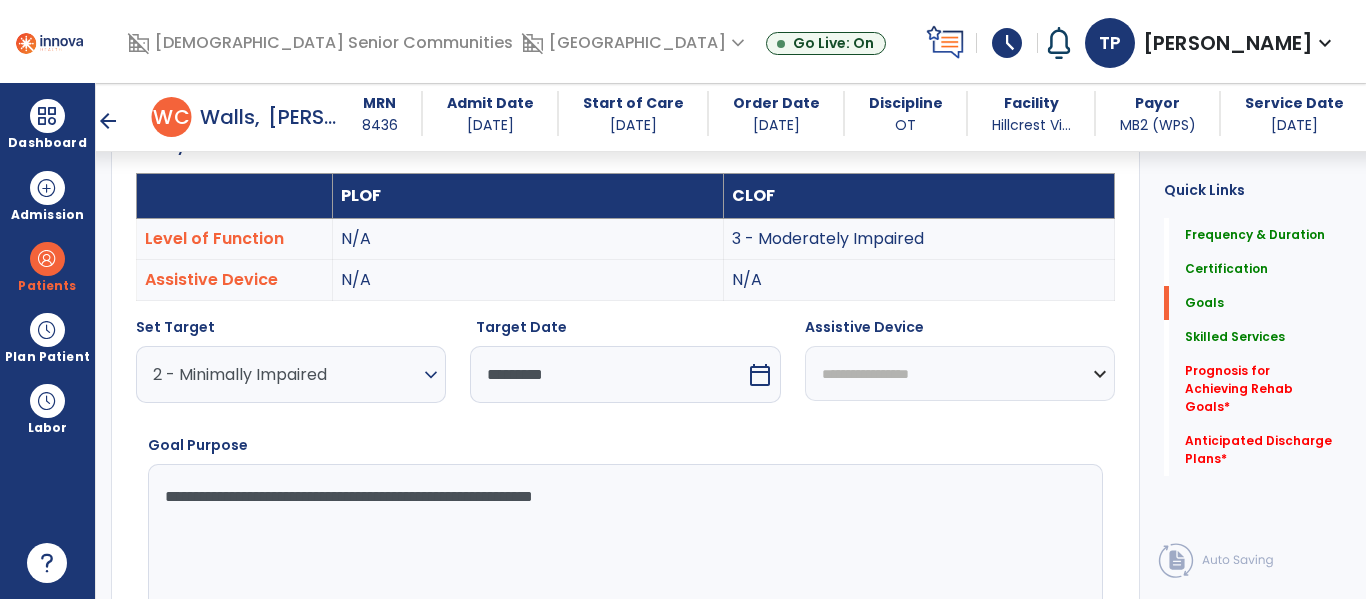 scroll, scrollTop: 559, scrollLeft: 0, axis: vertical 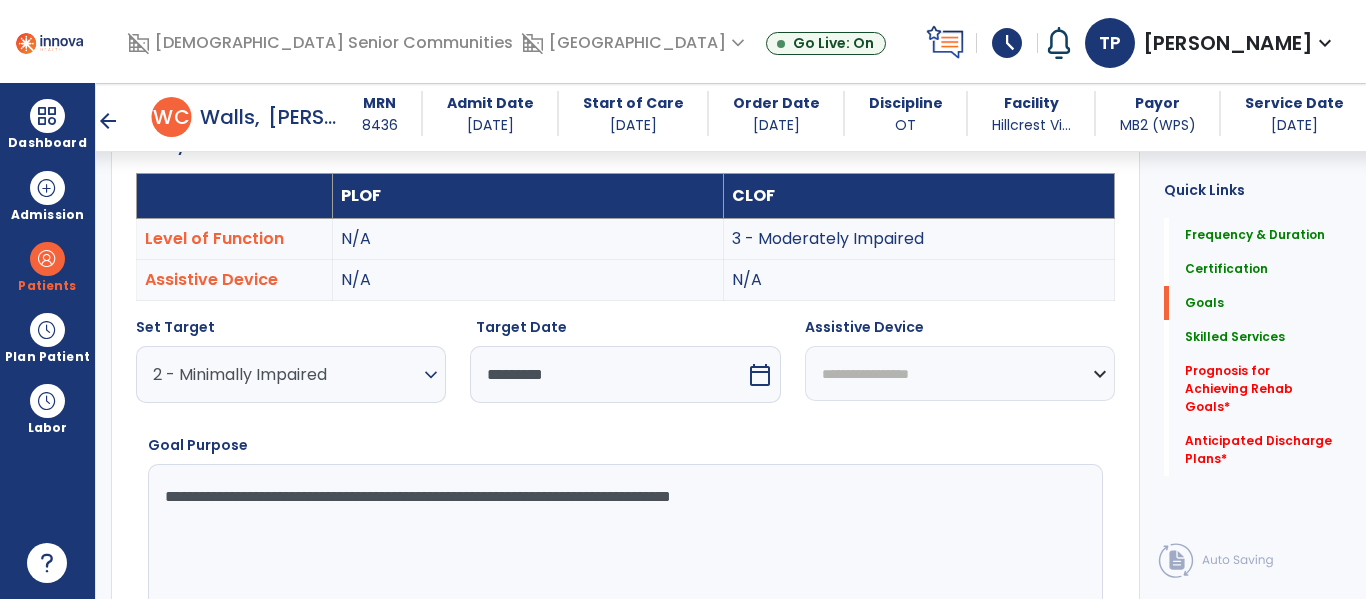 click on "**********" at bounding box center [623, 539] 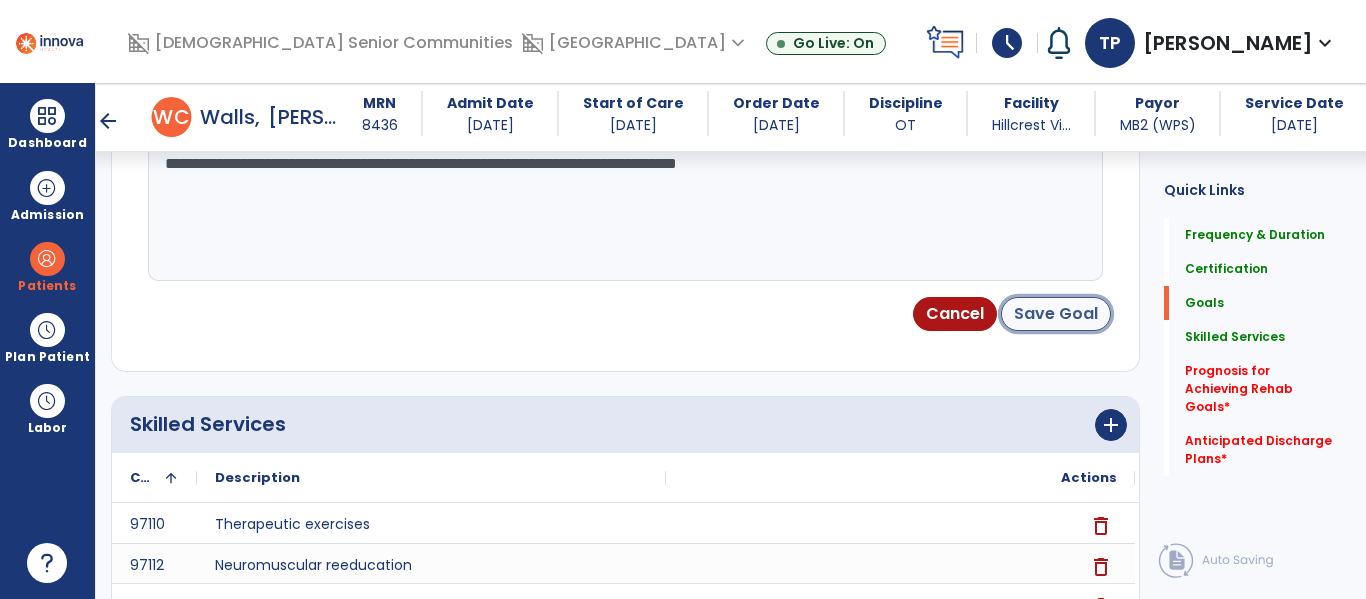 click on "Save Goal" at bounding box center [1056, 314] 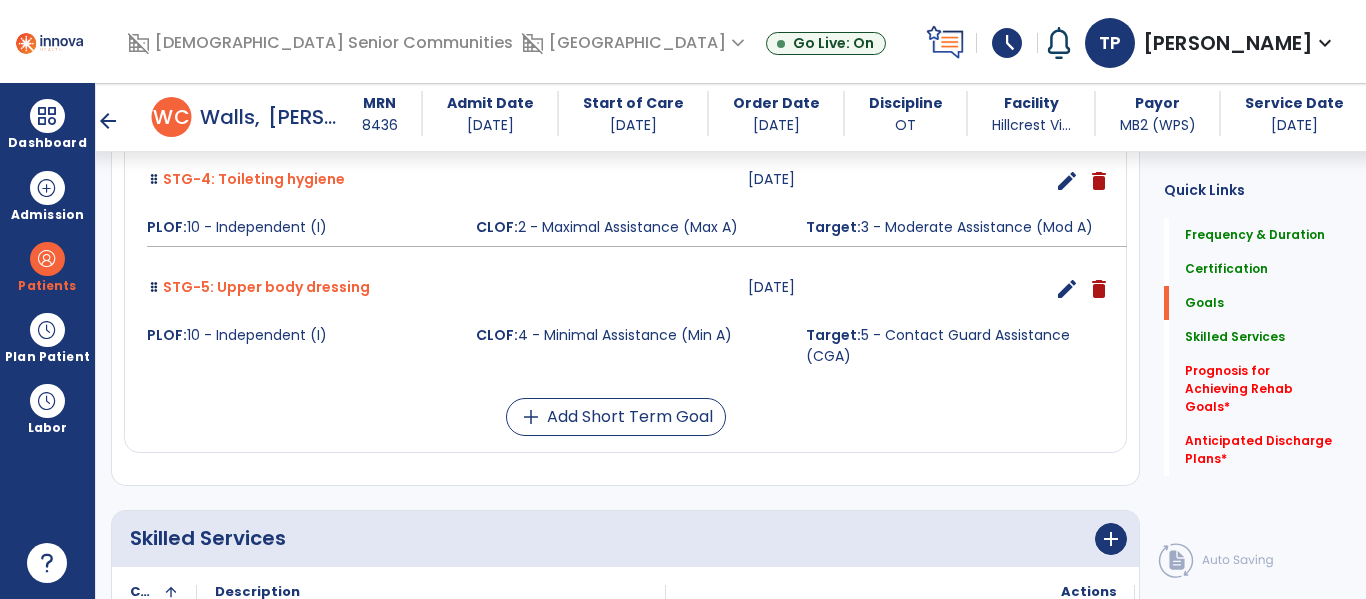 scroll, scrollTop: 1307, scrollLeft: 0, axis: vertical 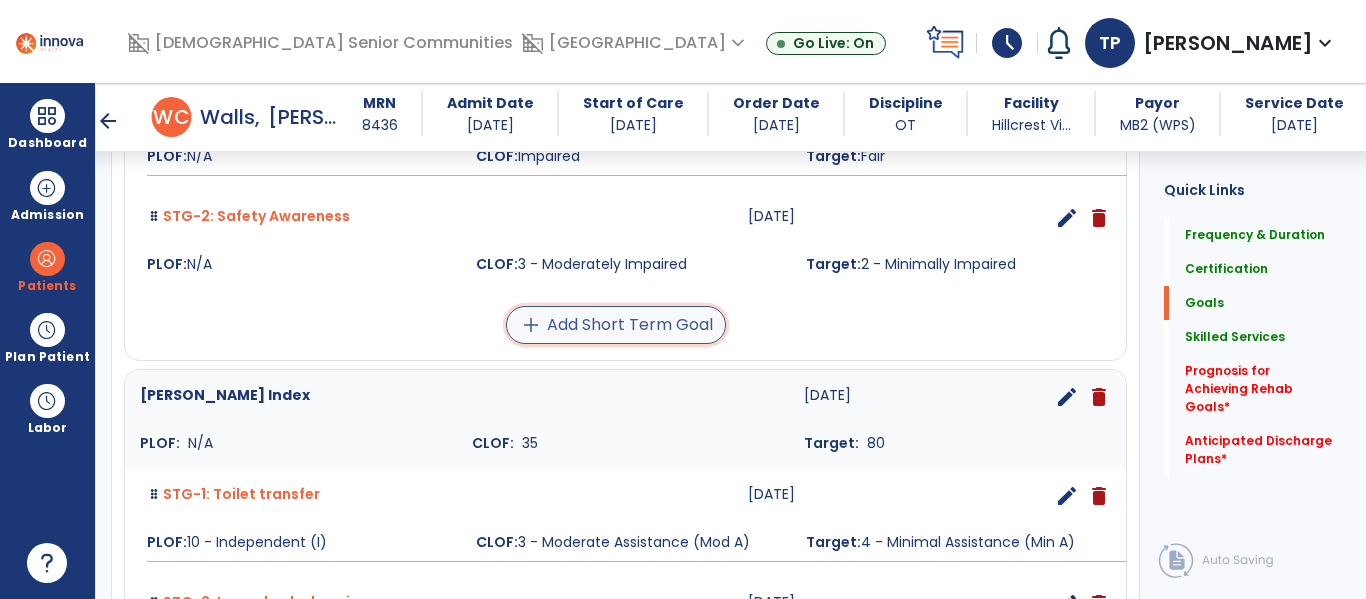 click on "add  Add Short Term Goal" at bounding box center [616, 325] 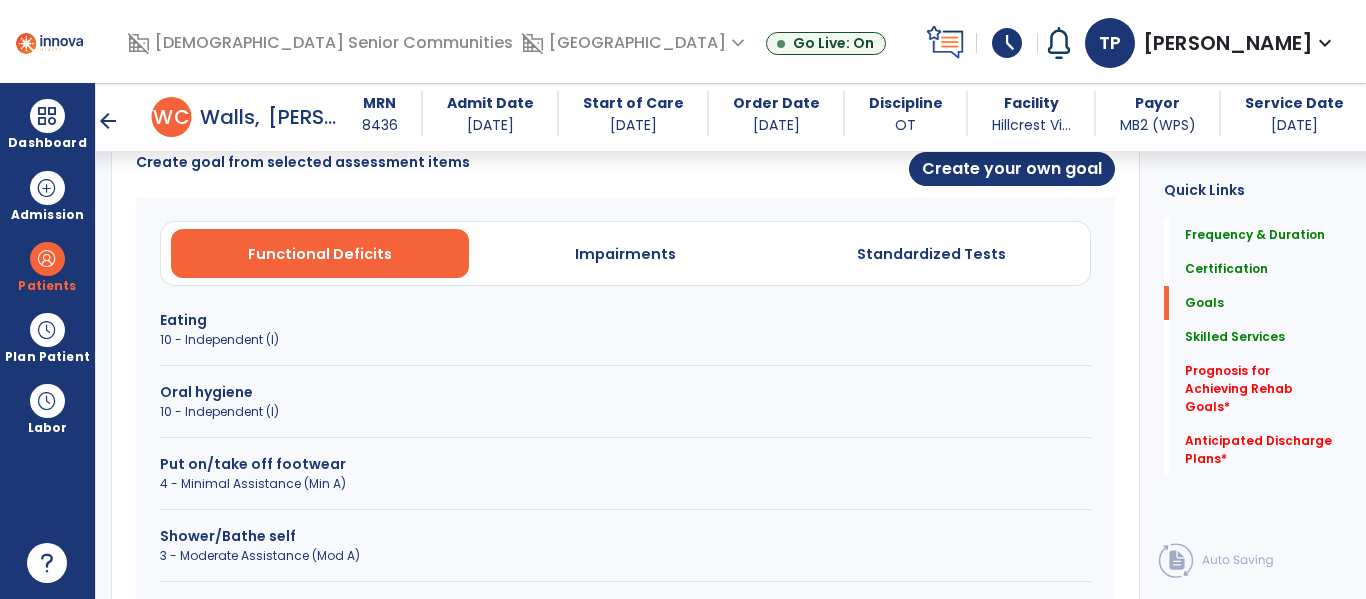 scroll, scrollTop: 529, scrollLeft: 0, axis: vertical 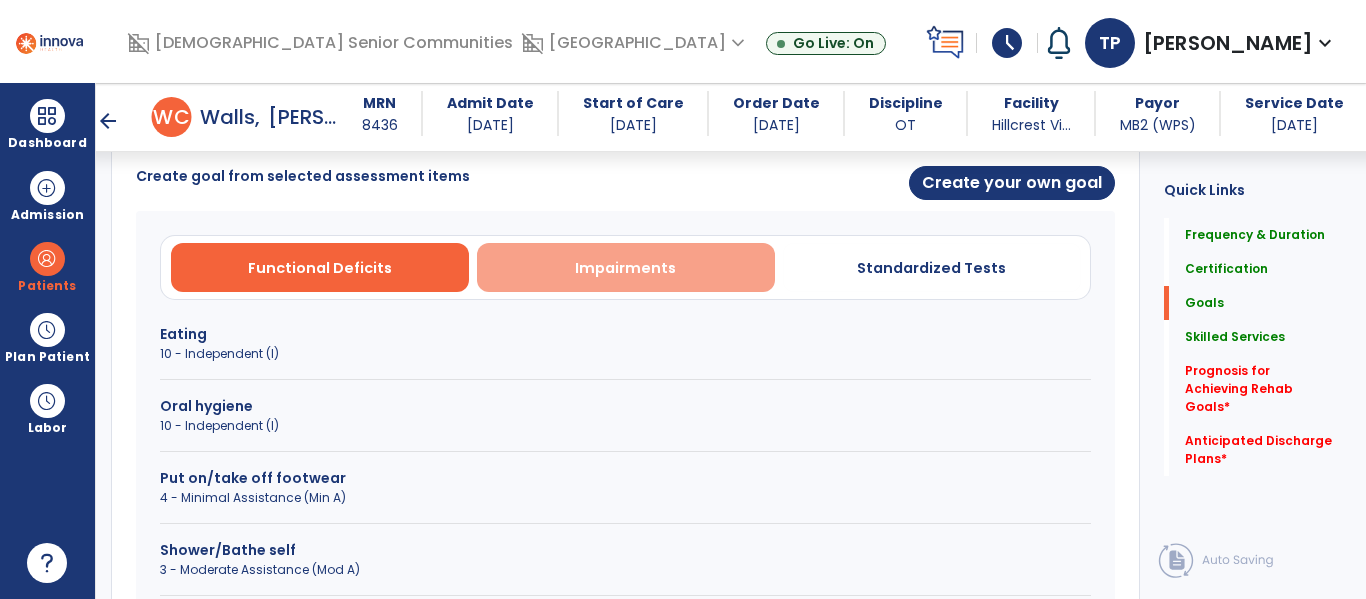 click on "Impairments" at bounding box center (625, 268) 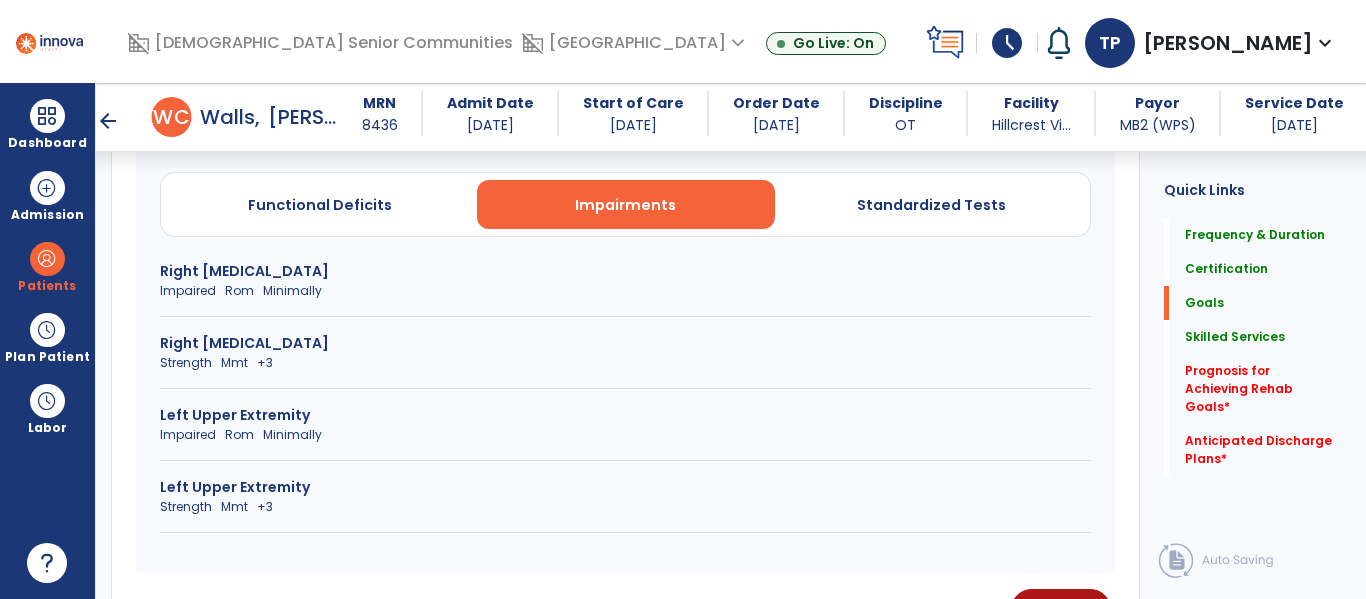 scroll, scrollTop: 591, scrollLeft: 0, axis: vertical 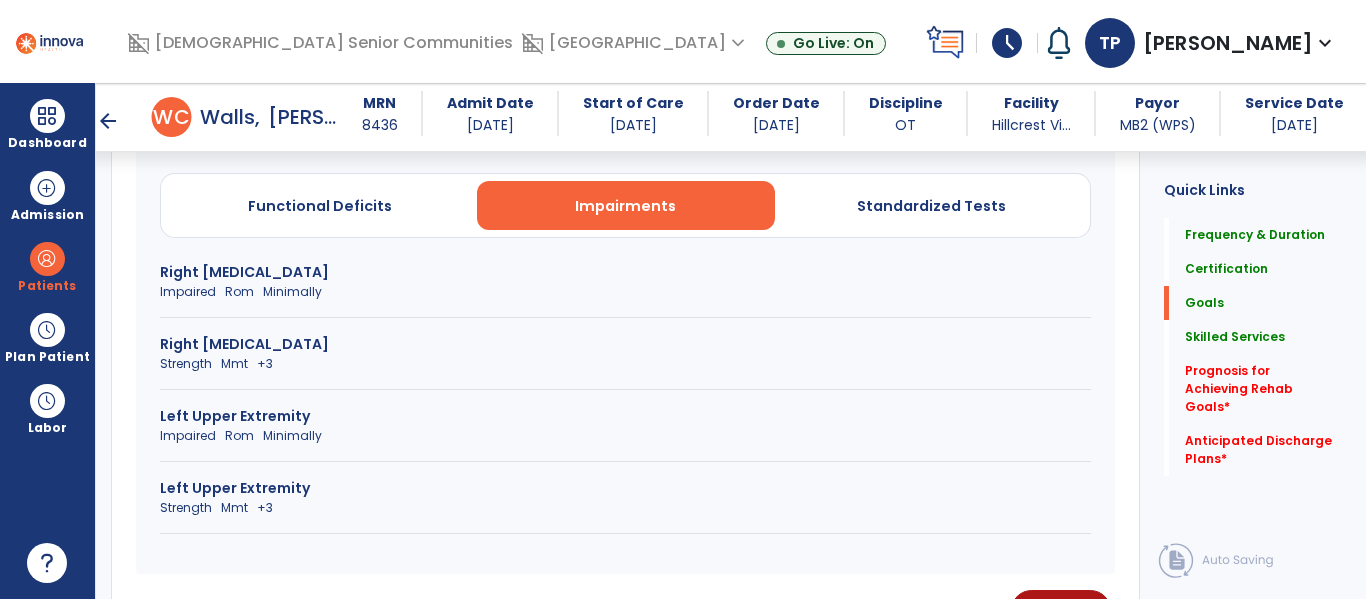 click on "Right Upper Extremity" at bounding box center (625, 344) 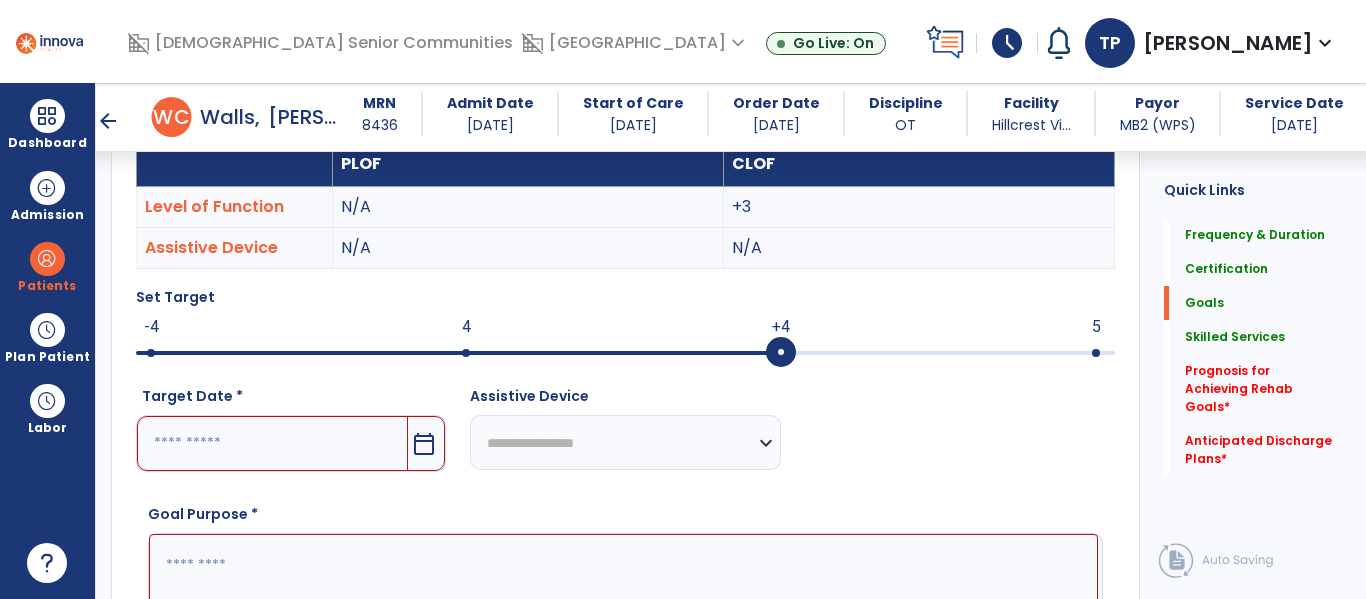 click on "calendar_today" at bounding box center (424, 444) 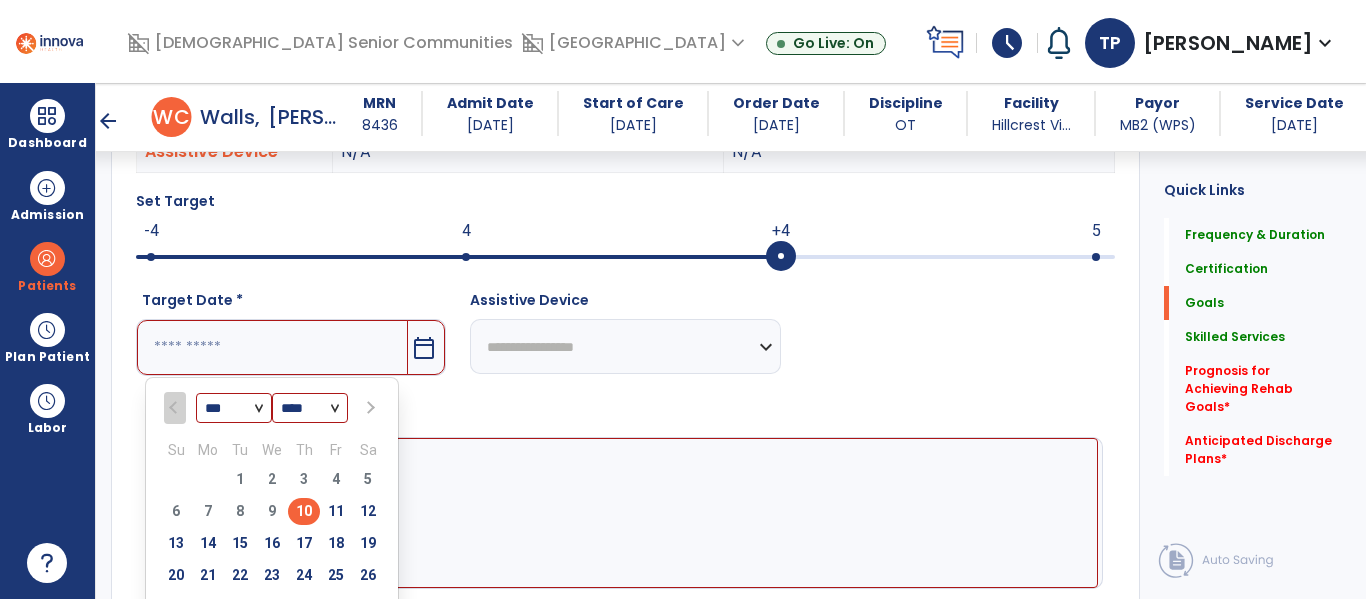 scroll, scrollTop: 689, scrollLeft: 0, axis: vertical 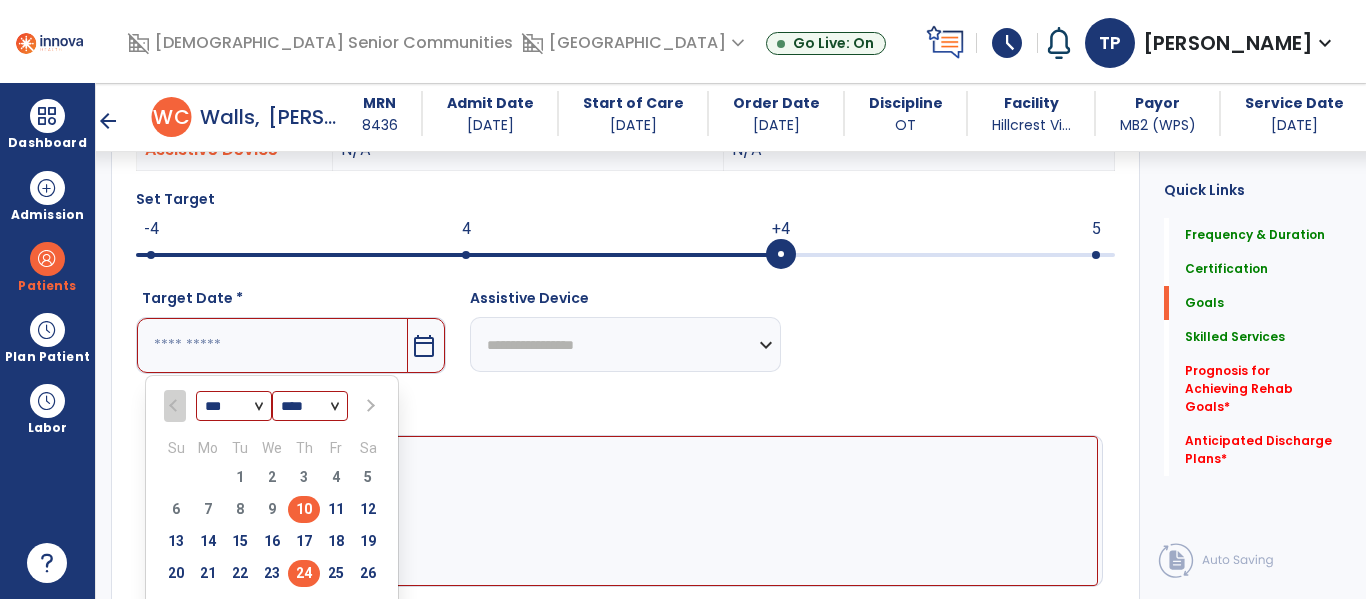 click on "24" at bounding box center [304, 573] 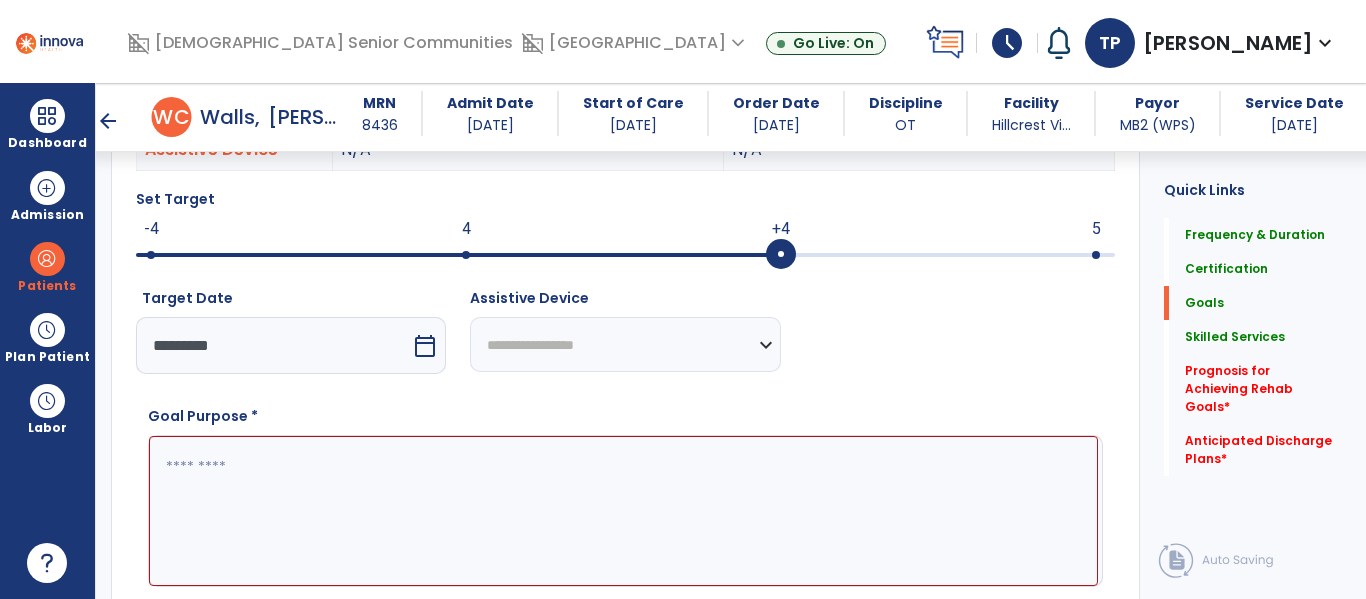 click at bounding box center (623, 511) 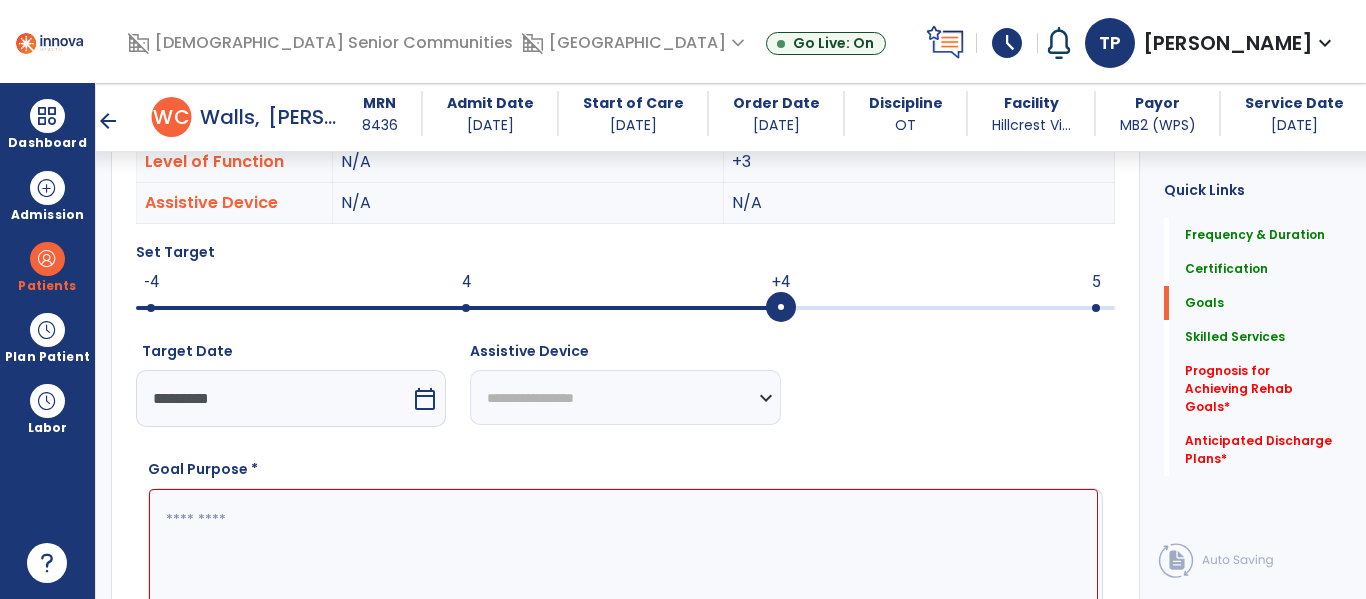 scroll, scrollTop: 659, scrollLeft: 0, axis: vertical 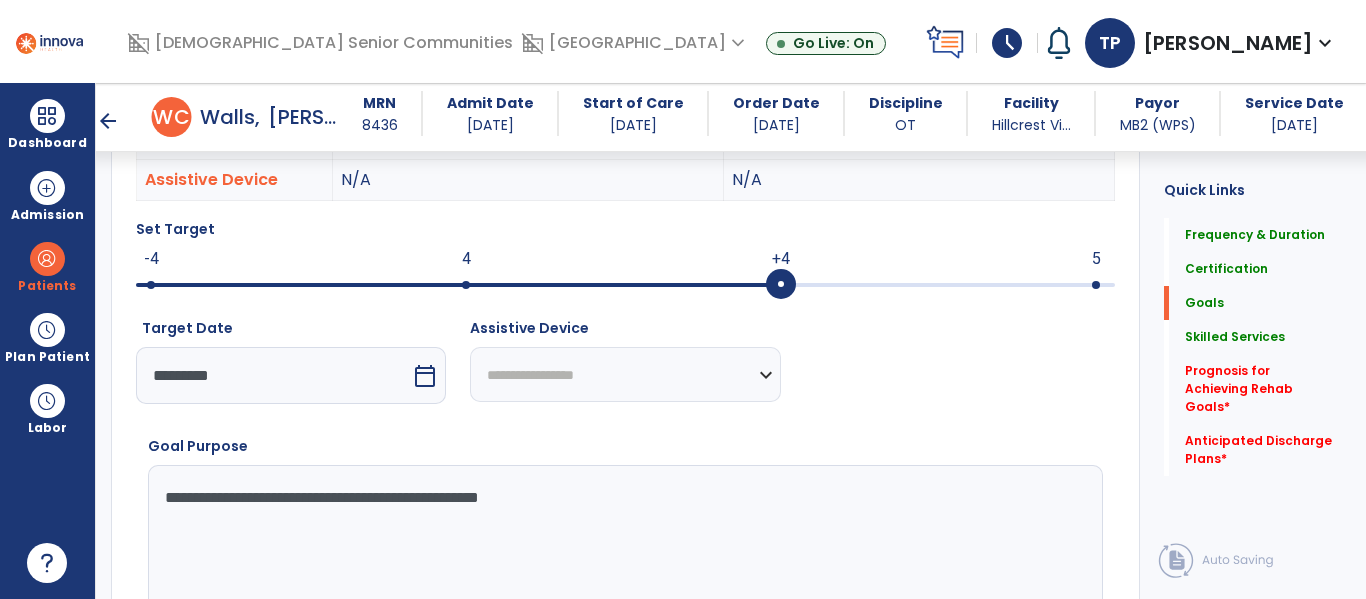 type on "**********" 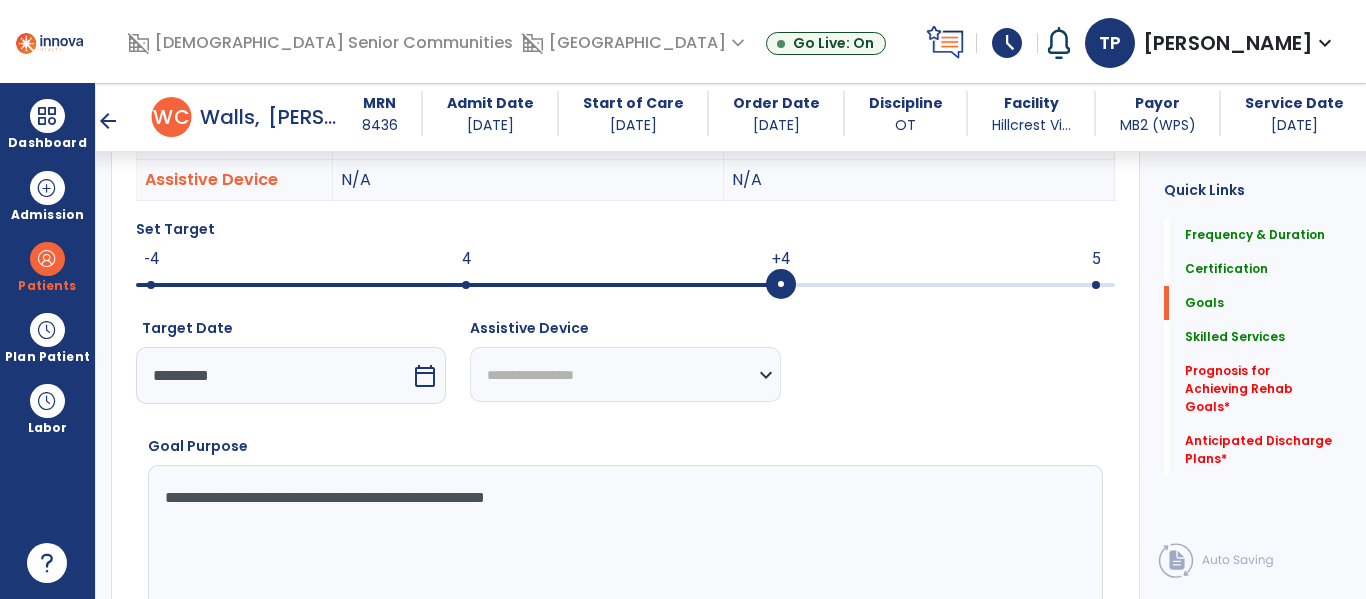click on "**********" at bounding box center [623, 540] 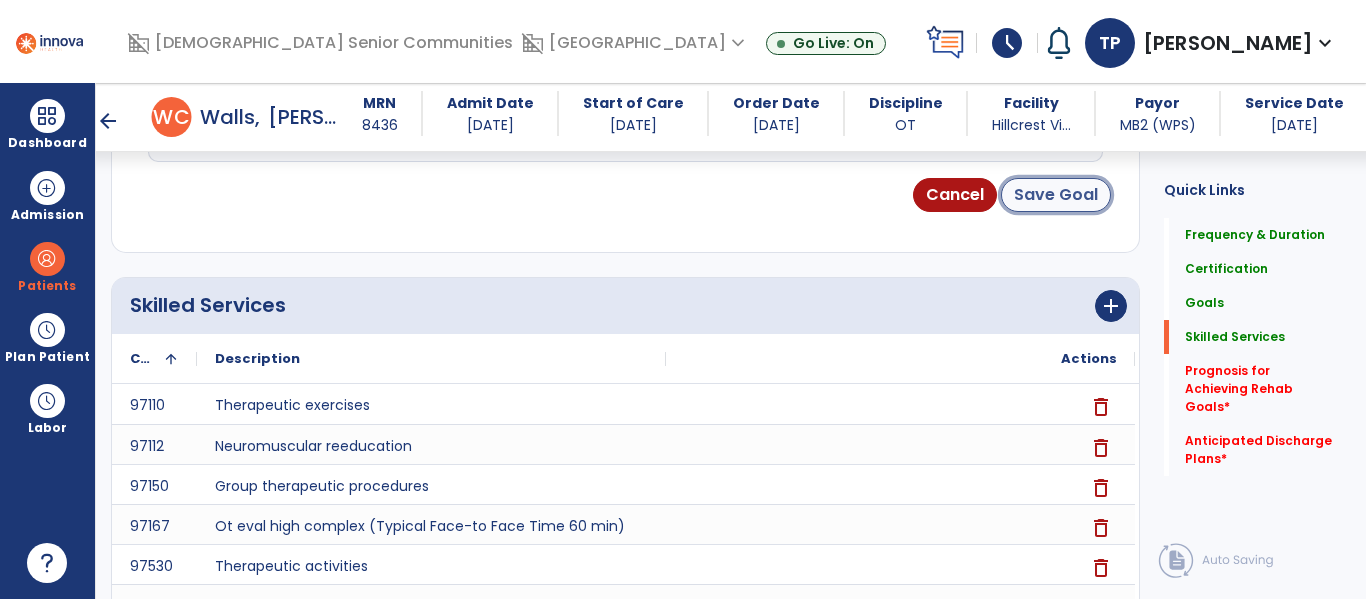 click on "Save Goal" at bounding box center [1056, 195] 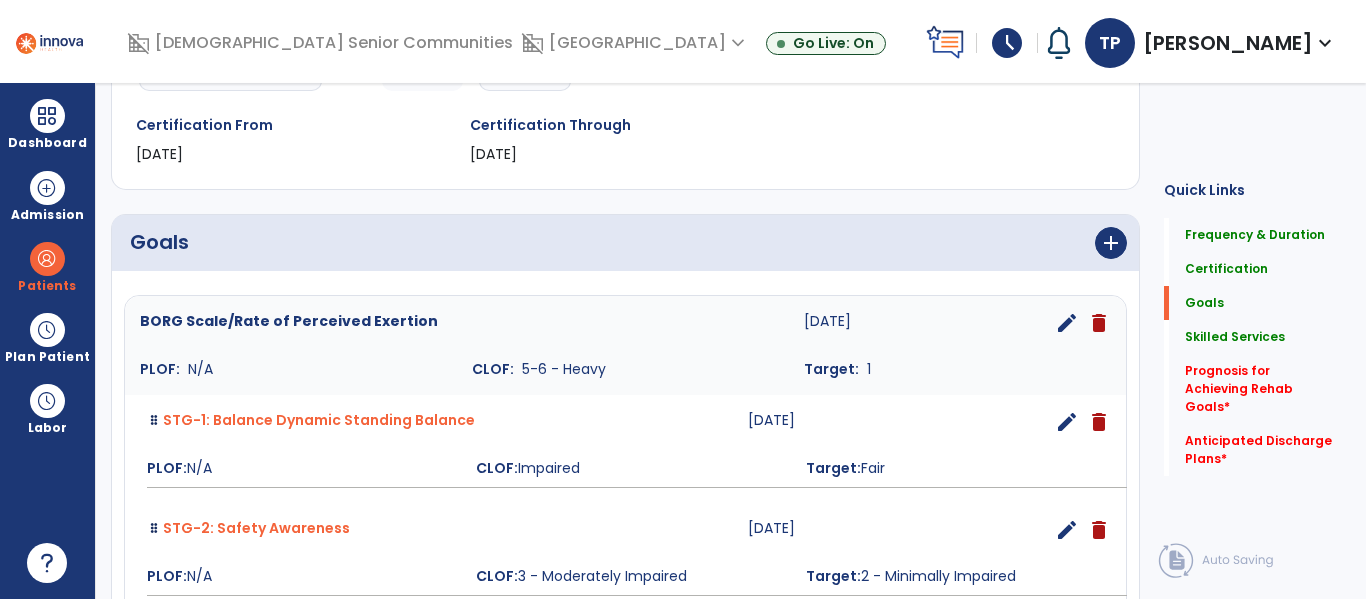 scroll, scrollTop: 0, scrollLeft: 0, axis: both 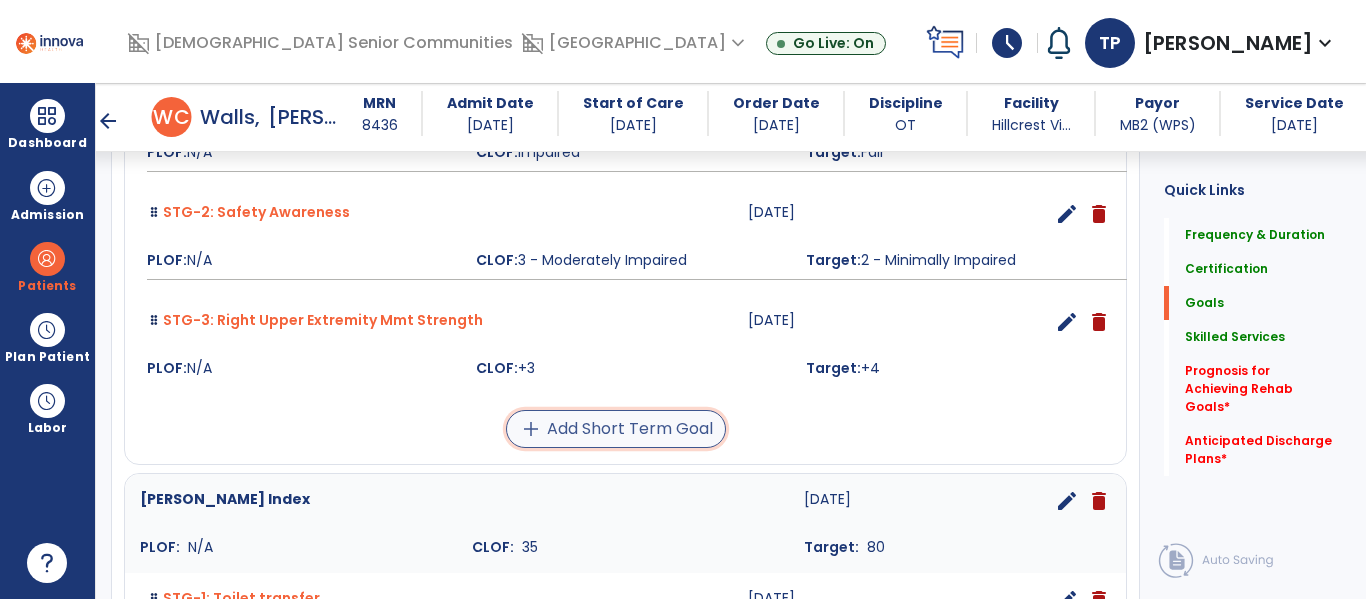 click on "add  Add Short Term Goal" at bounding box center [616, 429] 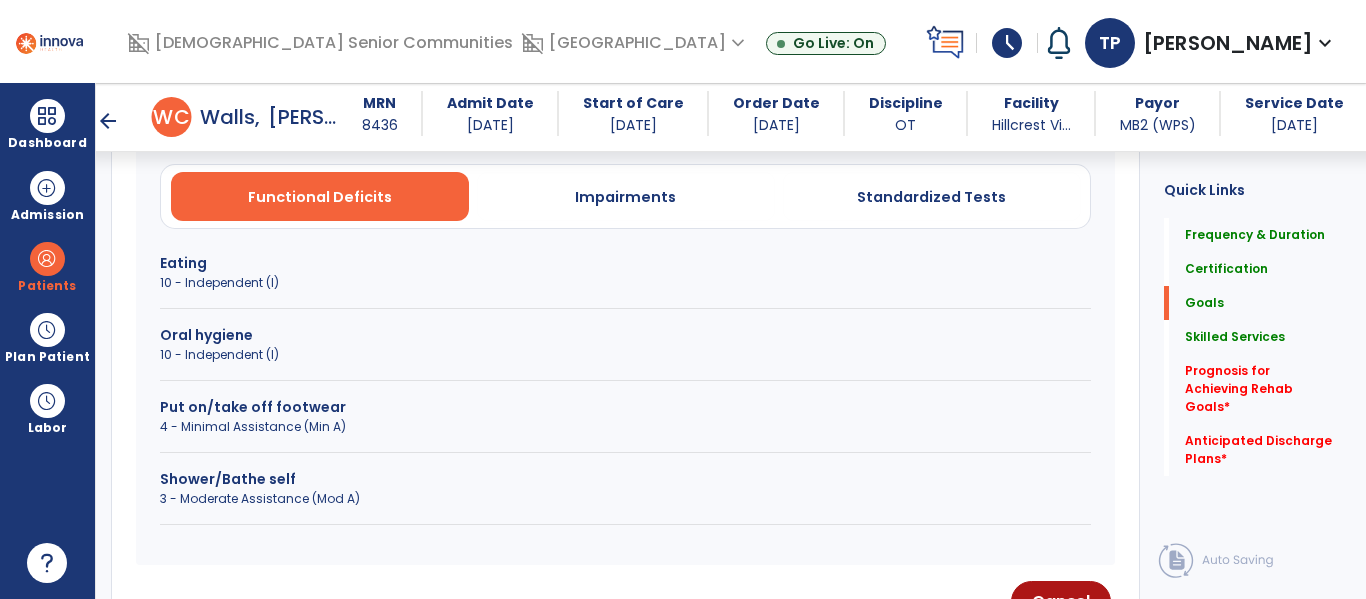 scroll, scrollTop: 599, scrollLeft: 0, axis: vertical 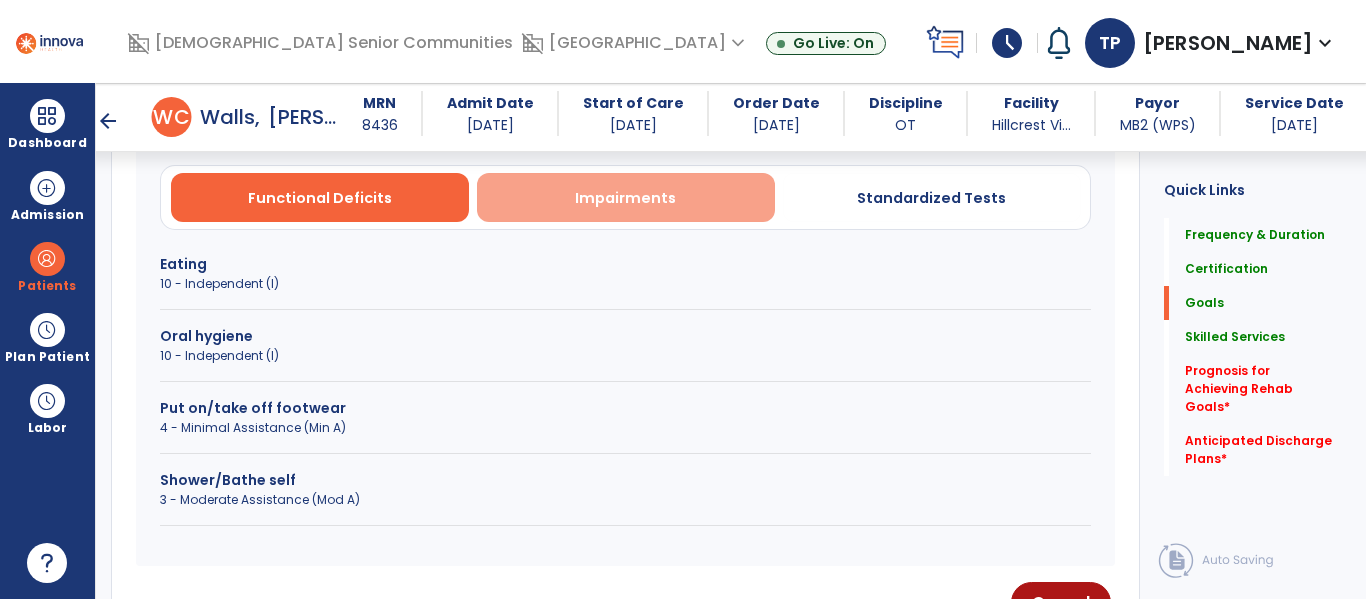 click on "Impairments" at bounding box center (625, 198) 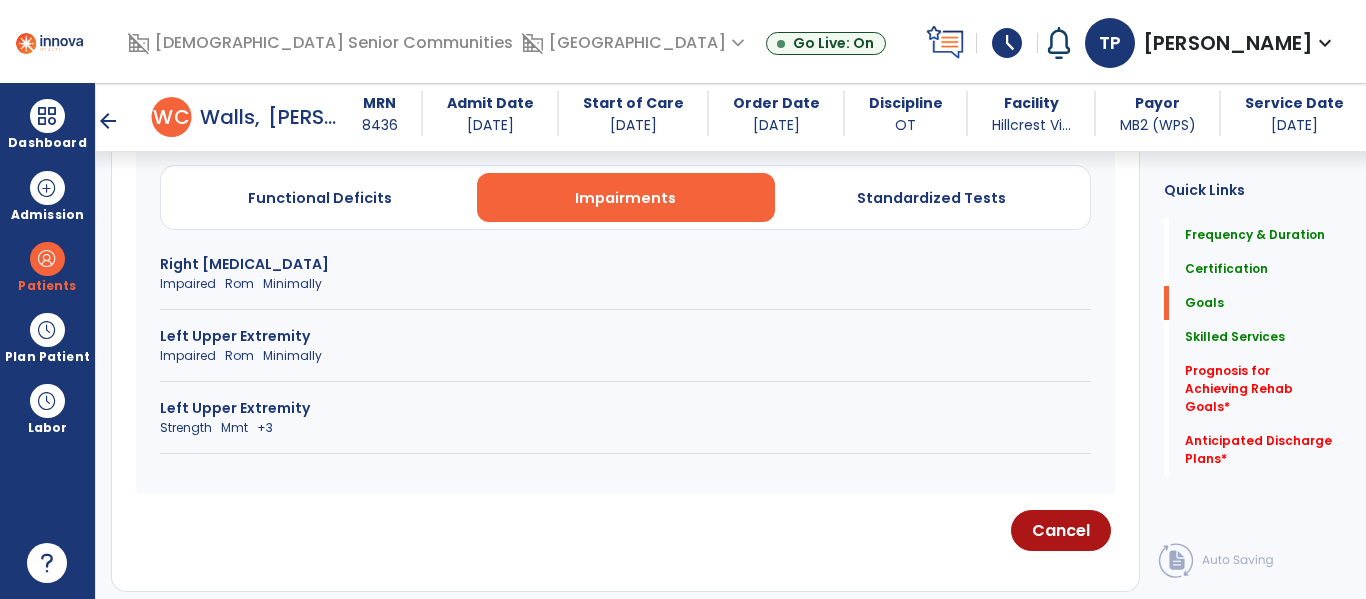 click on "Strength   Mmt   +3" at bounding box center [625, 428] 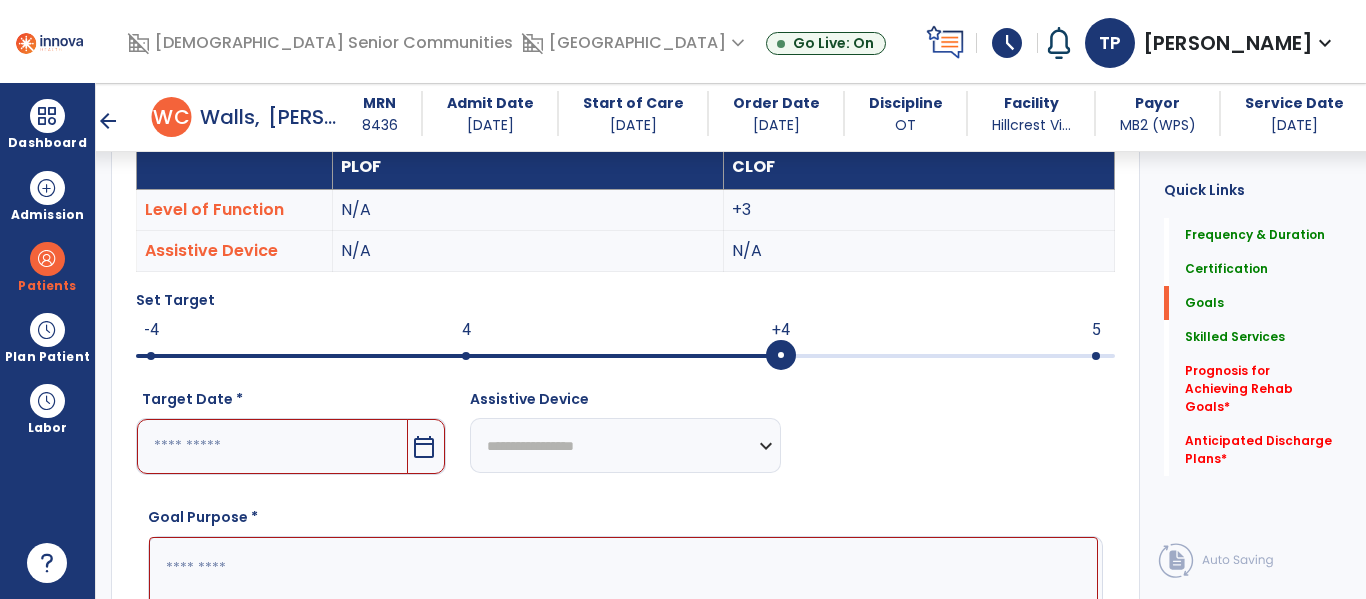 click on "calendar_today" at bounding box center [424, 447] 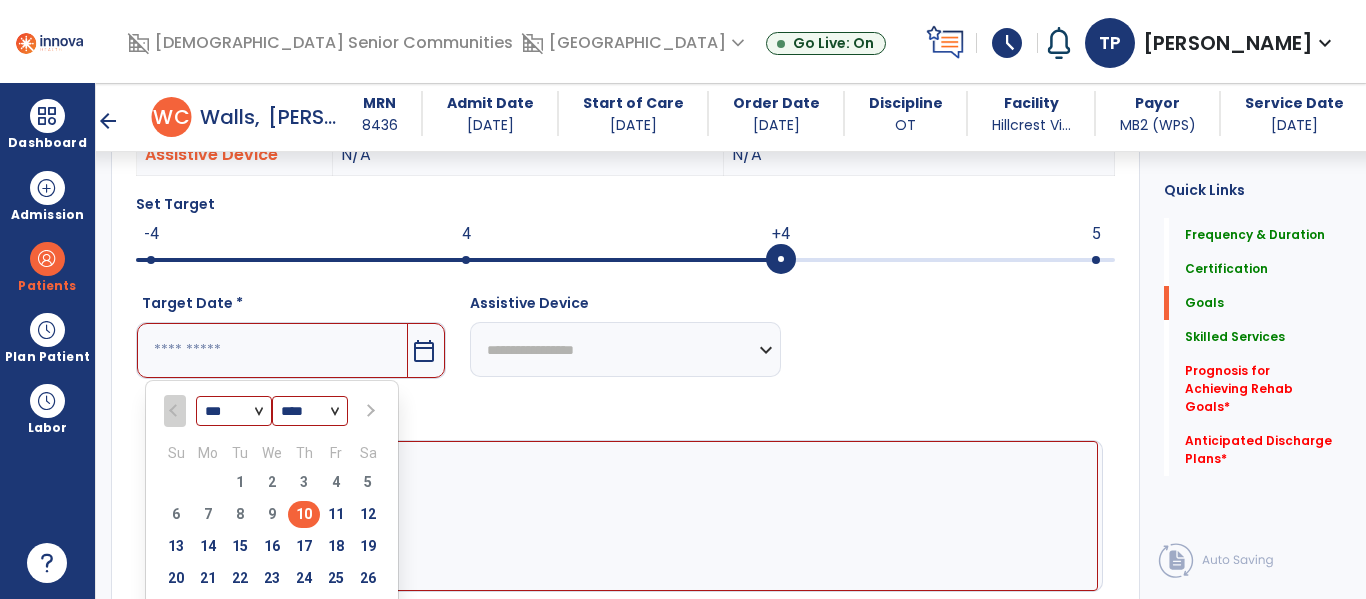 scroll, scrollTop: 692, scrollLeft: 0, axis: vertical 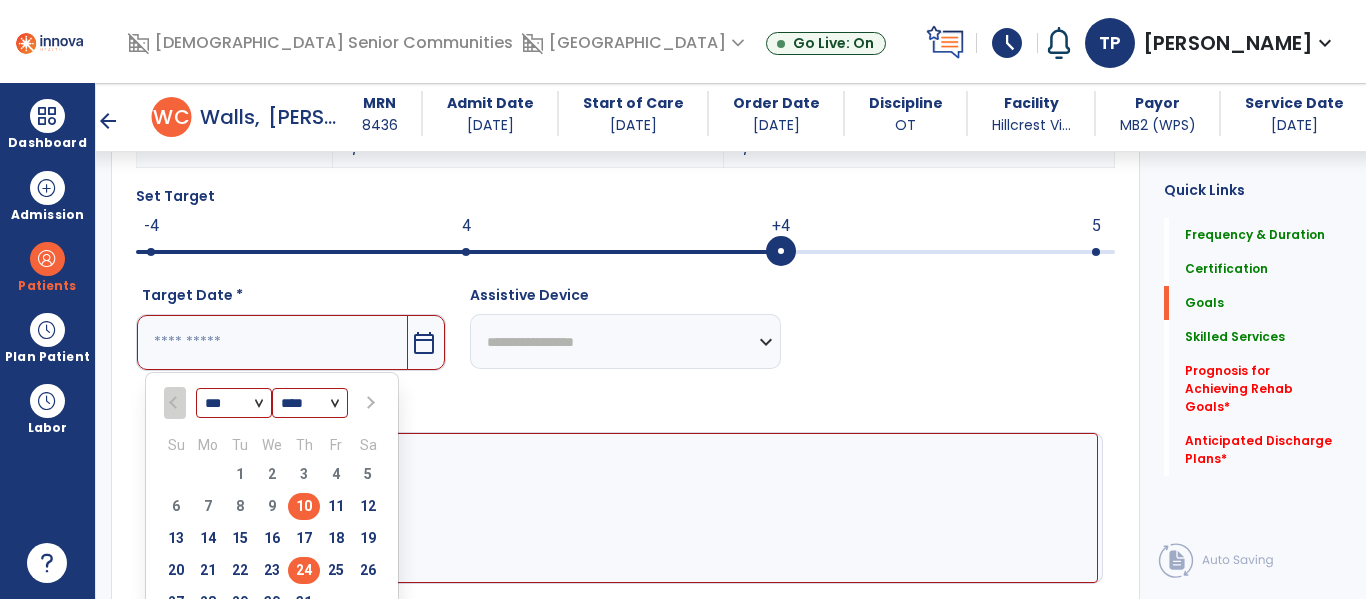 click on "24" at bounding box center (304, 570) 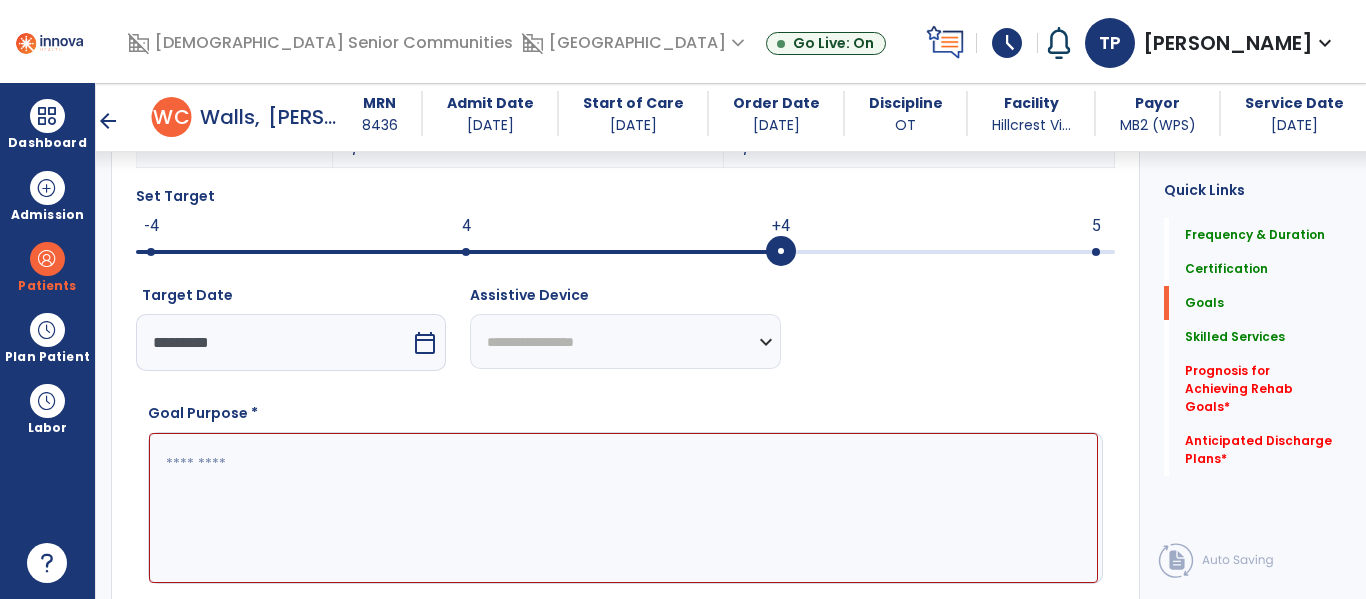 click at bounding box center (623, 508) 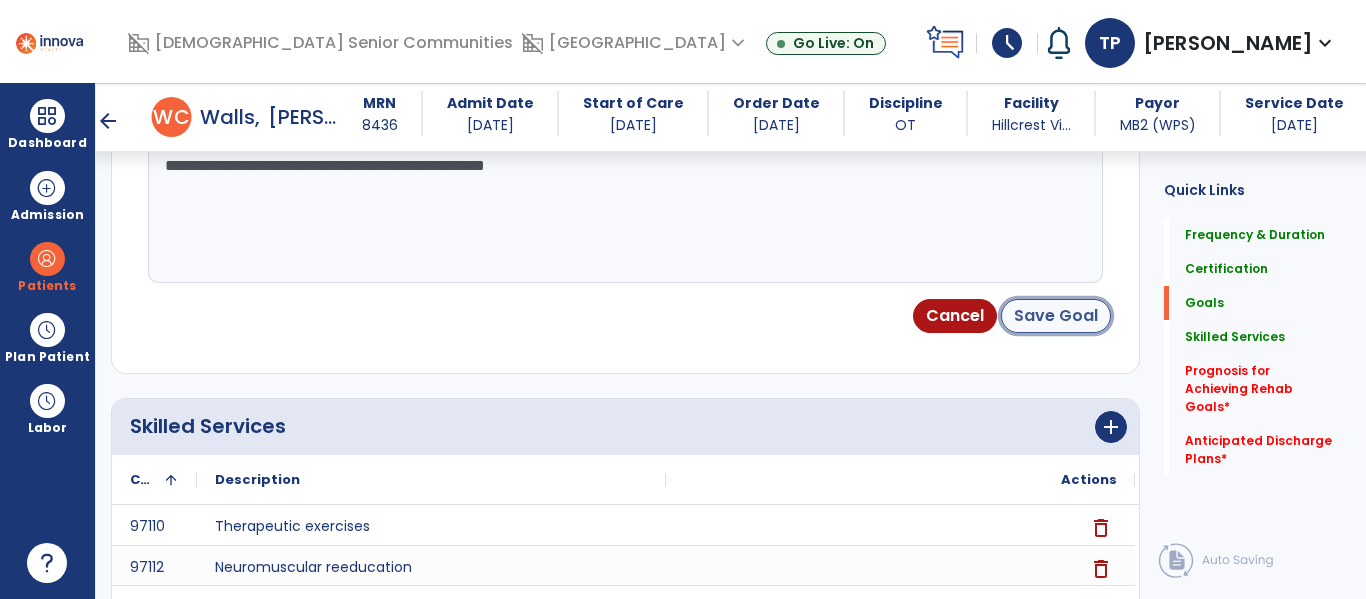 click on "Save Goal" at bounding box center (1056, 316) 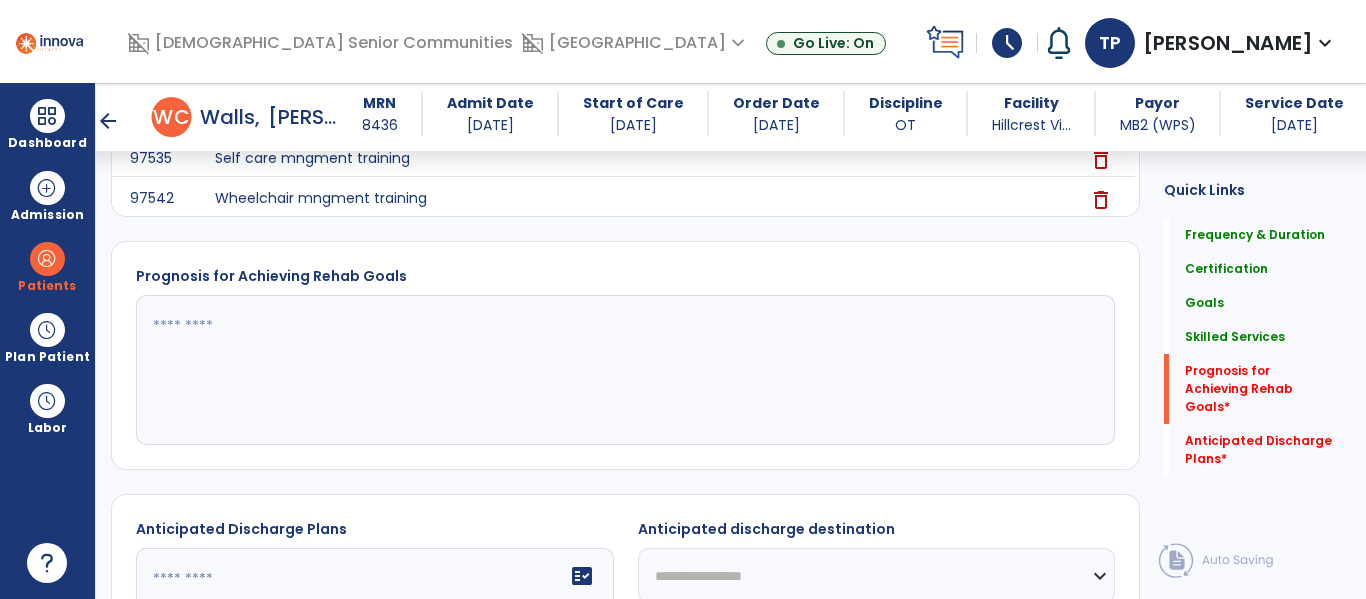 scroll, scrollTop: 2162, scrollLeft: 0, axis: vertical 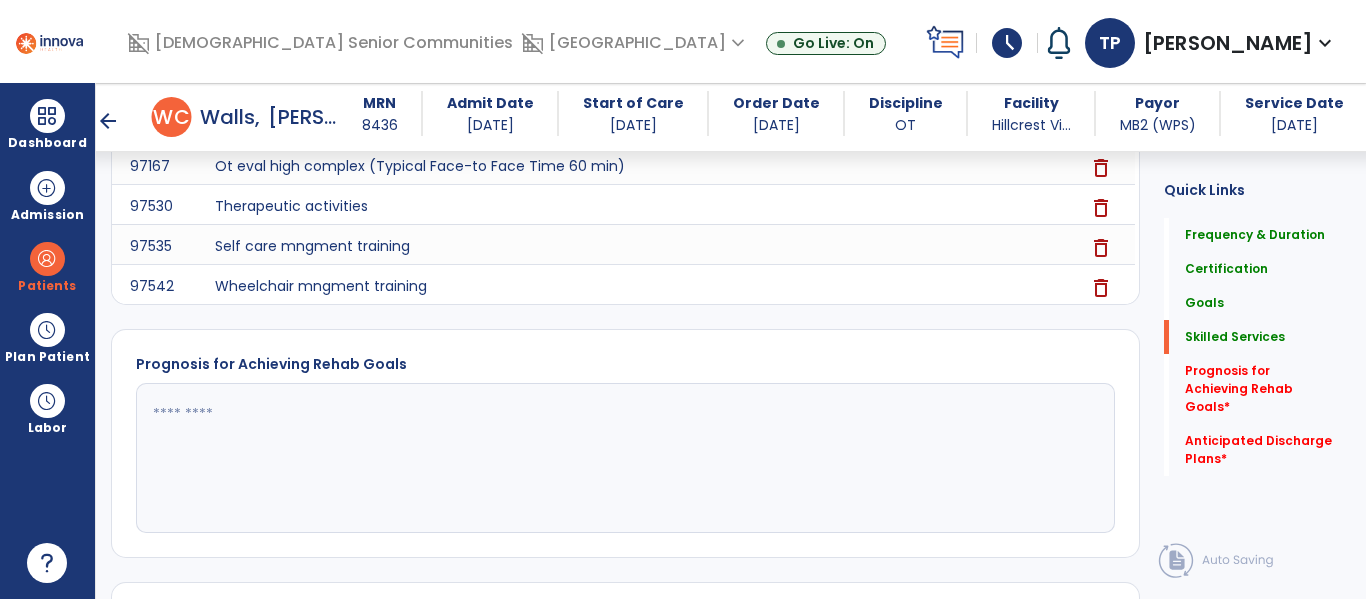 click 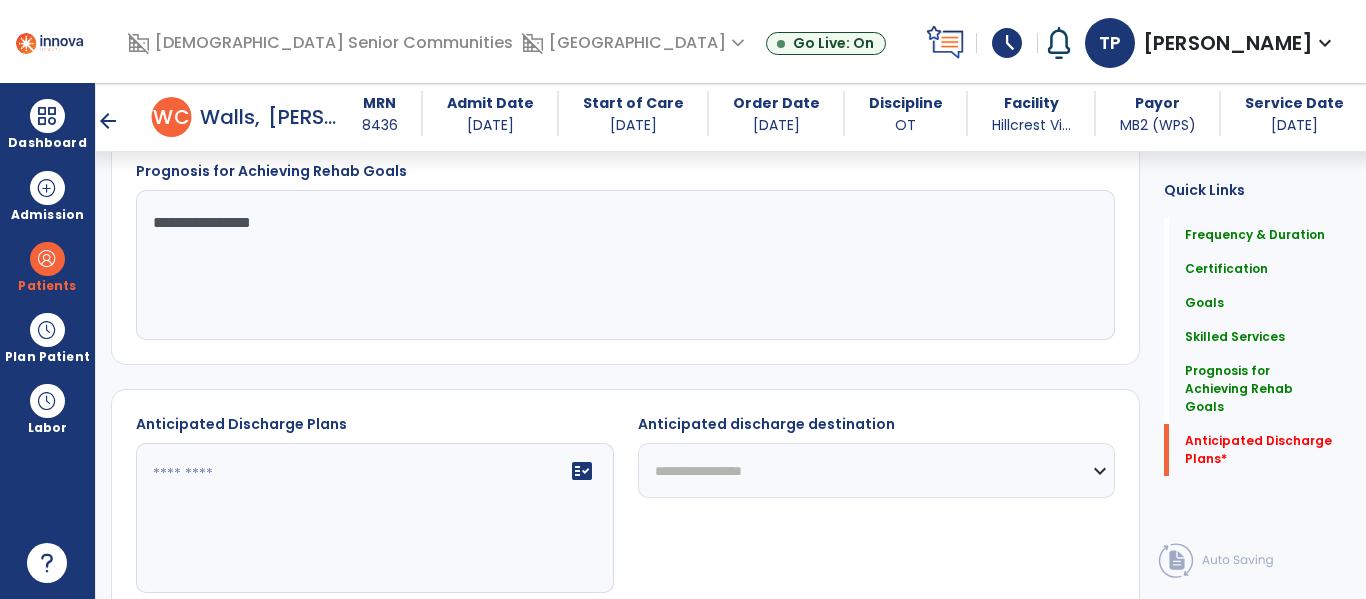 scroll, scrollTop: 2403, scrollLeft: 0, axis: vertical 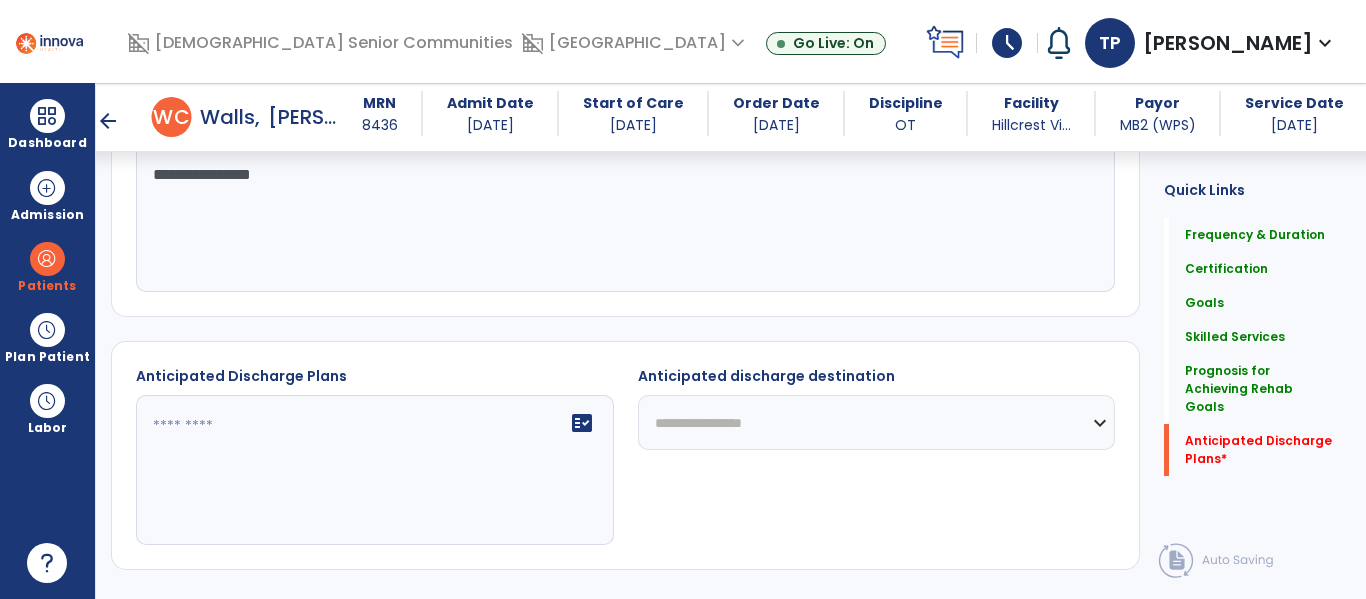 type on "**********" 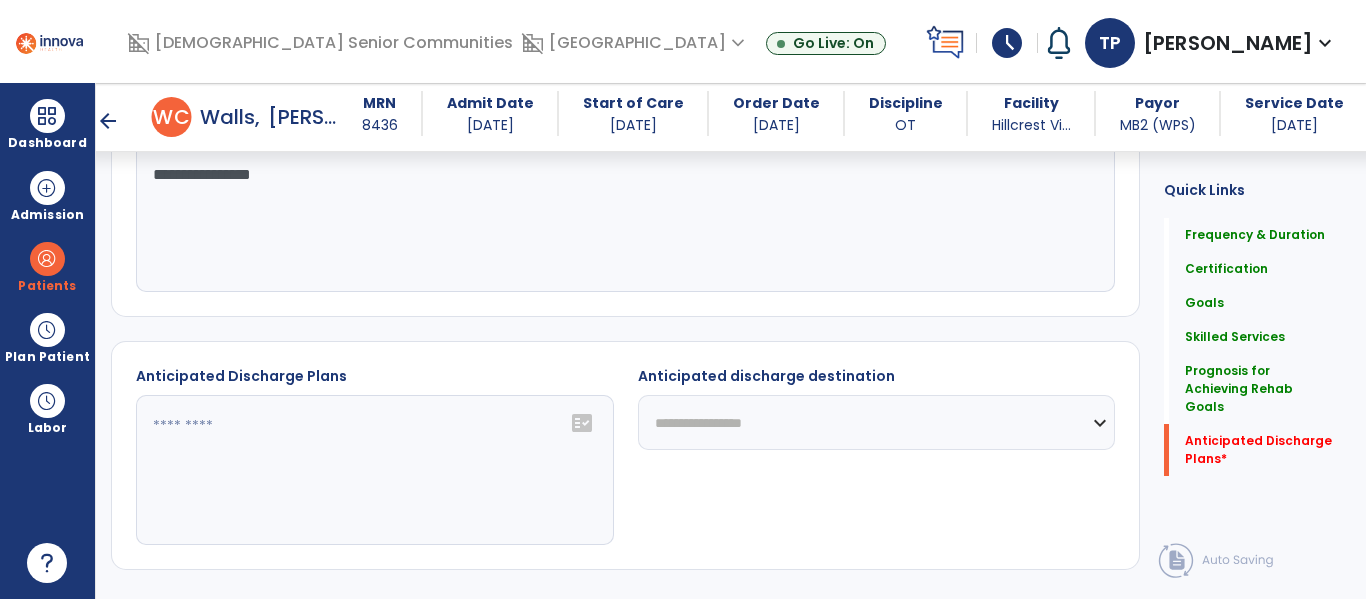 click on "fact_check" 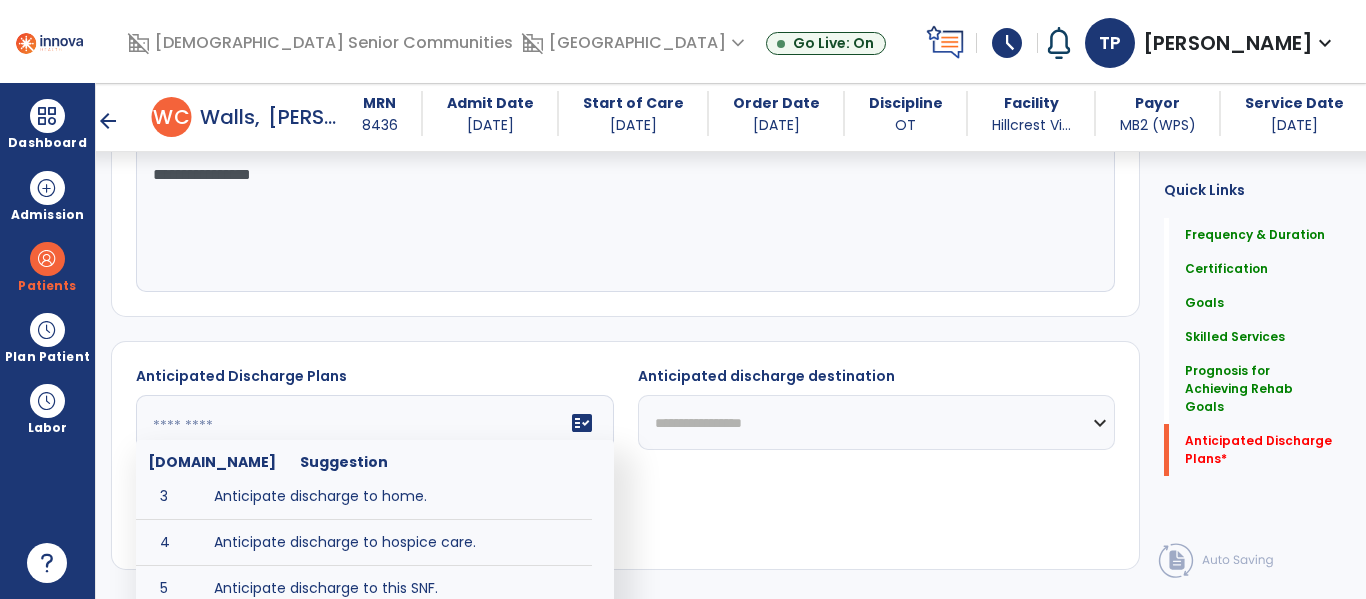 scroll, scrollTop: 102, scrollLeft: 0, axis: vertical 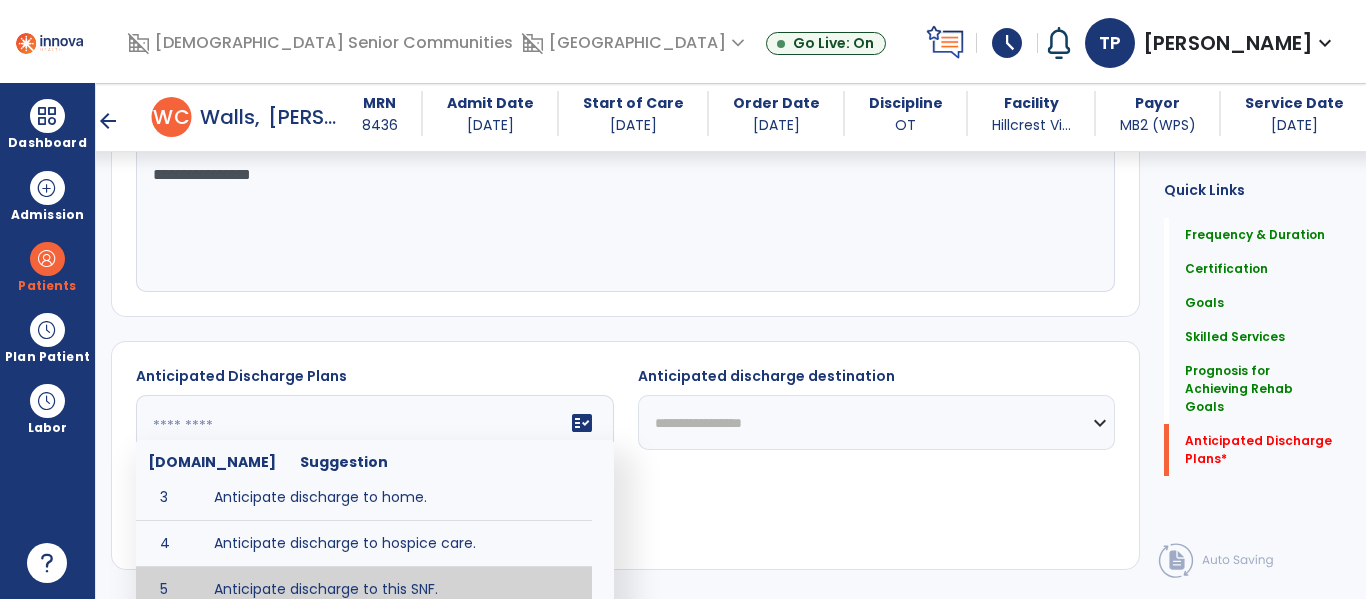 type on "**********" 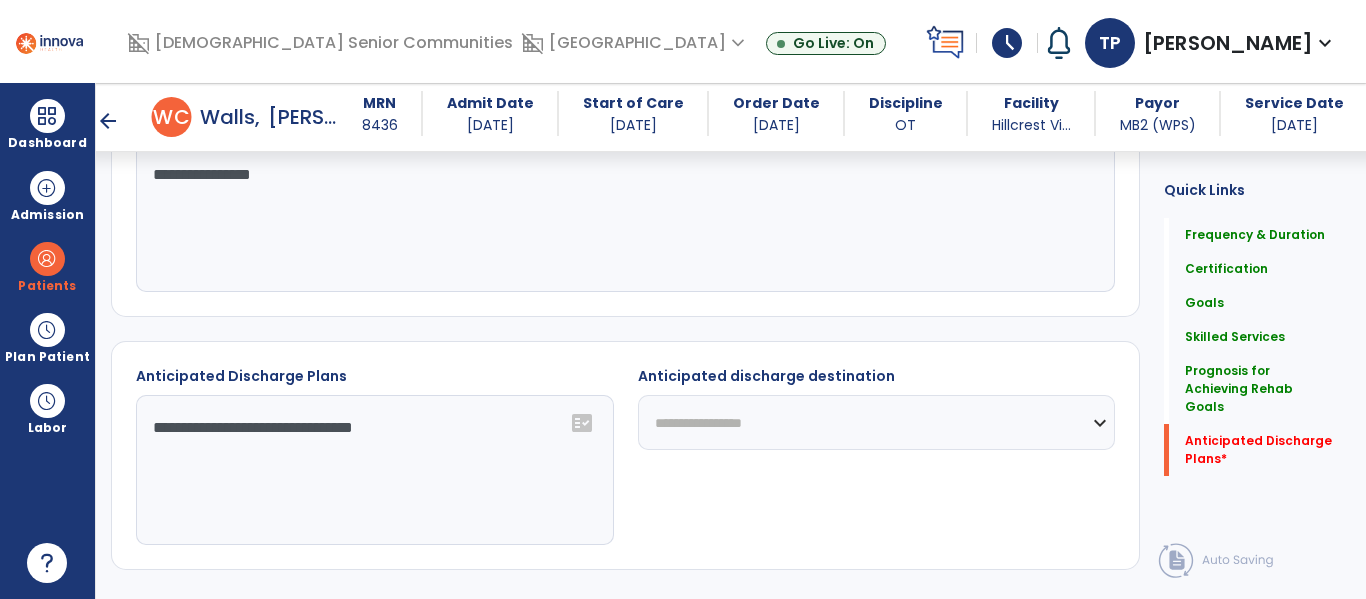 click on "**********" 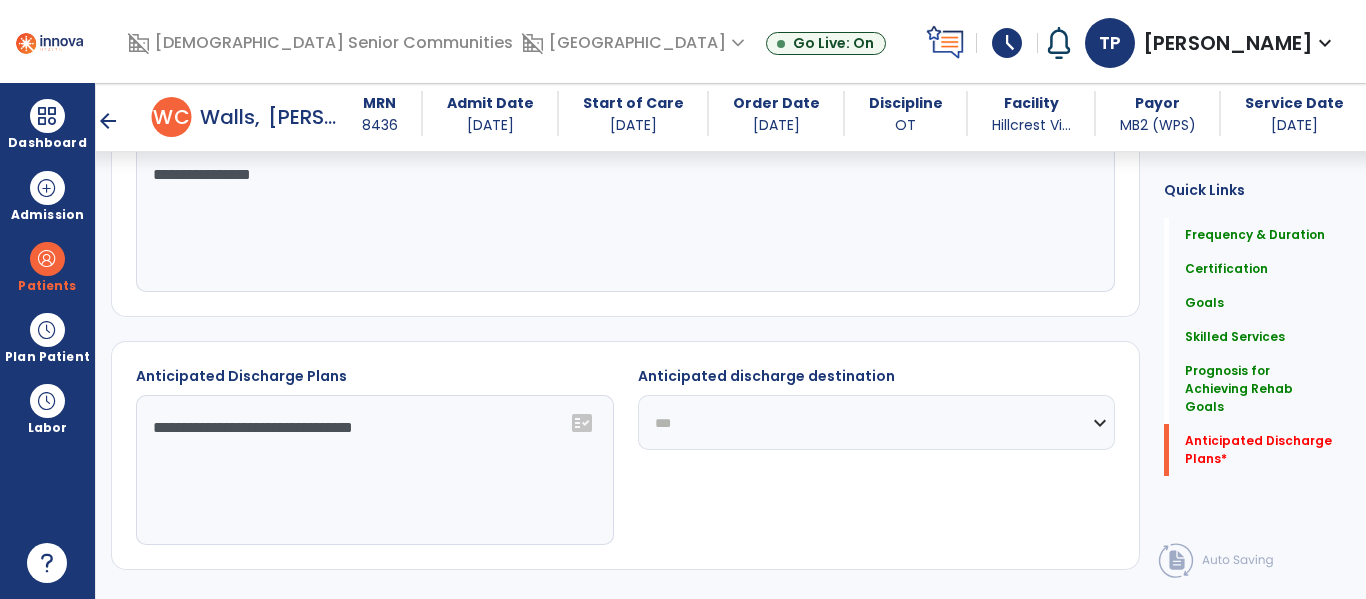 click on "**********" 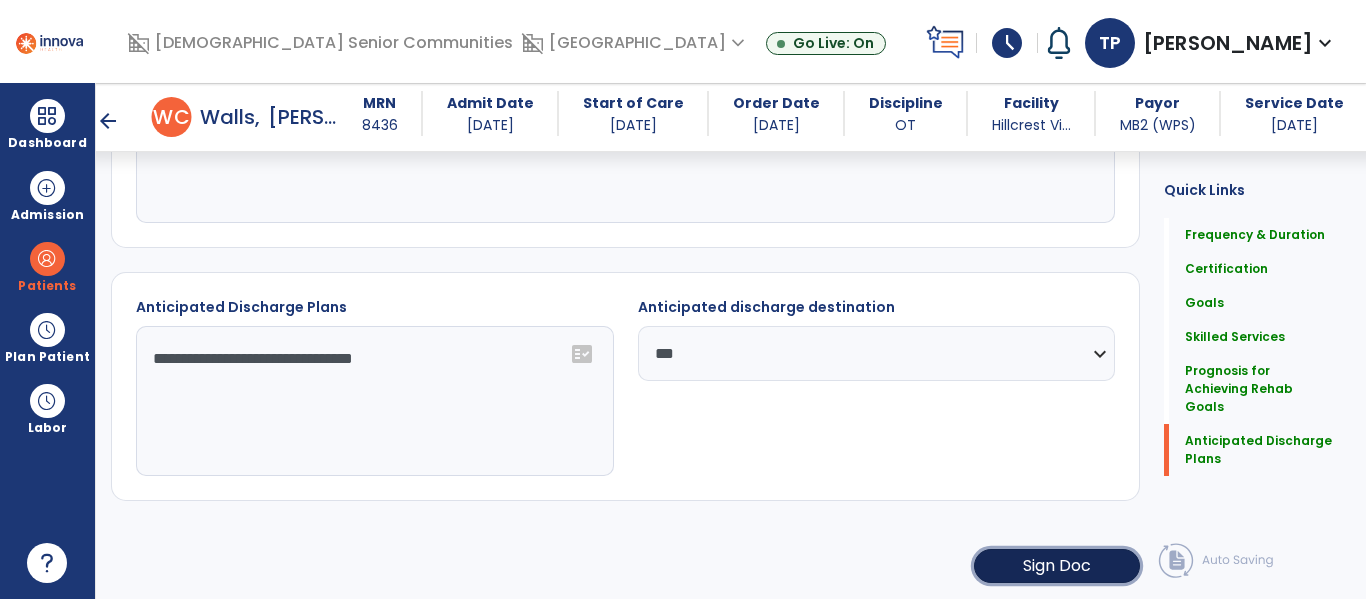 click on "Sign Doc" 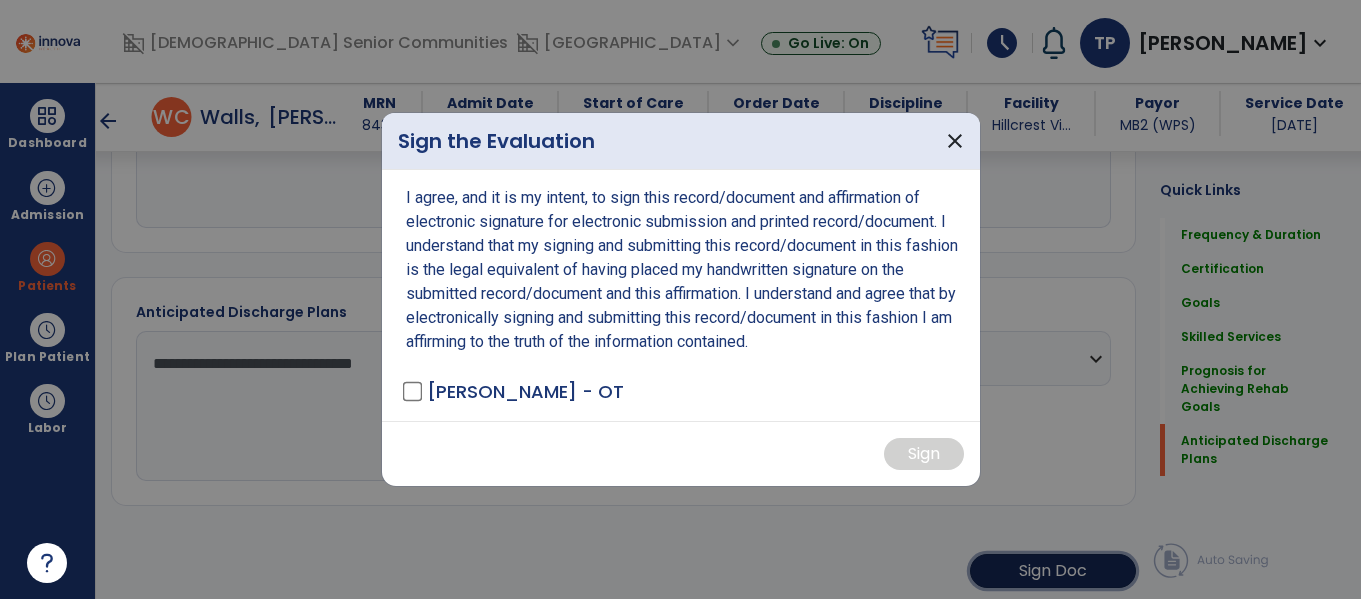 scroll, scrollTop: 2472, scrollLeft: 0, axis: vertical 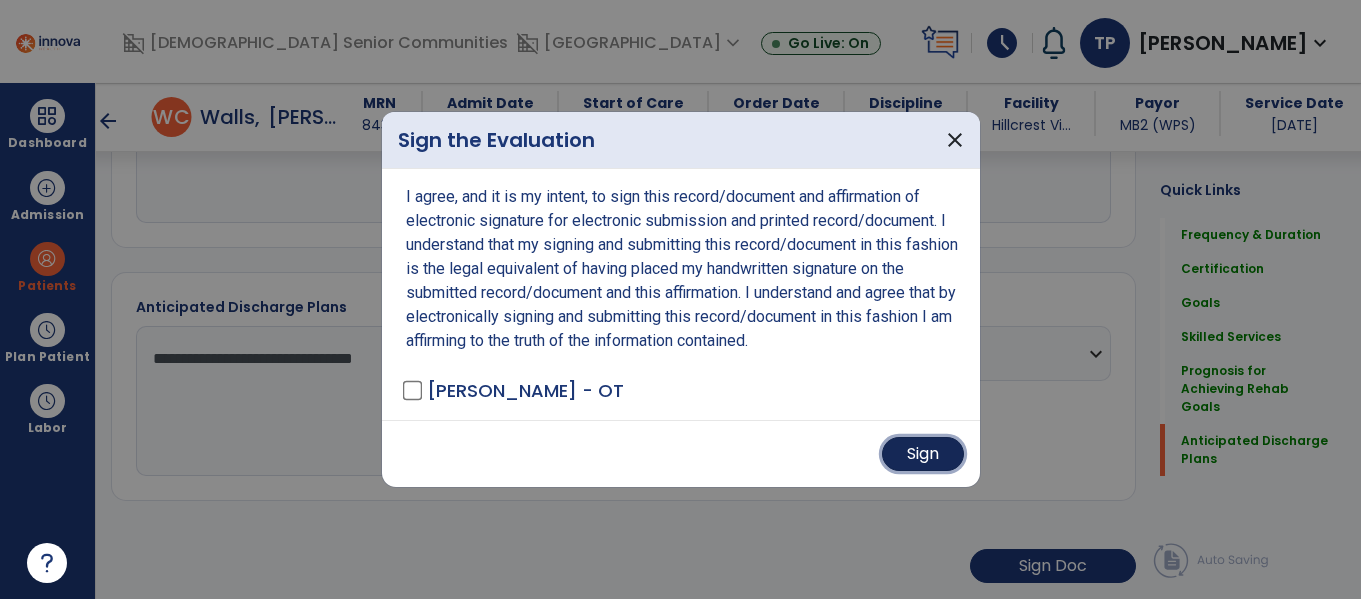 click on "Sign" at bounding box center [923, 454] 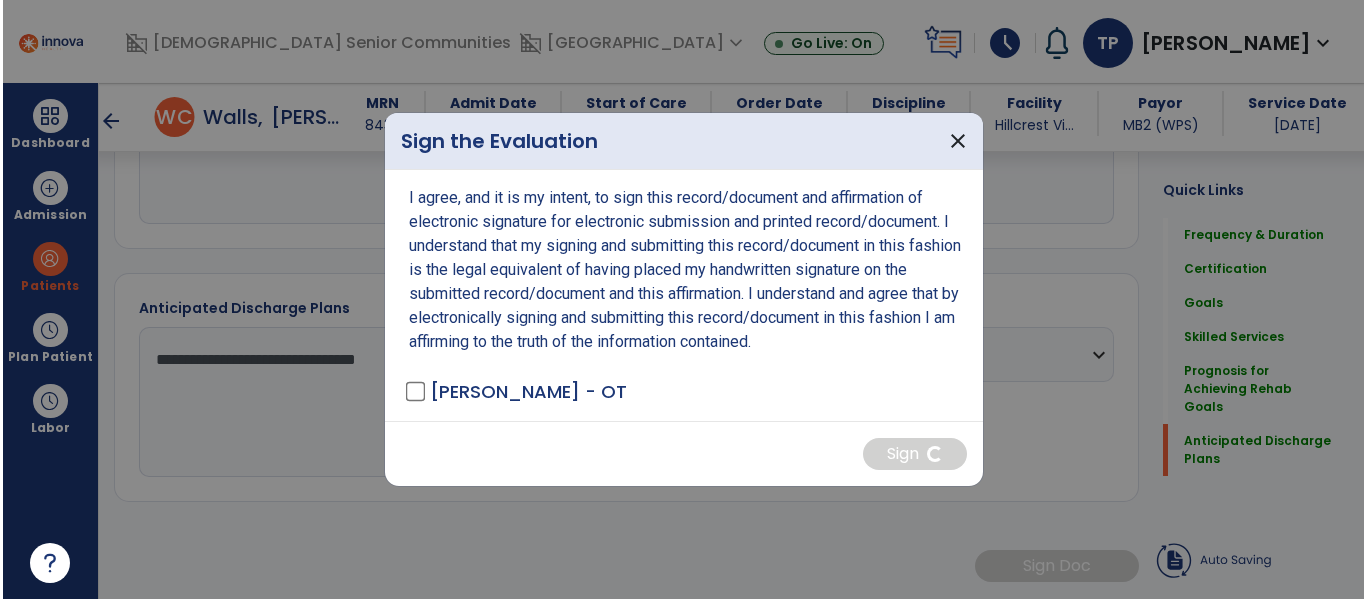 scroll, scrollTop: 2471, scrollLeft: 0, axis: vertical 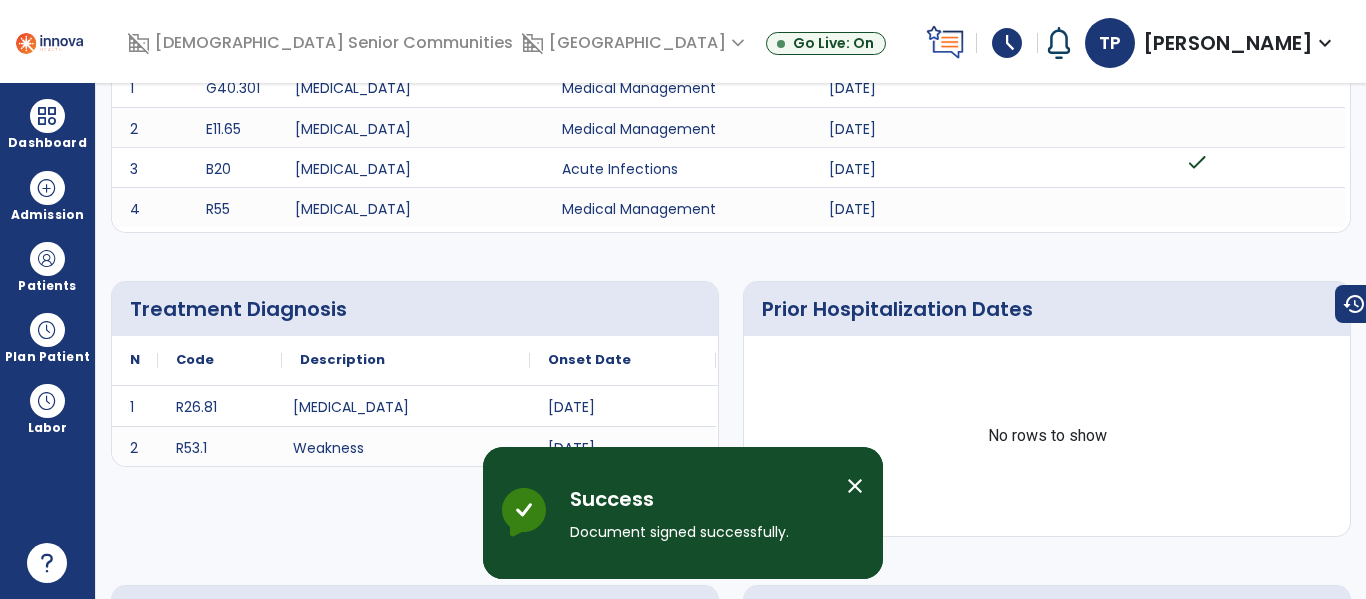 click on "arrow_back" 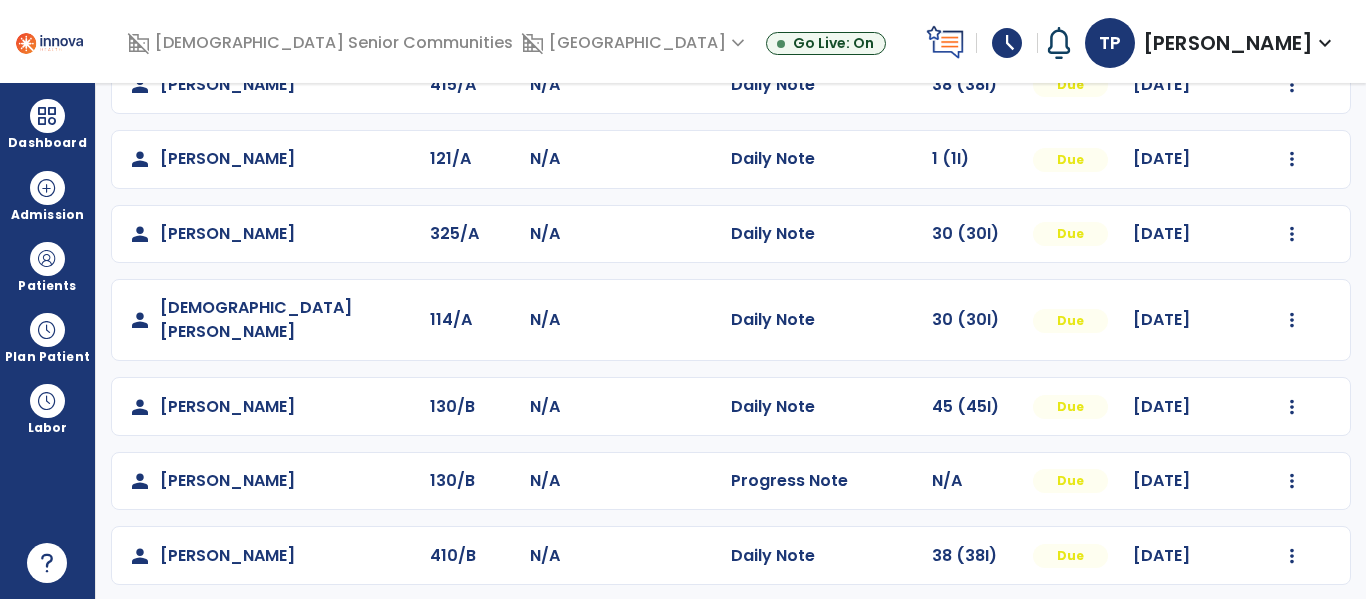 scroll, scrollTop: 857, scrollLeft: 0, axis: vertical 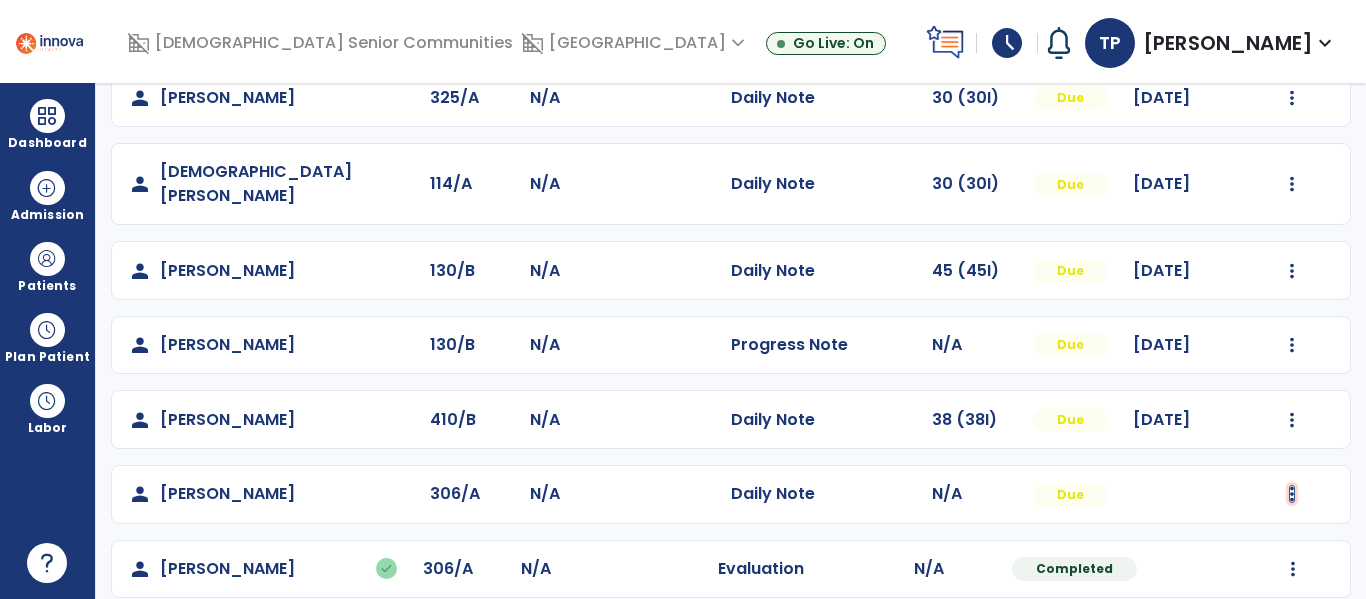 click at bounding box center (1293, -498) 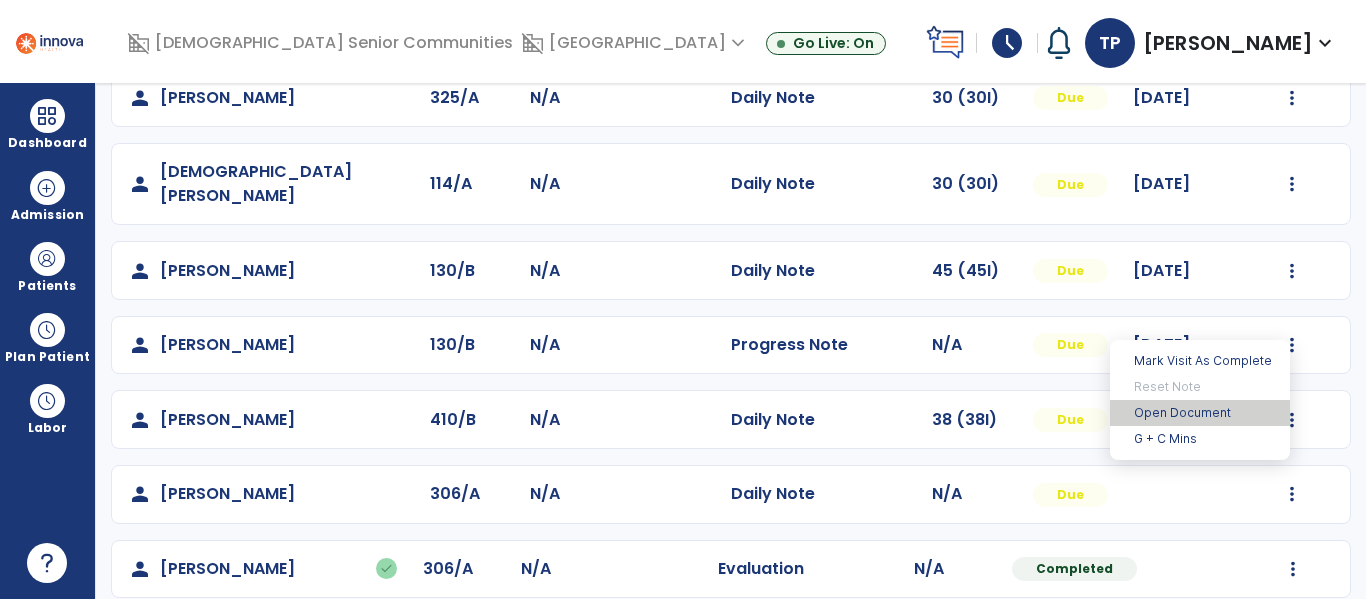 click on "Open Document" at bounding box center [1200, 413] 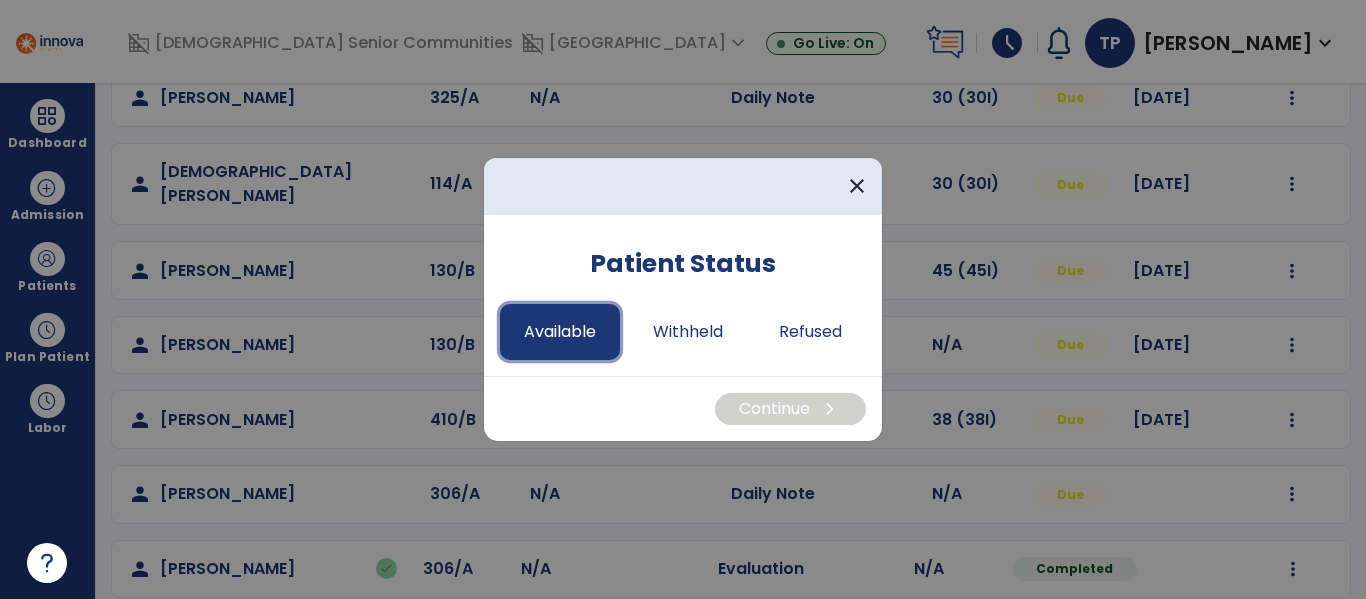 click on "Available" at bounding box center [560, 332] 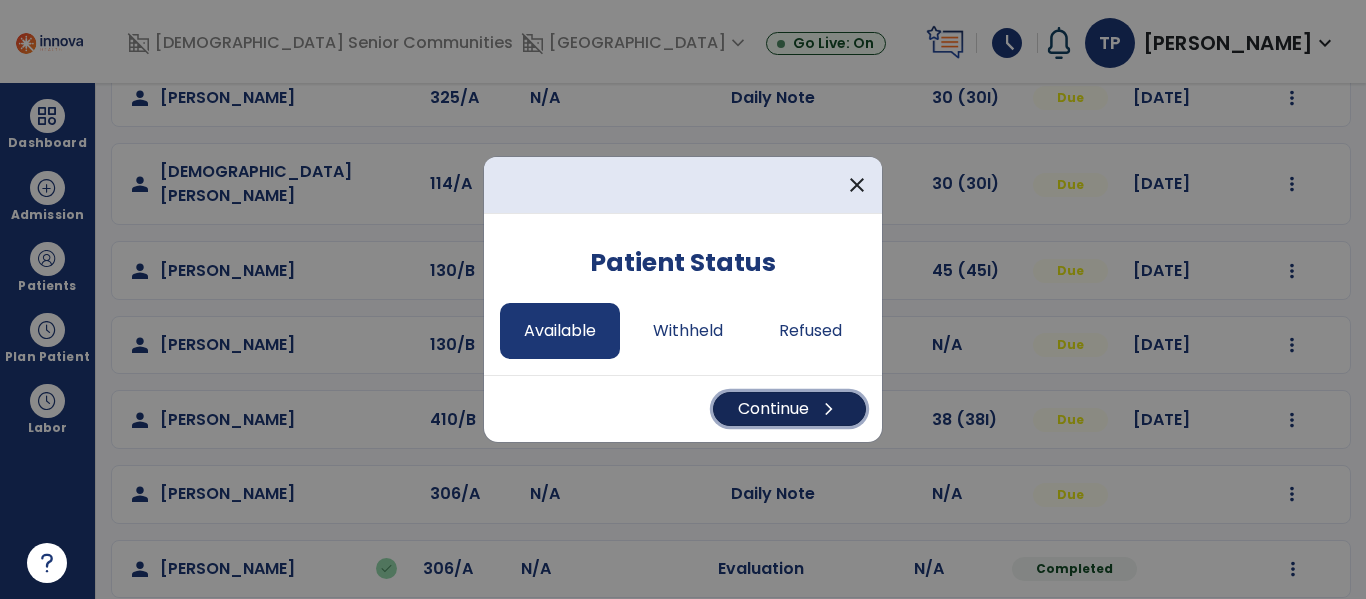 click on "Continue   chevron_right" at bounding box center (789, 409) 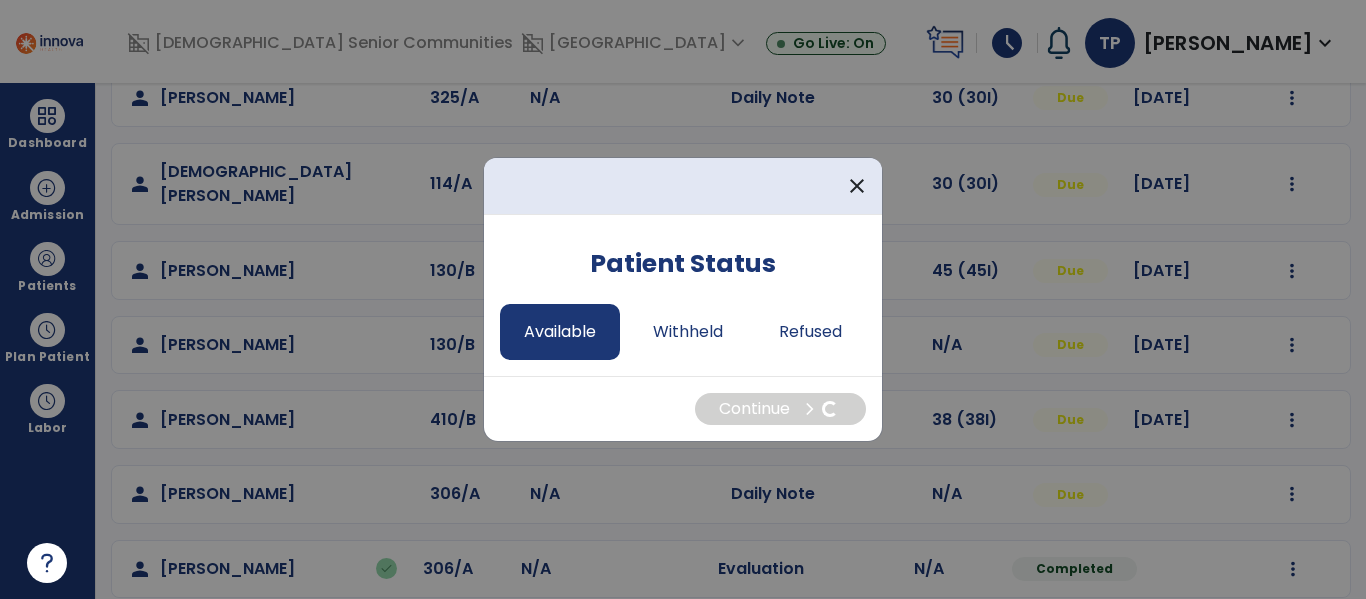 select on "*" 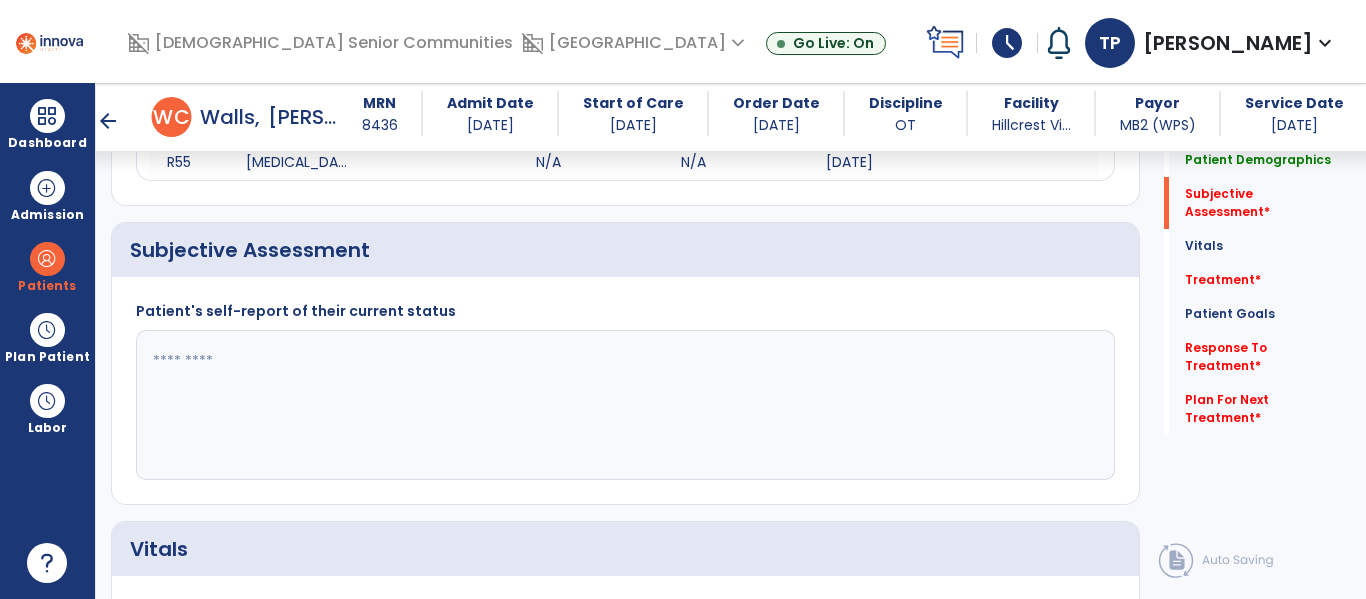 scroll, scrollTop: 395, scrollLeft: 0, axis: vertical 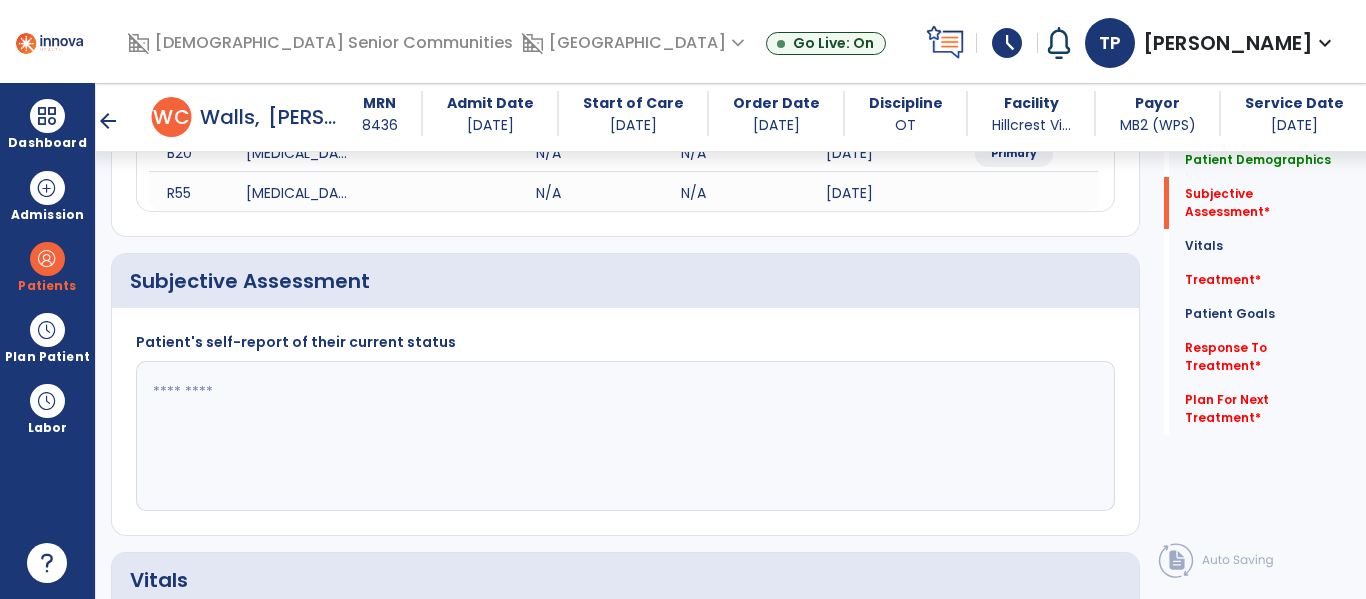 click 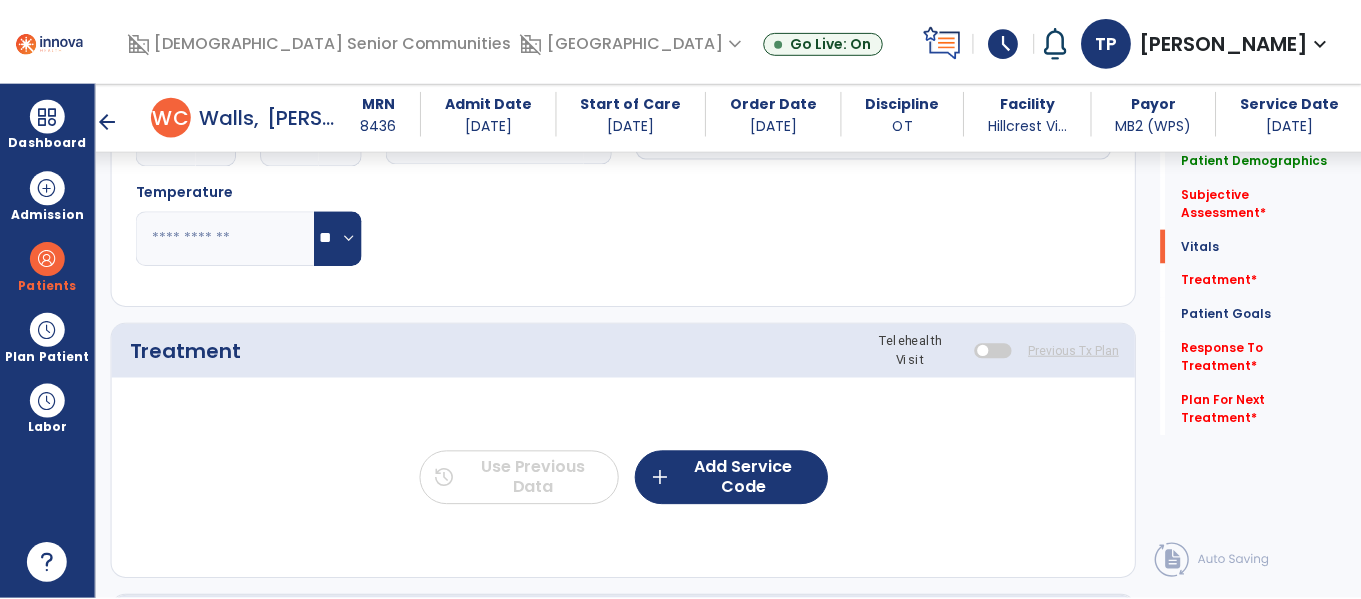 scroll, scrollTop: 1047, scrollLeft: 0, axis: vertical 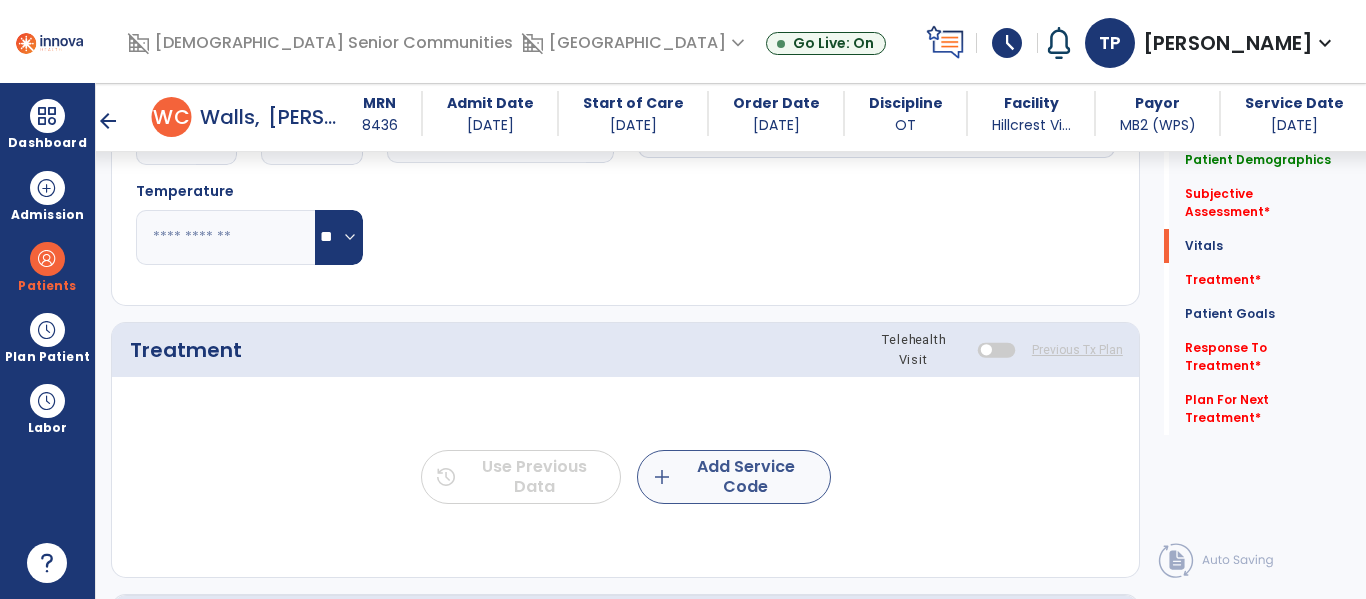 type on "**********" 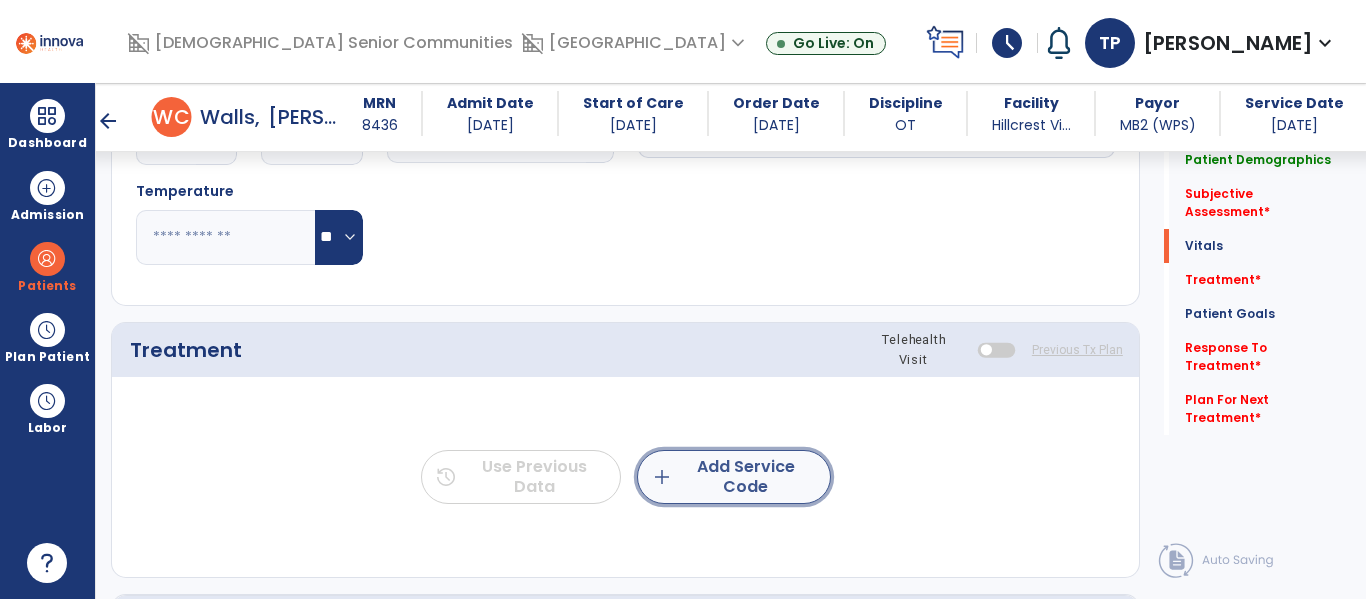 click on "add  Add Service Code" 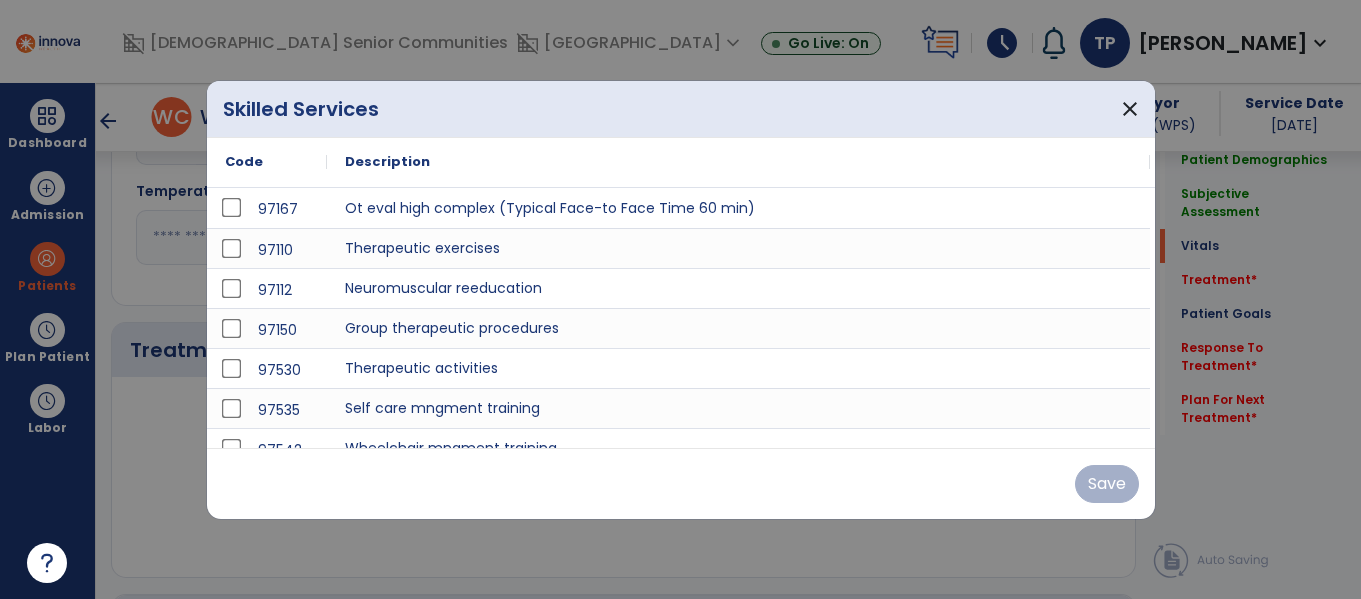 scroll, scrollTop: 1047, scrollLeft: 0, axis: vertical 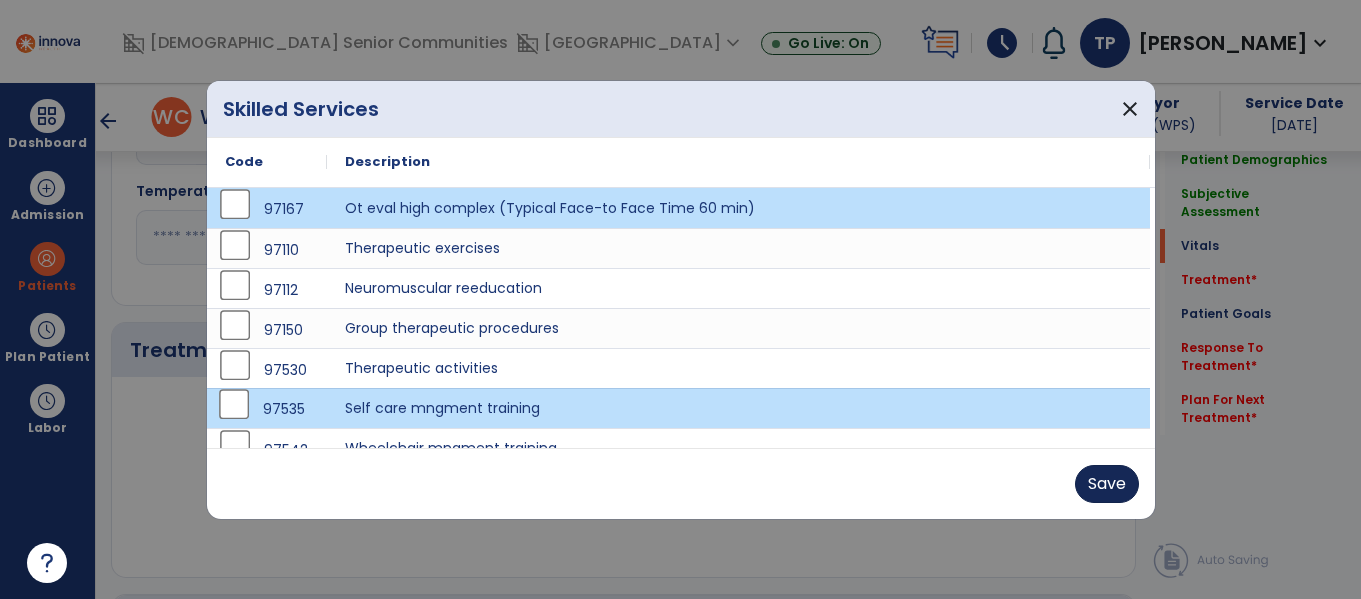 click on "Save" at bounding box center (1107, 484) 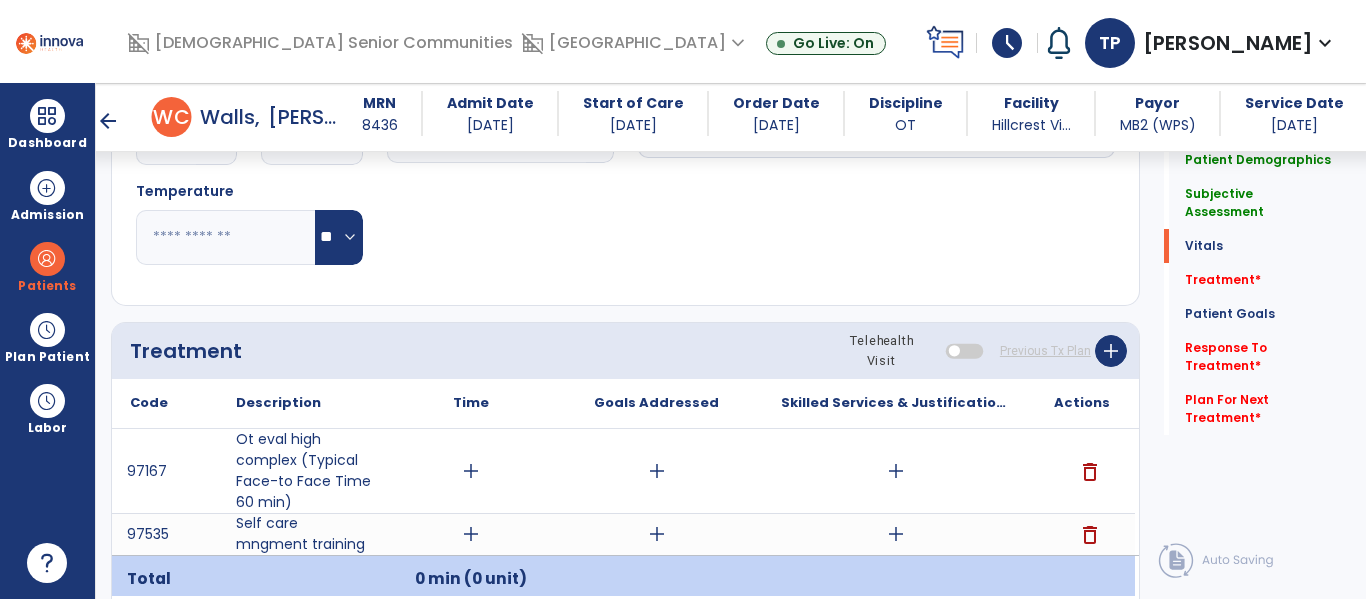 click on "add" at bounding box center [471, 471] 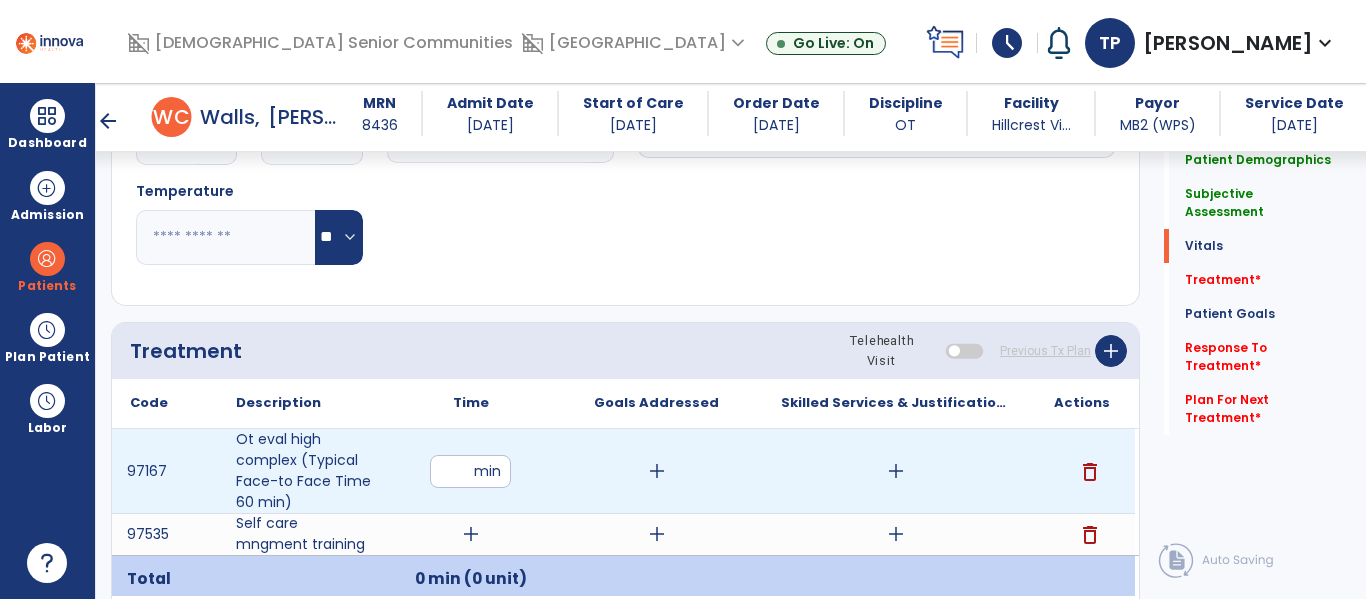 type on "**" 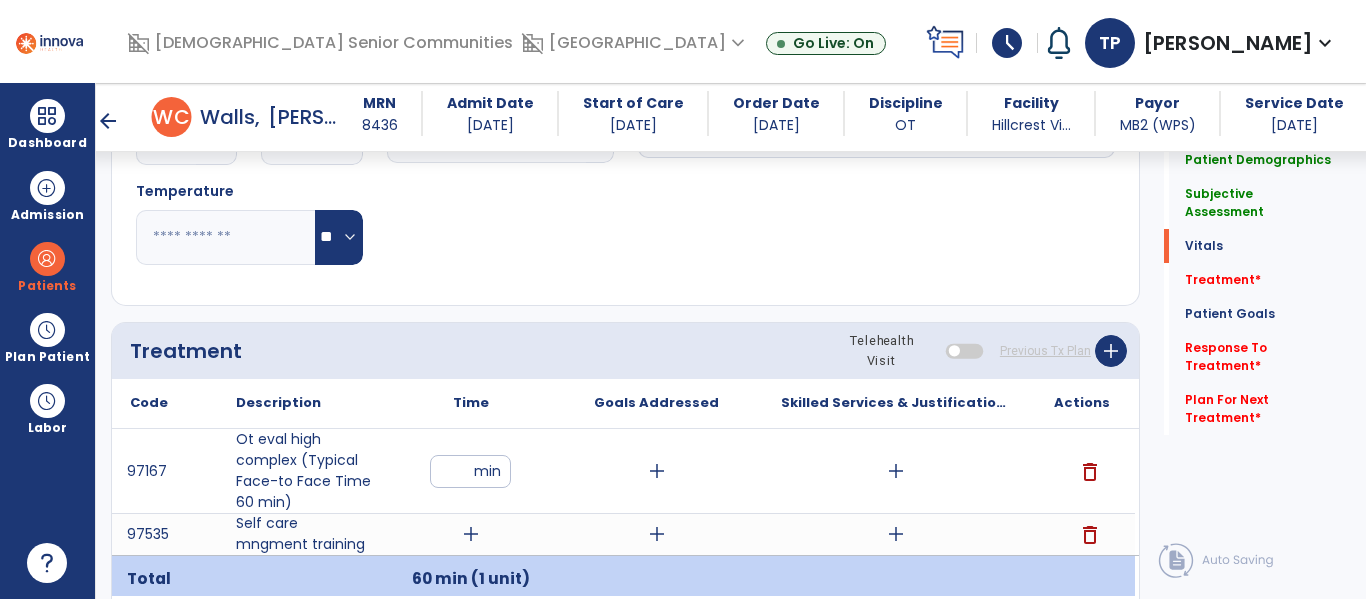 click on "add" at bounding box center [471, 534] 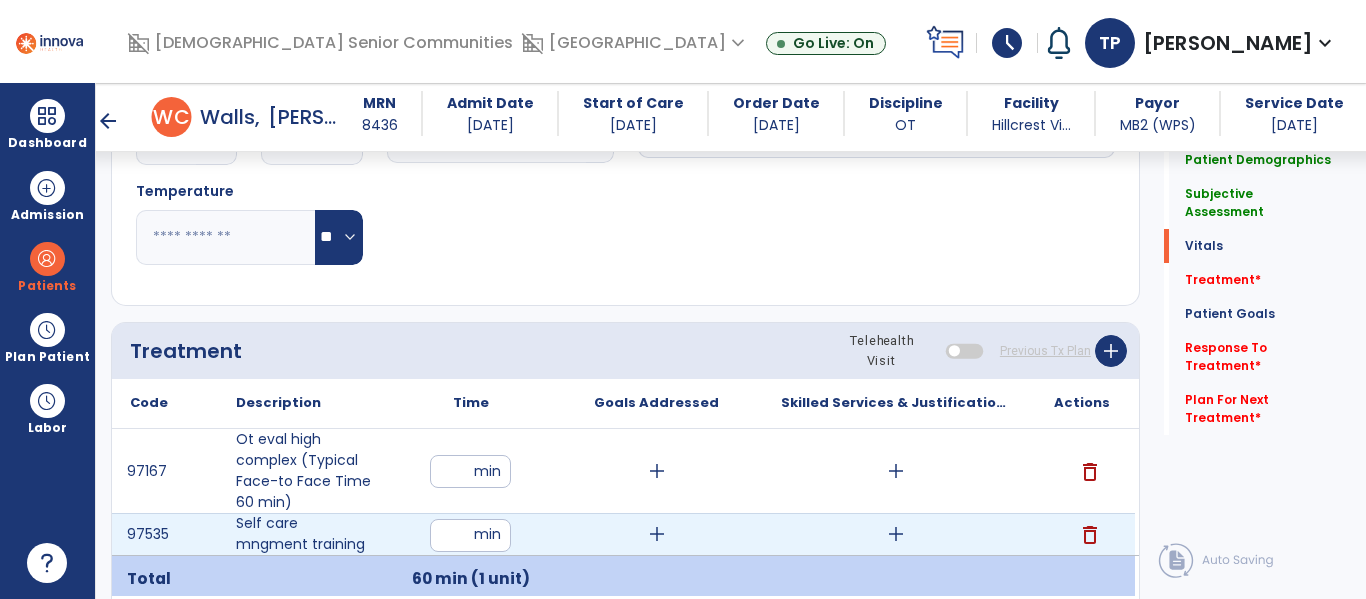 type on "**" 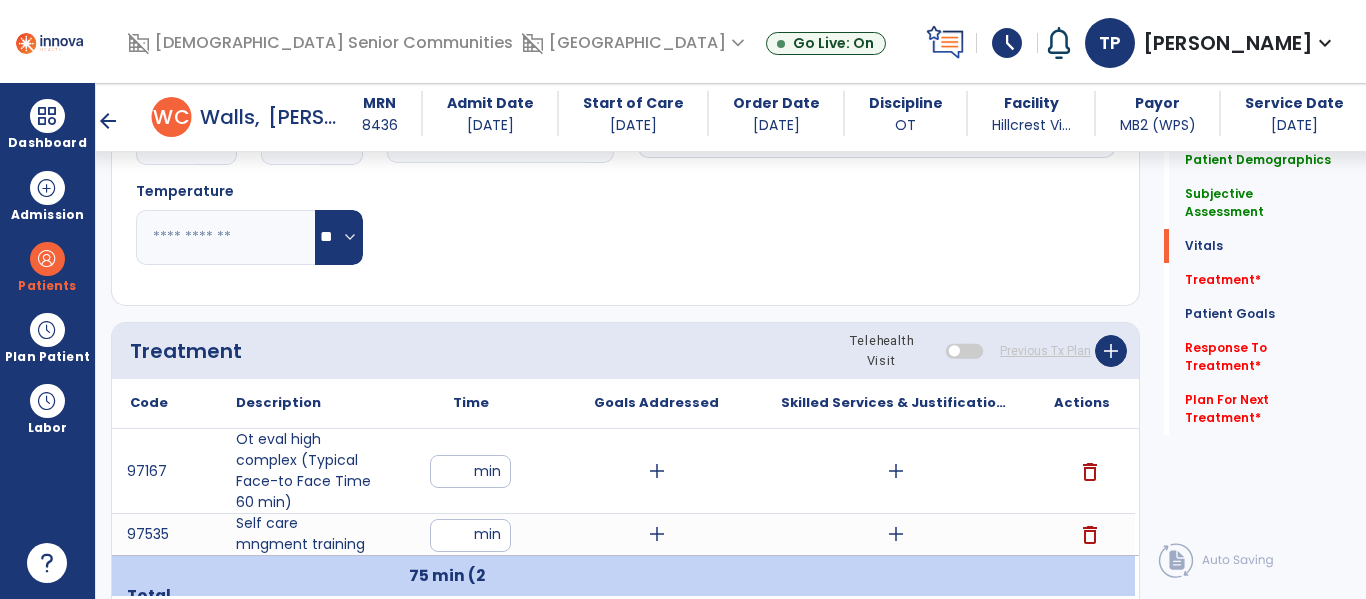 click on "add" at bounding box center (896, 471) 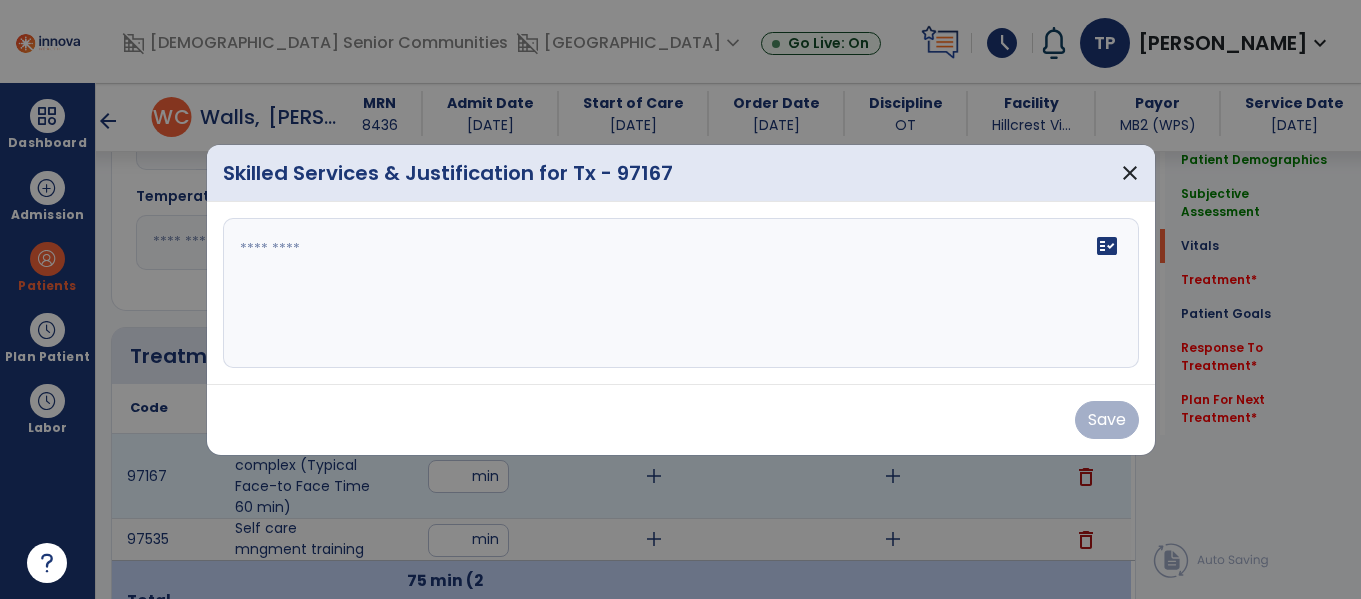 scroll, scrollTop: 1047, scrollLeft: 0, axis: vertical 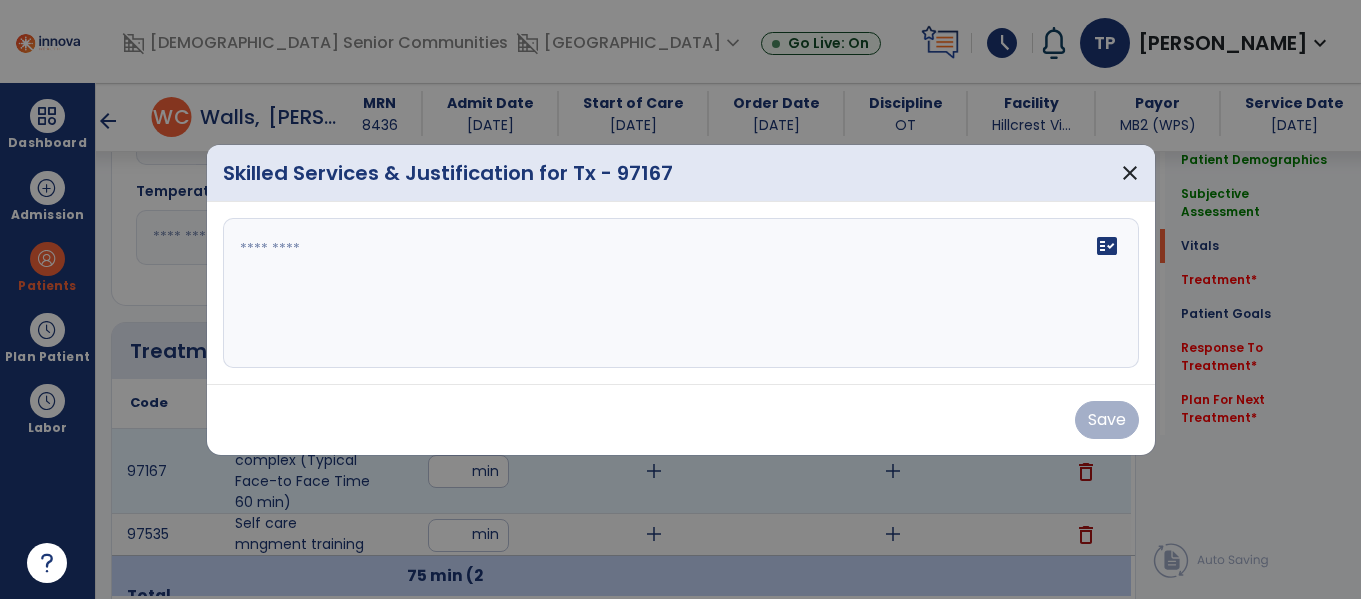 click on "fact_check" at bounding box center [1107, 246] 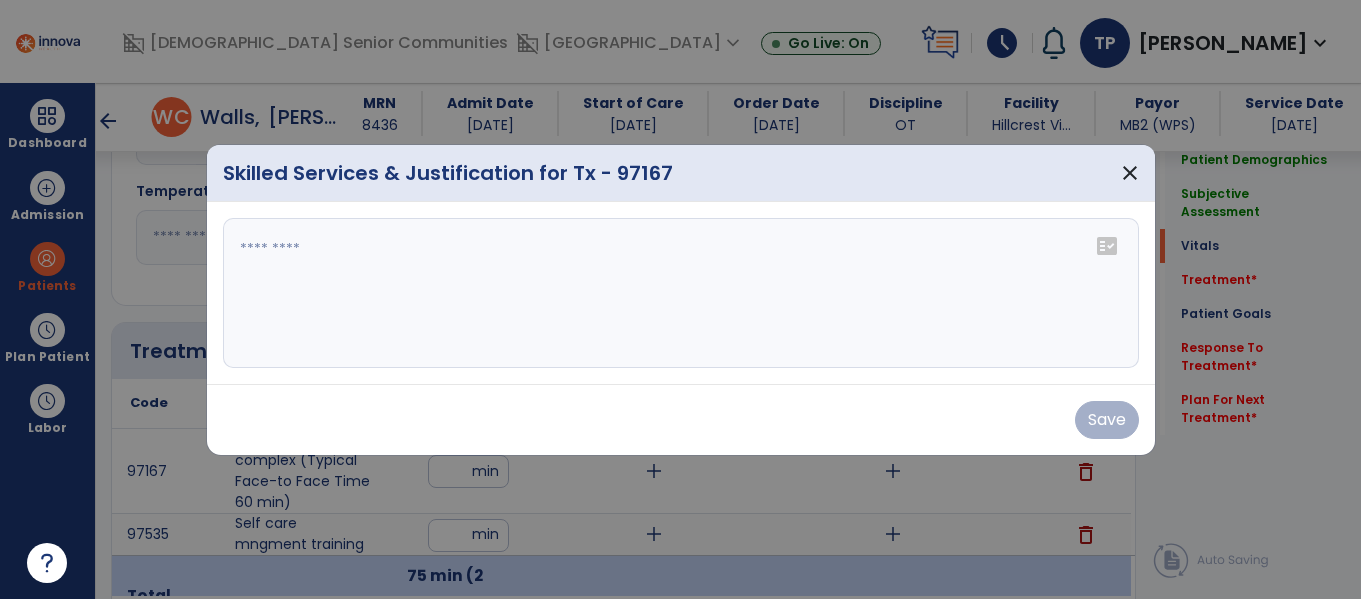 click on "fact_check" at bounding box center (1107, 246) 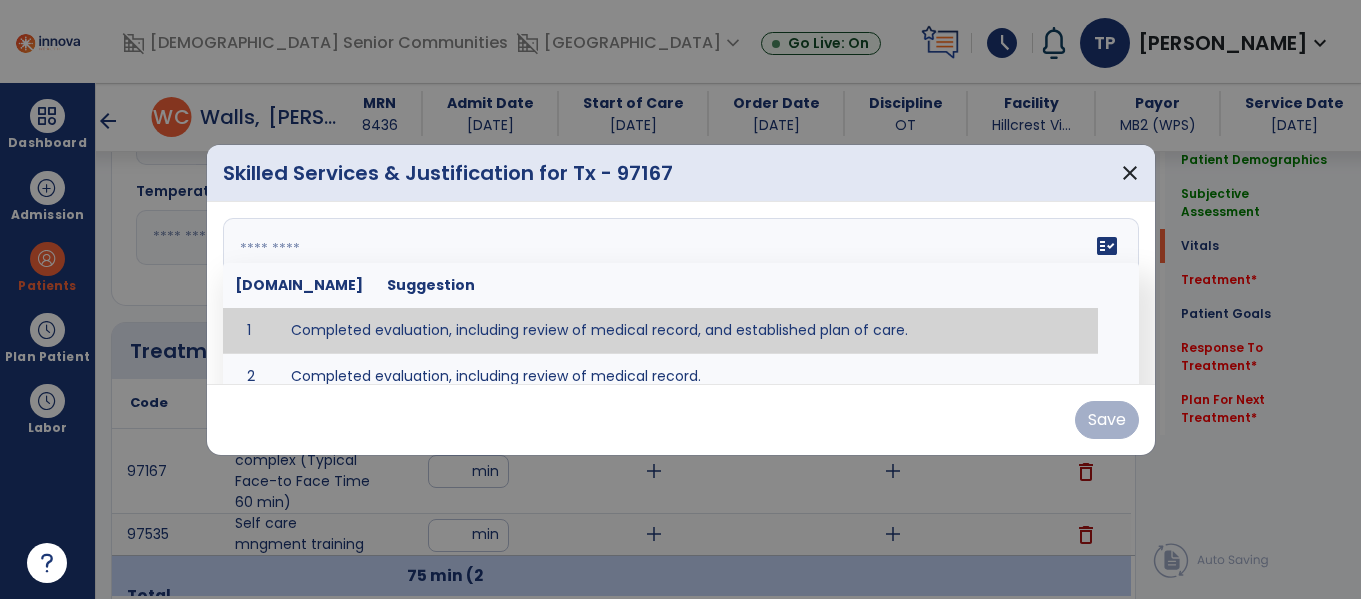 type on "**********" 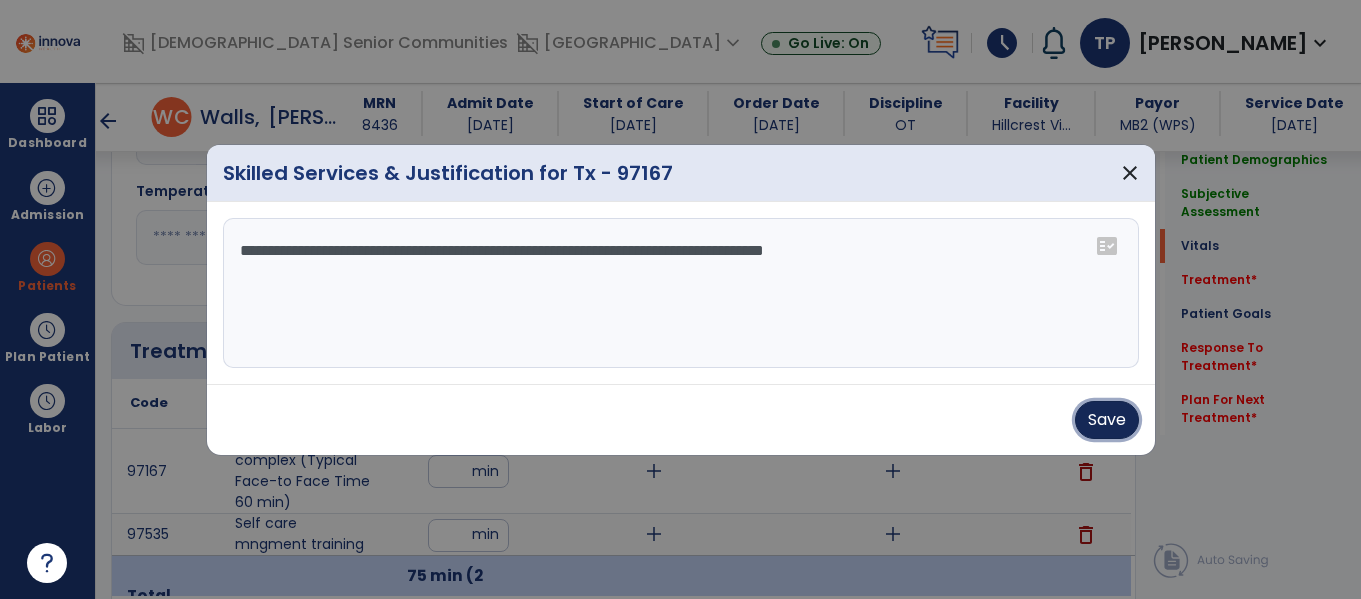 click on "Save" at bounding box center [1107, 420] 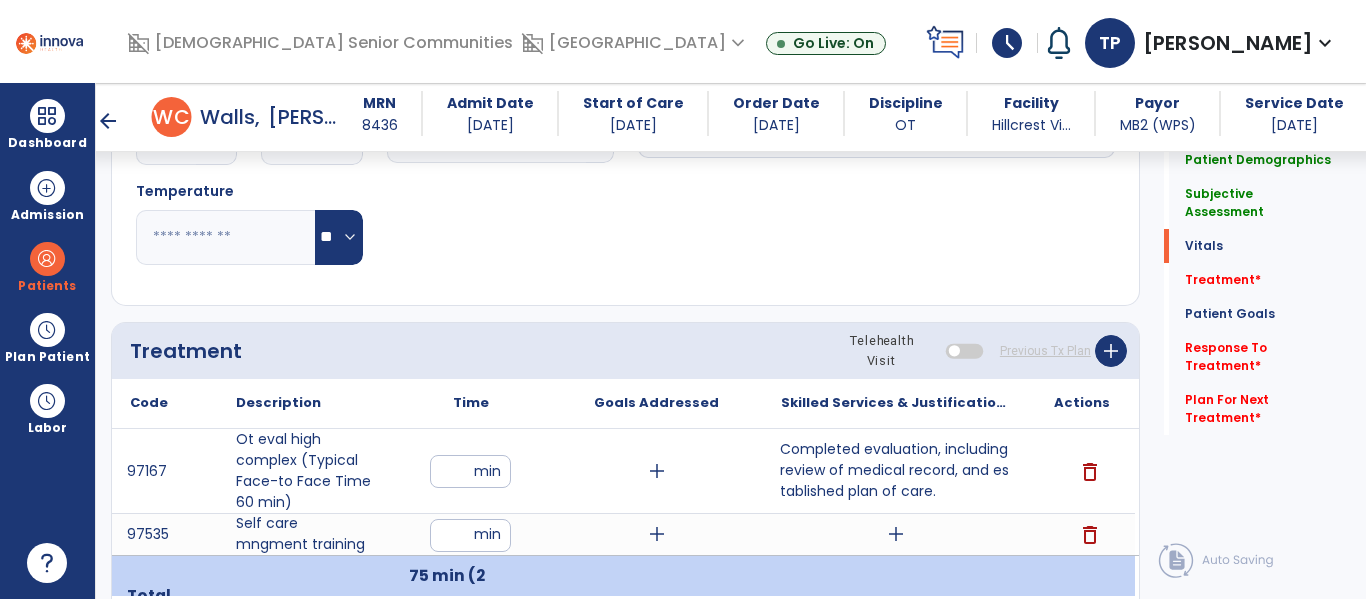 click on "add" at bounding box center [656, 534] 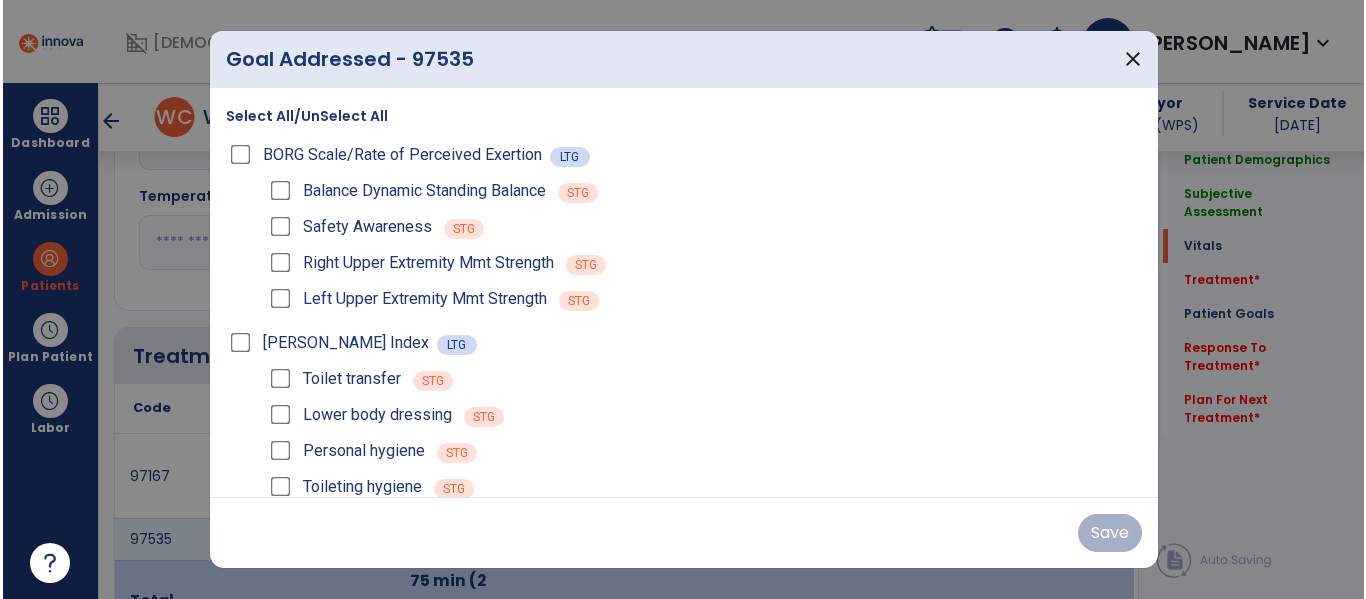 scroll, scrollTop: 1047, scrollLeft: 0, axis: vertical 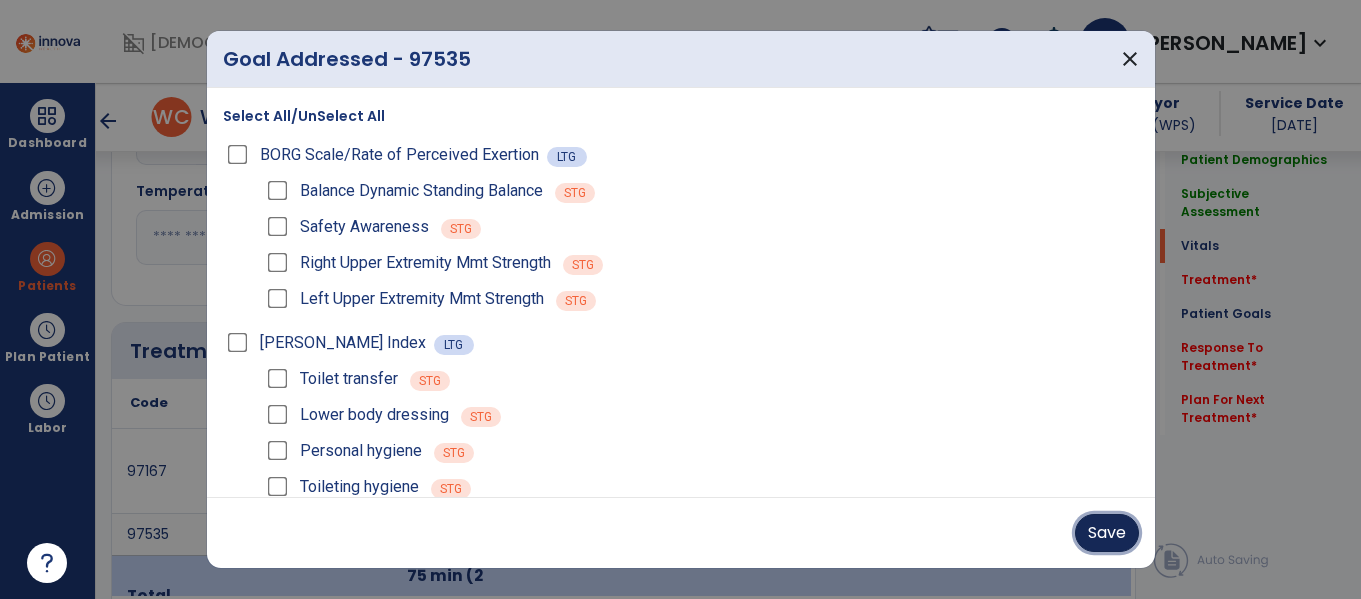 click on "Save" at bounding box center (1107, 533) 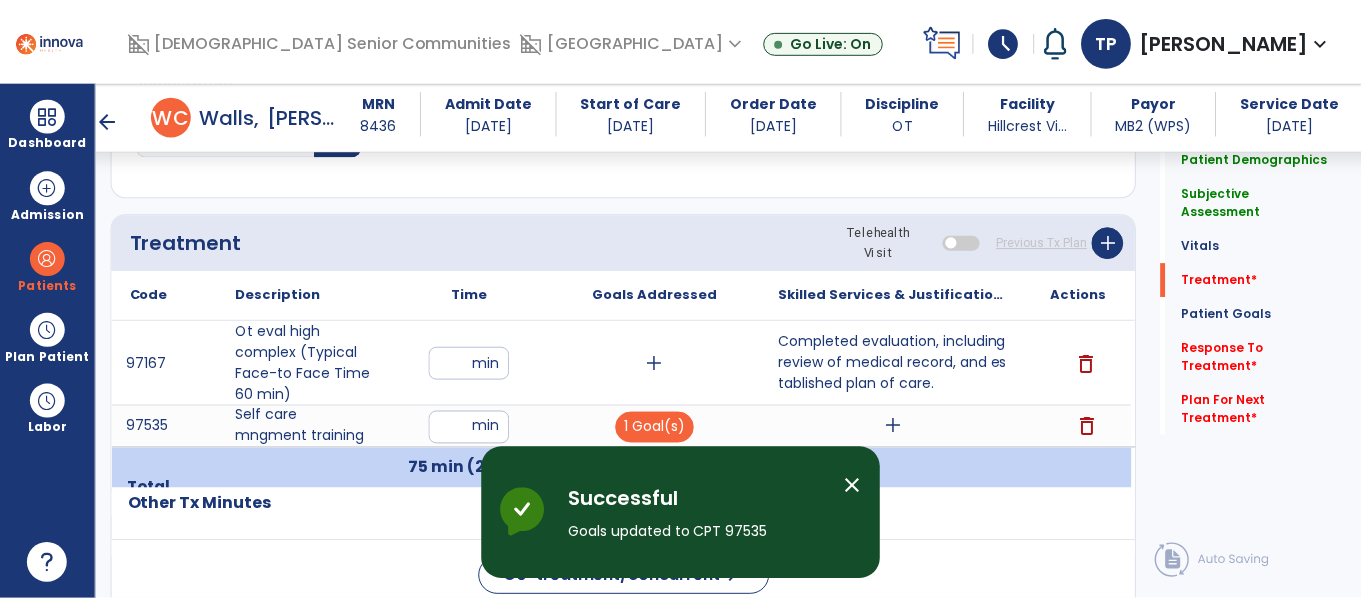 scroll, scrollTop: 1156, scrollLeft: 0, axis: vertical 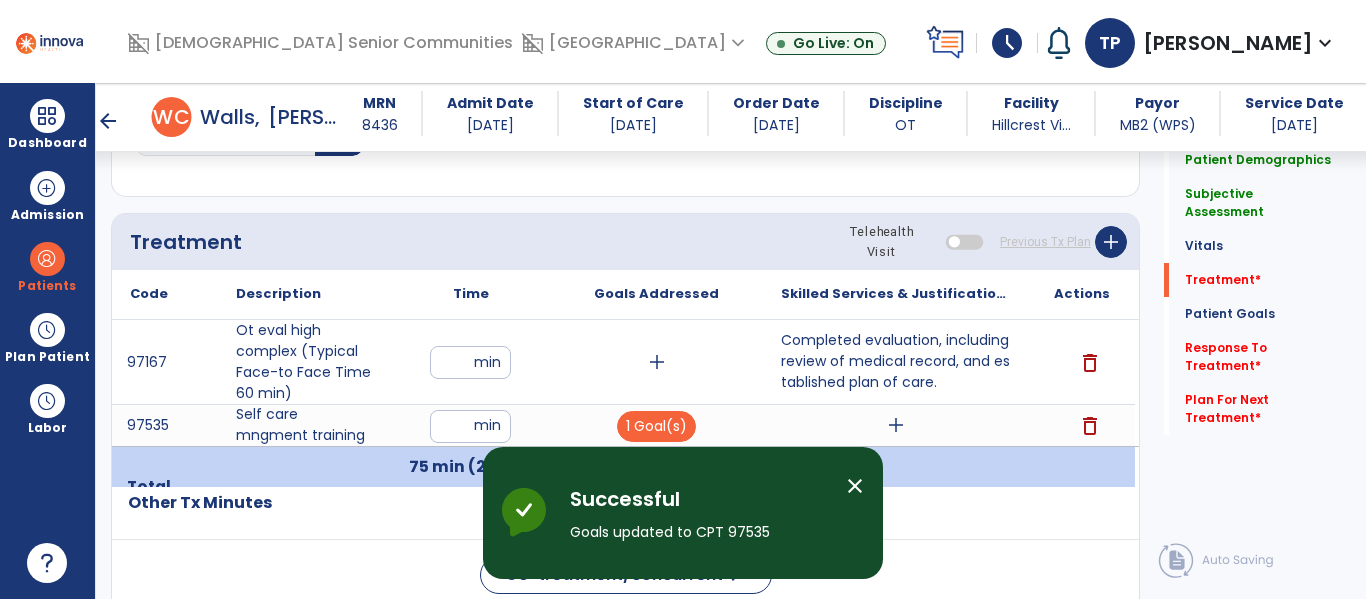 click on "add" at bounding box center (896, 425) 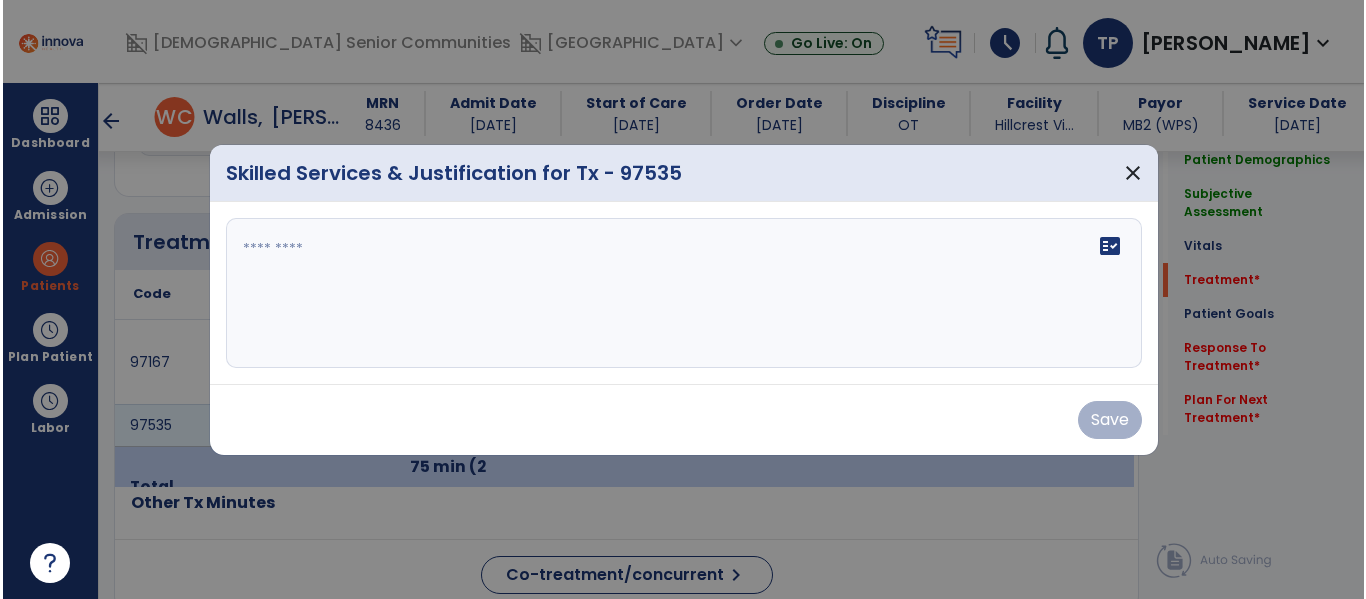 scroll, scrollTop: 1156, scrollLeft: 0, axis: vertical 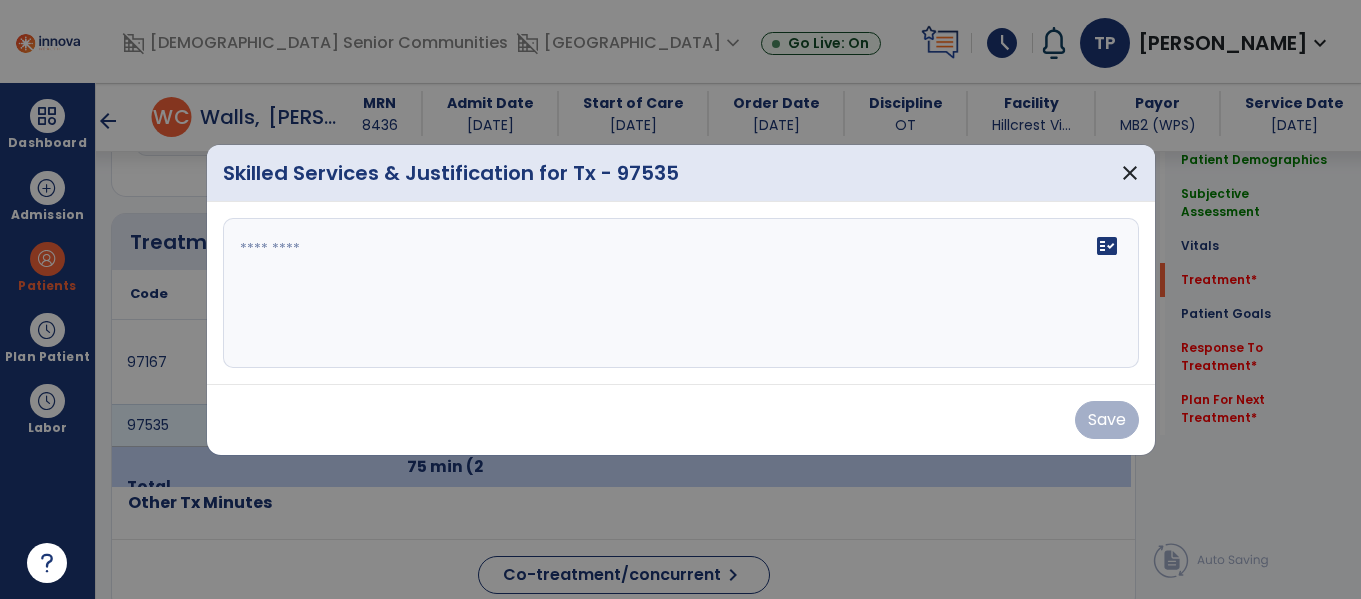 click on "fact_check" at bounding box center [681, 293] 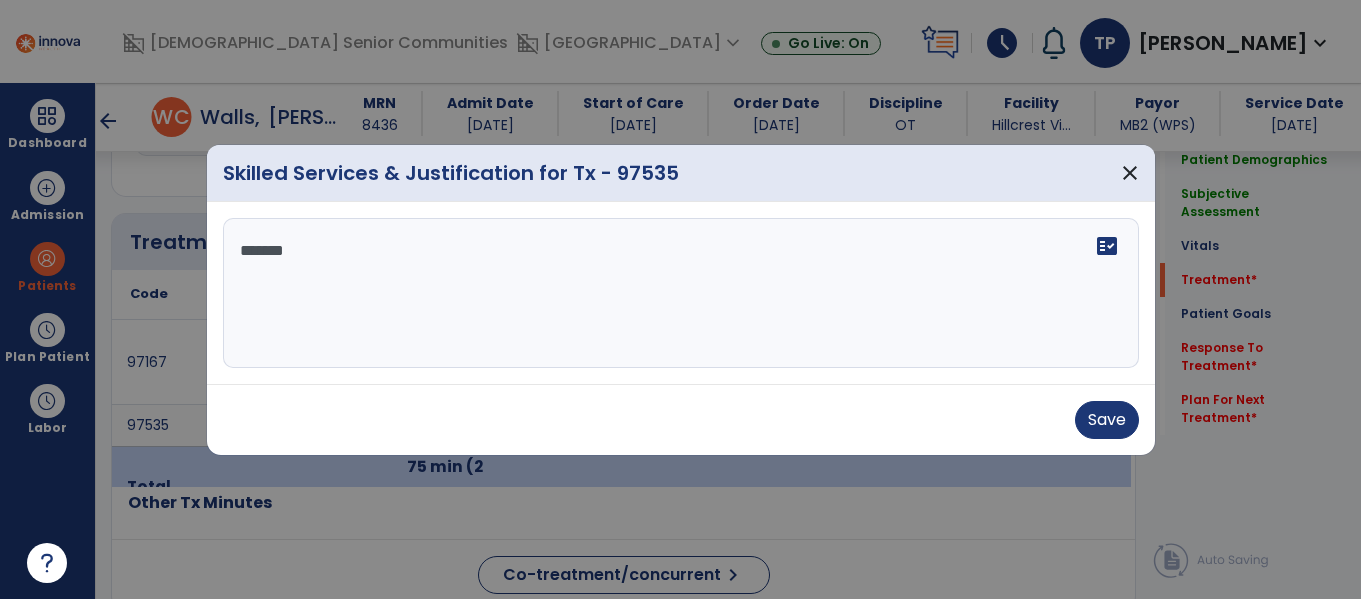 type on "********" 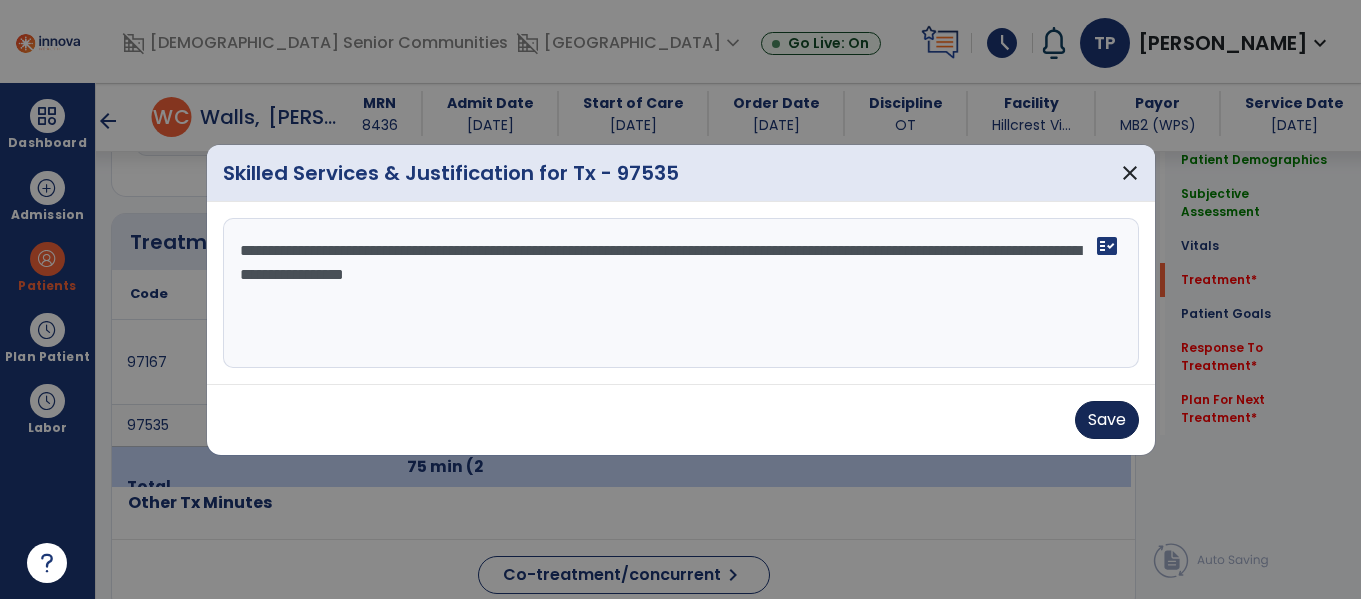 type on "**********" 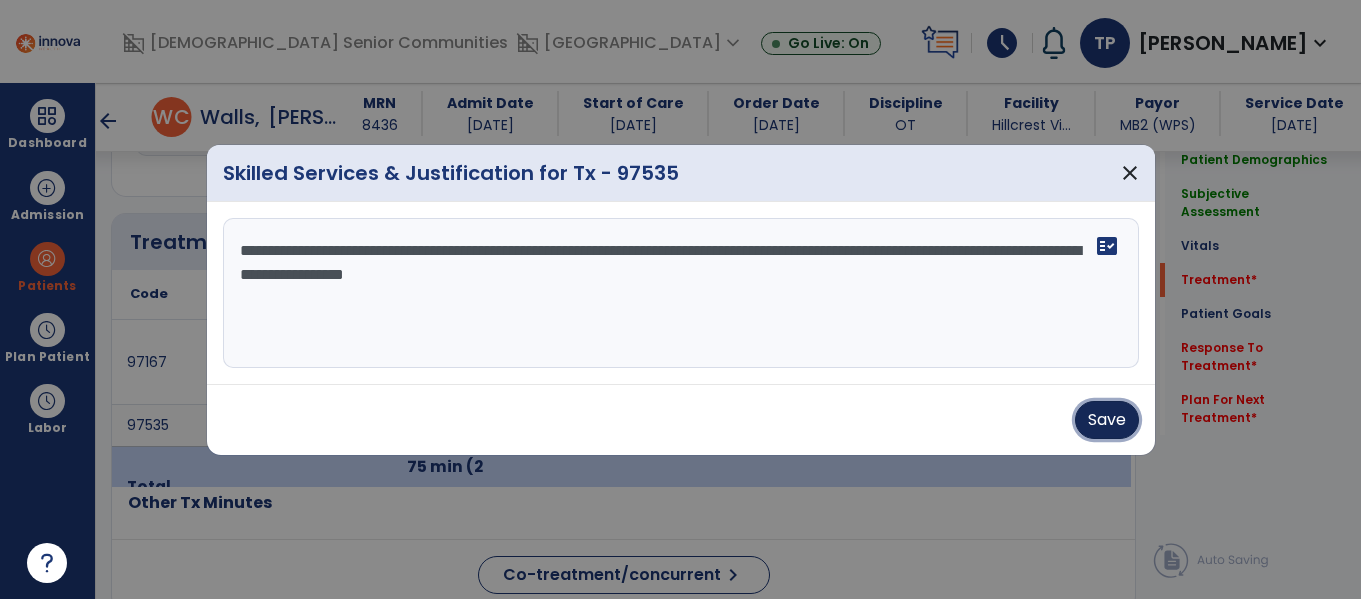 click on "Save" at bounding box center [1107, 420] 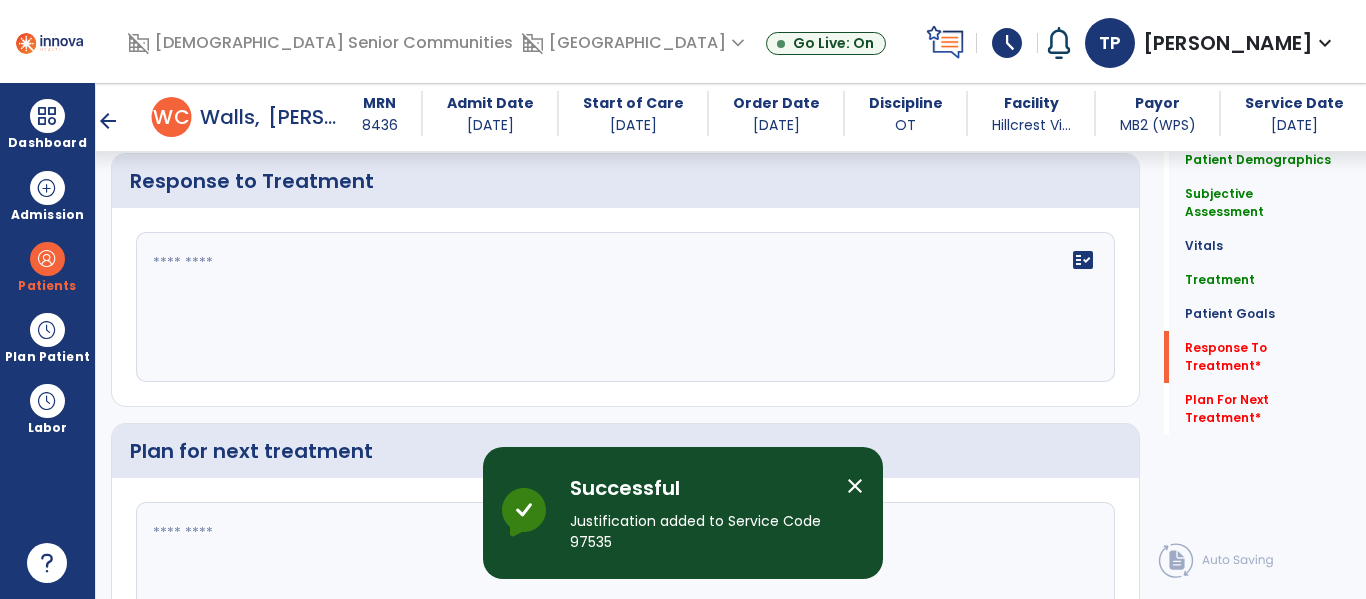 scroll, scrollTop: 3256, scrollLeft: 0, axis: vertical 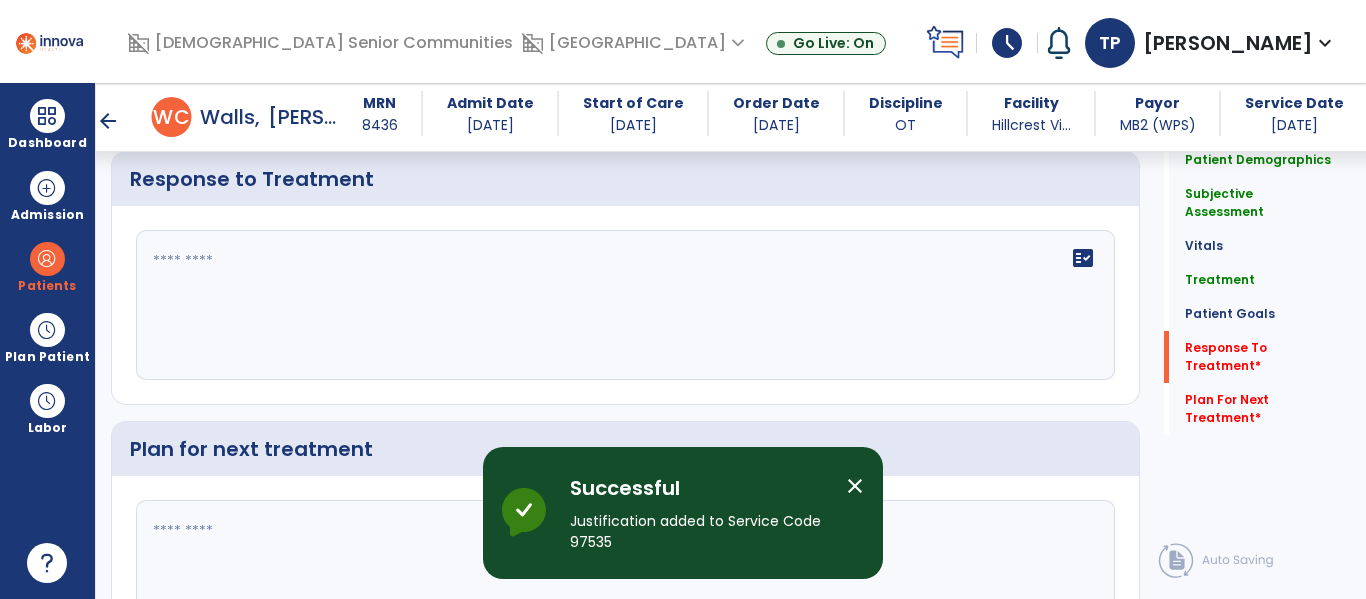 click 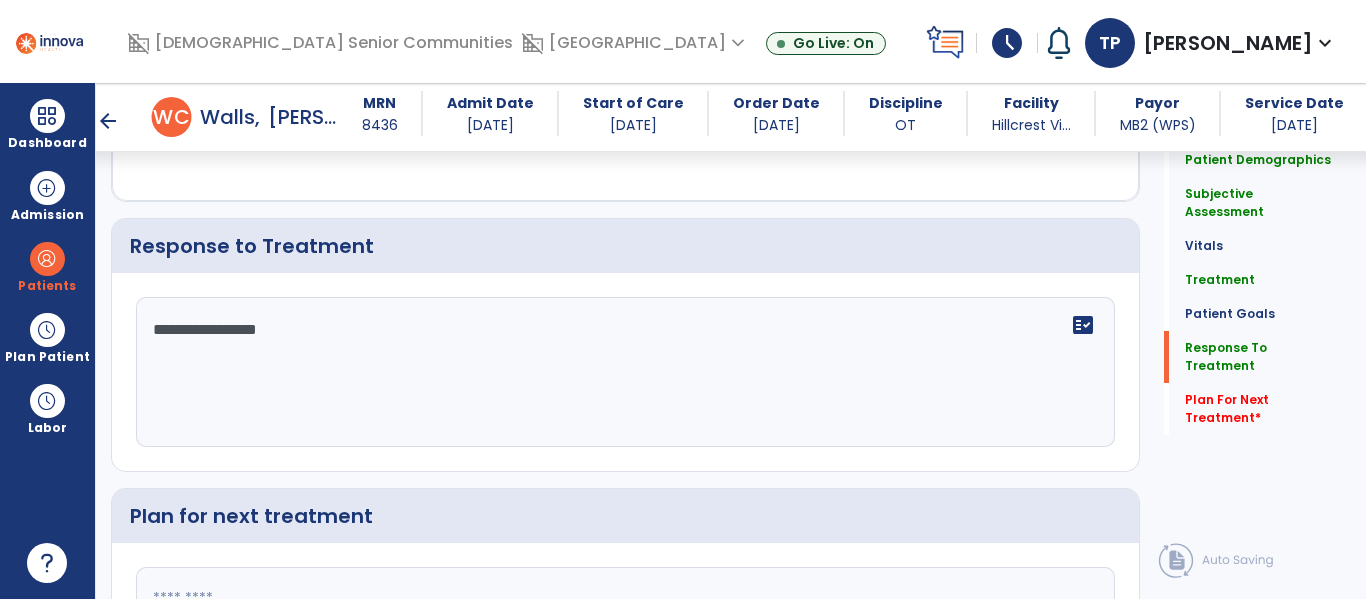 scroll, scrollTop: 3256, scrollLeft: 0, axis: vertical 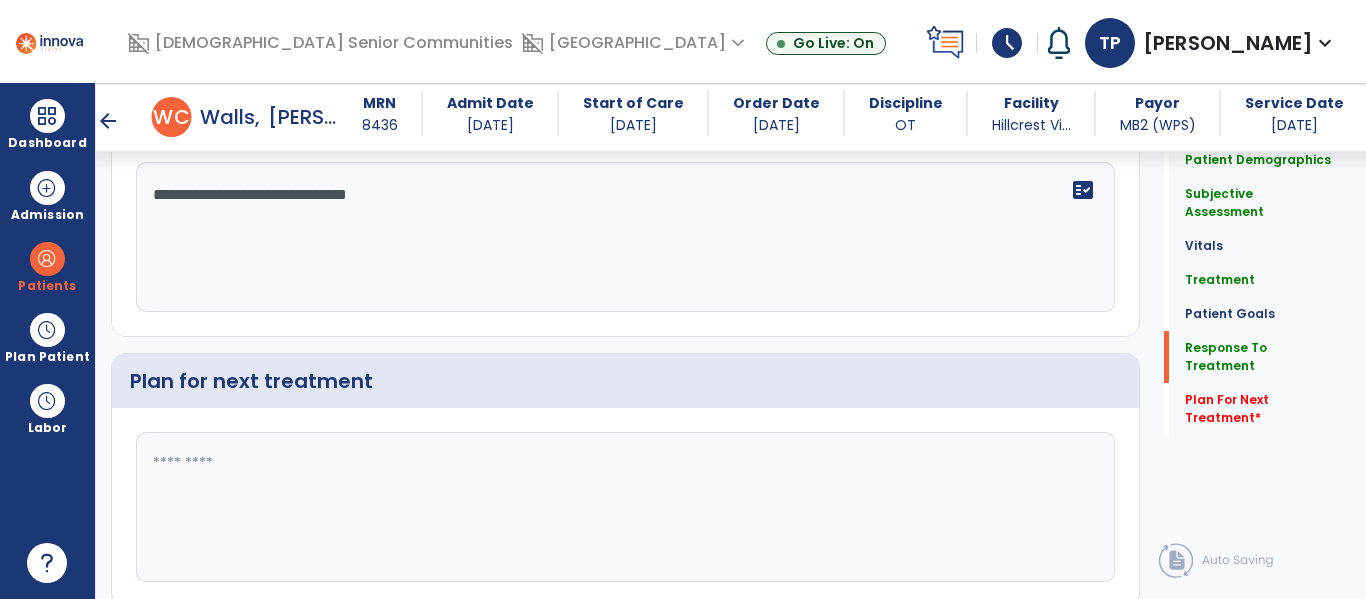 type on "**********" 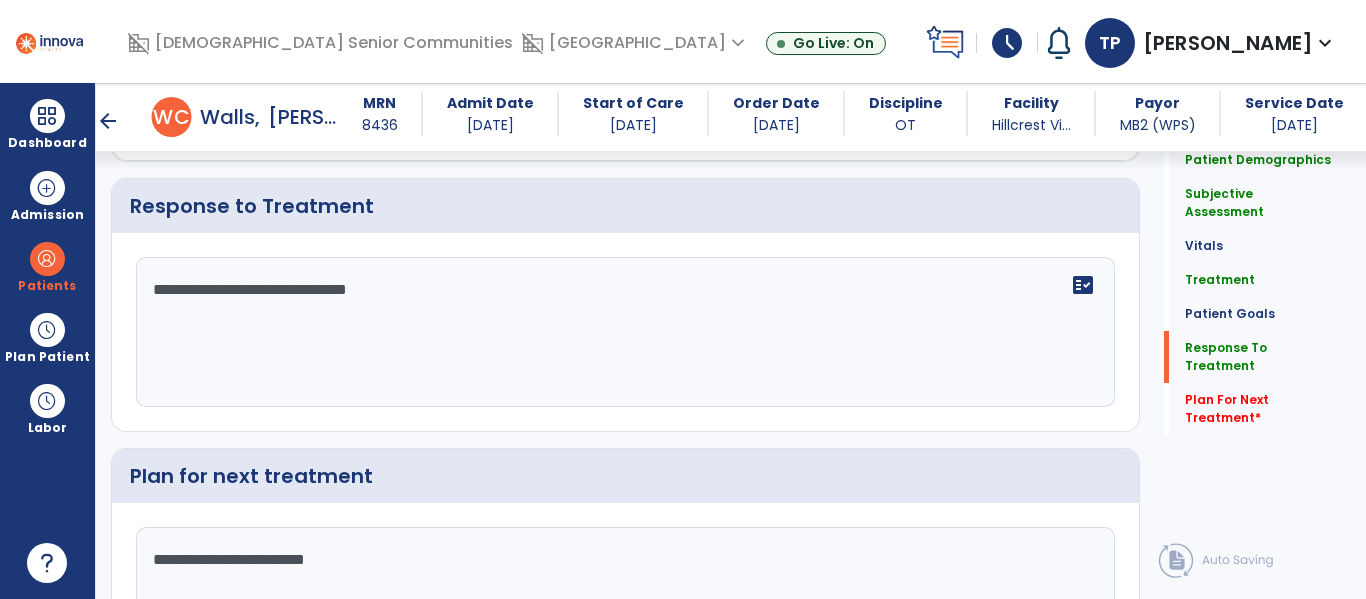 scroll, scrollTop: 3233, scrollLeft: 0, axis: vertical 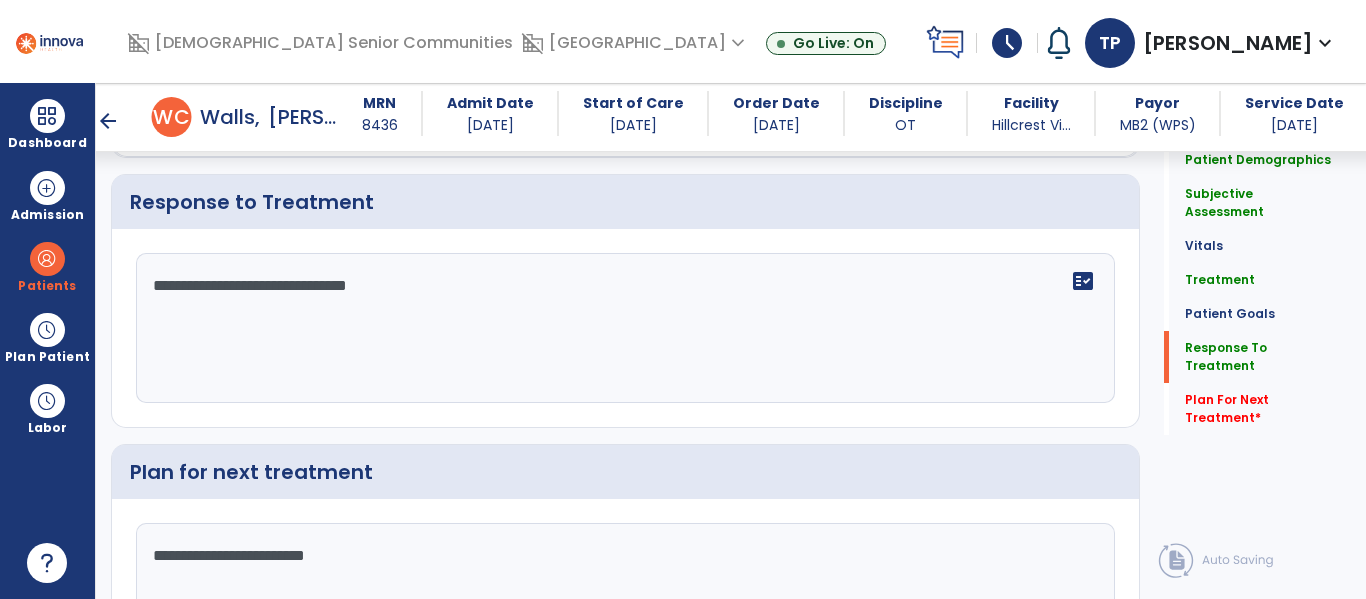 type on "**********" 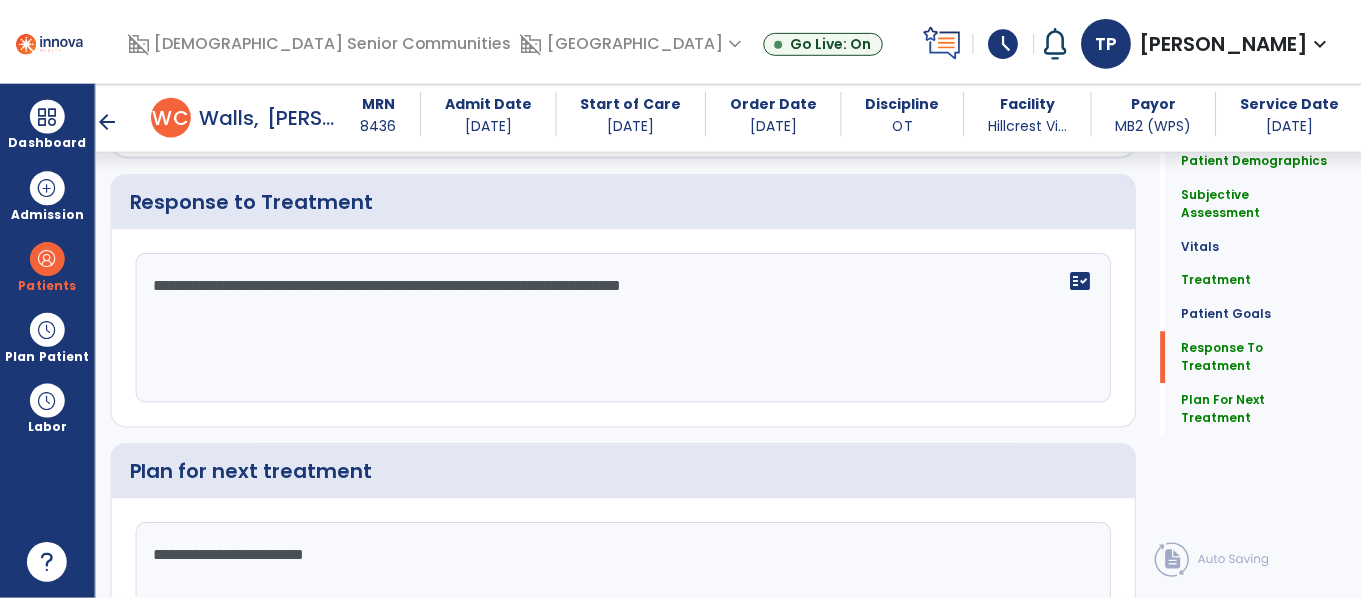 scroll, scrollTop: 3398, scrollLeft: 0, axis: vertical 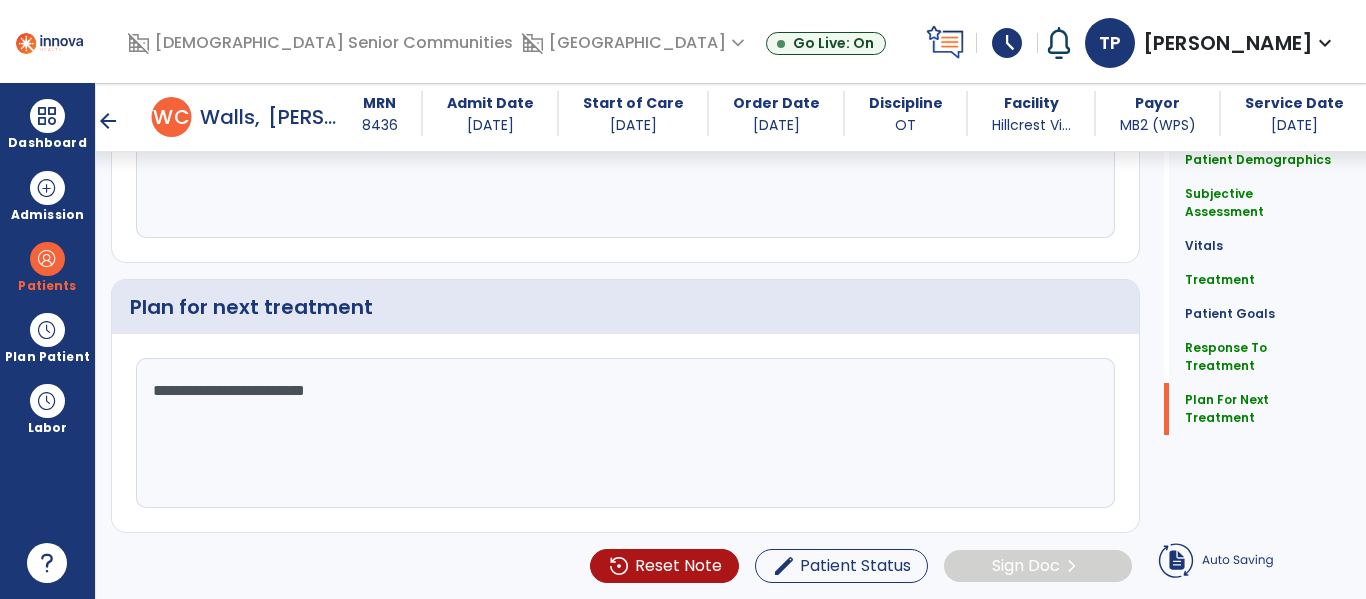 type on "**********" 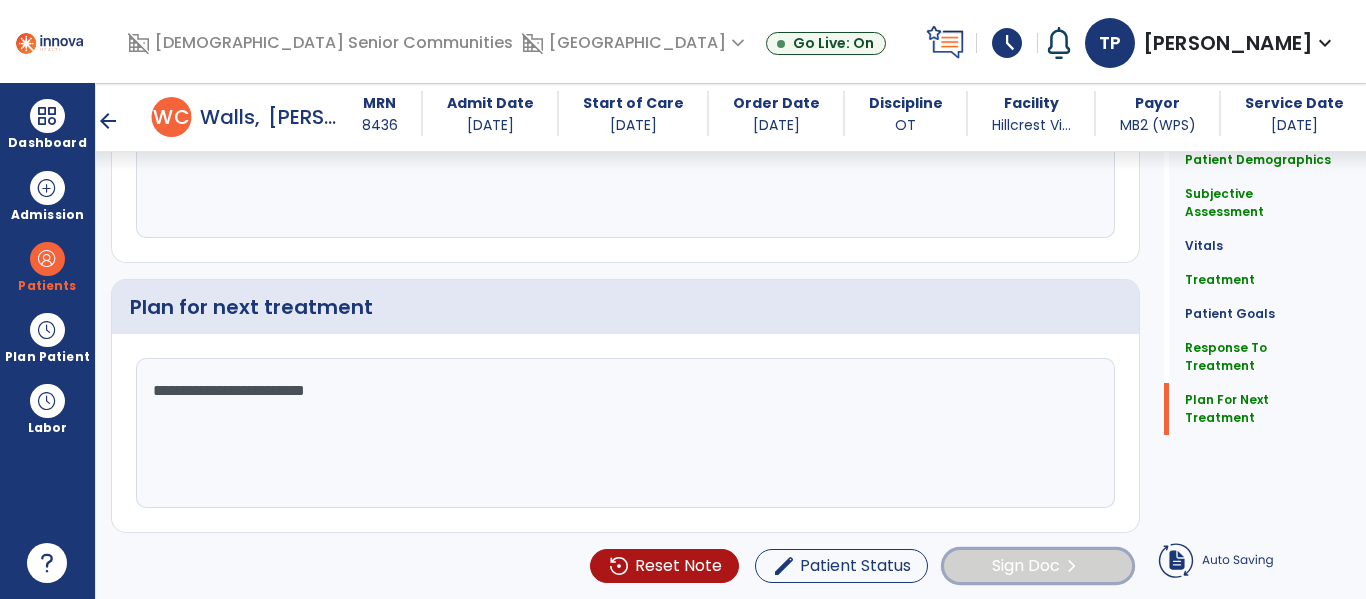 click on "Sign Doc  chevron_right" 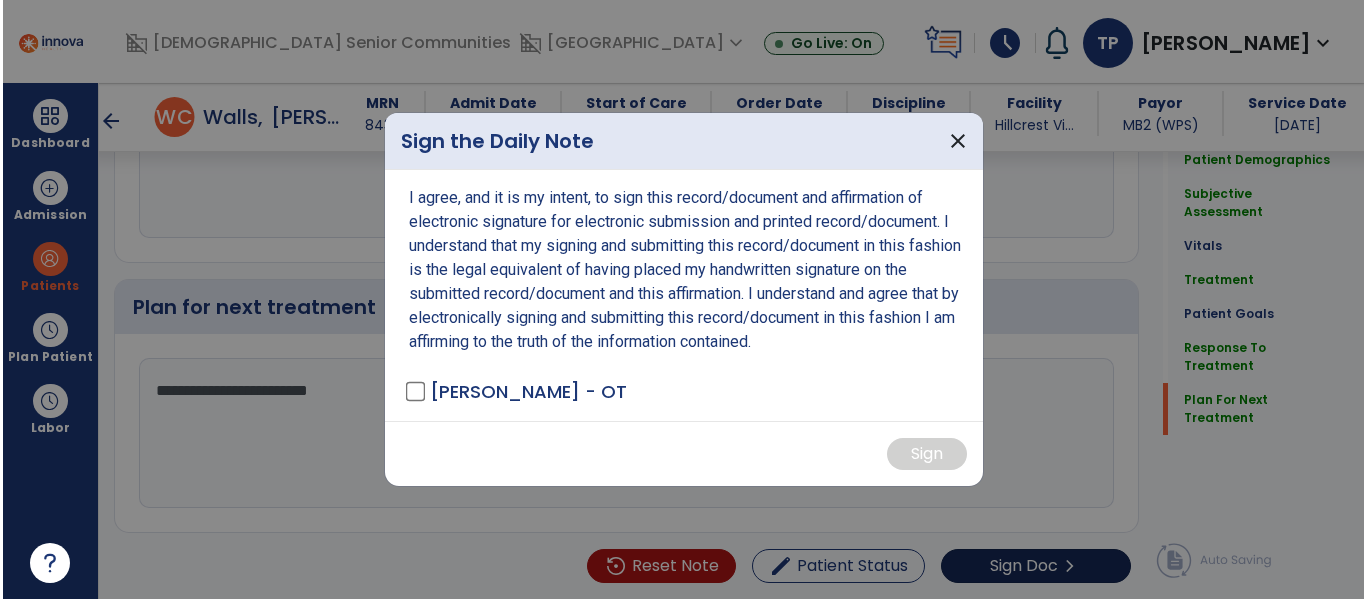 scroll, scrollTop: 3398, scrollLeft: 0, axis: vertical 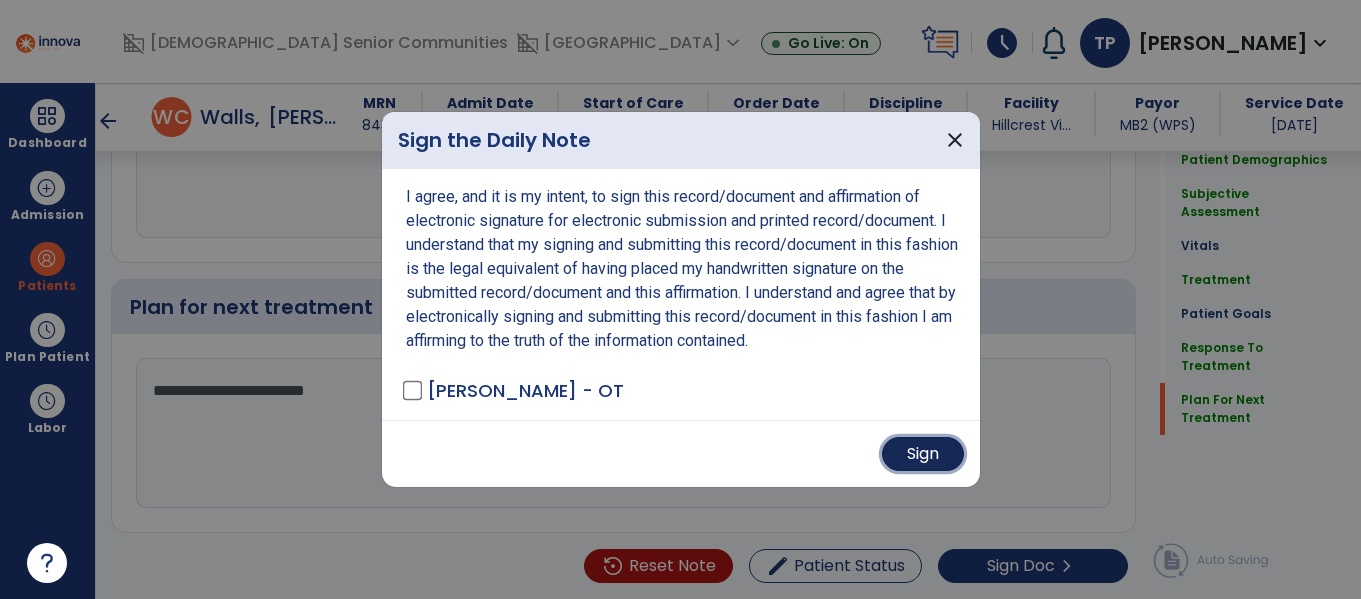 click on "Sign" at bounding box center [923, 454] 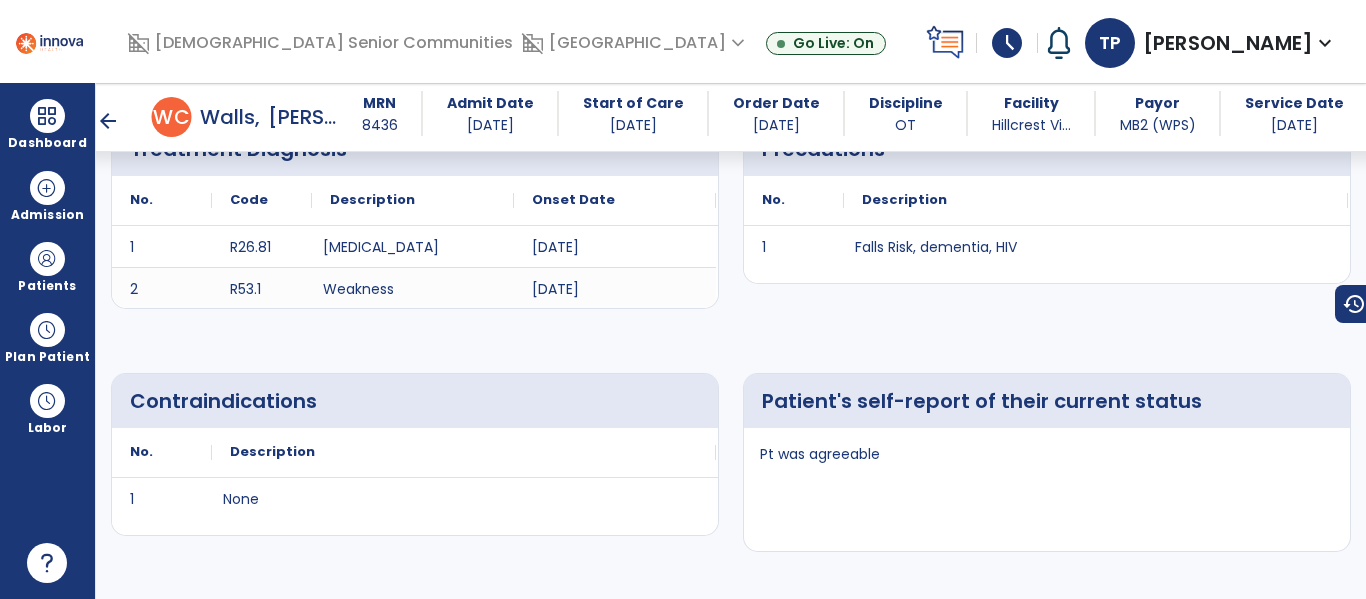 scroll, scrollTop: 0, scrollLeft: 0, axis: both 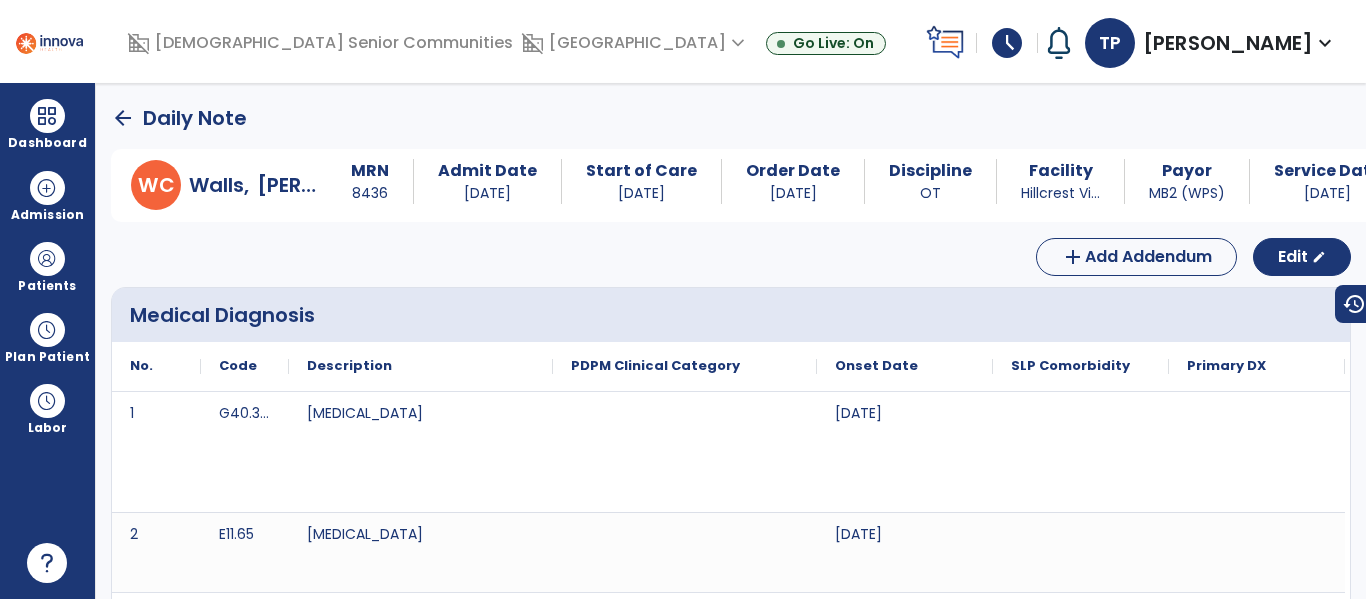 click on "arrow_back" 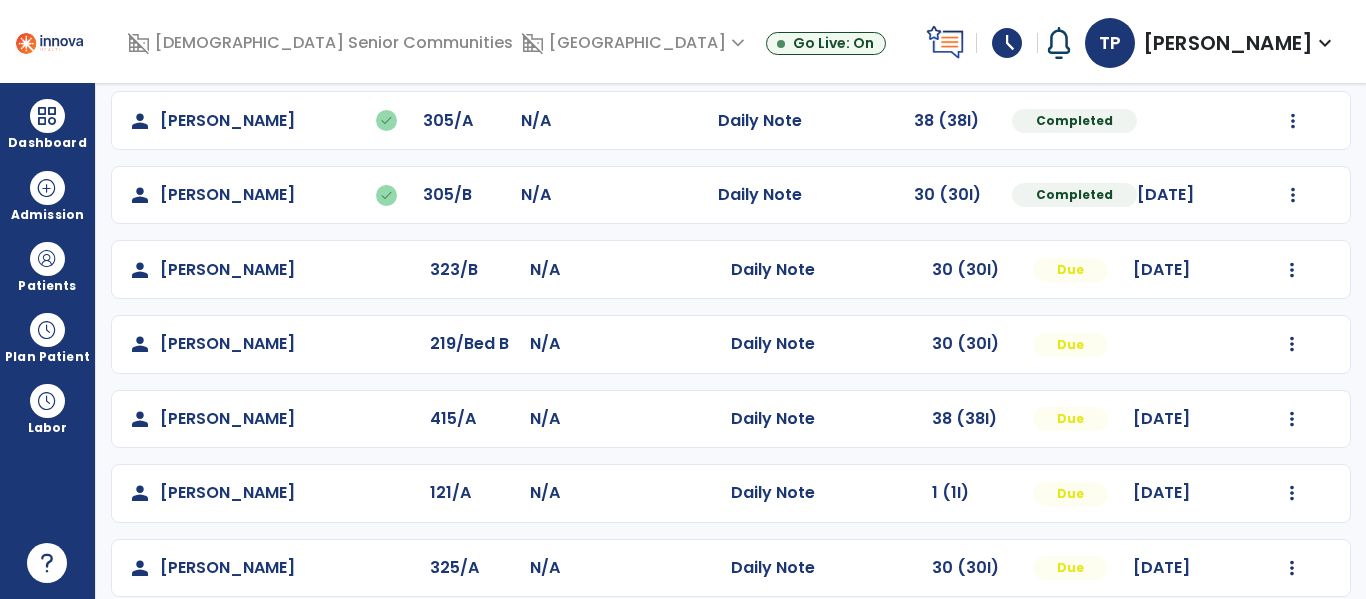 scroll, scrollTop: 390, scrollLeft: 0, axis: vertical 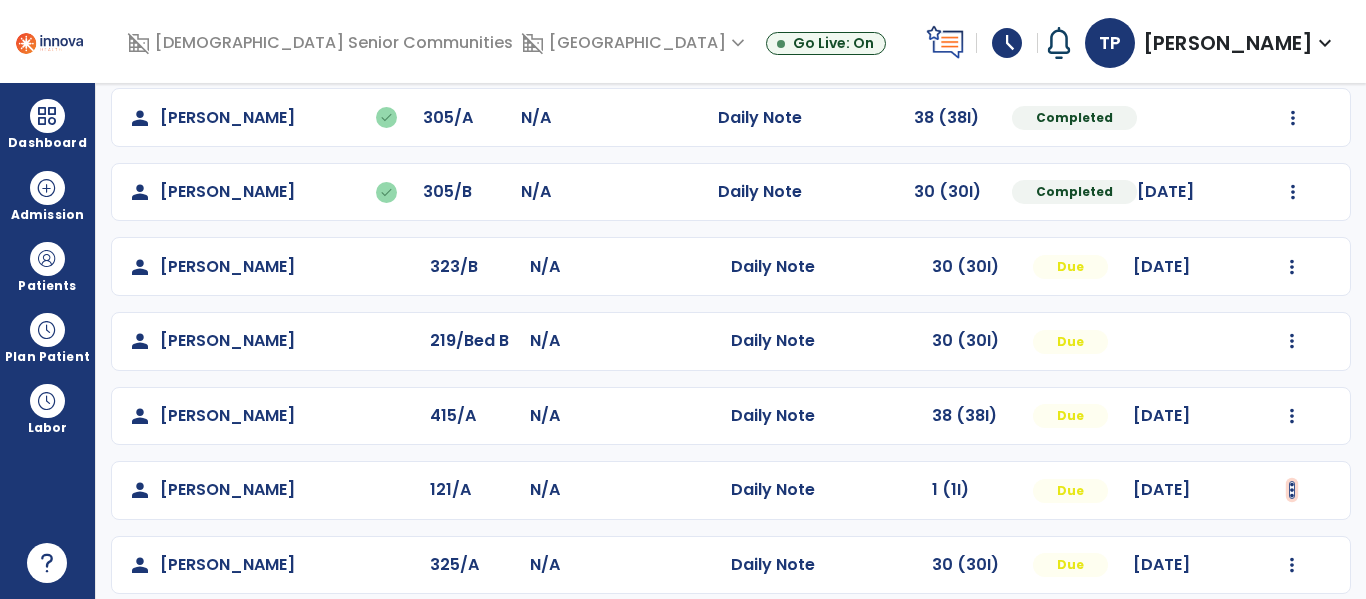 click at bounding box center (1293, -31) 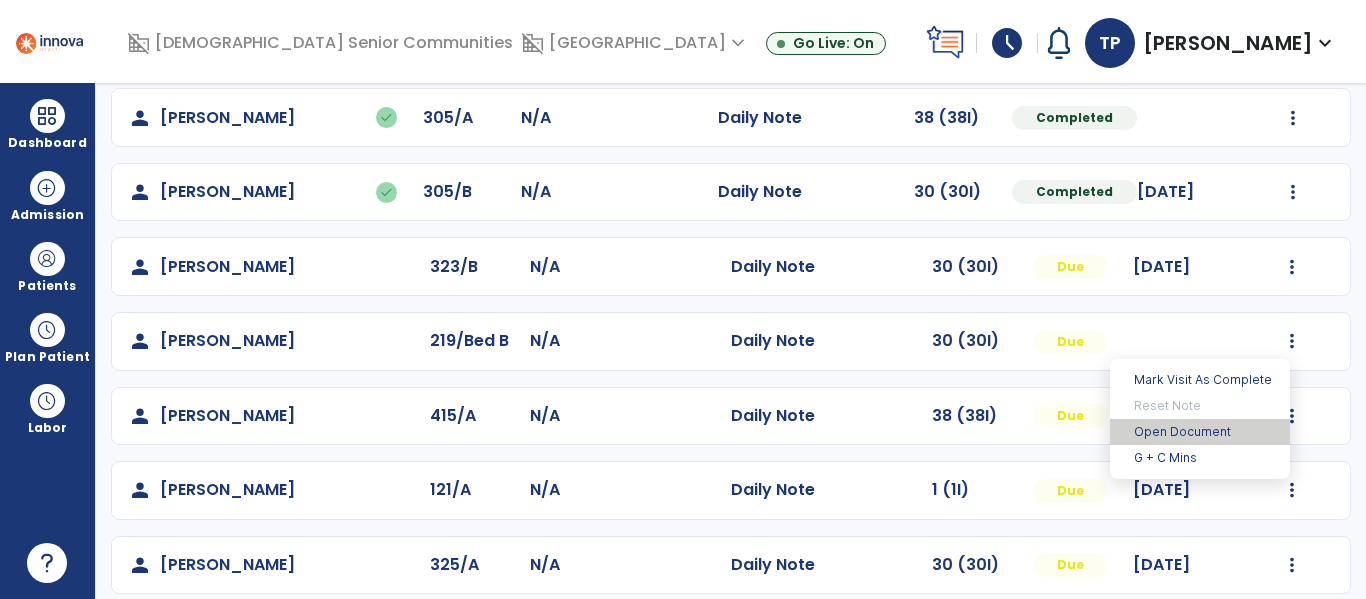 click on "Open Document" at bounding box center [1200, 432] 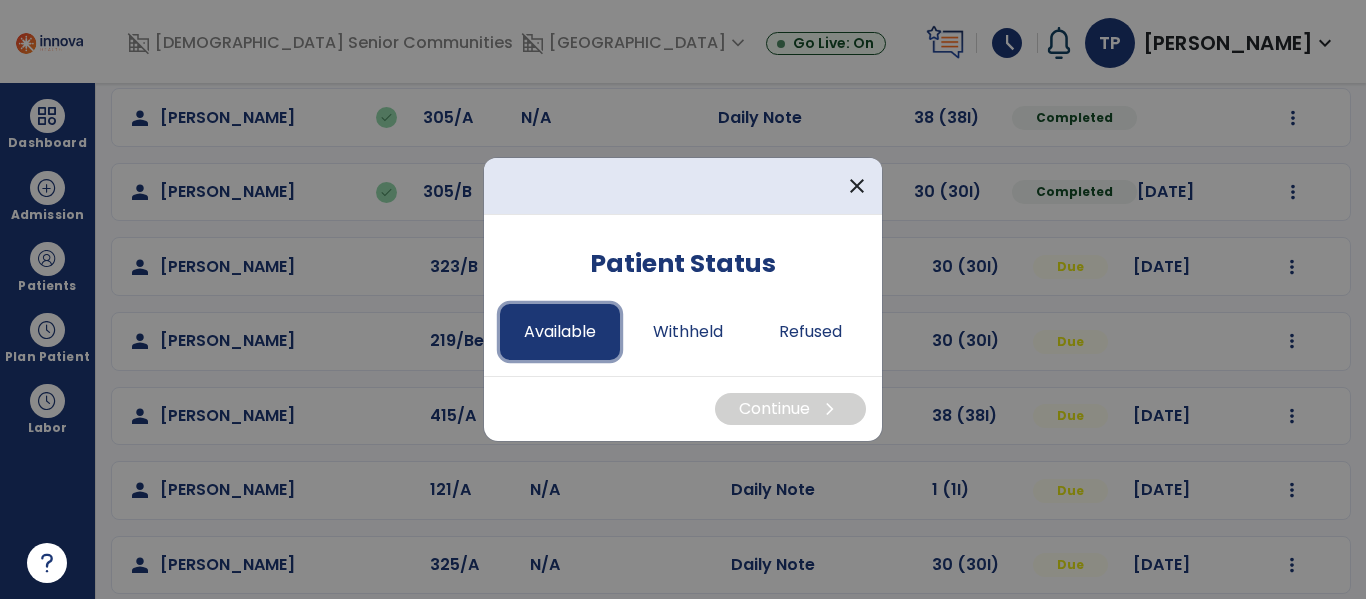 click on "Available" at bounding box center (560, 332) 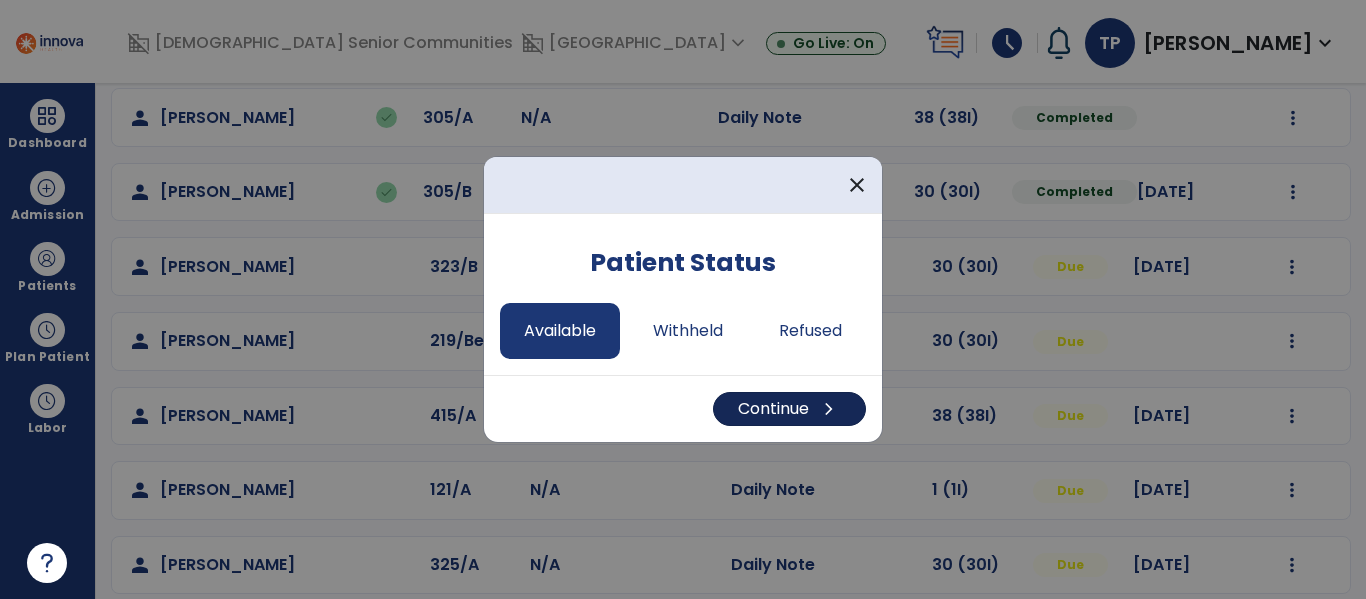 click on "chevron_right" at bounding box center [829, 409] 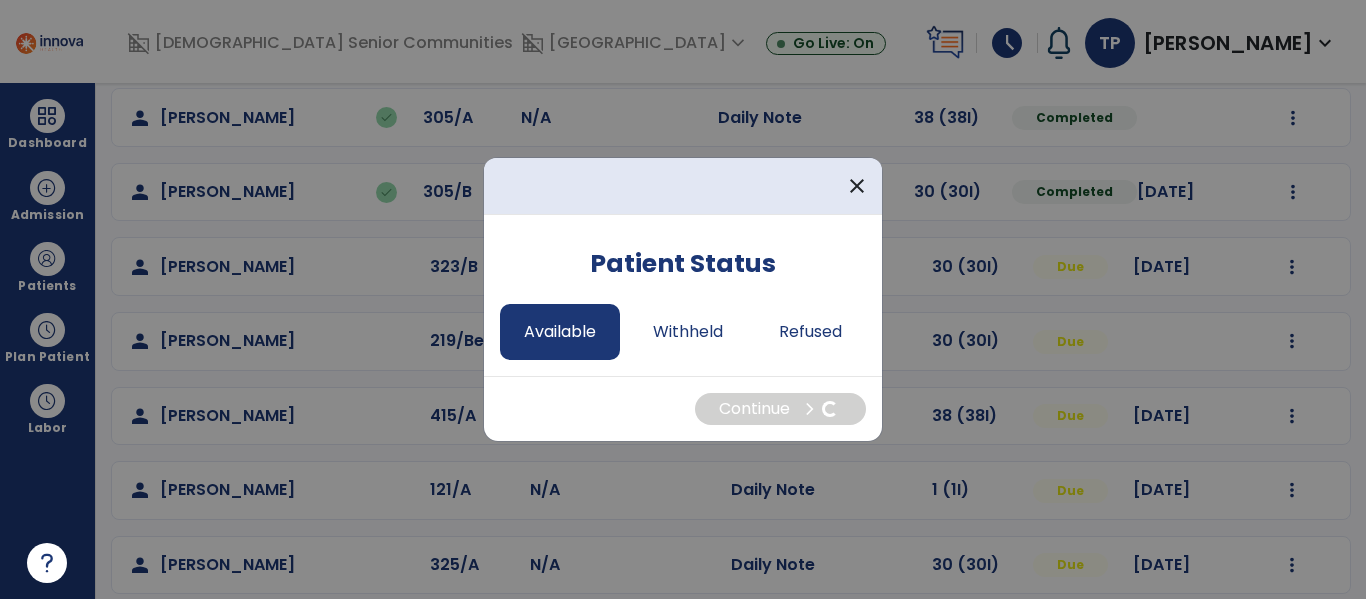 select on "*" 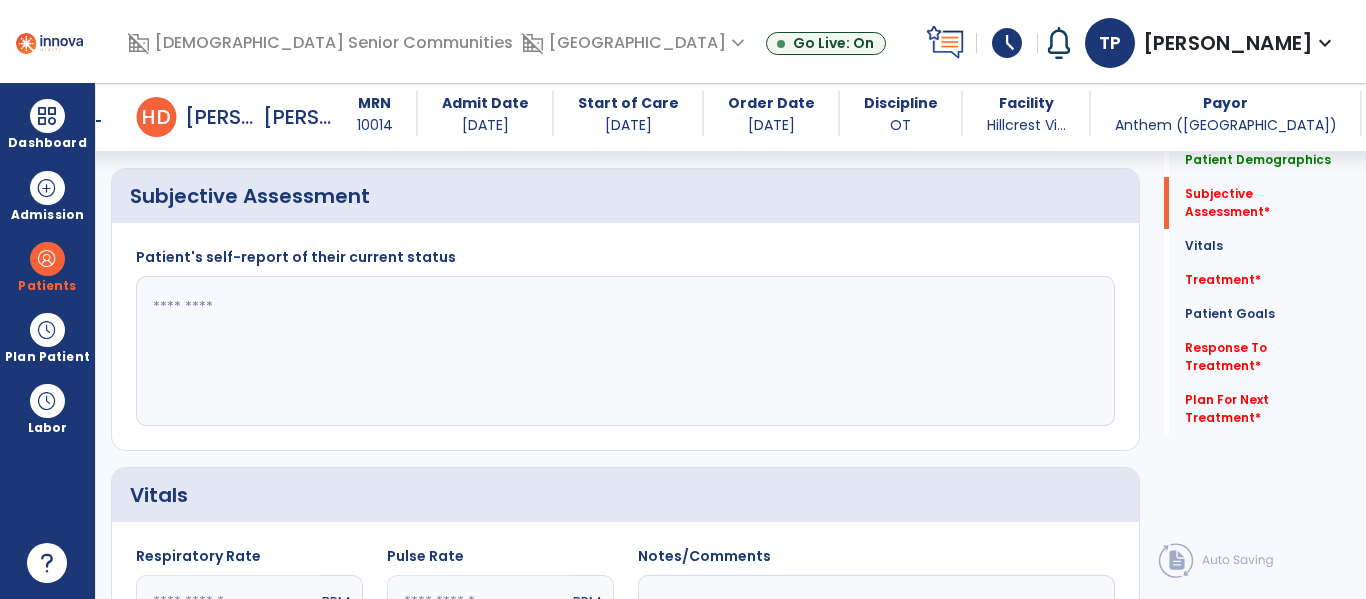 scroll, scrollTop: 447, scrollLeft: 0, axis: vertical 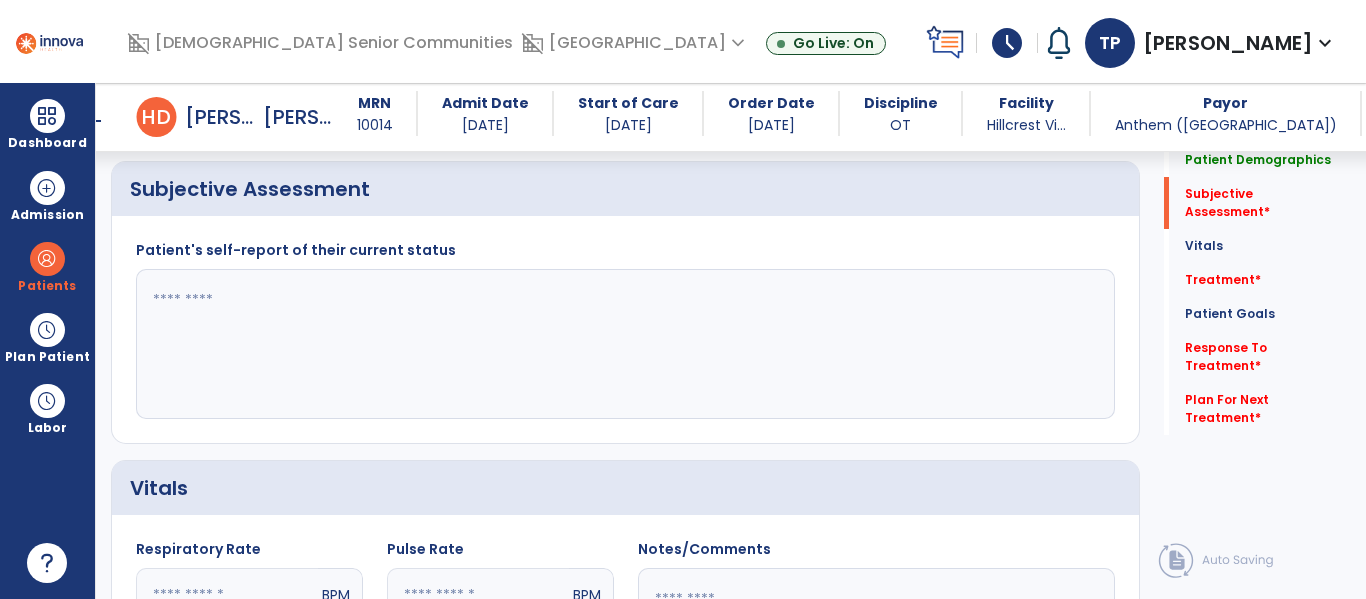 click 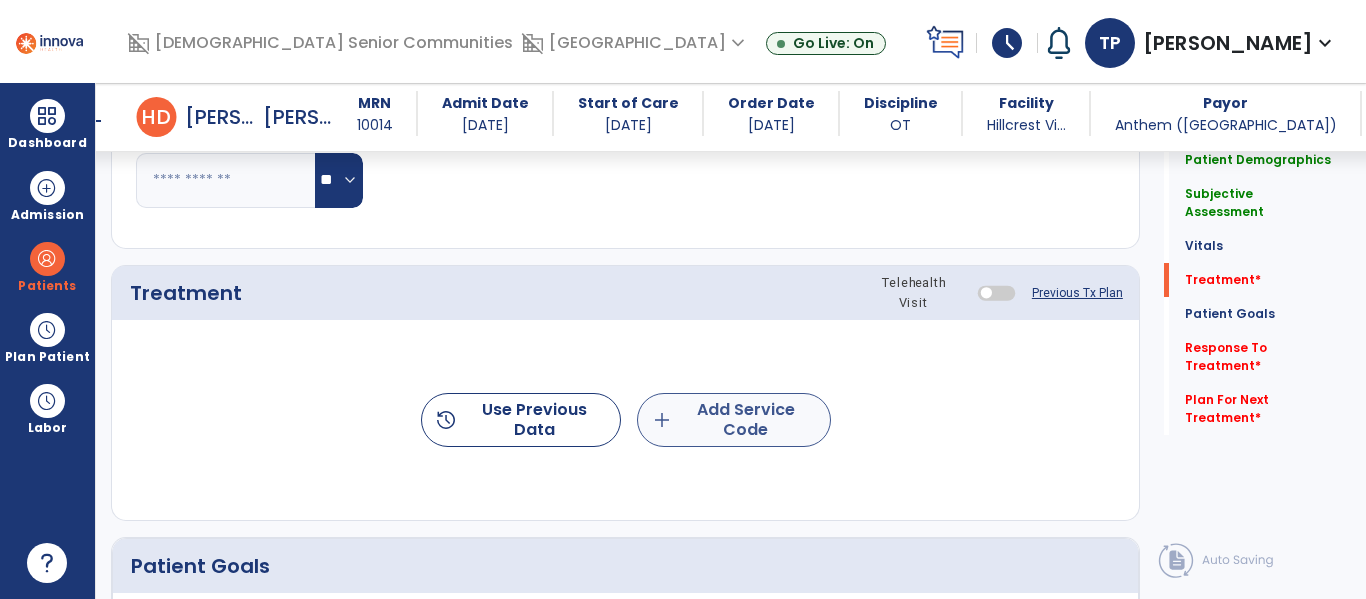type on "**********" 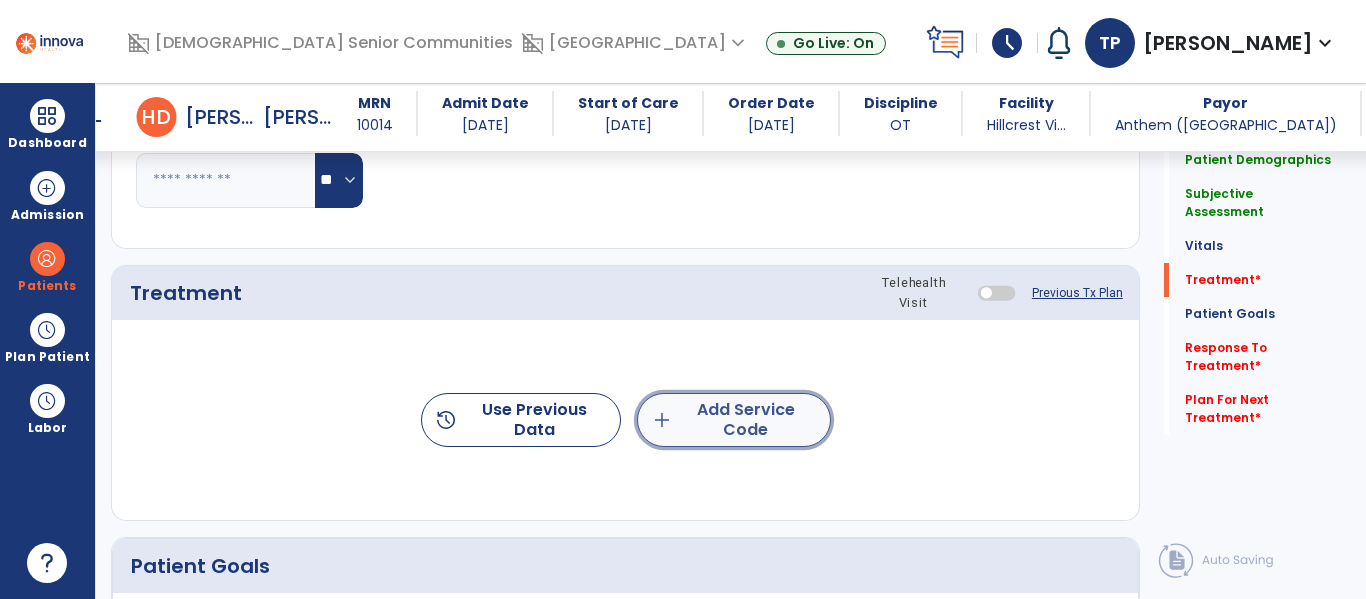 click on "add  Add Service Code" 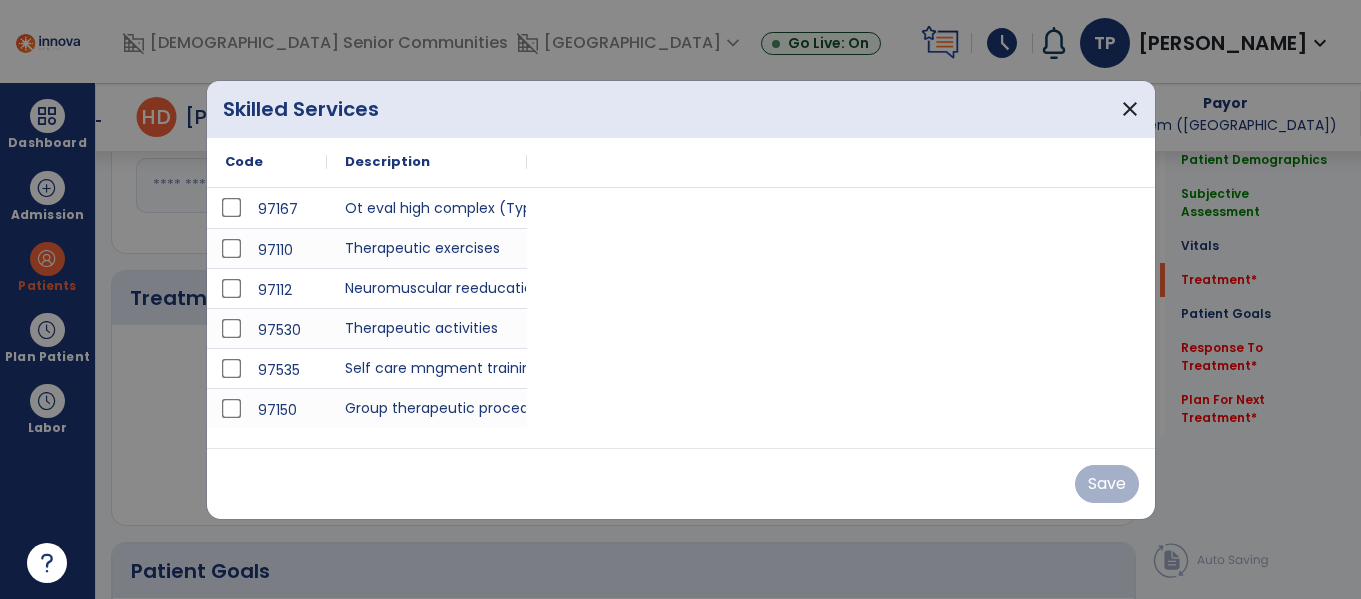 scroll, scrollTop: 1064, scrollLeft: 0, axis: vertical 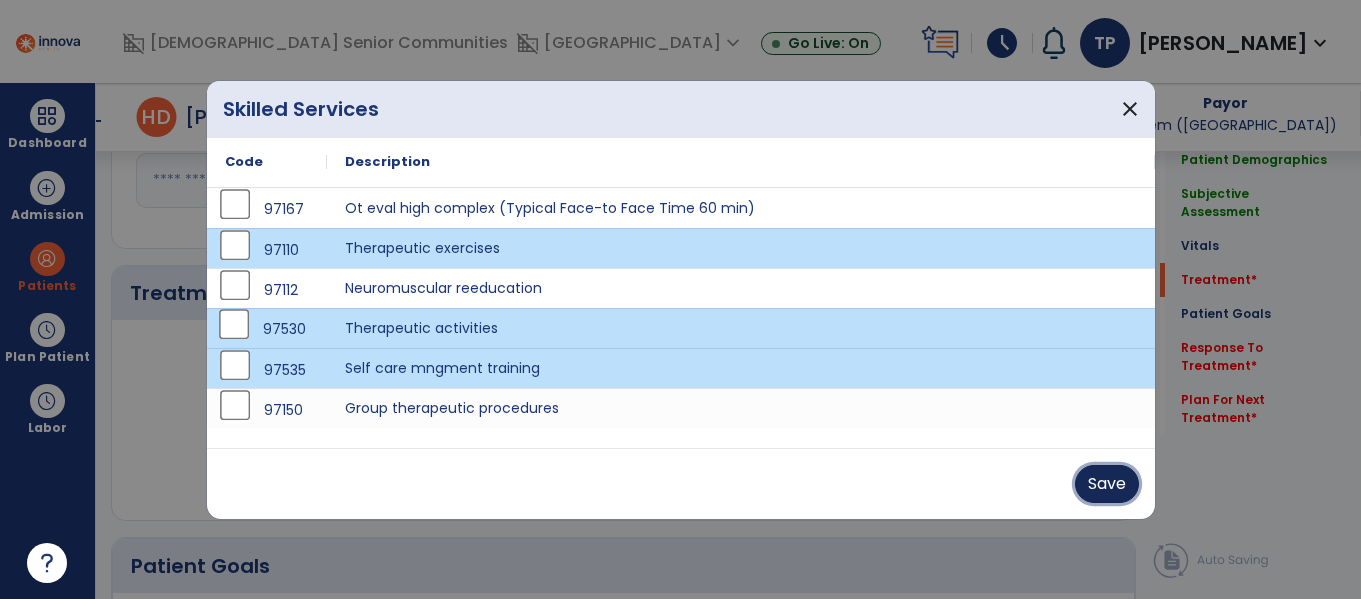 click on "Save" at bounding box center [1107, 484] 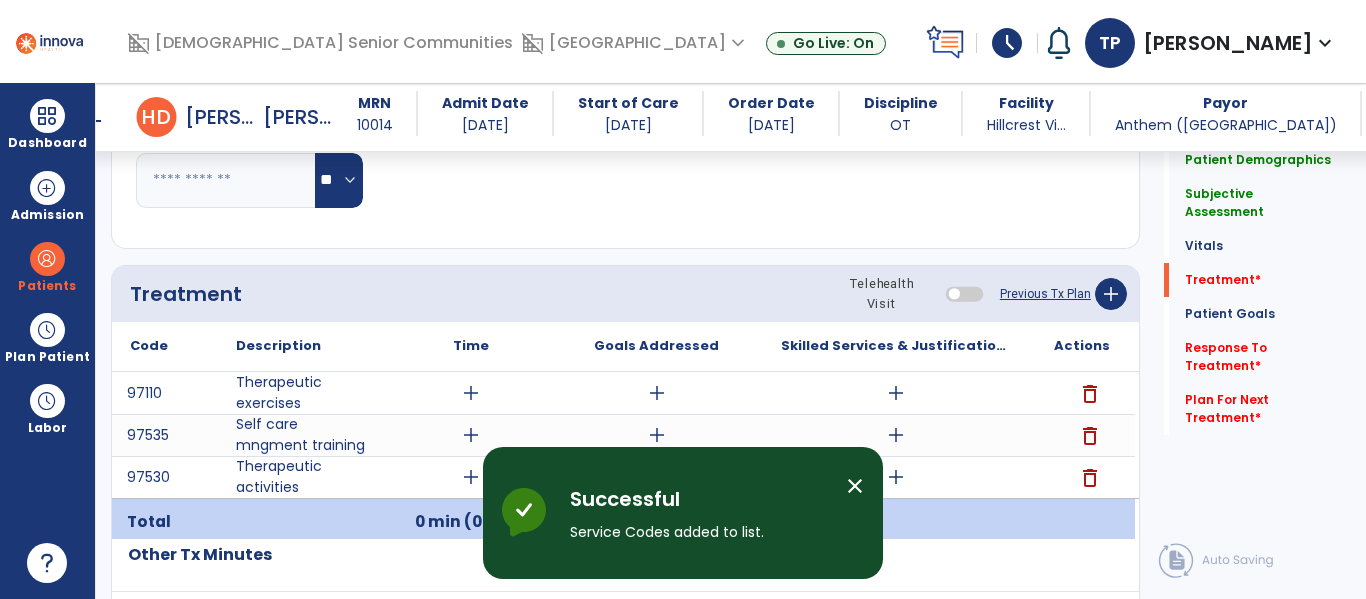 click on "add" at bounding box center (471, 393) 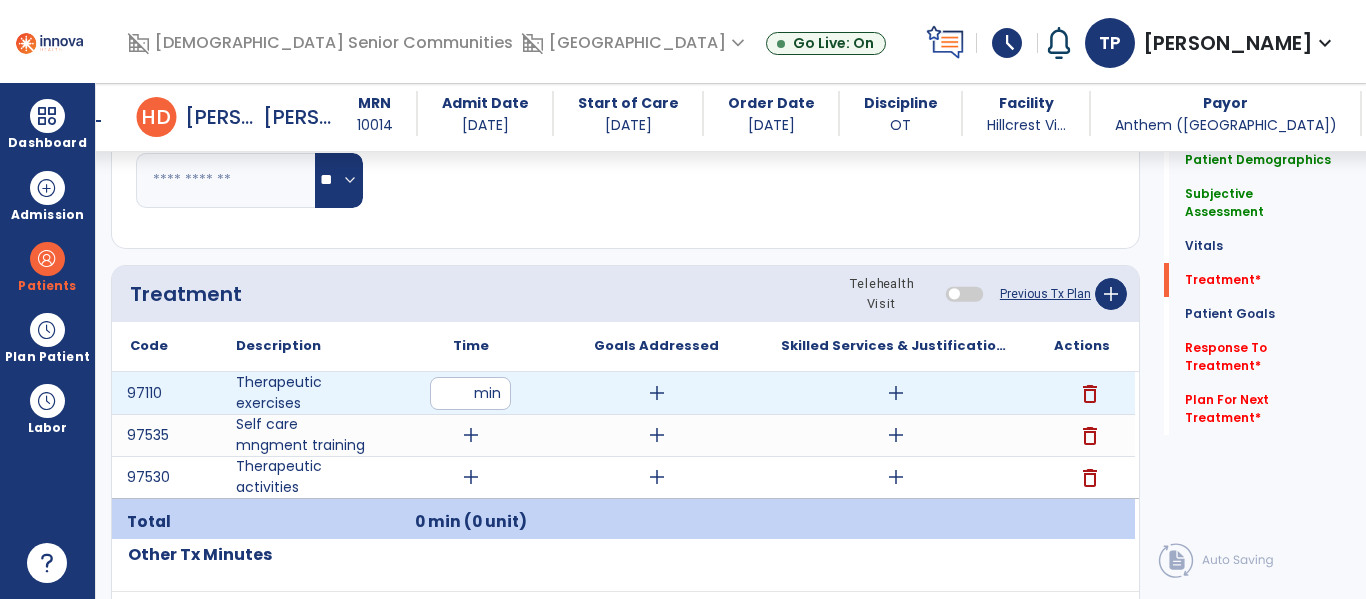 type on "**" 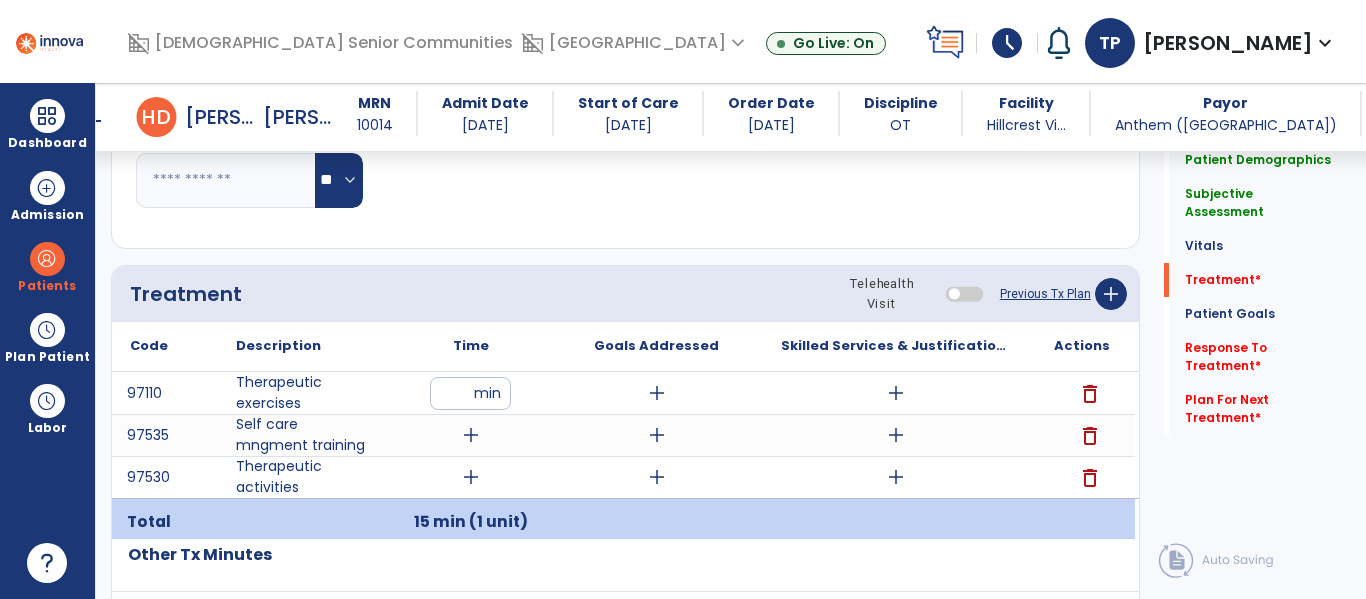 click on "add" at bounding box center [471, 435] 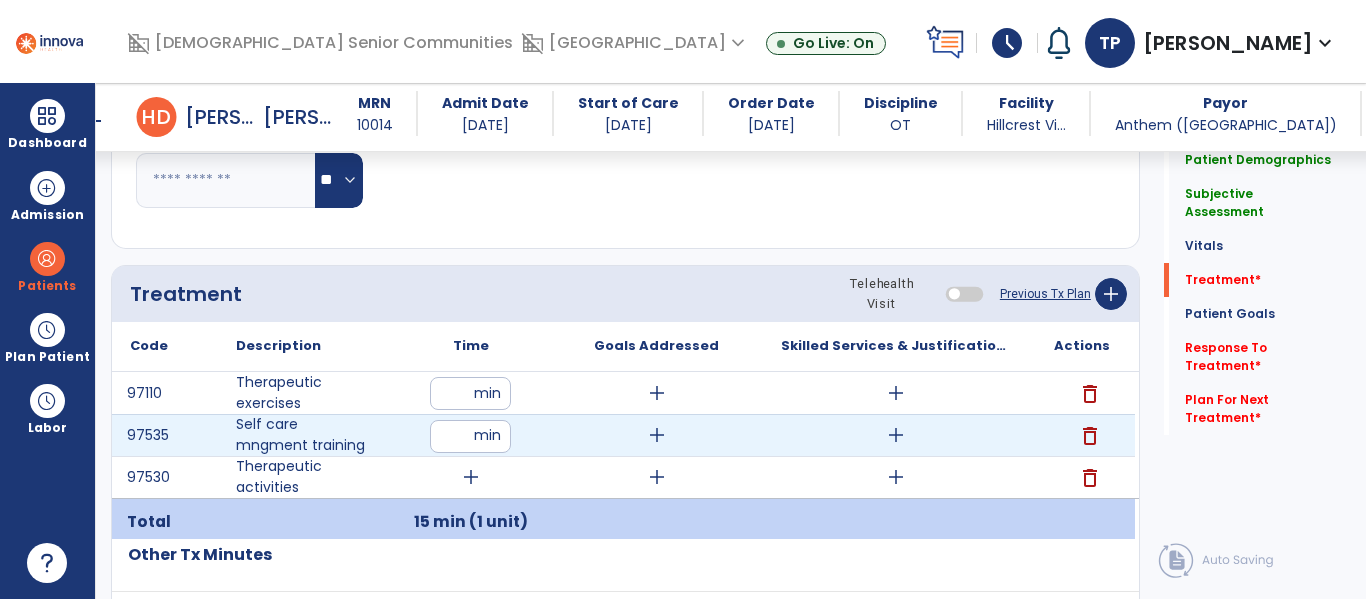 type on "**" 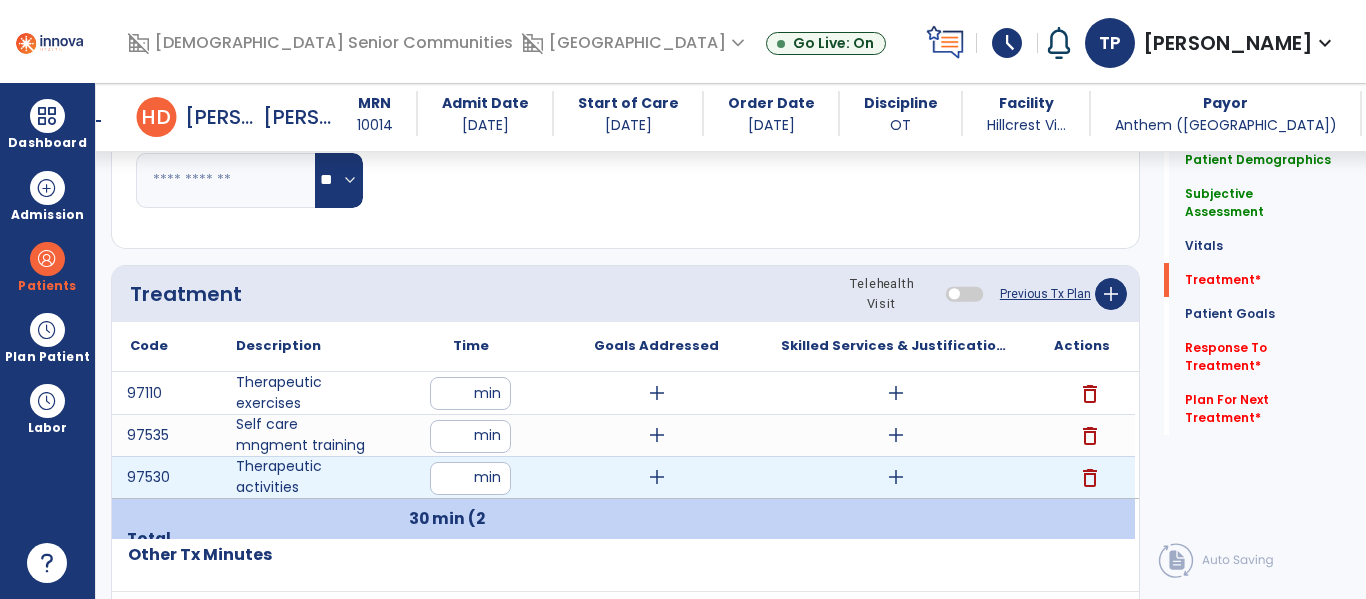 type on "**" 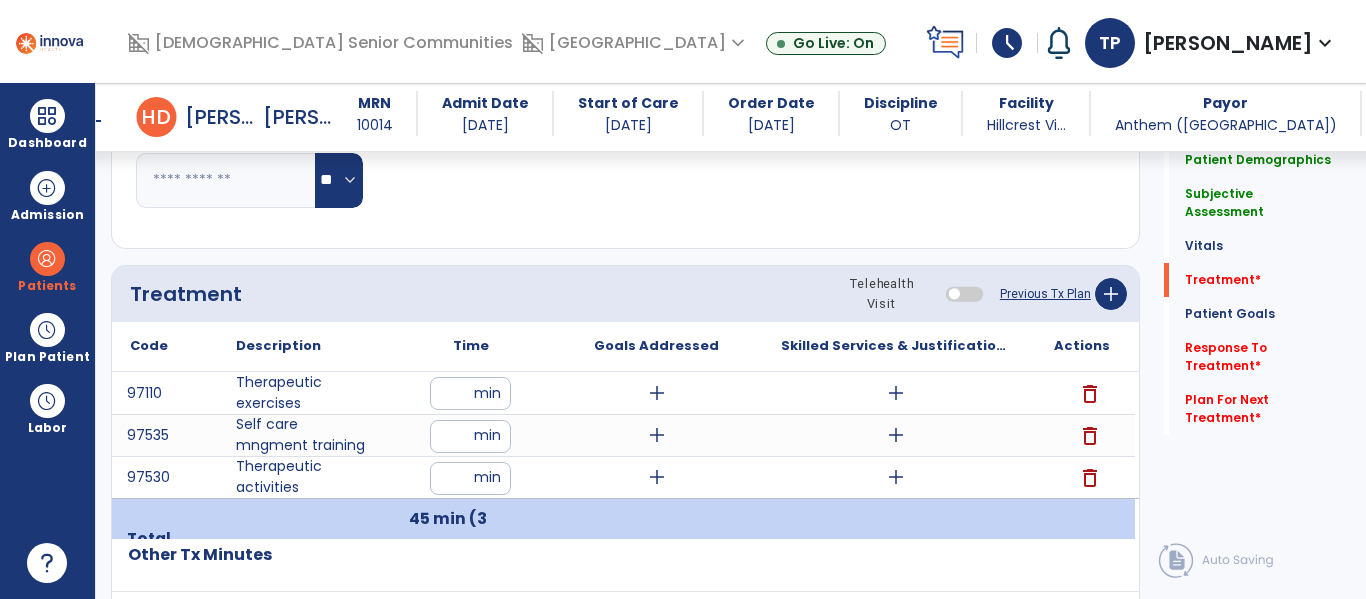 click on "add" at bounding box center [657, 393] 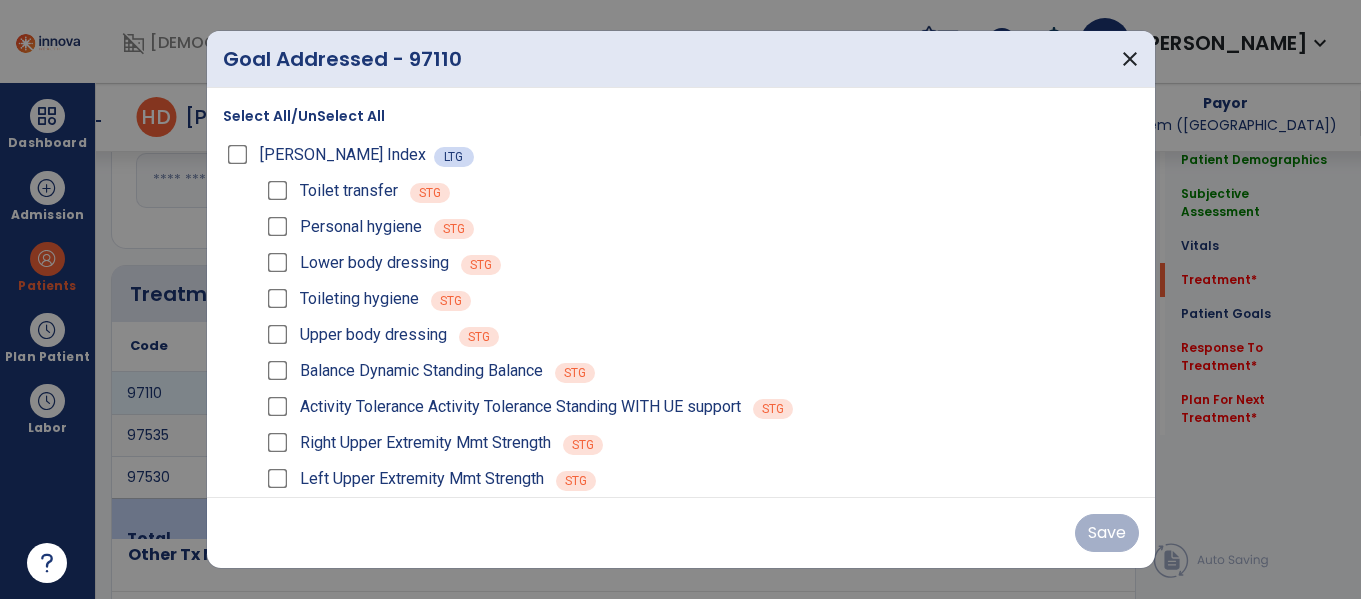 scroll, scrollTop: 1064, scrollLeft: 0, axis: vertical 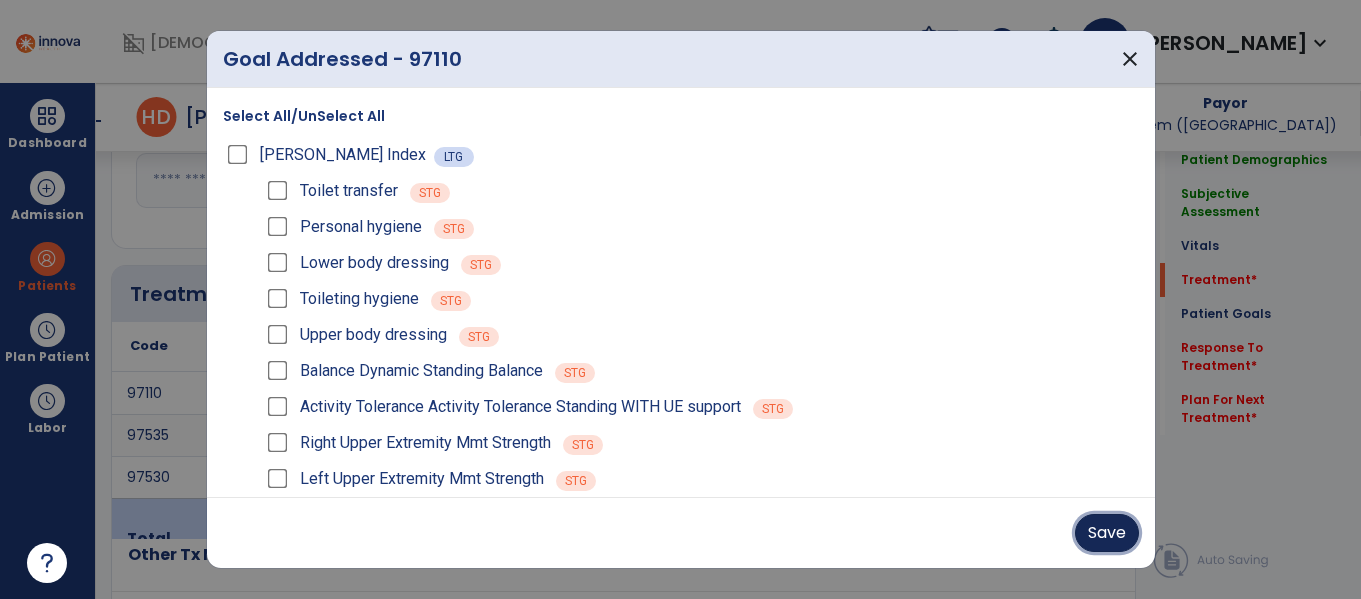 click on "Save" at bounding box center [1107, 533] 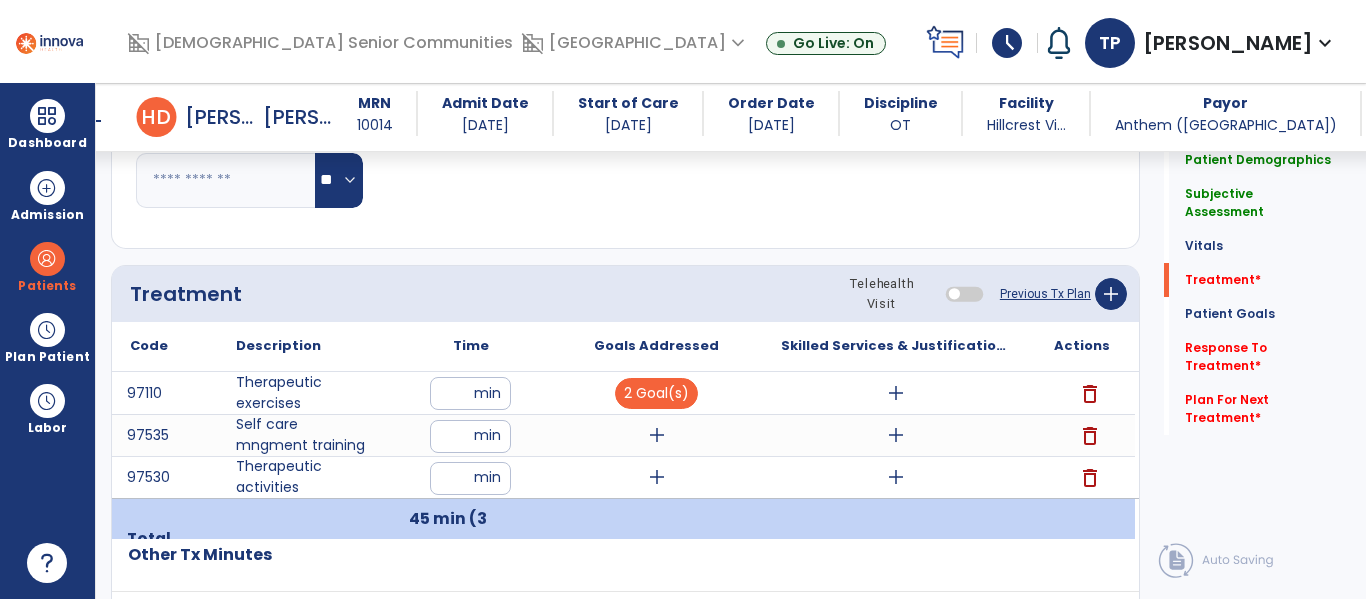 click on "add" at bounding box center [896, 393] 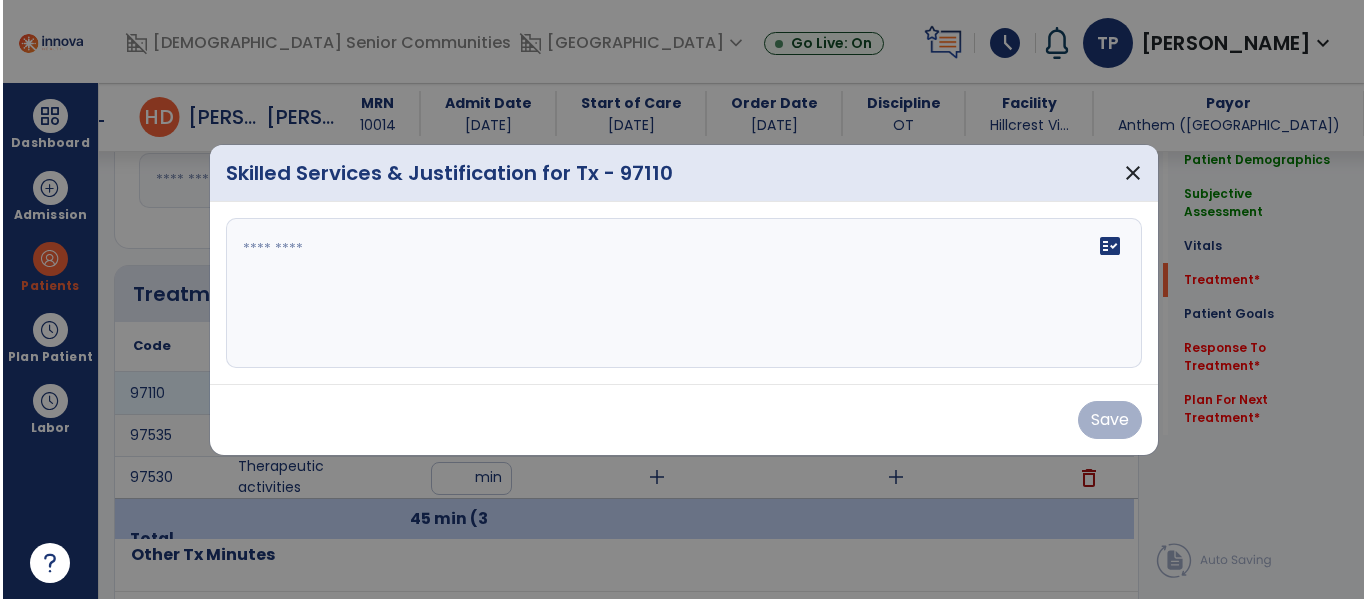 scroll, scrollTop: 1064, scrollLeft: 0, axis: vertical 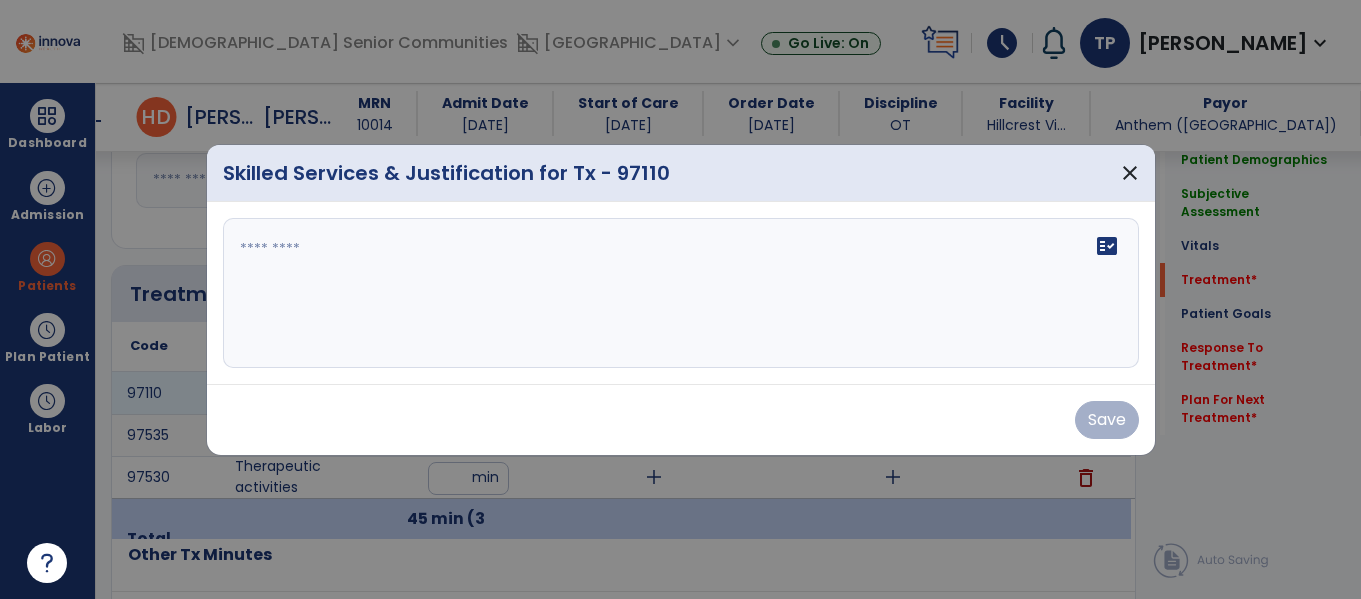 click at bounding box center (681, 293) 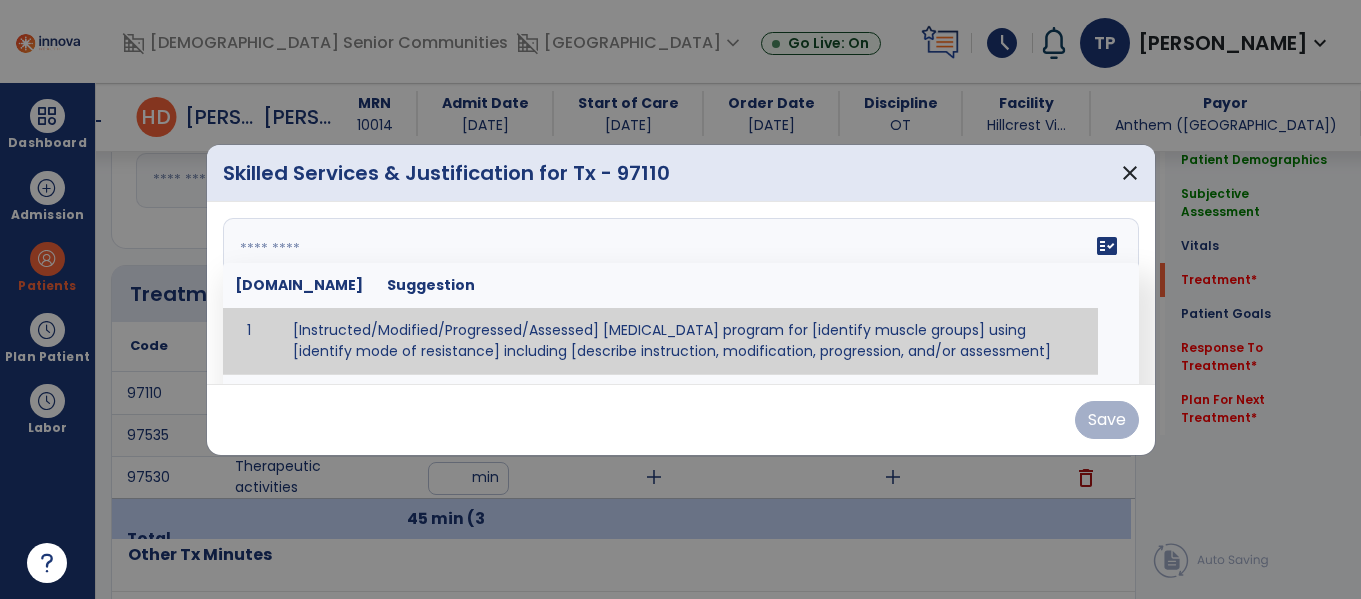 click at bounding box center (678, 293) 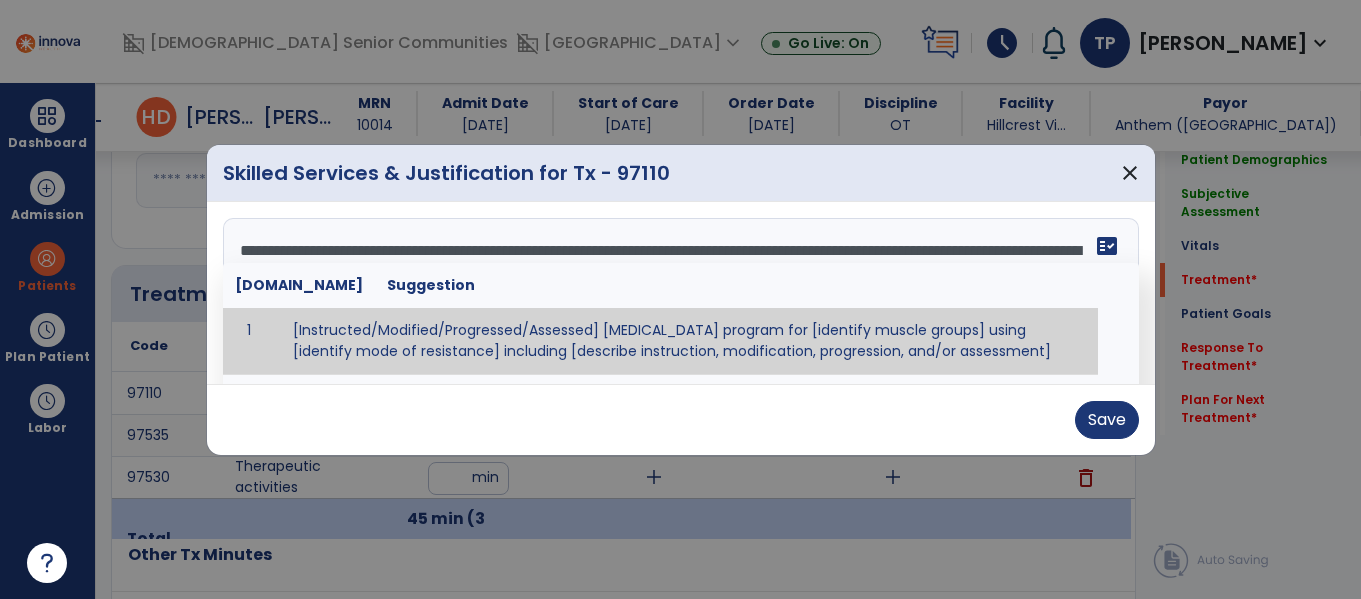click on "fact_check" at bounding box center (1107, 246) 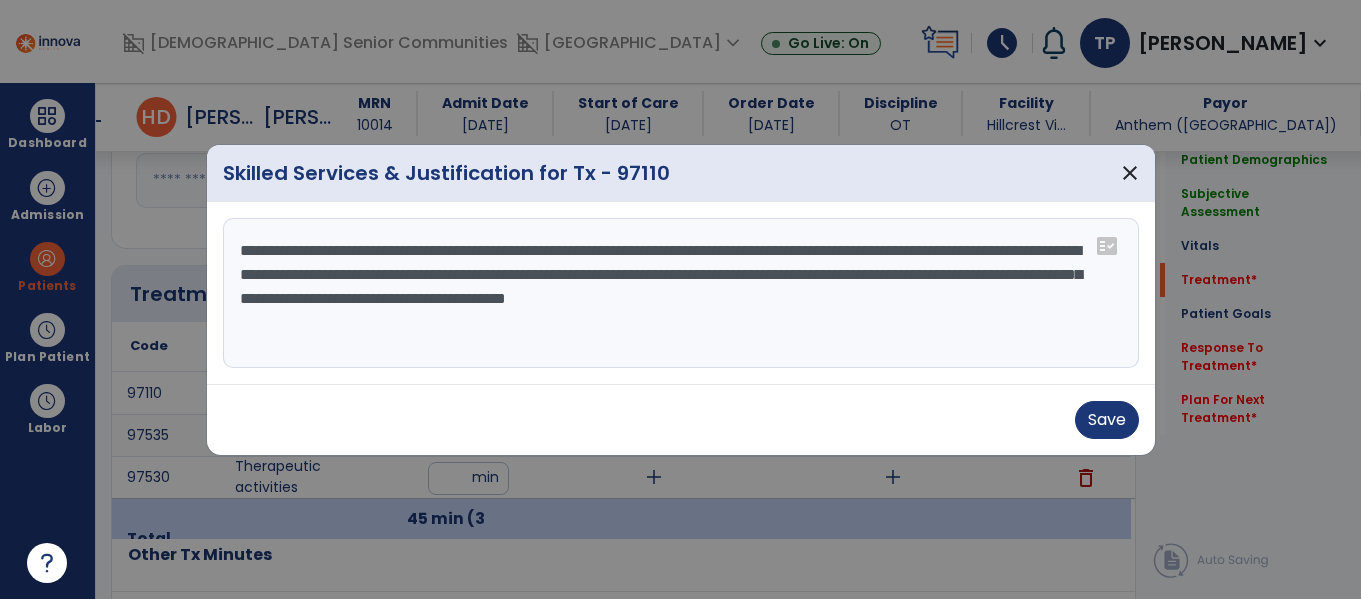 click on "**********" at bounding box center [681, 293] 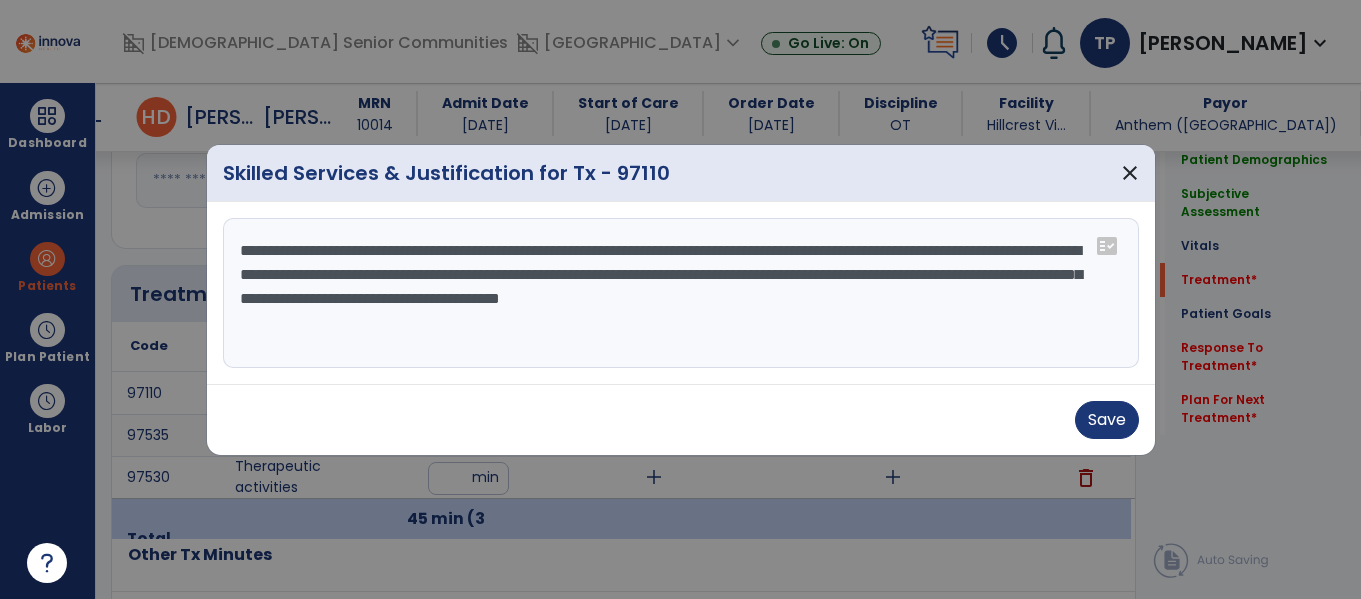 click on "**********" at bounding box center [681, 293] 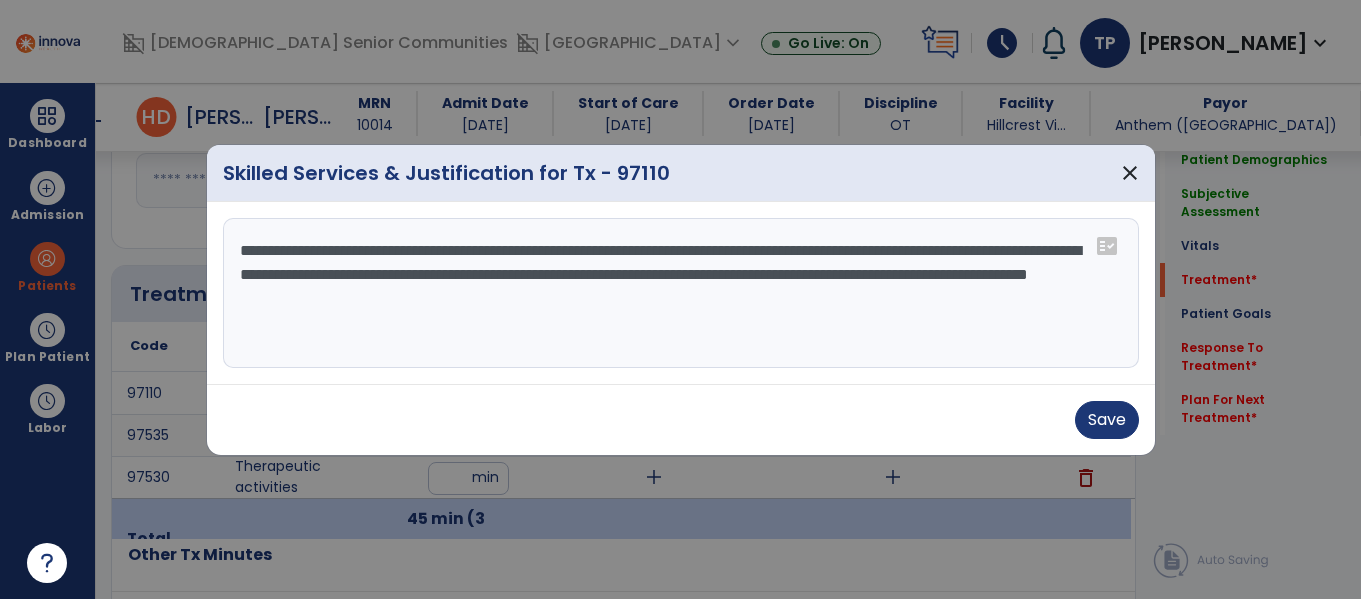 click on "**********" at bounding box center [681, 293] 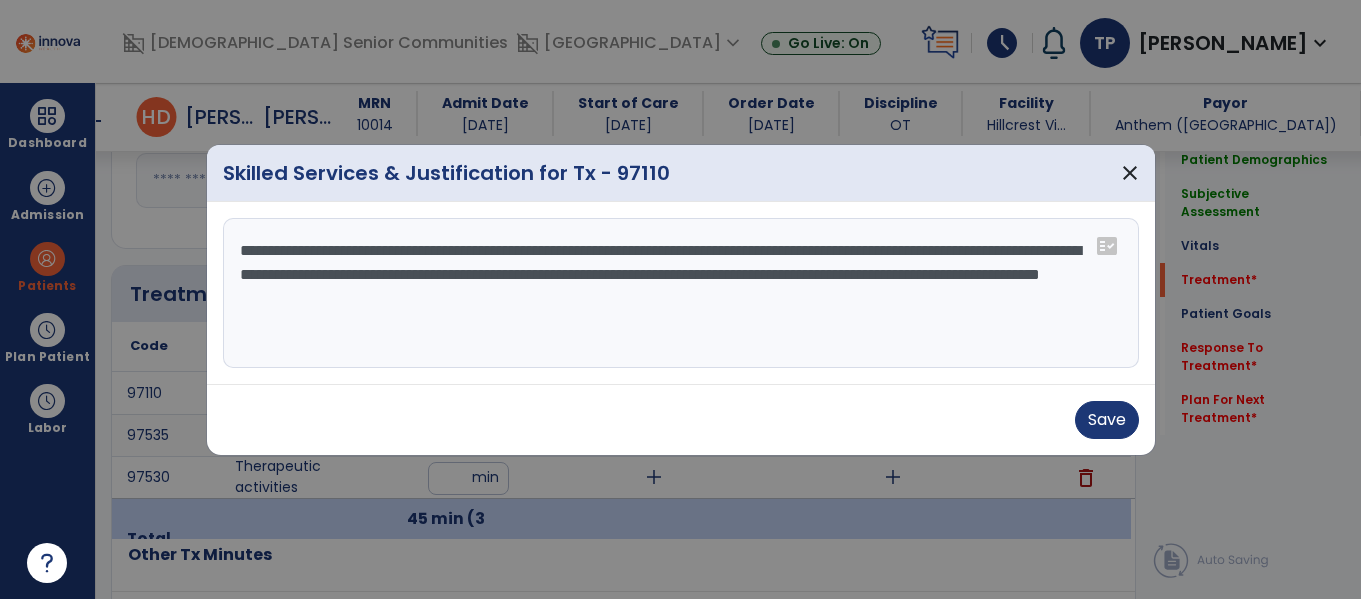 click on "**********" at bounding box center [681, 293] 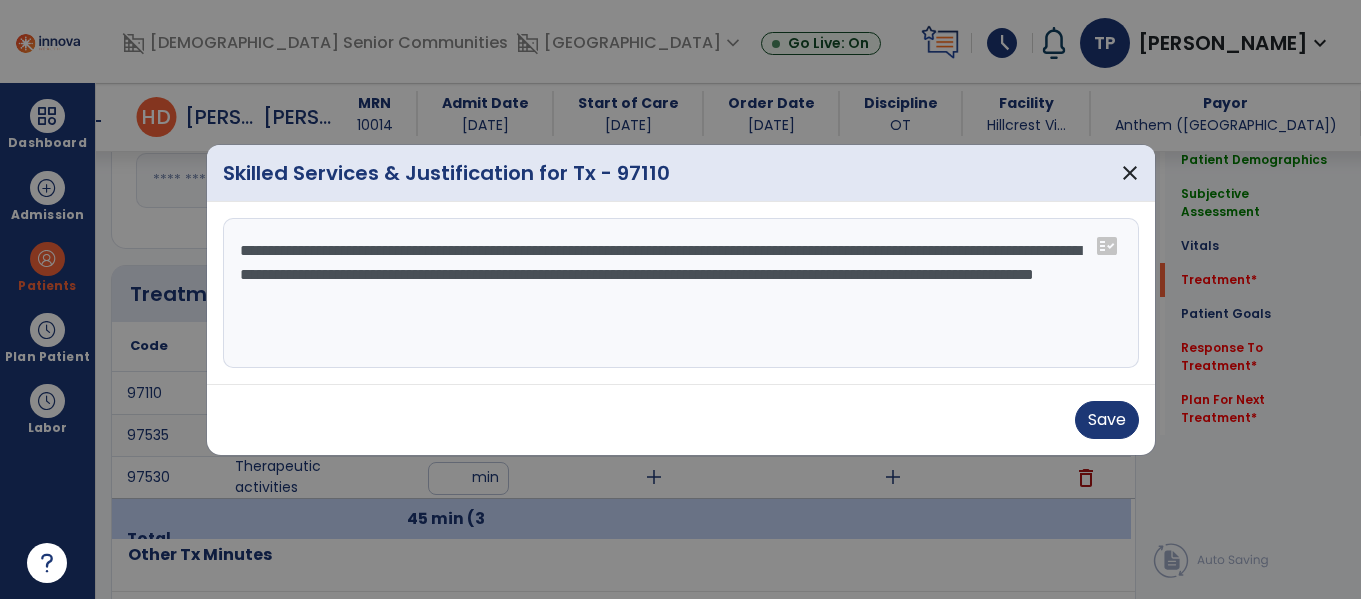 click on "**********" at bounding box center [681, 293] 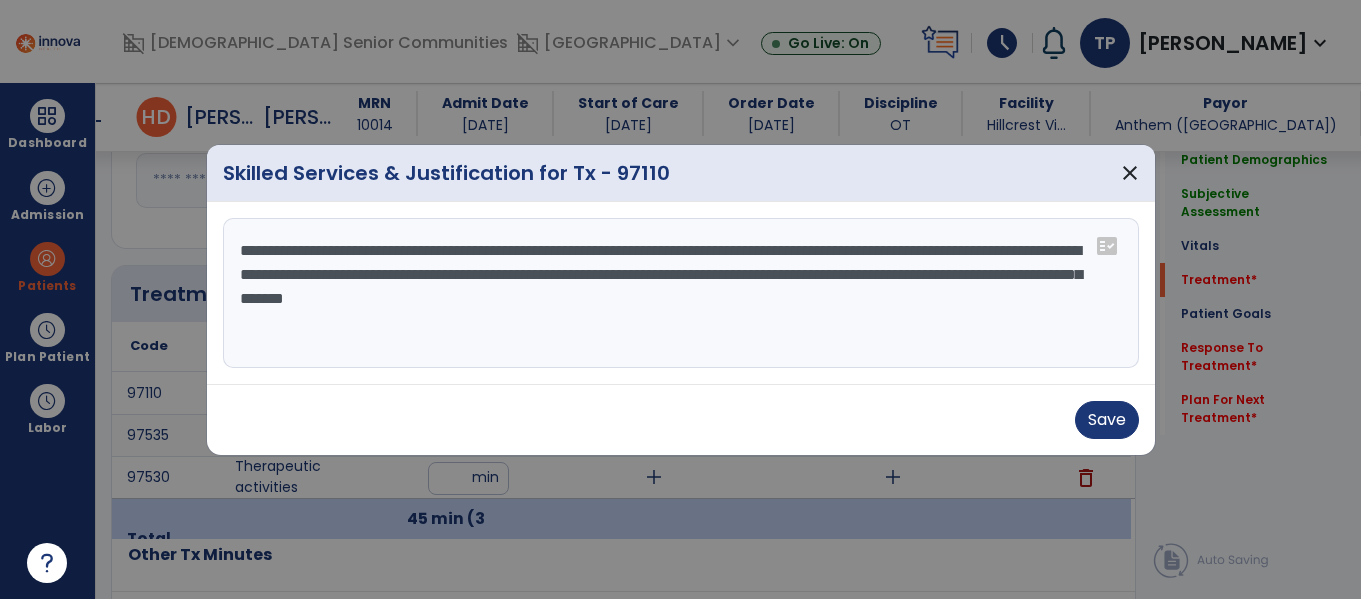 click on "**********" at bounding box center [681, 293] 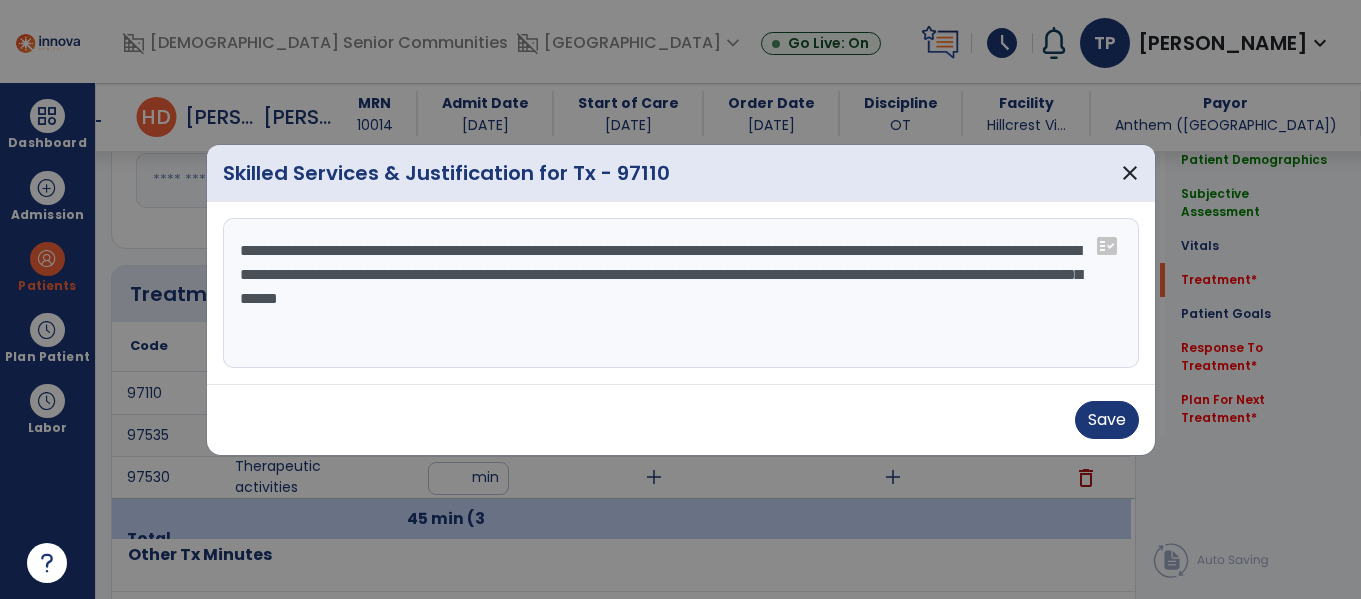 click on "**********" at bounding box center [681, 293] 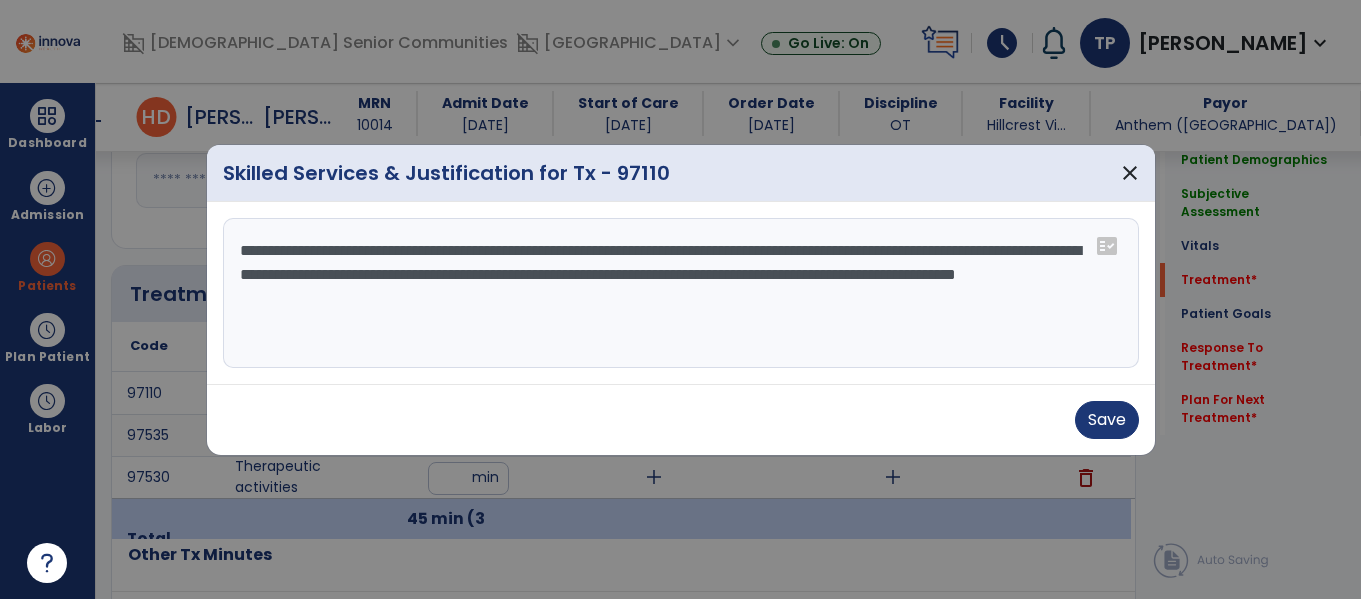 click on "**********" at bounding box center (681, 293) 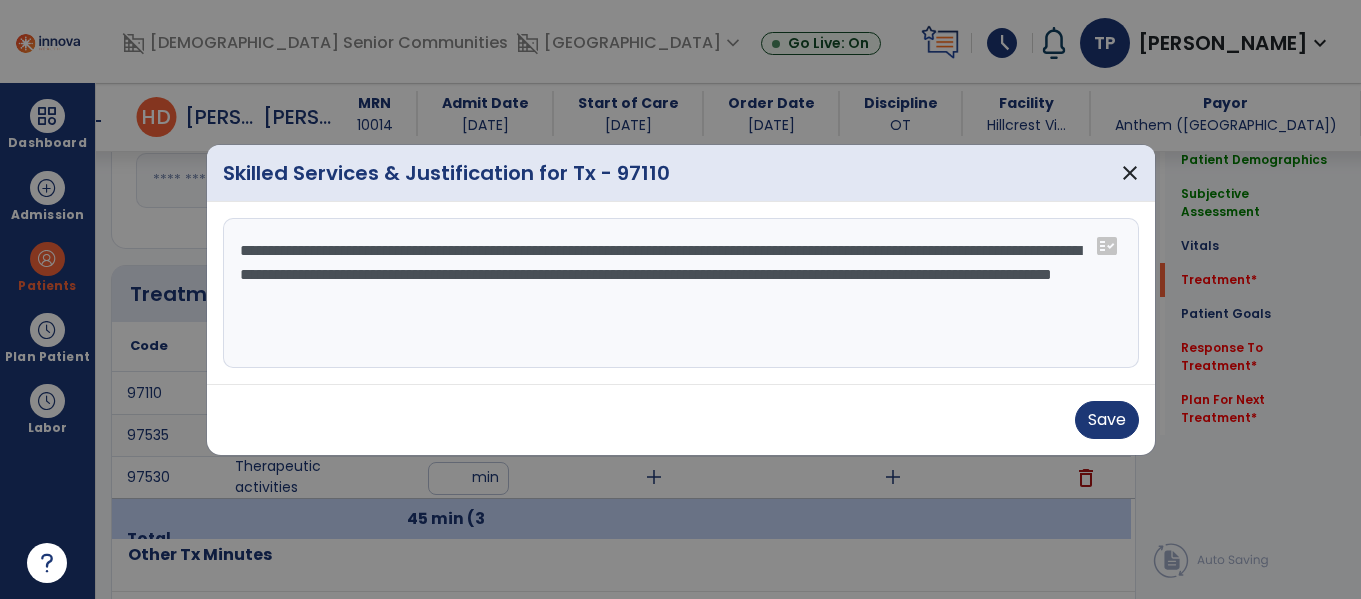 click on "**********" at bounding box center (681, 293) 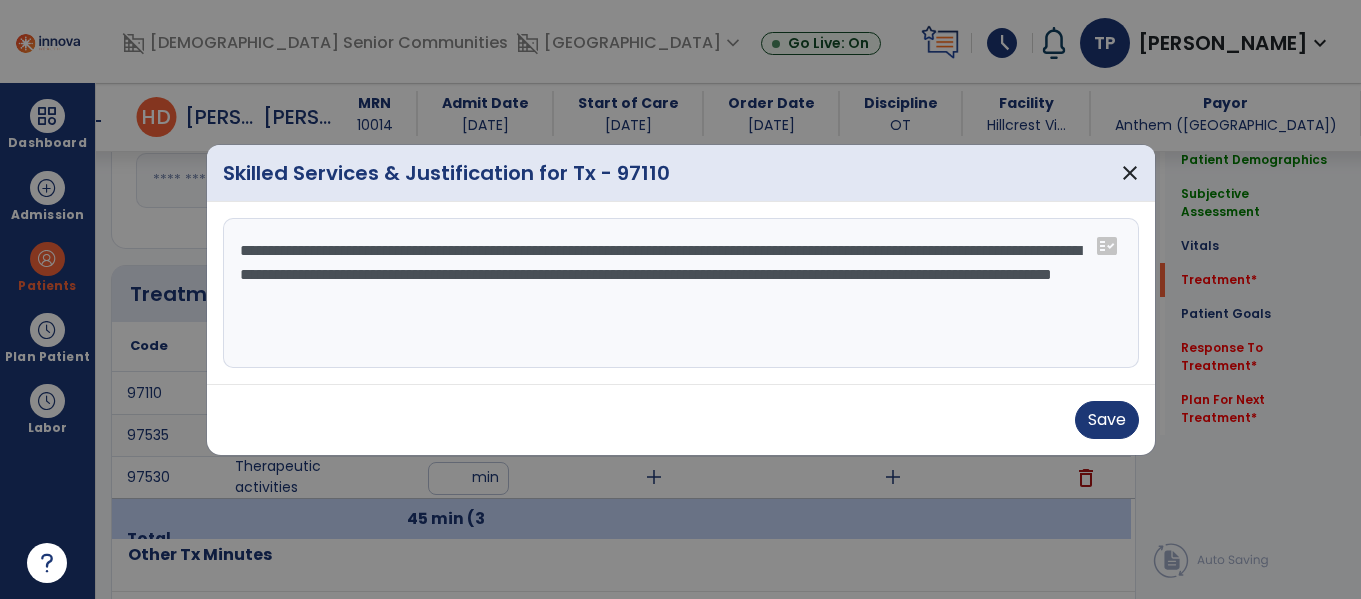click on "**********" at bounding box center (681, 293) 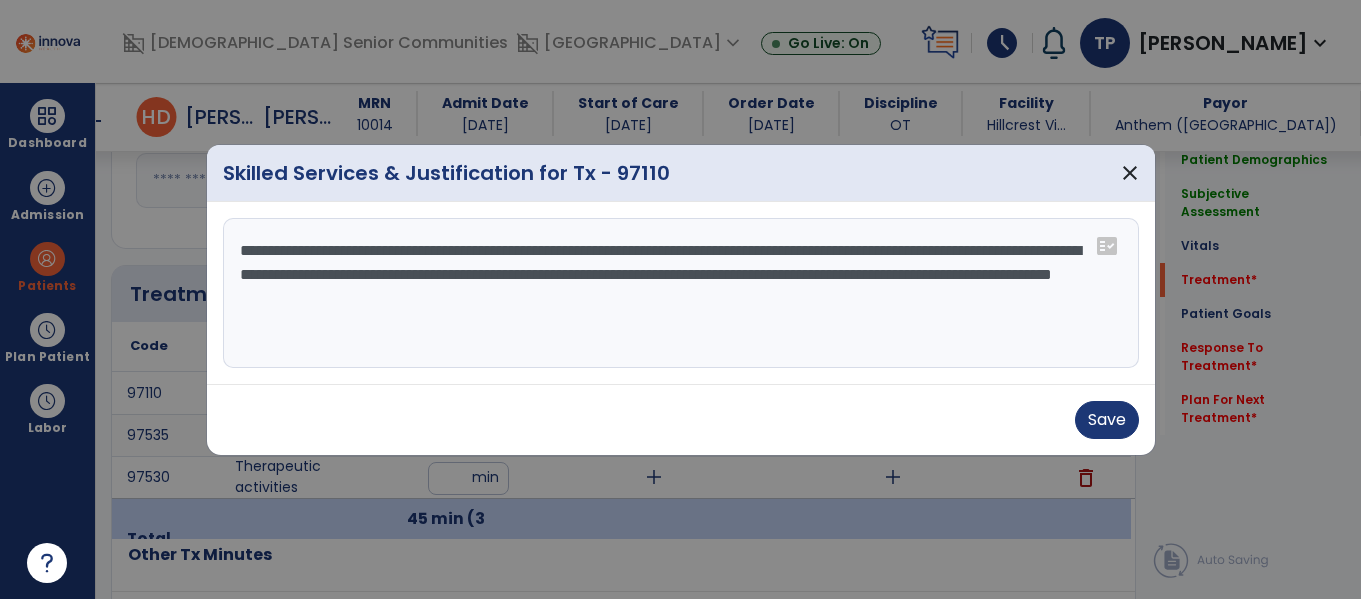 click on "**********" at bounding box center [681, 293] 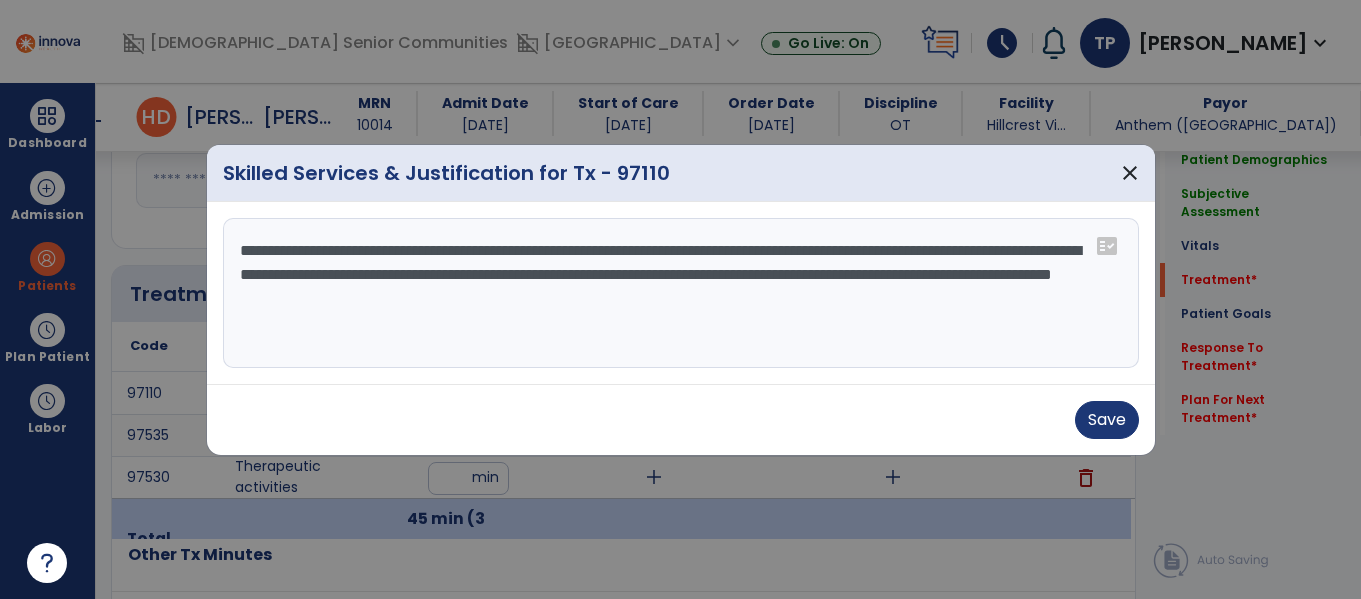 click on "**********" at bounding box center (681, 293) 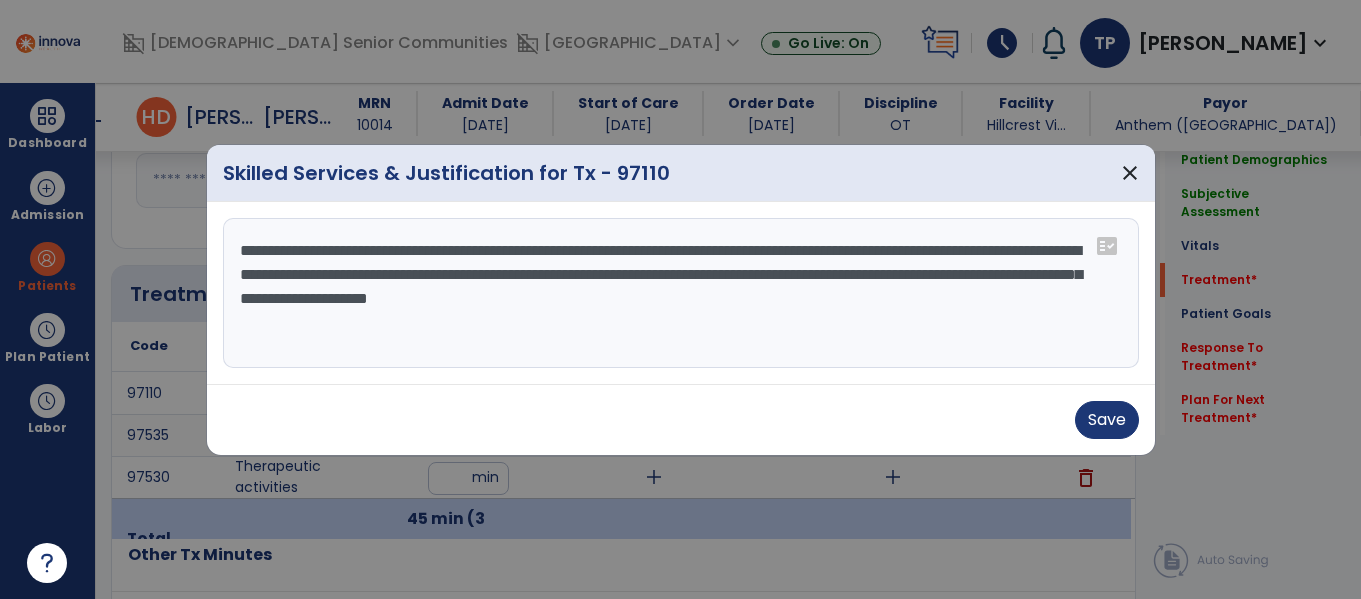 click on "**********" at bounding box center (681, 293) 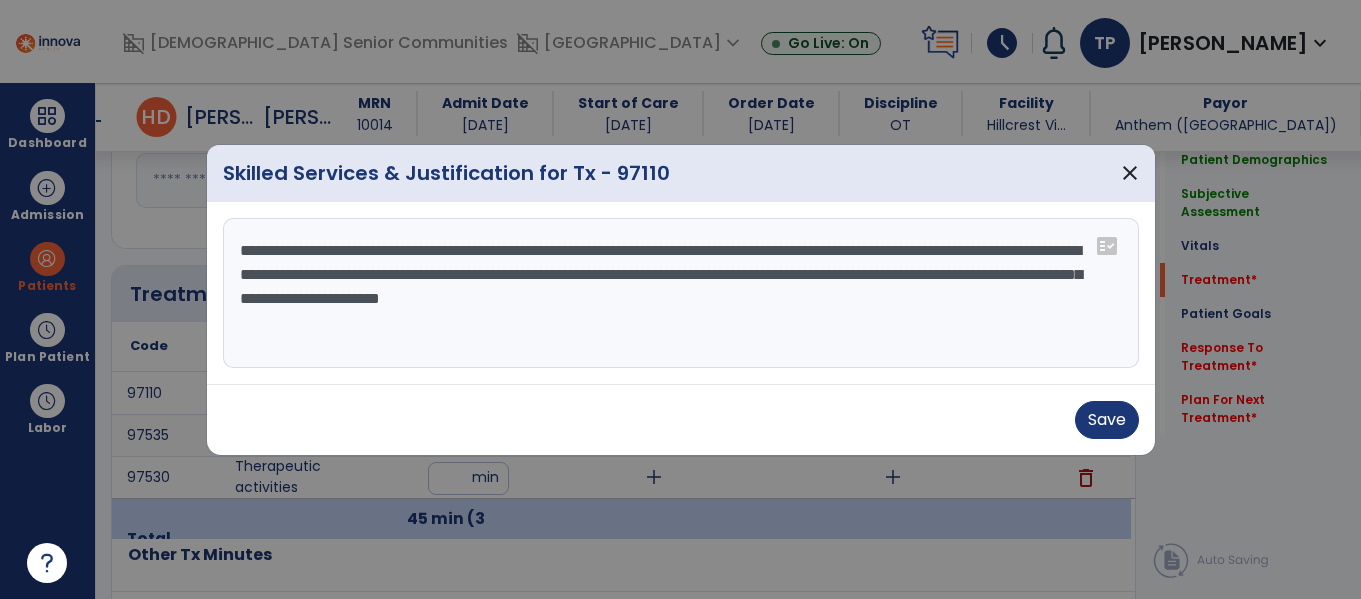 click on "**********" at bounding box center (681, 293) 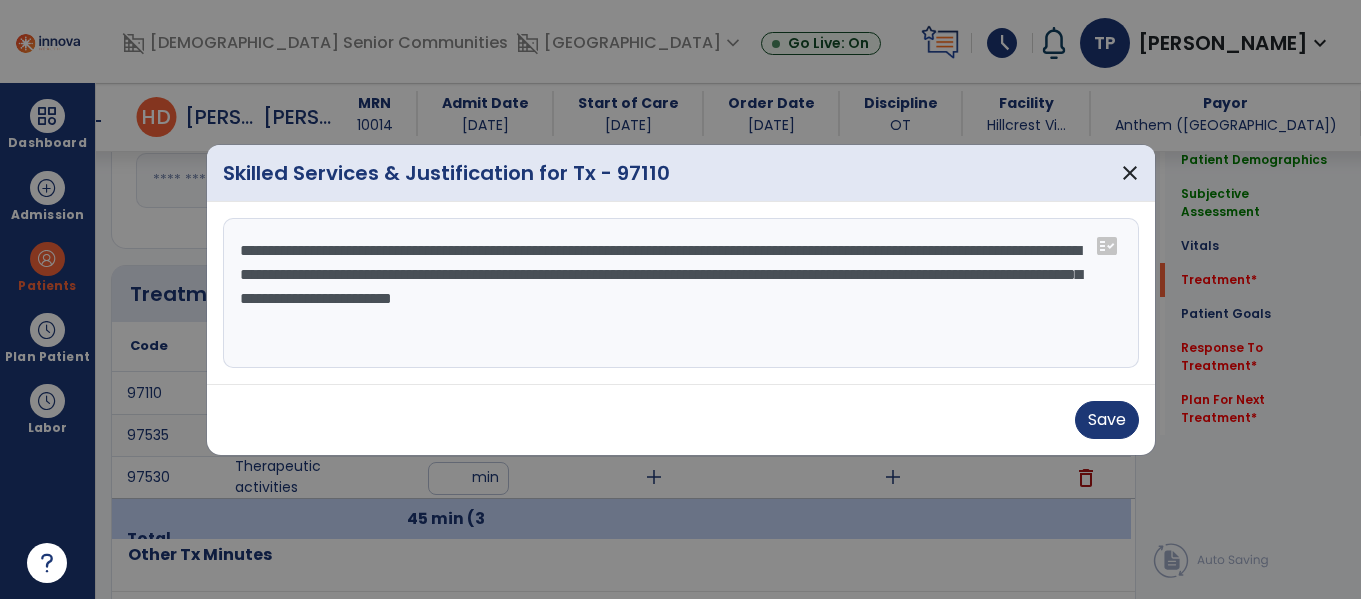 paste on "**********" 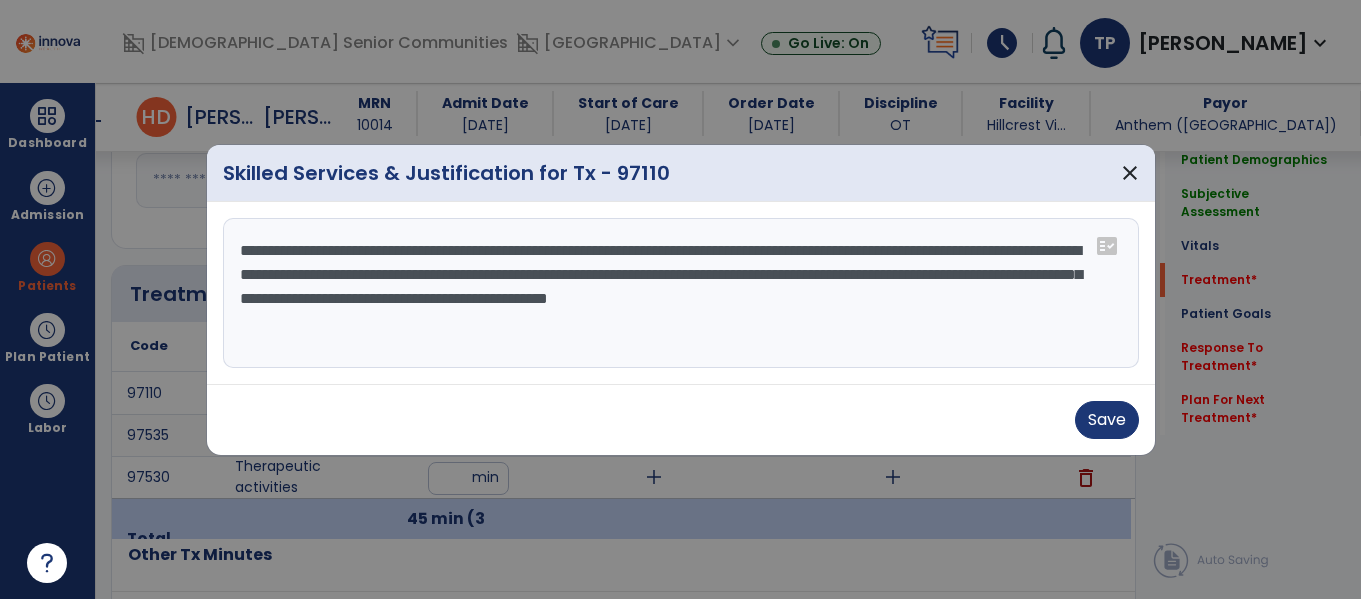 click on "**********" at bounding box center (681, 293) 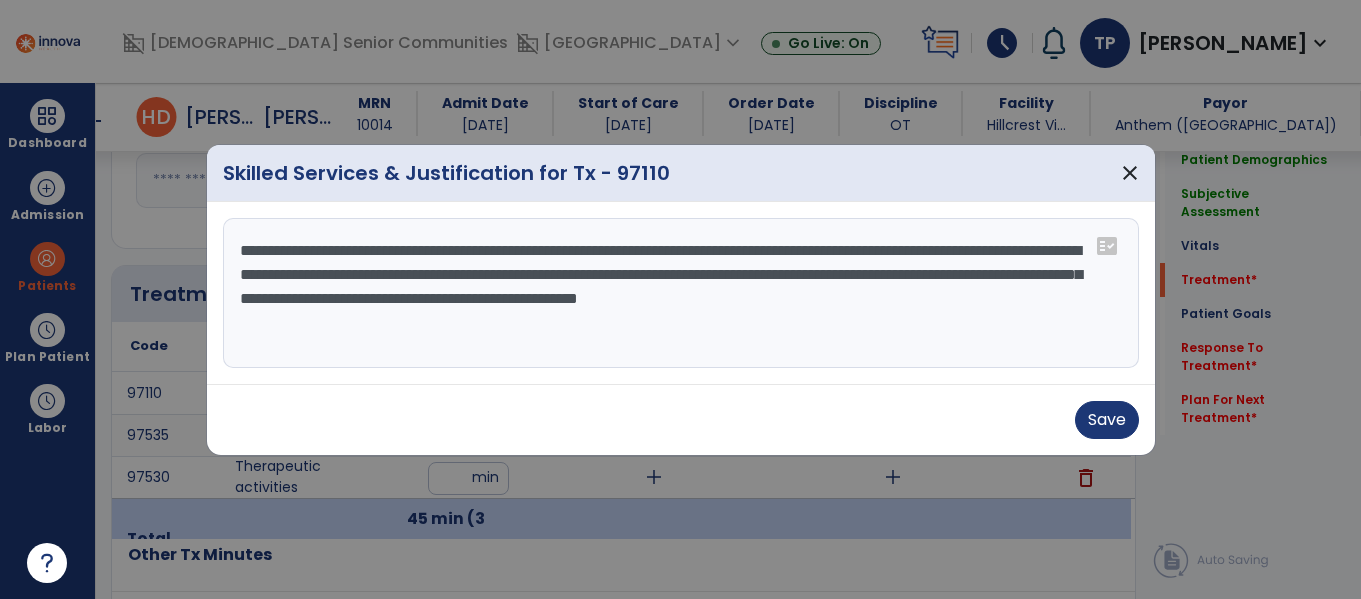 click on "**********" at bounding box center (681, 293) 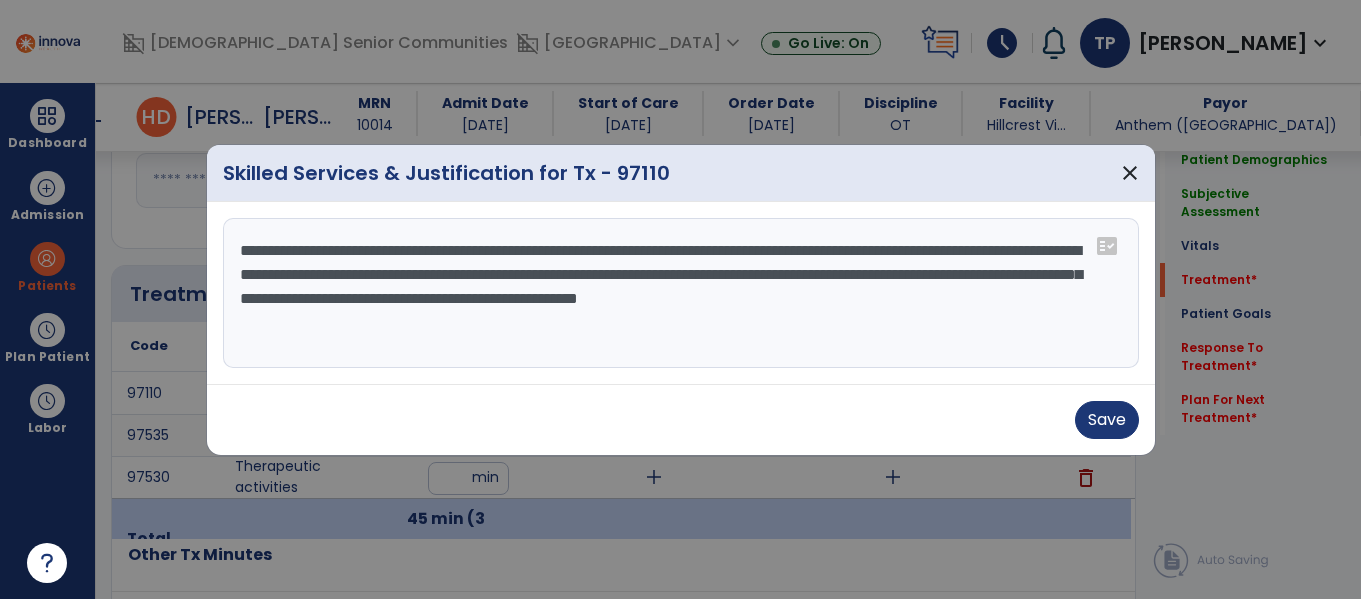paste on "**********" 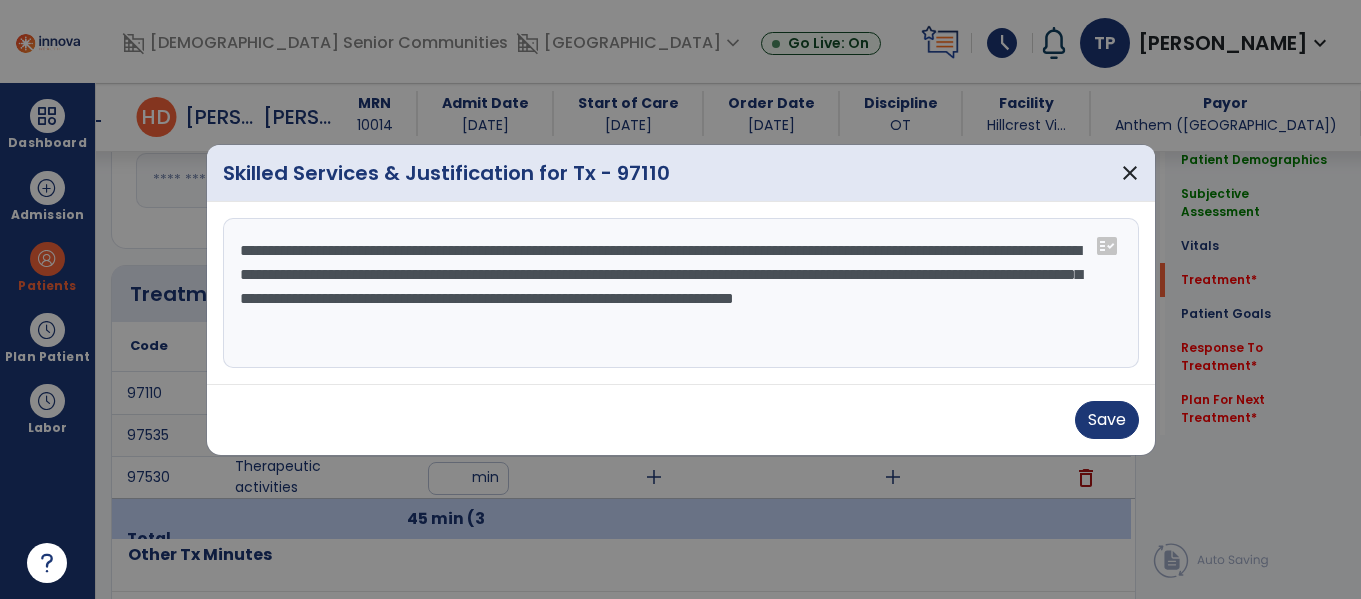 click on "**********" at bounding box center (681, 293) 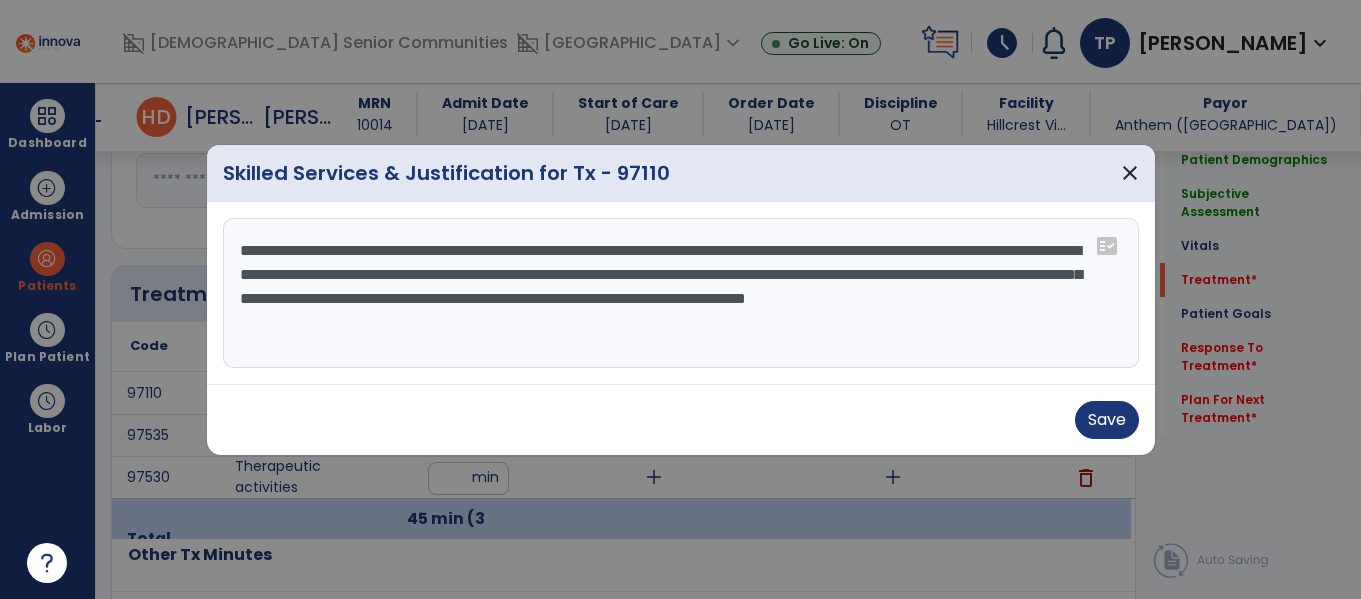 click on "**********" at bounding box center (681, 293) 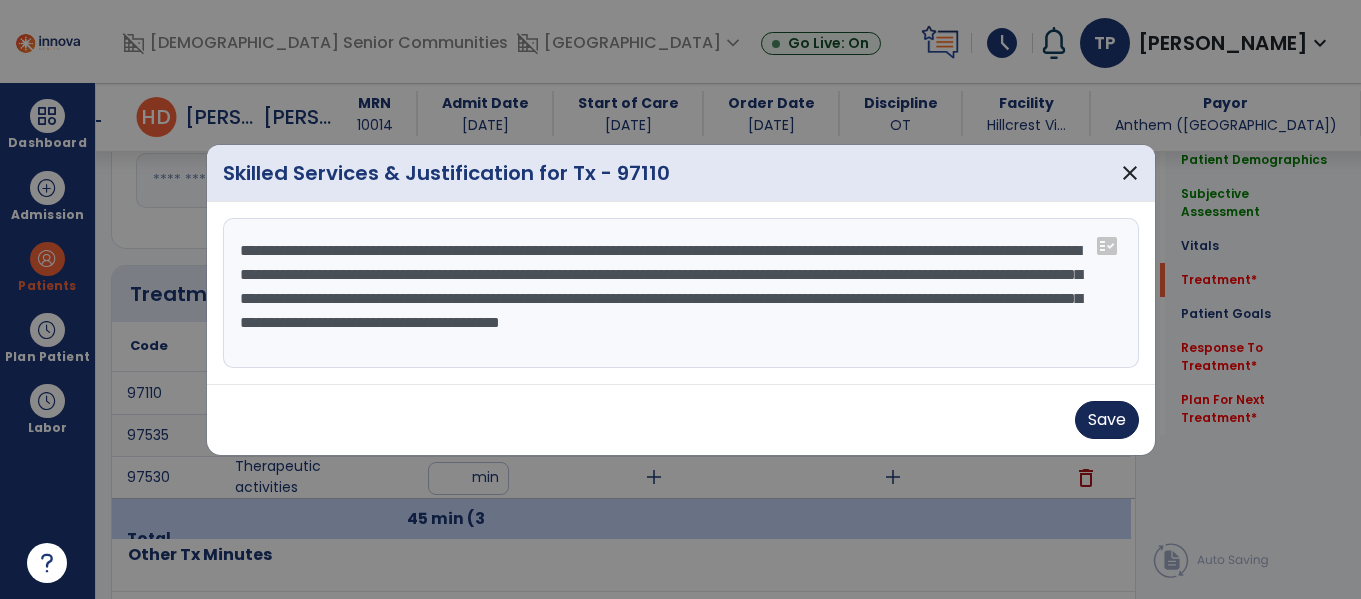 type on "**********" 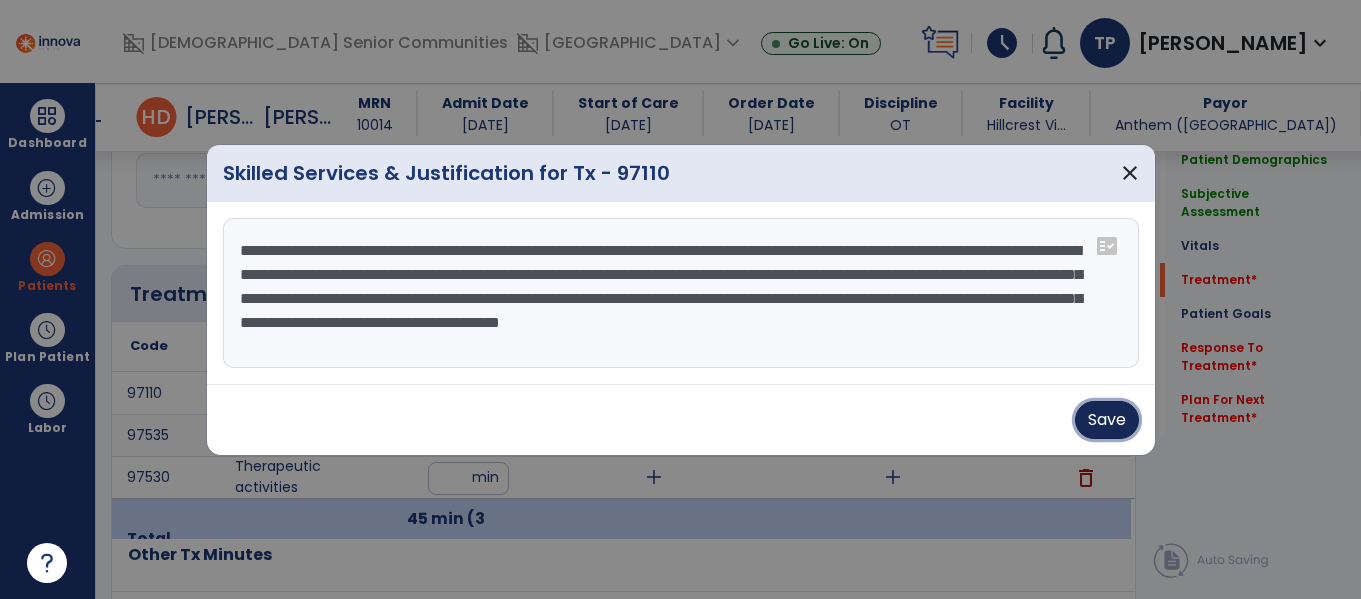 click on "Save" at bounding box center [1107, 420] 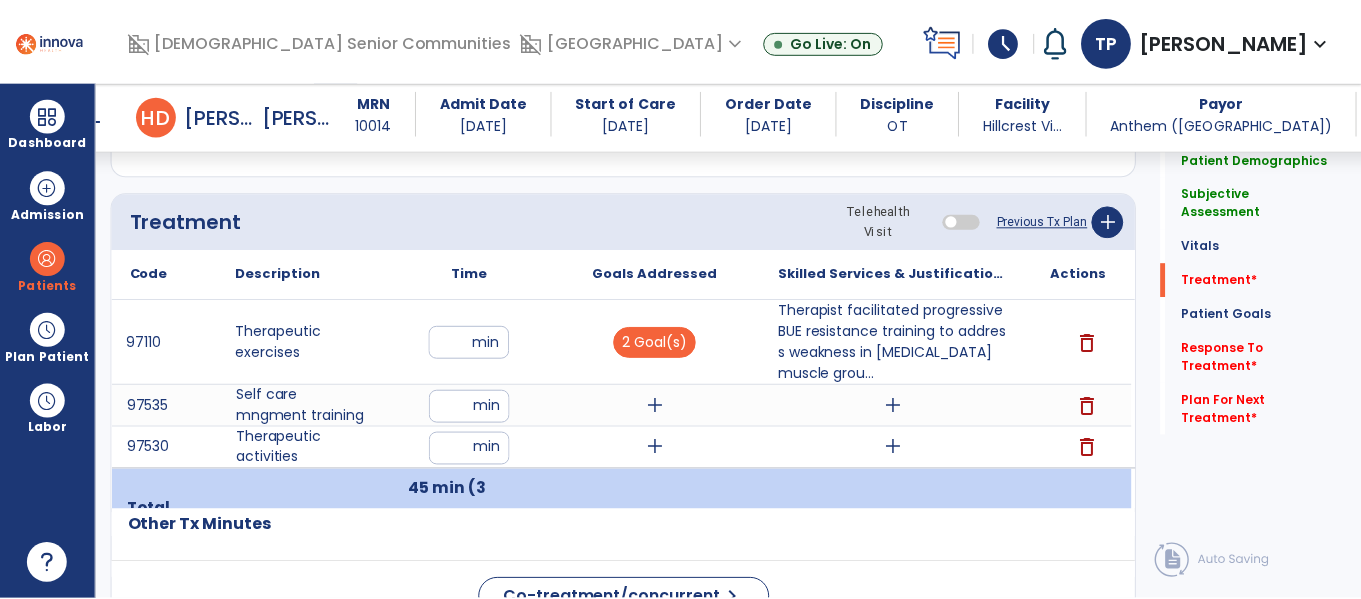 scroll, scrollTop: 1139, scrollLeft: 0, axis: vertical 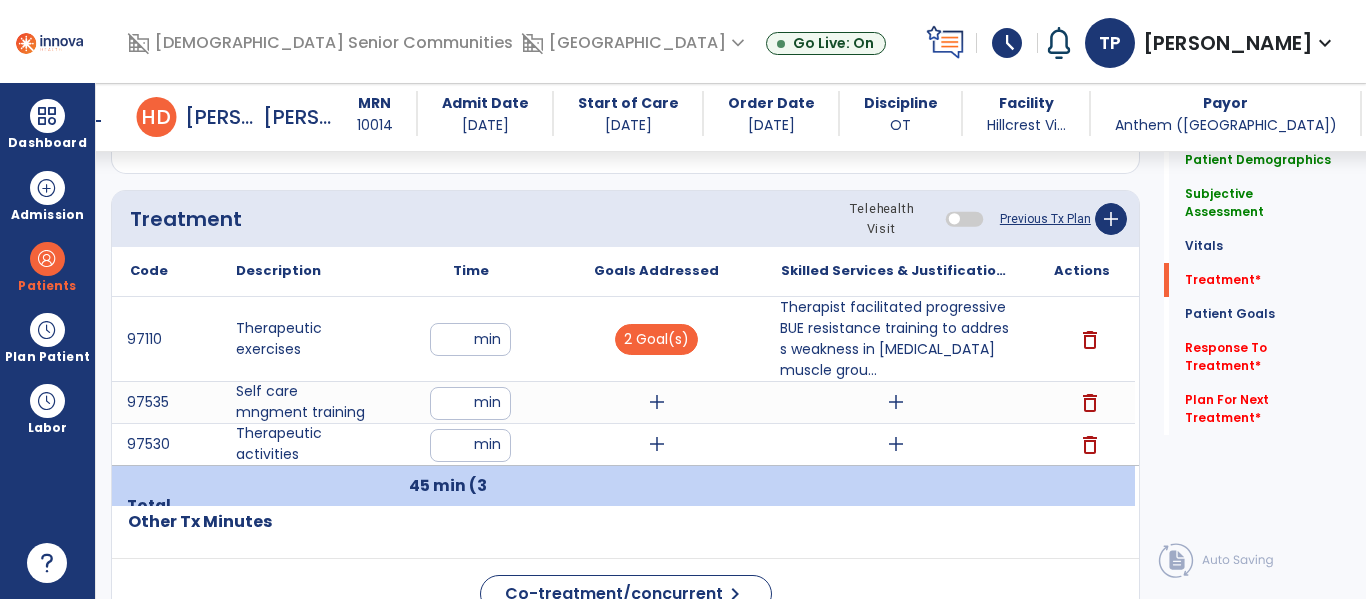 click on "add" at bounding box center [657, 402] 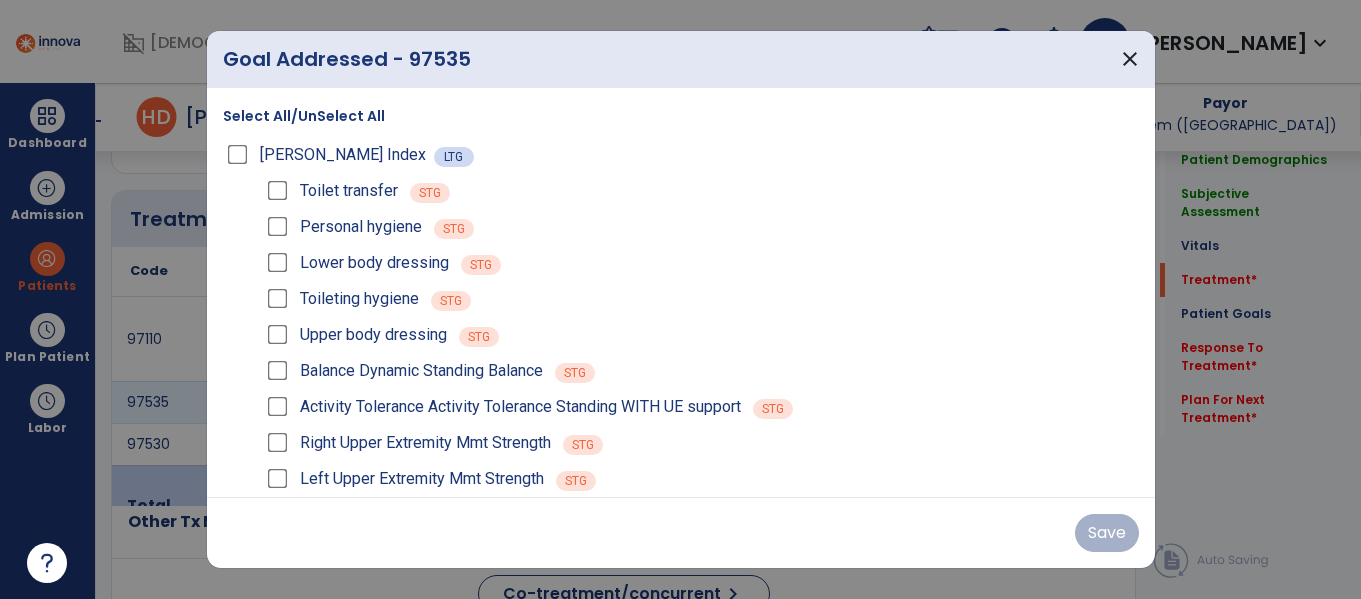 scroll, scrollTop: 1139, scrollLeft: 0, axis: vertical 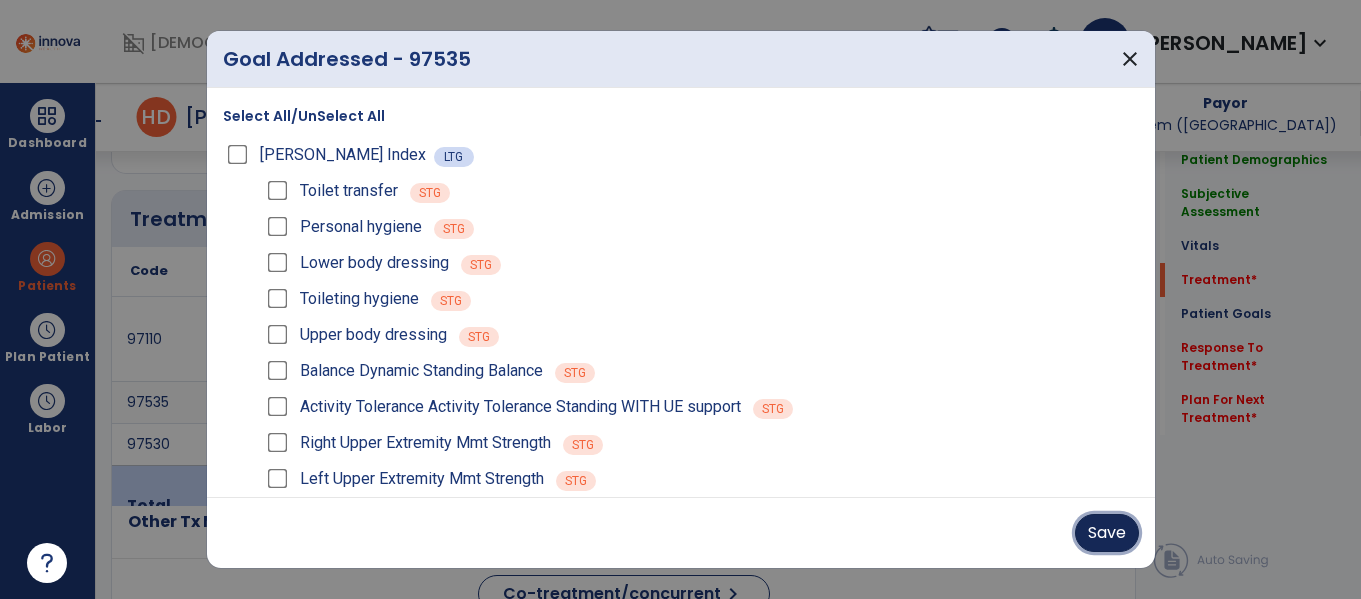 click on "Save" at bounding box center [1107, 533] 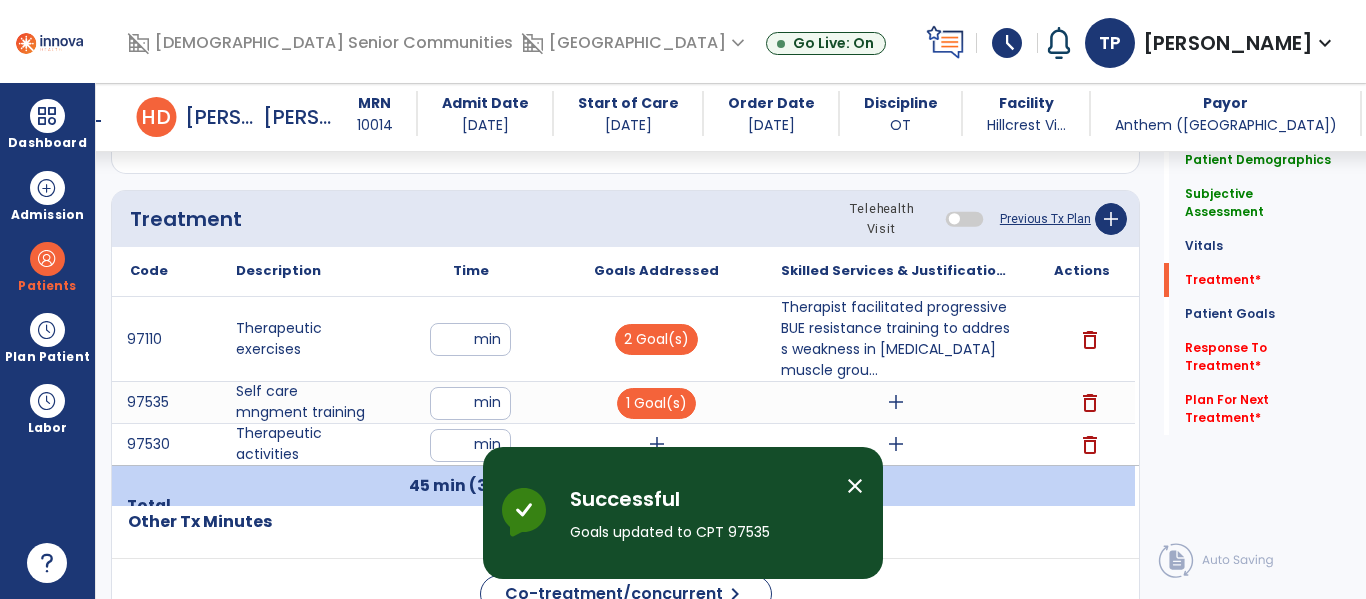 click on "add" at bounding box center (896, 402) 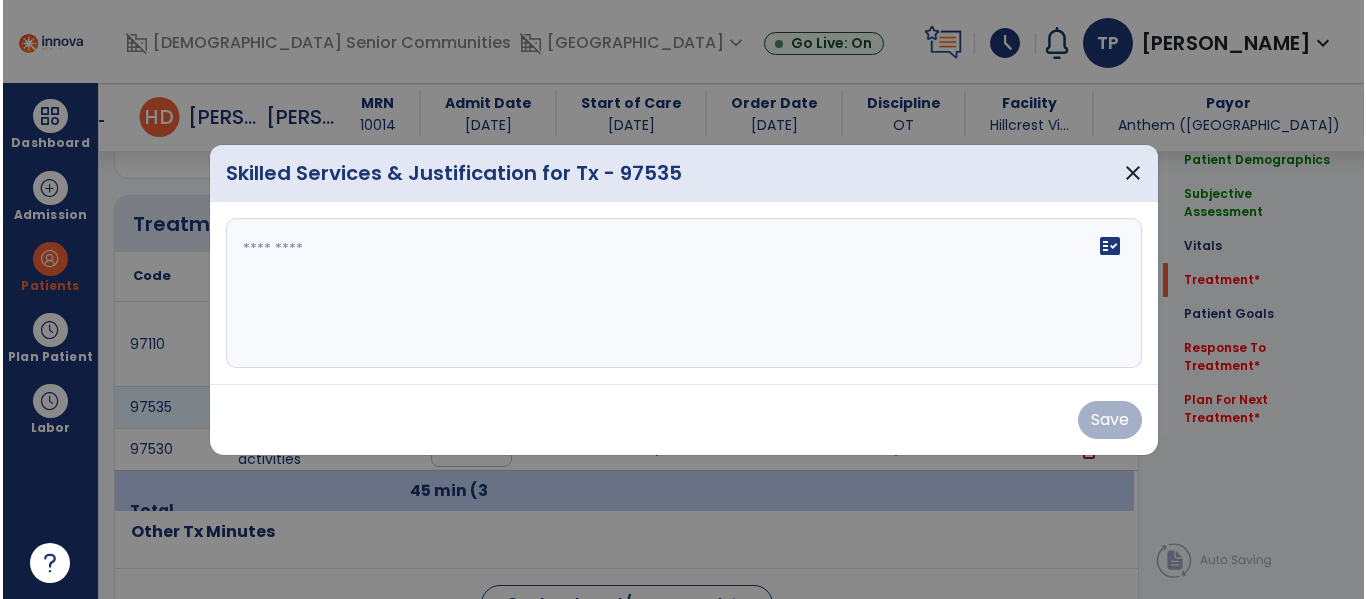 scroll, scrollTop: 1139, scrollLeft: 0, axis: vertical 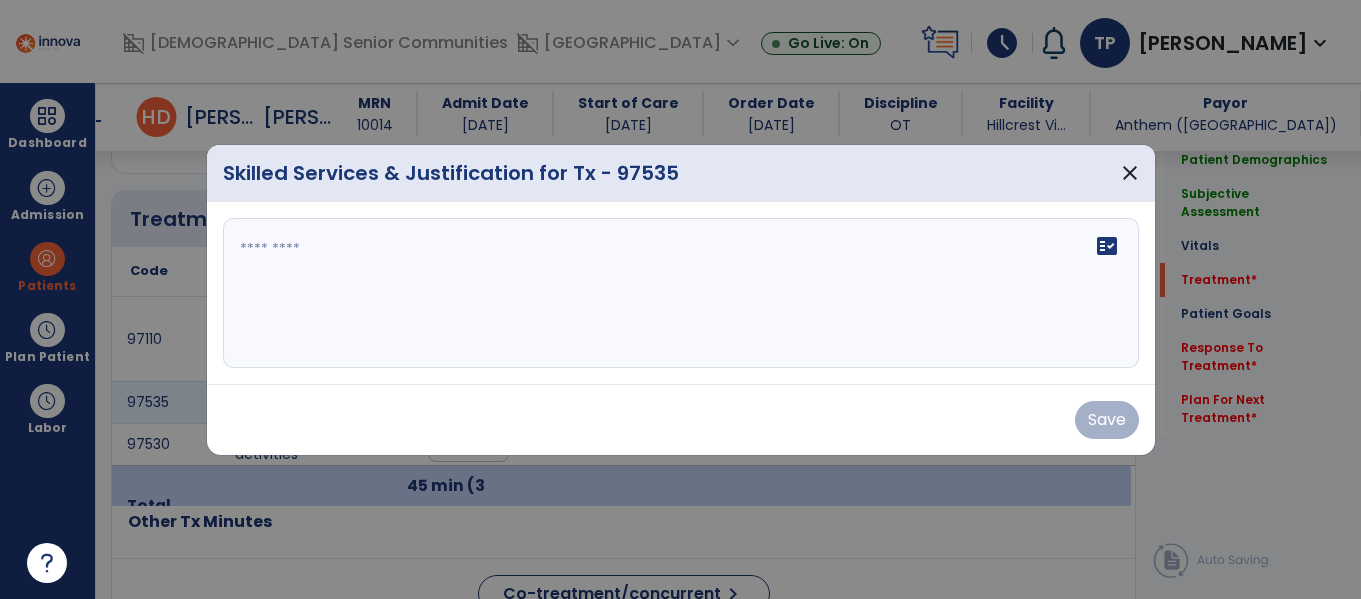 click on "fact_check" at bounding box center (681, 293) 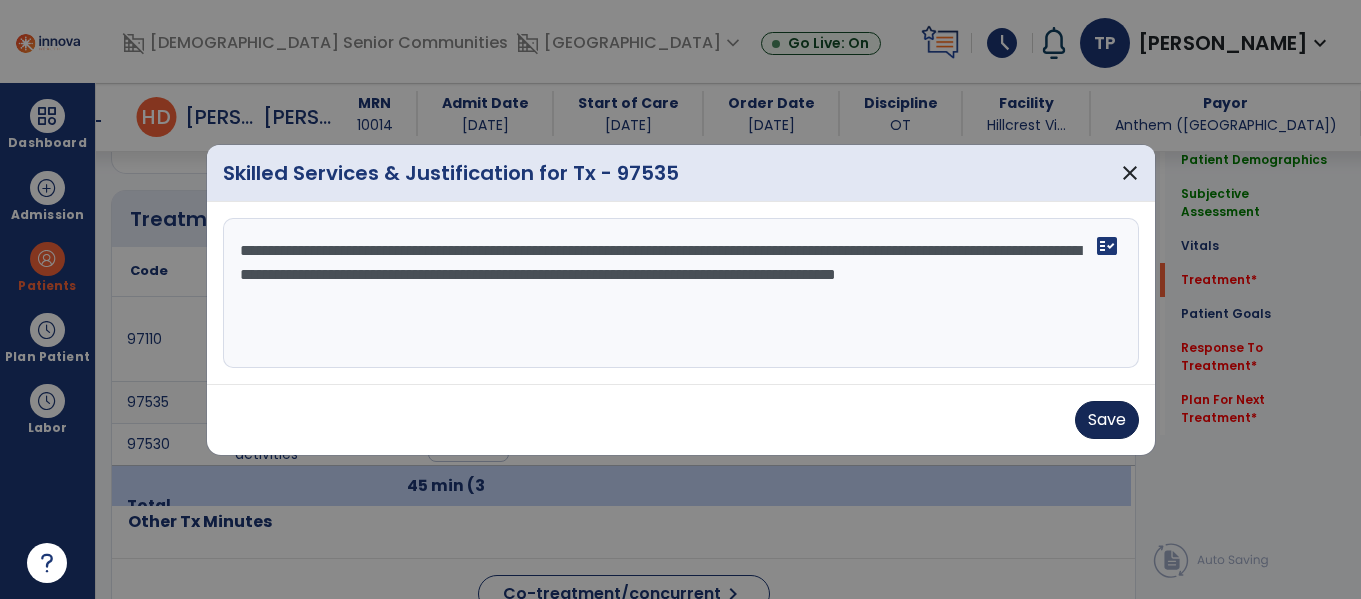 type on "**********" 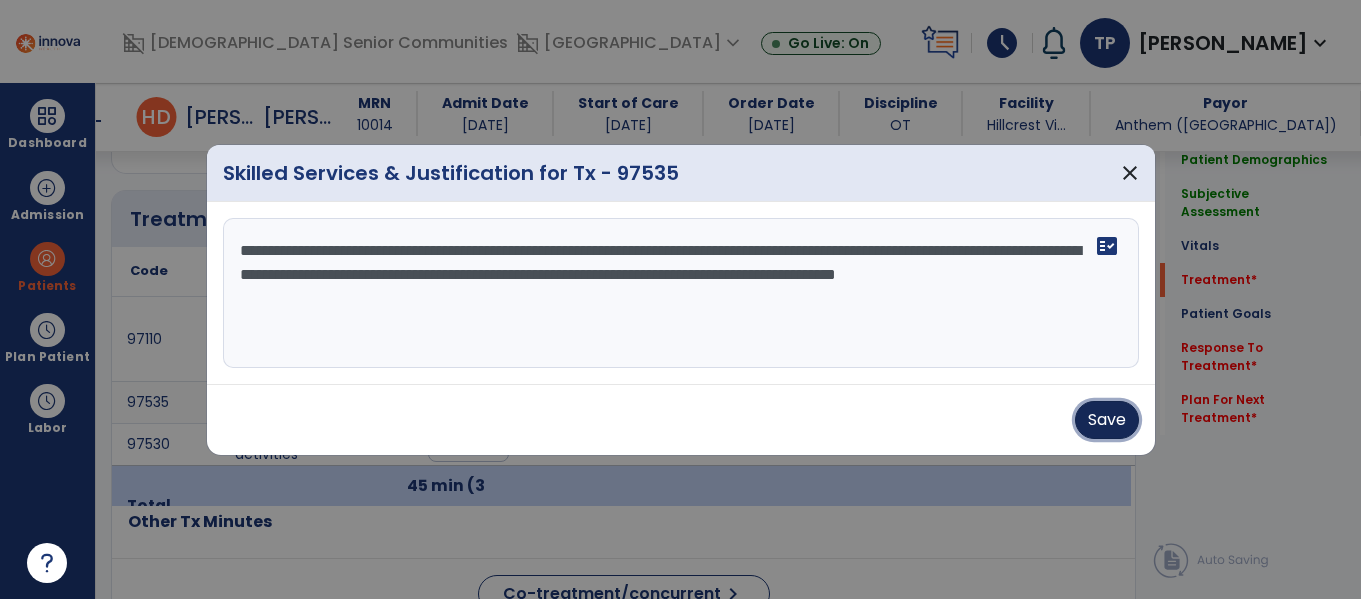 click on "Save" at bounding box center (1107, 420) 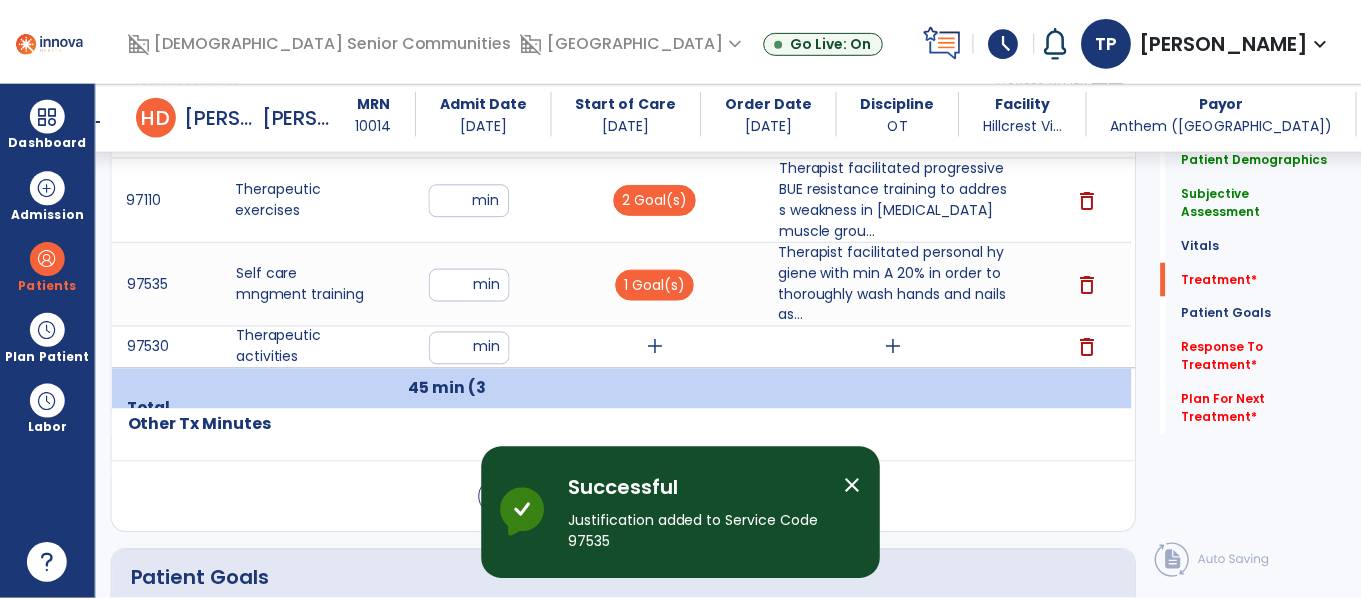 scroll, scrollTop: 1281, scrollLeft: 0, axis: vertical 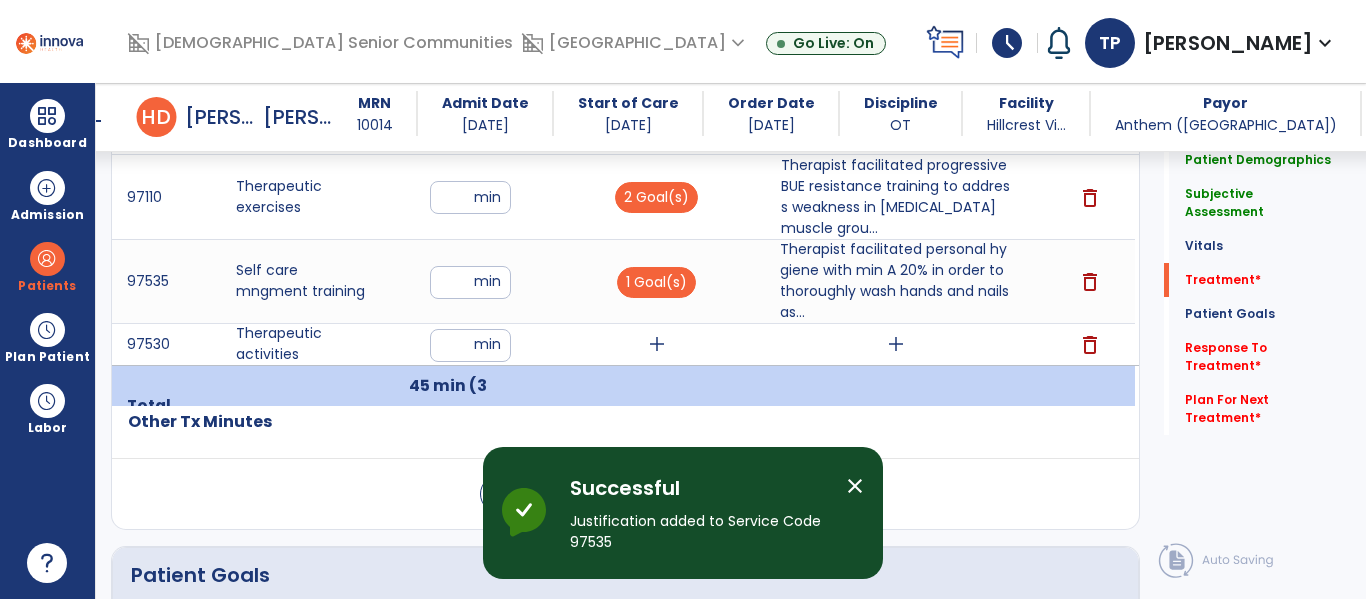 click on "add" at bounding box center [657, 344] 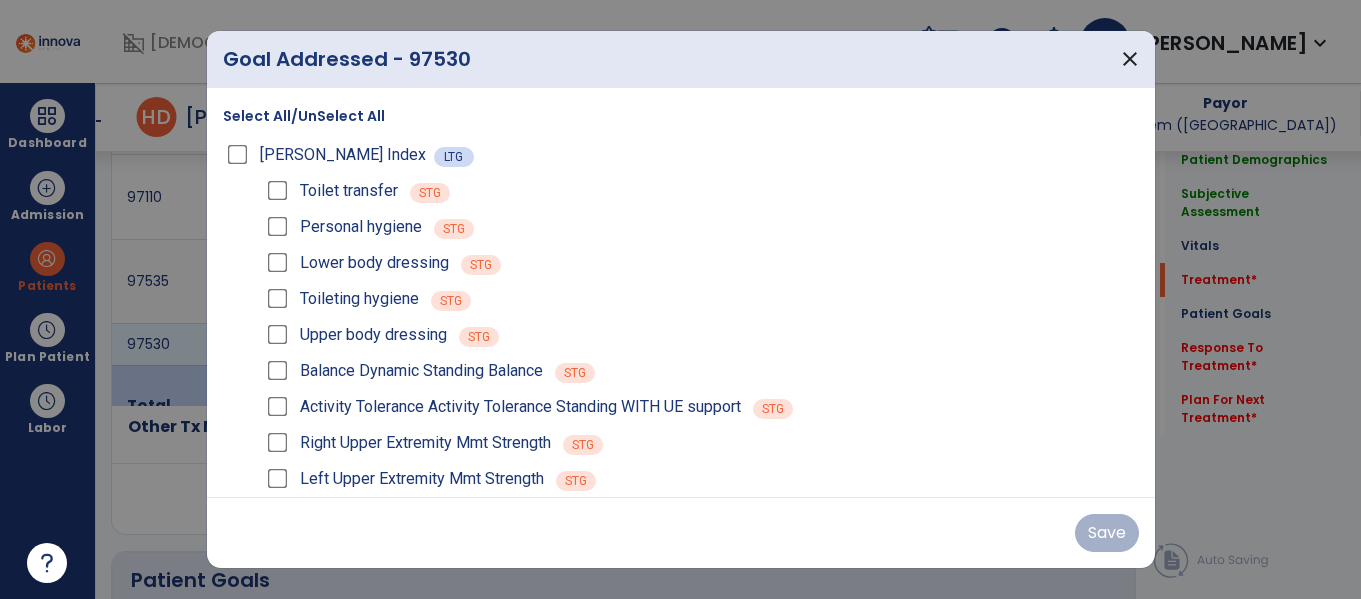 scroll, scrollTop: 1281, scrollLeft: 0, axis: vertical 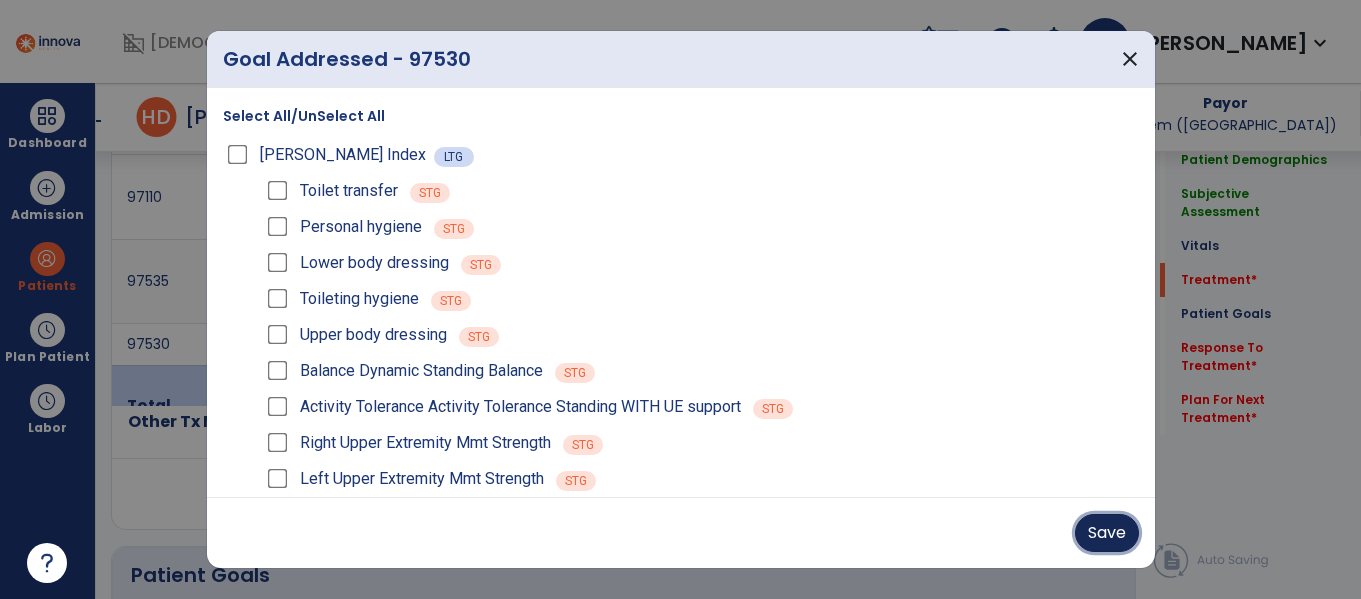 click on "Save" at bounding box center [1107, 533] 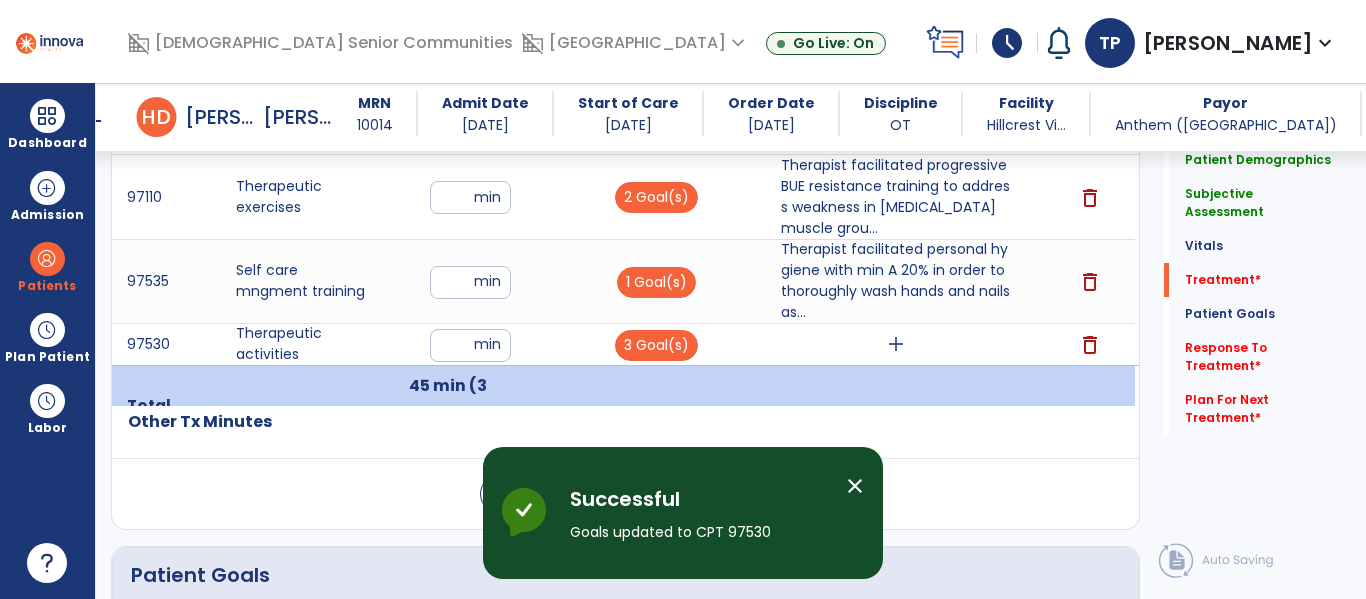 click on "add" at bounding box center (896, 344) 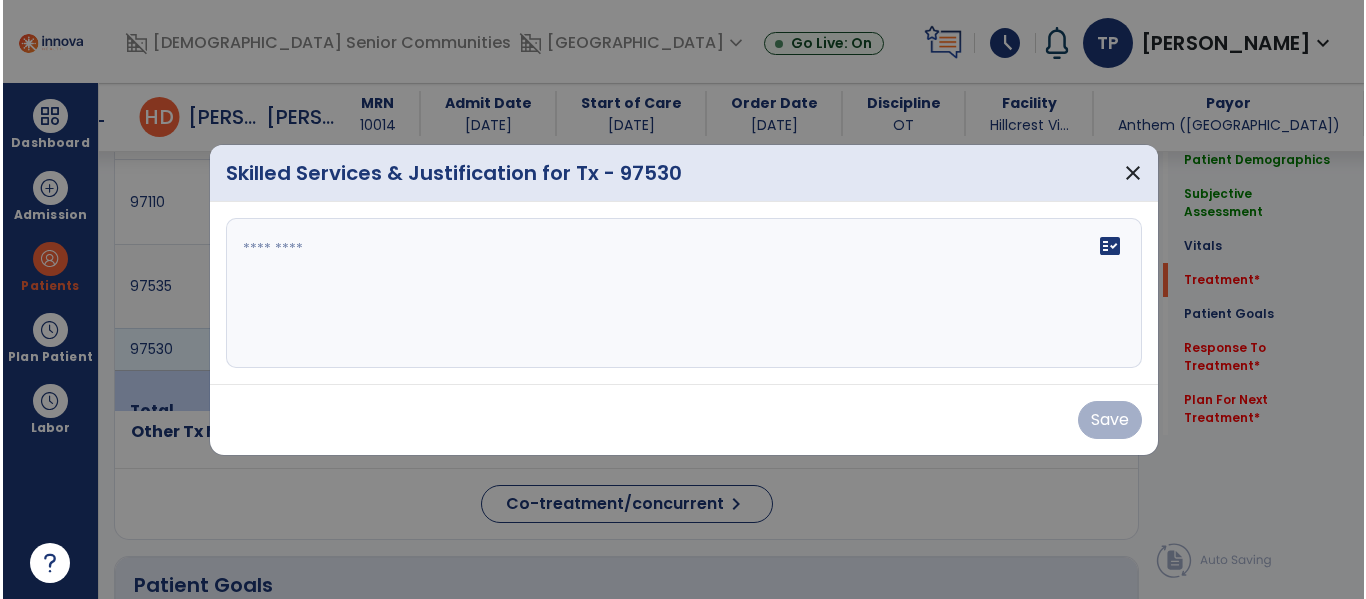 scroll, scrollTop: 1281, scrollLeft: 0, axis: vertical 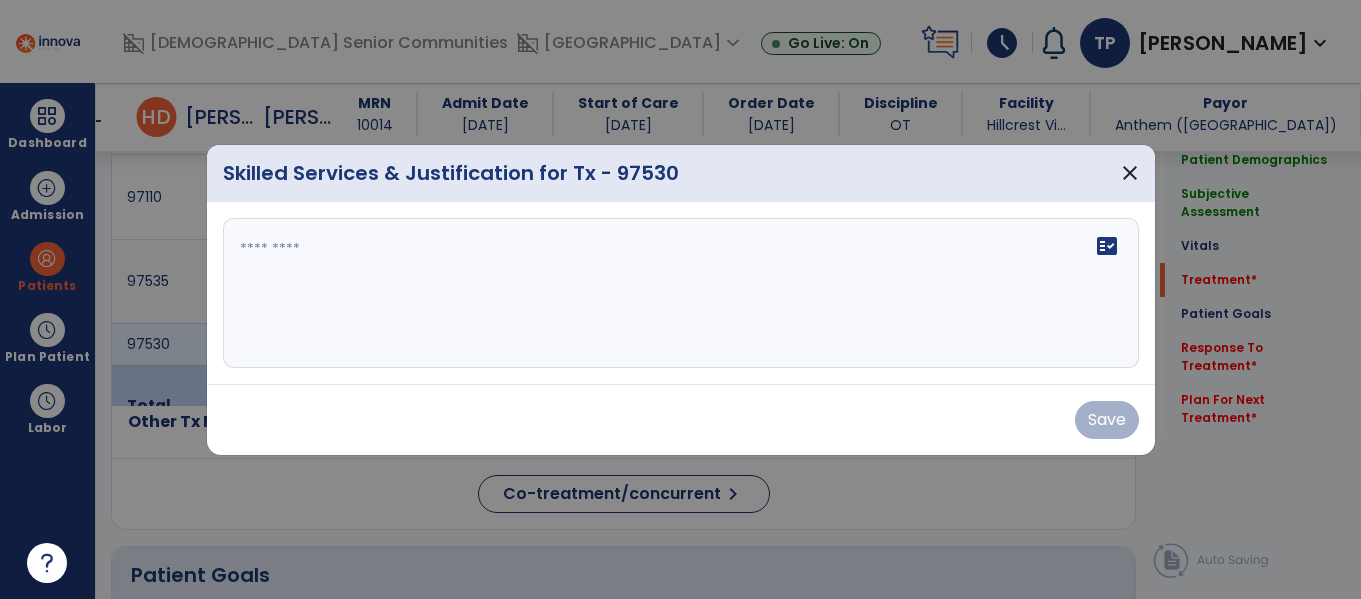 click at bounding box center [681, 293] 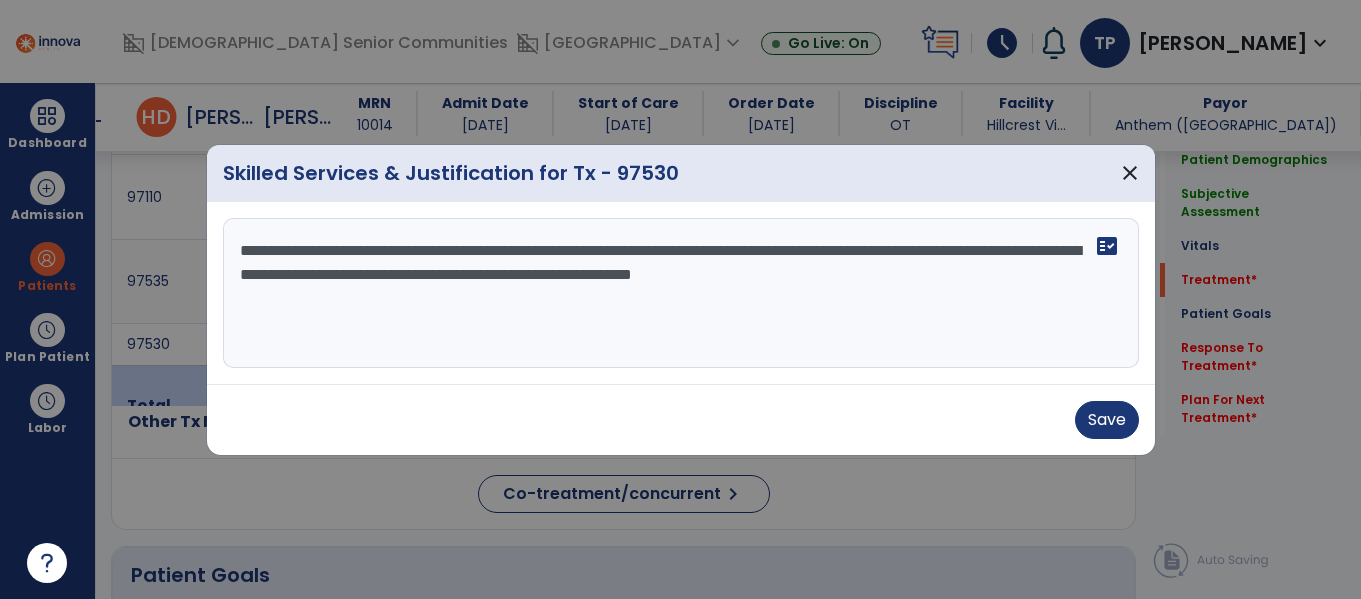 click on "**********" at bounding box center (681, 293) 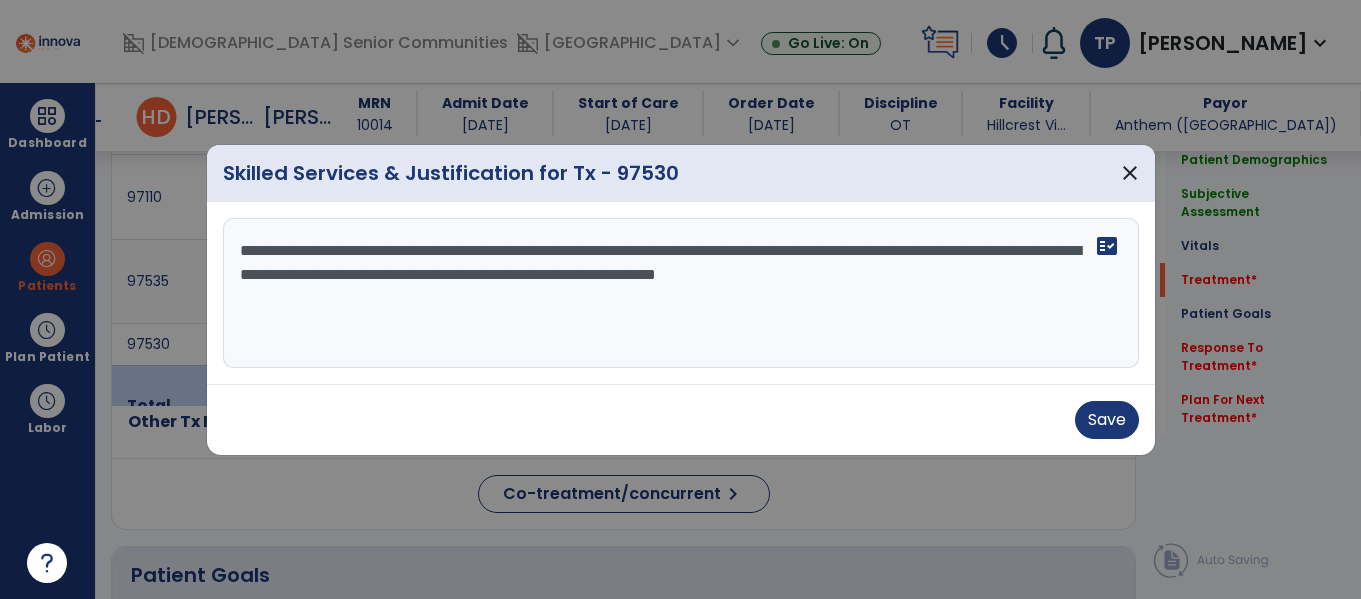 click on "**********" at bounding box center (681, 293) 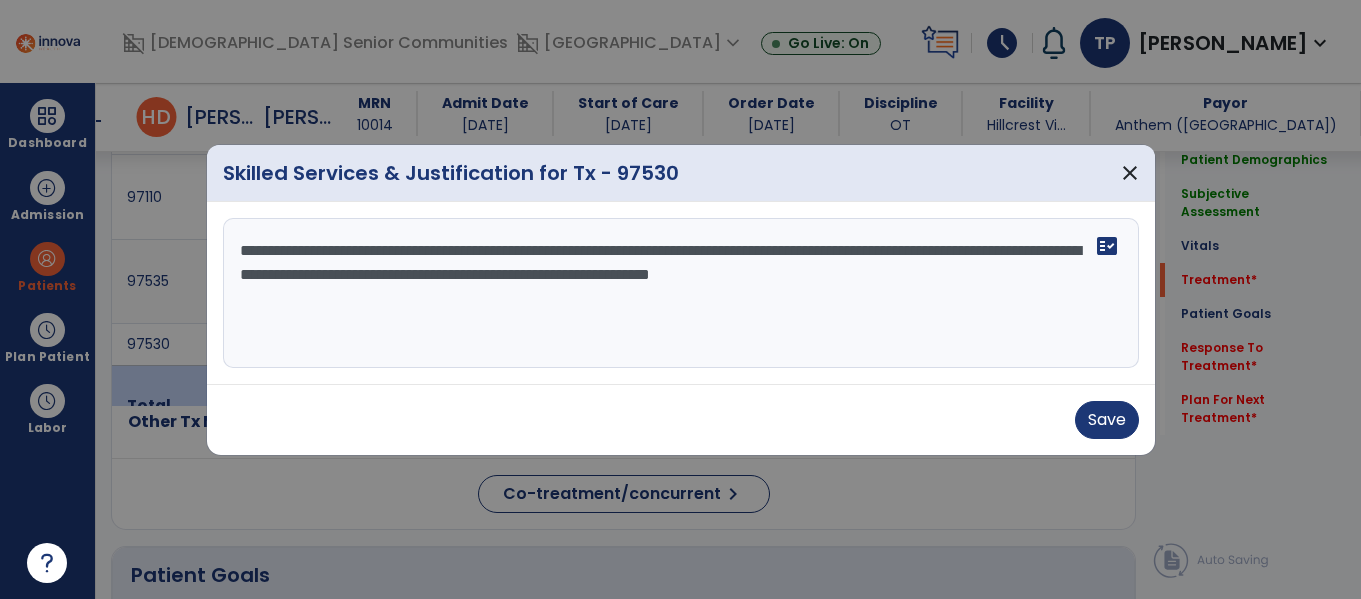 click on "**********" at bounding box center (681, 293) 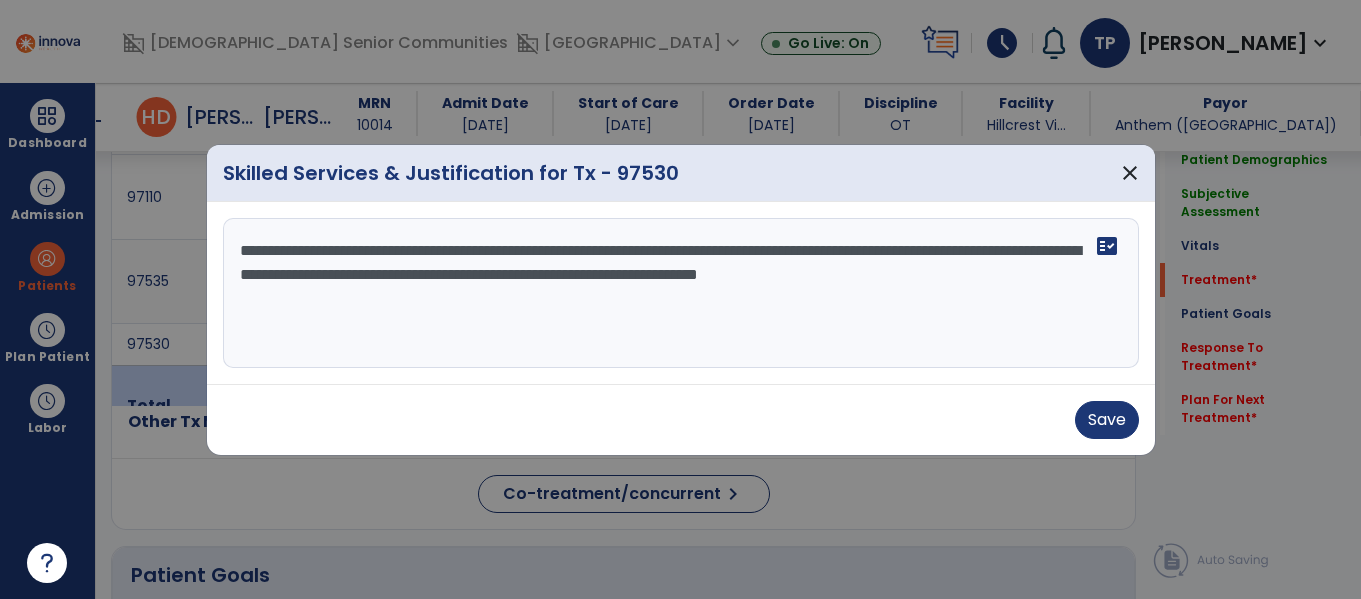click on "**********" at bounding box center (681, 293) 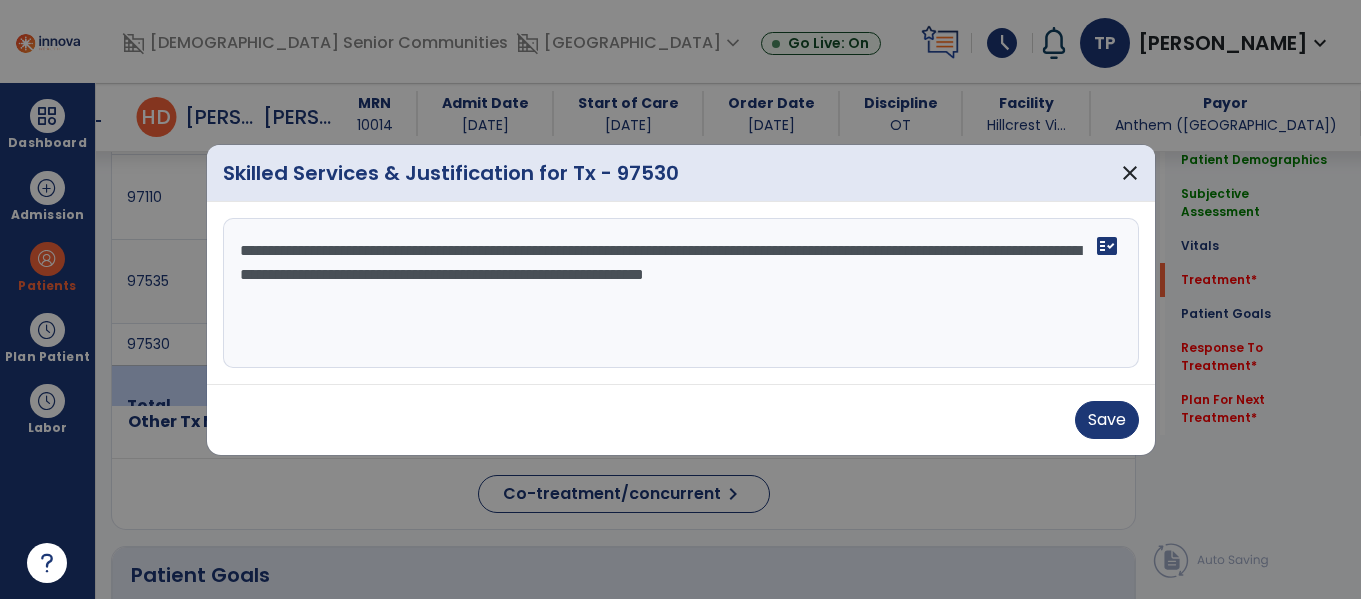 click on "**********" at bounding box center [681, 293] 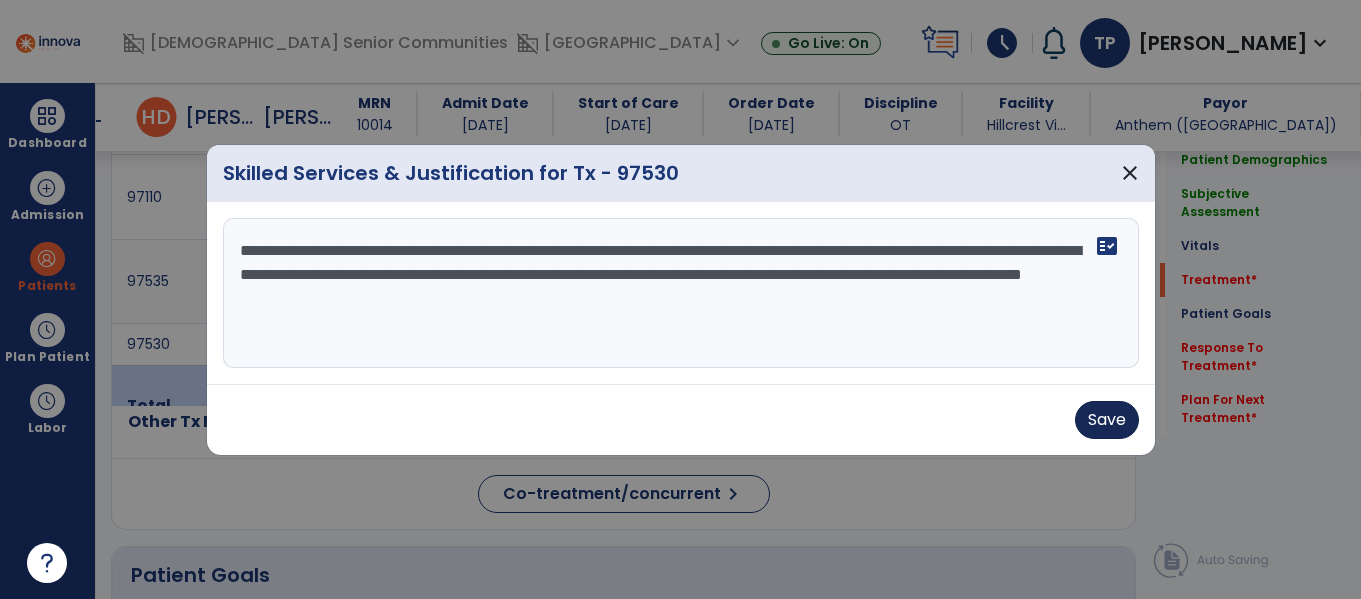 type on "**********" 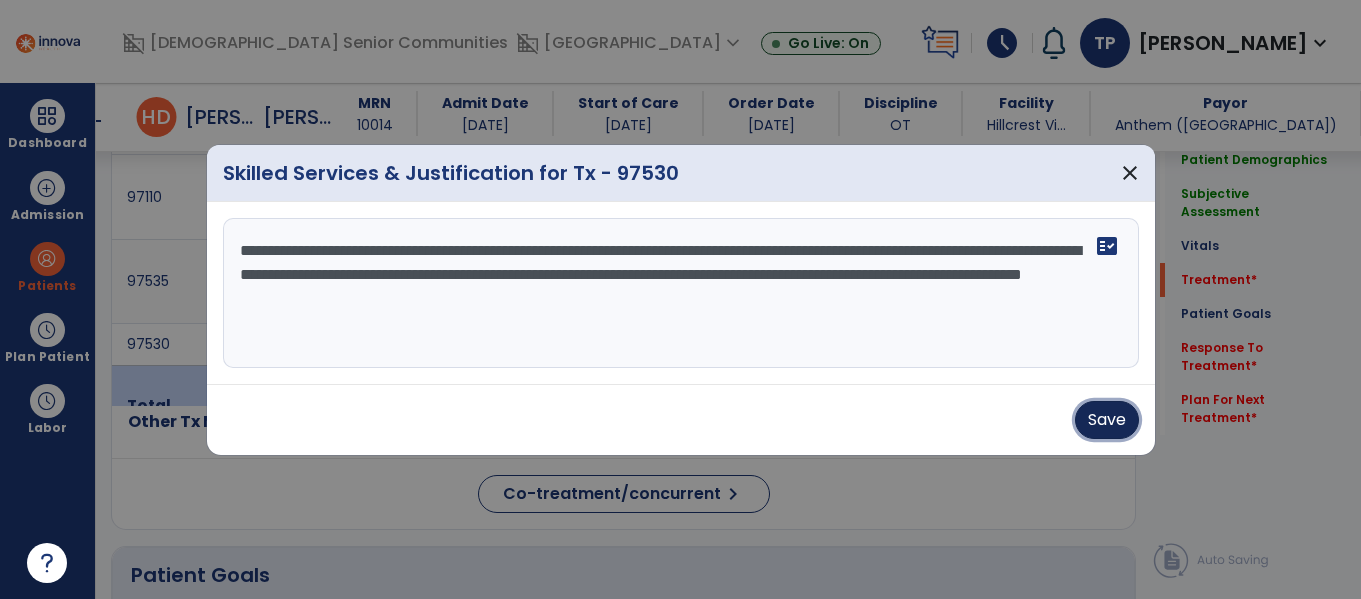 click on "Save" at bounding box center [1107, 420] 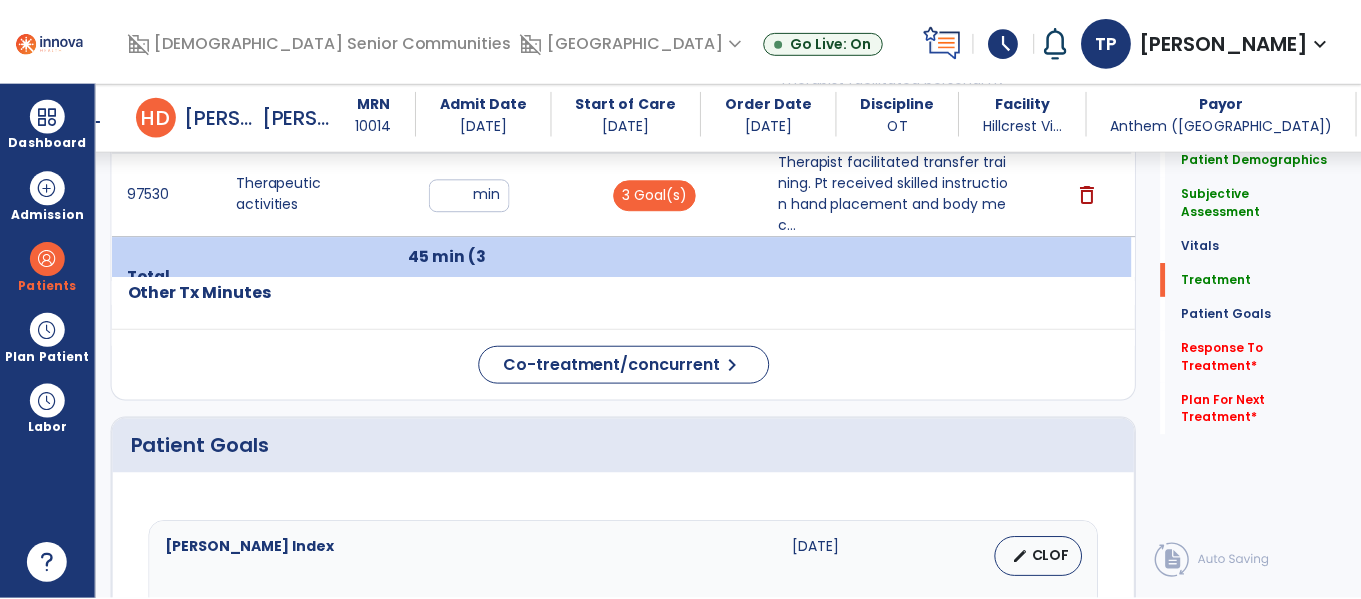 scroll, scrollTop: 1448, scrollLeft: 0, axis: vertical 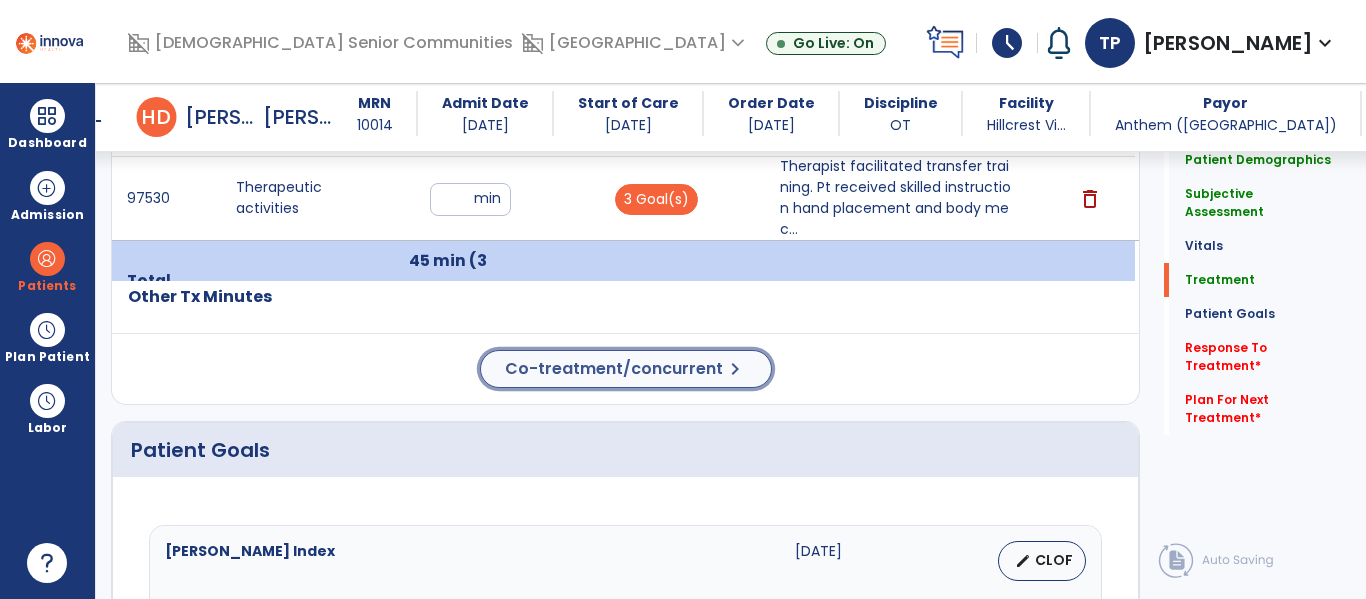 click on "Co-treatment/concurrent" 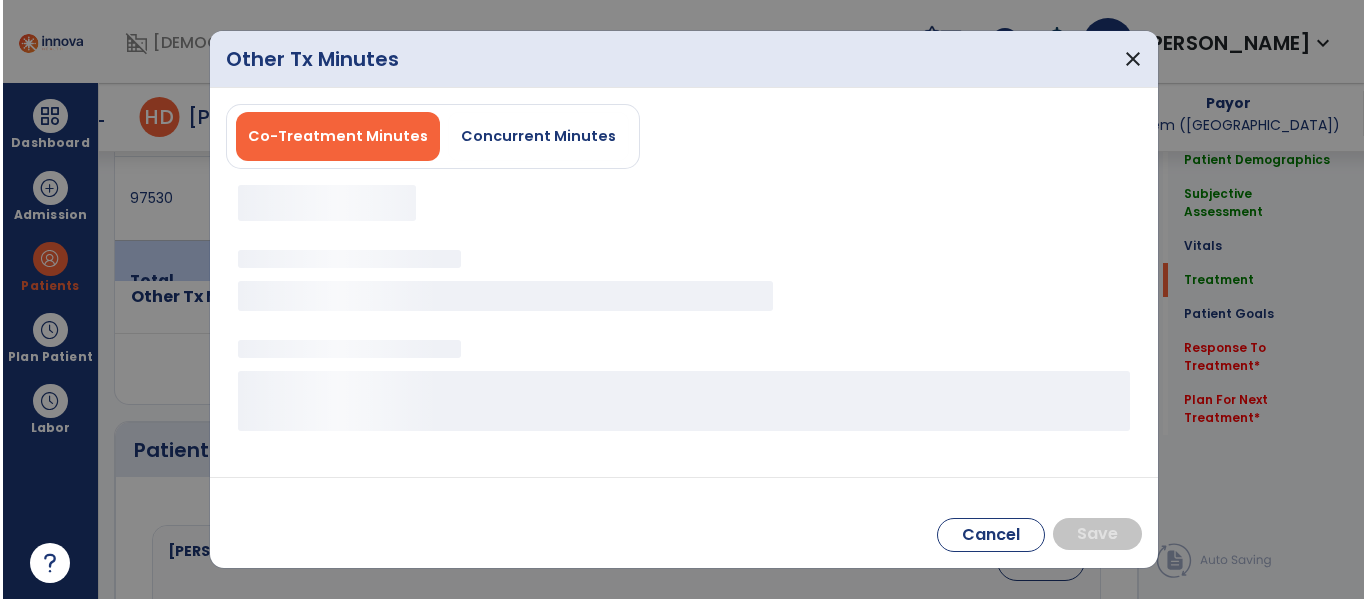 scroll, scrollTop: 1448, scrollLeft: 0, axis: vertical 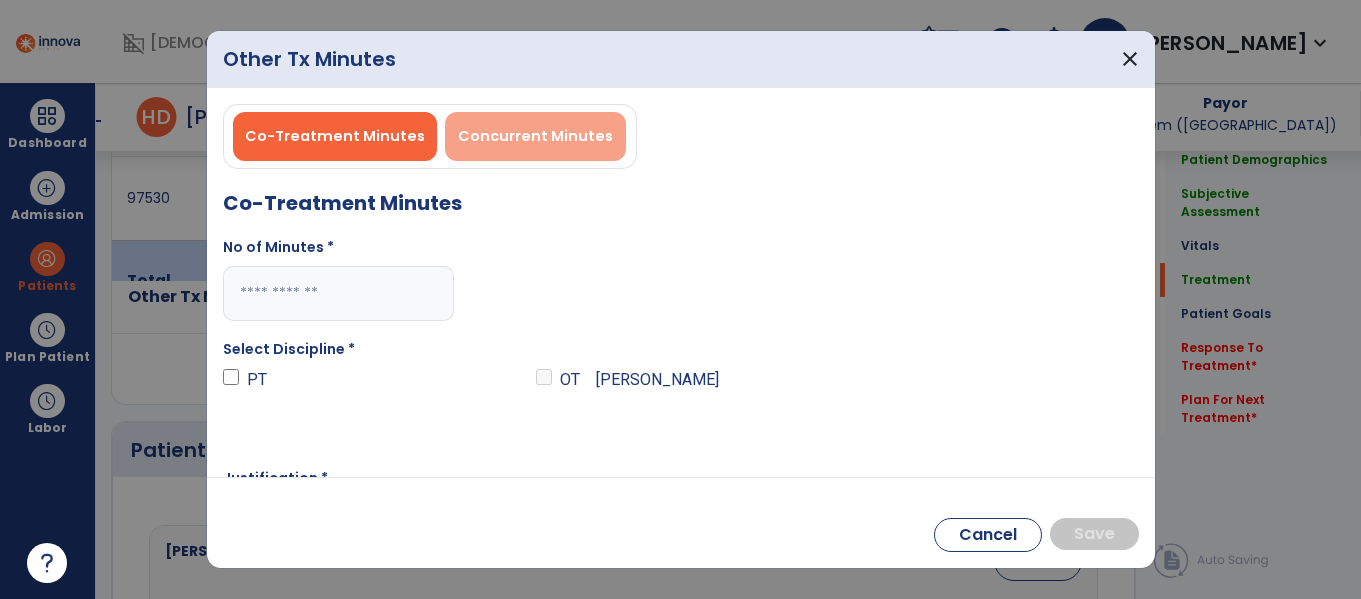 click on "Concurrent Minutes" at bounding box center (535, 136) 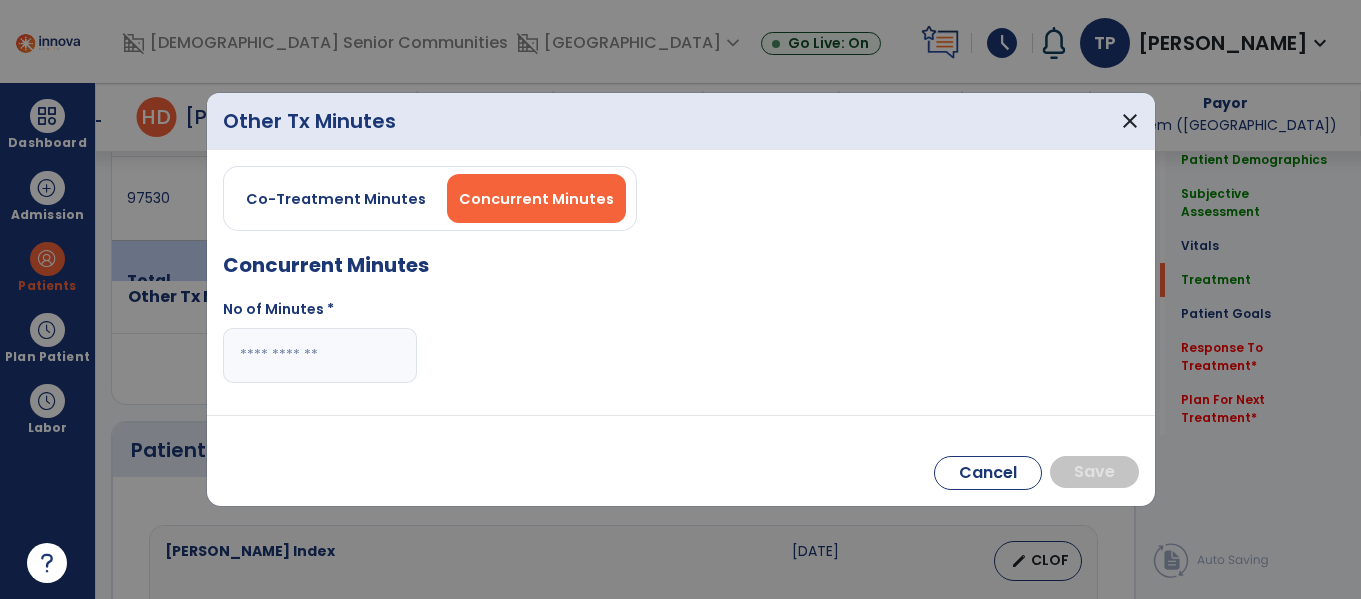 click at bounding box center [320, 355] 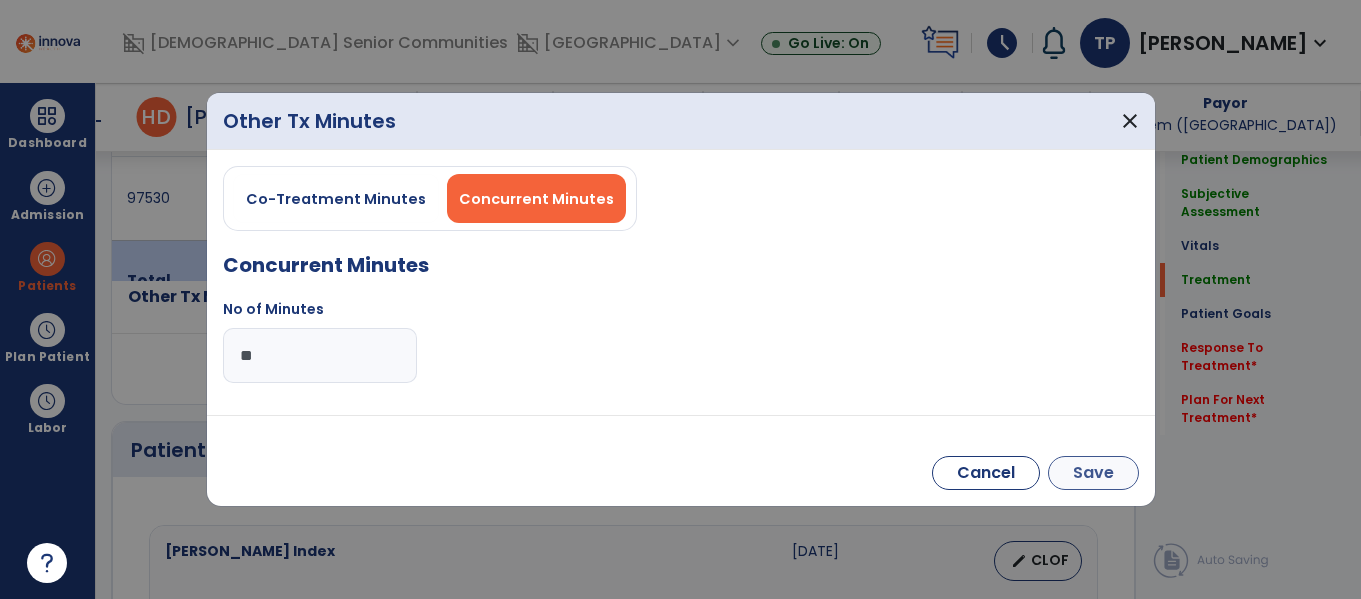 type on "**" 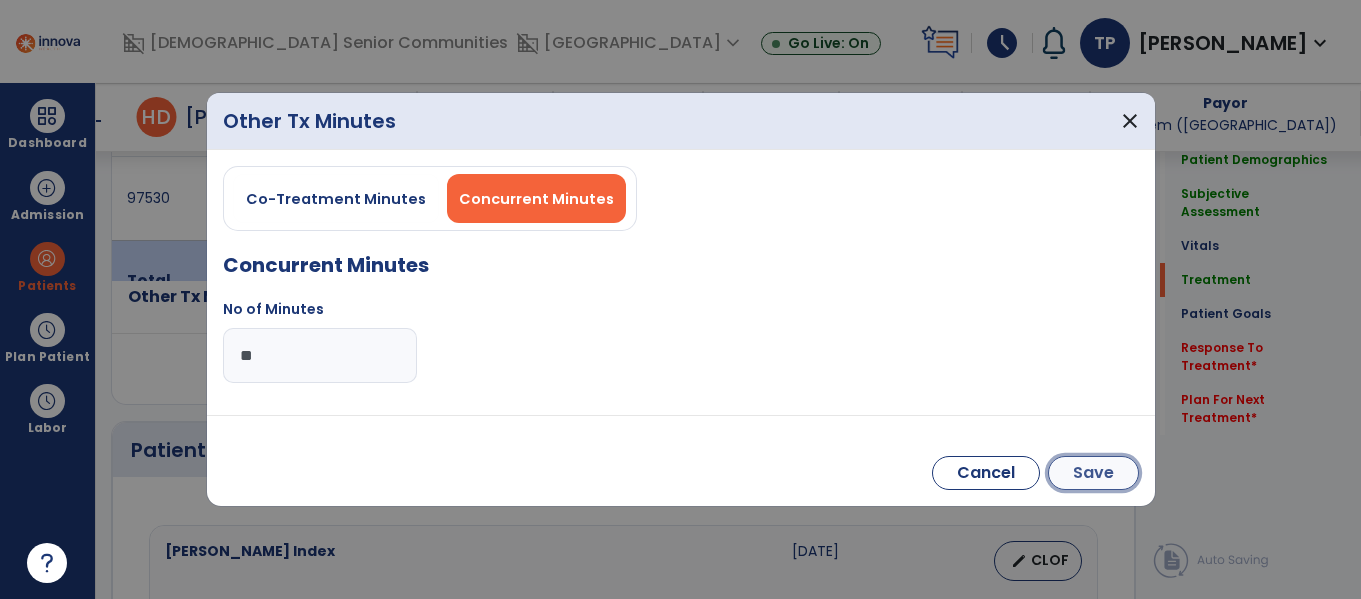 click on "Save" at bounding box center (1093, 473) 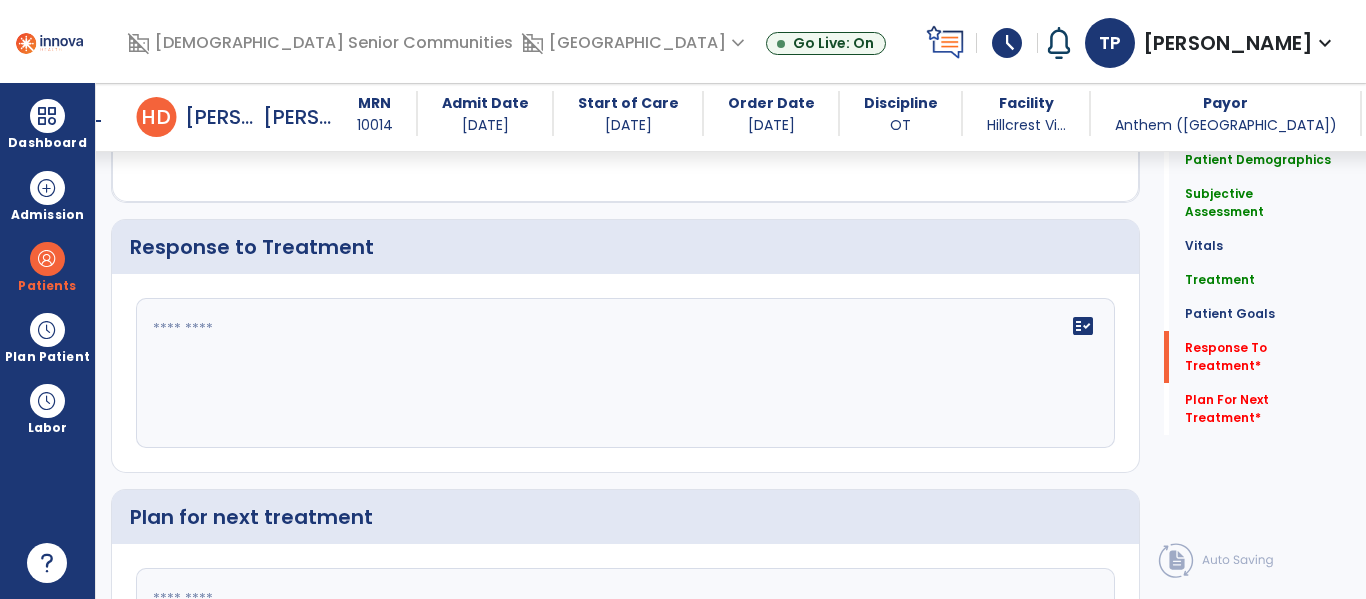 scroll, scrollTop: 3212, scrollLeft: 0, axis: vertical 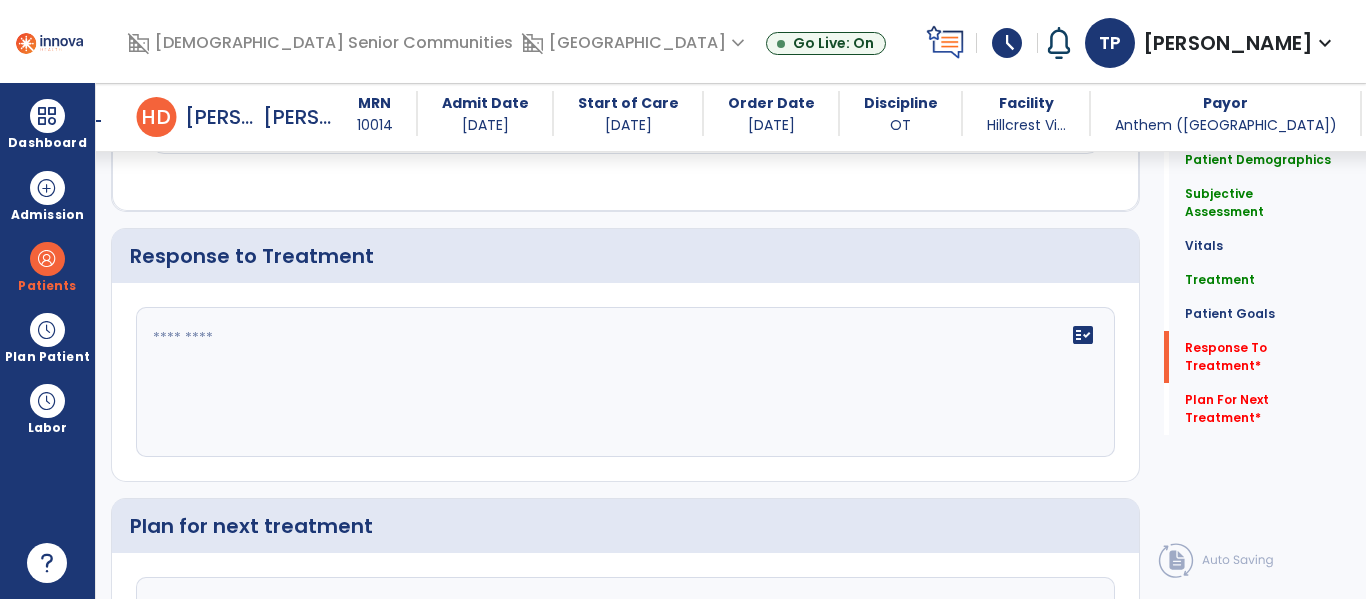 click 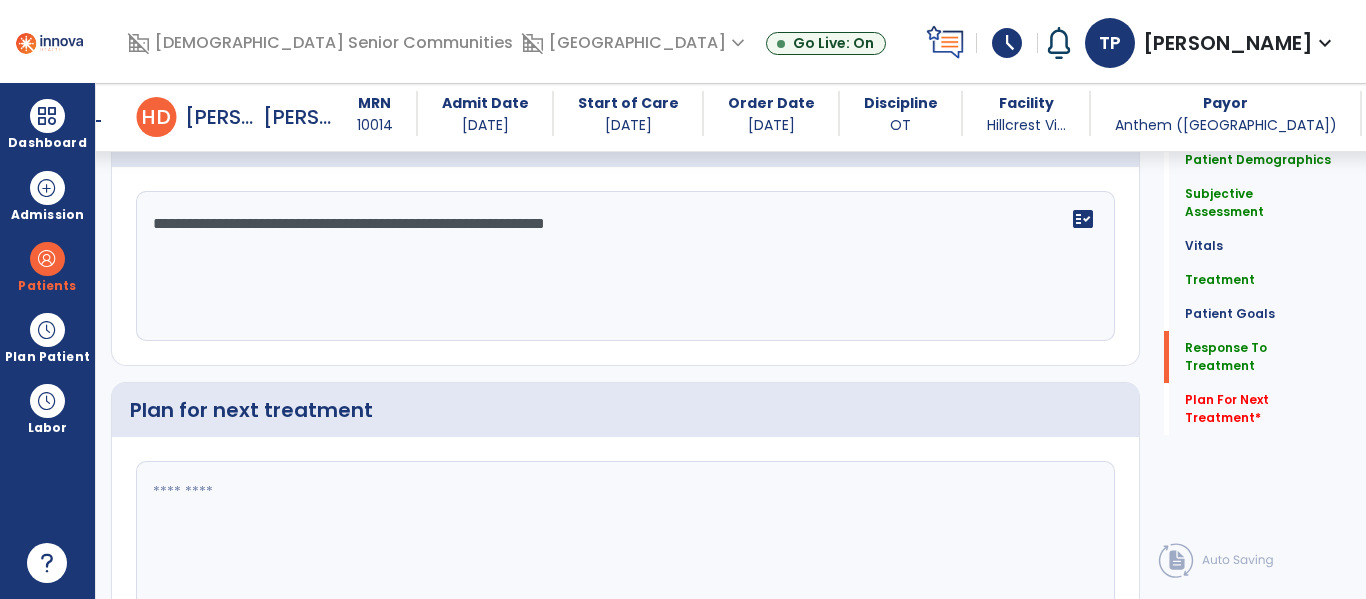 scroll, scrollTop: 3338, scrollLeft: 0, axis: vertical 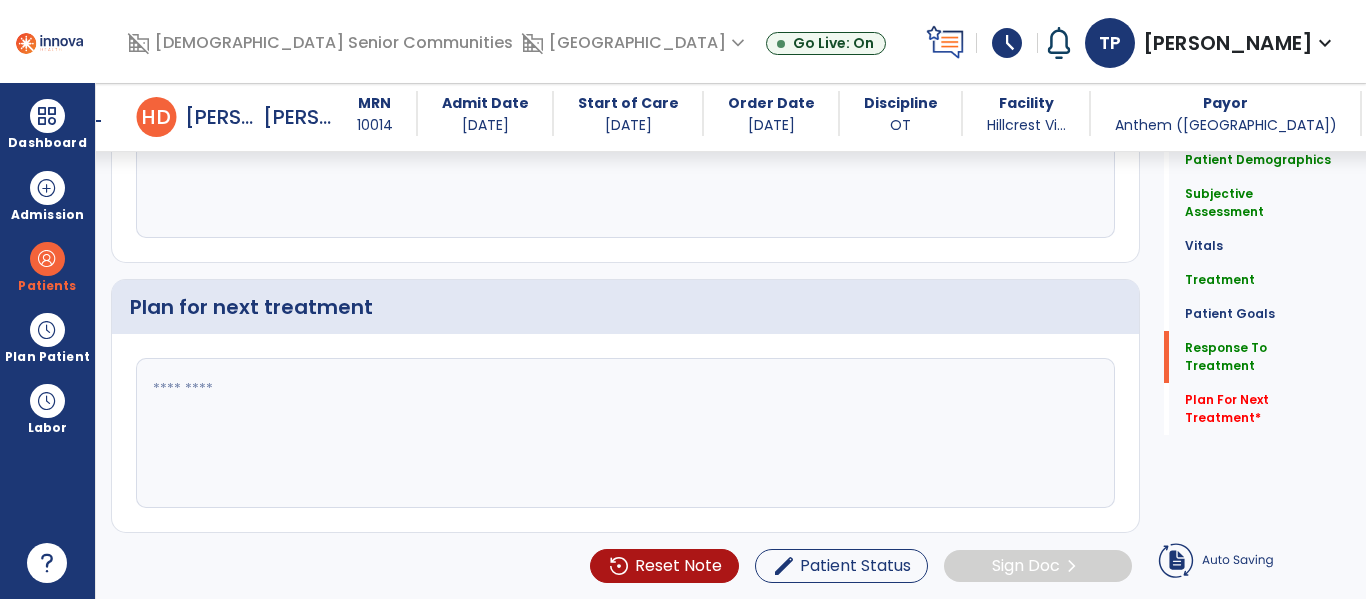type on "**********" 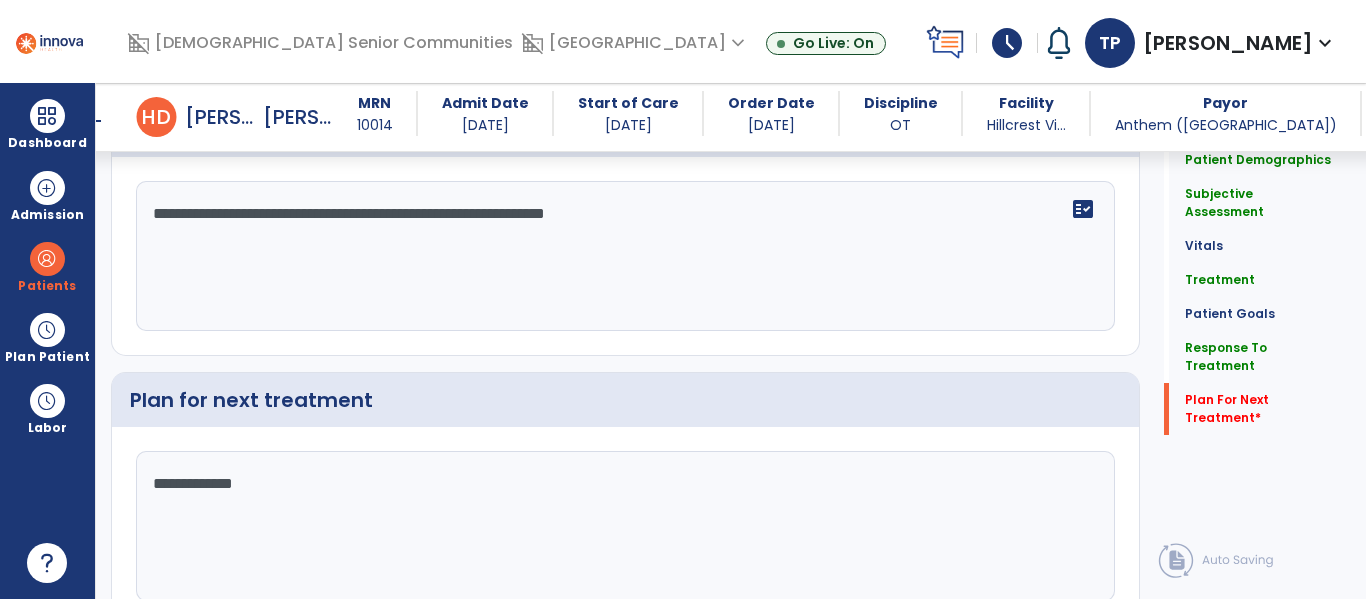 scroll, scrollTop: 3431, scrollLeft: 0, axis: vertical 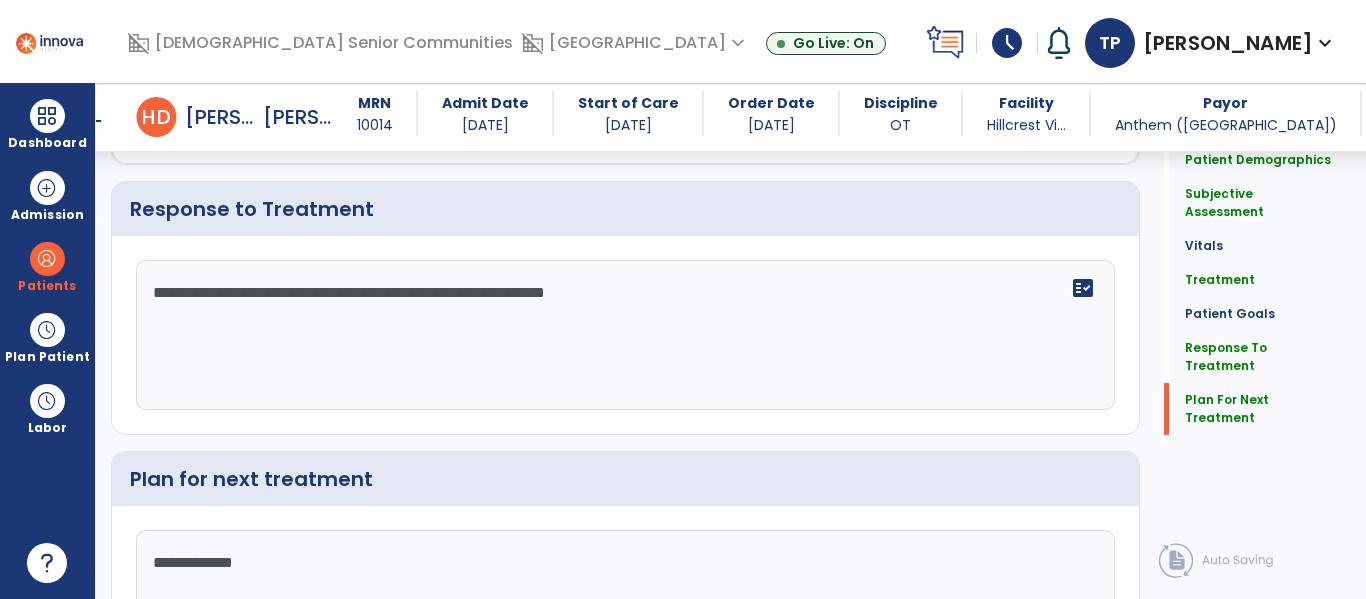 type on "**********" 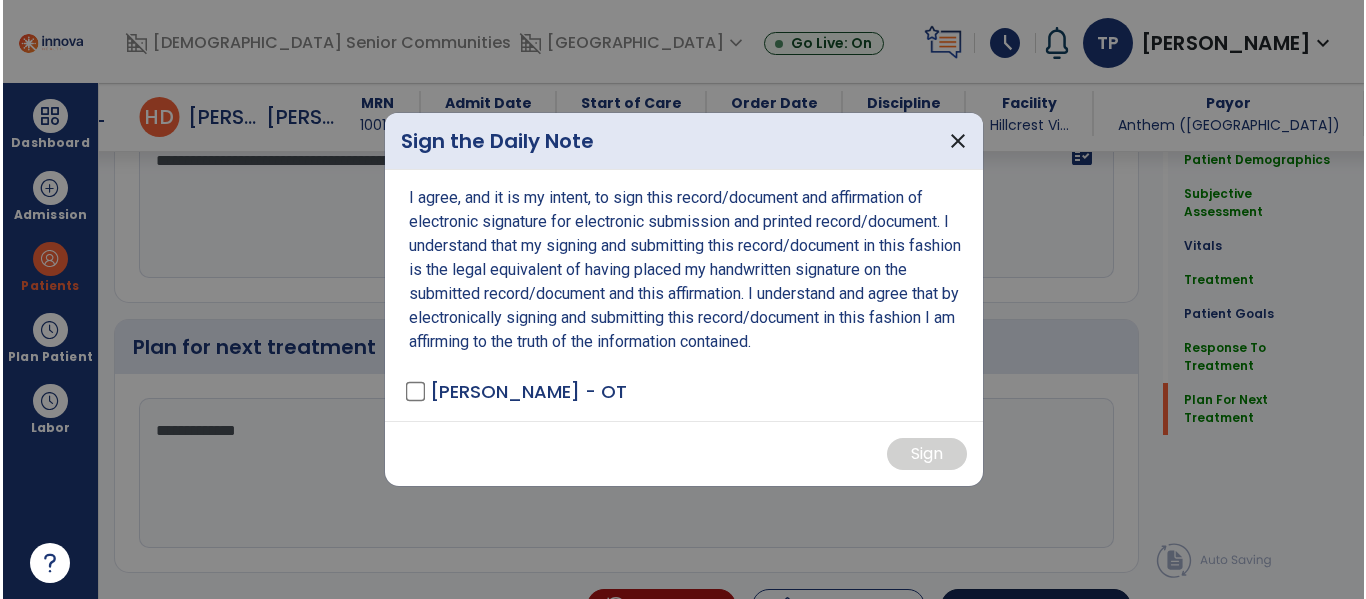 scroll, scrollTop: 3471, scrollLeft: 0, axis: vertical 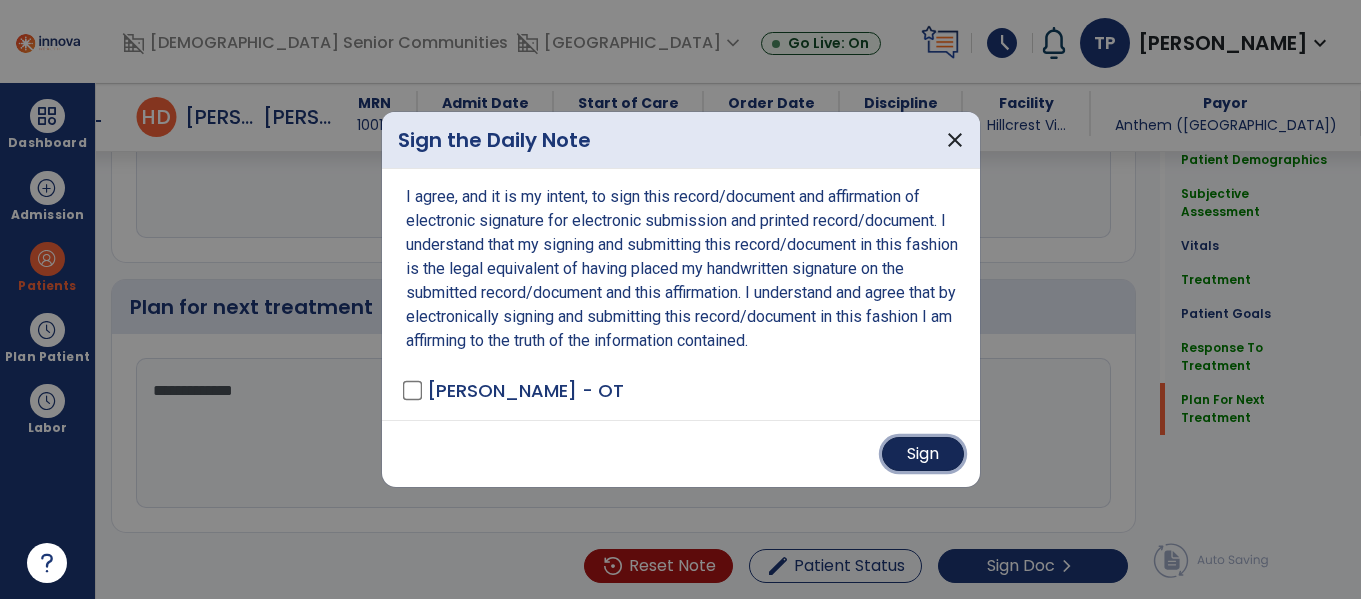 click on "Sign" at bounding box center [923, 454] 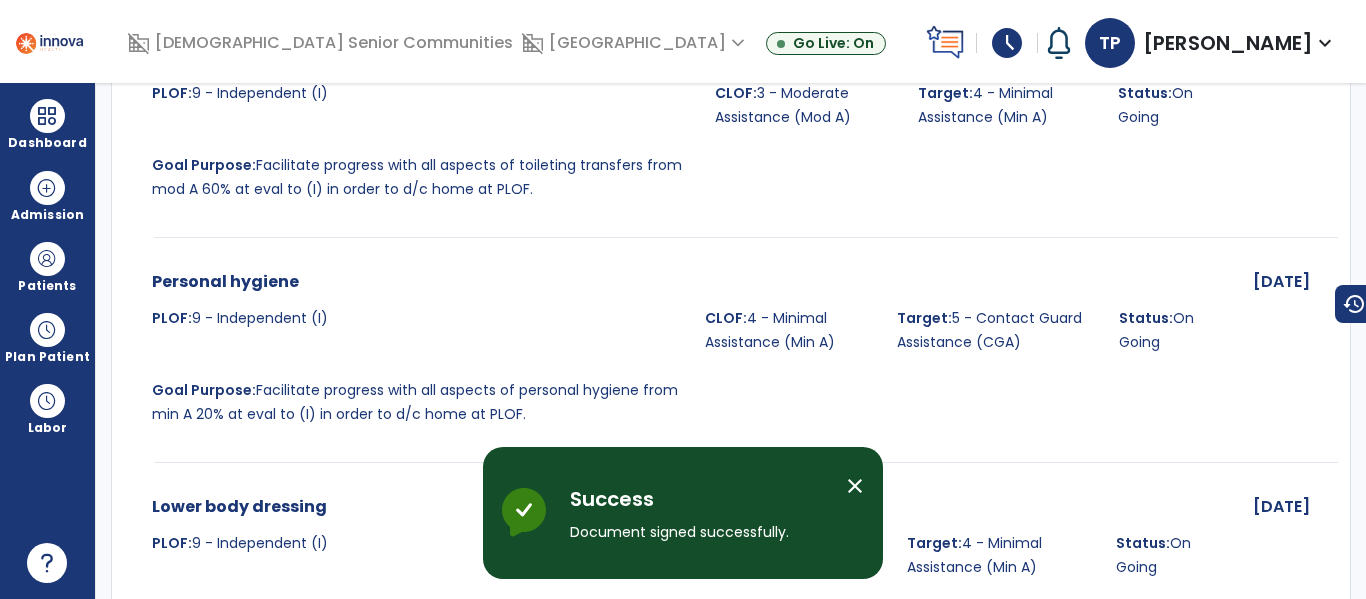 scroll, scrollTop: 0, scrollLeft: 0, axis: both 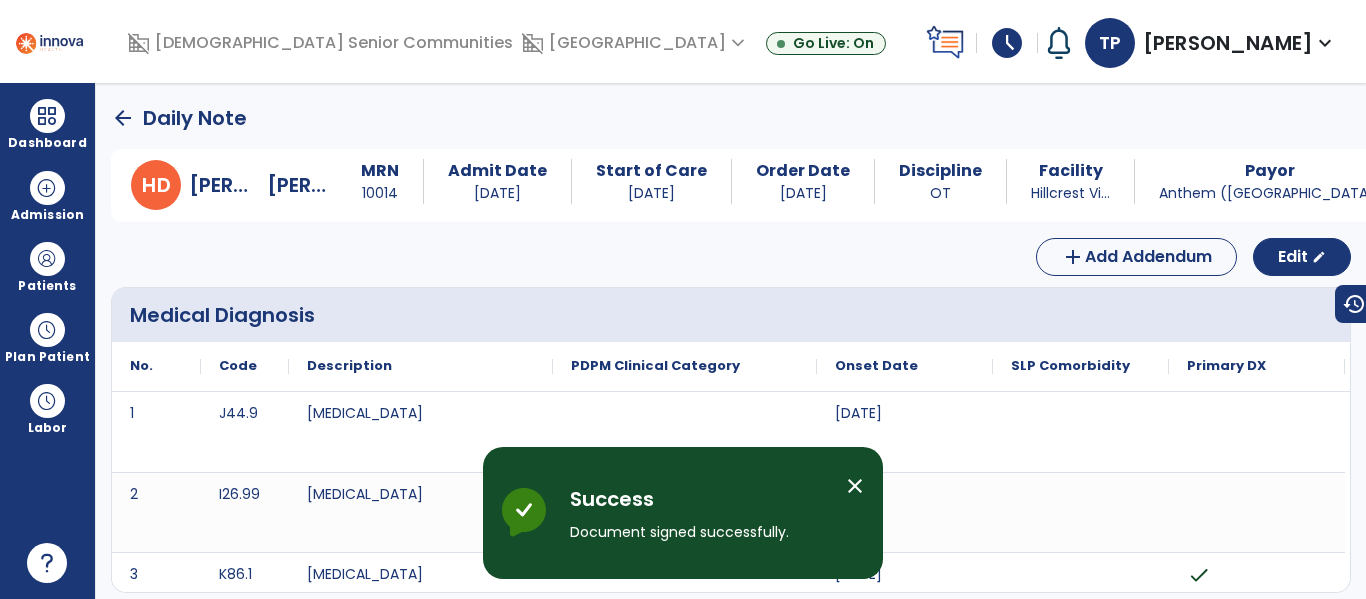click on "arrow_back" 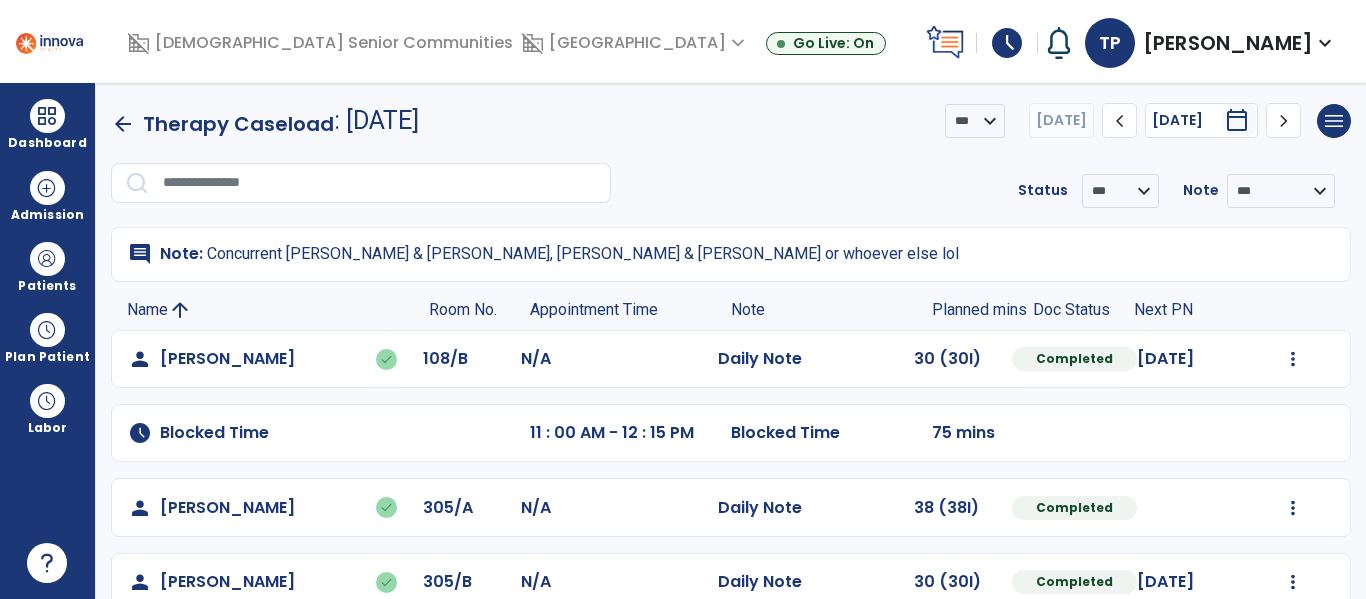 scroll, scrollTop: 0, scrollLeft: 0, axis: both 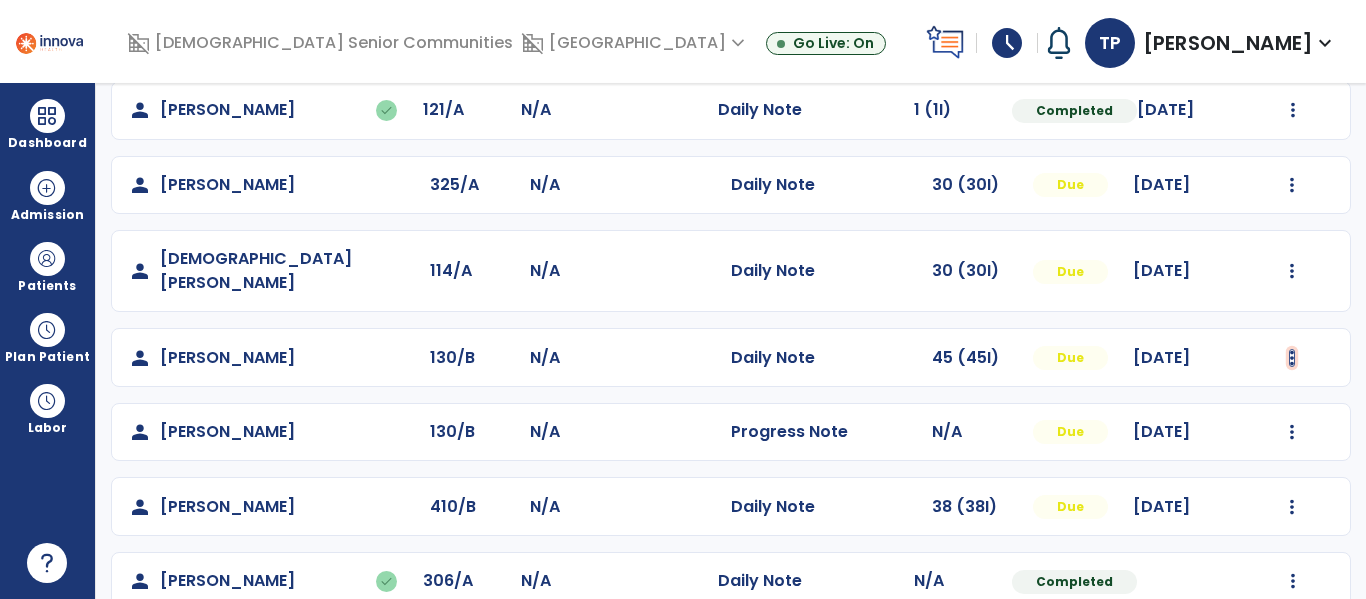 click at bounding box center [1293, -411] 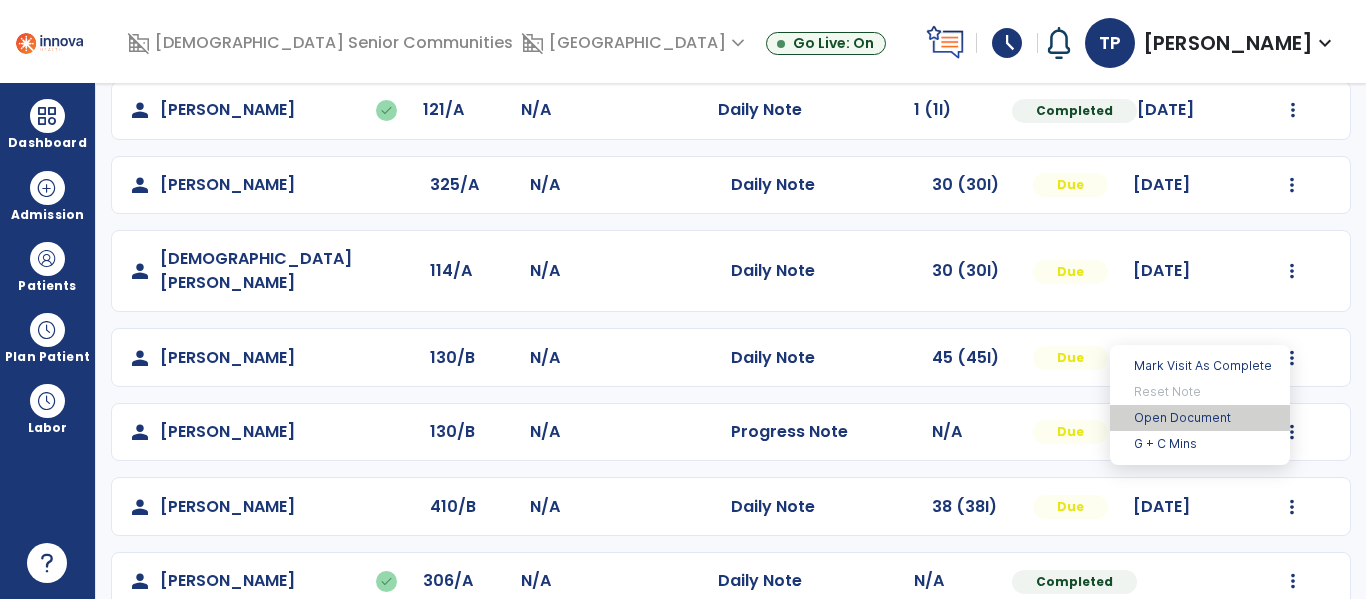 click on "Open Document" at bounding box center (1200, 418) 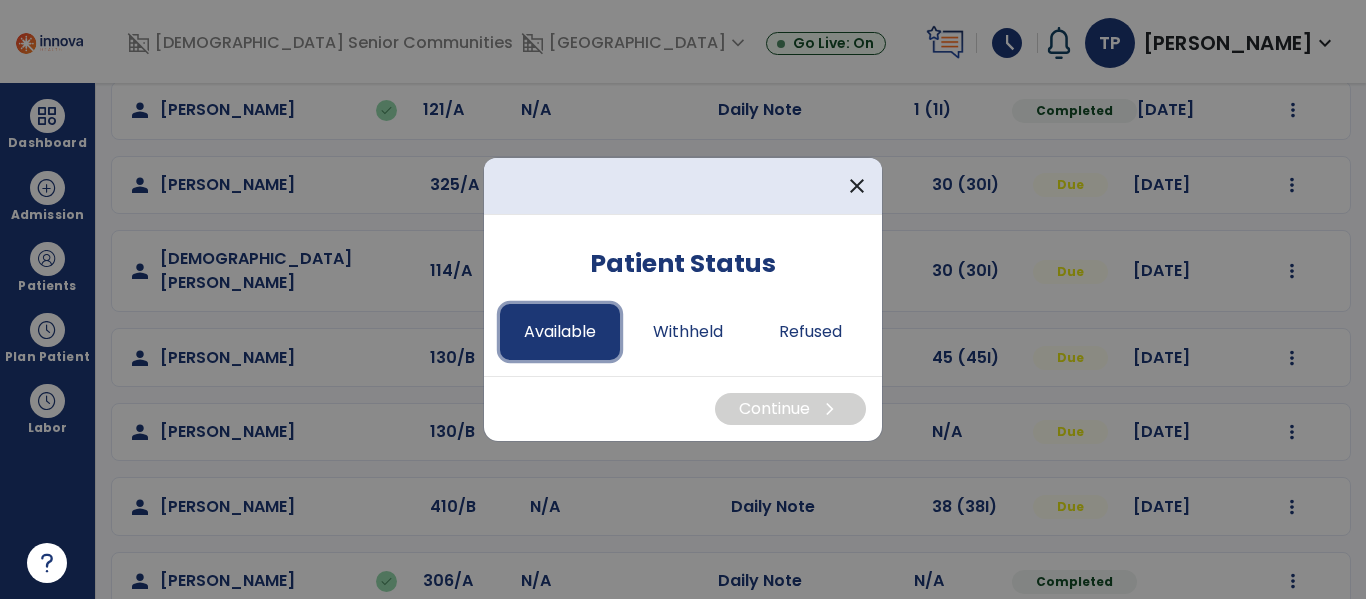 click on "Available" at bounding box center [560, 332] 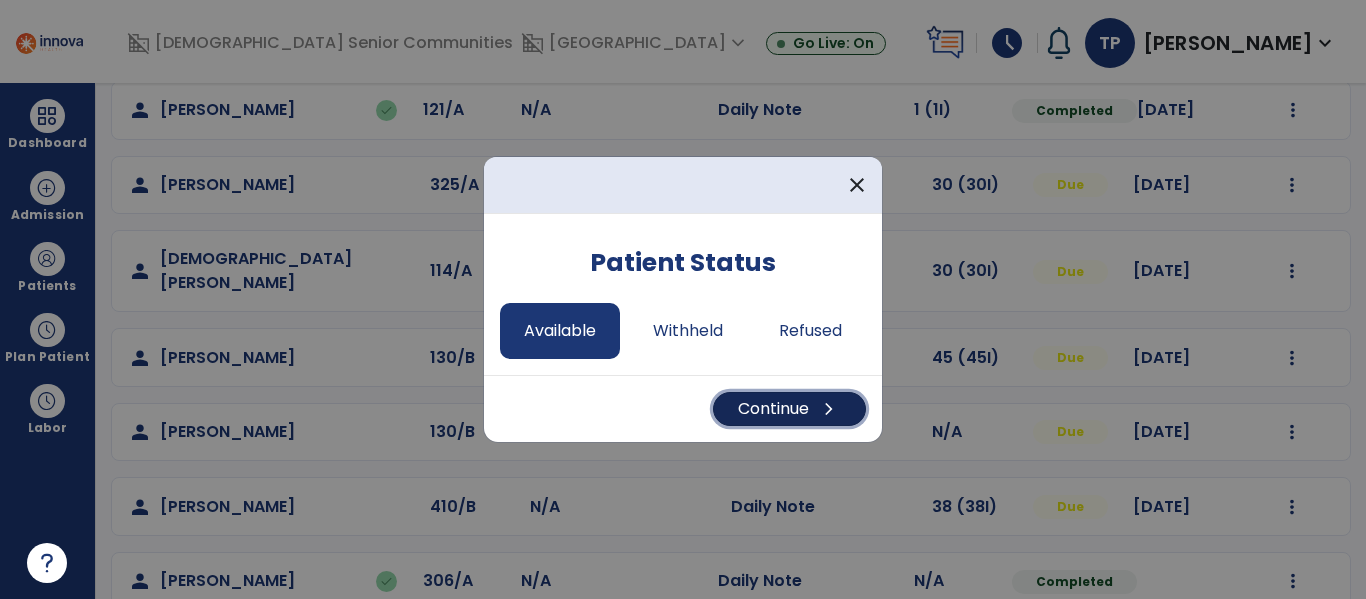click on "Continue   chevron_right" at bounding box center (789, 409) 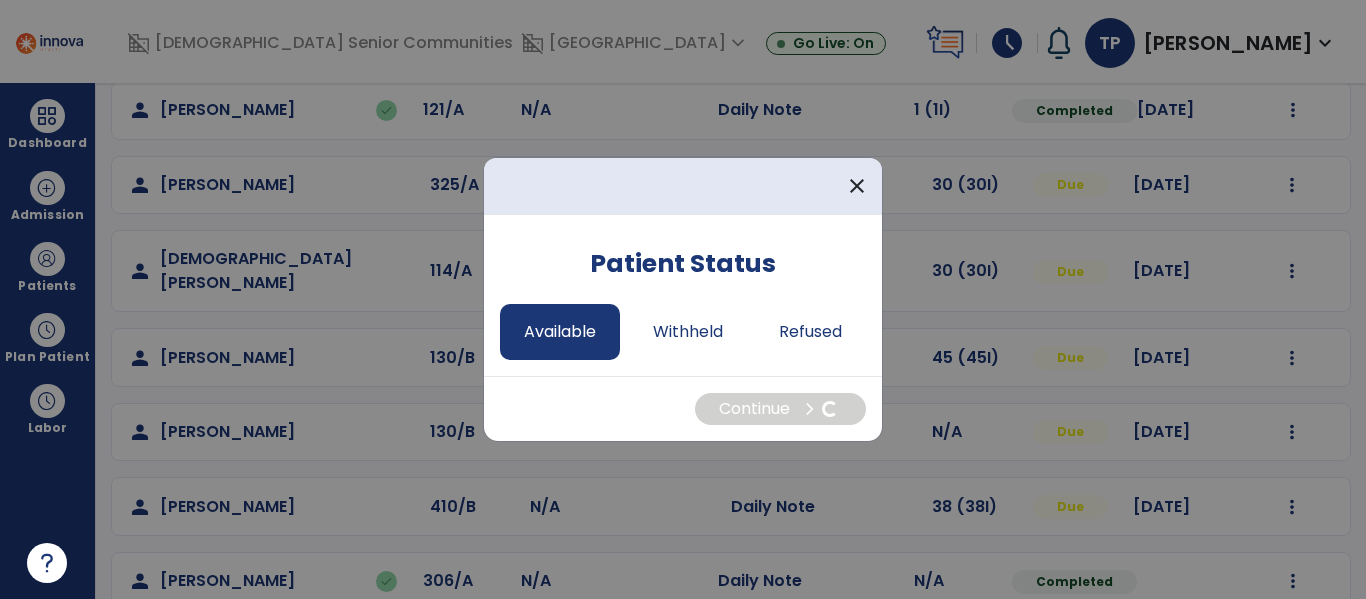 select on "*" 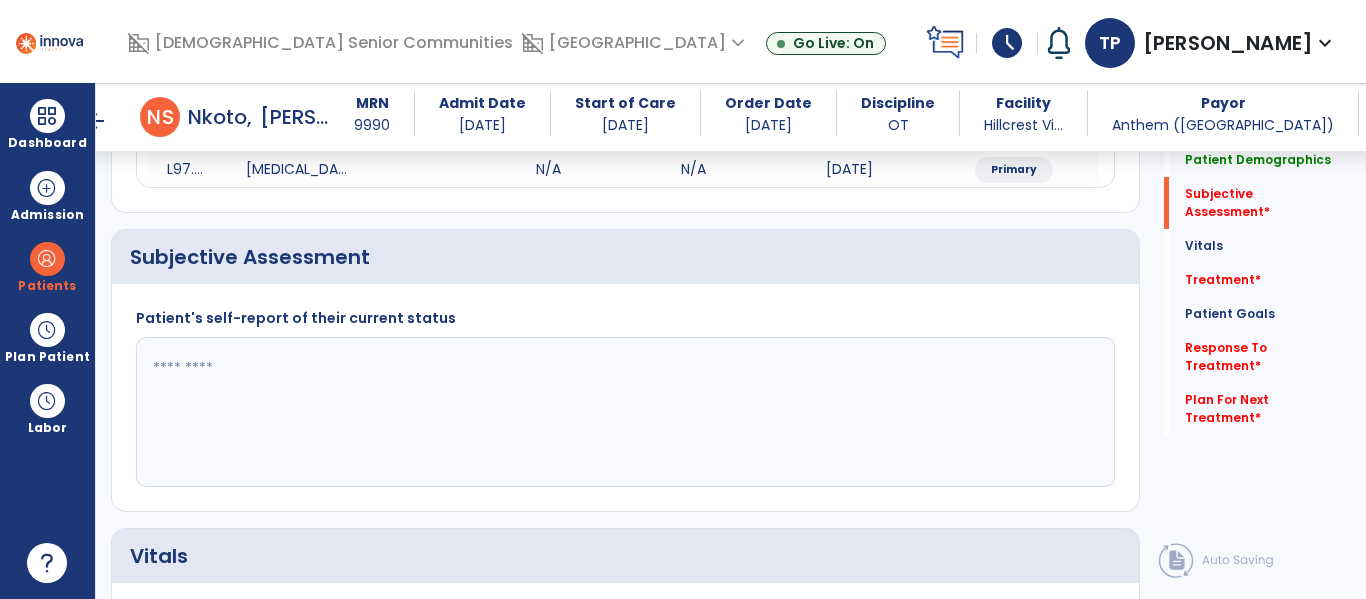 scroll, scrollTop: 431, scrollLeft: 0, axis: vertical 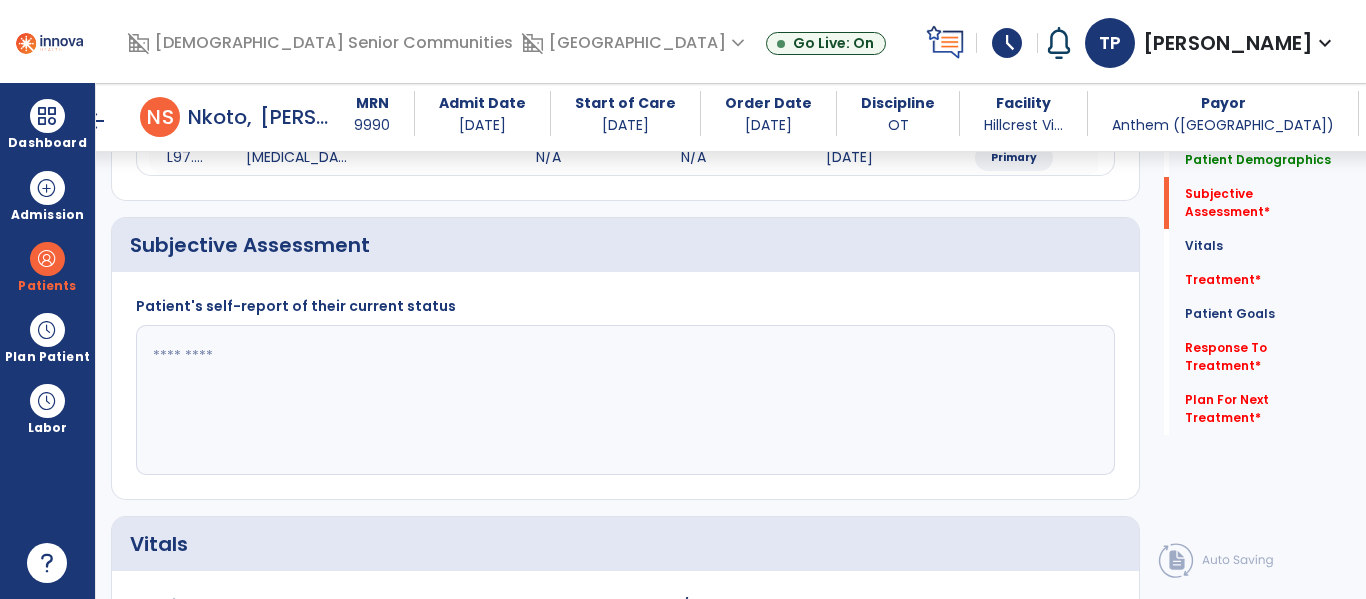 click 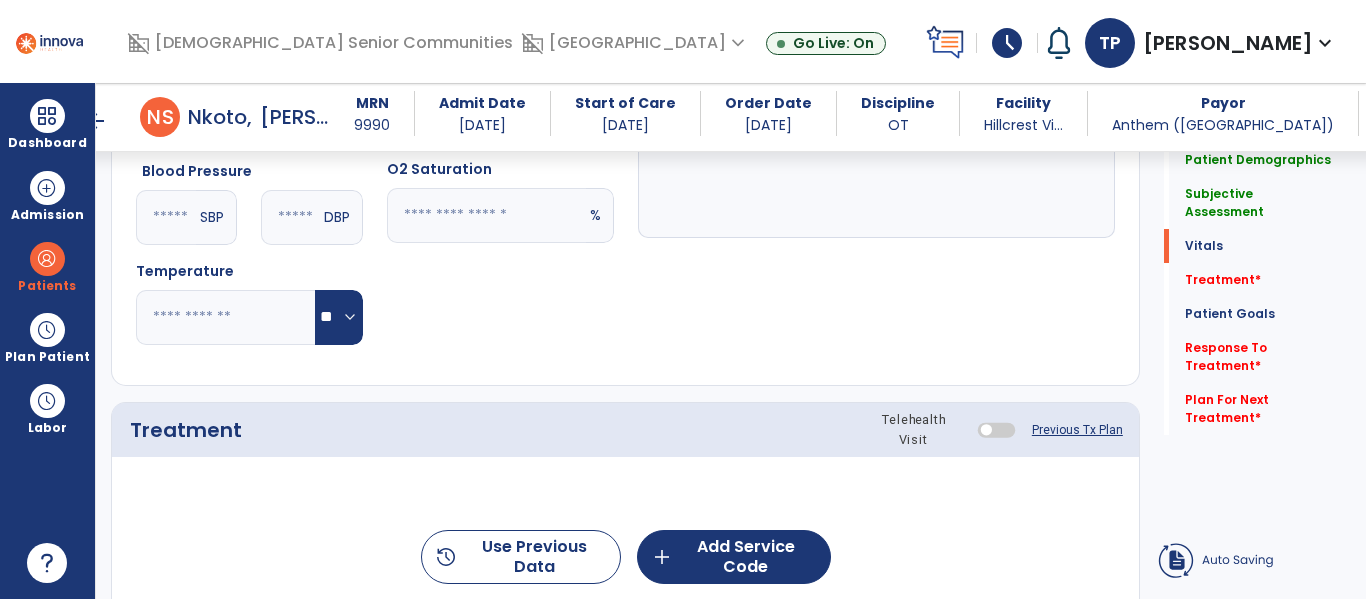 scroll, scrollTop: 1008, scrollLeft: 0, axis: vertical 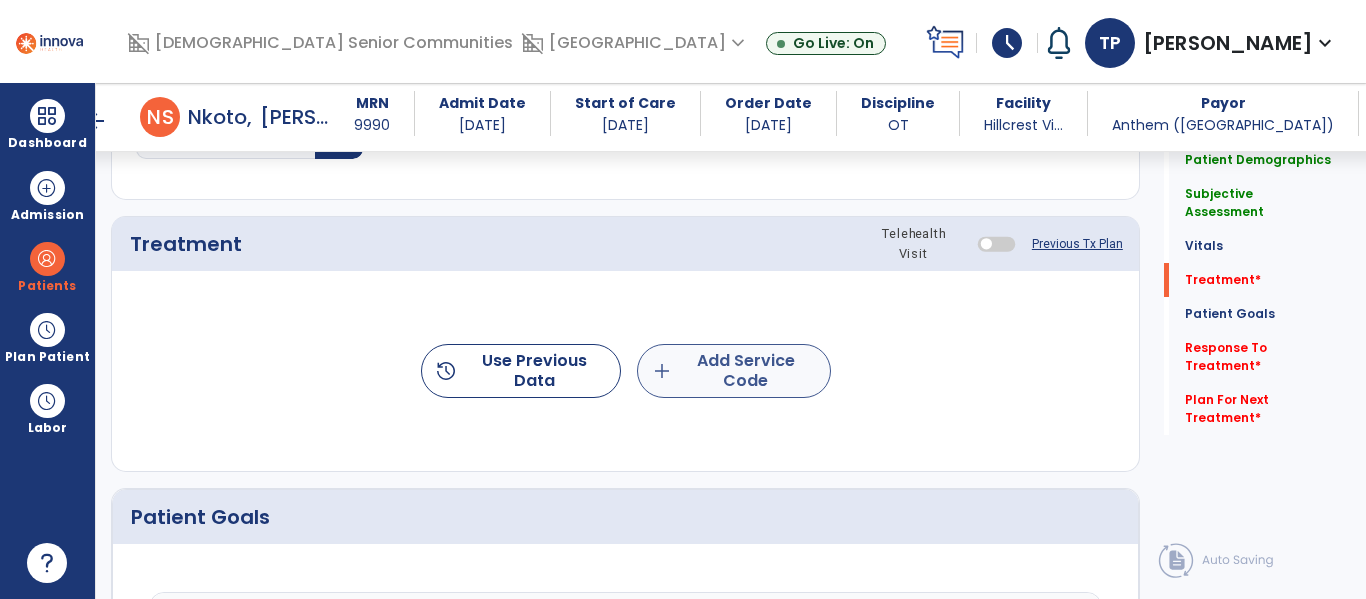 type on "**********" 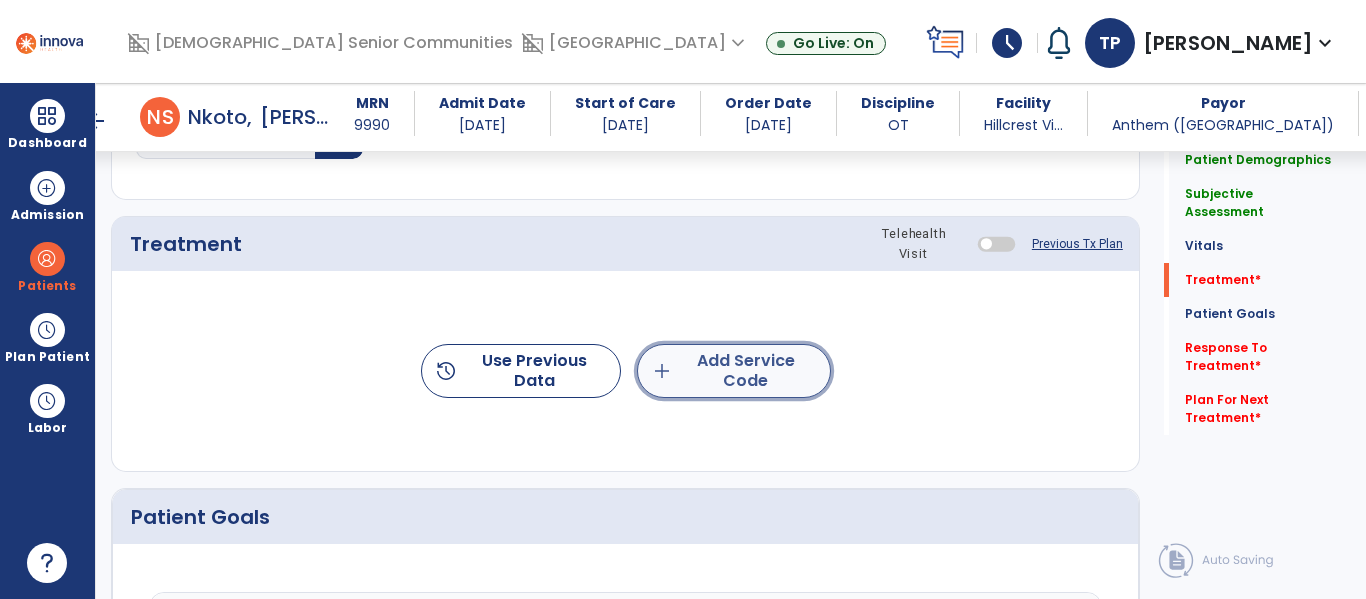 click on "add  Add Service Code" 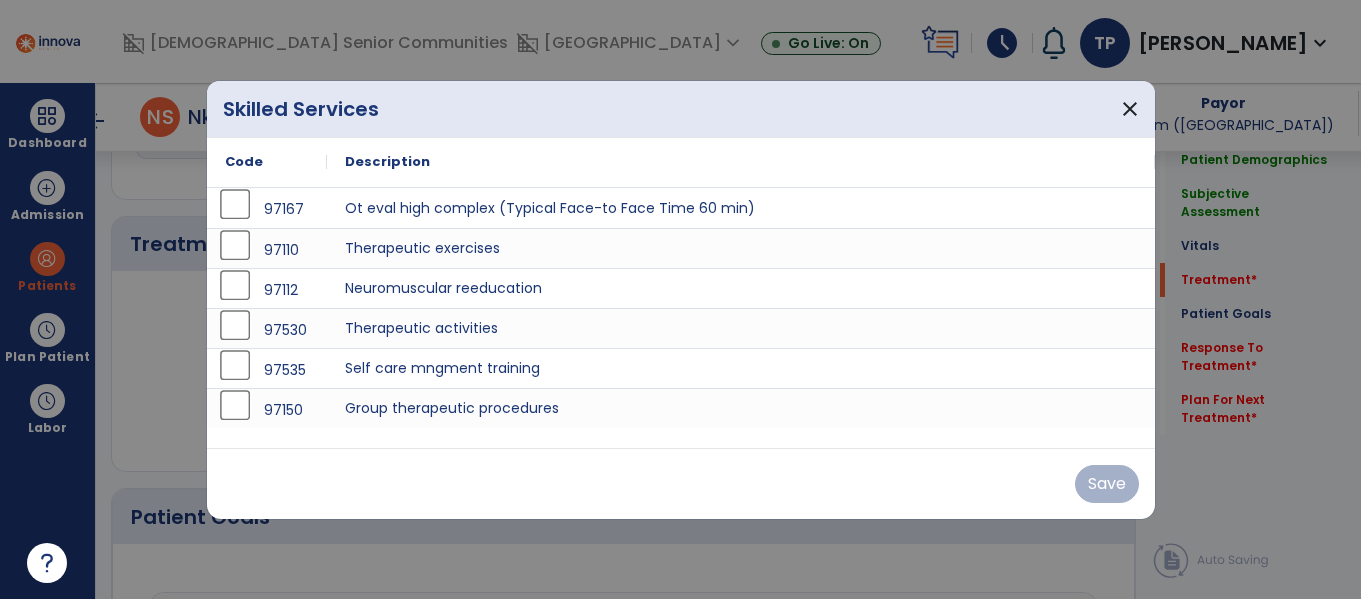 scroll, scrollTop: 1153, scrollLeft: 0, axis: vertical 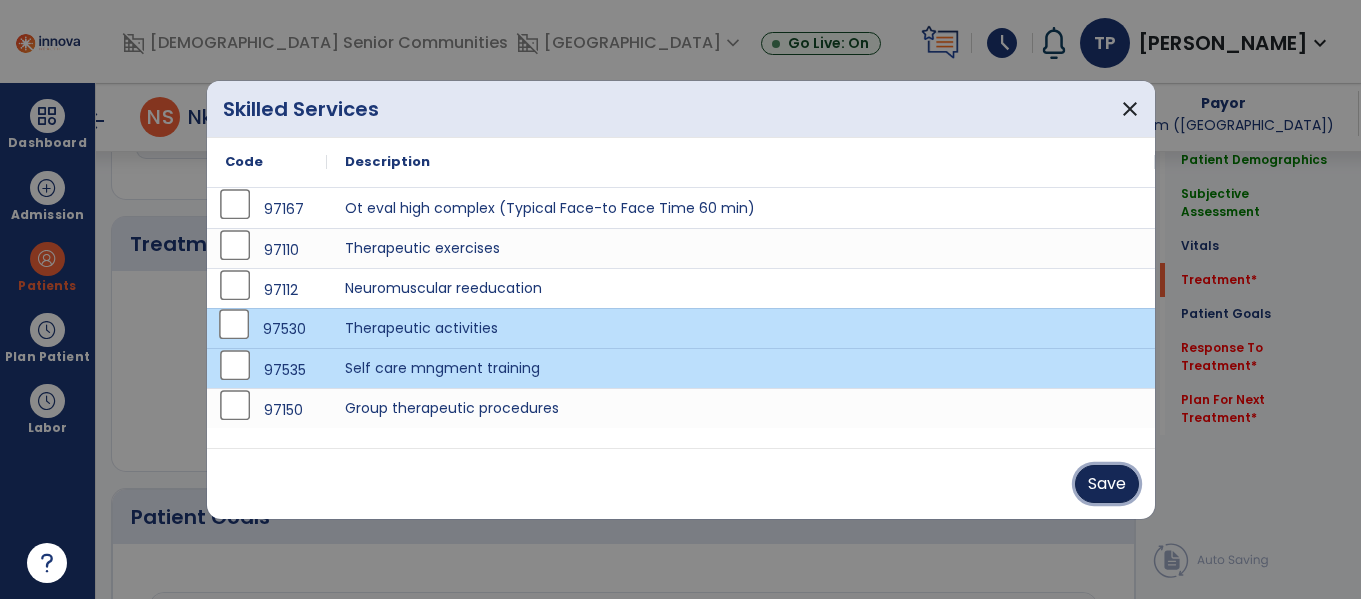 click on "Save" at bounding box center [1107, 484] 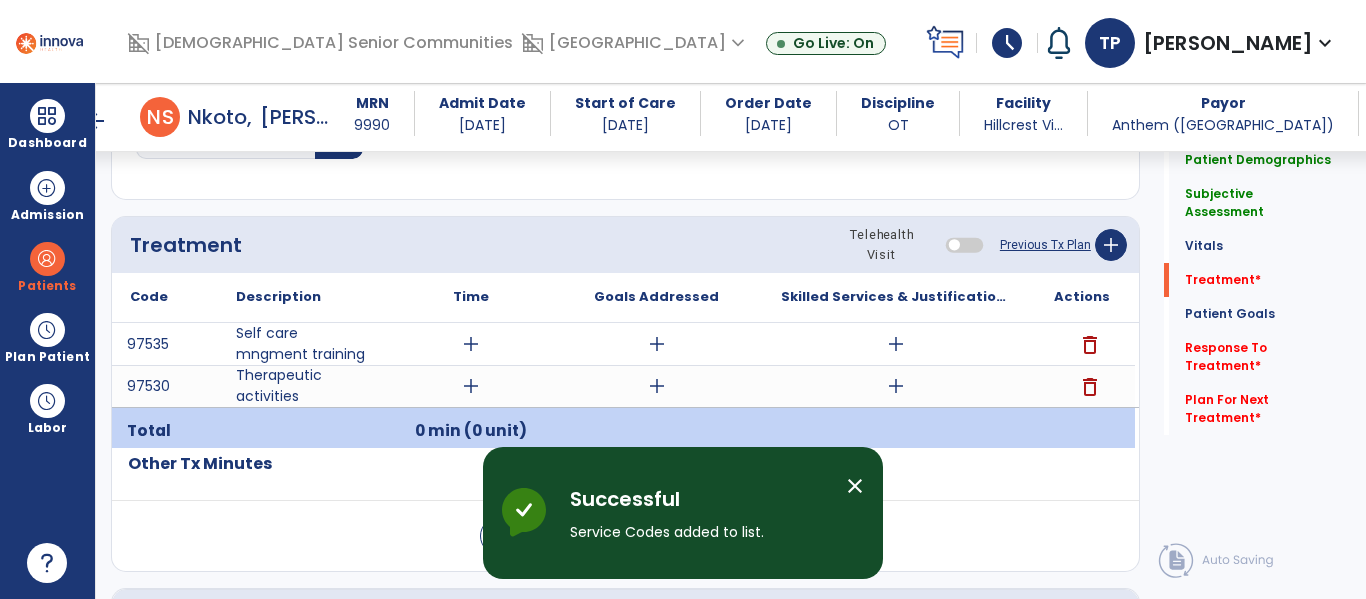 click on "add" at bounding box center (471, 344) 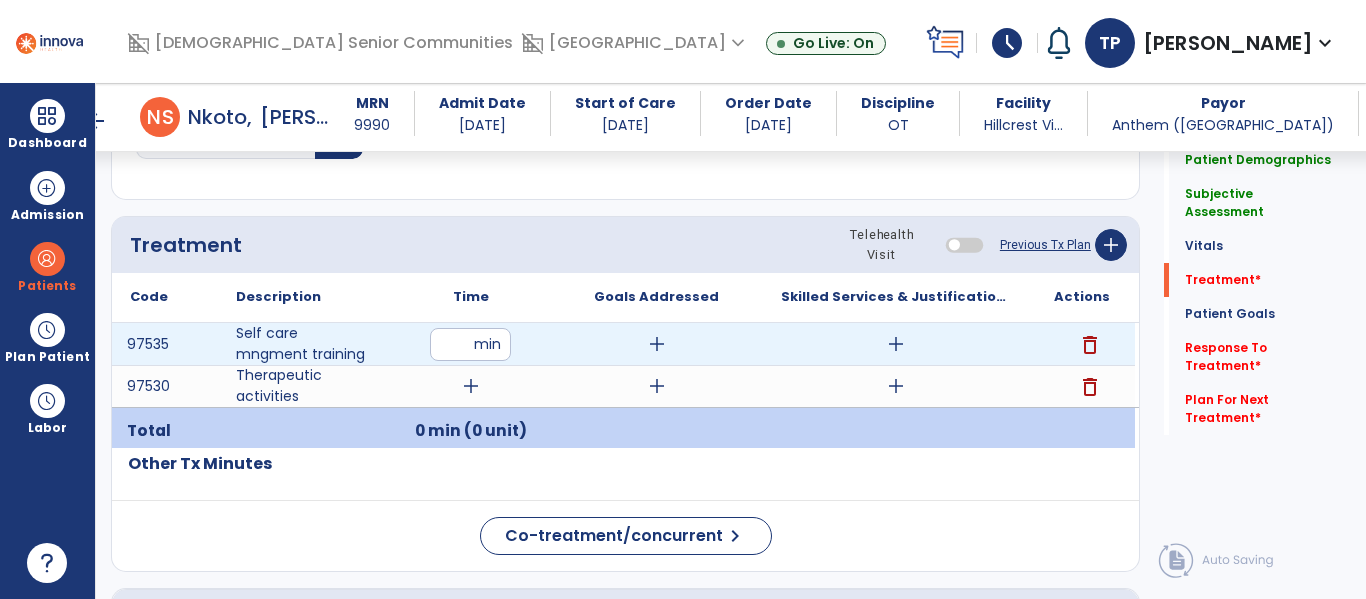 type on "**" 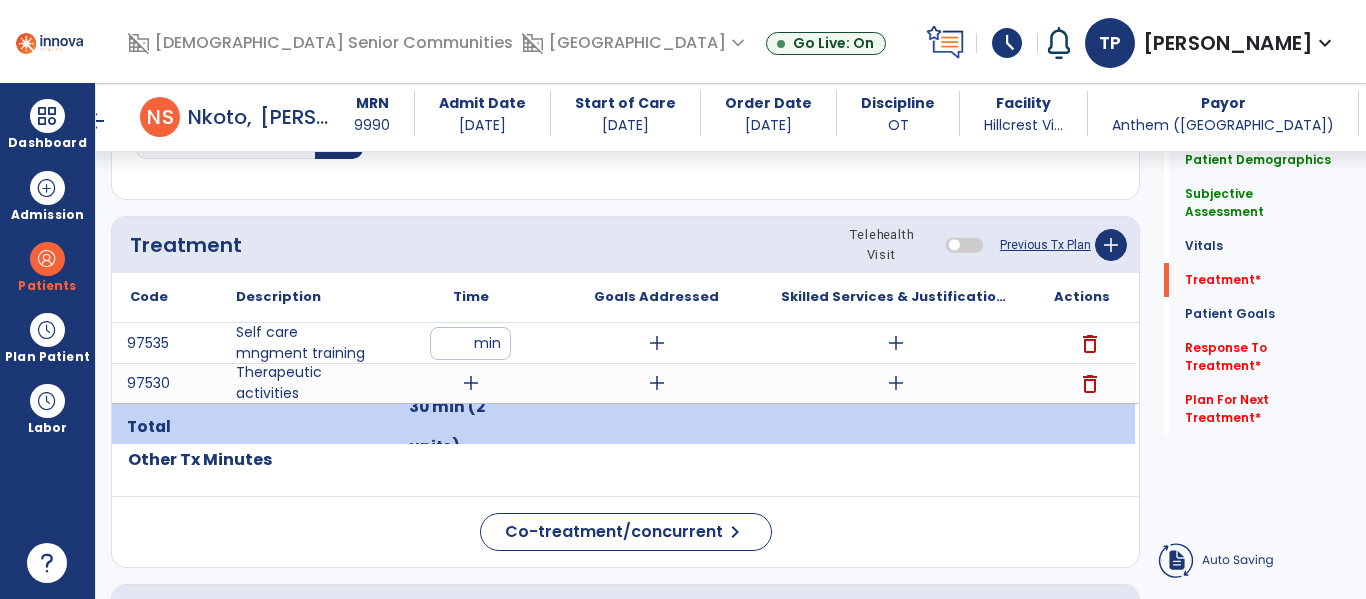 click on "add" at bounding box center [471, 383] 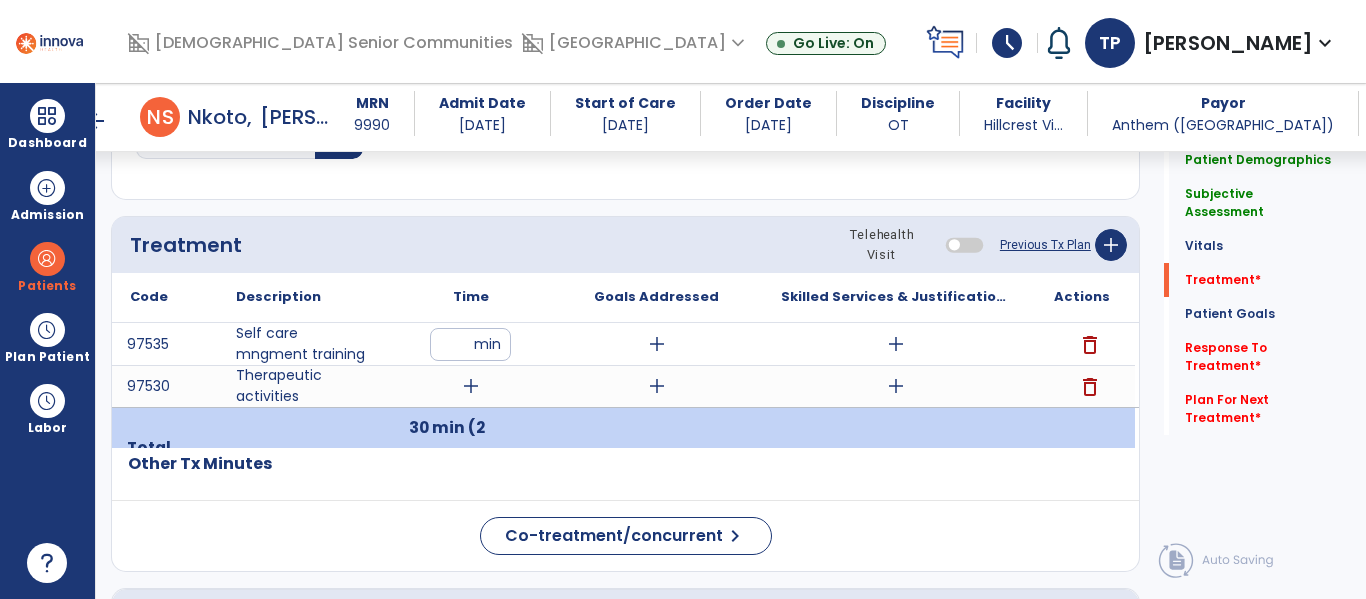 click on "add" at bounding box center [471, 386] 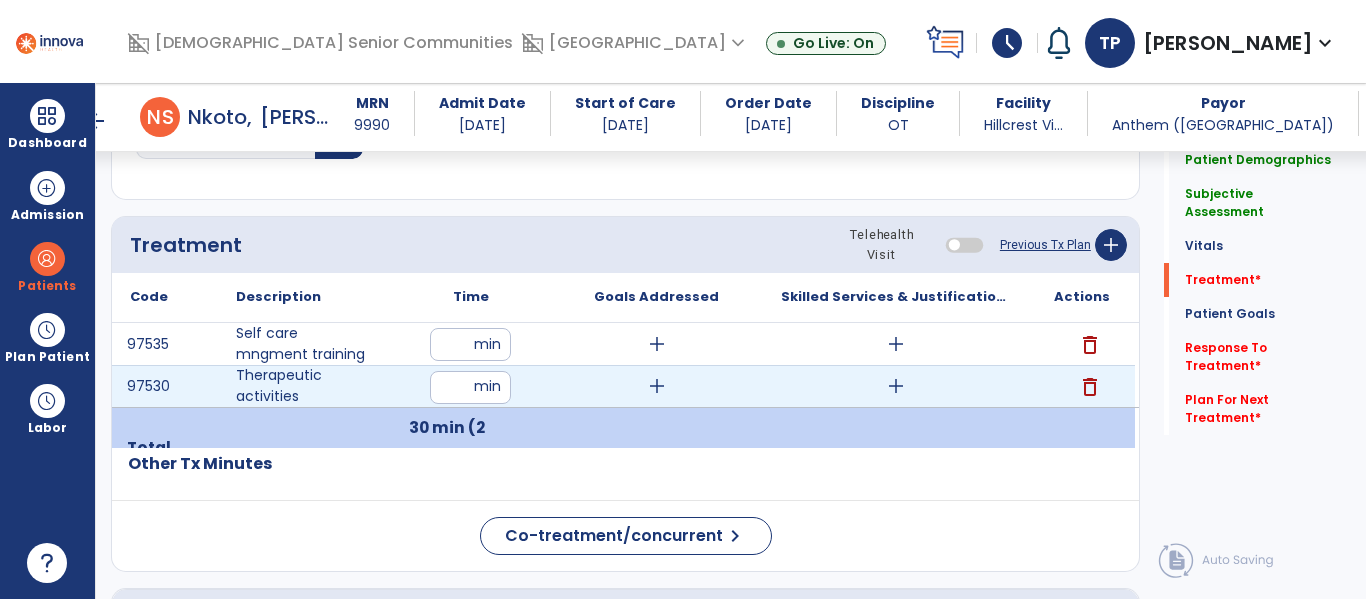 type on "**" 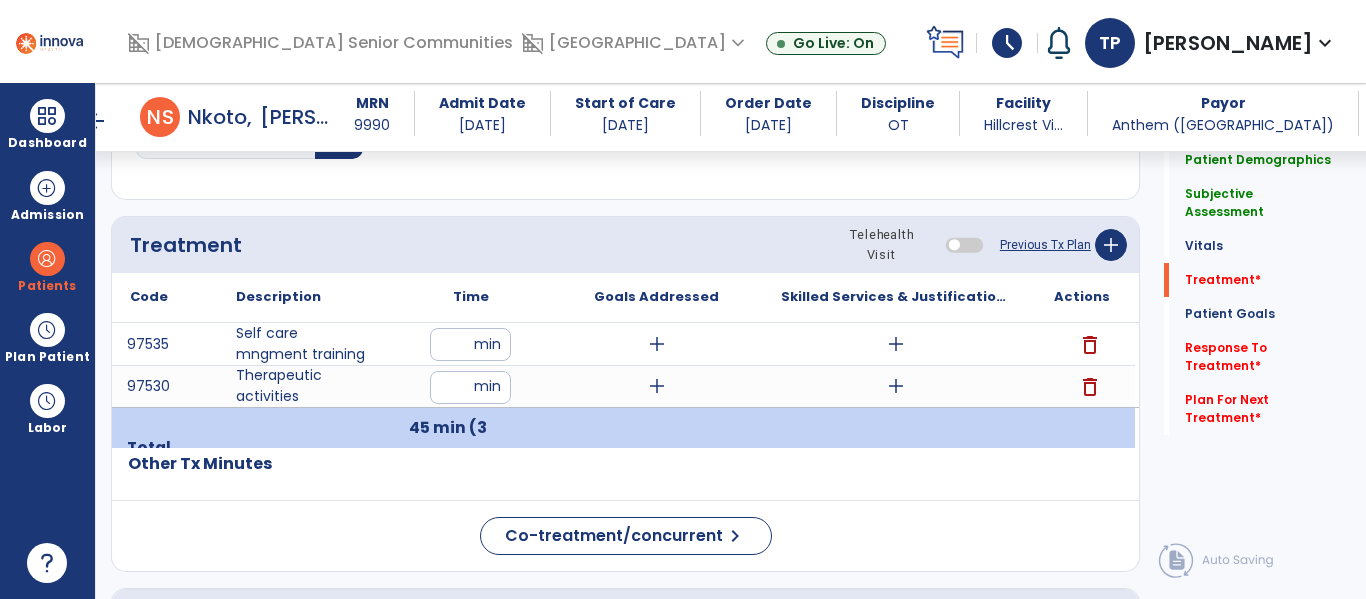 click on "add" at bounding box center [657, 386] 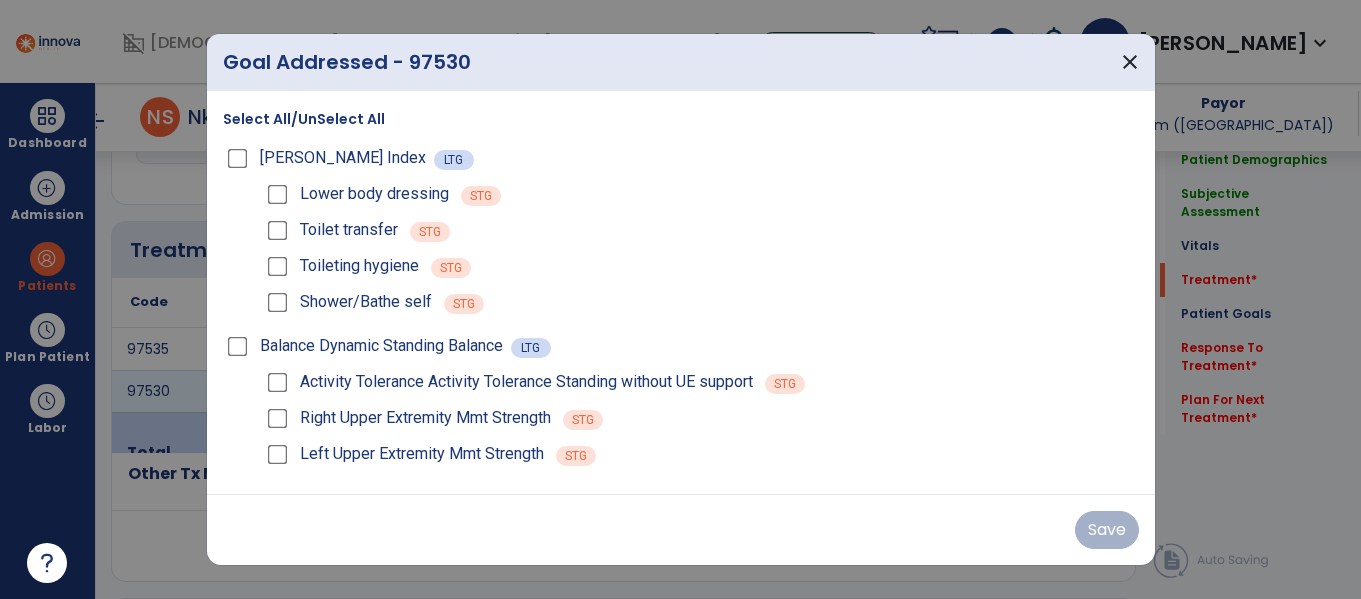 scroll, scrollTop: 1153, scrollLeft: 0, axis: vertical 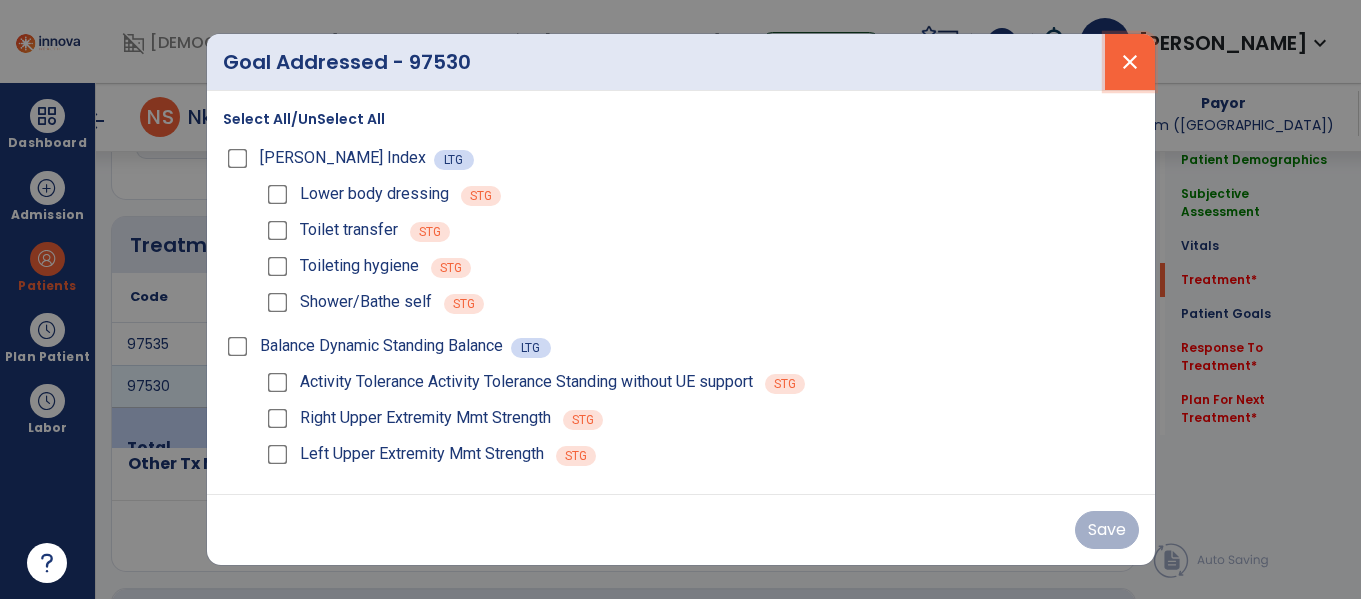 click on "close" at bounding box center [1130, 62] 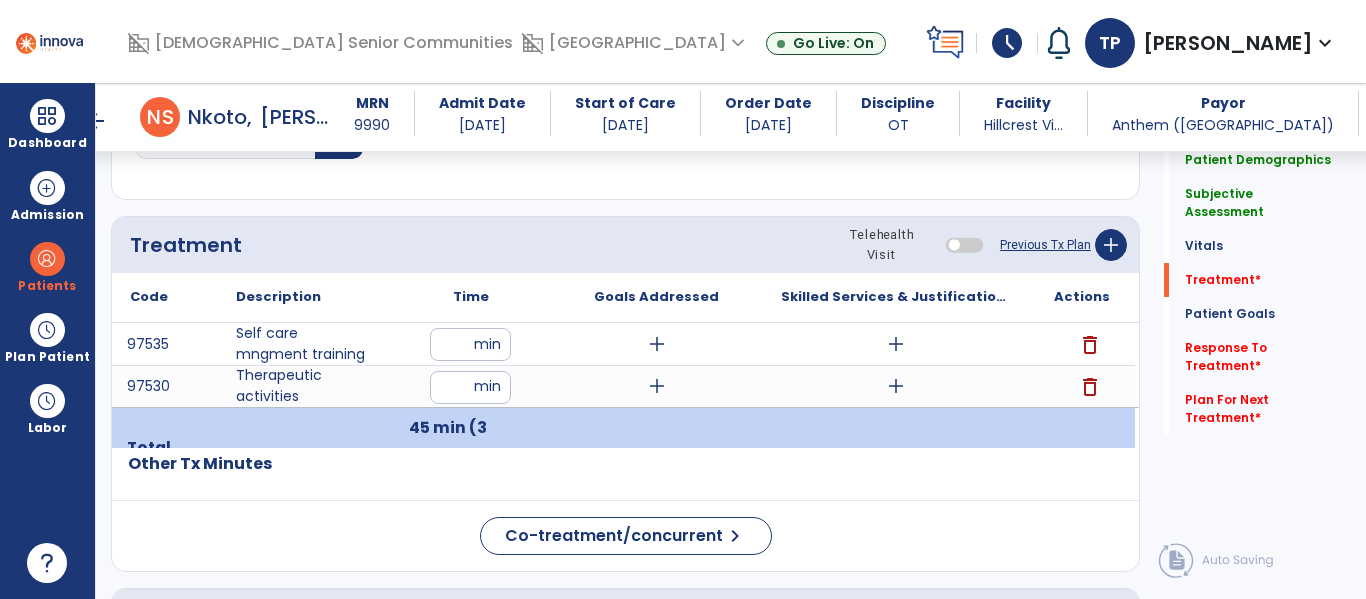 click on "add" at bounding box center [657, 386] 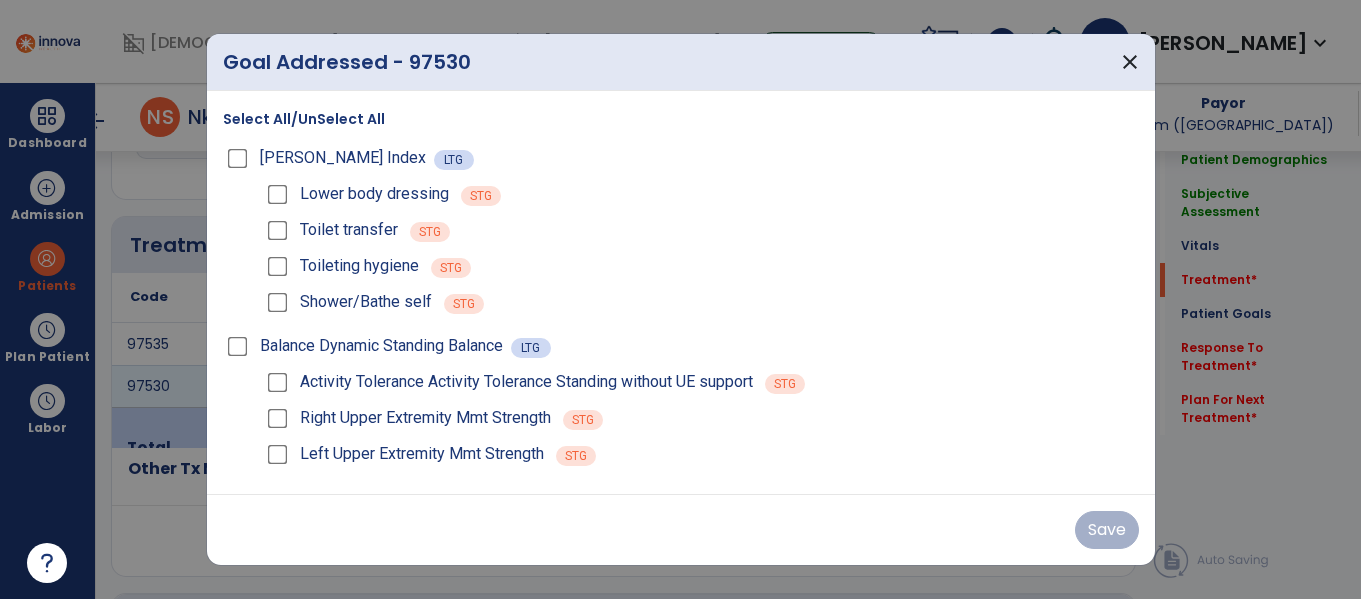 scroll, scrollTop: 1153, scrollLeft: 0, axis: vertical 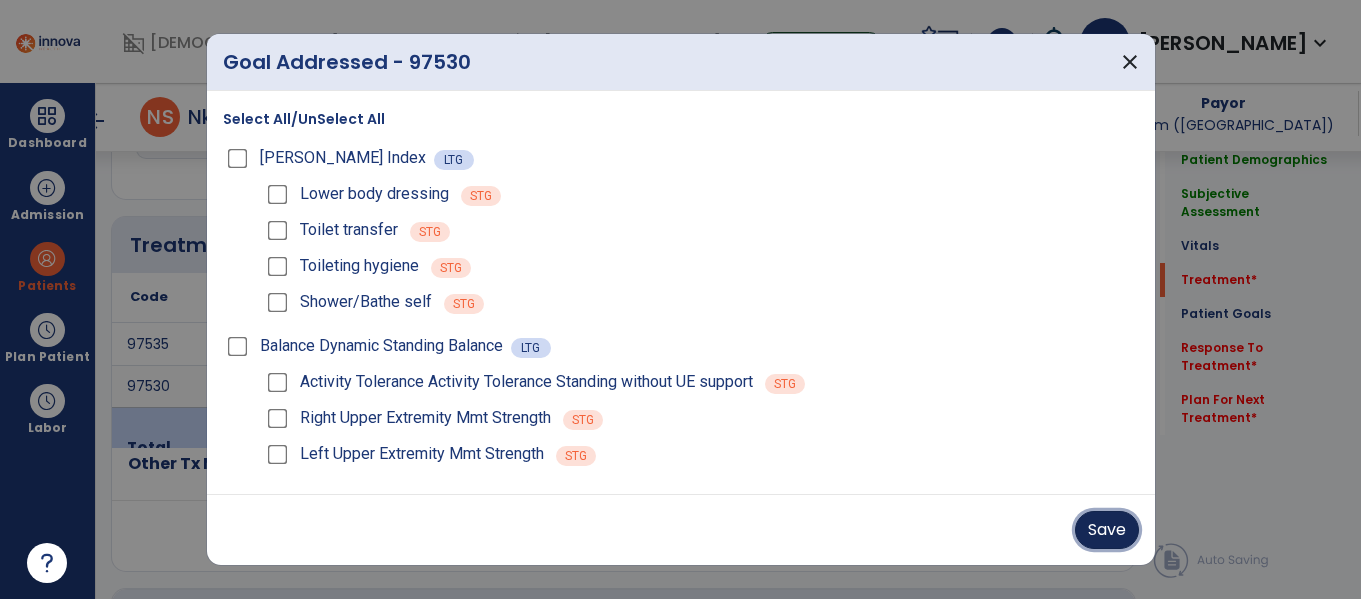 click on "Save" at bounding box center [1107, 530] 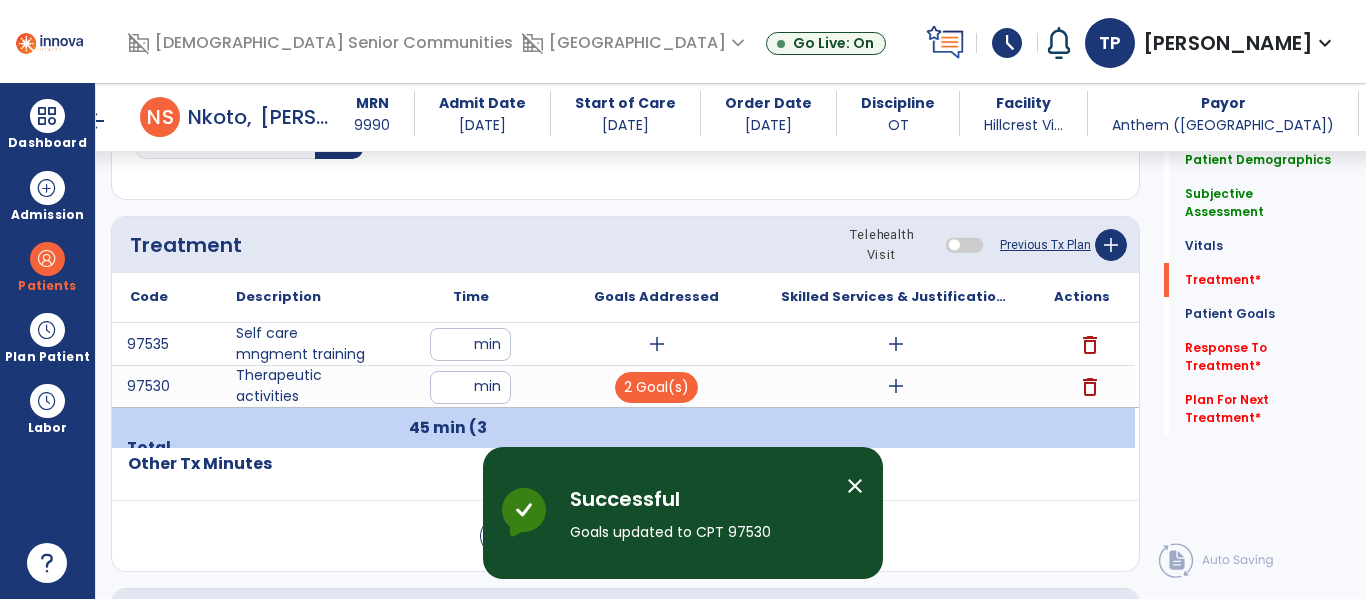 click on "add" at bounding box center [657, 344] 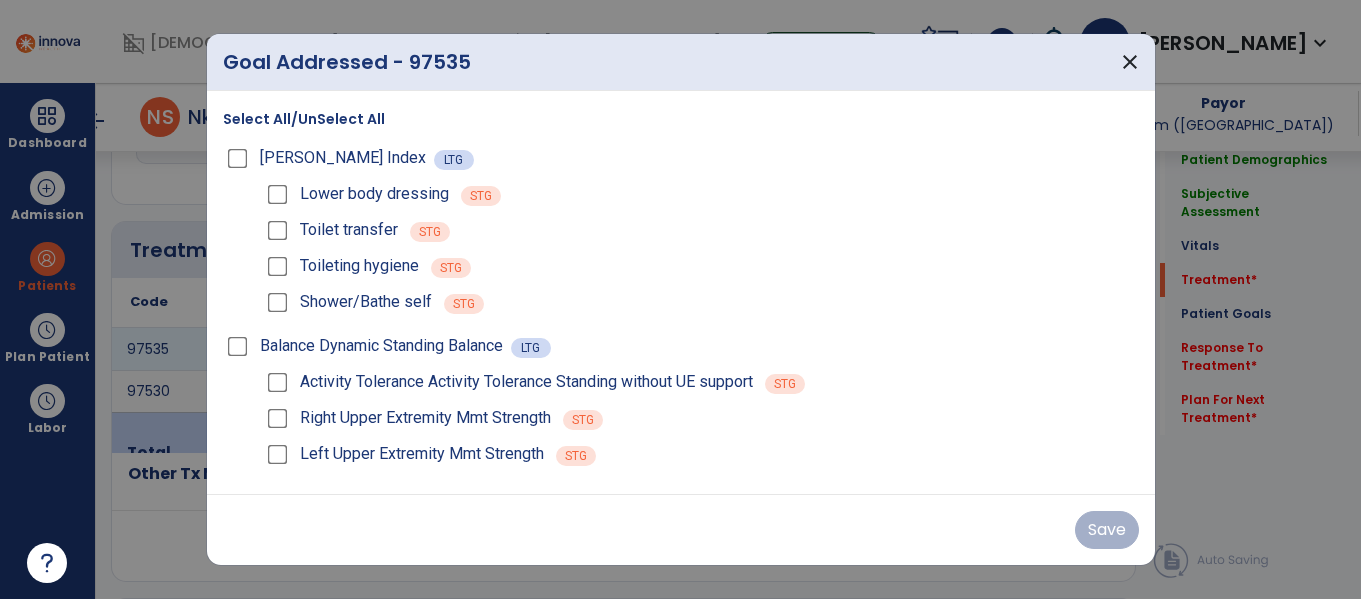 scroll, scrollTop: 1153, scrollLeft: 0, axis: vertical 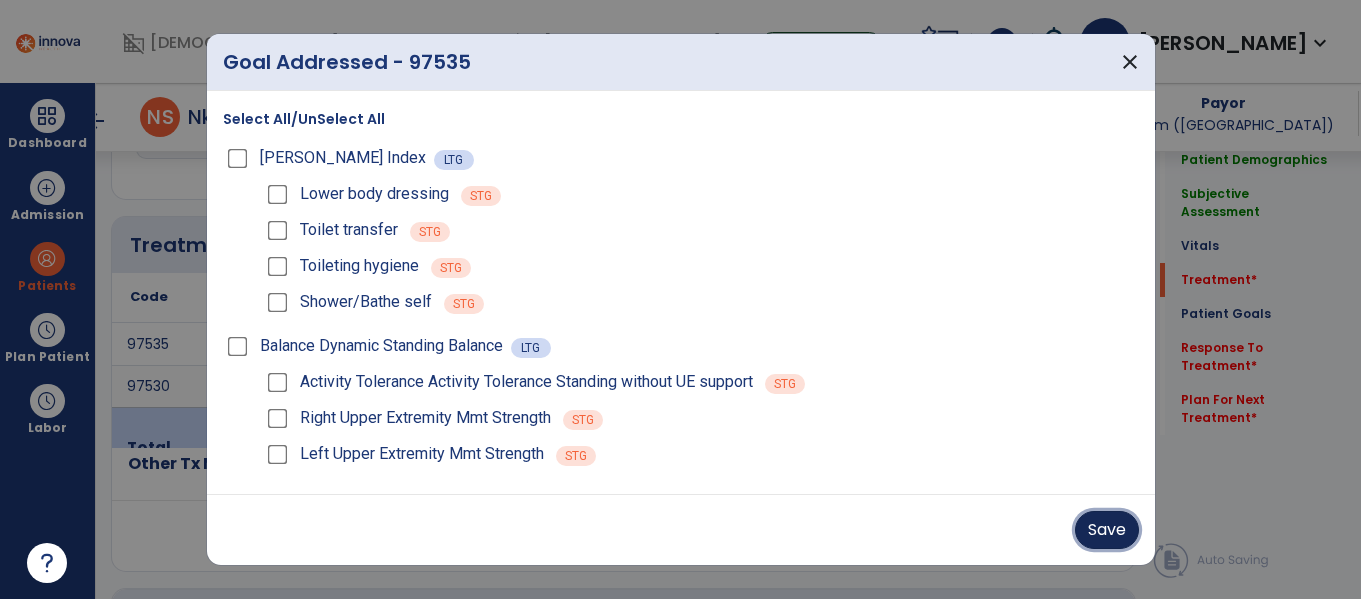 click on "Save" at bounding box center (1107, 530) 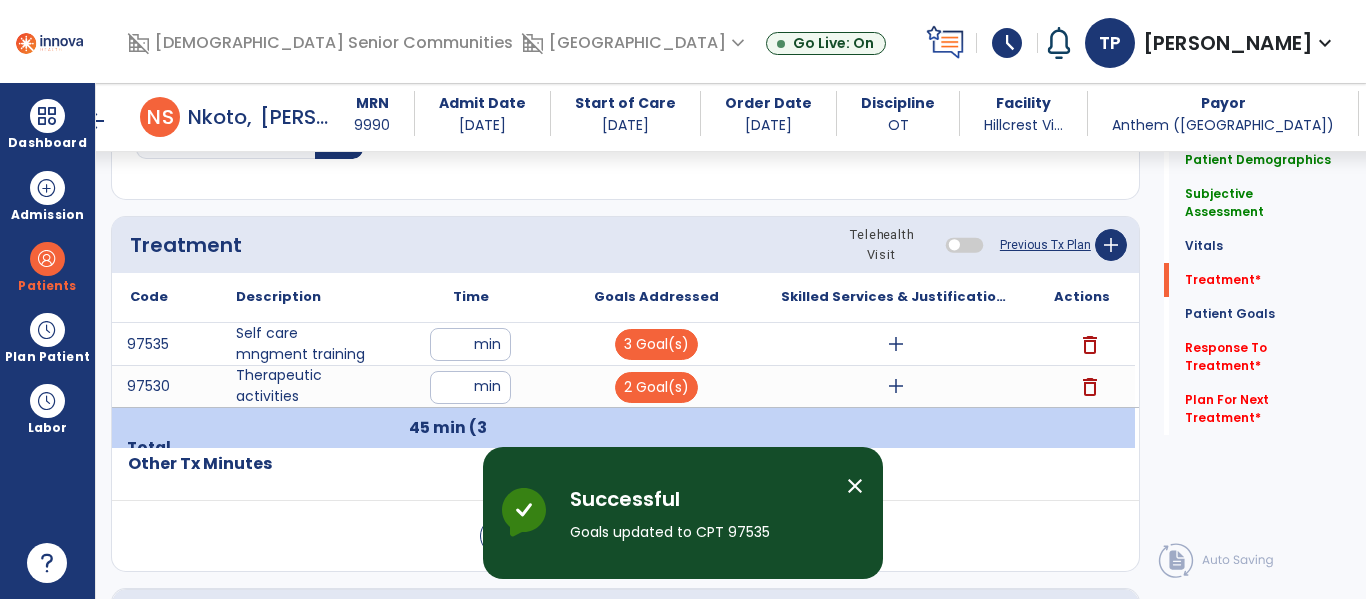 click on "add" at bounding box center [896, 344] 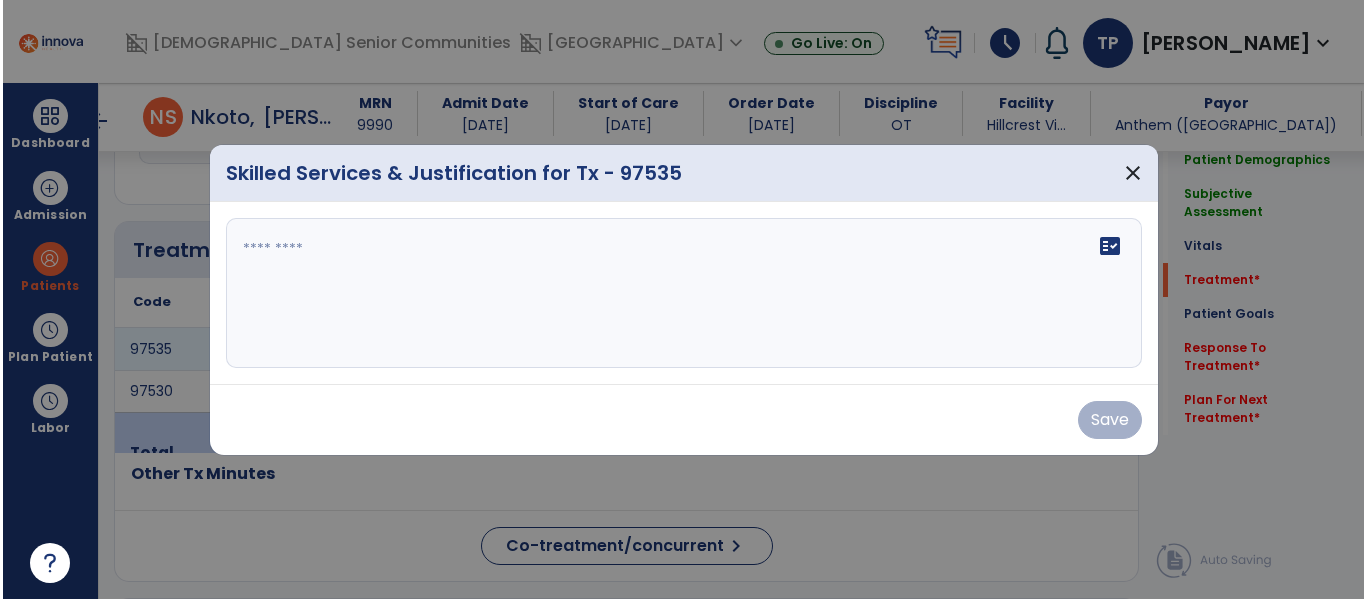 scroll, scrollTop: 1153, scrollLeft: 0, axis: vertical 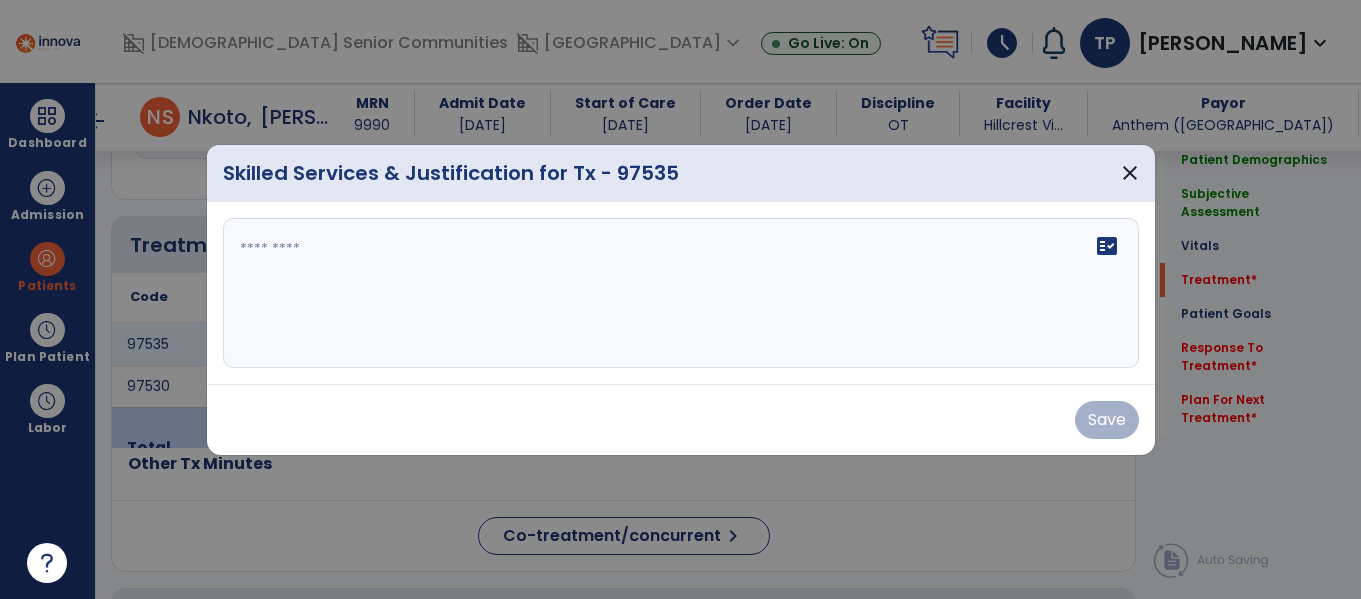 click at bounding box center (681, 293) 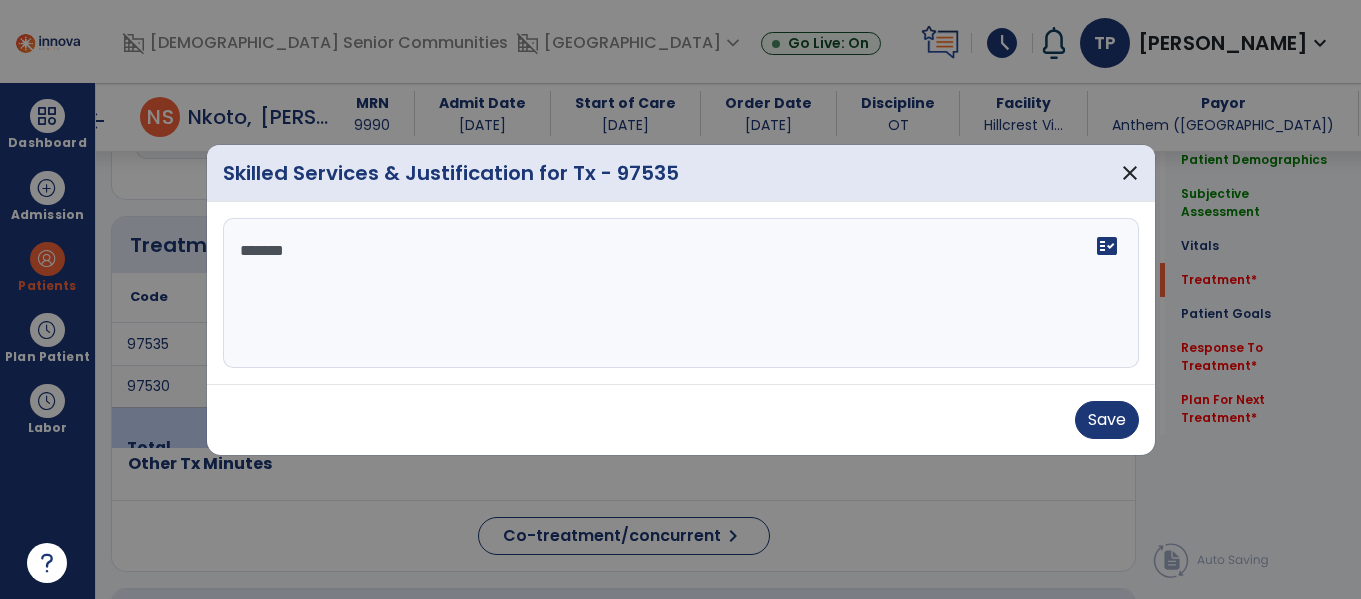 type on "********" 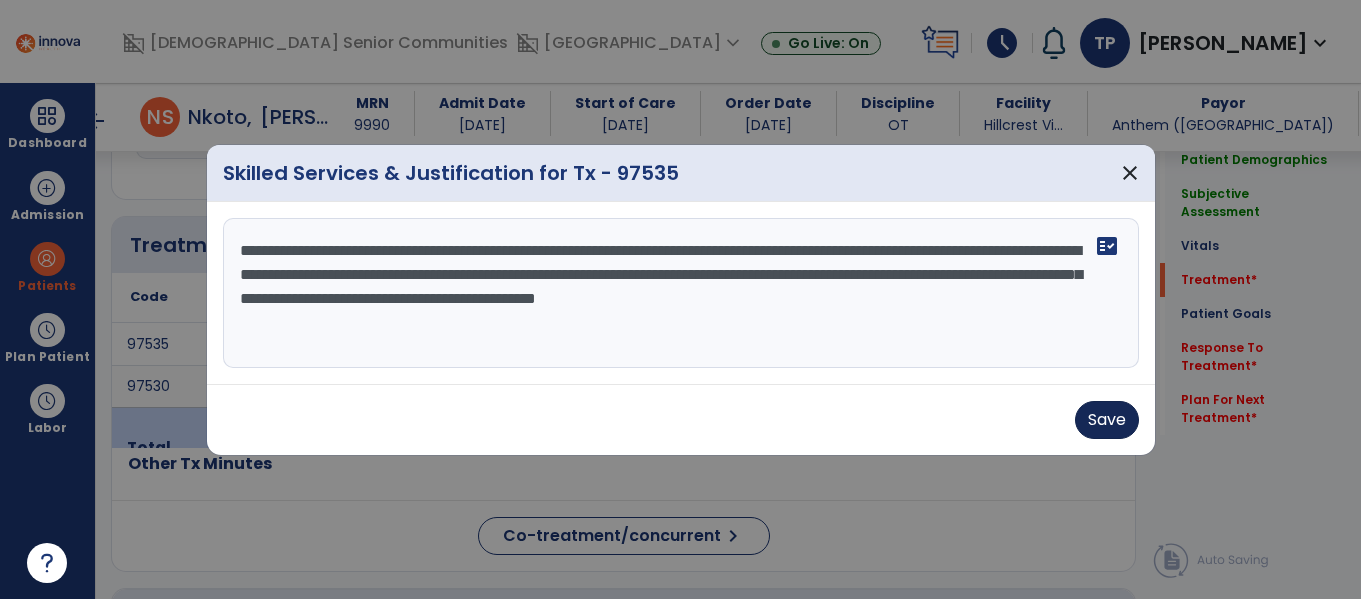 type on "**********" 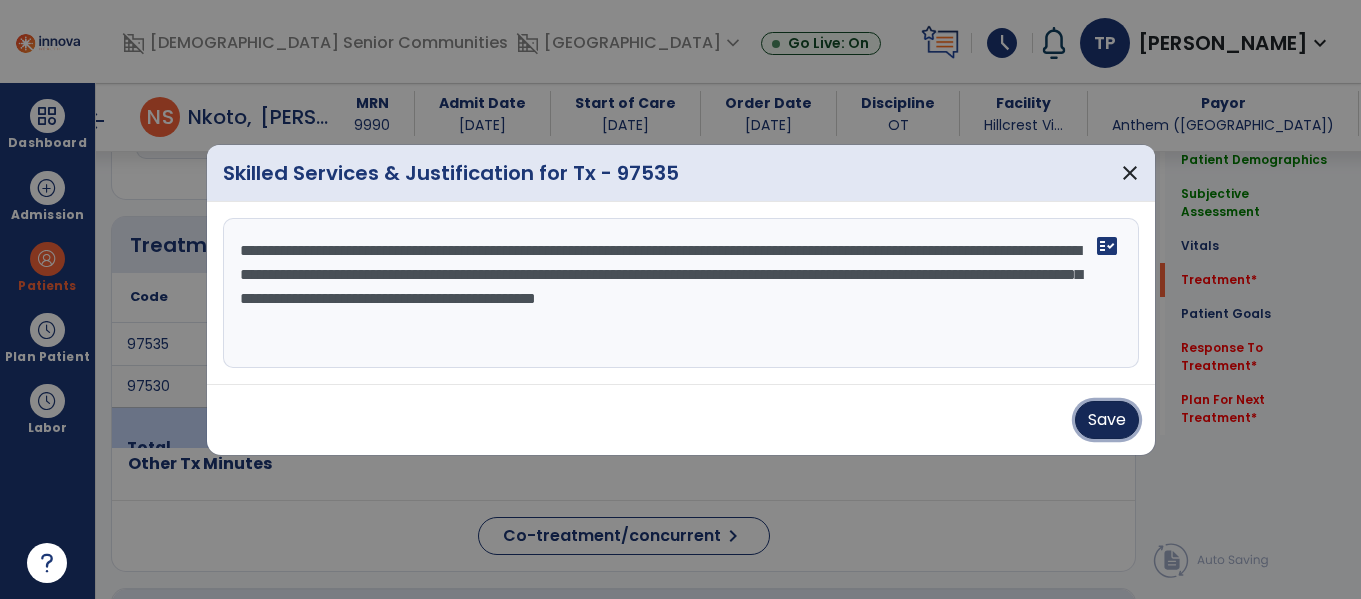 click on "Save" at bounding box center [1107, 420] 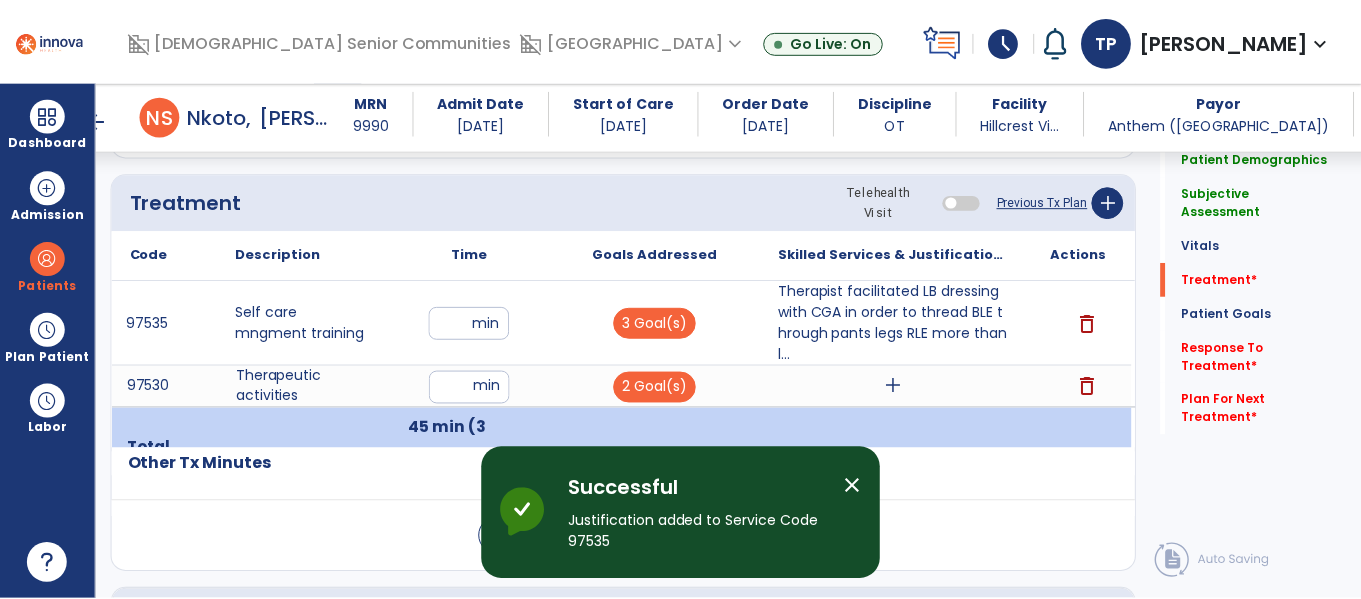 scroll, scrollTop: 1214, scrollLeft: 0, axis: vertical 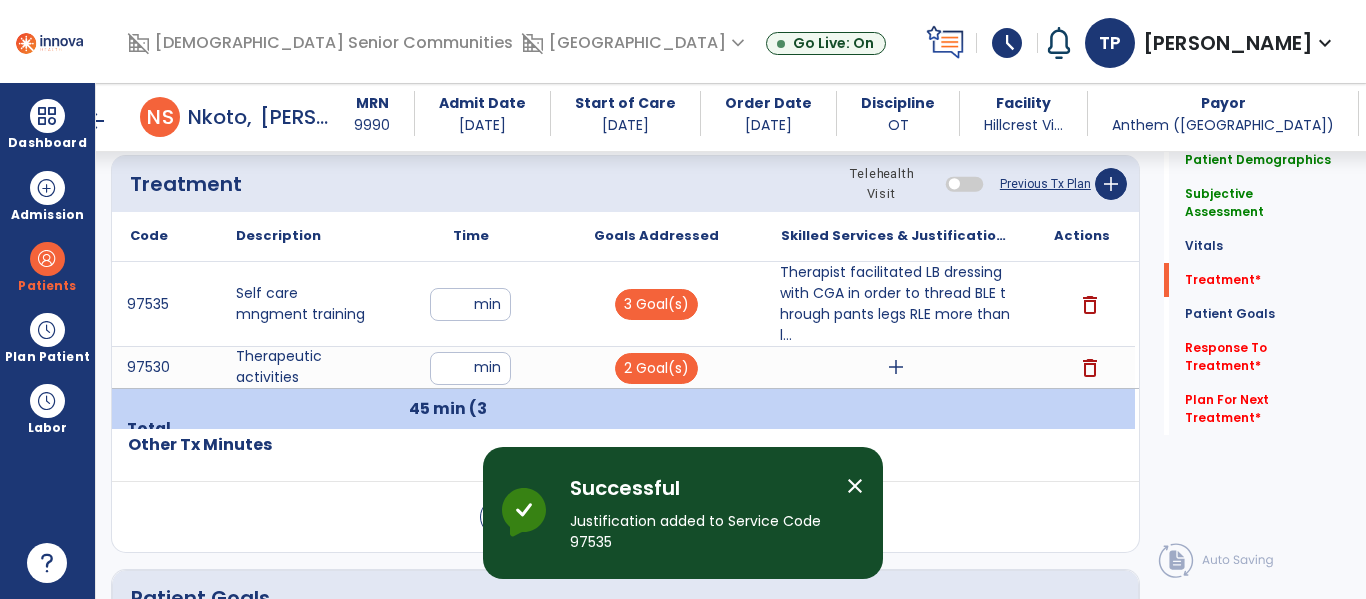 click on "add" at bounding box center (896, 367) 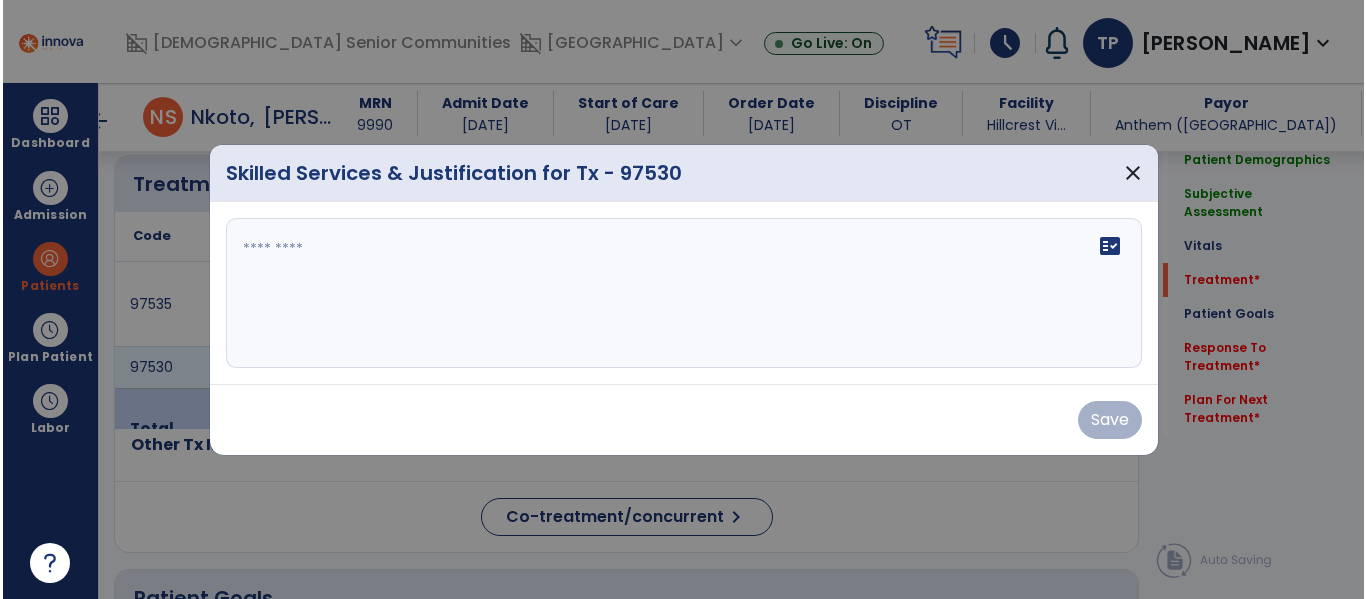 scroll, scrollTop: 1214, scrollLeft: 0, axis: vertical 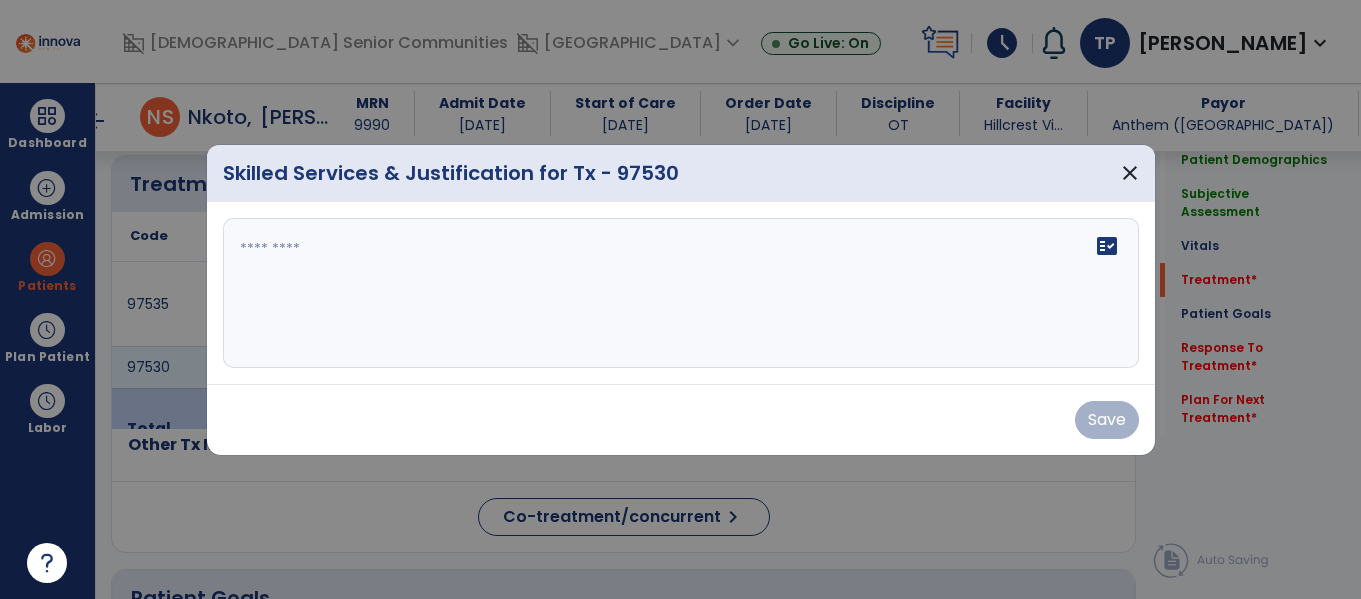 click at bounding box center (681, 293) 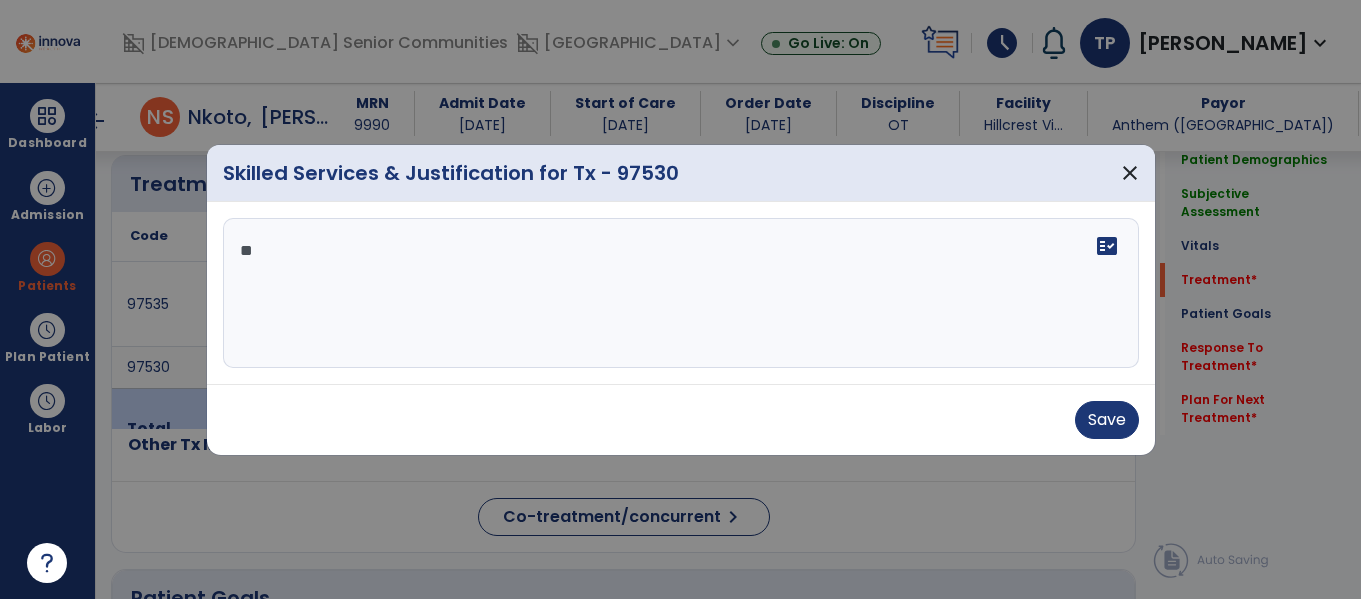 type on "*" 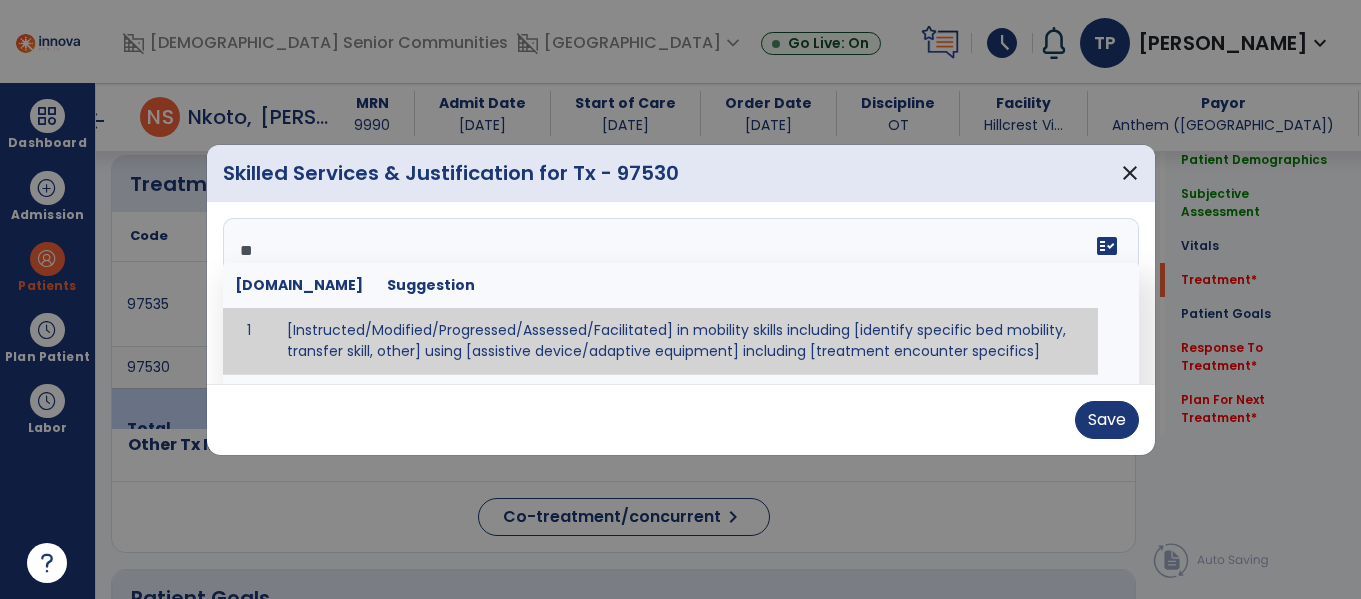 type on "*" 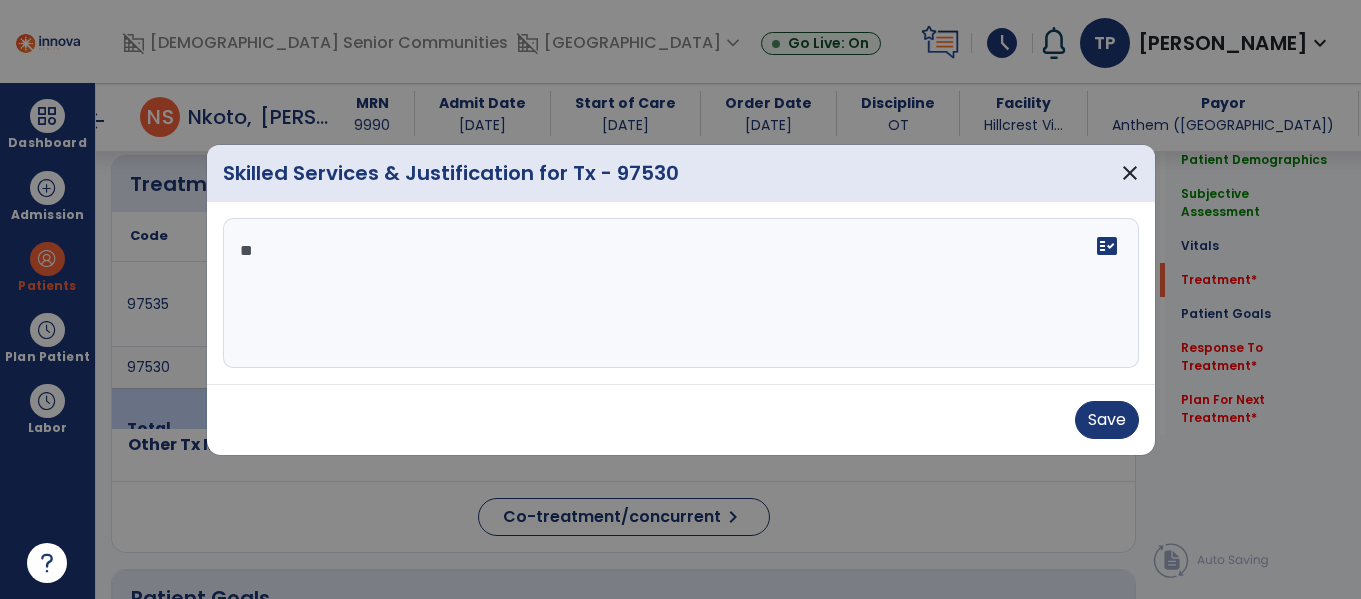type on "*" 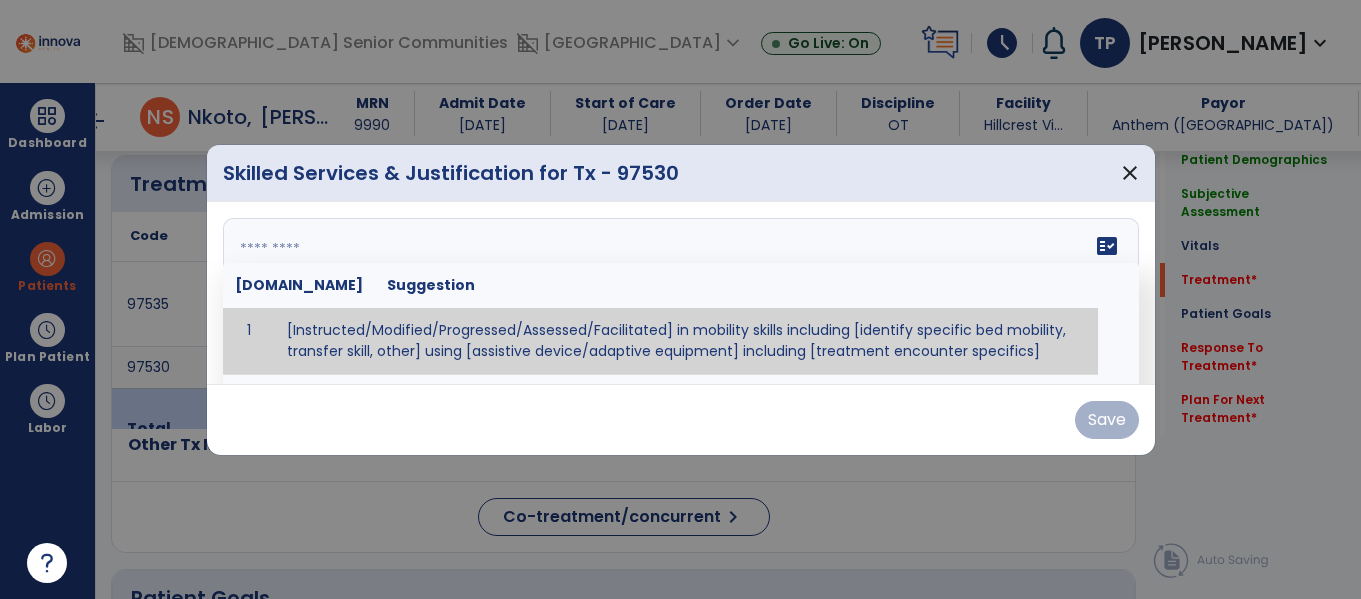 click at bounding box center (678, 293) 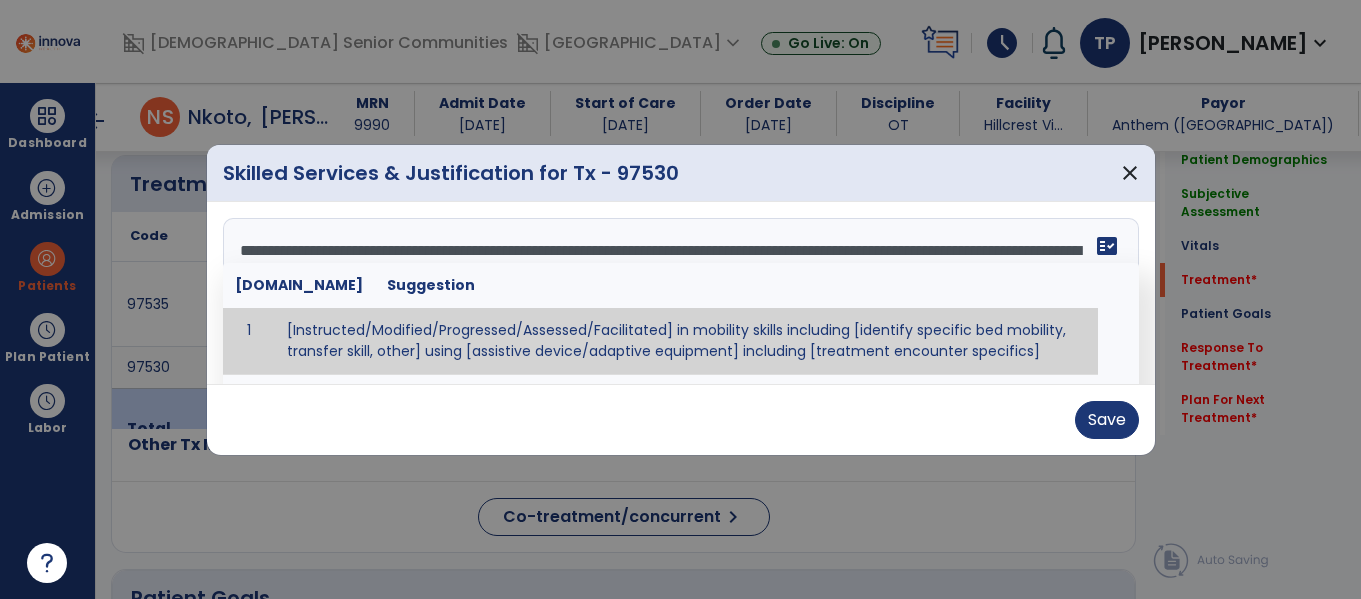 click on "**********" at bounding box center (681, 293) 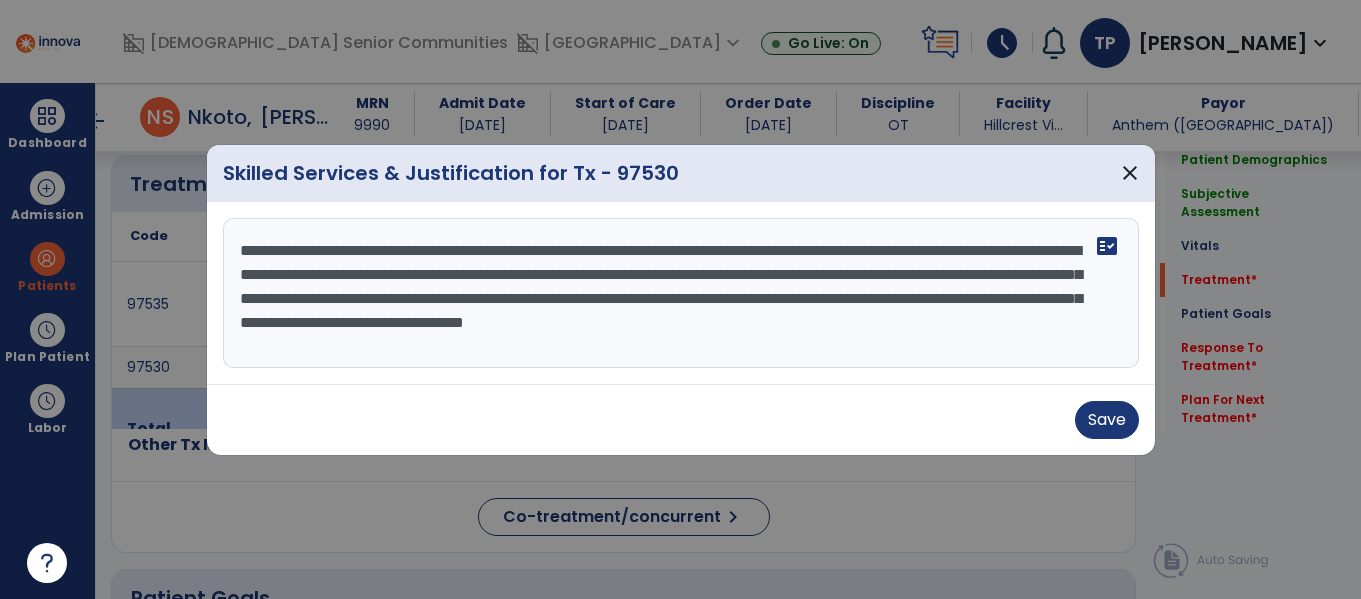 click on "**********" at bounding box center [681, 293] 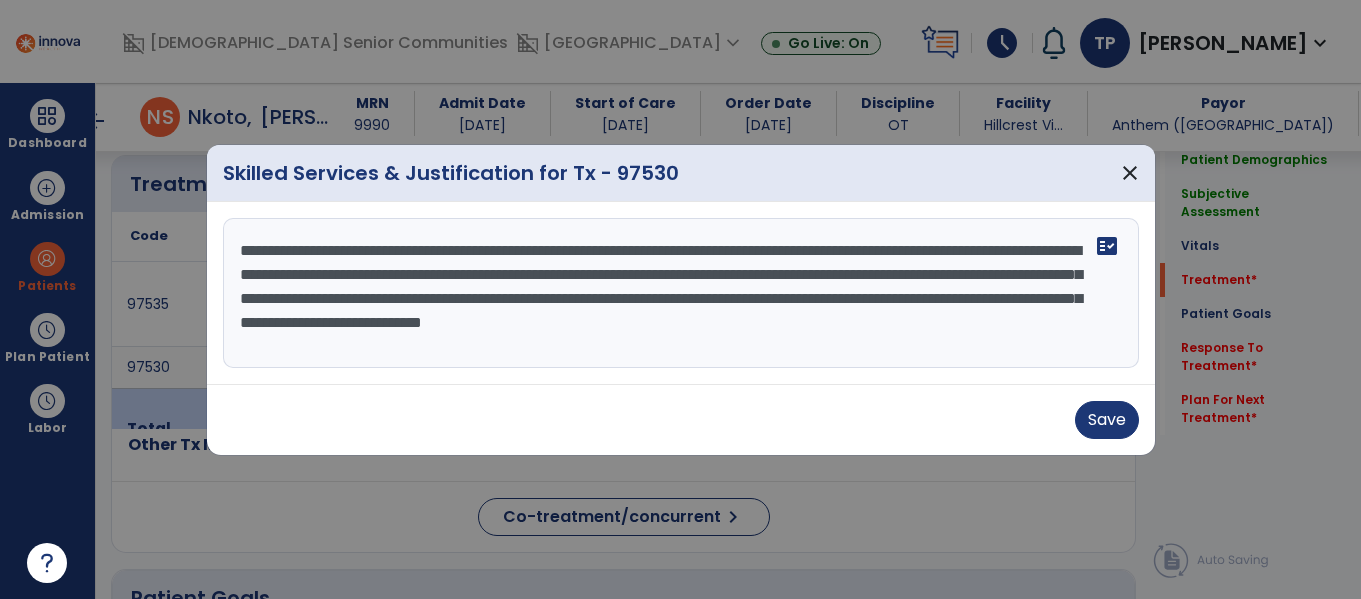 click on "**********" at bounding box center [681, 293] 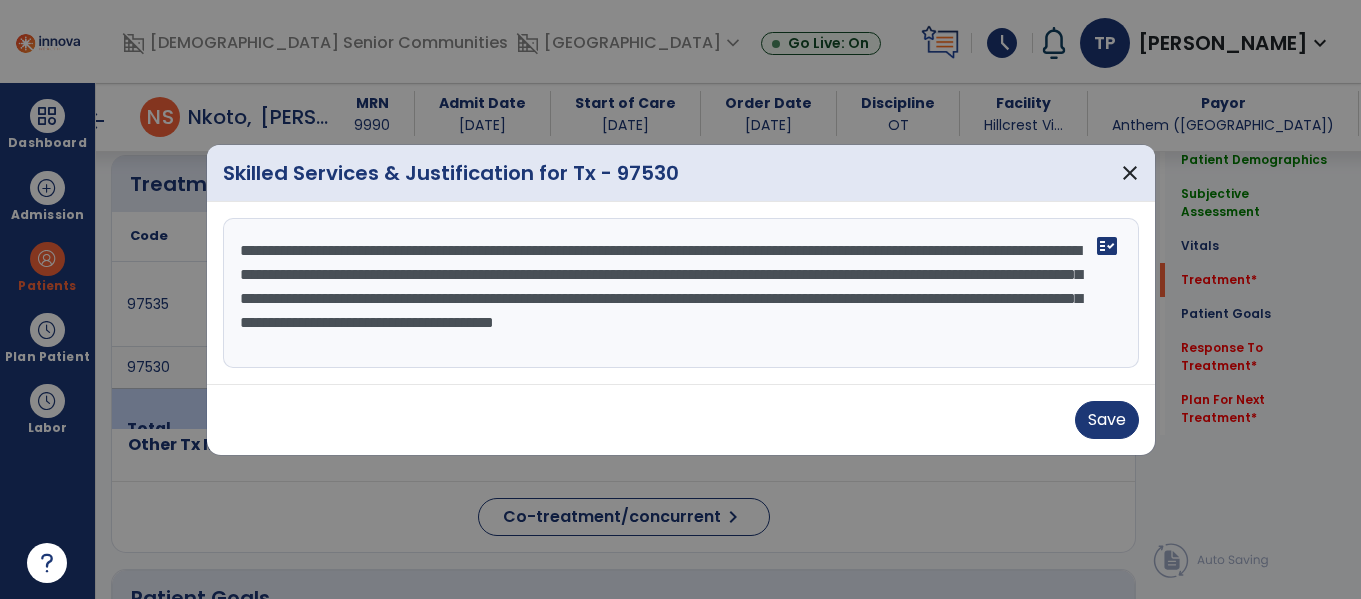 click on "**********" at bounding box center (681, 293) 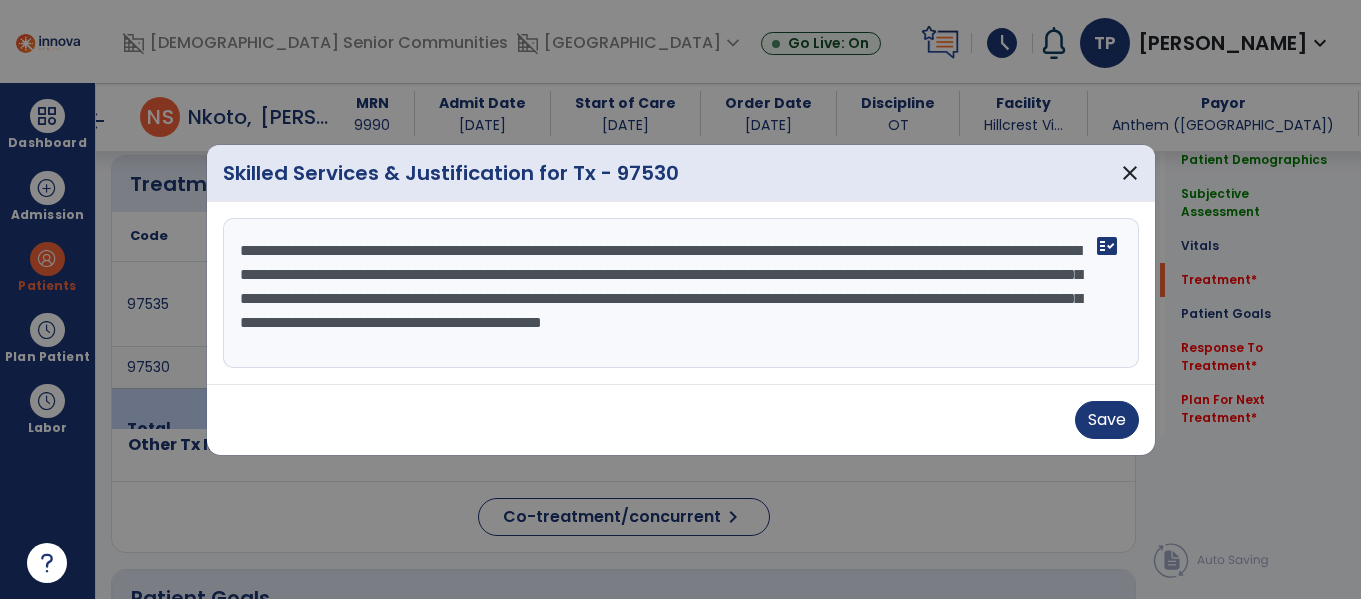 click on "**********" at bounding box center (681, 293) 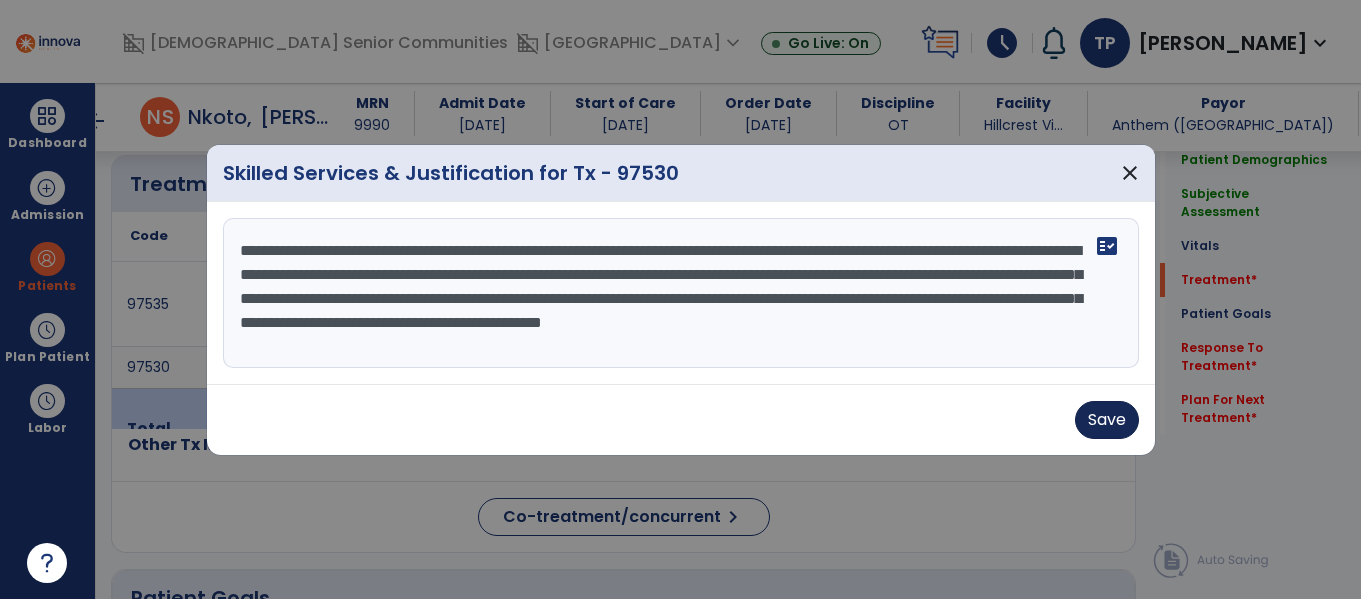 type on "**********" 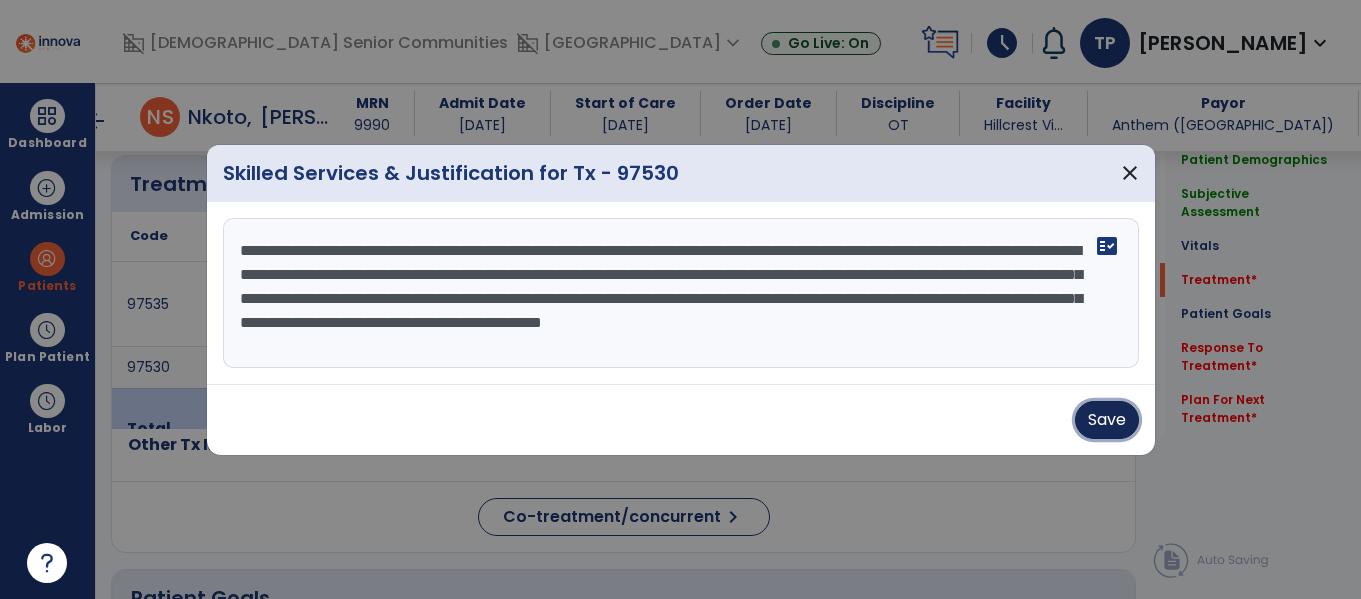 click on "Save" at bounding box center (1107, 420) 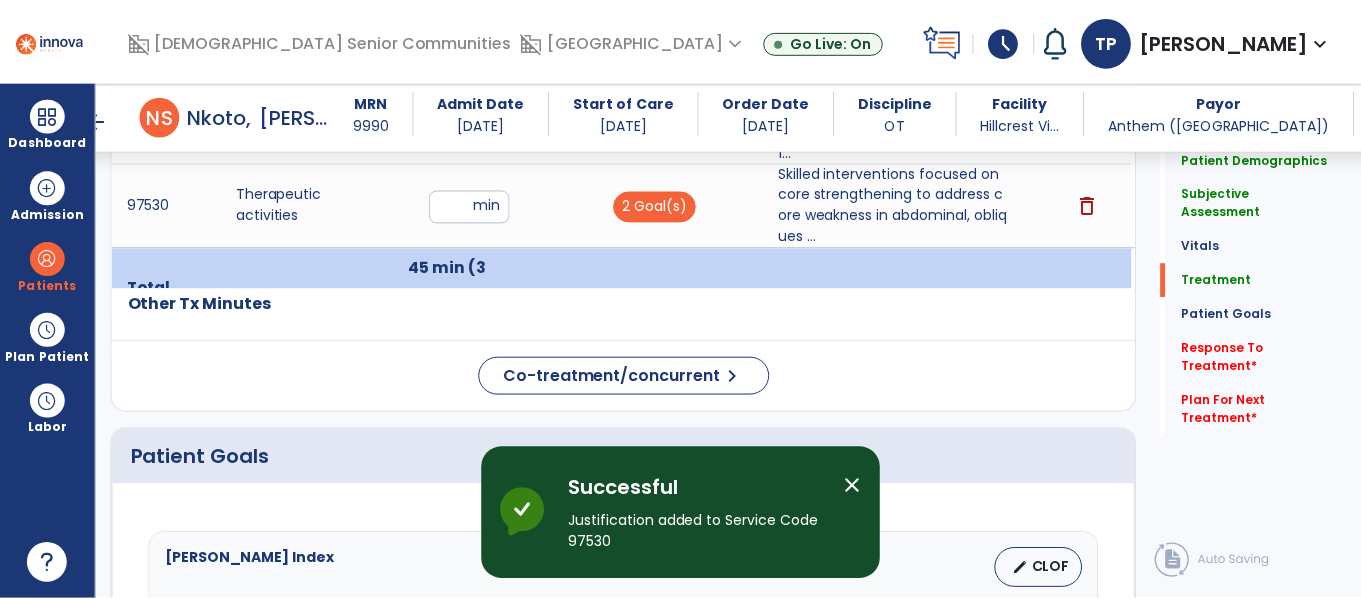 scroll, scrollTop: 1401, scrollLeft: 0, axis: vertical 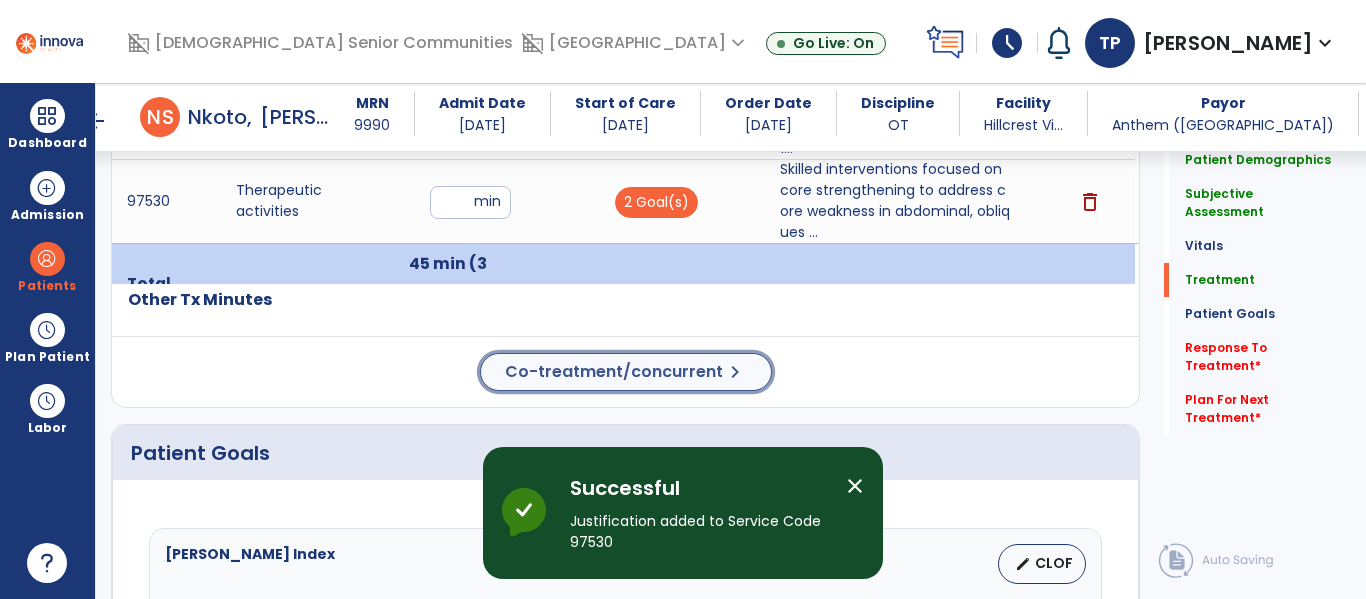 click on "Co-treatment/concurrent" 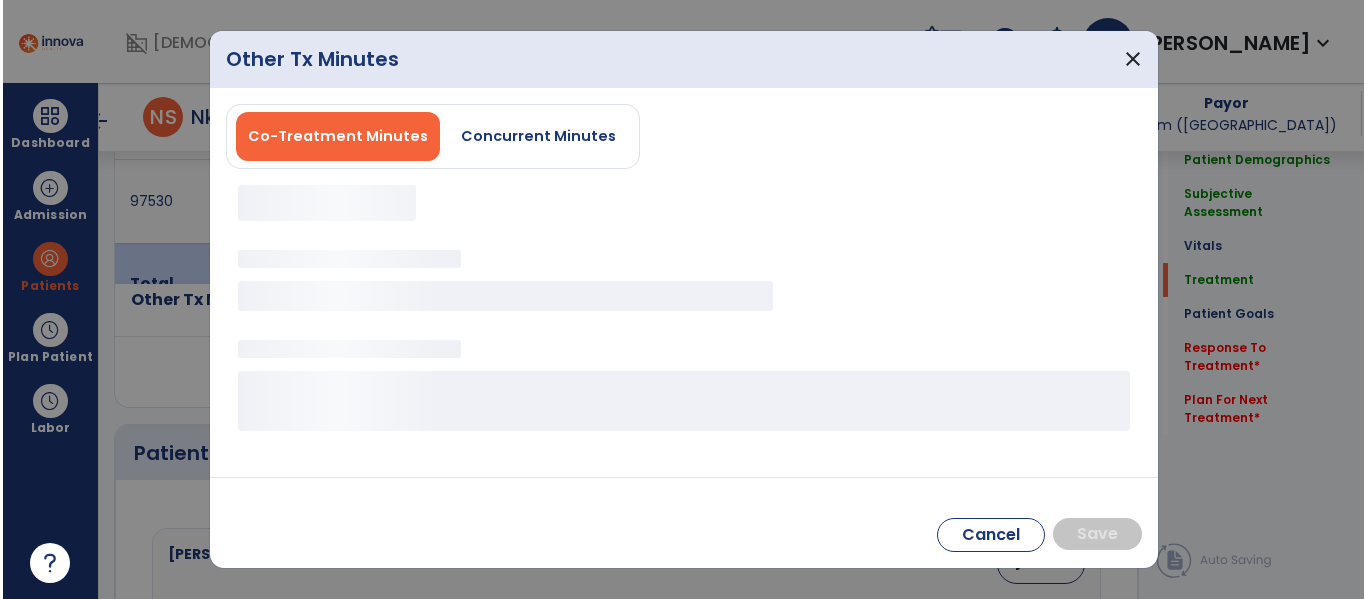 scroll, scrollTop: 1401, scrollLeft: 0, axis: vertical 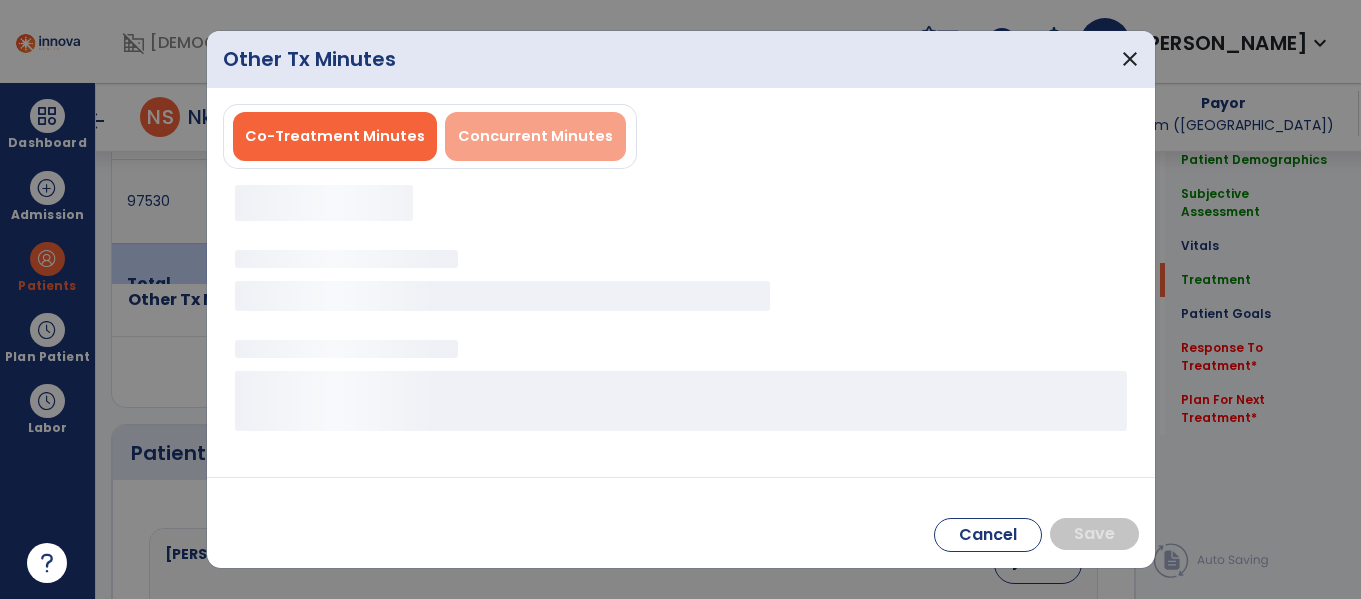 click on "Concurrent Minutes" at bounding box center (535, 136) 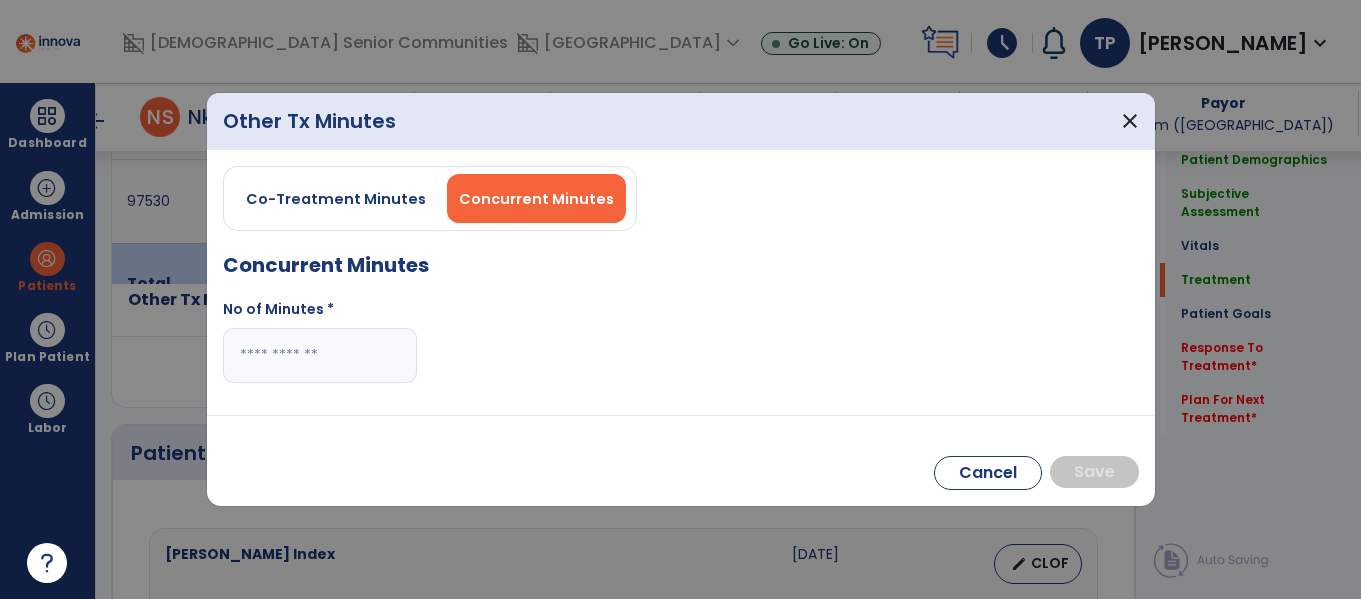 click at bounding box center [320, 355] 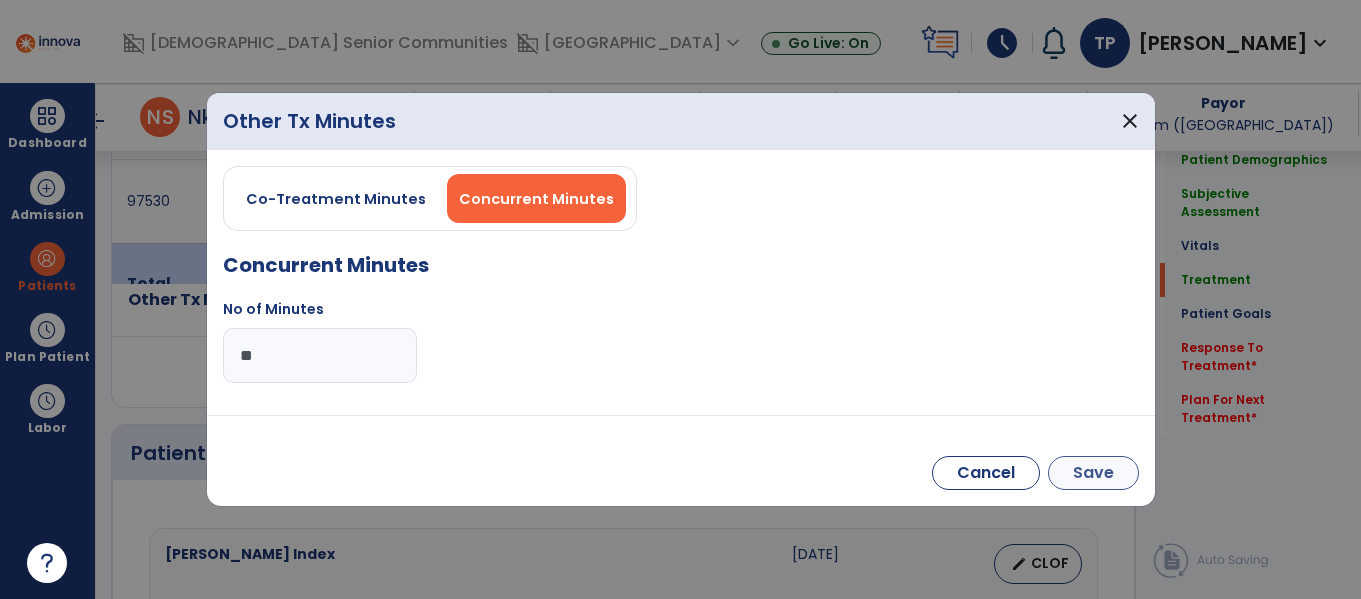 type on "**" 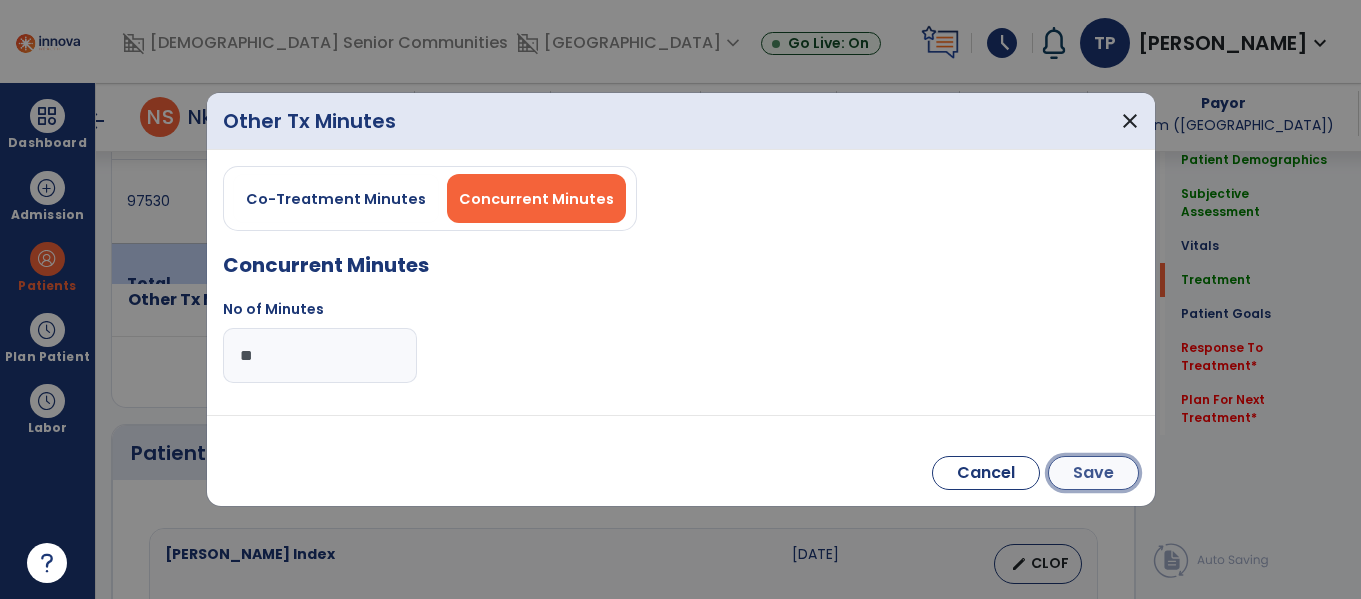 click on "Save" at bounding box center [1093, 473] 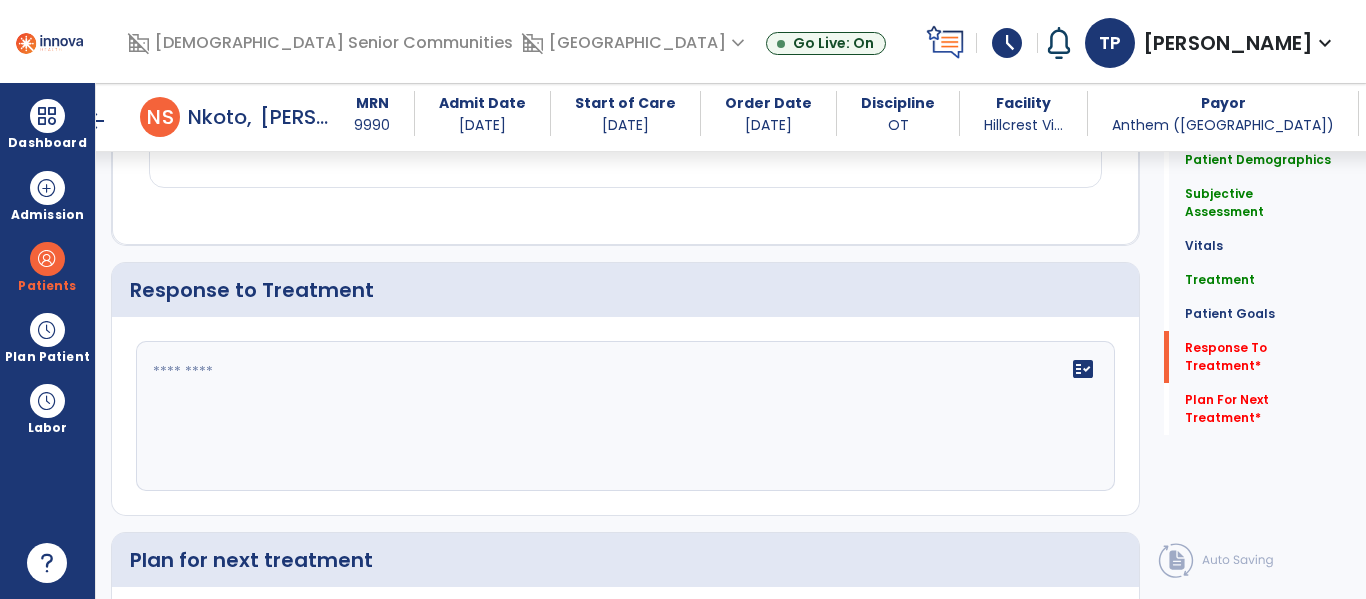 scroll, scrollTop: 3058, scrollLeft: 0, axis: vertical 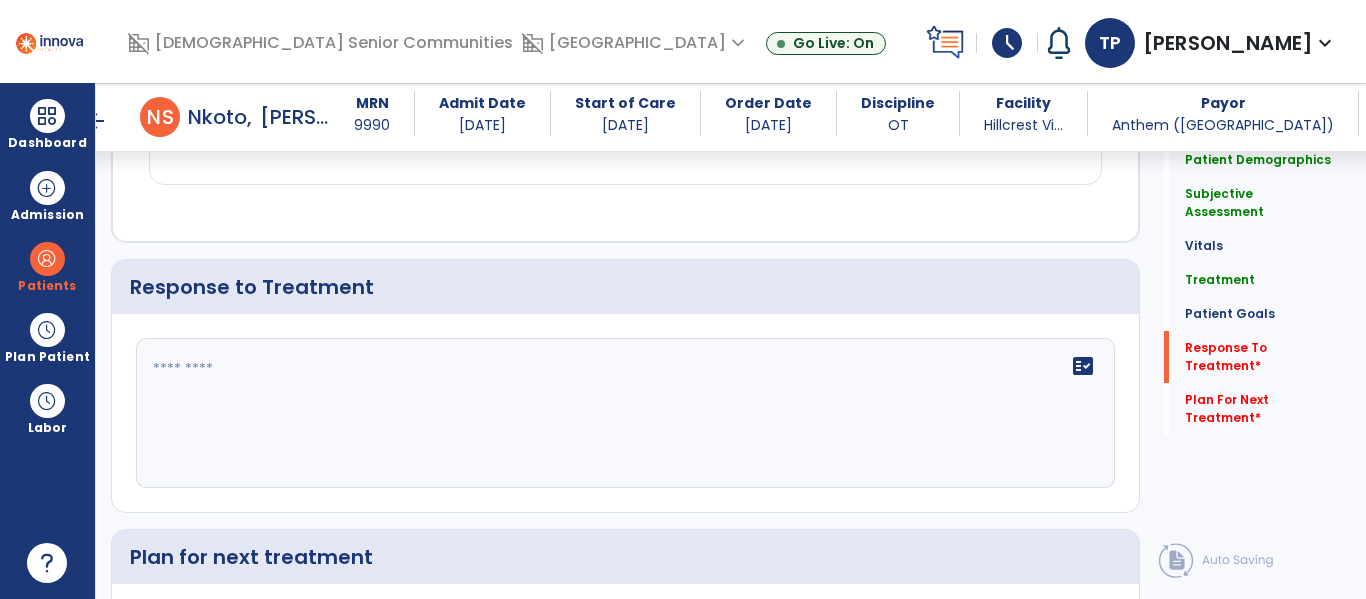 click 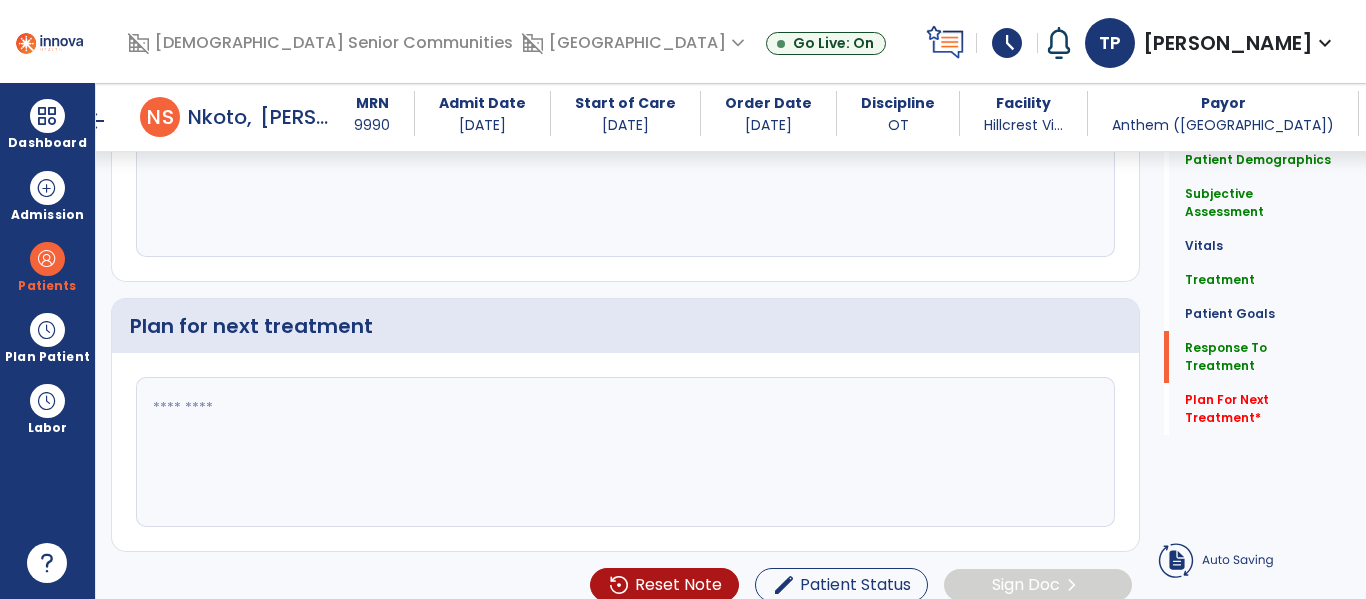 scroll, scrollTop: 2999, scrollLeft: 0, axis: vertical 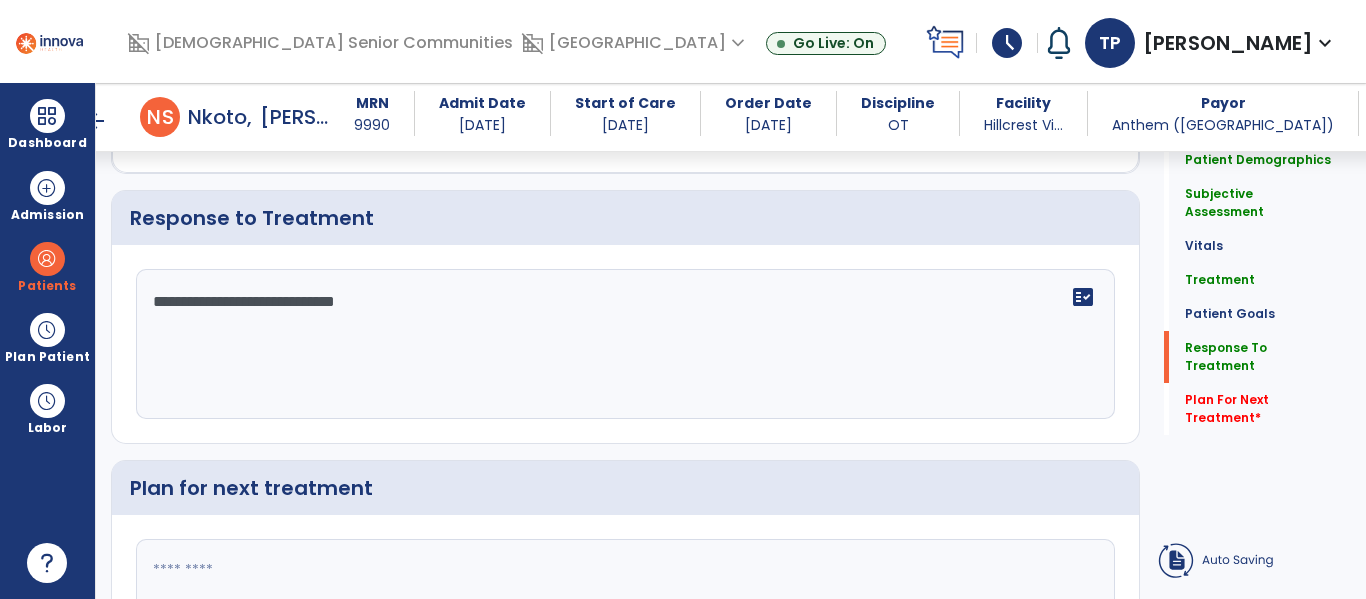 type on "**********" 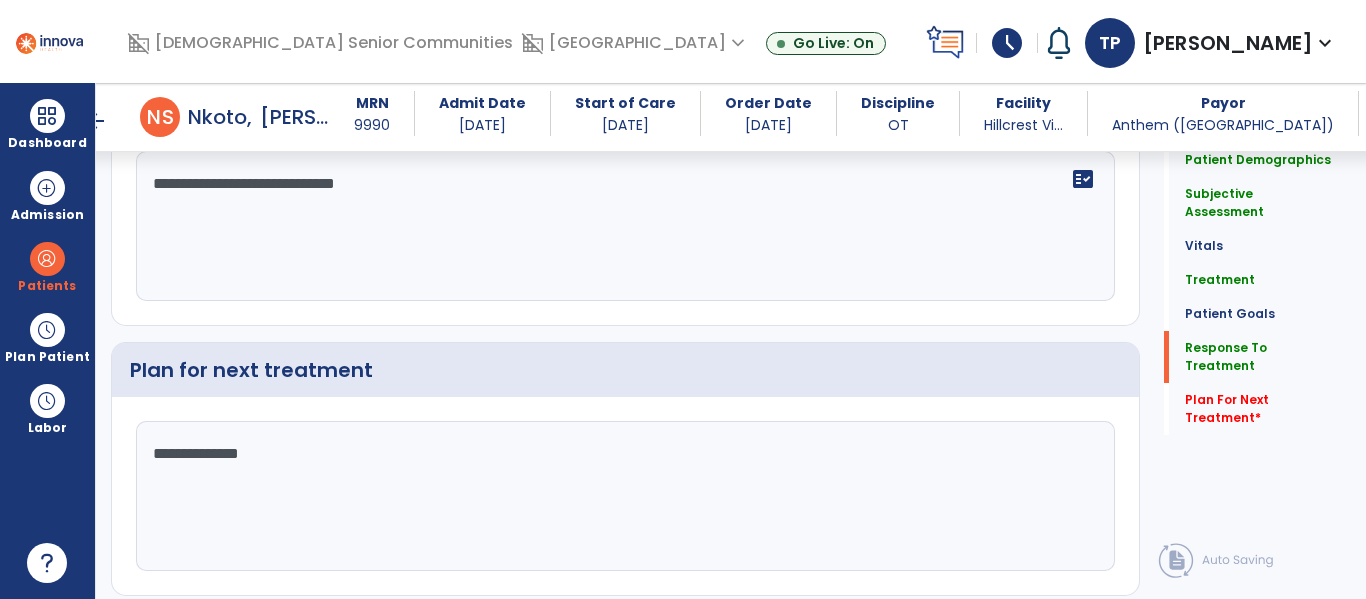 scroll, scrollTop: 3308, scrollLeft: 0, axis: vertical 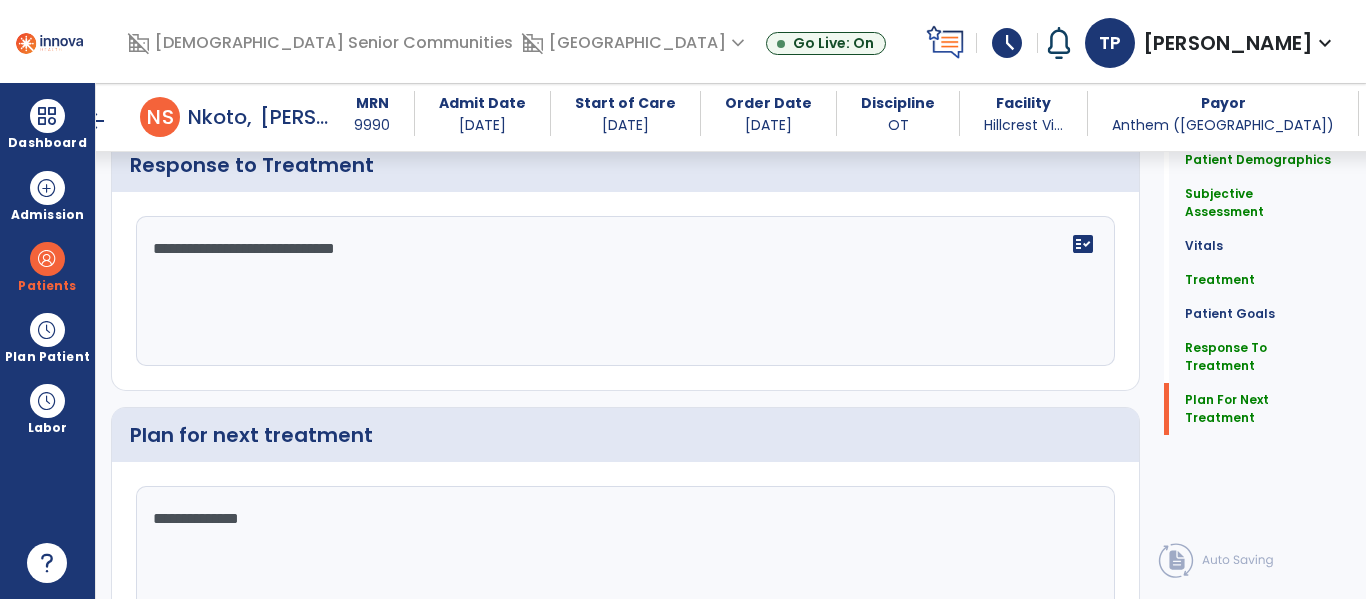 type on "**********" 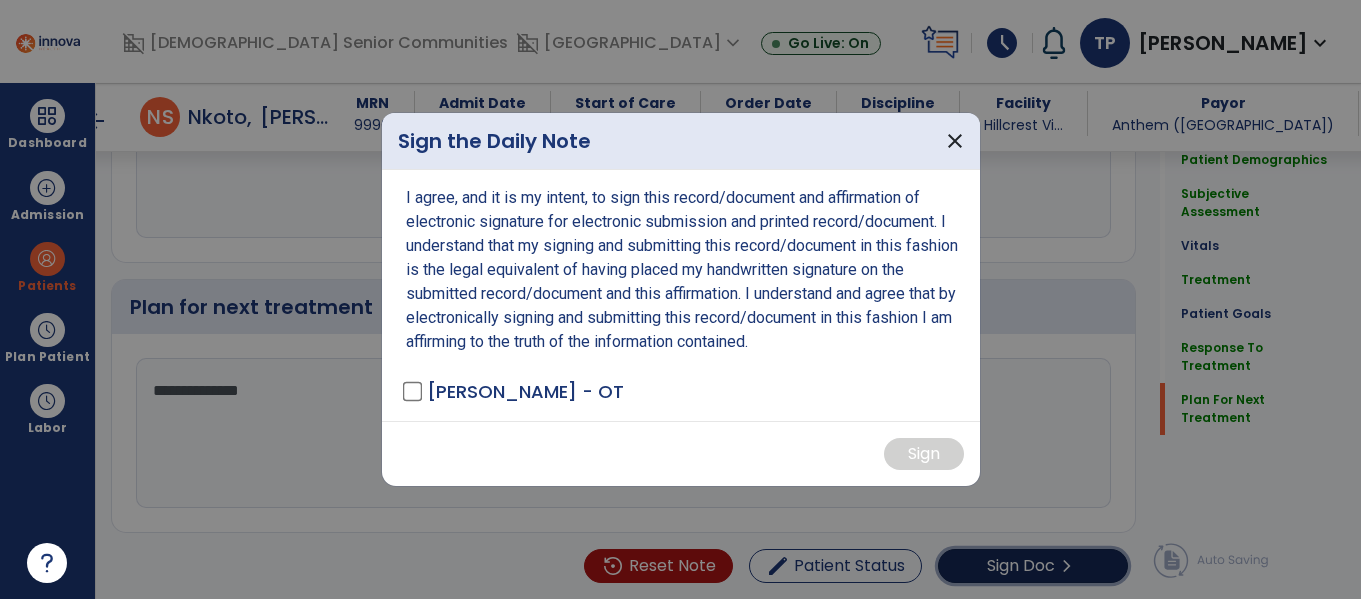 scroll, scrollTop: 3308, scrollLeft: 0, axis: vertical 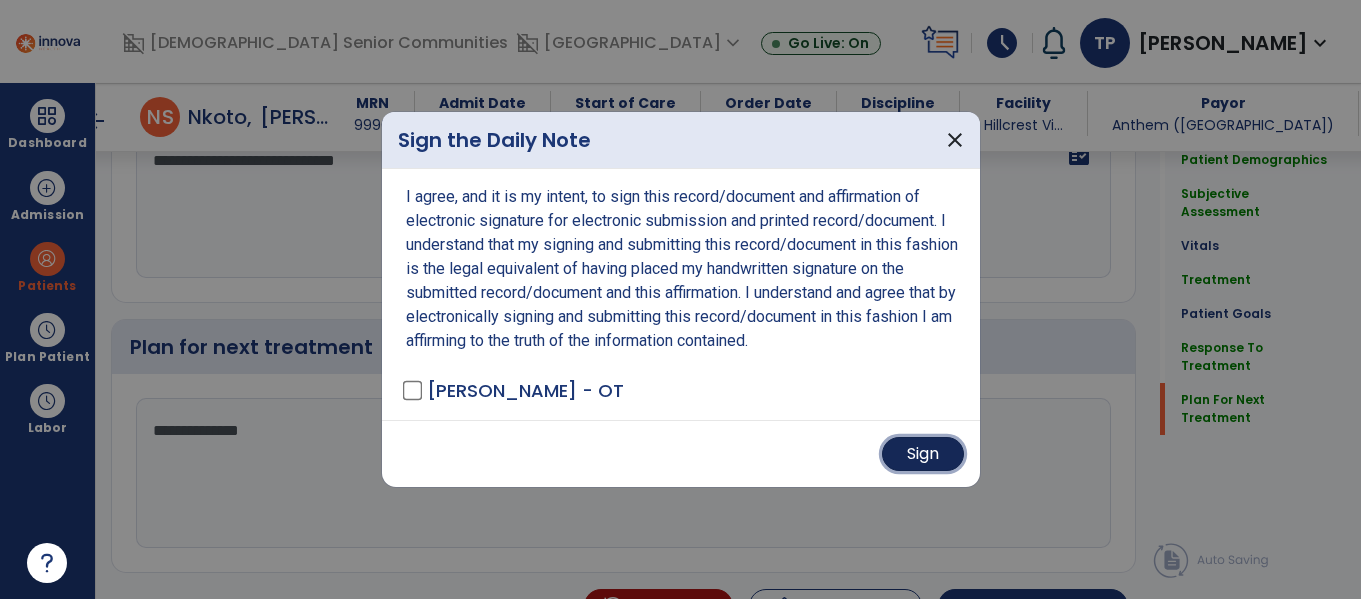 click on "Sign" at bounding box center (923, 454) 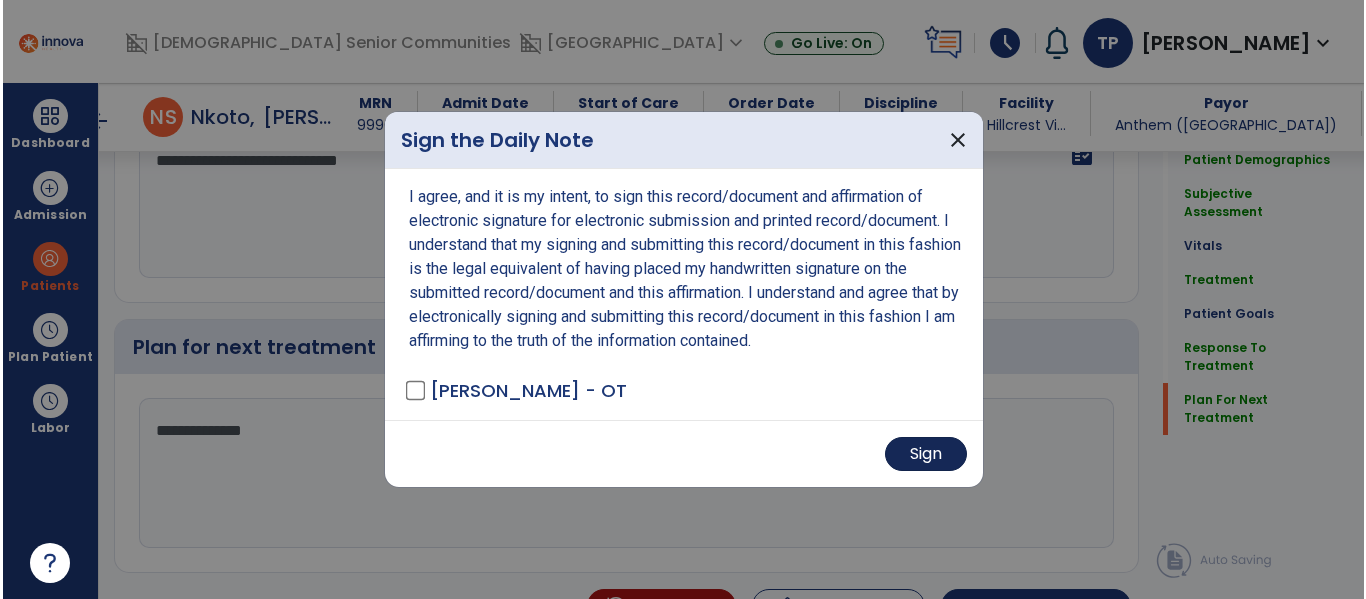 scroll, scrollTop: 3348, scrollLeft: 0, axis: vertical 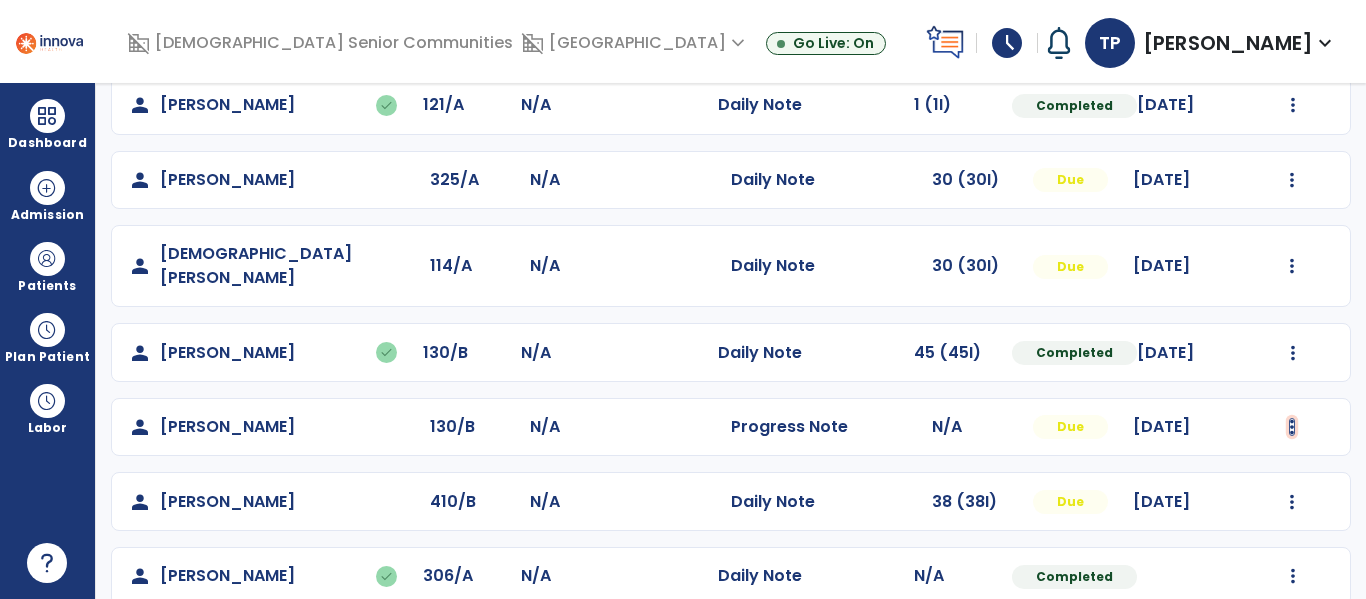 click at bounding box center [1293, -416] 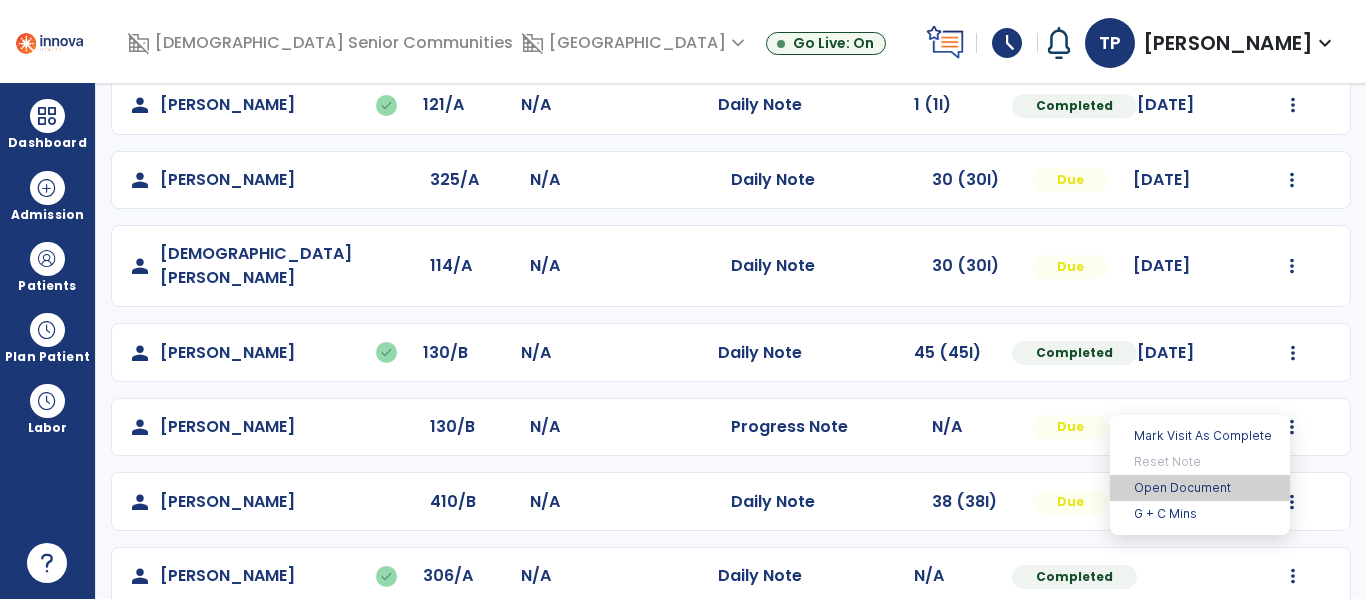 click on "Open Document" at bounding box center [1200, 488] 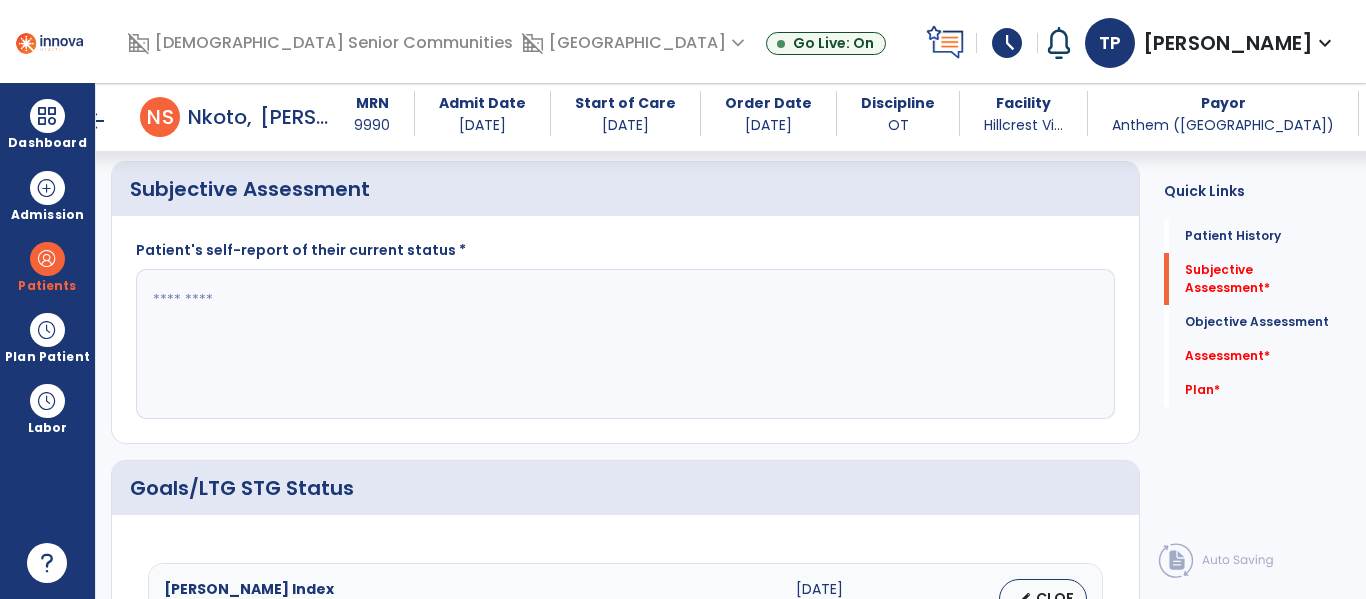 scroll, scrollTop: 484, scrollLeft: 0, axis: vertical 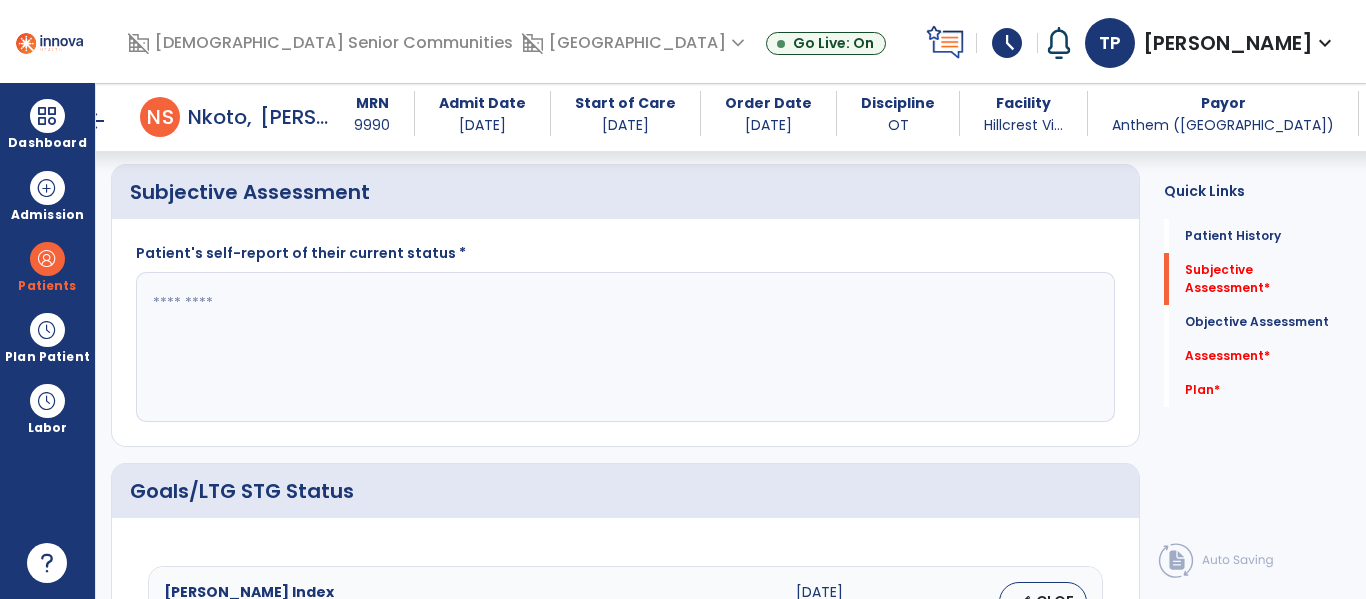 click 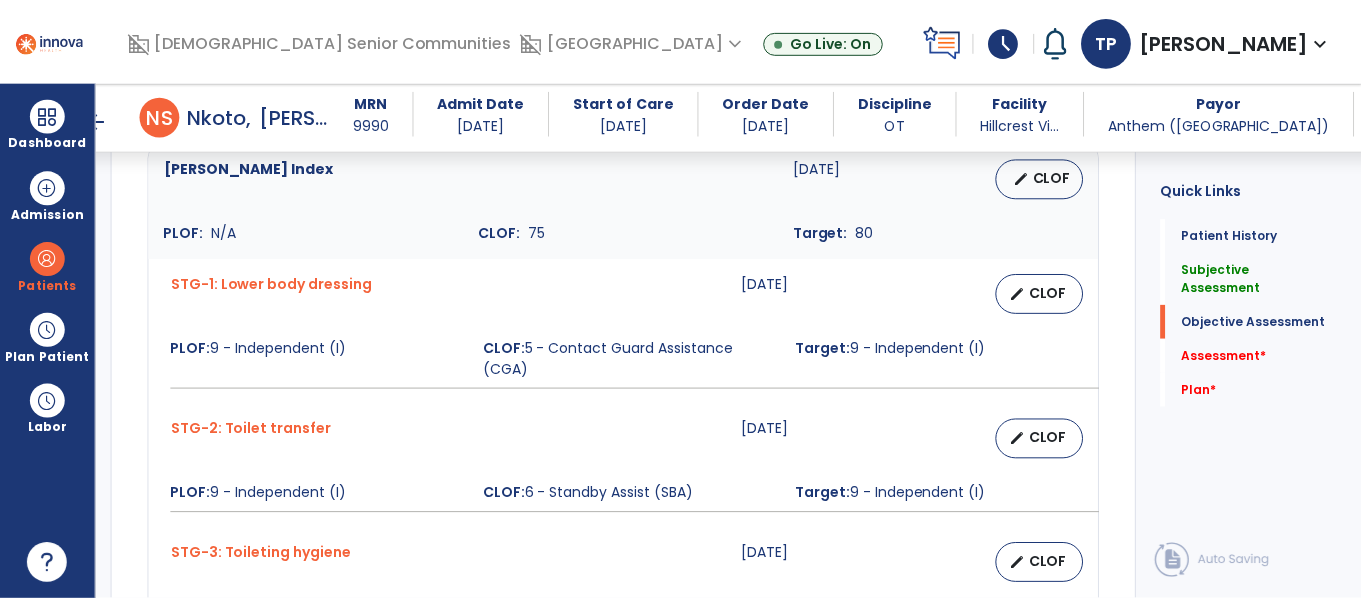 scroll, scrollTop: 910, scrollLeft: 0, axis: vertical 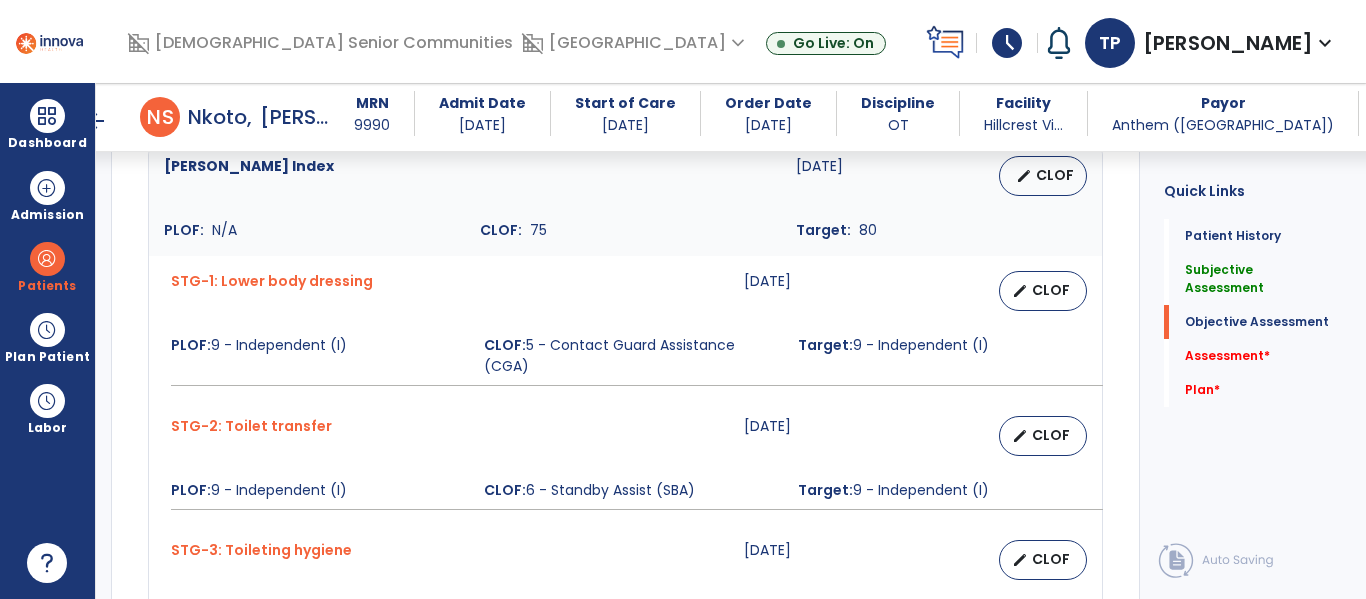 type on "**********" 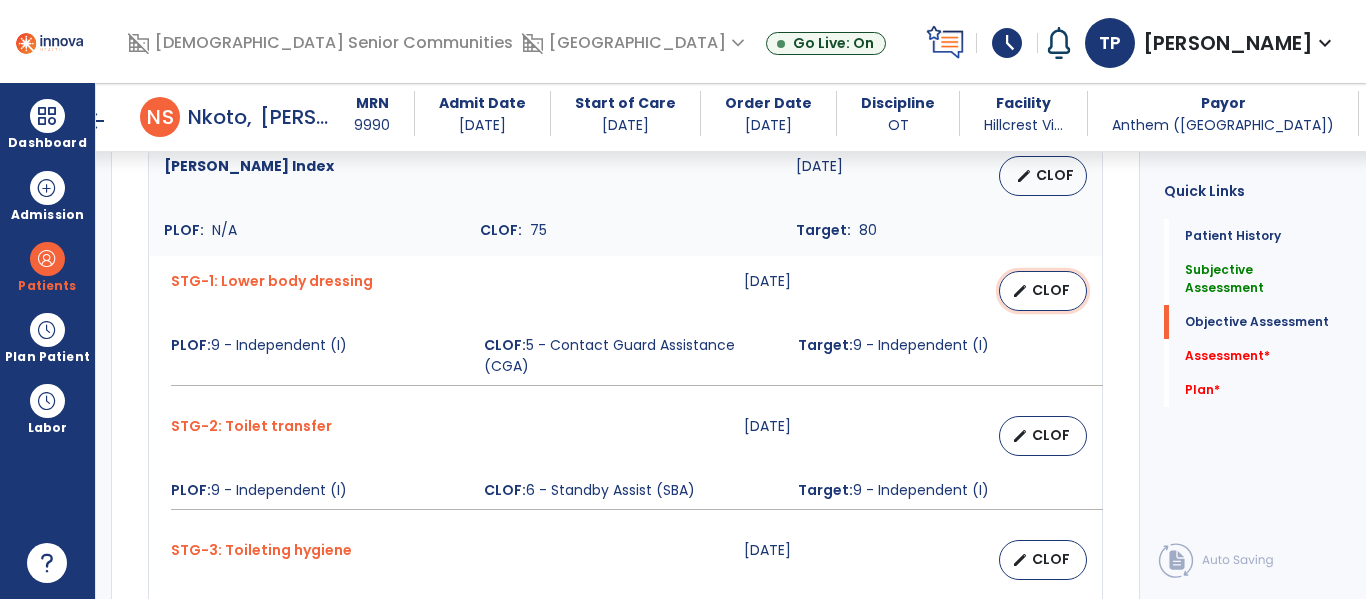 click on "CLOF" at bounding box center (1051, 290) 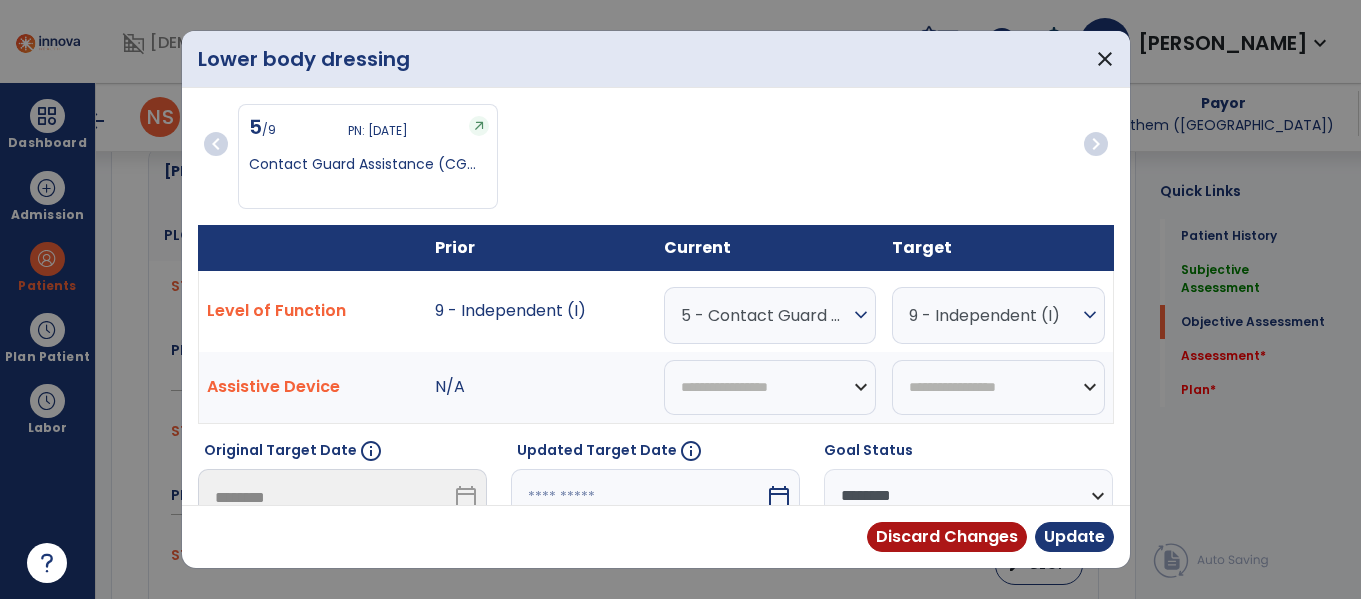 scroll, scrollTop: 910, scrollLeft: 0, axis: vertical 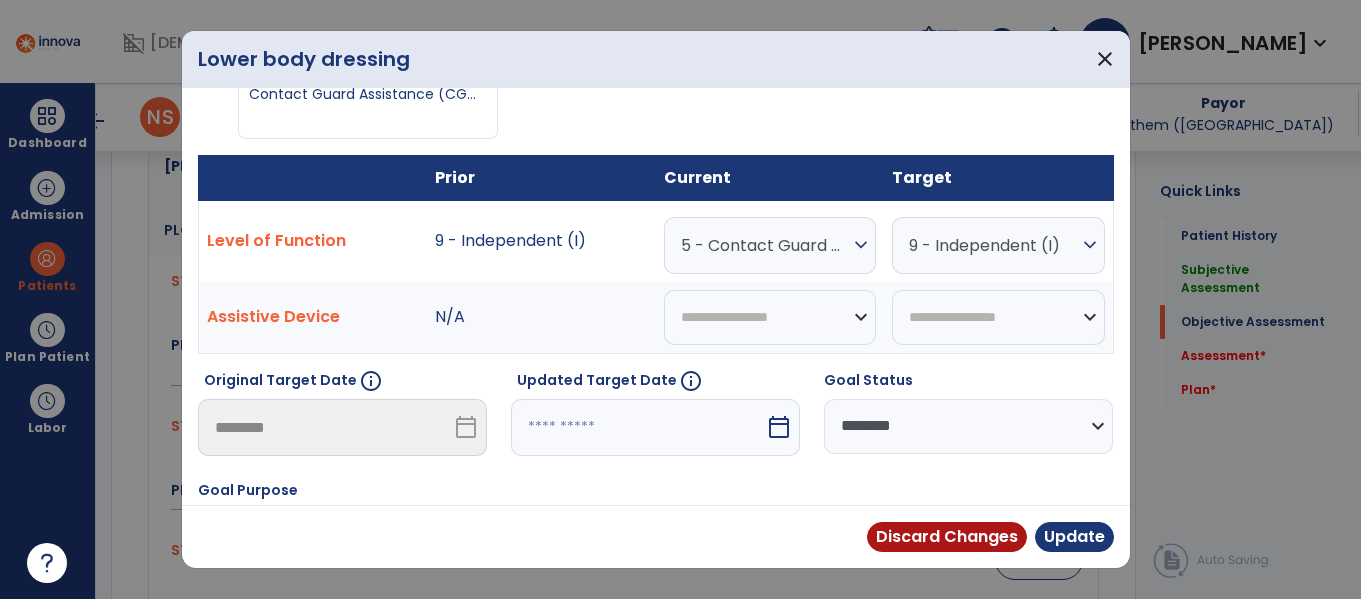 click on "calendar_today" at bounding box center (779, 427) 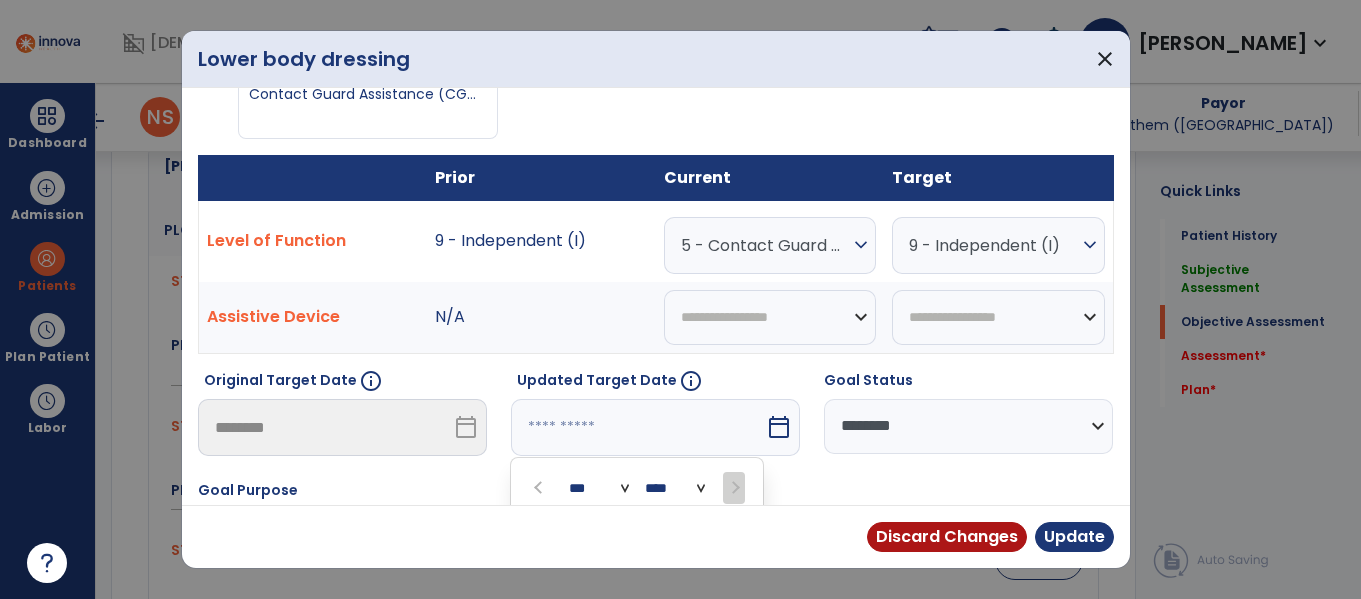 scroll, scrollTop: 318, scrollLeft: 0, axis: vertical 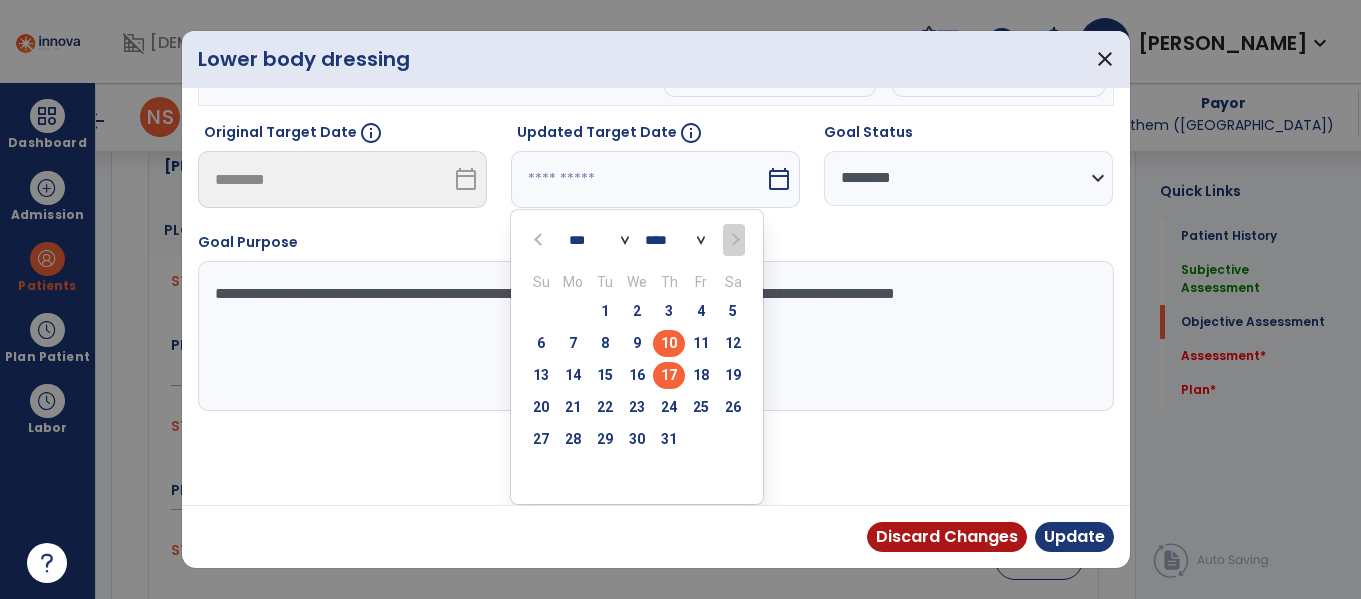 click on "17" at bounding box center [669, 375] 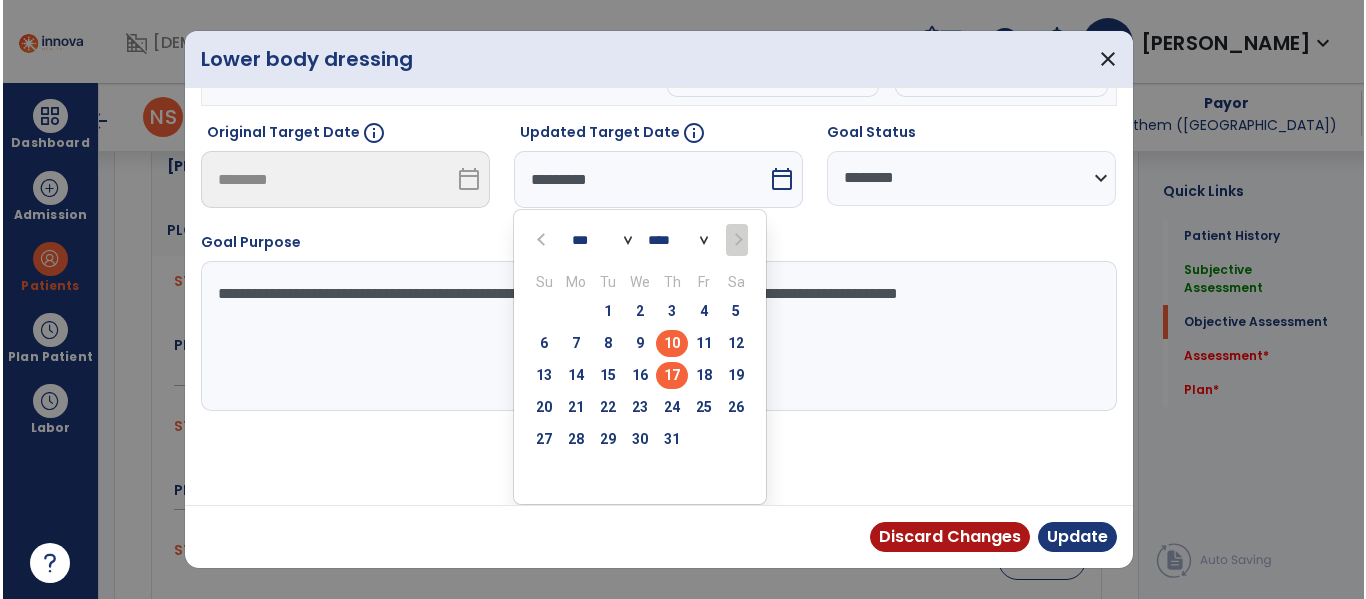 scroll, scrollTop: 240, scrollLeft: 0, axis: vertical 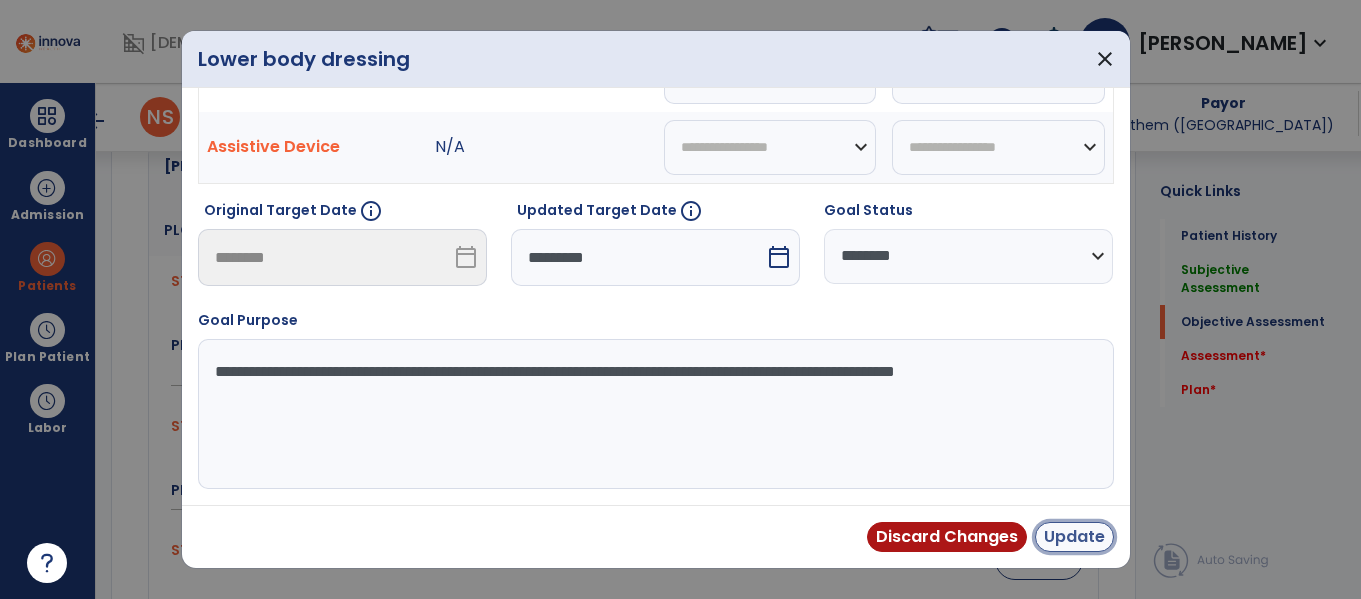 click on "Update" at bounding box center (1074, 537) 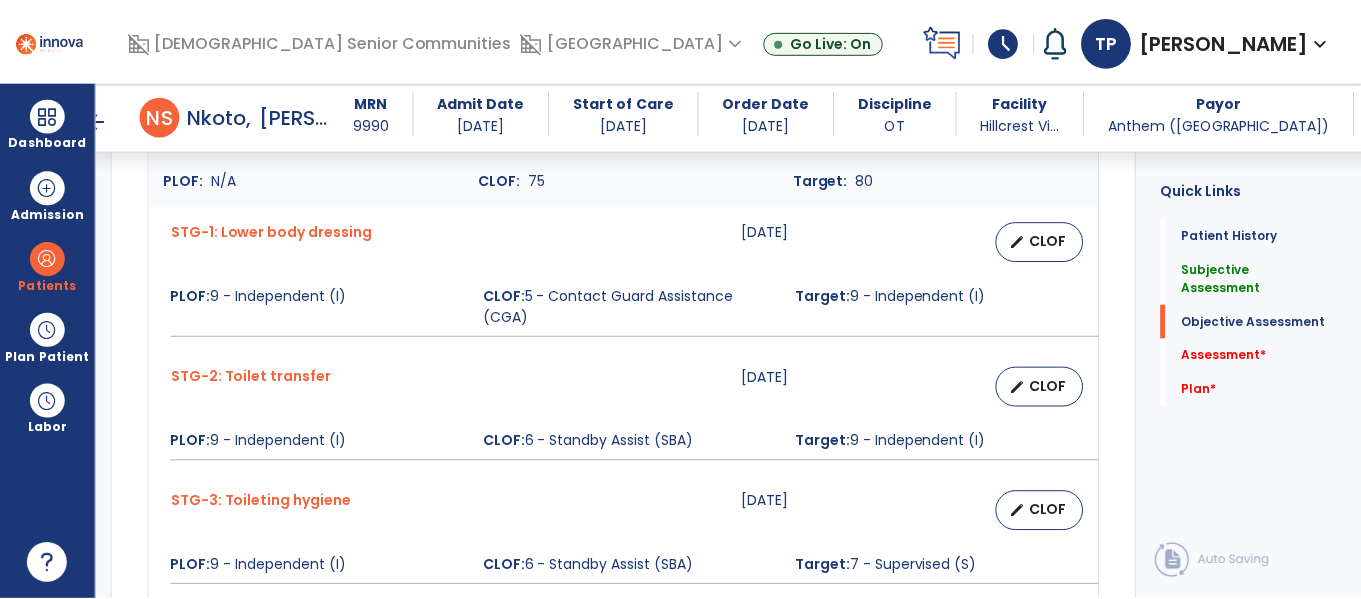 scroll, scrollTop: 1002, scrollLeft: 0, axis: vertical 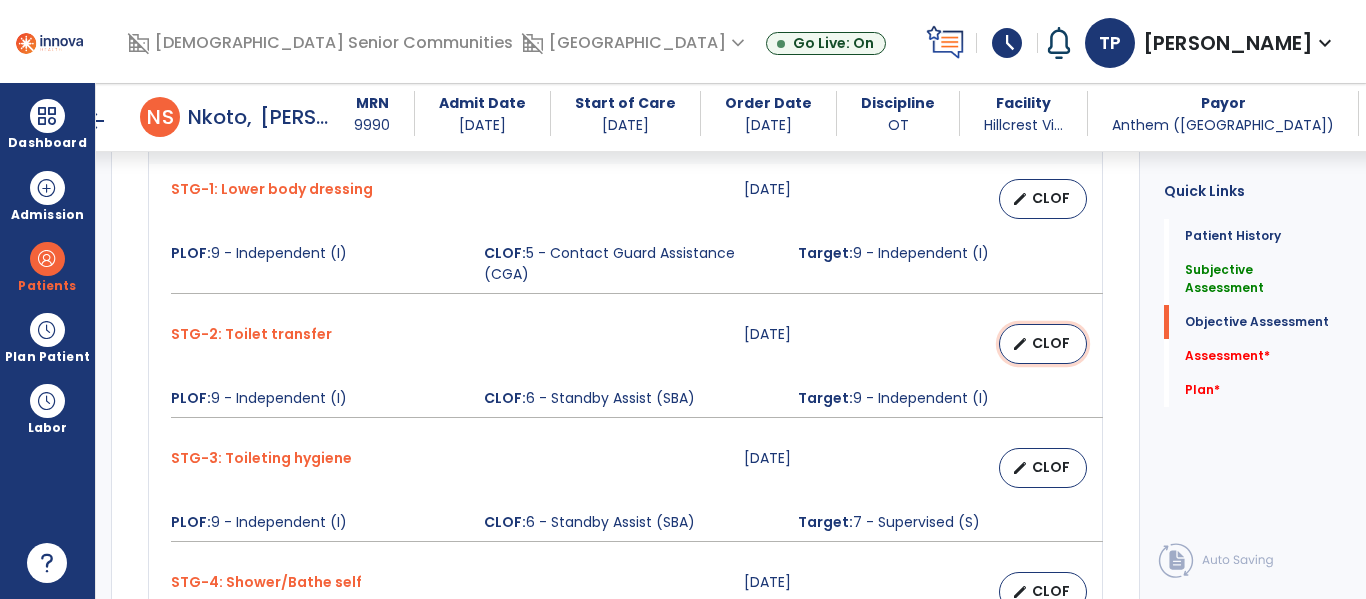 click on "CLOF" at bounding box center (1051, 343) 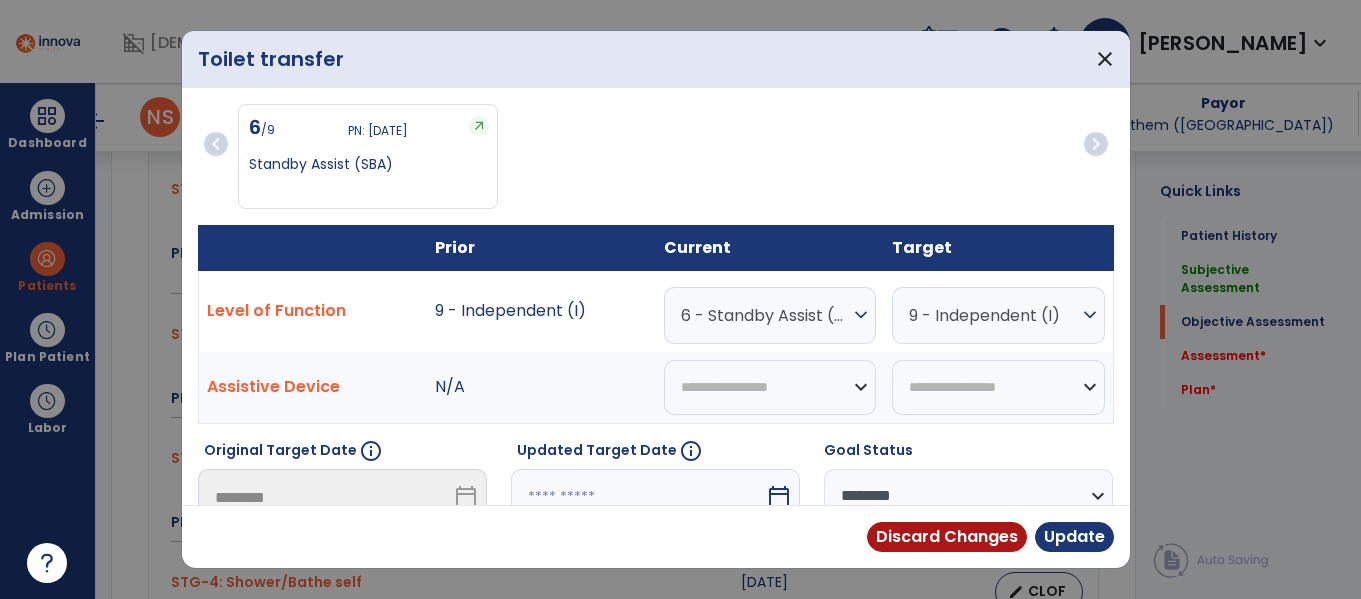 scroll, scrollTop: 1002, scrollLeft: 0, axis: vertical 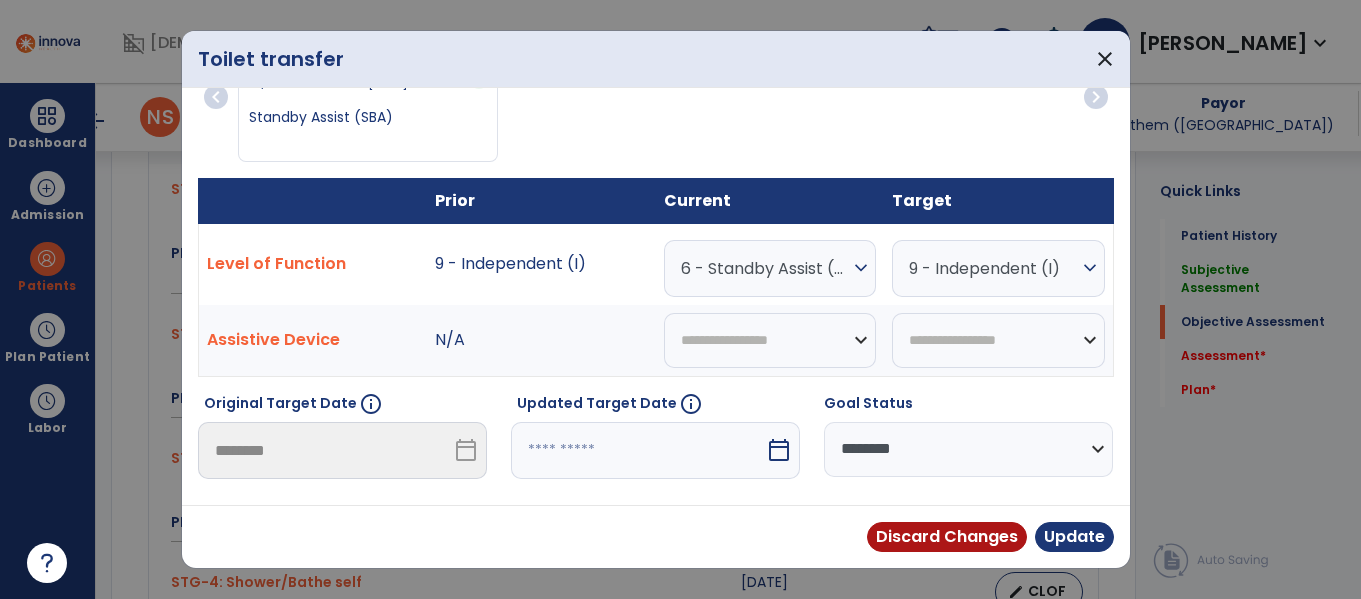 click on "calendar_today" at bounding box center (779, 450) 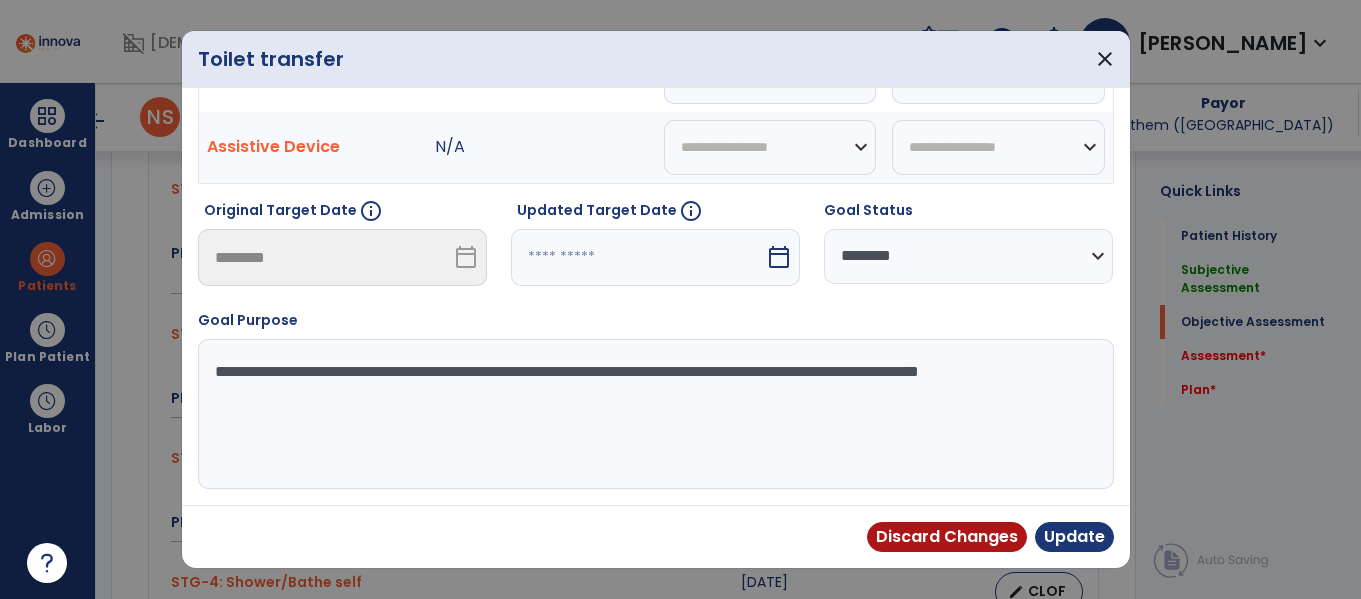 select on "*" 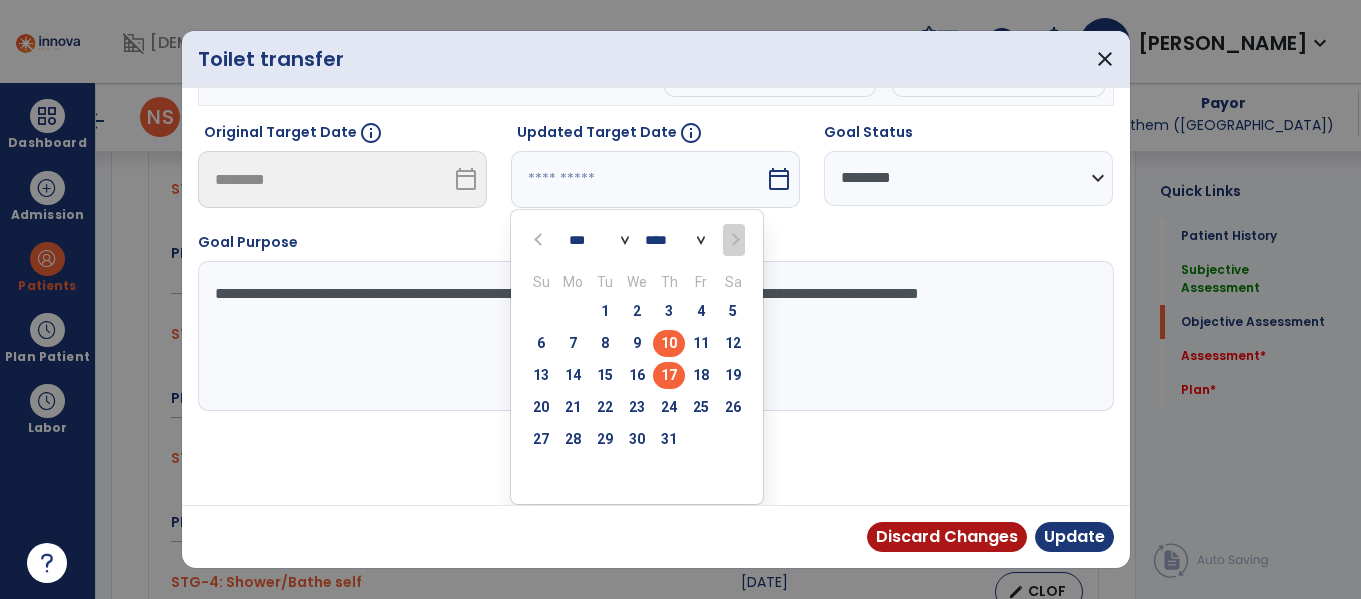 click on "17" at bounding box center [669, 375] 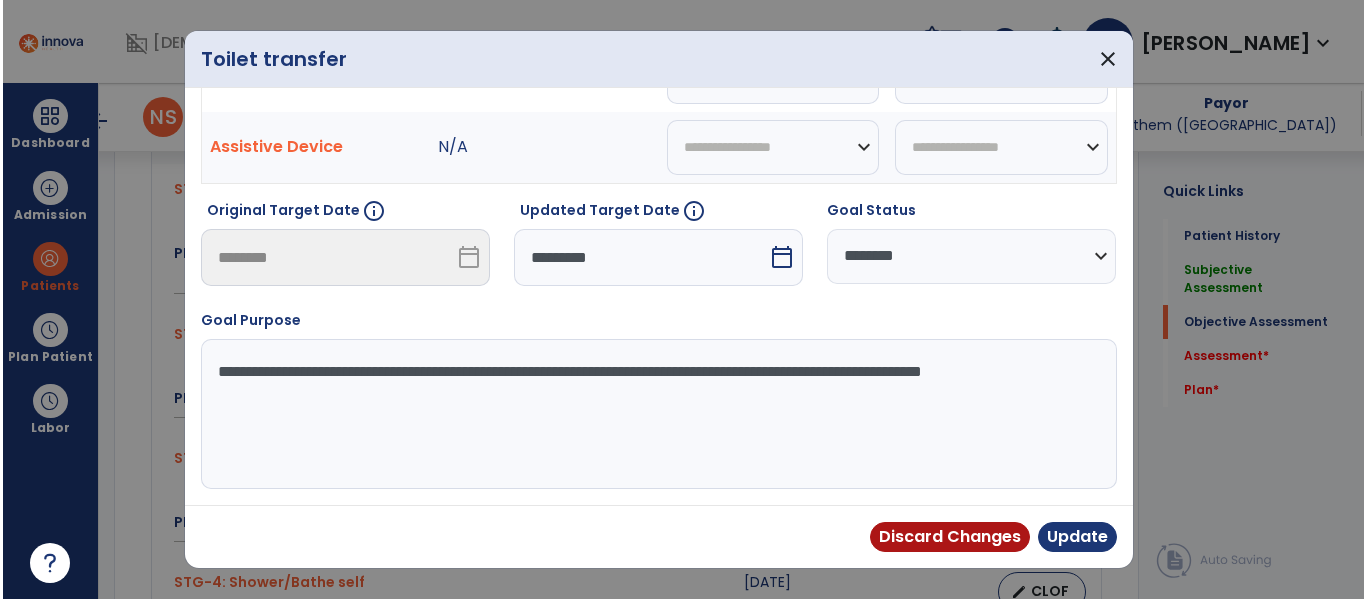 scroll, scrollTop: 240, scrollLeft: 0, axis: vertical 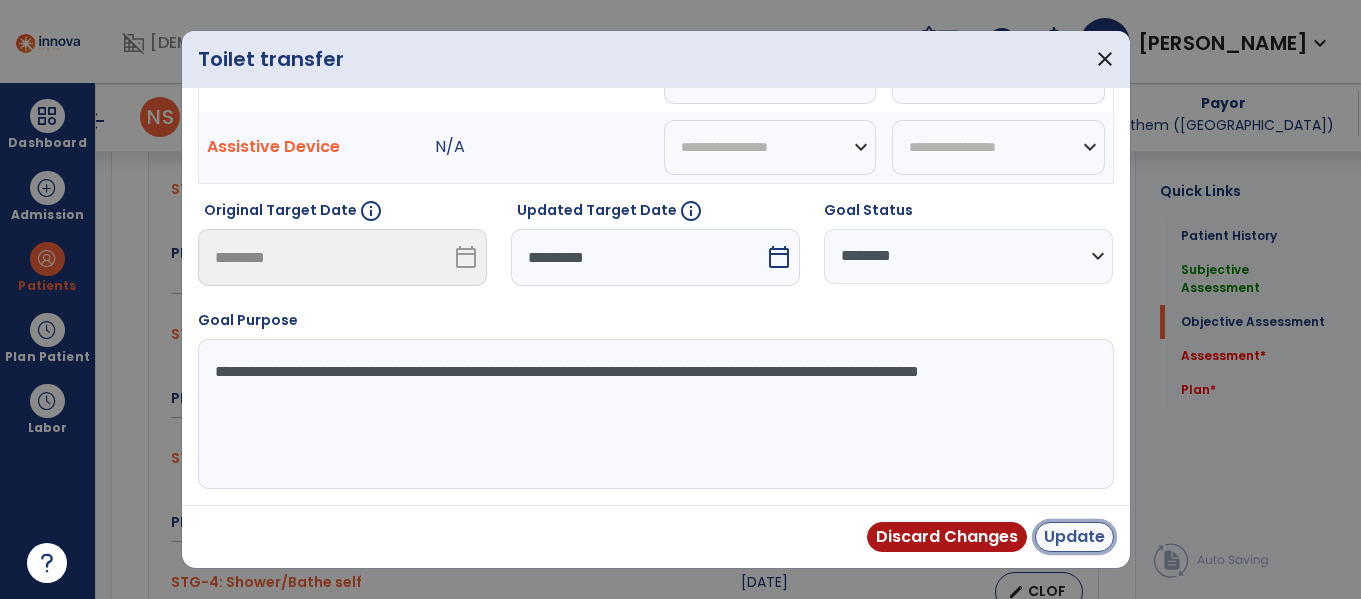 click on "Update" at bounding box center (1074, 537) 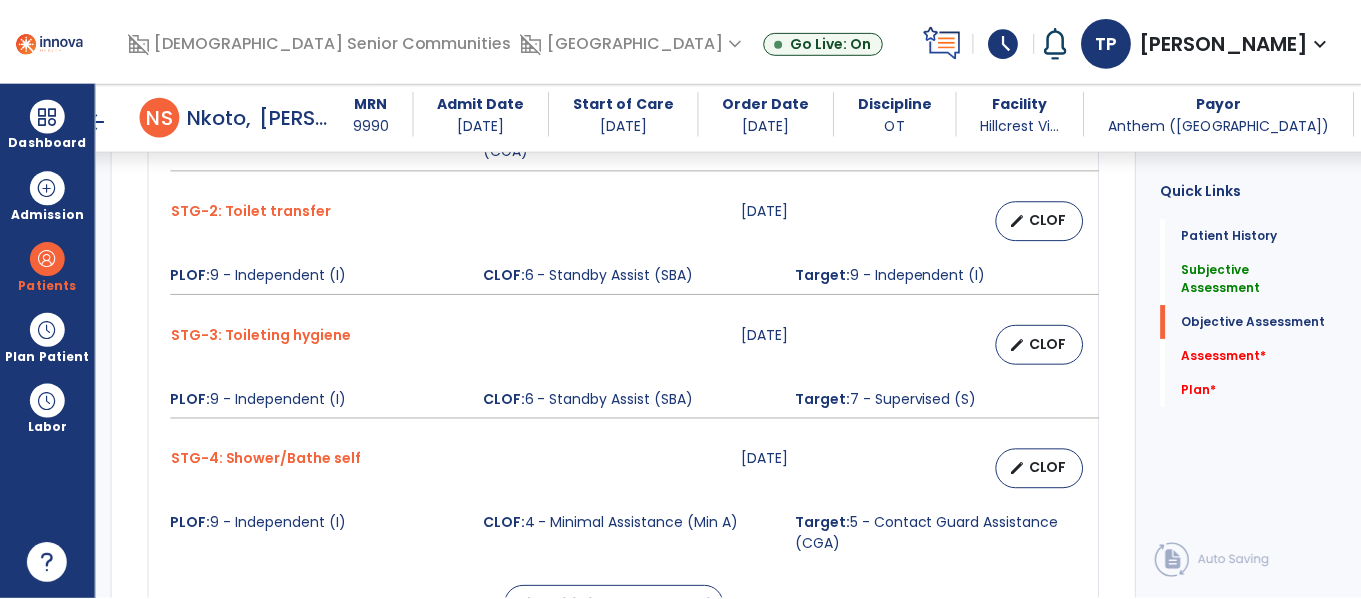 scroll, scrollTop: 1152, scrollLeft: 0, axis: vertical 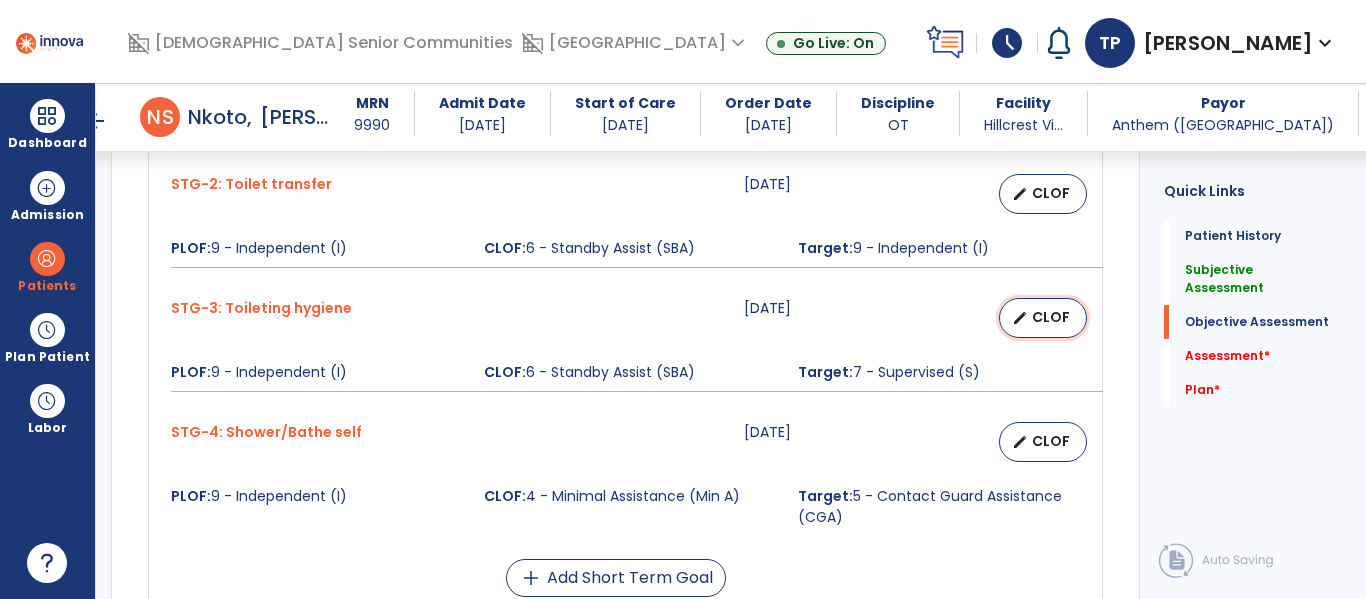 click on "CLOF" at bounding box center [1051, 317] 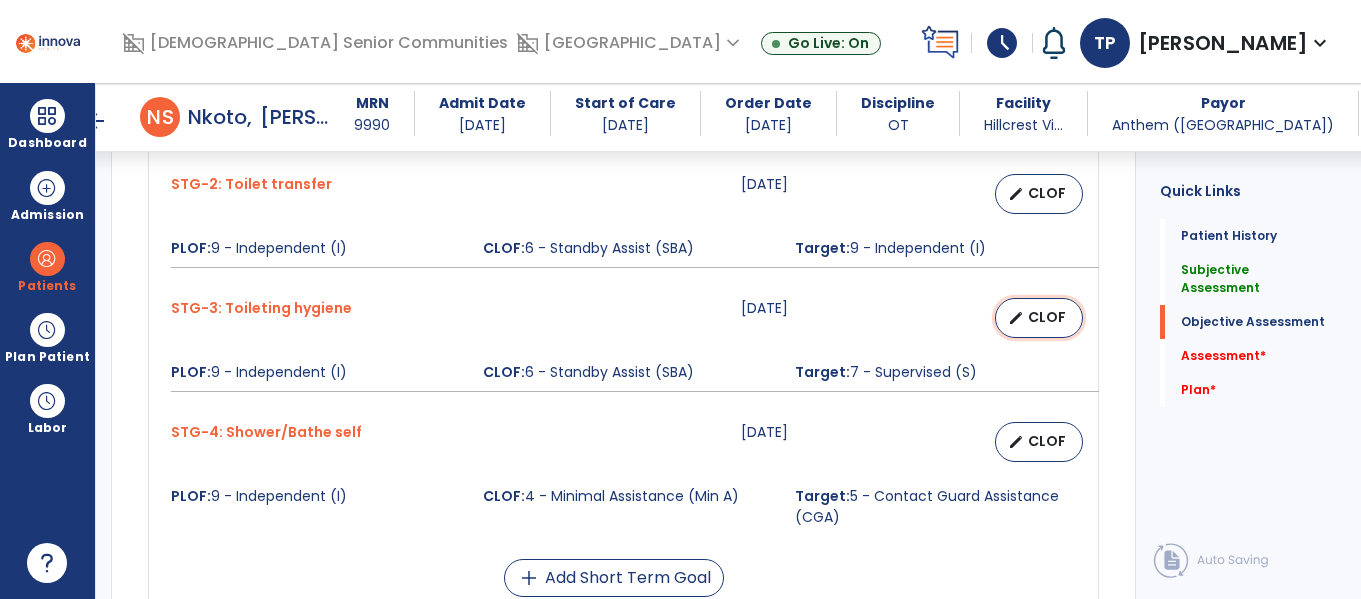 select on "********" 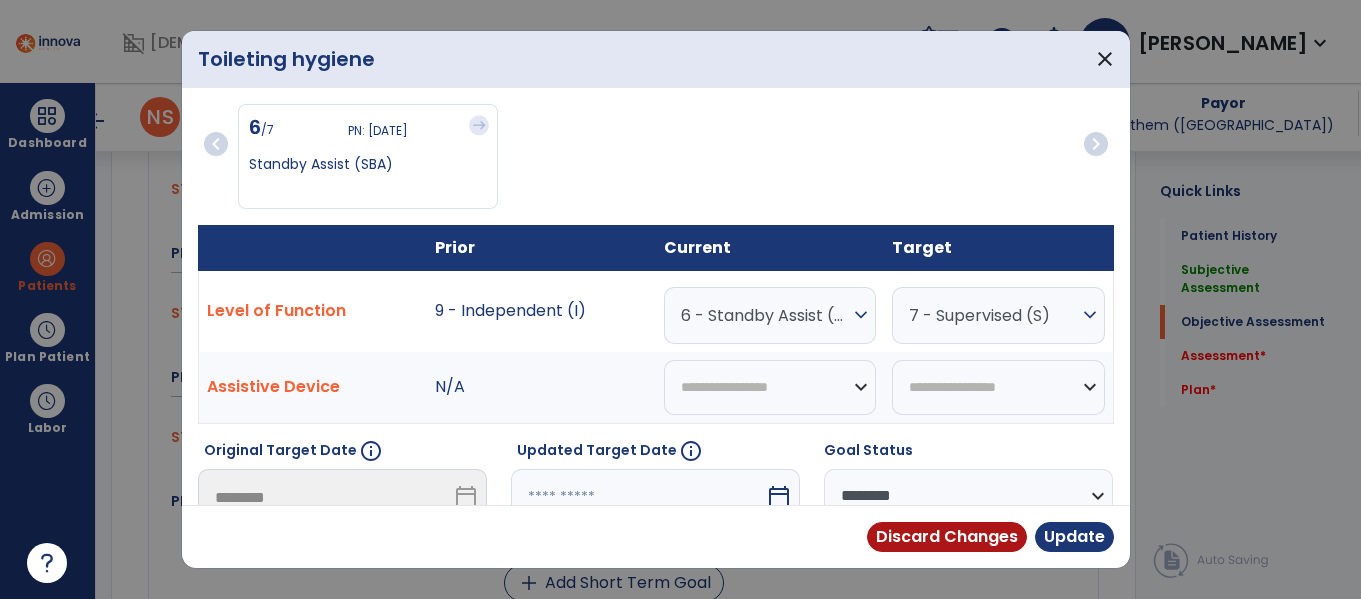 scroll, scrollTop: 1152, scrollLeft: 0, axis: vertical 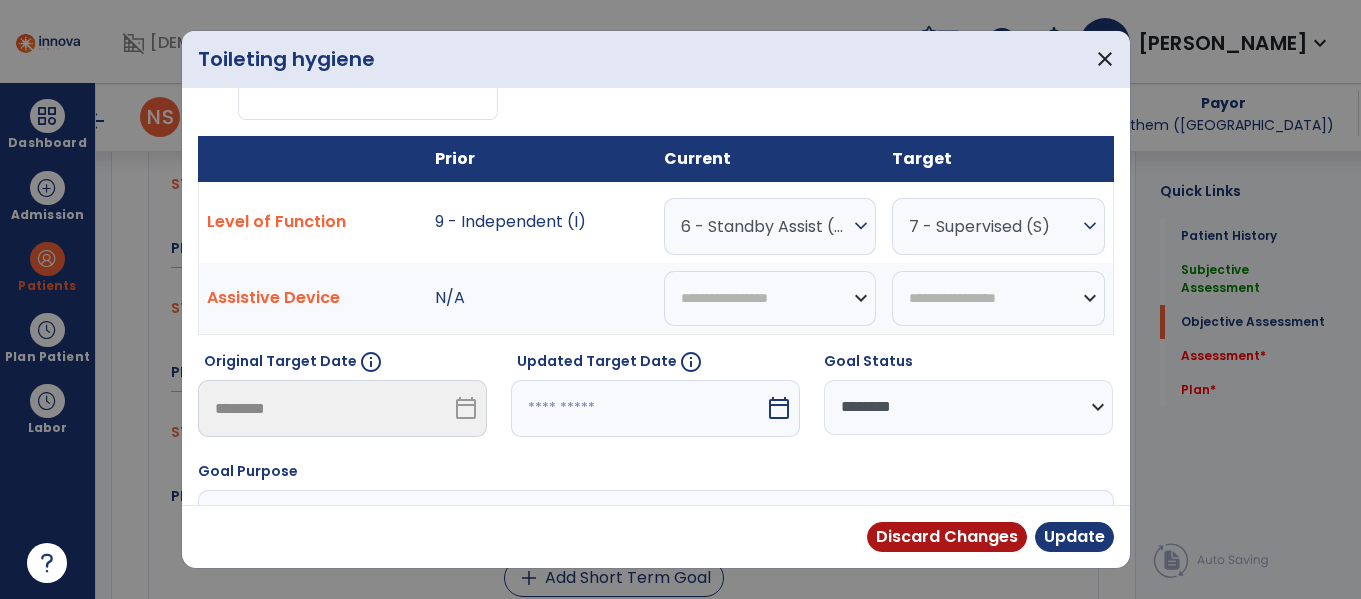 click on "expand_more" at bounding box center [861, 226] 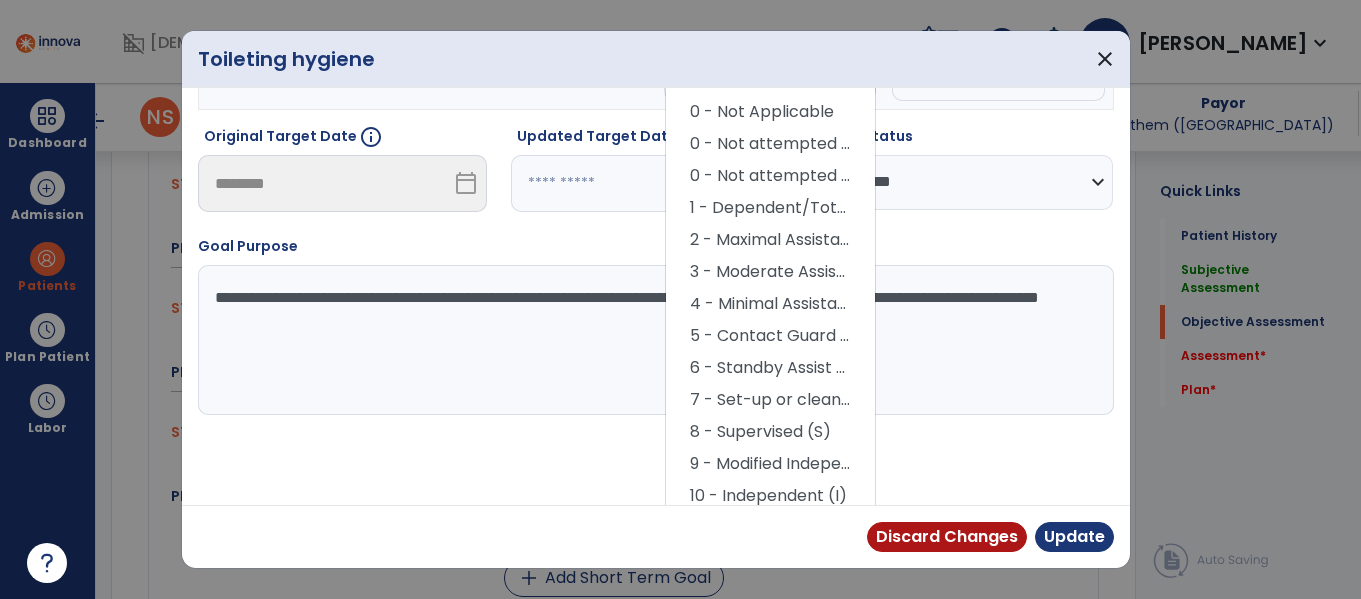 scroll, scrollTop: 319, scrollLeft: 0, axis: vertical 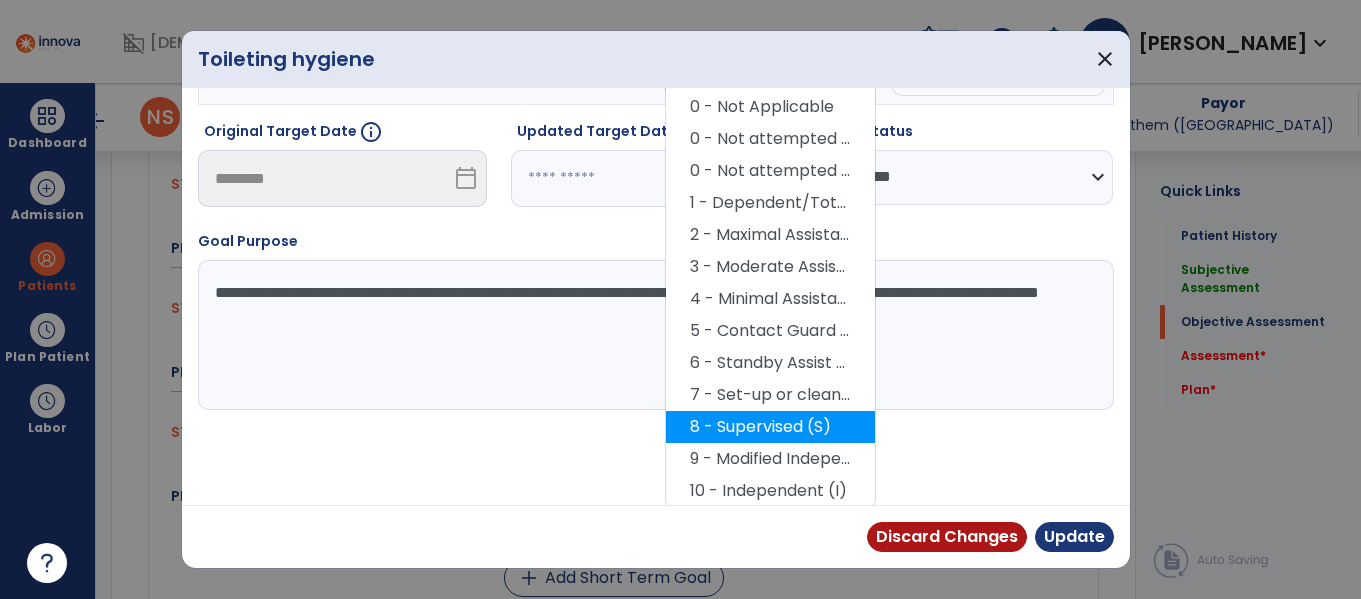 click on "8 - Supervised (S)" at bounding box center [770, 427] 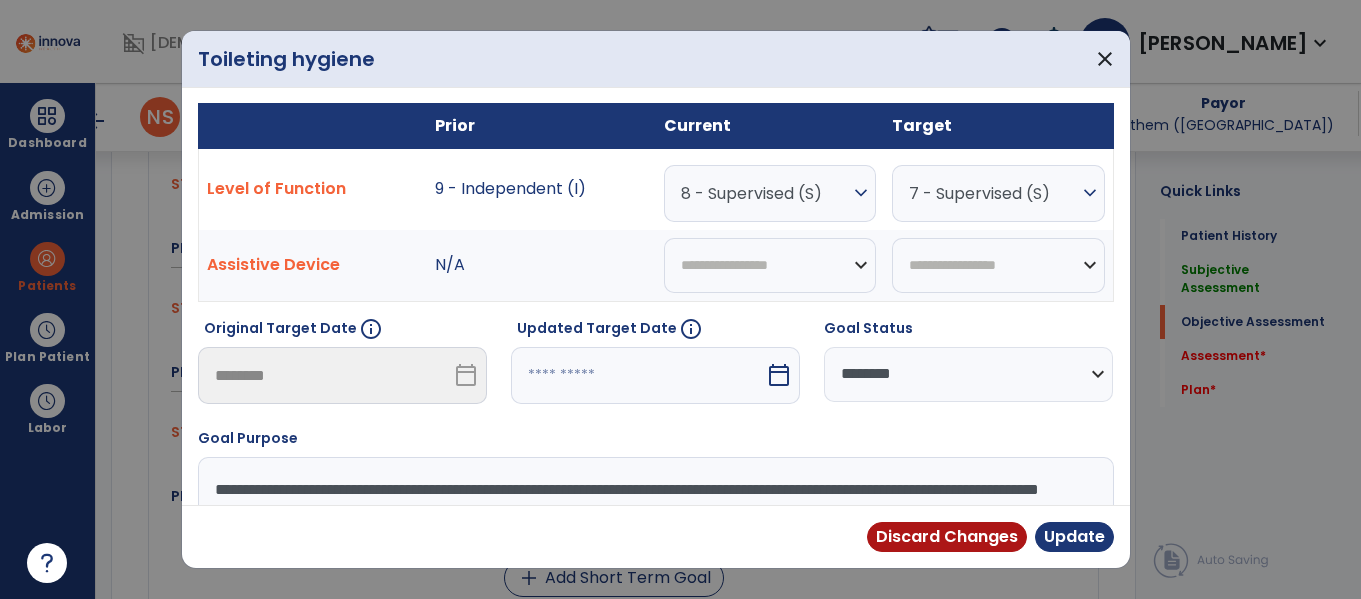 scroll, scrollTop: 133, scrollLeft: 0, axis: vertical 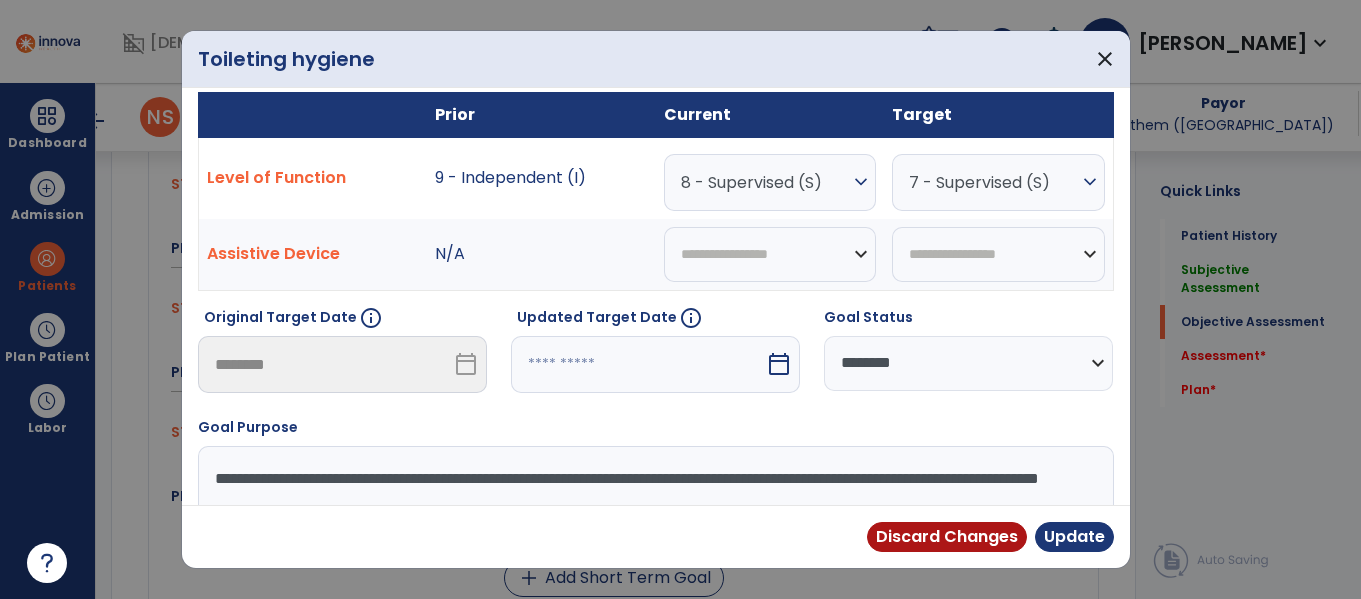 click on "7 - Supervised (S)" at bounding box center [993, 182] 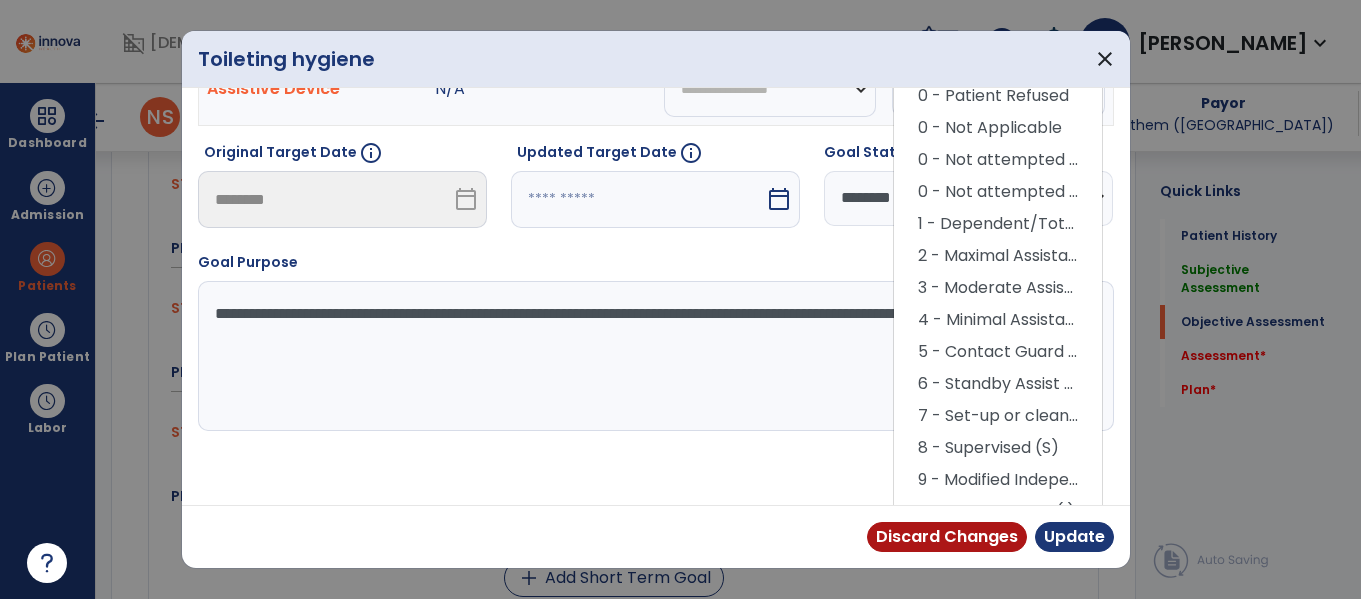 scroll, scrollTop: 322, scrollLeft: 0, axis: vertical 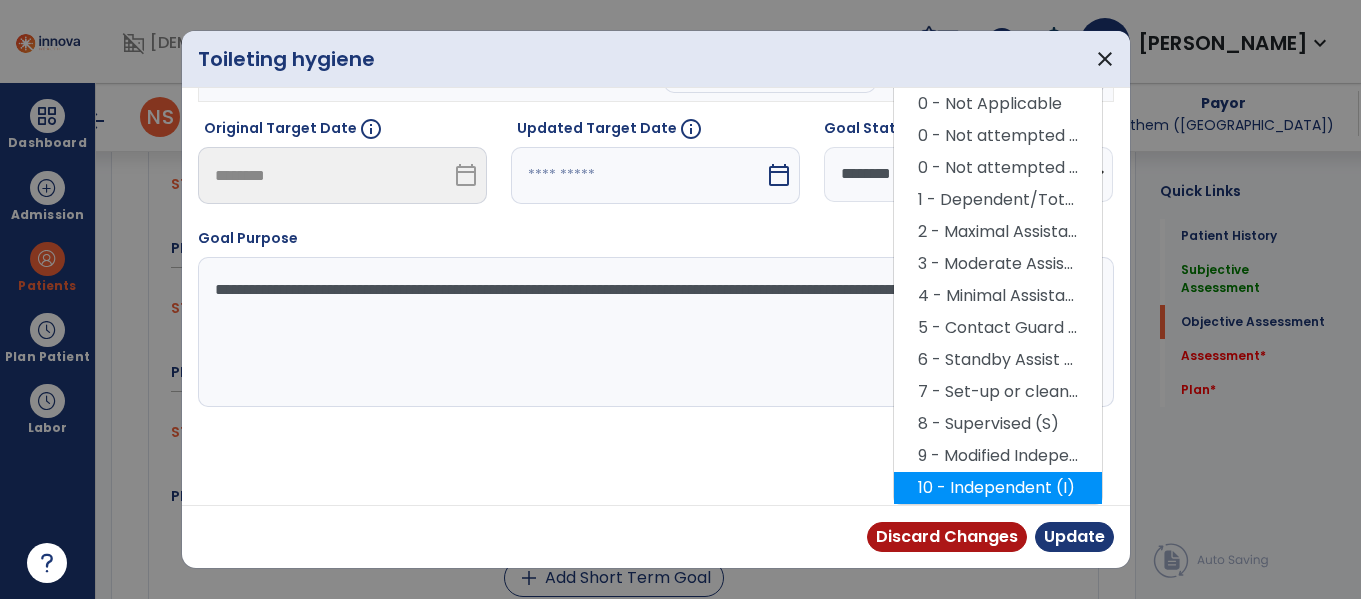 click on "10 - Independent (I)" at bounding box center [998, 488] 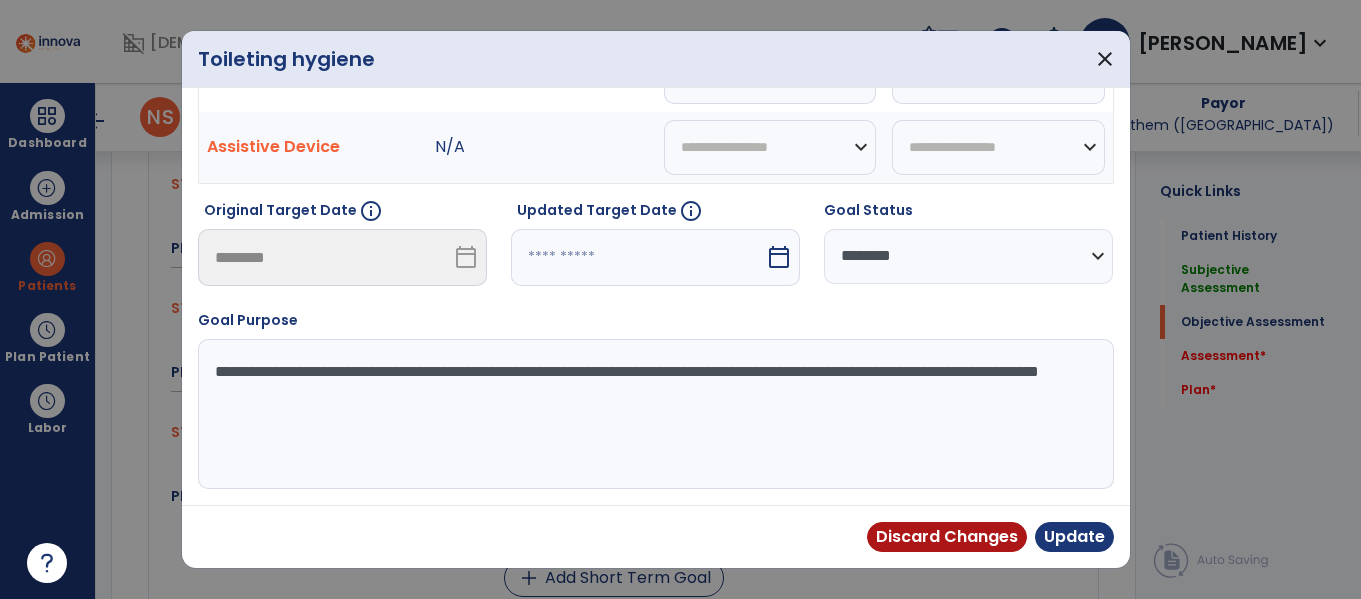 click on "calendar_today" at bounding box center [779, 257] 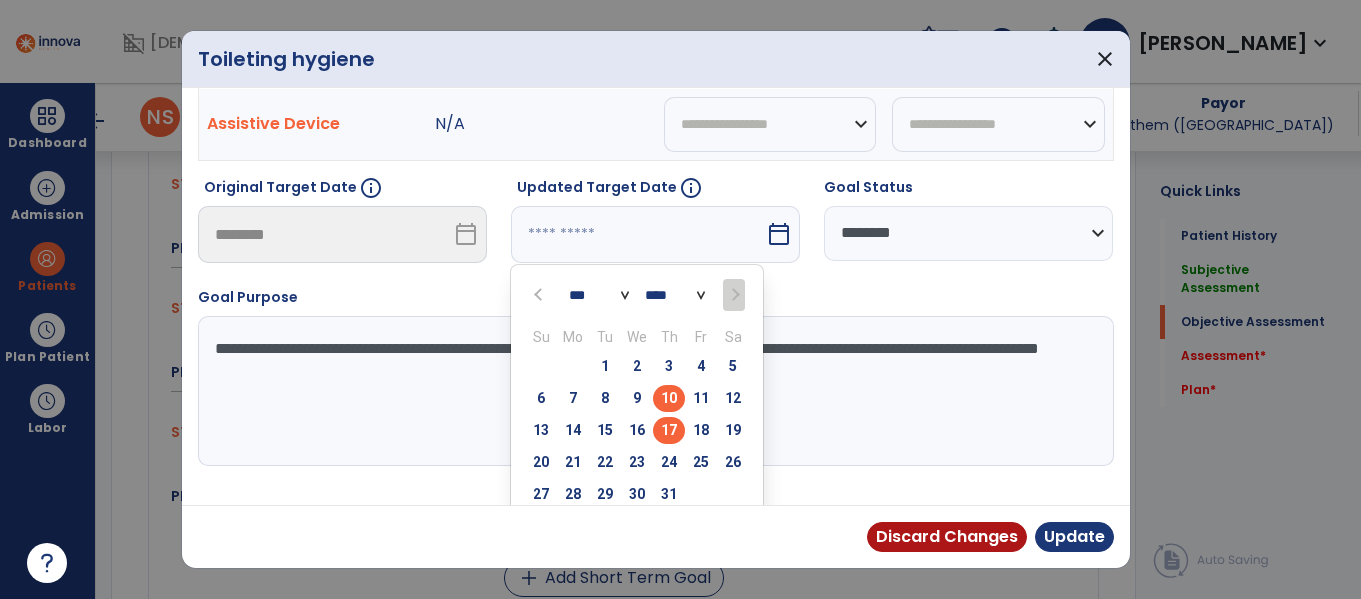 click on "17" at bounding box center (669, 430) 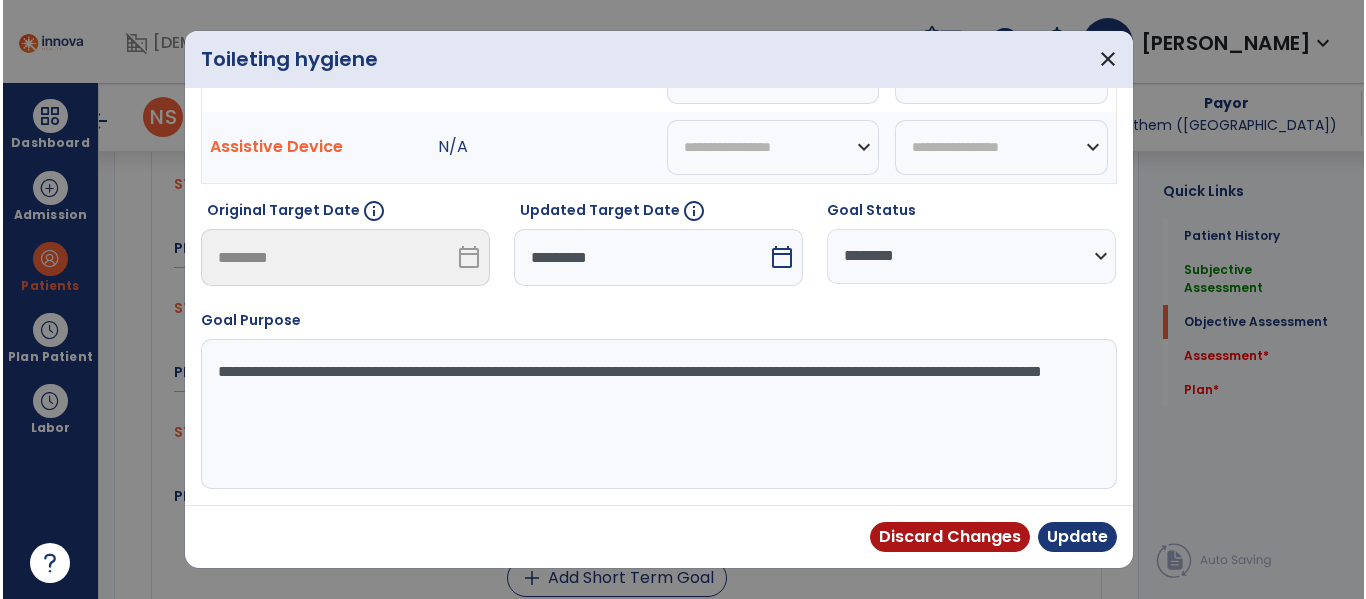 scroll, scrollTop: 240, scrollLeft: 0, axis: vertical 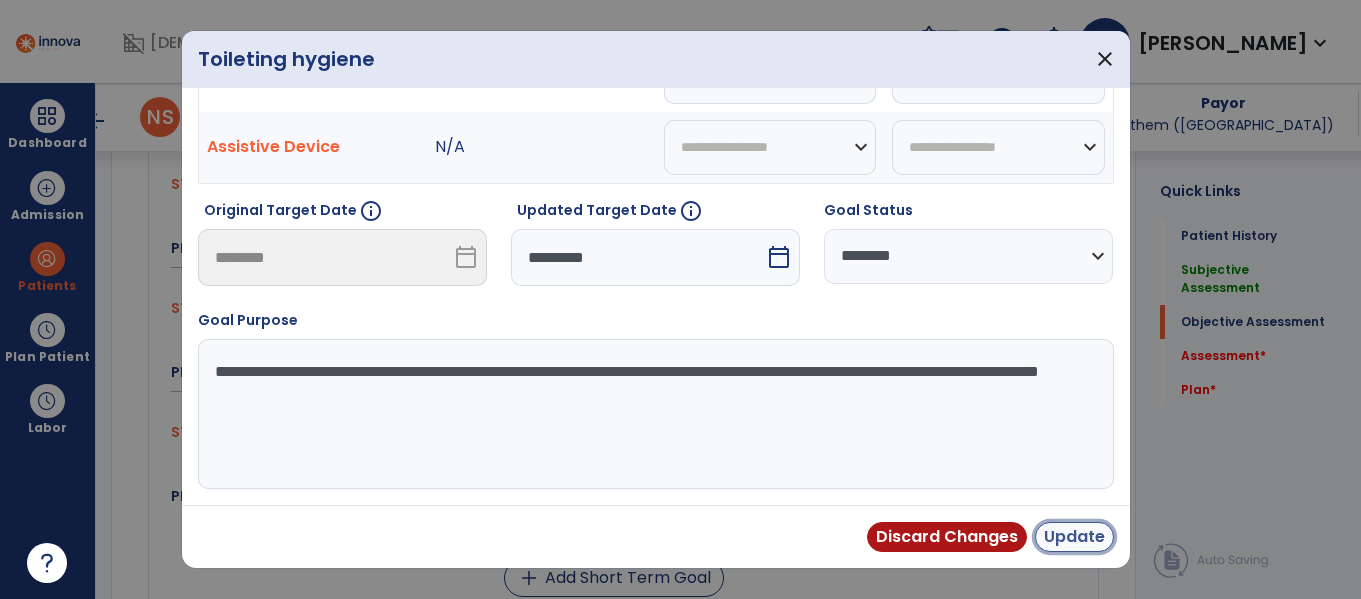 click on "Update" at bounding box center [1074, 537] 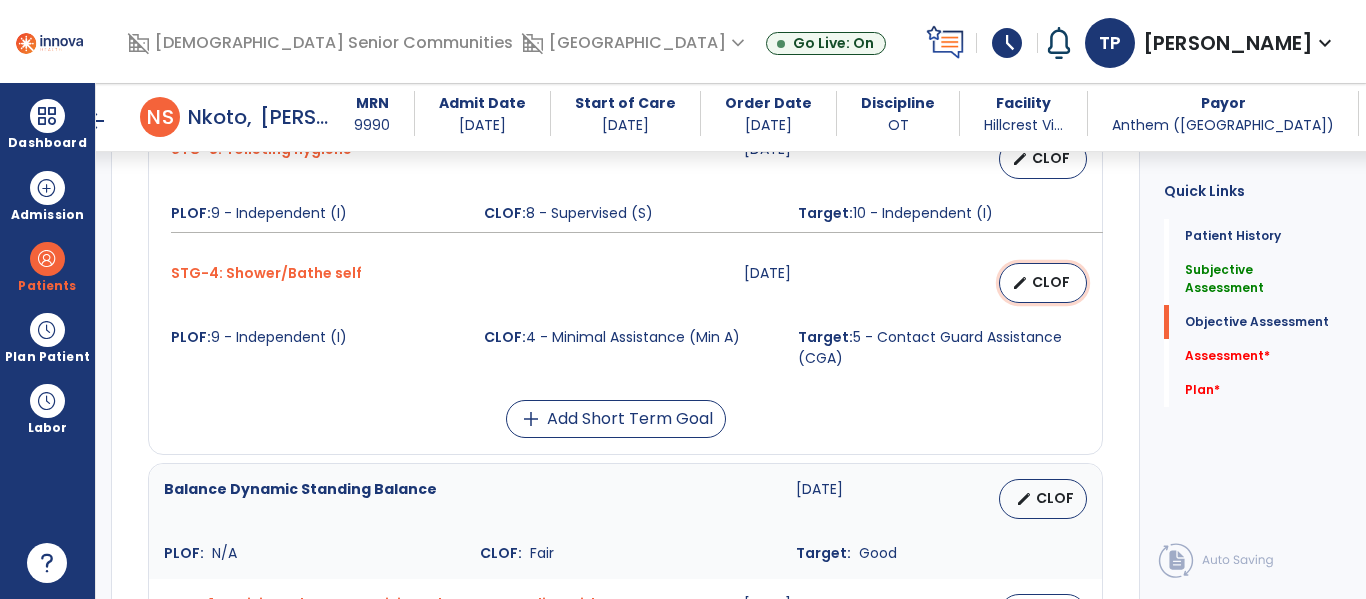 click on "CLOF" at bounding box center [1051, 282] 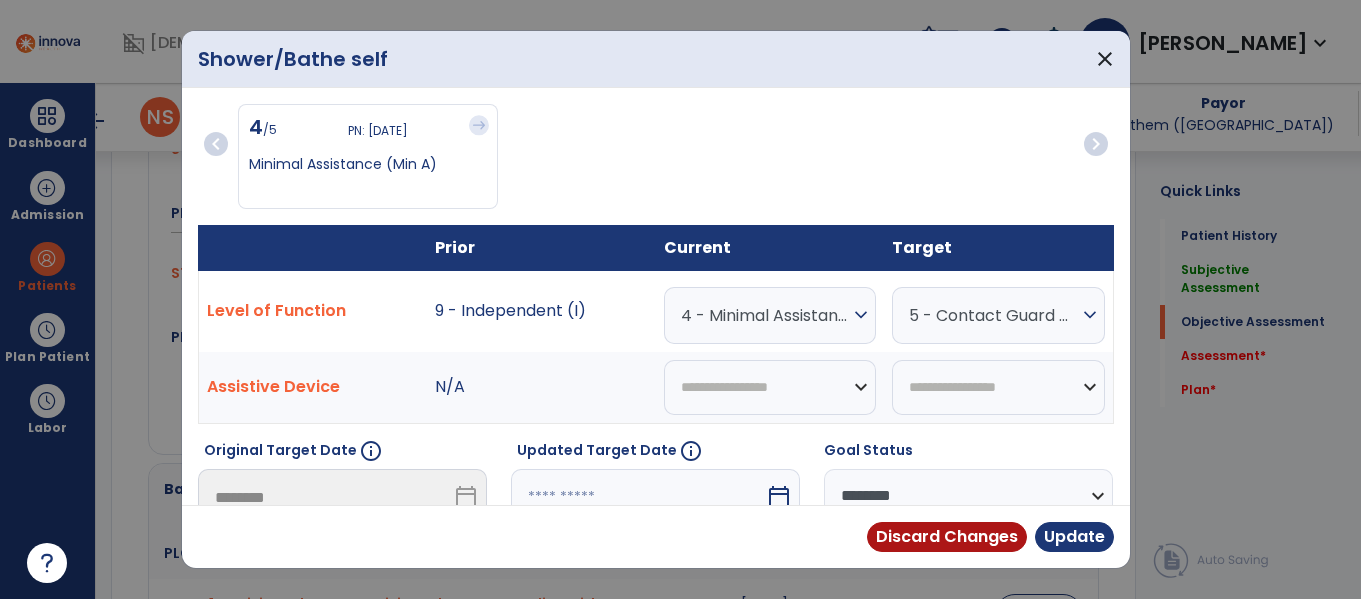scroll, scrollTop: 1311, scrollLeft: 0, axis: vertical 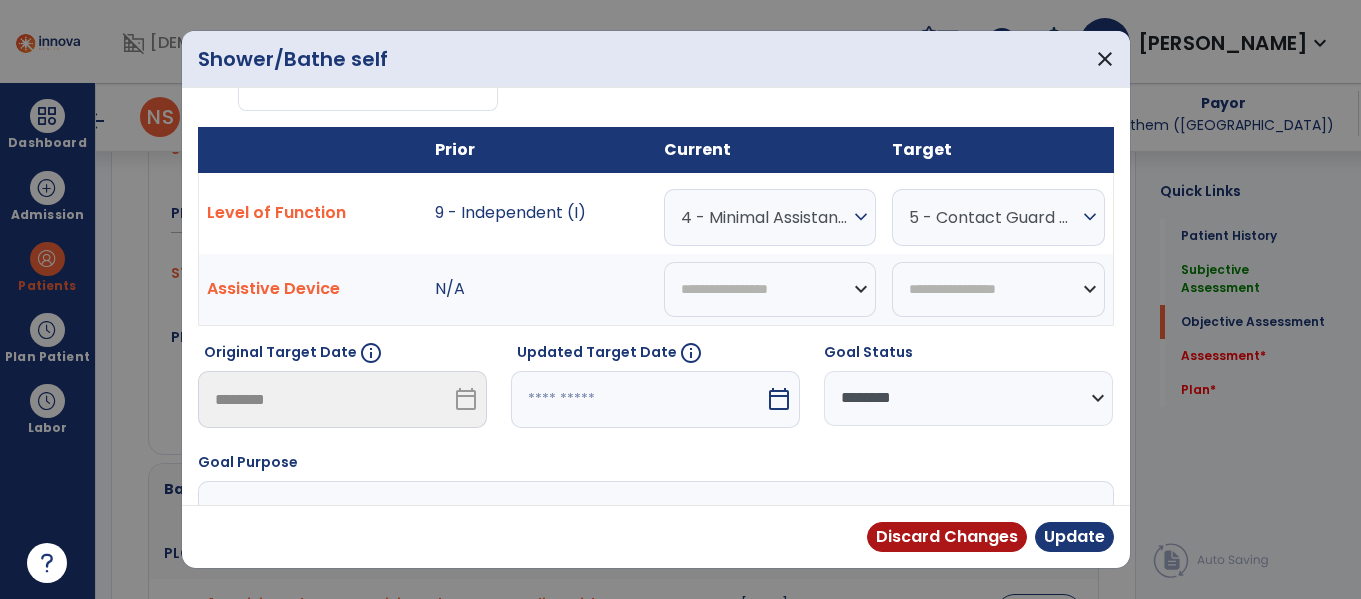 click on "calendar_today" at bounding box center (779, 399) 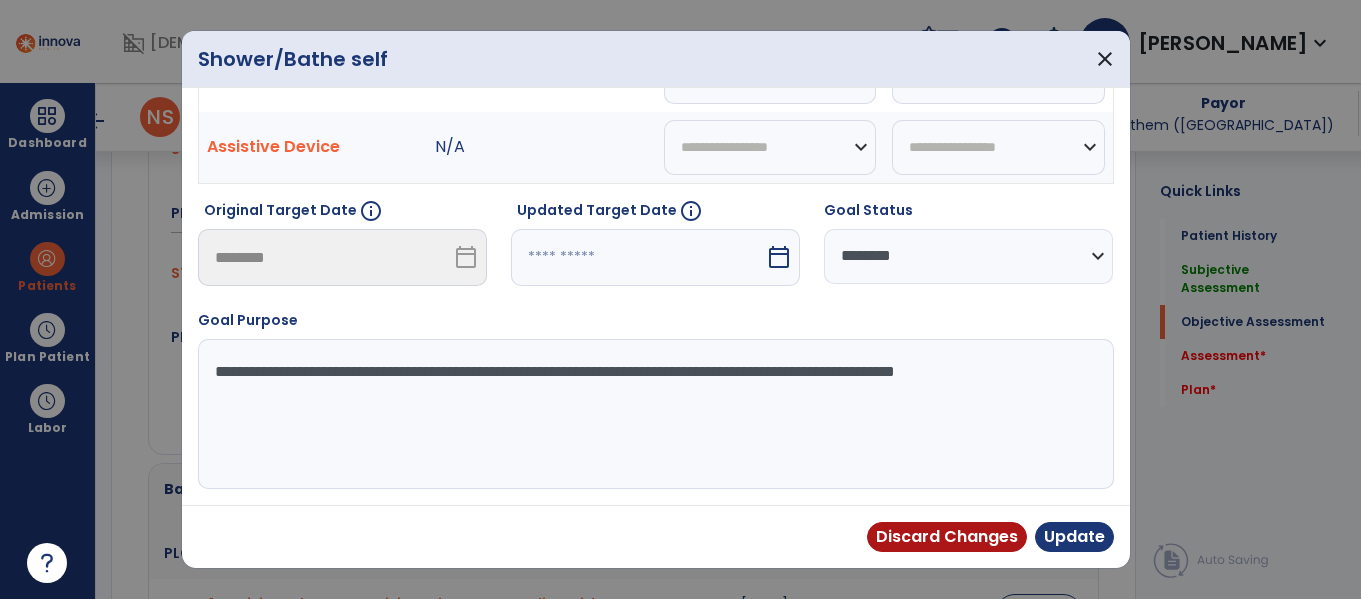 select on "*" 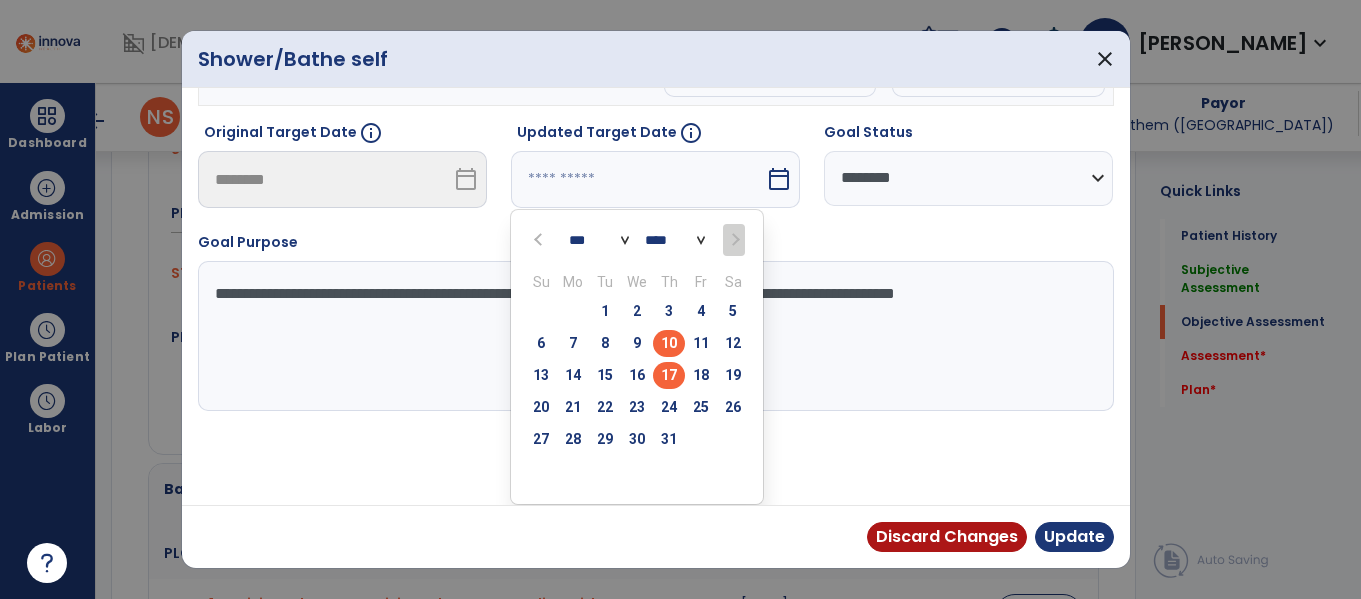click on "17" at bounding box center [669, 375] 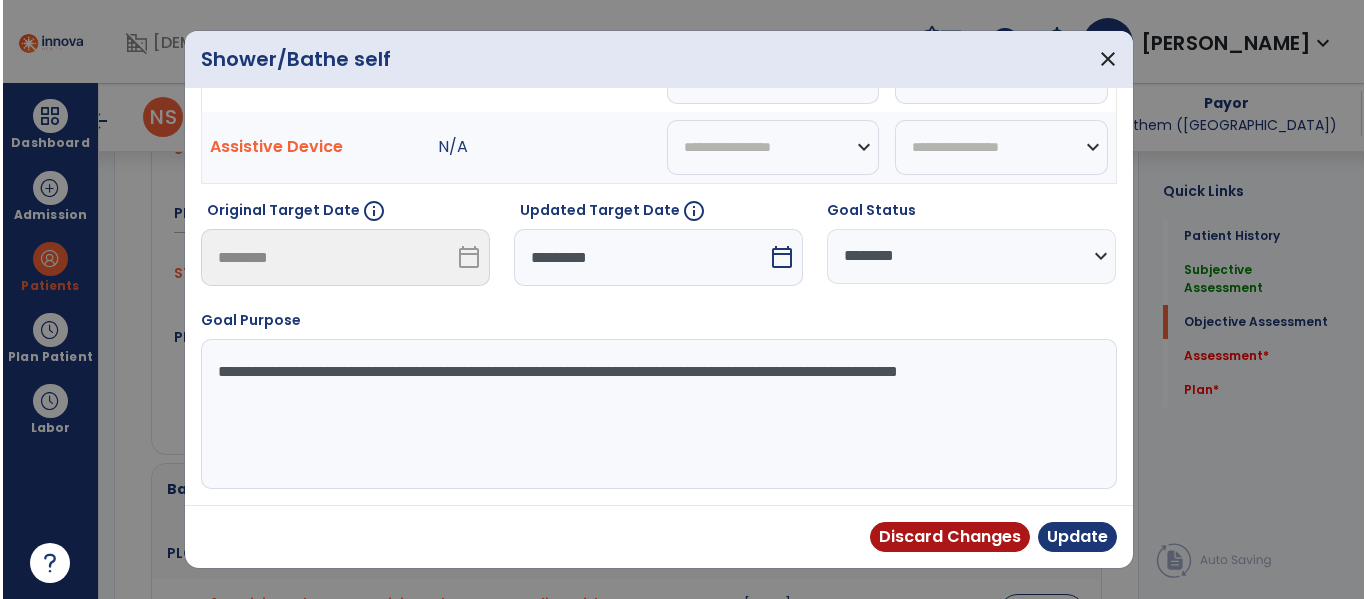 scroll, scrollTop: 240, scrollLeft: 0, axis: vertical 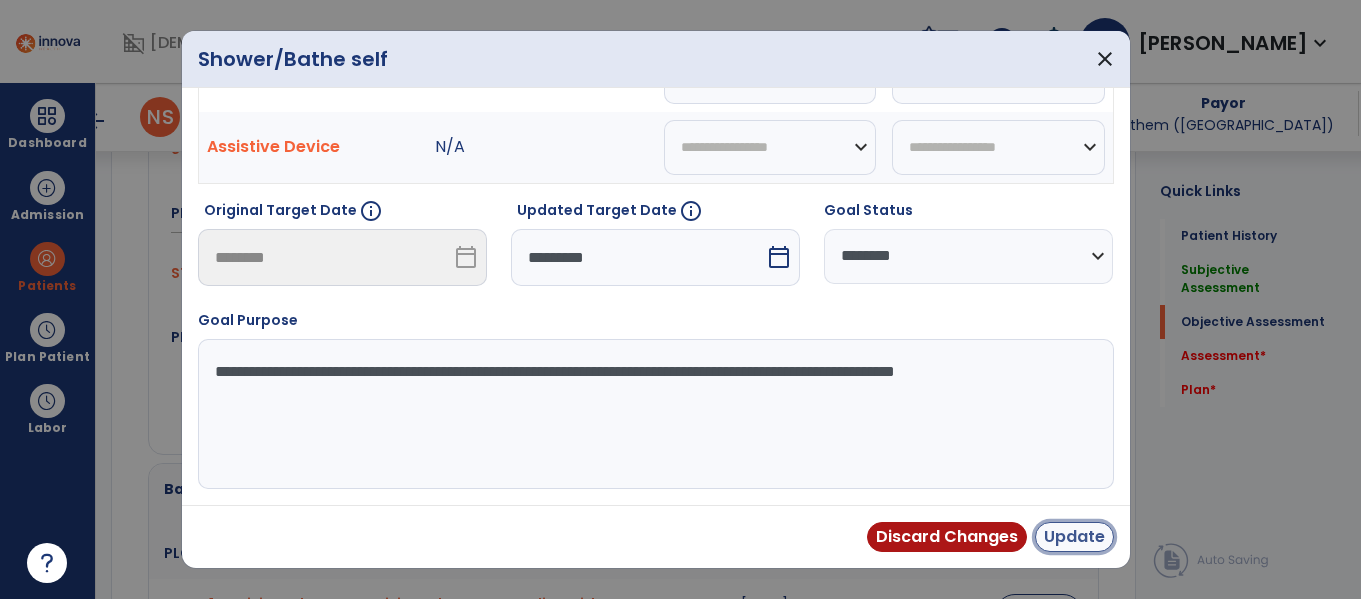 click on "Update" at bounding box center (1074, 537) 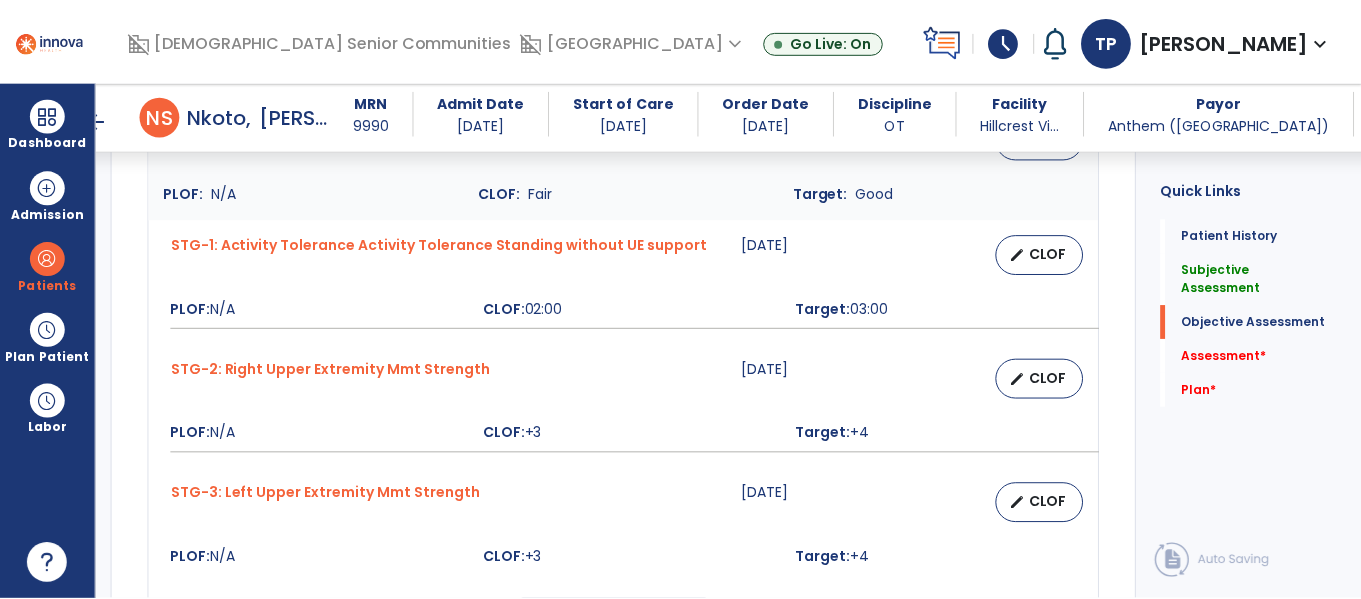scroll, scrollTop: 1673, scrollLeft: 0, axis: vertical 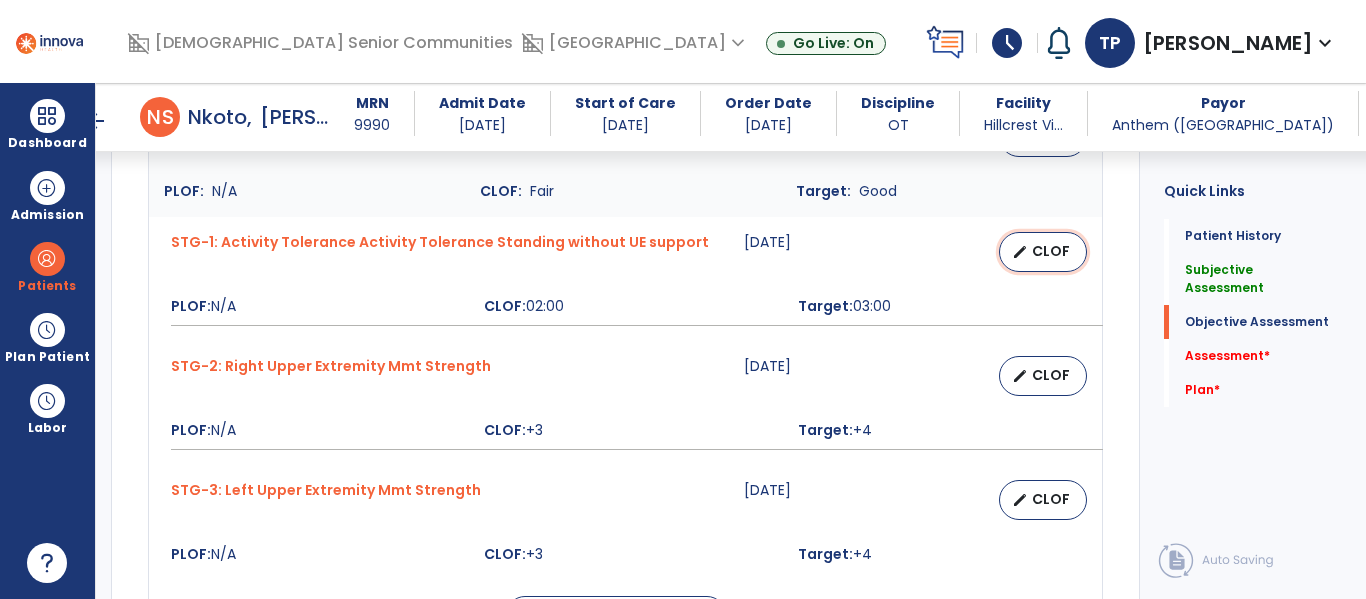 click on "CLOF" at bounding box center (1051, 251) 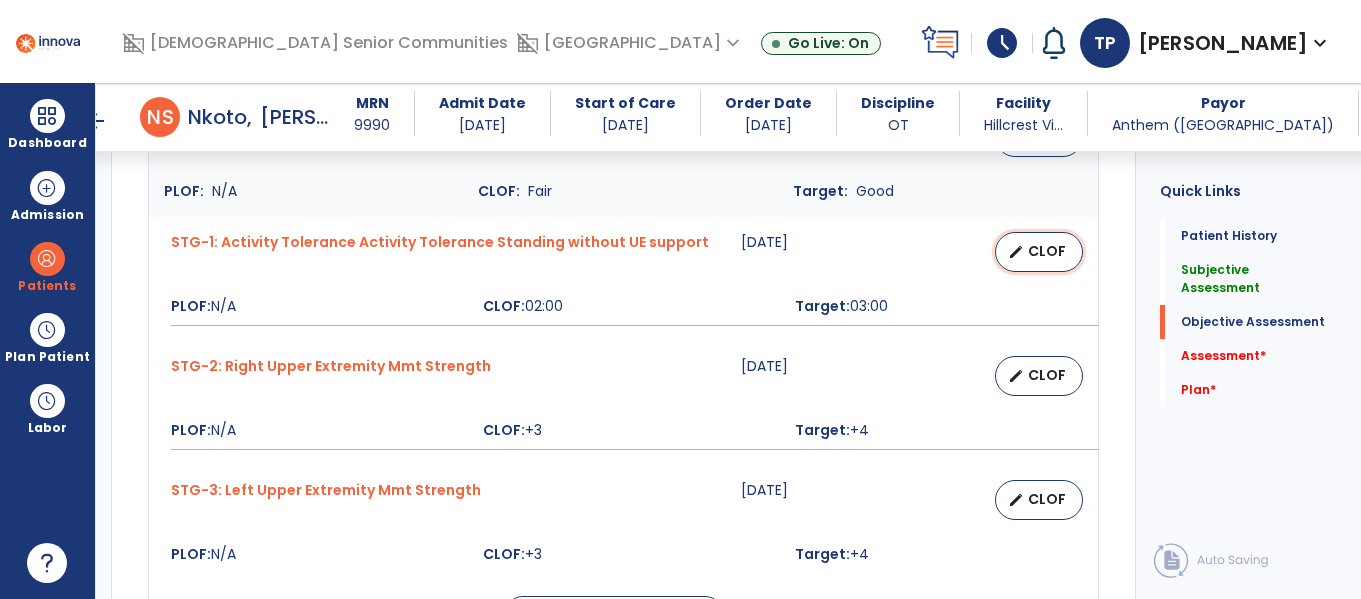 select on "********" 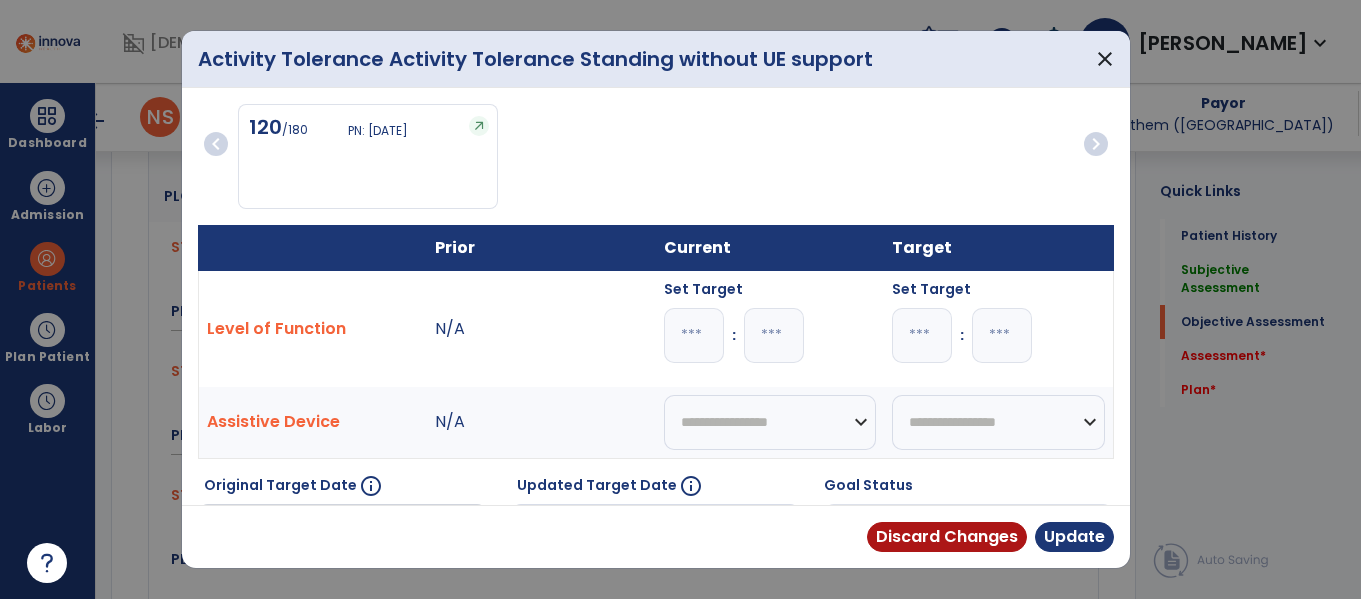 scroll, scrollTop: 1673, scrollLeft: 0, axis: vertical 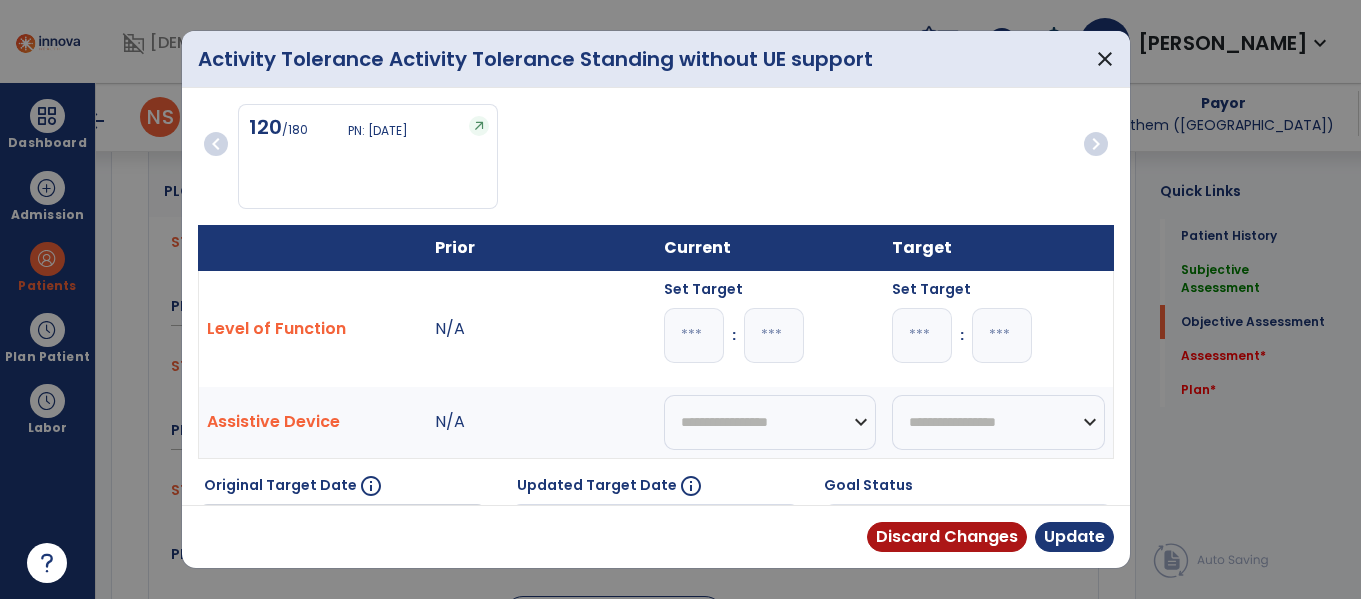click on "*" at bounding box center (694, 335) 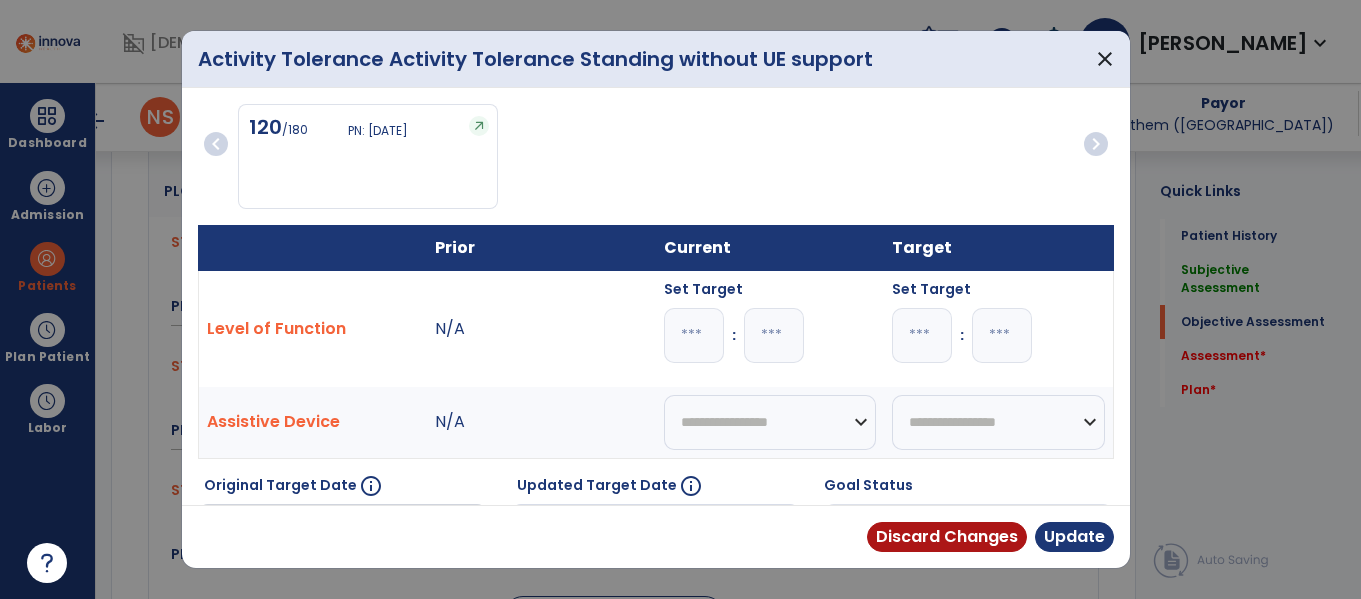 type on "*" 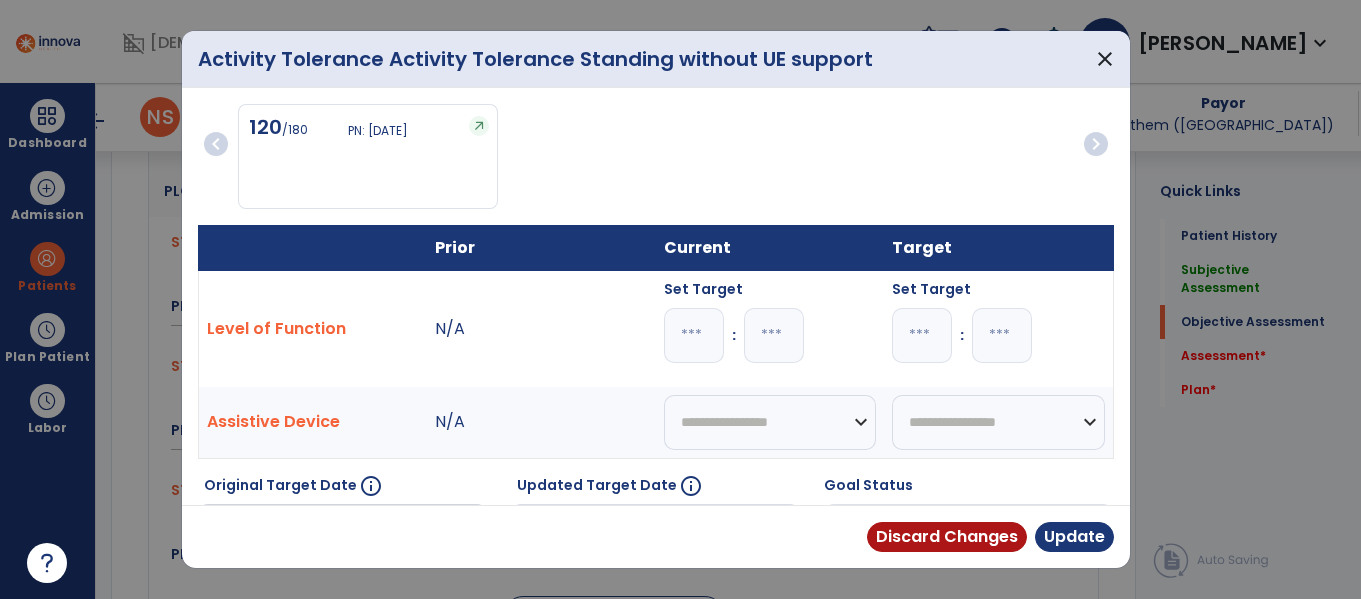 click on "*" at bounding box center [922, 335] 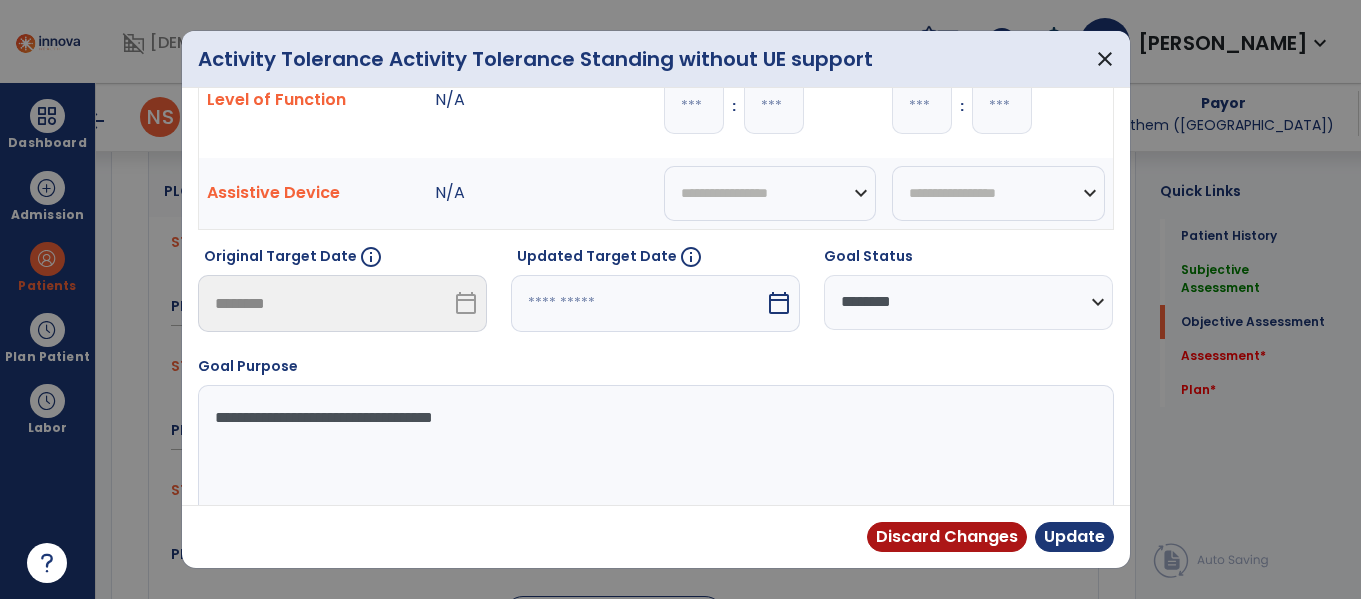 scroll, scrollTop: 230, scrollLeft: 0, axis: vertical 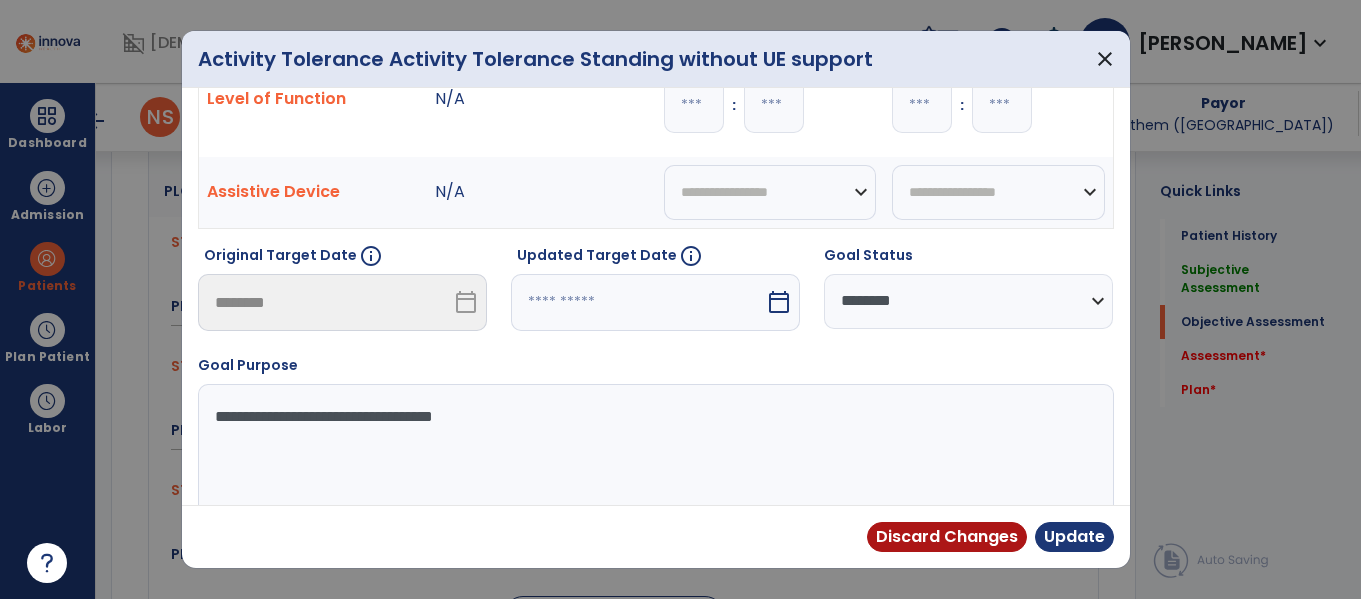 type on "*" 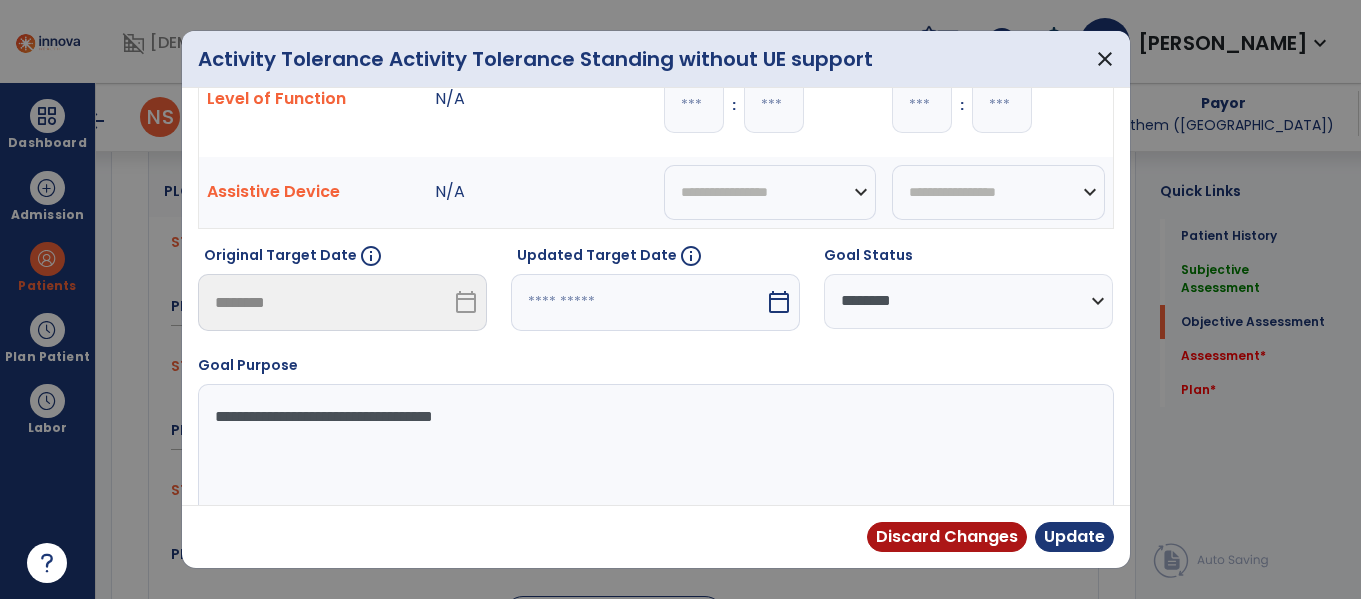 click on "calendar_today" at bounding box center [779, 302] 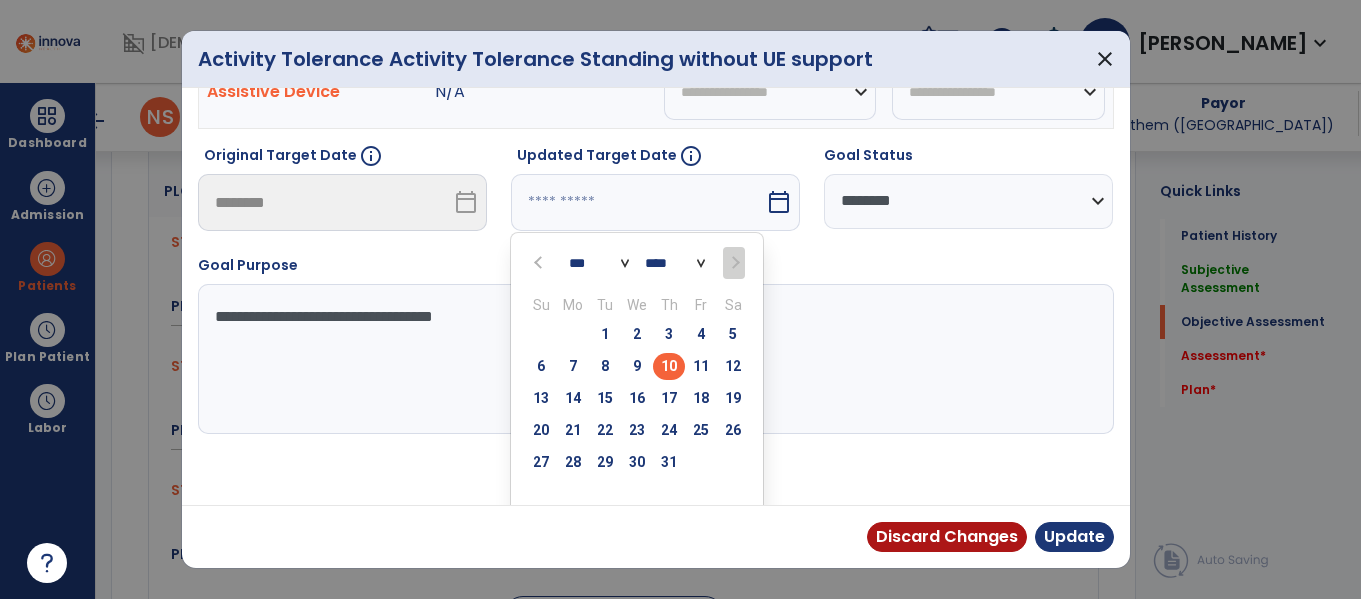 scroll, scrollTop: 331, scrollLeft: 0, axis: vertical 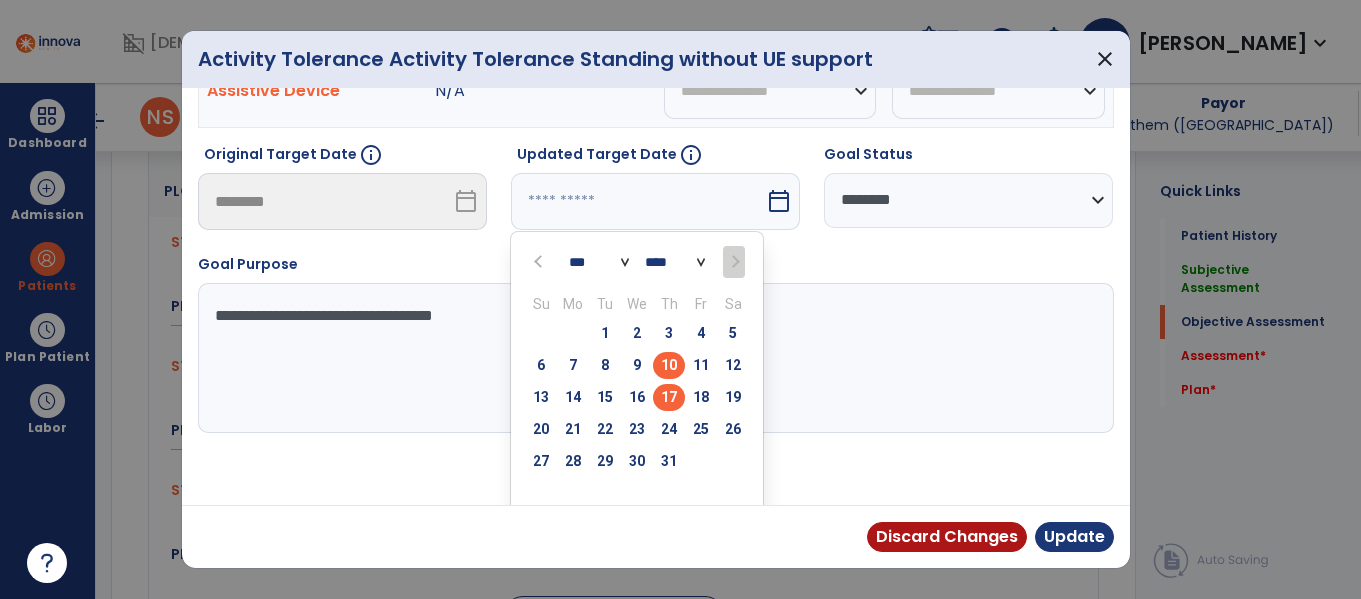 click on "17" at bounding box center (669, 397) 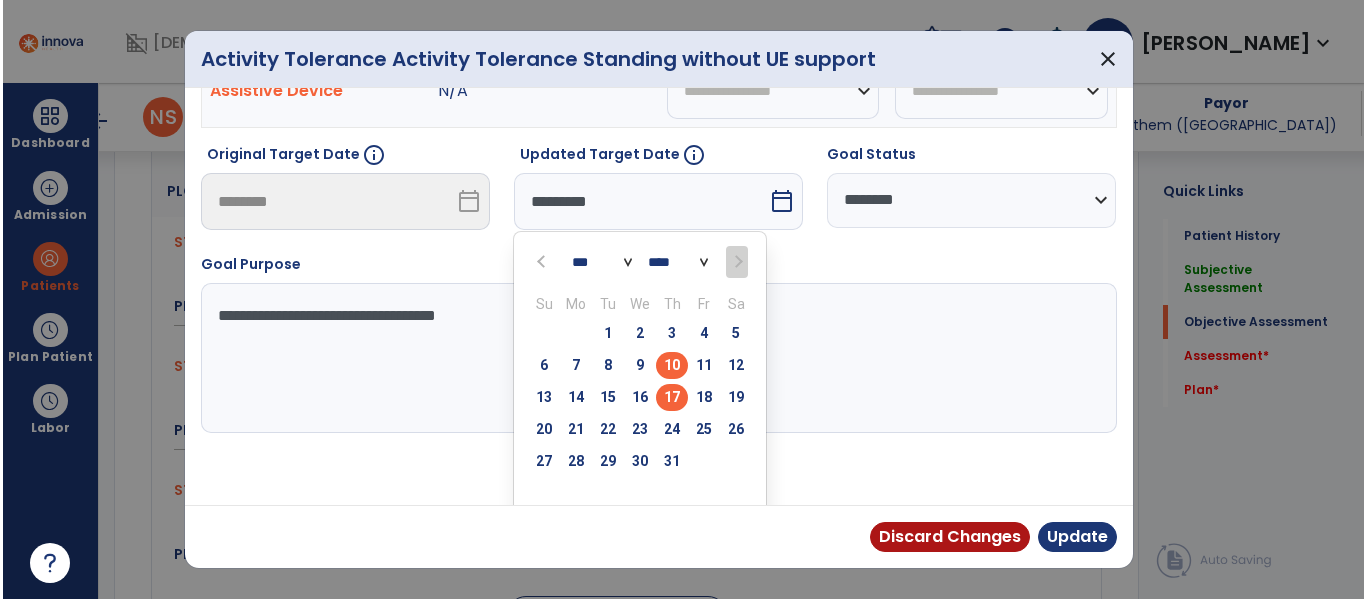 scroll, scrollTop: 275, scrollLeft: 0, axis: vertical 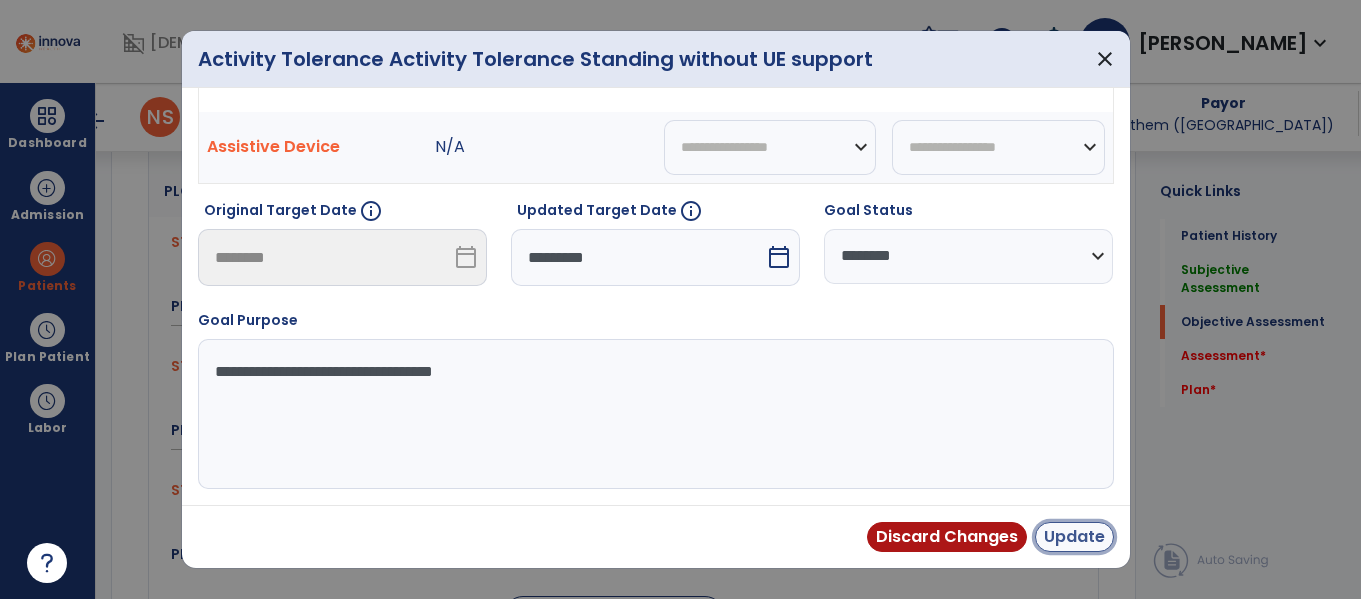 click on "Update" at bounding box center (1074, 537) 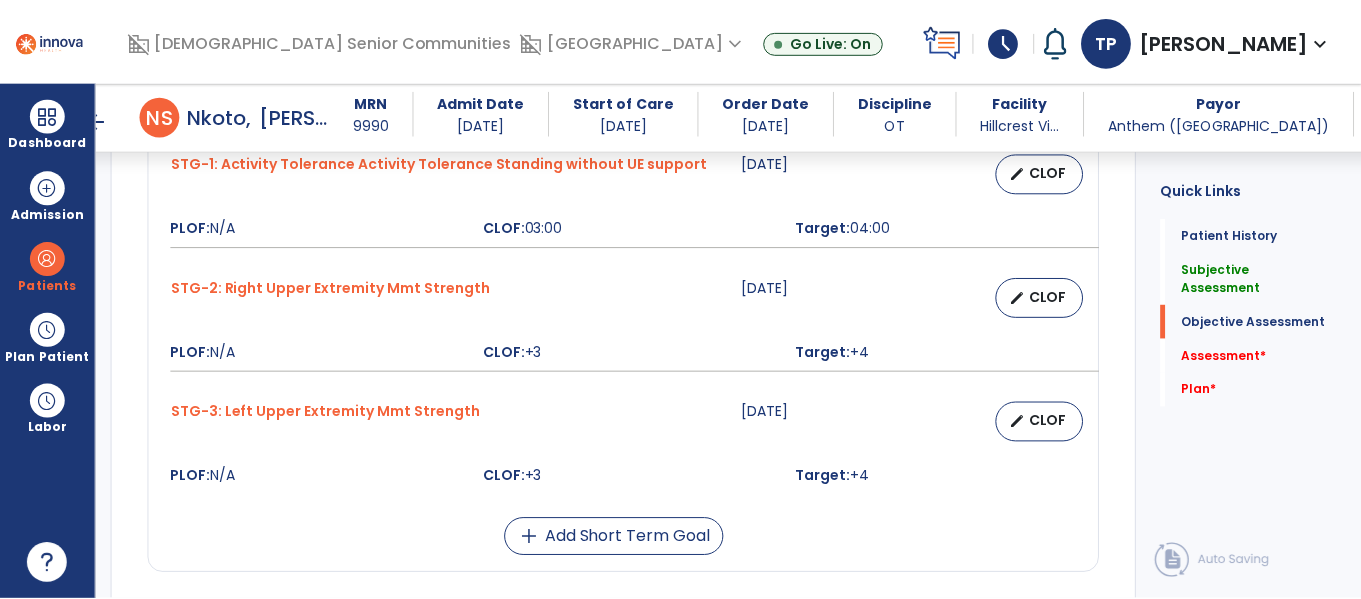 scroll, scrollTop: 1758, scrollLeft: 0, axis: vertical 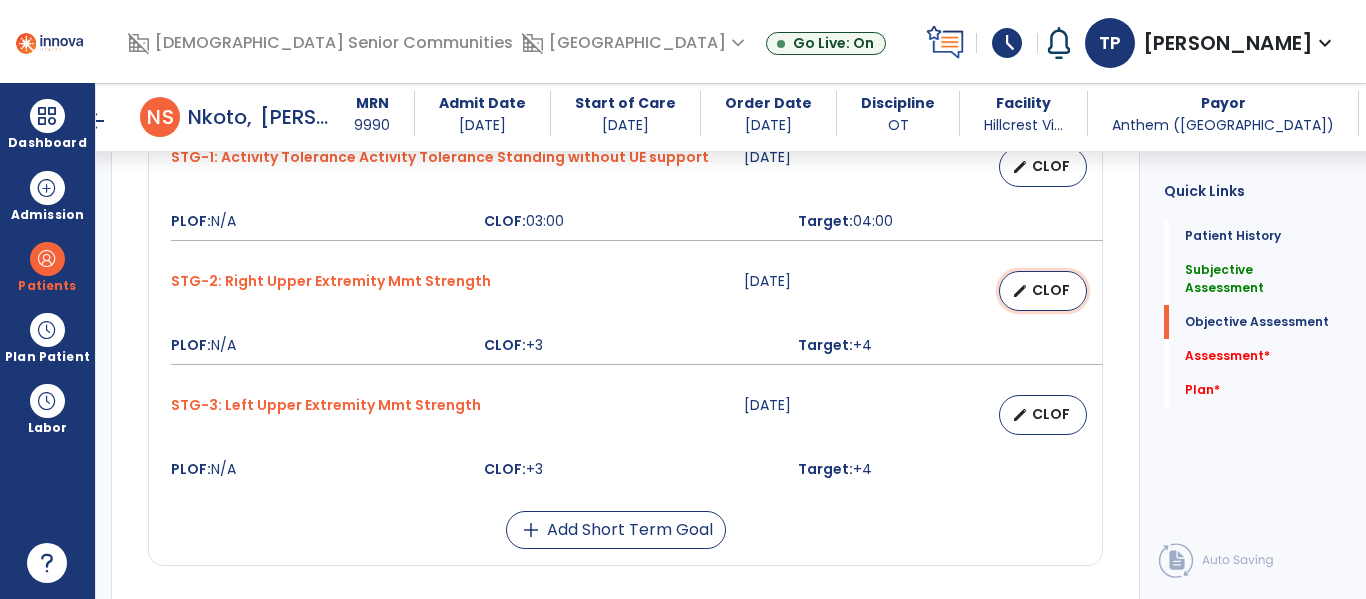 click on "CLOF" at bounding box center (1051, 290) 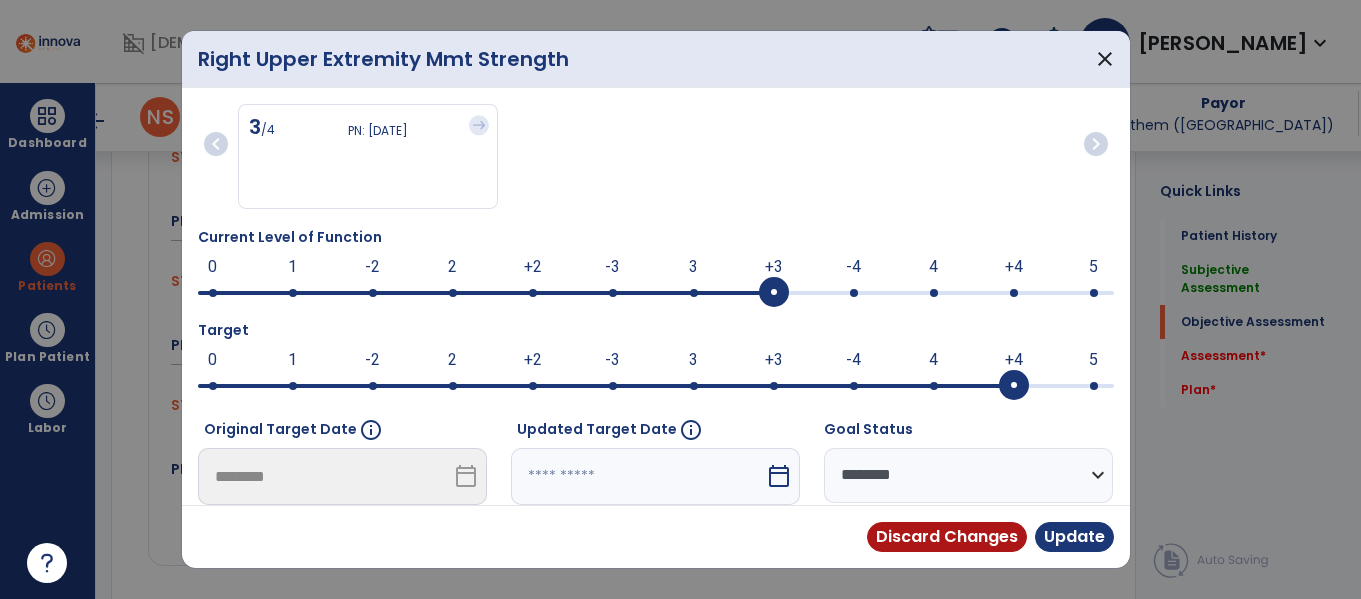 scroll, scrollTop: 1758, scrollLeft: 0, axis: vertical 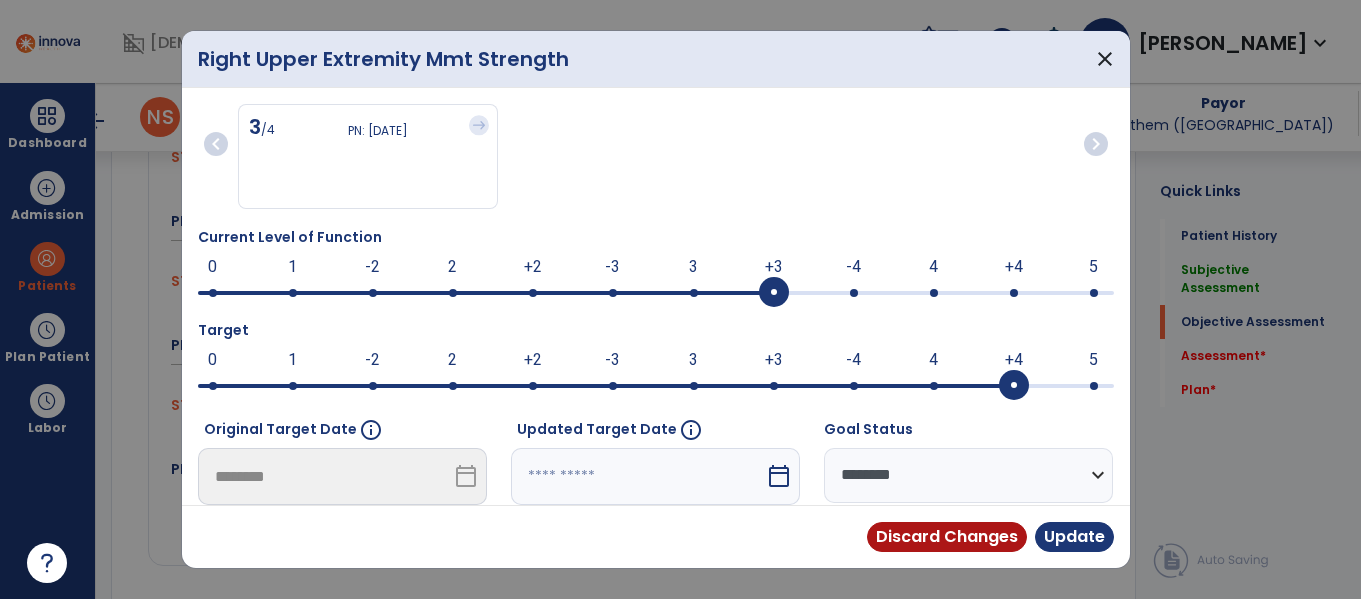click at bounding box center (934, 293) 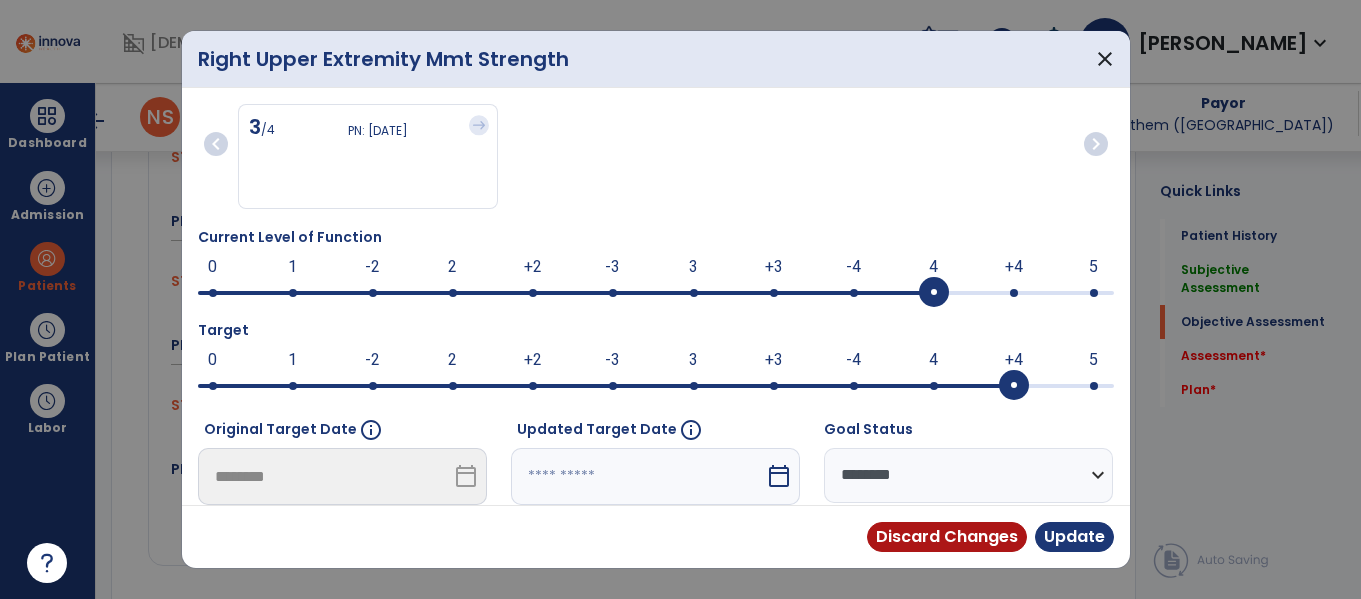 click on "calendar_today" at bounding box center [779, 476] 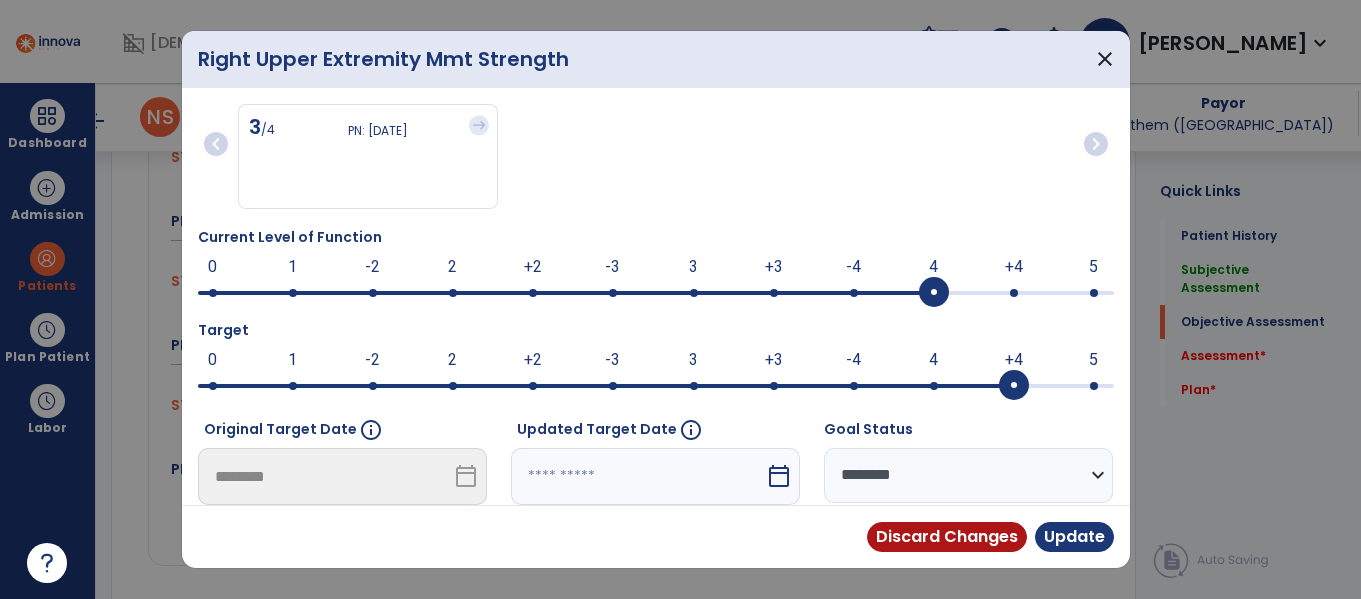 scroll, scrollTop: 297, scrollLeft: 0, axis: vertical 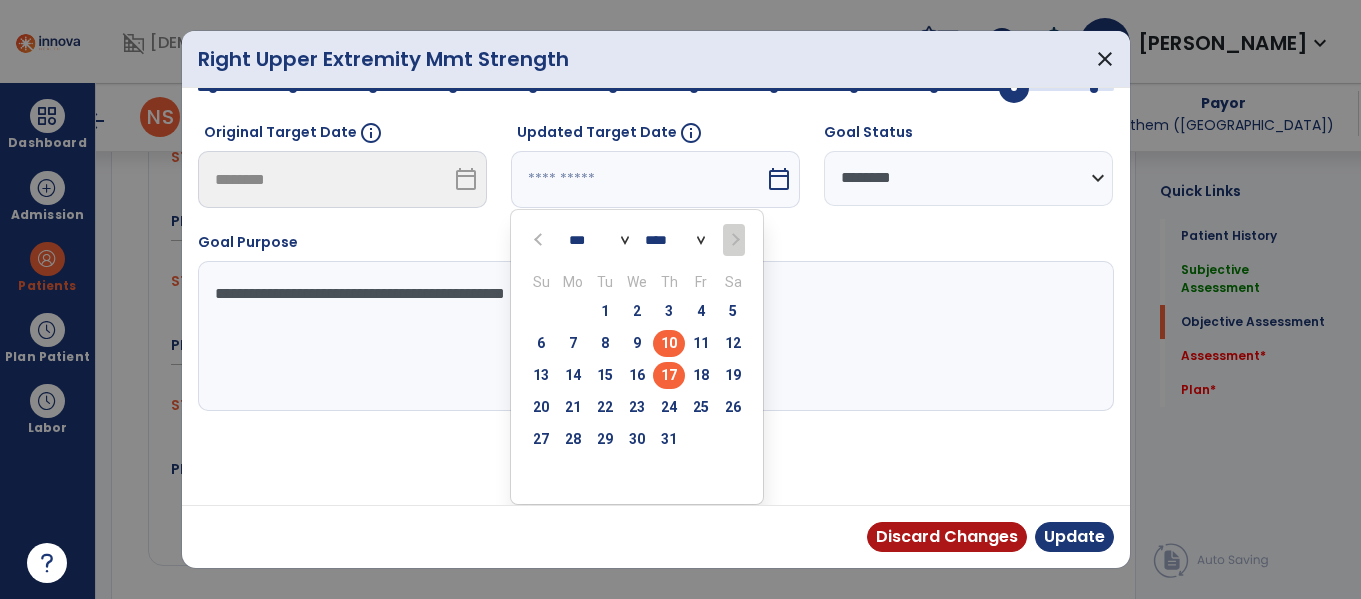 click on "17" at bounding box center [669, 375] 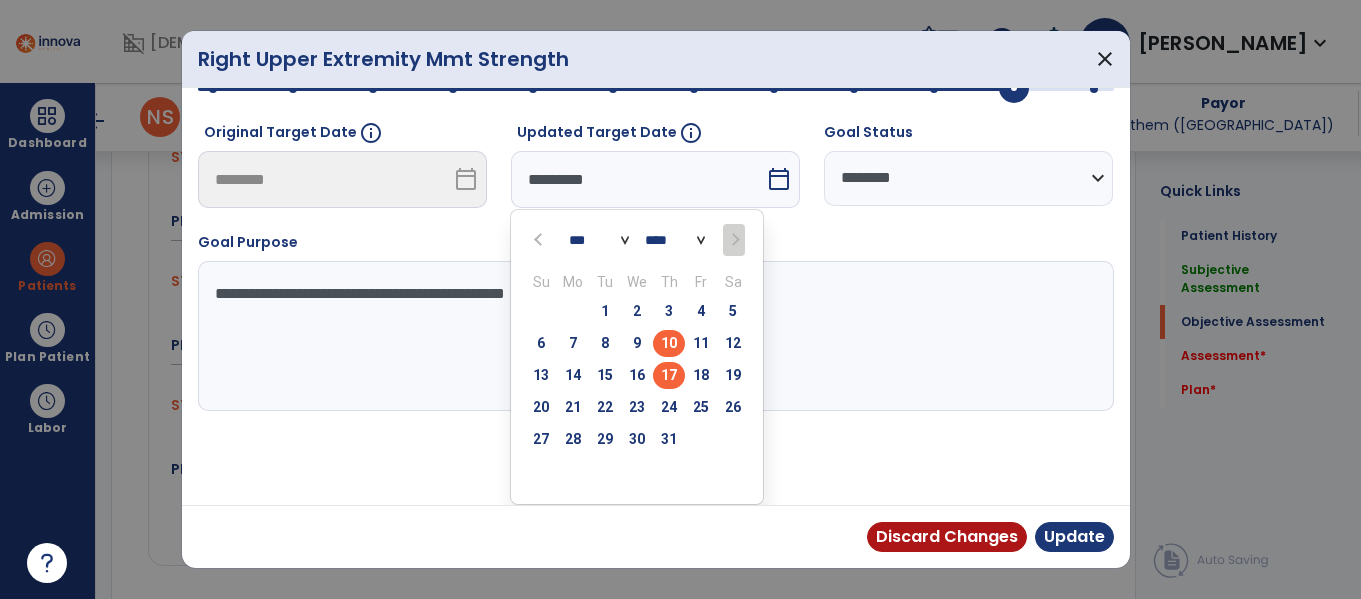 scroll, scrollTop: 219, scrollLeft: 0, axis: vertical 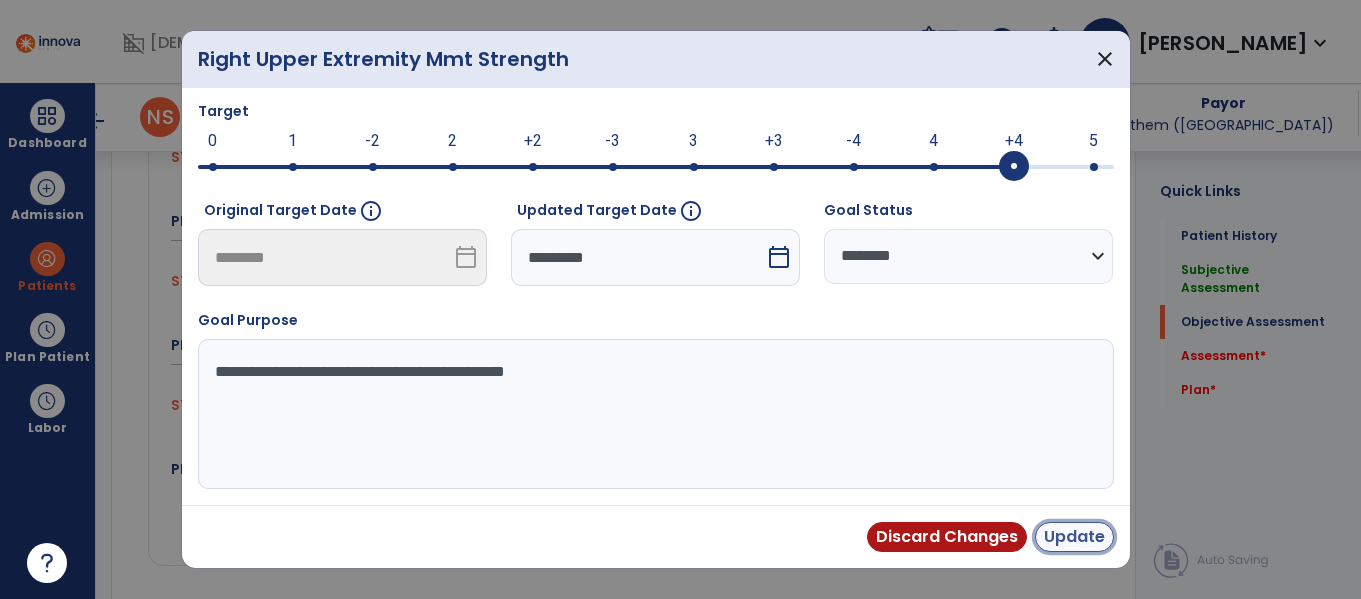 click on "Update" at bounding box center (1074, 537) 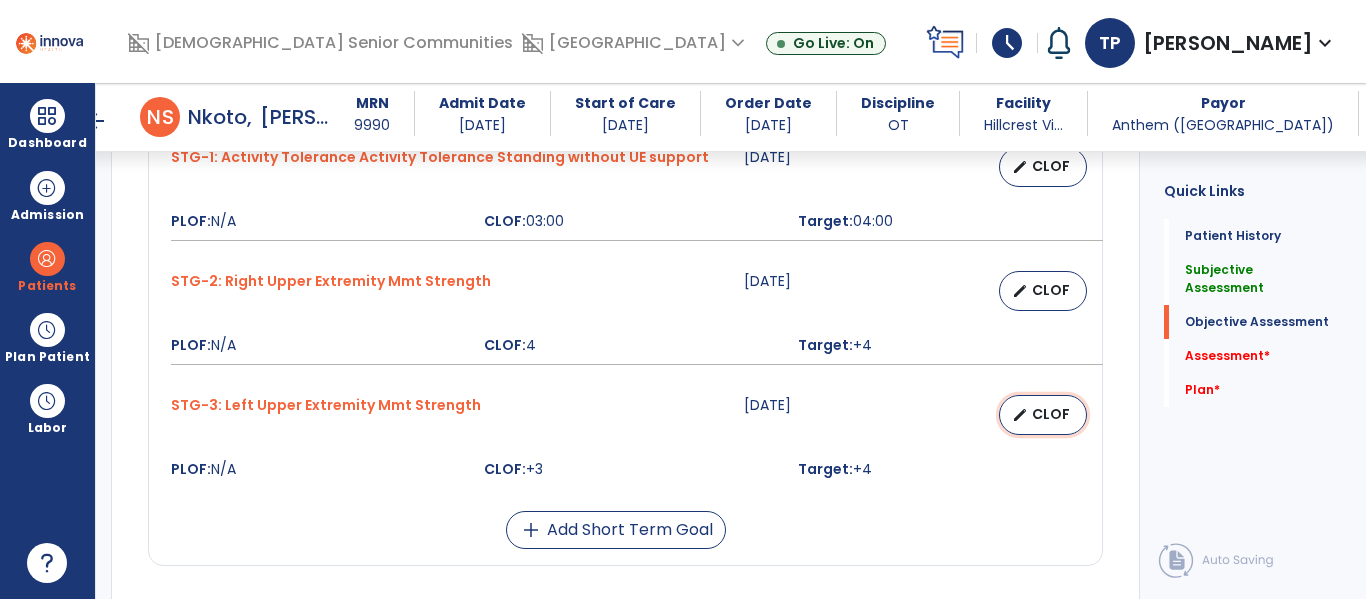 click on "edit   CLOF" at bounding box center (1043, 415) 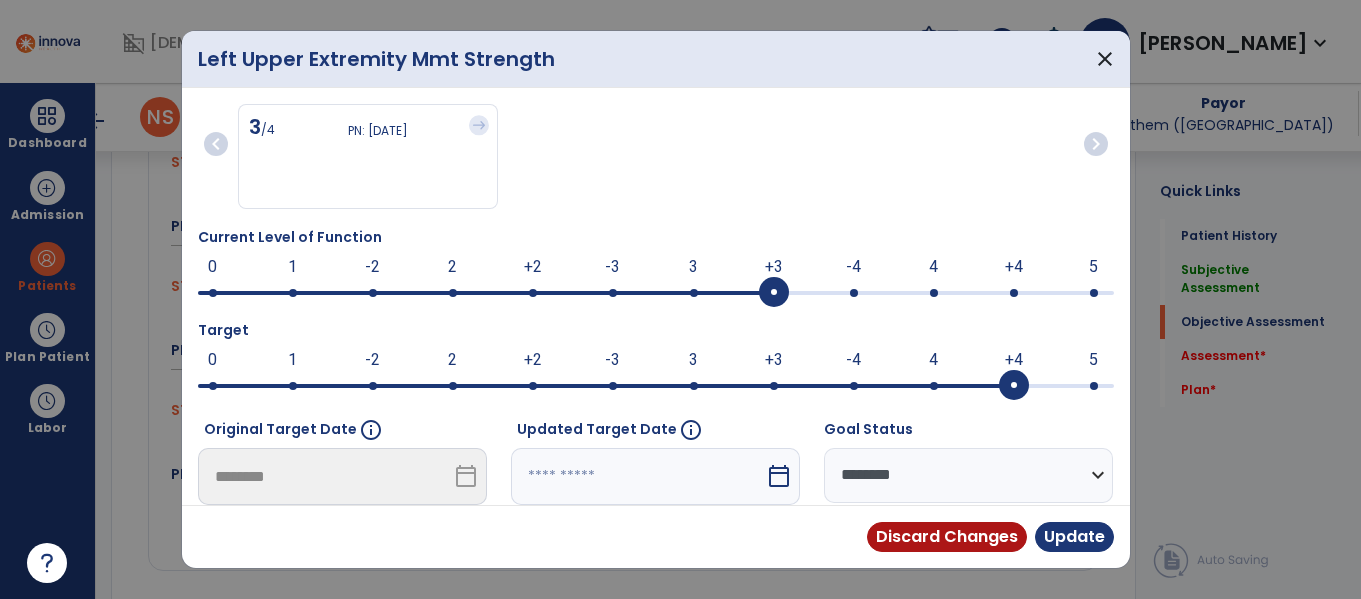 scroll, scrollTop: 1758, scrollLeft: 0, axis: vertical 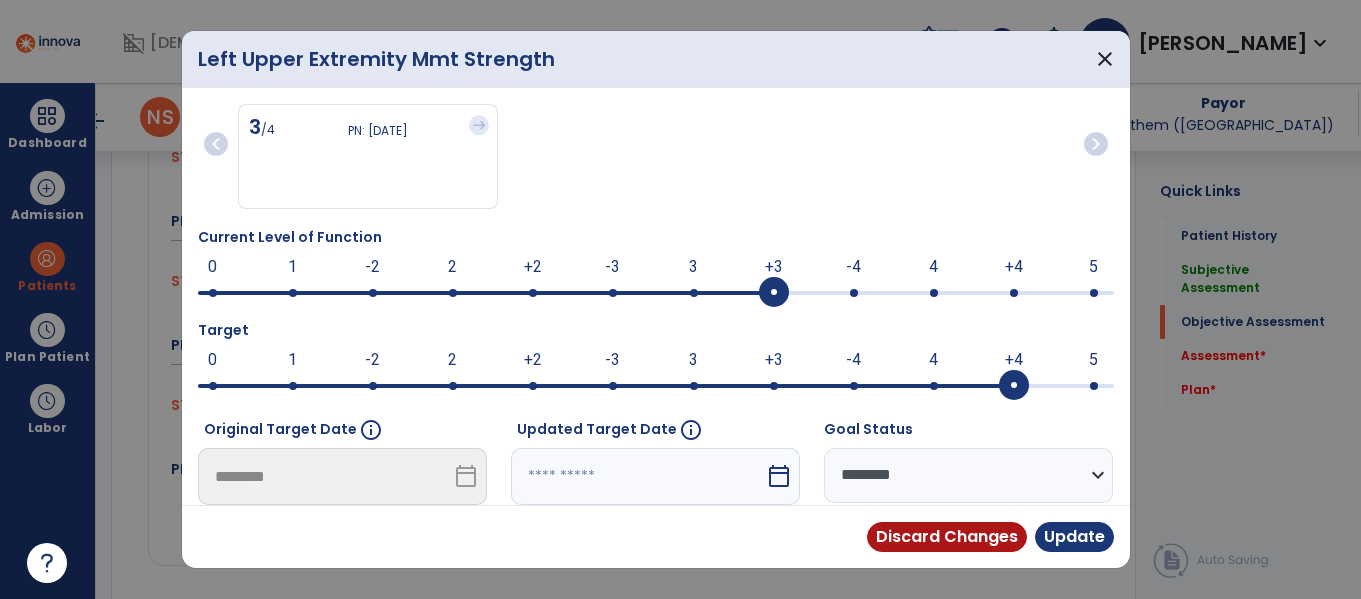 click at bounding box center (934, 293) 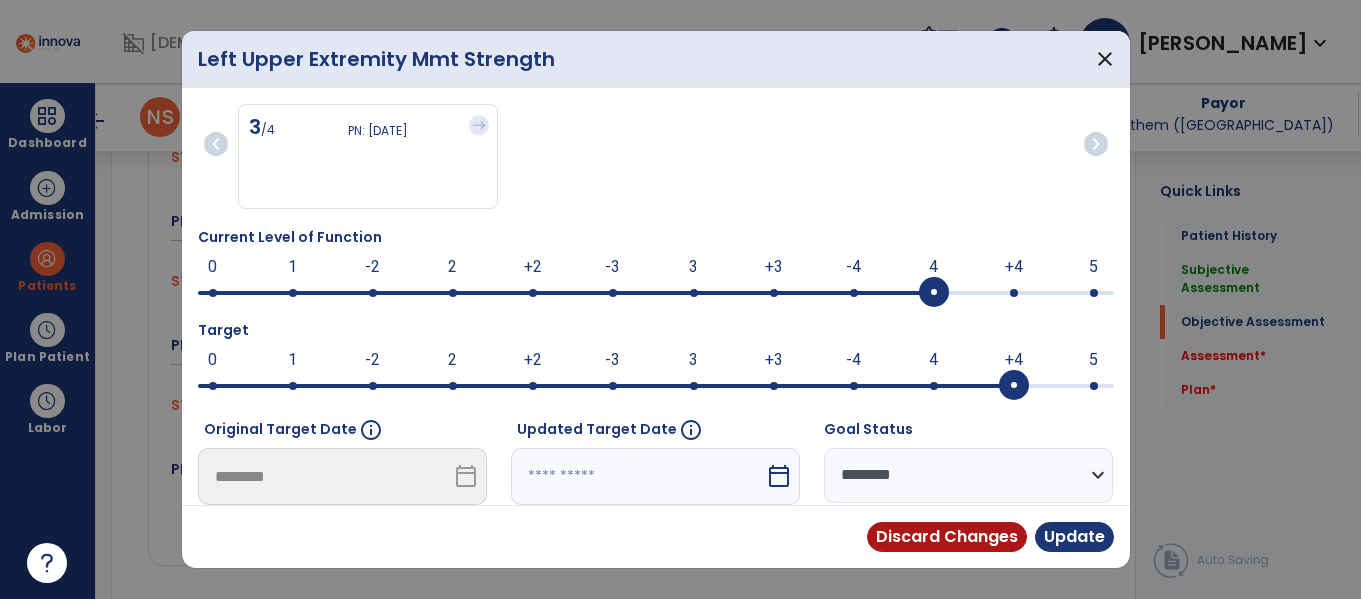click on "calendar_today" at bounding box center [779, 476] 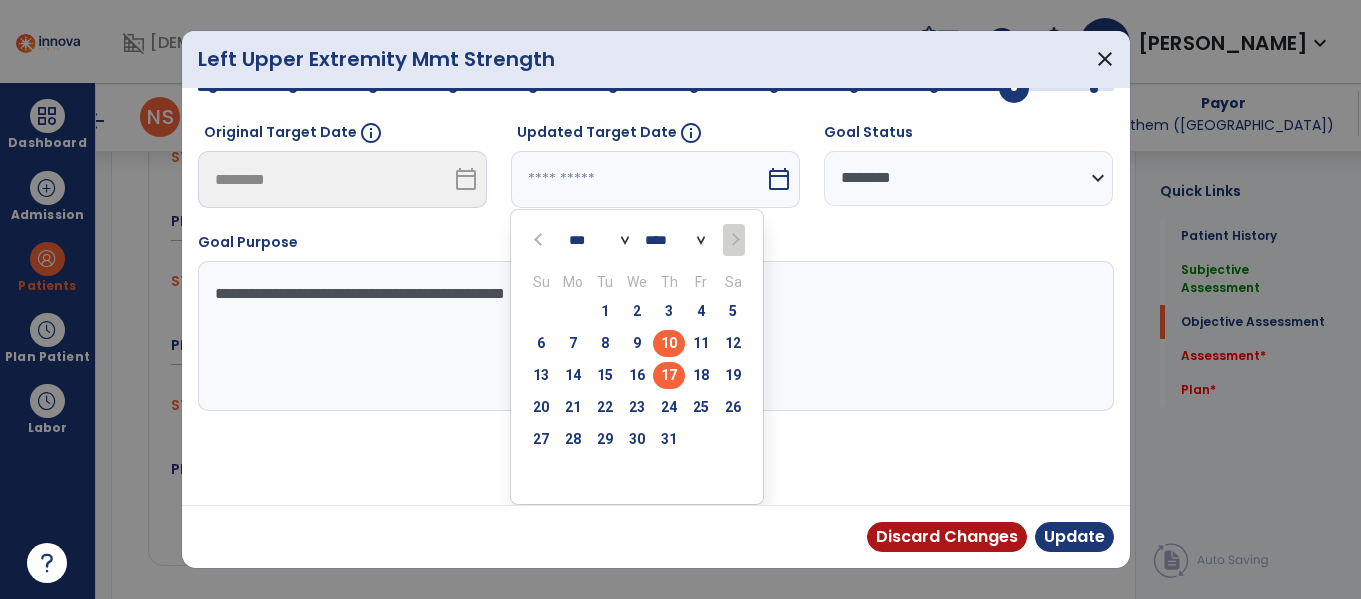 click on "17" at bounding box center [669, 375] 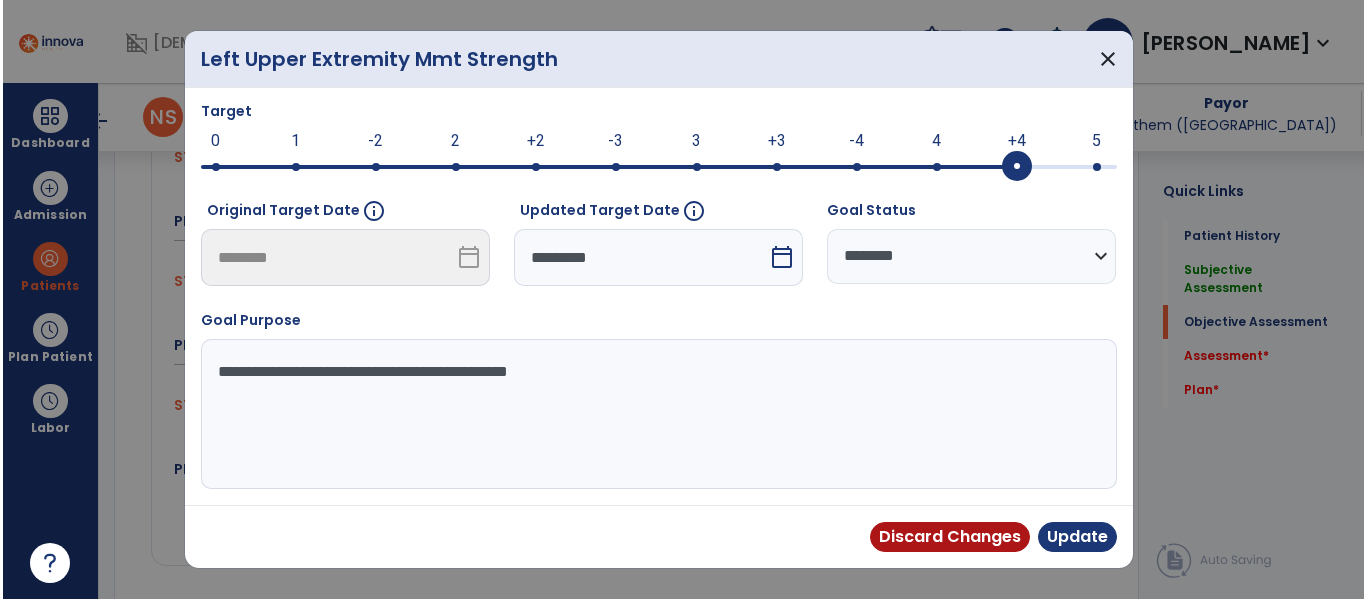 scroll, scrollTop: 219, scrollLeft: 0, axis: vertical 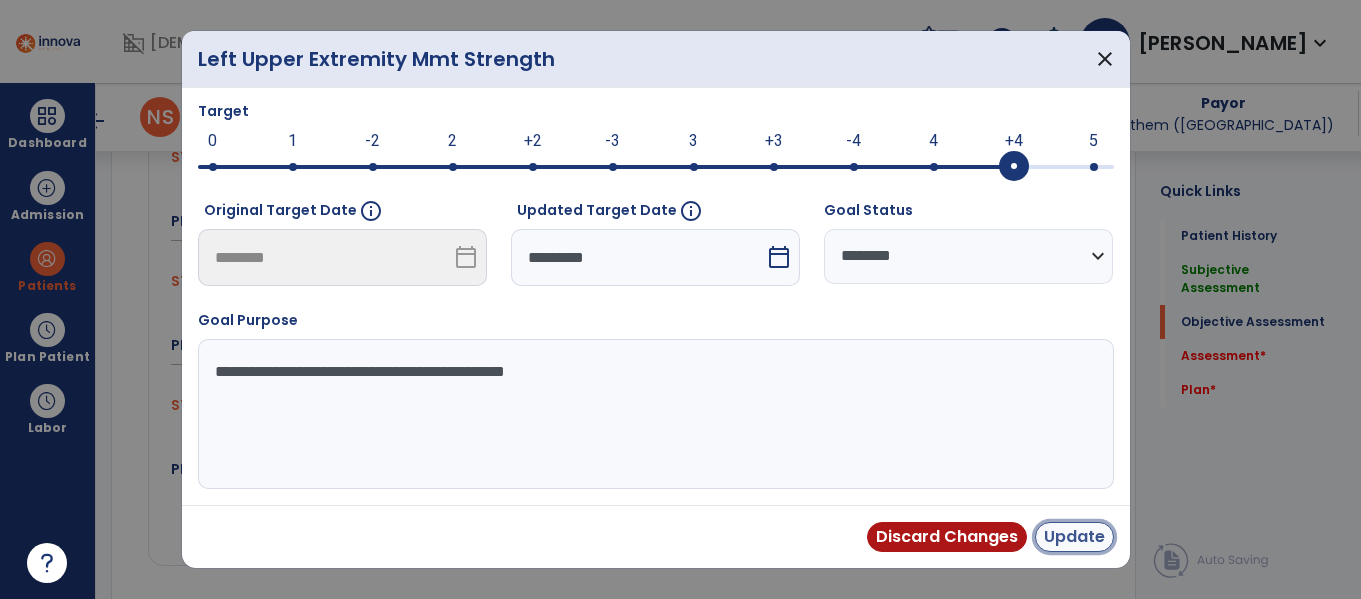 click on "Update" at bounding box center (1074, 537) 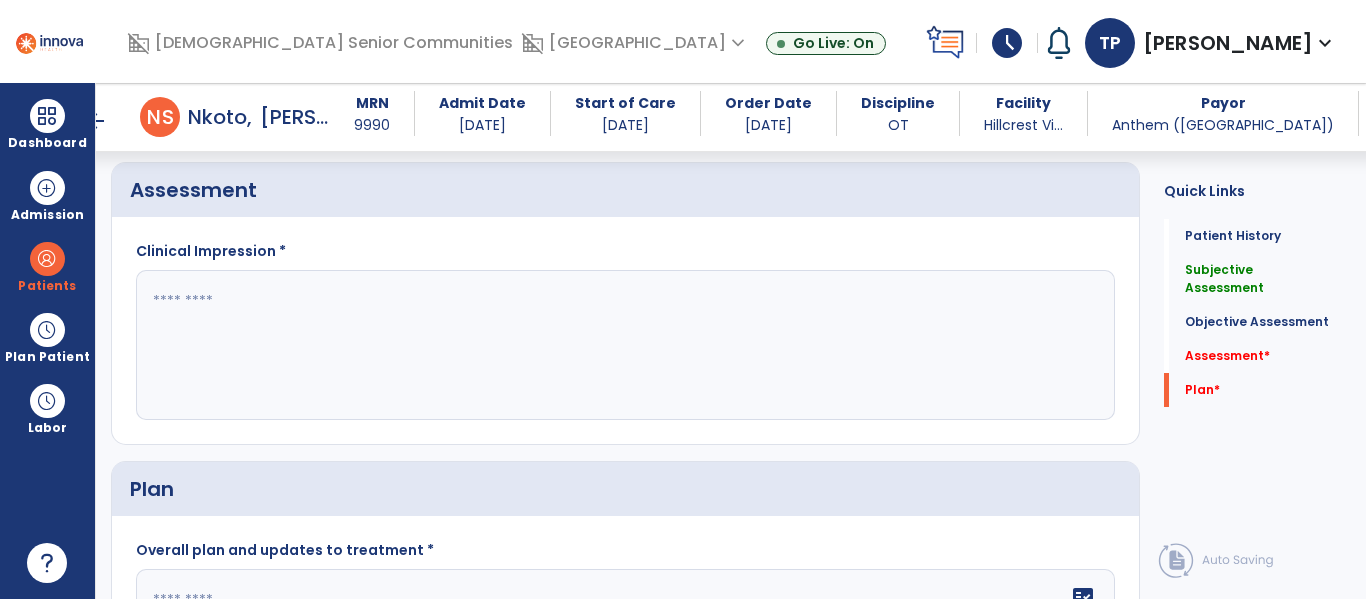 scroll, scrollTop: 2219, scrollLeft: 0, axis: vertical 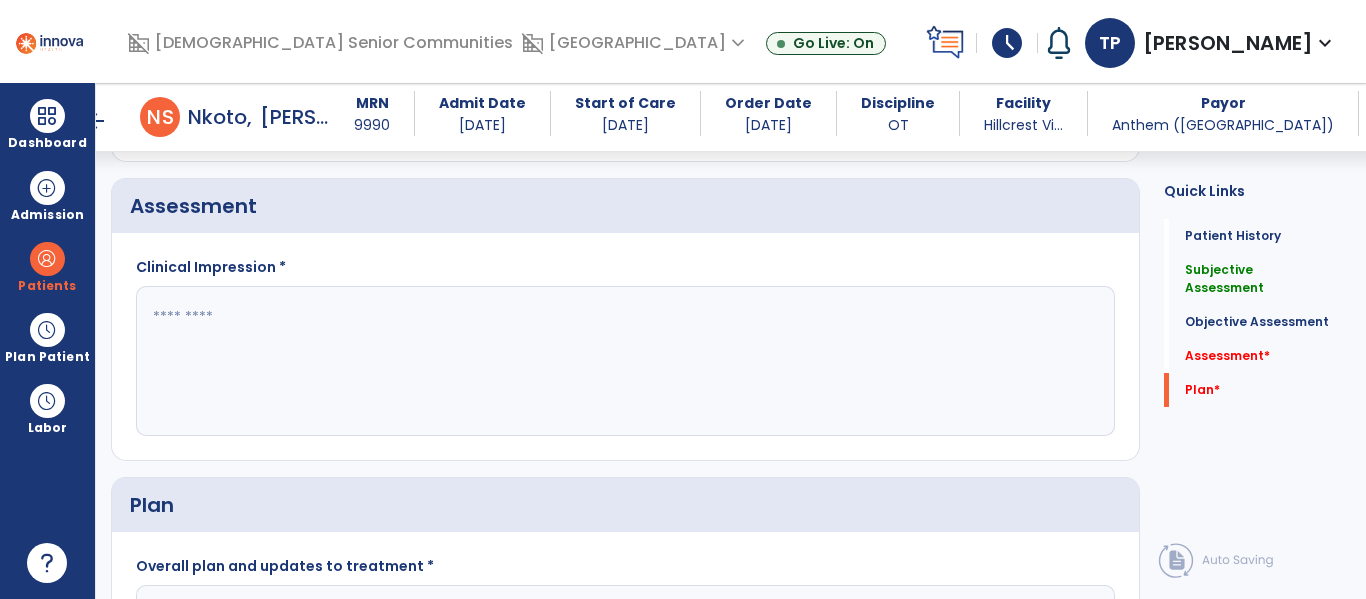 click 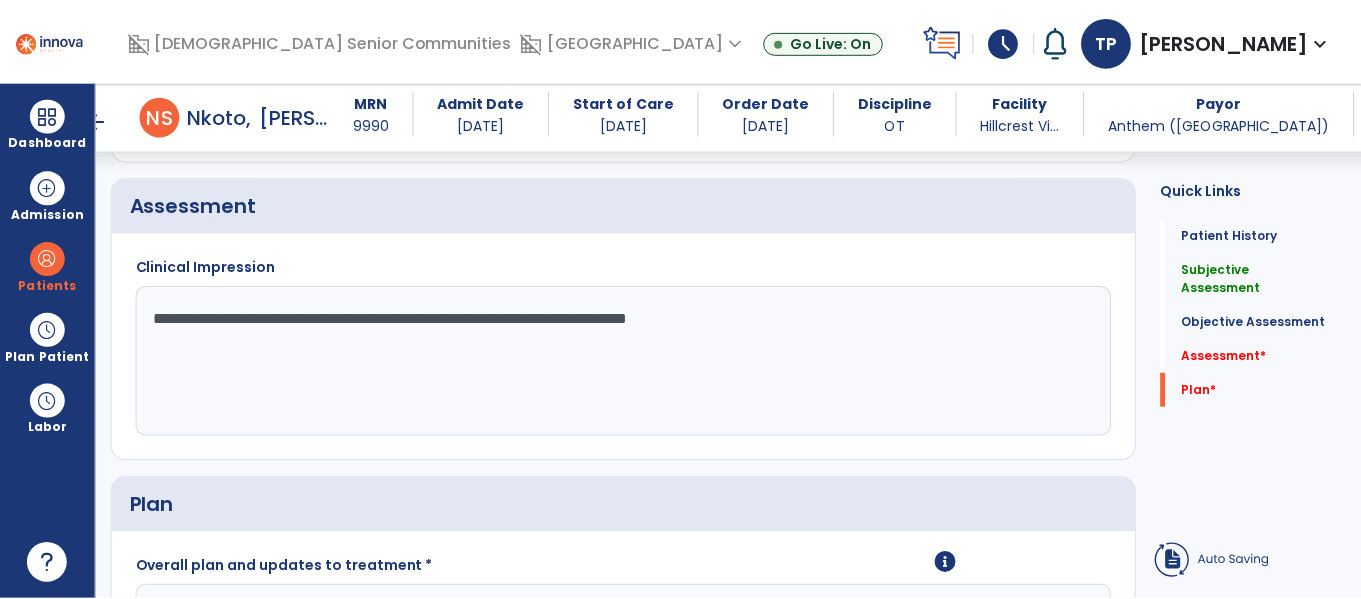 scroll, scrollTop: 2452, scrollLeft: 0, axis: vertical 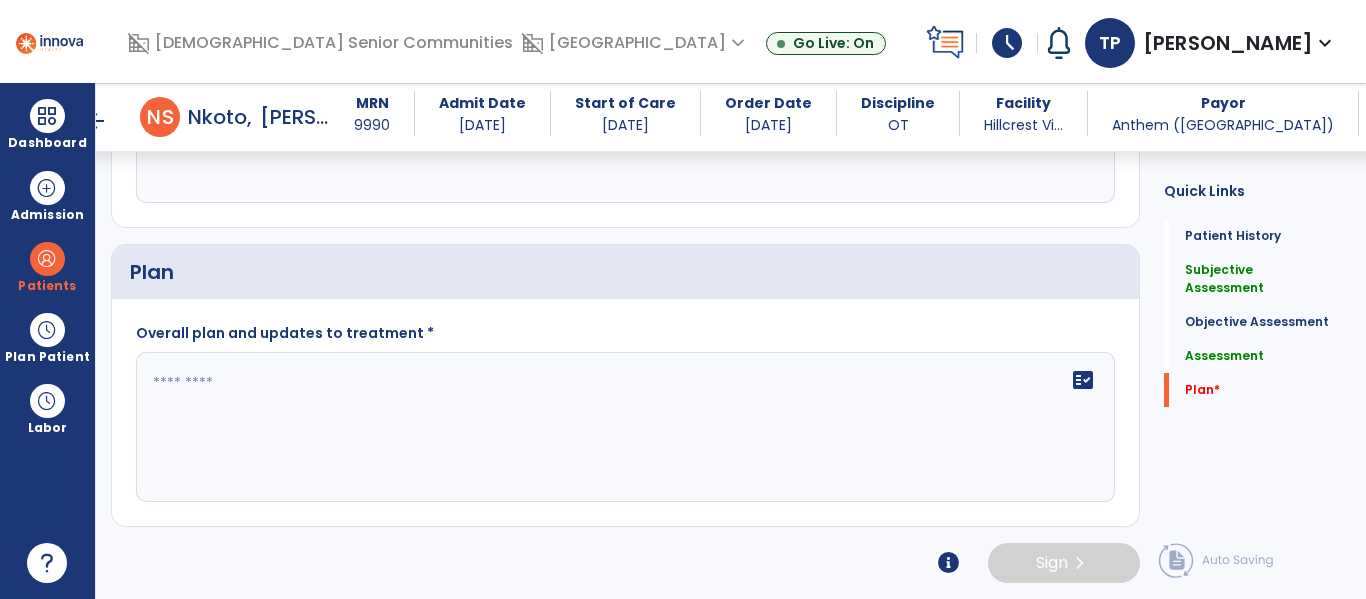 type on "**********" 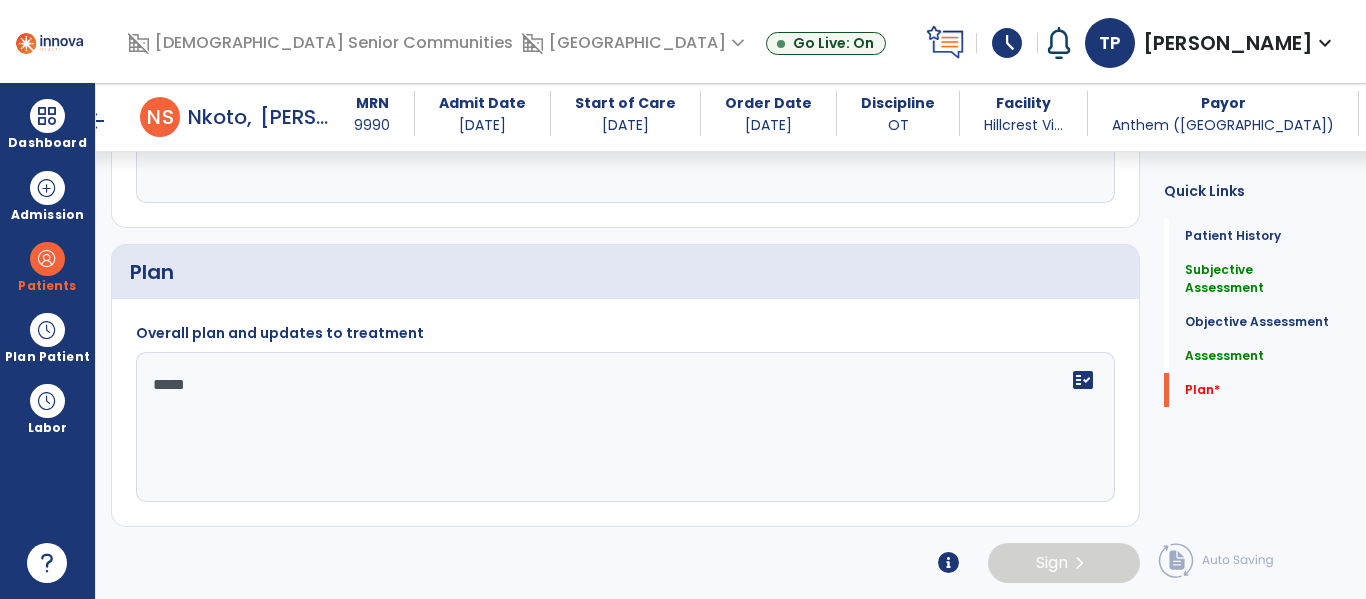 type on "******" 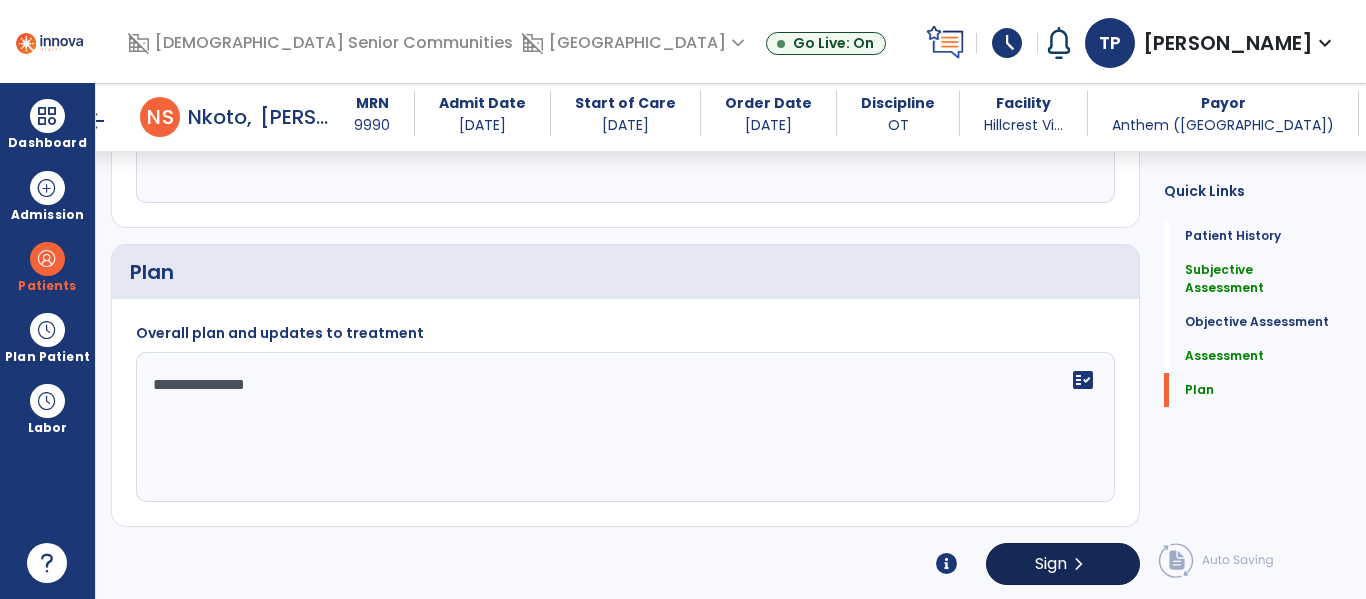 type on "**********" 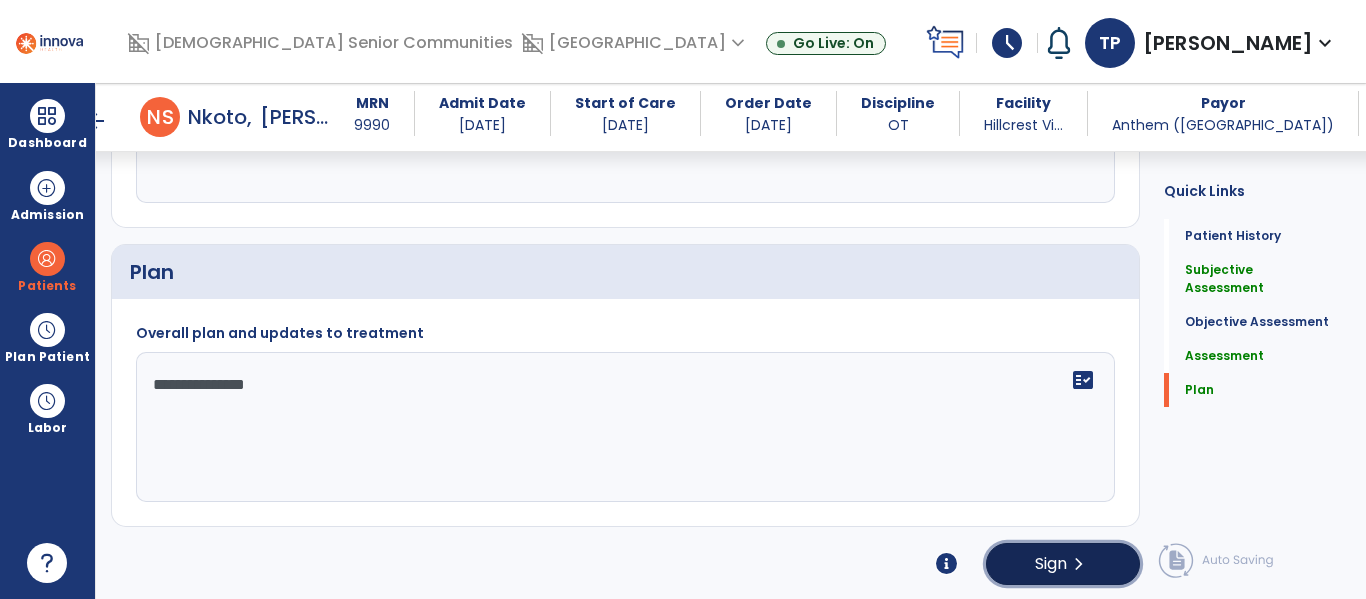 click on "chevron_right" 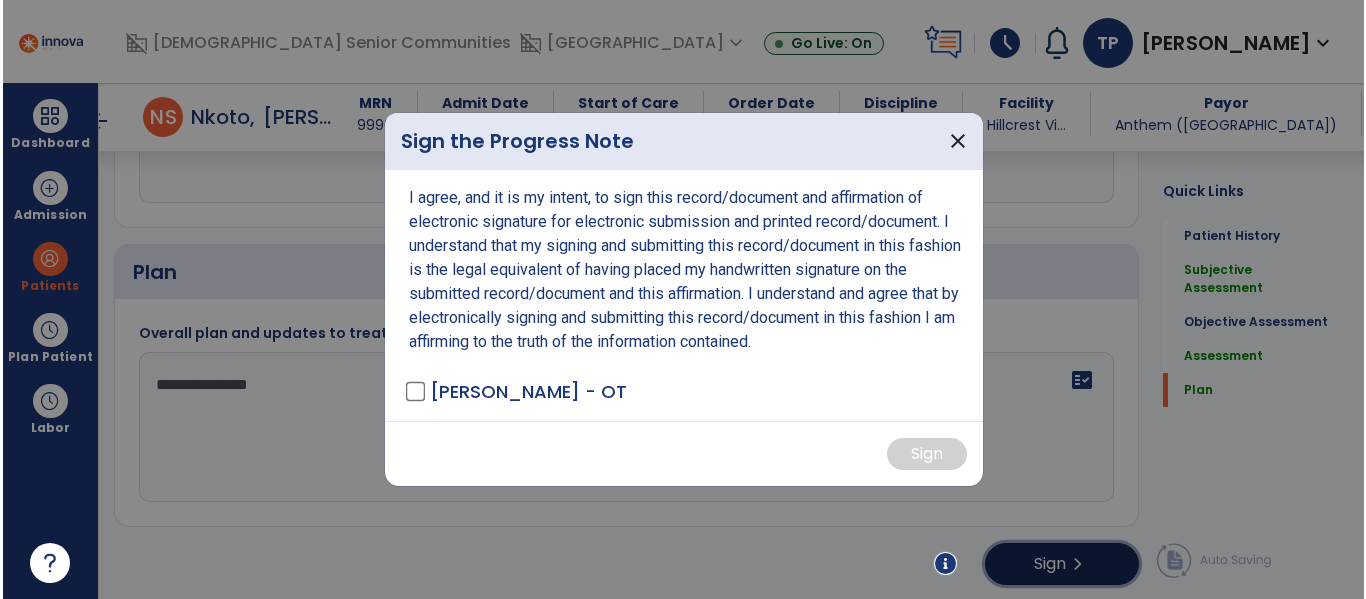 scroll, scrollTop: 2452, scrollLeft: 0, axis: vertical 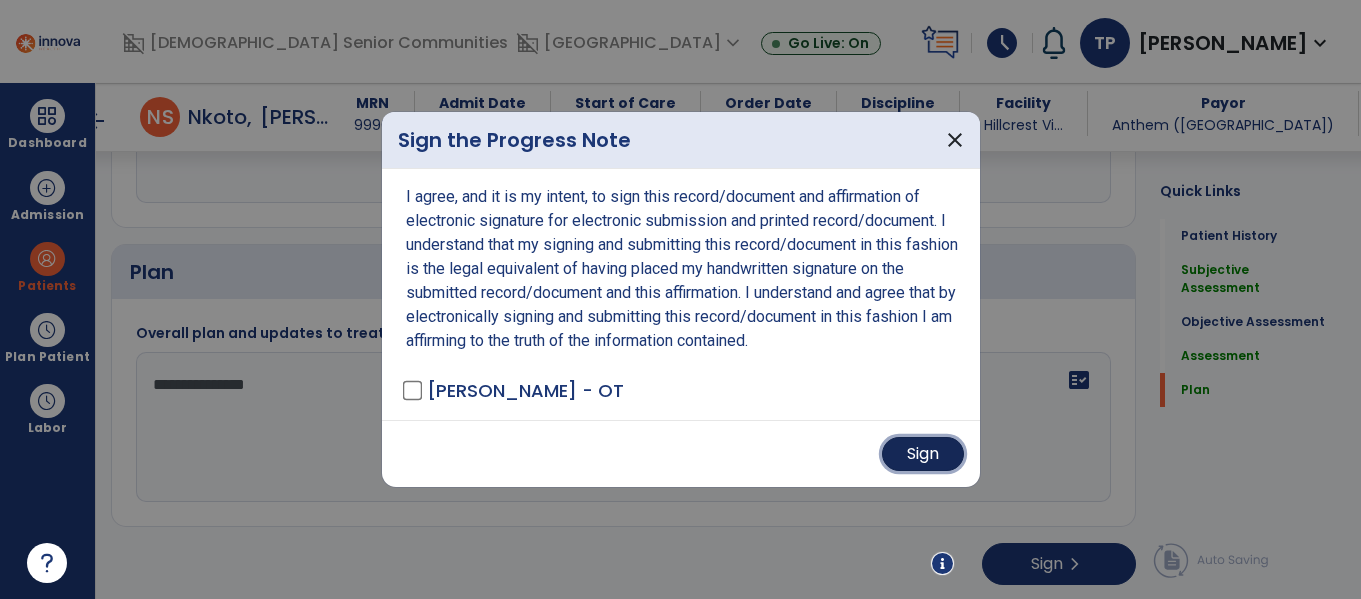 click on "Sign" at bounding box center [923, 454] 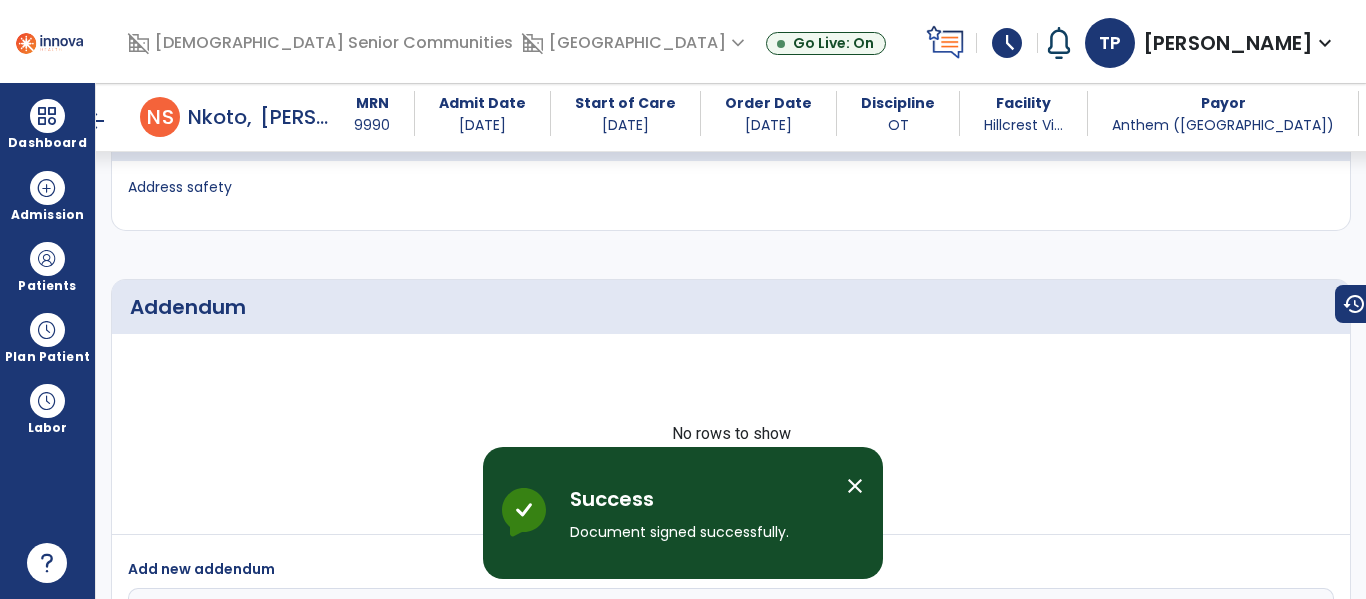 scroll, scrollTop: 0, scrollLeft: 0, axis: both 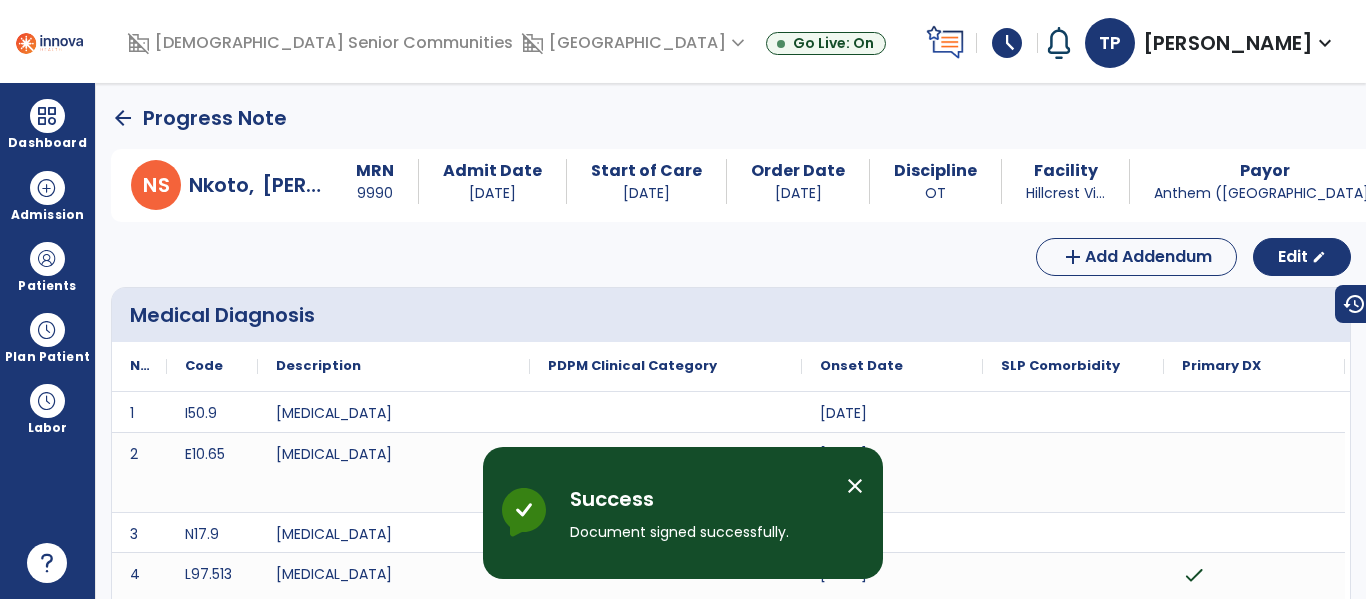 click on "arrow_back" 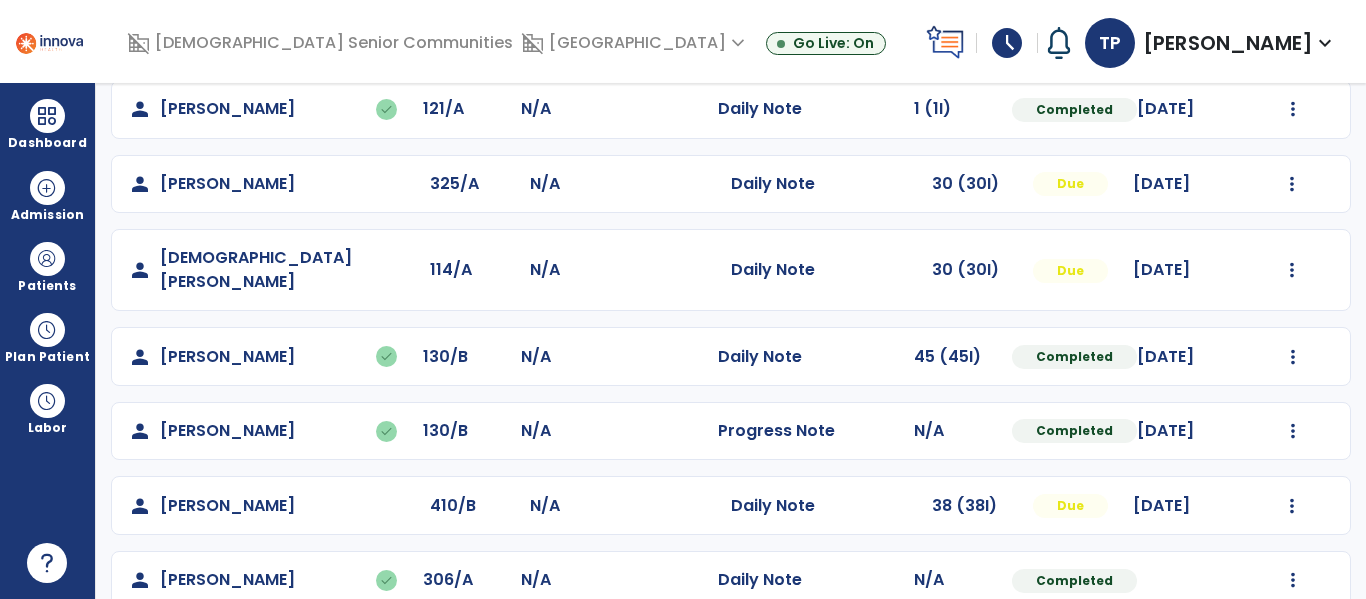 scroll, scrollTop: 769, scrollLeft: 0, axis: vertical 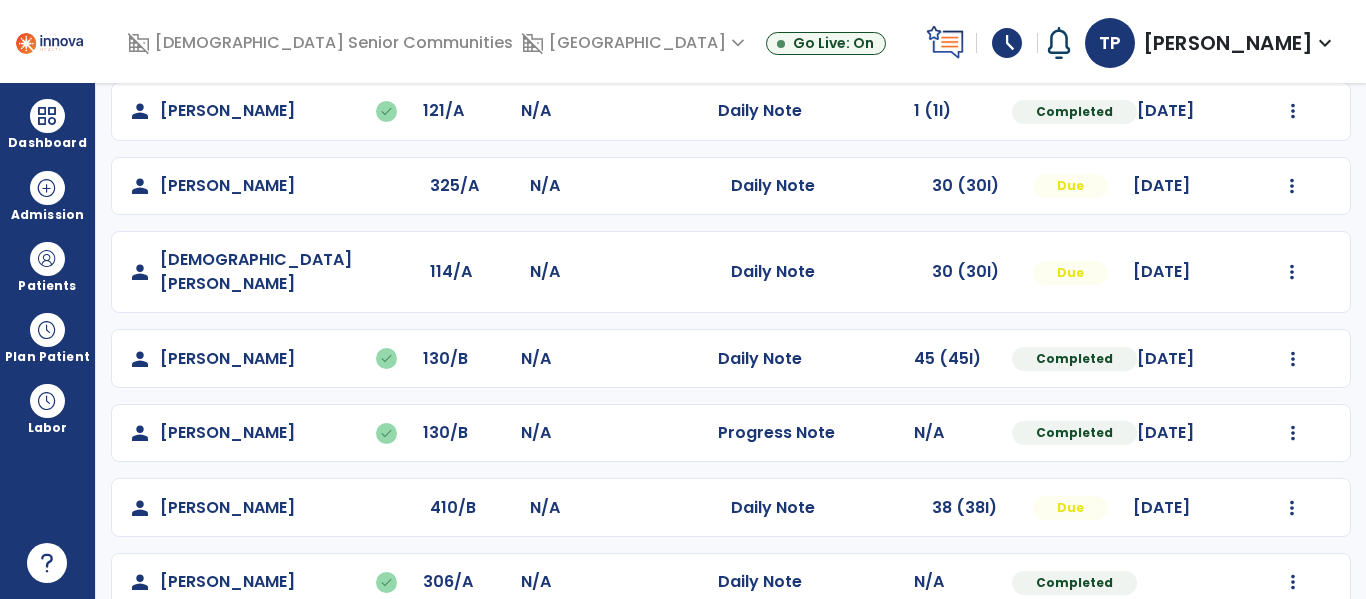 click on "Undo Visit Status   Reset Note   Open Document   G + C Mins" 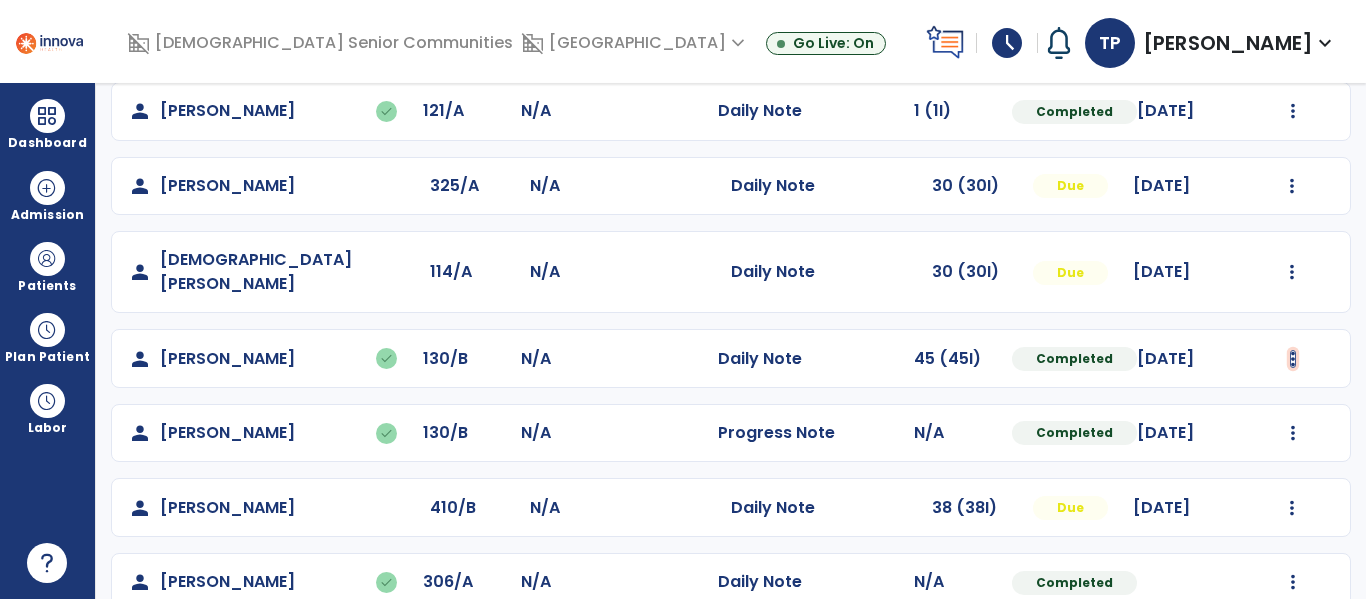 click at bounding box center [1293, -410] 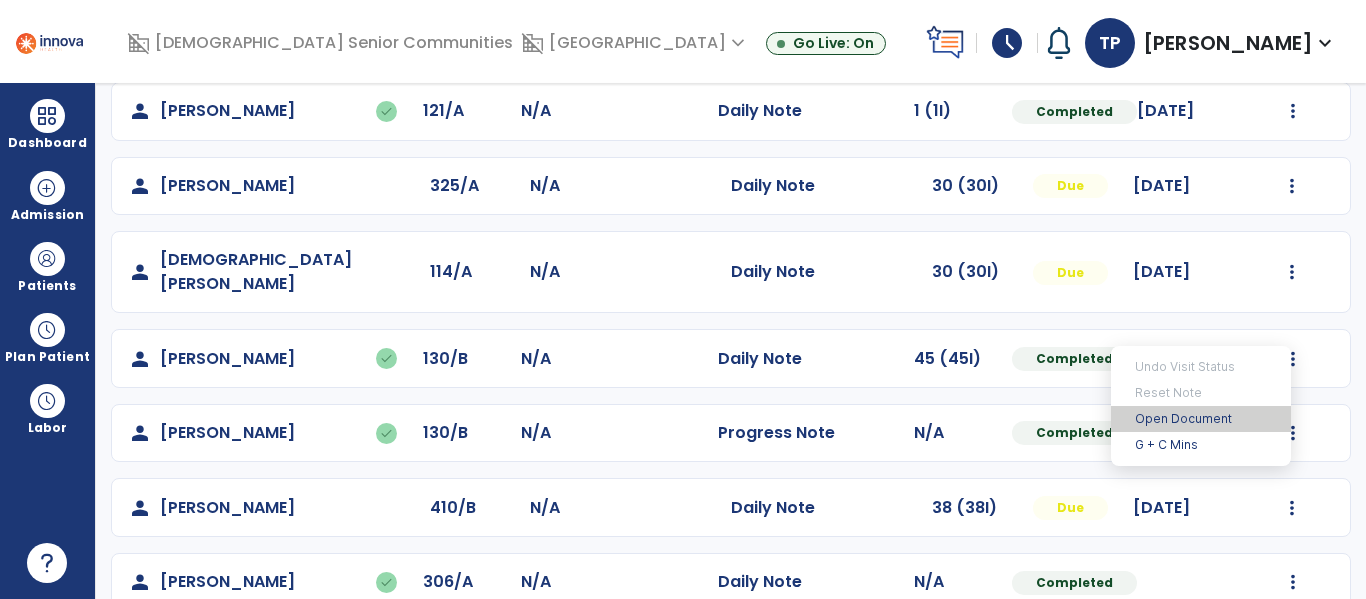 click on "Open Document" at bounding box center (1201, 419) 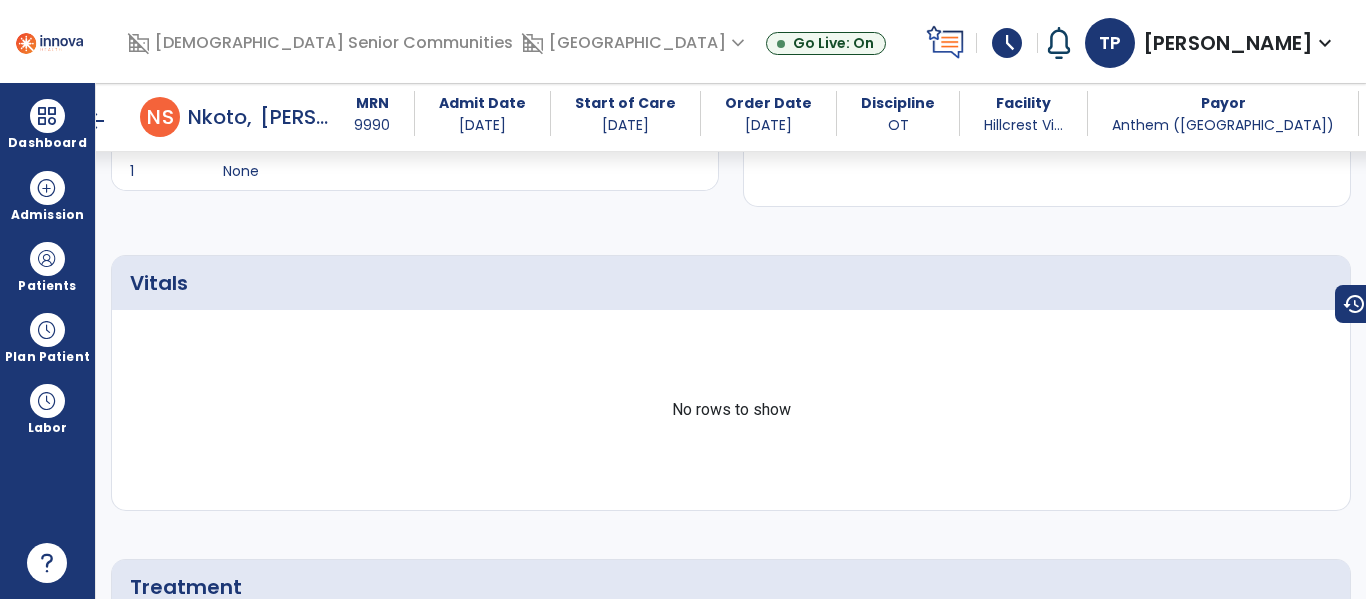 scroll, scrollTop: 473, scrollLeft: 0, axis: vertical 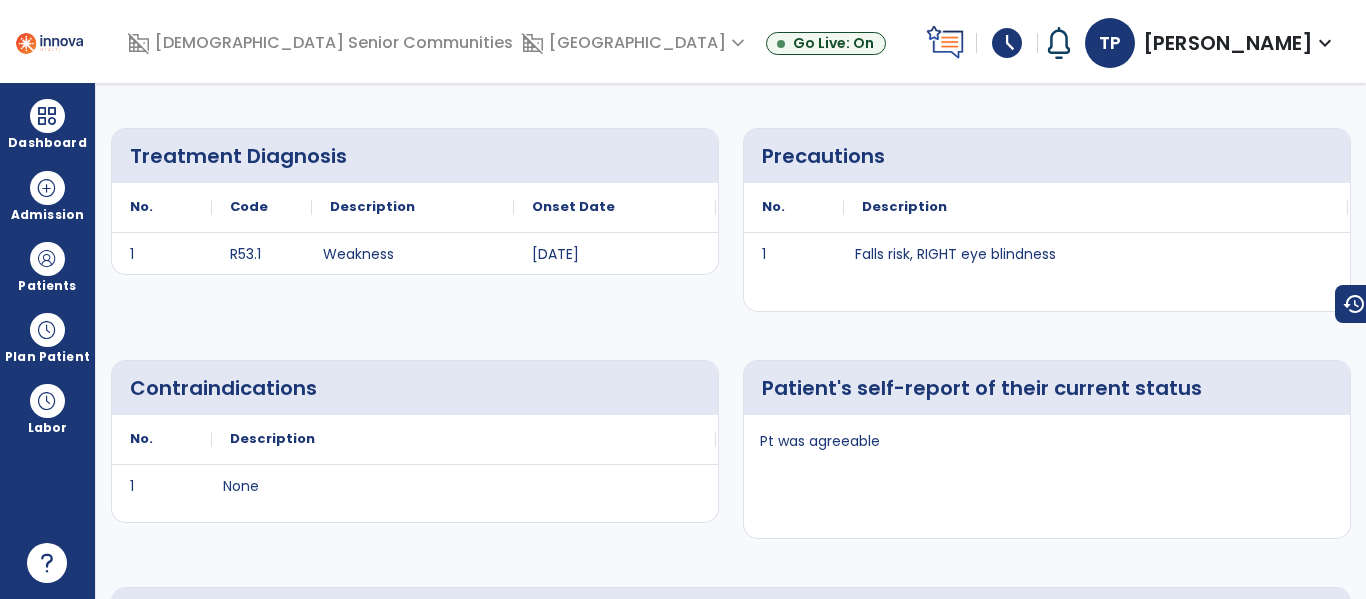 click on "Edit" 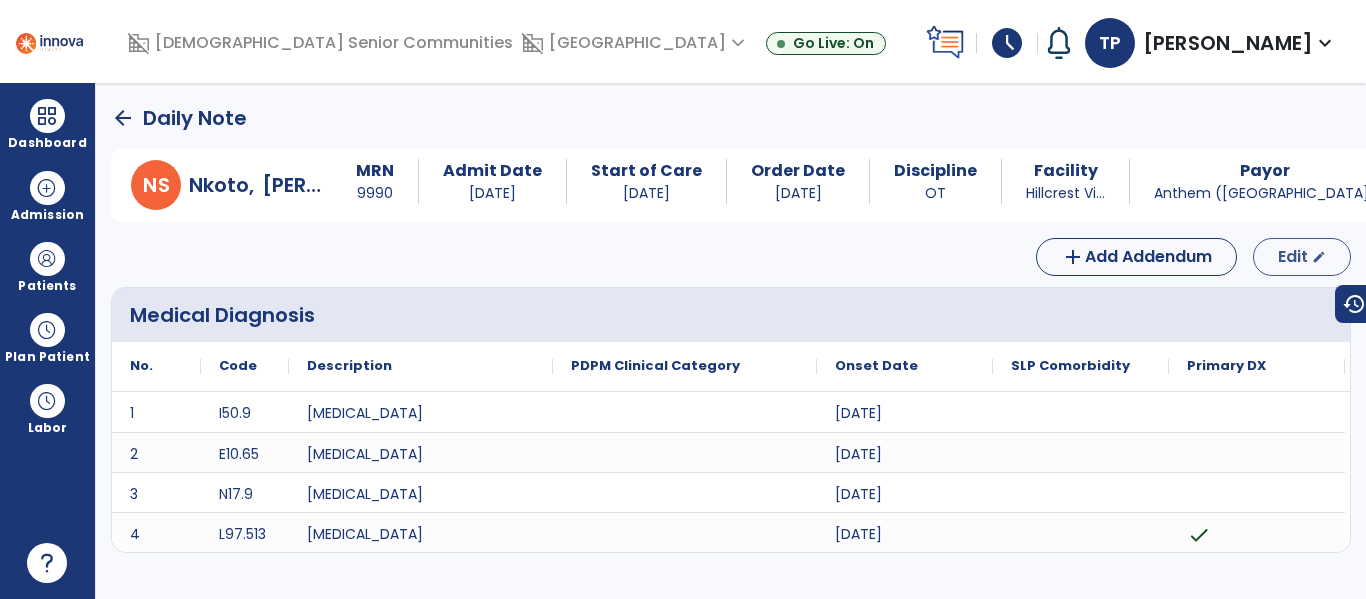 select on "*" 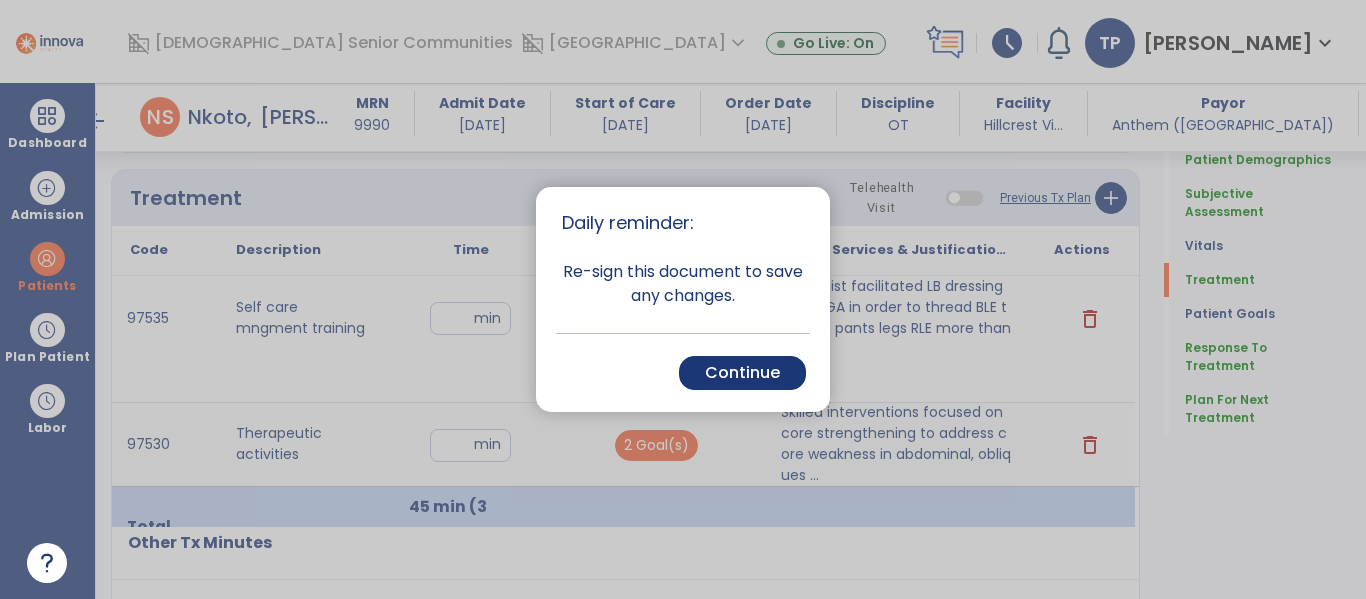 scroll, scrollTop: 1395, scrollLeft: 0, axis: vertical 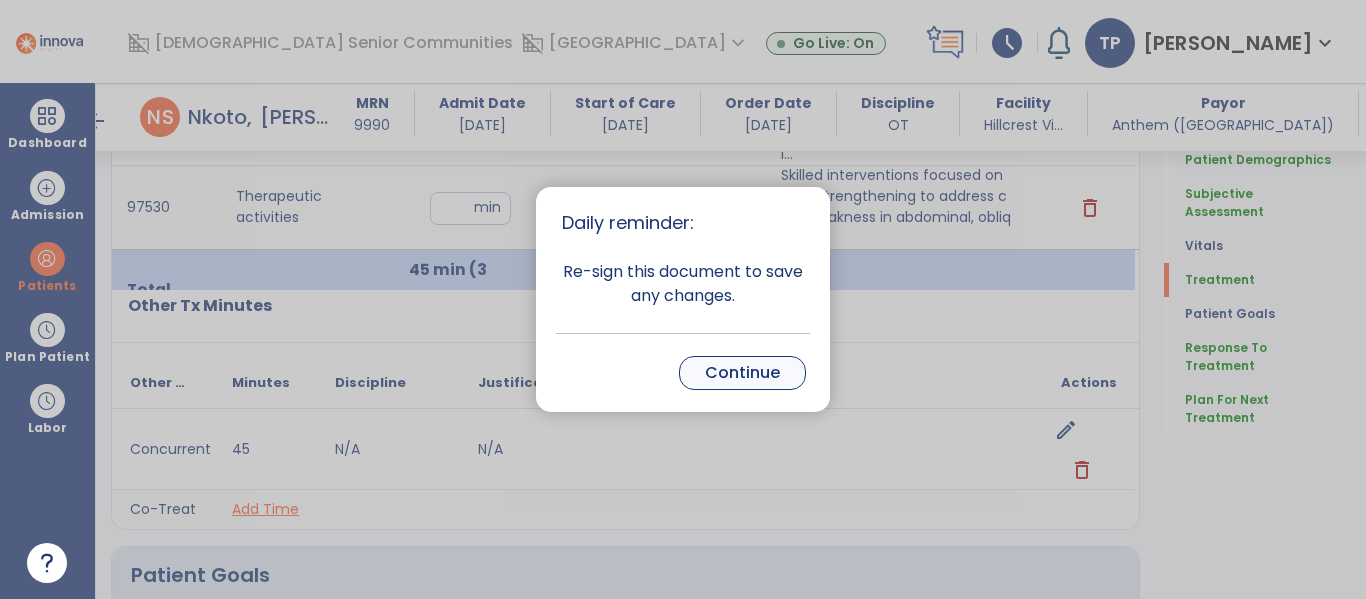 click on "Continue" at bounding box center [742, 373] 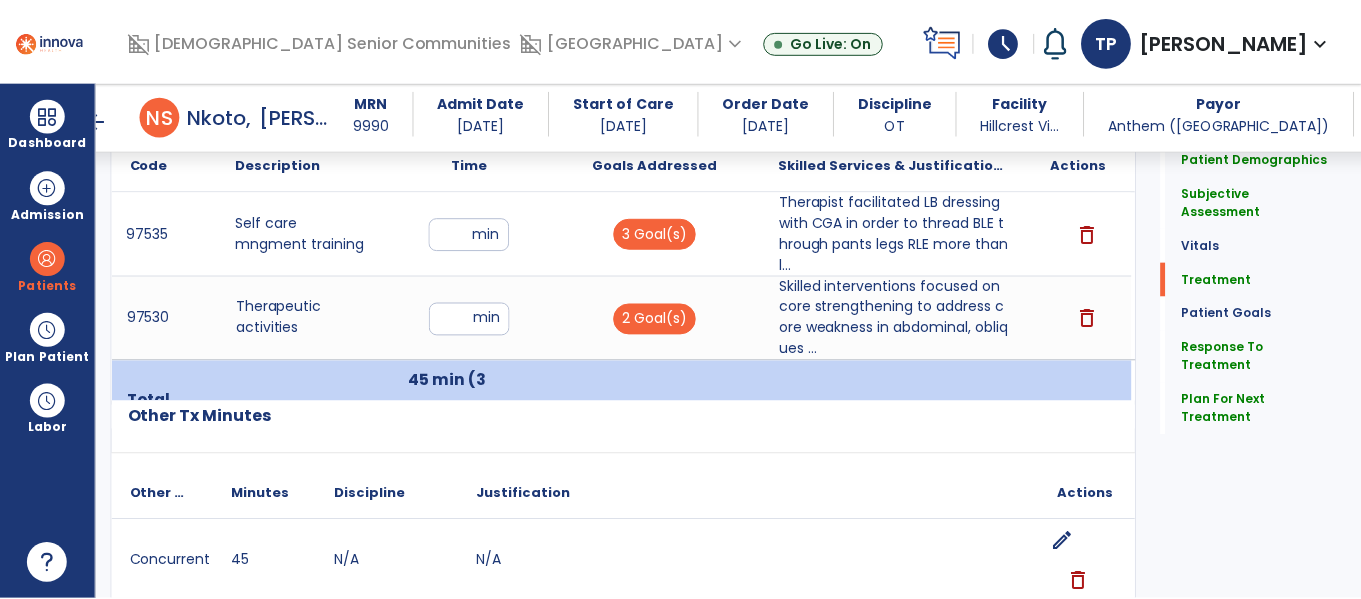 scroll, scrollTop: 1285, scrollLeft: 0, axis: vertical 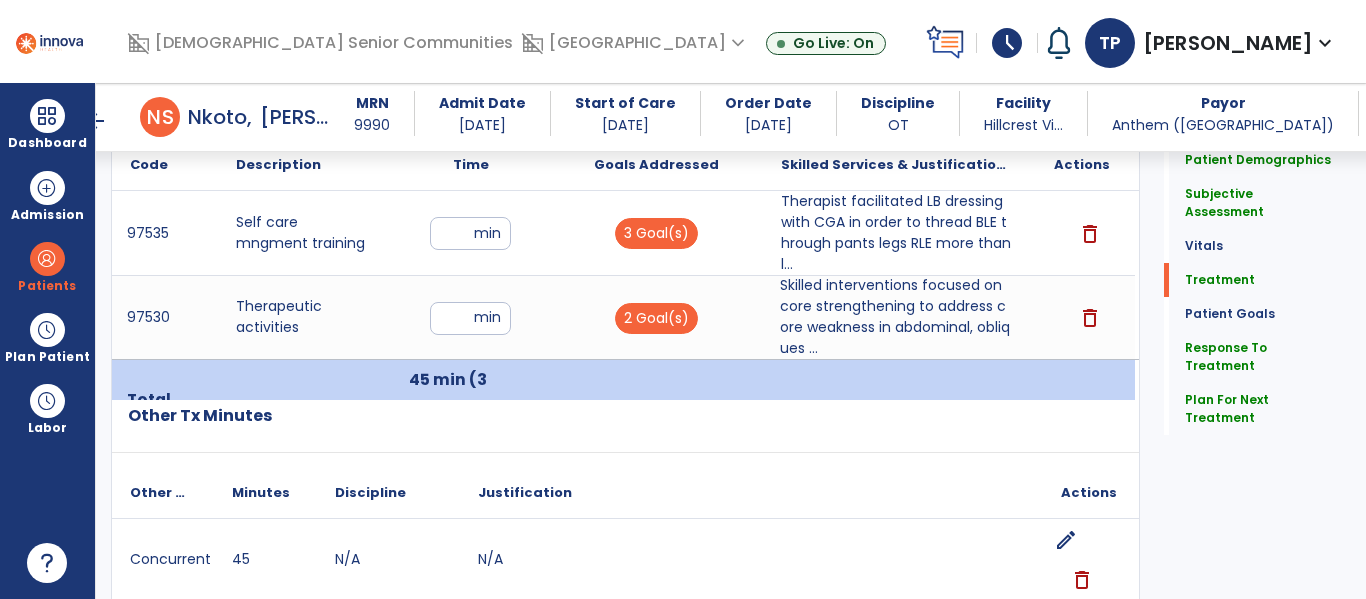 click on "Skilled interventions focused on core strengthening to address core weakness in abdominal, obliques ..." at bounding box center (896, 317) 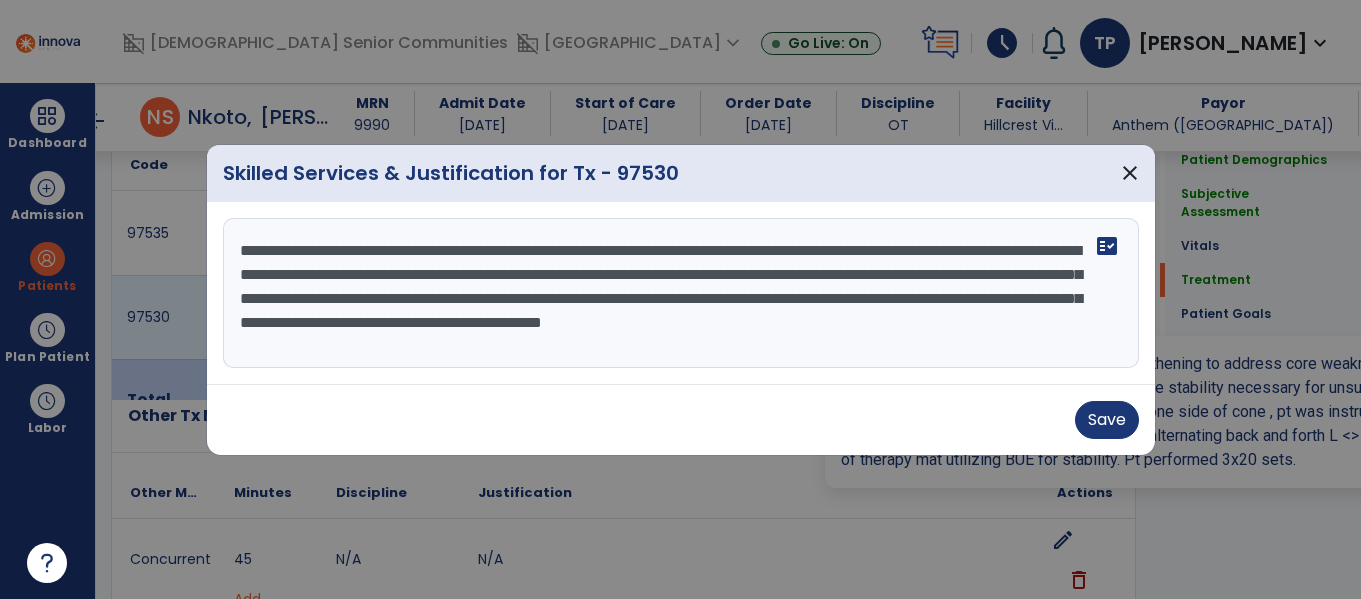 scroll, scrollTop: 1285, scrollLeft: 0, axis: vertical 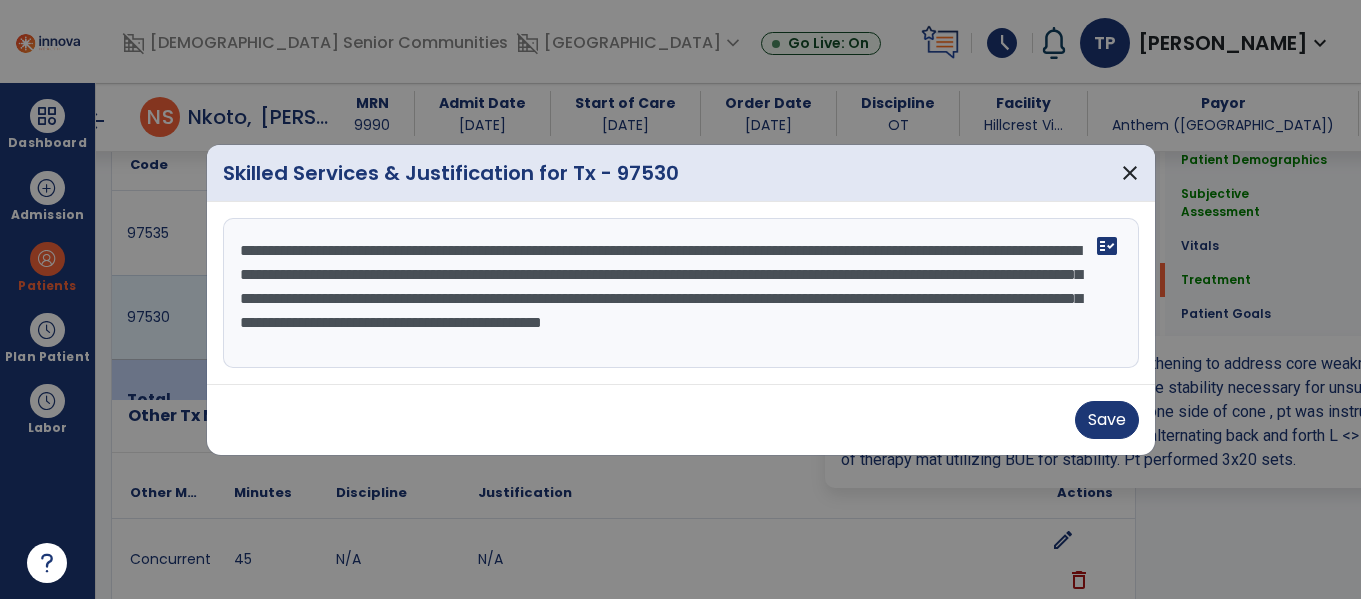 click on "**********" at bounding box center [681, 293] 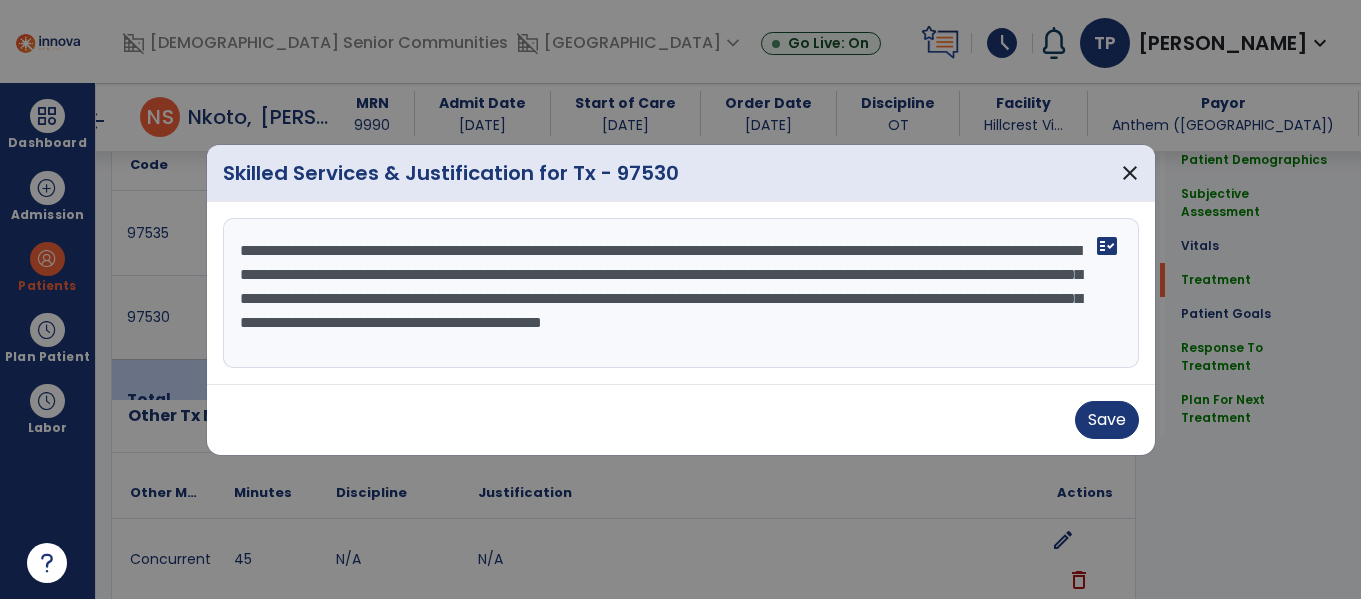 click on "**********" at bounding box center (681, 293) 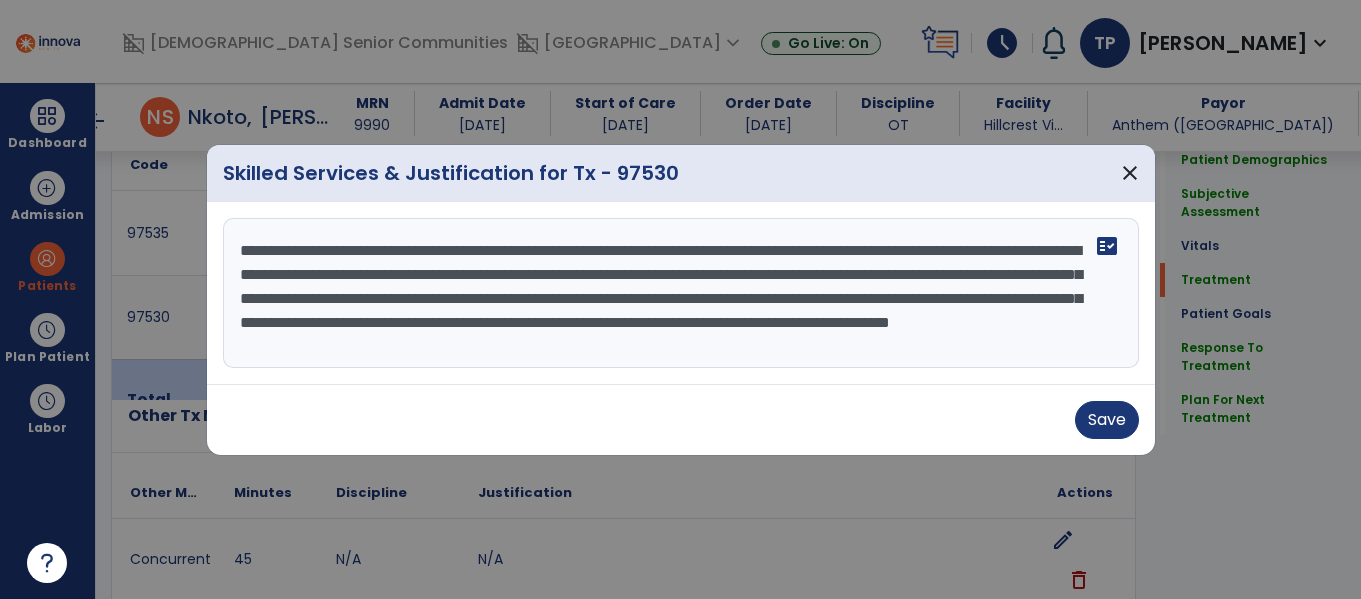 scroll, scrollTop: 16, scrollLeft: 0, axis: vertical 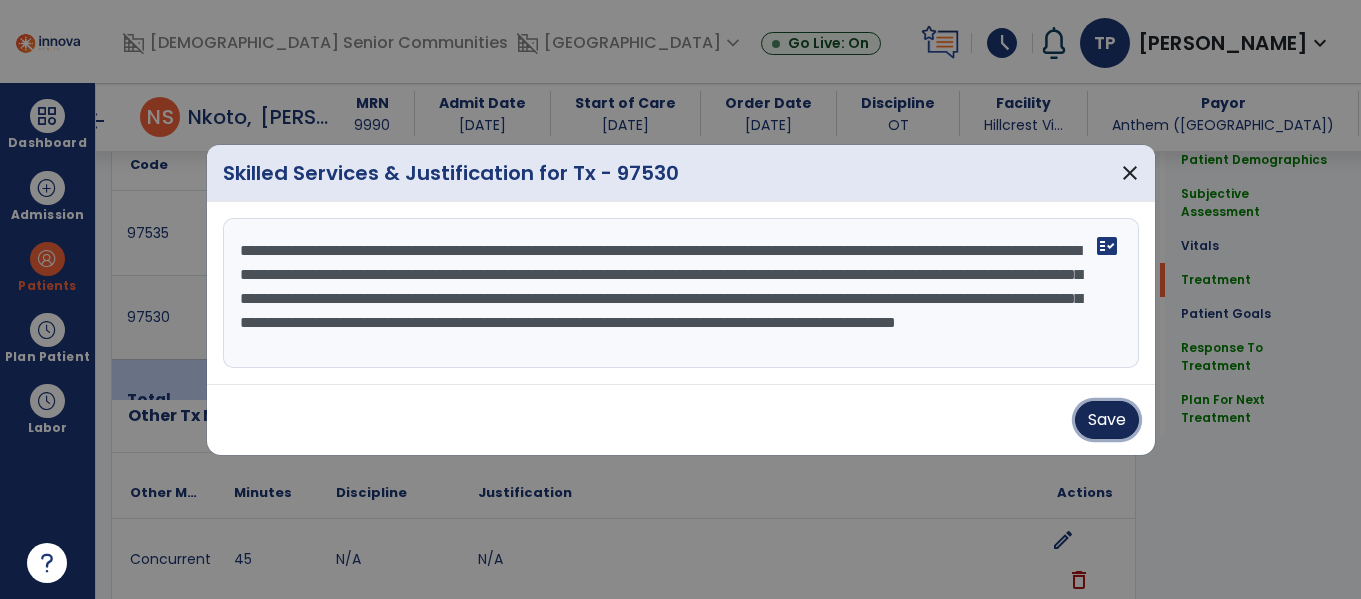 click on "Save" at bounding box center [1107, 420] 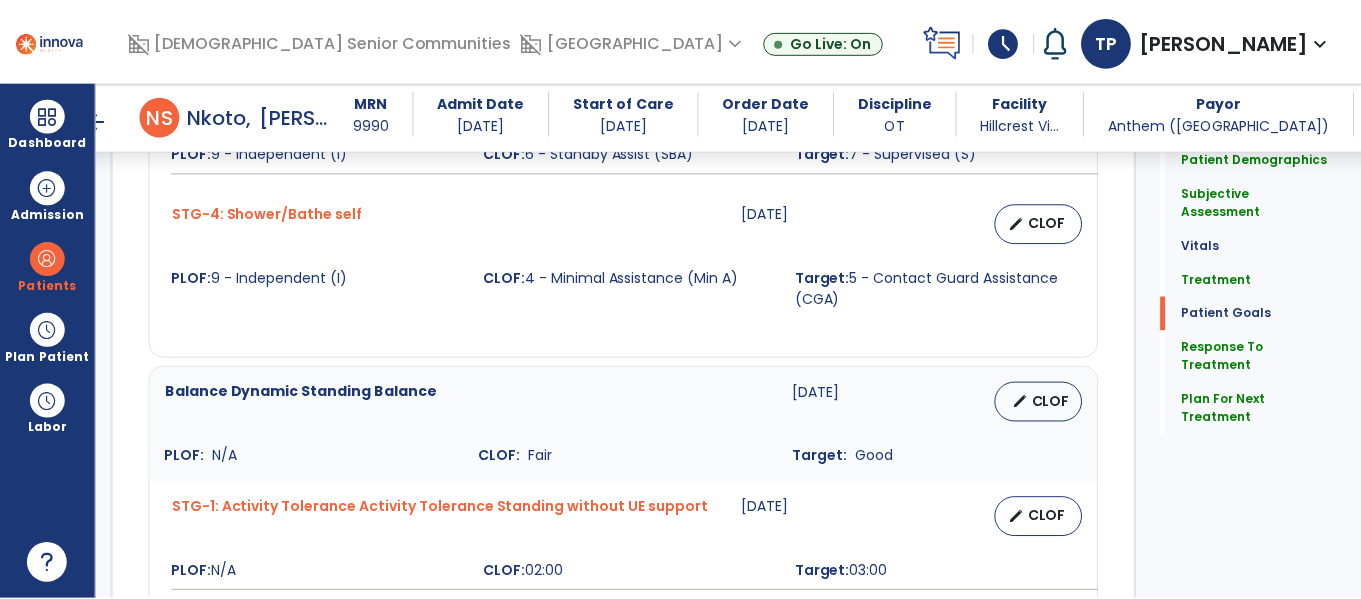 scroll, scrollTop: 3308, scrollLeft: 0, axis: vertical 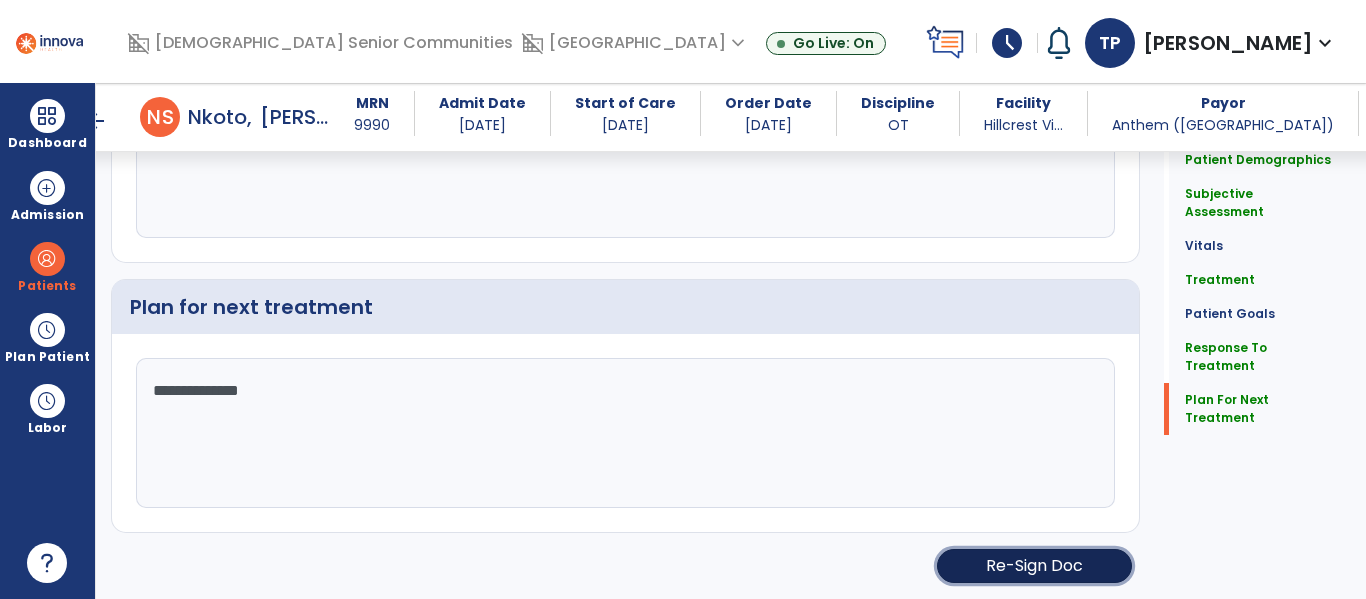 click on "Re-Sign Doc" 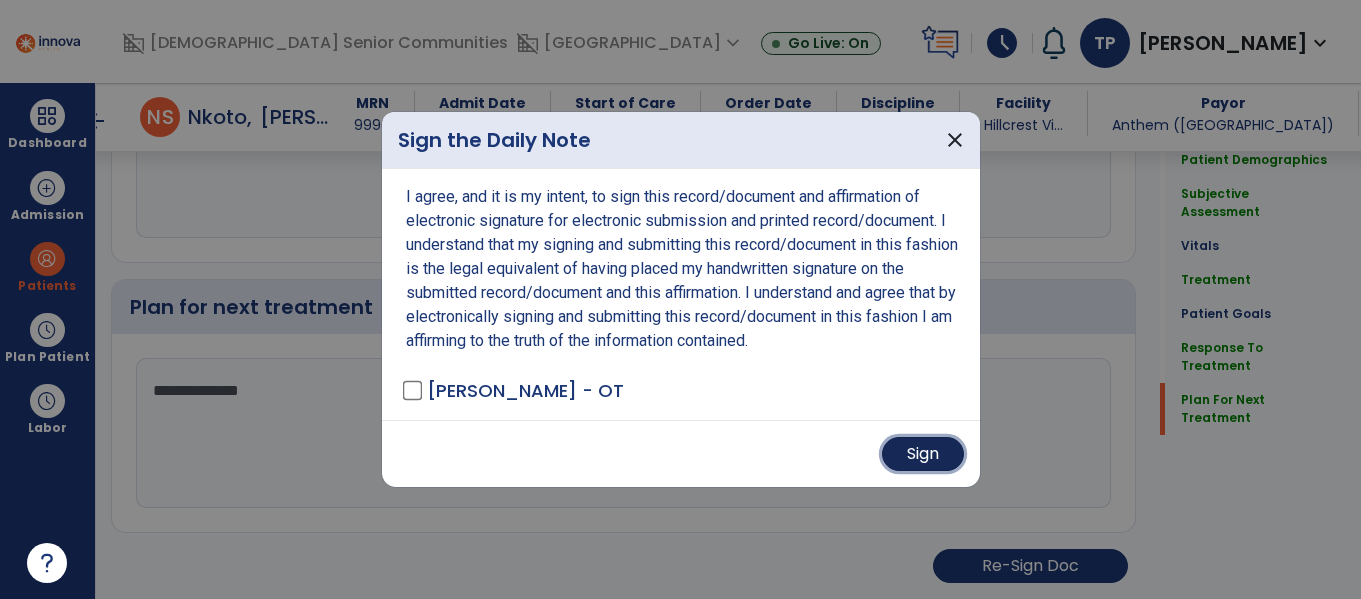 click on "Sign" at bounding box center [923, 454] 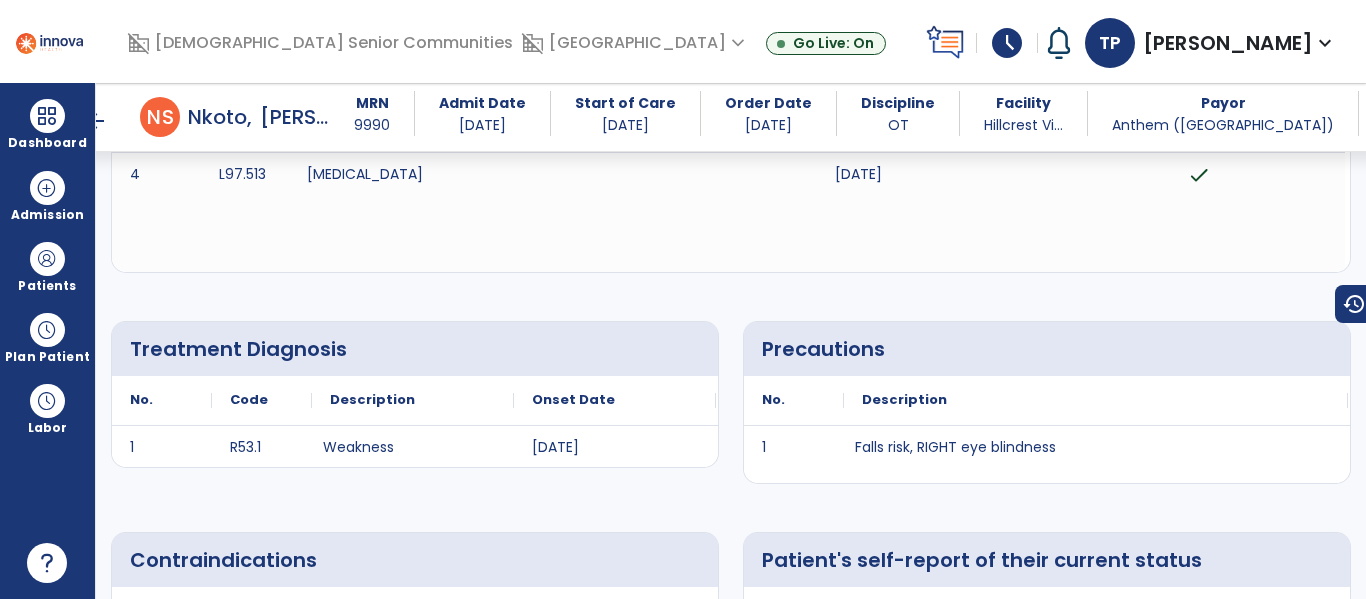 scroll, scrollTop: 0, scrollLeft: 0, axis: both 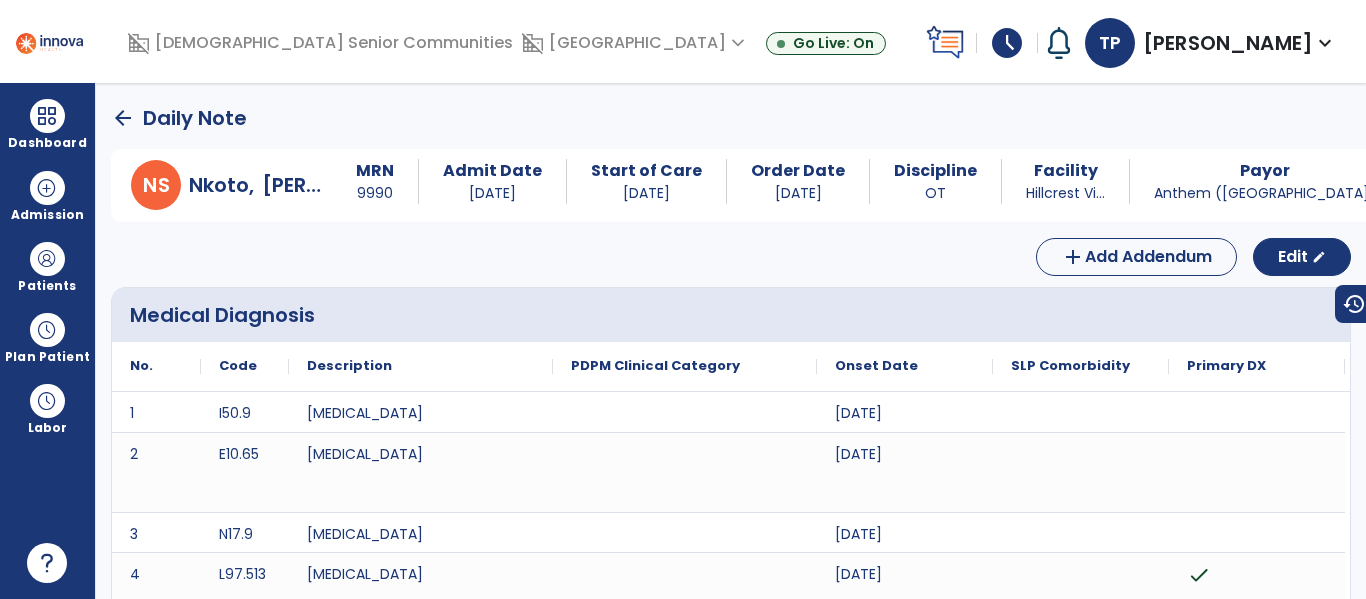 click on "arrow_back" 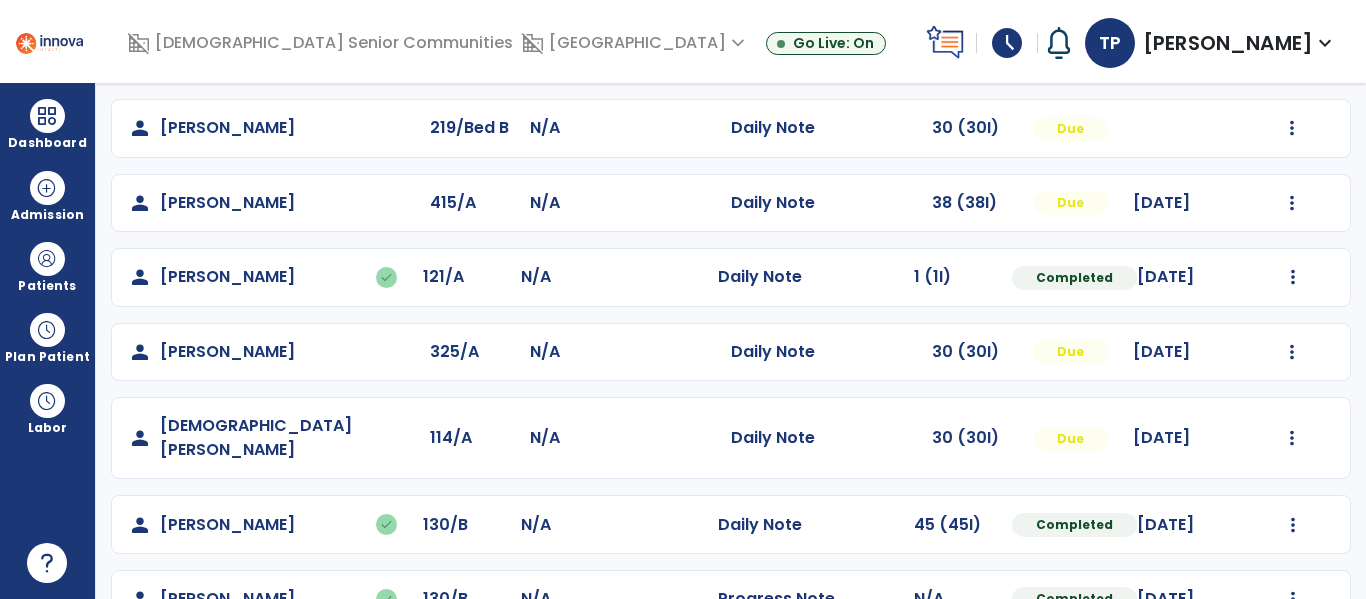 scroll, scrollTop: 600, scrollLeft: 0, axis: vertical 